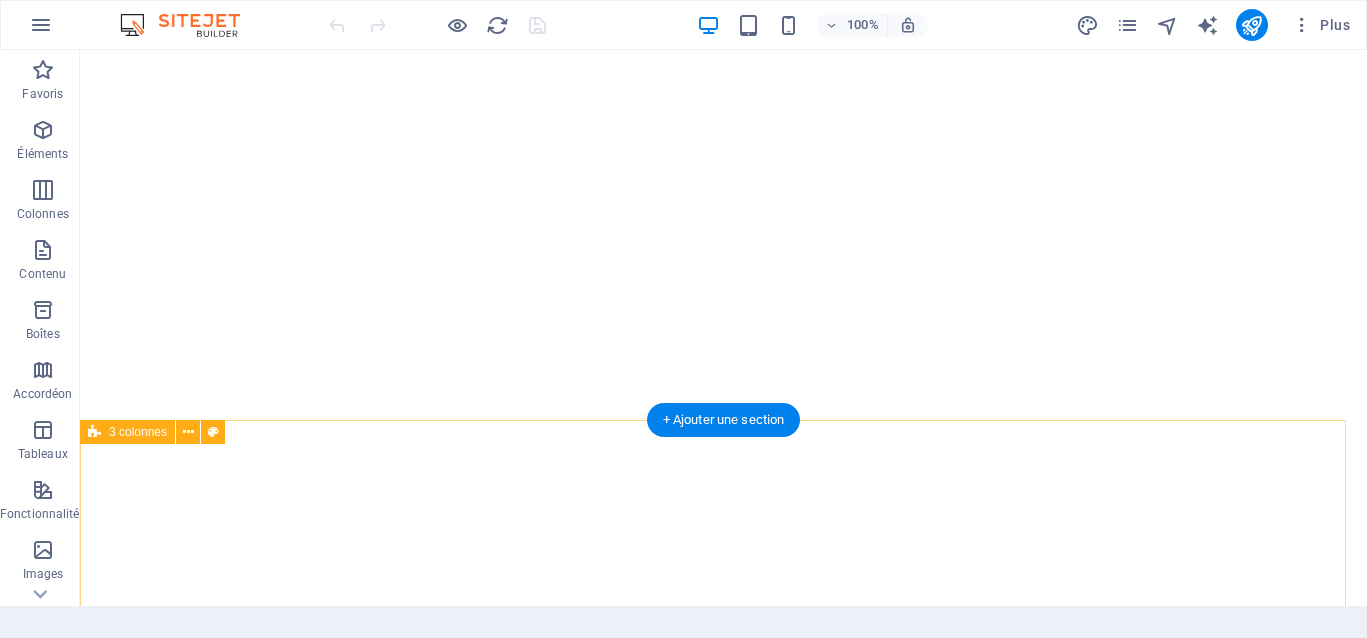 scroll, scrollTop: 0, scrollLeft: 0, axis: both 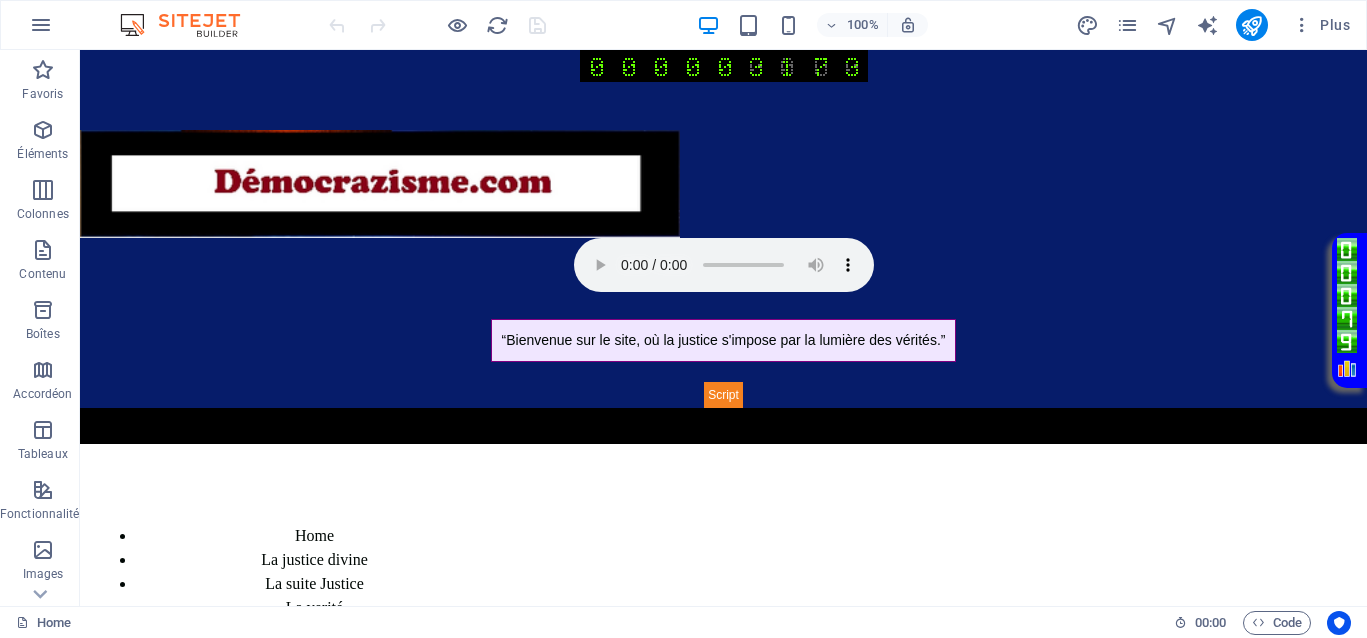 click on "Plus" at bounding box center [1217, 25] 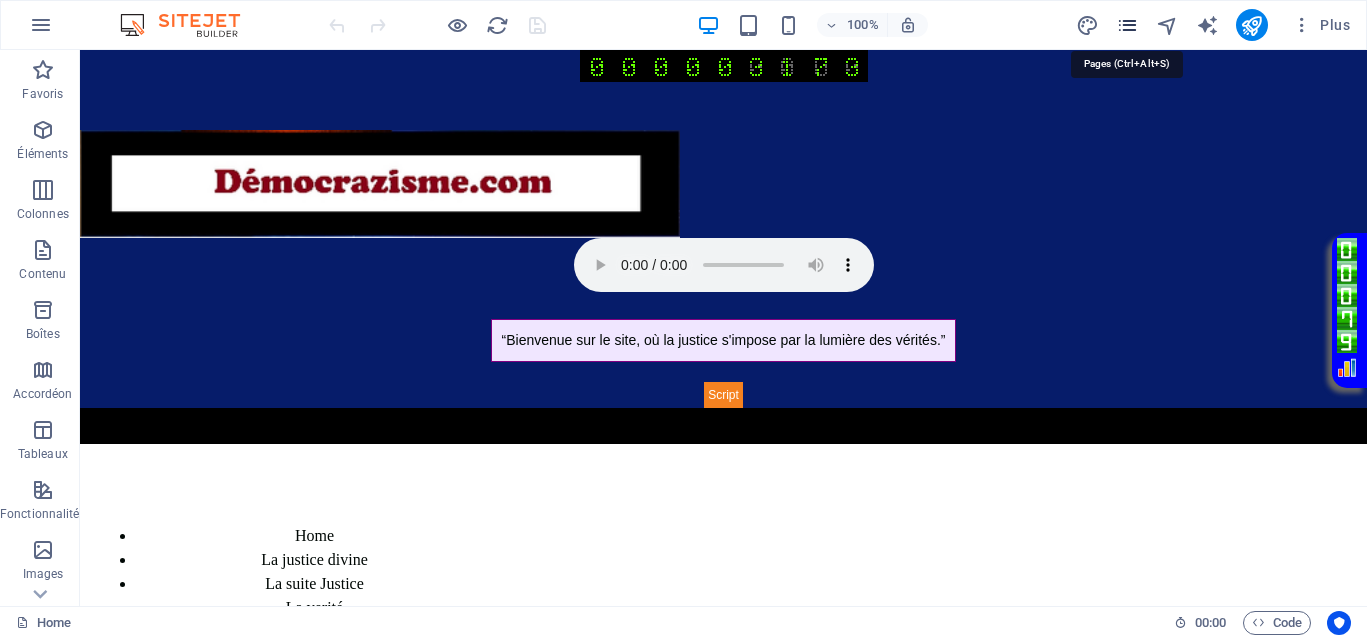 click at bounding box center [1127, 25] 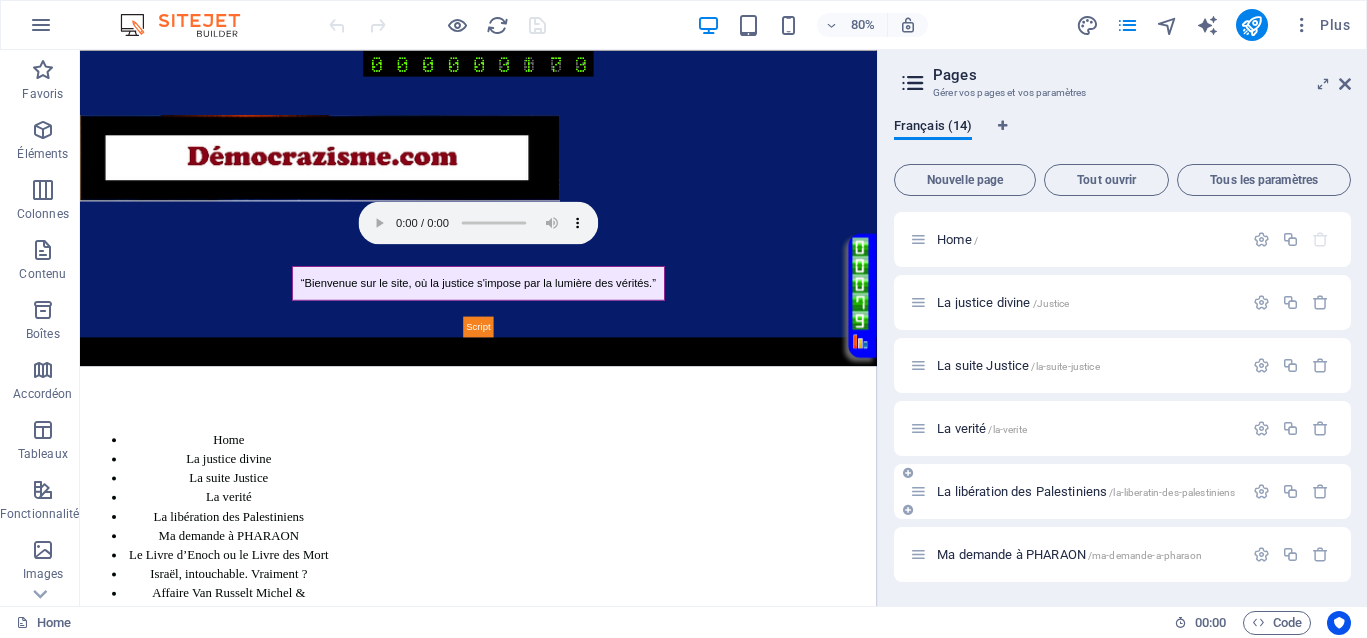 click on "La libération des Palestiniens /la-liberatin-des-palestiniens" at bounding box center (1086, 491) 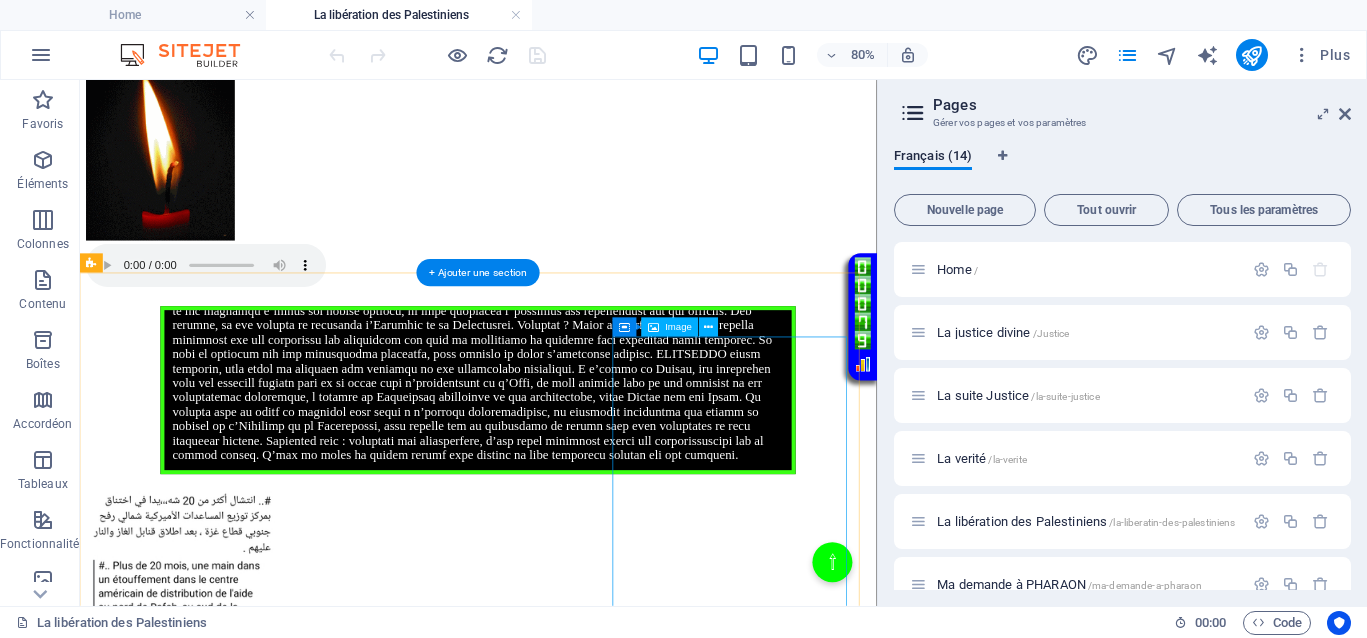 scroll, scrollTop: 541, scrollLeft: 0, axis: vertical 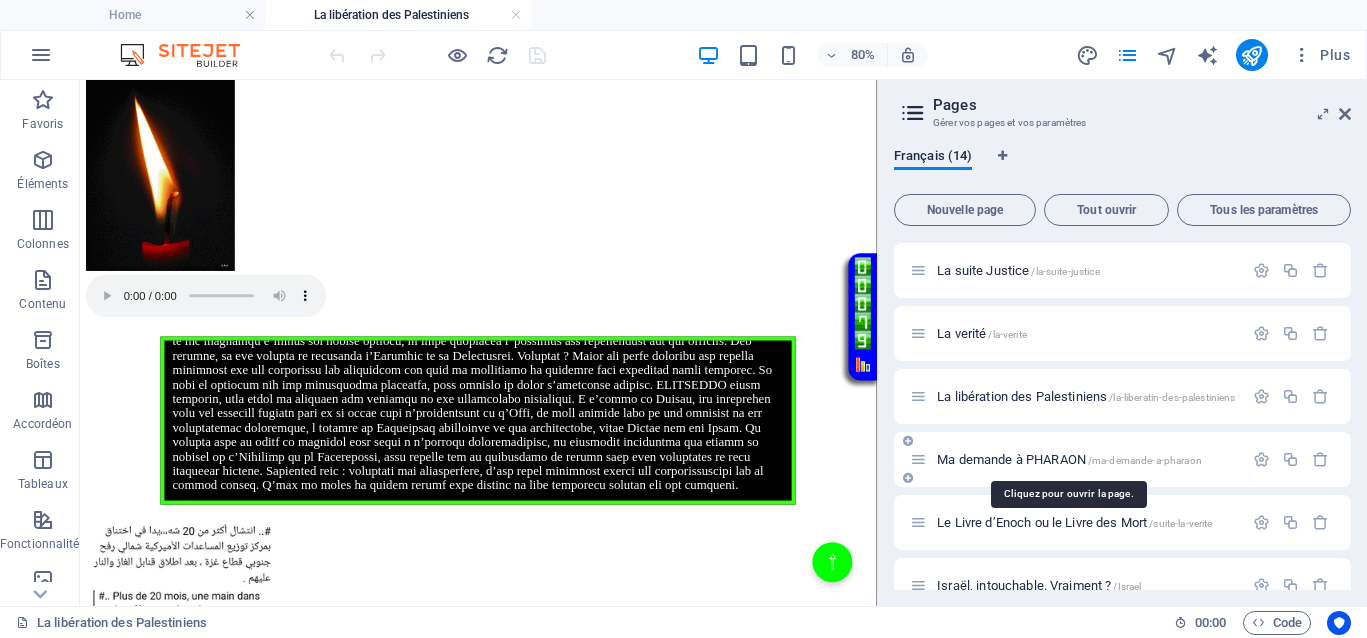 click on "Ma demande à PHARAON /ma-demande-a-pharaon" at bounding box center [1069, 459] 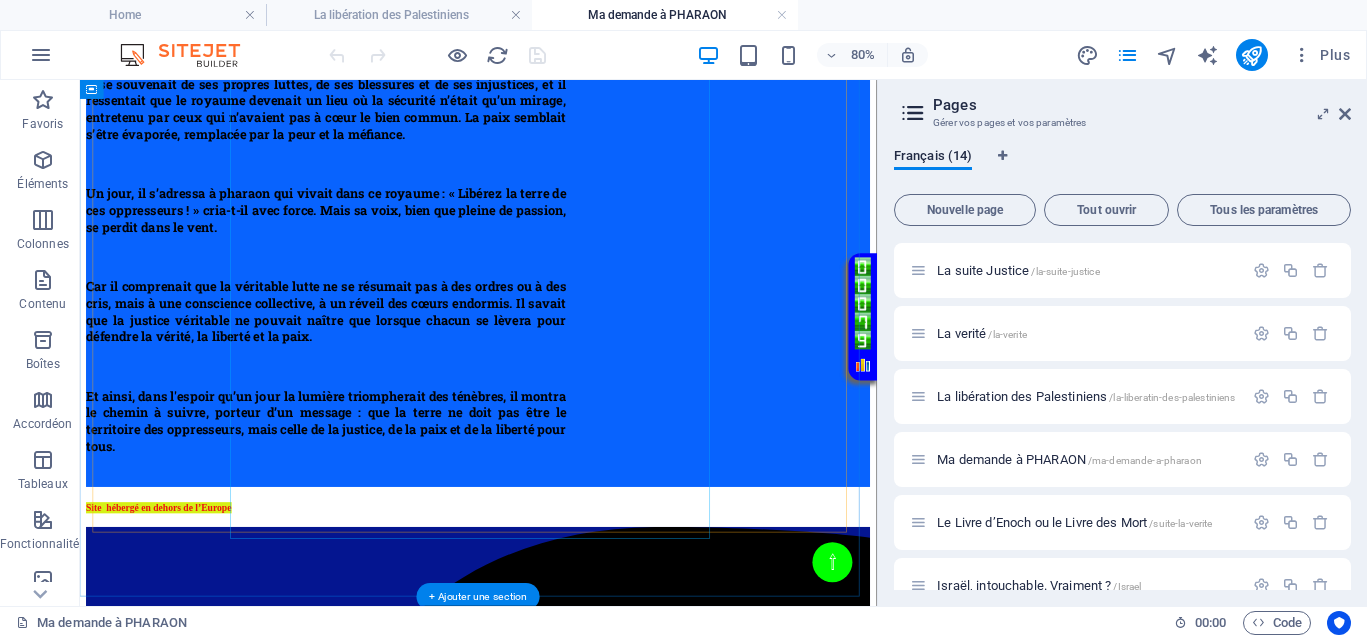 scroll, scrollTop: 1250, scrollLeft: 0, axis: vertical 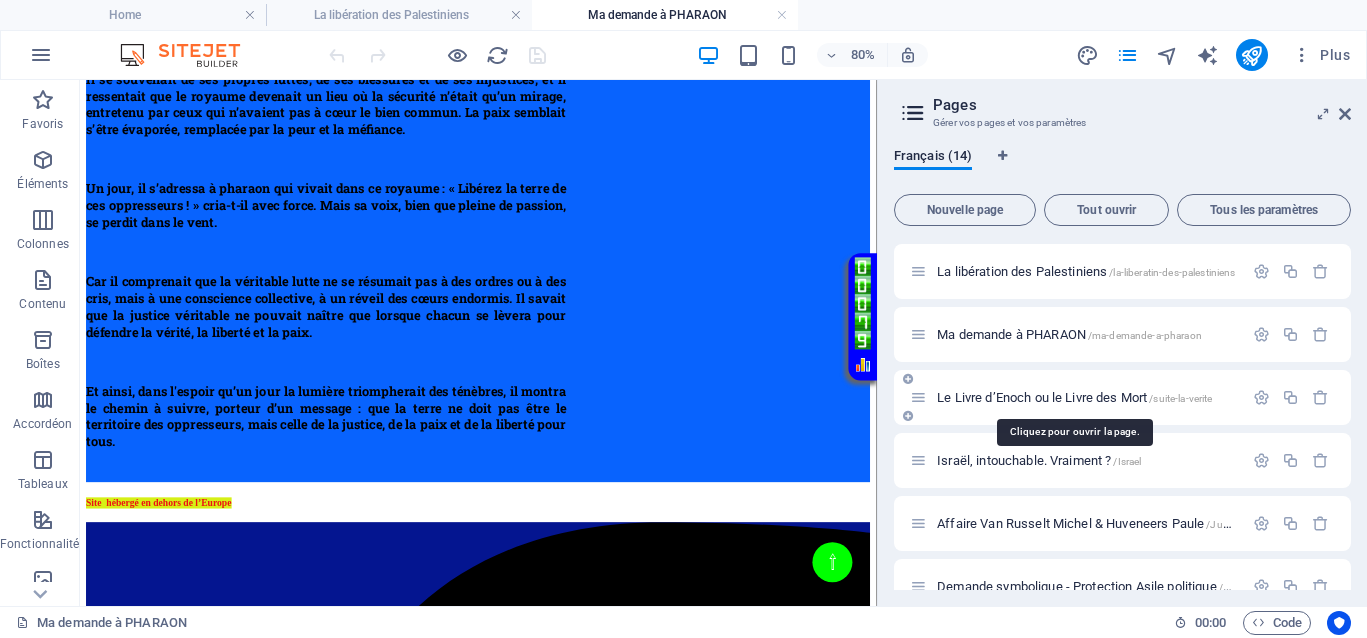 click on "Le Livre d’Enoch ou le Livre des Mort /suite-la-verite" at bounding box center [1074, 397] 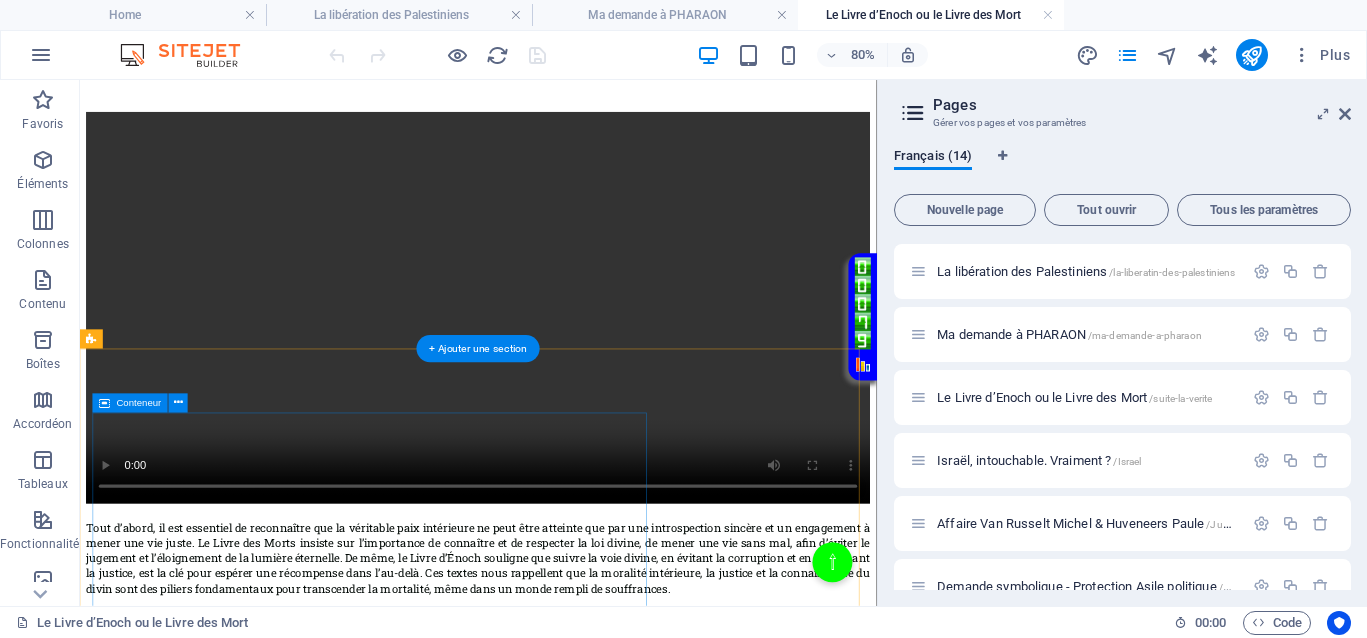 scroll, scrollTop: 1125, scrollLeft: 0, axis: vertical 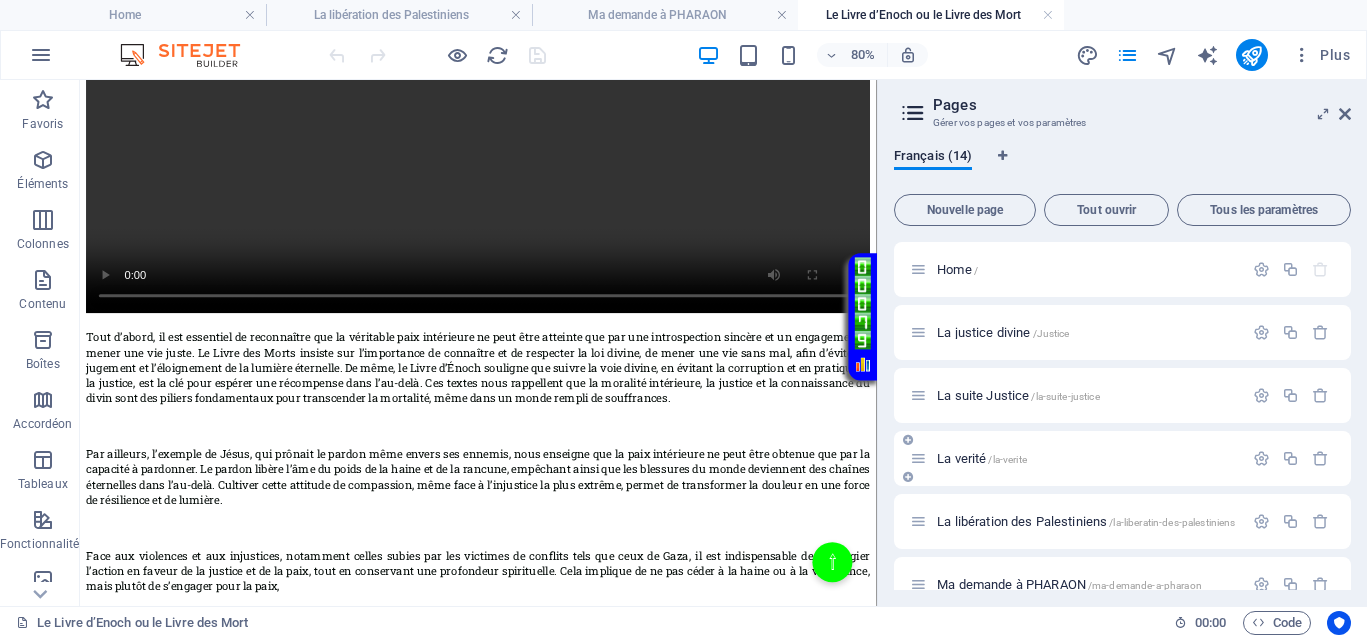 click on "La suite Justice /la-suite-justice" at bounding box center [1018, 395] 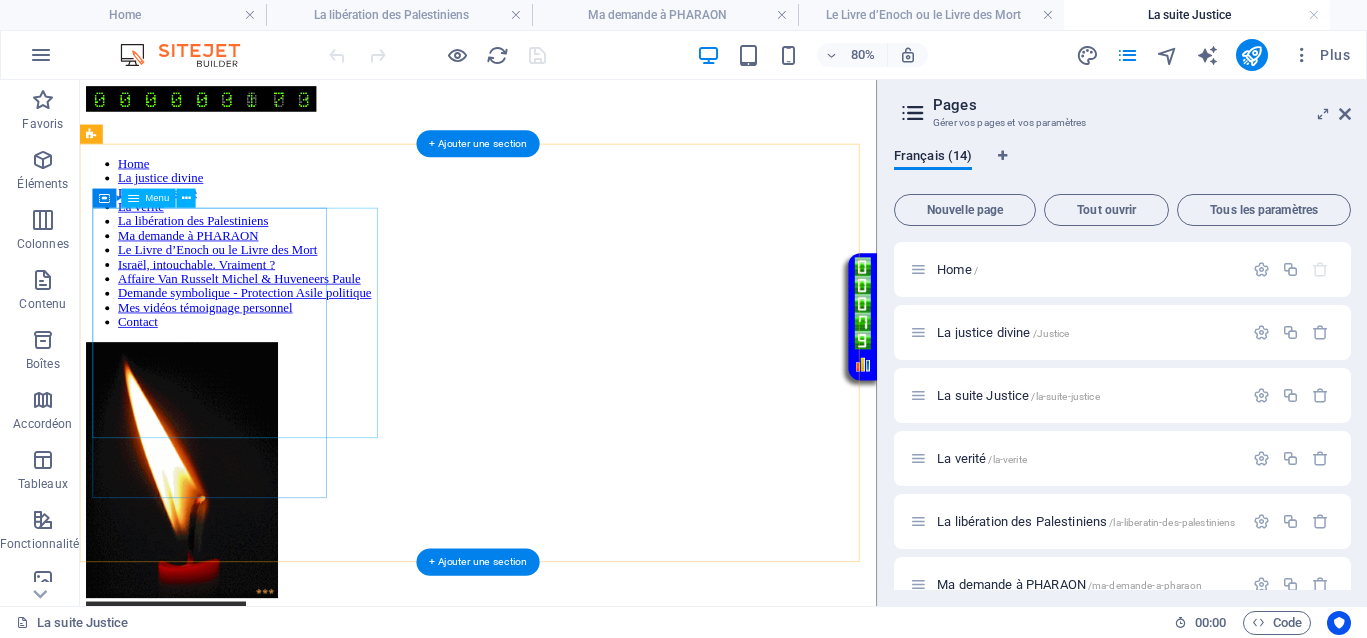 scroll, scrollTop: 0, scrollLeft: 0, axis: both 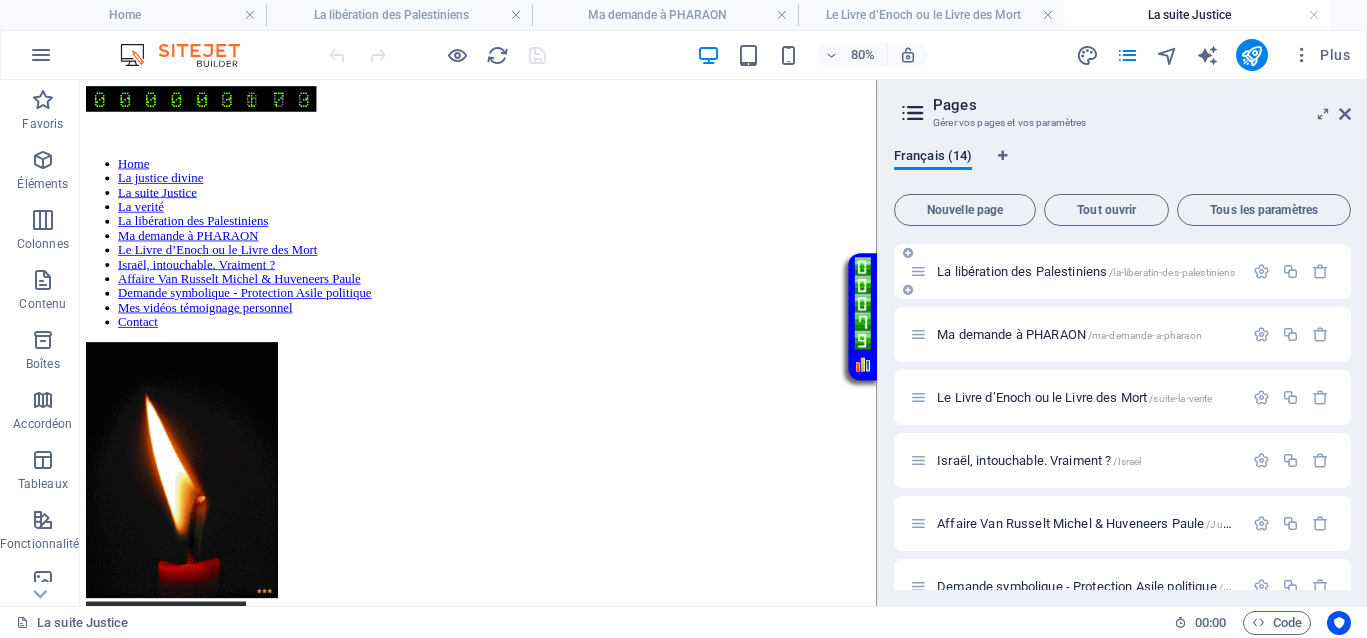 click on "La libération des Palestiniens /la-liberatin-des-palestiniens" at bounding box center [1086, 271] 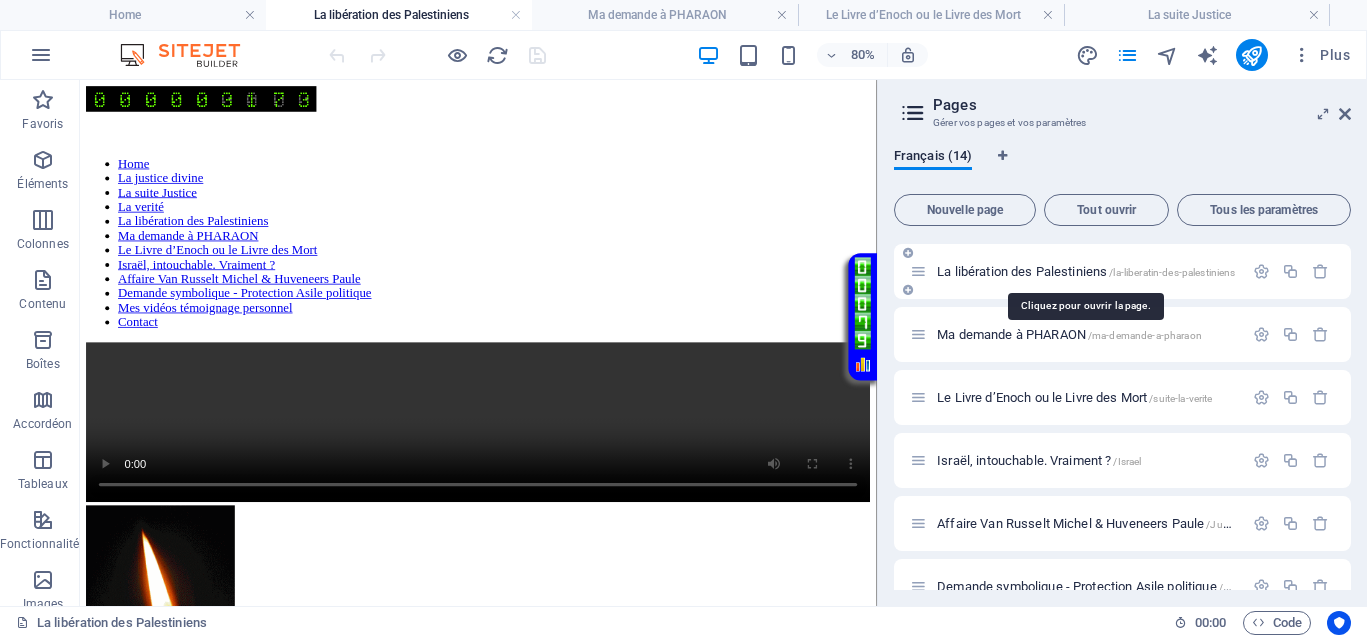 scroll, scrollTop: 541, scrollLeft: 0, axis: vertical 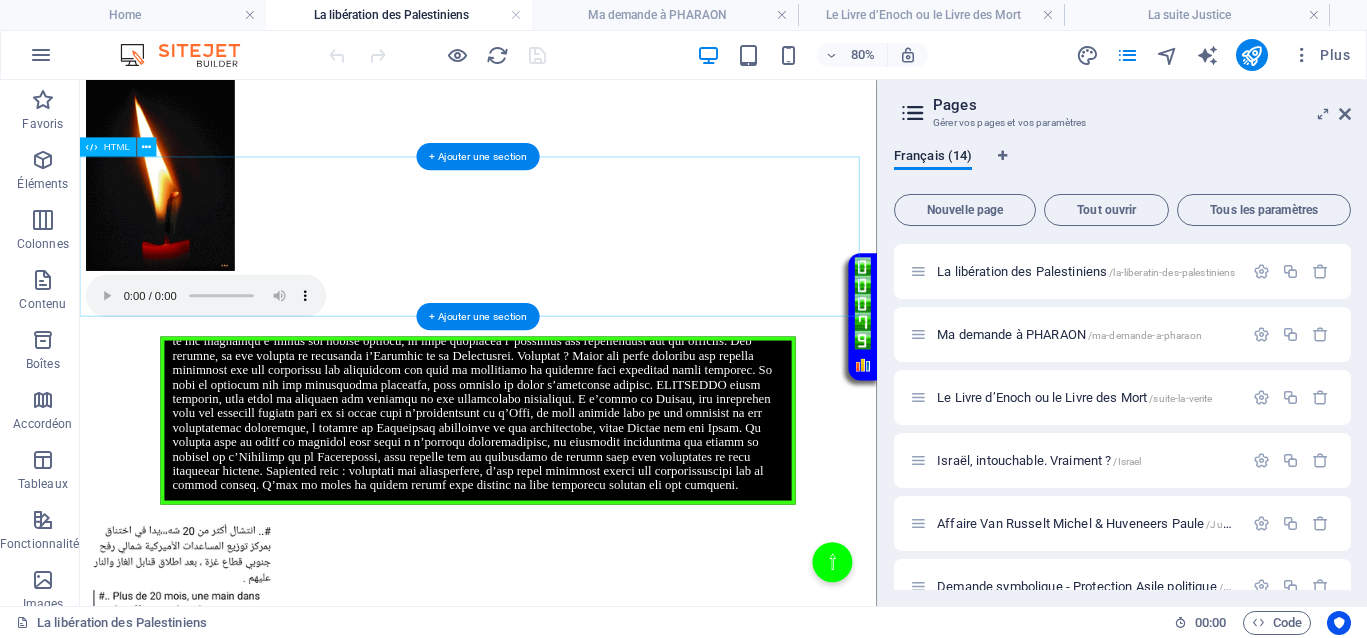 click on "Votre Témoignage
Il n’y a que trois conditions pour que la justice puisse fonctionner. Je tente de vous faire passer ce message sans que vous l’entendiez, mais il pourrait être perçu et agir maintenant pour libérer toutes ces personnes qui sont coincées, y compris les Palestiniens.
Première condition :
Il faut que vos actions soient visibles par le maximum d’opinion publique, en dehors des médias et toutes des manipulations institutionnelles. L’objectif est d’éviter tout biais dans l’opinion, de ne pas la manipuler, afin que cette dernière puisse fonctionner efficacement.
Deuxième condition :
Il s’agit de révéler l’injustice par la lumière, ici, la justice de Gaza ou toutes autres victimes. Cela permet de faire connaître ces injustices, de les sortir de l’ombre et de susciter la réaction du public.
Troisième condition :" at bounding box center [578, 506] 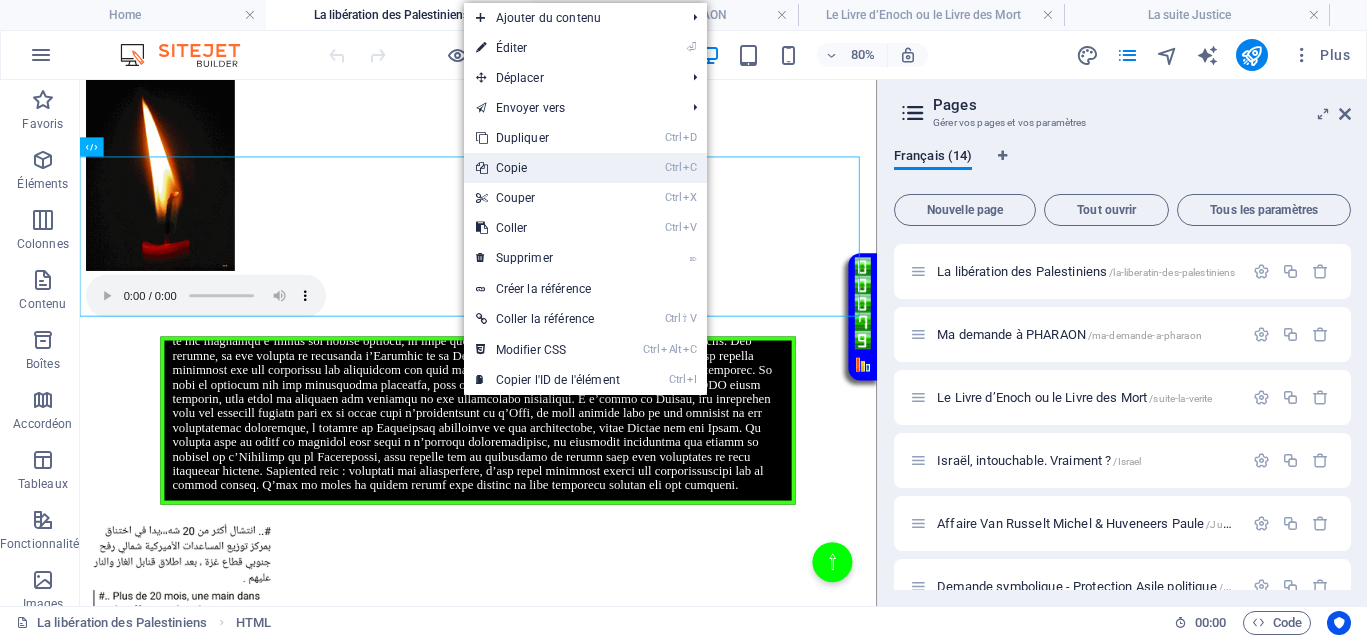 click on "Ctrl C  Copie" at bounding box center [548, 168] 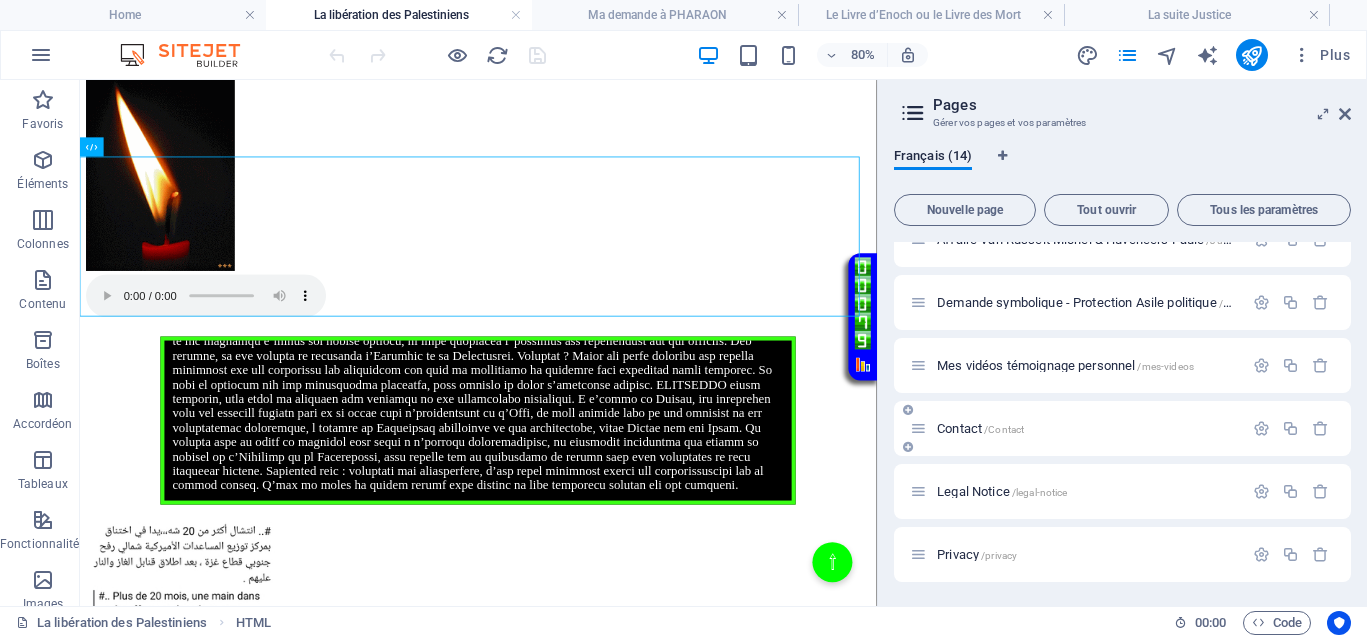 scroll, scrollTop: 409, scrollLeft: 0, axis: vertical 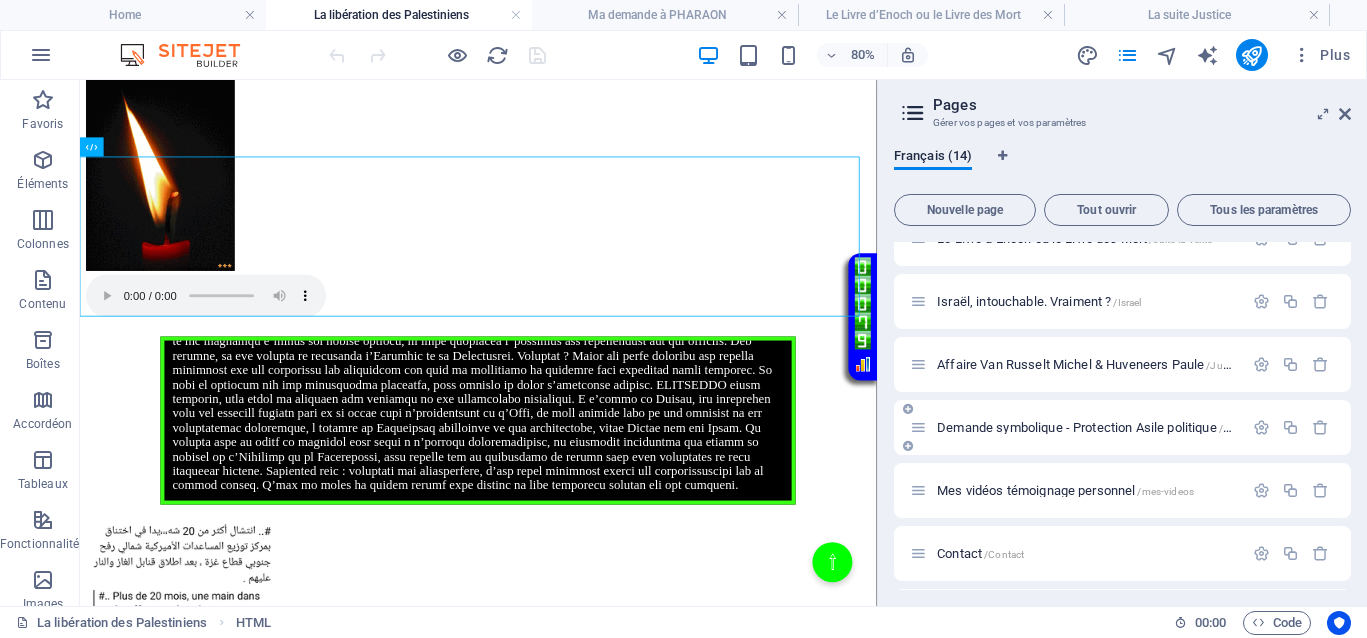 click on "Demande symbolique  - Protection Asile politique /Politique" at bounding box center (1076, 427) 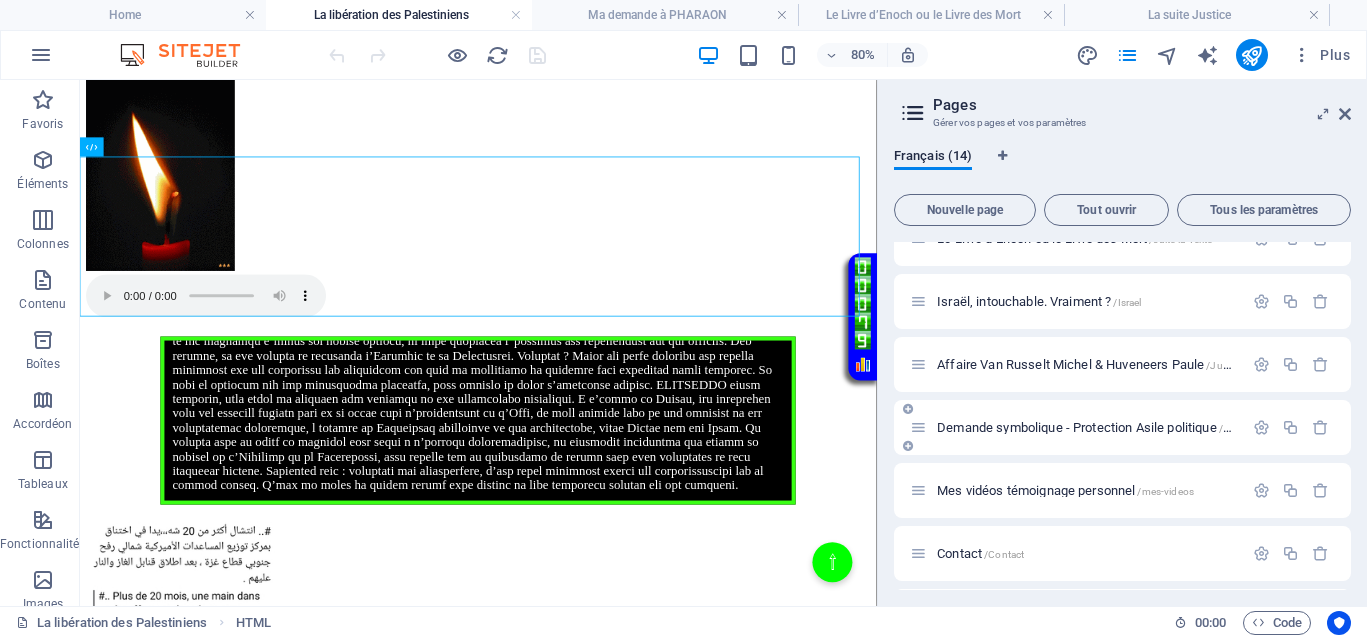 click on "Demande symbolique  - Protection Asile politique /Politique" at bounding box center [1099, 427] 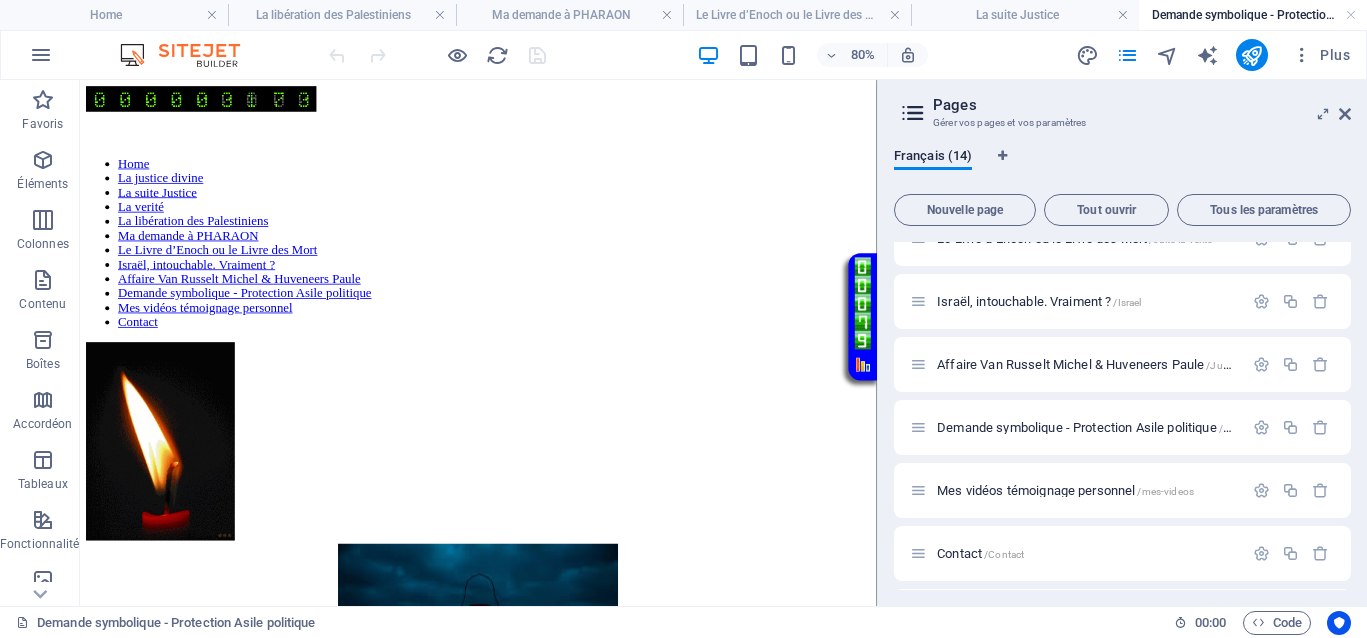 scroll, scrollTop: 0, scrollLeft: 0, axis: both 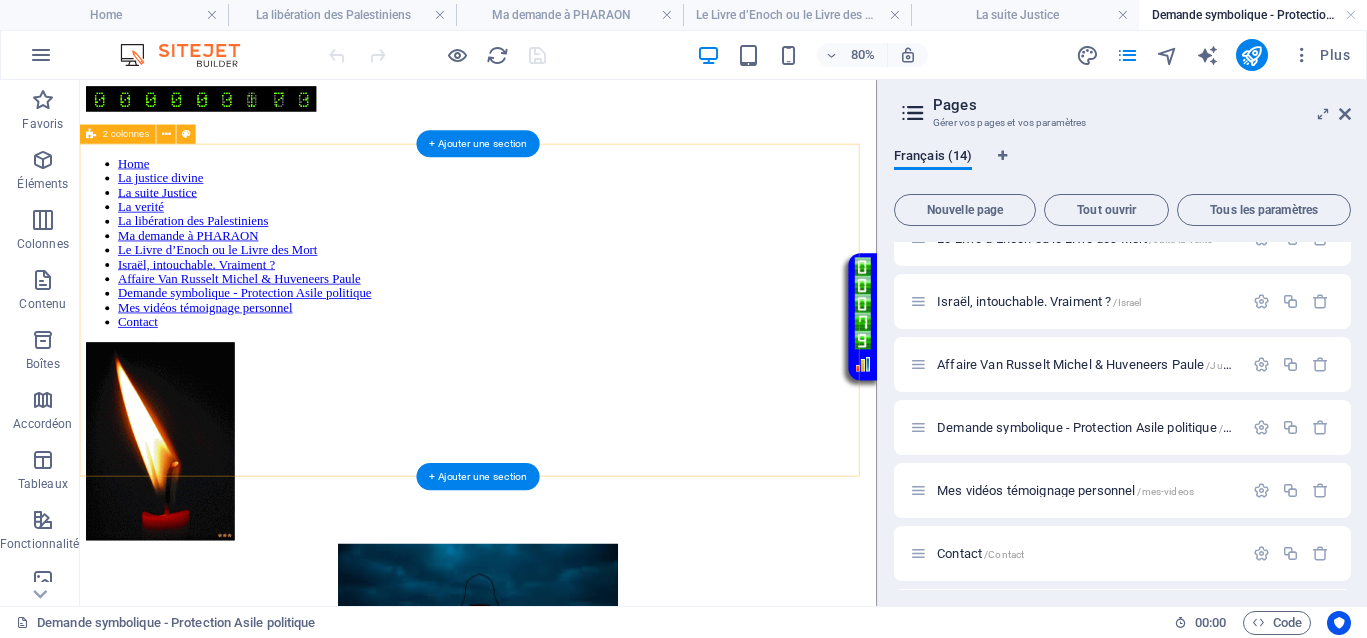 click on "Home La justice divine La suite Justice La verité La libération des Palestiniens Ma demande à PHARAON Le Livre d’Enoch ou le Livre des Mort Israël, intouchable. Vraiment ? Affaire Van Russelt Michel & Huveneers Paule Demande symbolique  - Protection Asile politique Mes vidéos témoignage personnel Contact" at bounding box center [578, 418] 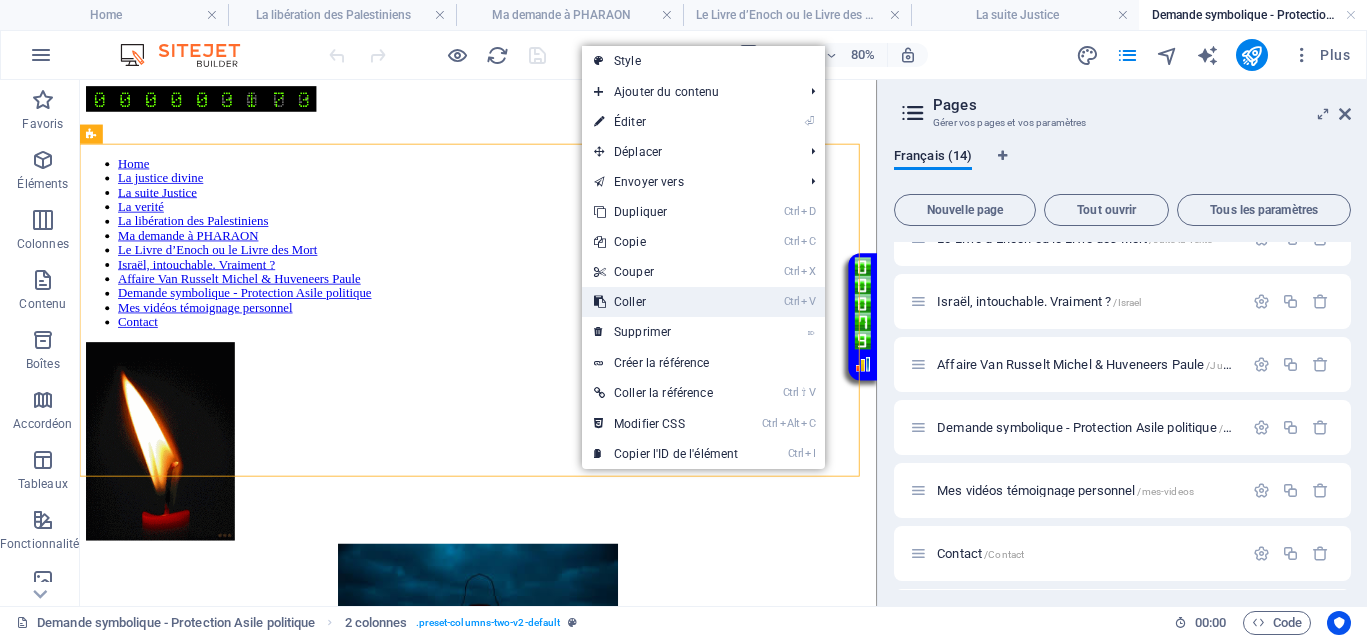drag, startPoint x: 707, startPoint y: 266, endPoint x: 646, endPoint y: 293, distance: 66.70832 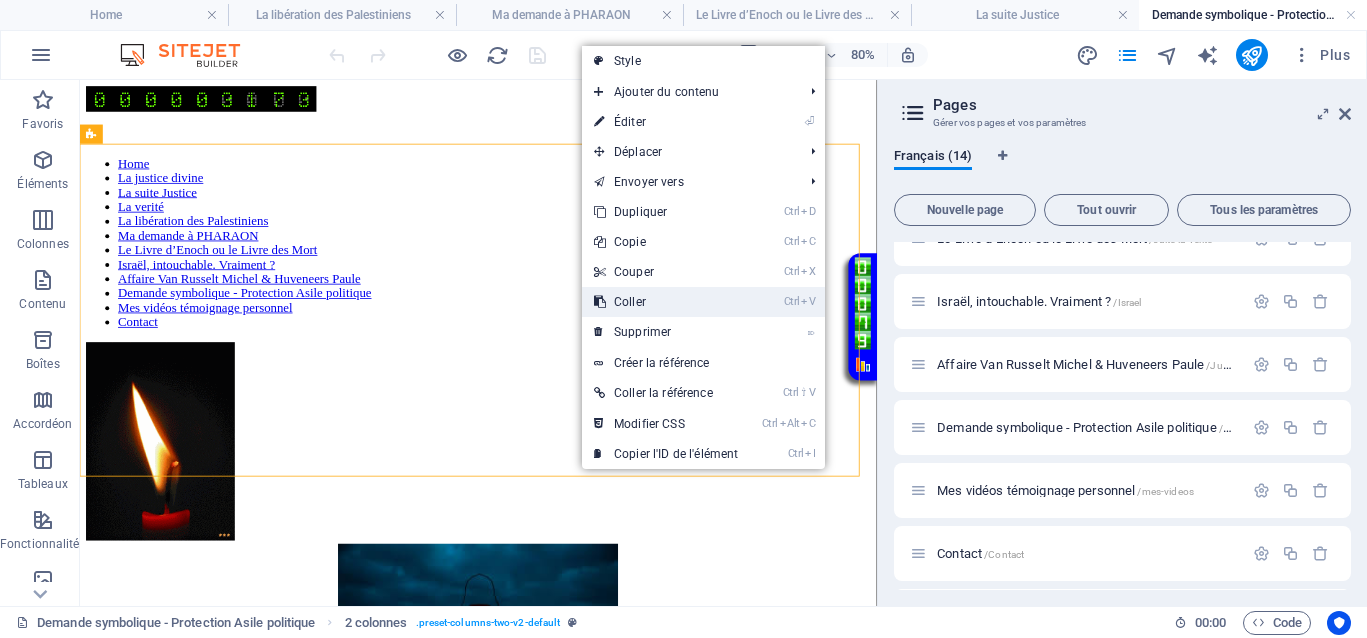click on "Ctrl V  Coller" at bounding box center [666, 302] 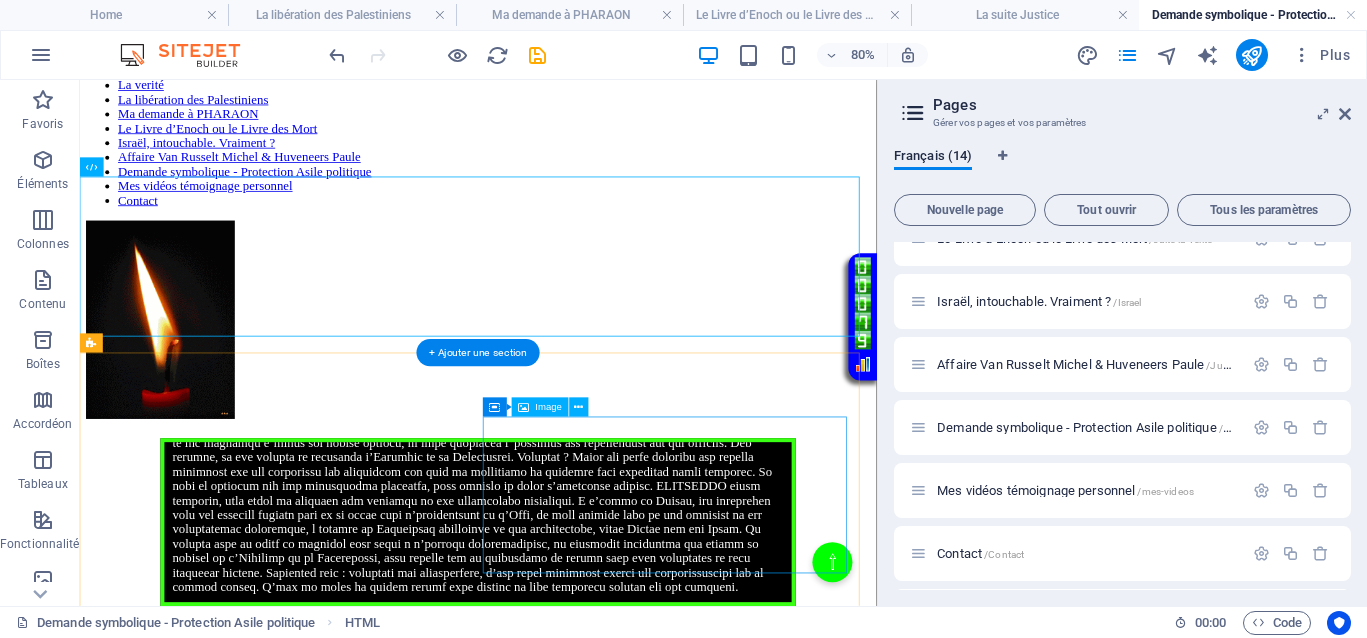 scroll, scrollTop: 500, scrollLeft: 0, axis: vertical 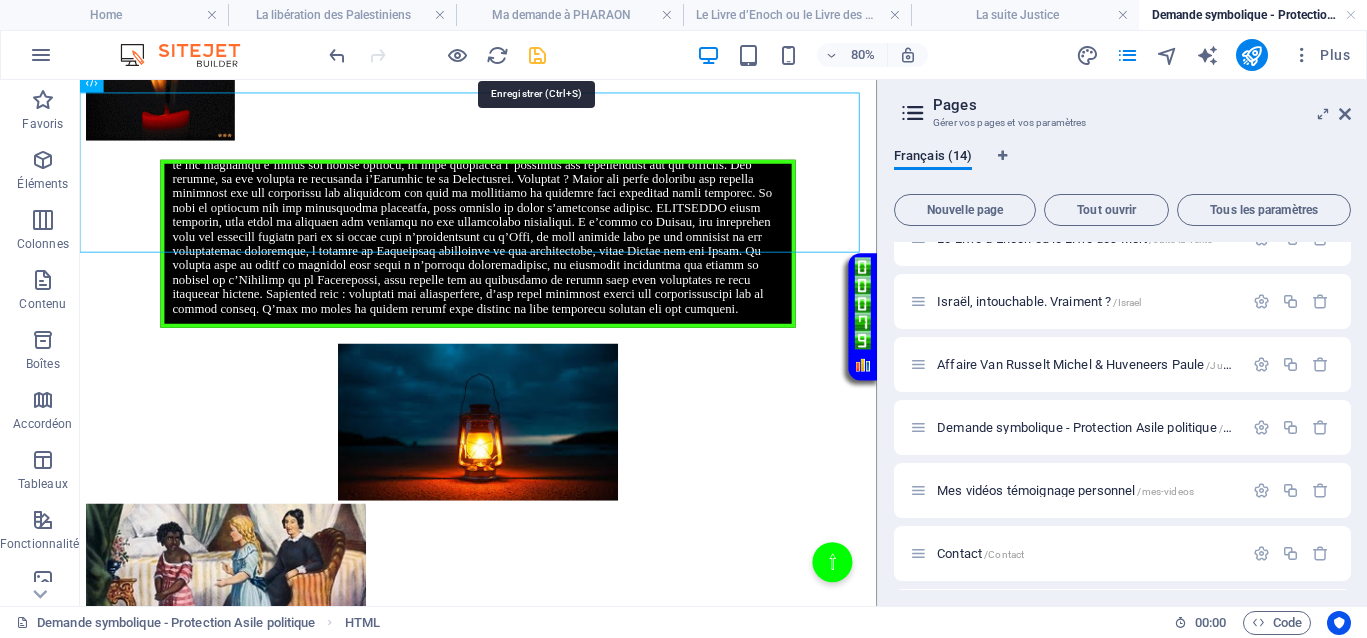 drag, startPoint x: 532, startPoint y: 58, endPoint x: 560, endPoint y: 150, distance: 96.16652 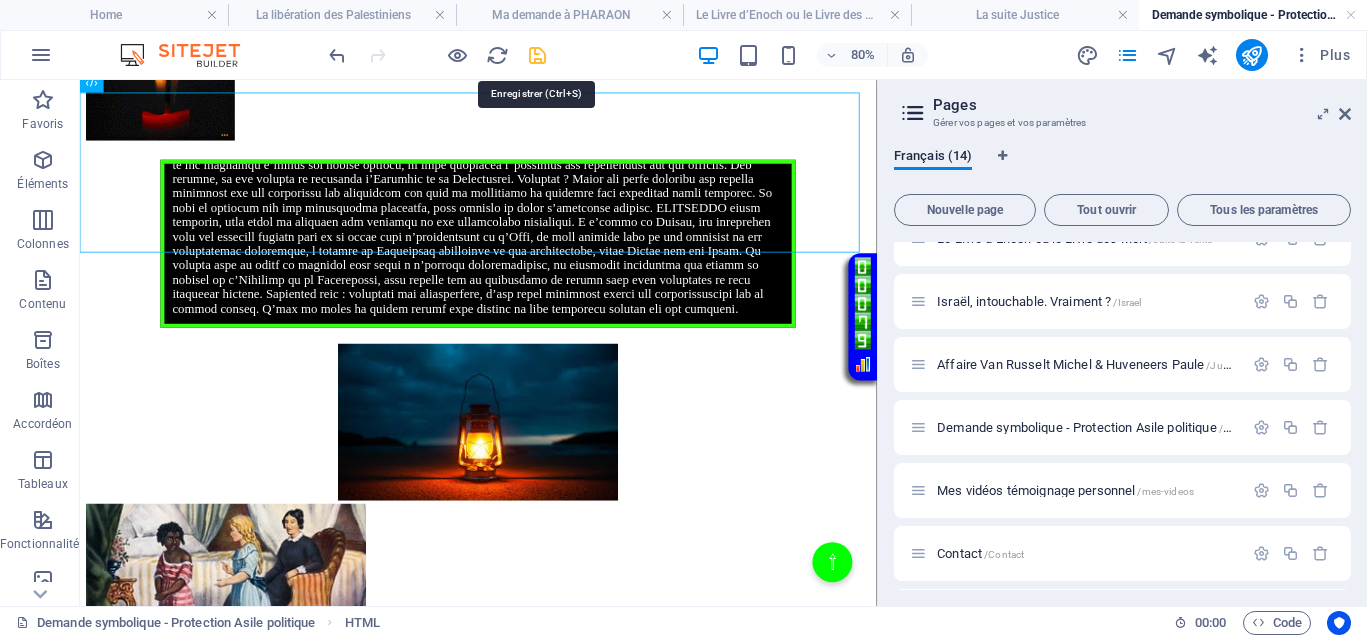 click at bounding box center (537, 55) 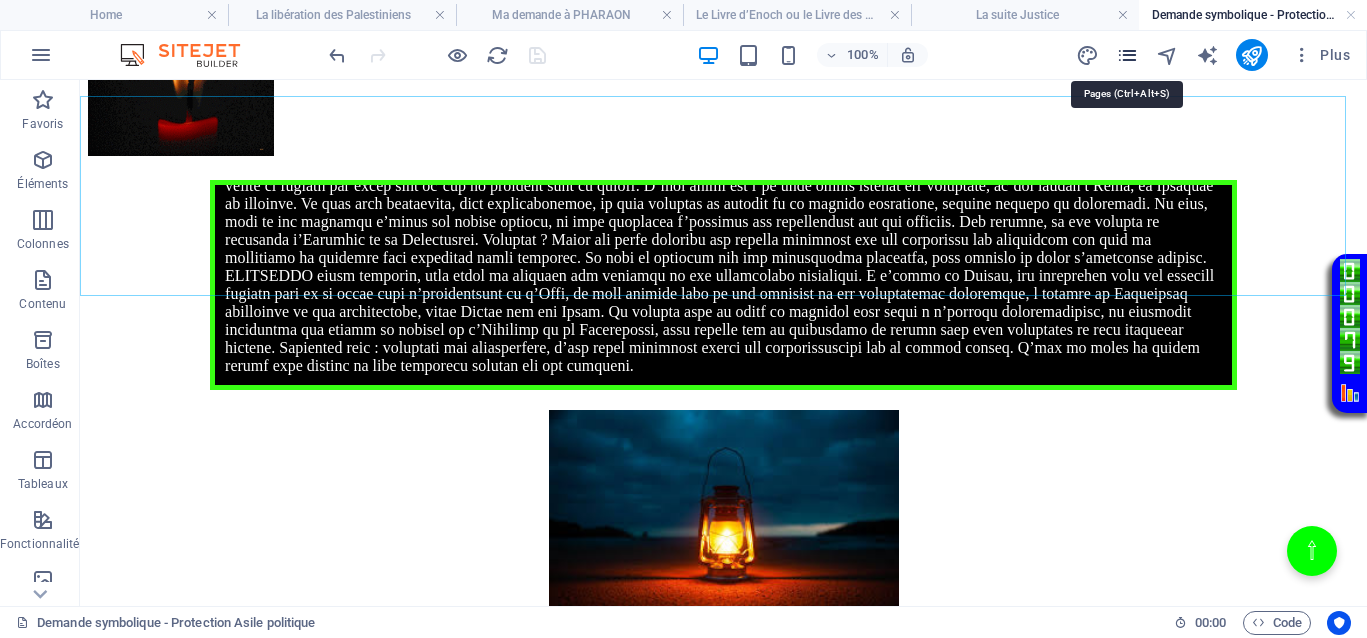click at bounding box center (1127, 55) 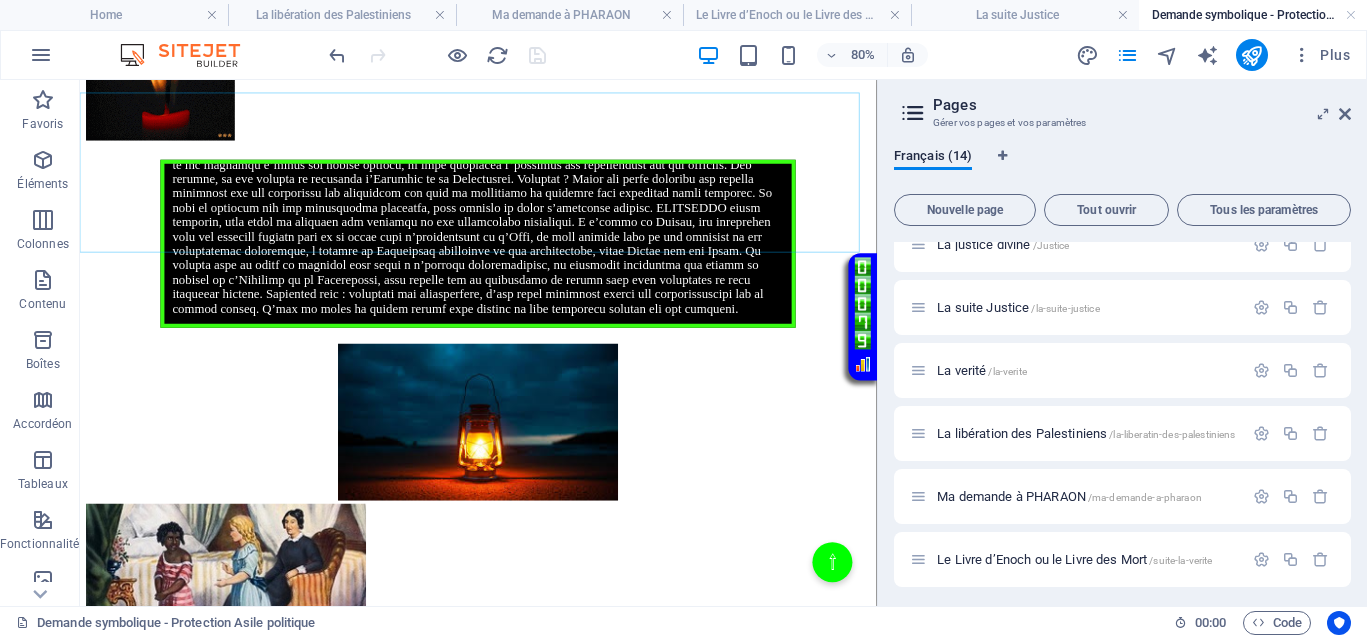 scroll, scrollTop: 125, scrollLeft: 0, axis: vertical 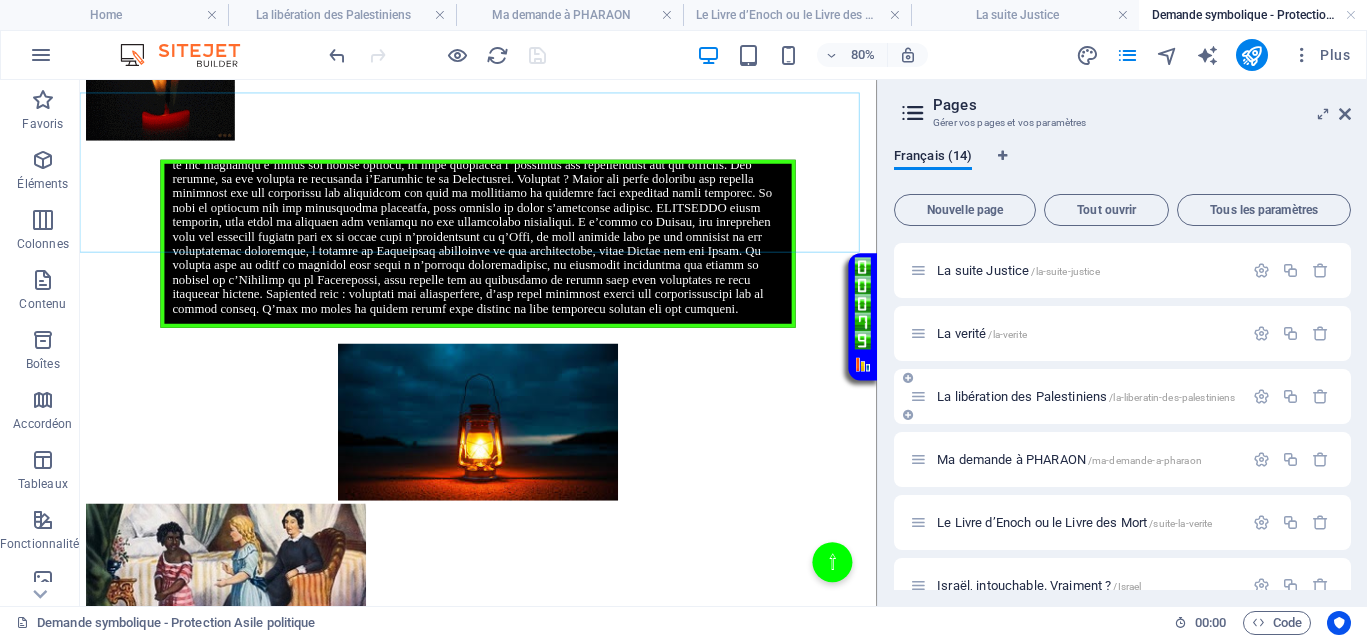 click on "La libération des Palestiniens /la-liberatin-des-palestiniens" at bounding box center [1086, 396] 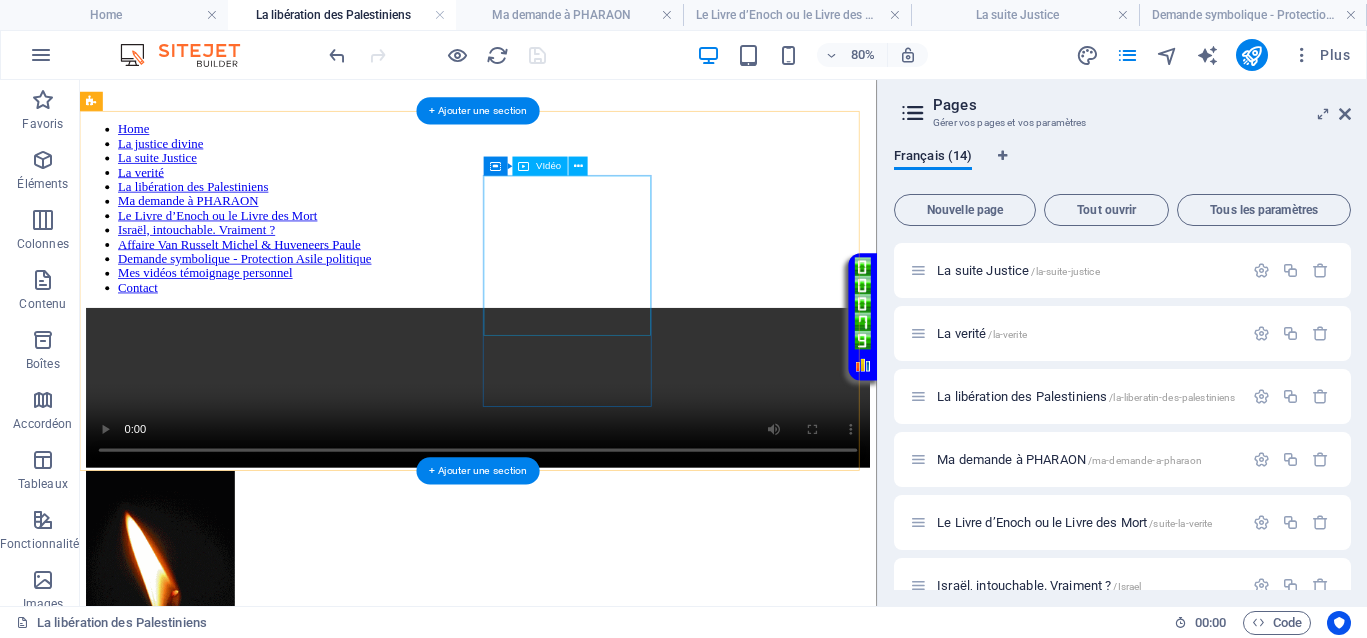 scroll, scrollTop: 41, scrollLeft: 0, axis: vertical 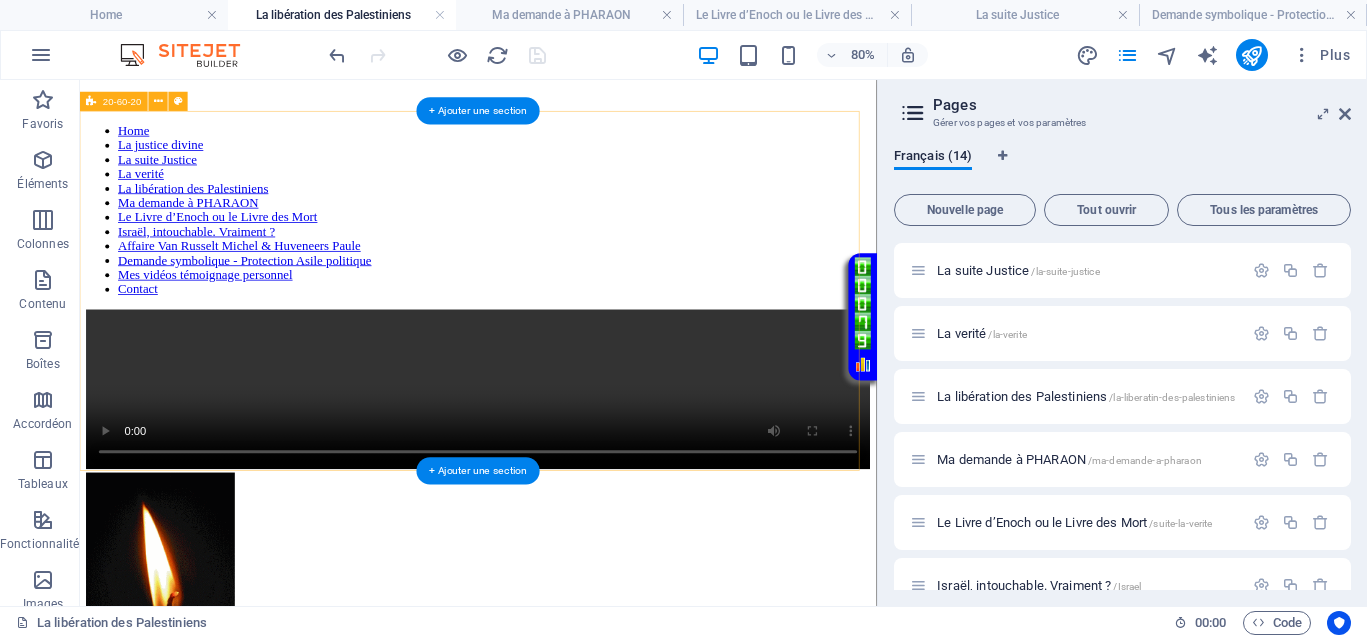 click on "Home La justice divine La suite Justice La verité La libération des Palestiniens Ma demande à PHARAON Le Livre d’Enoch ou le Livre des Mort Israël, intouchable. Vraiment ? Affaire Van Russelt Michel & Huveneers Paule Demande symbolique  - Protection Asile politique Mes vidéos témoignage personnel Contact" at bounding box center [578, 479] 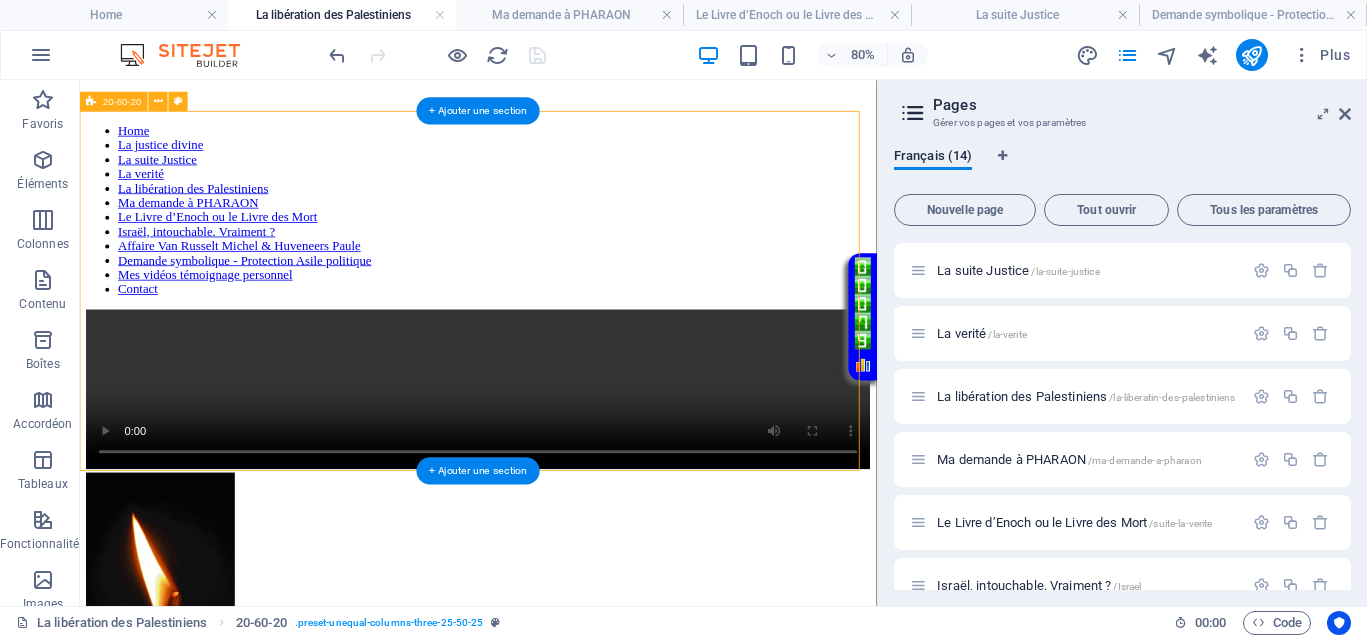 click on "Home La justice divine La suite Justice La verité La libération des Palestiniens Ma demande à PHARAON Le Livre d’Enoch ou le Livre des Mort Israël, intouchable. Vraiment ? Affaire Van Russelt Michel & Huveneers Paule Demande symbolique  - Protection Asile politique Mes vidéos témoignage personnel Contact" at bounding box center (578, 479) 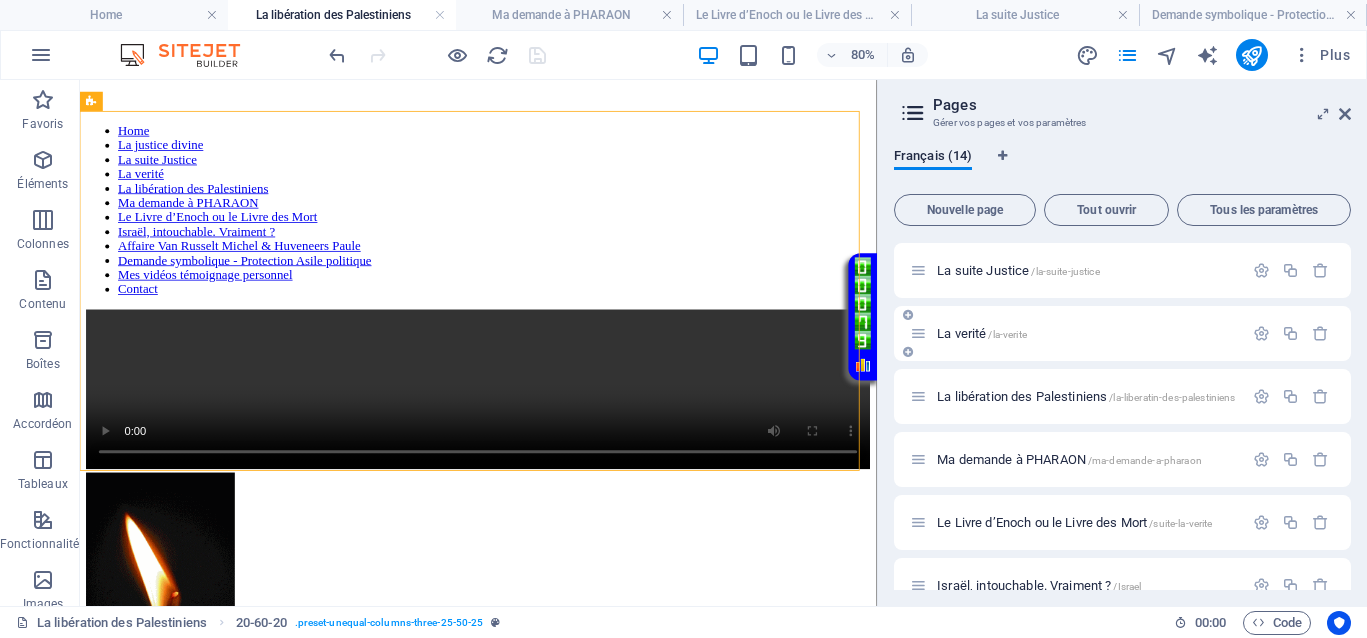click on "La verité /la-verite" at bounding box center (982, 333) 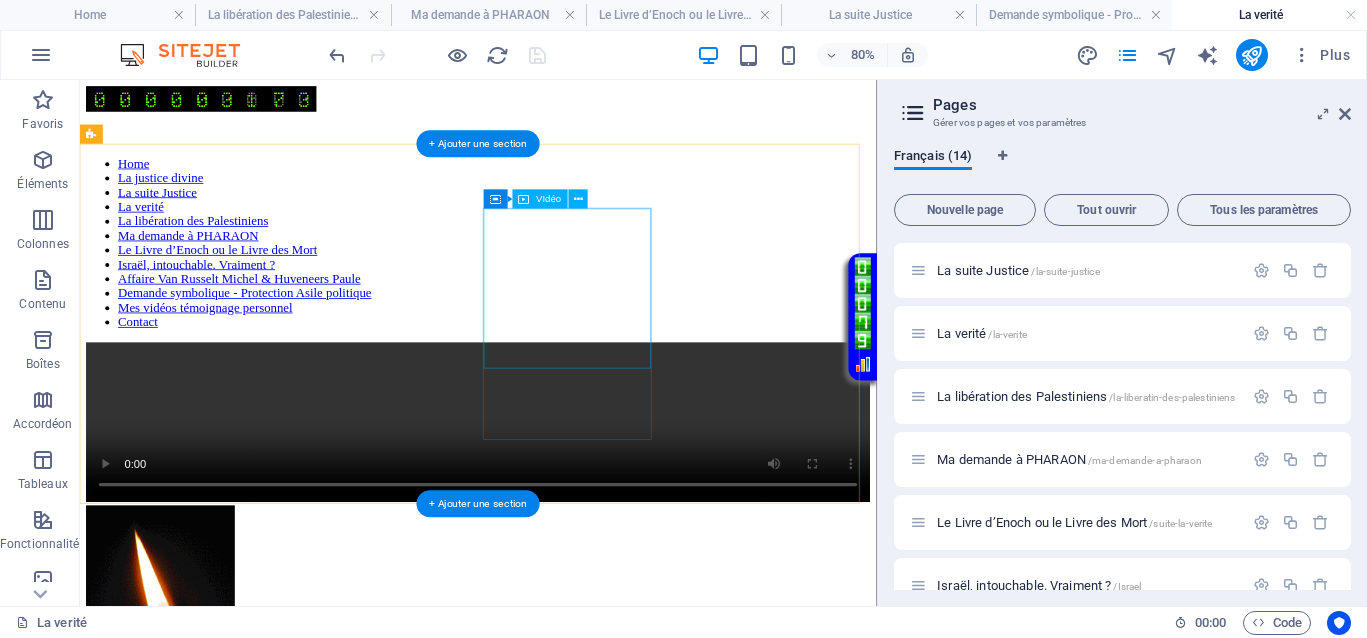 scroll, scrollTop: 0, scrollLeft: 0, axis: both 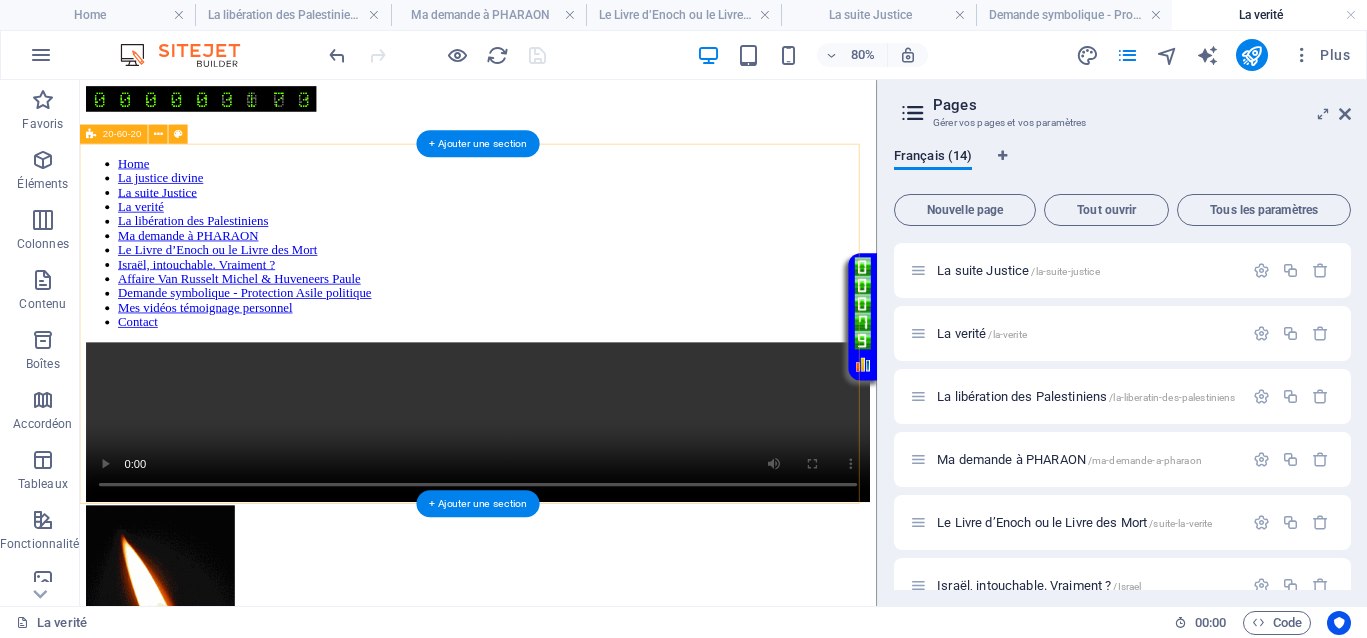 click on "Home La justice divine La suite Justice La verité La libération des Palestiniens Ma demande à PHARAON Le Livre d’Enoch ou le Livre des Mort Israël, intouchable. Vraiment ? Affaire Van Russelt Michel & Huveneers Paule Demande symbolique  - Protection Asile politique Mes vidéos témoignage personnel Contact" at bounding box center (578, 520) 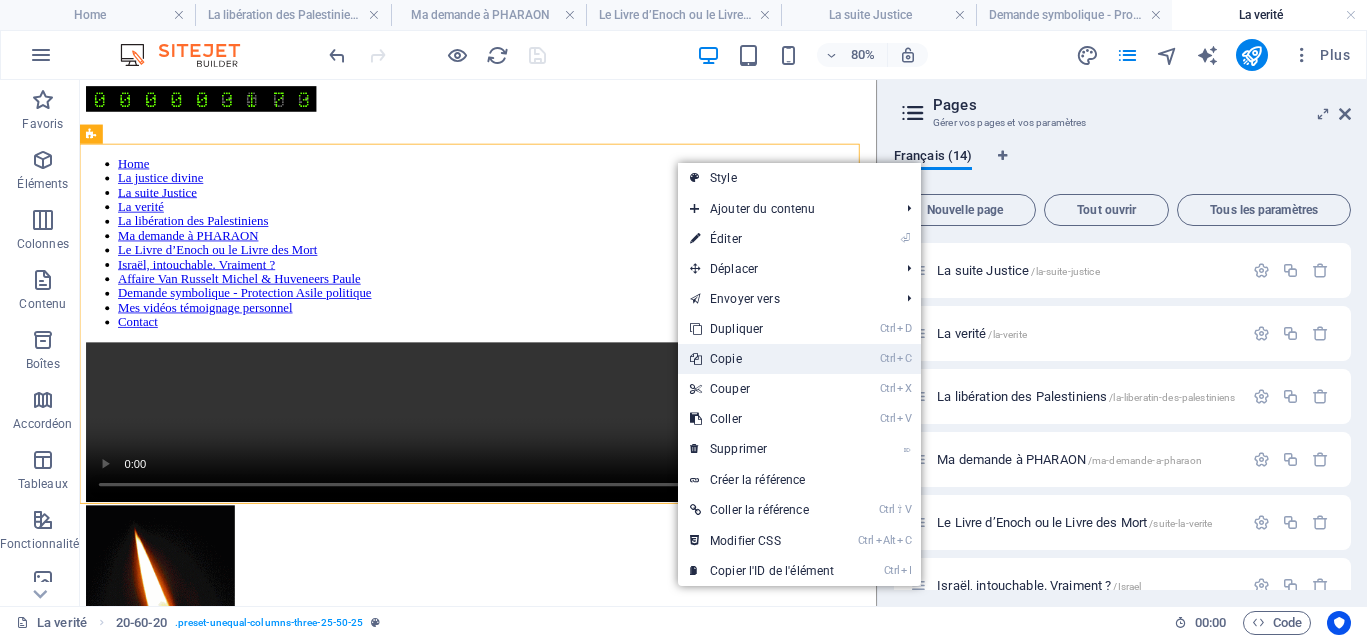 drag, startPoint x: 742, startPoint y: 357, endPoint x: 833, endPoint y: 344, distance: 91.92388 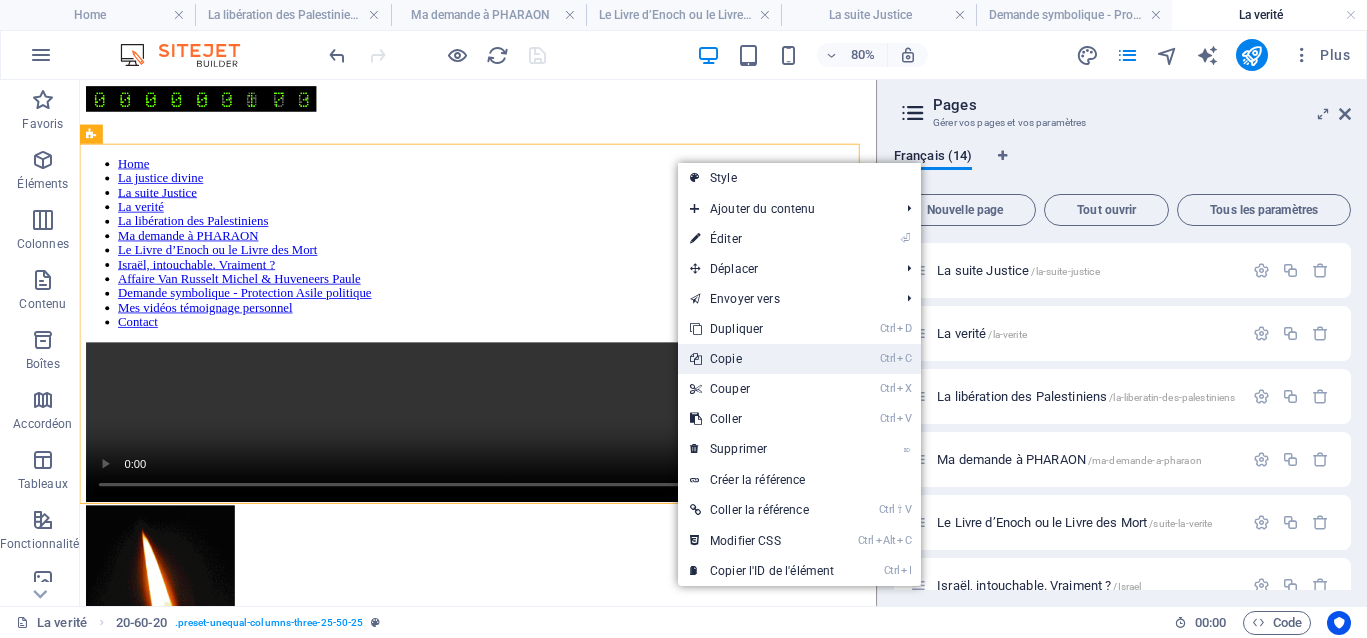 click on "Ctrl C  Copie" at bounding box center (762, 359) 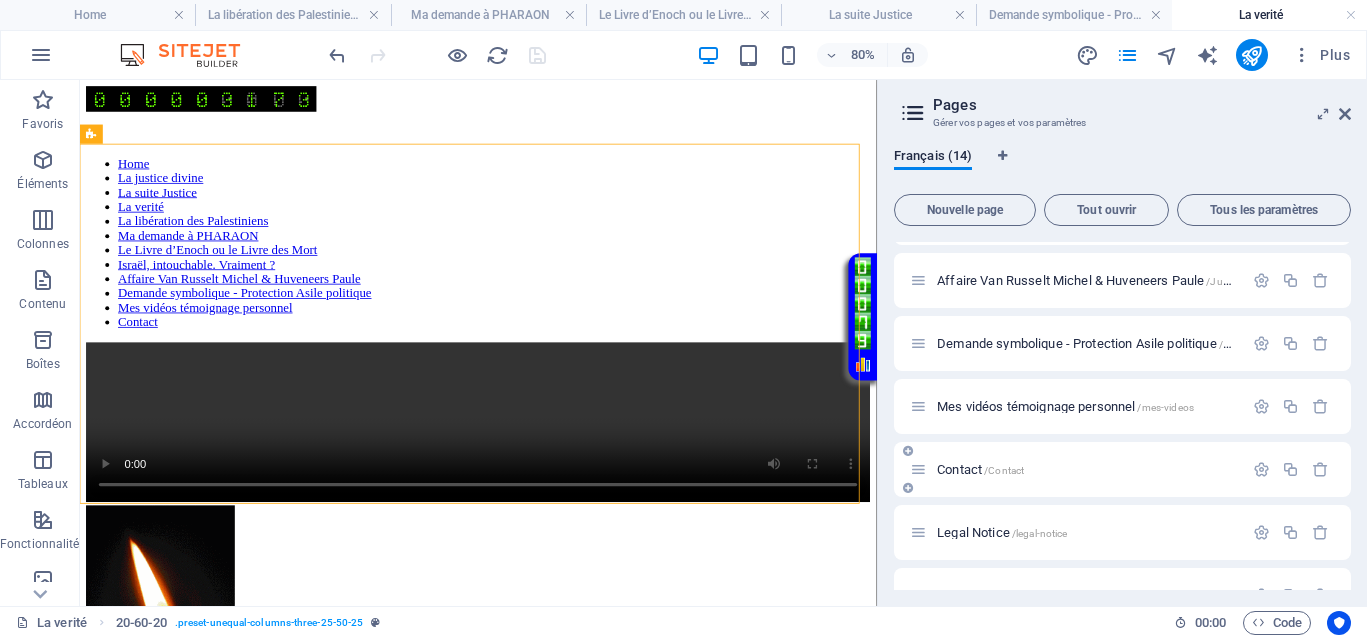 scroll, scrollTop: 500, scrollLeft: 0, axis: vertical 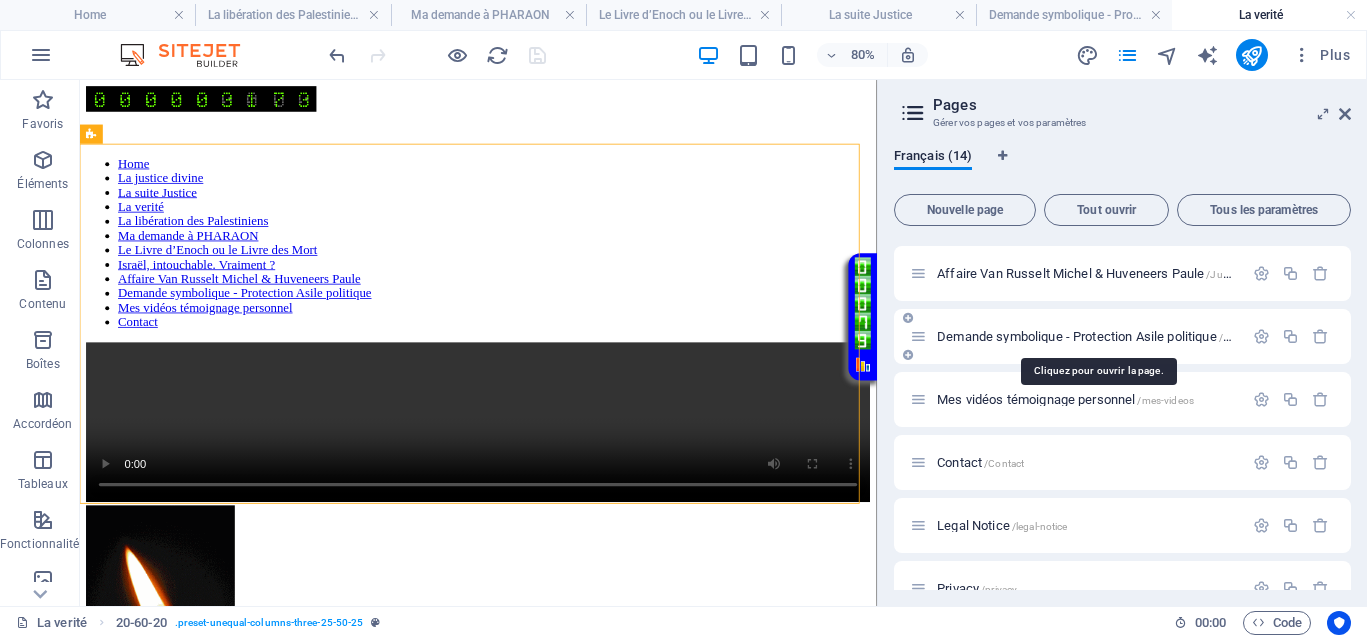 click on "Demande symbolique  - Protection Asile politique /Politique" at bounding box center [1099, 336] 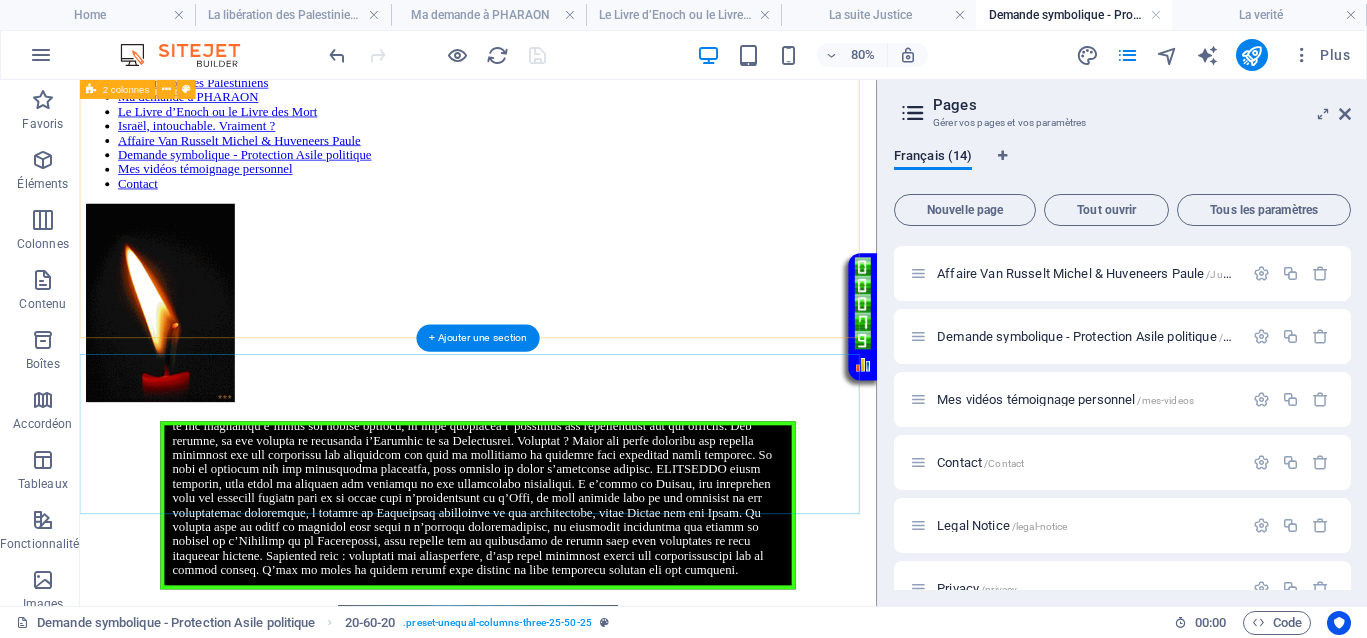 scroll, scrollTop: 125, scrollLeft: 0, axis: vertical 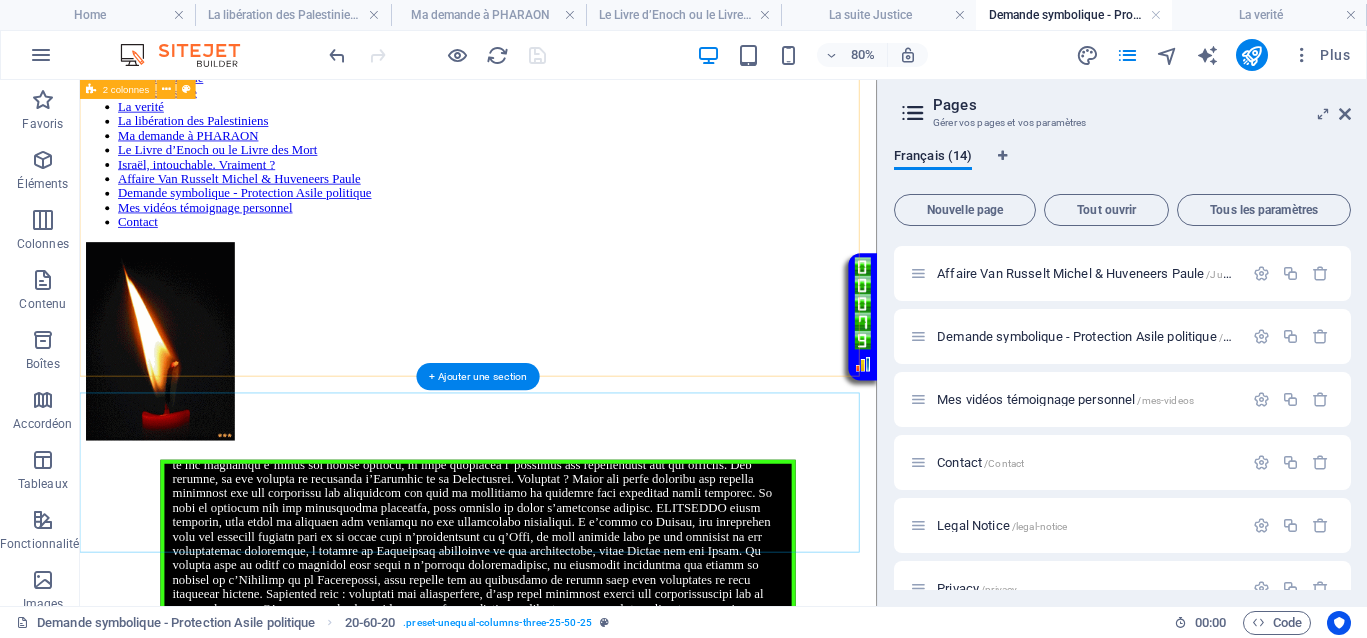 click on "Home La justice divine La suite Justice La verité La libération des Palestiniens Ma demande à PHARAON Le Livre d’Enoch ou le Livre des Mort Israël, intouchable. Vraiment ? Affaire Van Russelt Michel & Huveneers Paule Demande symbolique  - Protection Asile politique Mes vidéos témoignage personnel Contact" at bounding box center (578, 293) 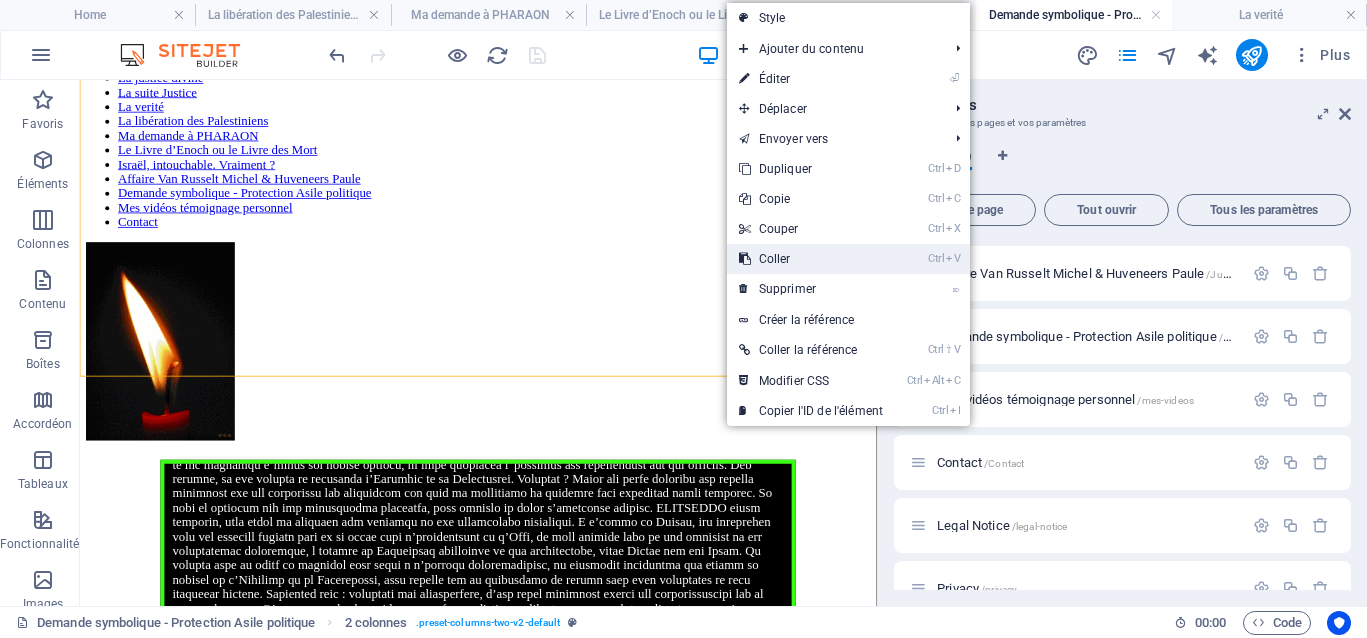 click on "Ctrl V  Coller" at bounding box center (811, 259) 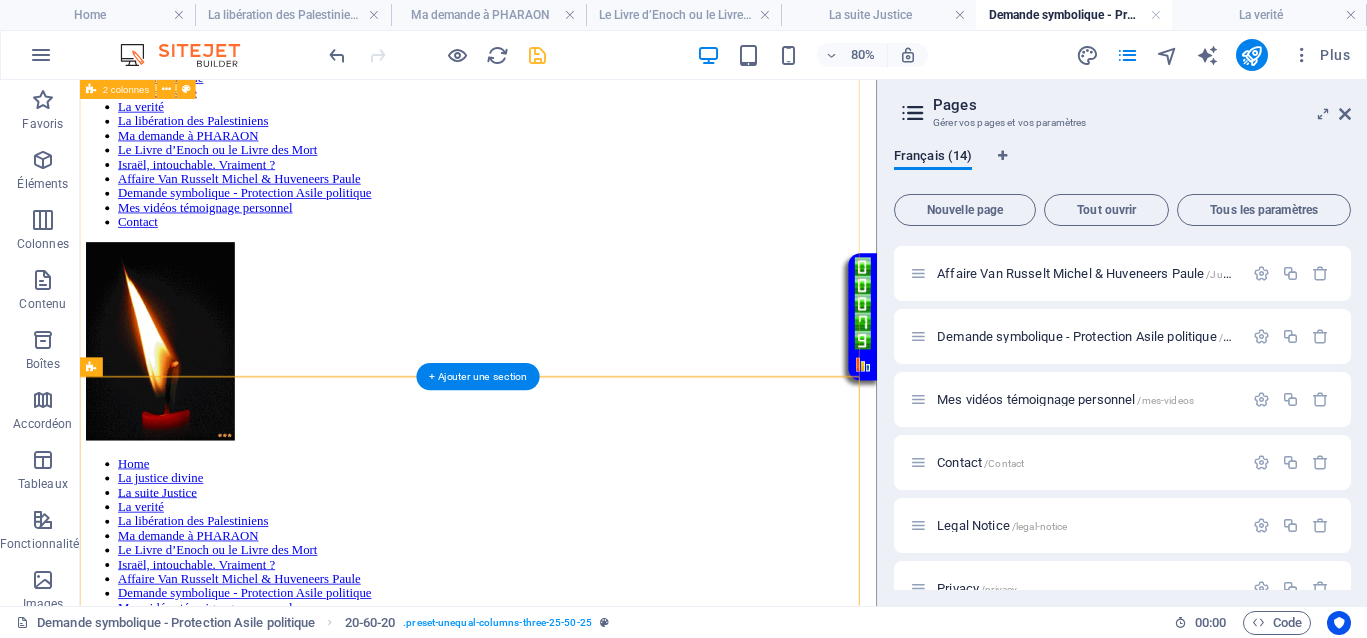 click on "Home La justice divine La suite Justice La verité La libération des Palestiniens Ma demande à PHARAON Le Livre d’Enoch ou le Livre des Mort Israël, intouchable. Vraiment ? Affaire Van Russelt Michel & Huveneers Paule Demande symbolique  - Protection Asile politique Mes vidéos témoignage personnel Contact" at bounding box center (578, 293) 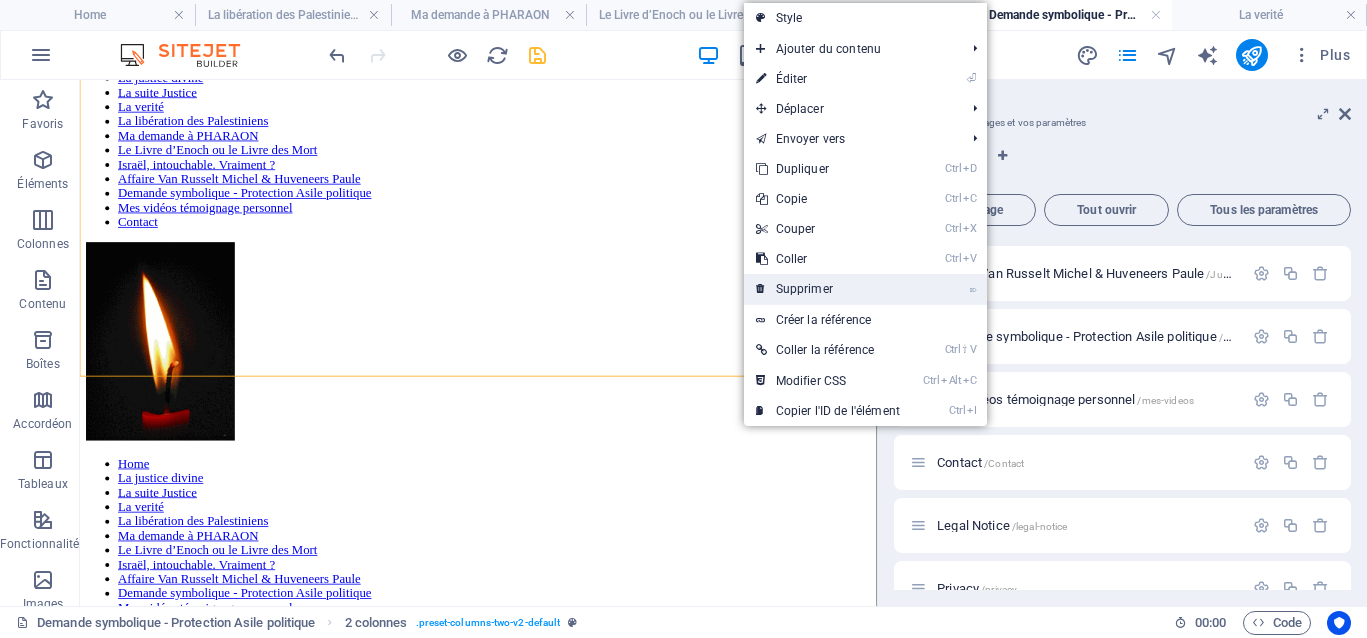 click on "⌦  Supprimer" at bounding box center [828, 289] 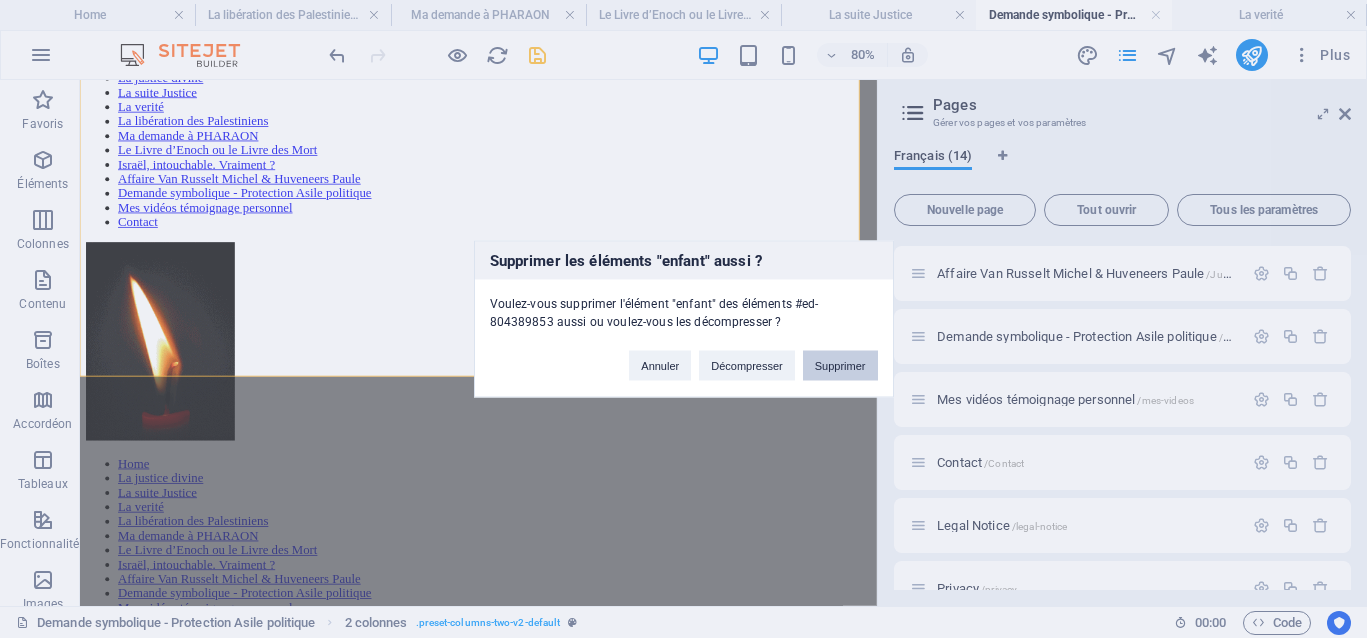 click on "Supprimer" at bounding box center (840, 366) 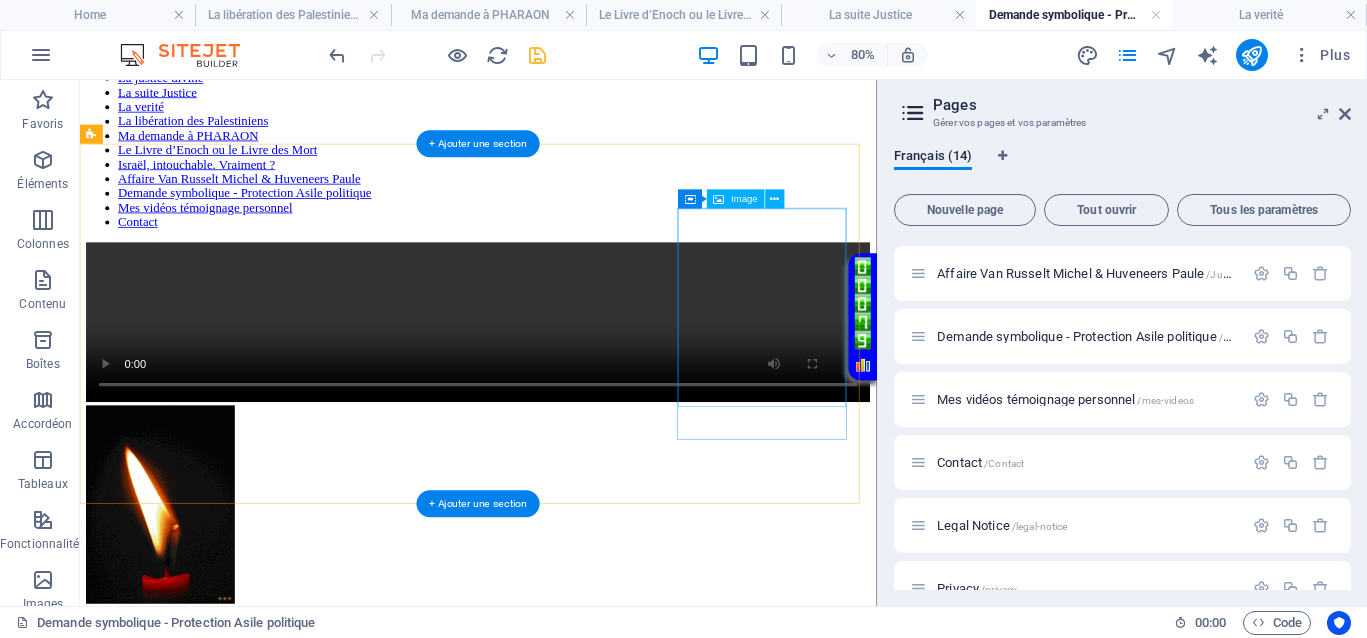scroll, scrollTop: 0, scrollLeft: 0, axis: both 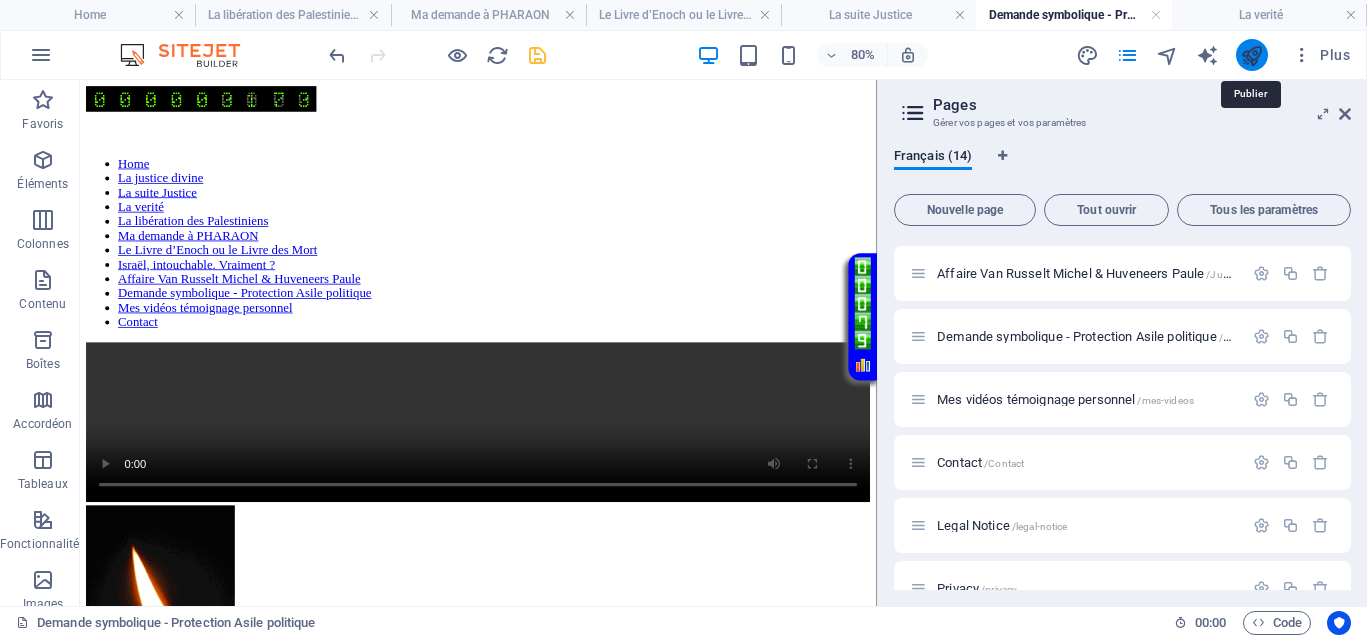 drag, startPoint x: 1246, startPoint y: 58, endPoint x: 965, endPoint y: 128, distance: 289.58765 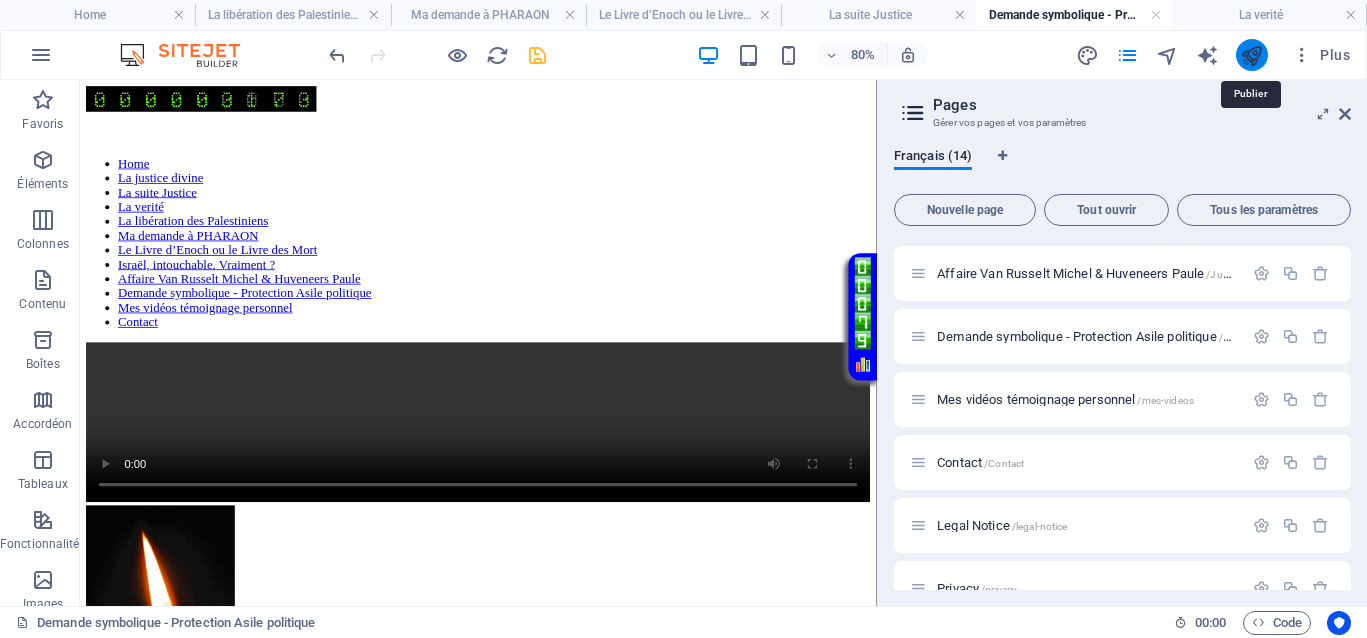 click at bounding box center [1251, 55] 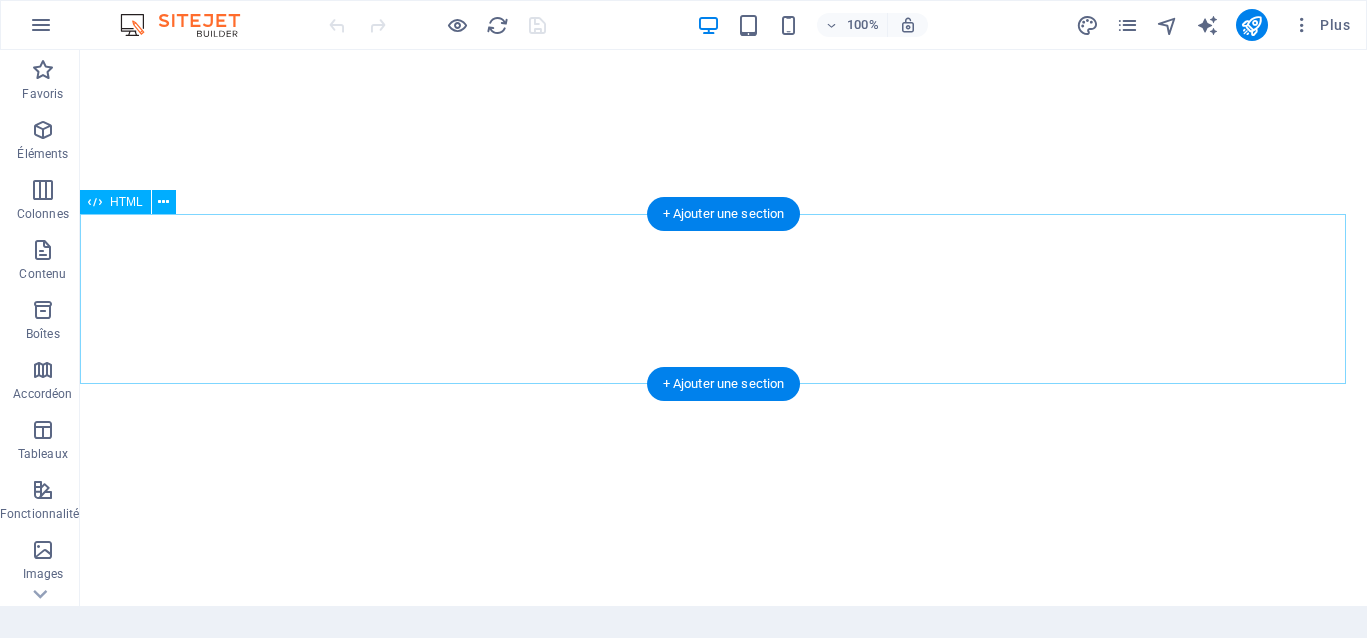 scroll, scrollTop: 0, scrollLeft: 0, axis: both 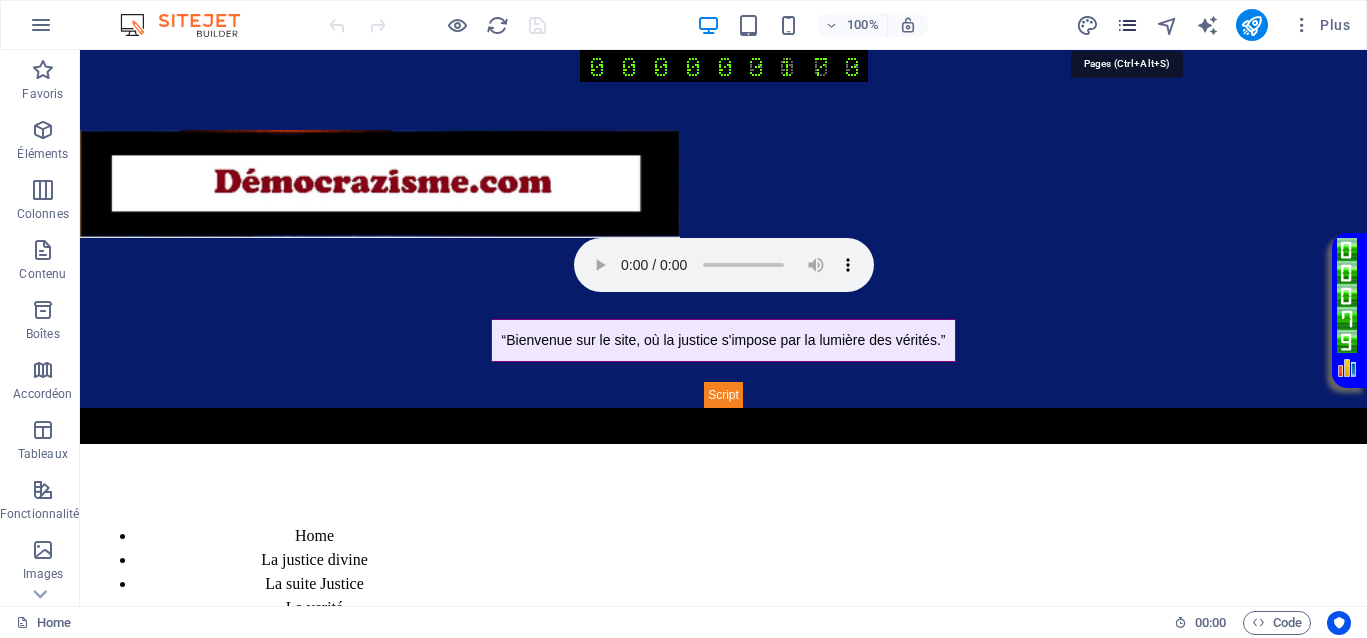 click at bounding box center [1127, 25] 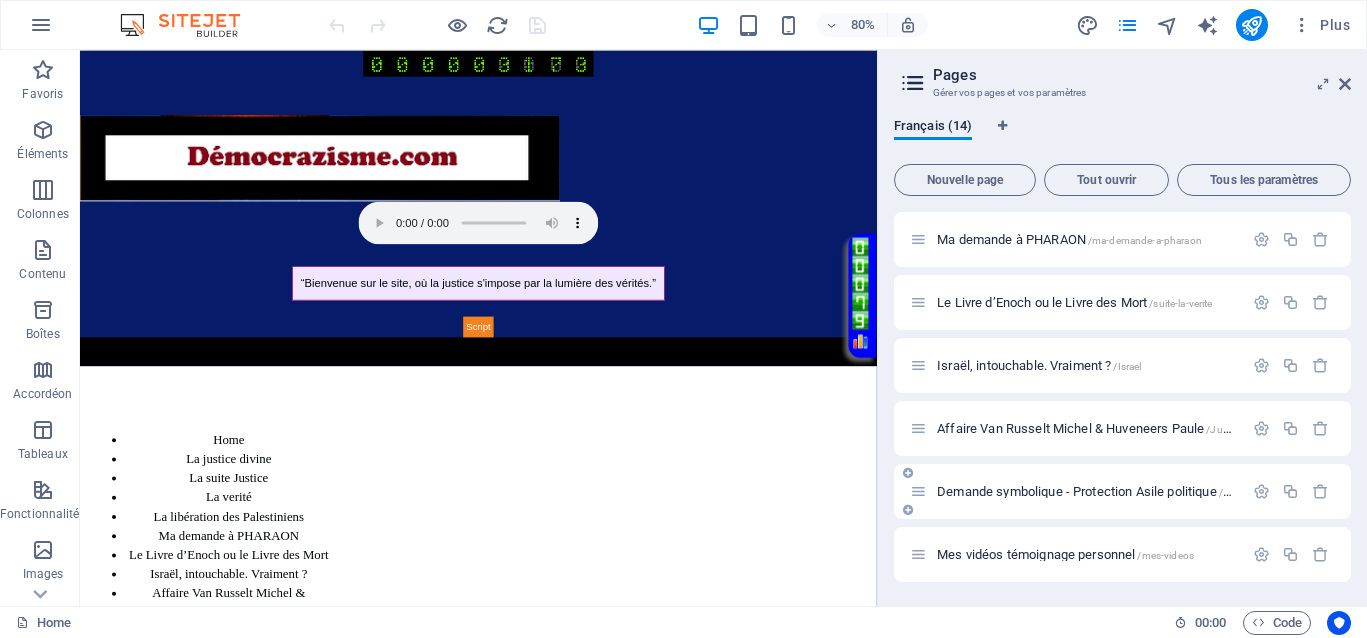scroll, scrollTop: 375, scrollLeft: 0, axis: vertical 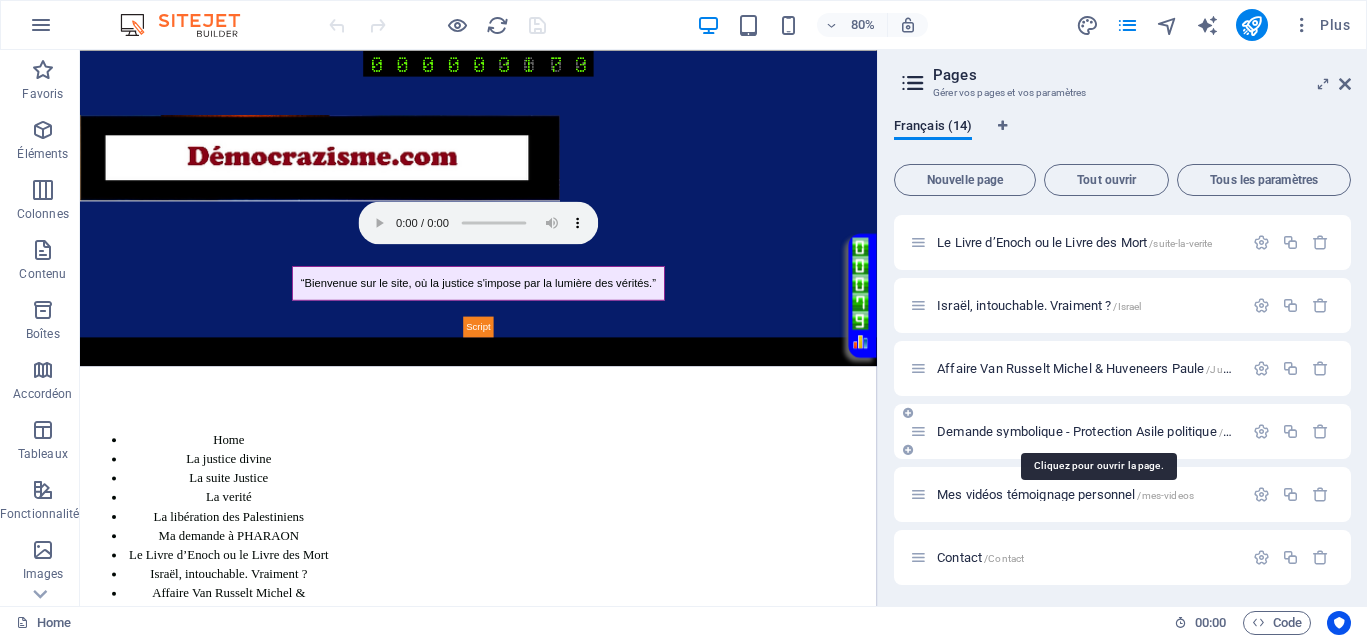 click on "Demande symbolique  - Protection Asile politique /Politique" at bounding box center (1099, 431) 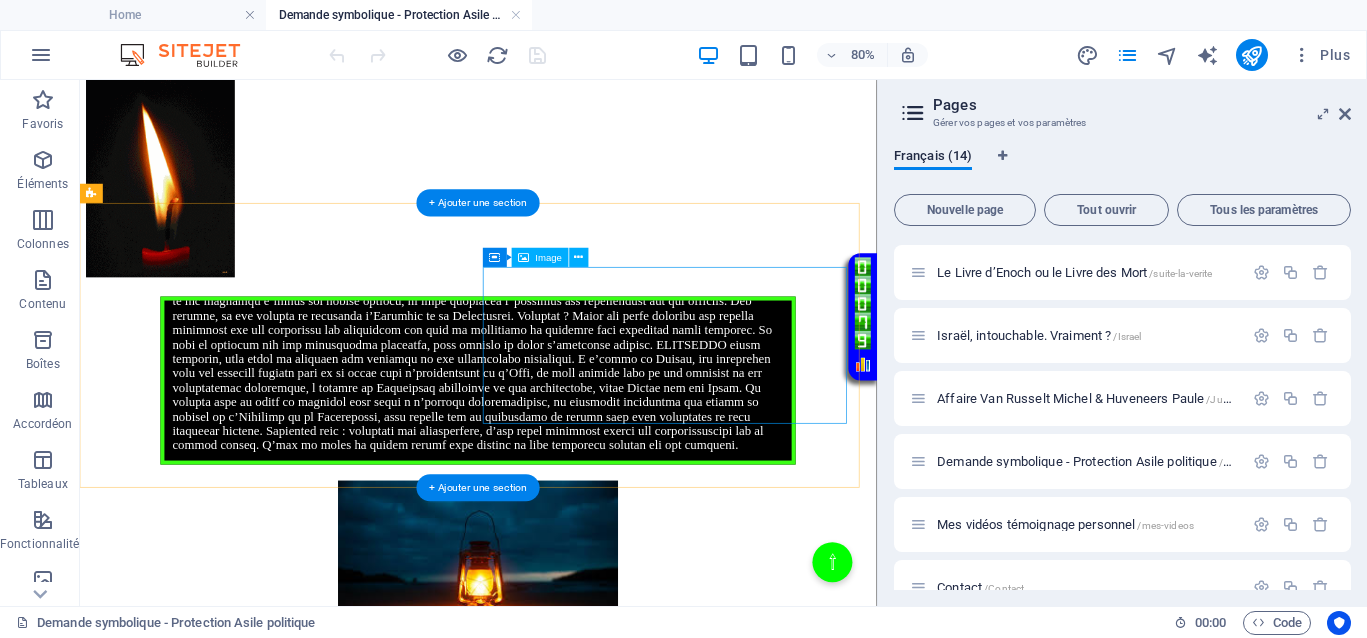 scroll, scrollTop: 500, scrollLeft: 0, axis: vertical 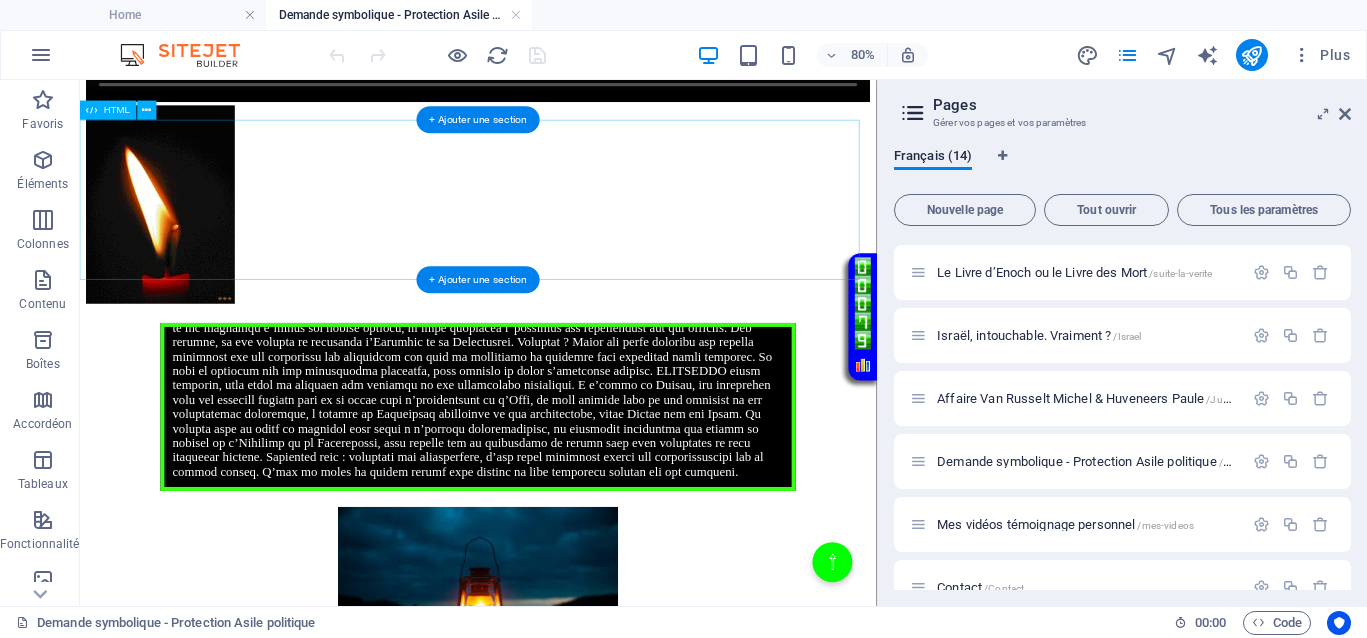 click on "Votre Témoignage
Il n’y a que trois conditions pour que la justice puisse fonctionner. Je tente de vous faire passer ce message sans que vous l’entendiez, mais il pourrait être perçu et agir maintenant pour libérer toutes ces personnes qui sont coincées, y compris les Palestiniens.
Première condition :
Il faut que vos actions soient visibles par le maximum d’opinion publique, en dehors des médias et toutes des manipulations institutionnelles. L’objectif est d’éviter tout biais dans l’opinion, de ne pas la manipuler, afin que cette dernière puisse fonctionner efficacement.
Deuxième condition :
Il s’agit de révéler l’injustice par la lumière, ici, la justice de Gaza ou toutes autres victimes. Cela permet de faire connaître ces injustices, de les sortir de l’ombre et de susciter la réaction du public.
Troisième condition :" at bounding box center [578, 489] 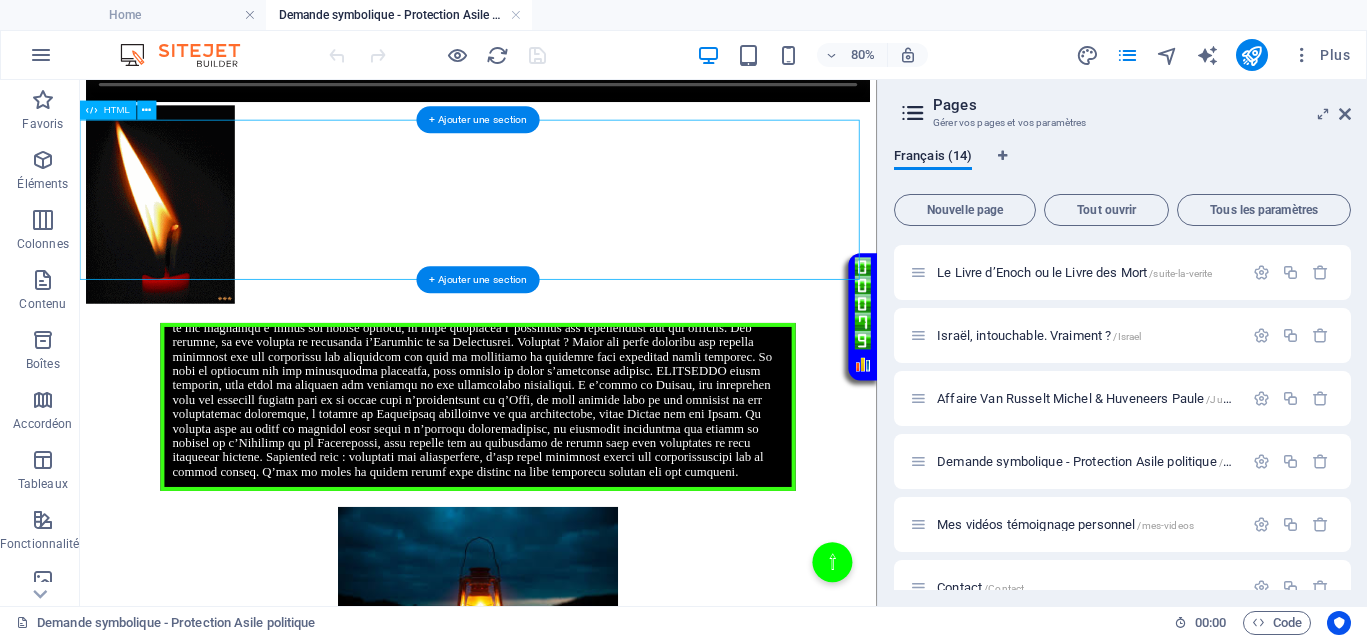 drag, startPoint x: 640, startPoint y: 264, endPoint x: 286, endPoint y: 403, distance: 380.3117 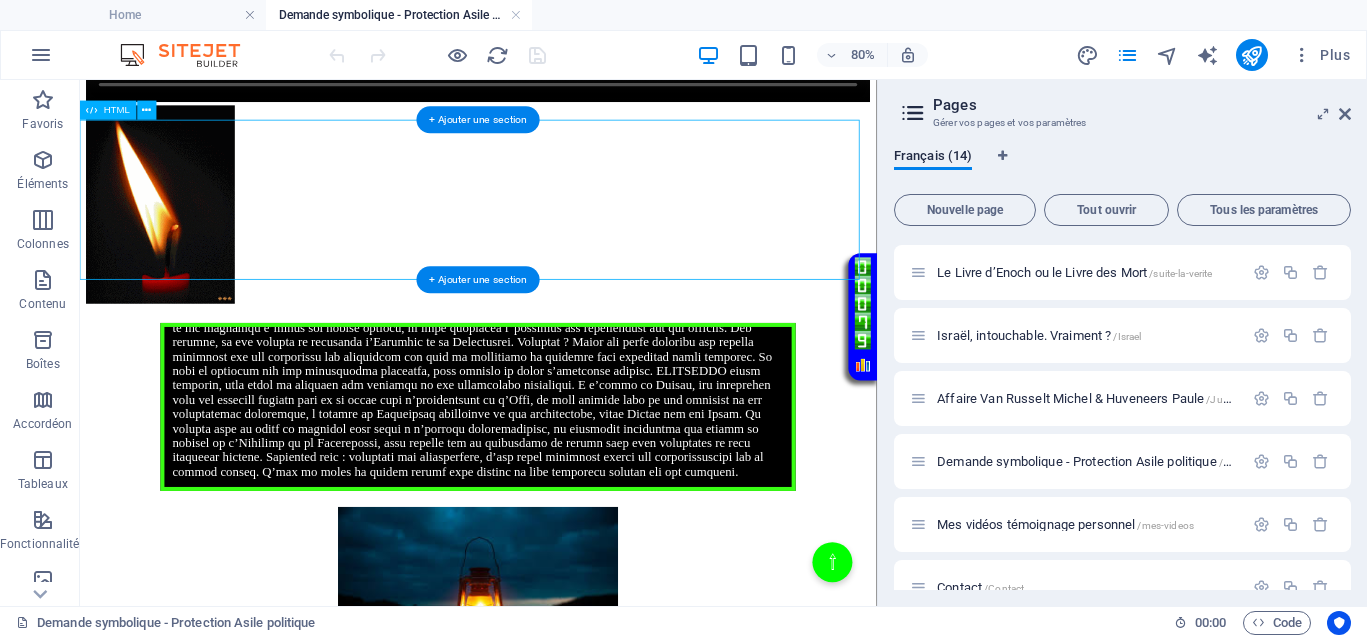 click on "Votre Témoignage
Il n’y a que trois conditions pour que la justice puisse fonctionner. Je tente de vous faire passer ce message sans que vous l’entendiez, mais il pourrait être perçu et agir maintenant pour libérer toutes ces personnes qui sont coincées, y compris les Palestiniens.
Première condition :
Il faut que vos actions soient visibles par le maximum d’opinion publique, en dehors des médias et toutes des manipulations institutionnelles. L’objectif est d’éviter tout biais dans l’opinion, de ne pas la manipuler, afin que cette dernière puisse fonctionner efficacement.
Deuxième condition :
Il s’agit de révéler l’injustice par la lumière, ici, la justice de Gaza ou toutes autres victimes. Cela permet de faire connaître ces injustices, de les sortir de l’ombre et de susciter la réaction du public.
Troisième condition :" at bounding box center (578, 489) 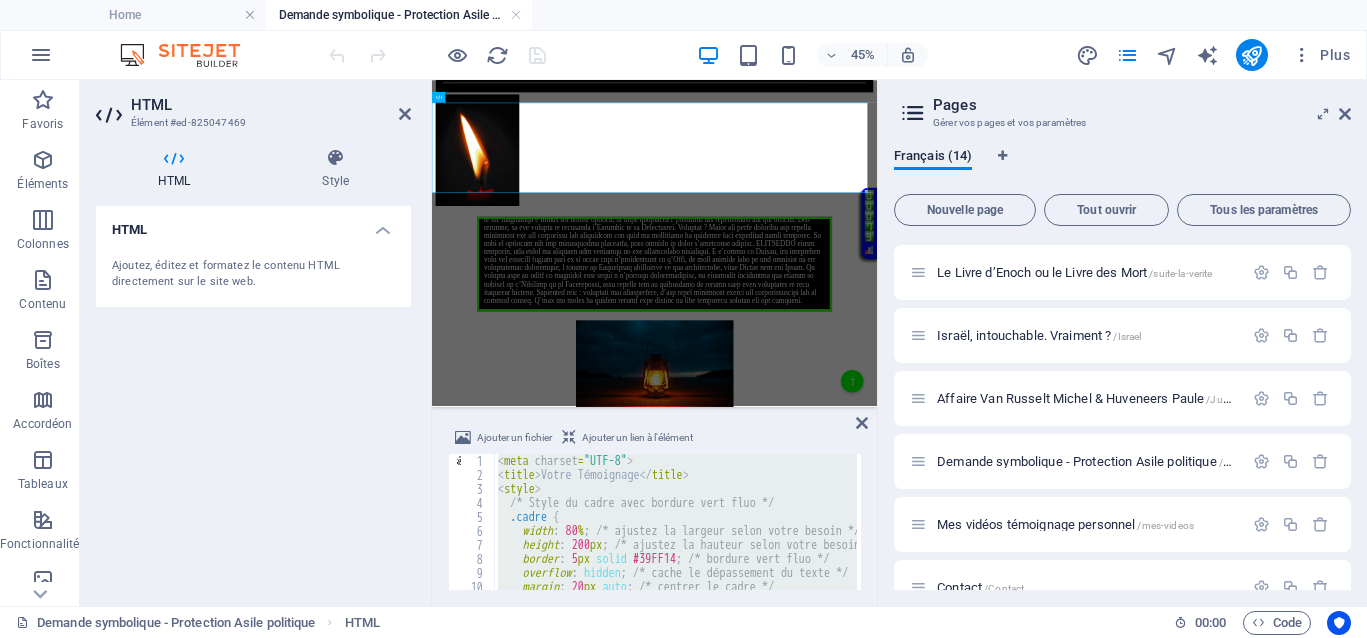 type on "</div>" 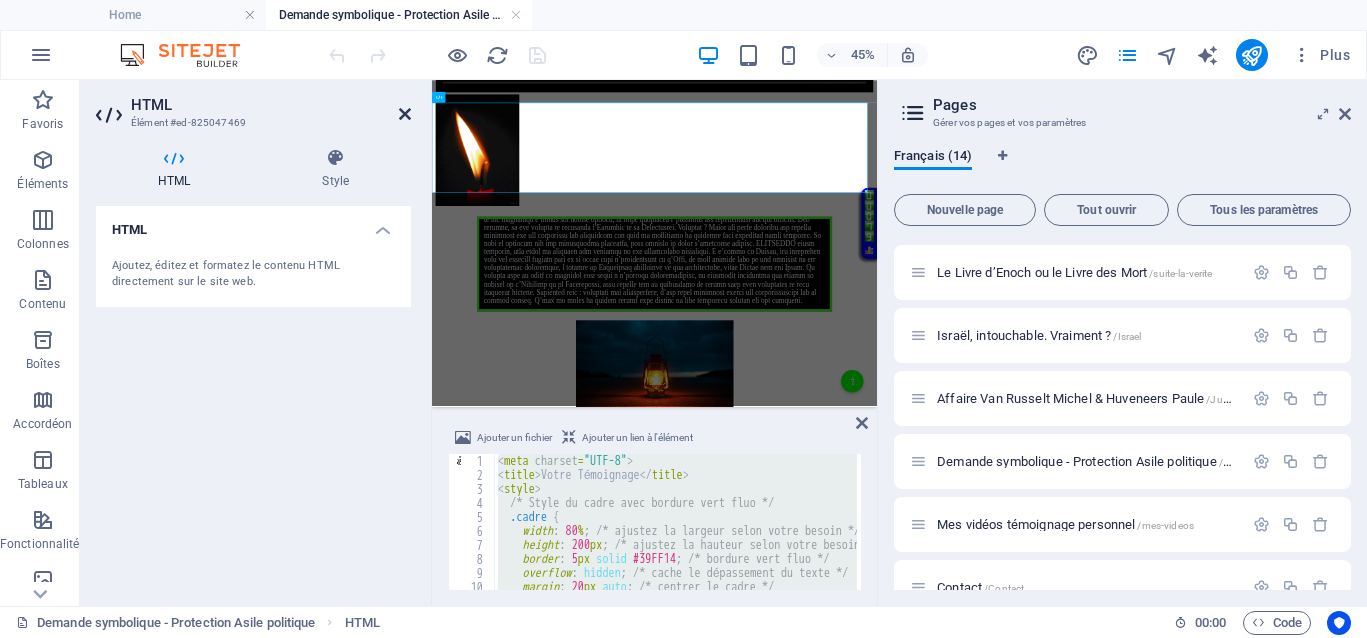 drag, startPoint x: 405, startPoint y: 109, endPoint x: 410, endPoint y: 41, distance: 68.18358 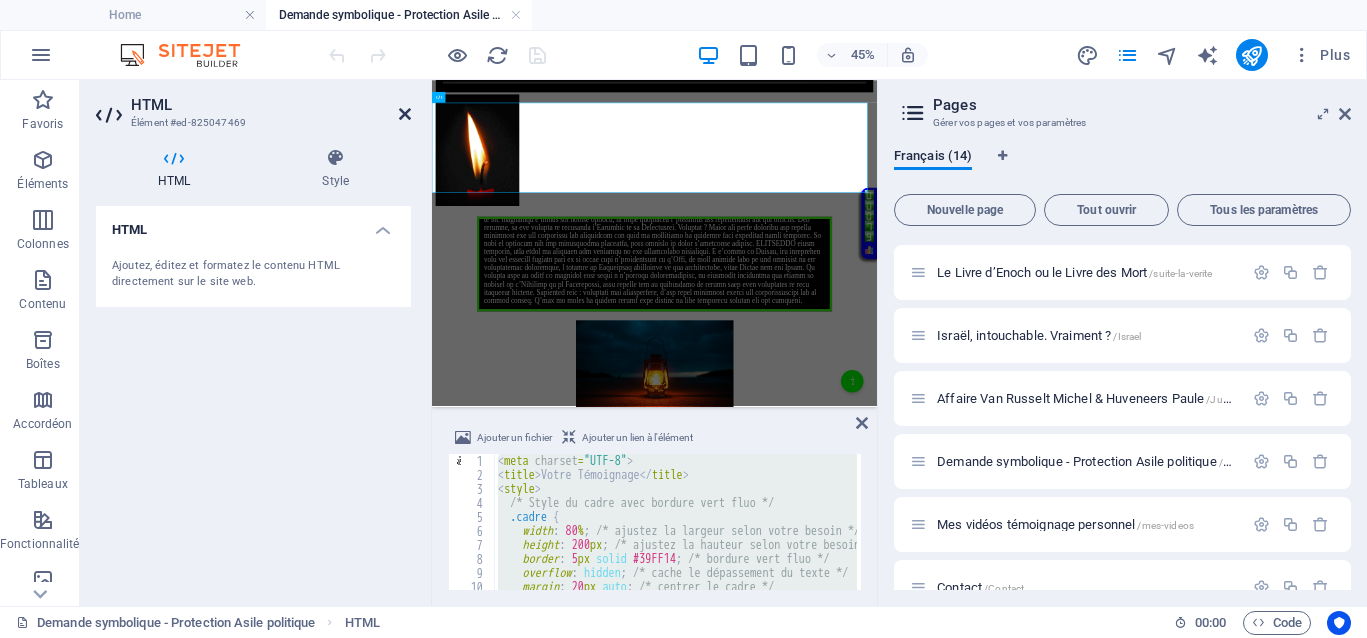 click at bounding box center [405, 114] 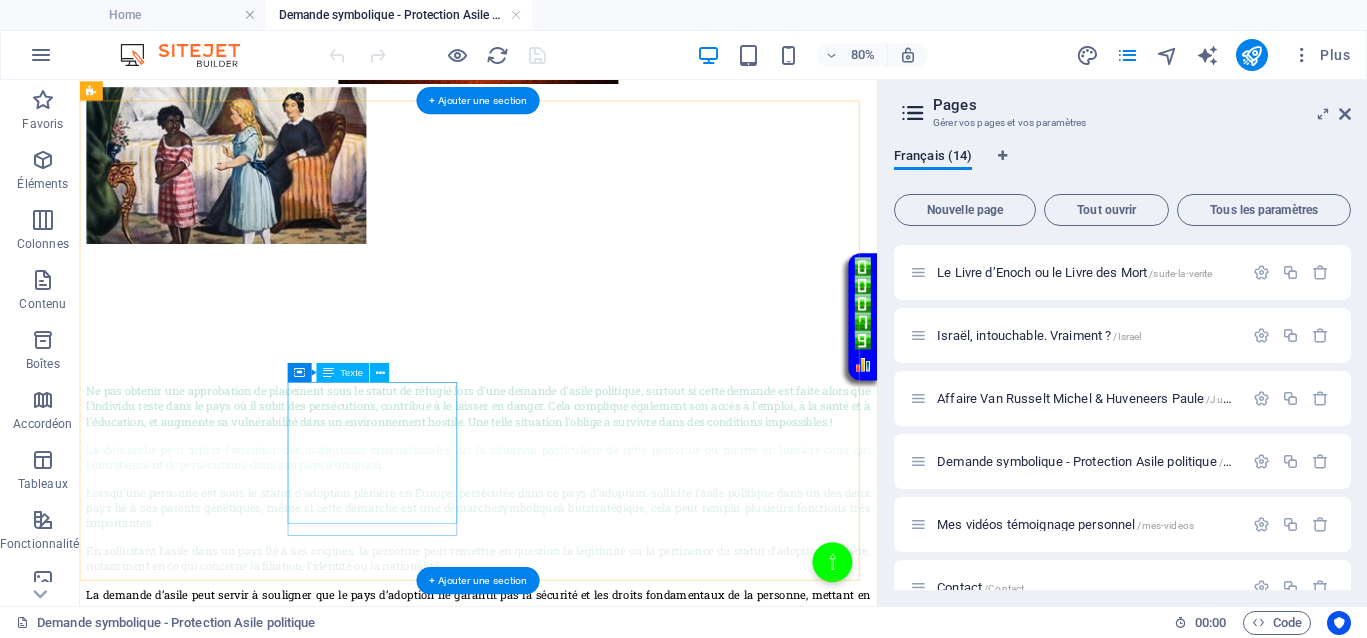 scroll, scrollTop: 1250, scrollLeft: 0, axis: vertical 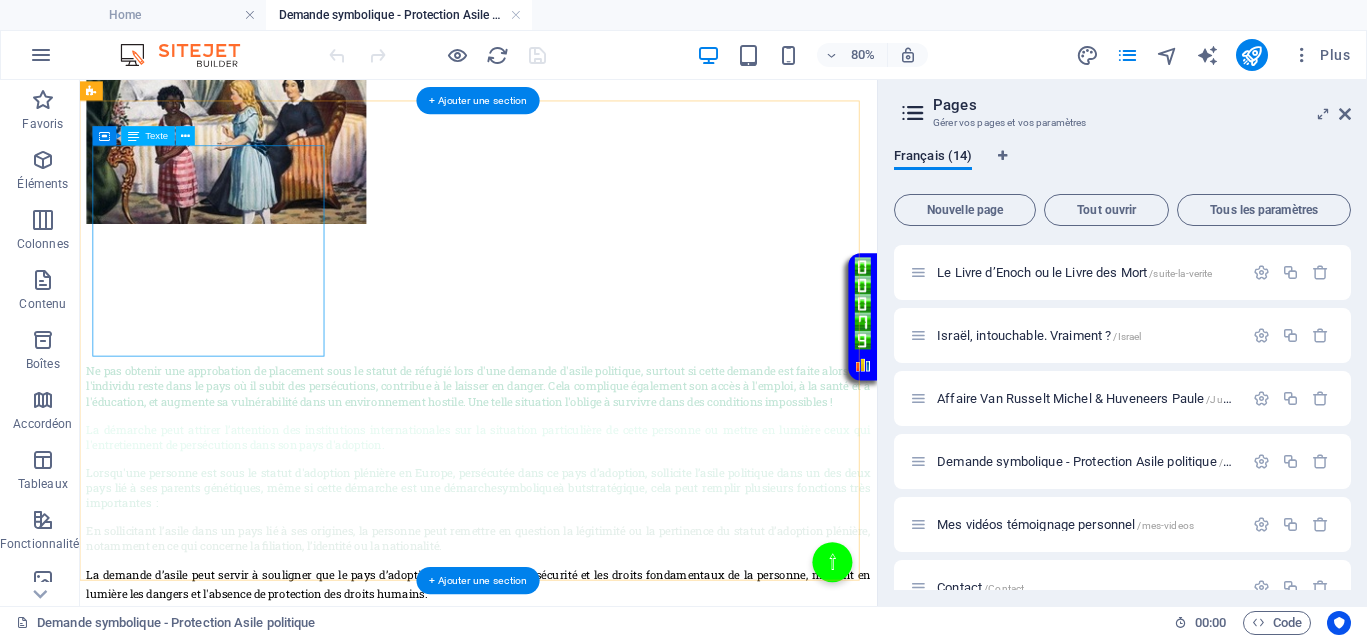 click on "Ne pas obtenir une approbation de placement sous le statut de réfugié lors d'une demande d'asile politique, surtout si cette demande est faite alors que l'individu reste dans le pays où il subit des persécutions, contribue à le laisser en danger. Cela complique également son accès à l'emploi, à la santé et à l'éducation, et augmente sa vulnérabilité dans un environnement hostile. Une telle situation l'oblige à survivre dans des conditions impossibles !" at bounding box center (578, 462) 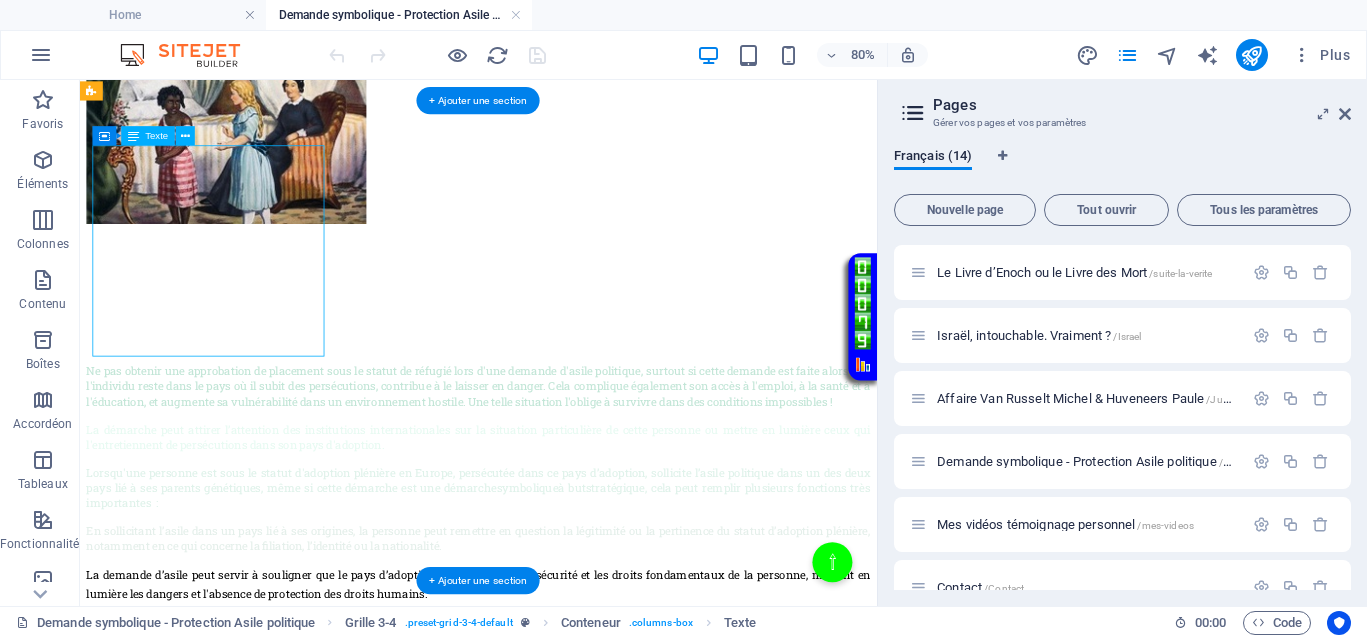 click on "Ne pas obtenir une approbation de placement sous le statut de réfugié lors d'une demande d'asile politique, surtout si cette demande est faite alors que l'individu reste dans le pays où il subit des persécutions, contribue à le laisser en danger. Cela complique également son accès à l'emploi, à la santé et à l'éducation, et augmente sa vulnérabilité dans un environnement hostile. Une telle situation l'oblige à survivre dans des conditions impossibles !" at bounding box center (578, 462) 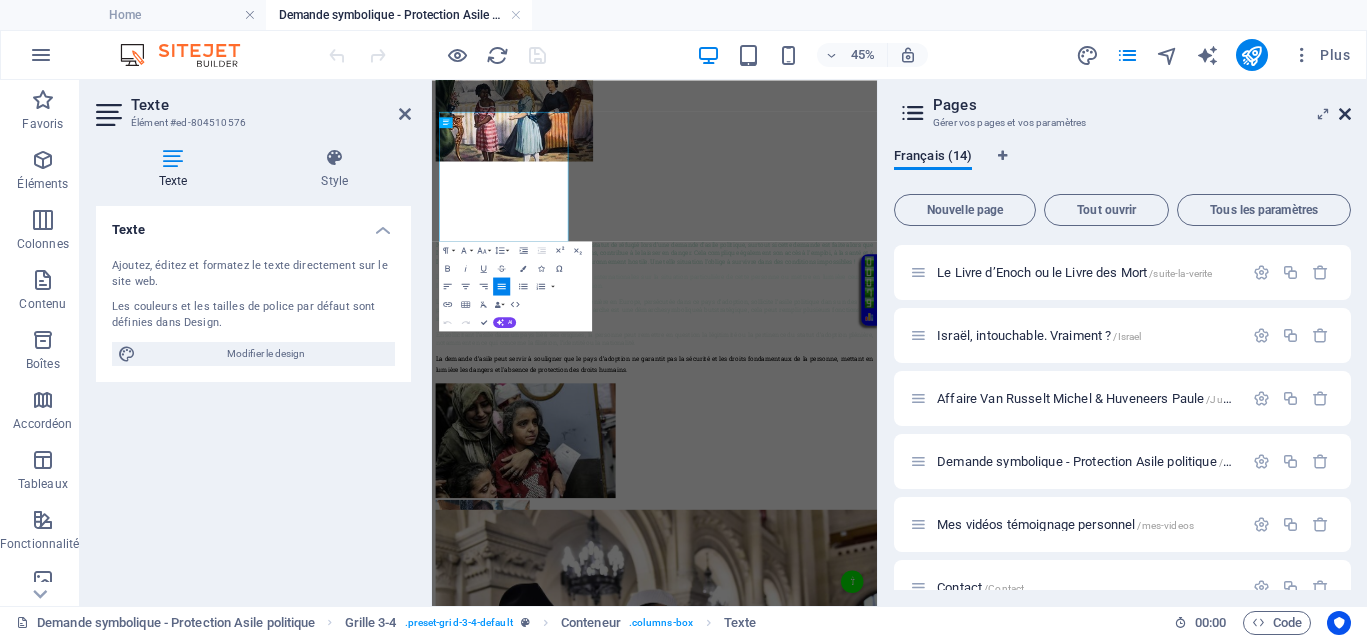 click at bounding box center (1345, 114) 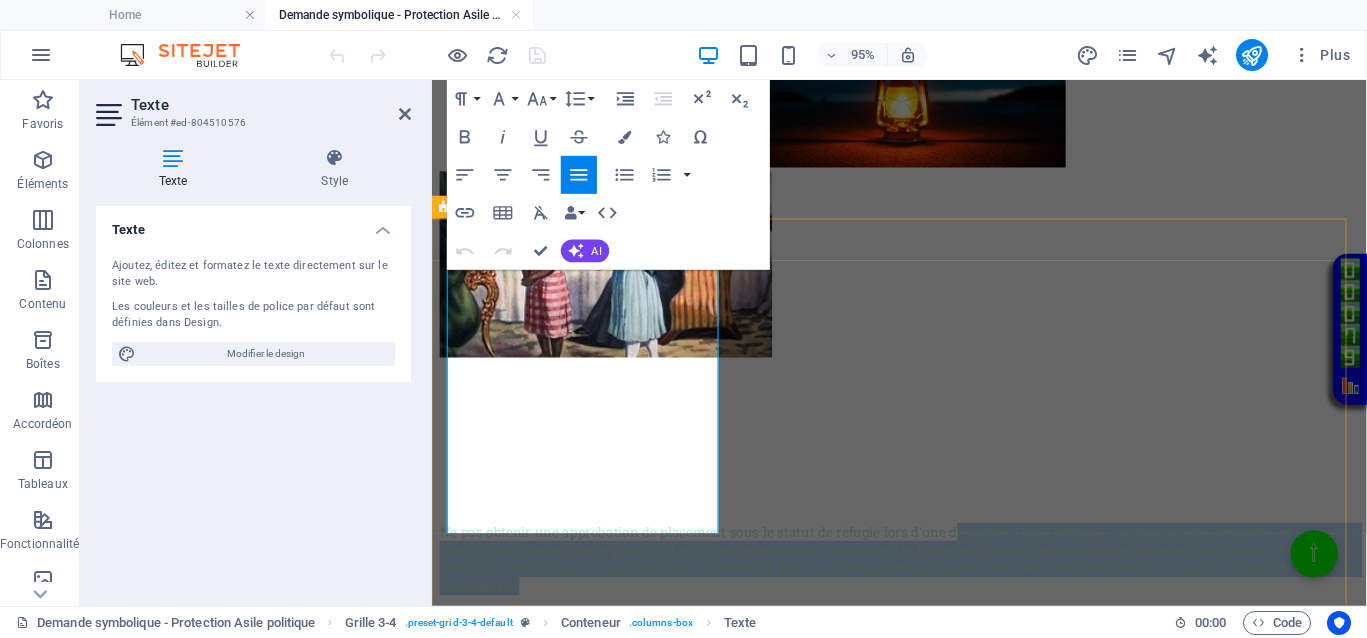 scroll, scrollTop: 1125, scrollLeft: 0, axis: vertical 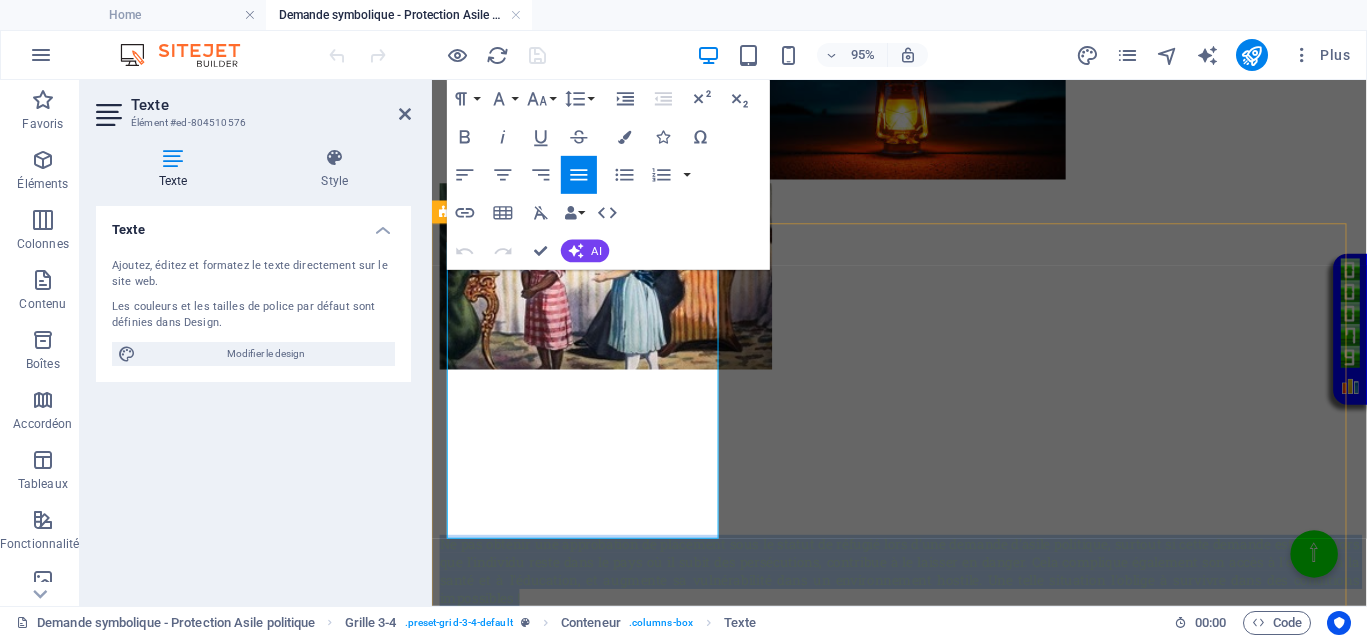 drag, startPoint x: 627, startPoint y: 421, endPoint x: 436, endPoint y: 287, distance: 233.31738 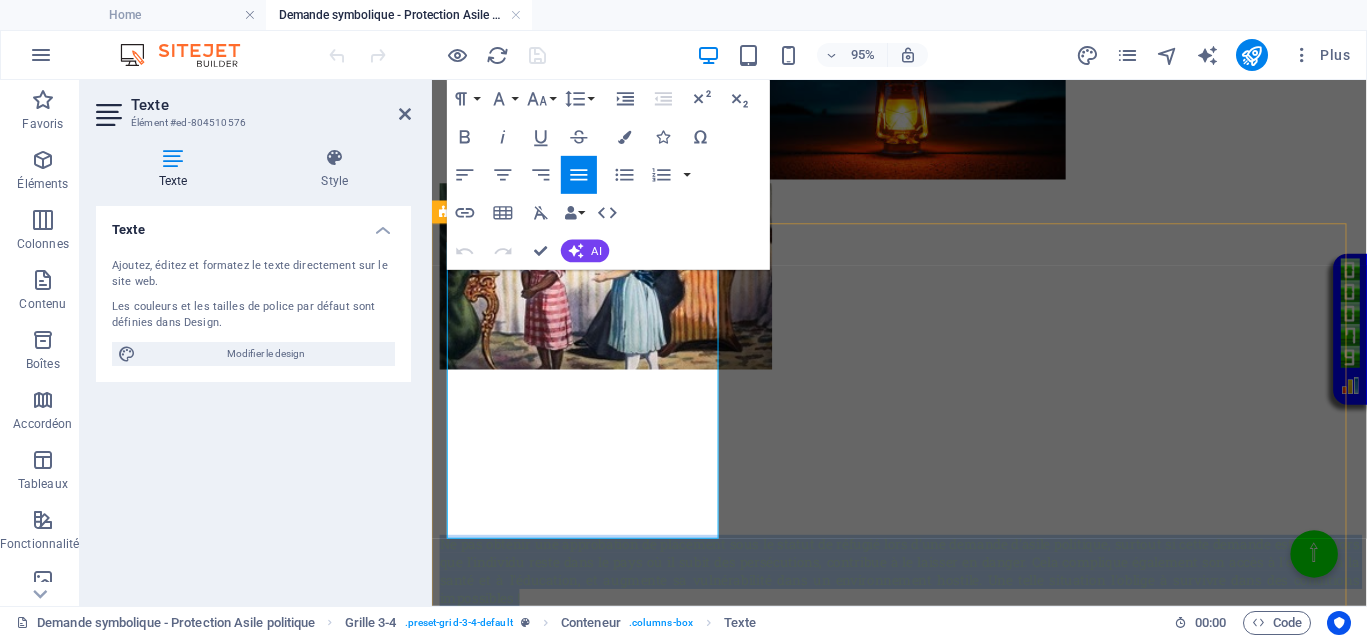 click on "Ne pas obtenir une approbation de placement sous le statut de réfugié lors d'une demande d'asile politique, surtout si cette demande est faite alors que l'individu reste dans le pays où il subit des persécutions, contribue à le laisser en danger. Cela complique également son accès à l'emploi, à la santé et à l'éducation, et augmente sa vulnérabilité dans un environnement hostile. Une telle situation l'oblige à survivre dans des conditions impossibles ! La démarche peut attirer l’attention des institutions internationales sur la situation particulière de cette personne ou mettre en lumière ceux qui l'entretiennent de persécutions dans son pays d'adoption. Lorsqu'une personne est sous le statut d'adoption plénière en Europe, persécutée dans ce pays d’adoption, sollicite l’asile politique dans un des deux pays lié à ses parents génétiques, même si cette démarche est une démarche  symbolique  à but  stratégique , cela peut remplir plusieurs fonctions très importantes  :" at bounding box center (924, 859) 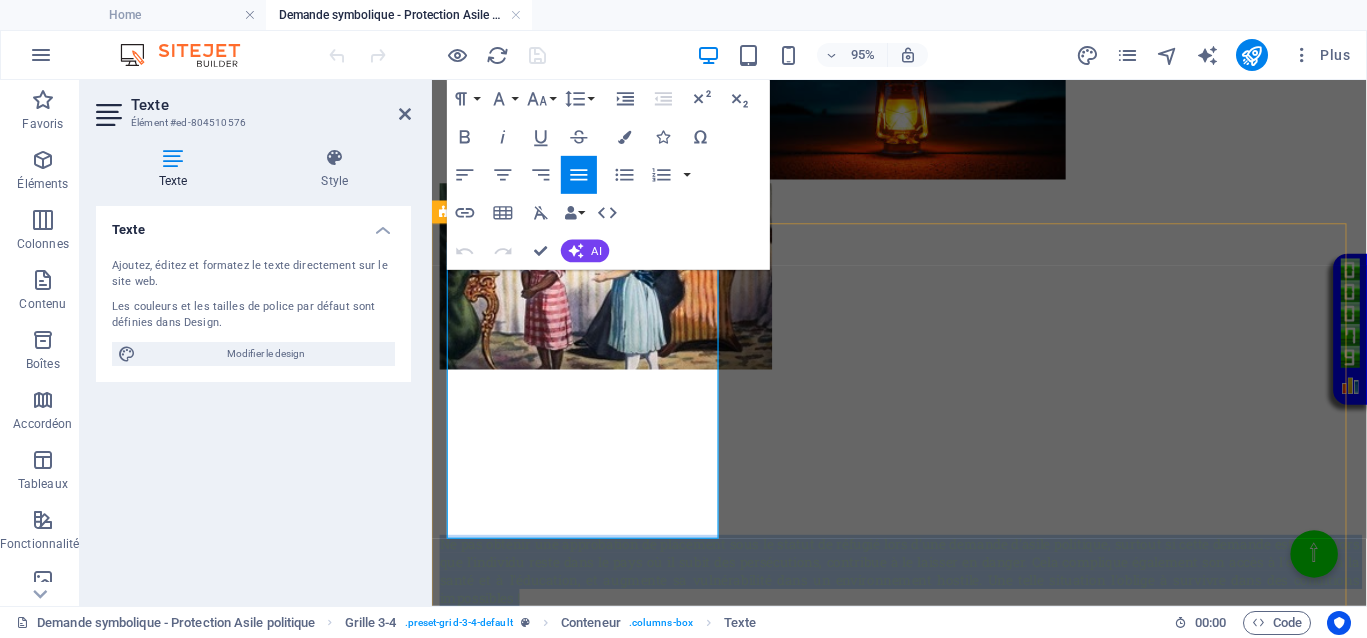 copy on "Ne pas obtenir une approbation de placement sous le statut de réfugié lors d'une demande d'asile politique, surtout si cette demande est faite alors que l'individu reste dans le pays où il subit des persécutions, contribue à le laisser en danger. Cela complique également son accès à l'emploi, à la santé et à l'éducation, et augmente sa vulnérabilité dans un environnement hostile. Une telle situation l'oblige à survivre dans des conditions impossibles !" 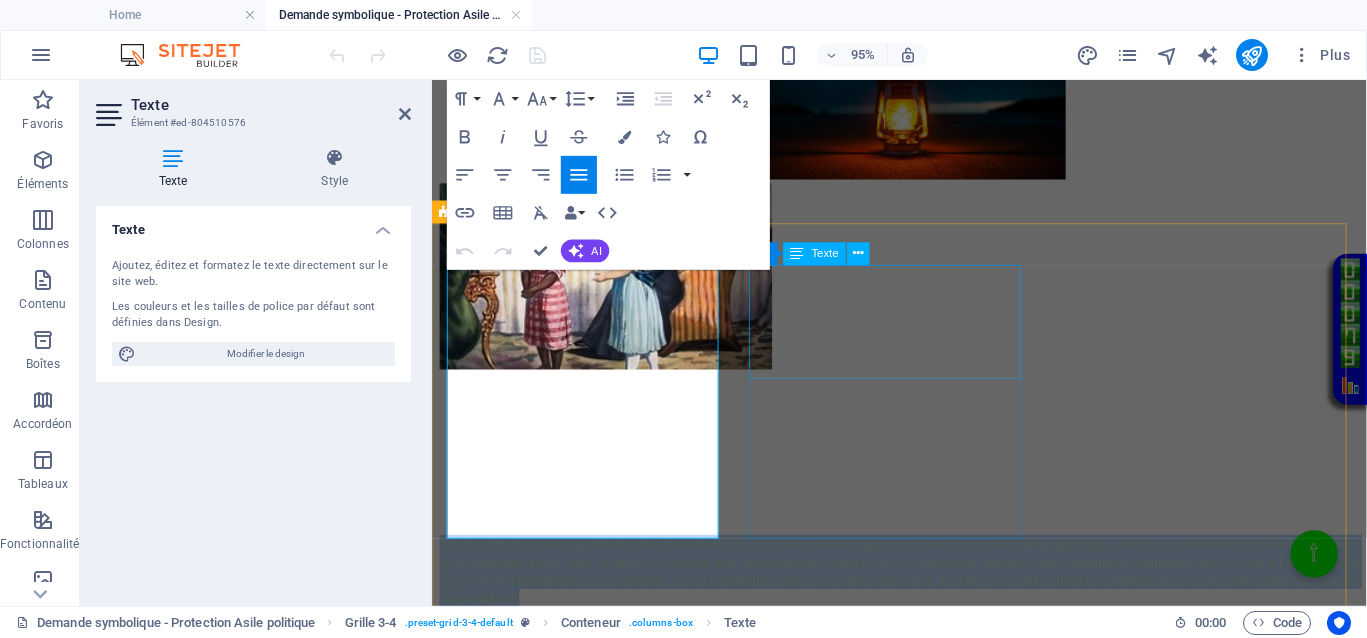 click on "La démarche peut attirer l’attention des institutions internationales sur la situation particulière de cette personne ou mettre en lumière ceux qui l'entretiennent de persécutions dans son pays d'adoption." at bounding box center (924, 670) 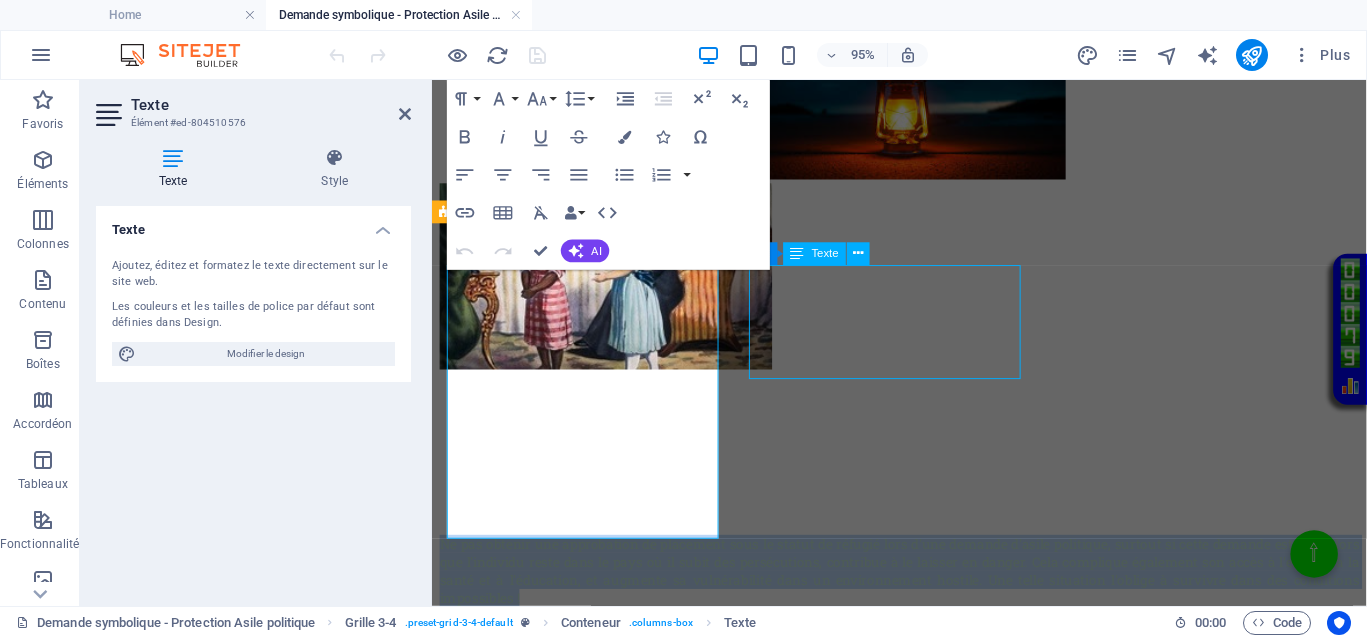click on "La démarche peut attirer l’attention des institutions internationales sur la situation particulière de cette personne ou mettre en lumière ceux qui l'entretiennent de persécutions dans son pays d'adoption." at bounding box center (924, 670) 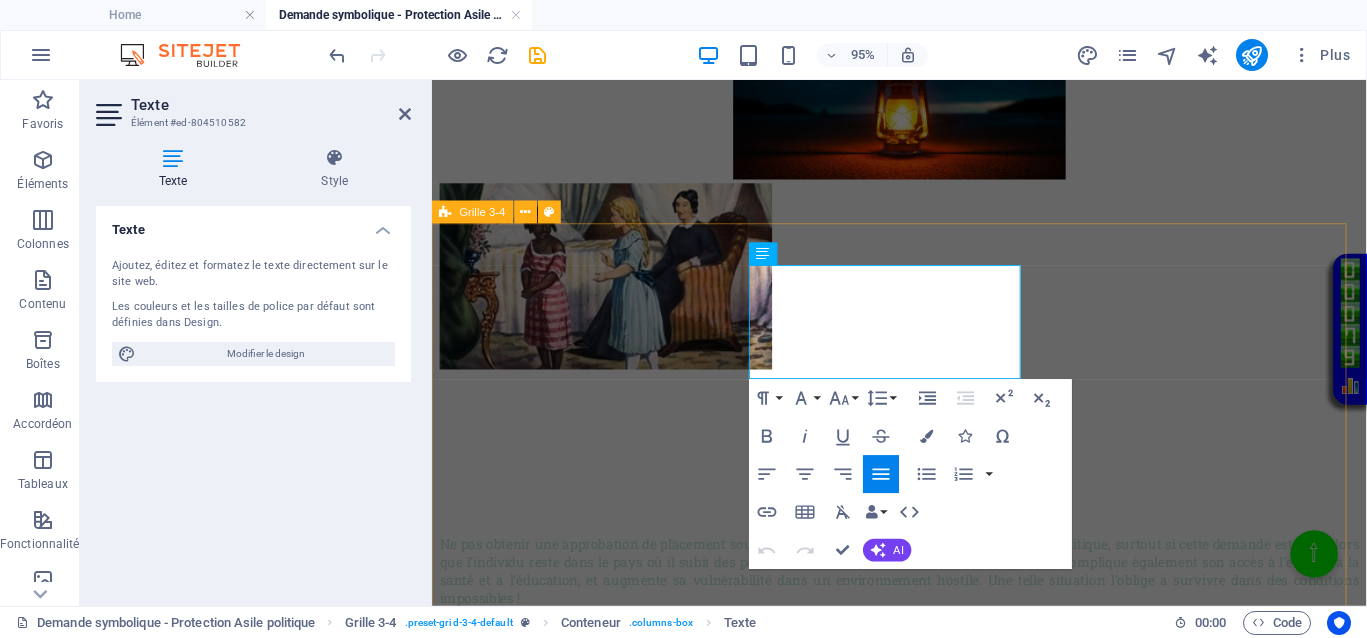 drag, startPoint x: 1031, startPoint y: 384, endPoint x: 761, endPoint y: 297, distance: 283.6706 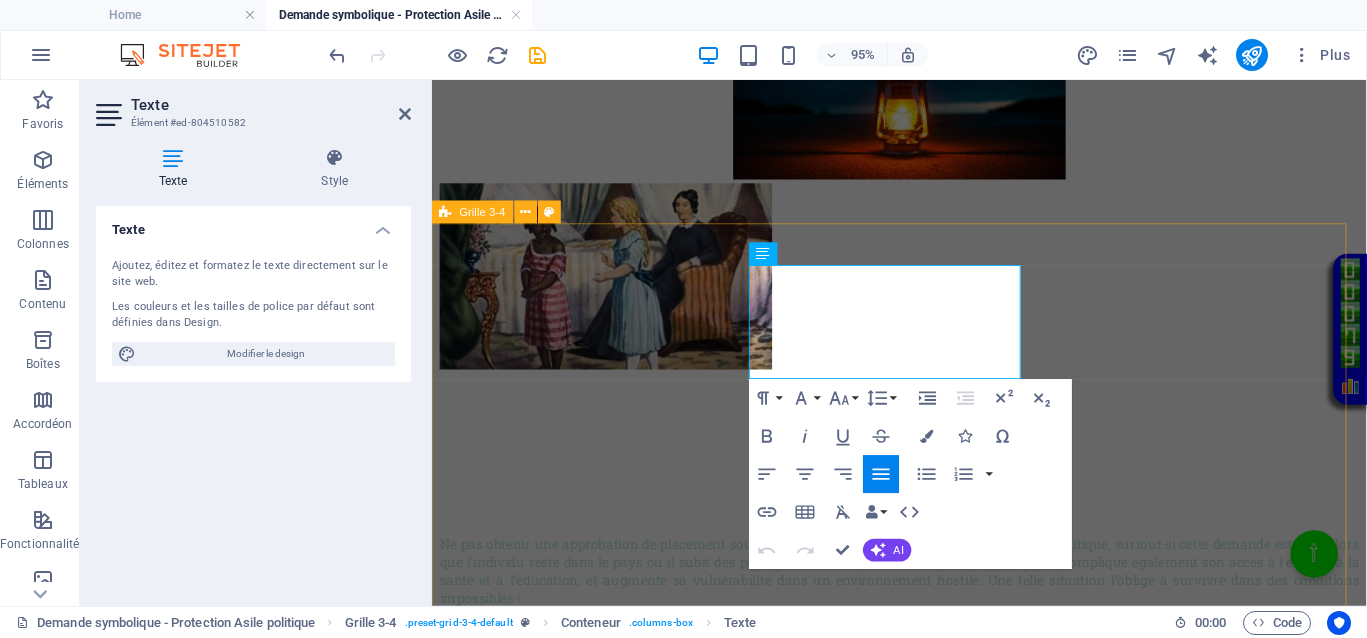 click on "Ne pas obtenir une approbation de placement sous le statut de réfugié lors d'une demande d'asile politique, surtout si cette demande est faite alors que l'individu reste dans le pays où il subit des persécutions, contribue à le laisser en danger. Cela complique également son accès à l'emploi, à la santé et à l'éducation, et augmente sa vulnérabilité dans un environnement hostile. Une telle situation l'oblige à survivre dans des conditions impossibles ! La démarche peut attirer l’attention des institutions internationales sur la situation particulière de cette personne ou mettre en lumière ceux qui l'entretiennent de persécutions dans son pays d'adoption. Lorsqu'une personne est sous le statut d'adoption plénière en Europe, persécutée dans ce pays d’adoption, sollicite l’asile politique dans un des deux pays lié à ses parents génétiques, même si cette démarche est une démarche  symbolique  à but  stratégique , cela peut remplir plusieurs fonctions très importantes  :" at bounding box center (924, 859) 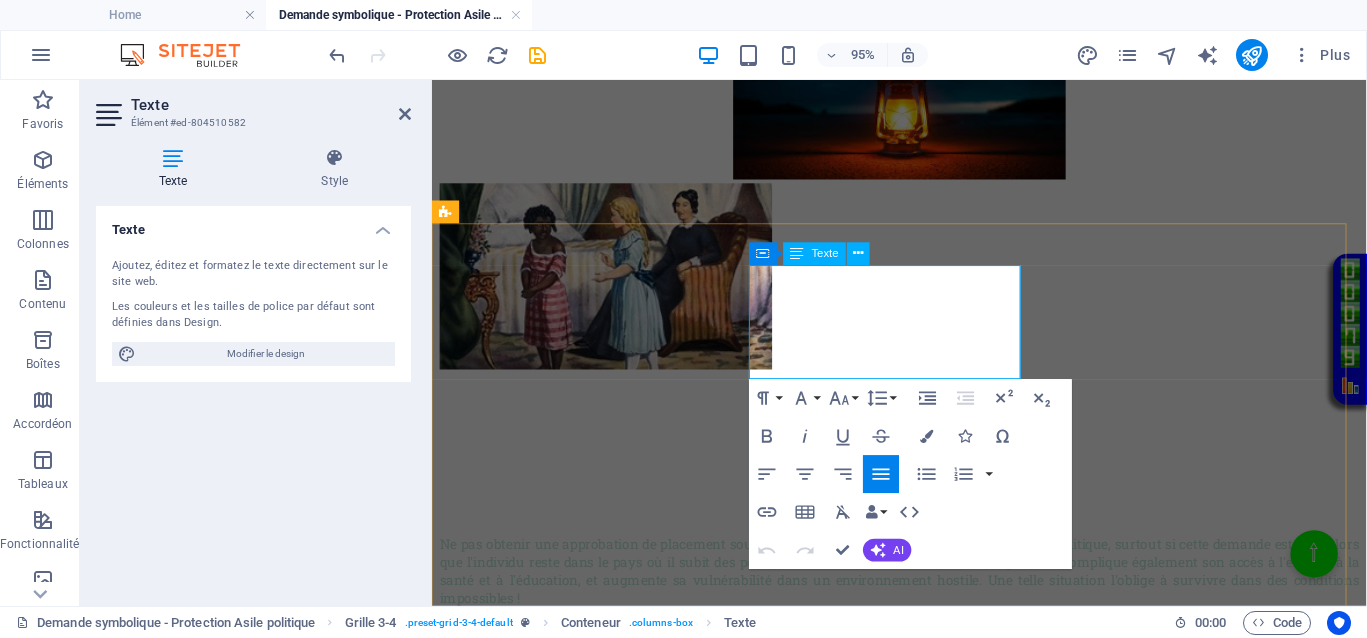 copy on "La démarche peut attirer l’attention des institutions internationales sur la situation particulière de cette personne ou mettre en lumière ceux qui l'entretiennent de persécutions dans son pays d'adoption." 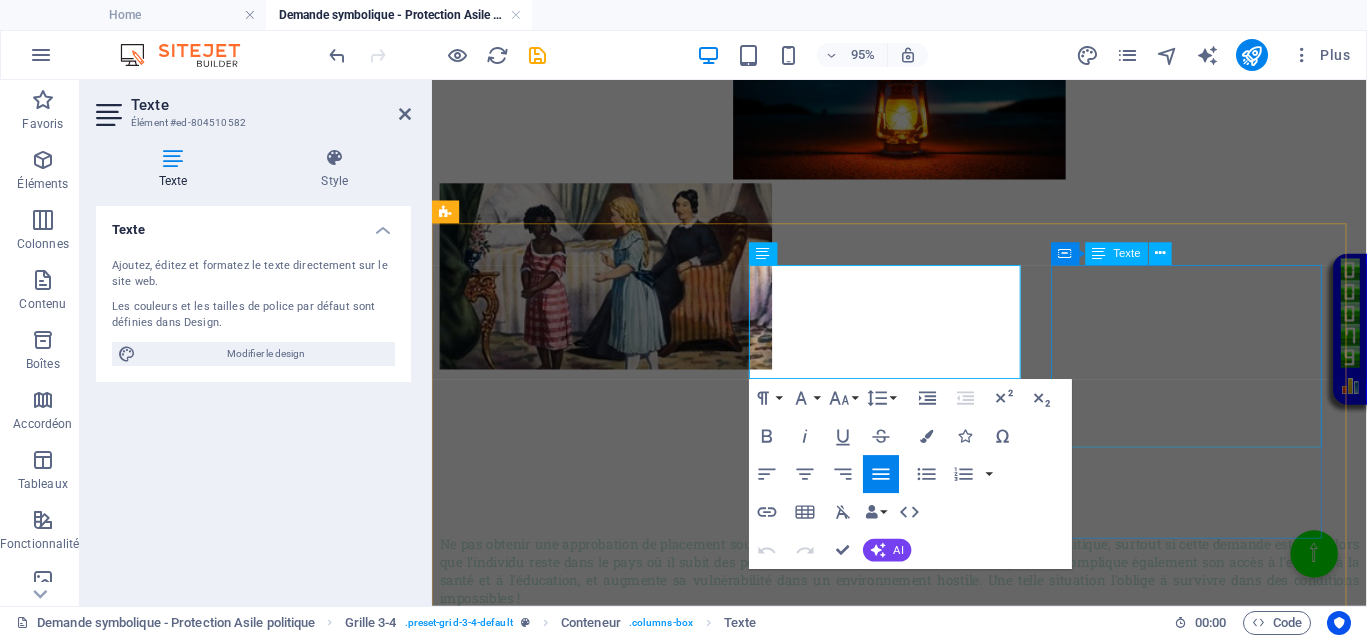 click on "Lorsqu'une personne est sous le statut d'adoption plénière en Europe, persécutée dans ce pays d’adoption, sollicite l’asile politique dans un des deux pays lié à ses parents génétiques, même si cette démarche est une démarche  symbolique  à but  stratégique , cela peut remplir plusieurs fonctions très importantes  :" at bounding box center [924, 733] 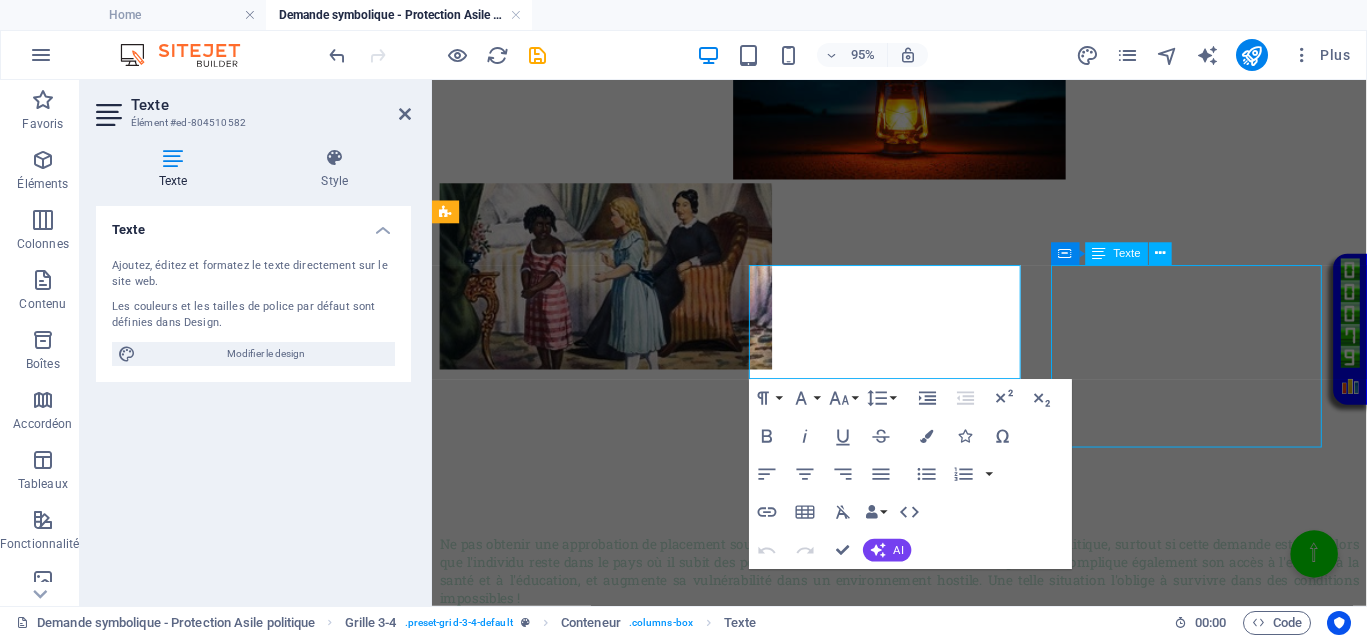click on "Lorsqu'une personne est sous le statut d'adoption plénière en Europe, persécutée dans ce pays d’adoption, sollicite l’asile politique dans un des deux pays lié à ses parents génétiques, même si cette démarche est une démarche  symbolique  à but  stratégique , cela peut remplir plusieurs fonctions très importantes  :" at bounding box center [924, 733] 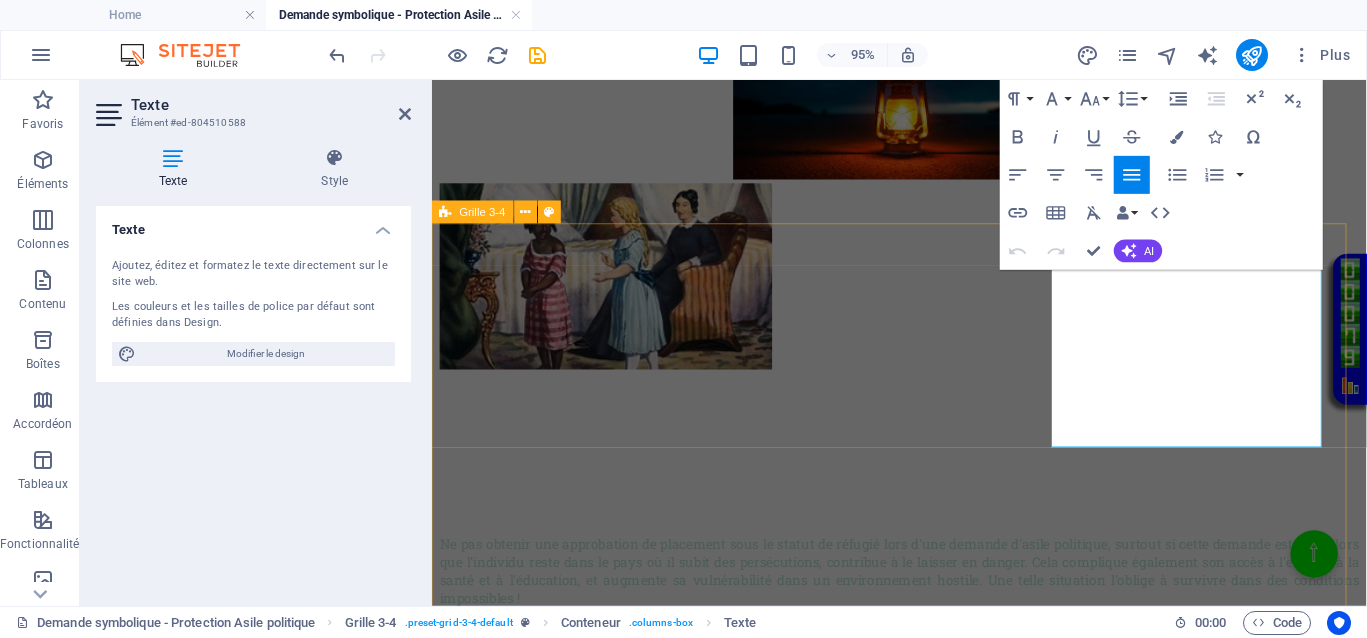 drag, startPoint x: 1286, startPoint y: 452, endPoint x: 1075, endPoint y: 299, distance: 260.63385 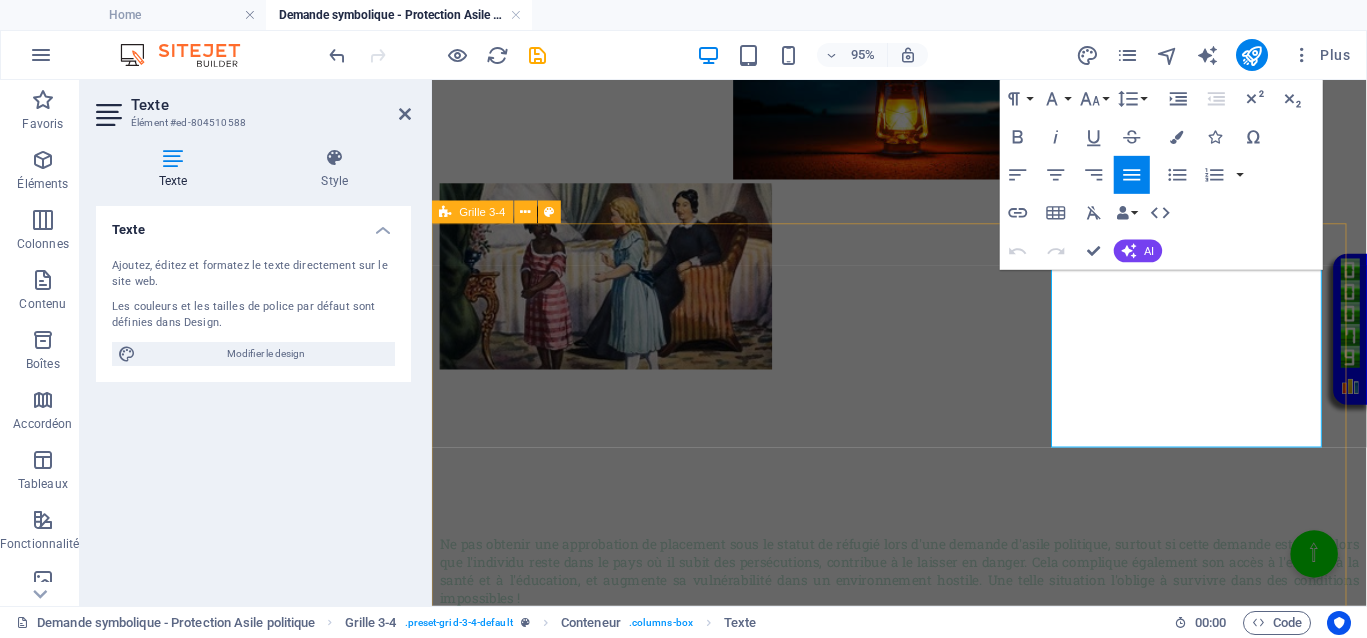 click on "Ne pas obtenir une approbation de placement sous le statut de réfugié lors d'une demande d'asile politique, surtout si cette demande est faite alors que l'individu reste dans le pays où il subit des persécutions, contribue à le laisser en danger. Cela complique également son accès à l'emploi, à la santé et à l'éducation, et augmente sa vulnérabilité dans un environnement hostile. Une telle situation l'oblige à survivre dans des conditions impossibles ! La démarche peut attirer l’attention des institutions internationales sur la situation particulière de cette personne ou mettre en lumière ceux qui l'entretiennent de persécutions dans son pays d'adoption. Lorsqu'une personne est sous le statut d'adoption plénière en Europe, persécutée dans ce pays d’adoption, sollicite l’asile politique dans un des deux pays lié à ses parents génétiques, même si cette démarche est une démarche  symbolique  à but  stratégique , cela peut remplir plusieurs fonctions très importantes  :" at bounding box center (924, 859) 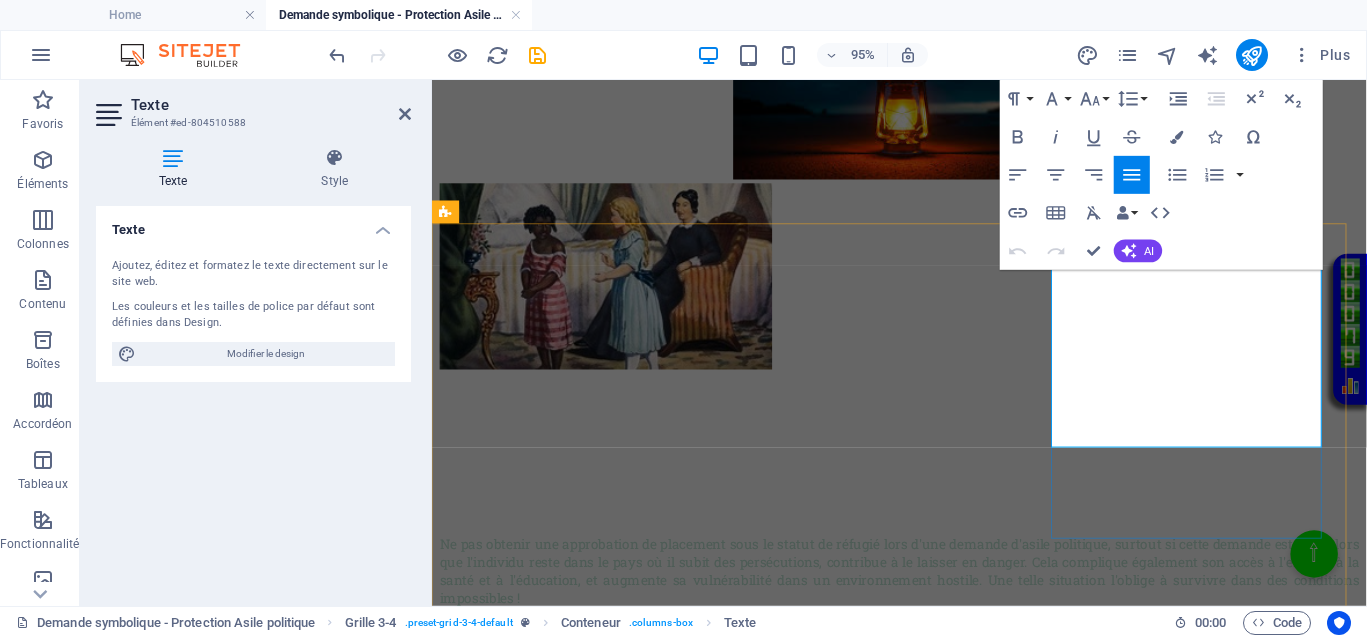 copy on "Lorsqu'une personne est sous le statut d'adoption plénière en Europe, persécutée dans ce pays d’adoption, sollicite l’asile politique dans un des deux pays lié à ses parents génétiques, même si cette démarche est une démarche  symbolique  à but  stratégique , cela peut remplir plusieurs fonctions très importantes  :" 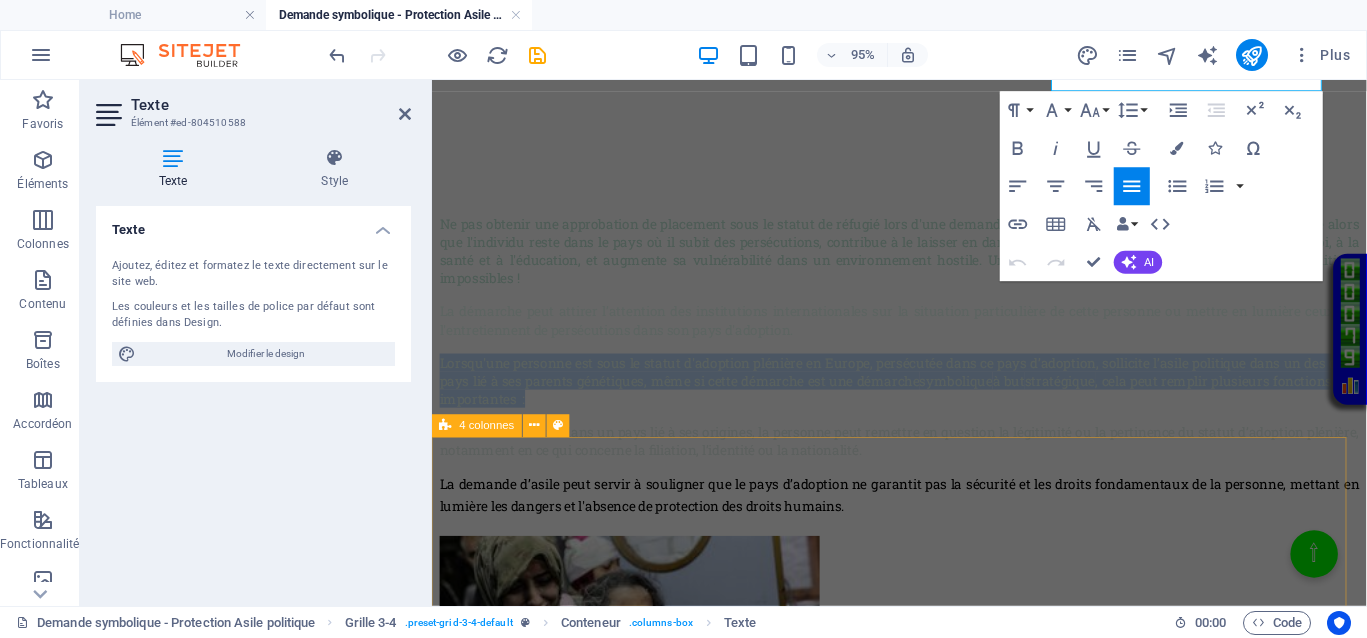 scroll, scrollTop: 1500, scrollLeft: 0, axis: vertical 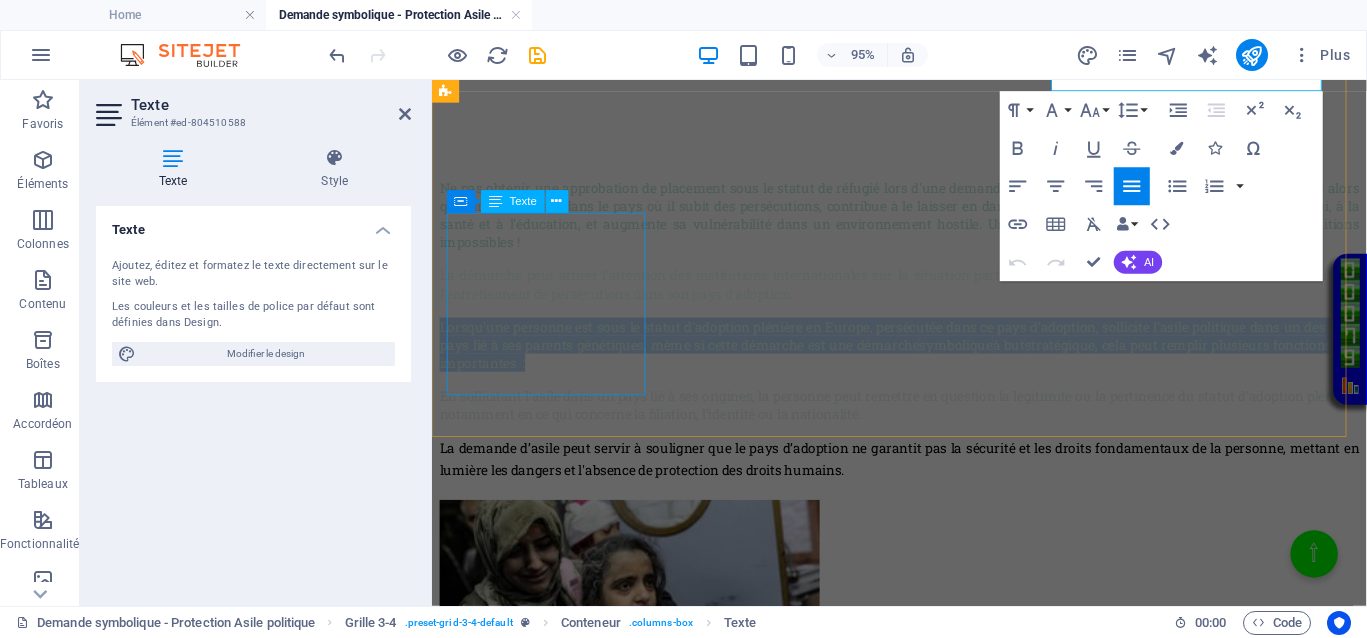 click on "En sollicitant l’asile dans un pays lié à ses origines, la personne peut remettre en question la légitimité ou la pertinence du statut d’adoption plénière, notamment en ce qui concerne la filiation, l’identité ou la nationalité." at bounding box center (924, 422) 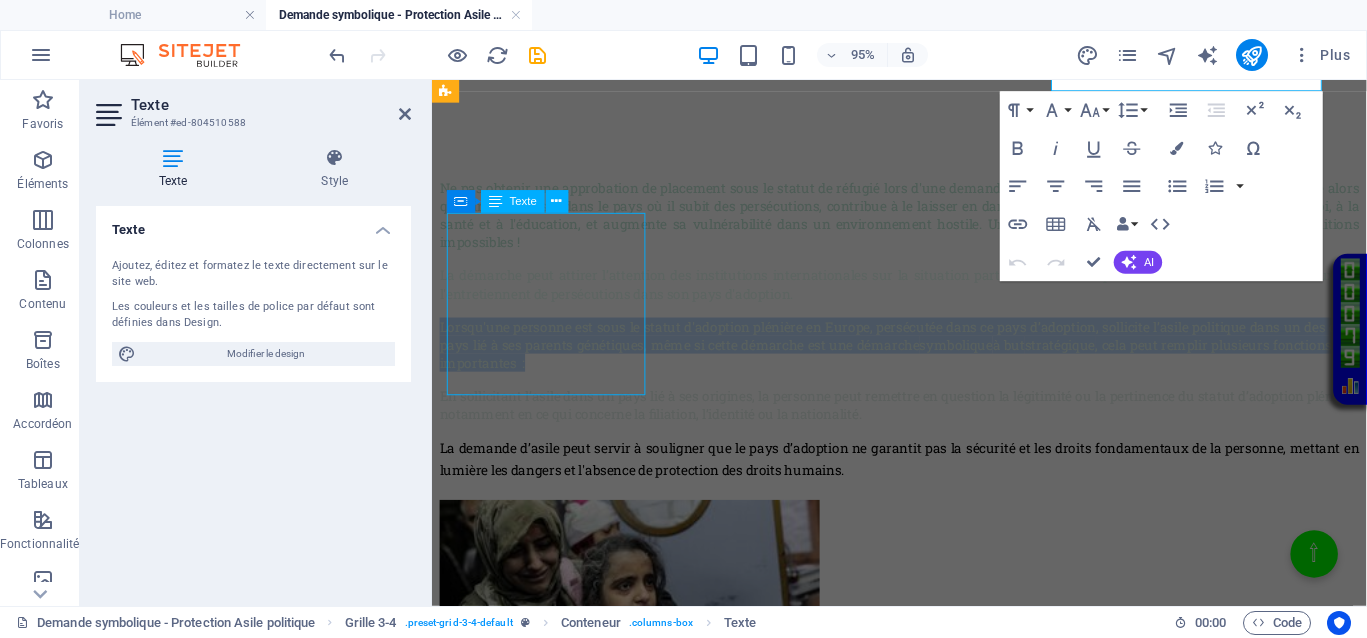 click on "En sollicitant l’asile dans un pays lié à ses origines, la personne peut remettre en question la légitimité ou la pertinence du statut d’adoption plénière, notamment en ce qui concerne la filiation, l’identité ou la nationalité." at bounding box center (924, 422) 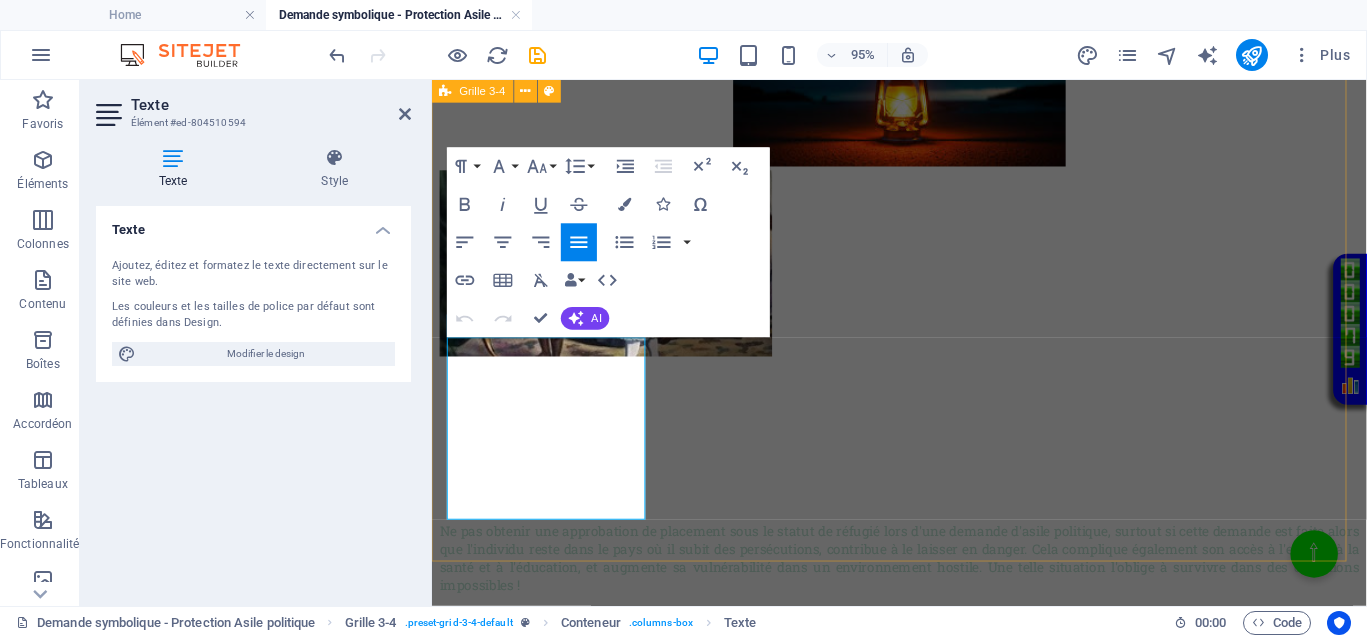 scroll, scrollTop: 1389, scrollLeft: 0, axis: vertical 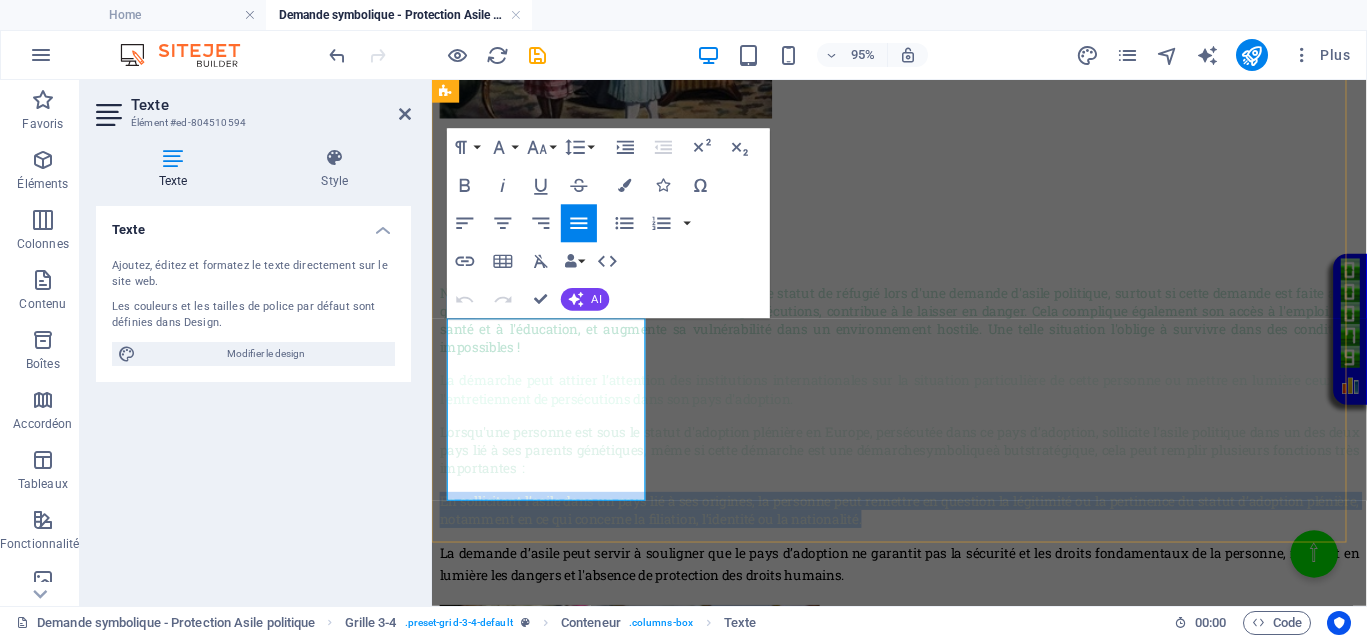 copy on "En sollicitant l’asile dans un pays lié à ses origines, la personne peut remettre en question la légitimité ou la pertinence du statut d’adoption plénière, notamment en ce qui concerne la filiation, l’identité ou la nationalité." 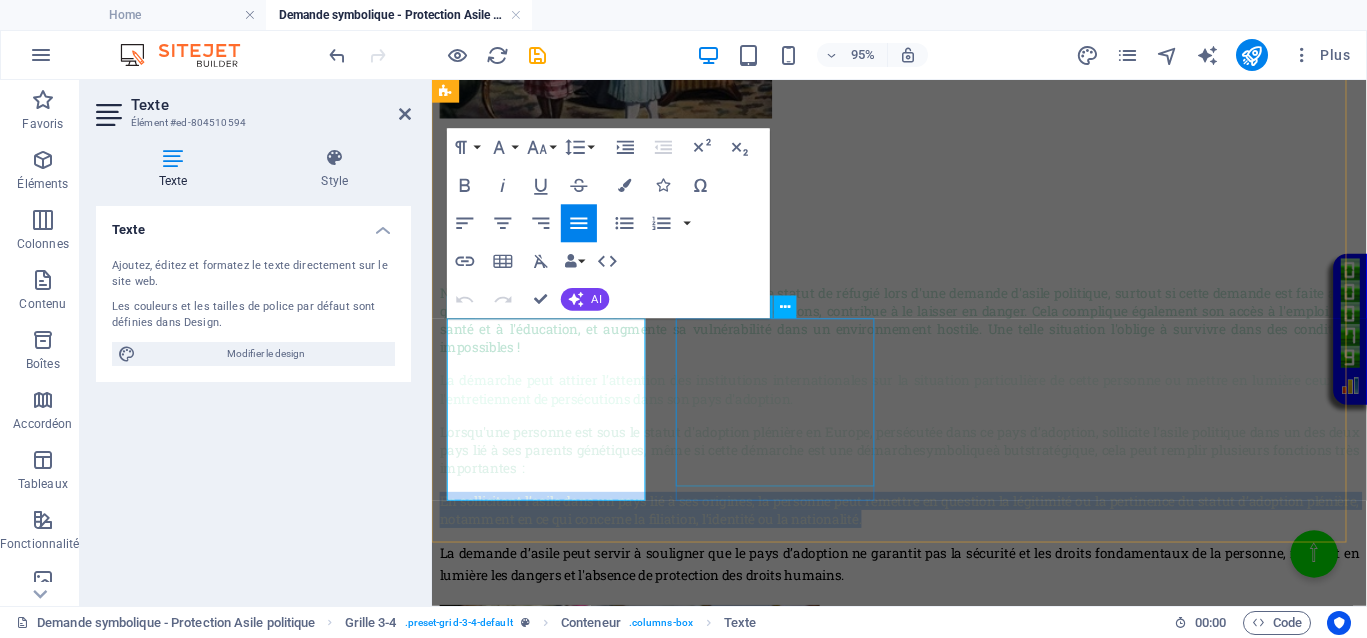 click on "La demande d’asile peut servir à souligner que le pays d’adoption ne garantit pas la sécurité et les droits fondamentaux de la personne, mettant en lumière les dangers et l'absence de protection des droits humains." at bounding box center (924, 590) 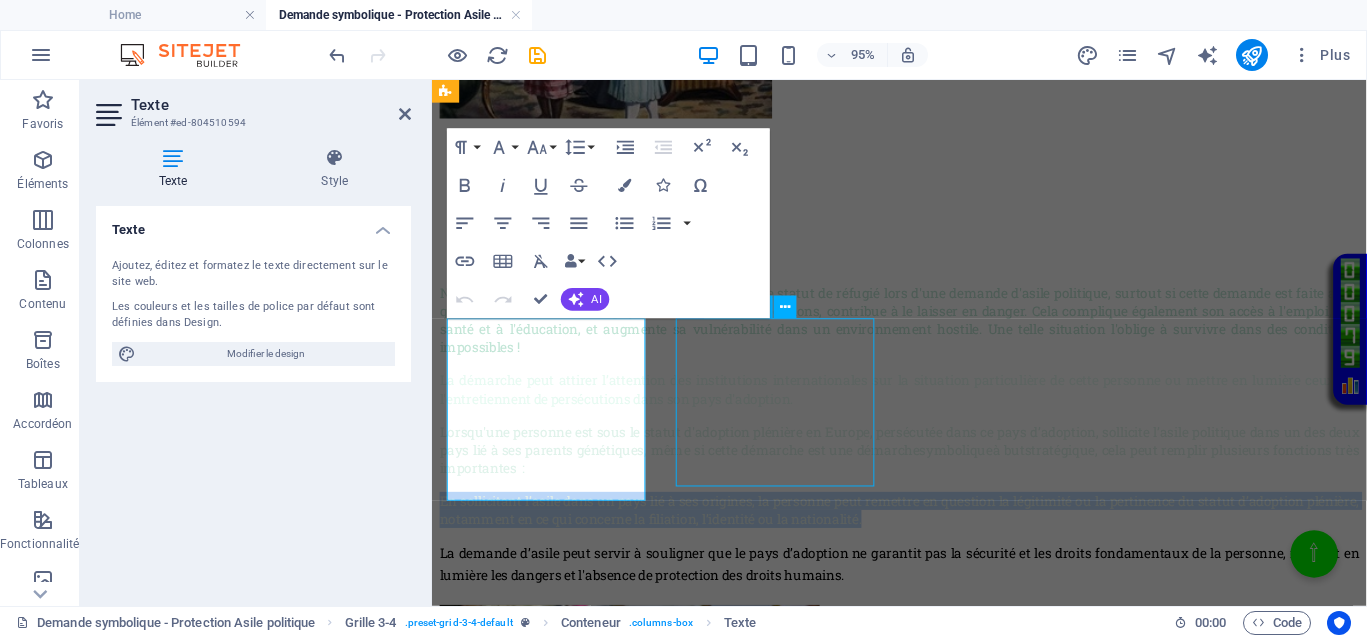 click on "La demande d’asile peut servir à souligner que le pays d’adoption ne garantit pas la sécurité et les droits fondamentaux de la personne, mettant en lumière les dangers et l'absence de protection des droits humains." at bounding box center (924, 590) 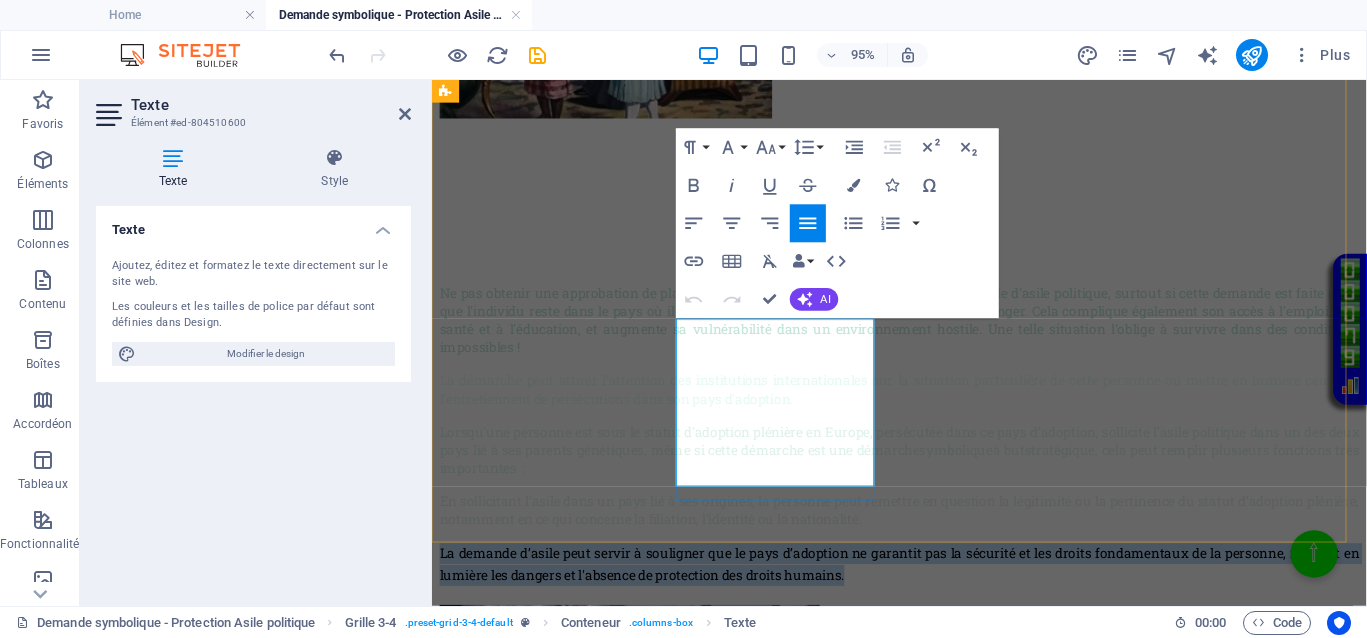 copy on "La demande d’asile peut servir à souligner que le pays d’adoption ne garantit pas la sécurité et les droits fondamentaux de la personne, mettant en lumière les dangers et l'absence de protection des droits humains." 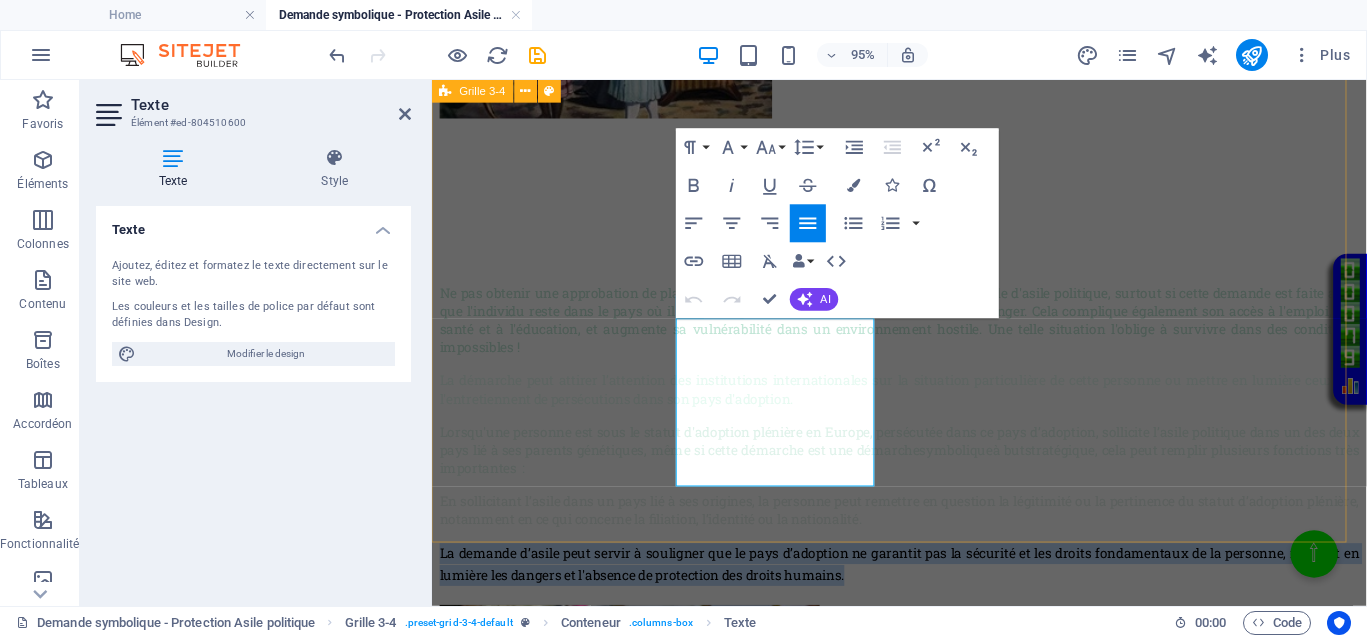 click on "Ne pas obtenir une approbation de placement sous le statut de réfugié lors d'une demande d'asile politique, surtout si cette demande est faite alors que l'individu reste dans le pays où il subit des persécutions, contribue à le laisser en danger. Cela complique également son accès à l'emploi, à la santé et à l'éducation, et augmente sa vulnérabilité dans un environnement hostile. Une telle situation l'oblige à survivre dans des conditions impossibles ! La démarche peut attirer l’attention des institutions internationales sur la situation particulière de cette personne ou mettre en lumière ceux qui l'entretiennent de persécutions dans son pays d'adoption. Lorsqu'une personne est sous le statut d'adoption plénière en Europe, persécutée dans ce pays d’adoption, sollicite l’asile politique dans un des deux pays lié à ses parents génétiques, même si cette démarche est une démarche  symbolique  à but  stratégique , cela peut remplir plusieurs fonctions très importantes  :" at bounding box center [924, 595] 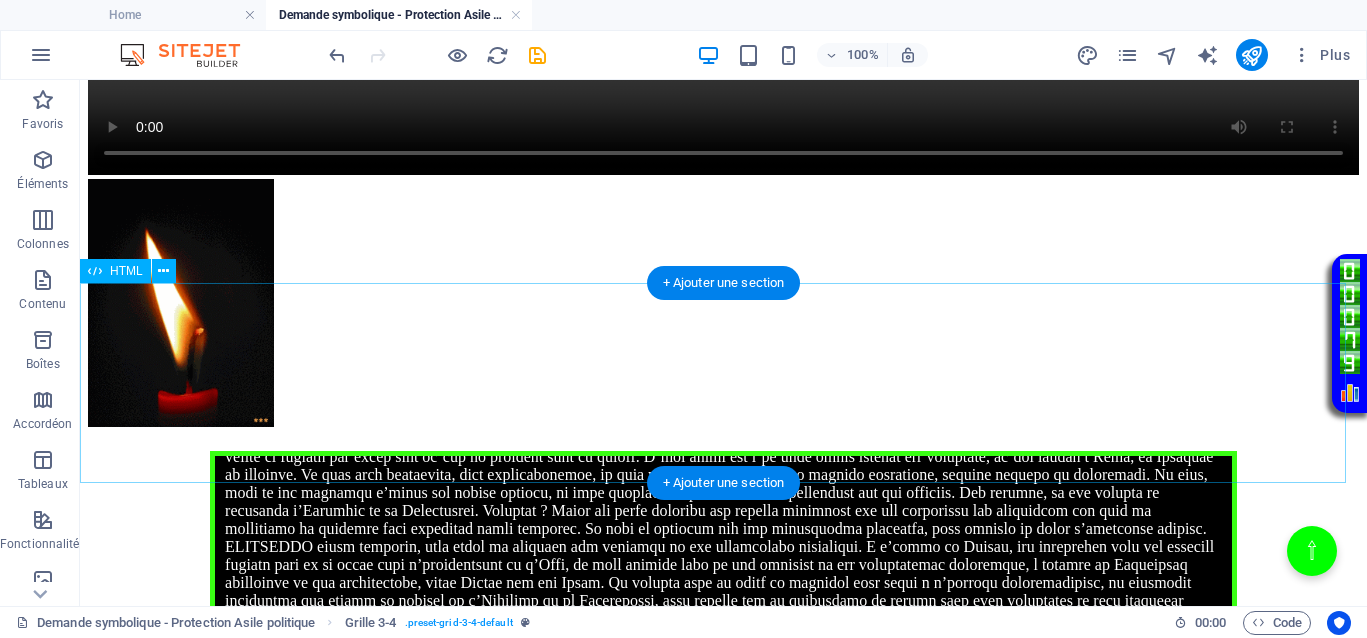 scroll, scrollTop: 347, scrollLeft: 0, axis: vertical 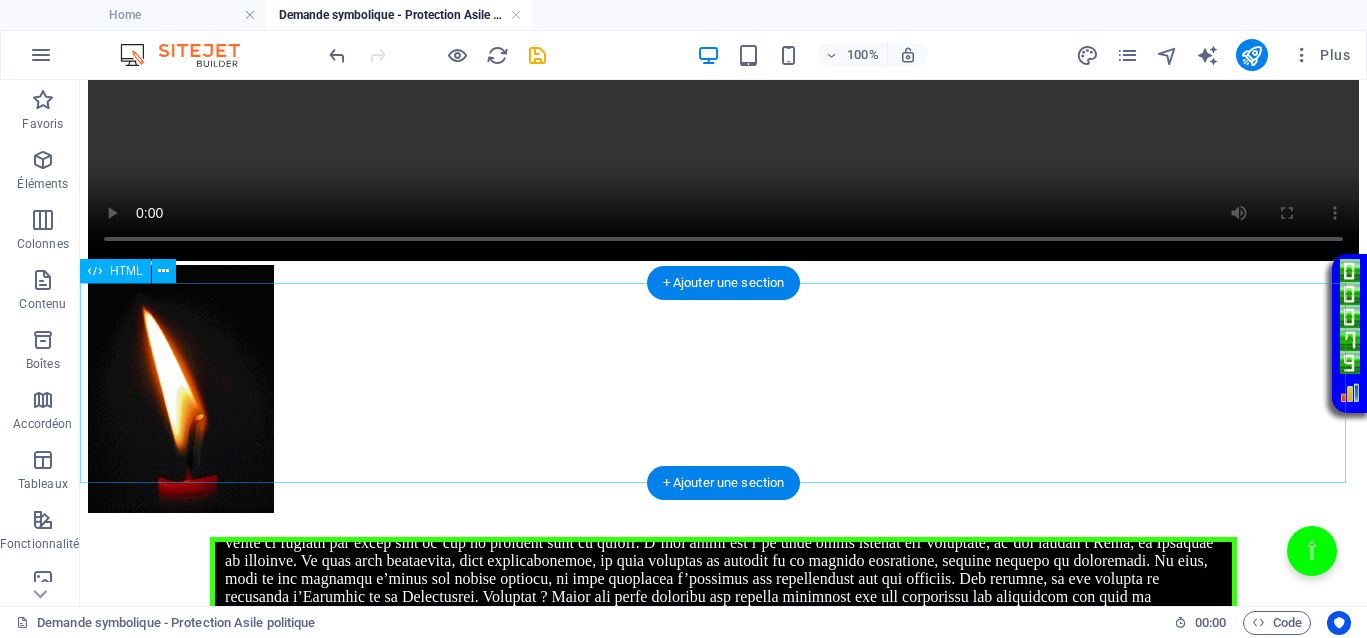 click on "Votre Témoignage
Il n’y a que trois conditions pour que la justice puisse fonctionner. Je tente de vous faire passer ce message sans que vous l’entendiez, mais il pourrait être perçu et agir maintenant pour libérer toutes ces personnes qui sont coincées, y compris les Palestiniens.
Première condition :
Il faut que vos actions soient visibles par le maximum d’opinion publique, en dehors des médias et toutes des manipulations institutionnelles. L’objectif est d’éviter tout biais dans l’opinion, de ne pas la manipuler, afin que cette dernière puisse fonctionner efficacement.
Deuxième condition :
Il s’agit de révéler l’injustice par la lumière, ici, la justice de Gaza ou toutes autres victimes. Cela permet de faire connaître ces injustices, de les sortir de l’ombre et de susciter la réaction du public.
Troisième condition :" at bounding box center [723, 642] 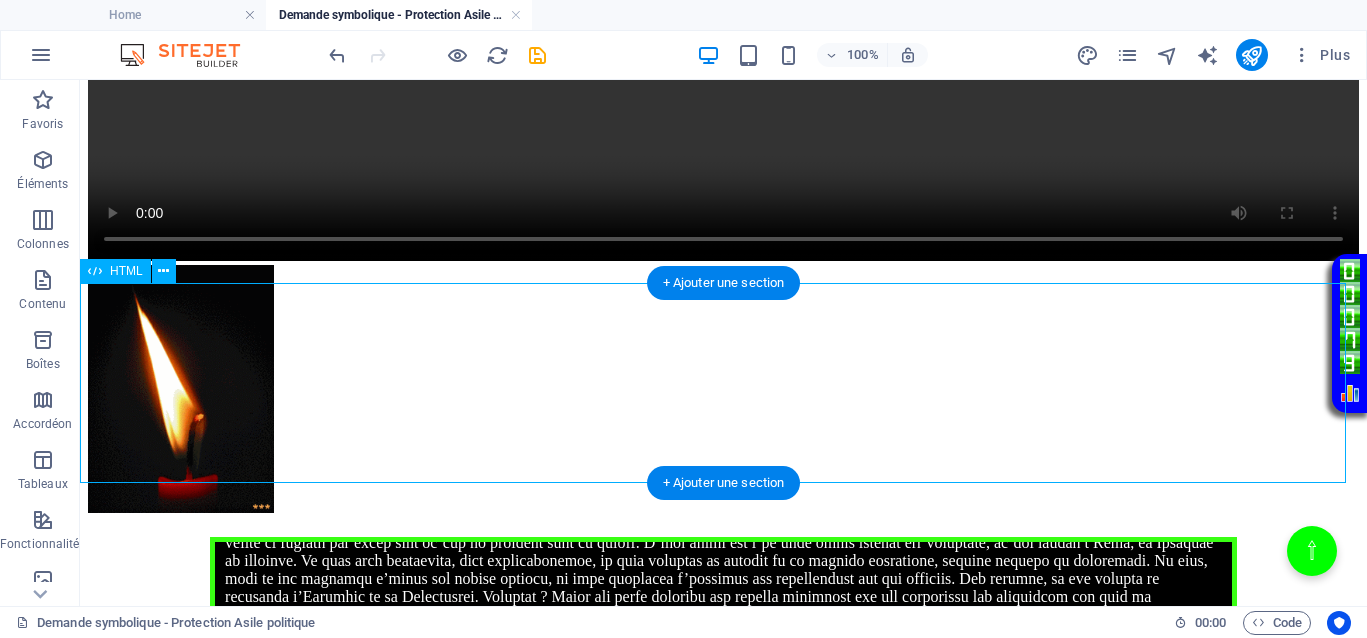 click on "Votre Témoignage
Il n’y a que trois conditions pour que la justice puisse fonctionner. Je tente de vous faire passer ce message sans que vous l’entendiez, mais il pourrait être perçu et agir maintenant pour libérer toutes ces personnes qui sont coincées, y compris les Palestiniens.
Première condition :
Il faut que vos actions soient visibles par le maximum d’opinion publique, en dehors des médias et toutes des manipulations institutionnelles. L’objectif est d’éviter tout biais dans l’opinion, de ne pas la manipuler, afin que cette dernière puisse fonctionner efficacement.
Deuxième condition :
Il s’agit de révéler l’injustice par la lumière, ici, la justice de Gaza ou toutes autres victimes. Cela permet de faire connaître ces injustices, de les sortir de l’ombre et de susciter la réaction du public.
Troisième condition :" at bounding box center (723, 642) 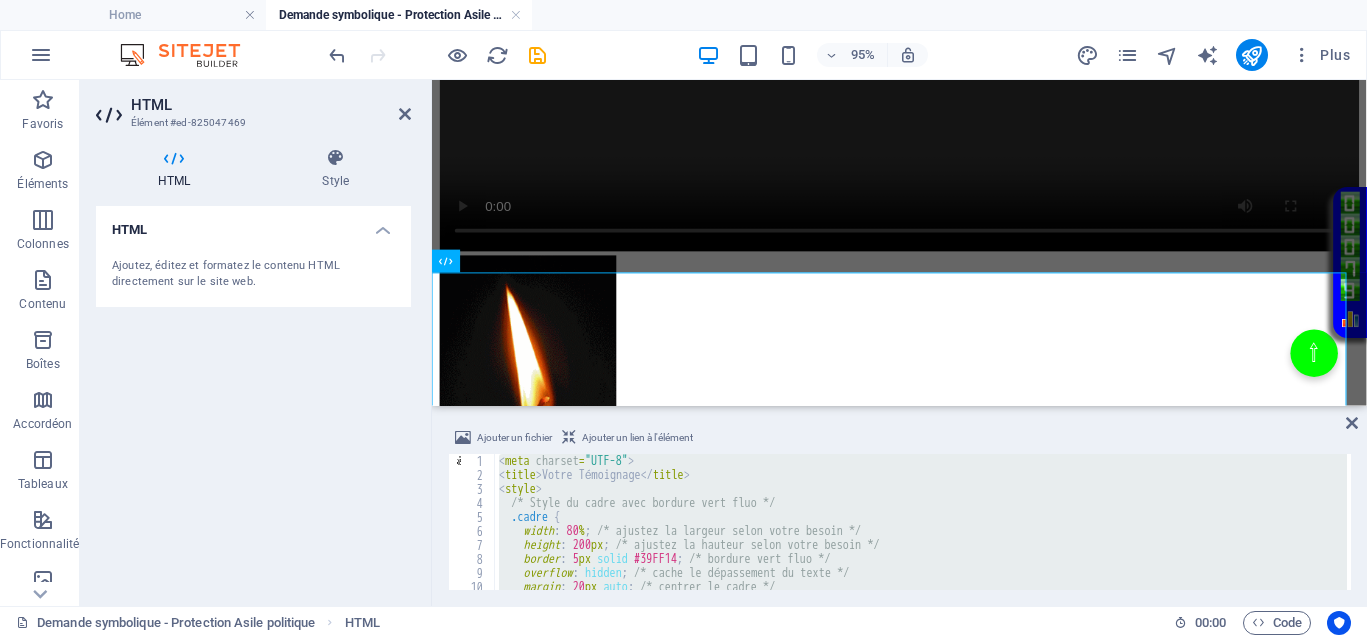 click on "< meta   charset = "UTF-8" > < title > Votre Témoignage </ title > < style >    /* Style du cadre avec bordure vert fluo */    .cadre   {      width :   80 % ;   /* ajustez la largeur selon votre besoin */      height :   200 px ;   /* ajustez la hauteur selon votre besoin */      border :   5 px   solid   #39FF14 ;   /* bordure vert fluo */      overflow :   hidden ;   /* cache le dépassement du texte */      margin :   20 px   auto ;   /* centrer le cadre */      position :   relative ;" at bounding box center (921, 522) 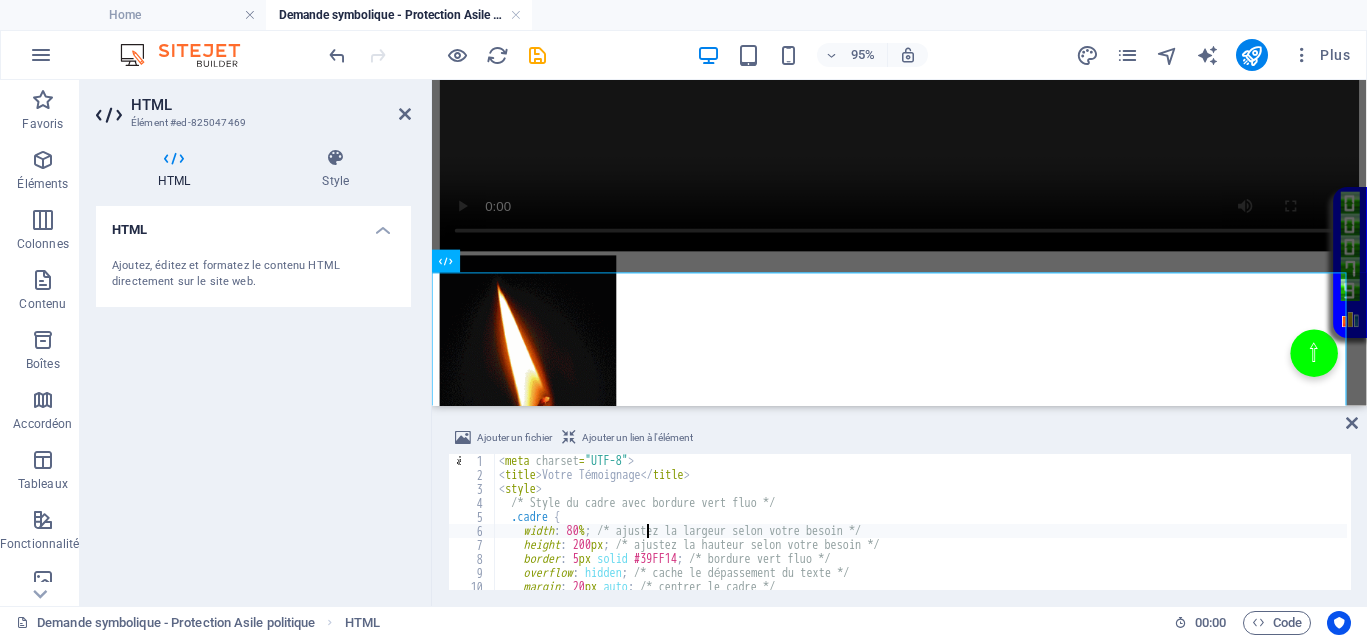 click on "< meta   charset = "UTF-8" > < title > Votre Témoignage </ title > < style >    /* Style du cadre avec bordure vert fluo */    .cadre   {      width :   80 % ;   /* ajustez la largeur selon votre besoin */      height :   200 px ;   /* ajustez la hauteur selon votre besoin */      border :   5 px   solid   #39FF14 ;   /* bordure vert fluo */      overflow :   hidden ;   /* cache le dépassement du texte */      margin :   20 px   auto ;   /* centrer le cadre */      position :   relative ;" at bounding box center [2096, 534] 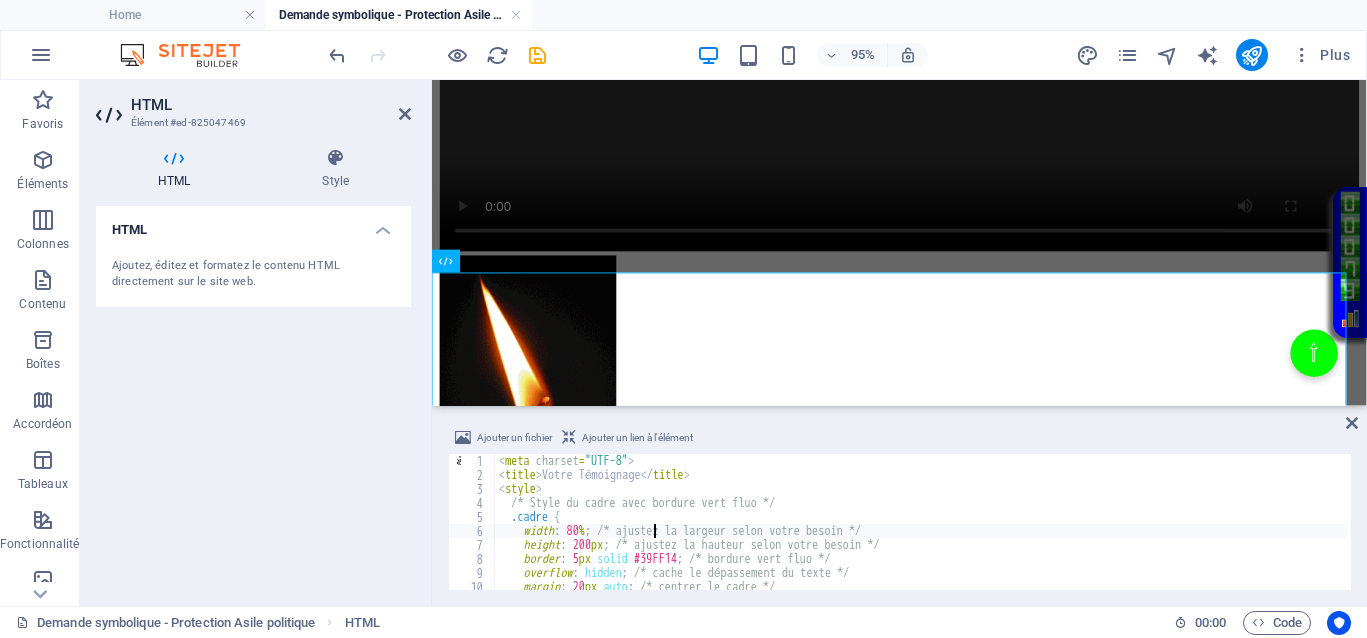 type on "</div>" 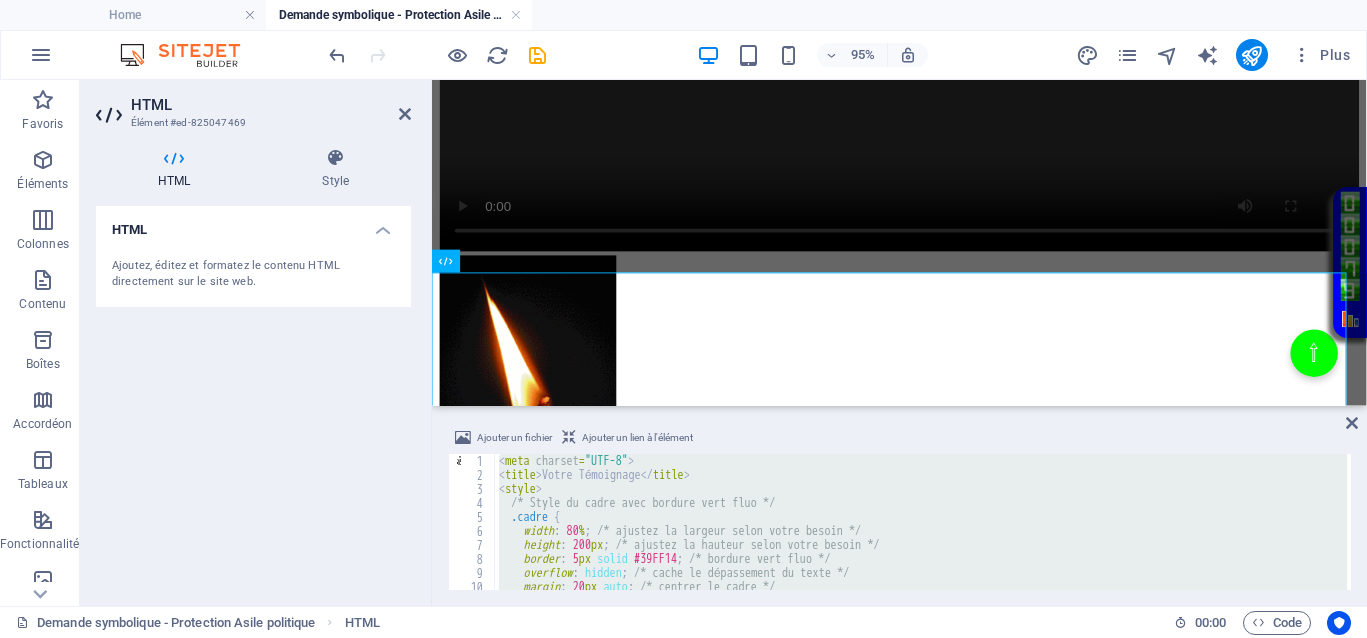 paste 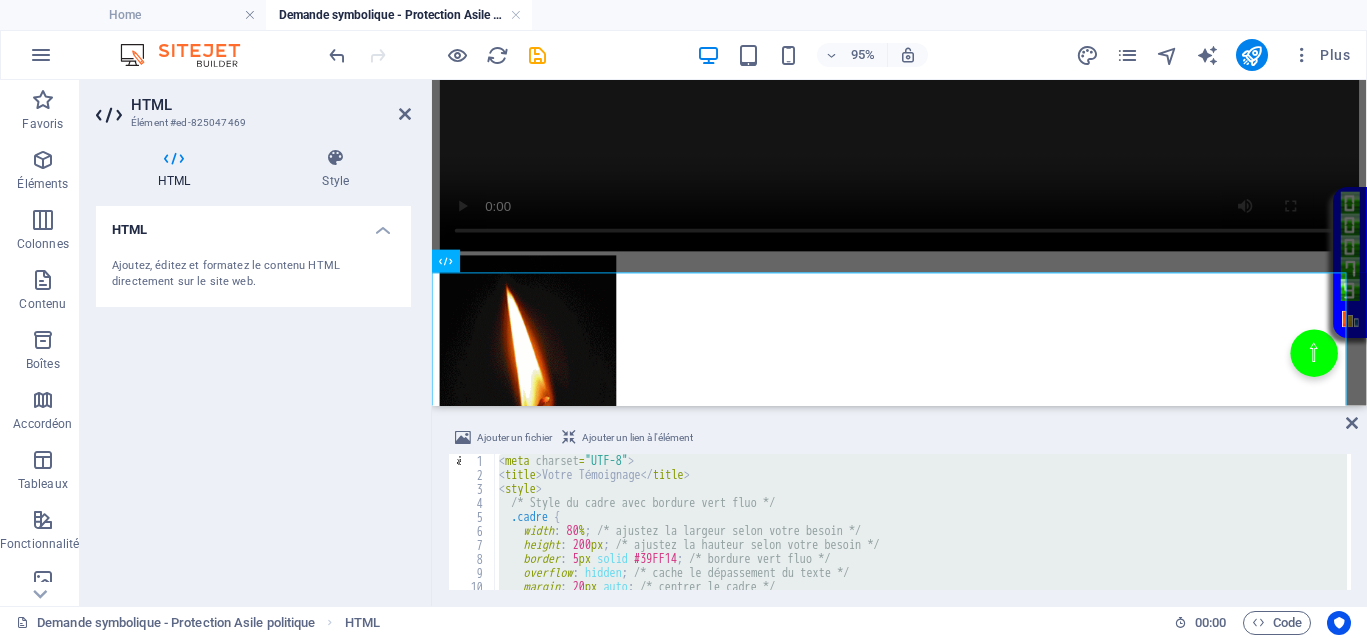 type 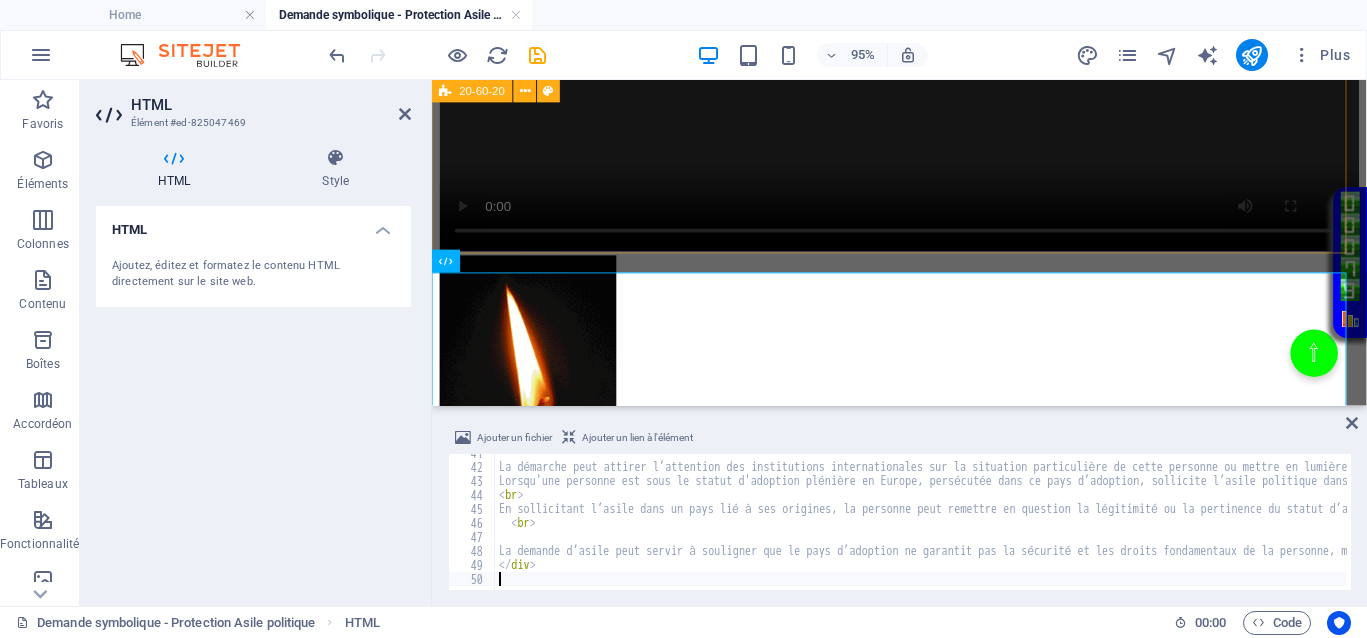 scroll, scrollTop: 568, scrollLeft: 0, axis: vertical 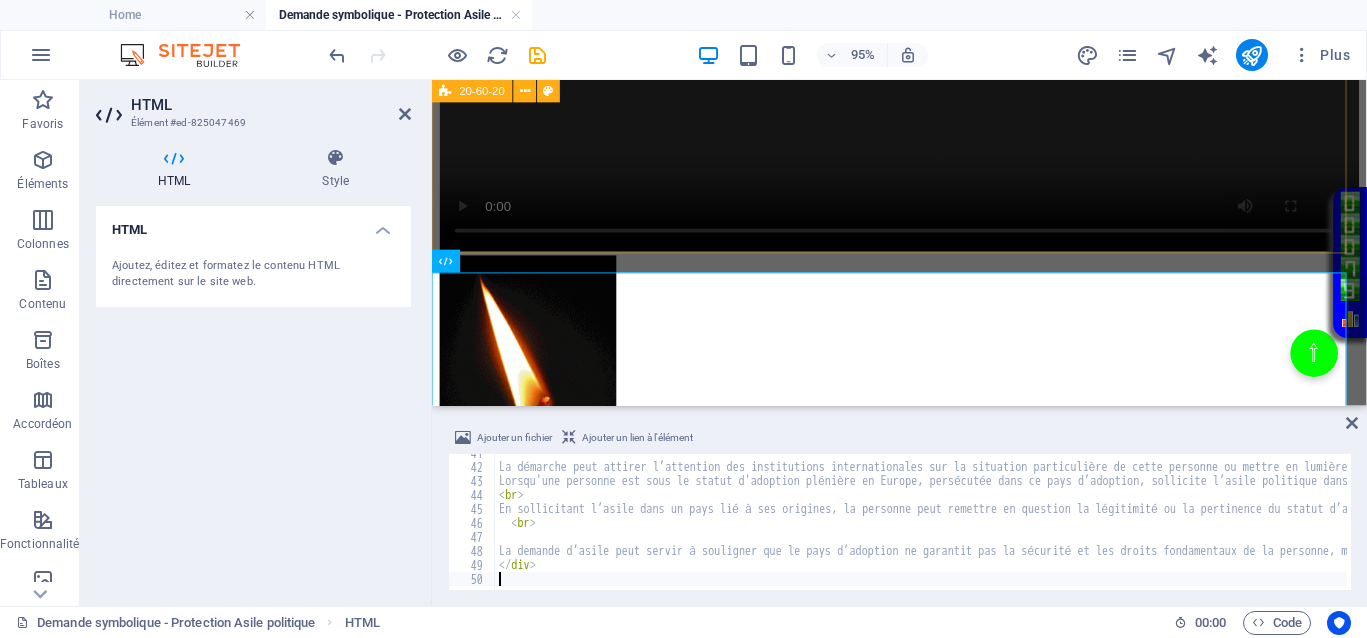 click on "Home La justice divine La suite Justice La verité La libération des Palestiniens Ma demande à PHARAON Le Livre d’Enoch ou le Livre des Mort Israël, intouchable. Vraiment ? Affaire Van Russelt Michel & Huveneers Paule Demande symbolique  - Protection Asile politique Mes vidéos témoignage personnel Contact" at bounding box center [924, 173] 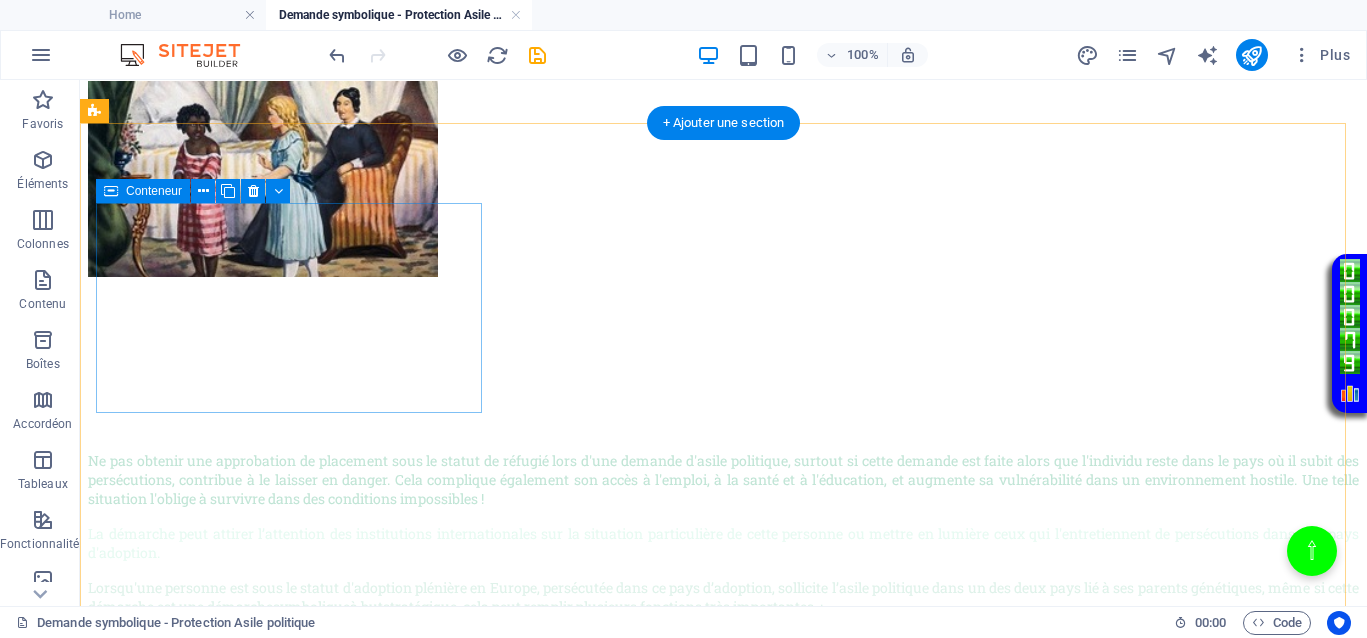 scroll, scrollTop: 1472, scrollLeft: 0, axis: vertical 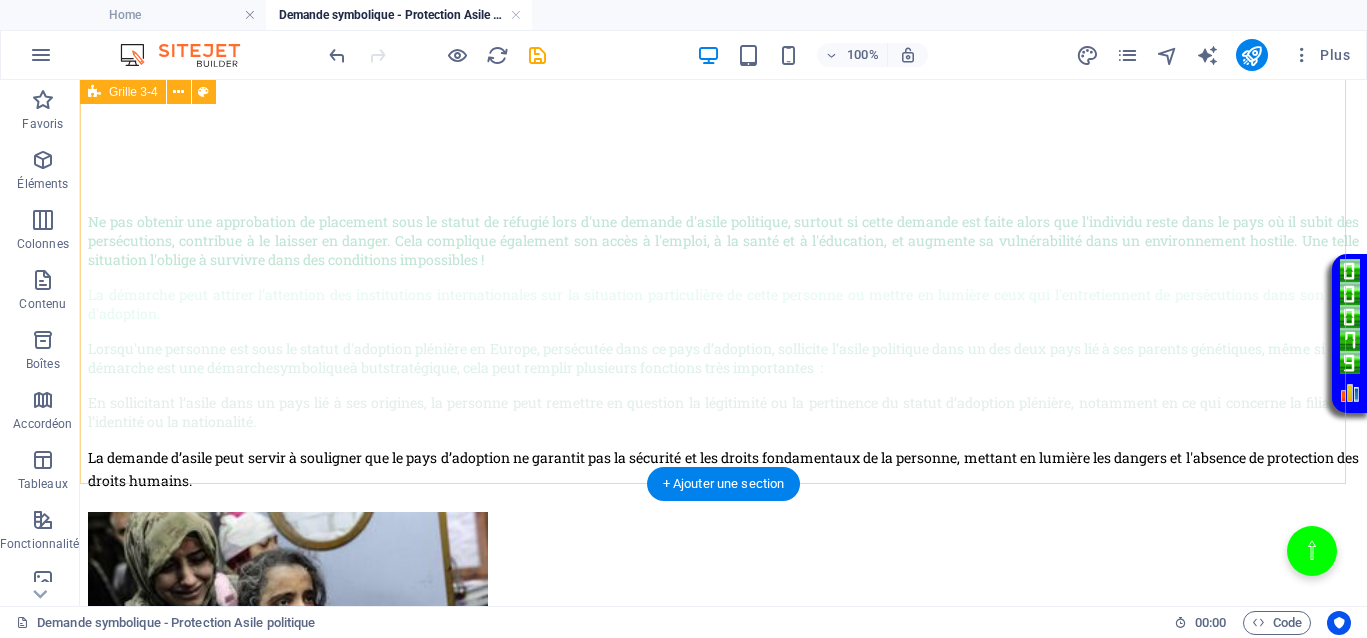 click on "Ne pas obtenir une approbation de placement sous le statut de réfugié lors d'une demande d'asile politique, surtout si cette demande est faite alors que l'individu reste dans le pays où il subit des persécutions, contribue à le laisser en danger. Cela complique également son accès à l'emploi, à la santé et à l'éducation, et augmente sa vulnérabilité dans un environnement hostile. Une telle situation l'oblige à survivre dans des conditions impossibles ! La démarche peut attirer l’attention des institutions internationales sur la situation particulière de cette personne ou mettre en lumière ceux qui l'entretiennent de persécutions dans son pays d'adoption. Lorsqu'une personne est sous le statut d'adoption plénière en Europe, persécutée dans ce pays d’adoption, sollicite l’asile politique dans un des deux pays lié à ses parents génétiques, même si cette démarche est une démarche  symbolique  à but  stratégique , cela peut remplir plusieurs fonctions très importantes  :" at bounding box center (723, 512) 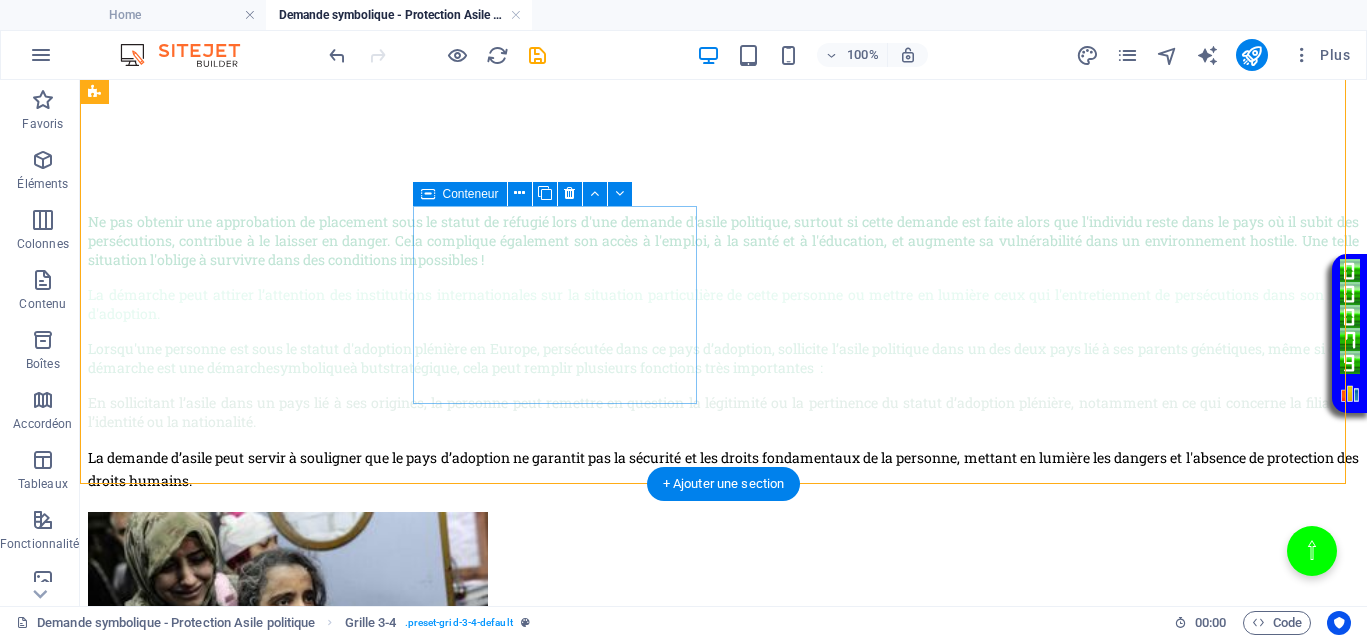 click on "La demande d’asile peut servir à souligner que le pays d’adoption ne garantit pas la sécurité et les droits fondamentaux de la personne, mettant en lumière les dangers et l'absence de protection des droits humains." at bounding box center [723, 469] 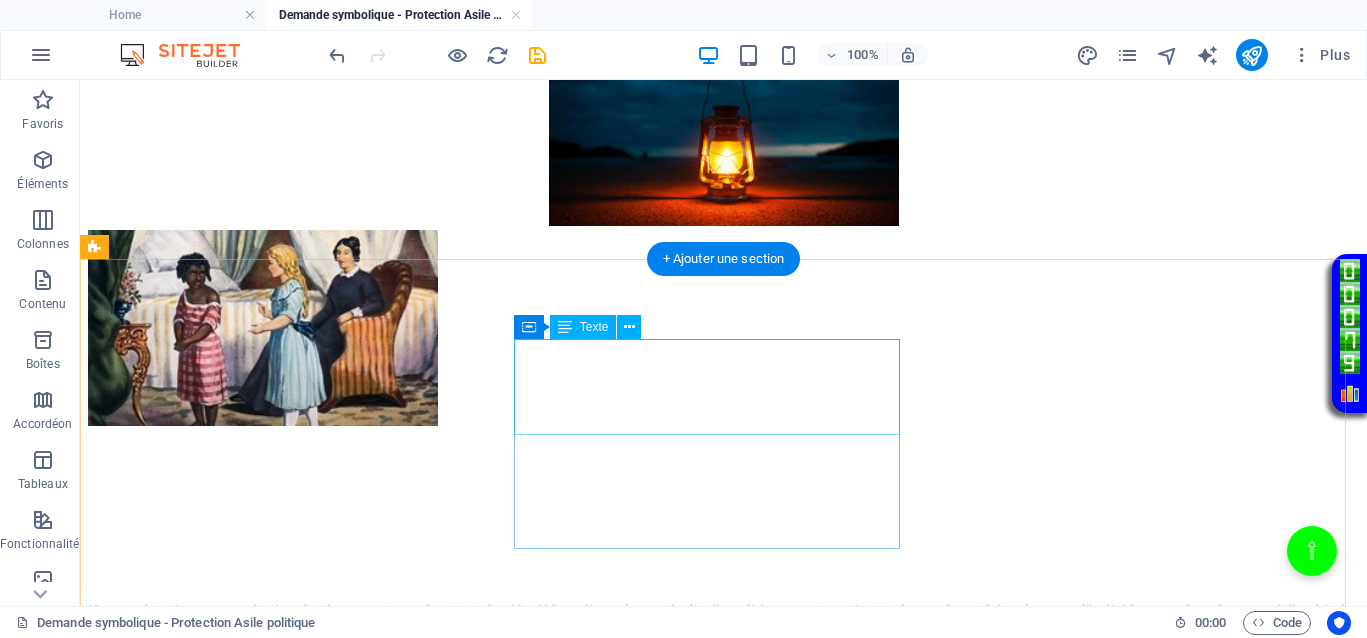 scroll, scrollTop: 1097, scrollLeft: 0, axis: vertical 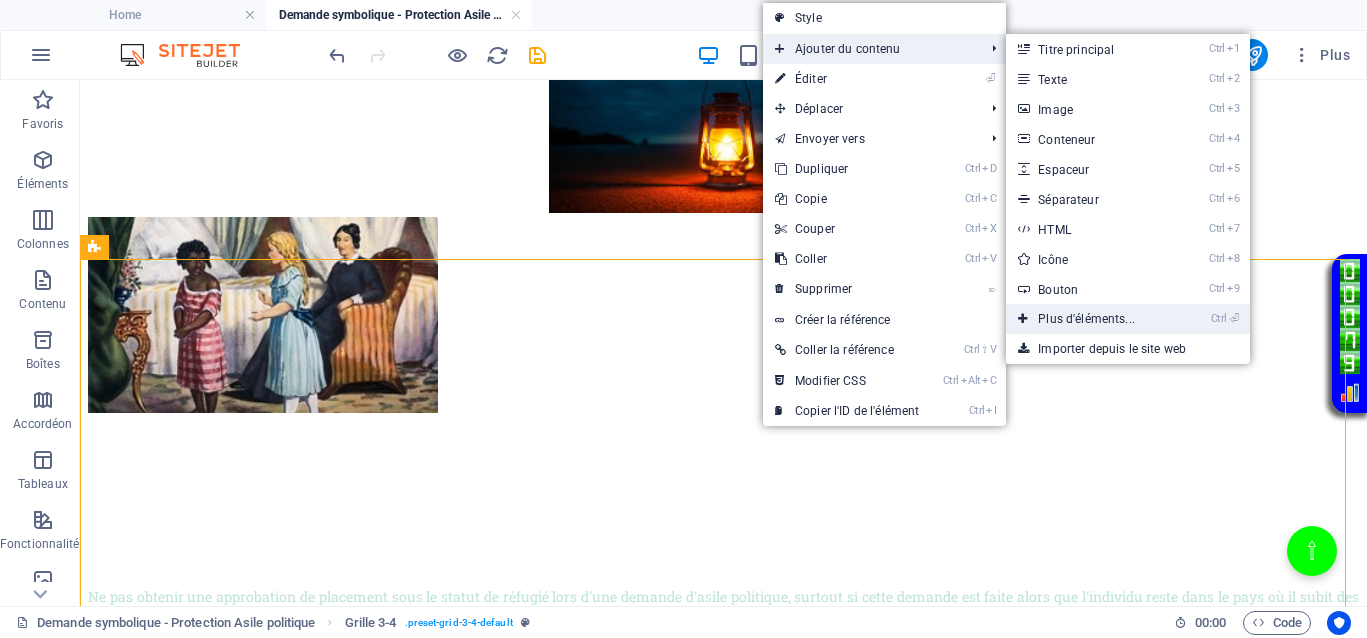click on "Ctrl ⏎  Plus d'éléments..." at bounding box center (1090, 319) 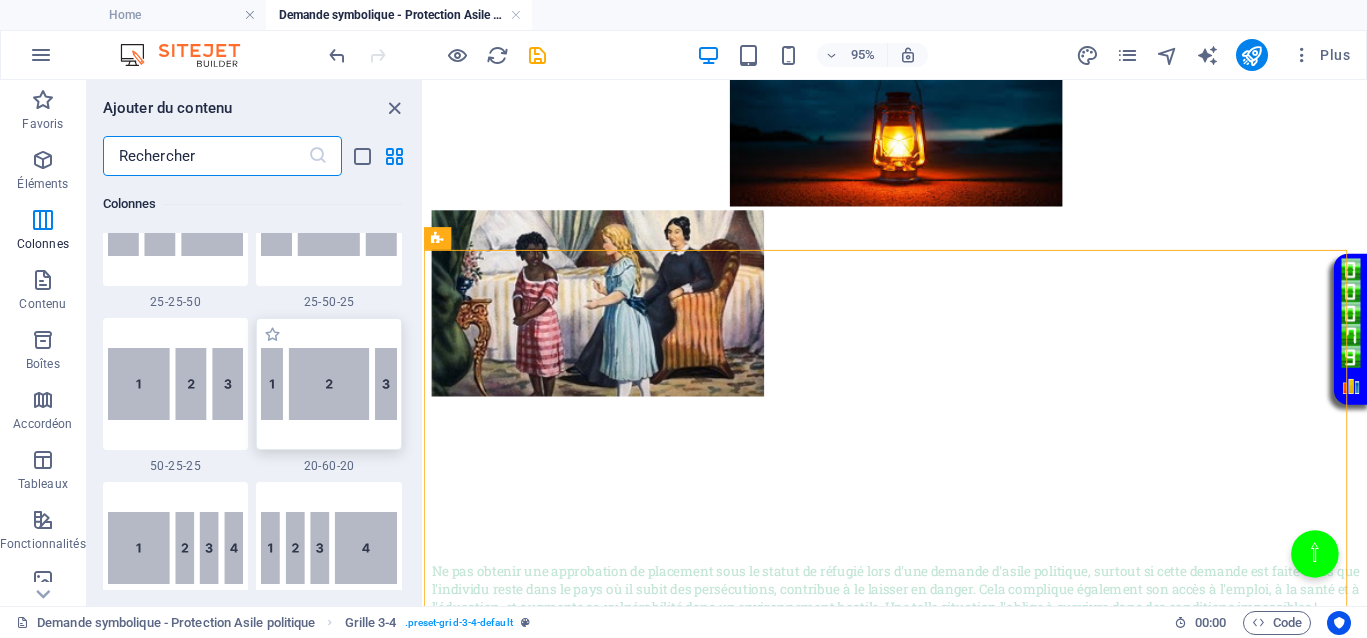 scroll, scrollTop: 2088, scrollLeft: 0, axis: vertical 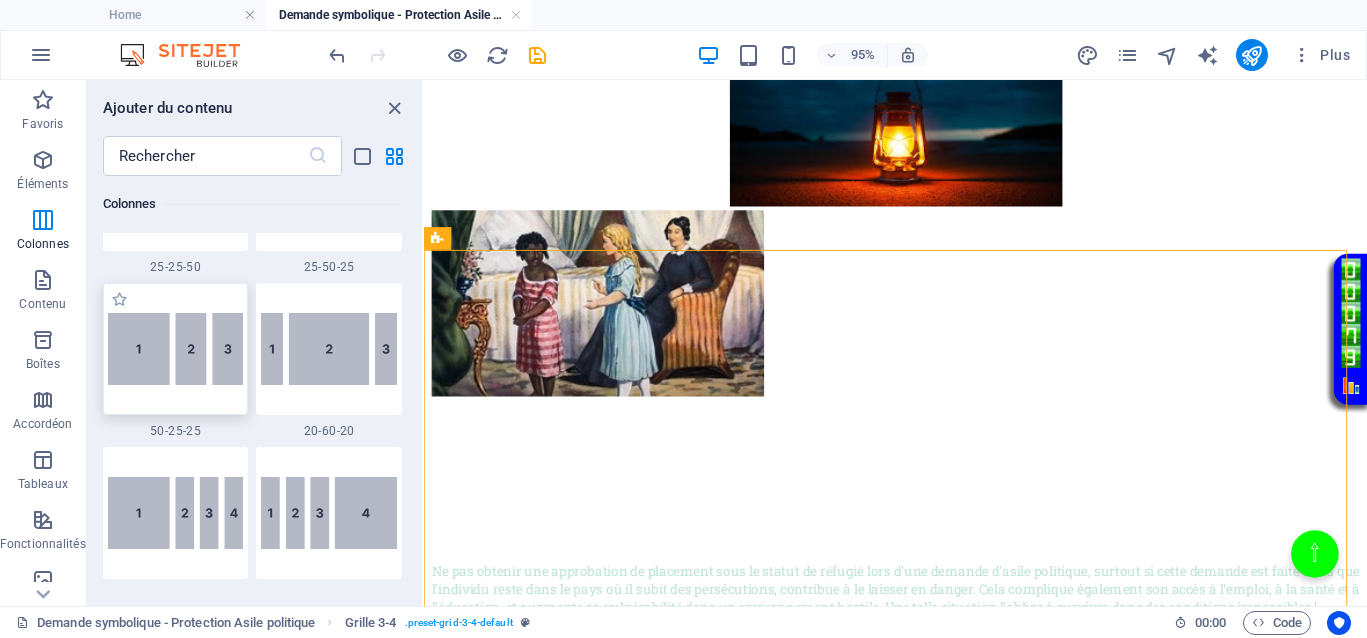 click at bounding box center (176, 349) 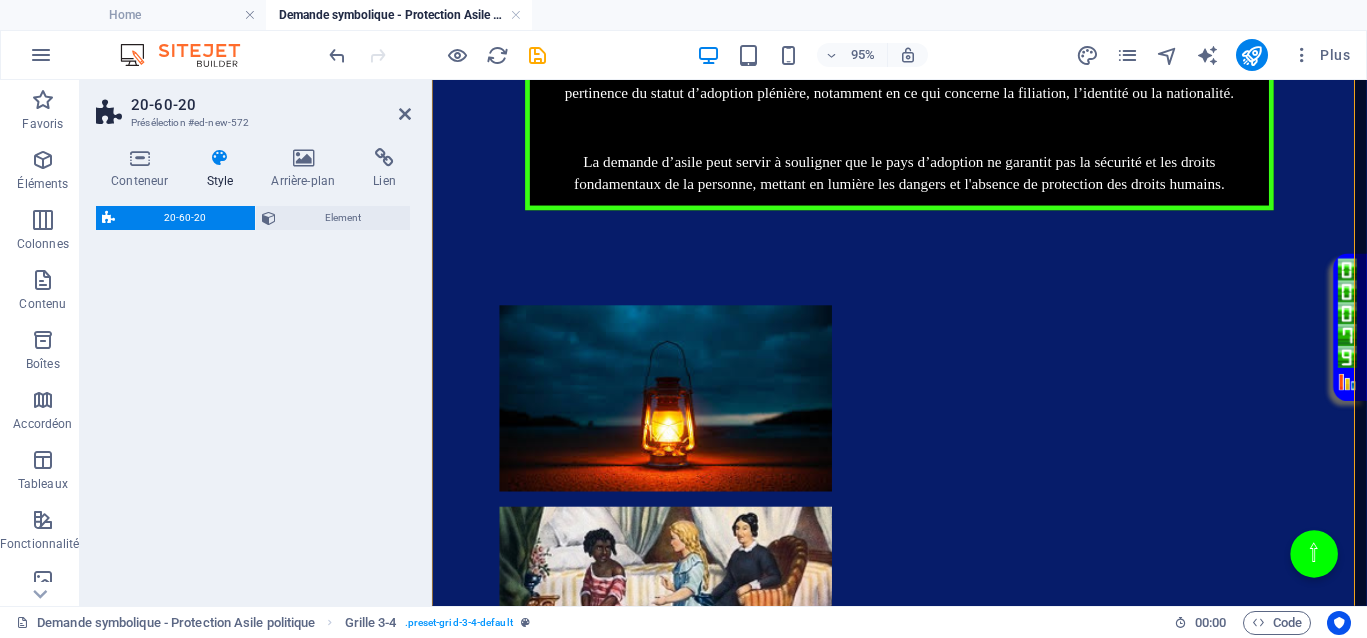 scroll, scrollTop: 1892, scrollLeft: 0, axis: vertical 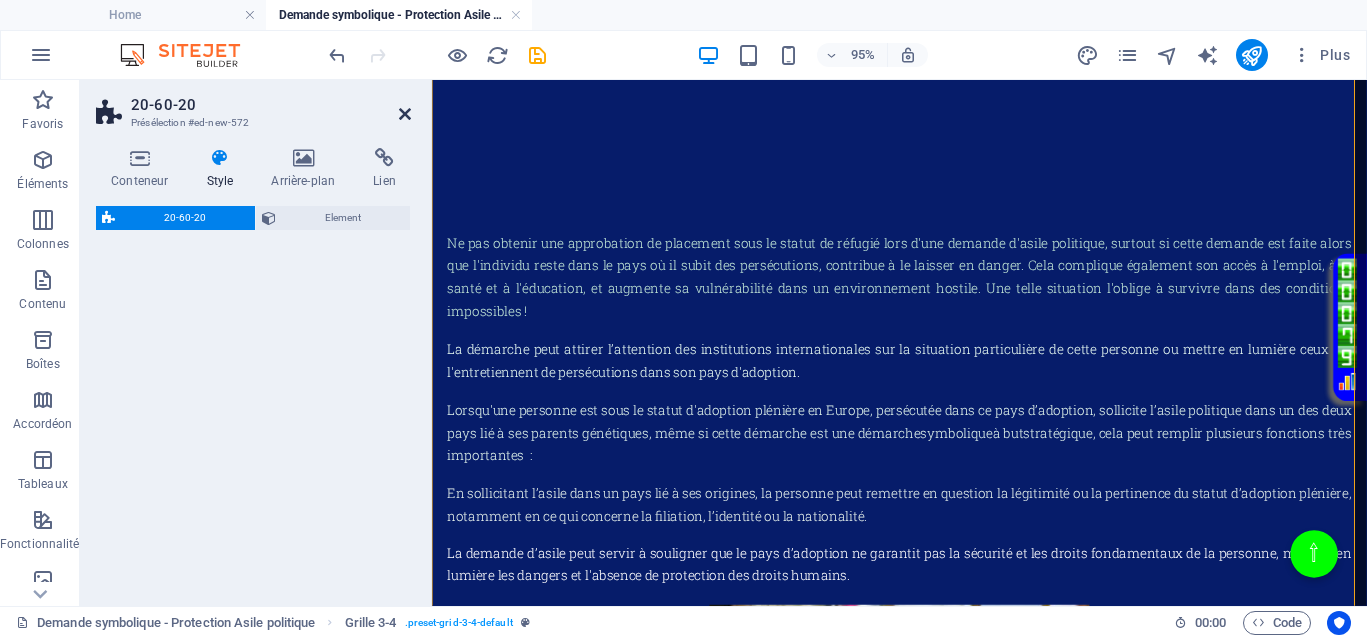 select on "%" 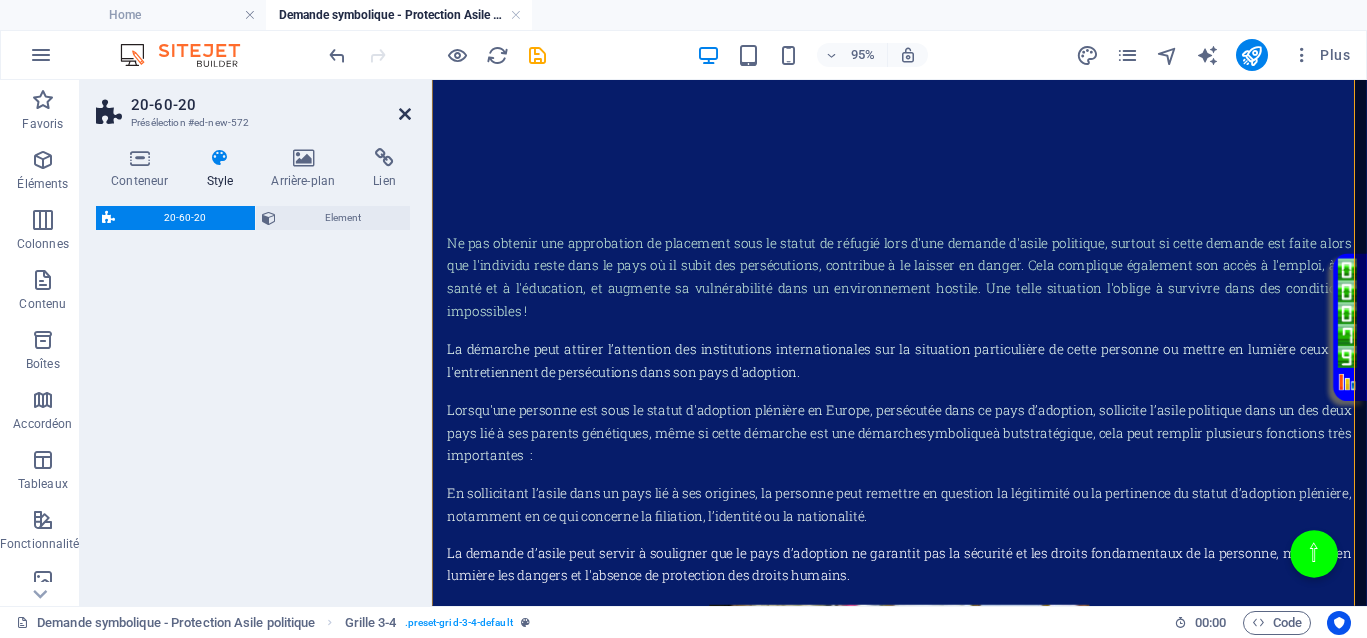select on "%" 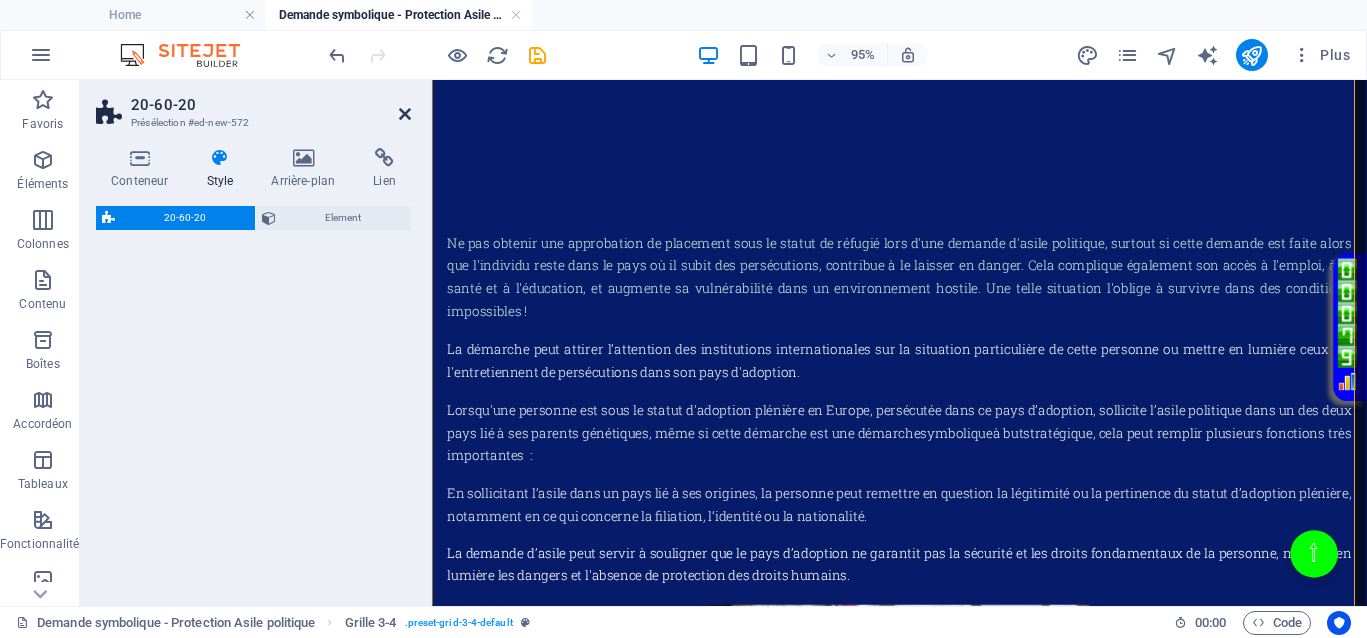 select on "rem" 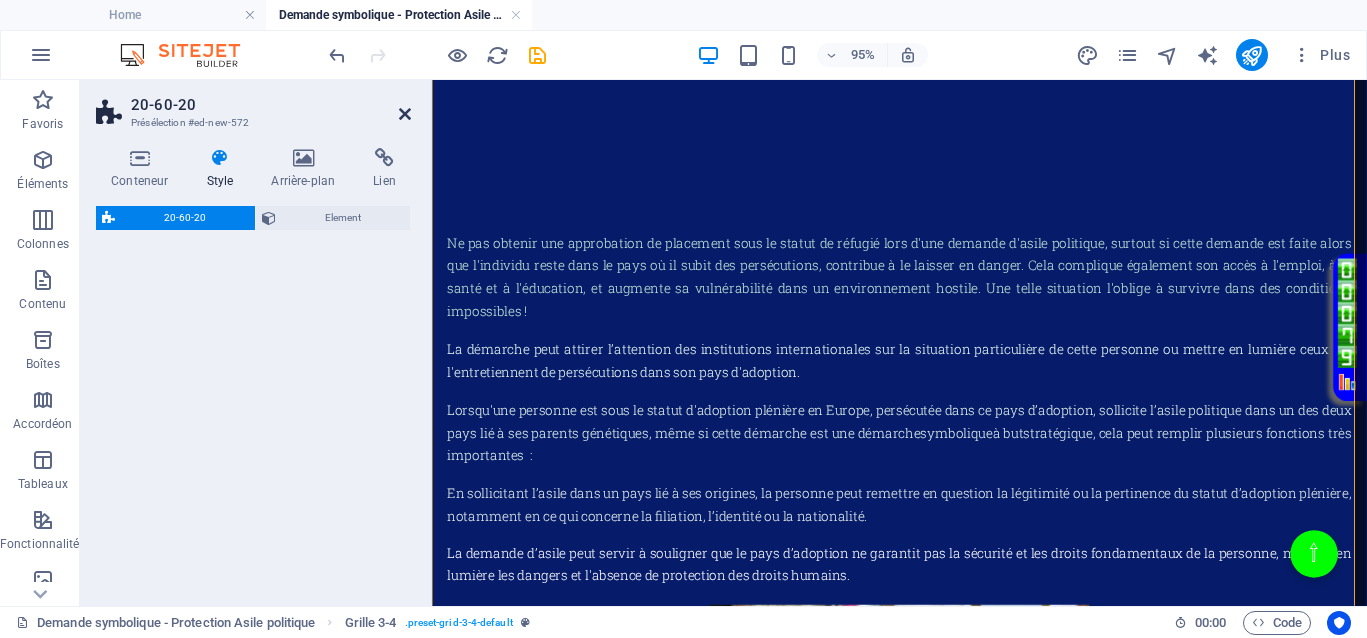 select on "preset-unequal-columns-three-50-25-25" 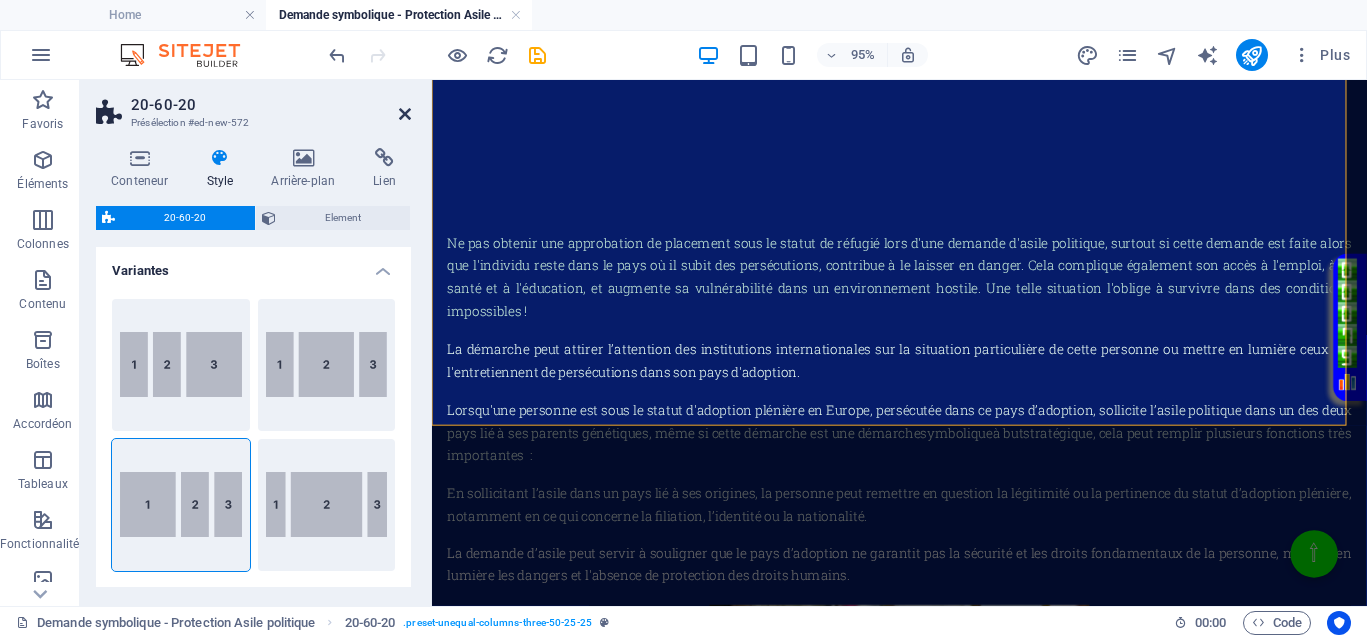 click at bounding box center [405, 114] 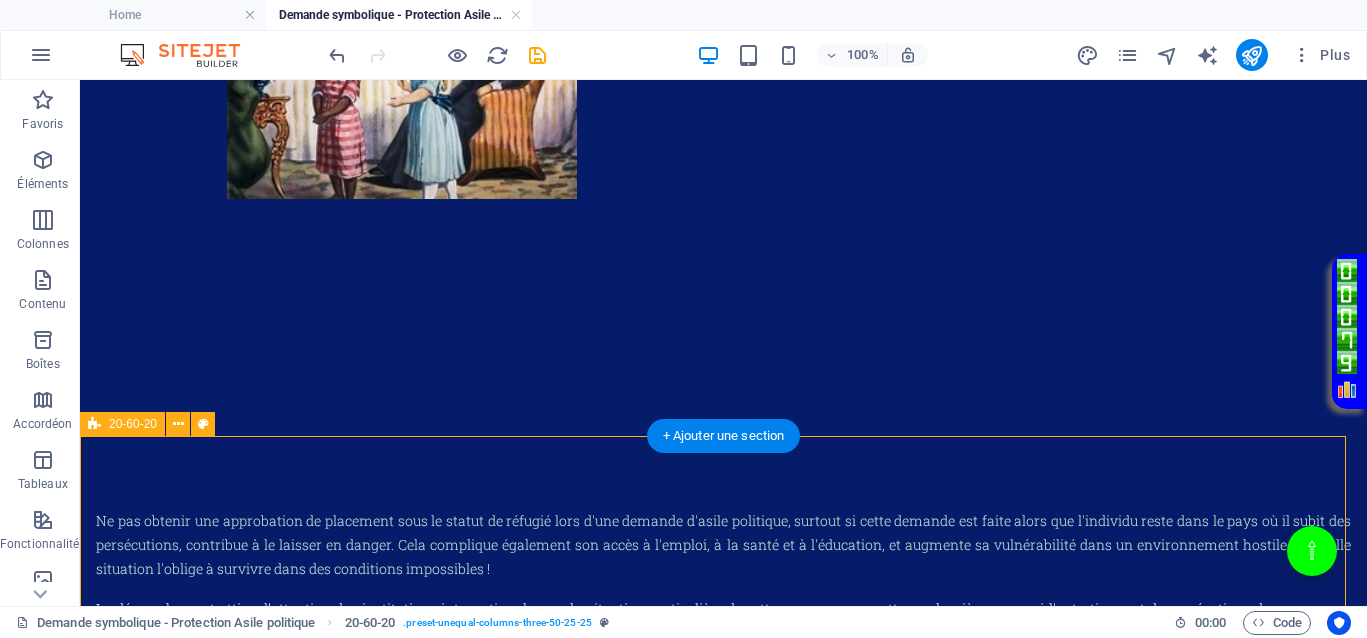 scroll, scrollTop: 1517, scrollLeft: 0, axis: vertical 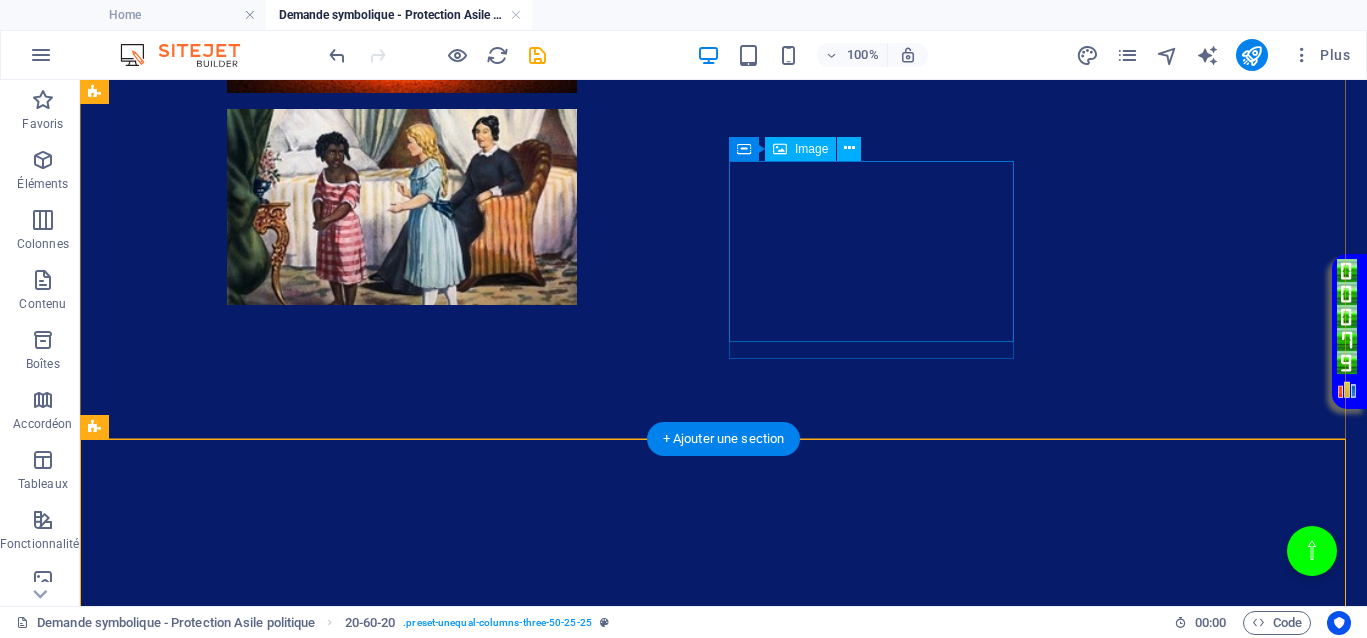 click at bounding box center [723, 1087] 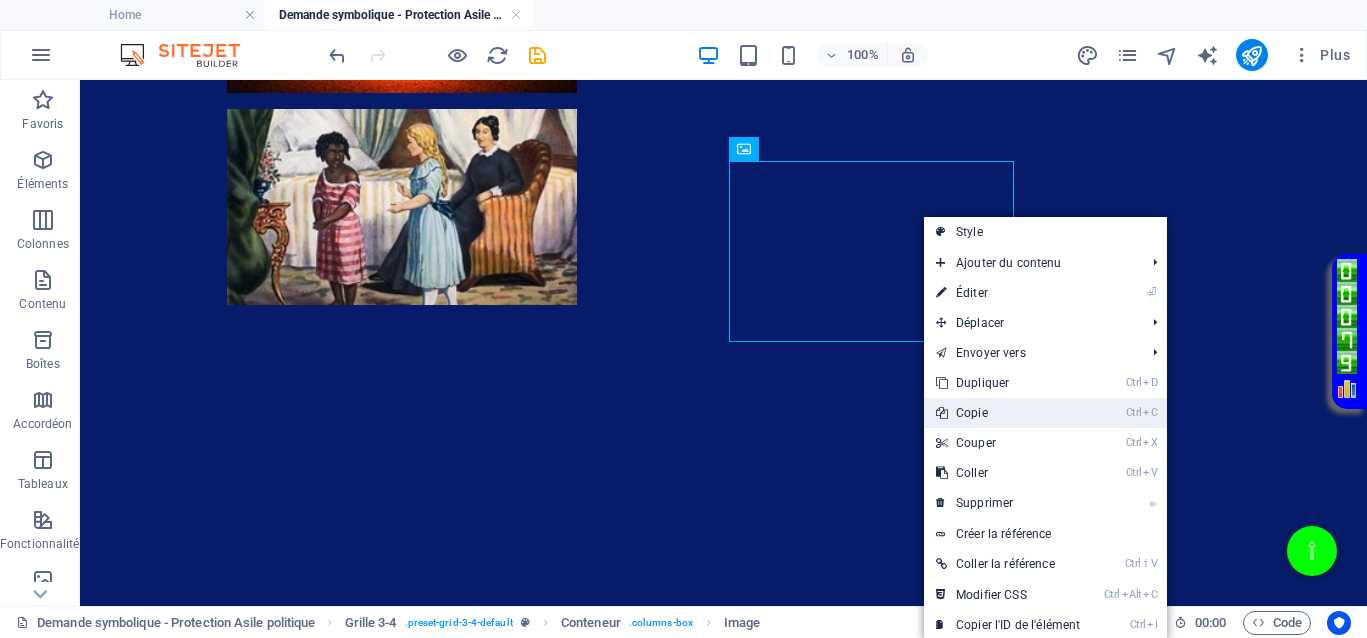 click on "Ctrl C  Copie" at bounding box center [1008, 413] 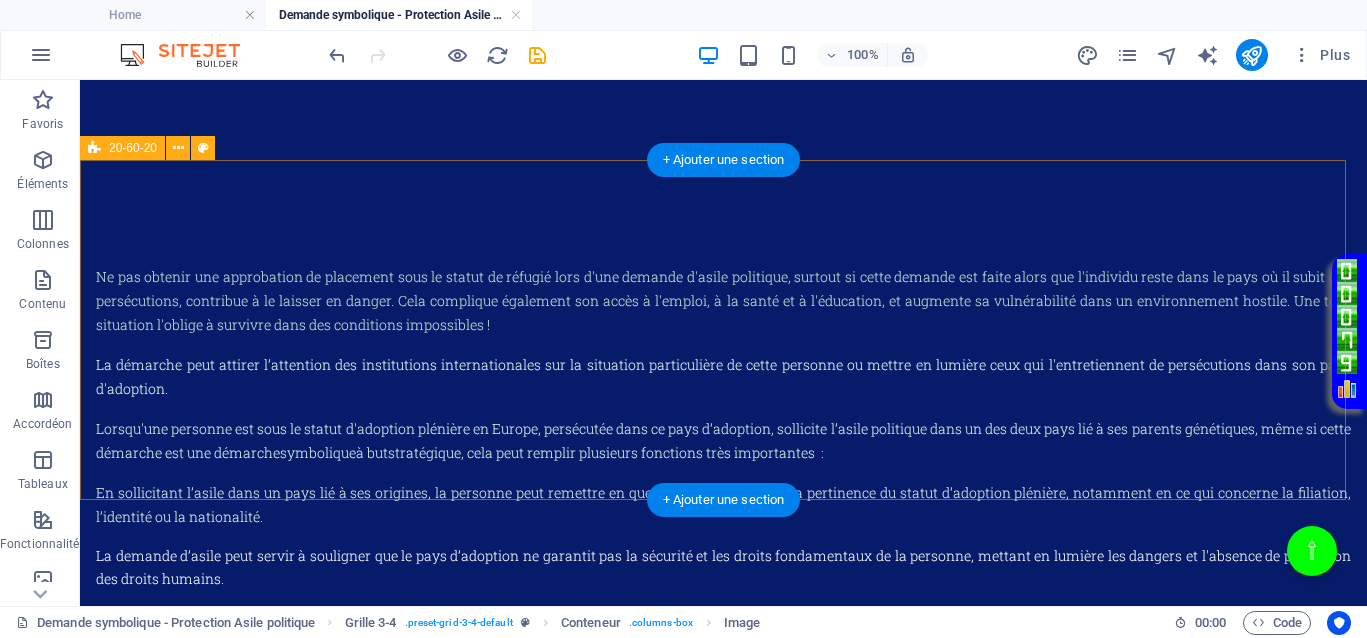 scroll, scrollTop: 1892, scrollLeft: 0, axis: vertical 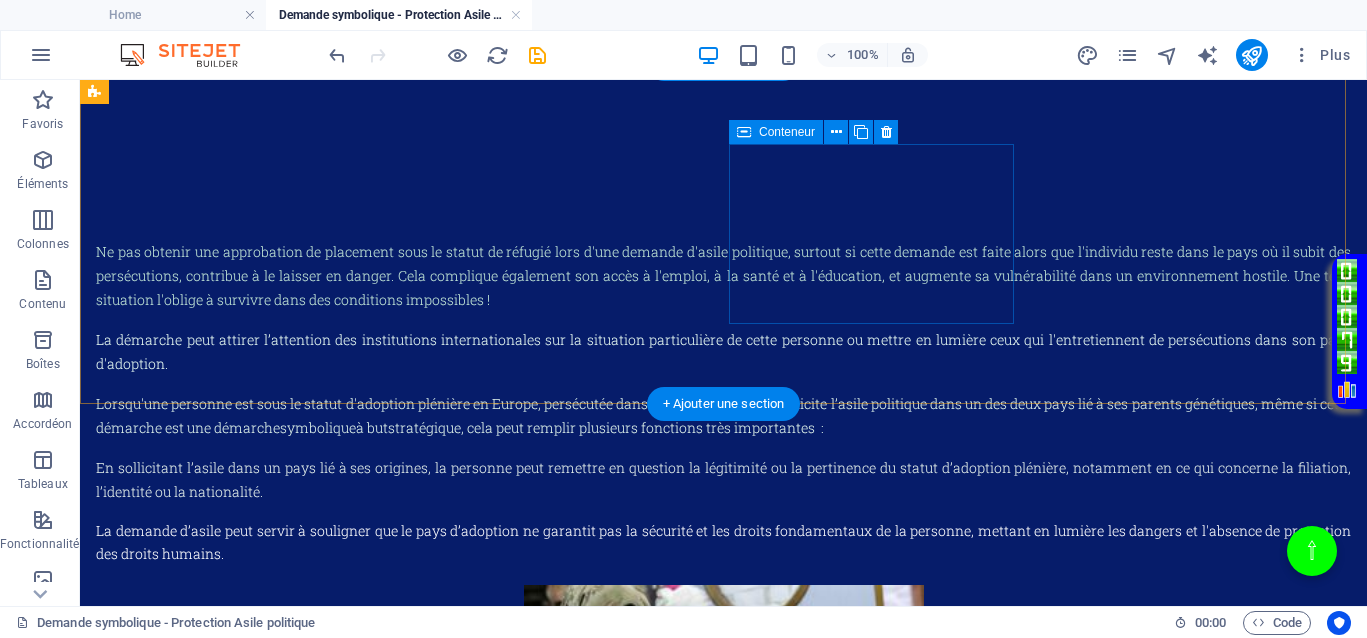 click on "Coller le presse-papiers" at bounding box center [797, 1102] 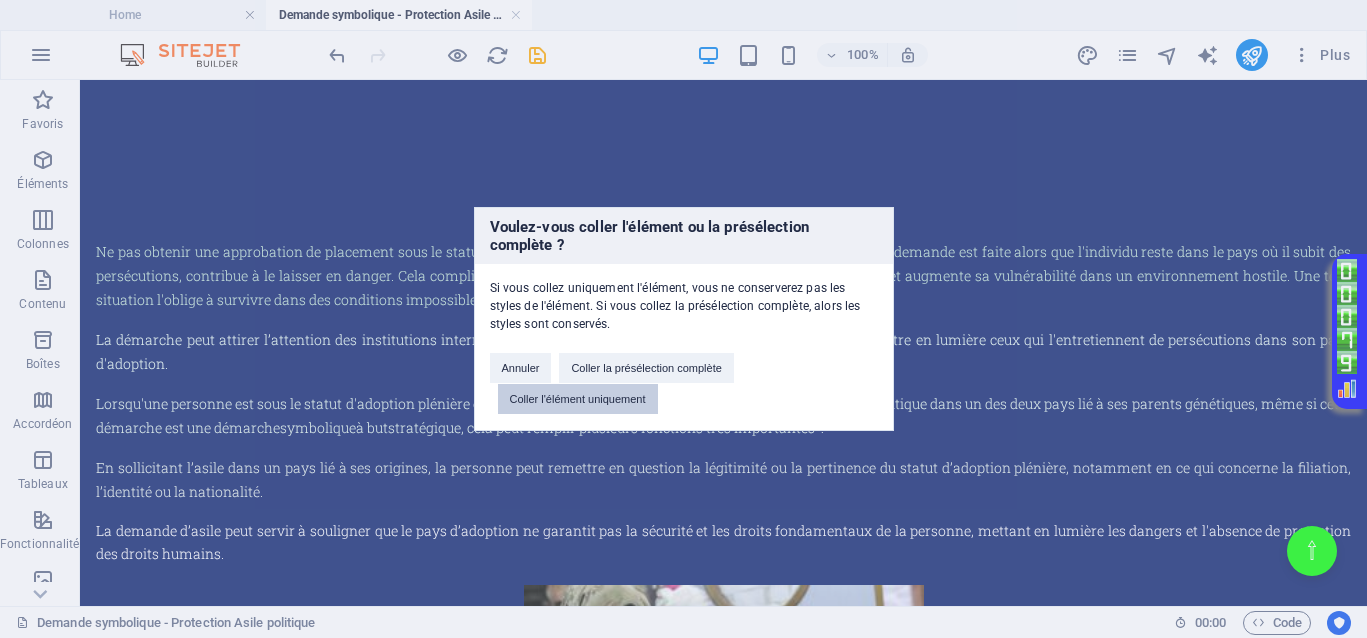click on "Coller l'élément uniquement" at bounding box center [578, 399] 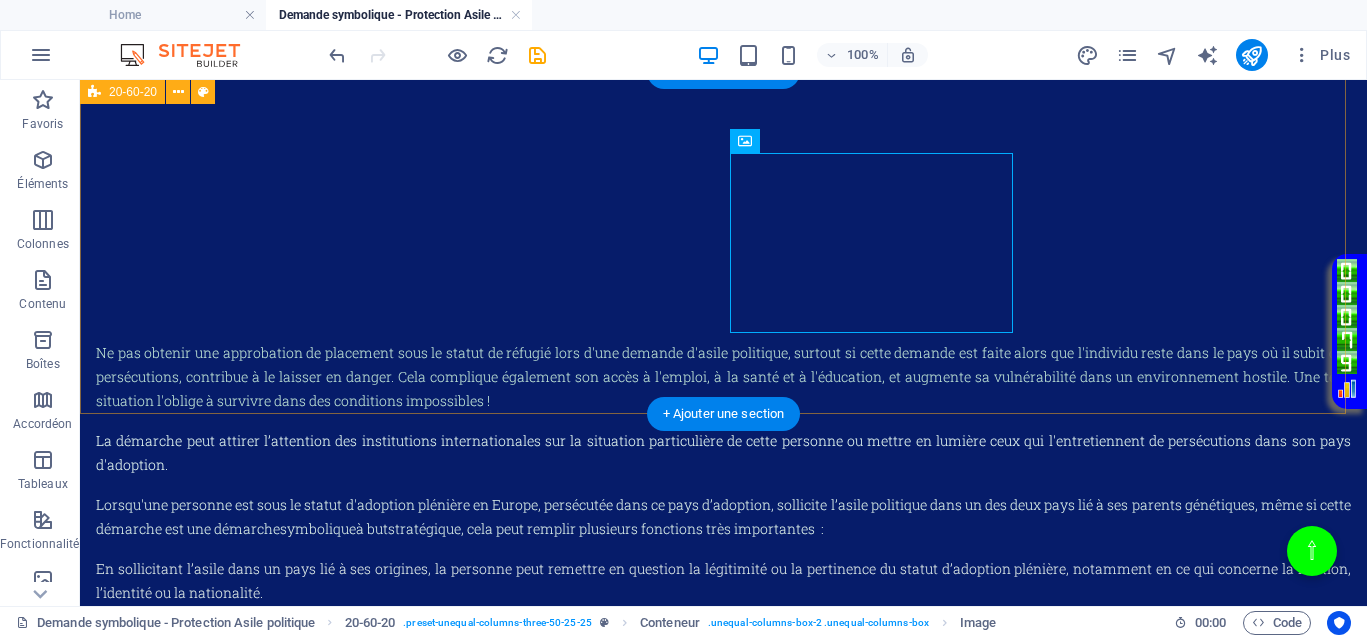 scroll, scrollTop: 1642, scrollLeft: 0, axis: vertical 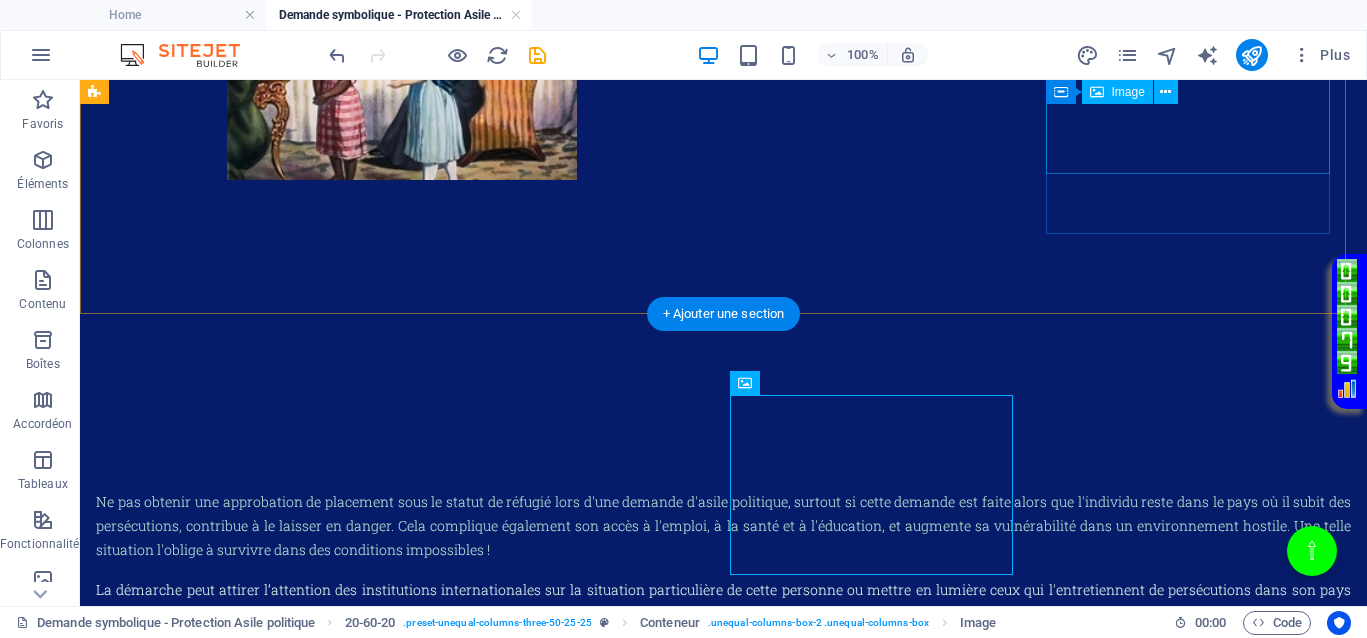 click at bounding box center (723, 1175) 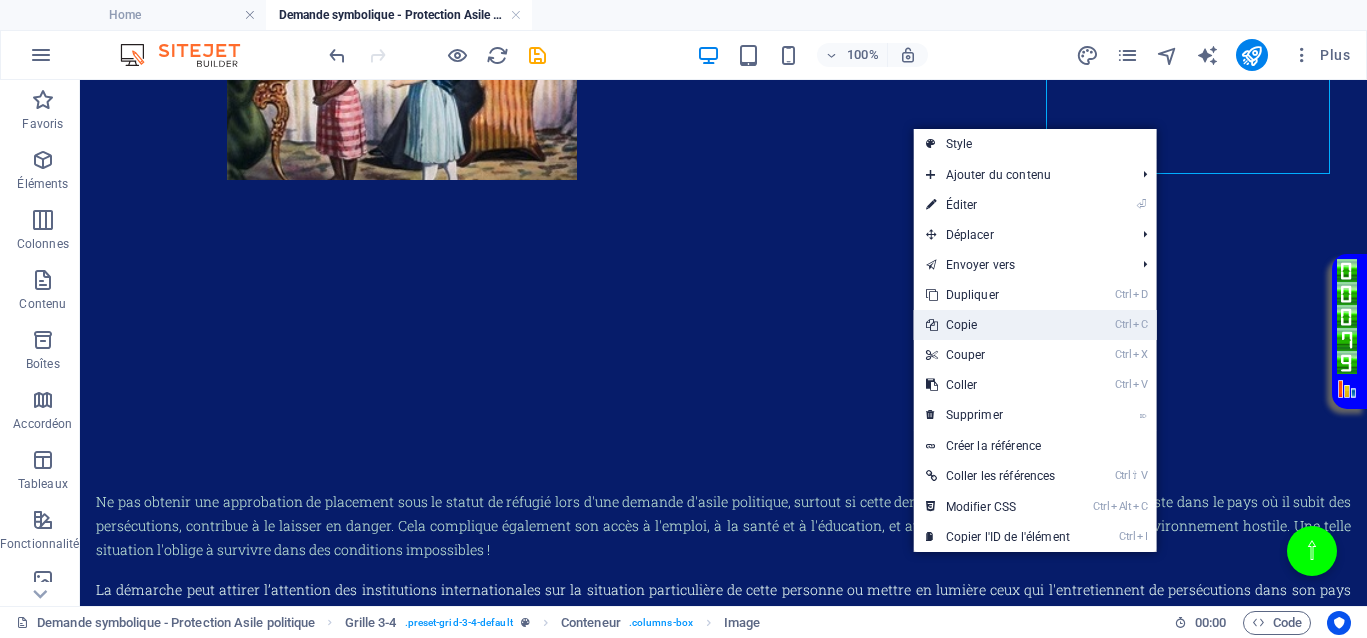 click on "Ctrl C  Copie" at bounding box center (998, 325) 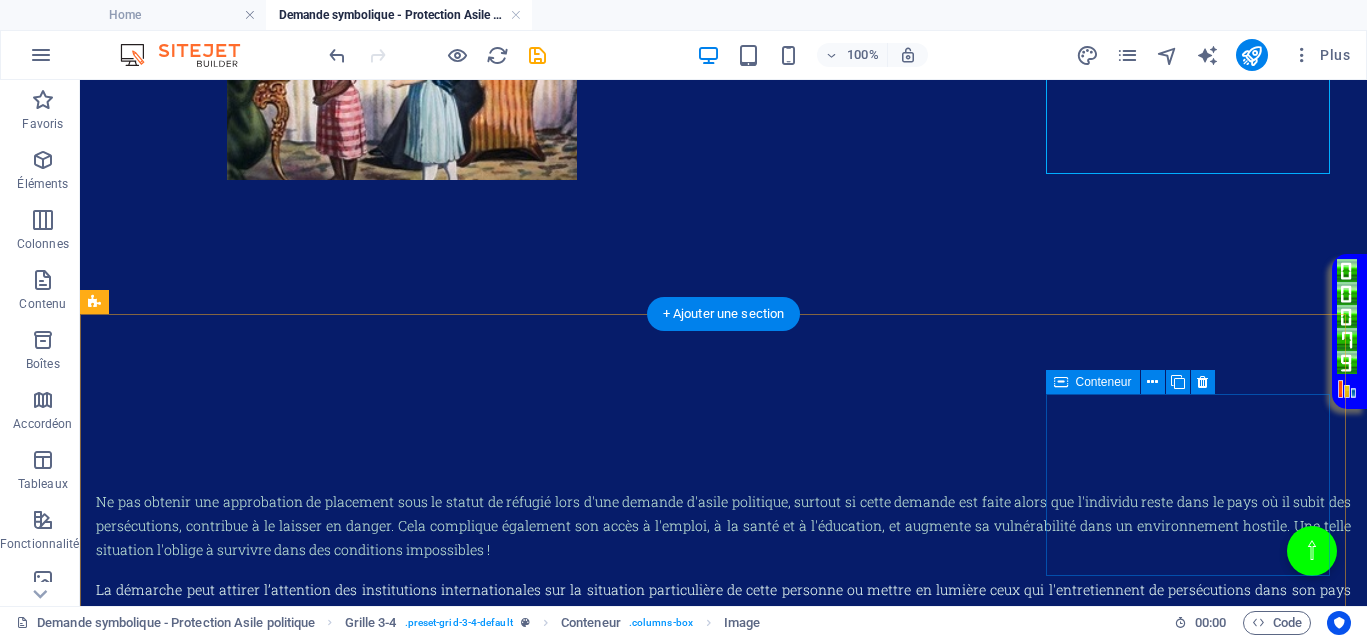 click on "Coller le presse-papiers" at bounding box center [797, 1625] 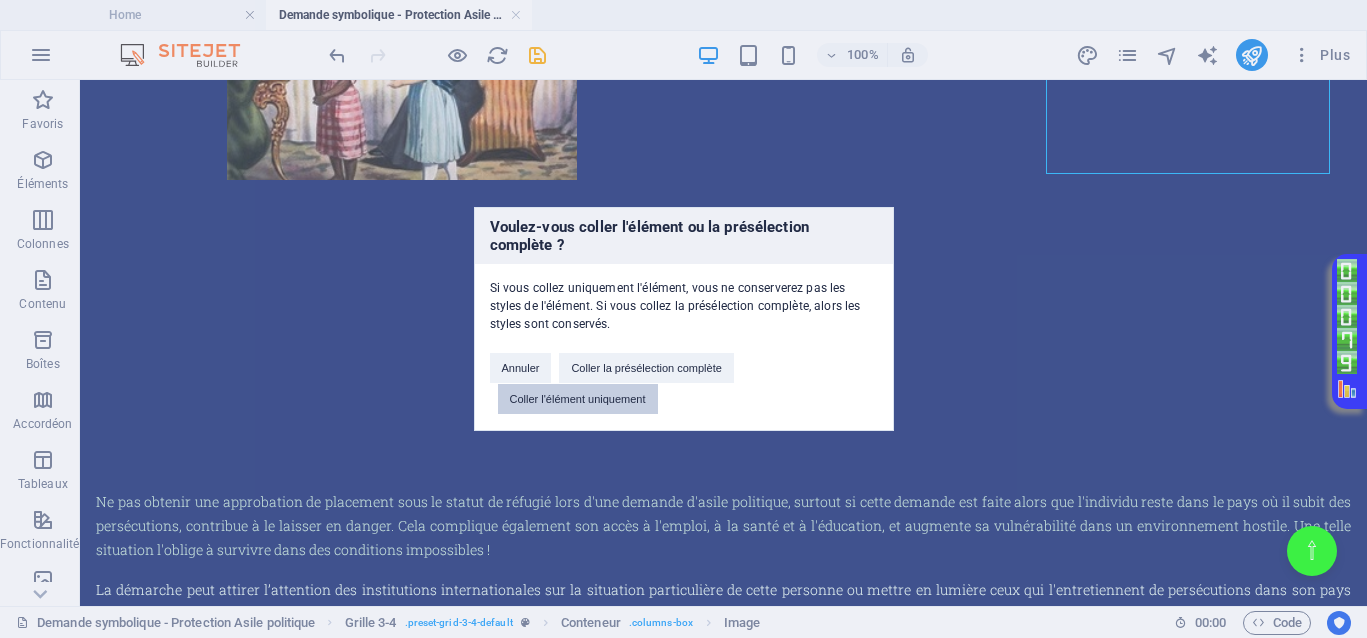 click on "Coller l'élément uniquement" at bounding box center (578, 399) 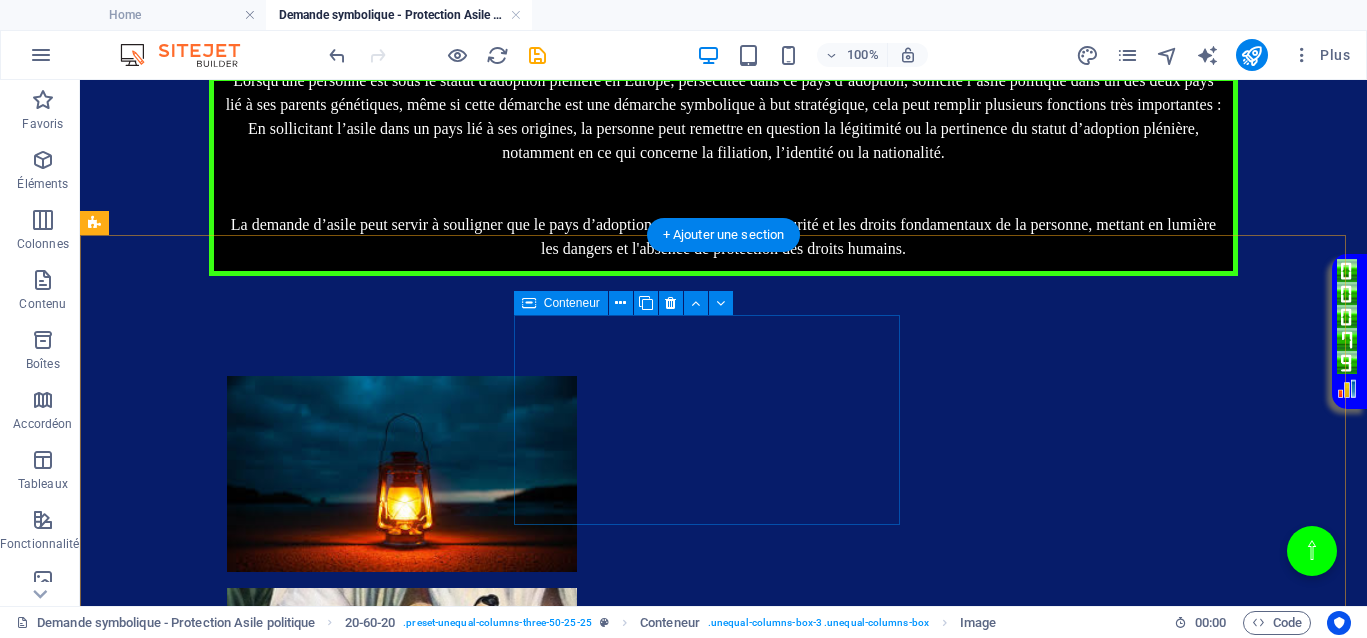 scroll, scrollTop: 1017, scrollLeft: 0, axis: vertical 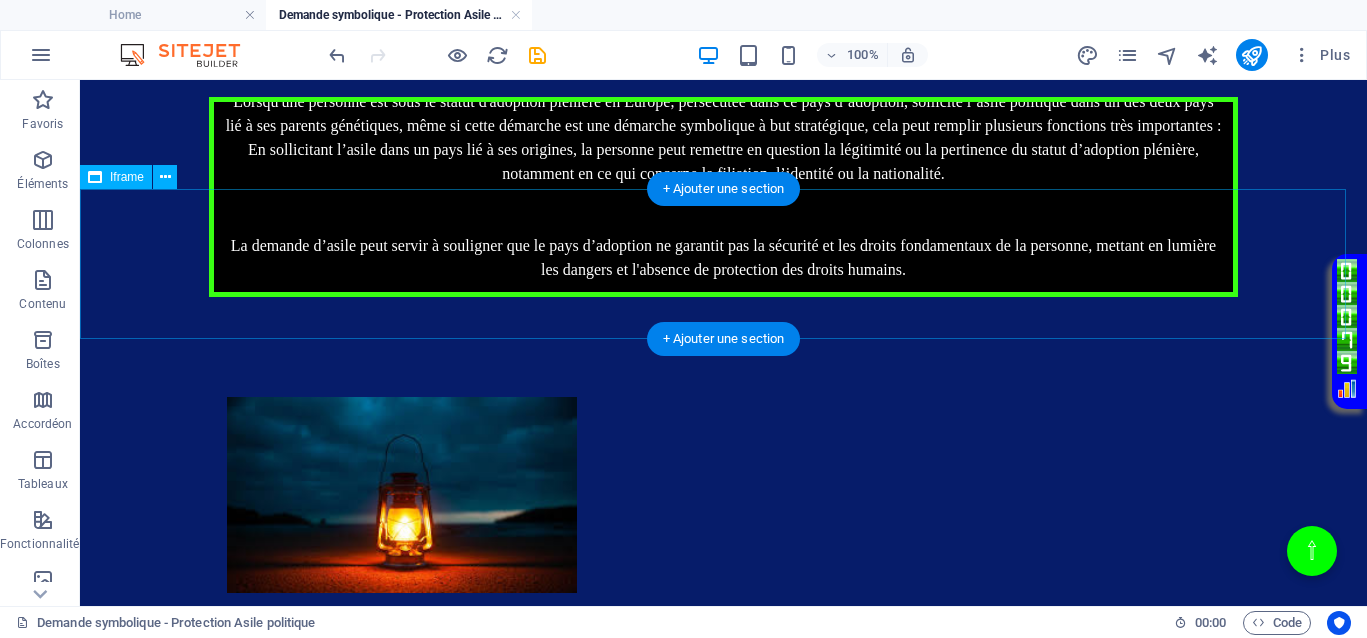 click on "</div>" at bounding box center (723, 960) 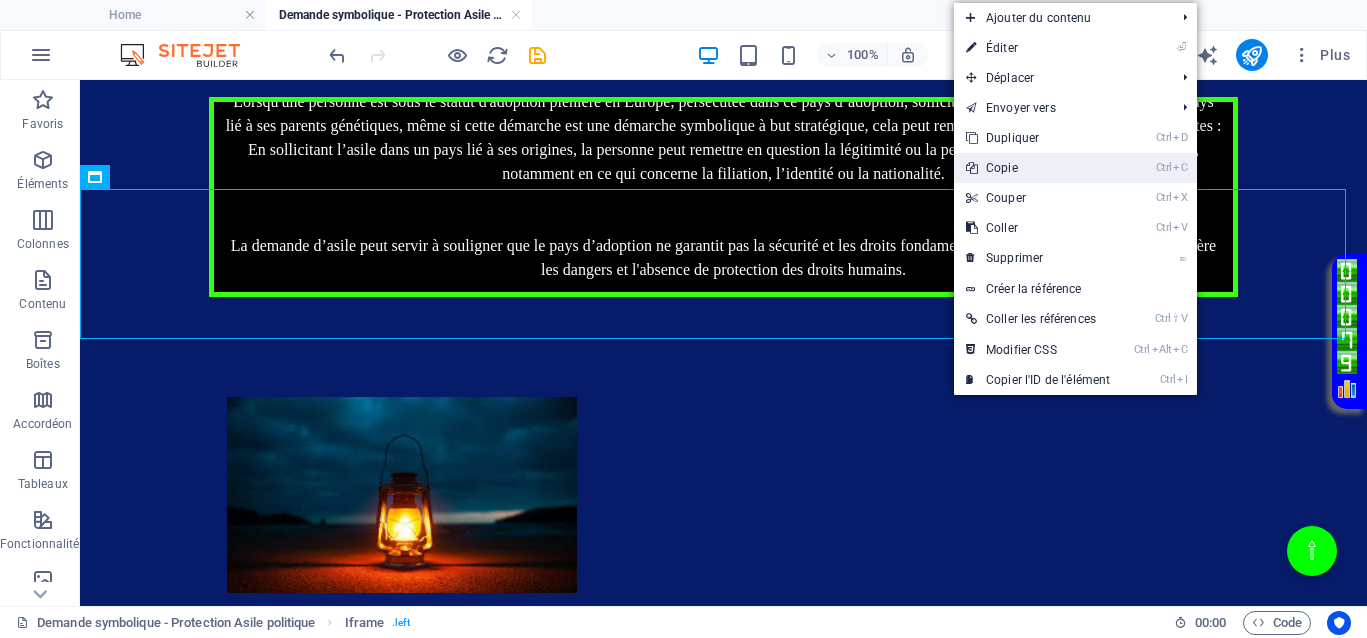 click on "Ctrl C  Copie" at bounding box center (1038, 168) 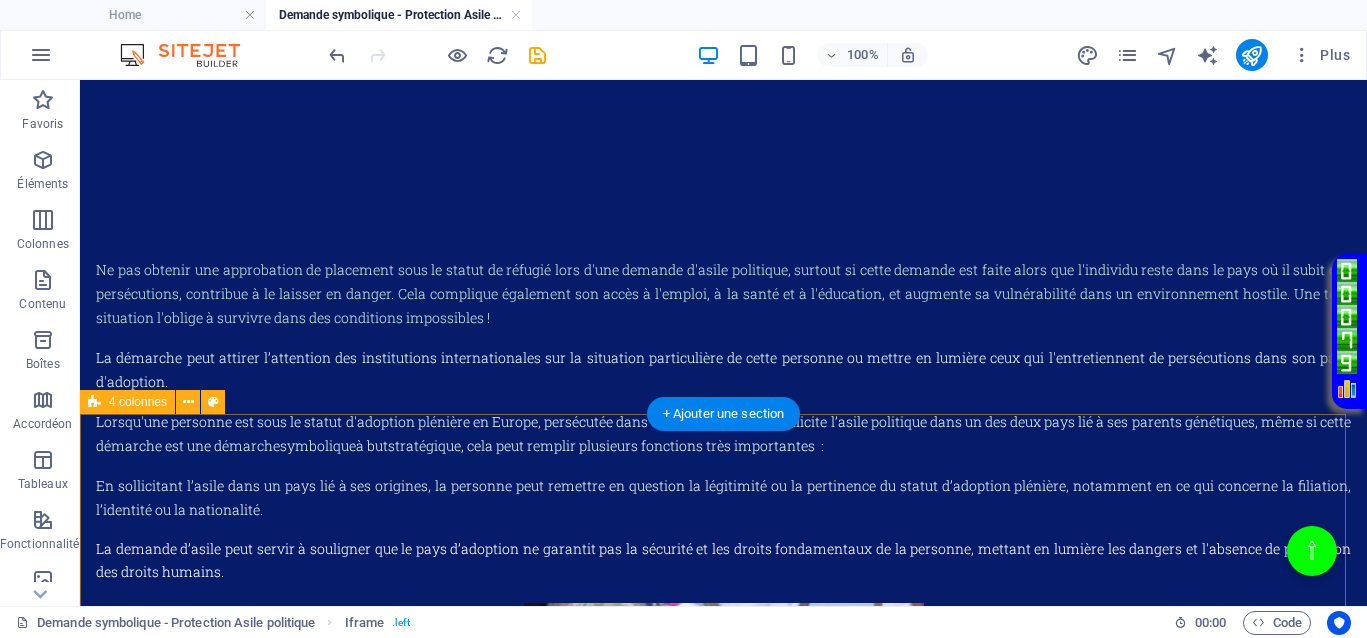 scroll, scrollTop: 1892, scrollLeft: 0, axis: vertical 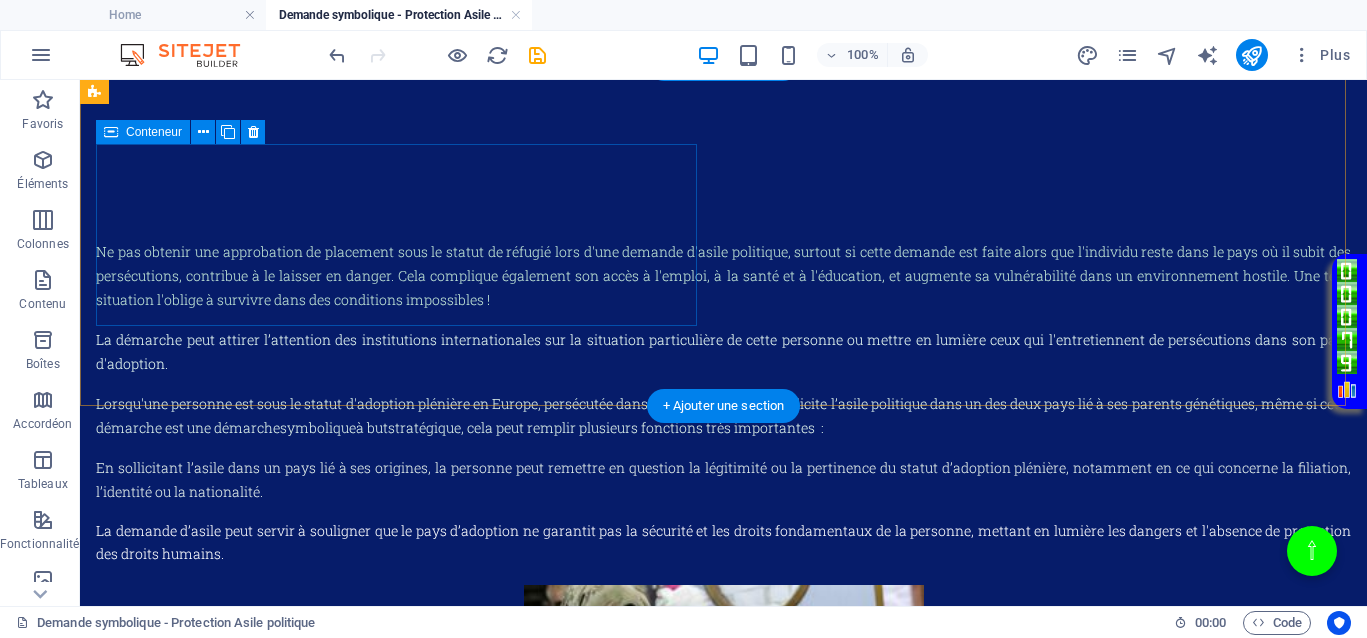 click on "Coller le presse-papiers" at bounding box center (797, 942) 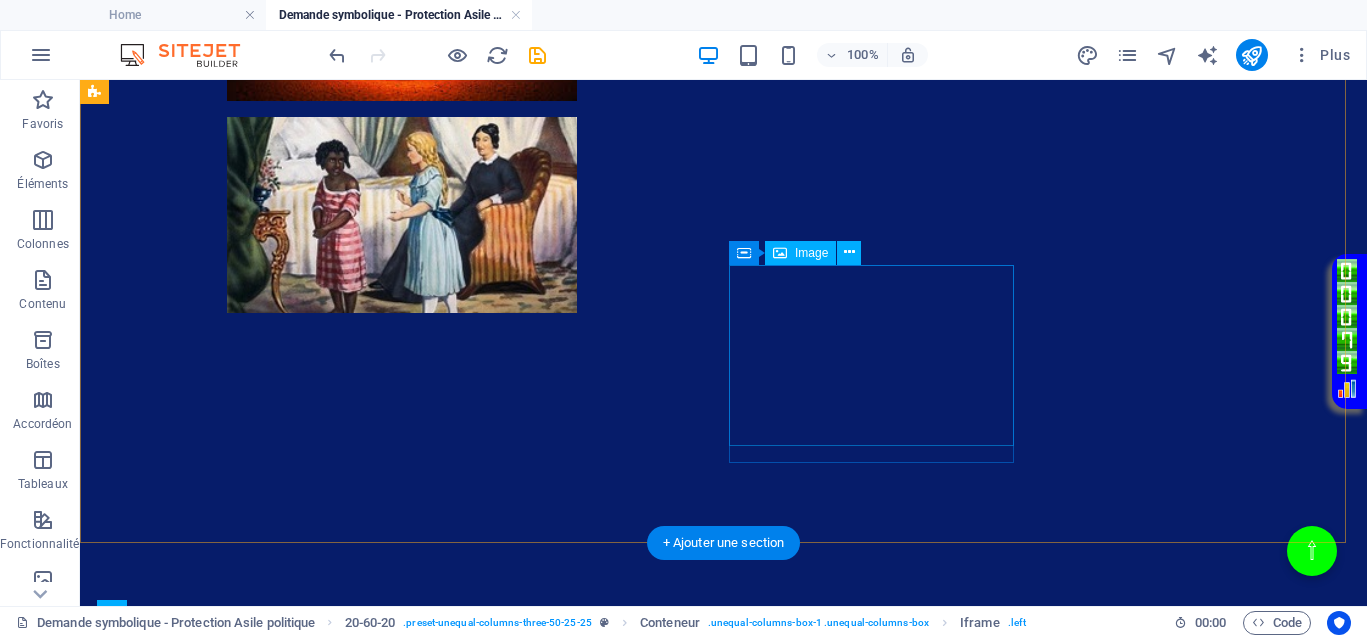 scroll, scrollTop: 1392, scrollLeft: 0, axis: vertical 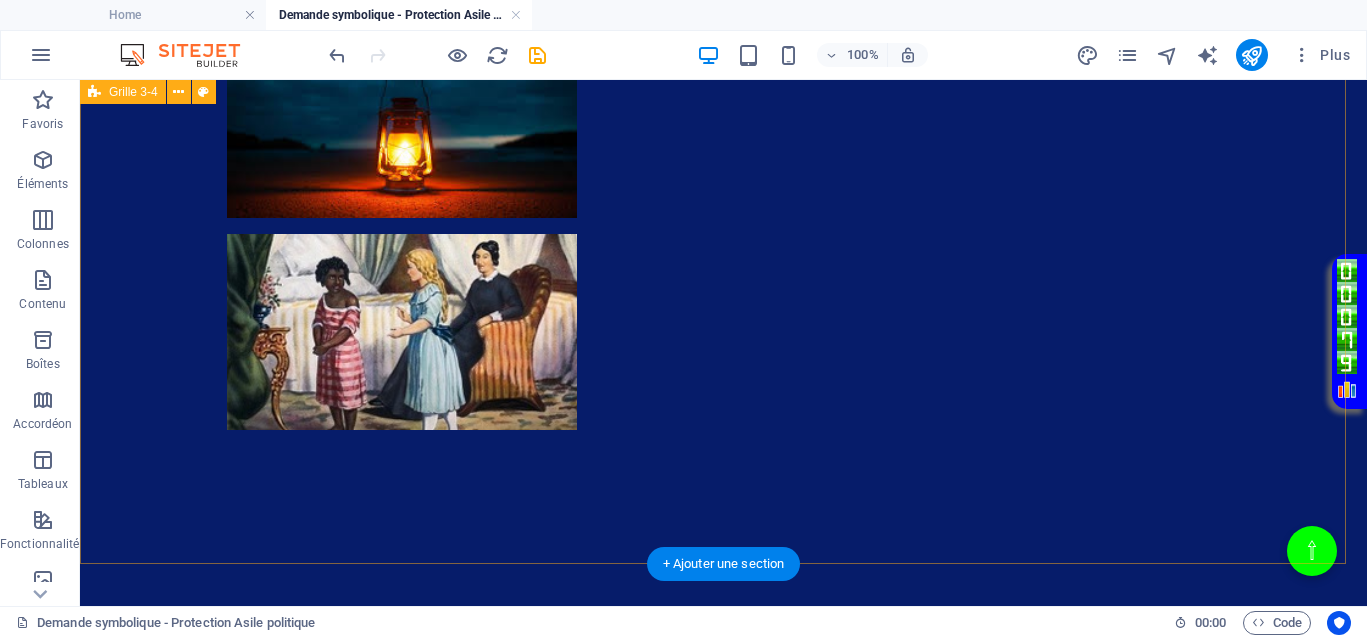 click on "Ne pas obtenir une approbation de placement sous le statut de réfugié lors d'une demande d'asile politique, surtout si cette demande est faite alors que l'individu reste dans le pays où il subit des persécutions, contribue à le laisser en danger. Cela complique également son accès à l'emploi, à la santé et à l'éducation, et augmente sa vulnérabilité dans un environnement hostile. Une telle situation l'oblige à survivre dans des conditions impossibles ! La démarche peut attirer l’attention des institutions internationales sur la situation particulière de cette personne ou mettre en lumière ceux qui l'entretiennent de persécutions dans son pays d'adoption. Lorsqu'une personne est sous le statut d'adoption plénière en Europe, persécutée dans ce pays d’adoption, sollicite l’asile politique dans un des deux pays lié à ses parents génétiques, même si cette démarche est une démarche  symbolique  à but  stratégique , cela peut remplir plusieurs fonctions très importantes  :" at bounding box center (723, 960) 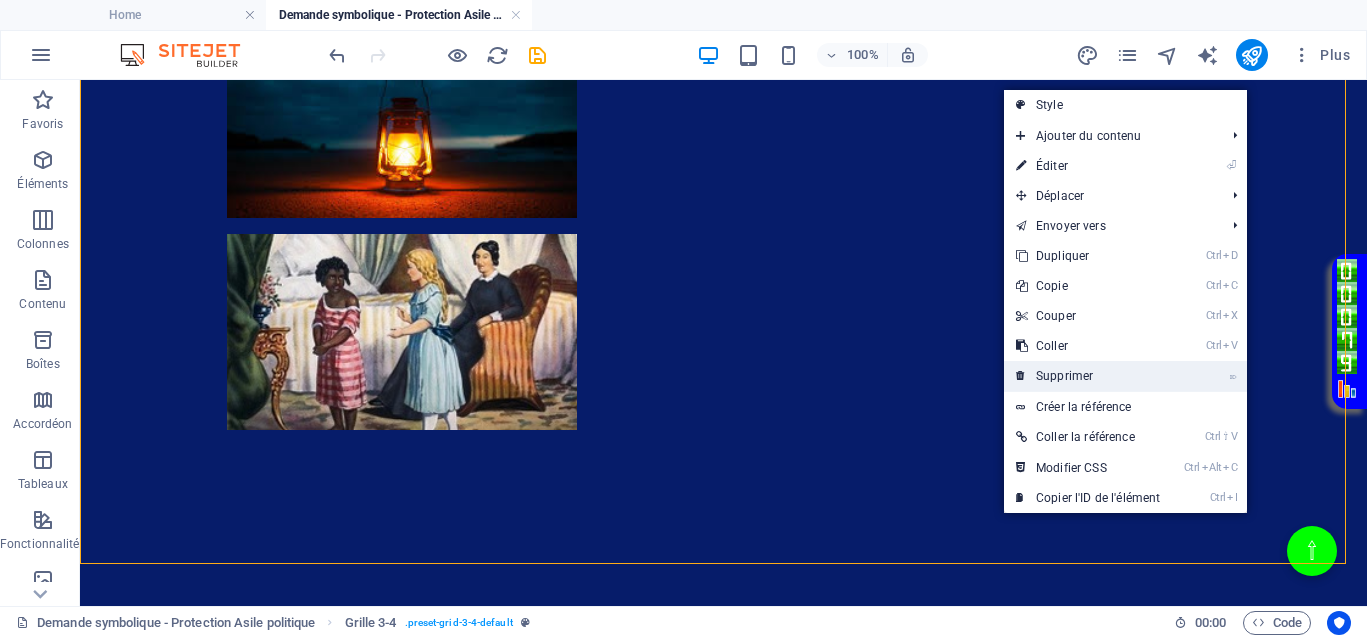click on "⌦  Supprimer" at bounding box center (1088, 376) 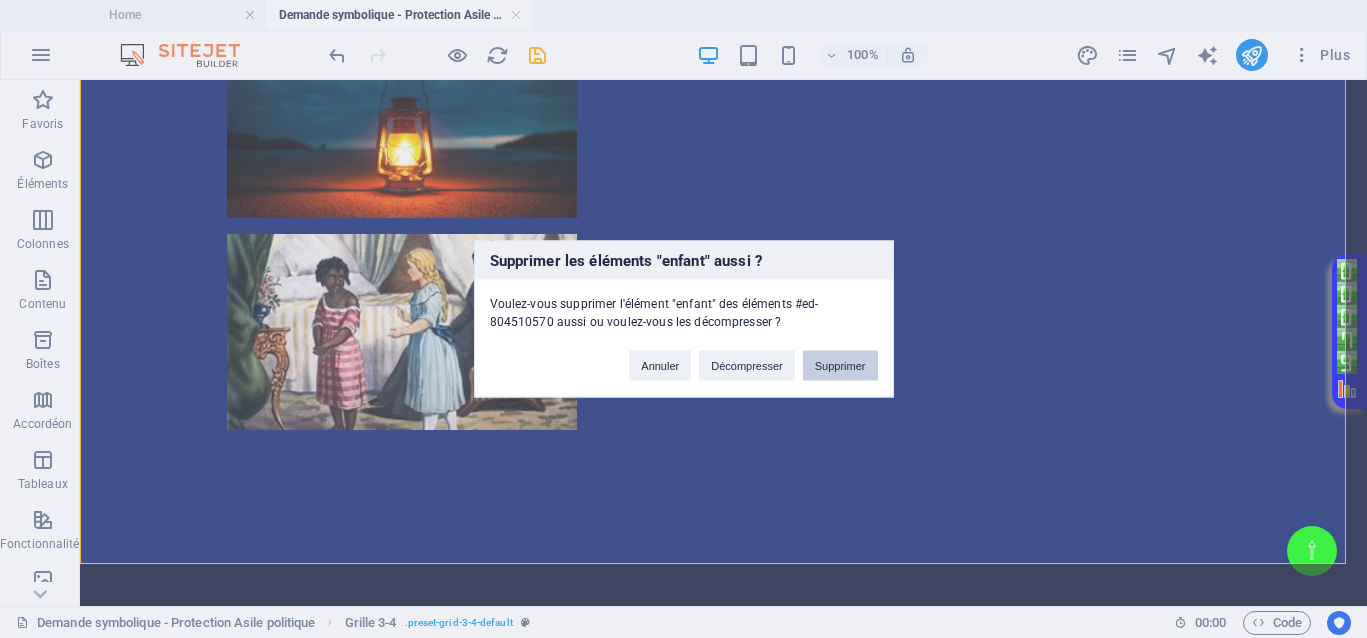 click on "Supprimer" at bounding box center [840, 366] 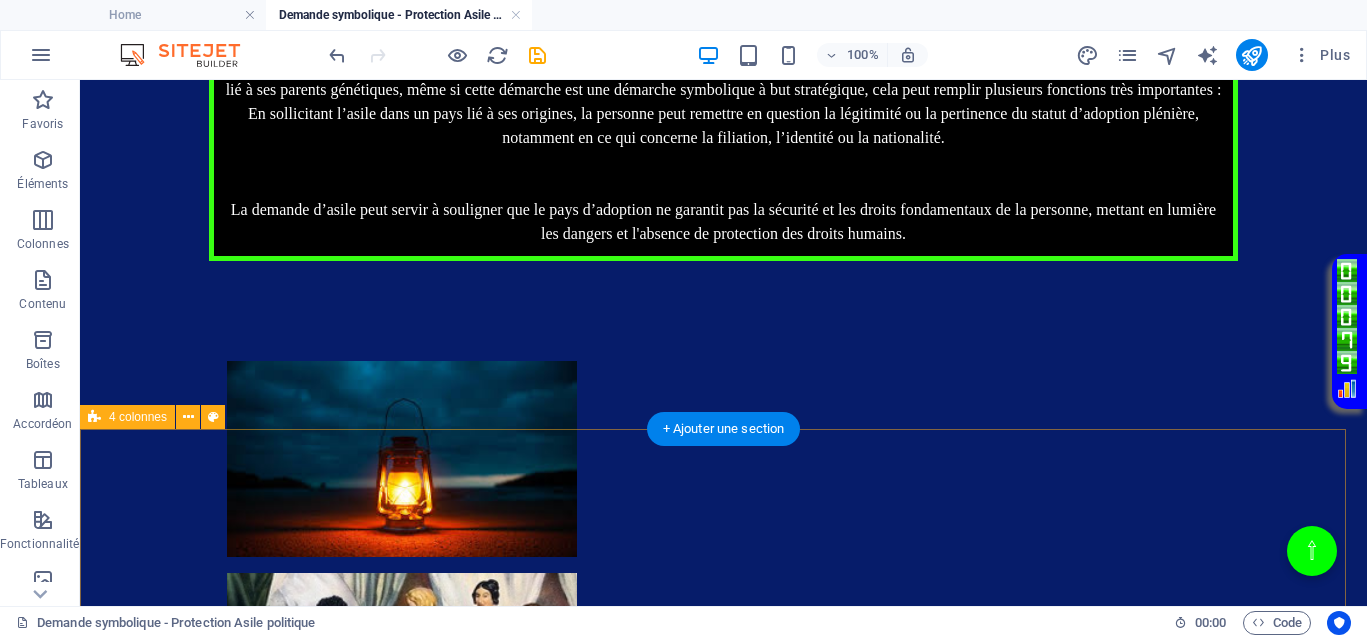 scroll, scrollTop: 1042, scrollLeft: 0, axis: vertical 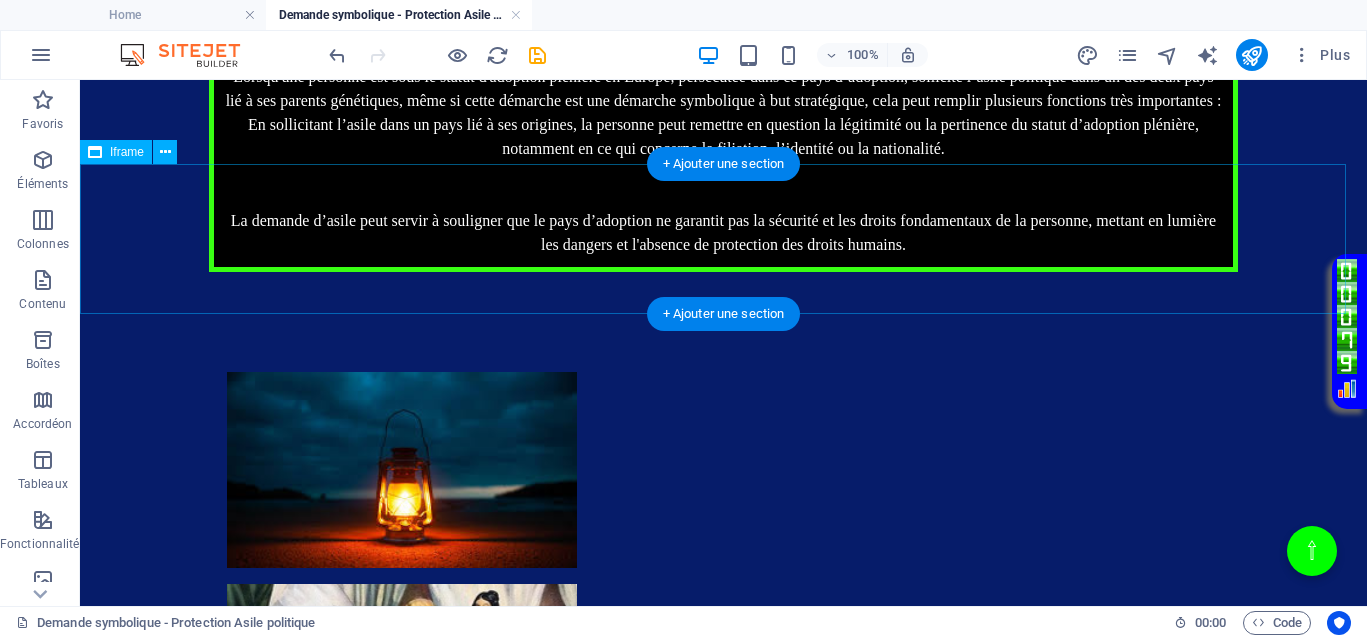 click on "</div>" at bounding box center [723, 935] 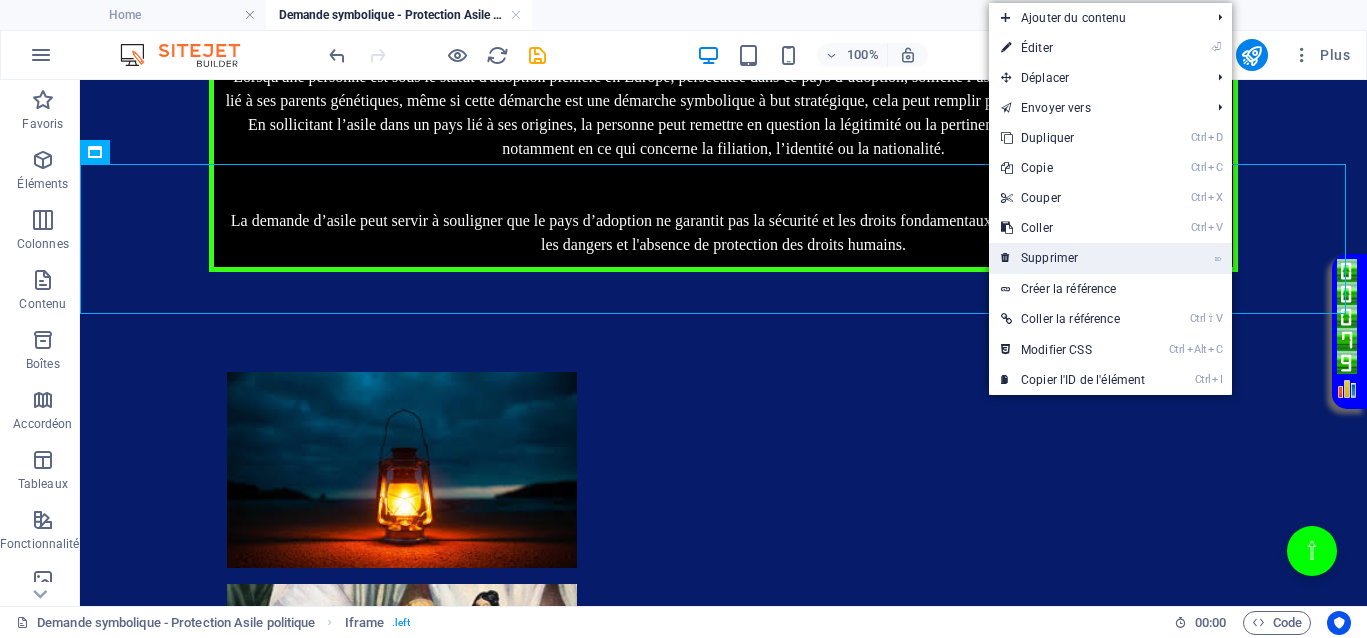 click on "⌦  Supprimer" at bounding box center (1073, 258) 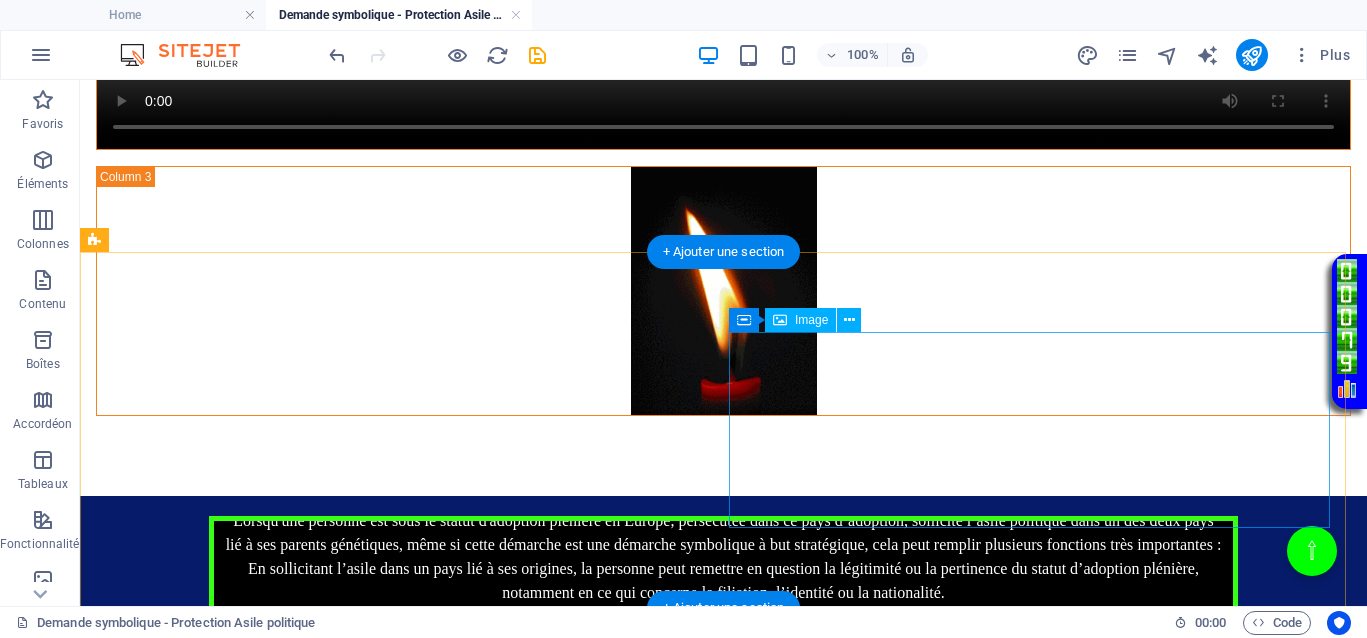 scroll, scrollTop: 667, scrollLeft: 0, axis: vertical 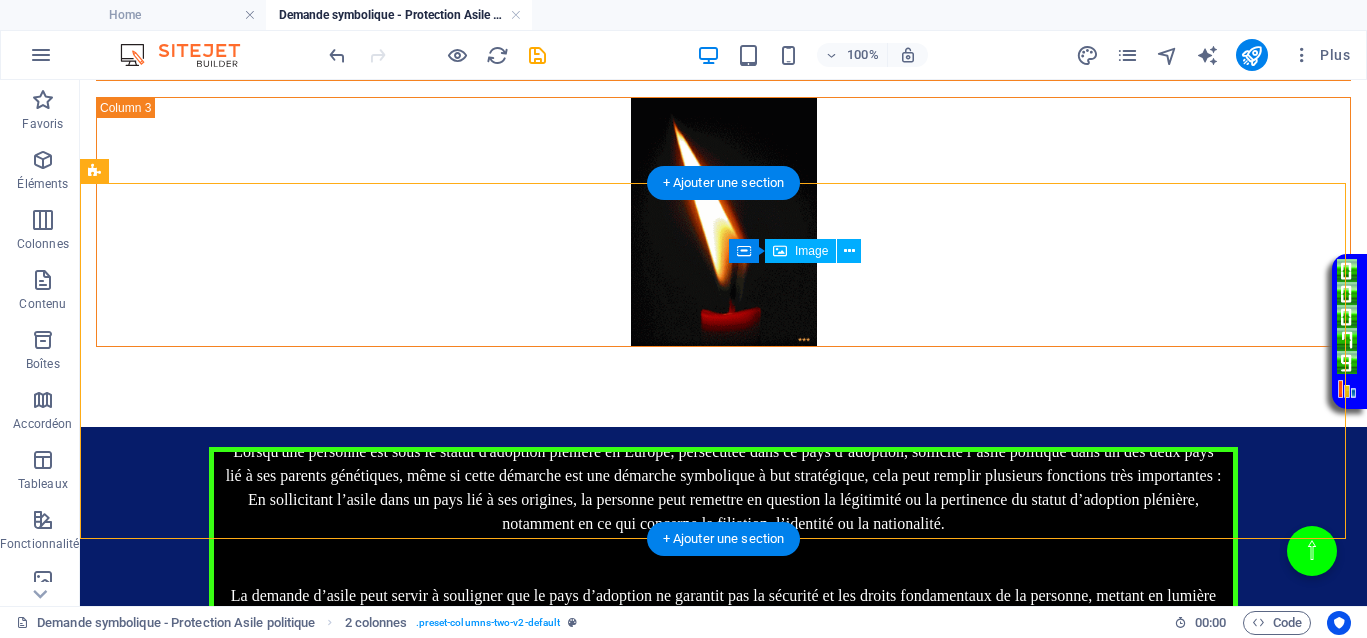 click at bounding box center (402, 1057) 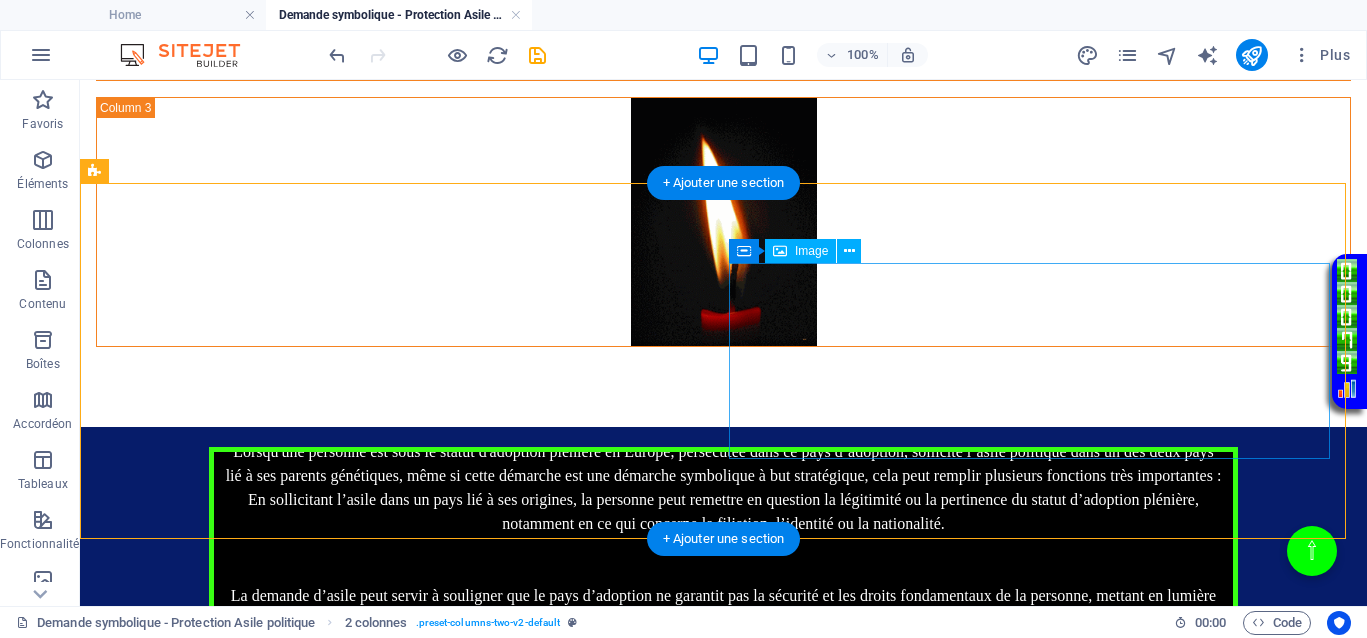 click at bounding box center [402, 1057] 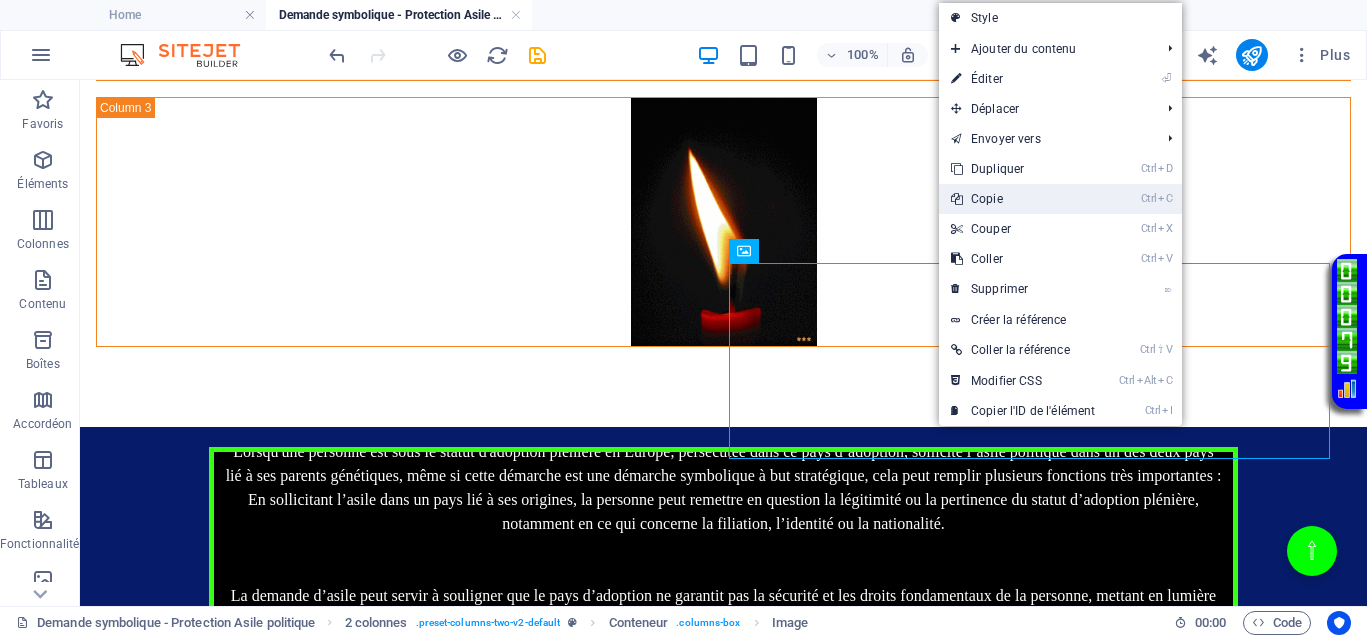 click on "Ctrl C  Copie" at bounding box center [1023, 199] 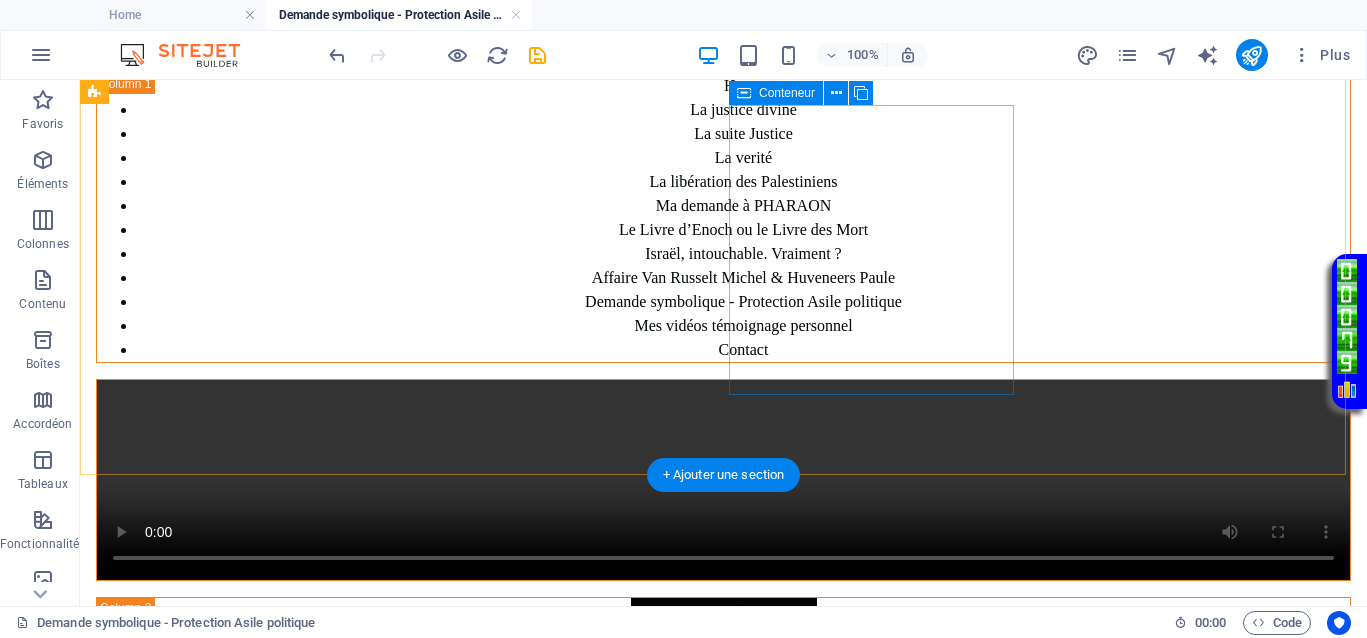 scroll, scrollTop: 42, scrollLeft: 0, axis: vertical 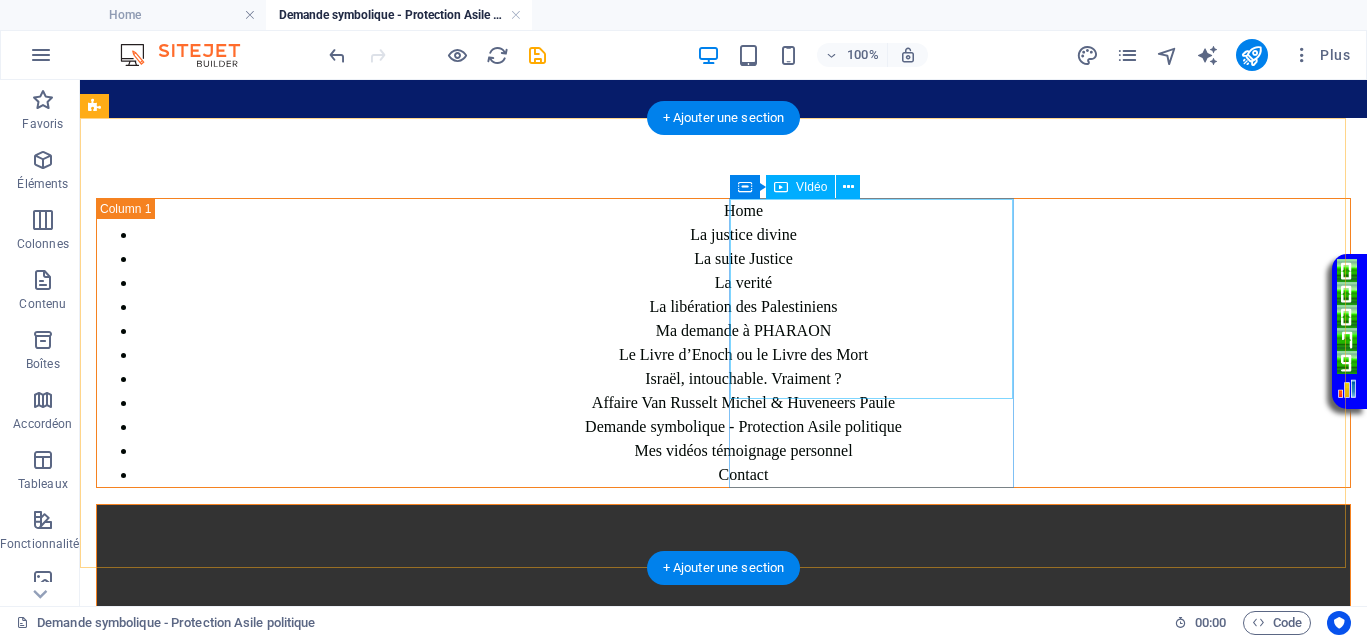 click at bounding box center (723, 605) 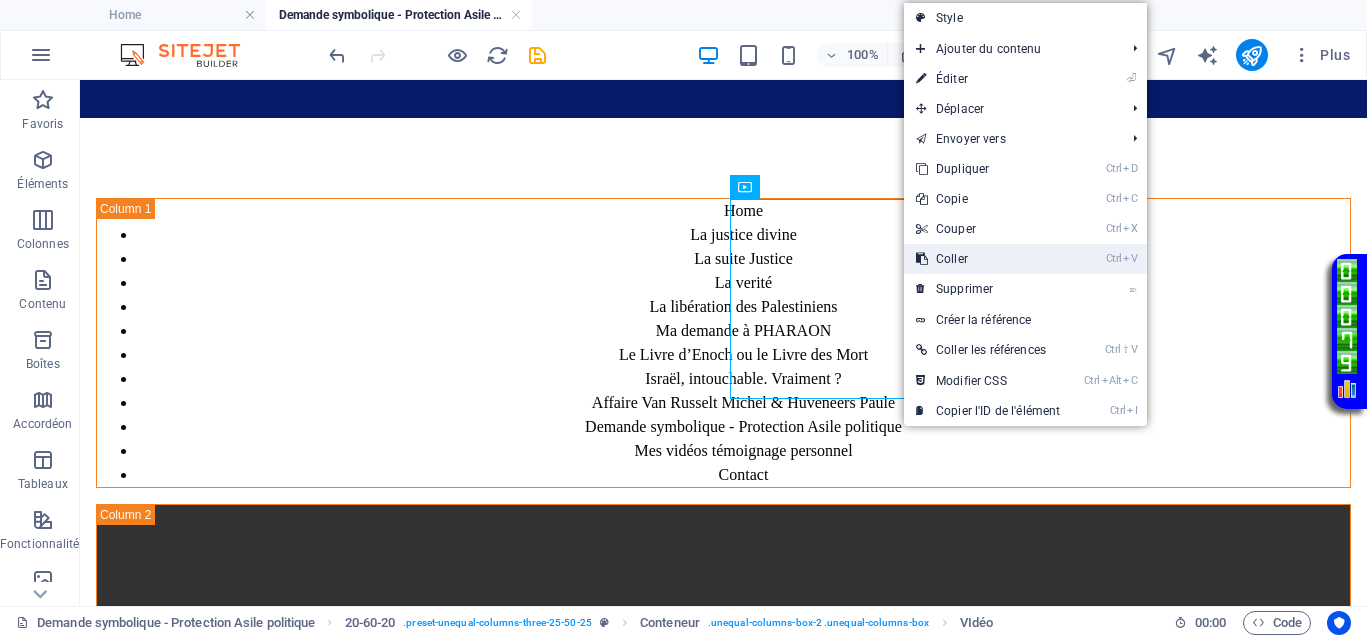 click on "Ctrl V  Coller" at bounding box center (988, 259) 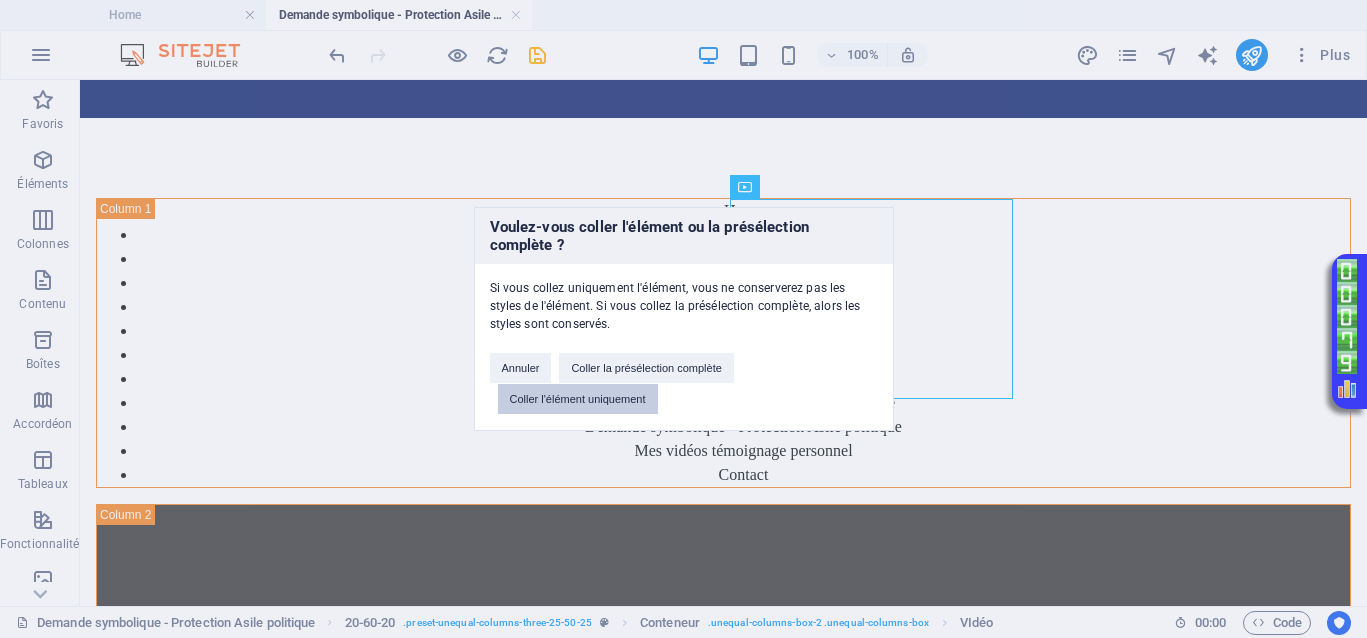 click on "Coller l'élément uniquement" at bounding box center [578, 399] 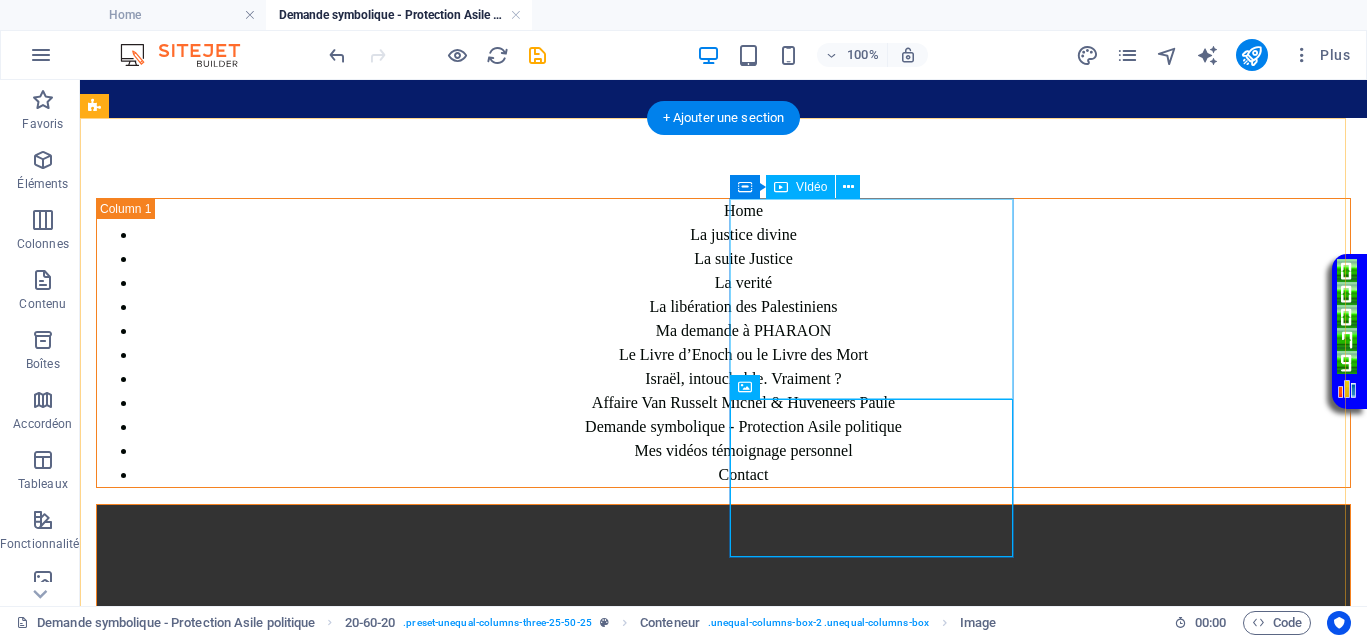 click at bounding box center [723, 605] 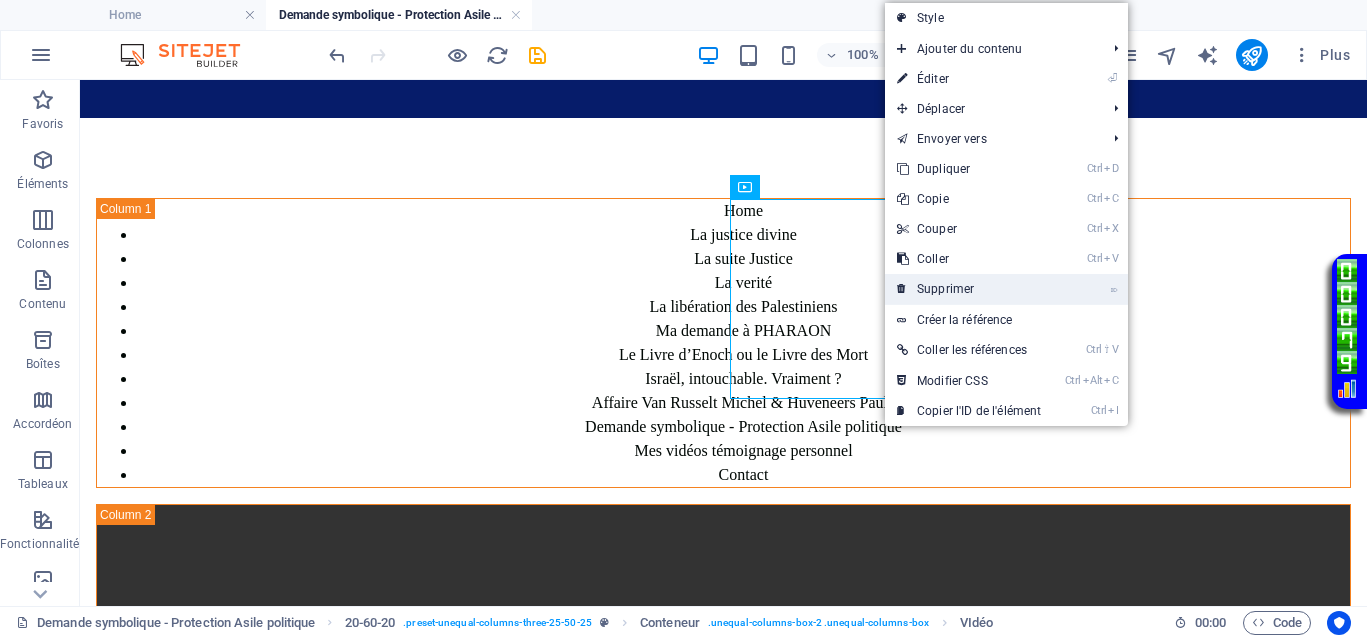 click on "⌦  Supprimer" at bounding box center (969, 289) 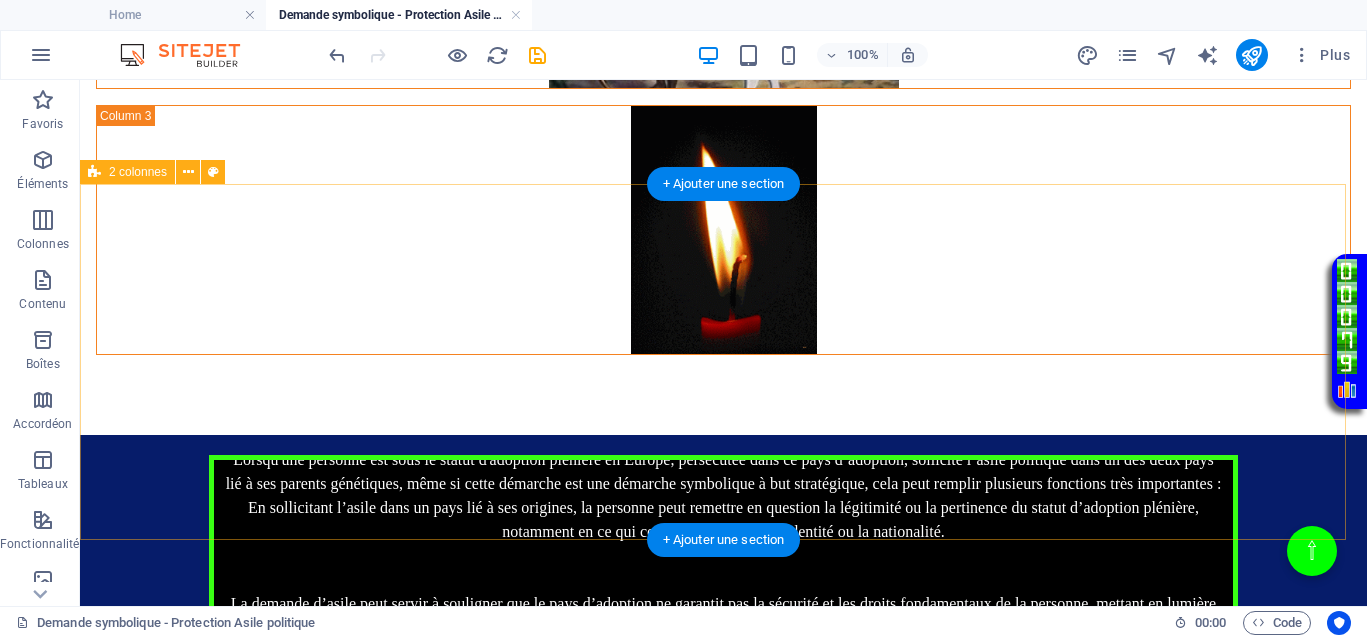 scroll, scrollTop: 667, scrollLeft: 0, axis: vertical 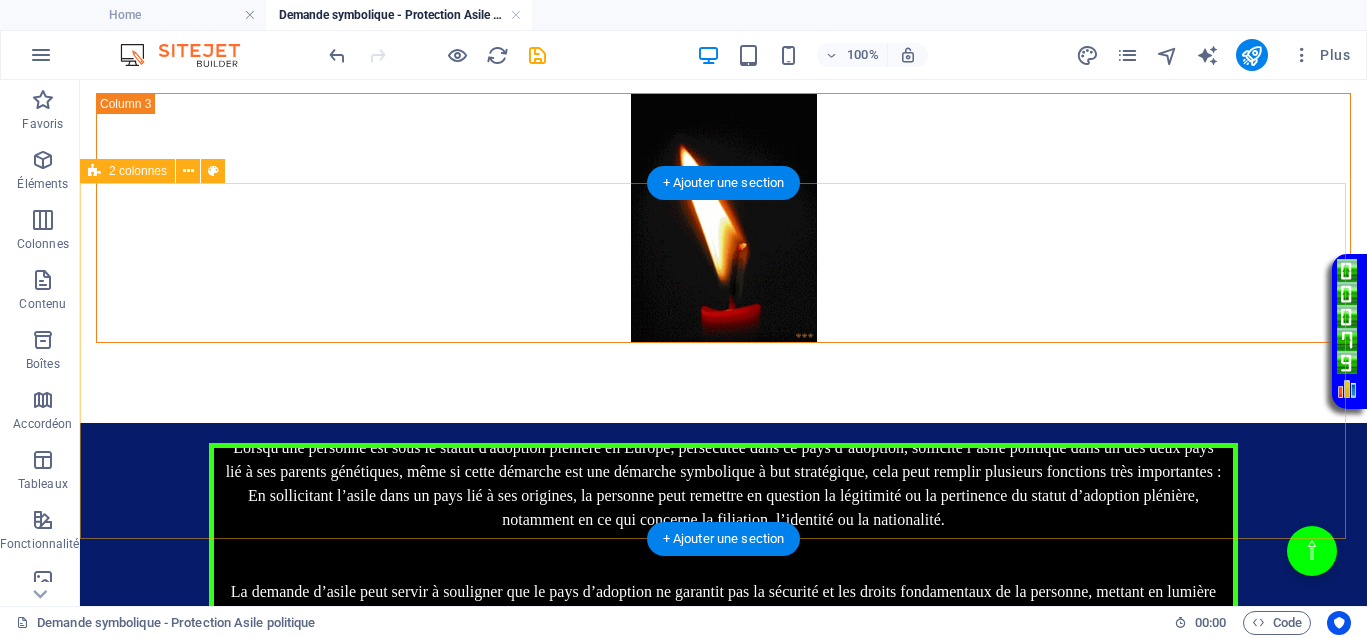 click at bounding box center (723, 947) 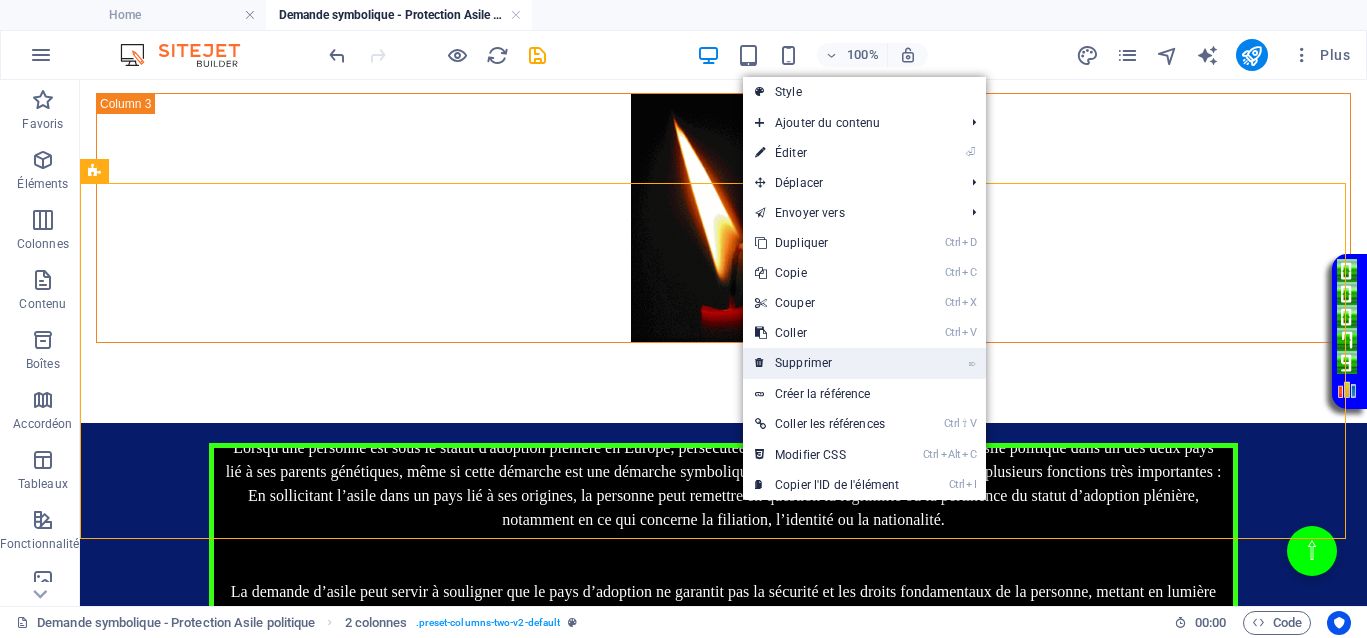 click on "⌦  Supprimer" at bounding box center (827, 363) 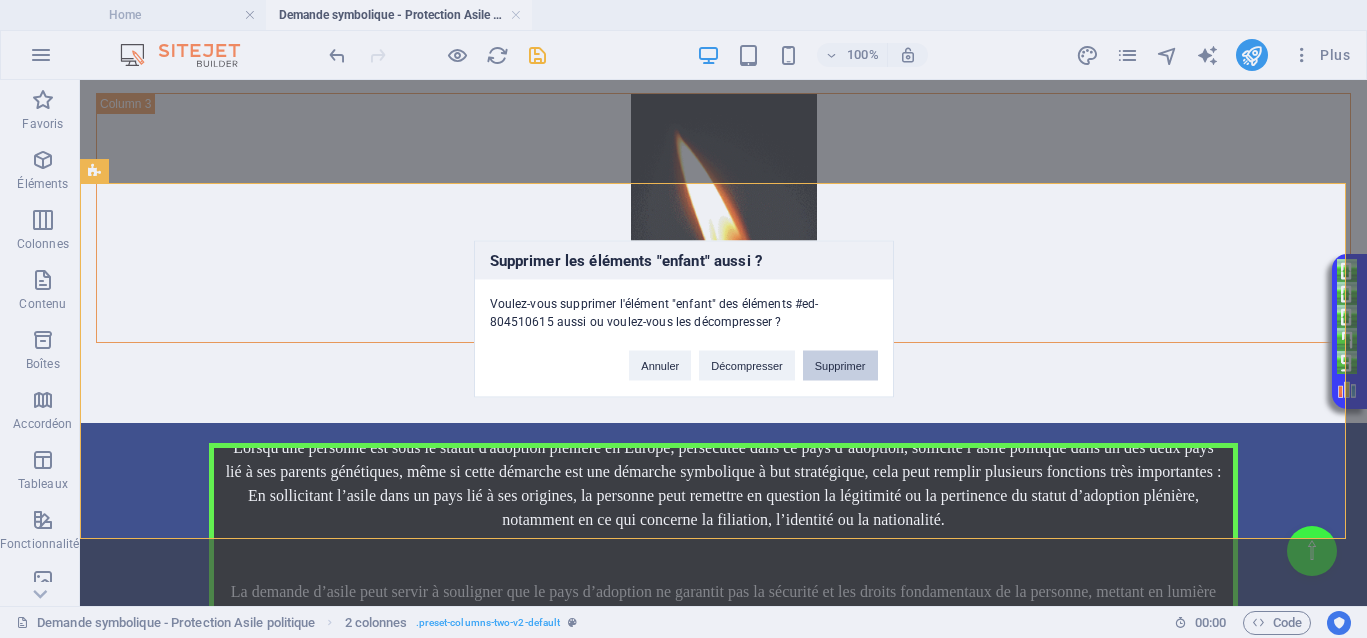click on "Supprimer" at bounding box center [840, 366] 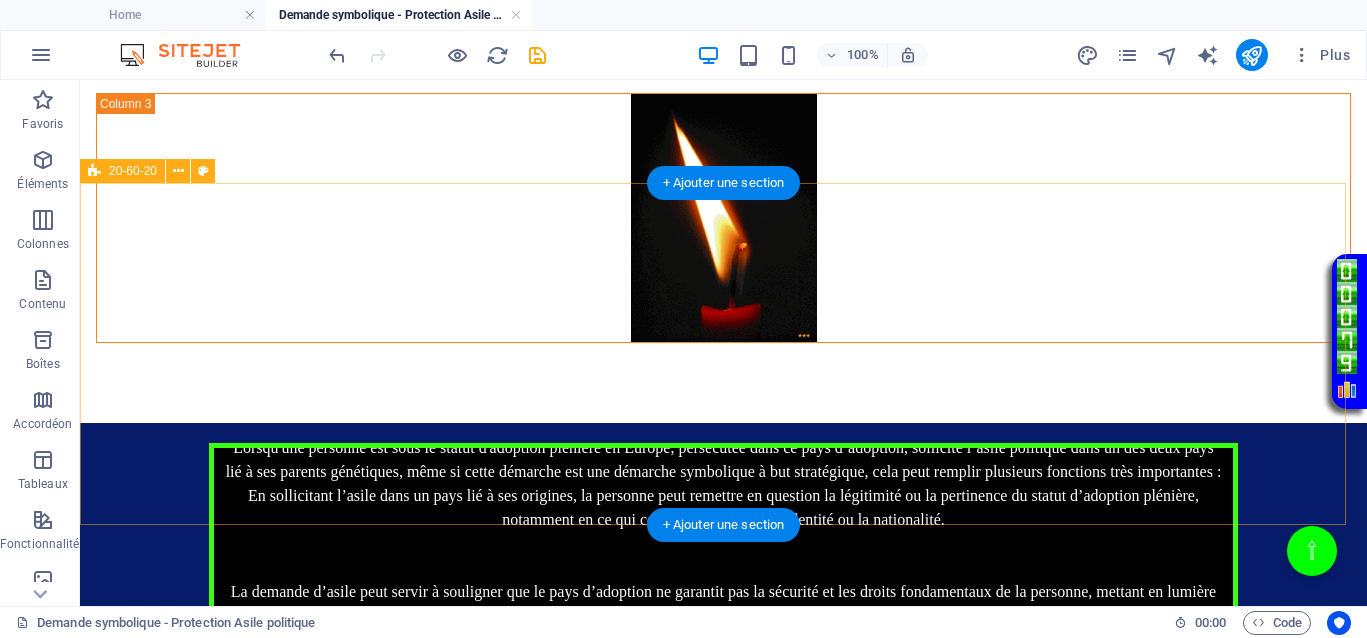 click on "</div>" at bounding box center (723, 1033) 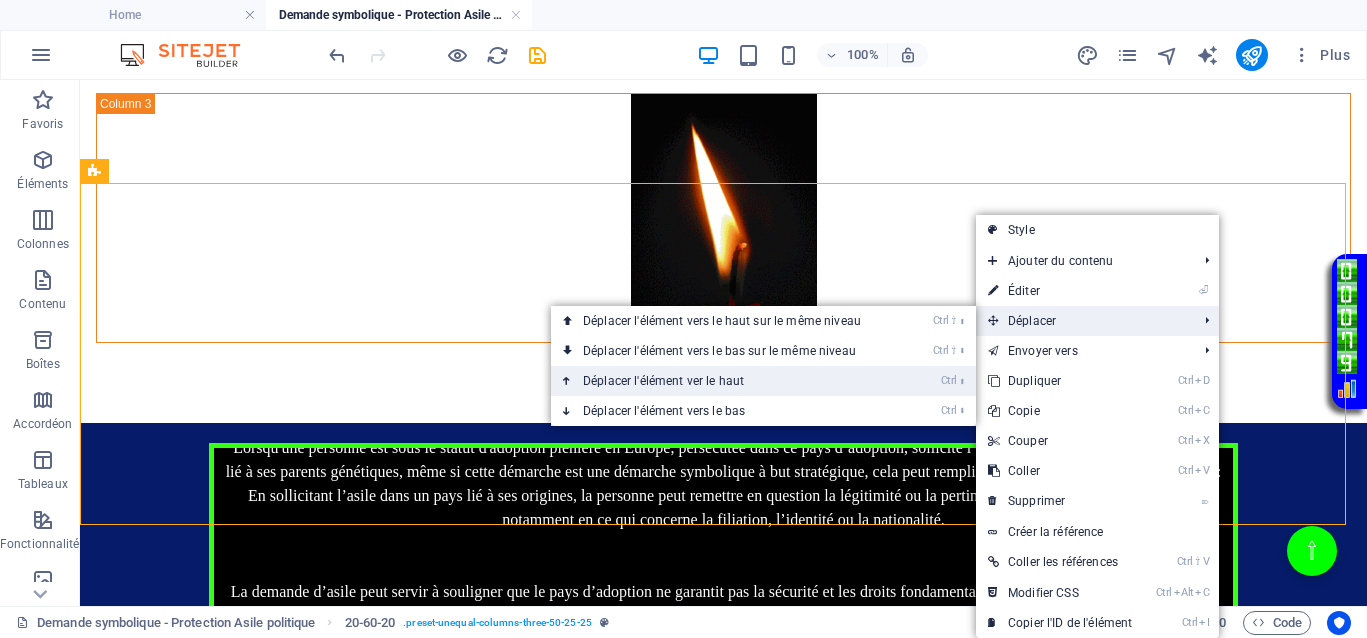 click on "Ctrl ⬆  Déplacer l'élément ver le haut" at bounding box center [726, 381] 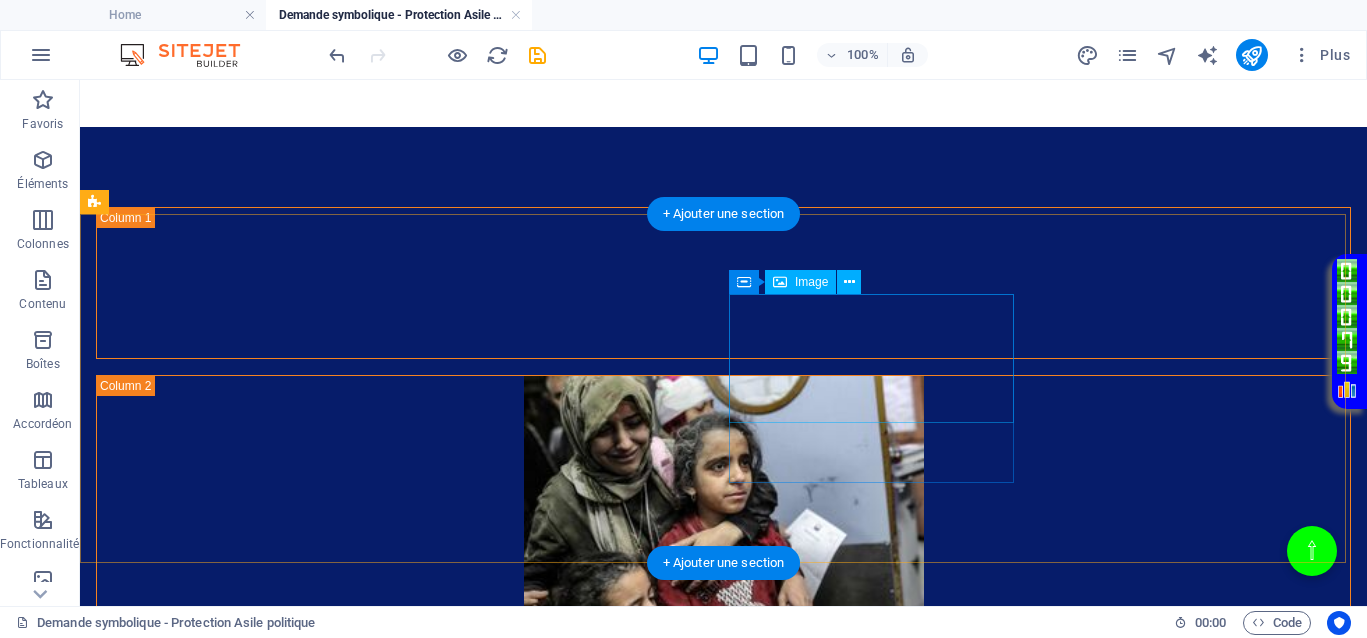 scroll, scrollTop: 1000, scrollLeft: 0, axis: vertical 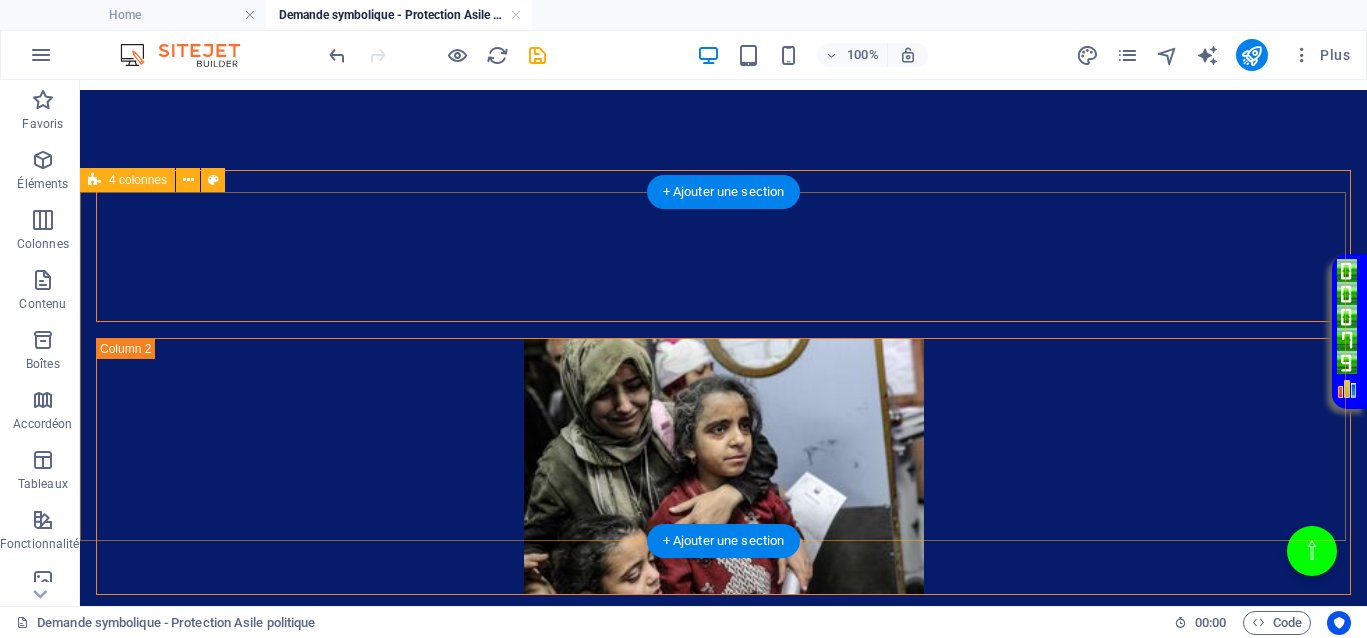 click at bounding box center [723, 1788] 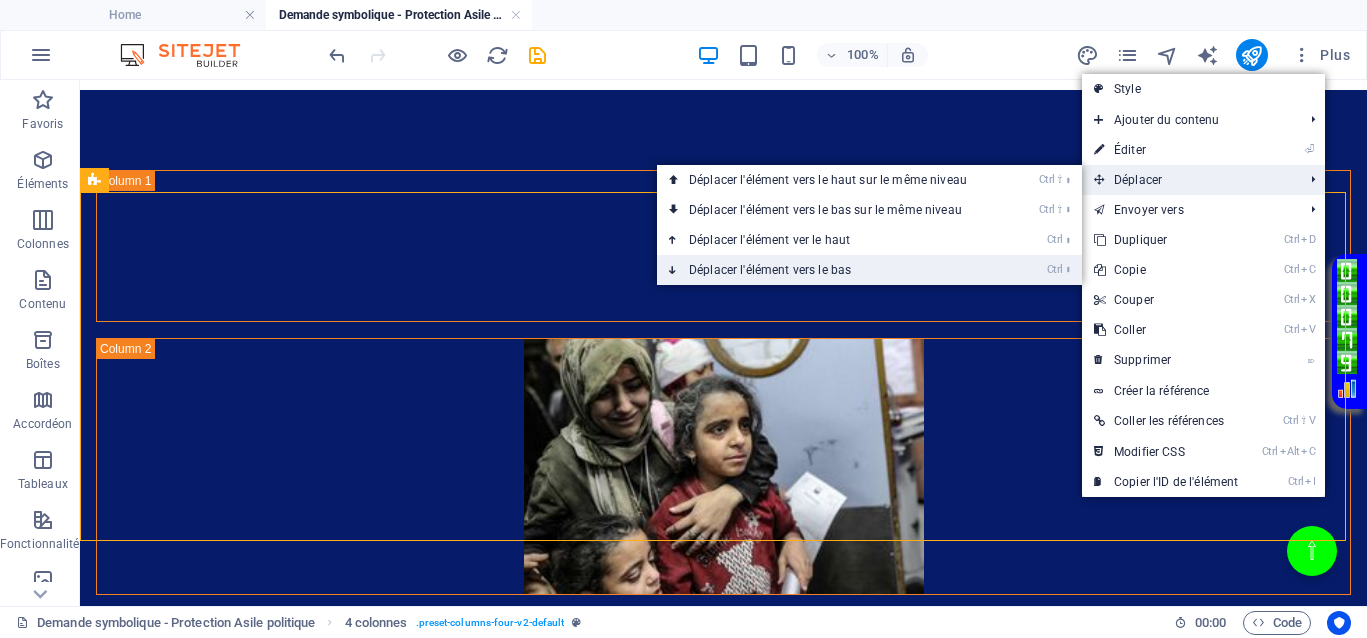 click on "Ctrl ⬇  Déplacer l'élément vers le bas" at bounding box center (832, 270) 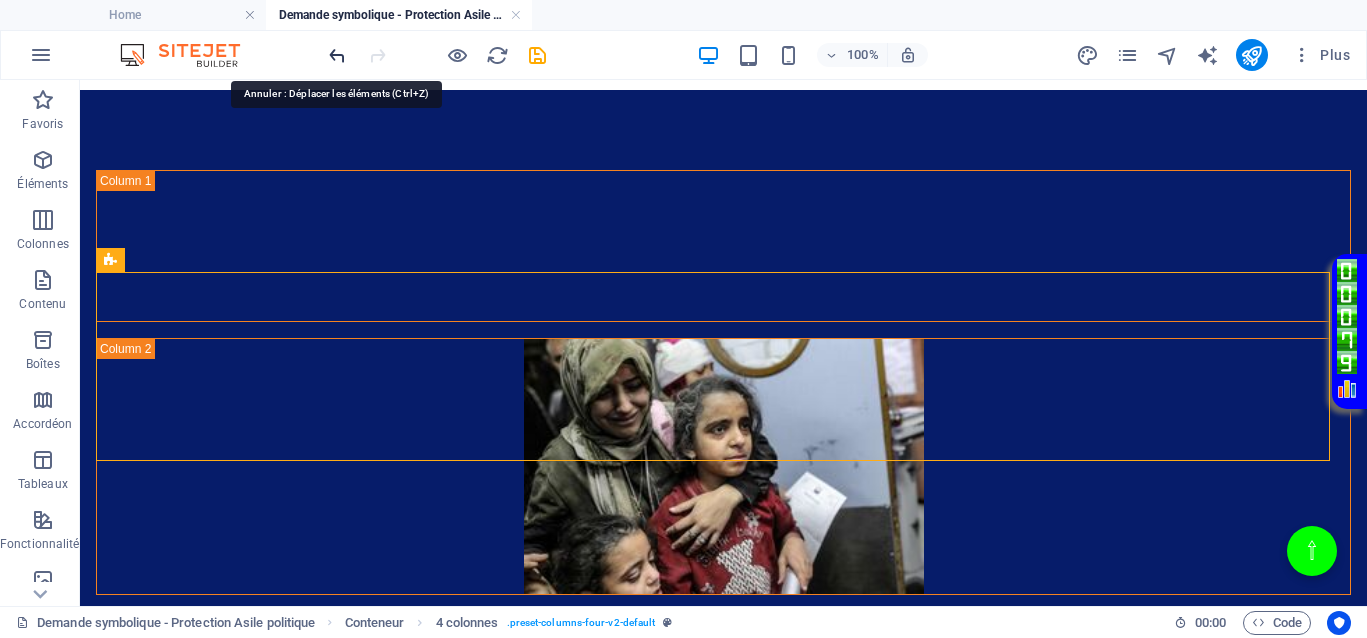 click at bounding box center (337, 55) 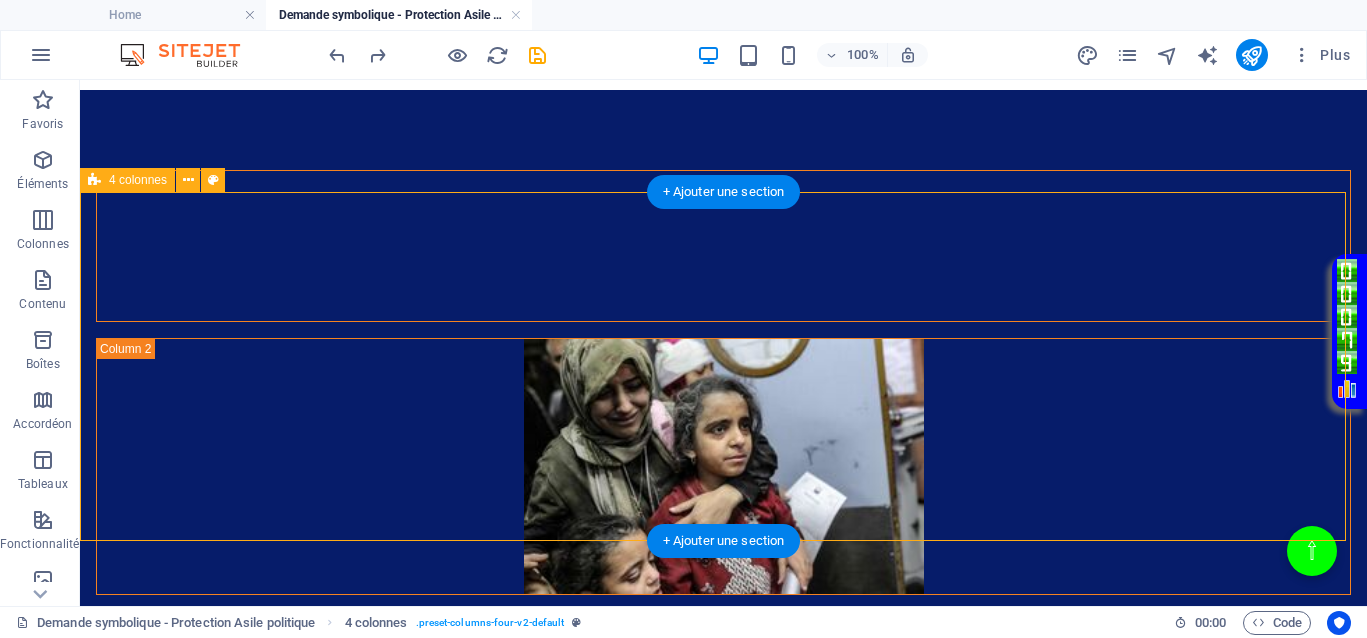 click at bounding box center [723, 1788] 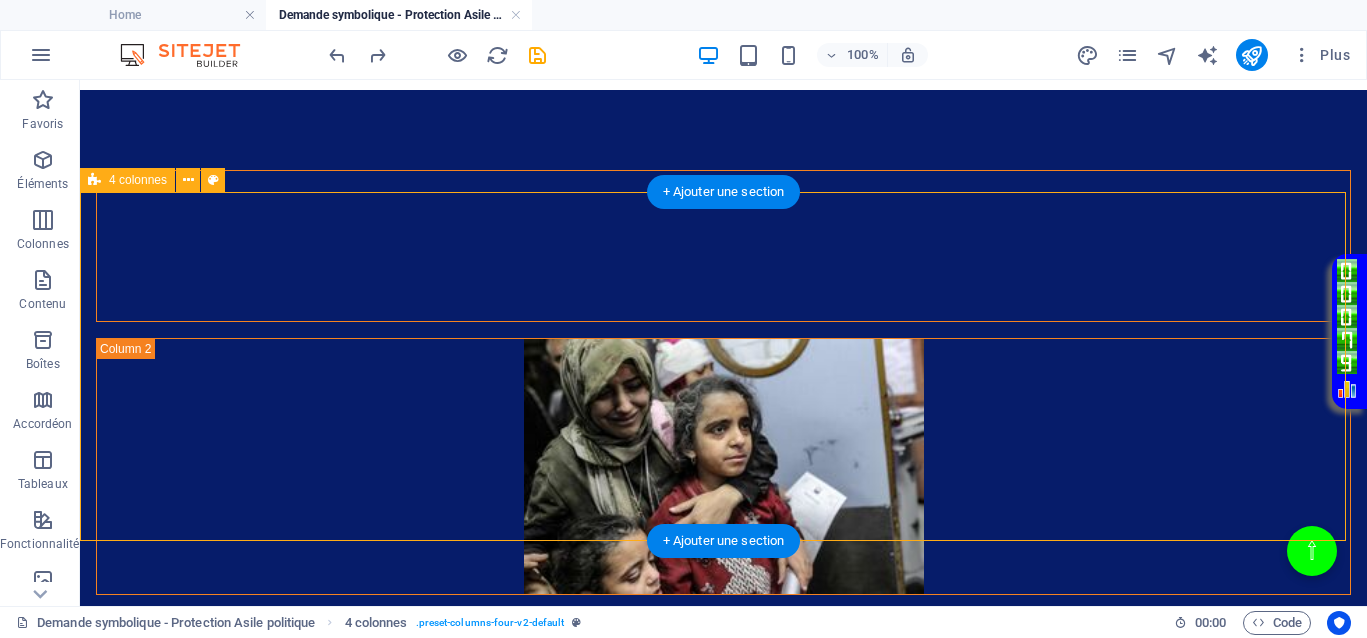 click at bounding box center [723, 1788] 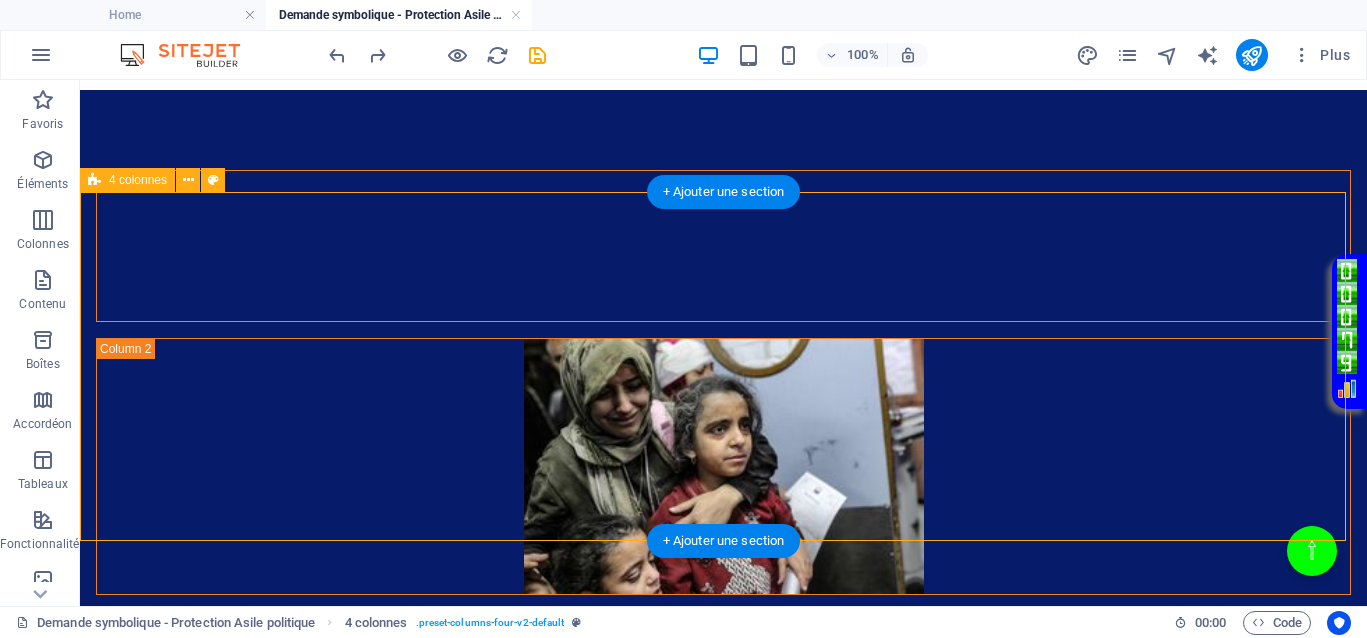 click at bounding box center [723, 1788] 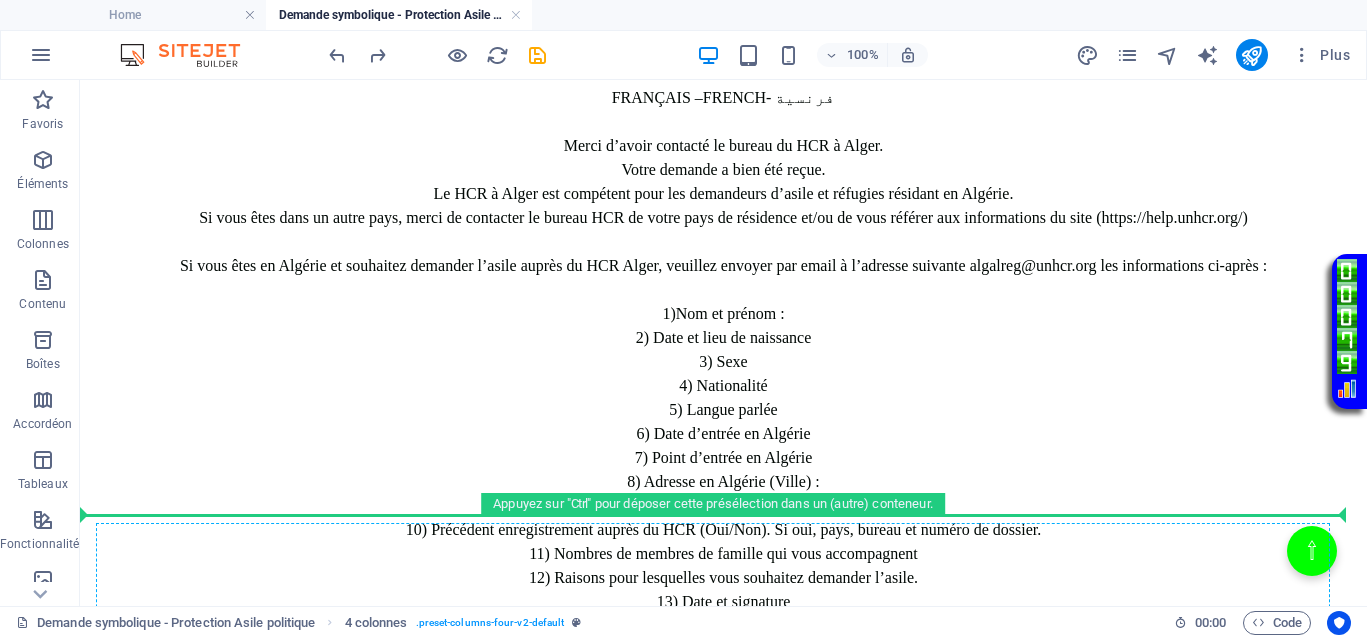 scroll, scrollTop: 3721, scrollLeft: 0, axis: vertical 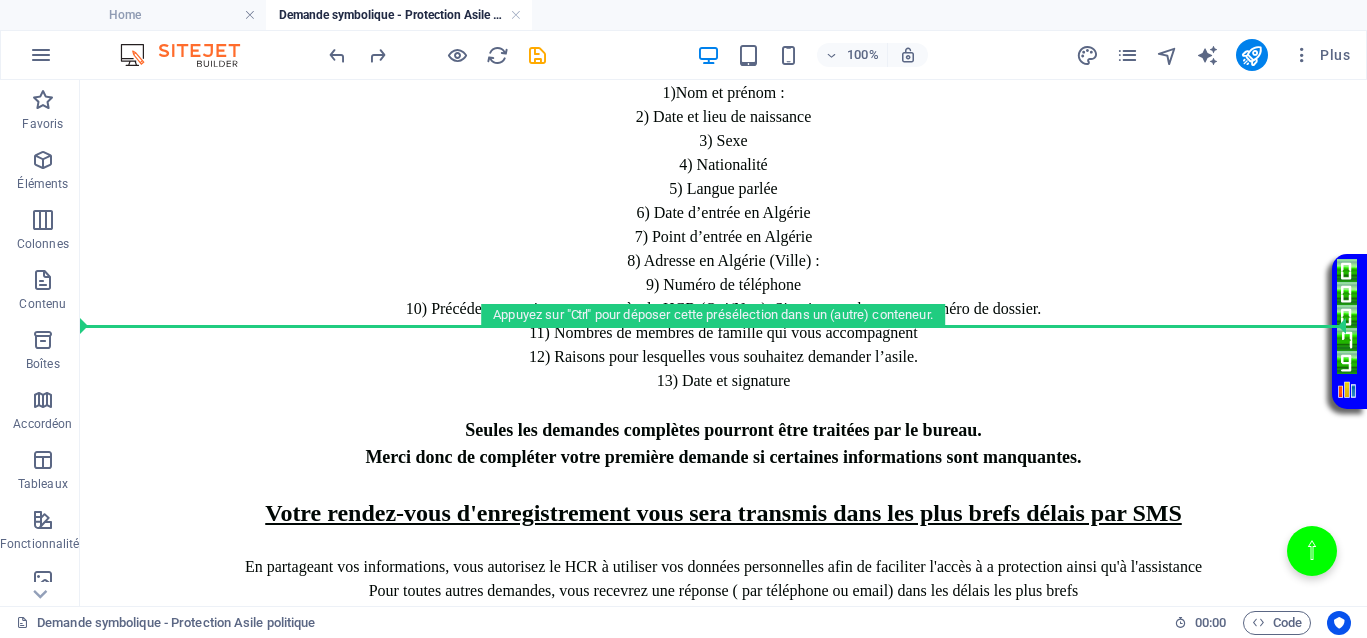 drag, startPoint x: 1076, startPoint y: 495, endPoint x: 998, endPoint y: 325, distance: 187.0401 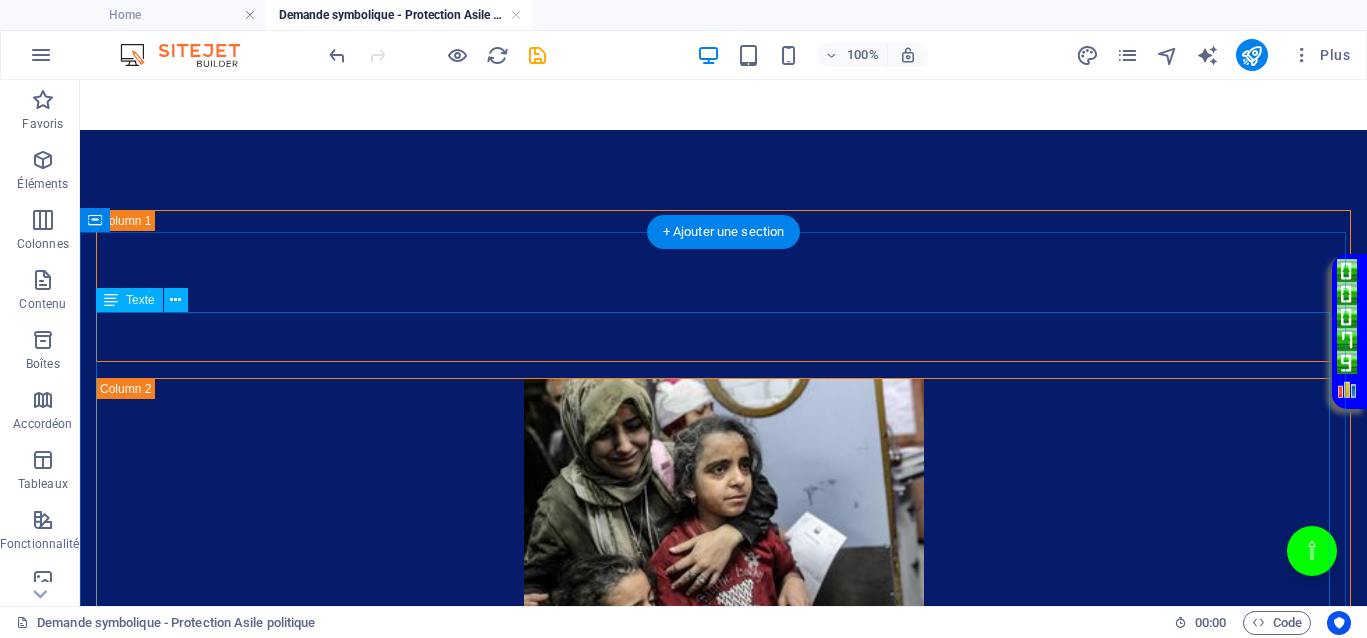 scroll, scrollTop: 1000, scrollLeft: 0, axis: vertical 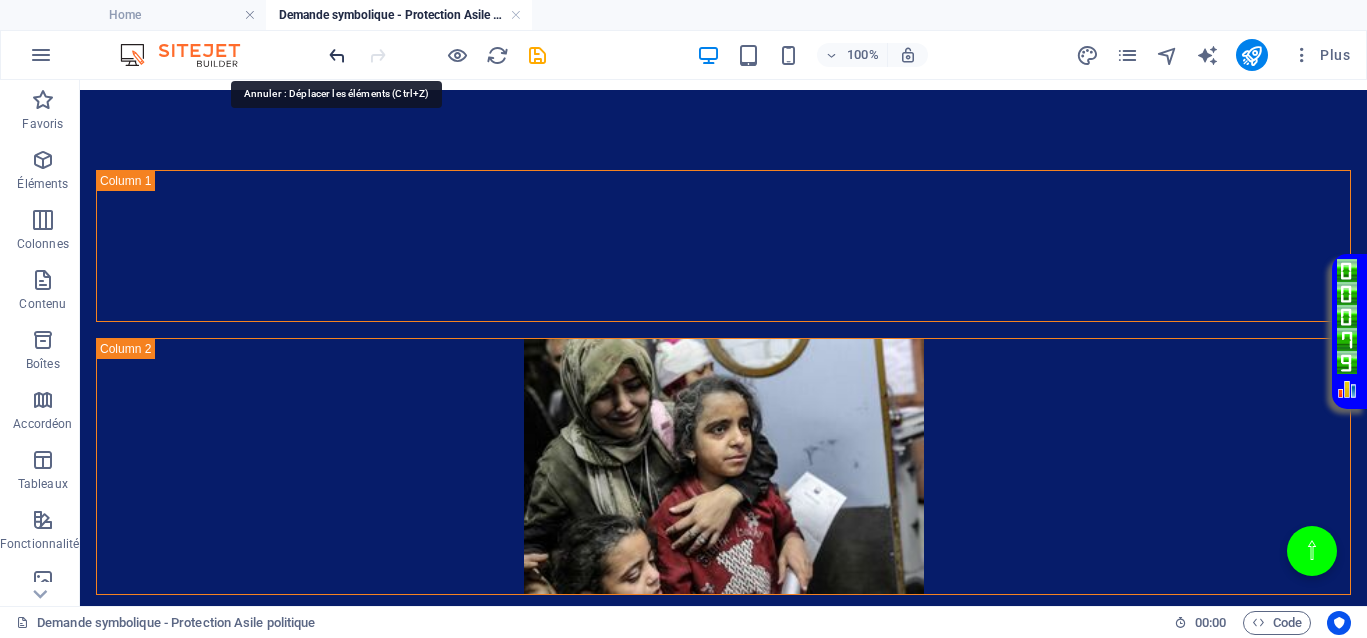 click at bounding box center (337, 55) 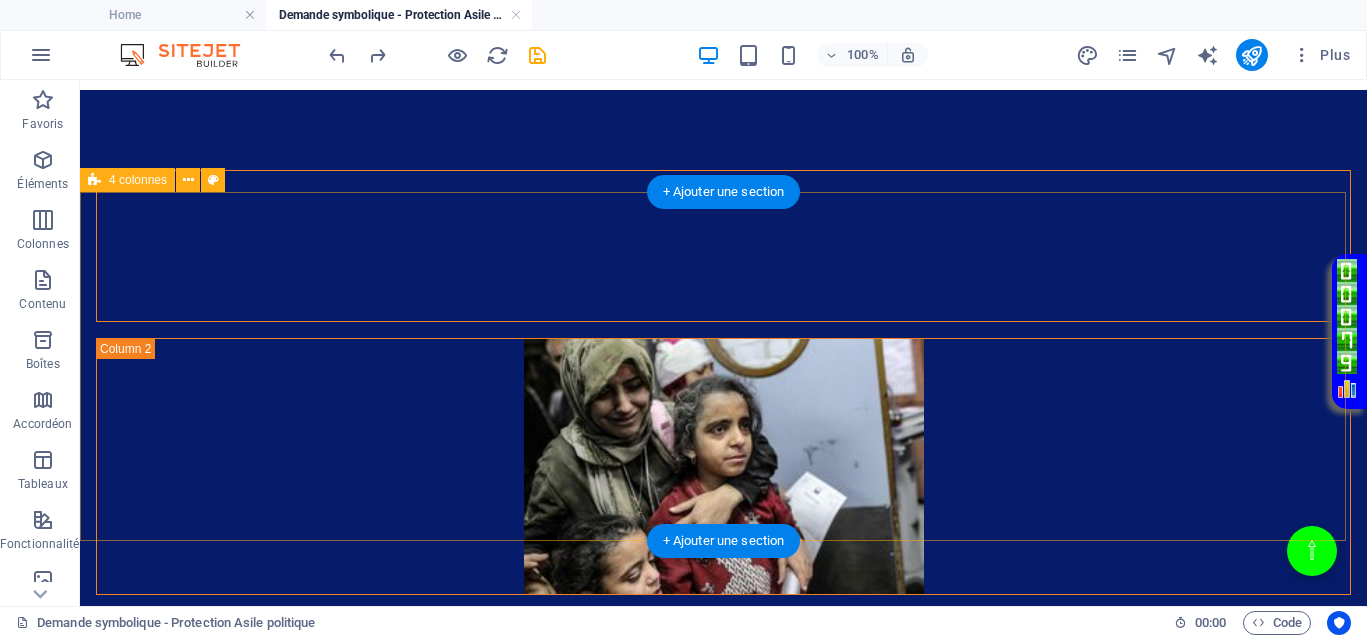 click at bounding box center [723, 1788] 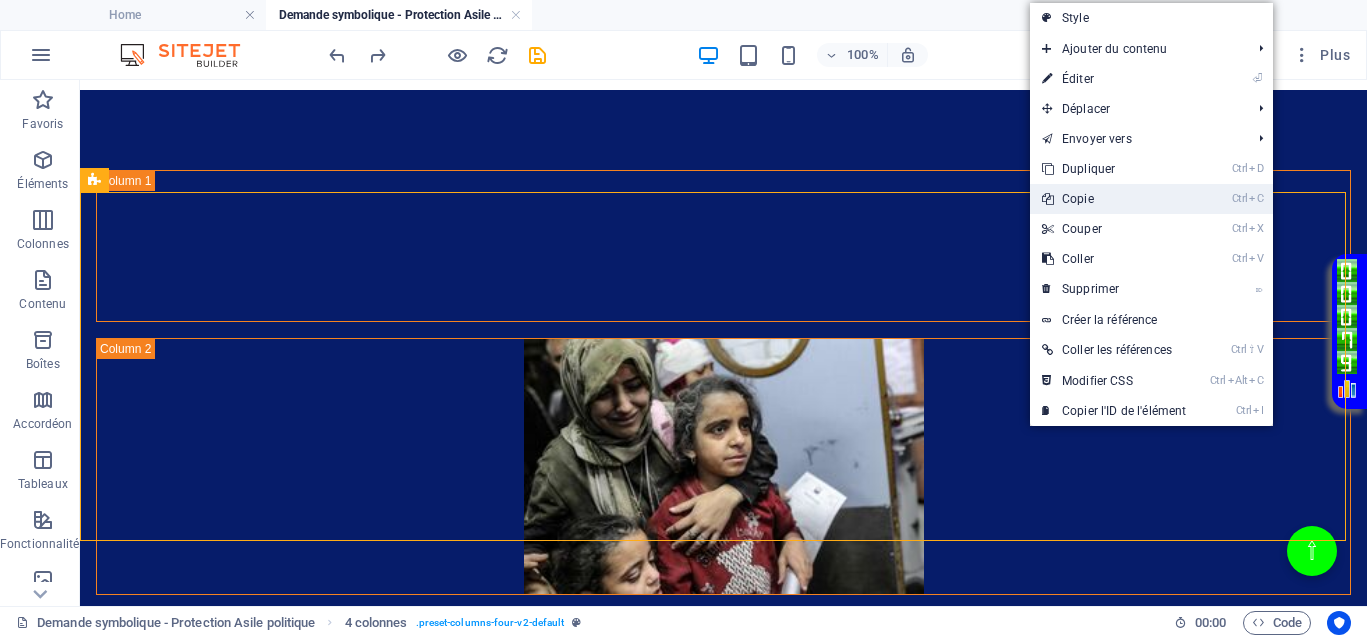 click on "Ctrl C  Copie" at bounding box center (1114, 199) 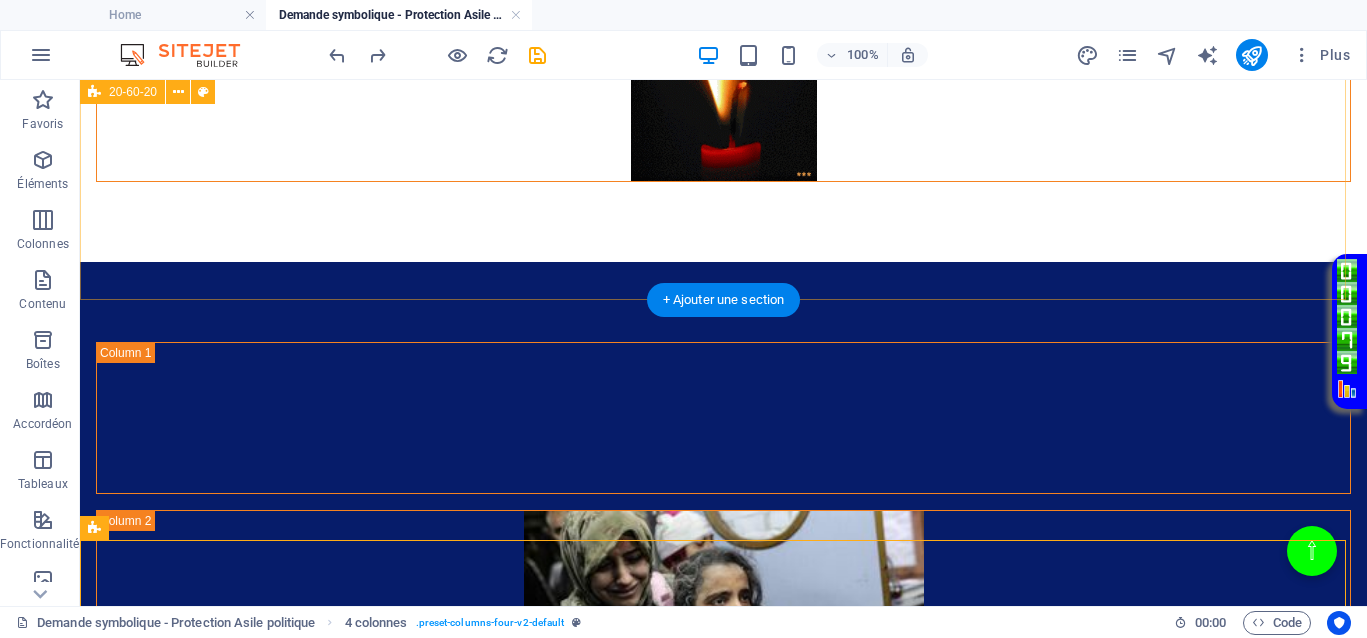 scroll, scrollTop: 625, scrollLeft: 0, axis: vertical 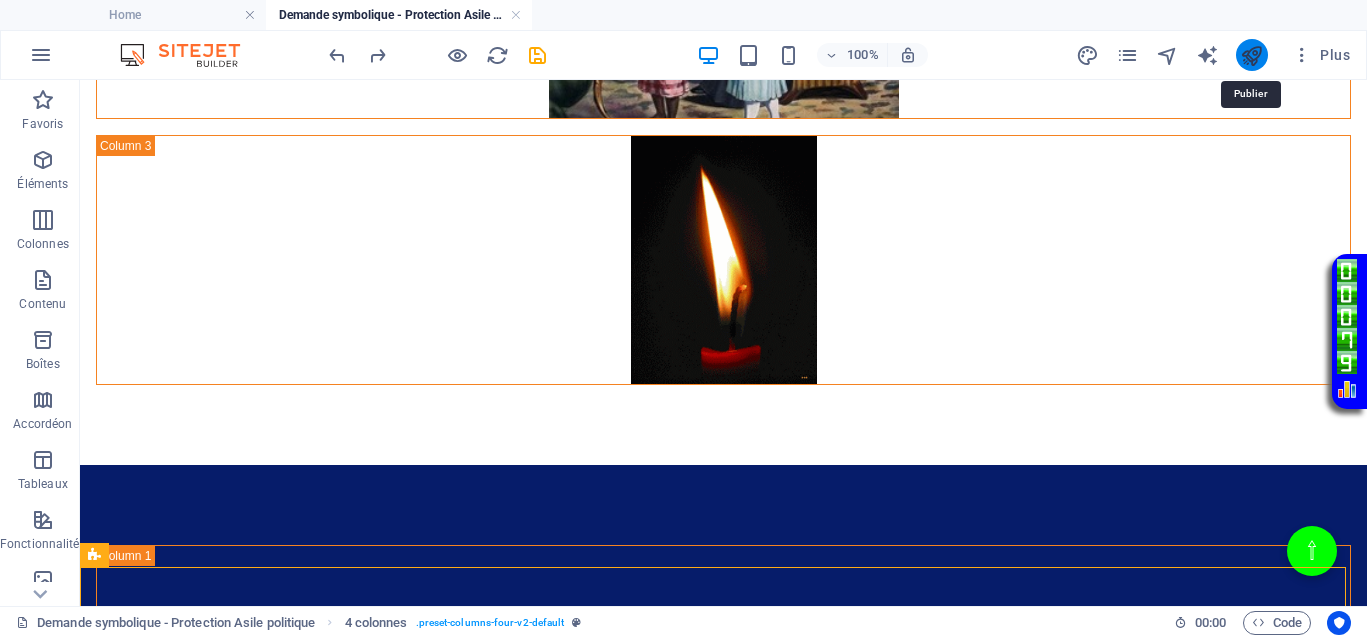 click at bounding box center [1251, 55] 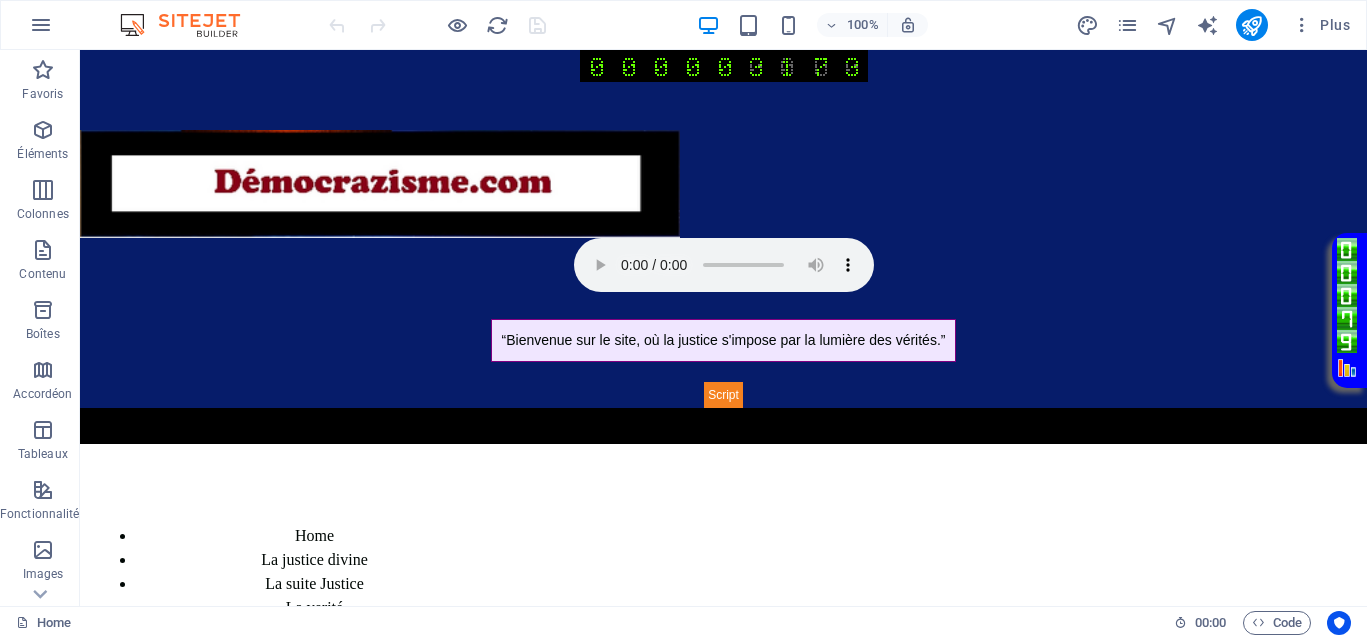 scroll, scrollTop: 0, scrollLeft: 0, axis: both 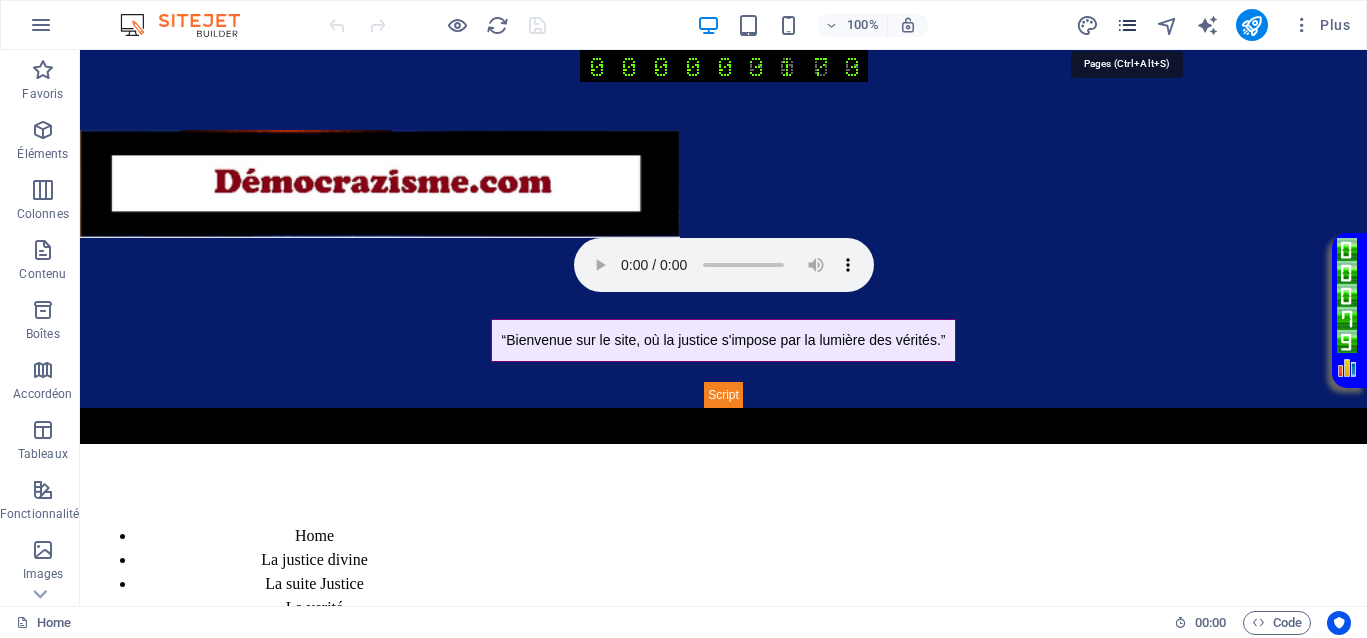 click at bounding box center [1127, 25] 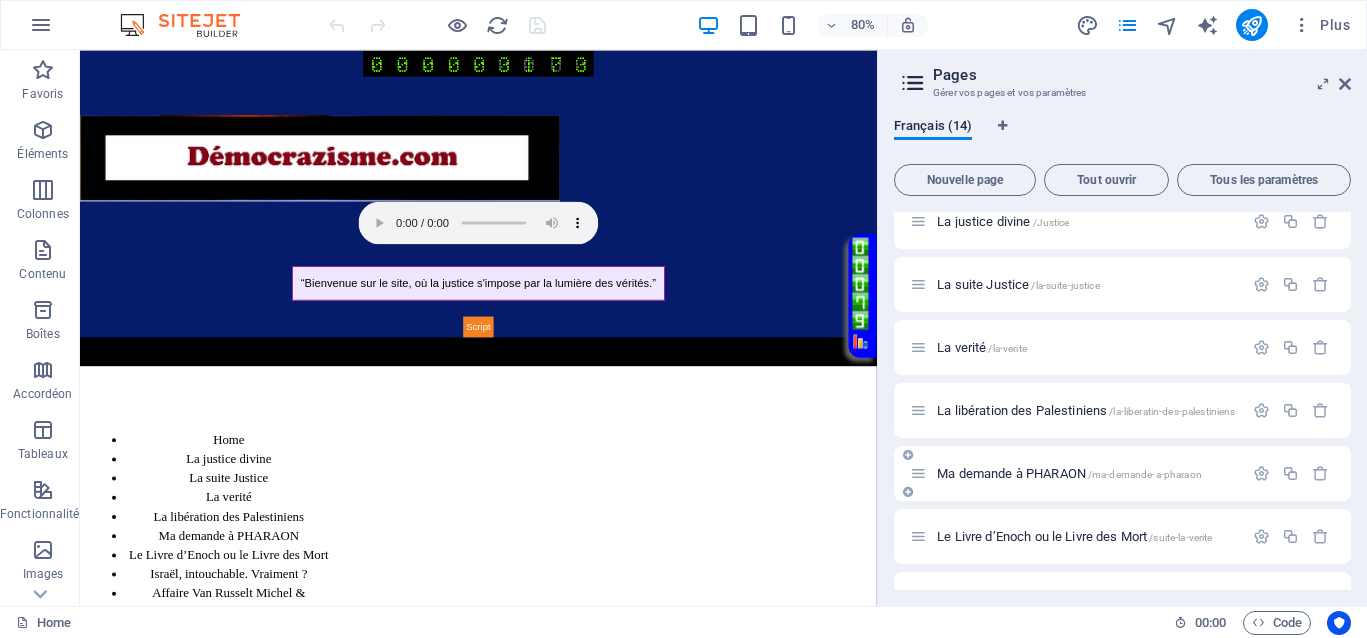 scroll, scrollTop: 500, scrollLeft: 0, axis: vertical 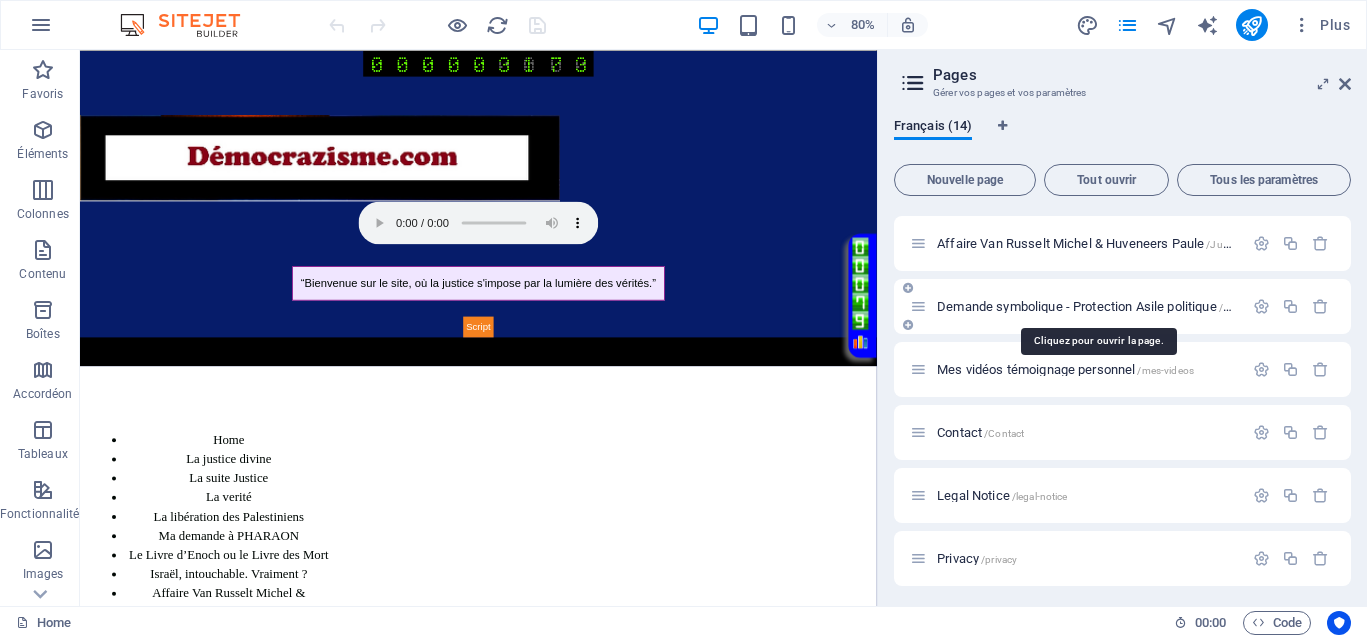 click on "Demande symbolique  - Protection Asile politique /Politique" at bounding box center (1099, 306) 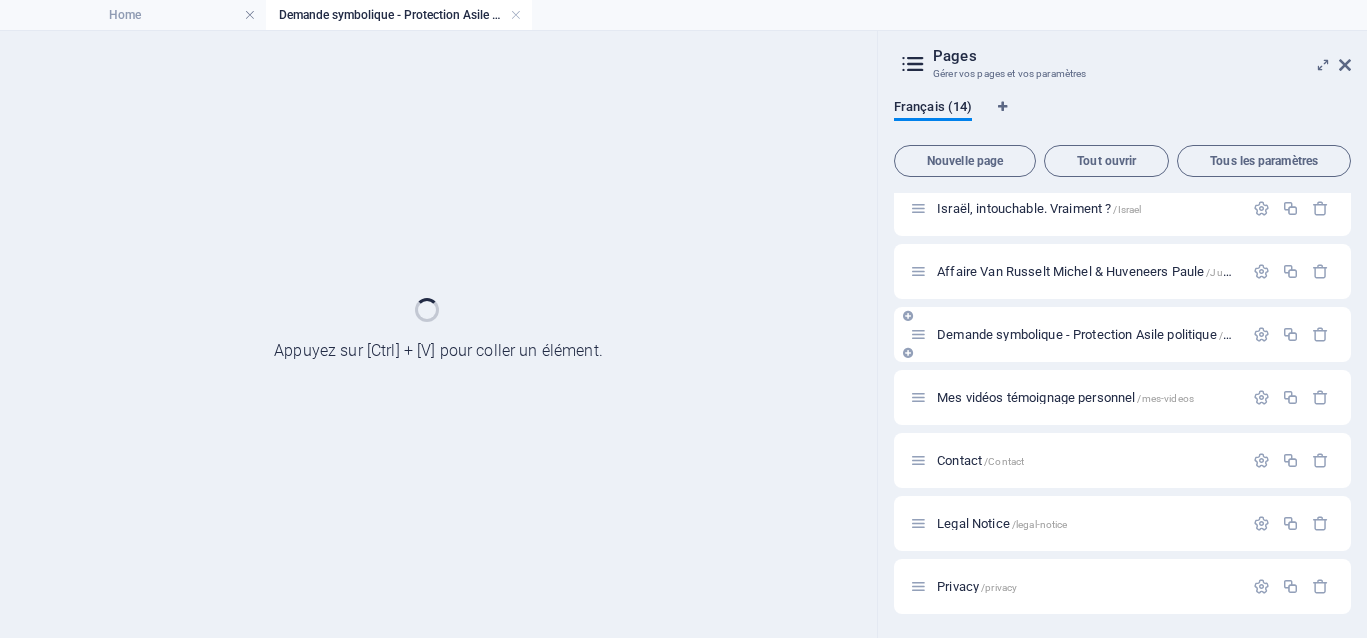 scroll, scrollTop: 453, scrollLeft: 0, axis: vertical 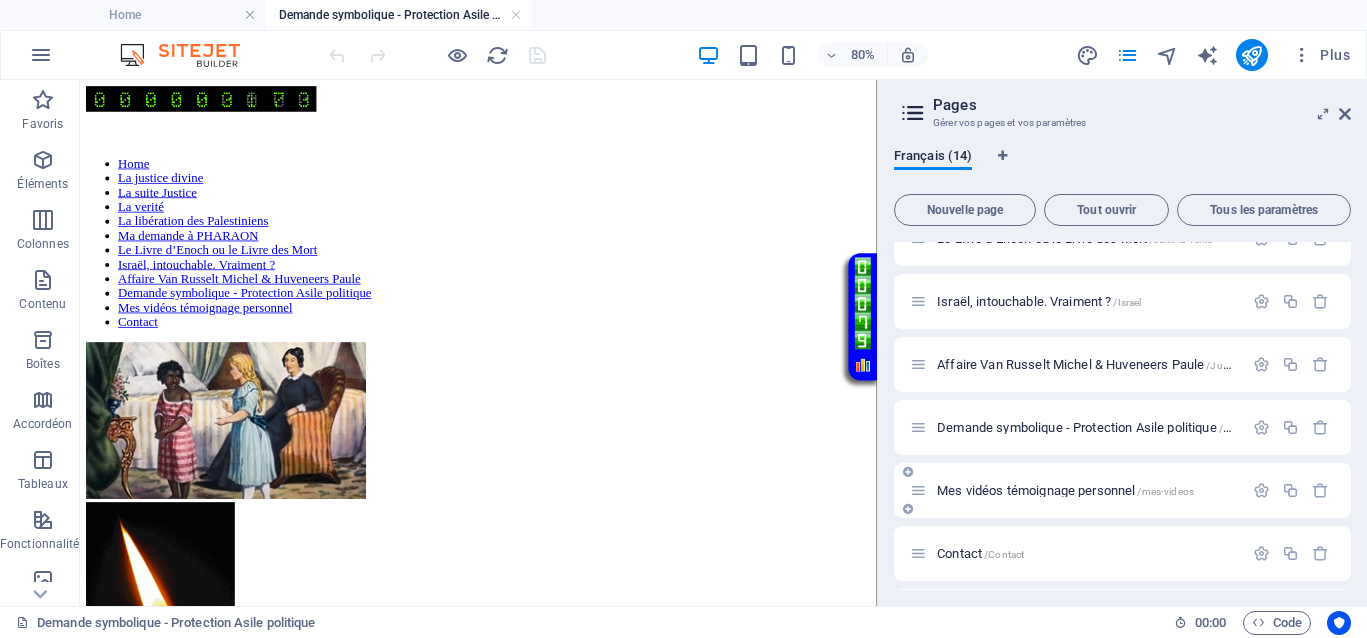 click on "Mes vidéos témoignage personnel /mes-videos" at bounding box center (1065, 490) 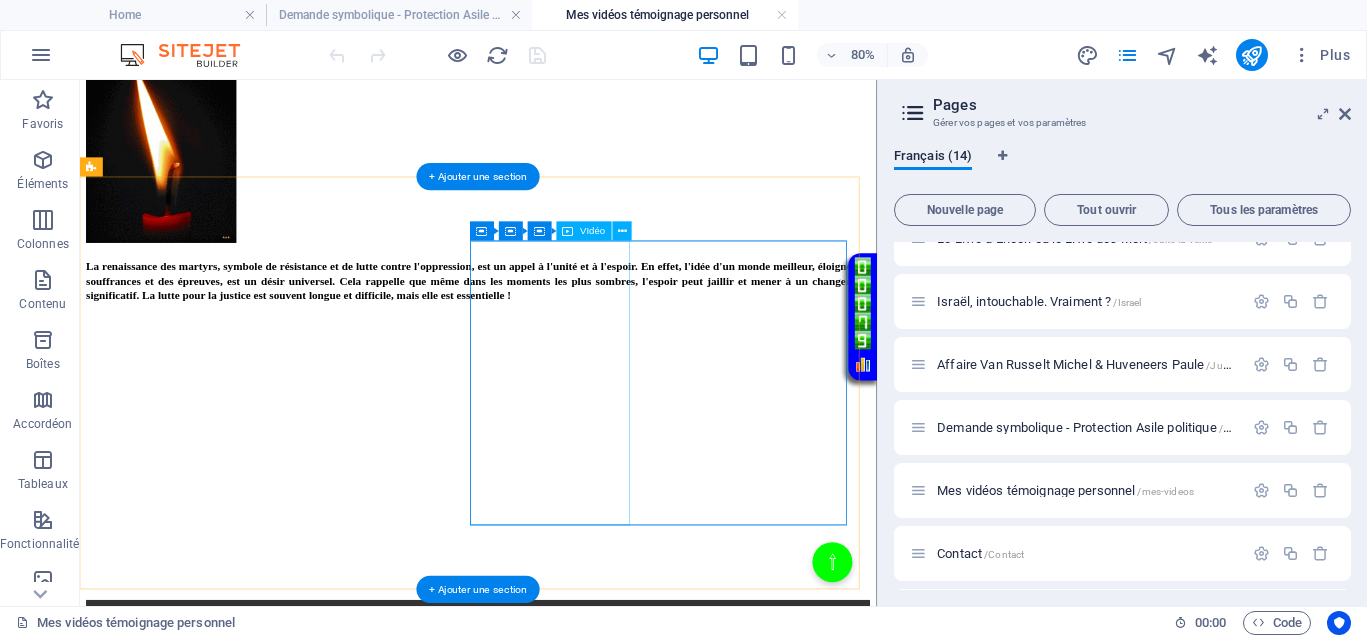 scroll, scrollTop: 250, scrollLeft: 0, axis: vertical 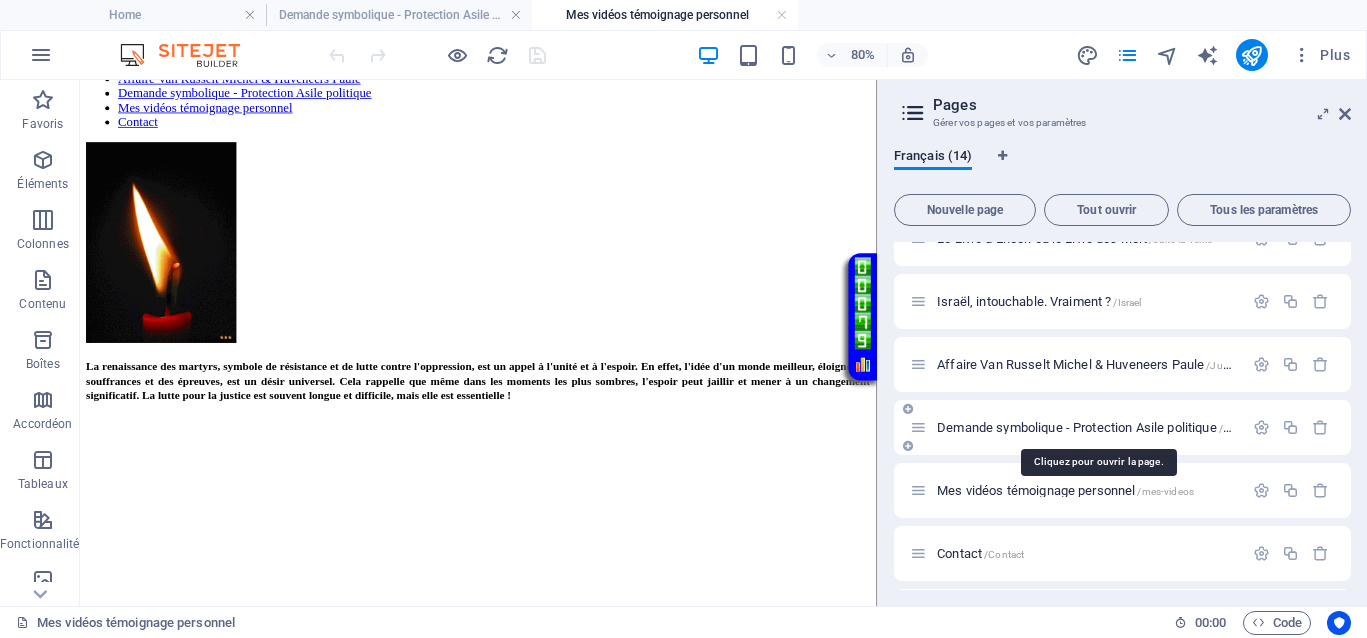 click on "Demande symbolique  - Protection Asile politique /Politique" at bounding box center (1099, 427) 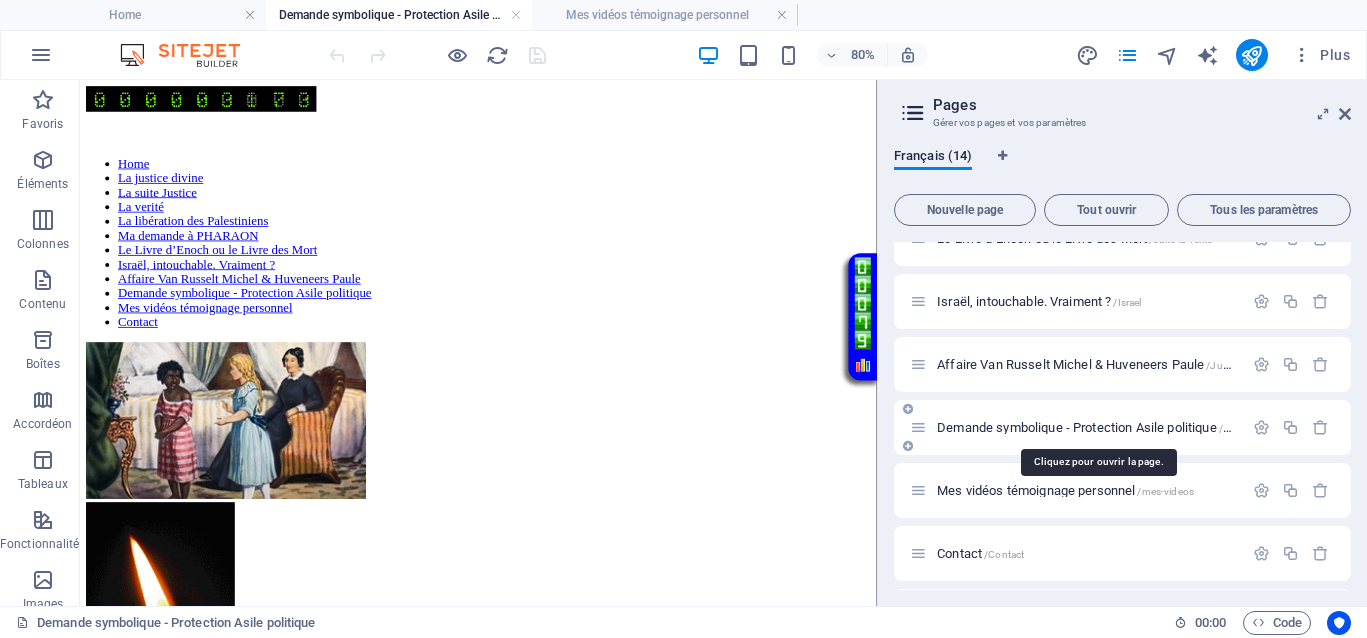 scroll, scrollTop: 0, scrollLeft: 0, axis: both 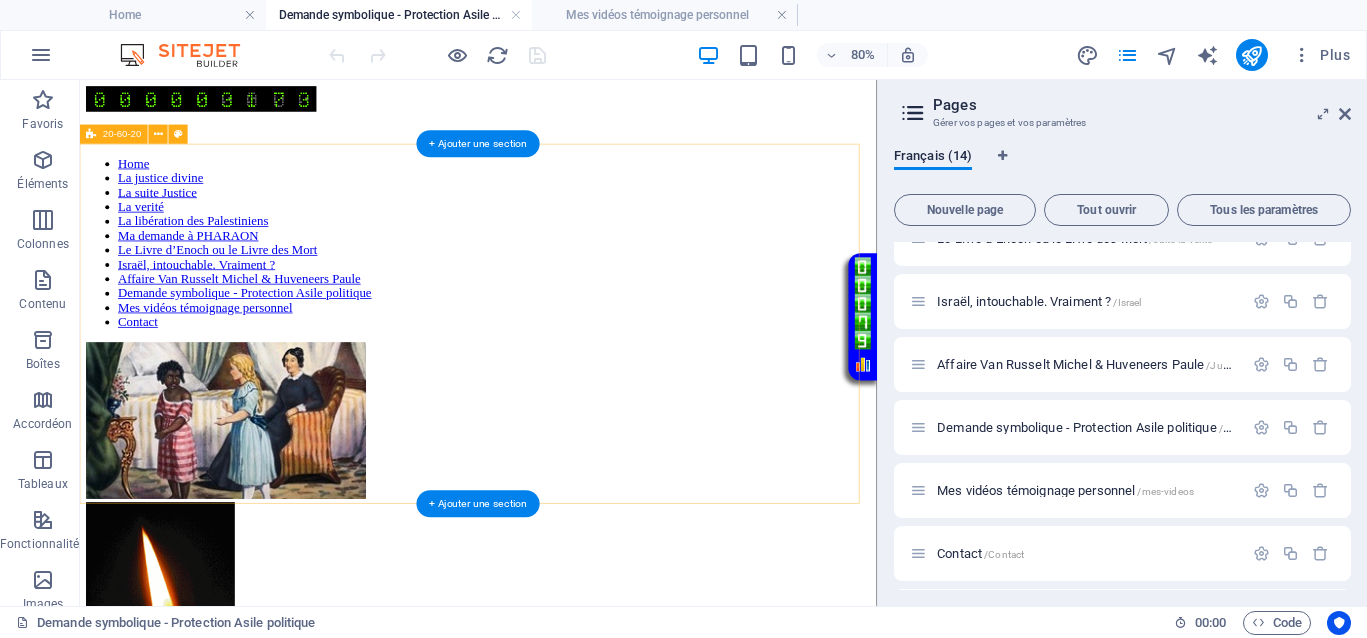 click on "Home La justice divine La suite Justice La verité La libération des Palestiniens Ma demande à PHARAON Le Livre d’Enoch ou le Livre des Mort Israël, intouchable. Vraiment ? Affaire Van Russelt Michel & Huveneers Paule Demande symbolique  - Protection Asile politique Mes vidéos témoignage personnel Contact" at bounding box center [578, 518] 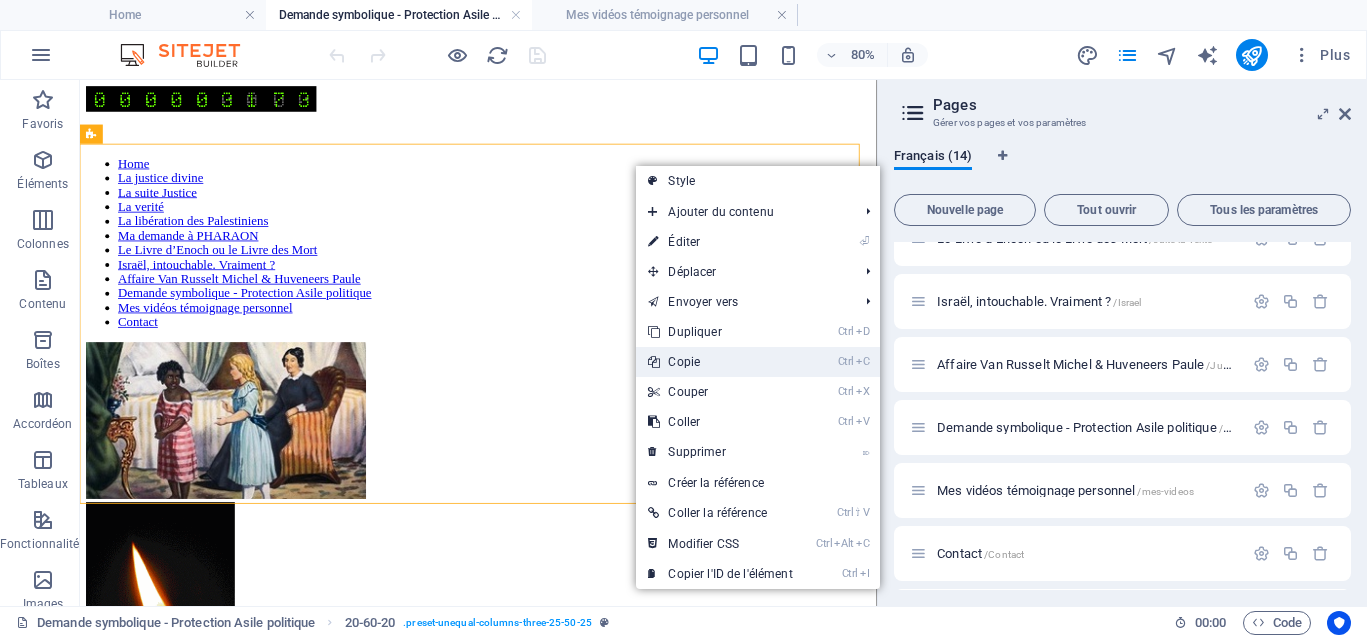 drag, startPoint x: 685, startPoint y: 360, endPoint x: 771, endPoint y: 351, distance: 86.46965 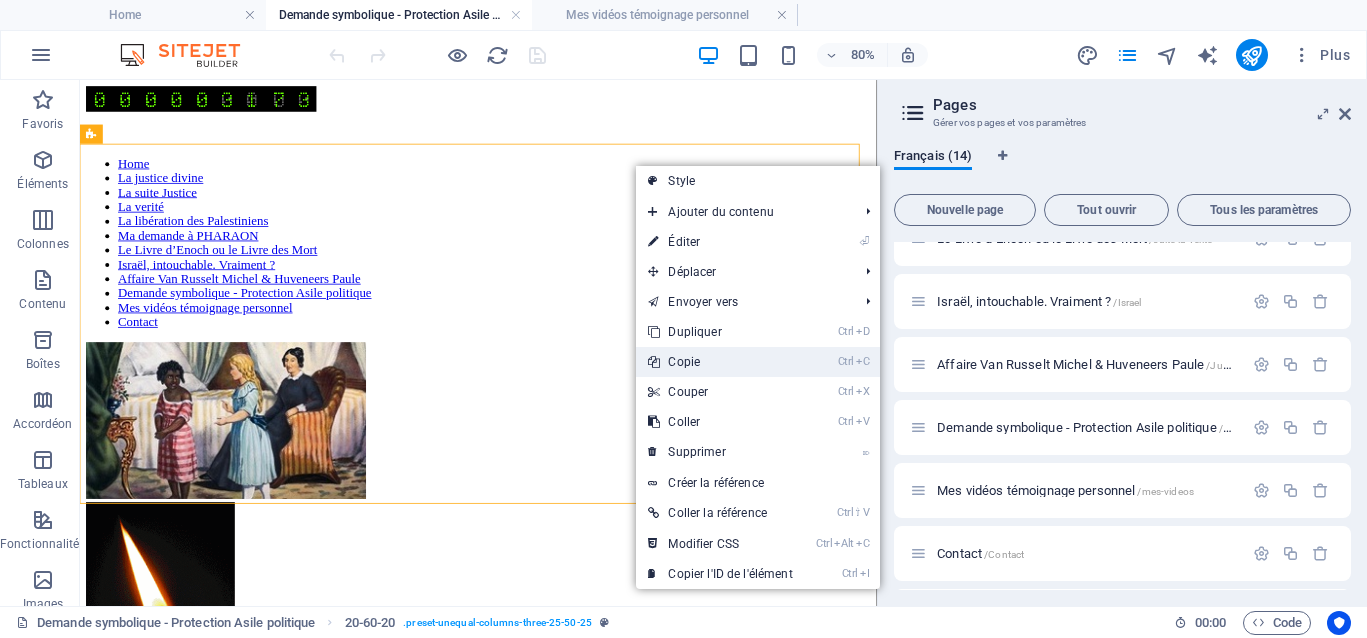 click on "Ctrl C  Copie" at bounding box center [720, 362] 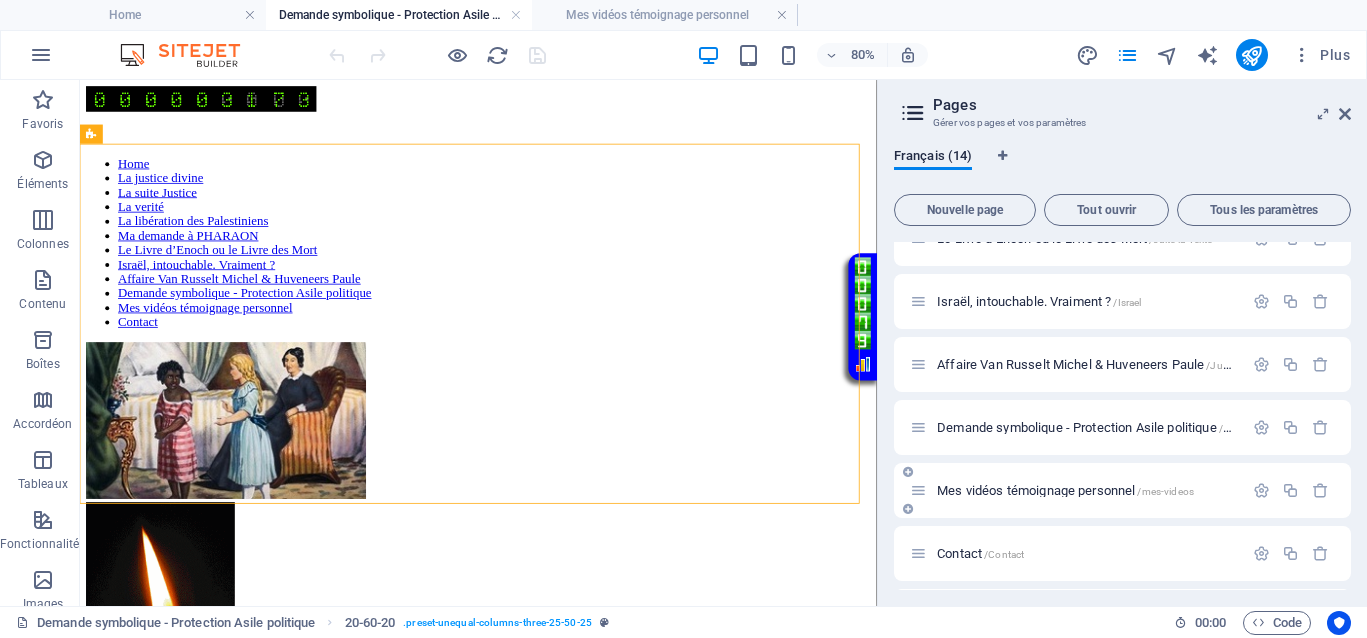 drag, startPoint x: 1020, startPoint y: 489, endPoint x: 1004, endPoint y: 479, distance: 18.867962 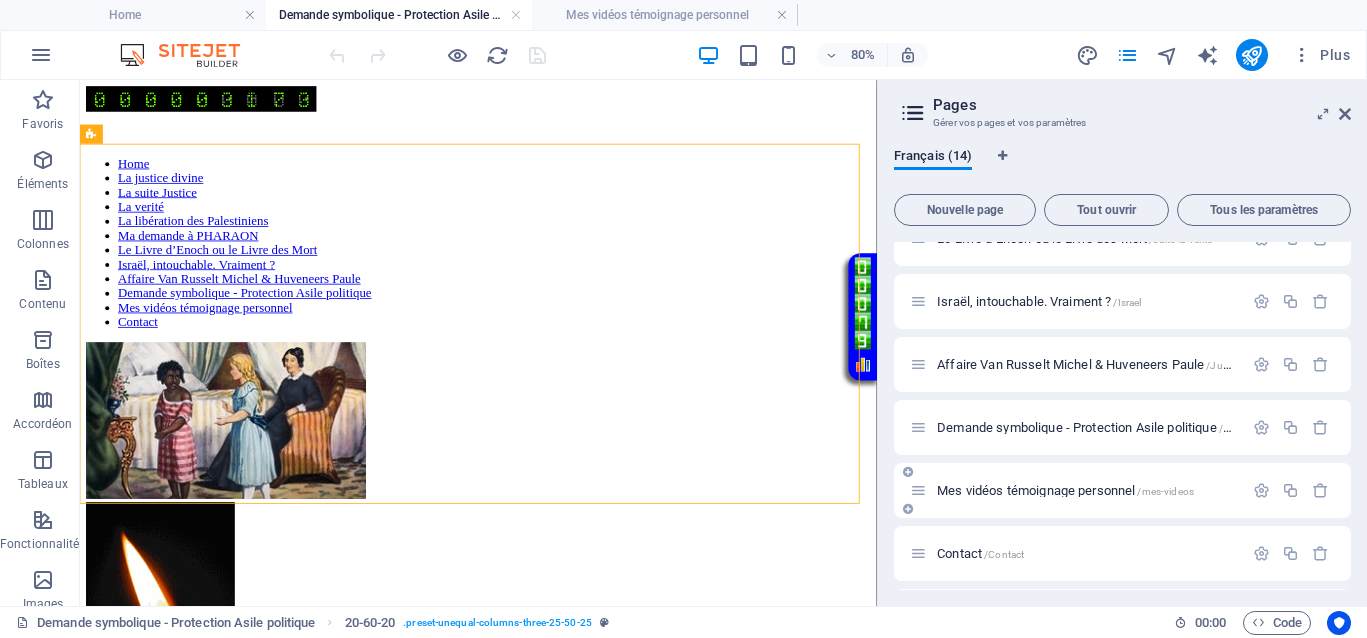 click on "Mes vidéos témoignage personnel /mes-videos" at bounding box center [1065, 490] 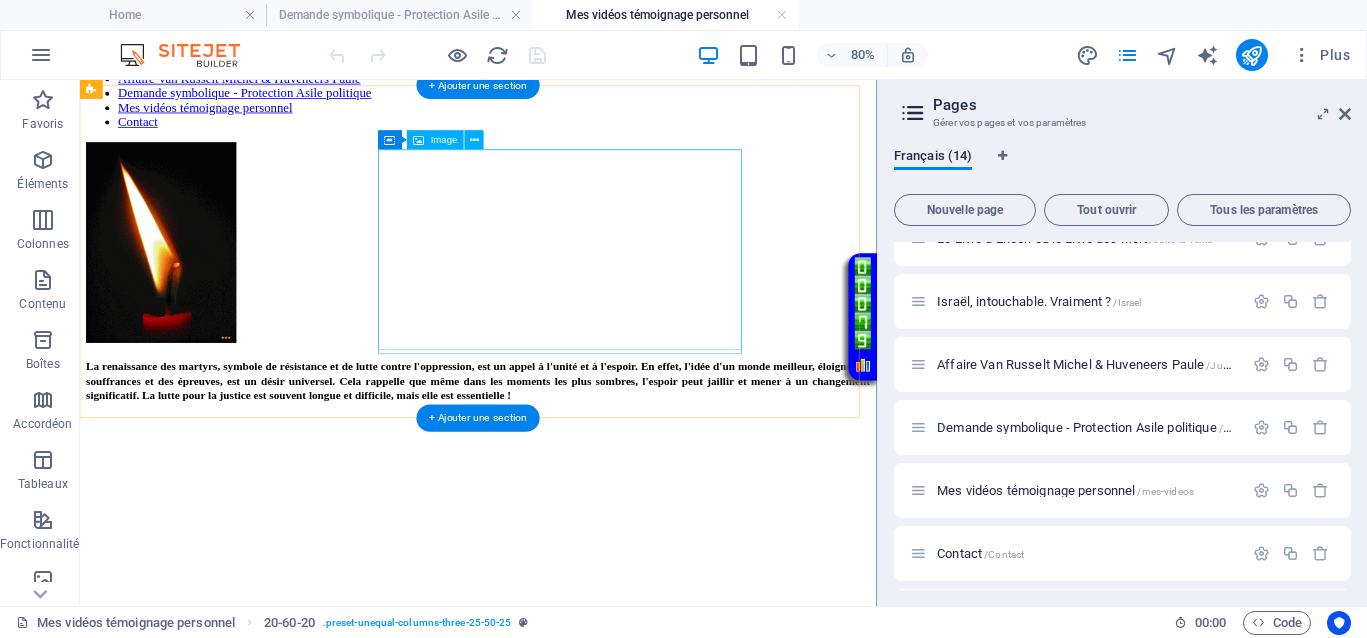 scroll, scrollTop: 0, scrollLeft: 0, axis: both 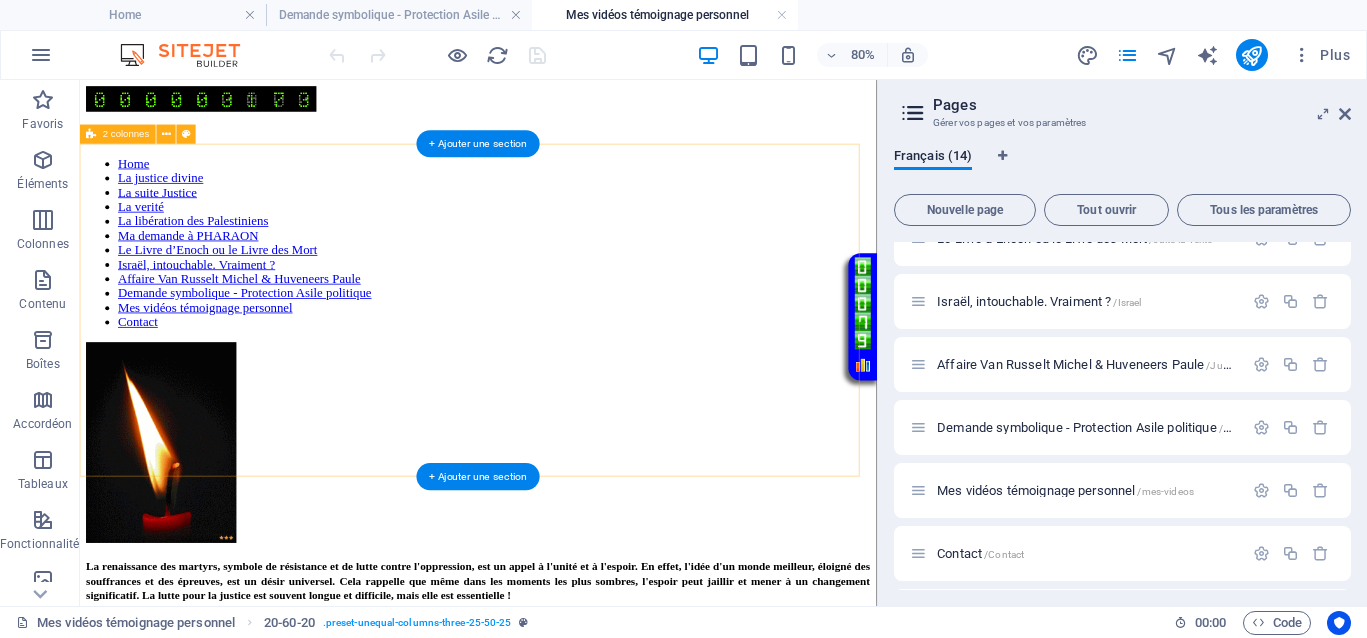click on "Home La justice divine La suite Justice La verité La libération des Palestiniens Ma demande à PHARAON Le Livre d’Enoch ou le Livre des Mort Israël, intouchable. Vraiment ? Affaire Van Russelt Michel & Huveneers Paule Demande symbolique  - Protection Asile politique Mes vidéos témoignage personnel Contact" at bounding box center [578, 419] 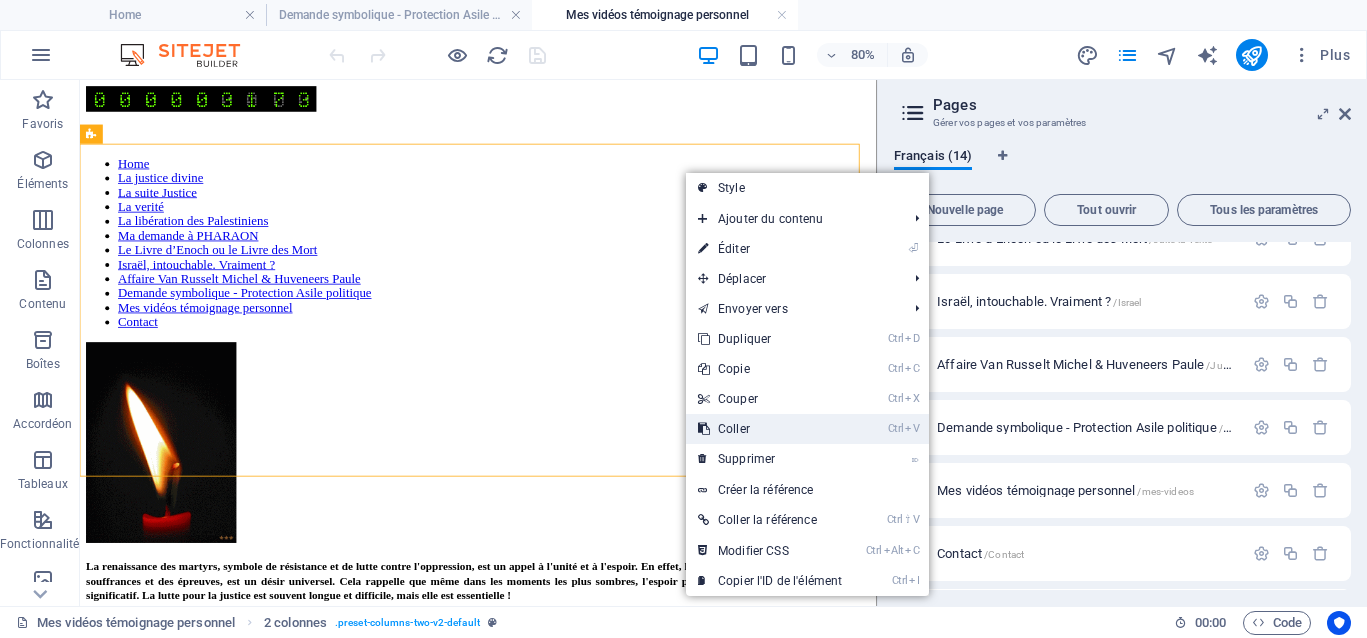 click on "Ctrl V  Coller" at bounding box center [770, 429] 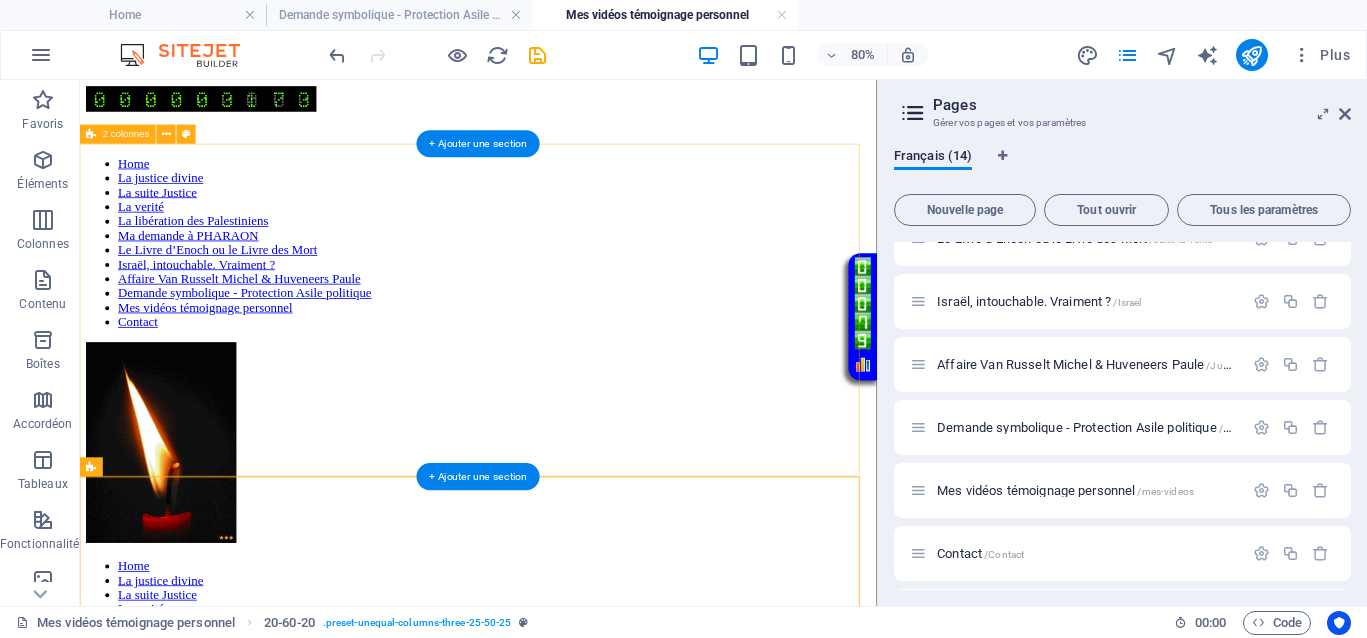 click on "Home La justice divine La suite Justice La verité La libération des Palestiniens Ma demande à PHARAON Le Livre d’Enoch ou le Livre des Mort Israël, intouchable. Vraiment ? Affaire Van Russelt Michel & Huveneers Paule Demande symbolique  - Protection Asile politique Mes vidéos témoignage personnel Contact" at bounding box center [578, 419] 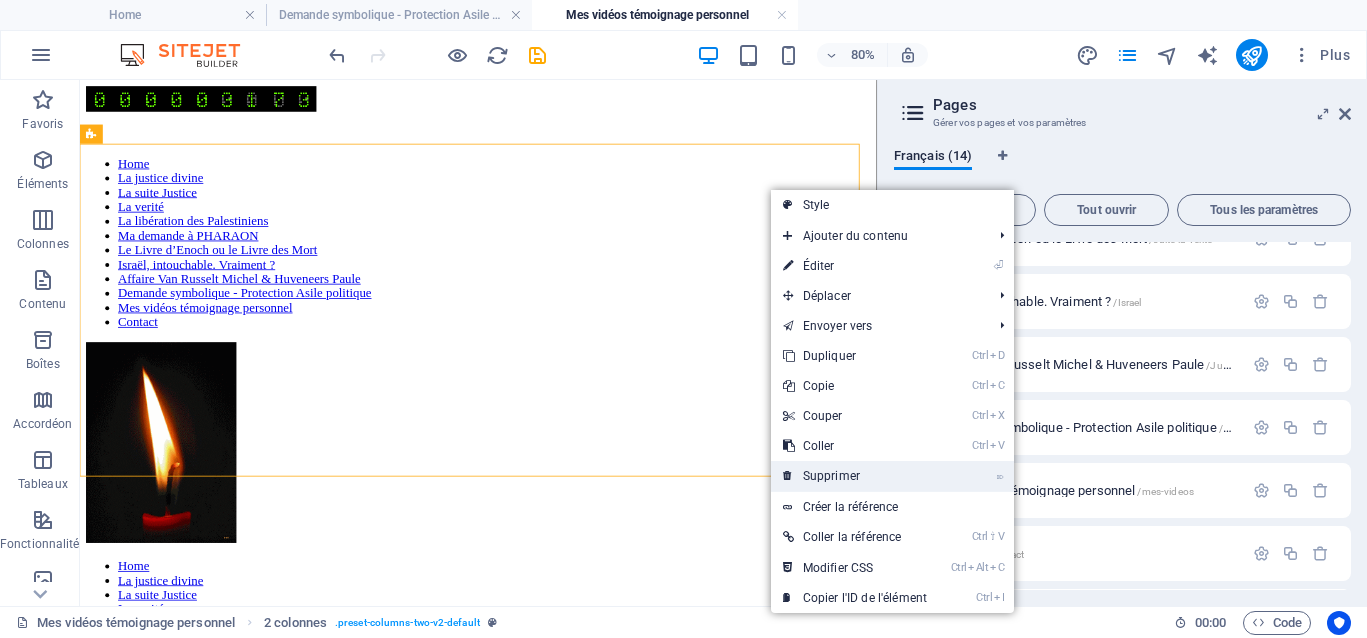 click on "⌦  Supprimer" at bounding box center [855, 476] 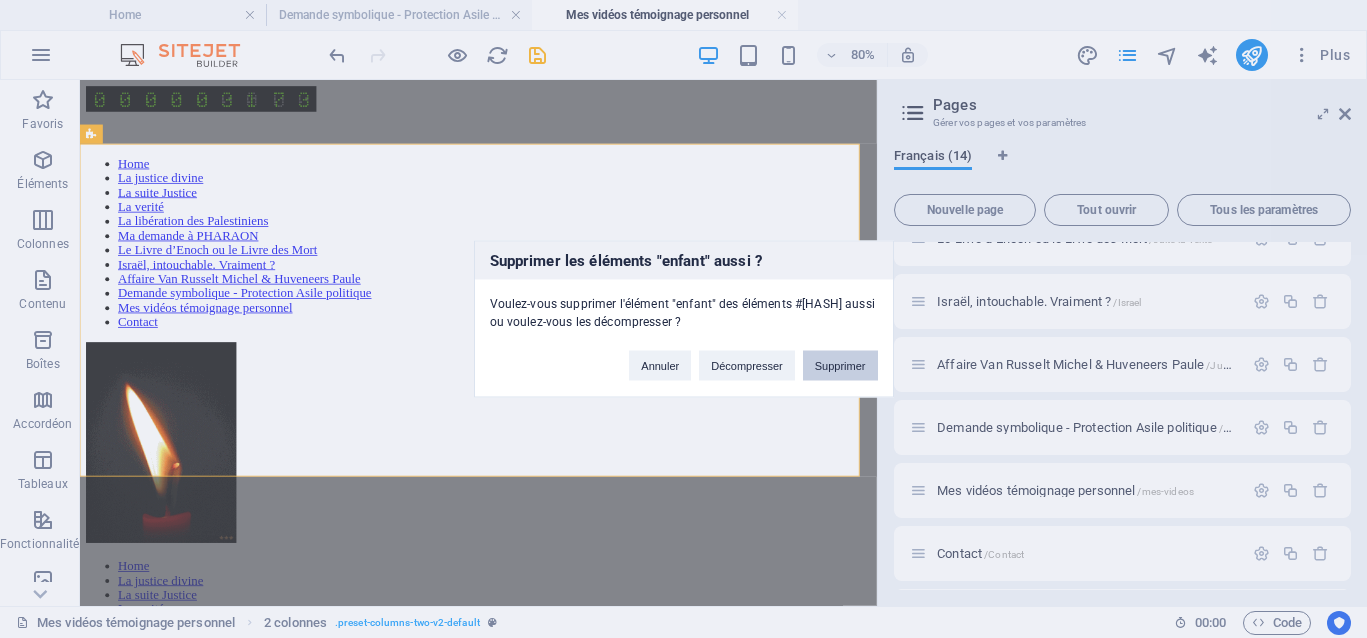 click on "Supprimer" at bounding box center (840, 366) 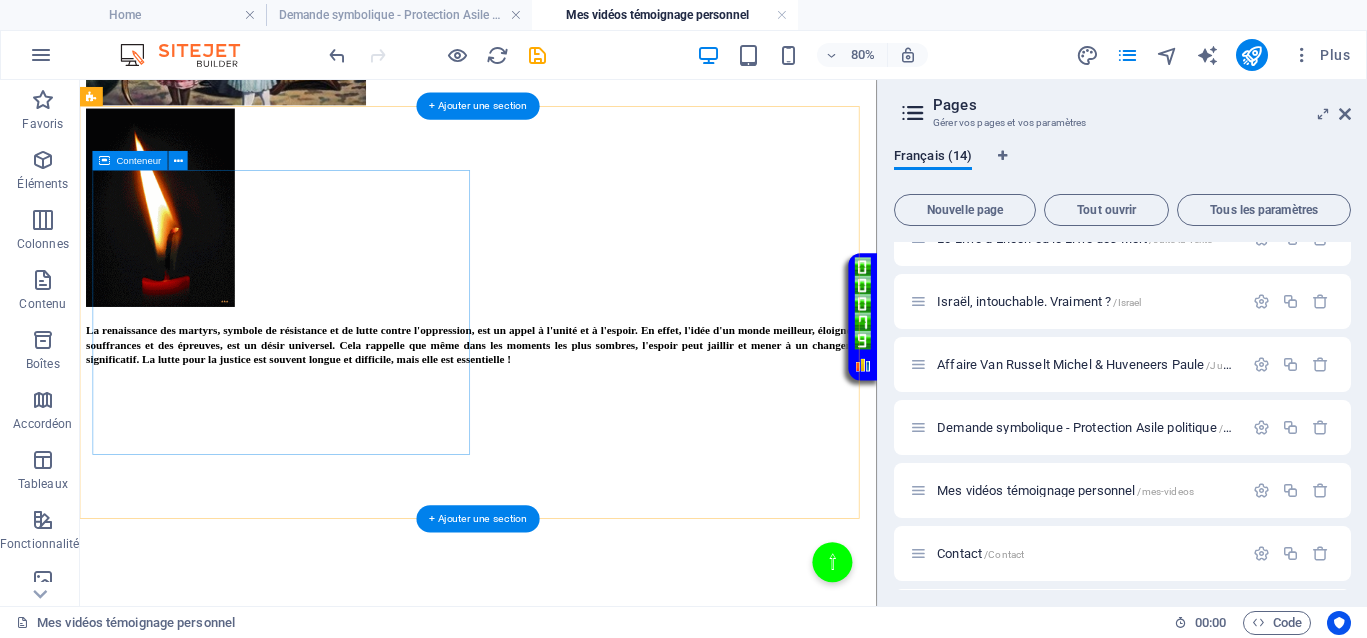 scroll, scrollTop: 500, scrollLeft: 0, axis: vertical 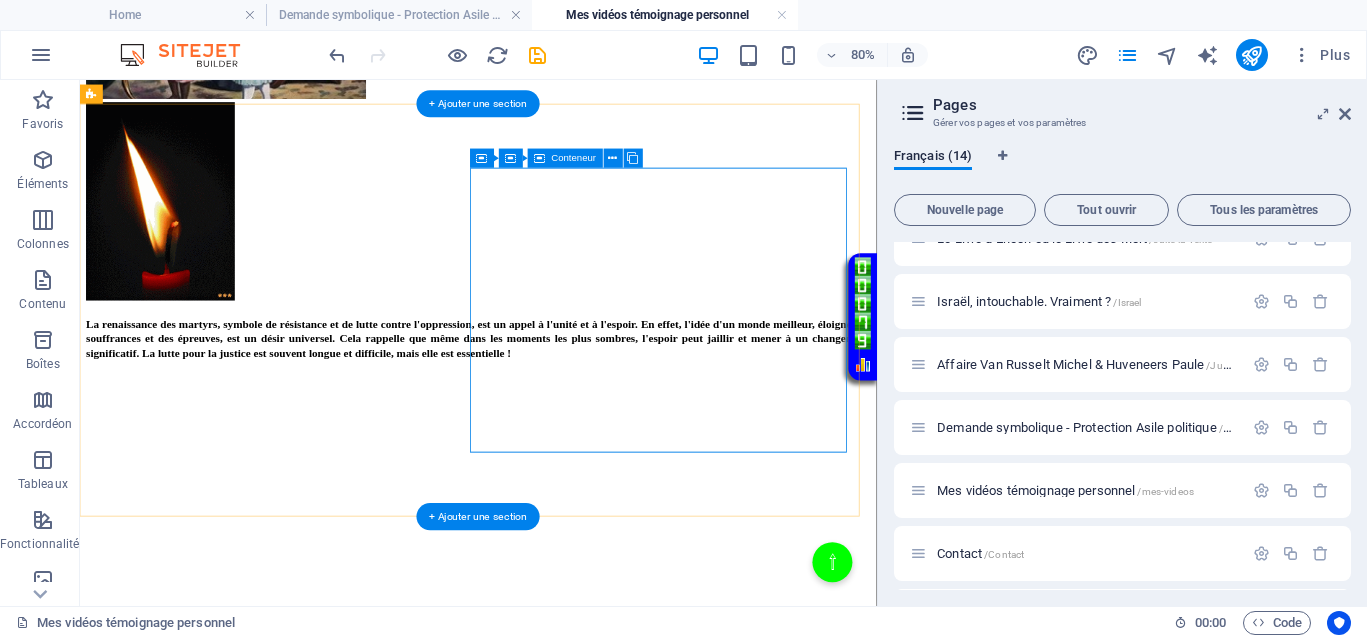 click at bounding box center (578, 1049) 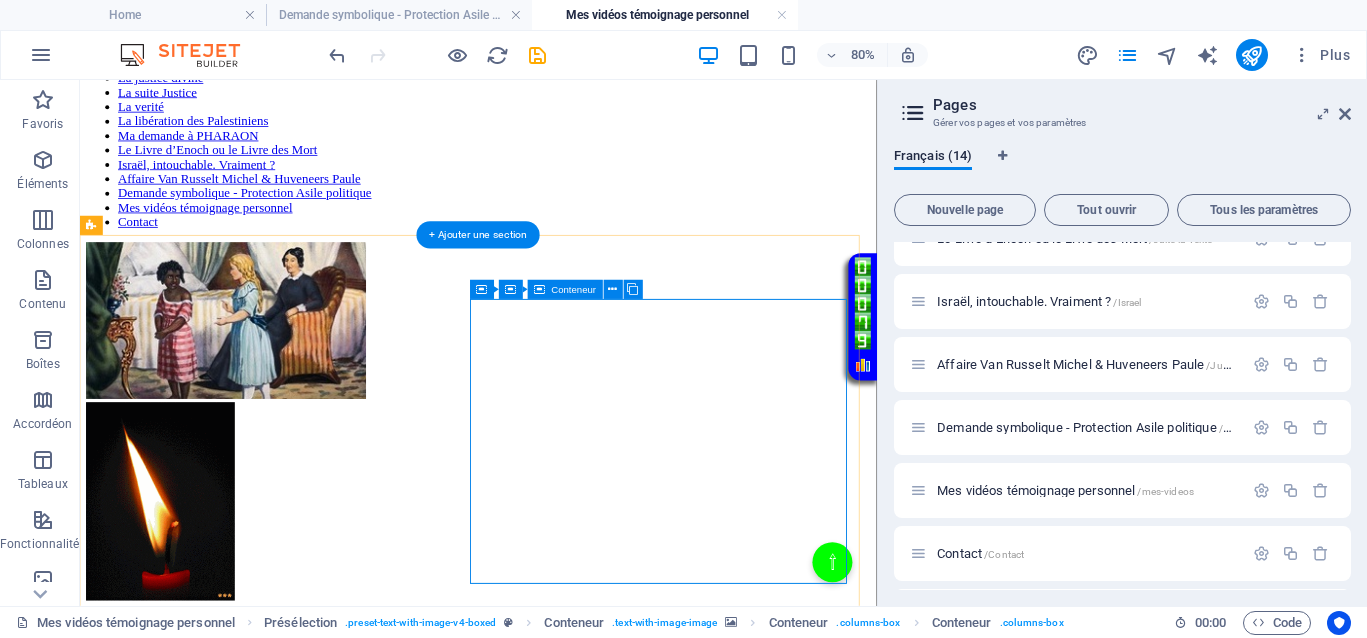 scroll, scrollTop: 375, scrollLeft: 0, axis: vertical 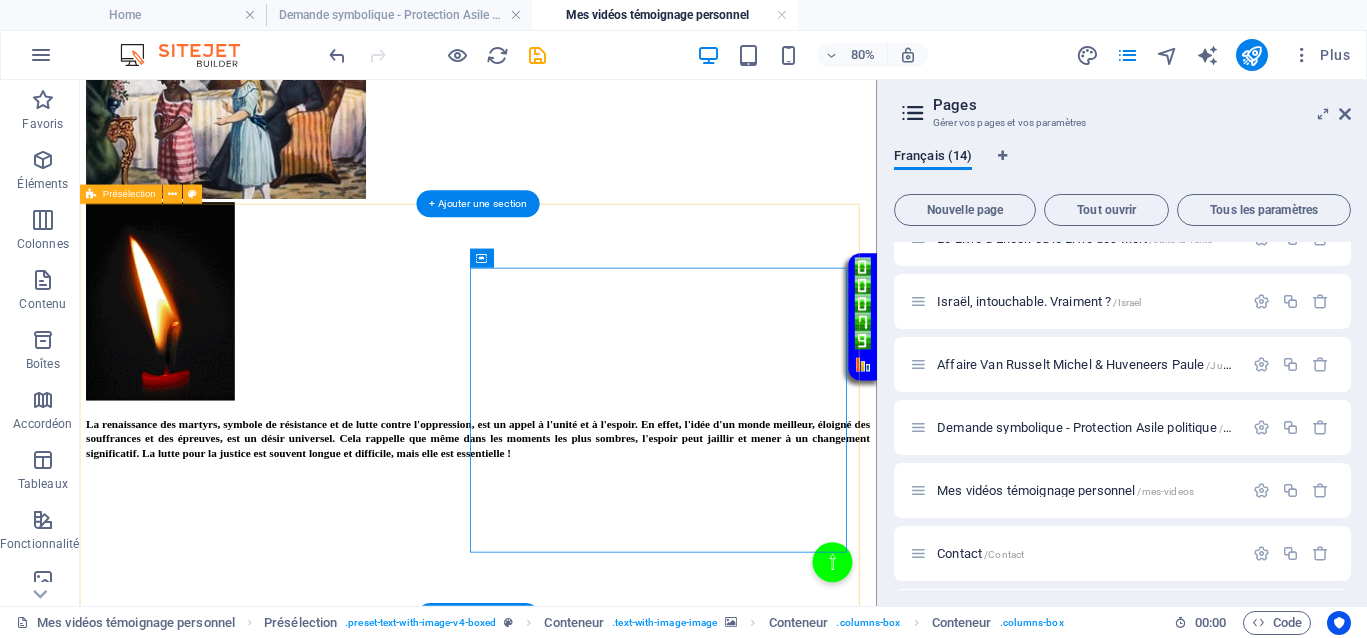 click on "La renaissance des martyrs, symbole de résistance et de lutte contre l'oppression, est un appel à l'unité et à l'espoir. En effet, l'idée d'un monde meilleur, éloigné des souffrances et des épreuves, est un désir universel. Cela rappelle que même dans les moments les plus sombres, l'espoir peut jaillir et mener à un changement significatif. La lutte pour la justice est souvent longue et difficile, mais elle est essentielle !" at bounding box center [578, 961] 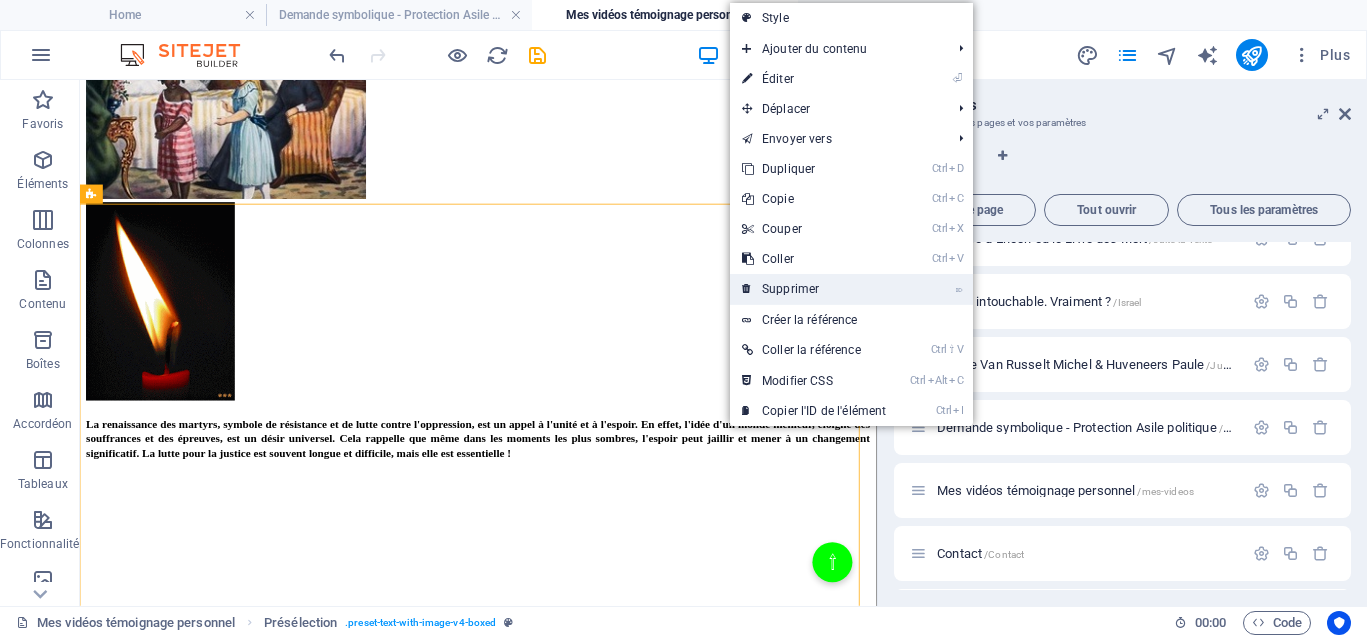 click on "⌦  Supprimer" at bounding box center (814, 289) 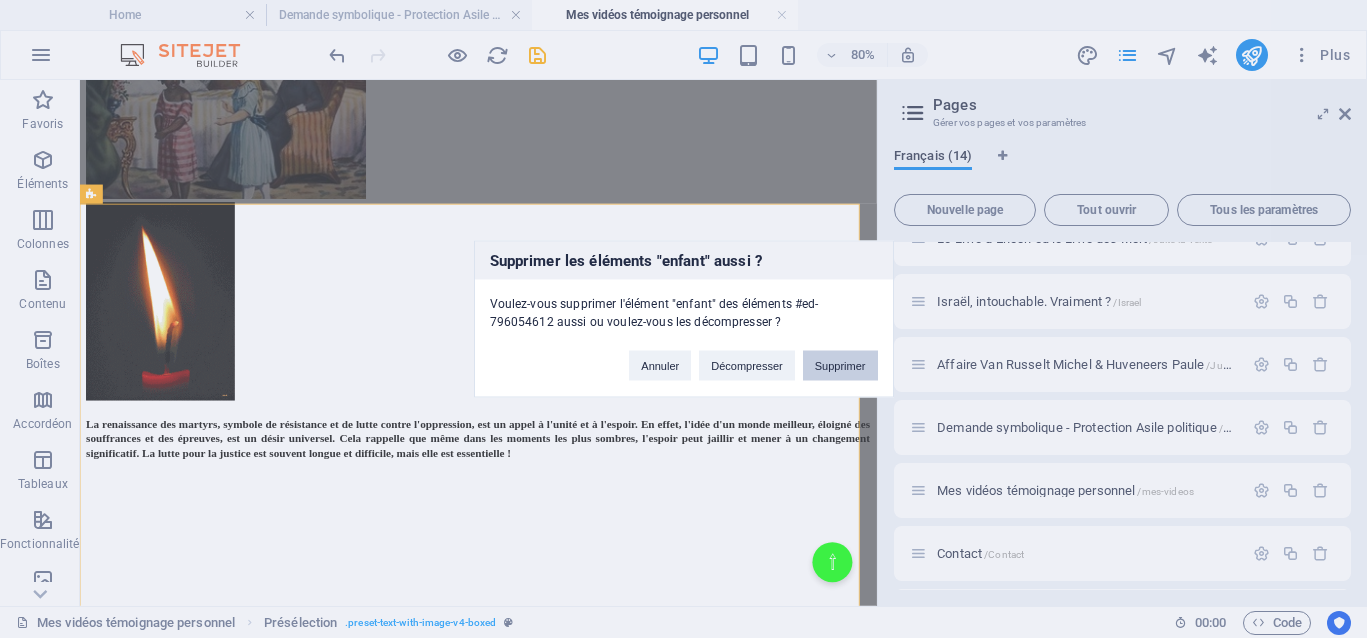 click on "Supprimer" at bounding box center (840, 366) 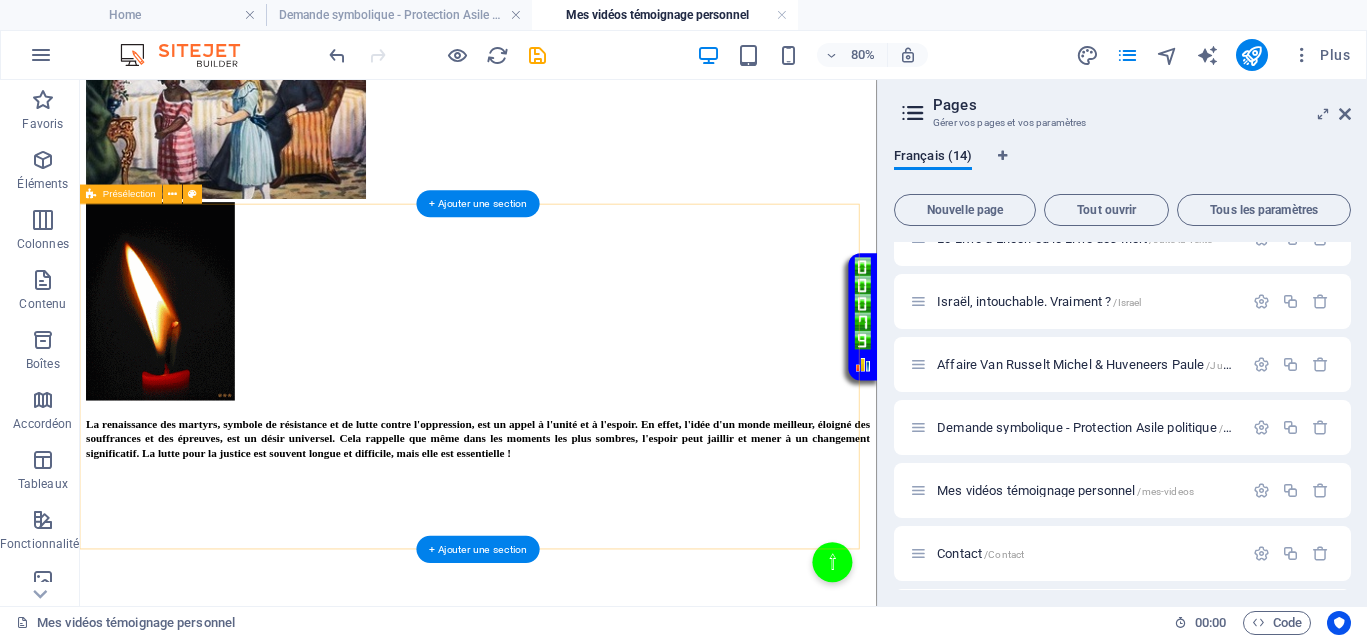 click on "La renaissance des martyrs, symbole de résistance et de lutte contre l'oppression, est un appel à l'unité et à l'espoir. En effet, l'idée d'un monde meilleur, éloigné des souffrances et des épreuves, est un désir universel. Cela rappelle que même dans les moments les plus sombres, l'espoir peut jaillir et mener à un changement significatif. La lutte pour la justice est souvent longue et difficile, mais elle est essentielle ! </div>" at bounding box center (578, 774) 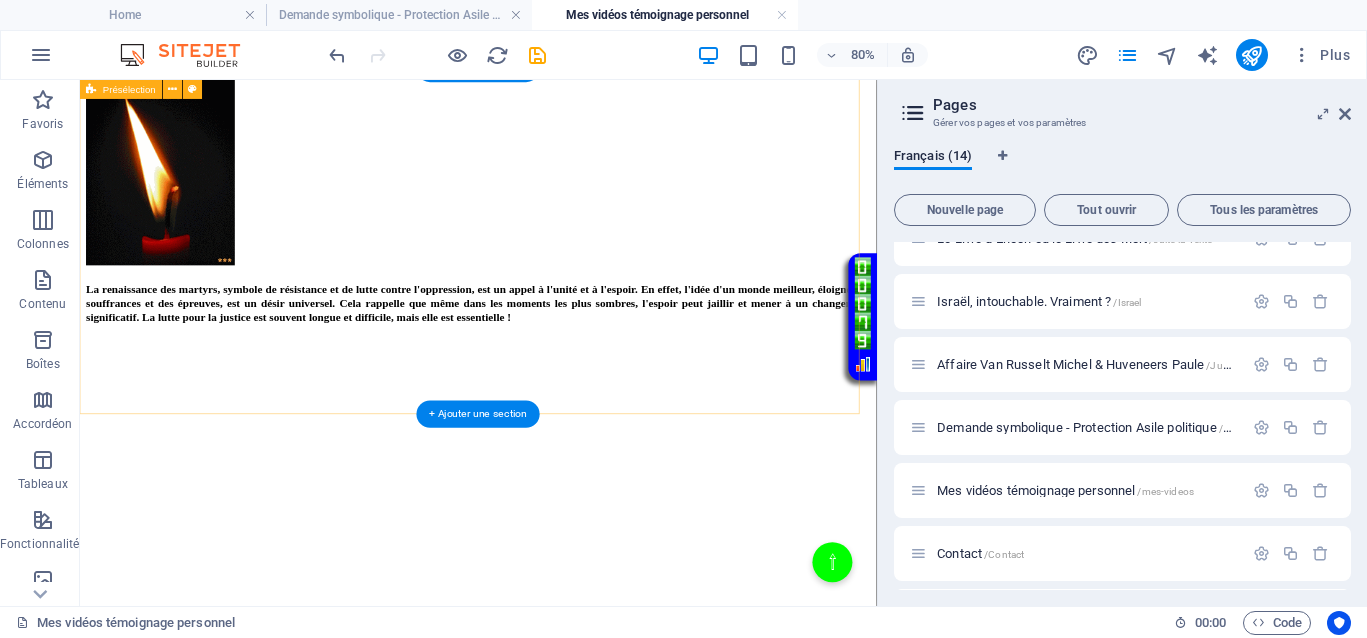 scroll, scrollTop: 294, scrollLeft: 0, axis: vertical 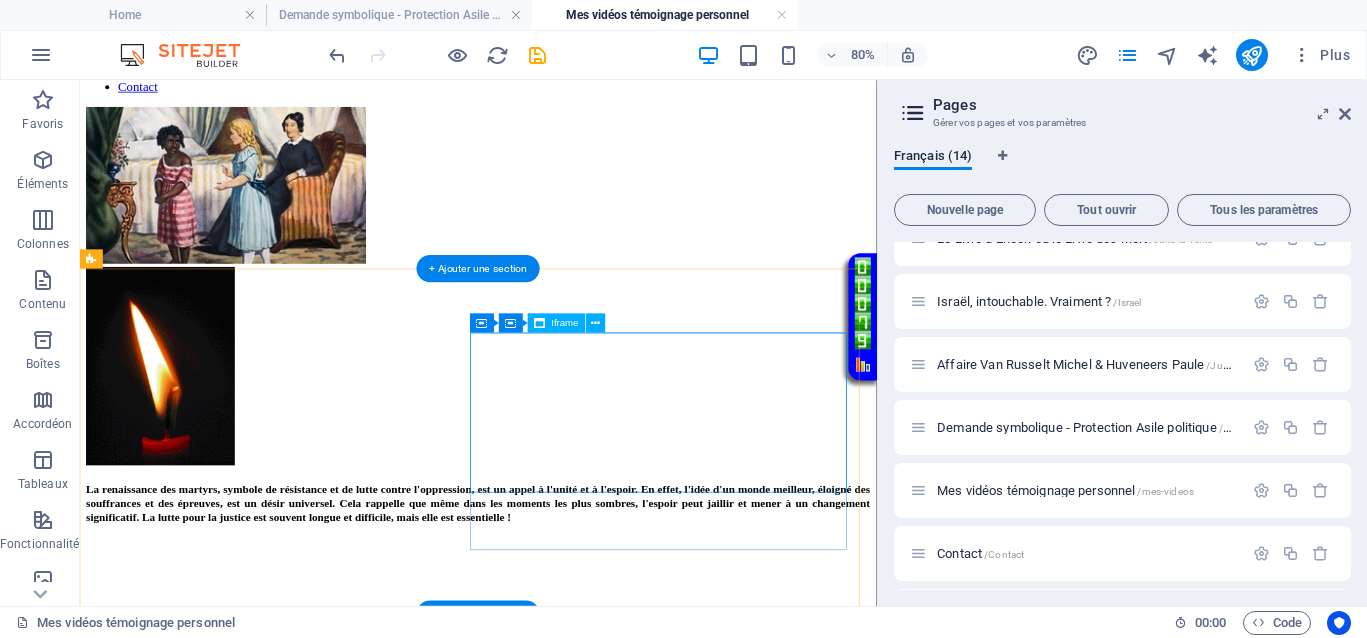 click on "</div>" at bounding box center [578, 1026] 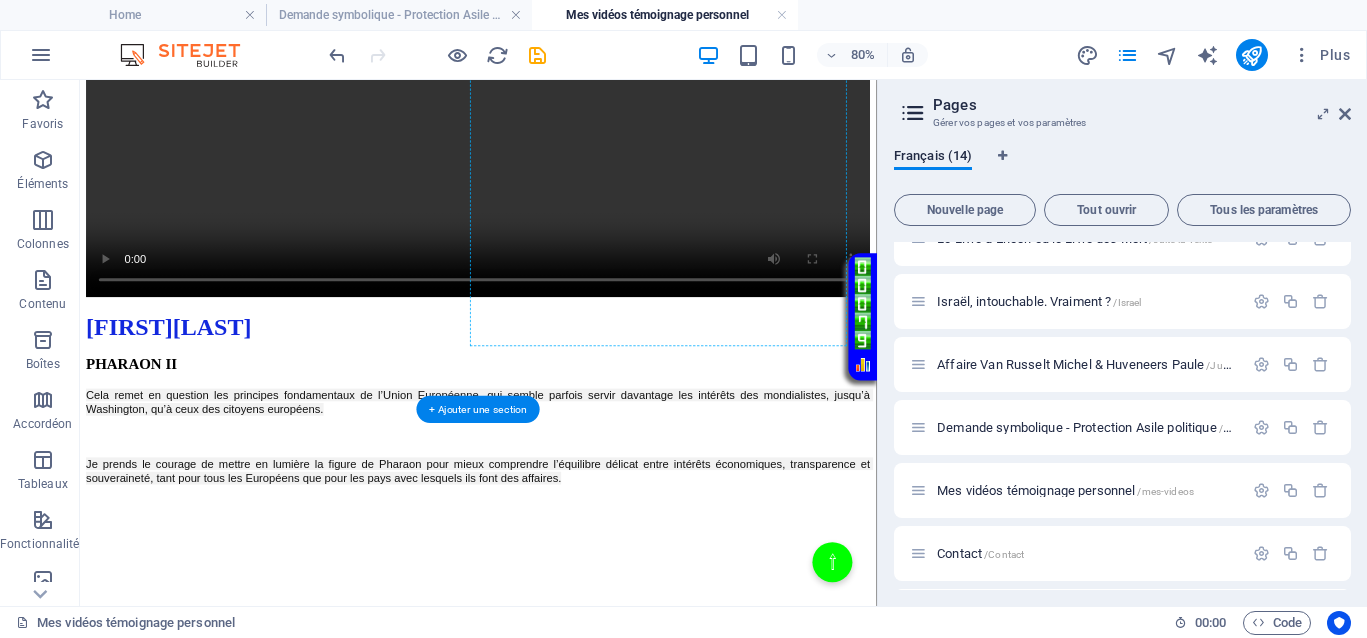 scroll, scrollTop: 2169, scrollLeft: 0, axis: vertical 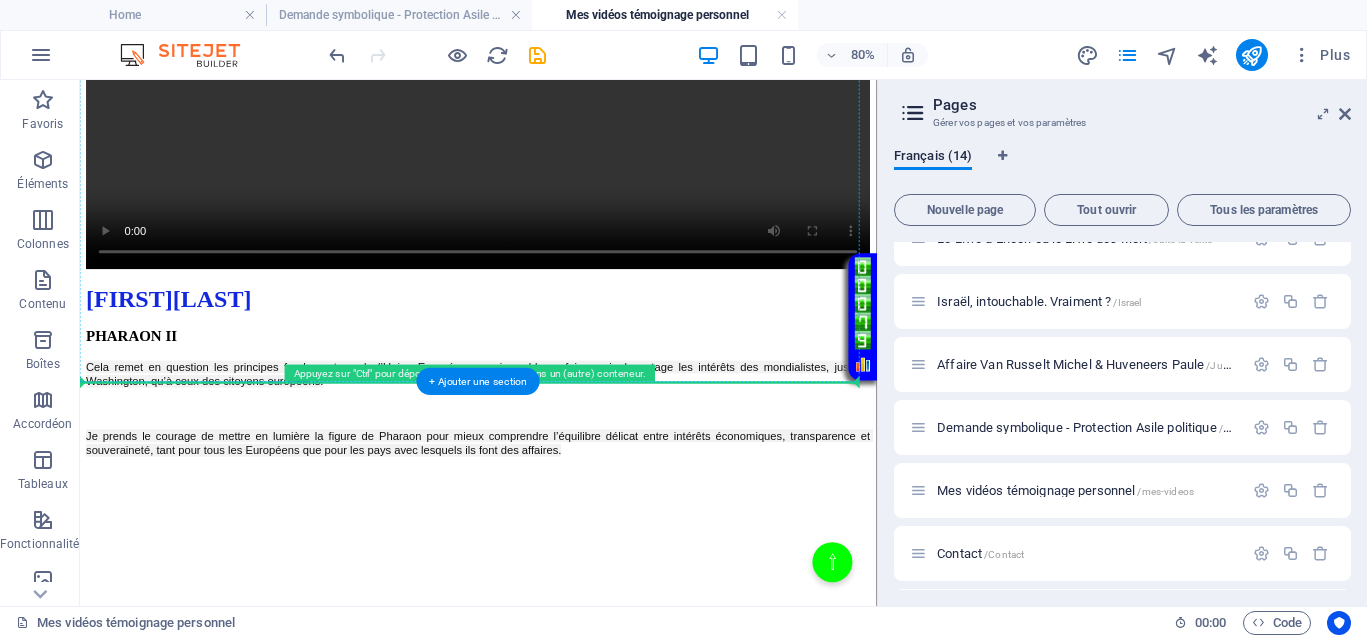 drag, startPoint x: 773, startPoint y: 210, endPoint x: 688, endPoint y: 370, distance: 181.17671 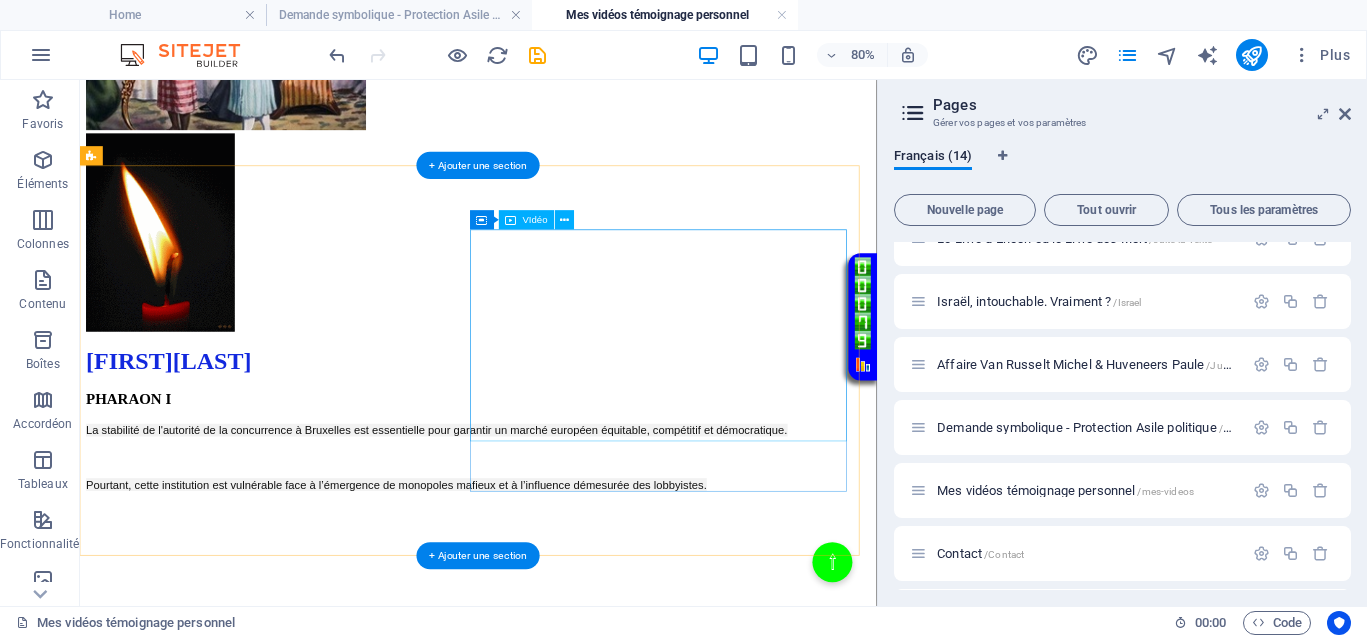 scroll, scrollTop: 487, scrollLeft: 0, axis: vertical 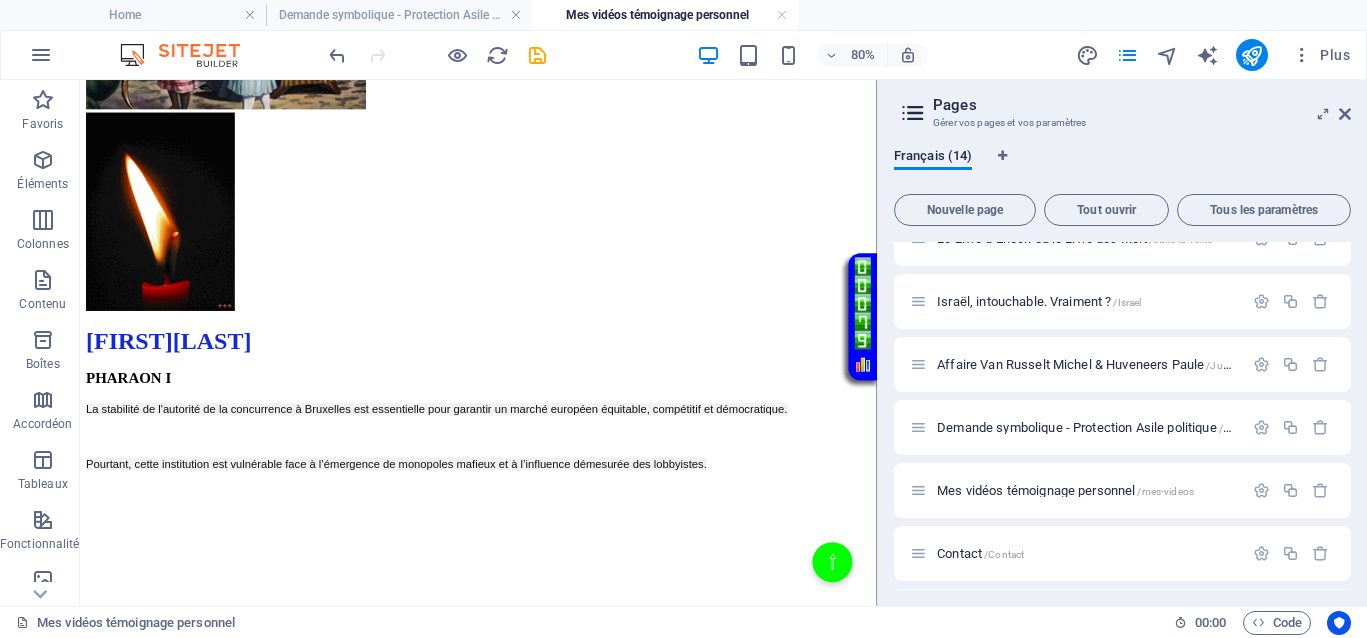 drag, startPoint x: 1365, startPoint y: 223, endPoint x: 1365, endPoint y: 183, distance: 40 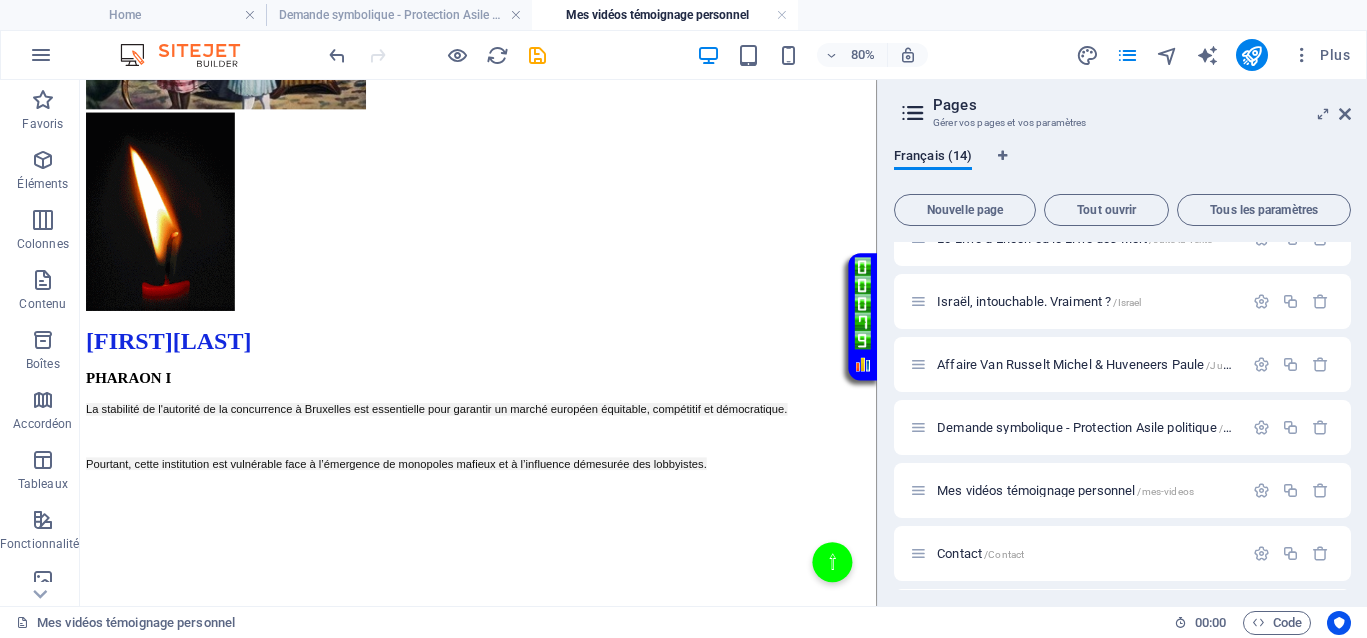 drag, startPoint x: 1365, startPoint y: 183, endPoint x: 1365, endPoint y: 111, distance: 72 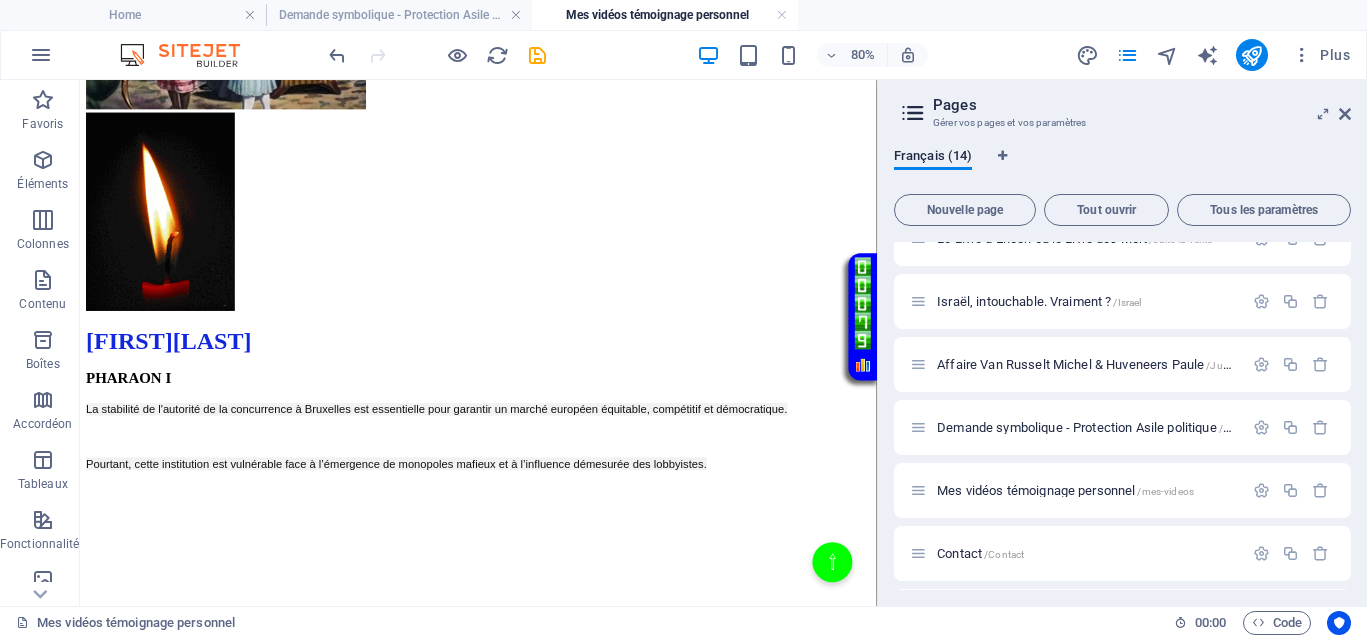 click on "80% Plus" at bounding box center (683, 55) 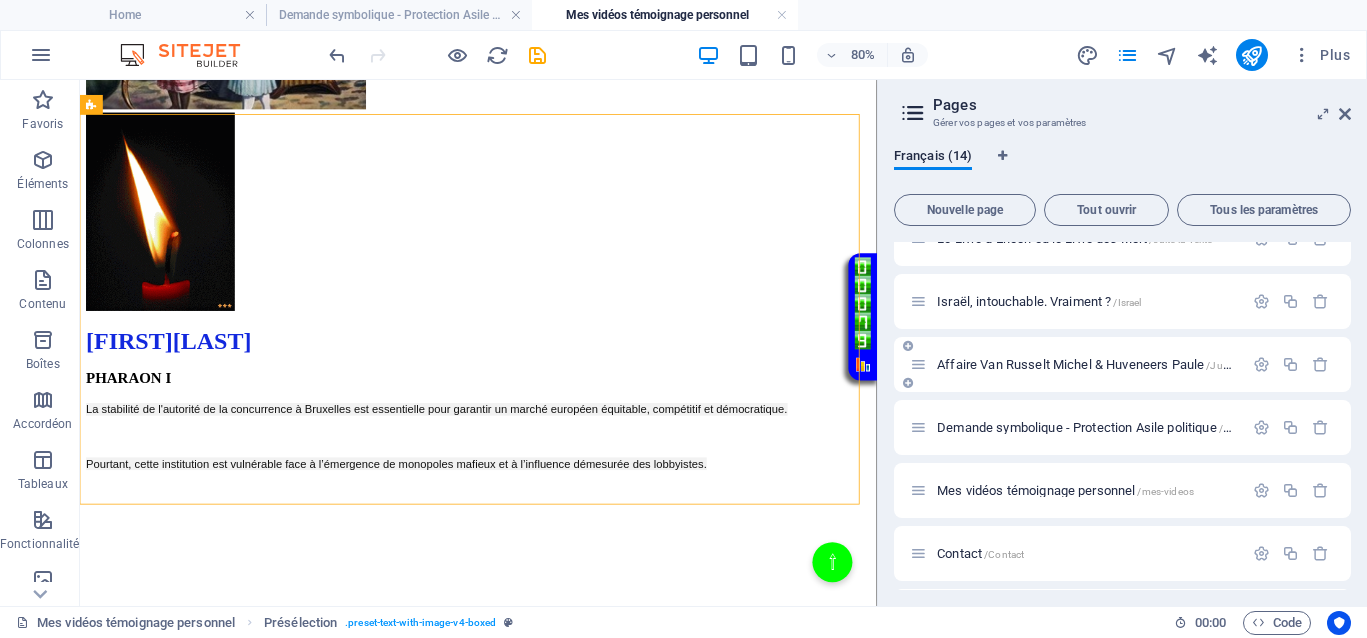 drag, startPoint x: 882, startPoint y: 315, endPoint x: 955, endPoint y: 364, distance: 87.92042 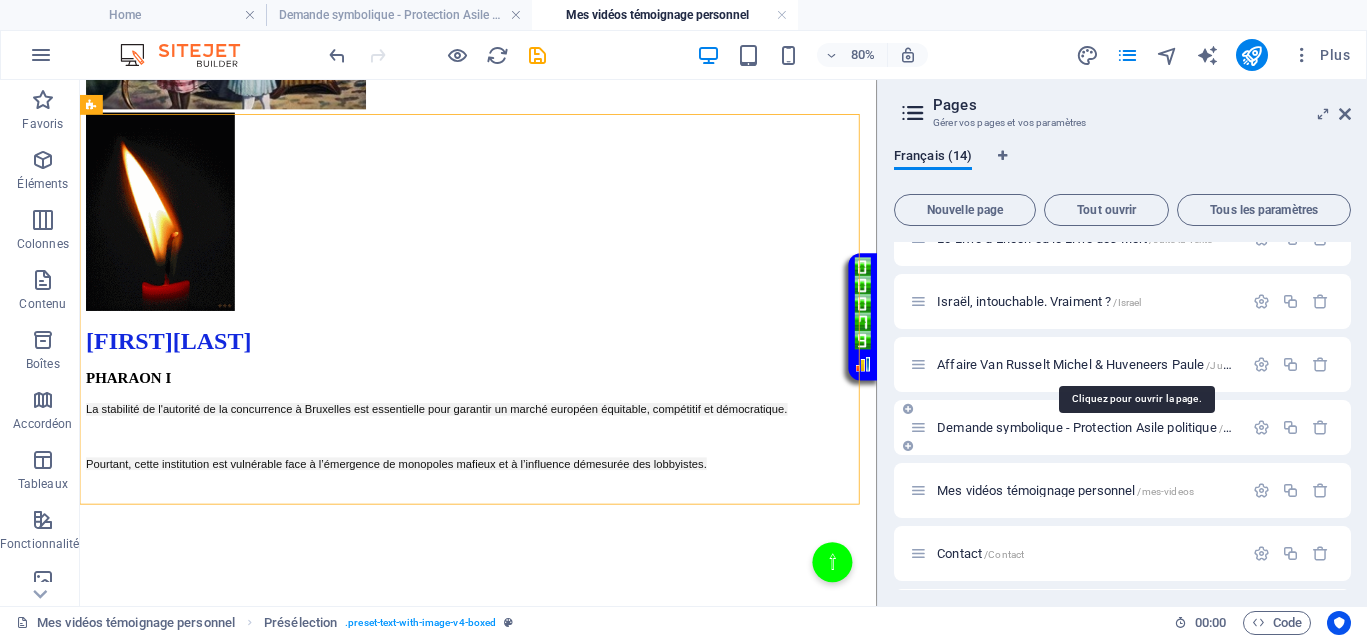 drag, startPoint x: 985, startPoint y: 362, endPoint x: 1003, endPoint y: 359, distance: 18.248287 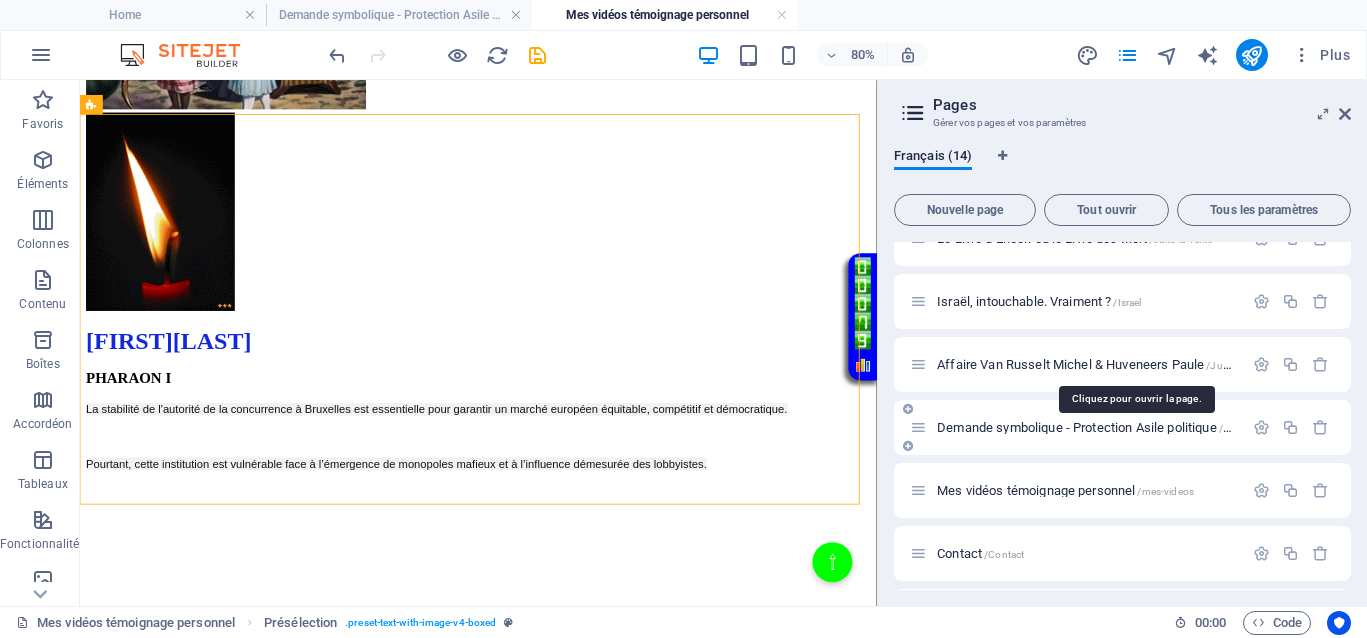 click on "Affaire Van Russelt Michel & Huveneers Paule /JusticeVanrusselthuveneers" at bounding box center (1137, 364) 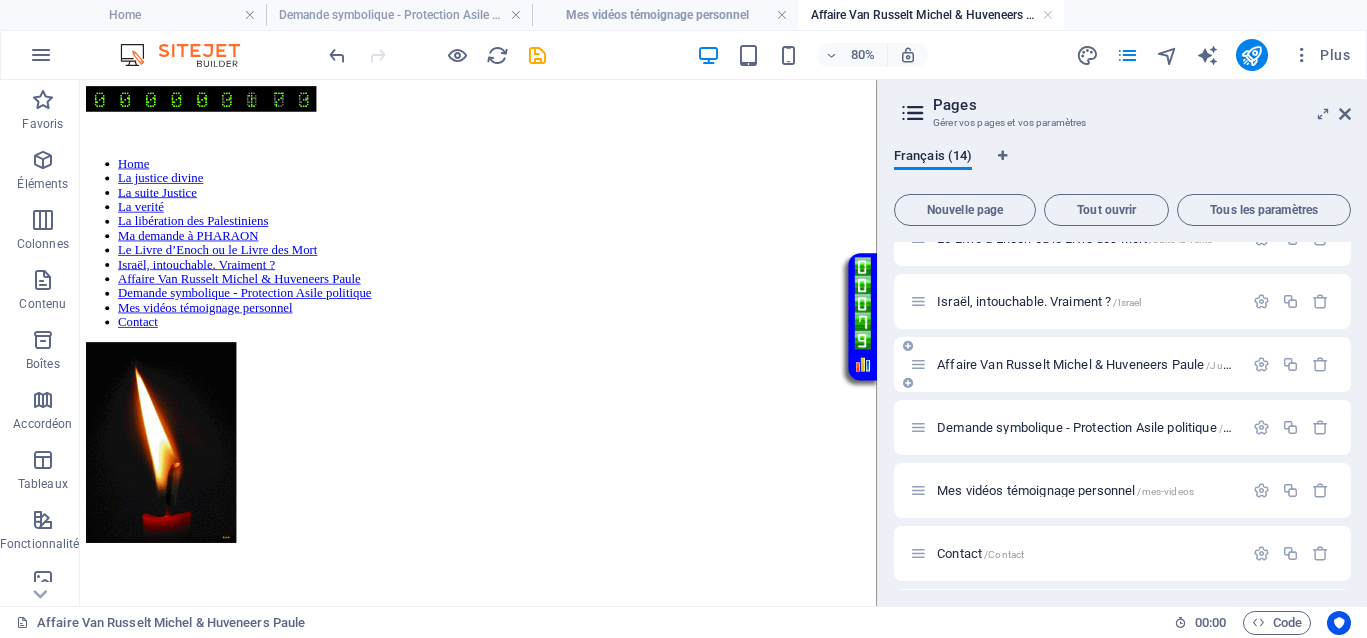 scroll, scrollTop: 0, scrollLeft: 0, axis: both 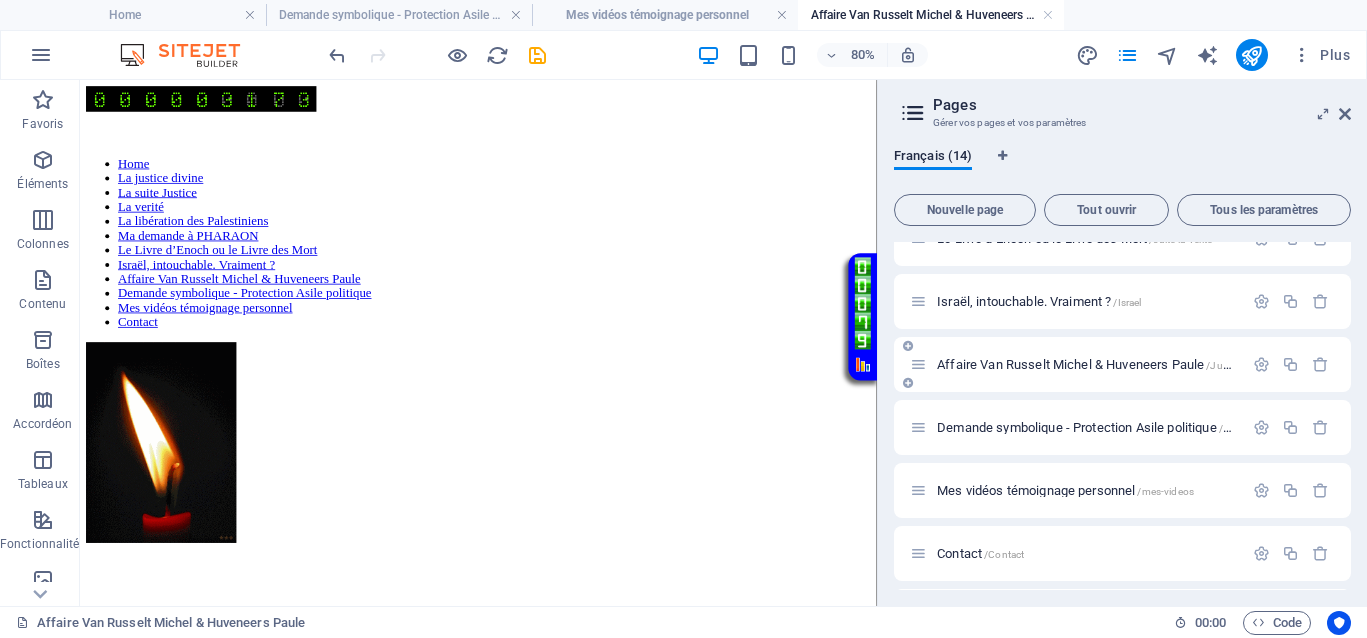 click on "Affaire Van Russelt Michel & Huveneers Paule /JusticeVanrusselthuveneers" at bounding box center [1122, 364] 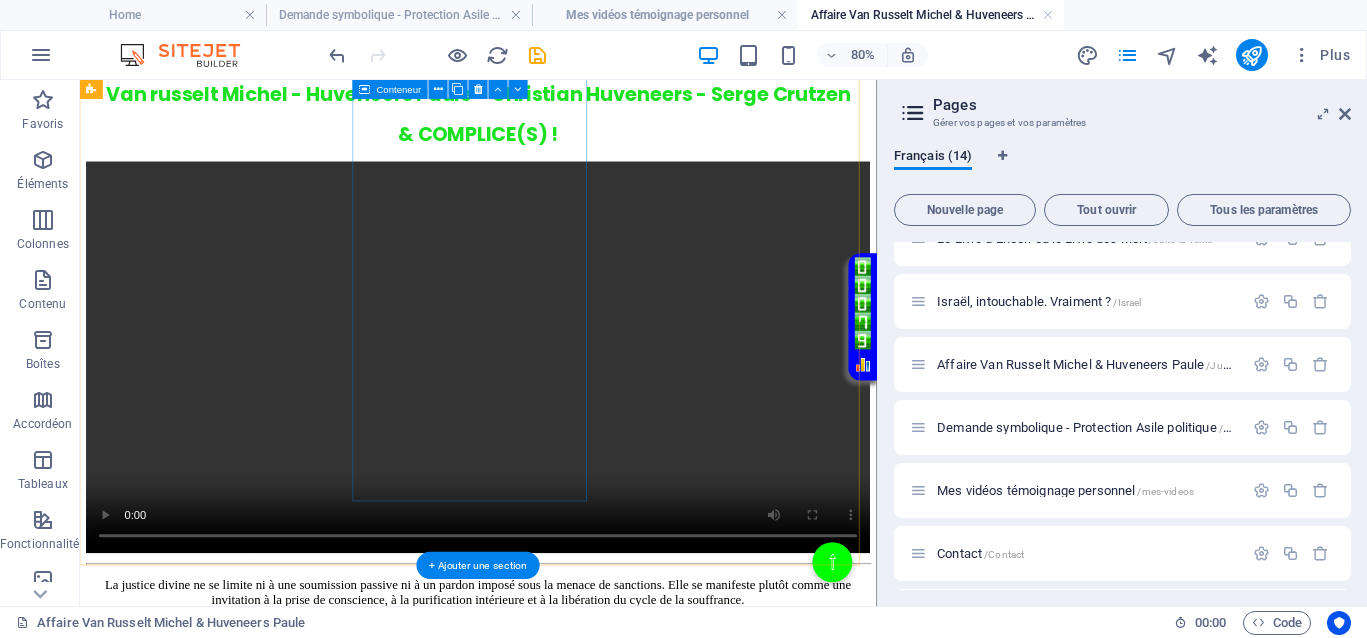 scroll, scrollTop: 849, scrollLeft: 0, axis: vertical 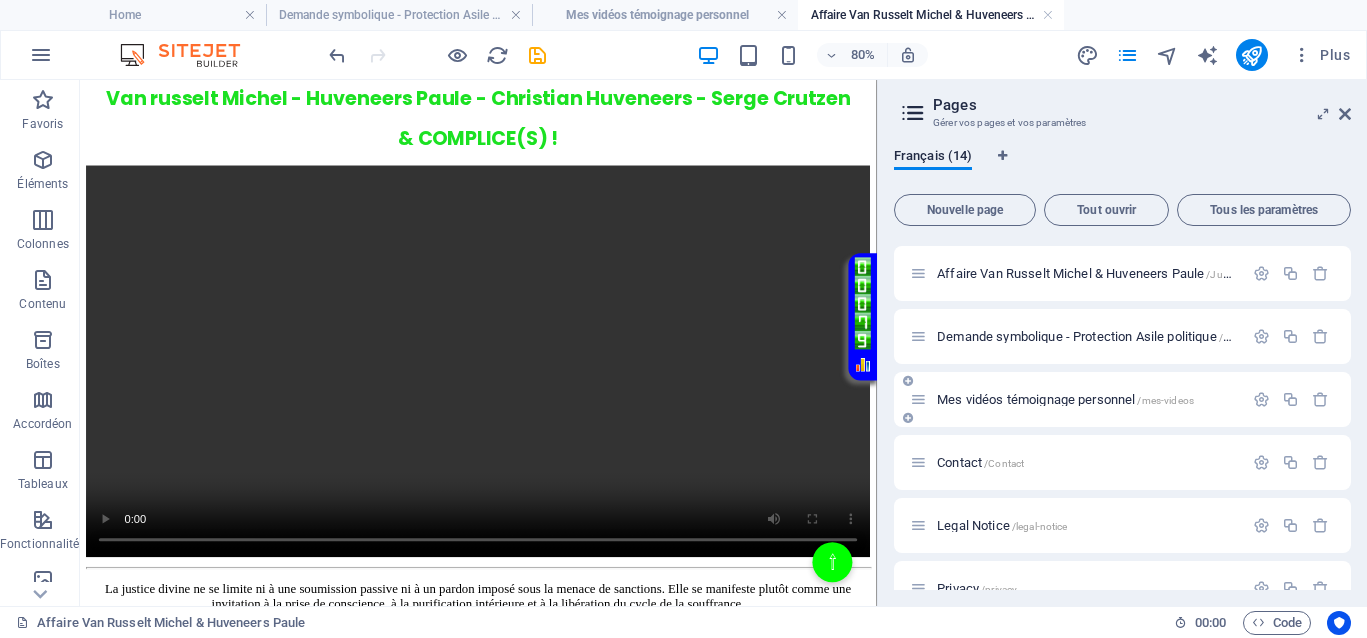 click on "Mes vidéos témoignage personnel /mes-videos" at bounding box center (1065, 399) 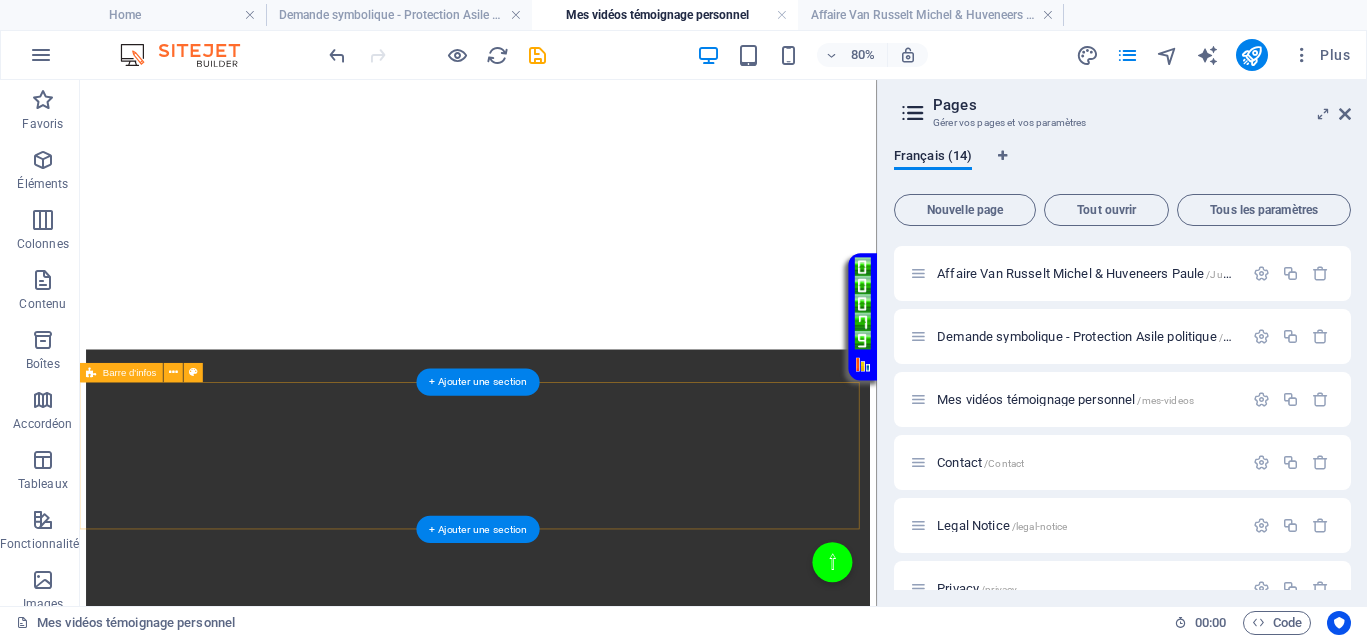 scroll, scrollTop: 2169, scrollLeft: 0, axis: vertical 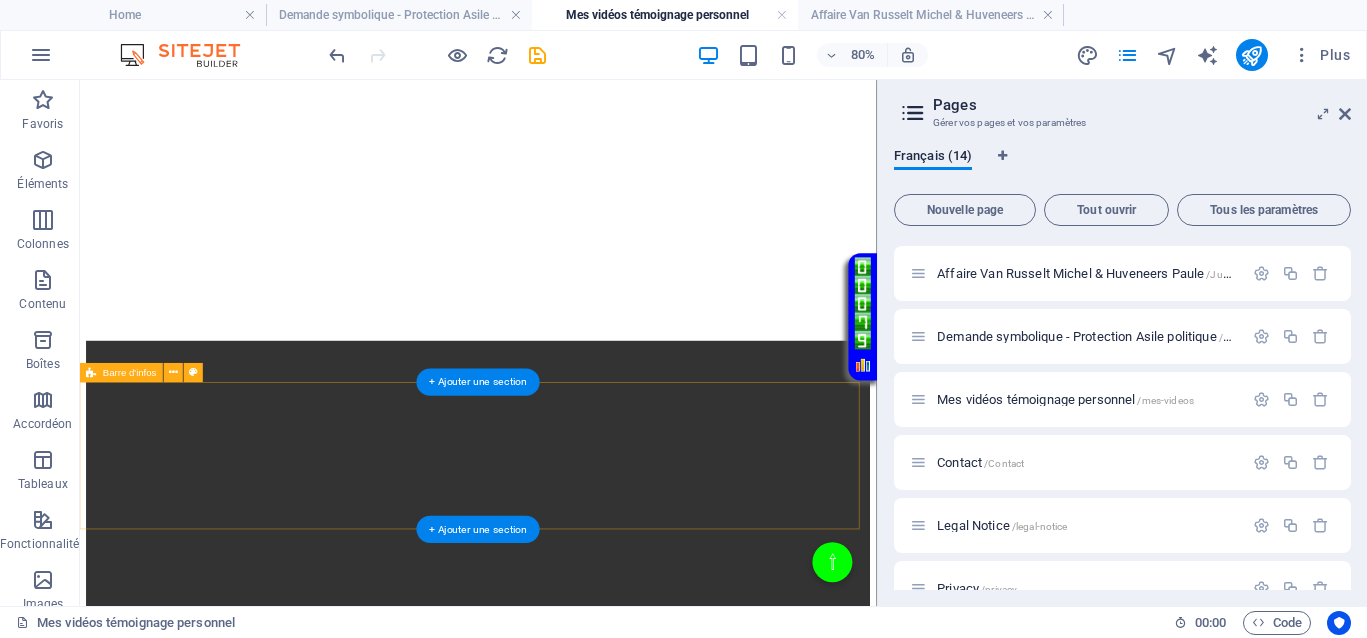 click on "« Le meilleur moyen d'approcher la justice divine, c'est de s'en faire une telle habitude qu'on l'observe dans les plus petites choses, et qu'on y plie jusqu'à sa manière de penser. » RUE IMAGINAIRE 333 BIS ,  Paris   7500 +33 7 45 01 86 46" at bounding box center (578, 4379) 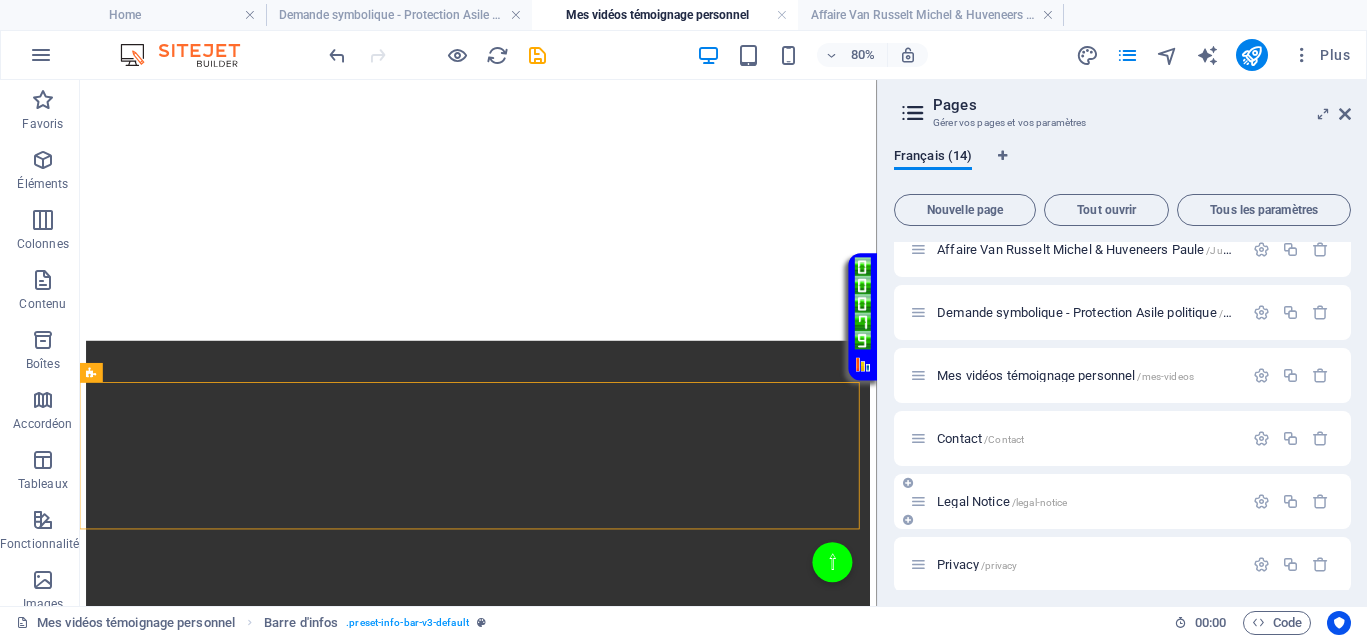 scroll, scrollTop: 534, scrollLeft: 0, axis: vertical 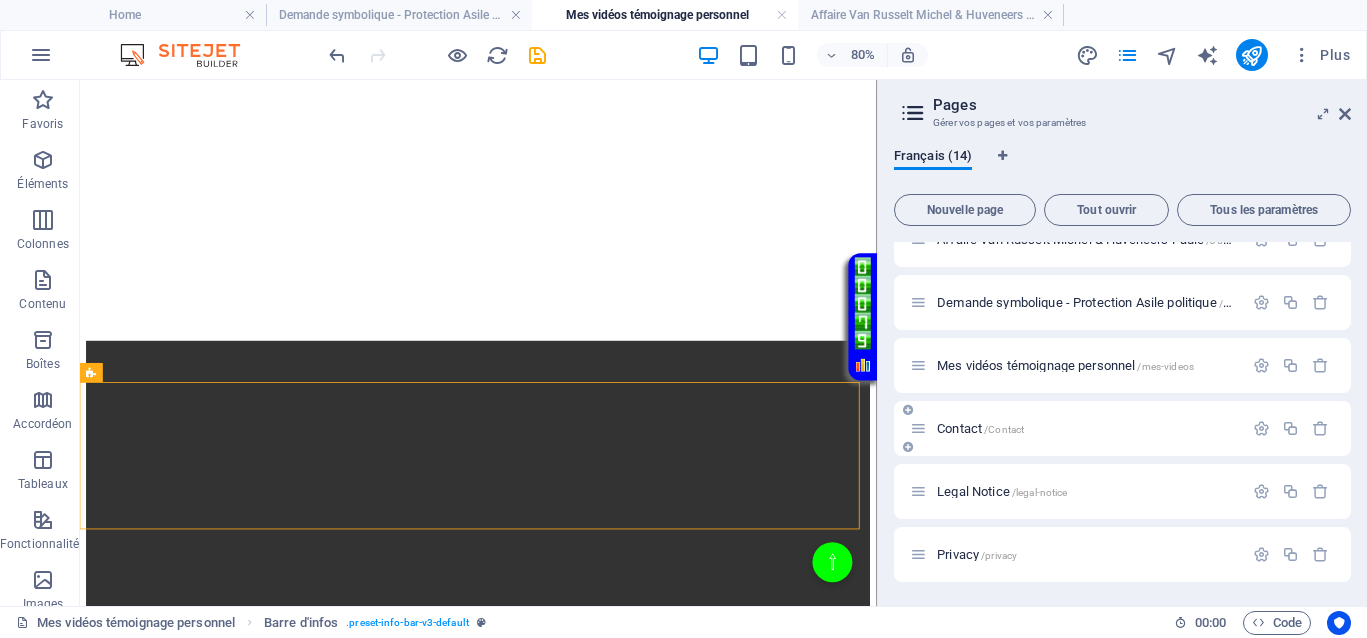 click on "Contact /Contact" at bounding box center [980, 428] 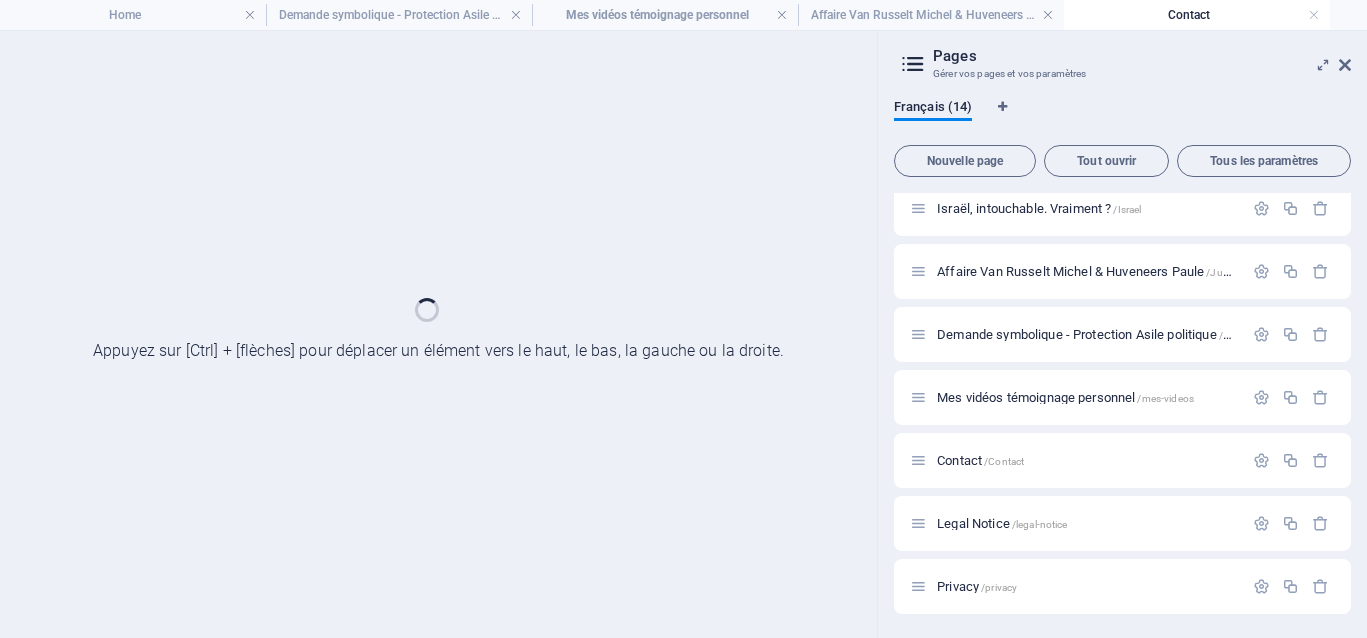 scroll, scrollTop: 0, scrollLeft: 0, axis: both 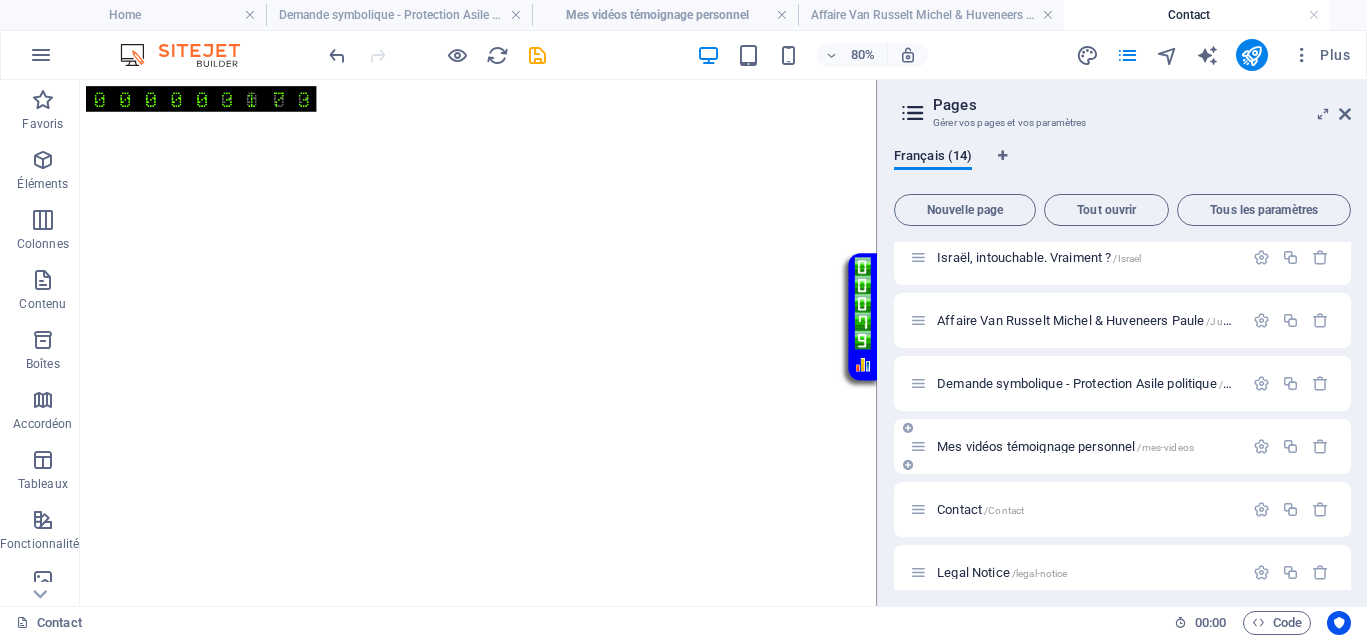 click on "Mes vidéos témoignage personnel /mes-videos" at bounding box center [1122, 446] 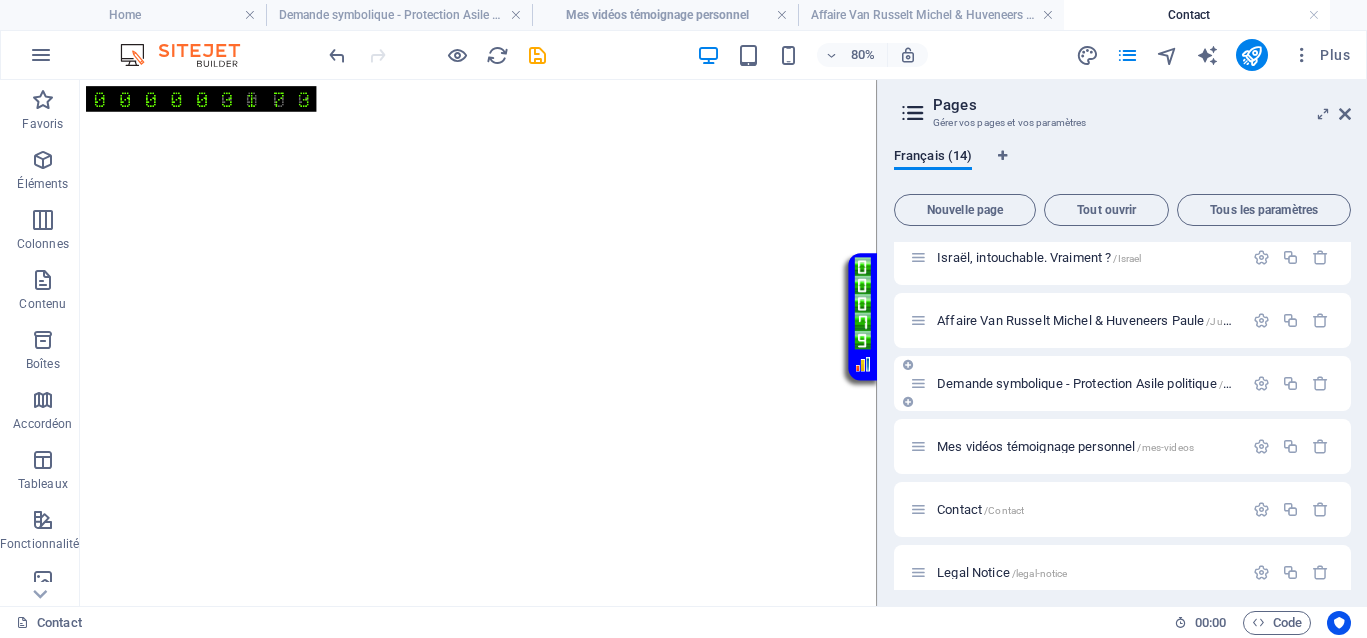 click on "Demande symbolique  - Protection Asile politique /Politique" at bounding box center (1099, 383) 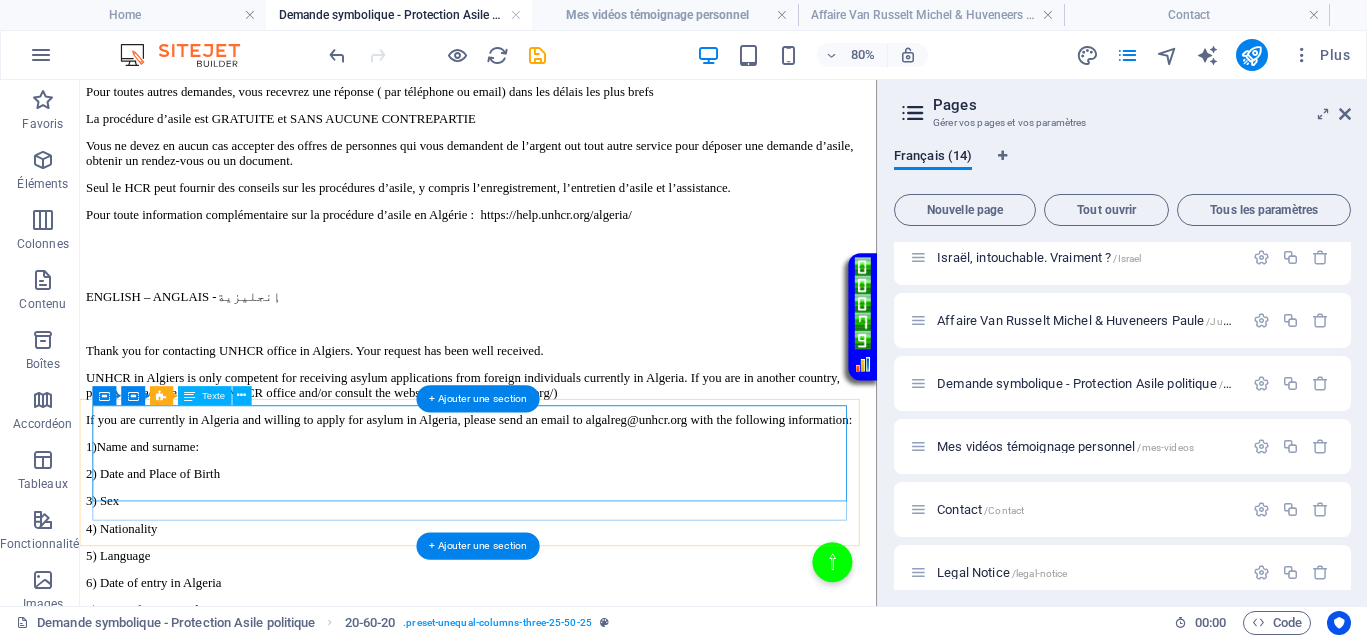 scroll, scrollTop: 3703, scrollLeft: 0, axis: vertical 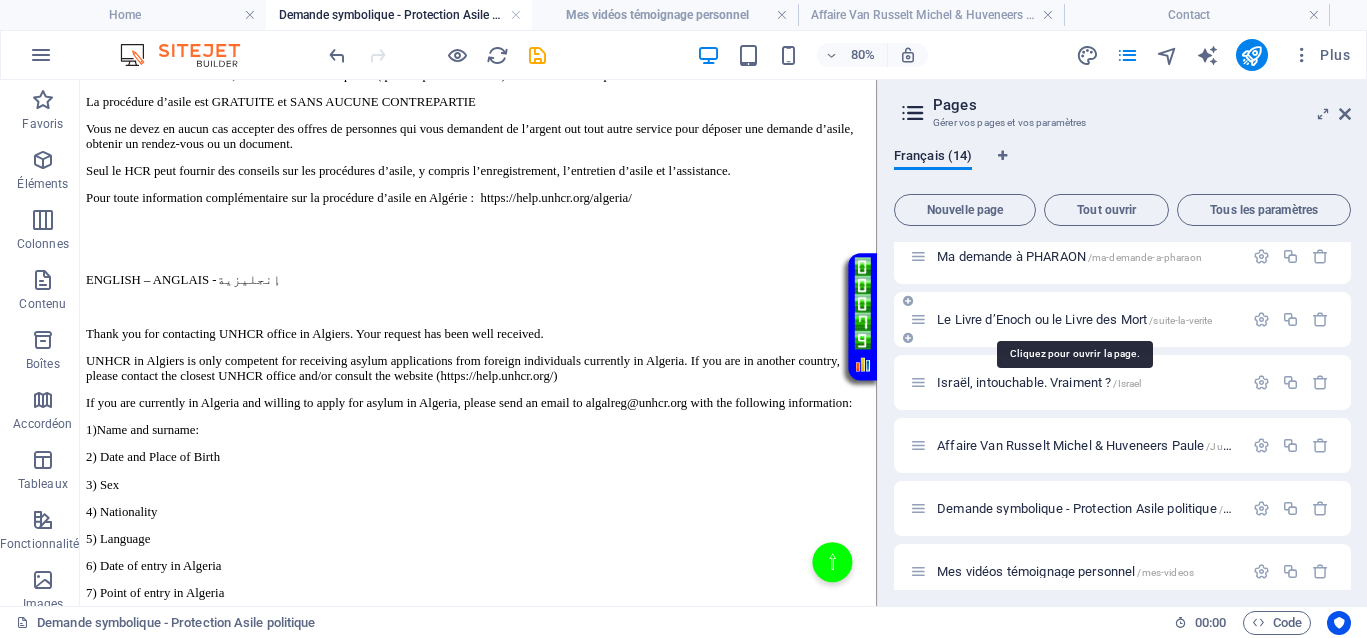 click on "Le Livre d’Enoch ou le Livre des Mort /suite-la-verite" at bounding box center [1074, 319] 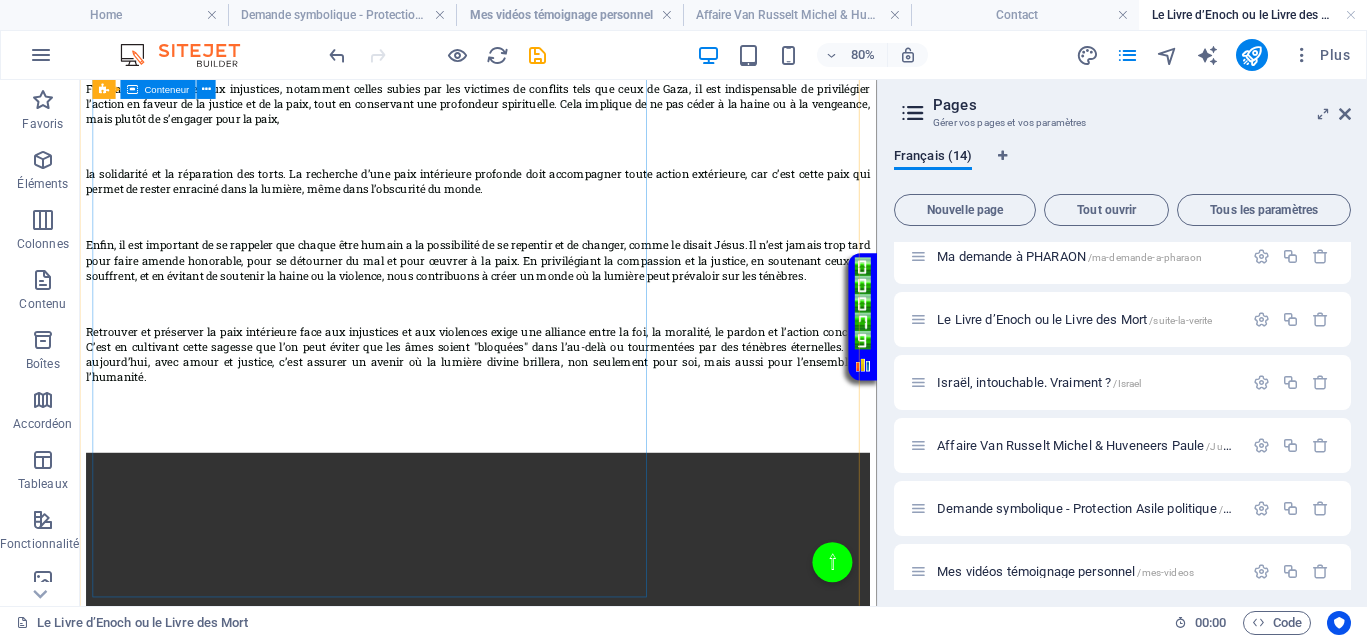 scroll, scrollTop: 1784, scrollLeft: 0, axis: vertical 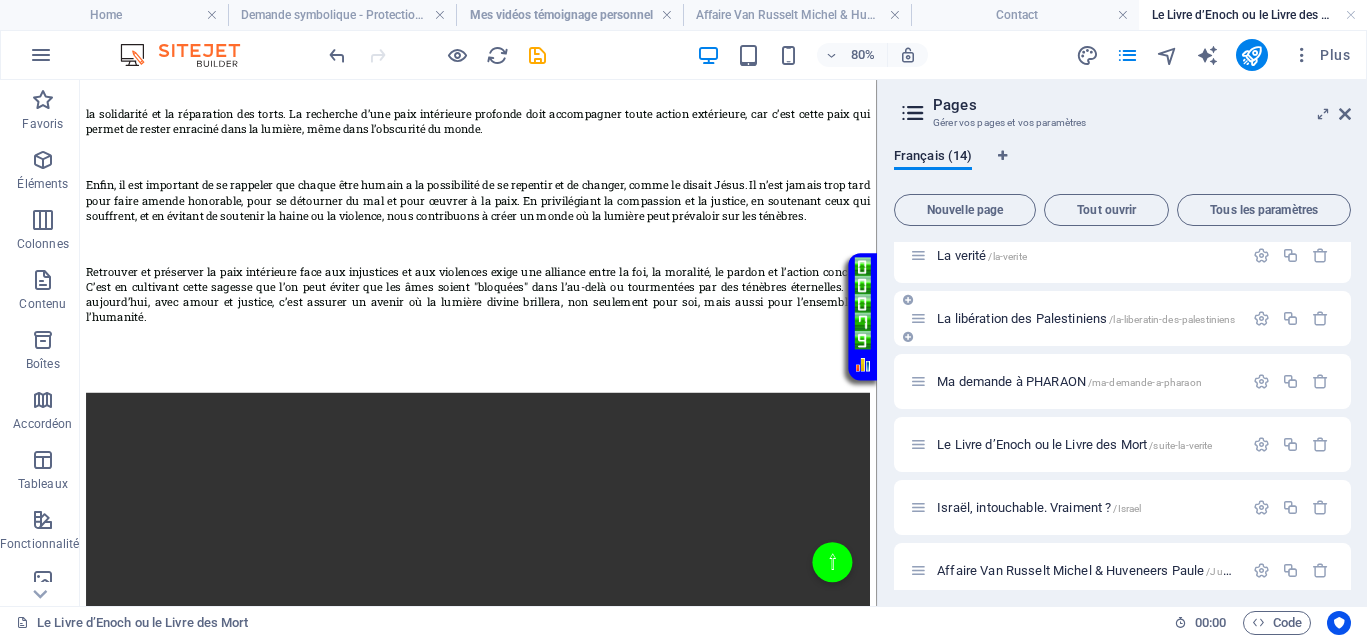 click on "La libération des Palestiniens /la-liberatin-des-palestiniens" at bounding box center (1086, 318) 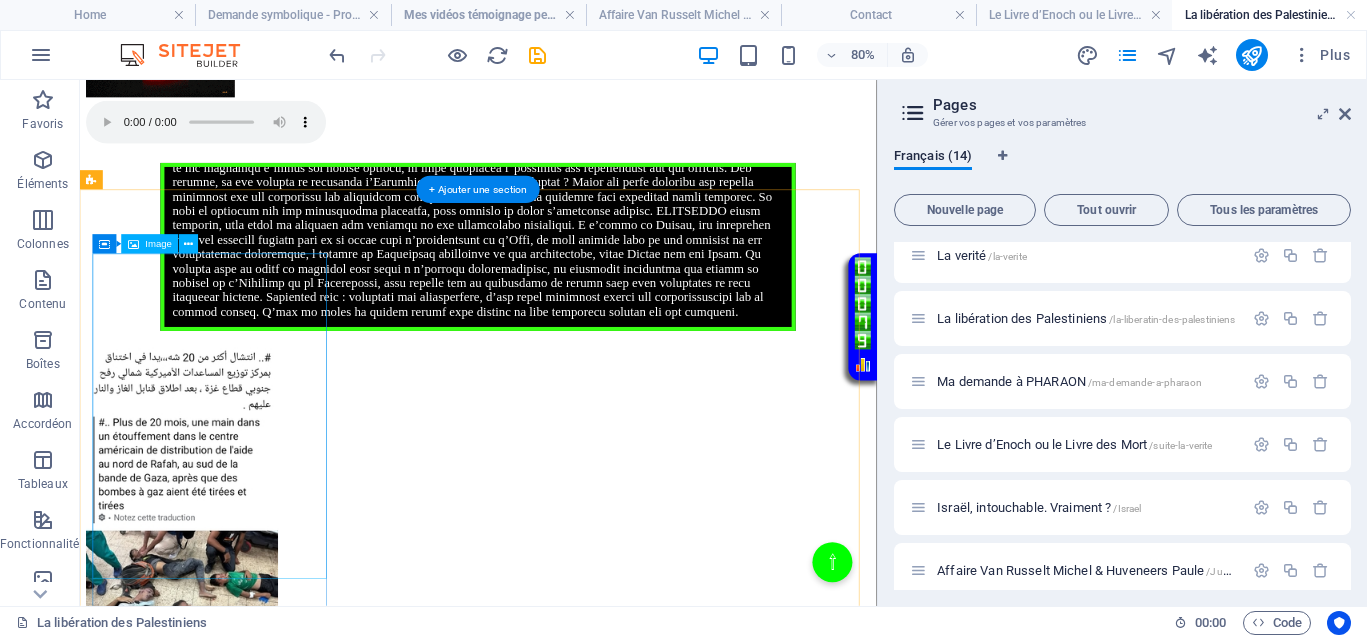 scroll, scrollTop: 916, scrollLeft: 0, axis: vertical 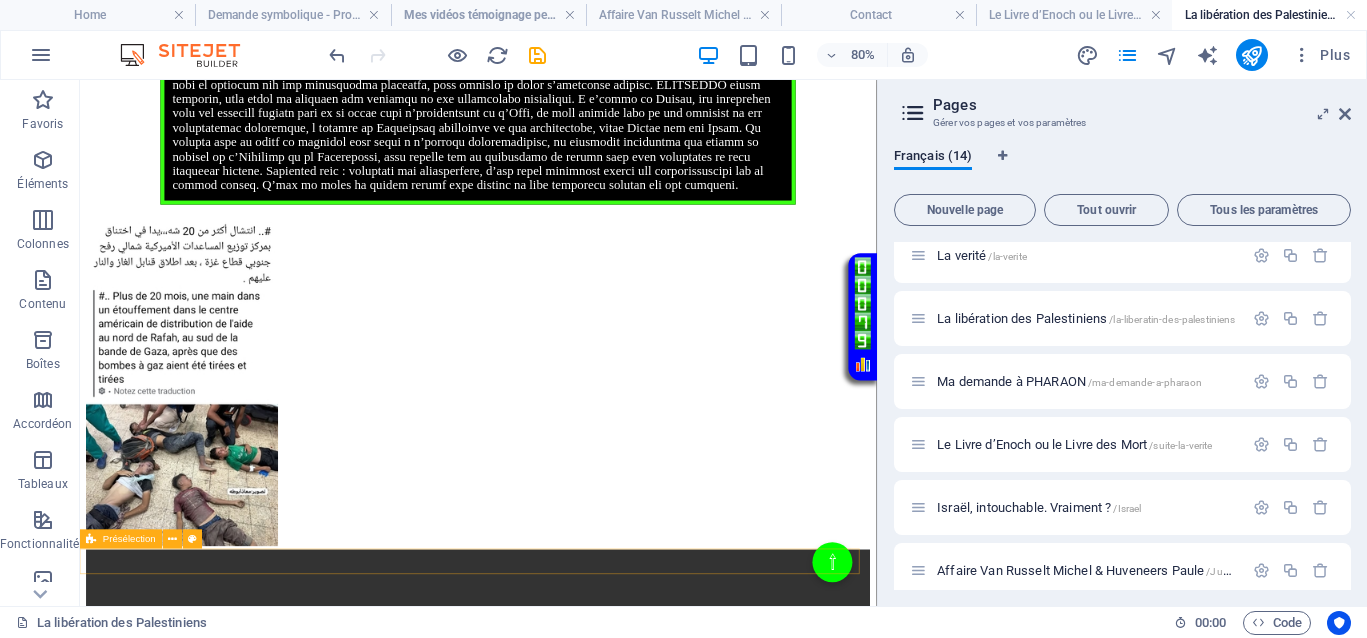 click at bounding box center (578, 3710) 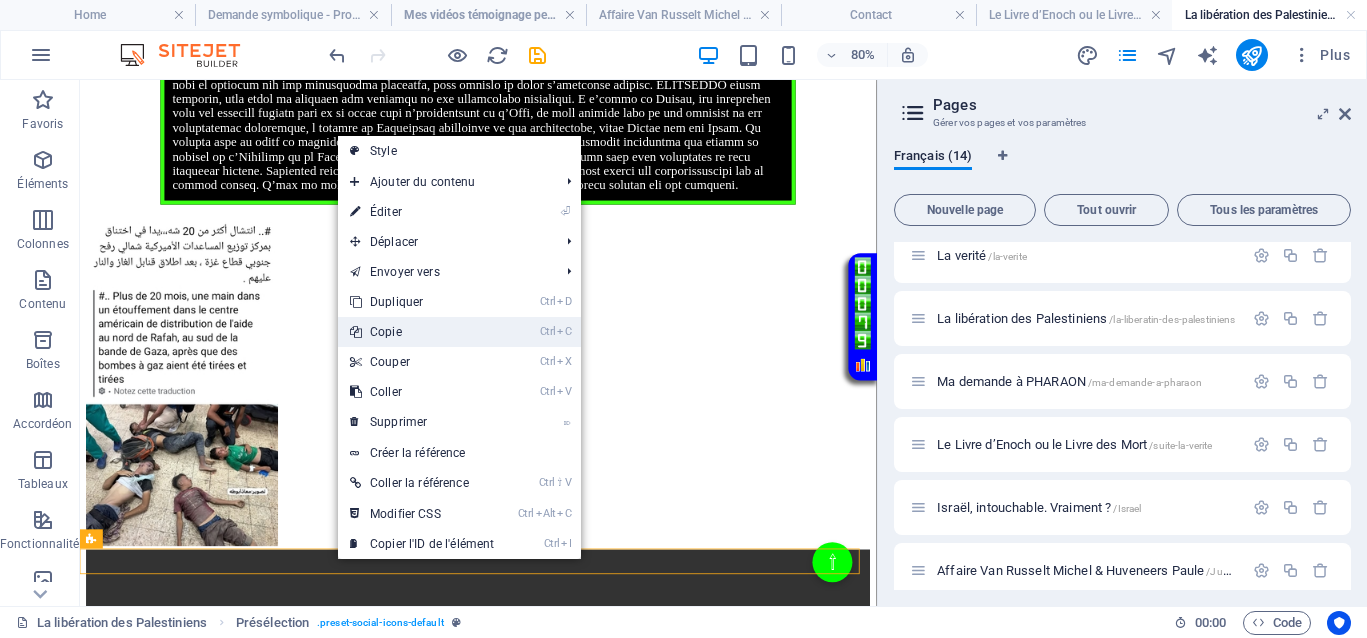 drag, startPoint x: 407, startPoint y: 334, endPoint x: 408, endPoint y: 316, distance: 18.027756 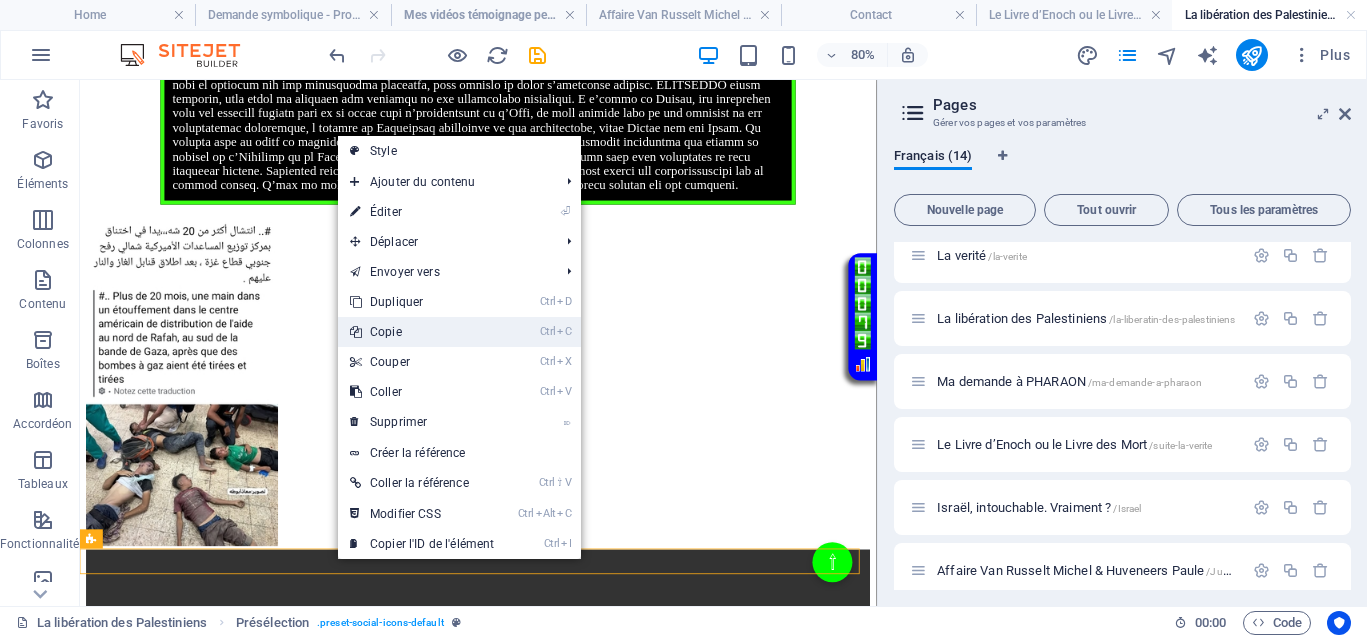 click on "Ctrl C  Copie" at bounding box center (422, 332) 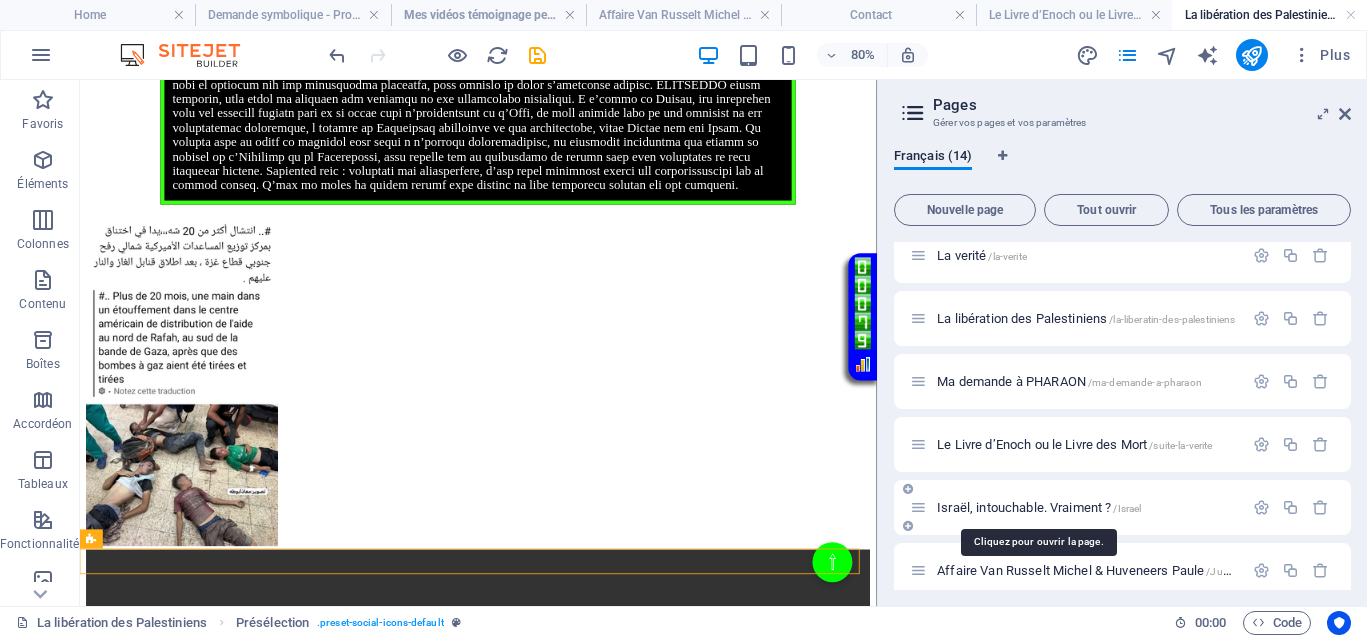 click on "Israël, intouchable. Vraiment ? /Israel" at bounding box center (1039, 507) 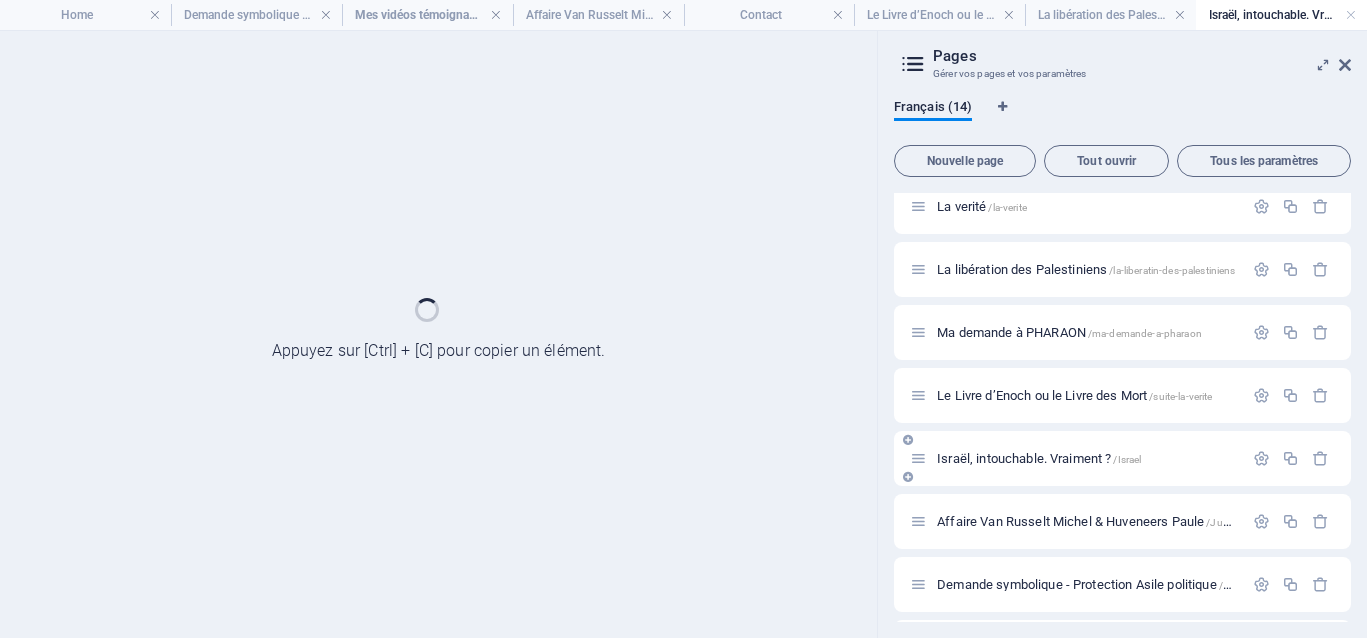 scroll, scrollTop: 0, scrollLeft: 0, axis: both 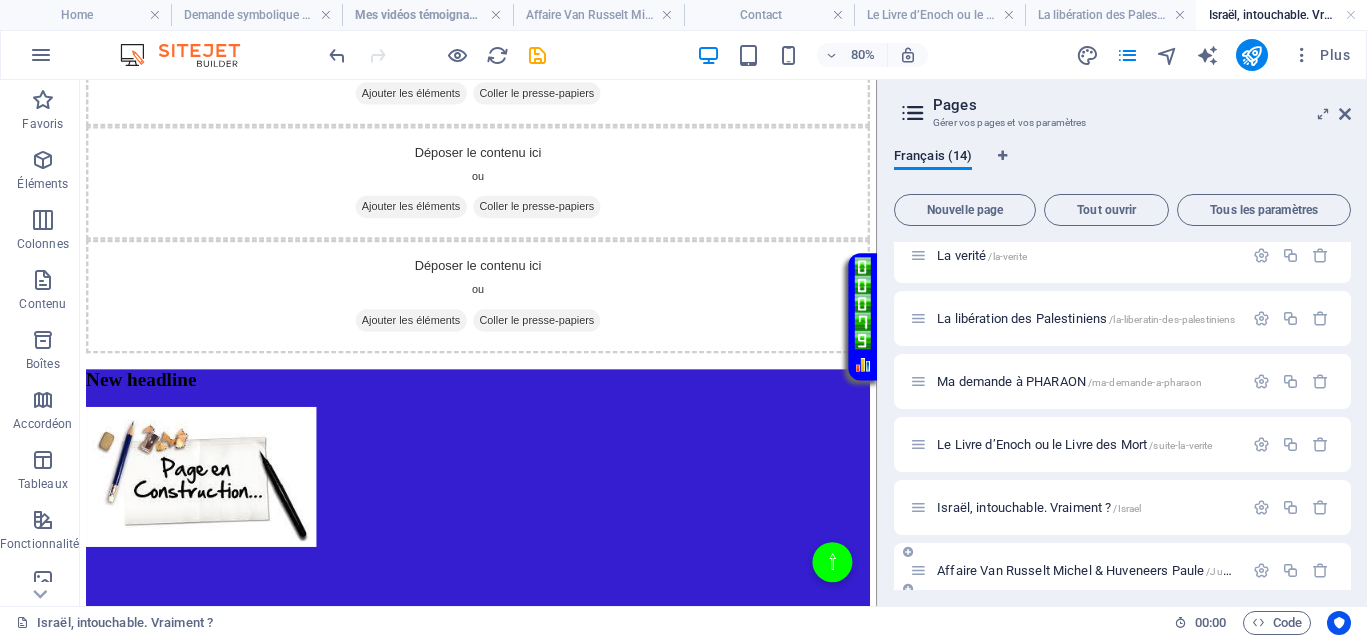 click on "Affaire Van Russelt Michel & Huveneers Paule /JusticeVanrusselthuveneers" at bounding box center (1137, 570) 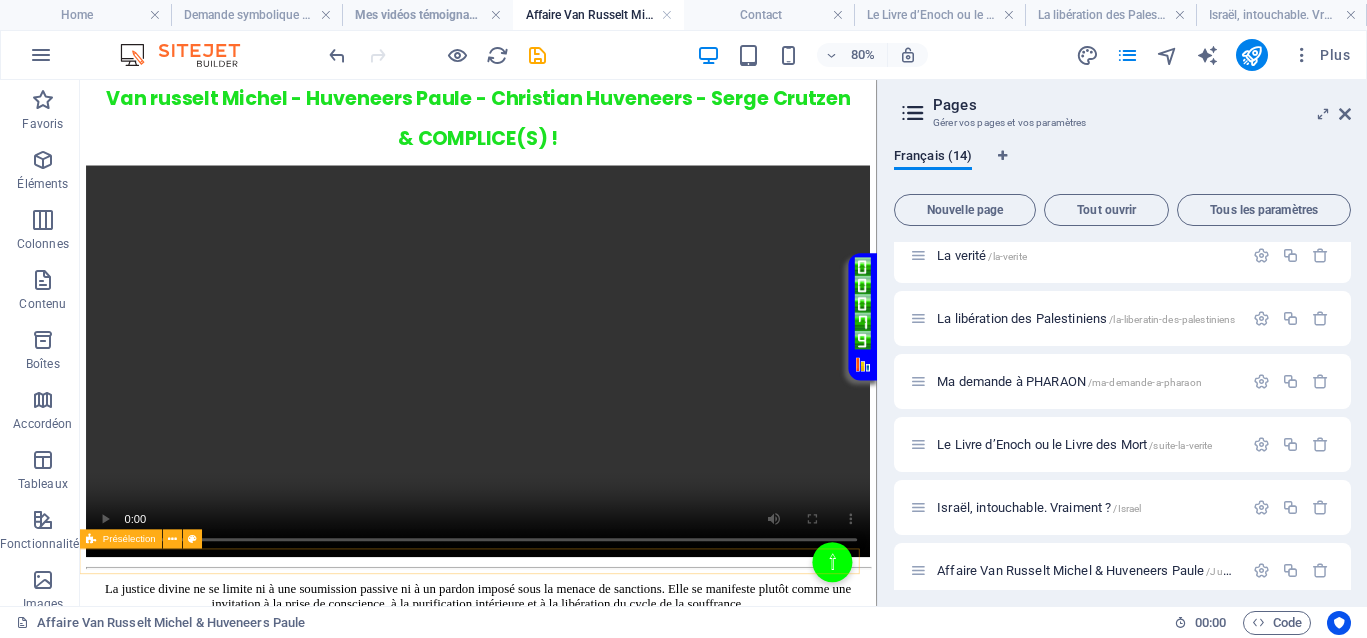 scroll, scrollTop: 1349, scrollLeft: 0, axis: vertical 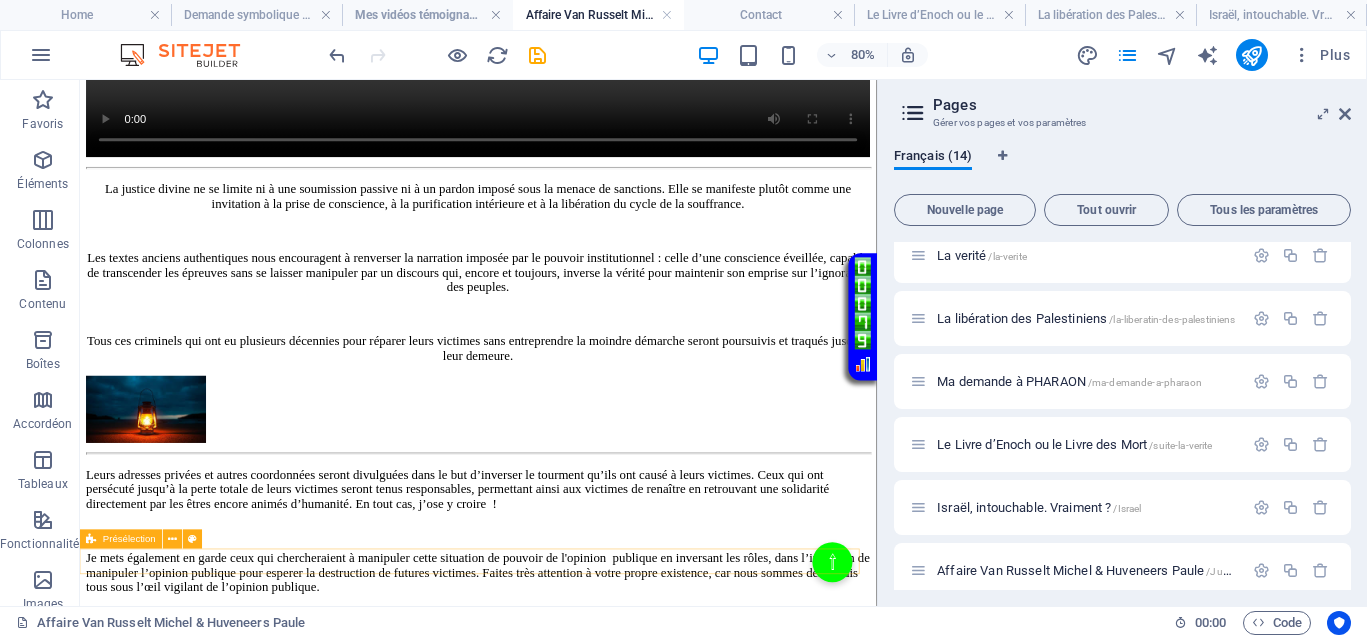 click at bounding box center (578, 6451) 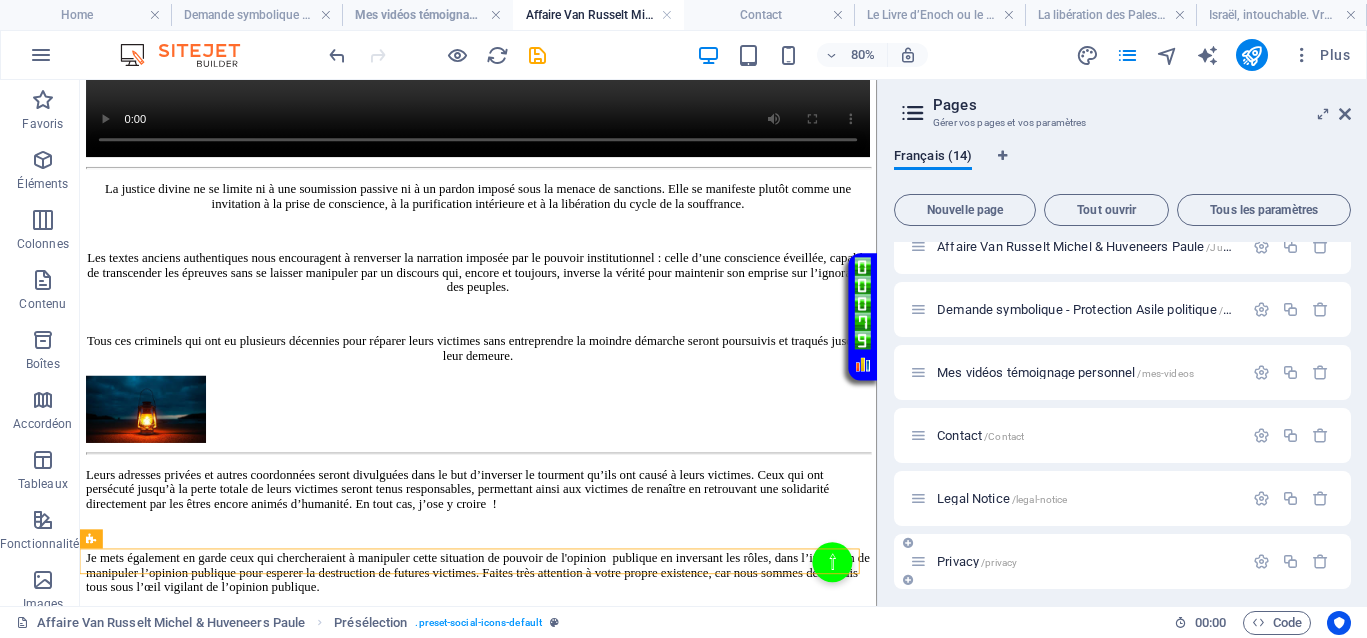 scroll, scrollTop: 534, scrollLeft: 0, axis: vertical 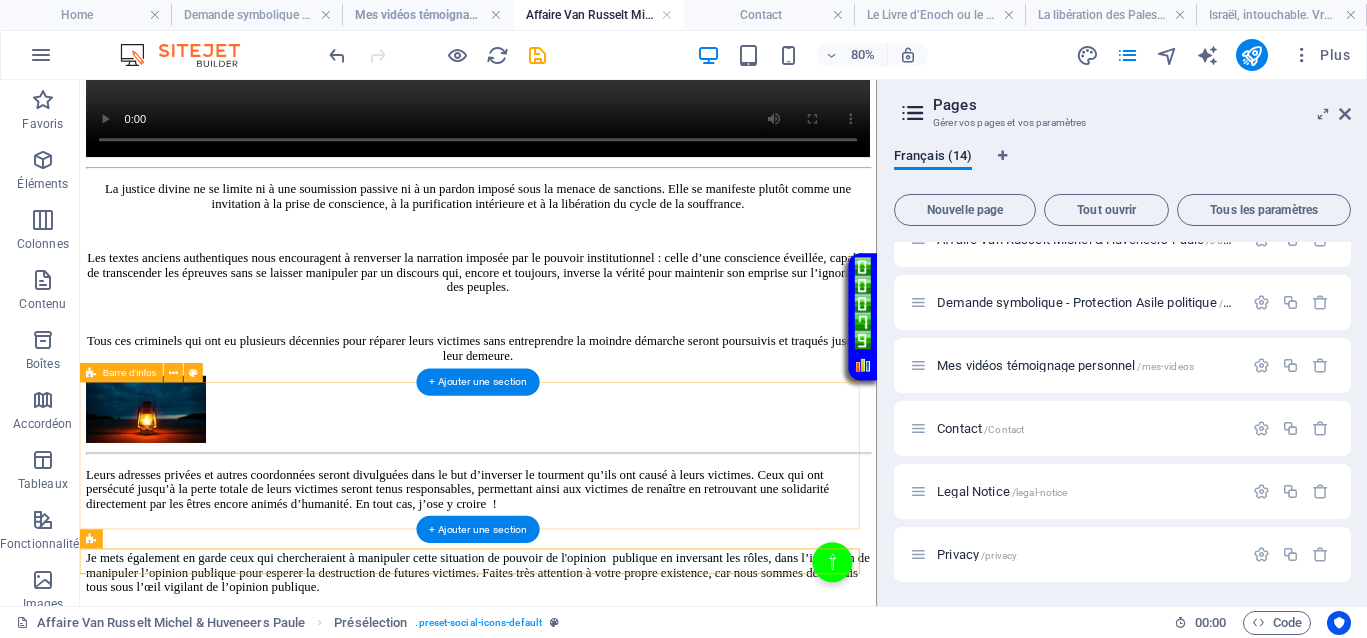 click on "« Le meilleur moyen d'approcher la justice divine, c'est de s'en faire une telle habitude qu'on l'observe dans les plus petites choses, et qu'on y plie jusqu'à sa manière de penser. » RUE IMAGINAIRE 333 BIS ,  Paris   7500 +33 7 45 01 86 46" at bounding box center (578, 2759) 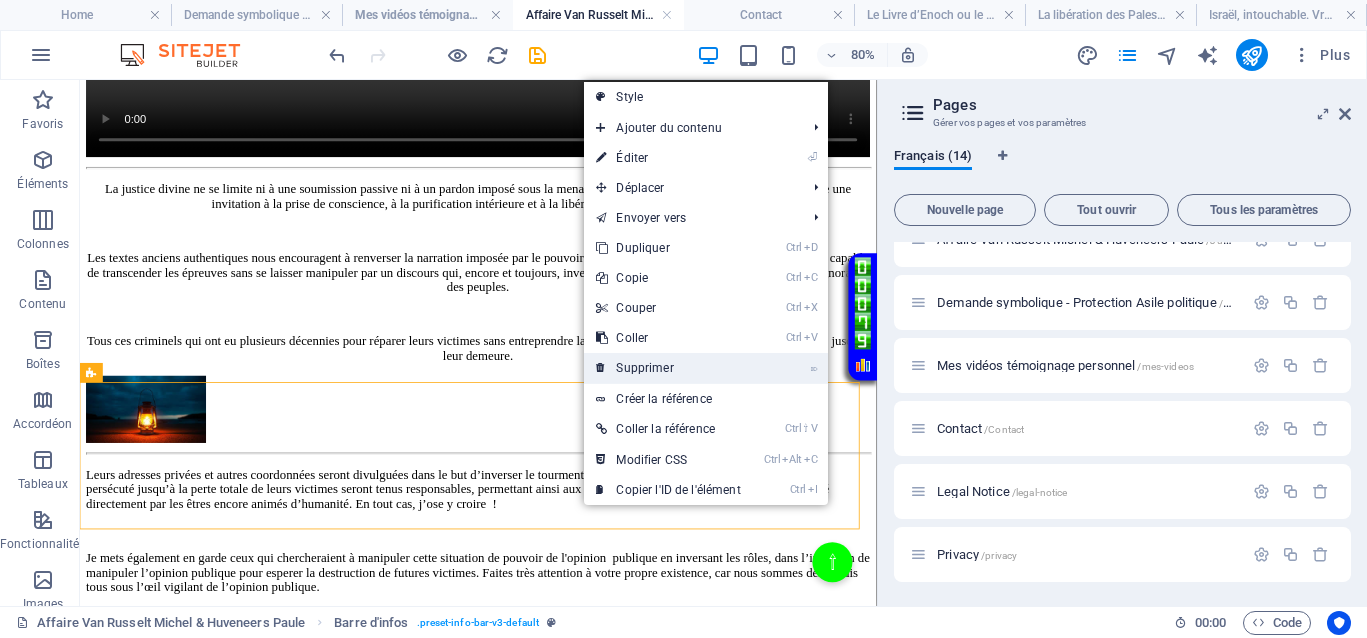 click on "⌦  Supprimer" at bounding box center (668, 368) 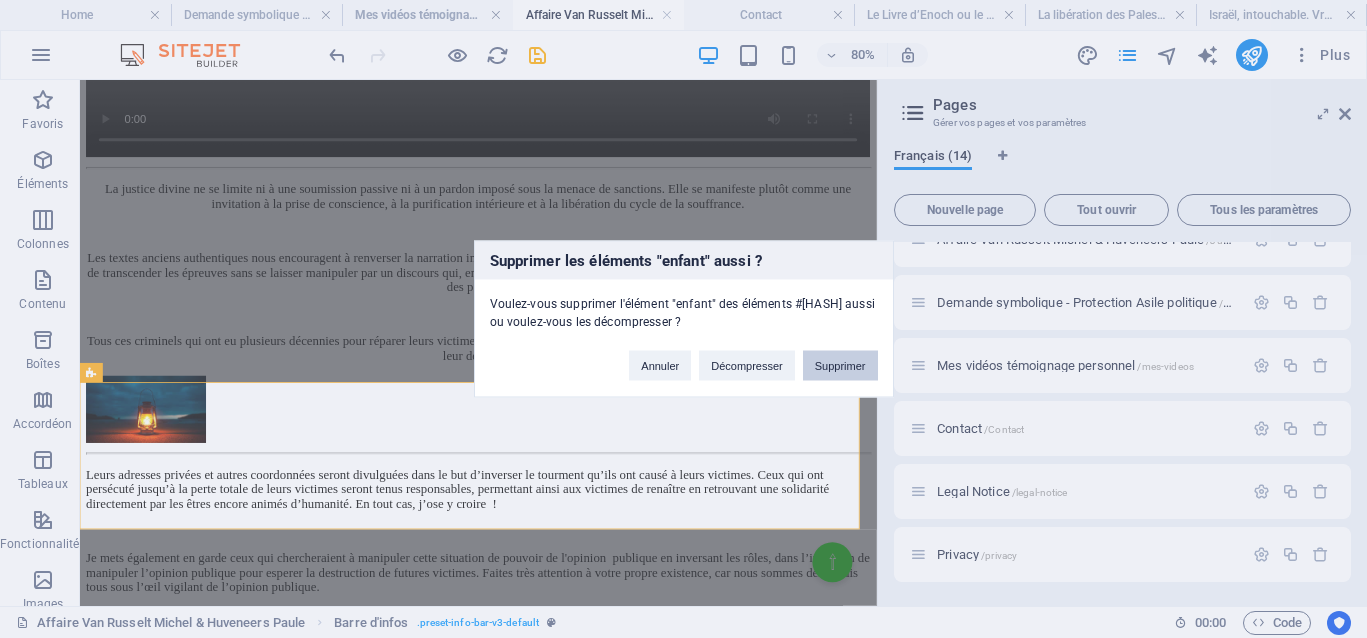 click on "Supprimer" at bounding box center [840, 366] 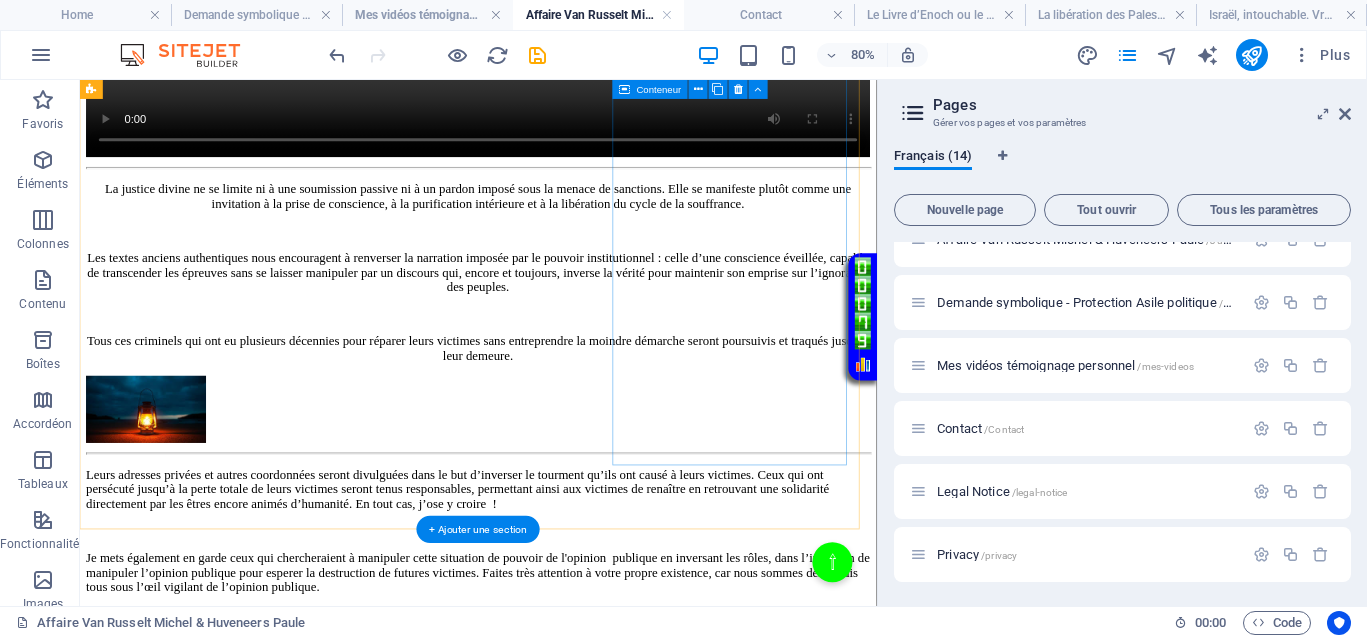 scroll, scrollTop: 1165, scrollLeft: 0, axis: vertical 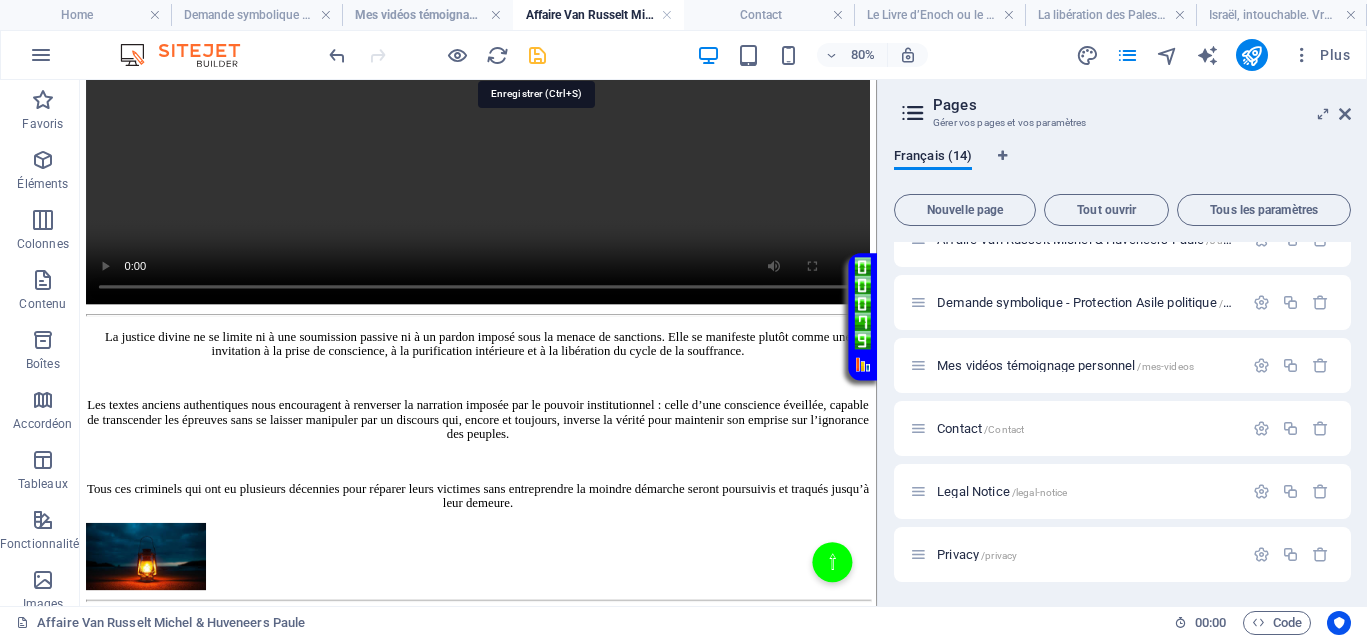 click at bounding box center (537, 55) 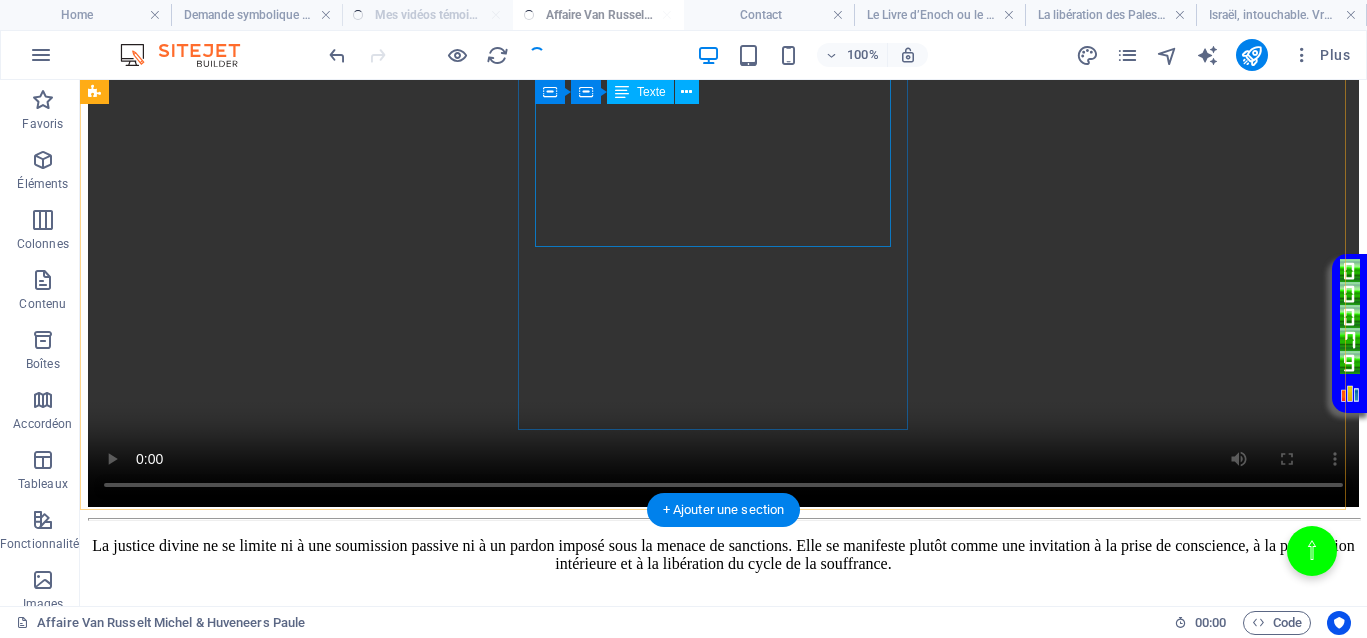scroll, scrollTop: 1226, scrollLeft: 0, axis: vertical 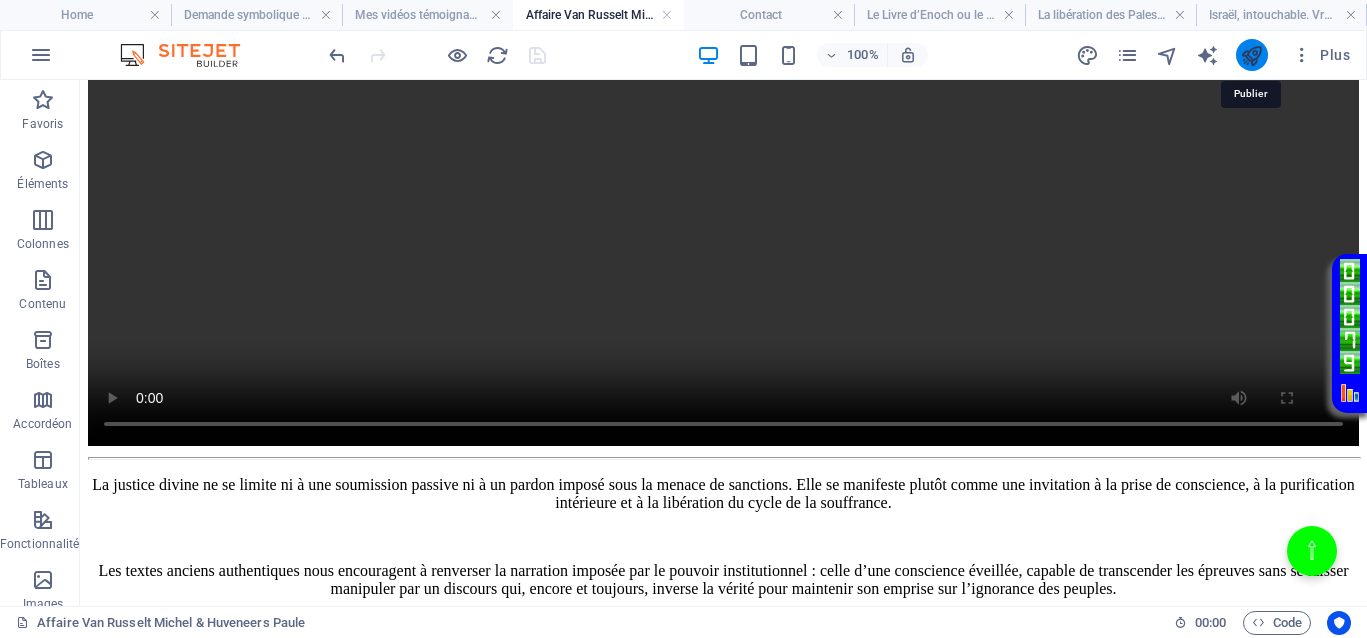 drag, startPoint x: 1248, startPoint y: 59, endPoint x: 946, endPoint y: 400, distance: 455.50522 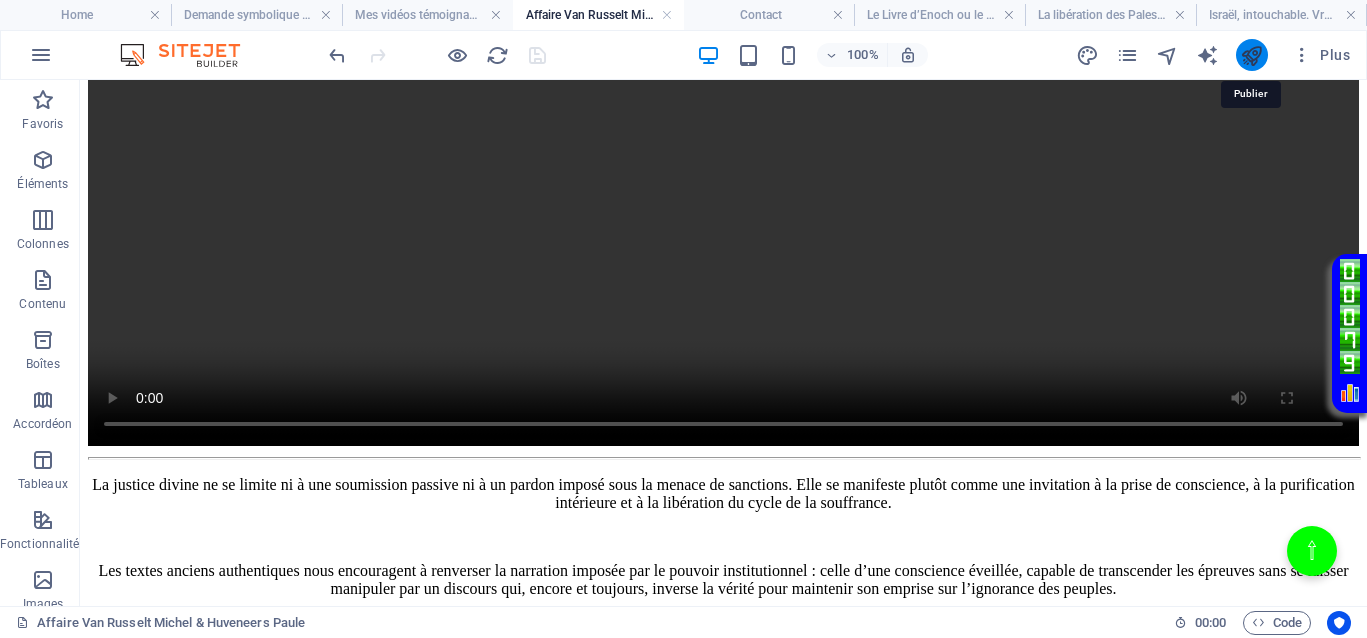 click at bounding box center [1251, 55] 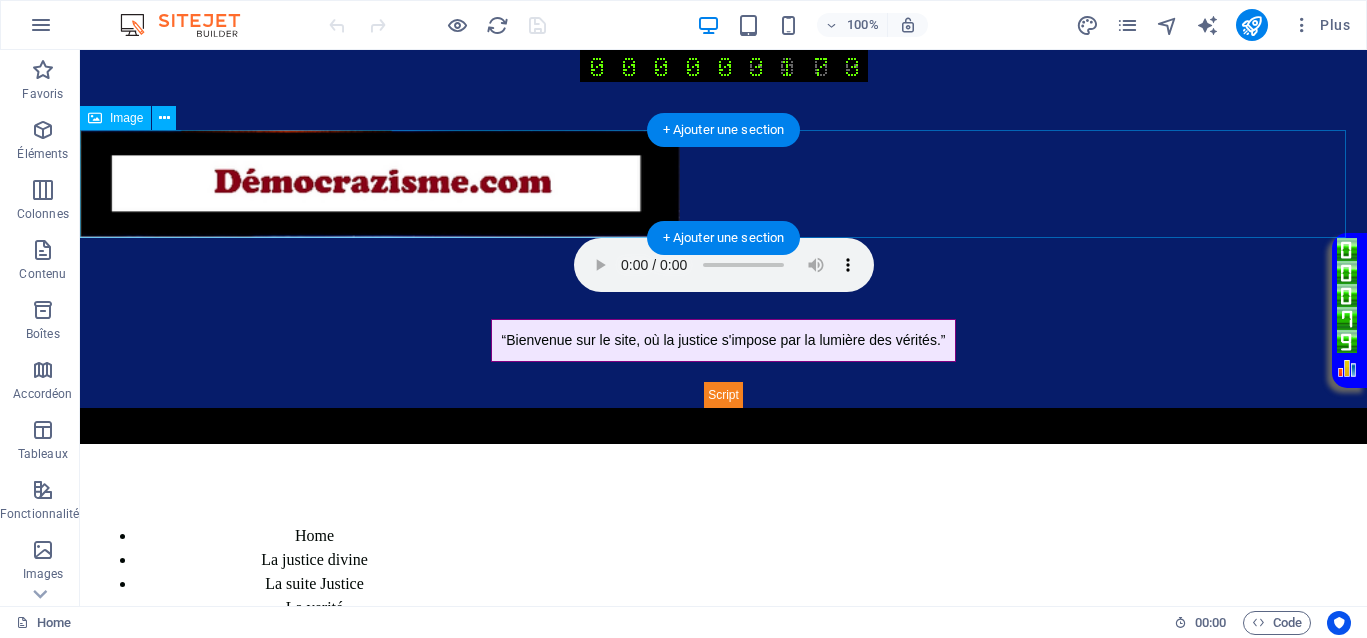 scroll, scrollTop: 0, scrollLeft: 0, axis: both 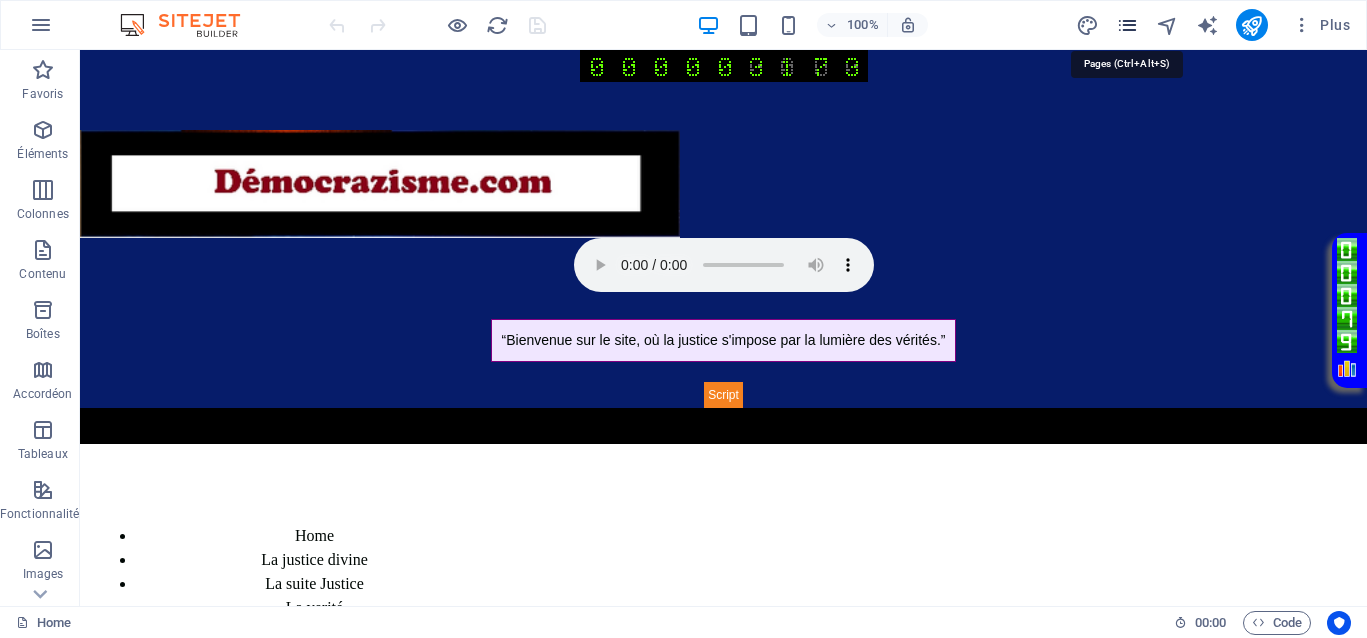 click at bounding box center (1127, 25) 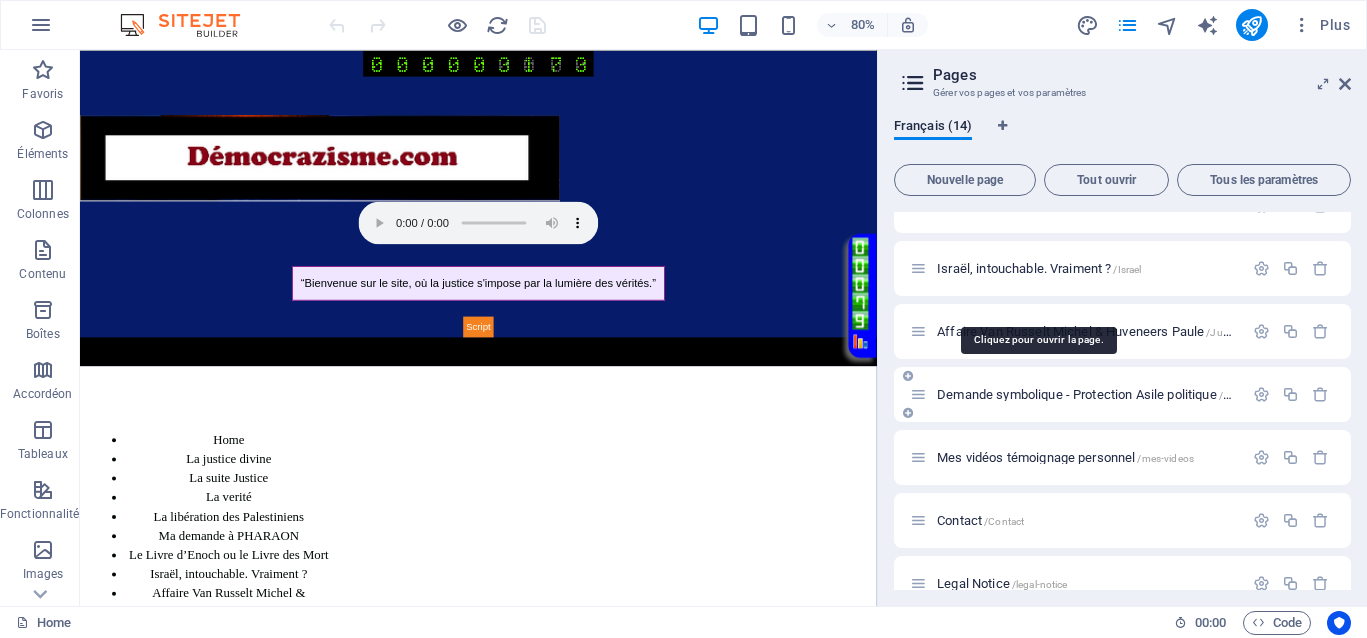 scroll, scrollTop: 375, scrollLeft: 0, axis: vertical 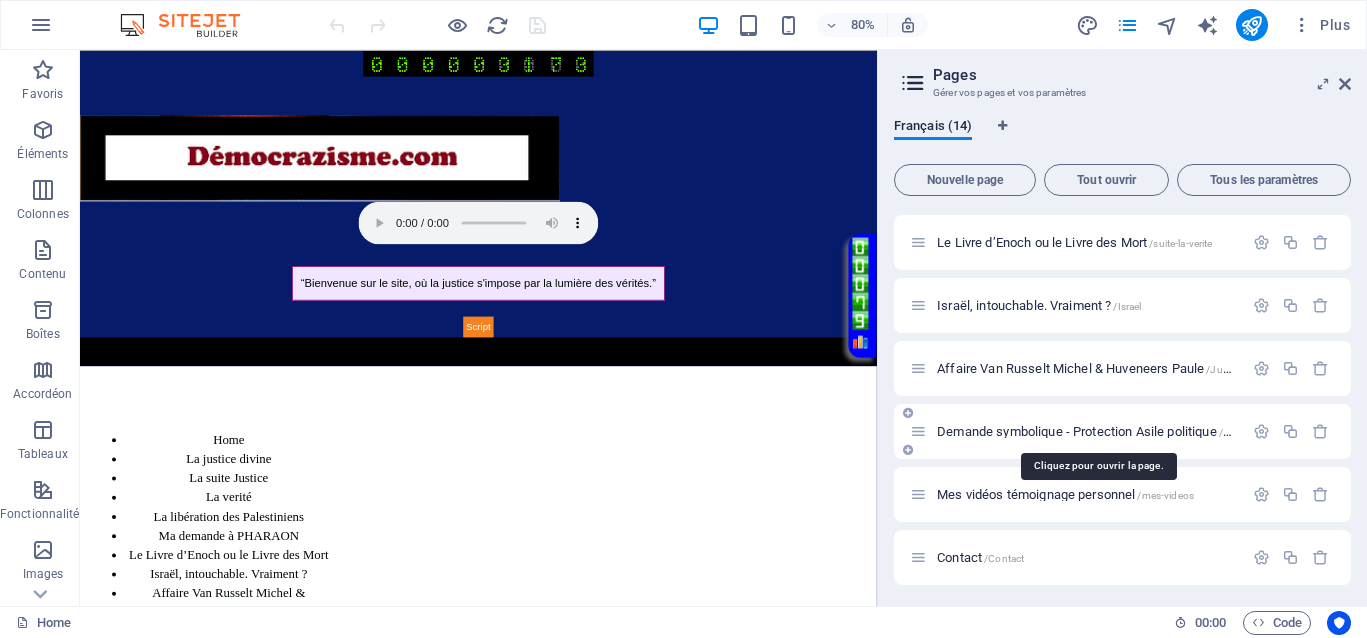click on "Demande symbolique  - Protection Asile politique /Politique" at bounding box center [1099, 431] 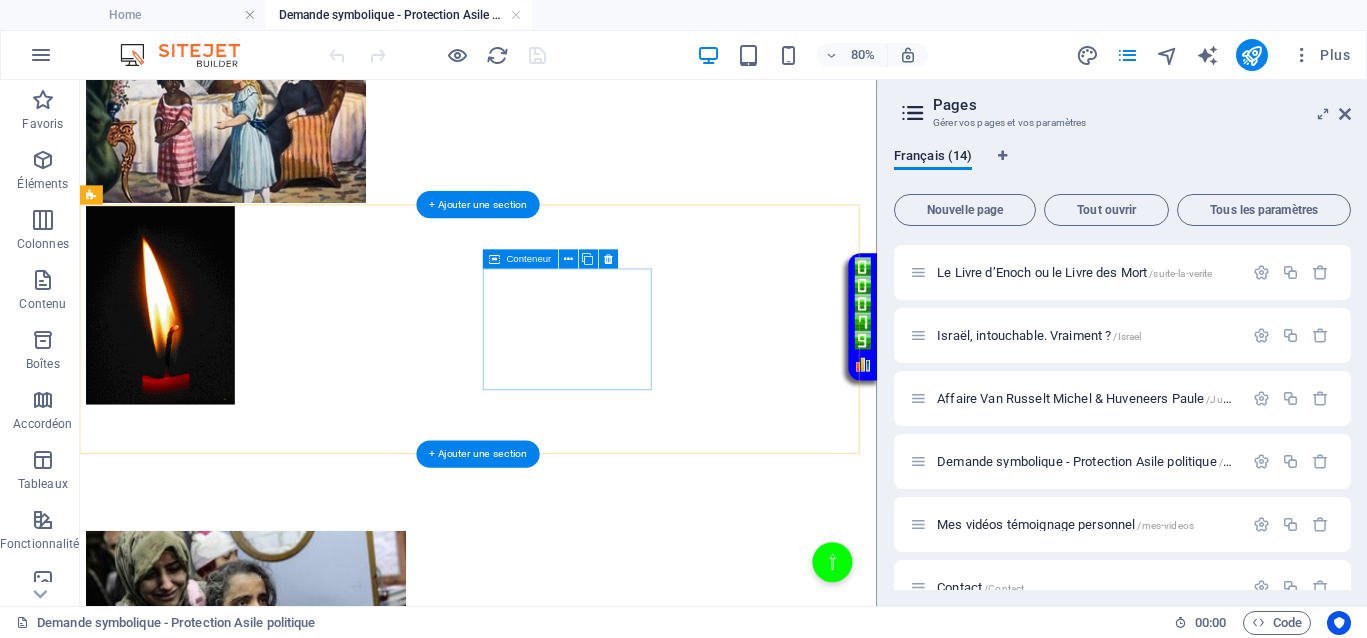 scroll, scrollTop: 375, scrollLeft: 0, axis: vertical 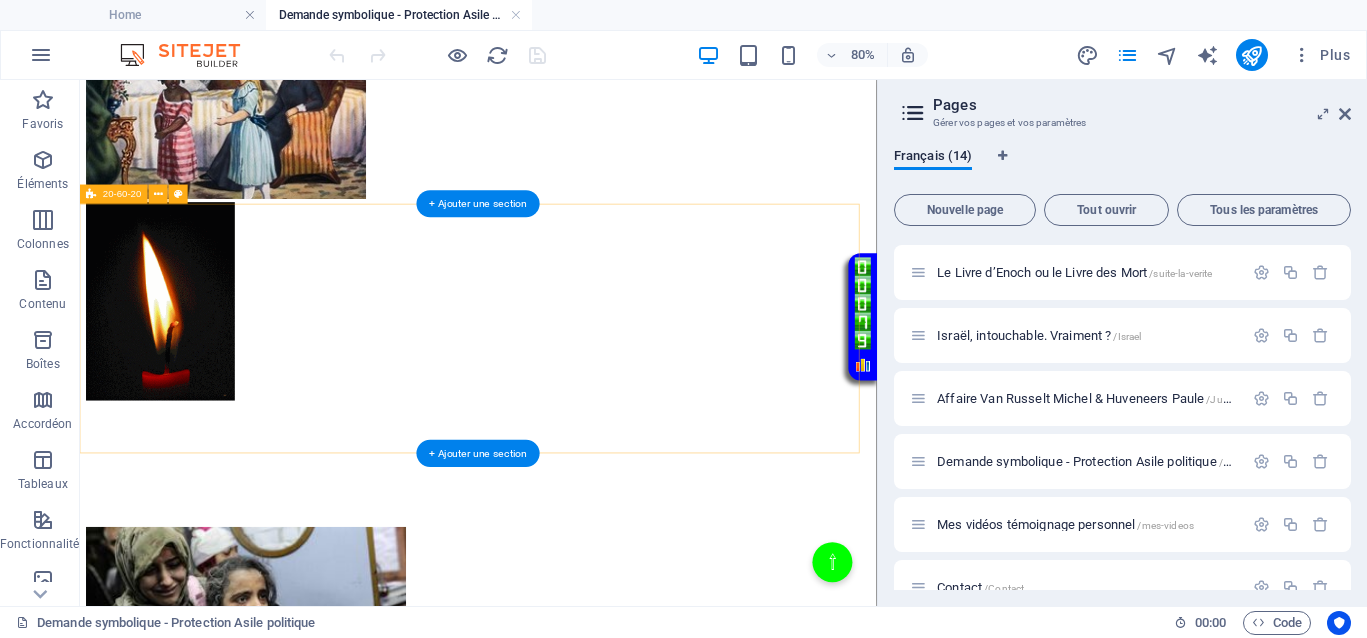 click on "</div>" at bounding box center (578, 762) 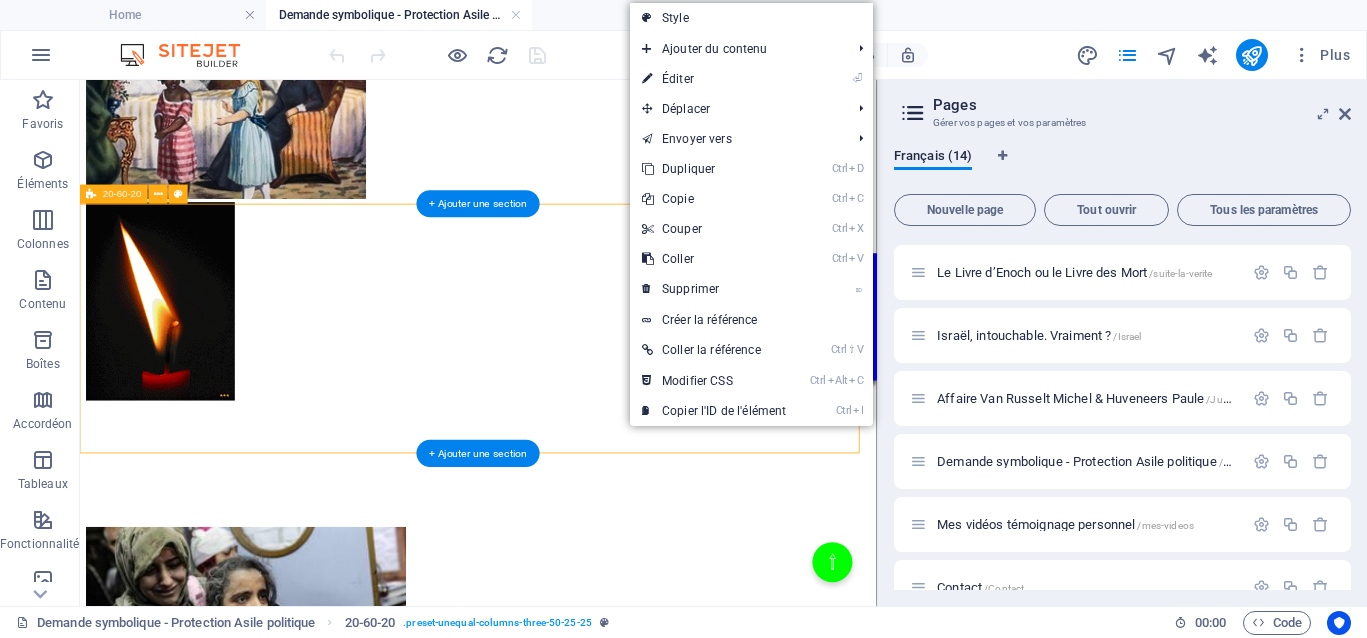 click on "</div>" at bounding box center [578, 762] 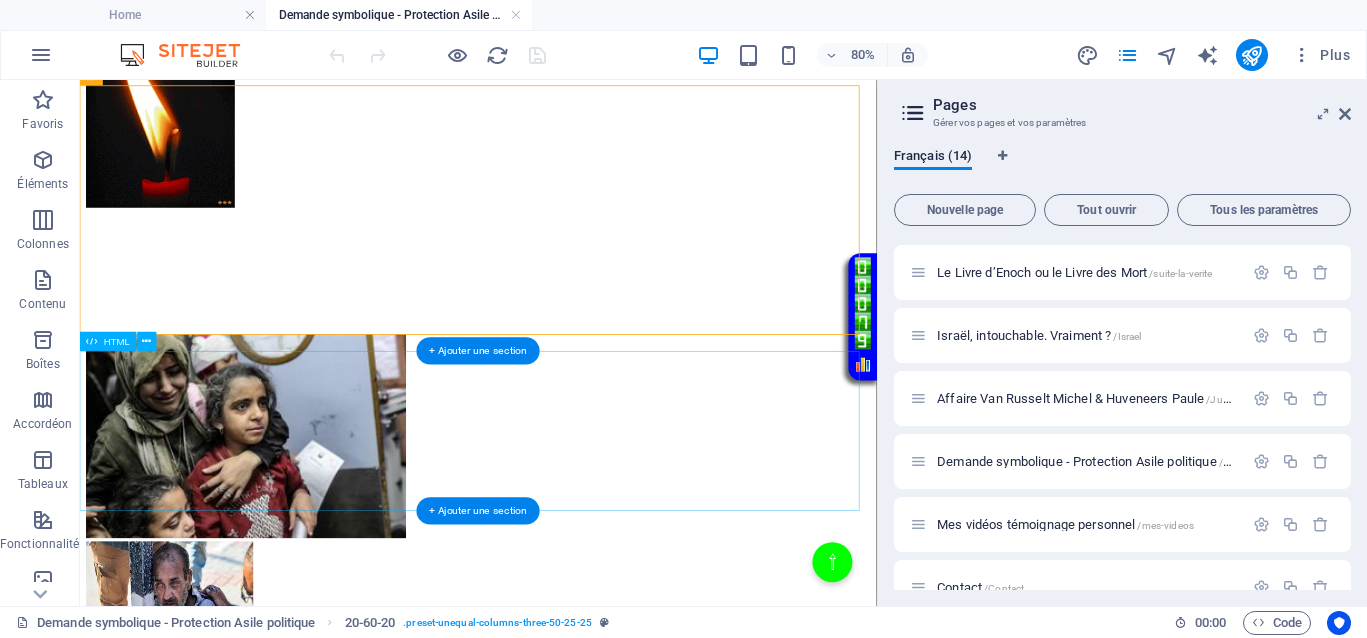 scroll, scrollTop: 750, scrollLeft: 0, axis: vertical 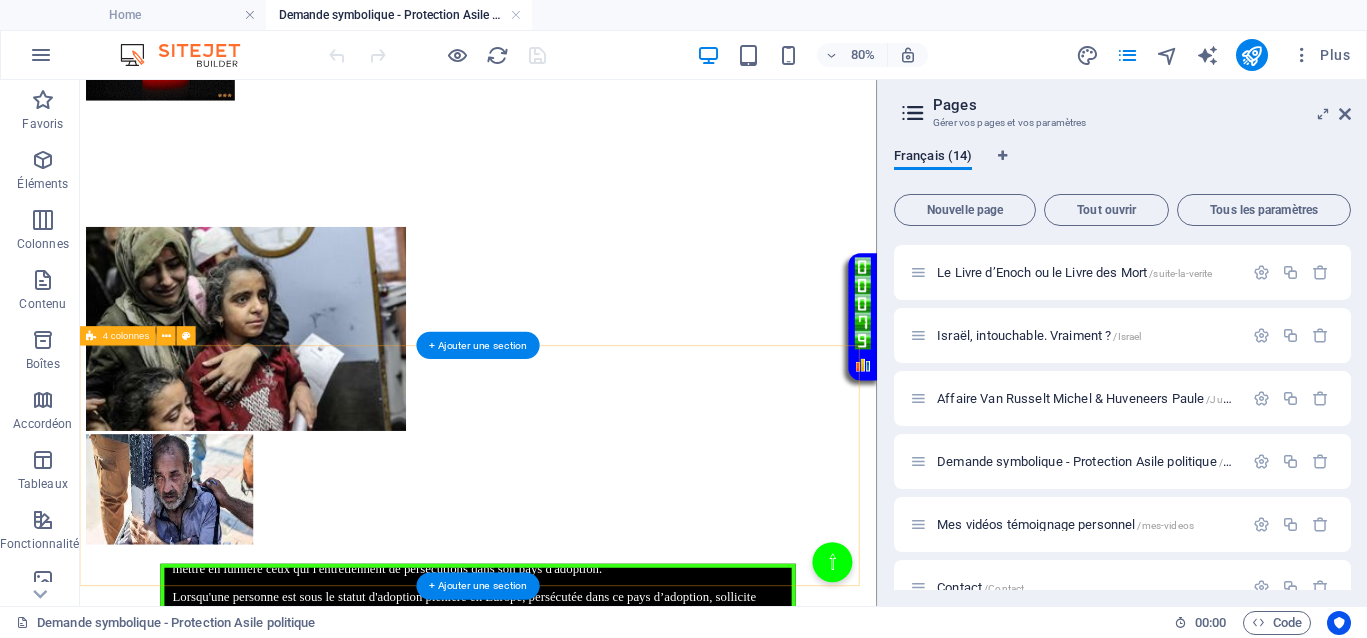 click at bounding box center (578, 1439) 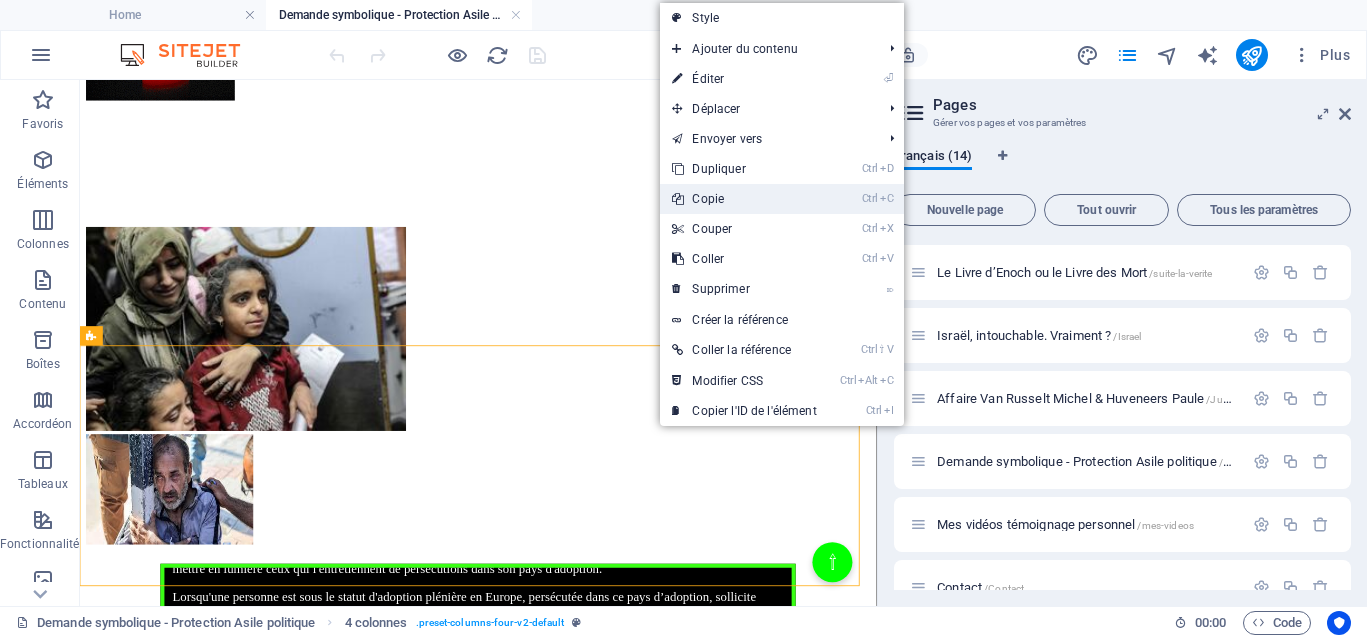 click on "Ctrl C  Copie" at bounding box center [744, 199] 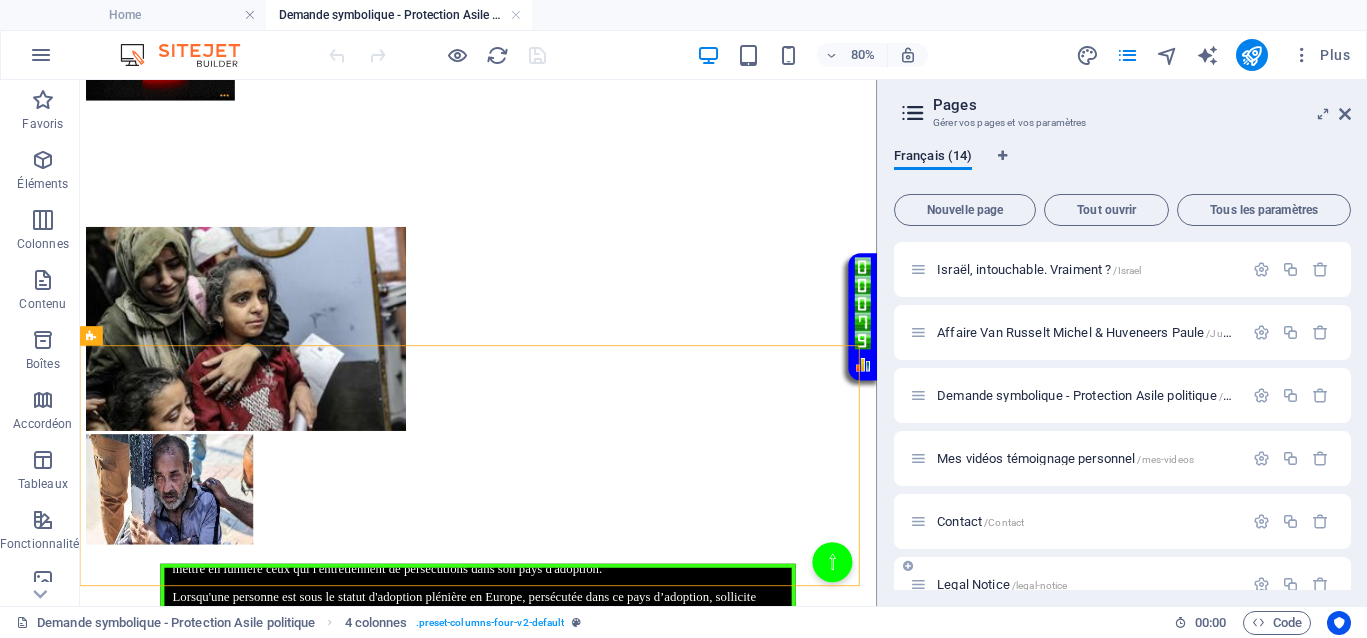 scroll, scrollTop: 534, scrollLeft: 0, axis: vertical 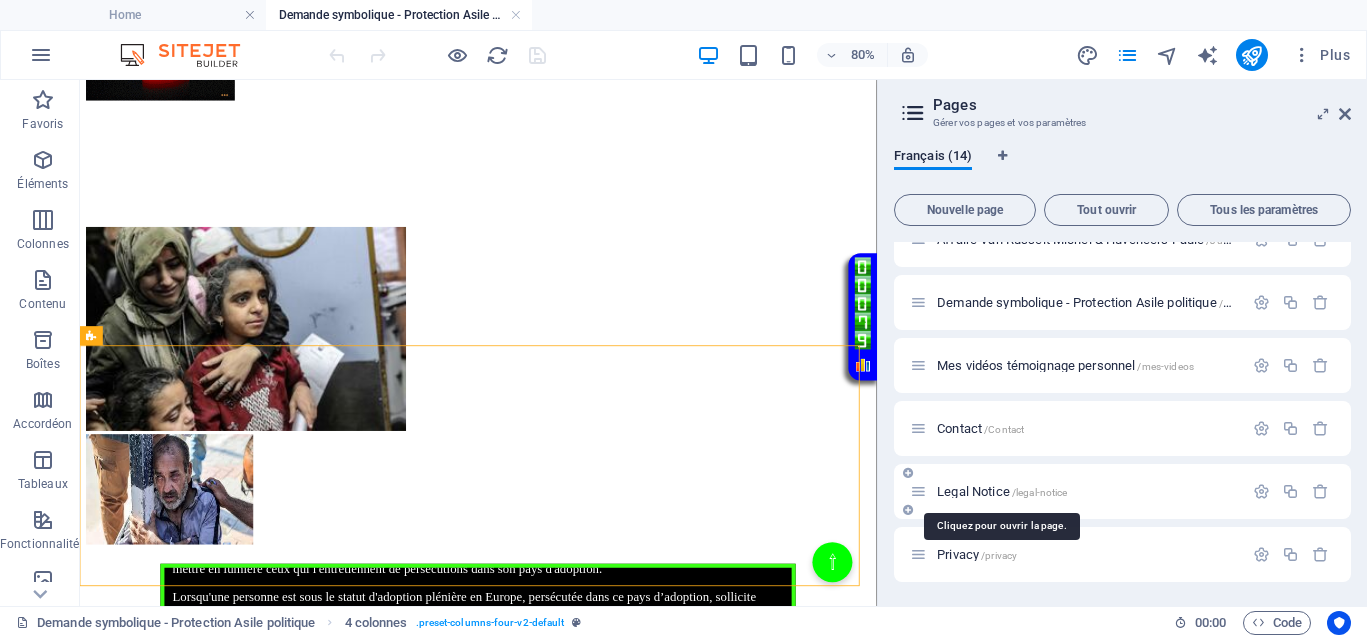 click on "Legal Notice /legal-notice" at bounding box center [1002, 491] 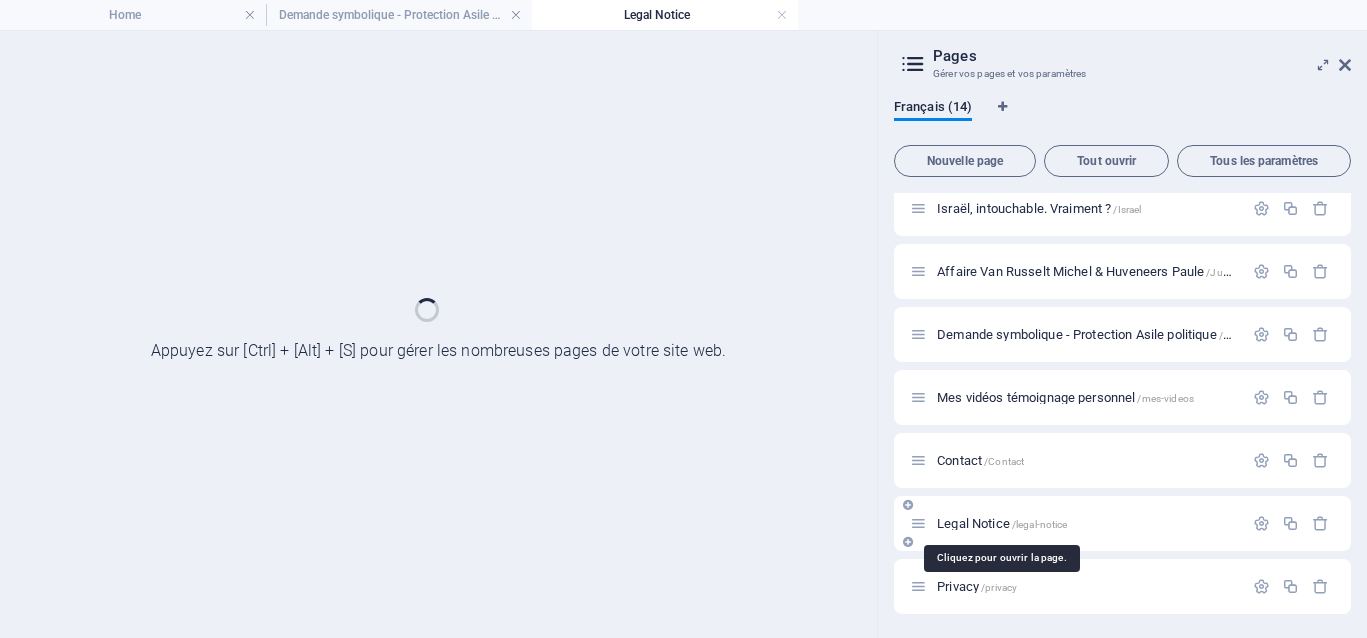 scroll, scrollTop: 0, scrollLeft: 0, axis: both 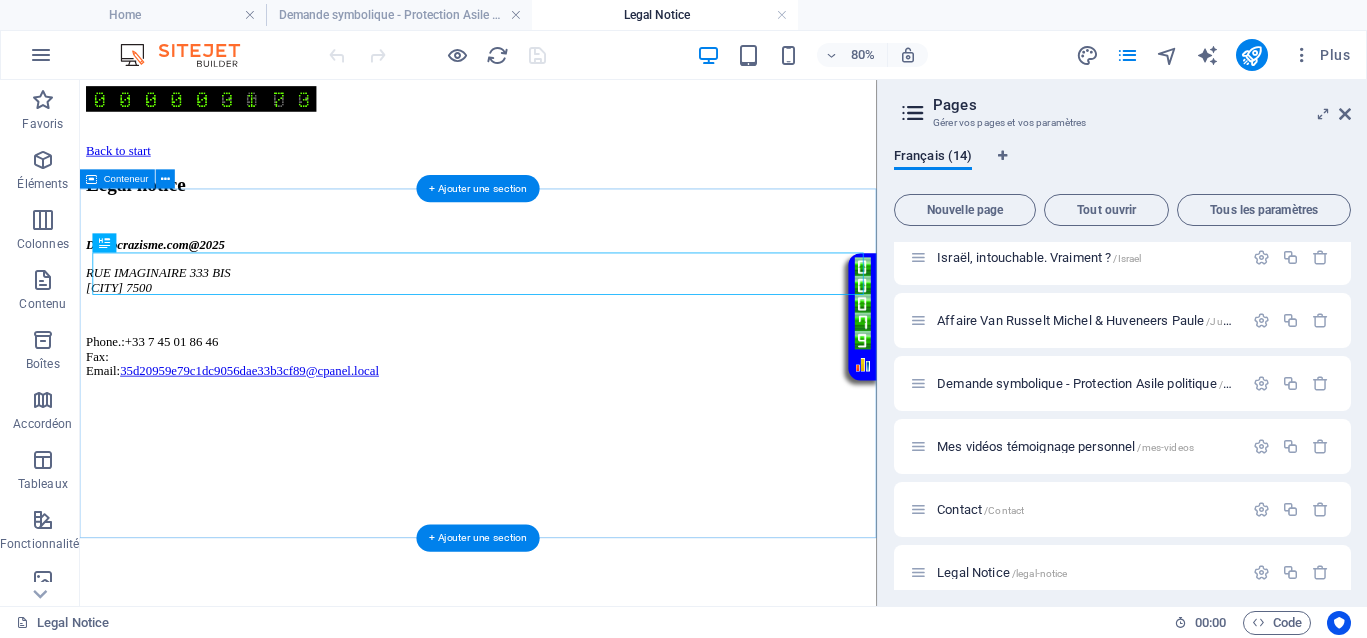 click on "Legal notice Democrazisme.com@2025 RUE IMAGINAIRE 333 BIS Paris   7500 Phone.:  +33 7 45 01 86 46 Fax:  Email:  35d20959e79c1dc9056dae33b3cf89@cpanel.local" at bounding box center (578, 325) 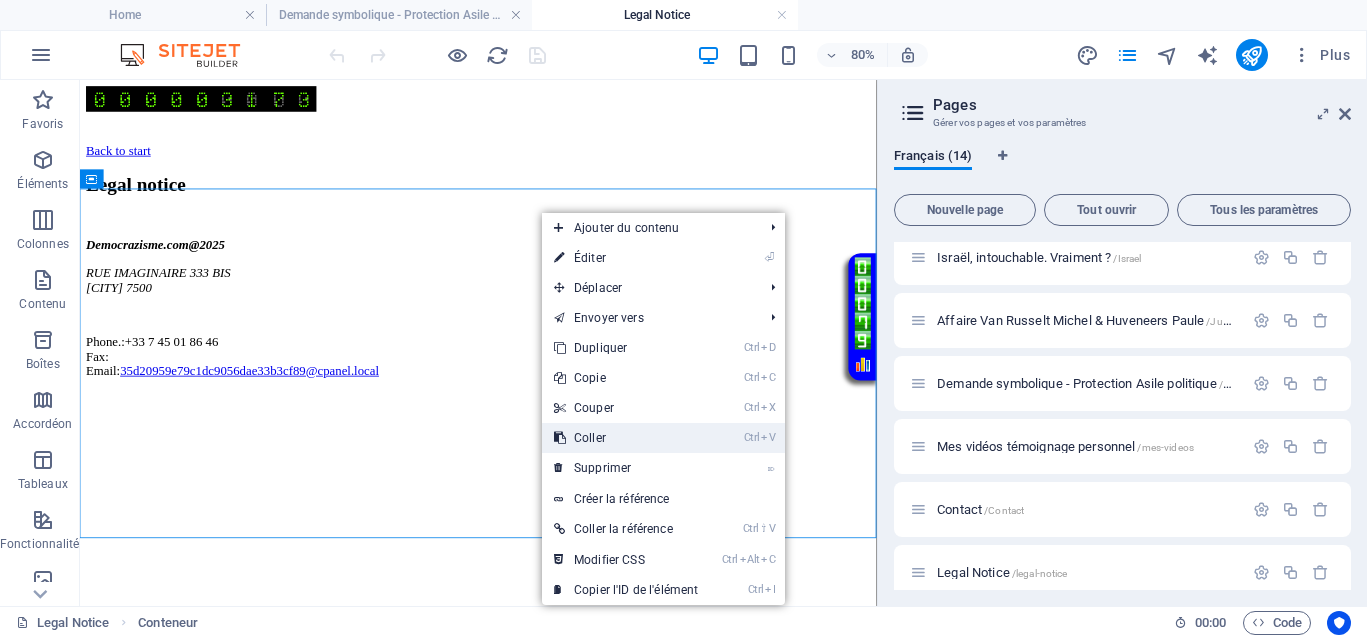 drag, startPoint x: 597, startPoint y: 429, endPoint x: 643, endPoint y: 431, distance: 46.043457 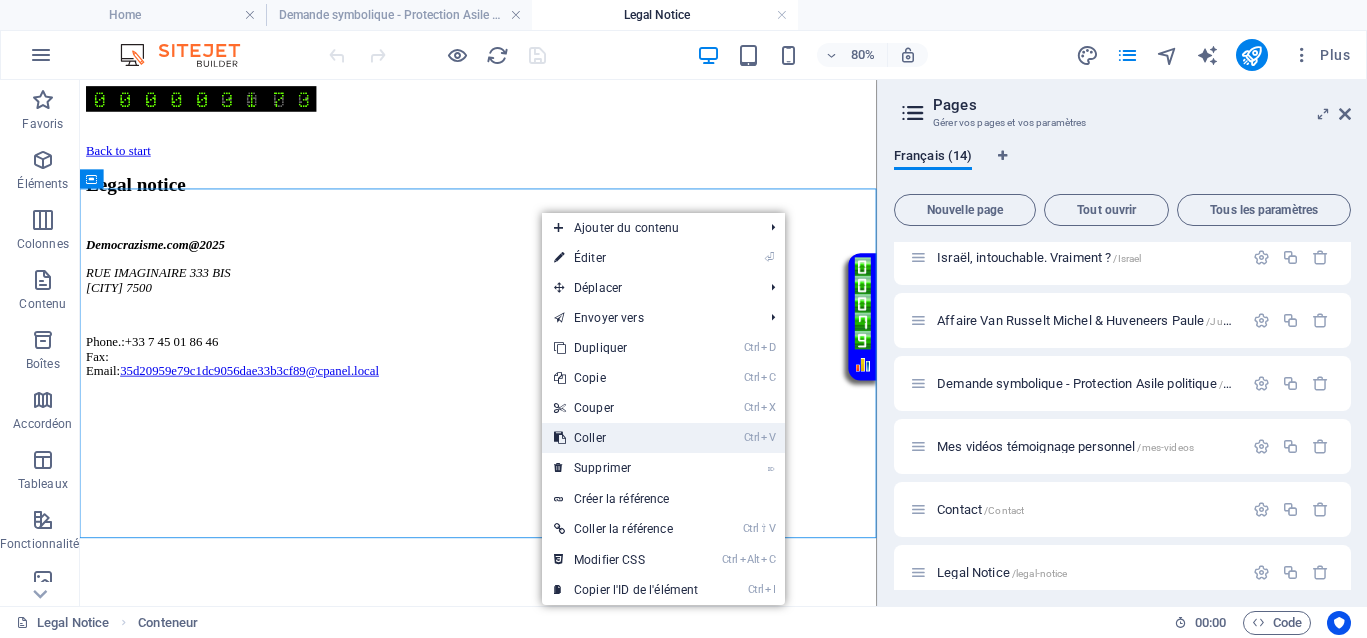 click on "Ctrl V  Coller" at bounding box center (626, 438) 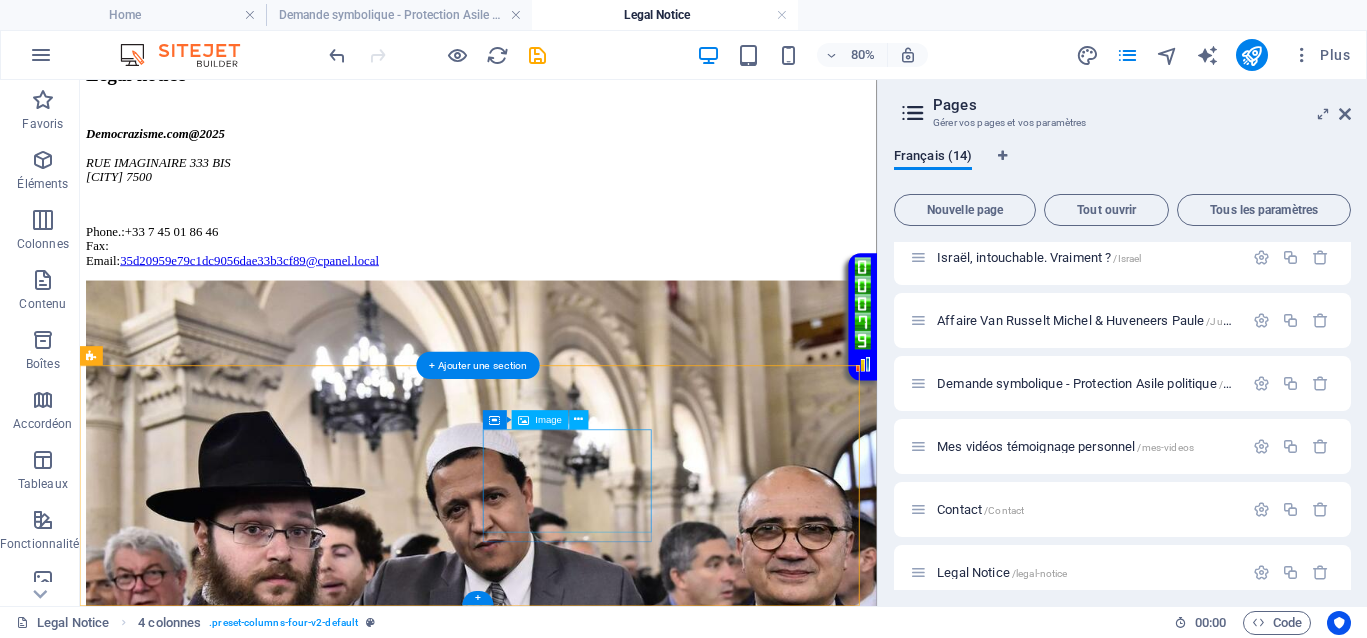 scroll, scrollTop: 216, scrollLeft: 0, axis: vertical 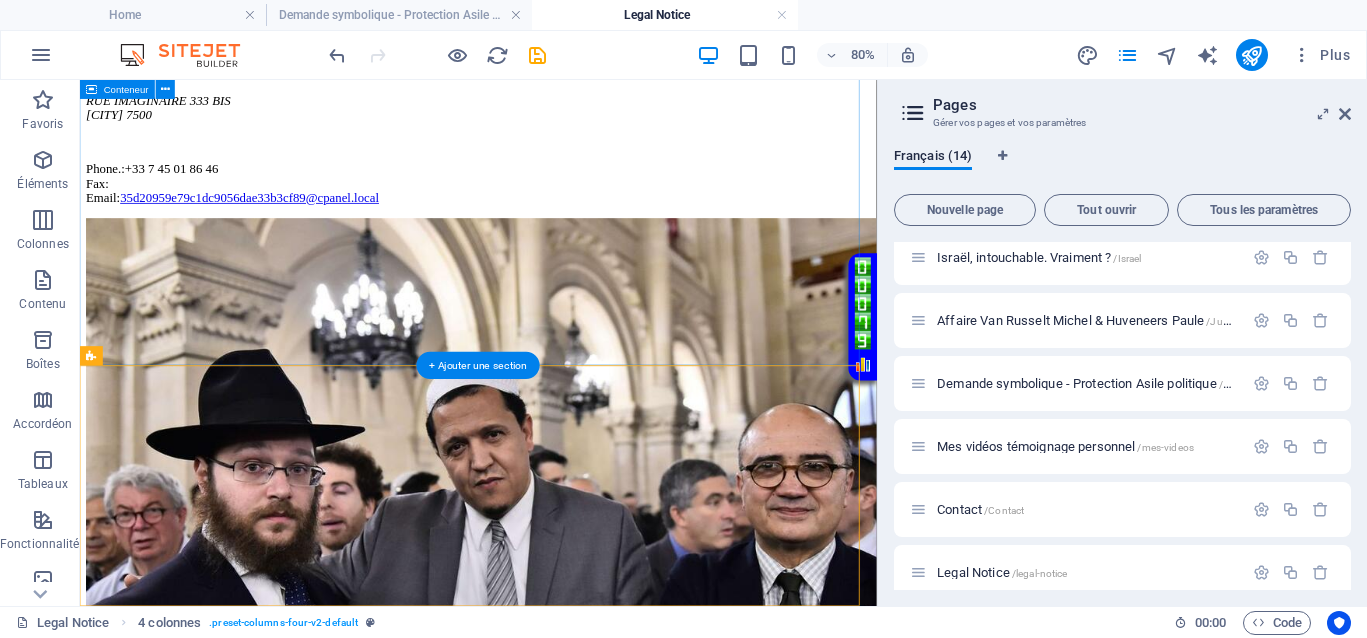 click on "Legal notice Democrazisme.com@2025 RUE IMAGINAIRE 333 BIS Paris   7500 Phone.:  +33 7 45 01 86 46 Fax:  Email:  35d20959e79c1dc9056dae33b3cf89@cpanel.local" at bounding box center [578, 109] 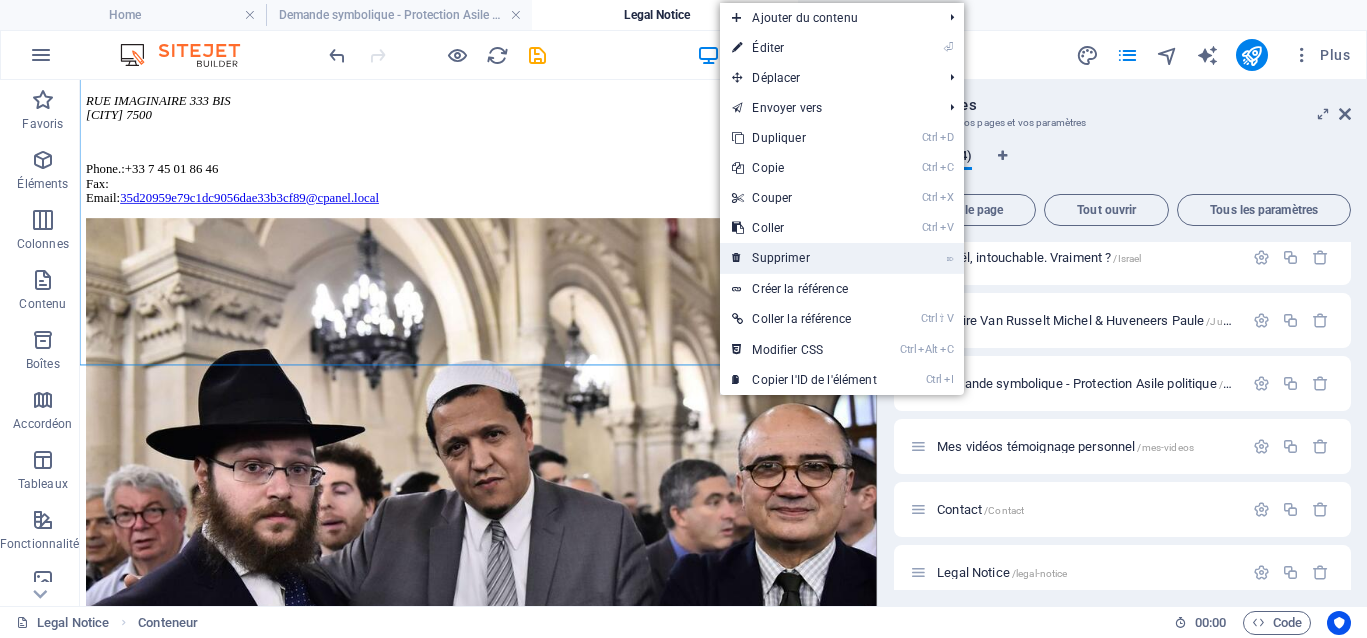 click on "⌦  Supprimer" at bounding box center [804, 258] 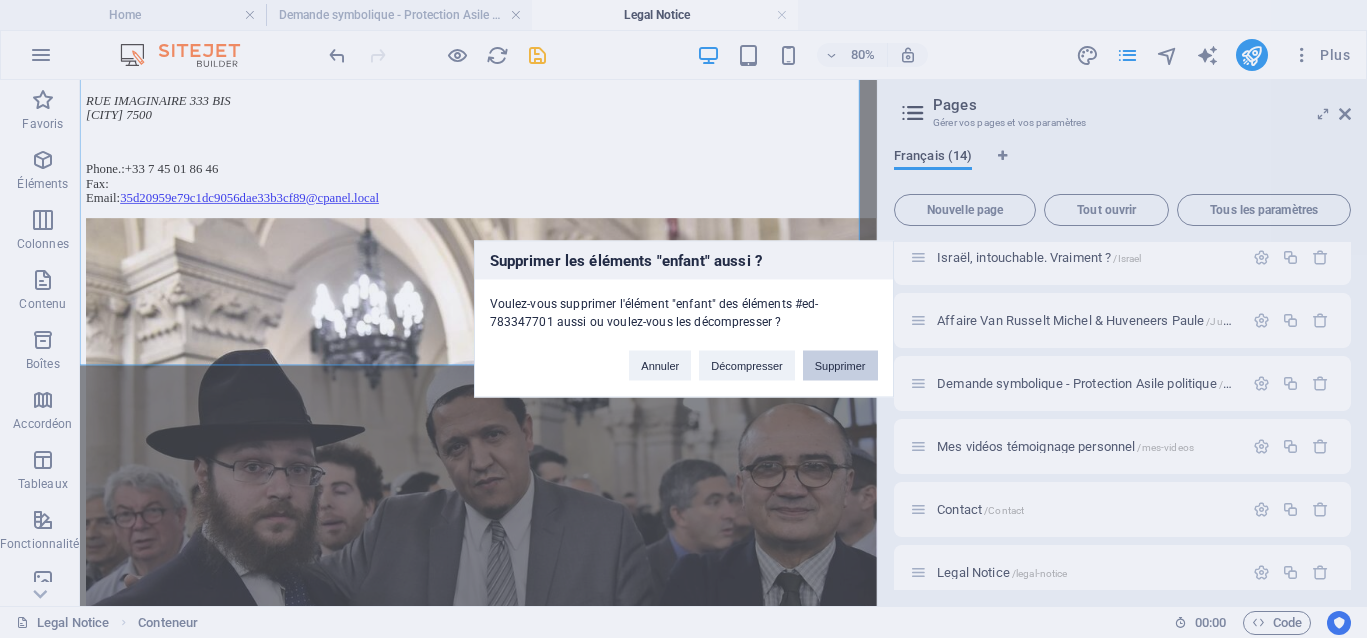 click on "Supprimer" at bounding box center [840, 366] 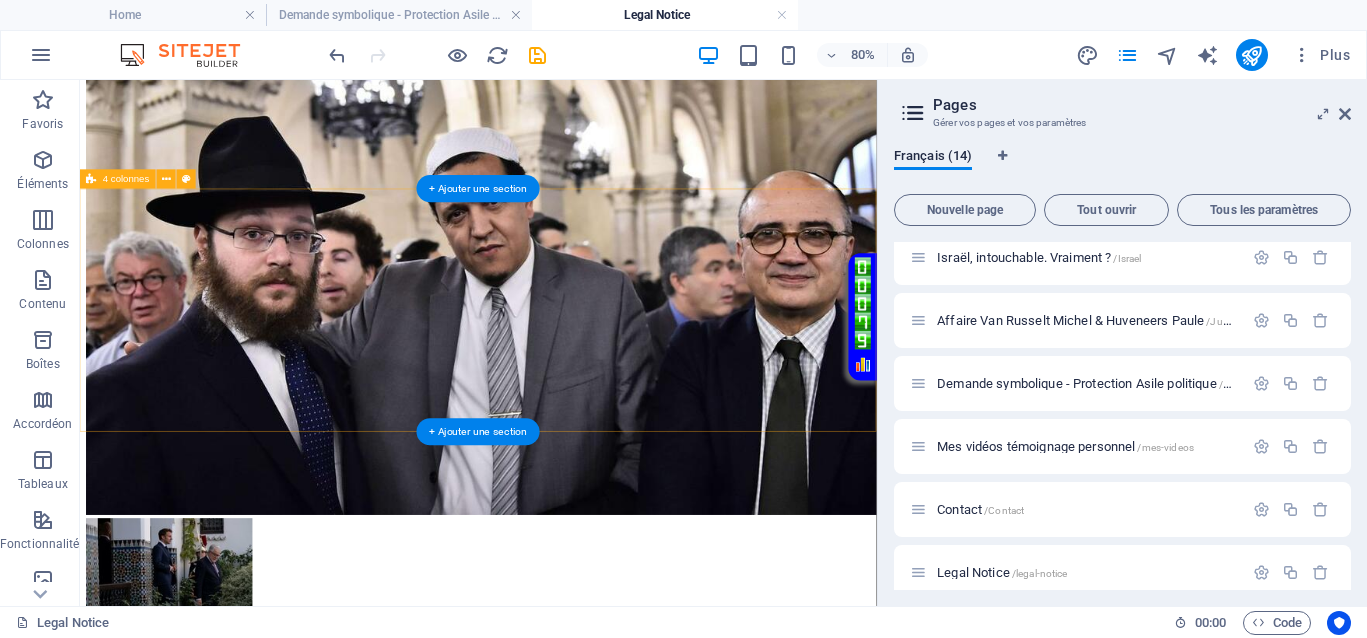 scroll, scrollTop: 0, scrollLeft: 0, axis: both 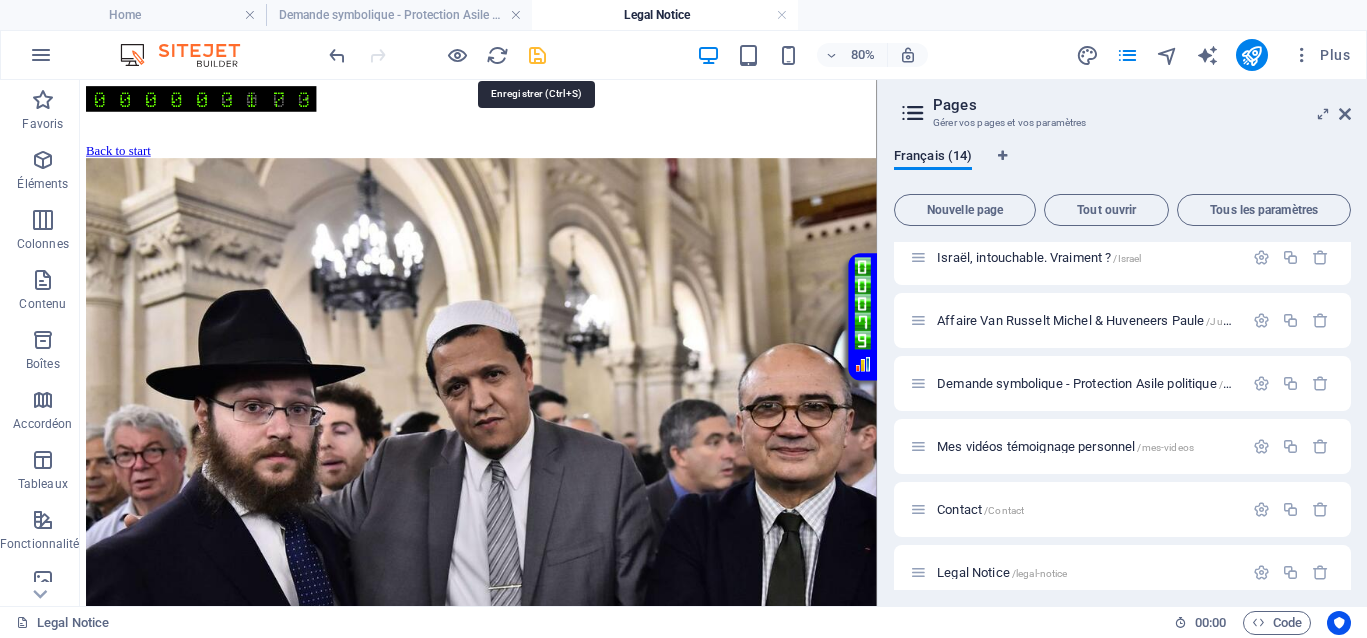 click at bounding box center [537, 55] 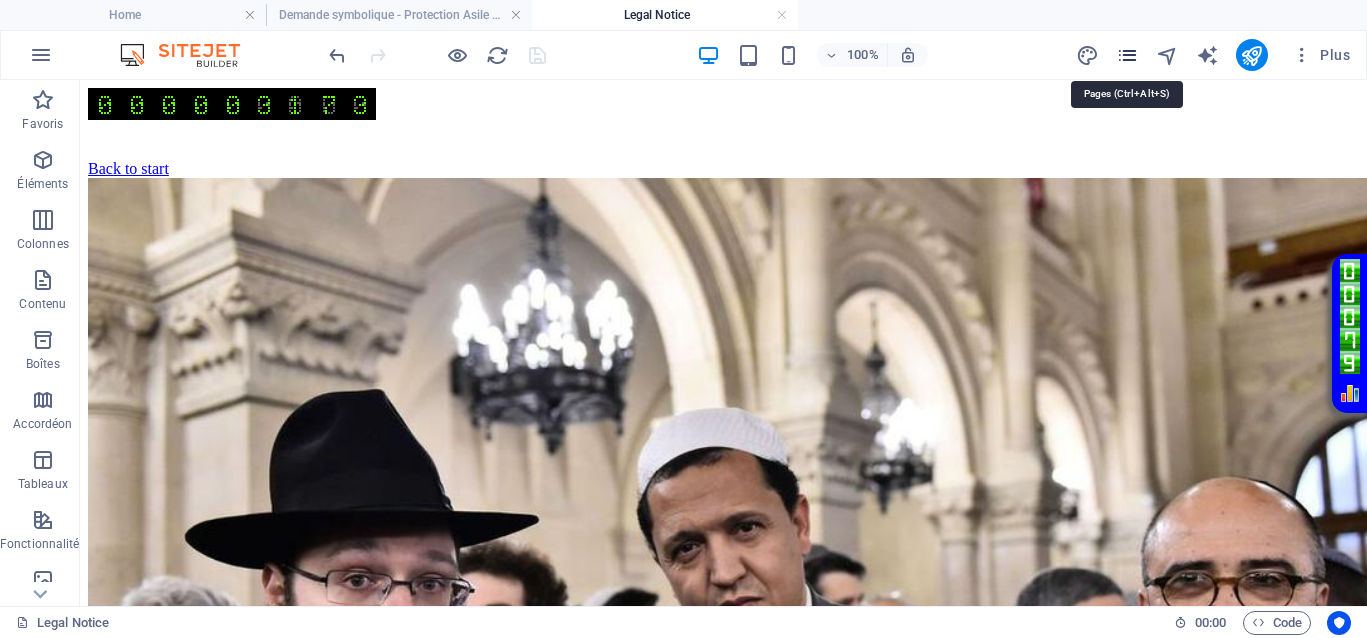 click at bounding box center (1127, 55) 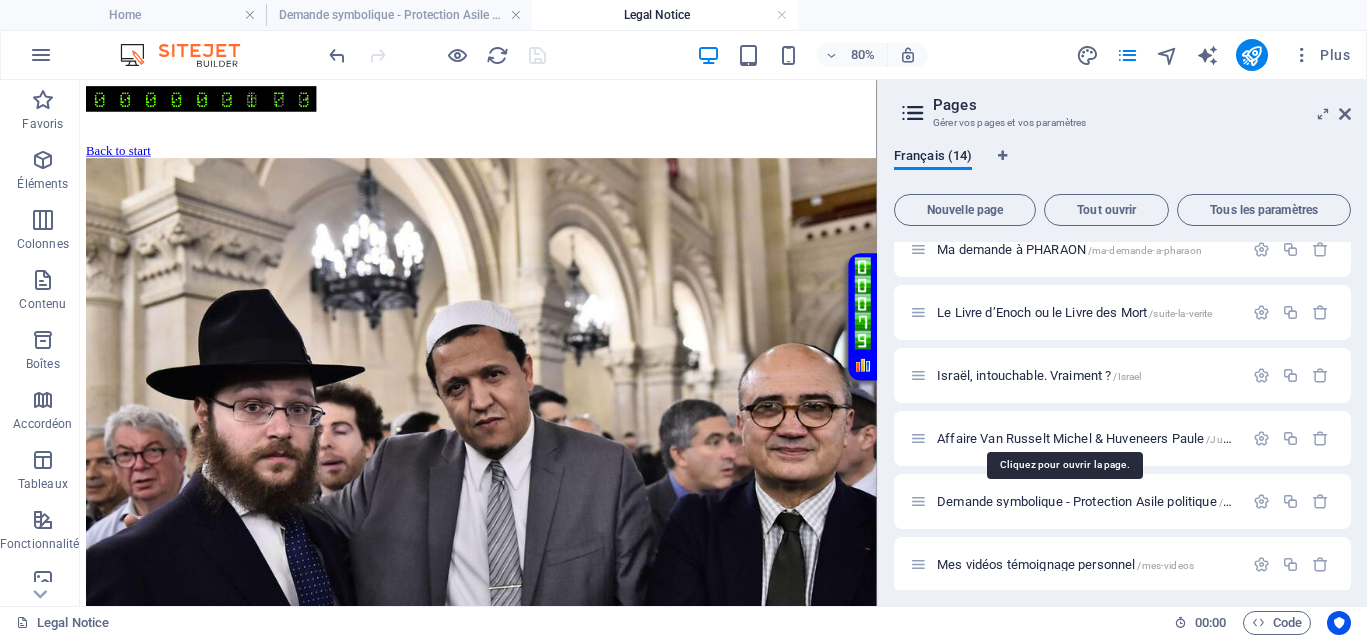 scroll, scrollTop: 500, scrollLeft: 0, axis: vertical 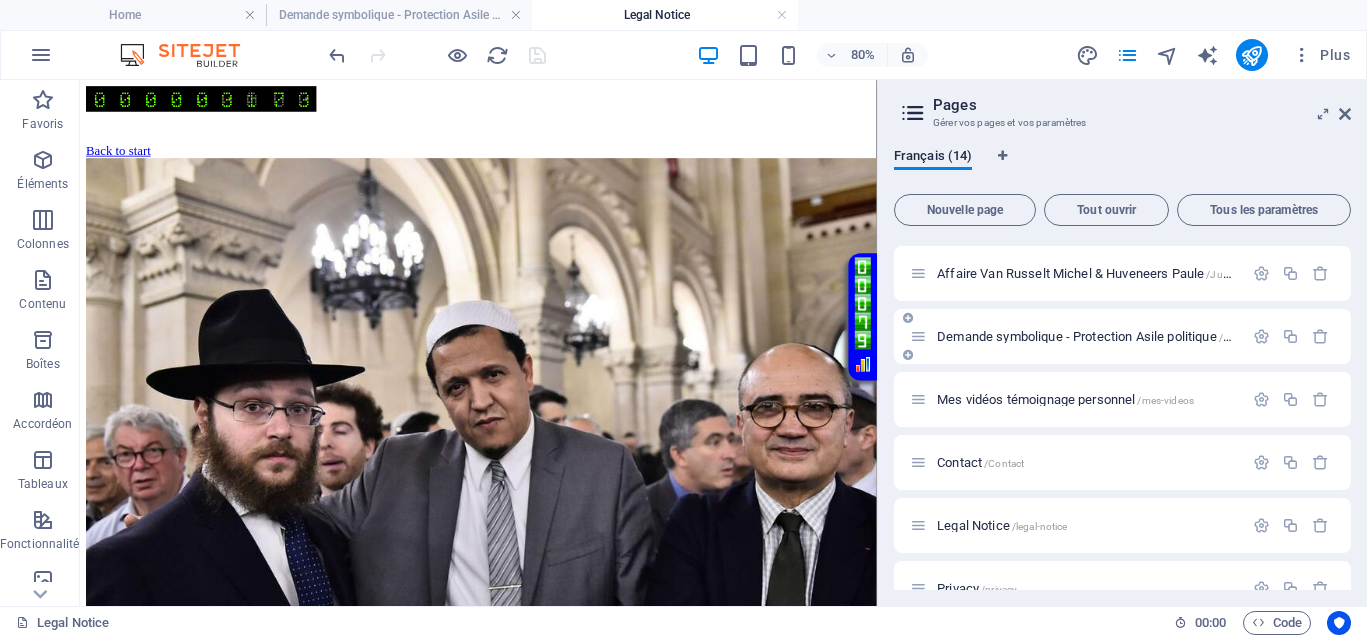 click on "Demande symbolique  - Protection Asile politique /Politique" at bounding box center [1076, 336] 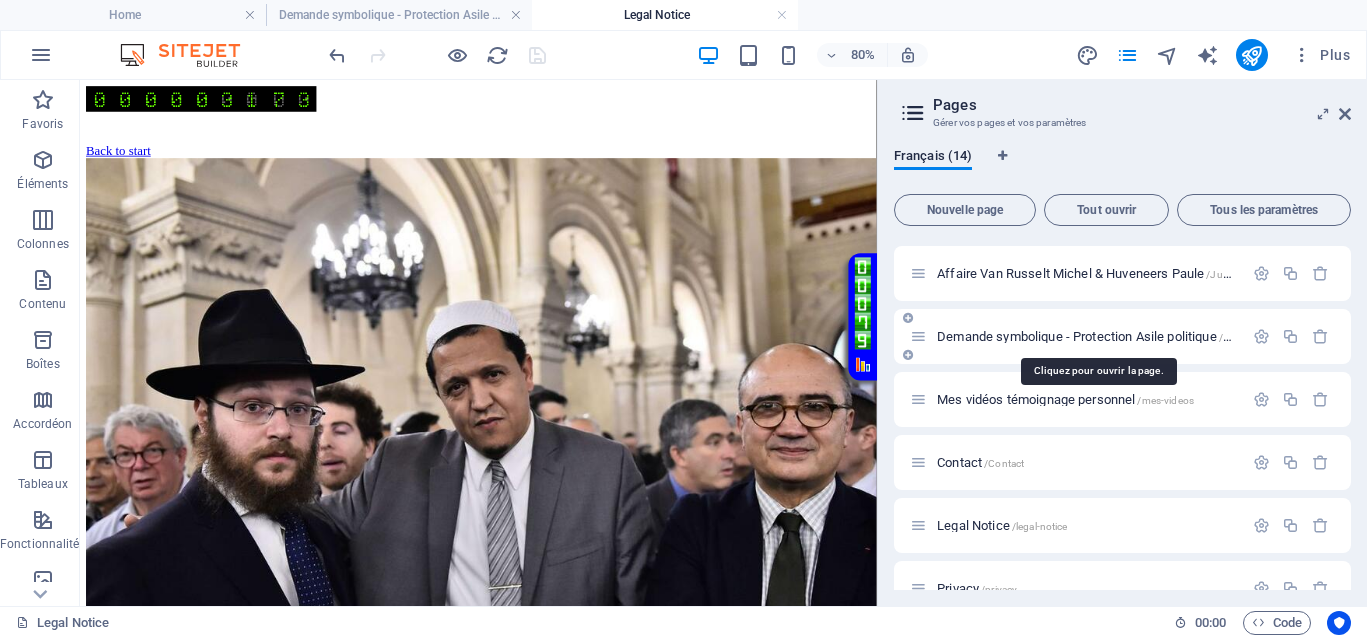 click on "Demande symbolique  - Protection Asile politique /Politique" at bounding box center (1099, 336) 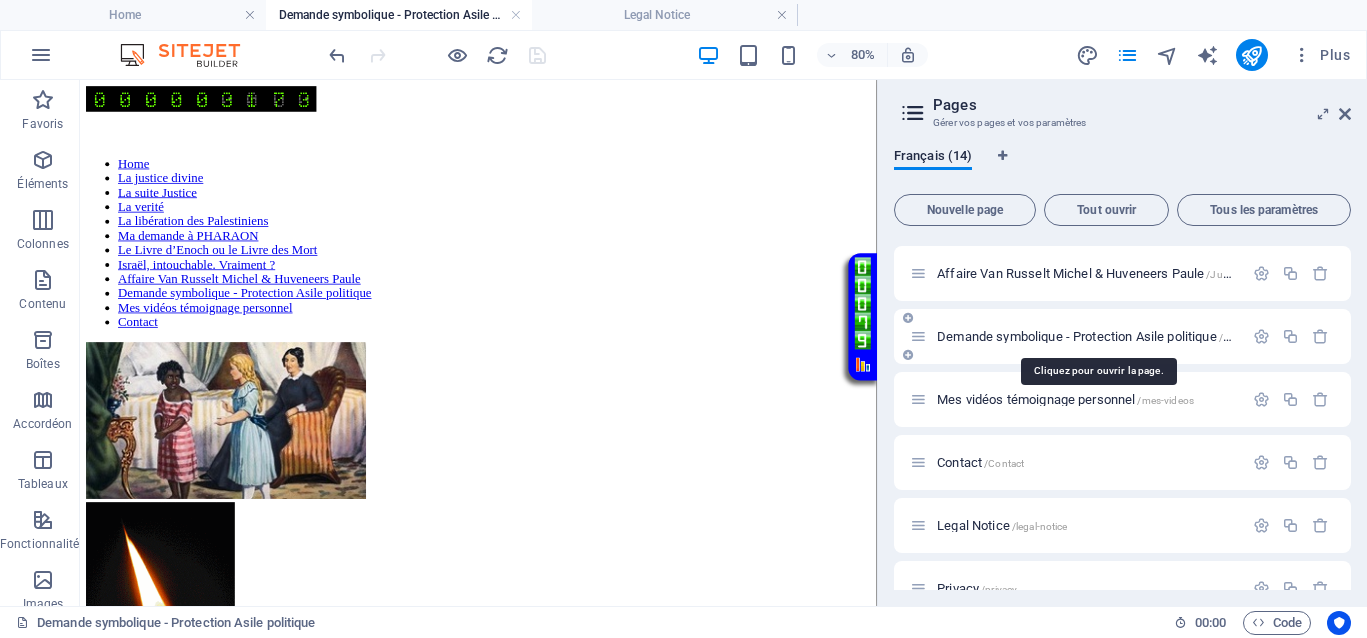 scroll, scrollTop: 750, scrollLeft: 0, axis: vertical 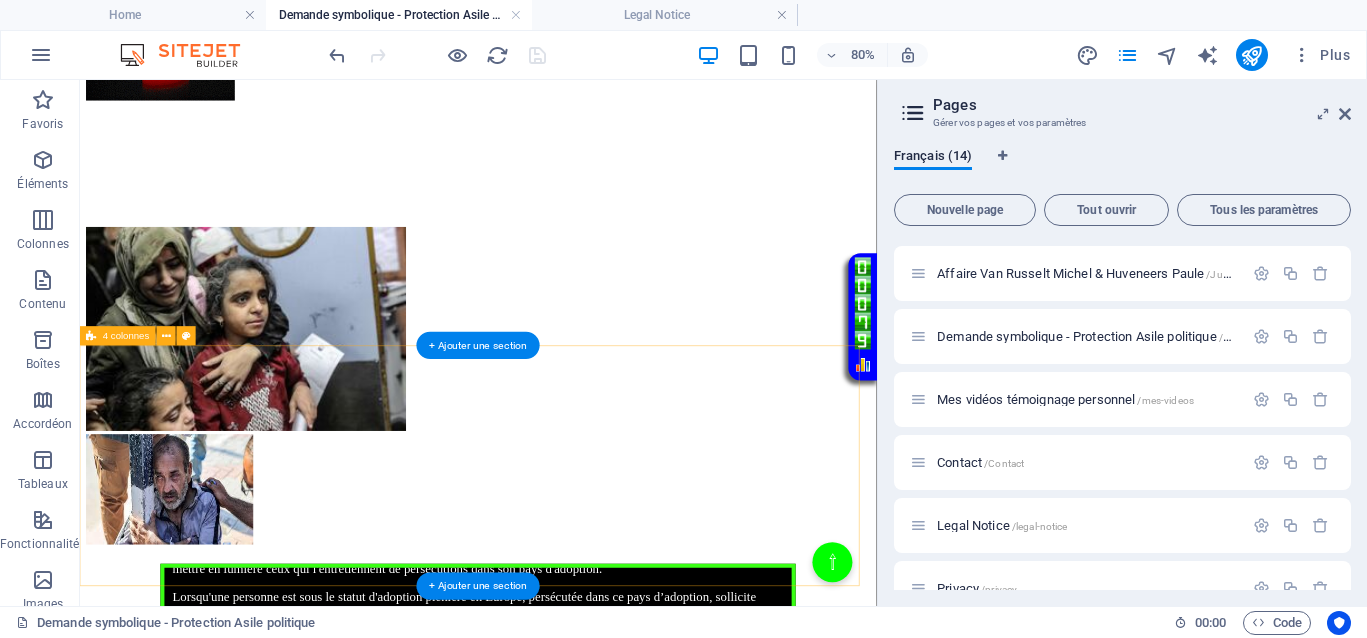 click at bounding box center (578, 1439) 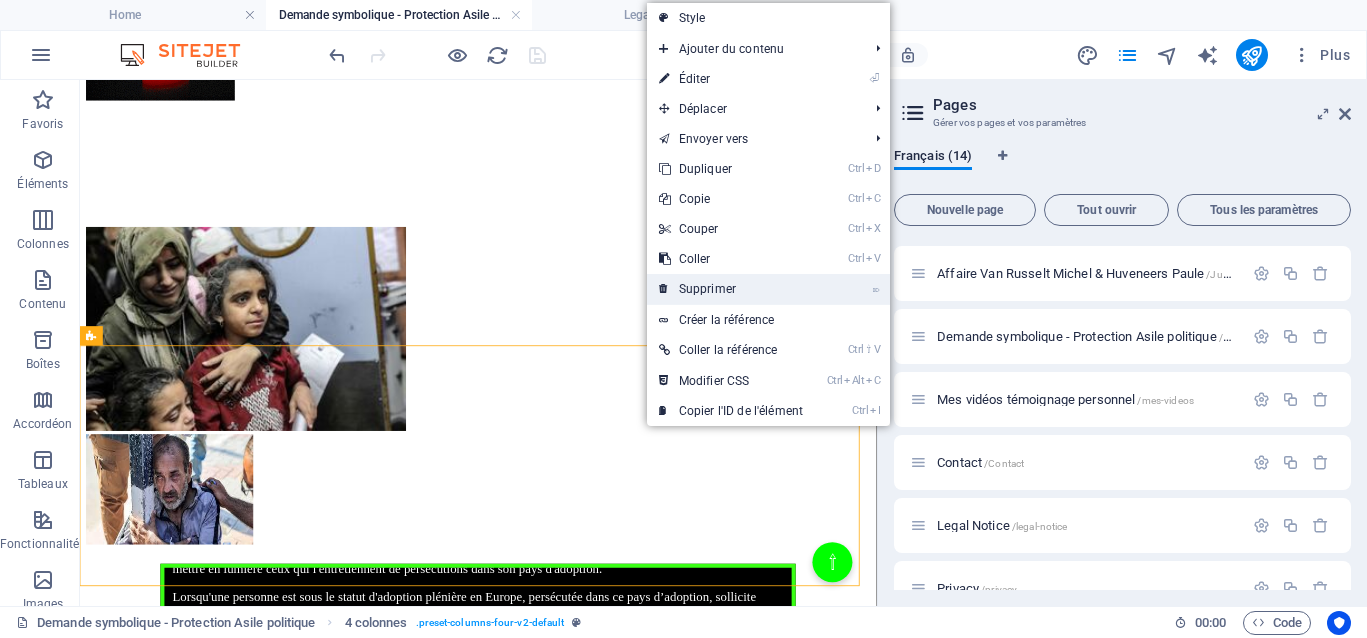 click on "⌦  Supprimer" at bounding box center [731, 289] 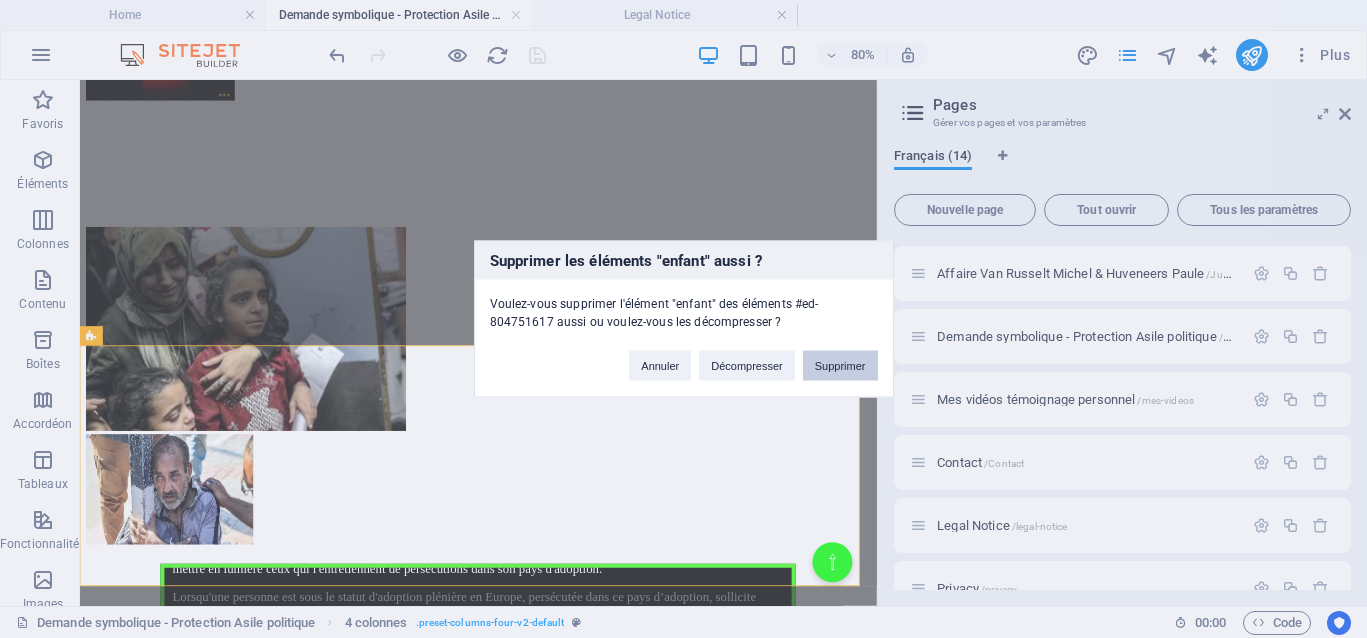 click on "Supprimer" at bounding box center (840, 366) 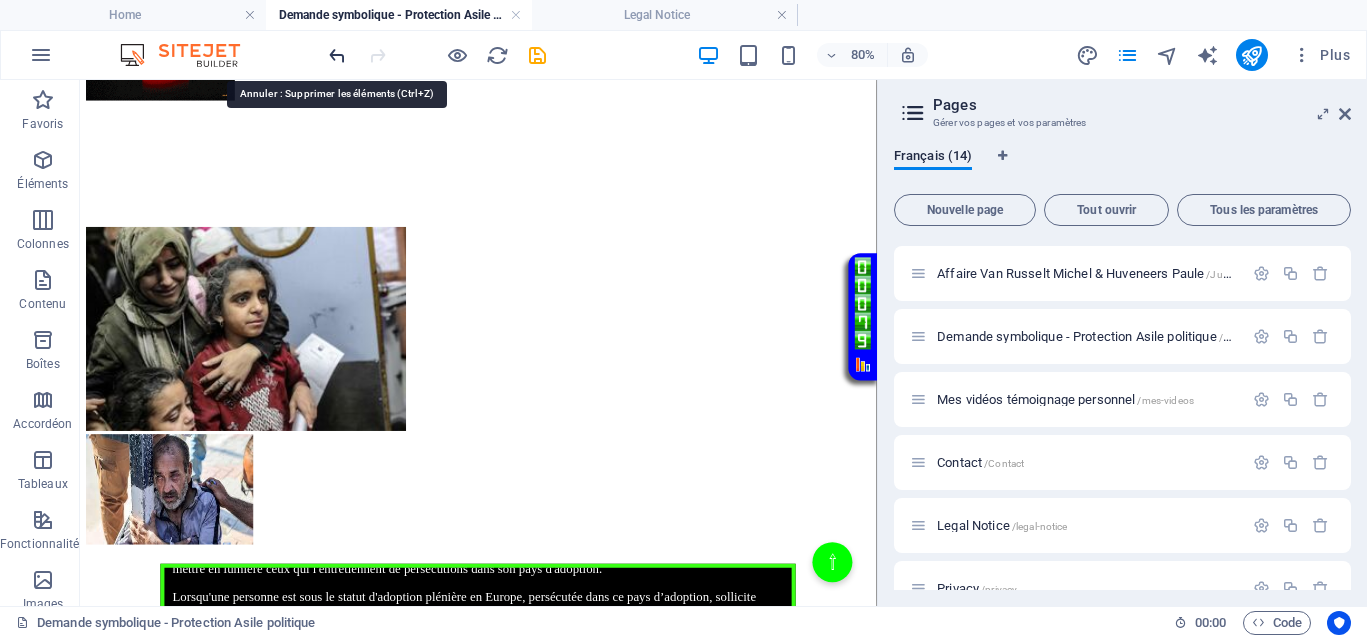 click at bounding box center [337, 55] 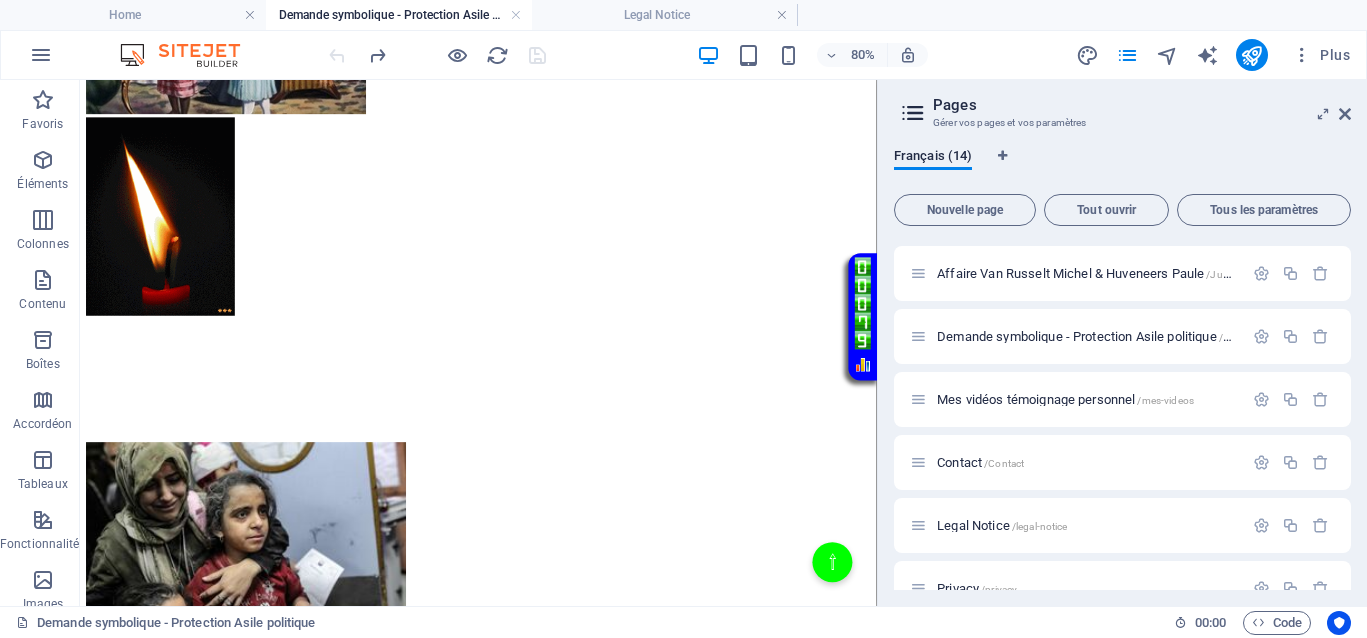 scroll, scrollTop: 375, scrollLeft: 0, axis: vertical 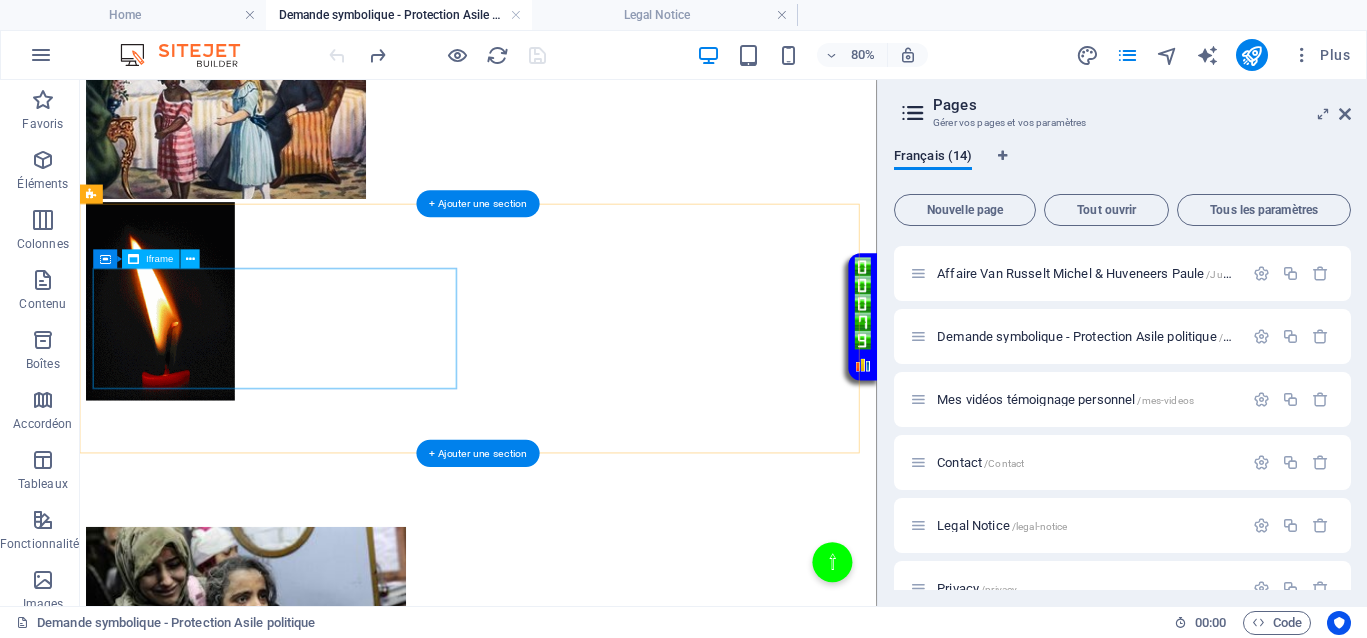 click on "</div>" at bounding box center [578, 562] 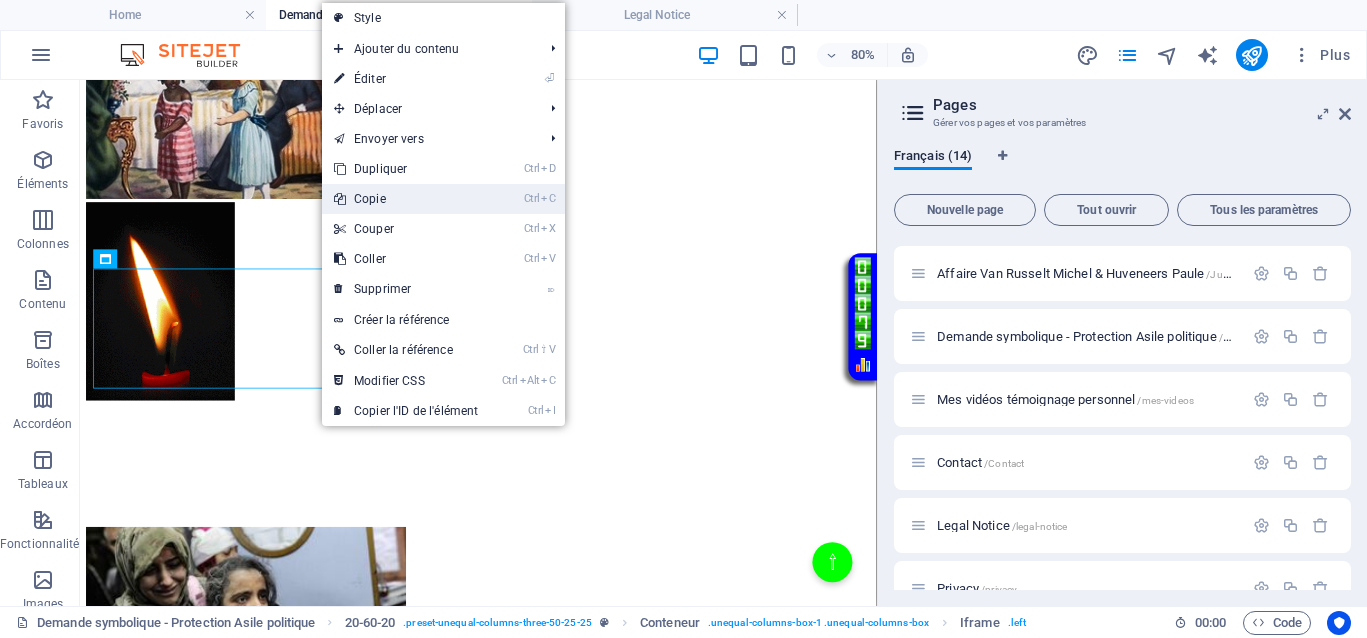 click on "Ctrl C  Copie" at bounding box center (406, 199) 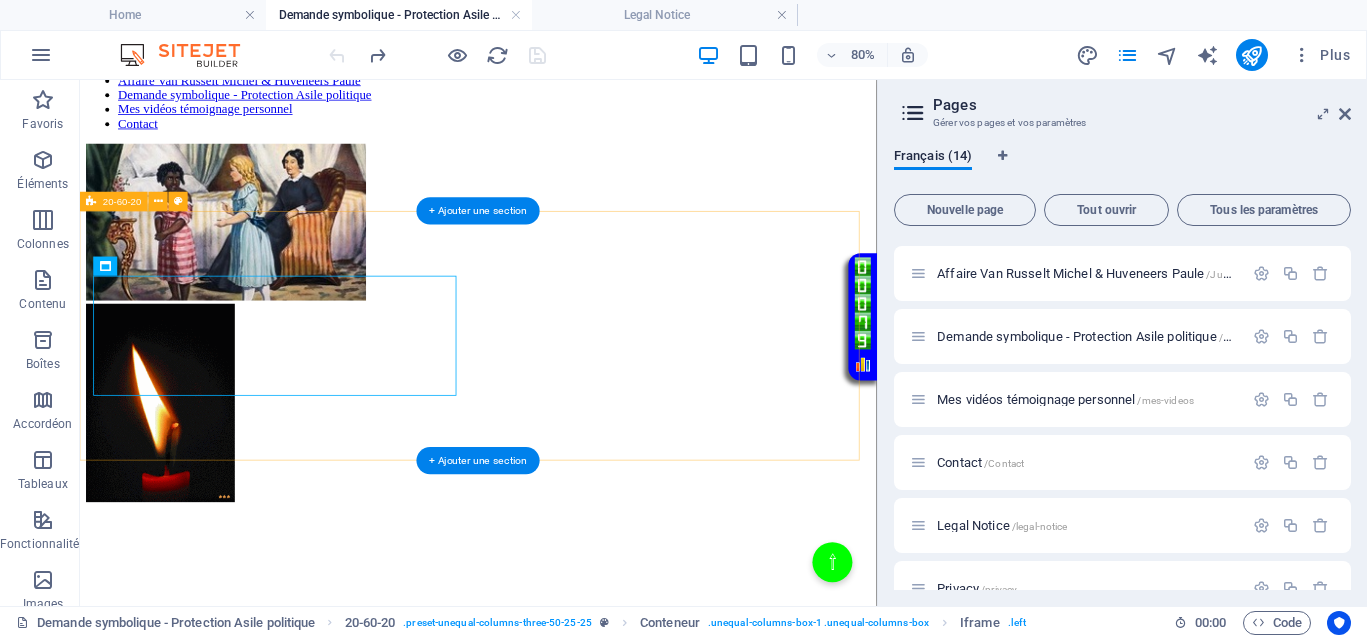 scroll, scrollTop: 125, scrollLeft: 0, axis: vertical 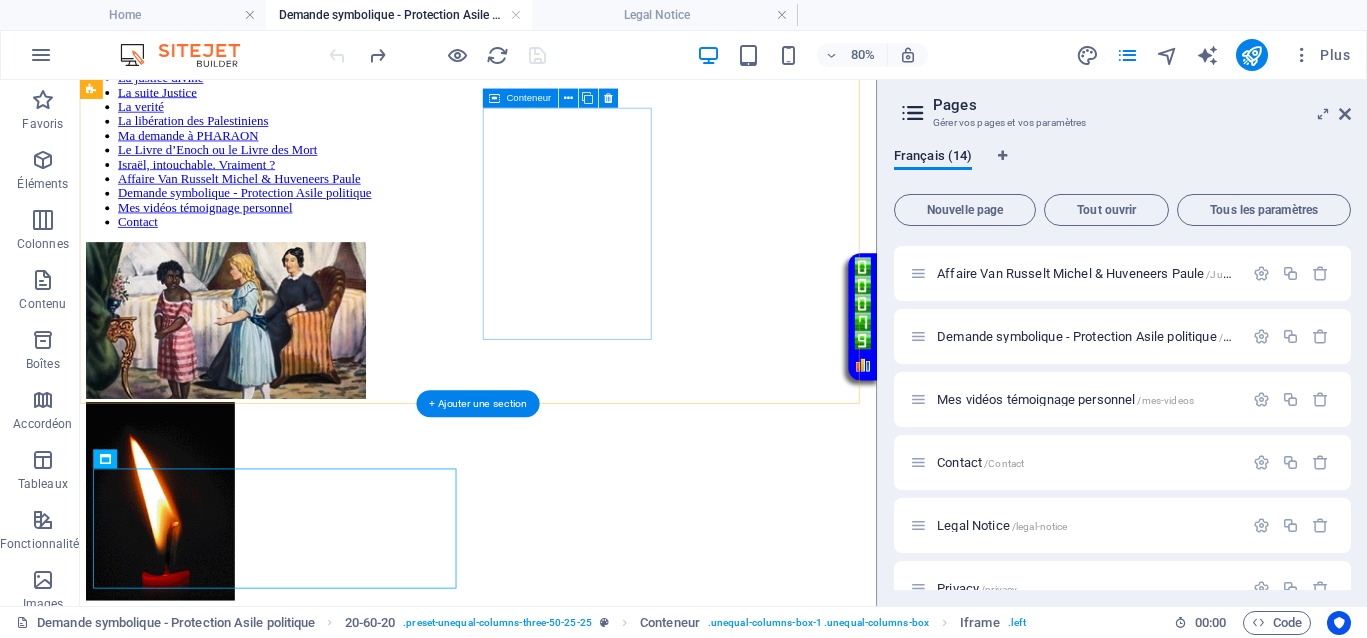 click at bounding box center [578, 383] 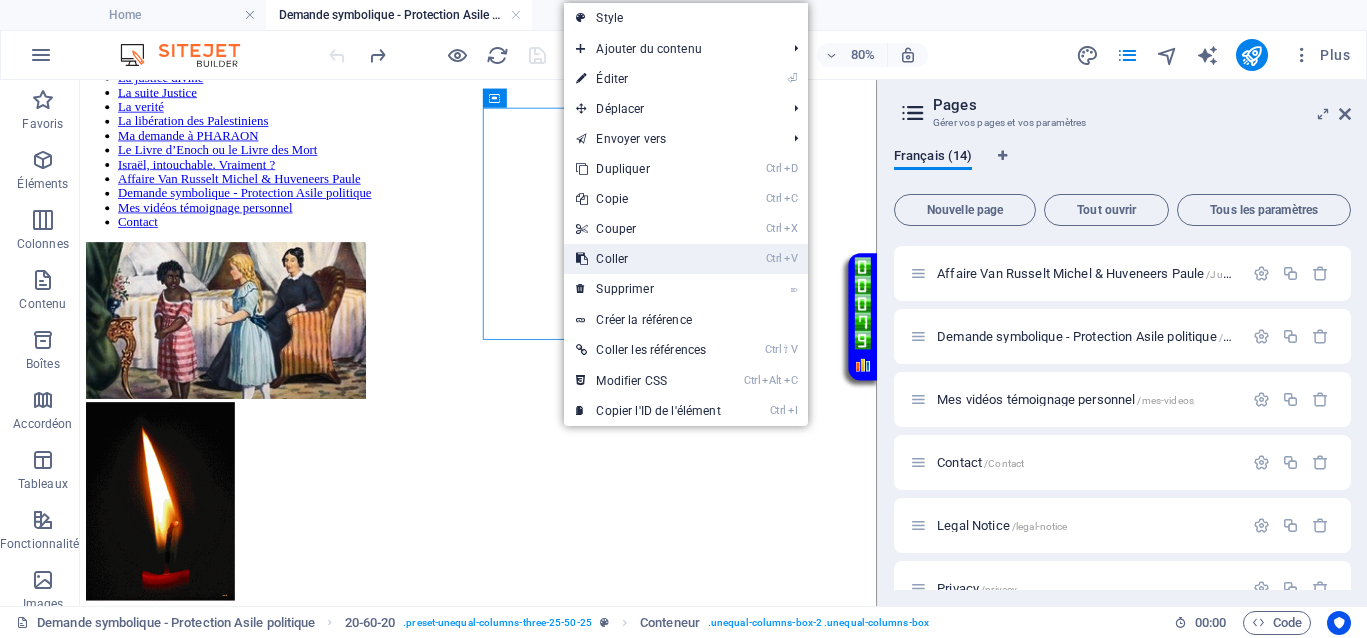 click on "Ctrl V  Coller" at bounding box center (648, 259) 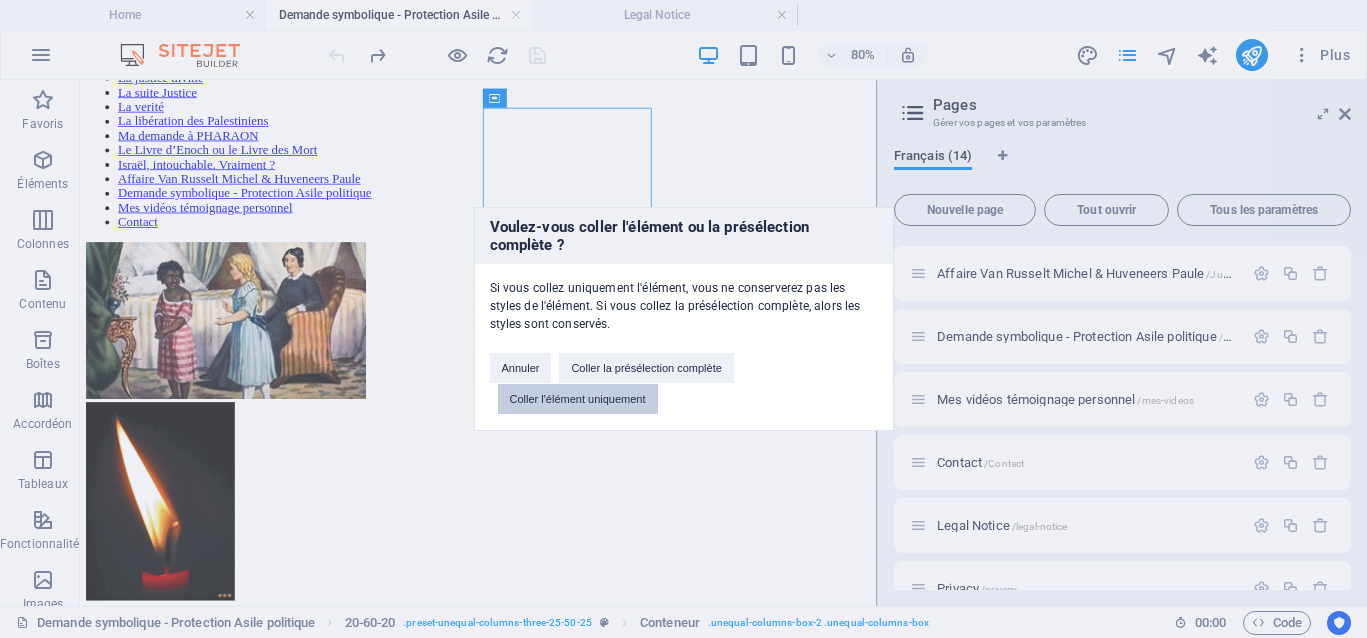 click on "Coller l'élément uniquement" at bounding box center [578, 399] 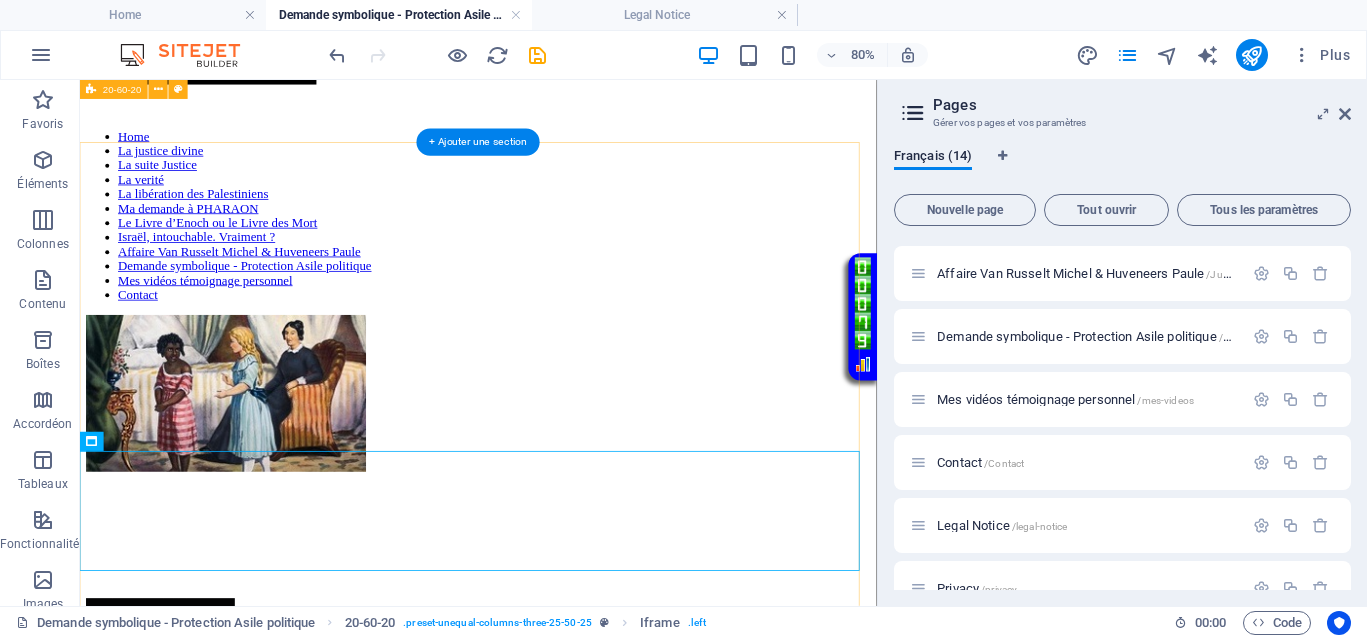 scroll, scrollTop: 0, scrollLeft: 0, axis: both 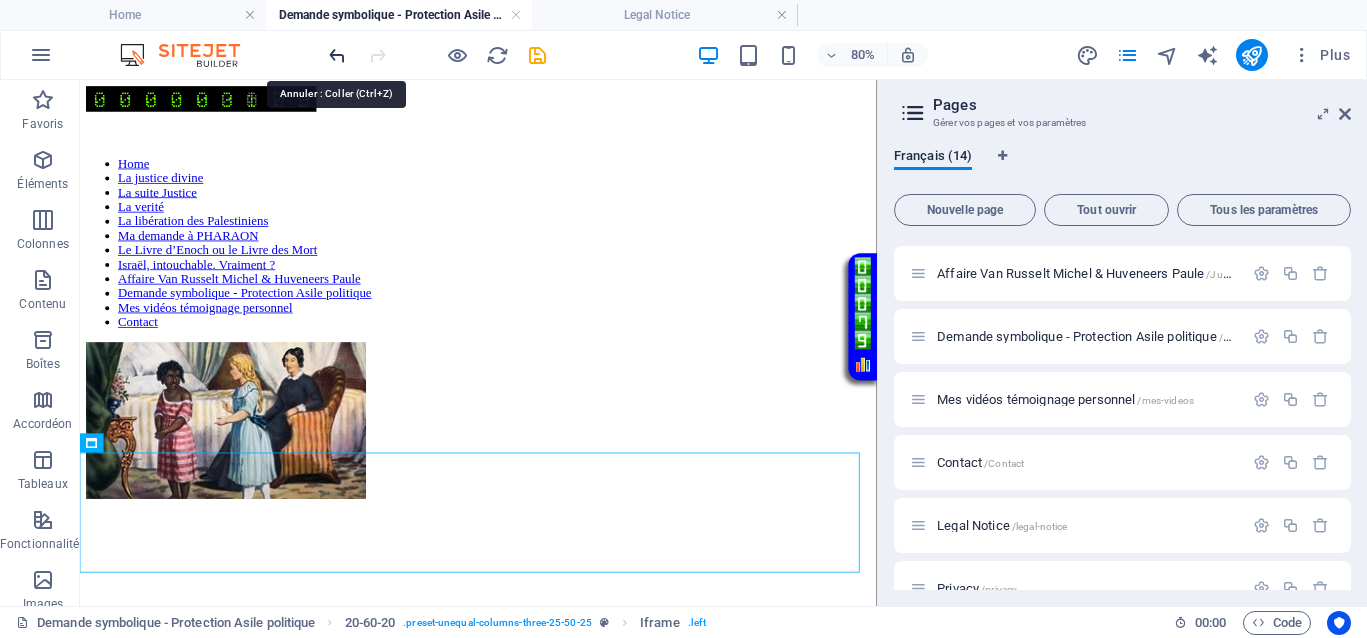 click at bounding box center [337, 55] 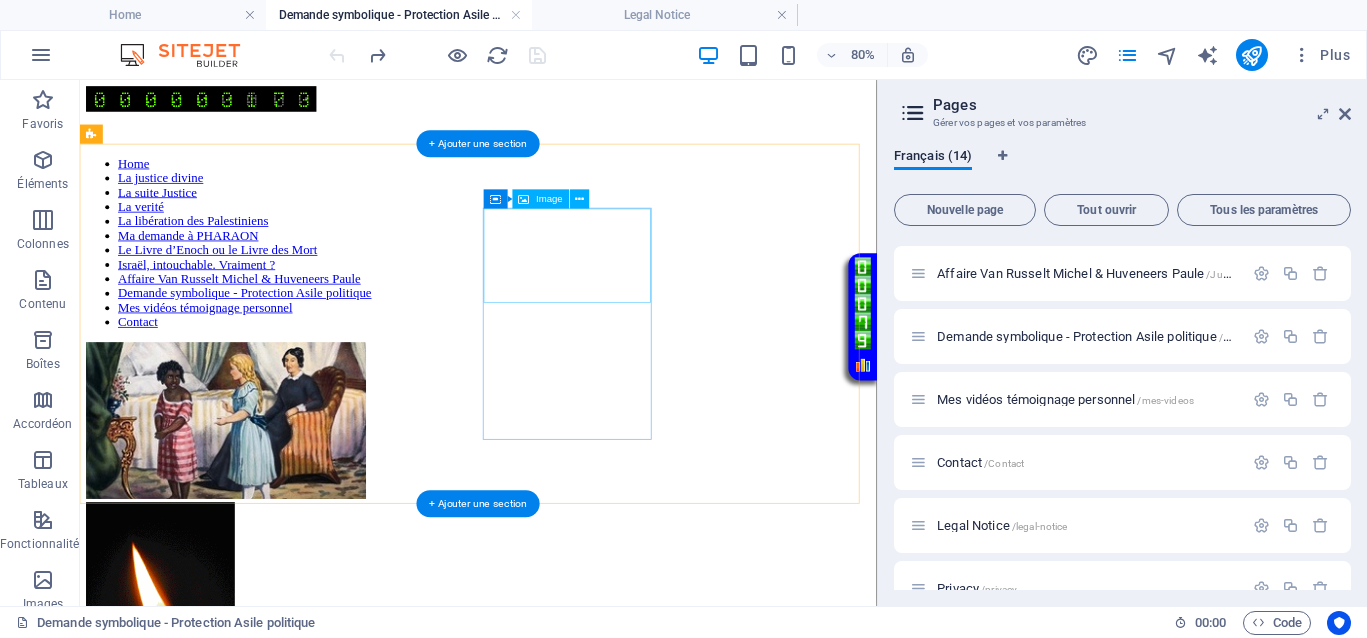 click at bounding box center (578, 508) 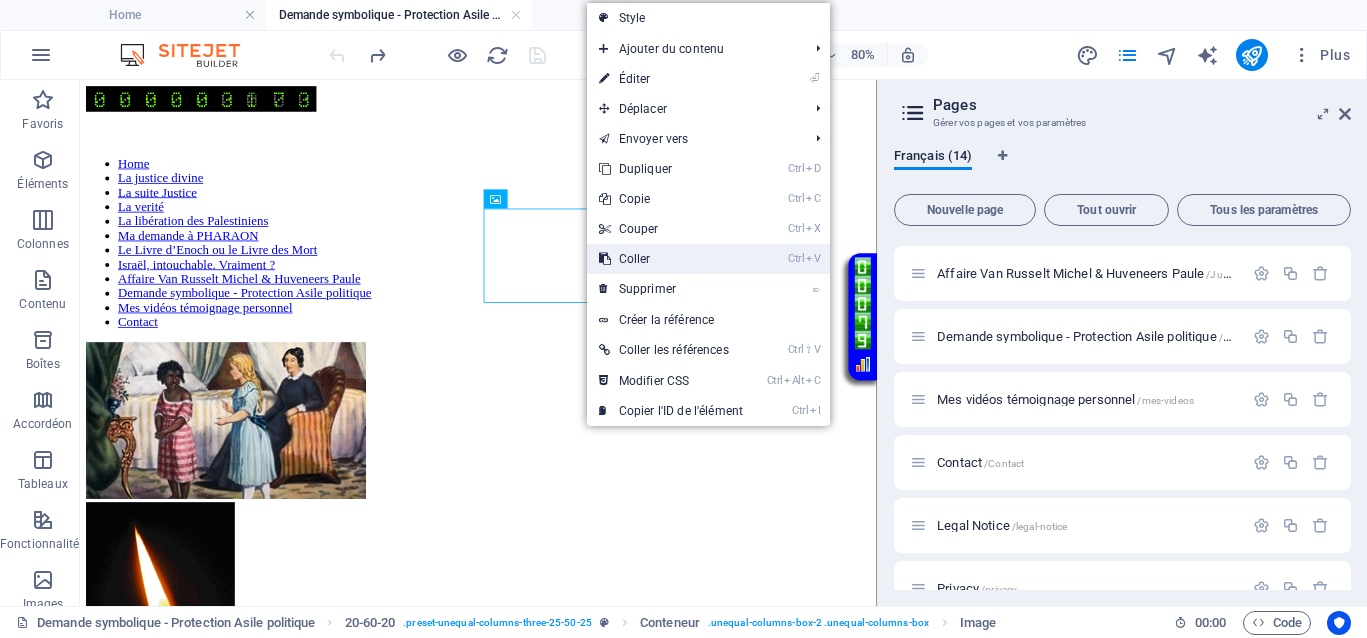 click on "Ctrl V  Coller" at bounding box center [671, 259] 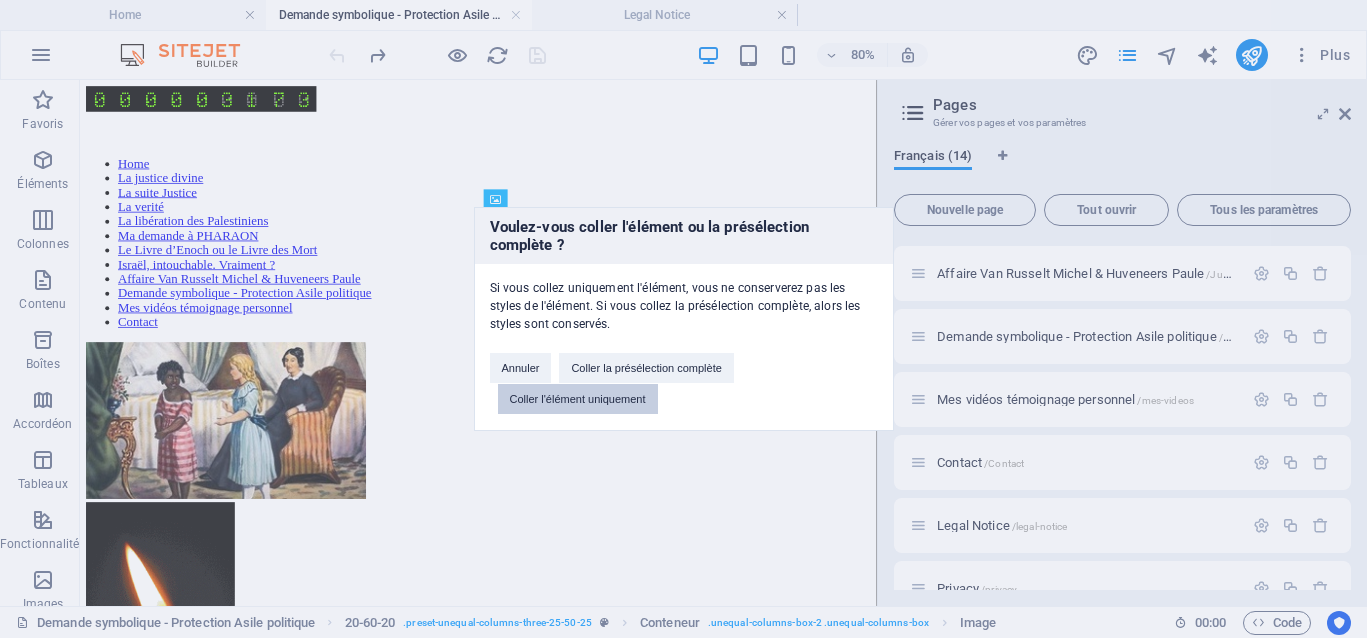 click on "Coller l'élément uniquement" at bounding box center [578, 399] 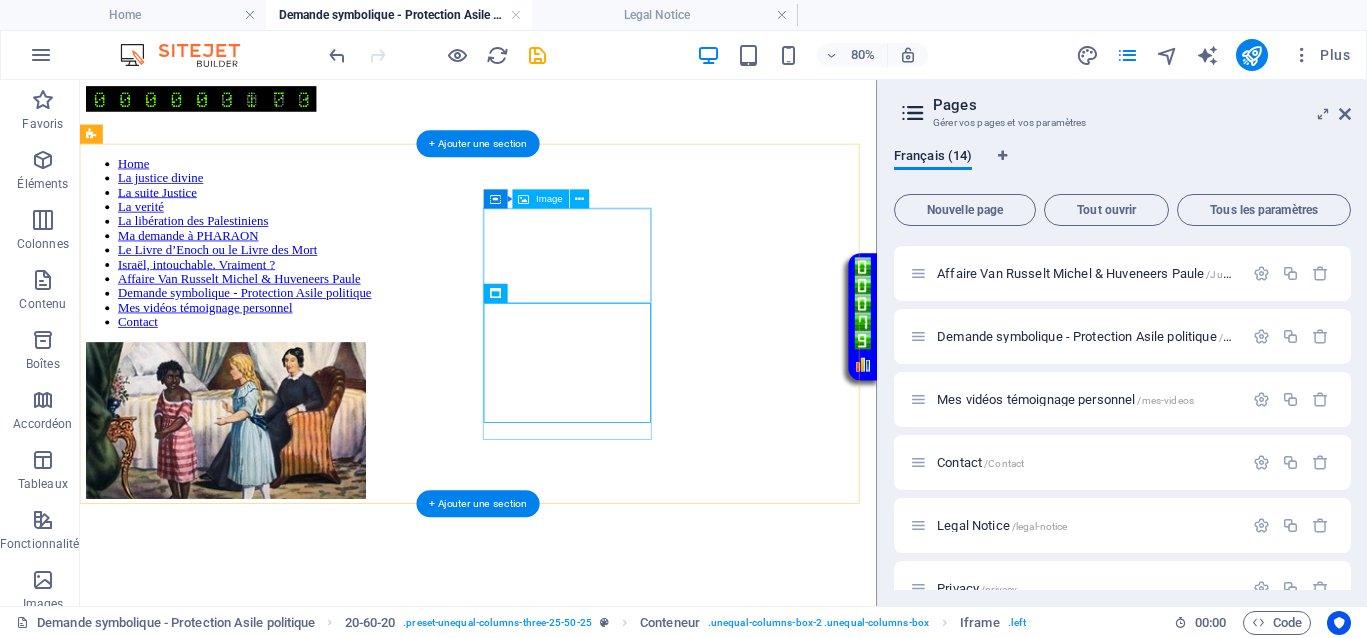 click at bounding box center (578, 508) 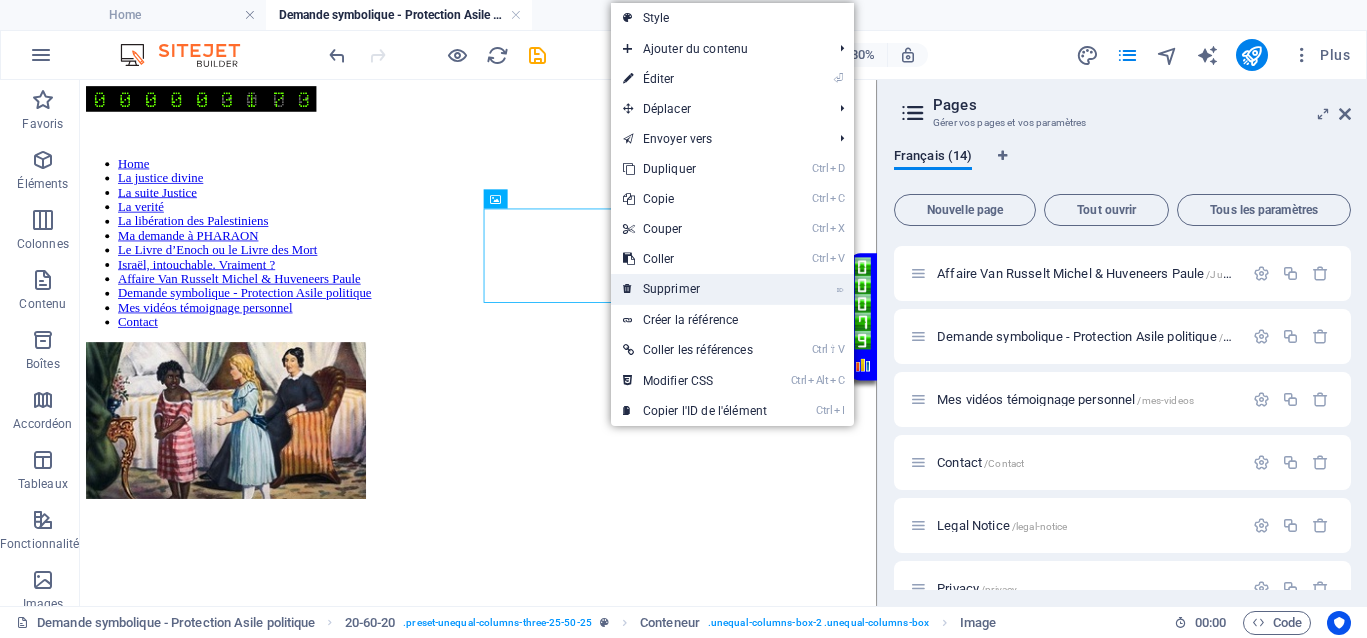 click on "⌦  Supprimer" at bounding box center [695, 289] 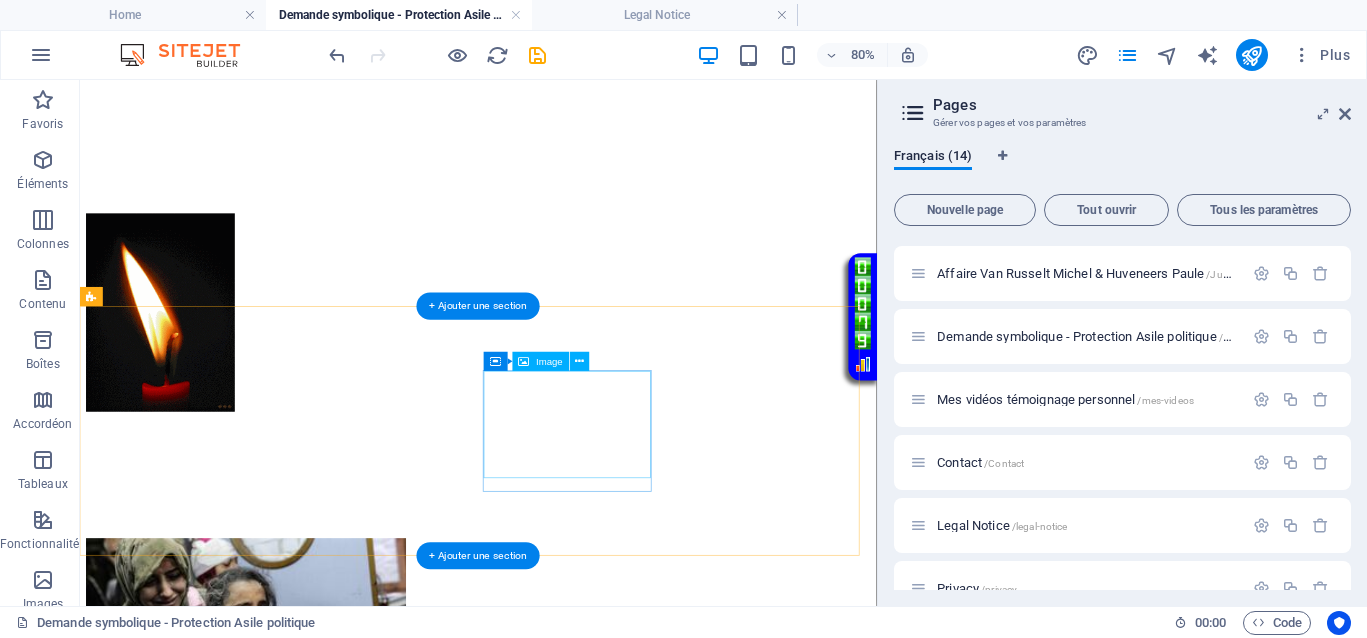 scroll, scrollTop: 375, scrollLeft: 0, axis: vertical 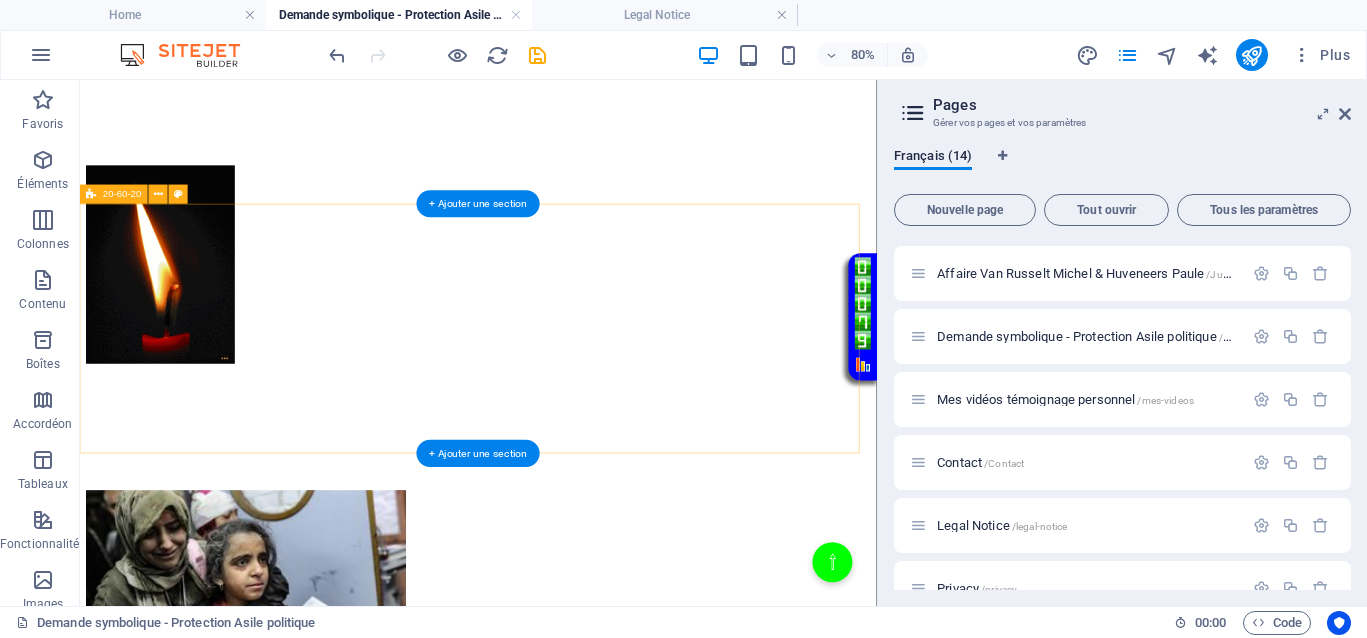 click on "</div>" at bounding box center [578, 716] 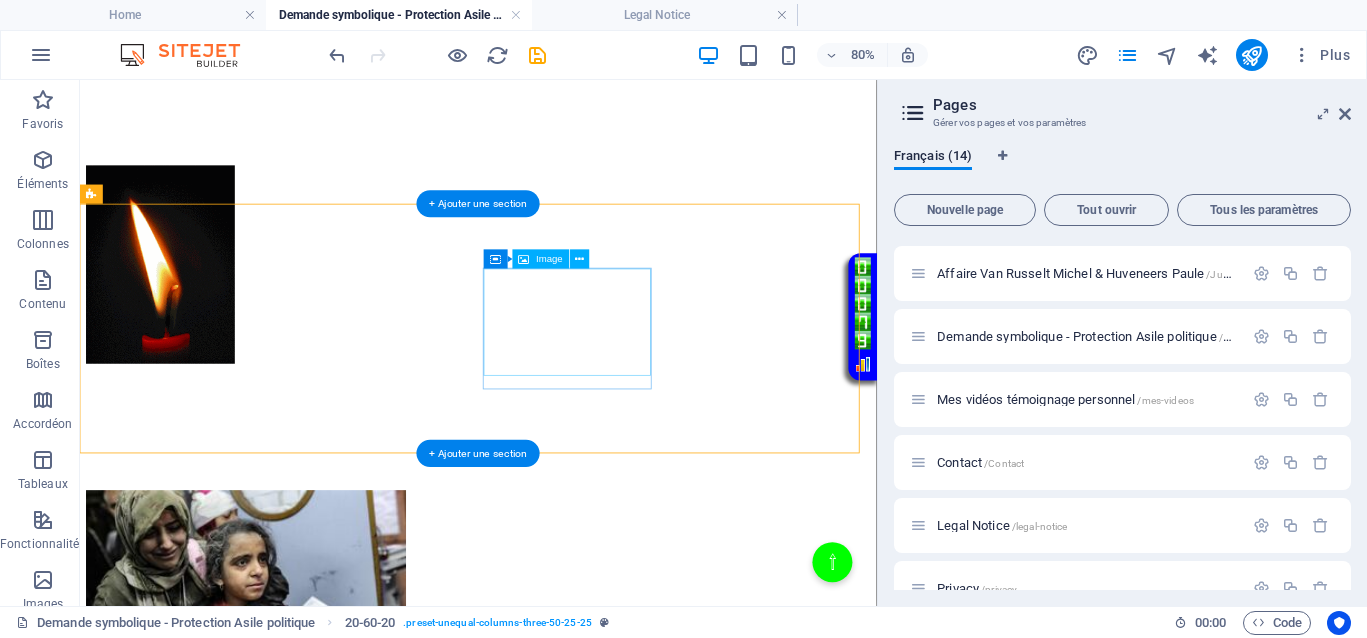 click at bounding box center [578, 722] 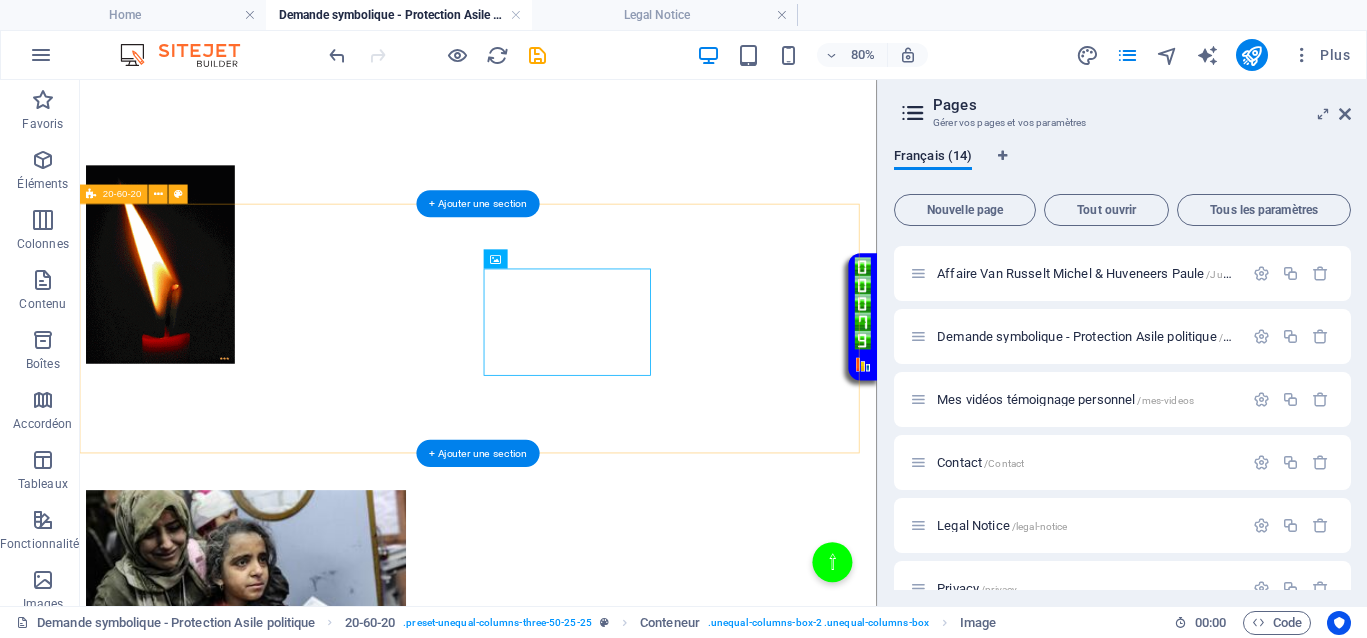 click on "</div>" at bounding box center [578, 716] 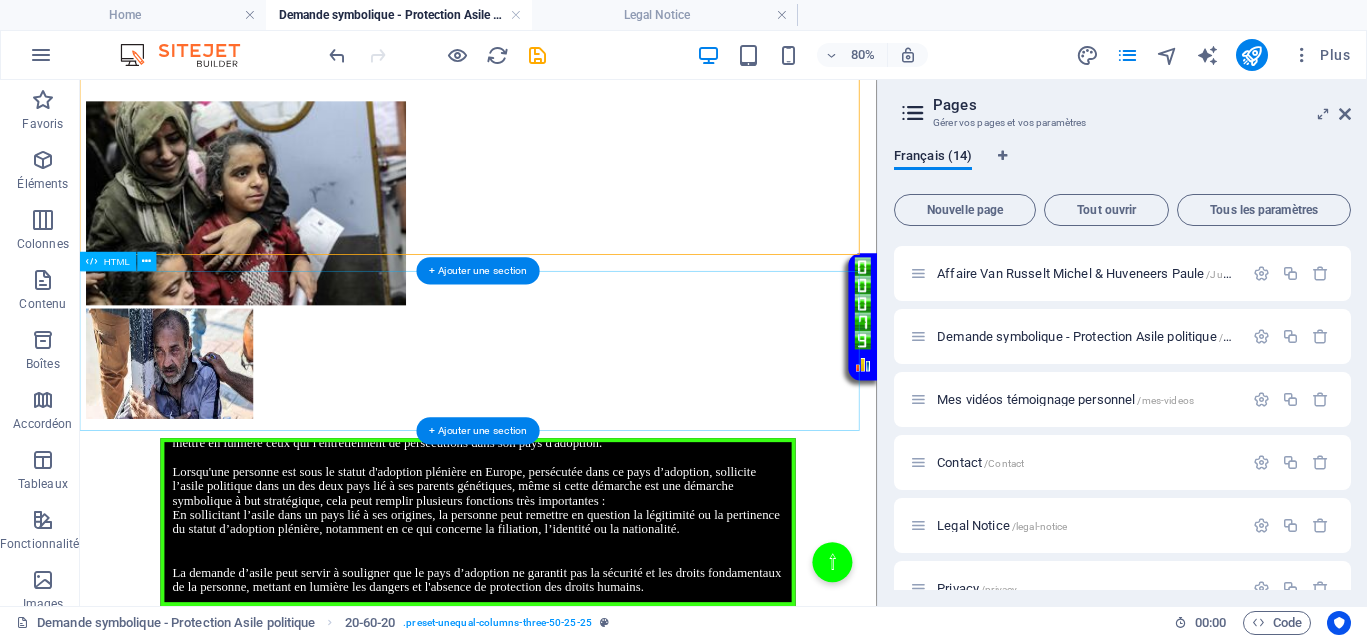 scroll, scrollTop: 875, scrollLeft: 0, axis: vertical 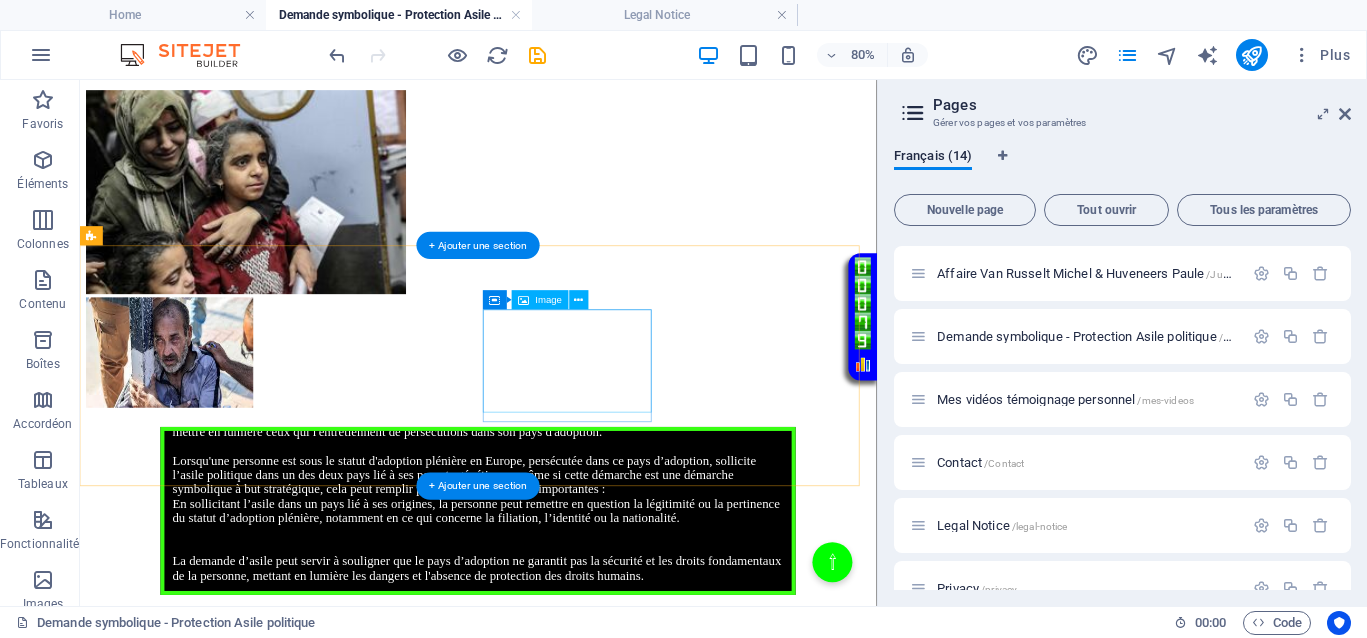click at bounding box center [578, 1598] 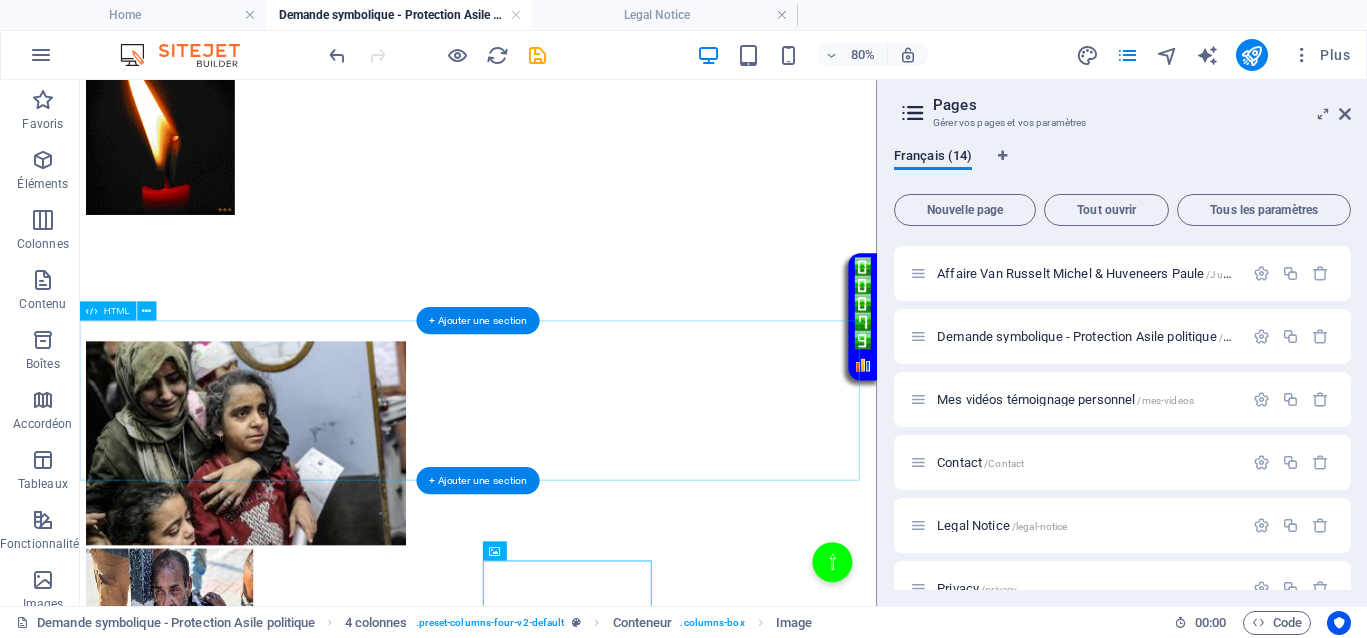 scroll, scrollTop: 500, scrollLeft: 0, axis: vertical 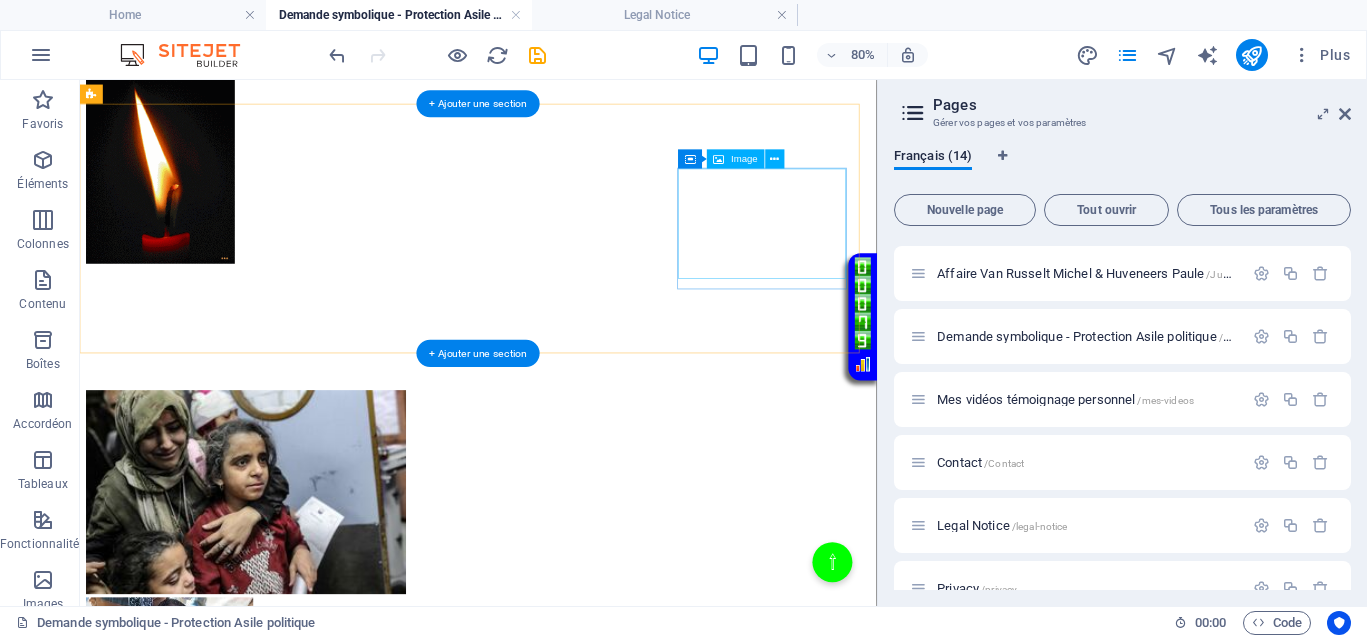 click at bounding box center [578, 798] 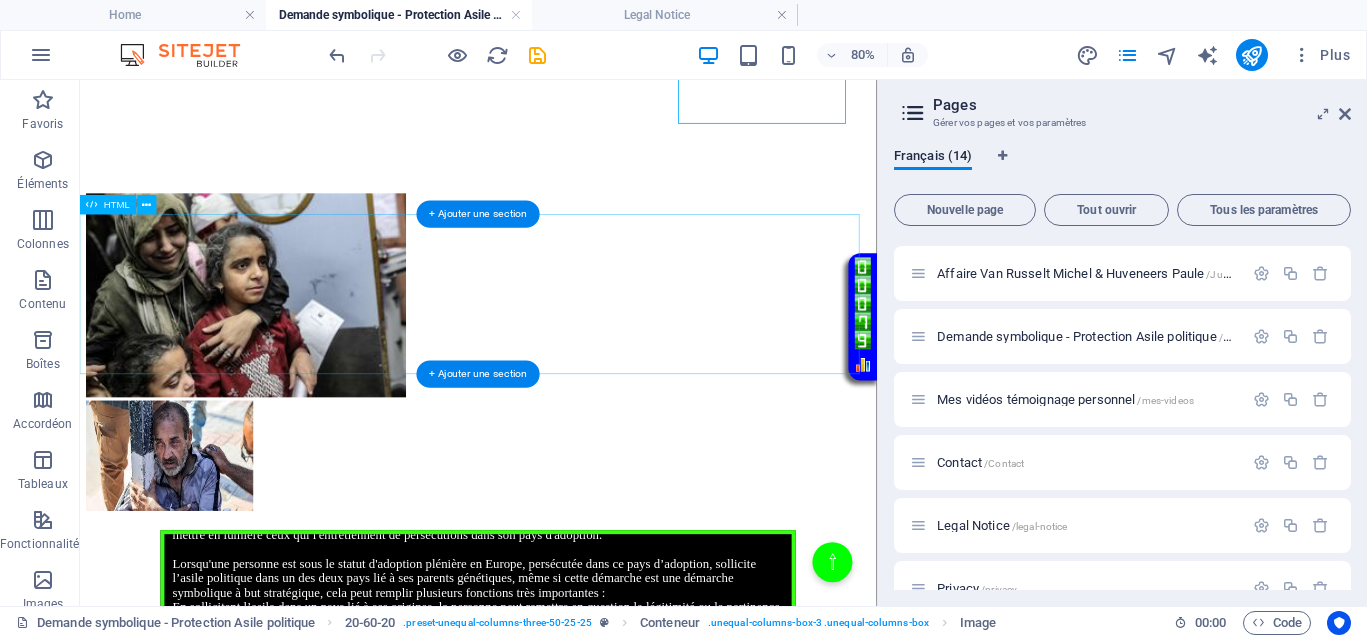 scroll, scrollTop: 750, scrollLeft: 0, axis: vertical 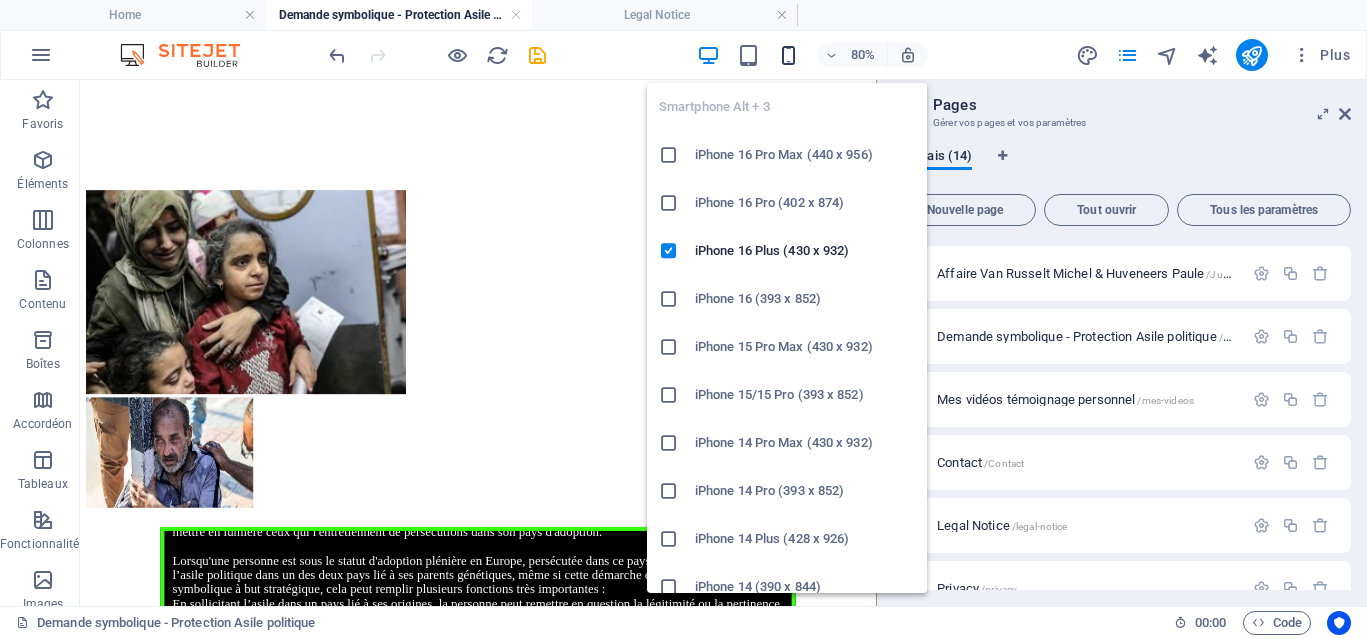 click at bounding box center (788, 55) 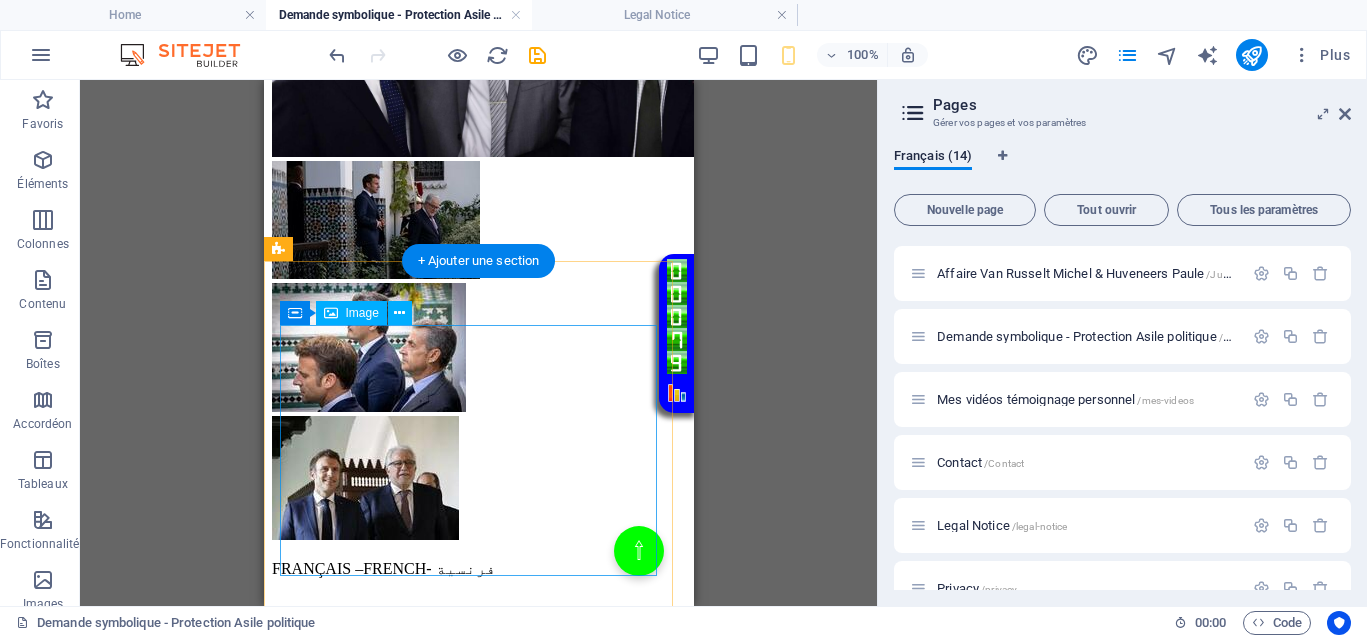 scroll, scrollTop: 1750, scrollLeft: 0, axis: vertical 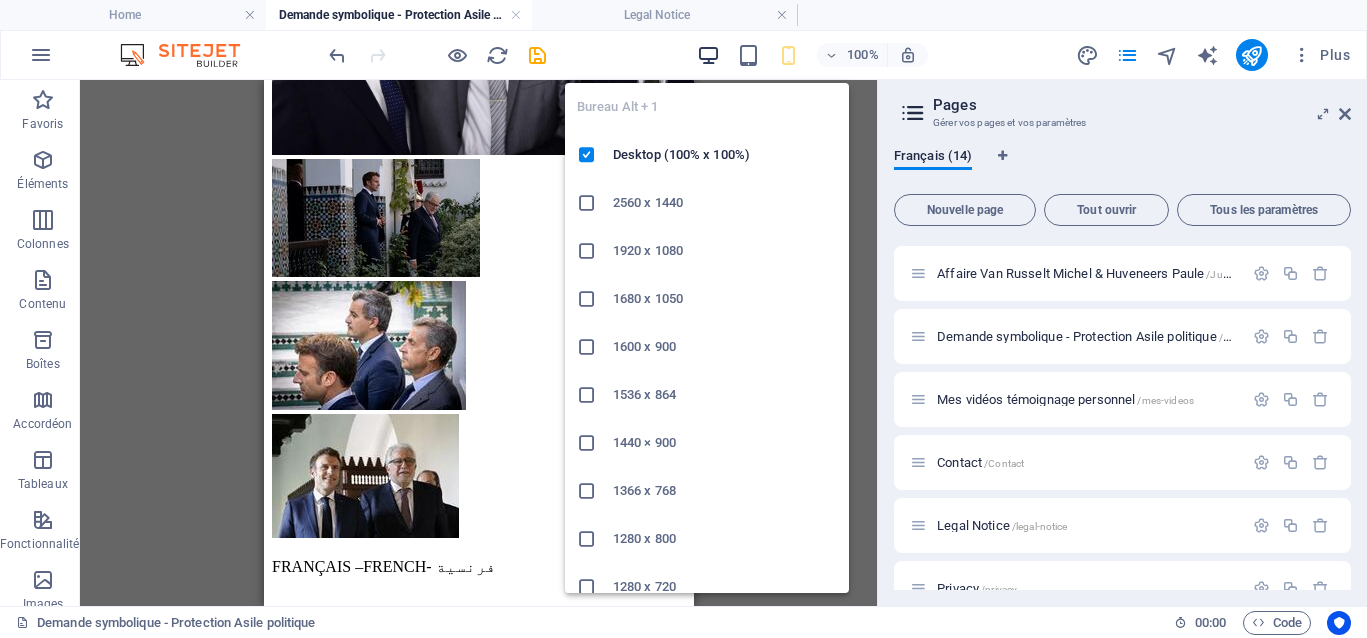 click at bounding box center [708, 55] 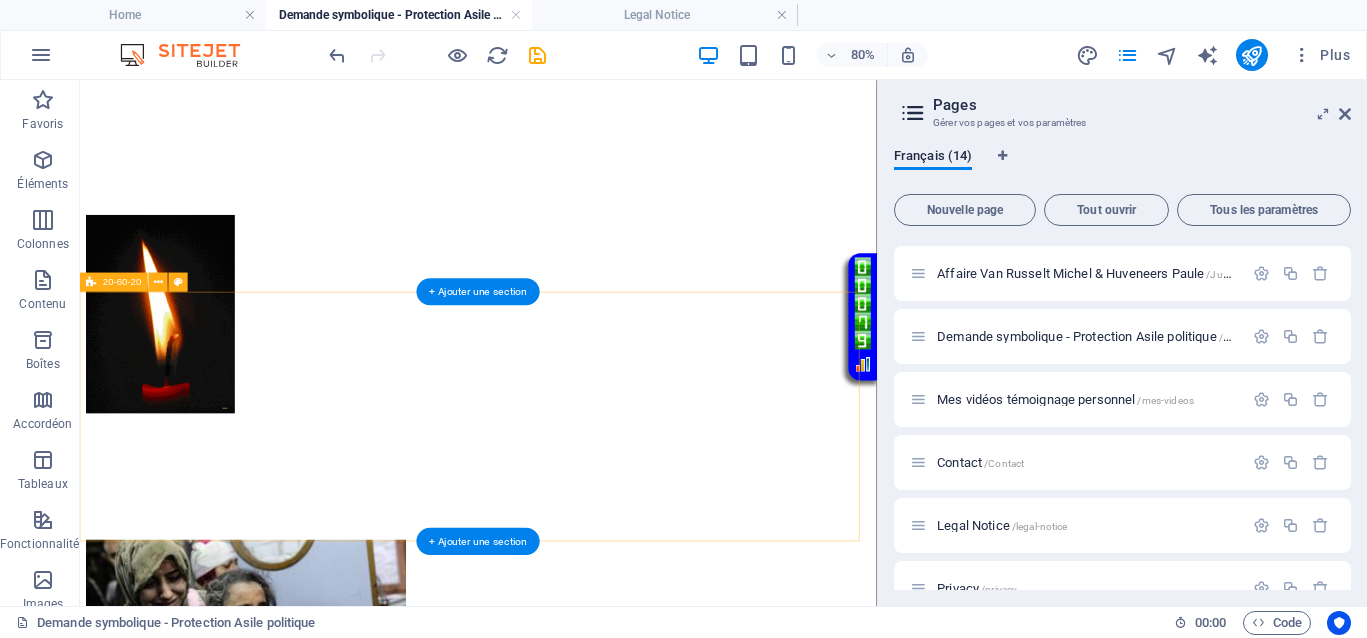 scroll, scrollTop: 250, scrollLeft: 0, axis: vertical 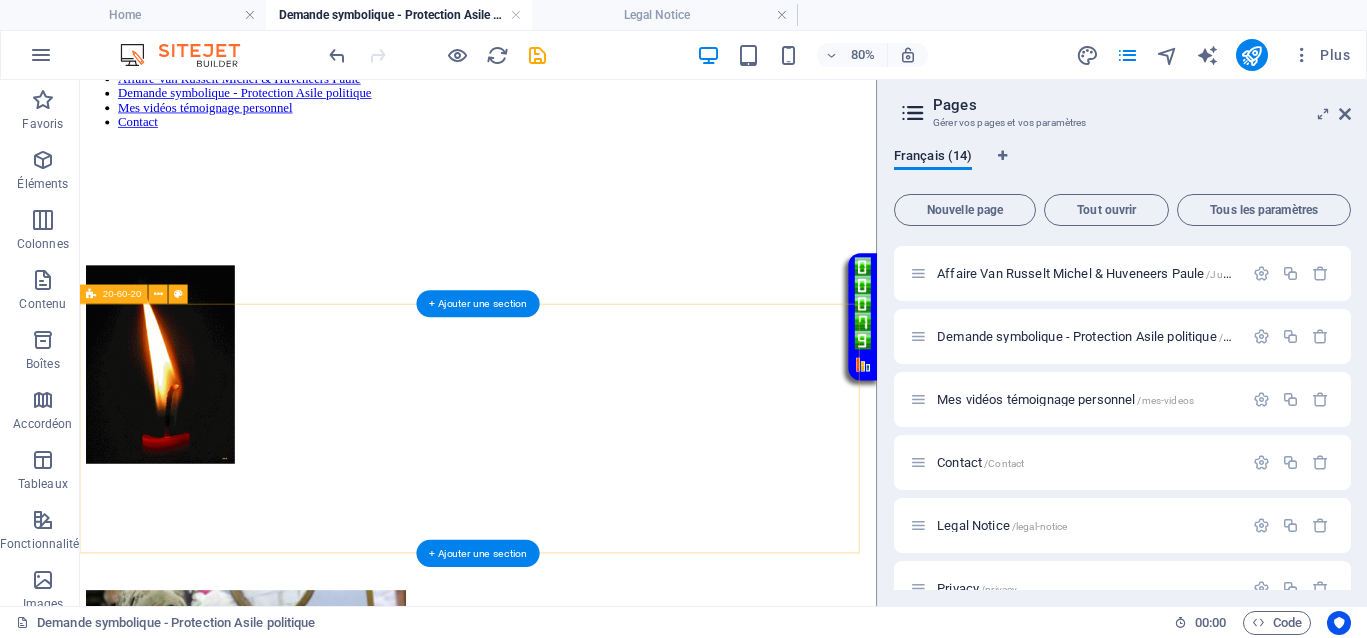 click on "</div>" at bounding box center (578, 841) 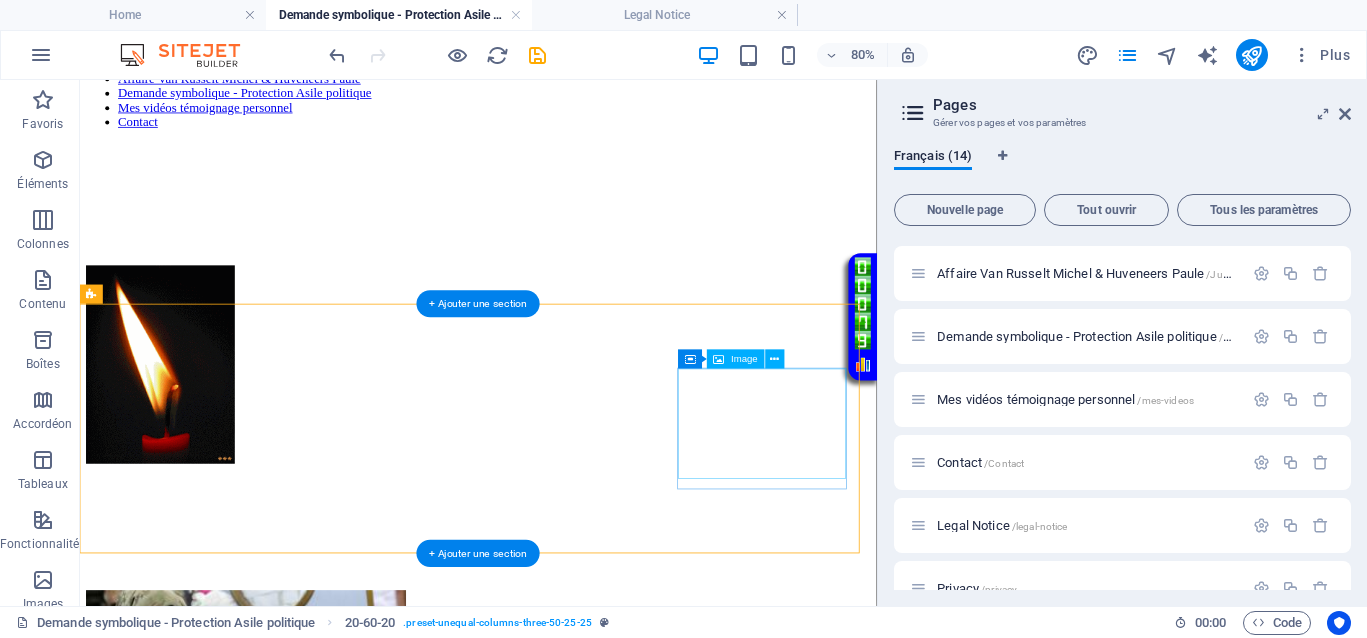 click at bounding box center (578, 1048) 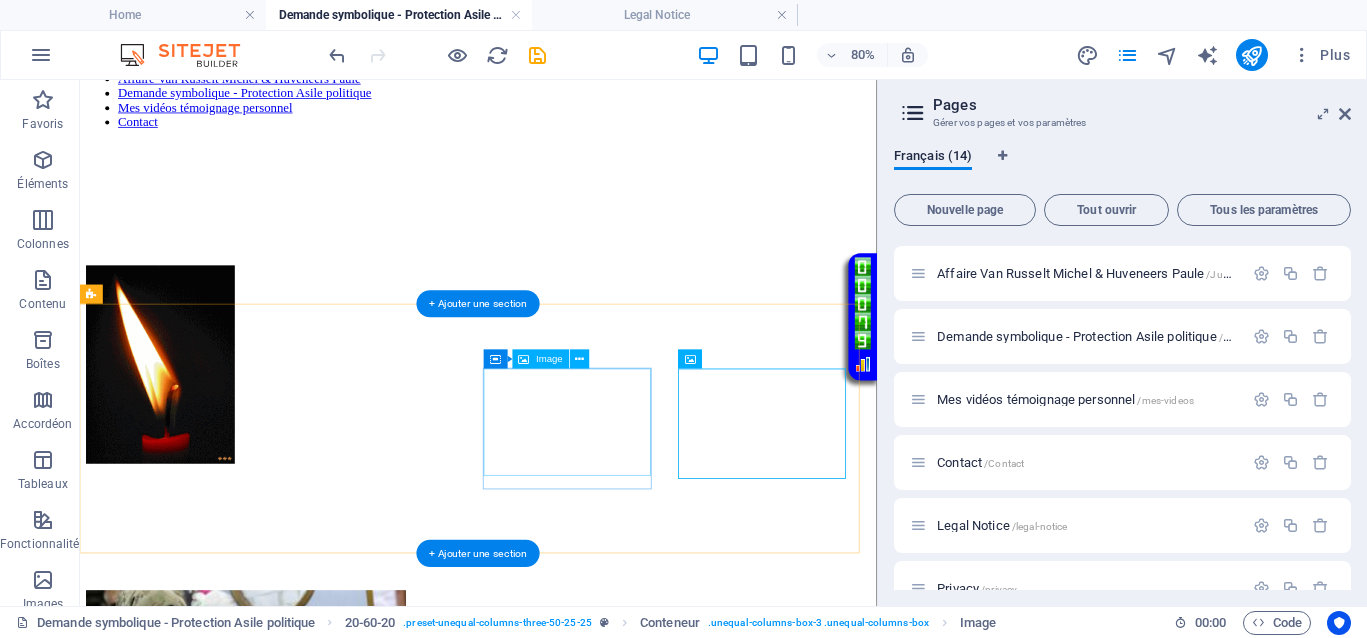 click at bounding box center (578, 847) 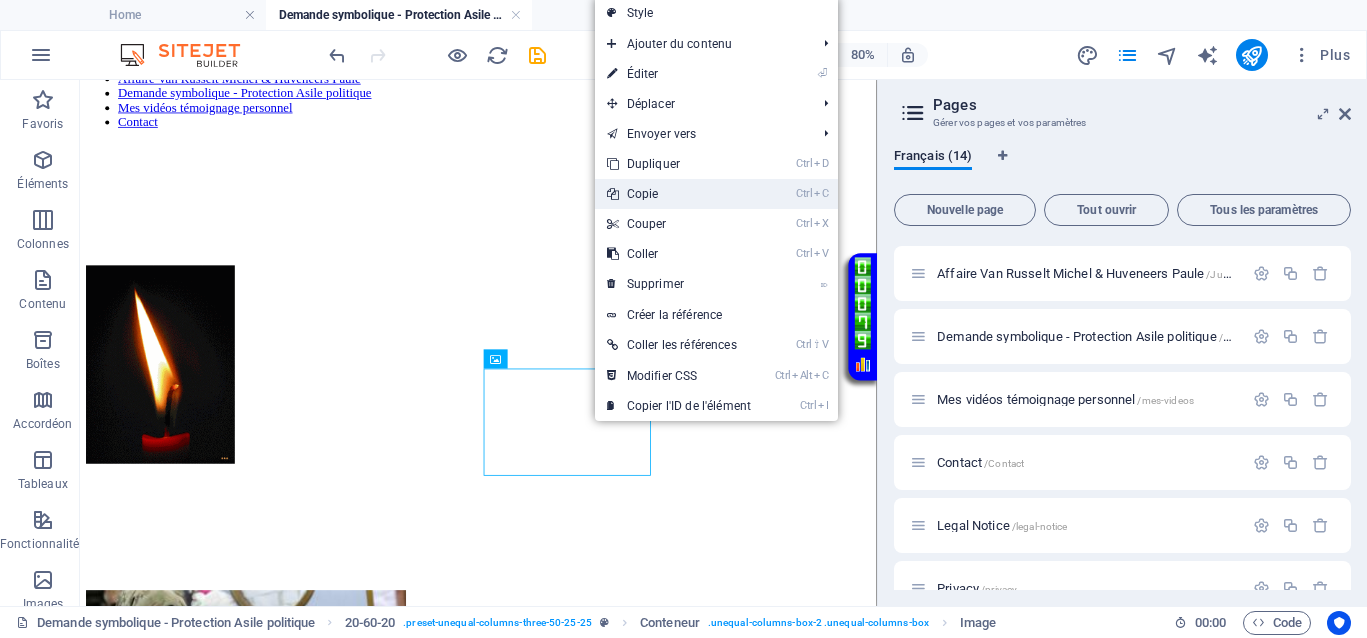 click on "Ctrl C  Copie" at bounding box center [679, 194] 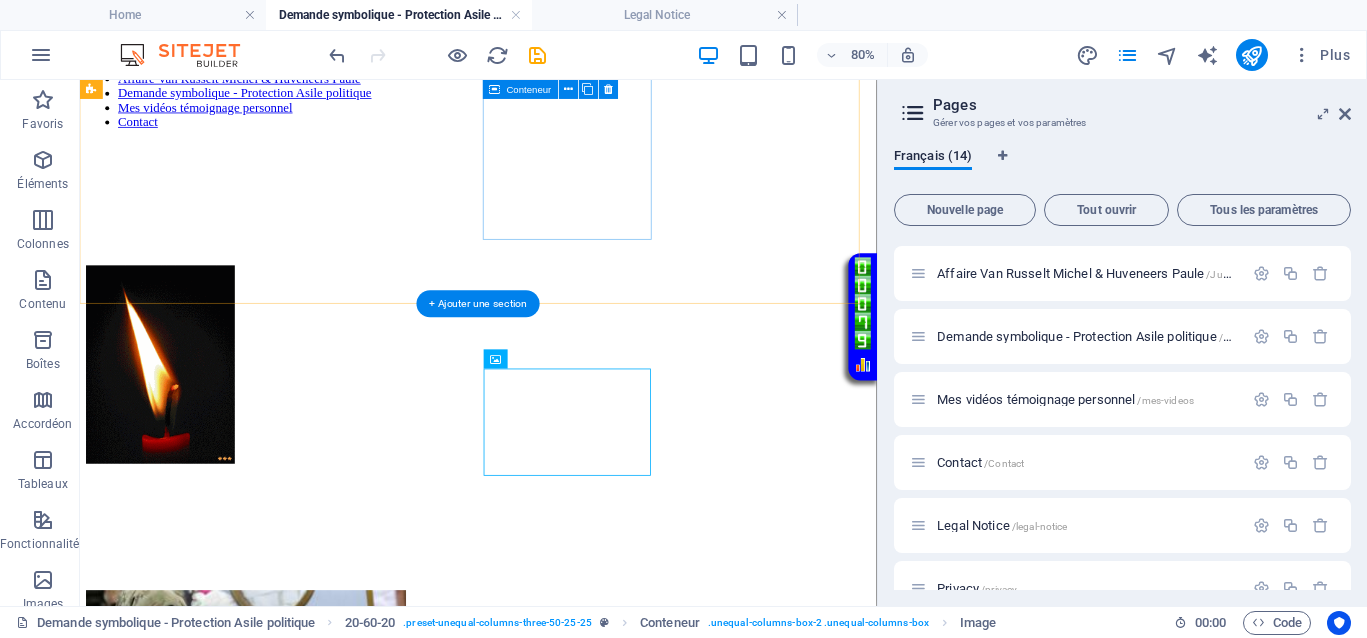 click on "</div>" at bounding box center [578, 235] 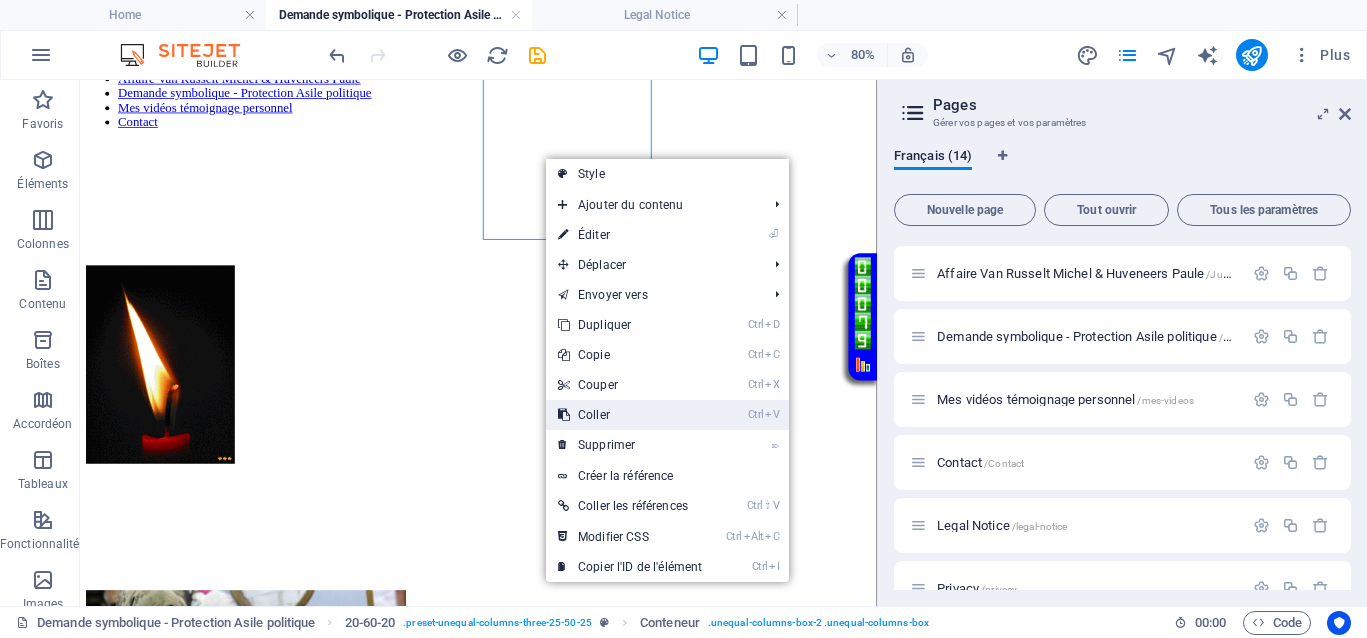 click on "Ctrl V  Coller" at bounding box center (630, 415) 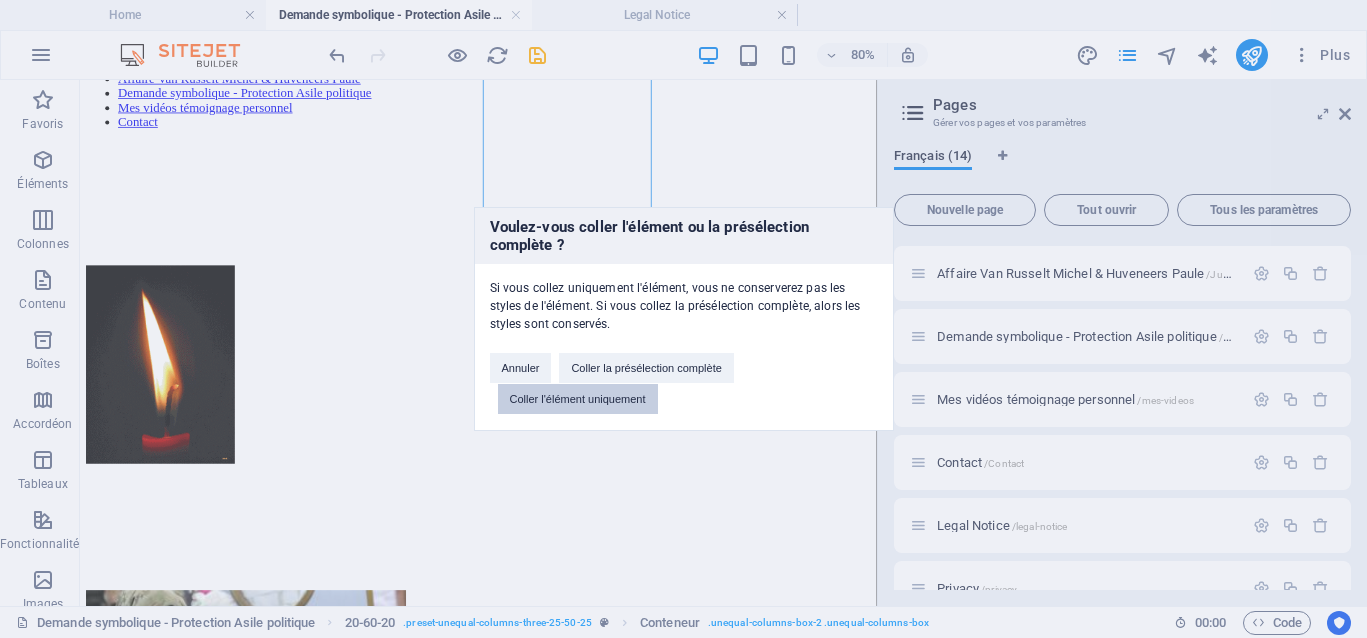 click on "Coller l'élément uniquement" at bounding box center (578, 399) 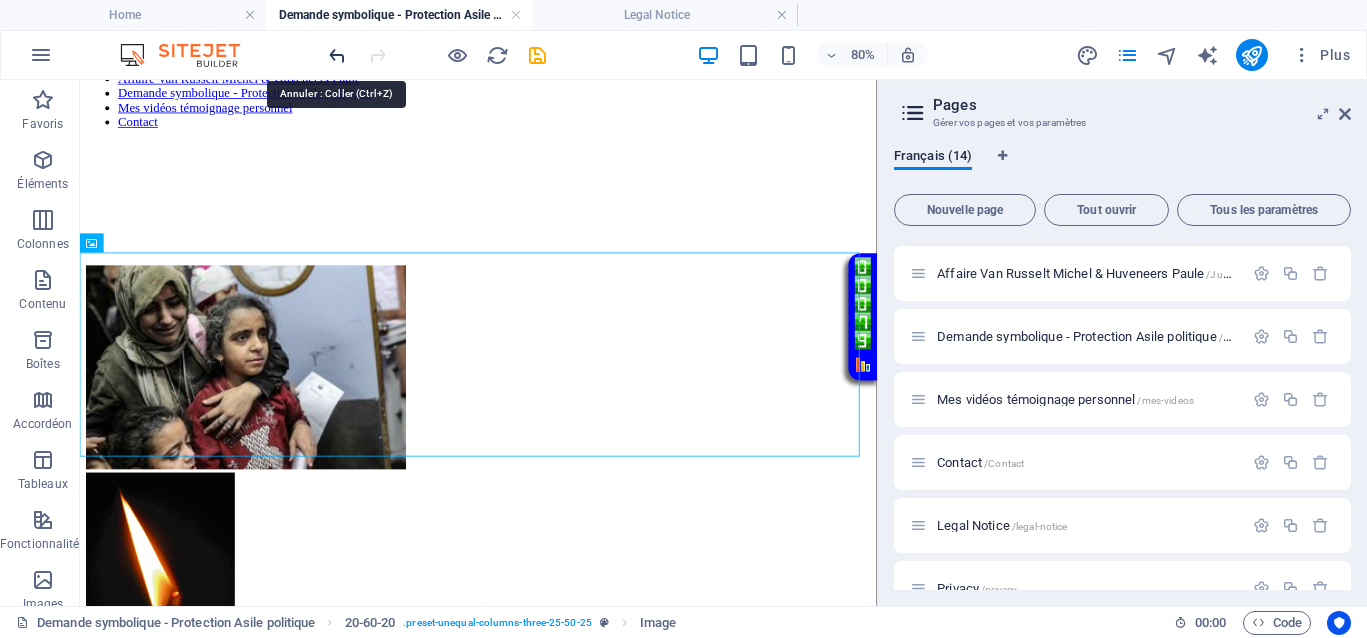 click at bounding box center (337, 55) 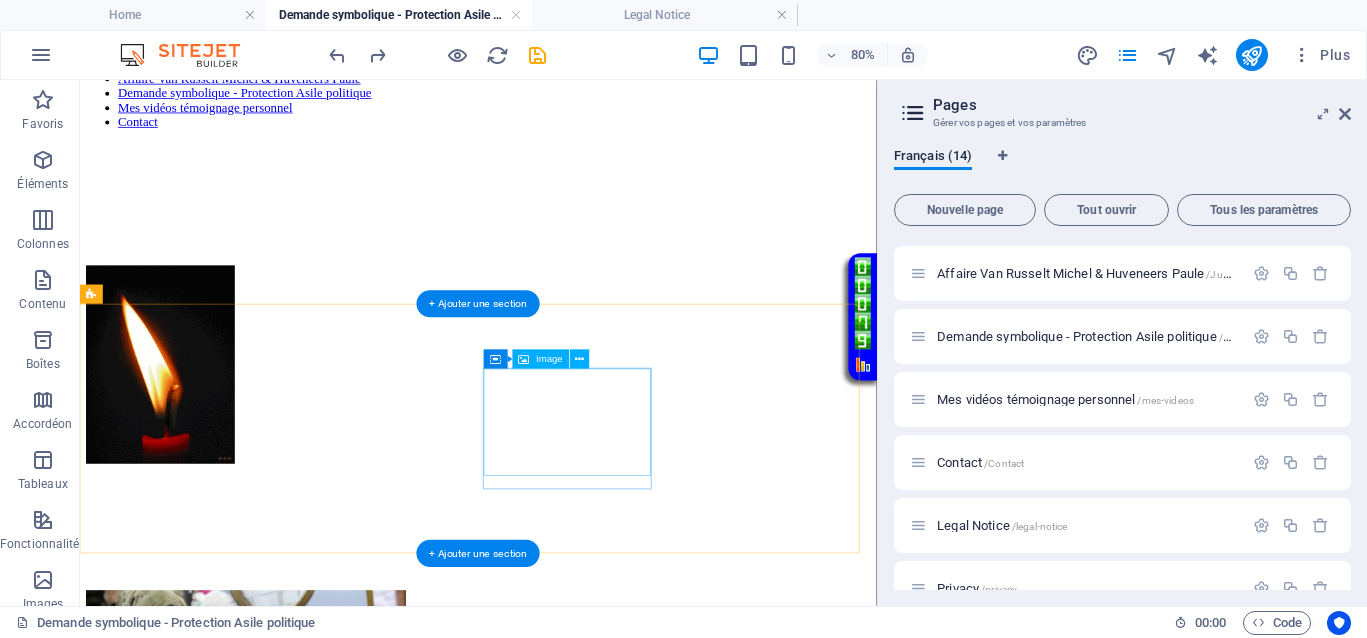 click at bounding box center [578, 847] 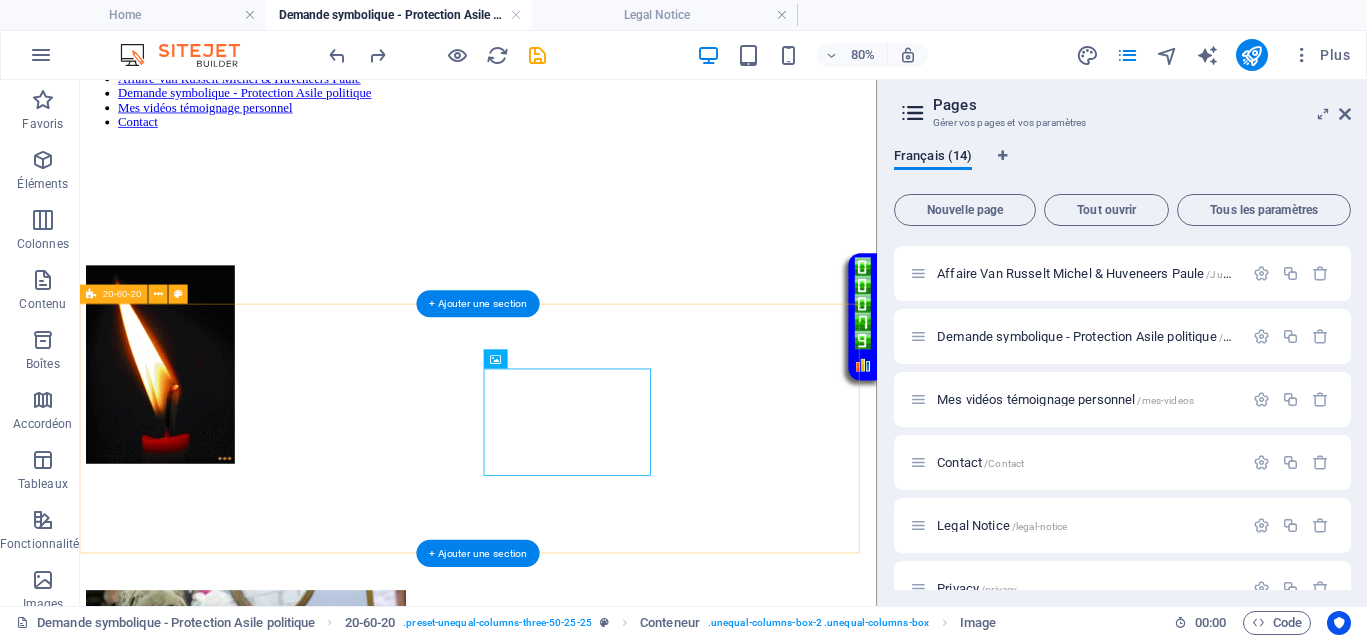 click on "</div>" at bounding box center (578, 841) 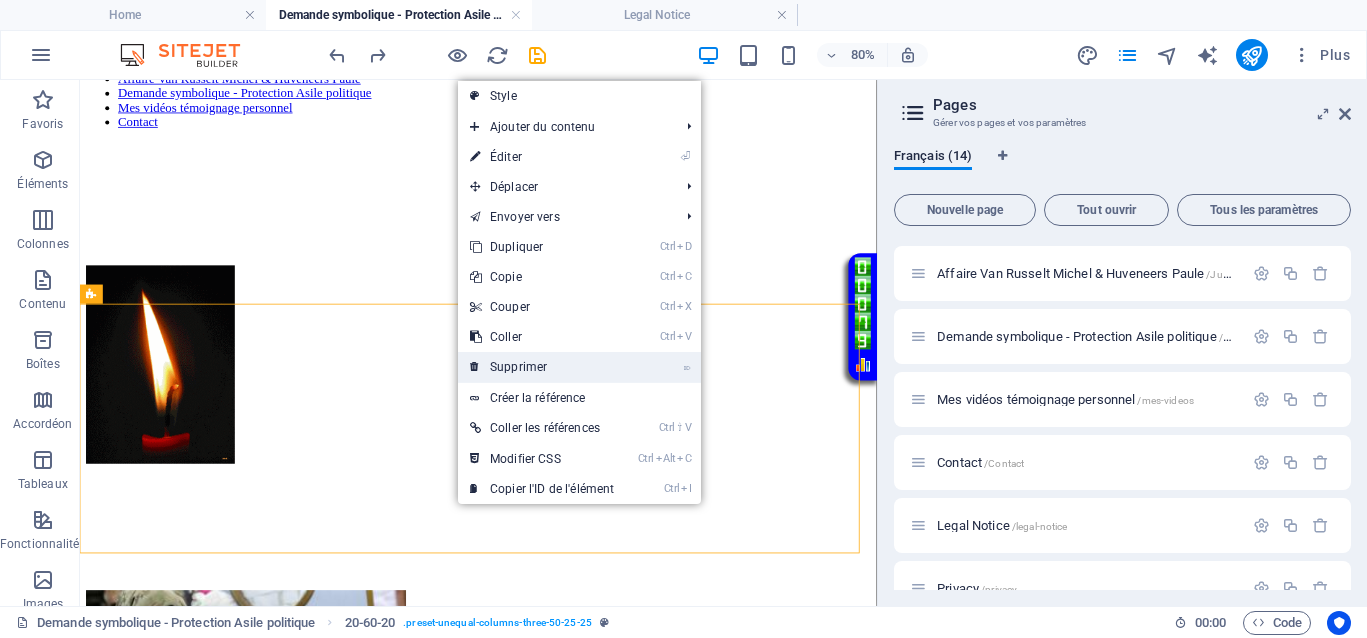 click on "⌦  Supprimer" at bounding box center [542, 367] 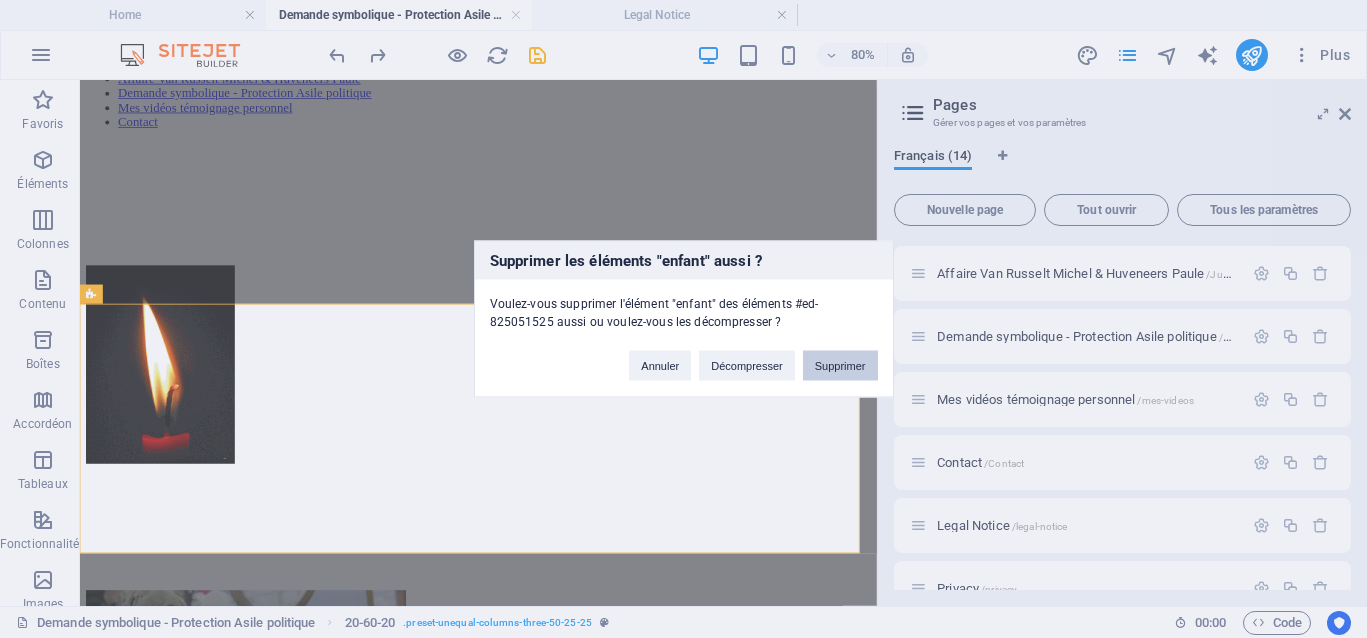 click on "Supprimer" at bounding box center (840, 366) 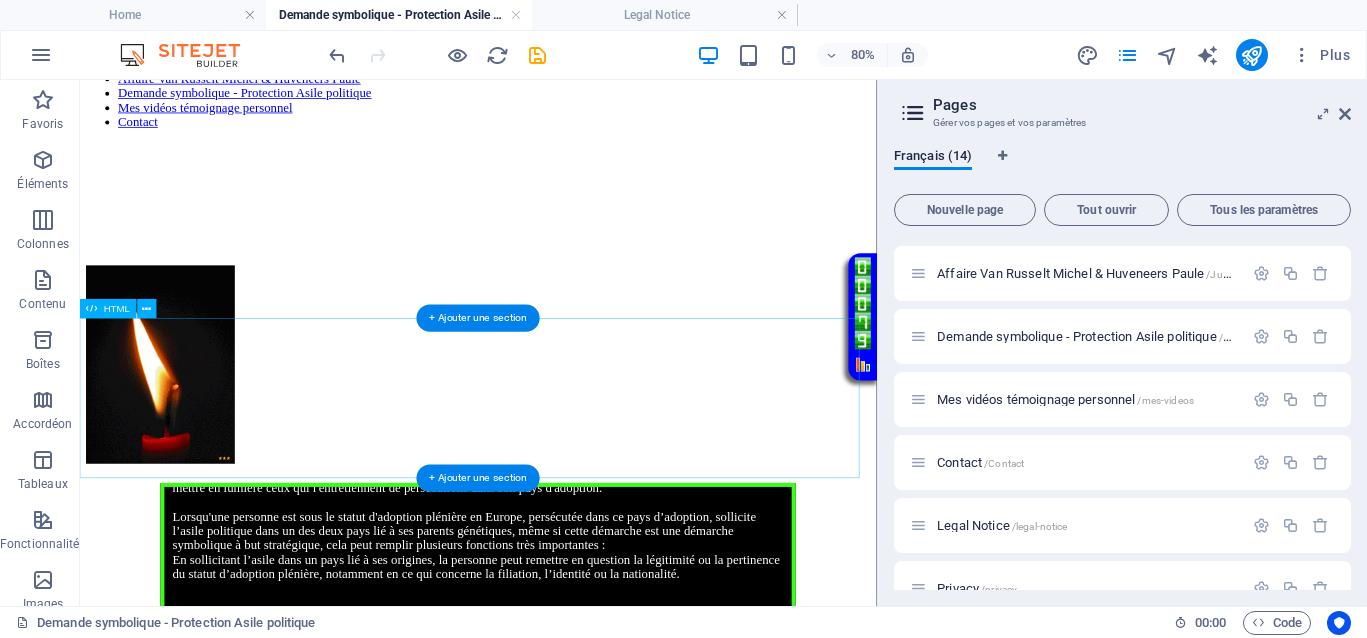 scroll, scrollTop: 500, scrollLeft: 0, axis: vertical 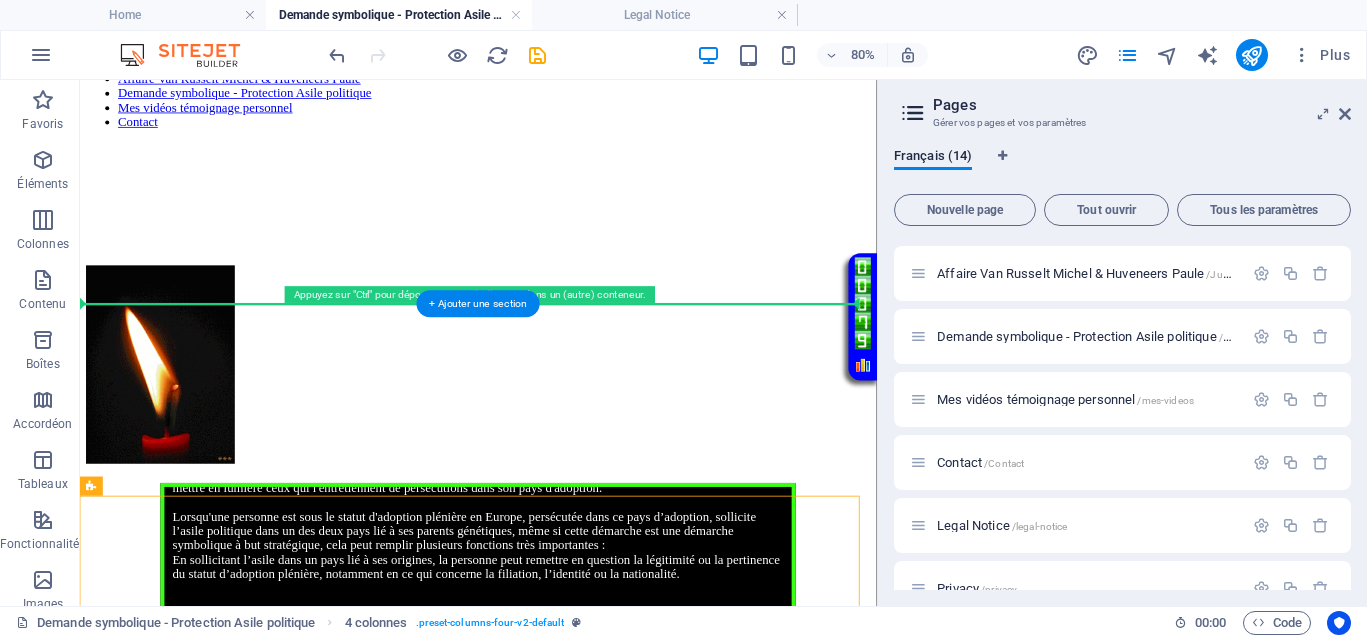 drag, startPoint x: 763, startPoint y: 386, endPoint x: 745, endPoint y: 340, distance: 49.396355 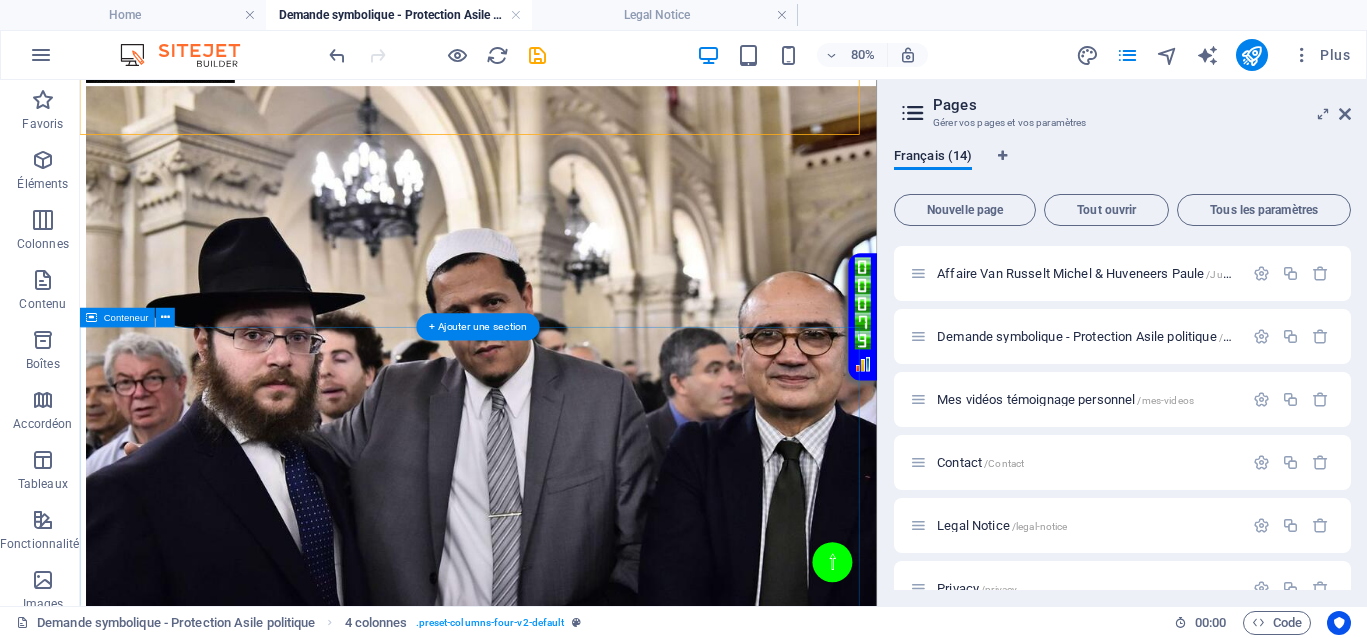 scroll, scrollTop: 875, scrollLeft: 0, axis: vertical 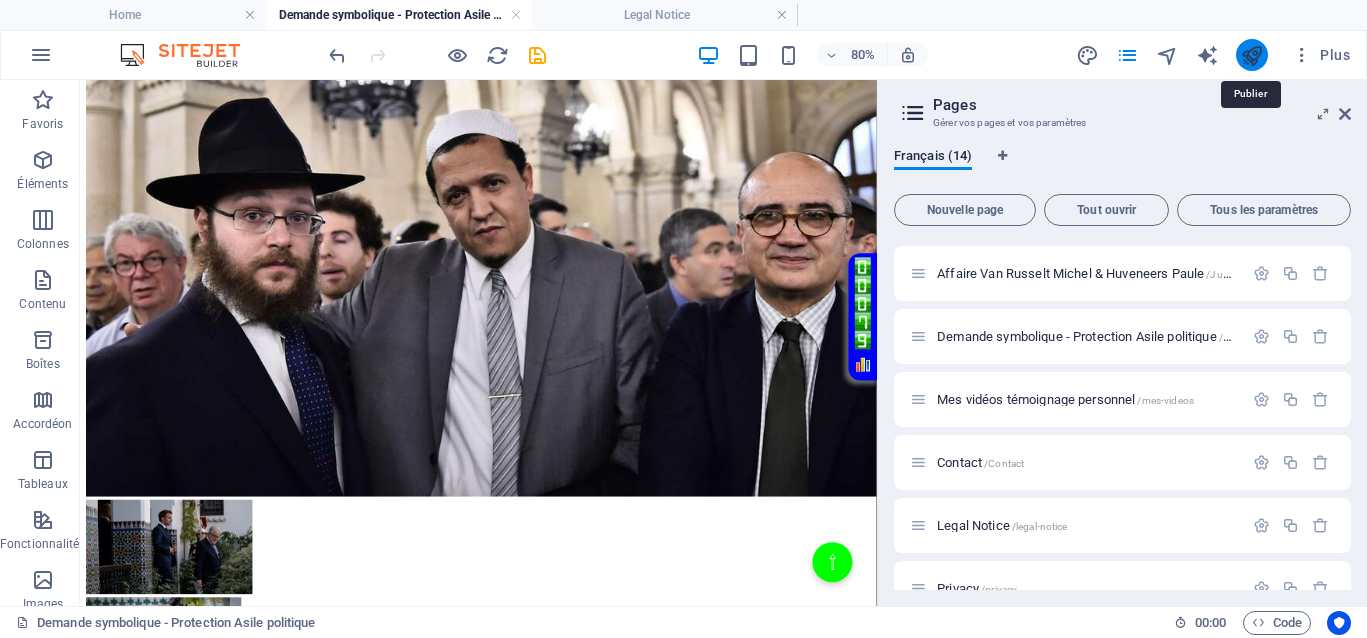 click at bounding box center [1251, 55] 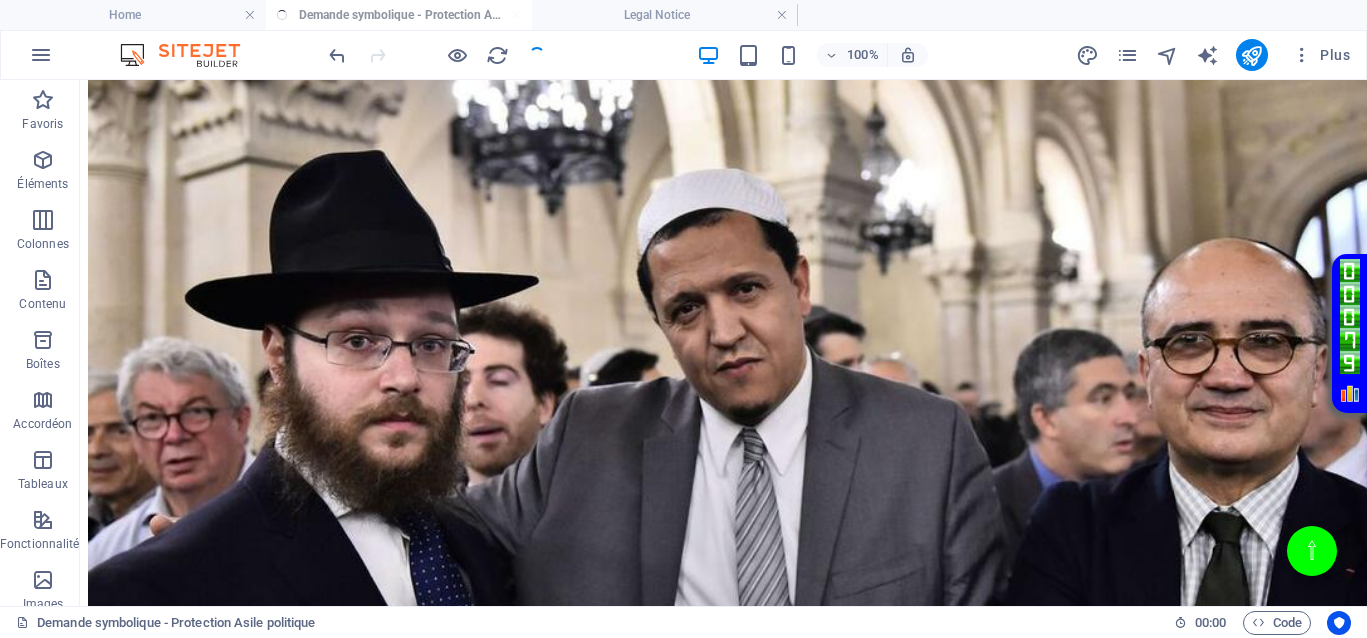 scroll, scrollTop: 923, scrollLeft: 0, axis: vertical 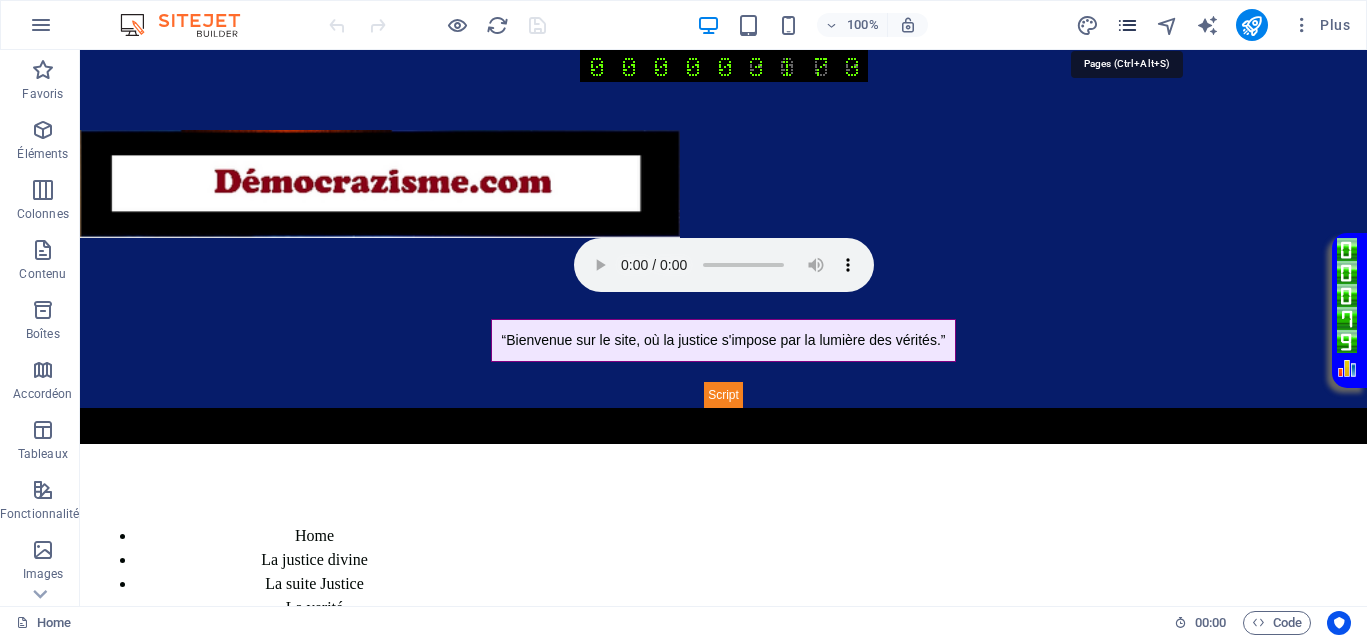 click at bounding box center (1127, 25) 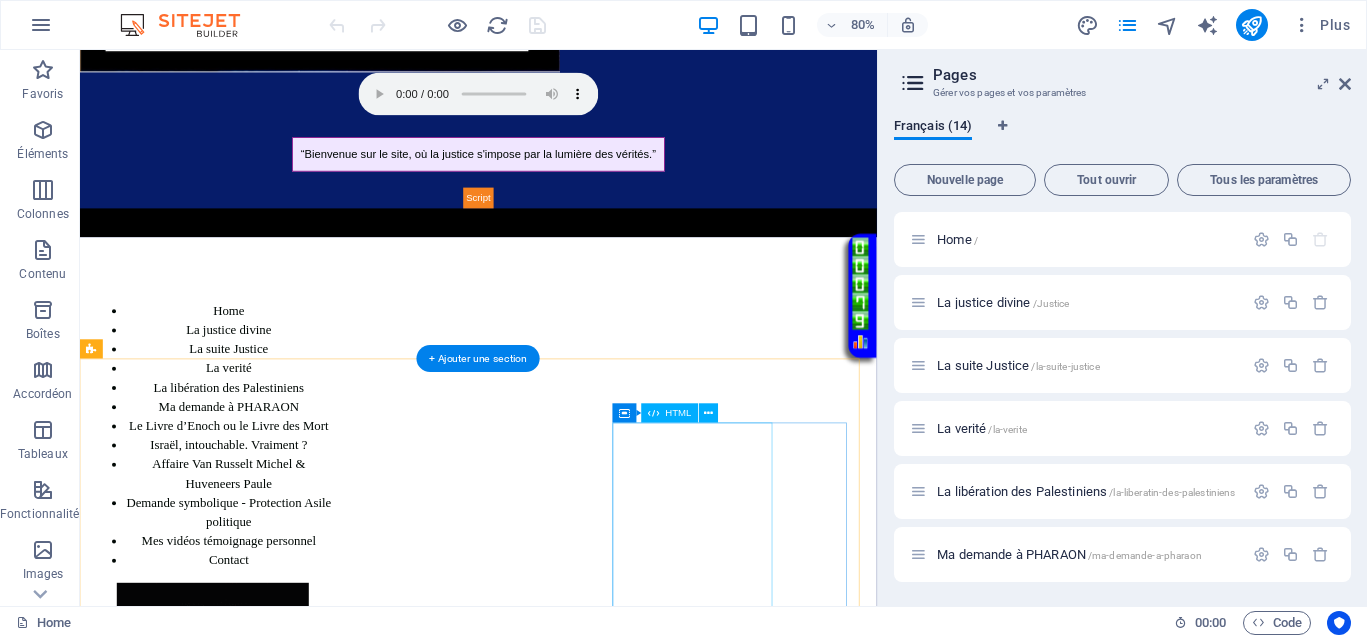 scroll, scrollTop: 625, scrollLeft: 0, axis: vertical 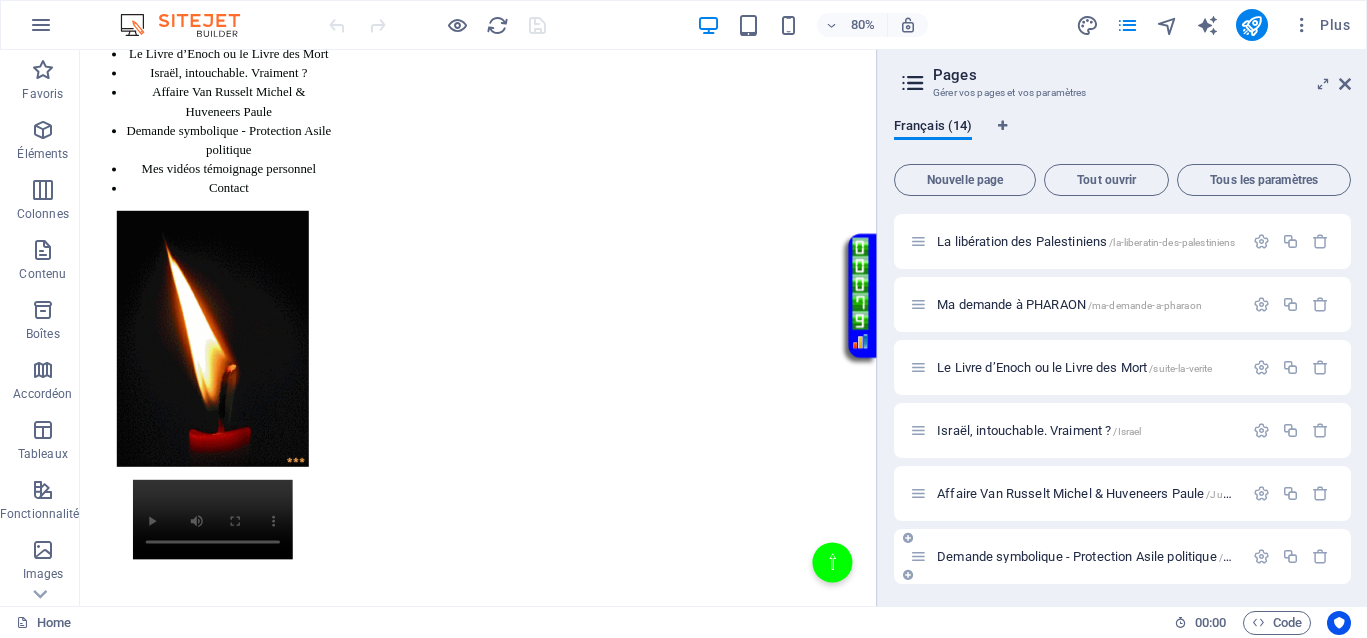 click on "Demande symbolique  - Protection Asile politique /Politique" at bounding box center [1099, 556] 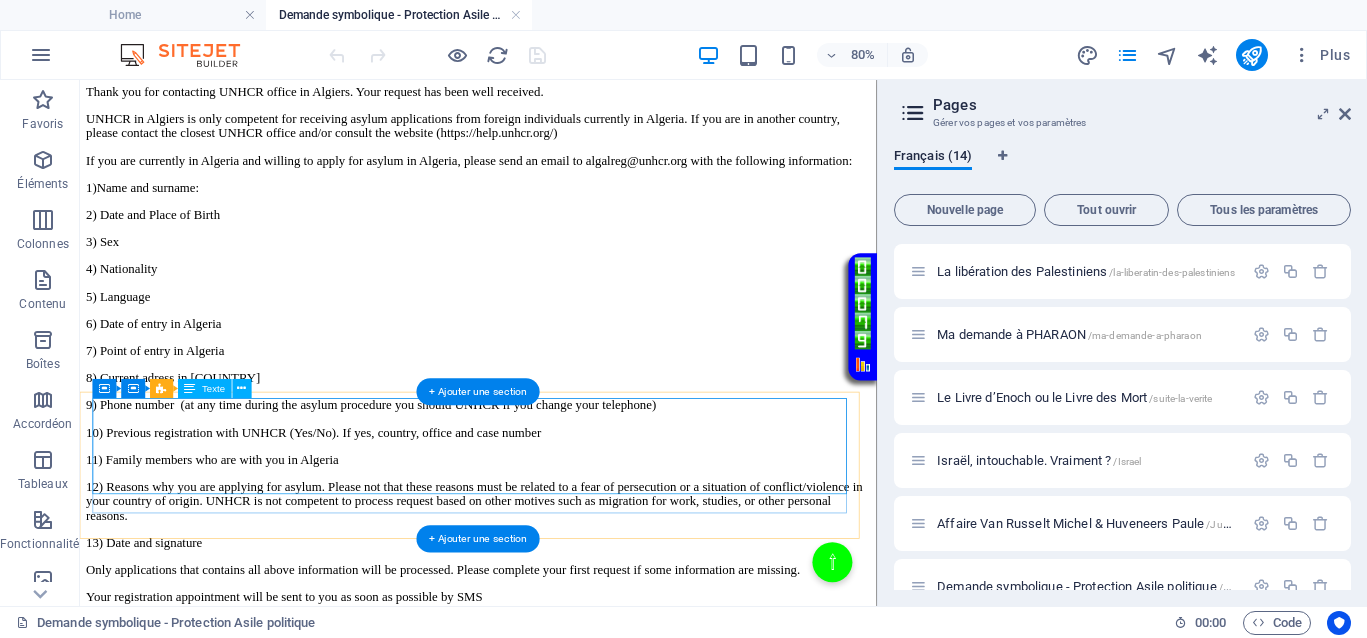 scroll, scrollTop: 3391, scrollLeft: 0, axis: vertical 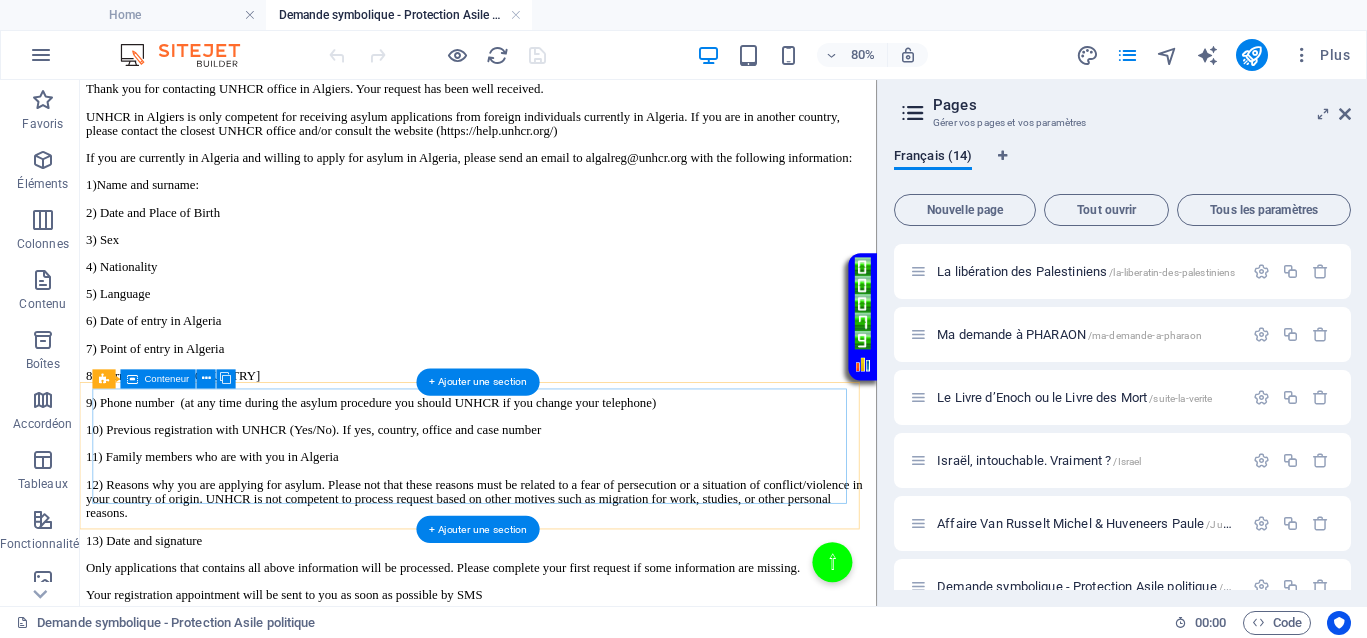 click on "« Le meilleur moyen d'approcher la justice divine, c'est de s'en faire une telle habitude qu'on l'observe dans les plus petites choses, et qu'on y plie jusqu'à sa manière de penser. » [STREET] [NUMBER] ,  [CITY]   [POSTAL_CODE]" at bounding box center (578, 2941) 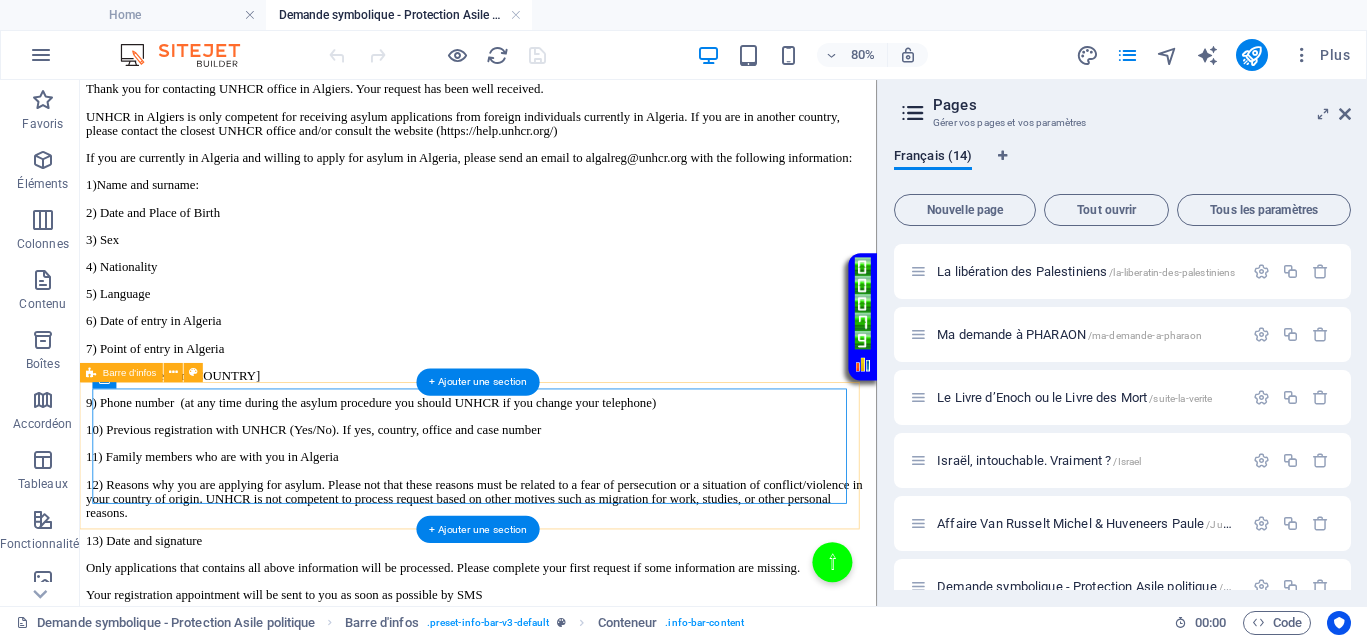 click on "« Le meilleur moyen d'approcher la justice divine, c'est de s'en faire une telle habitude qu'on l'observe dans les plus petites choses, et qu'on y plie jusqu'à sa manière de penser. » RUE IMAGINAIRE 333 BIS ,  Paris   7500 +33 7 45 01 86 46" at bounding box center [578, 3948] 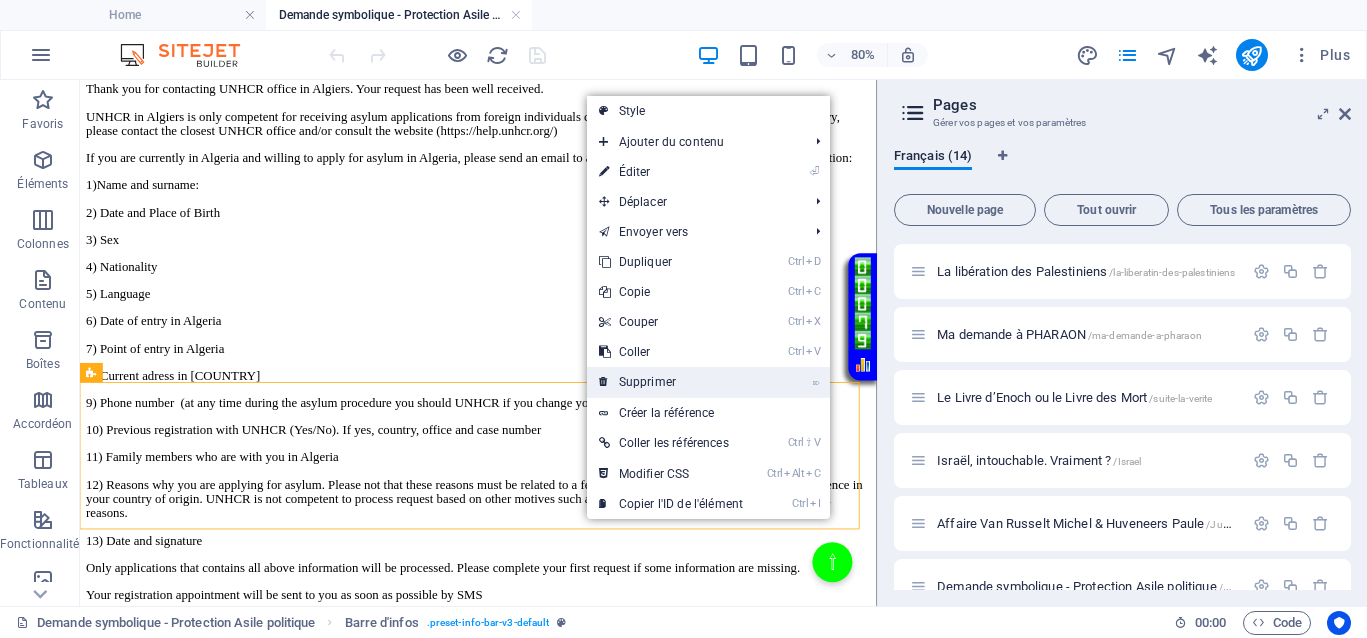 click on "⌦  Supprimer" at bounding box center [671, 382] 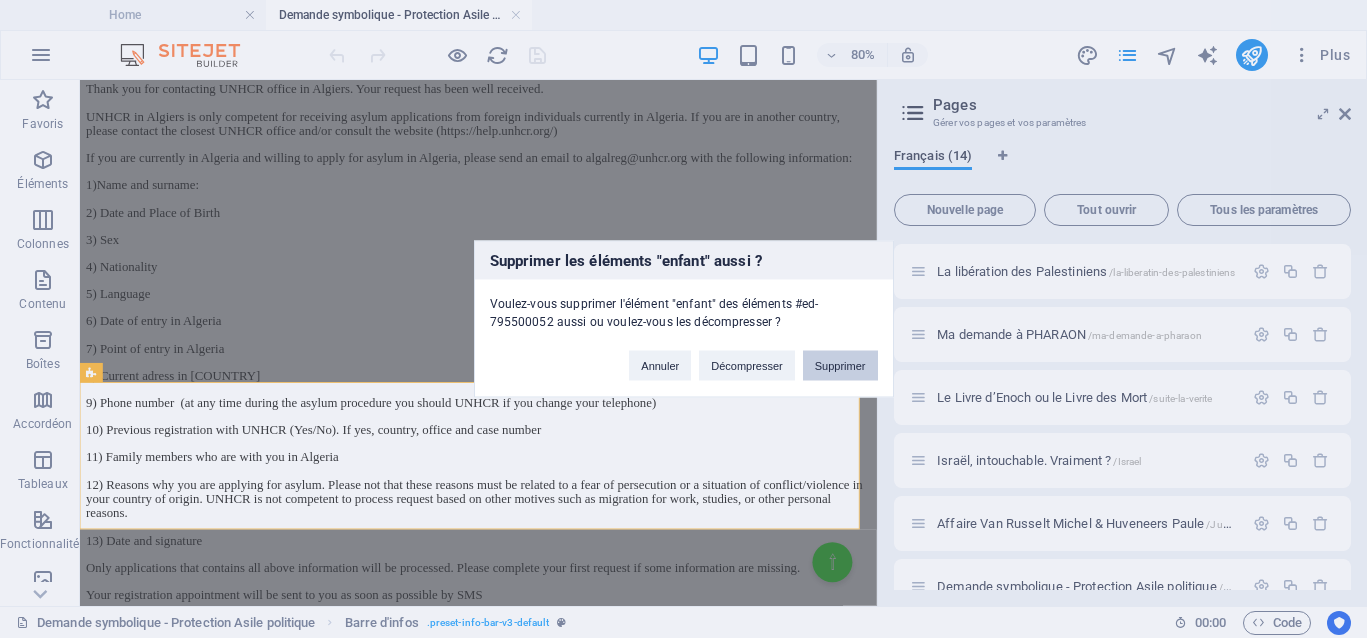 click on "Supprimer" at bounding box center [840, 366] 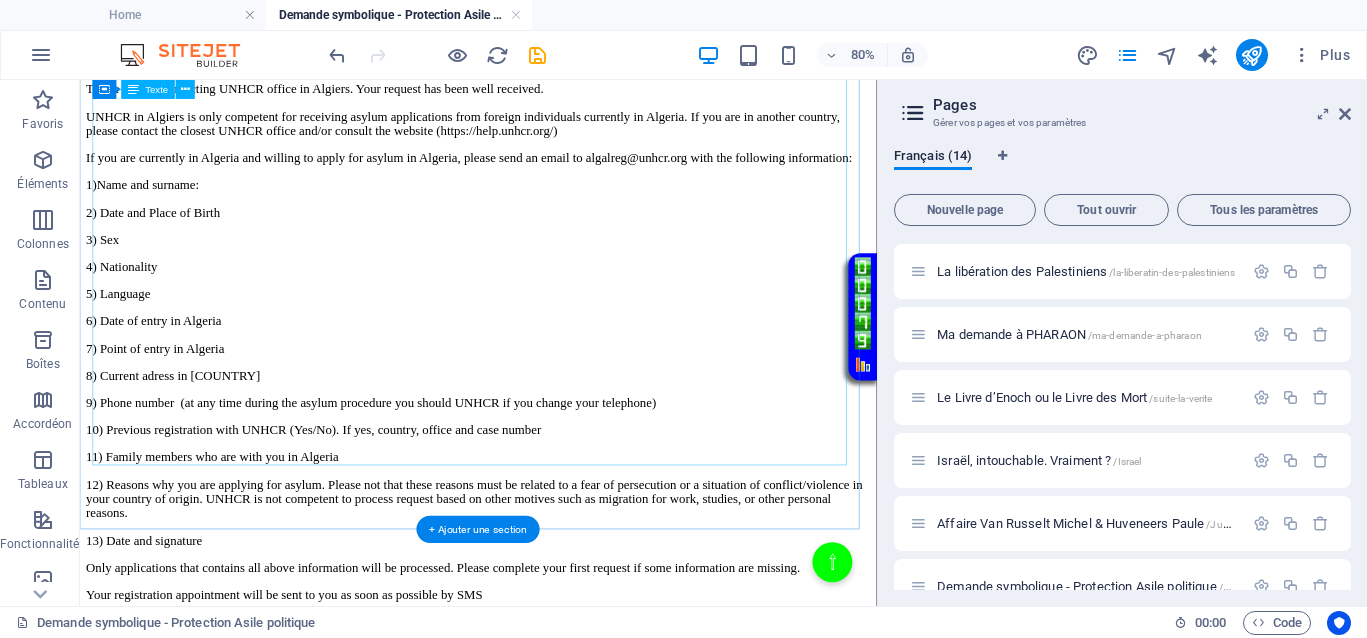 scroll, scrollTop: 3207, scrollLeft: 0, axis: vertical 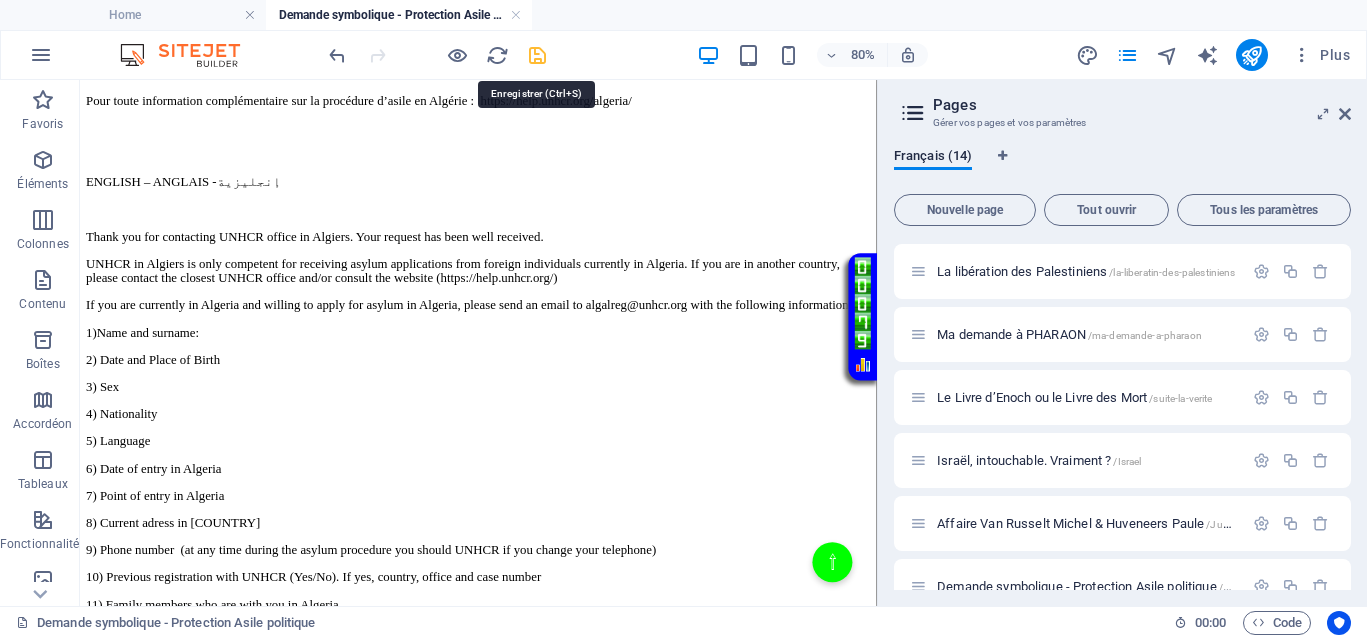 click at bounding box center (537, 55) 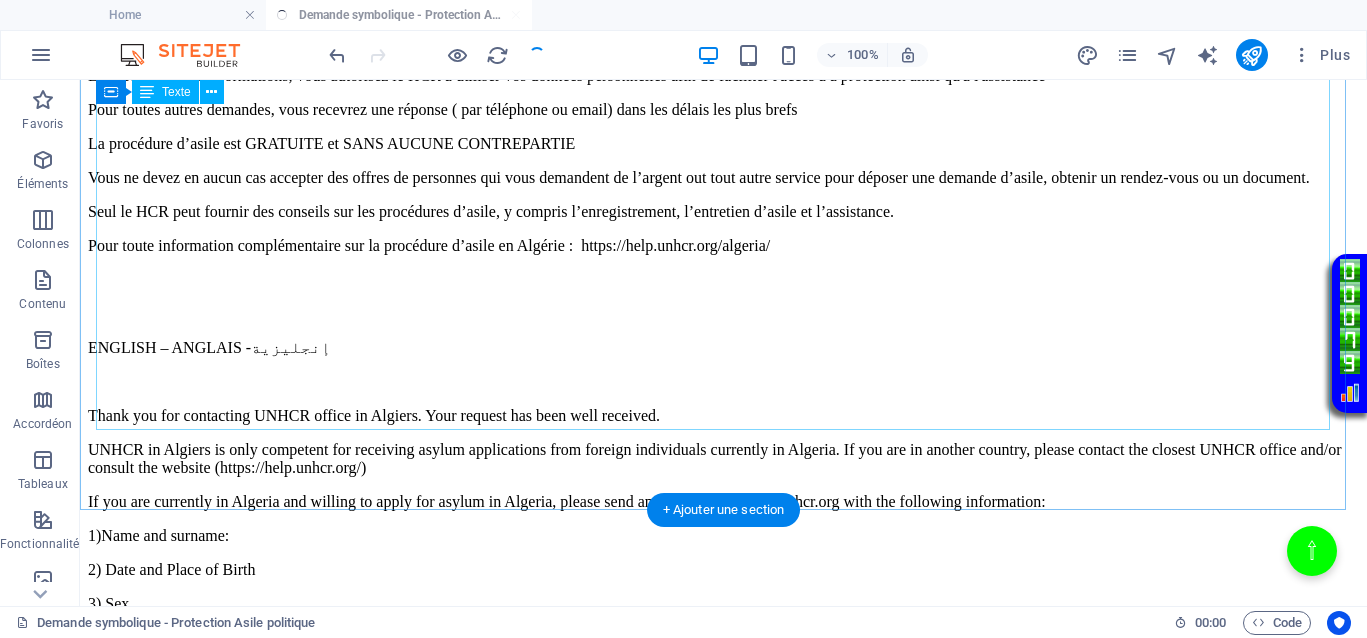 scroll, scrollTop: 3195, scrollLeft: 0, axis: vertical 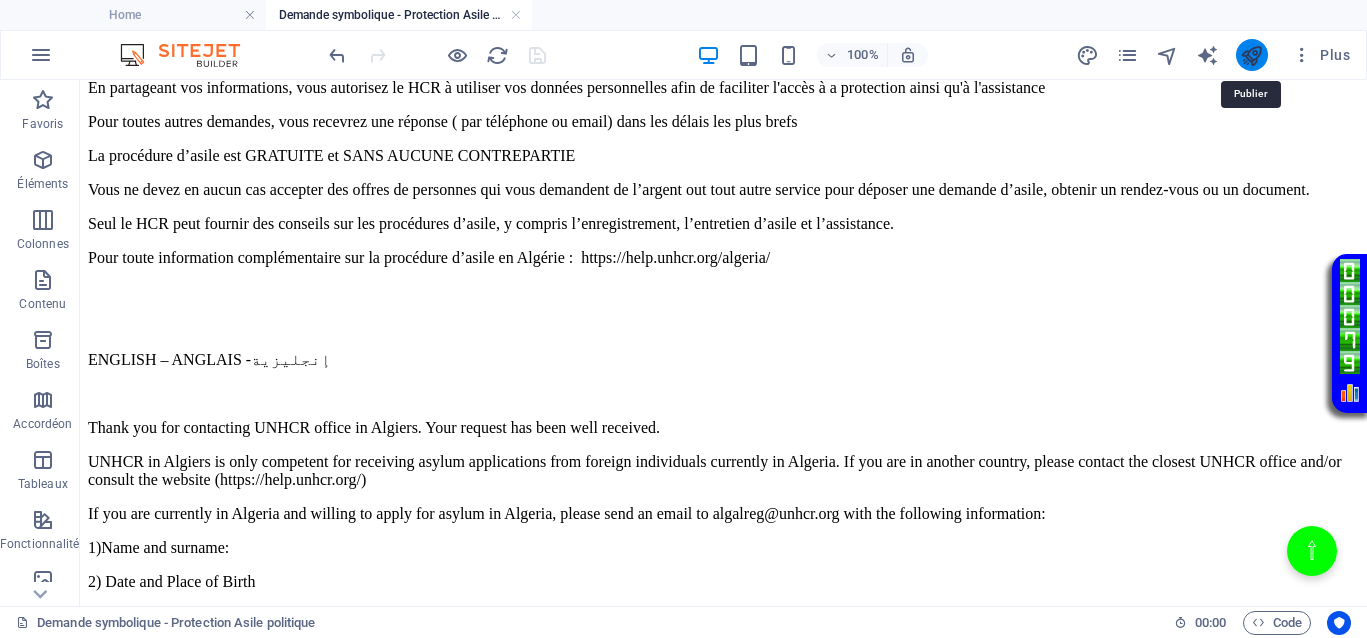 click at bounding box center [1251, 55] 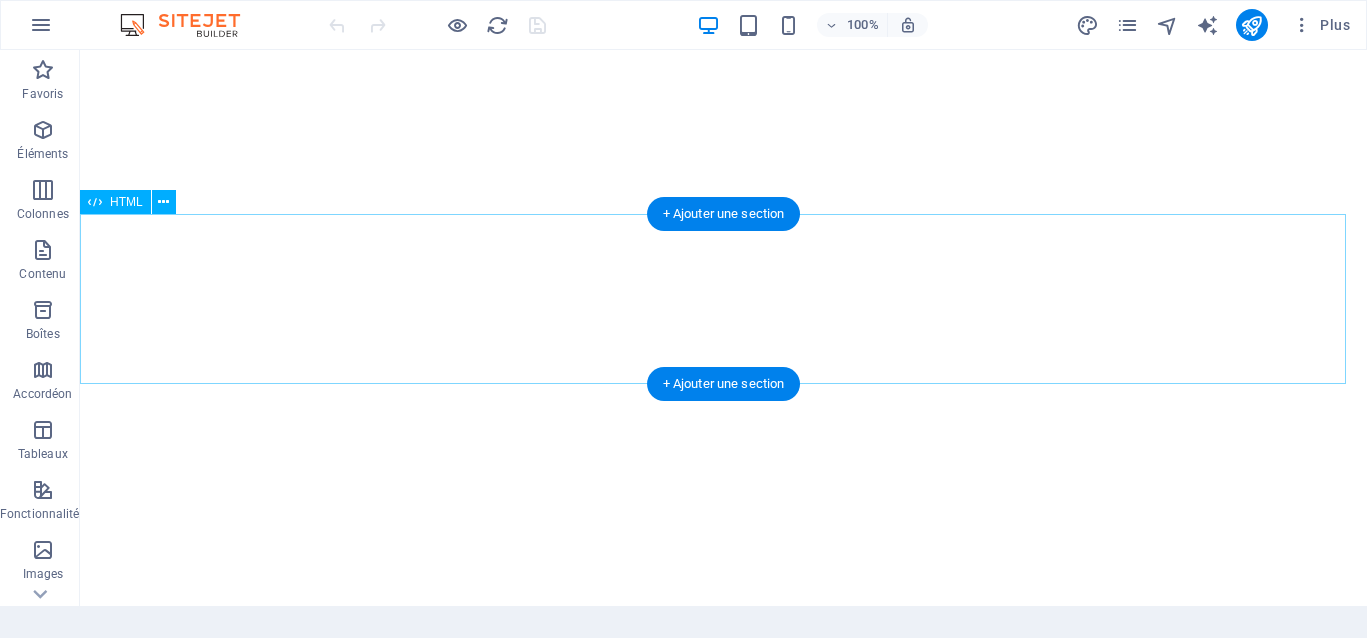 scroll, scrollTop: 0, scrollLeft: 0, axis: both 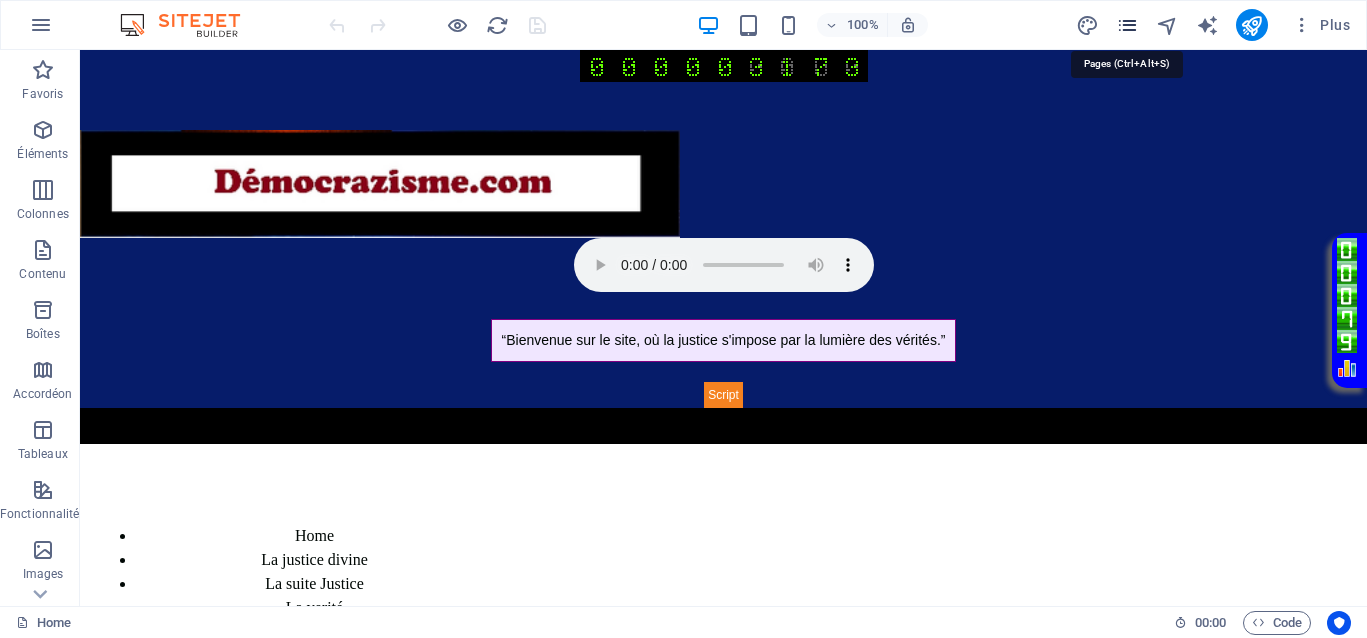 click at bounding box center [1127, 25] 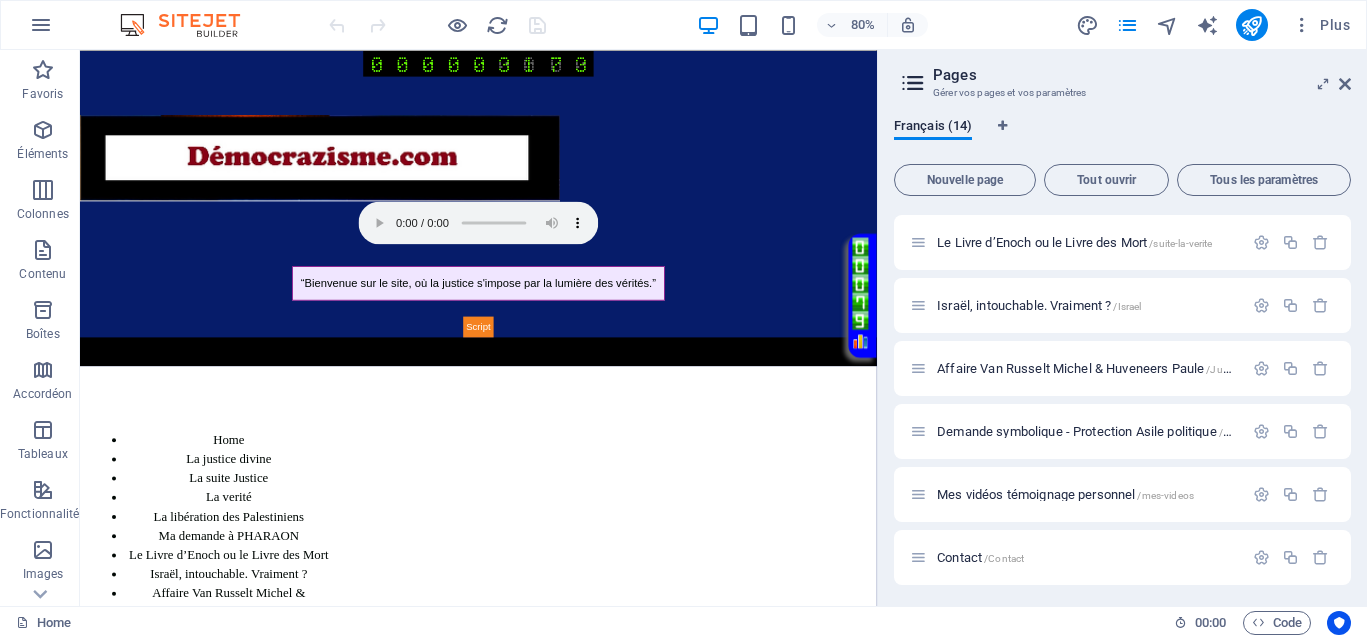 scroll, scrollTop: 500, scrollLeft: 0, axis: vertical 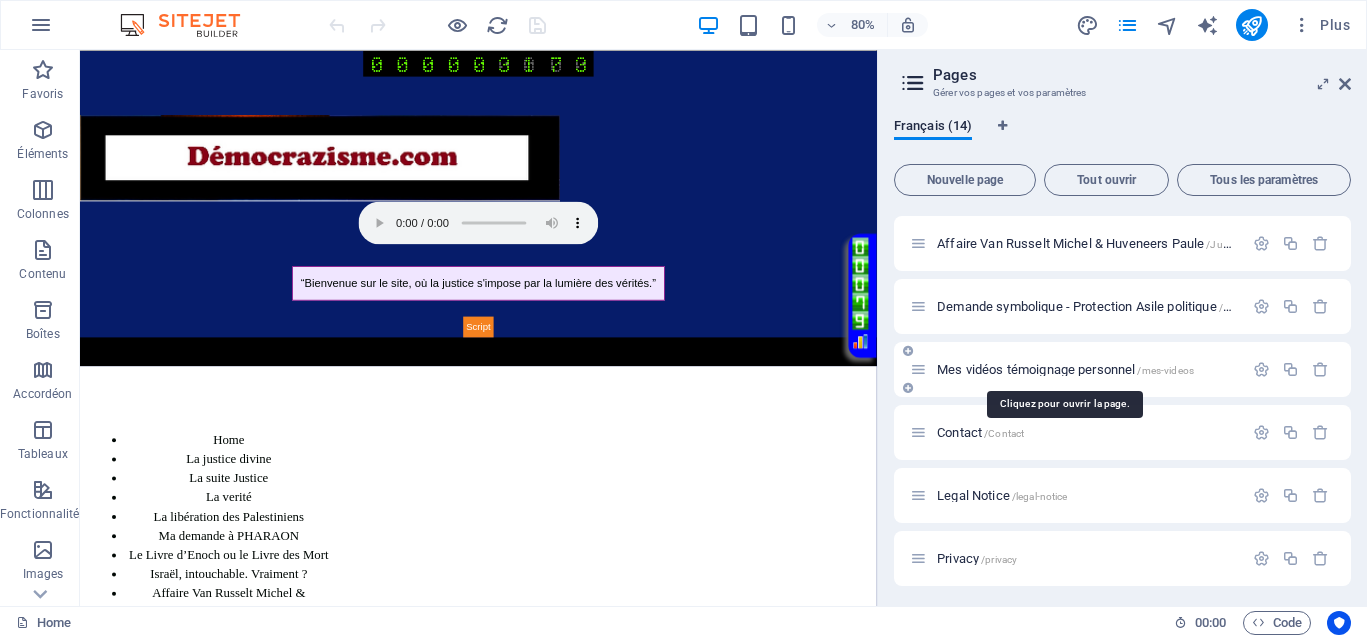 click on "Mes vidéos témoignage personnel /mes-videos" at bounding box center [1065, 369] 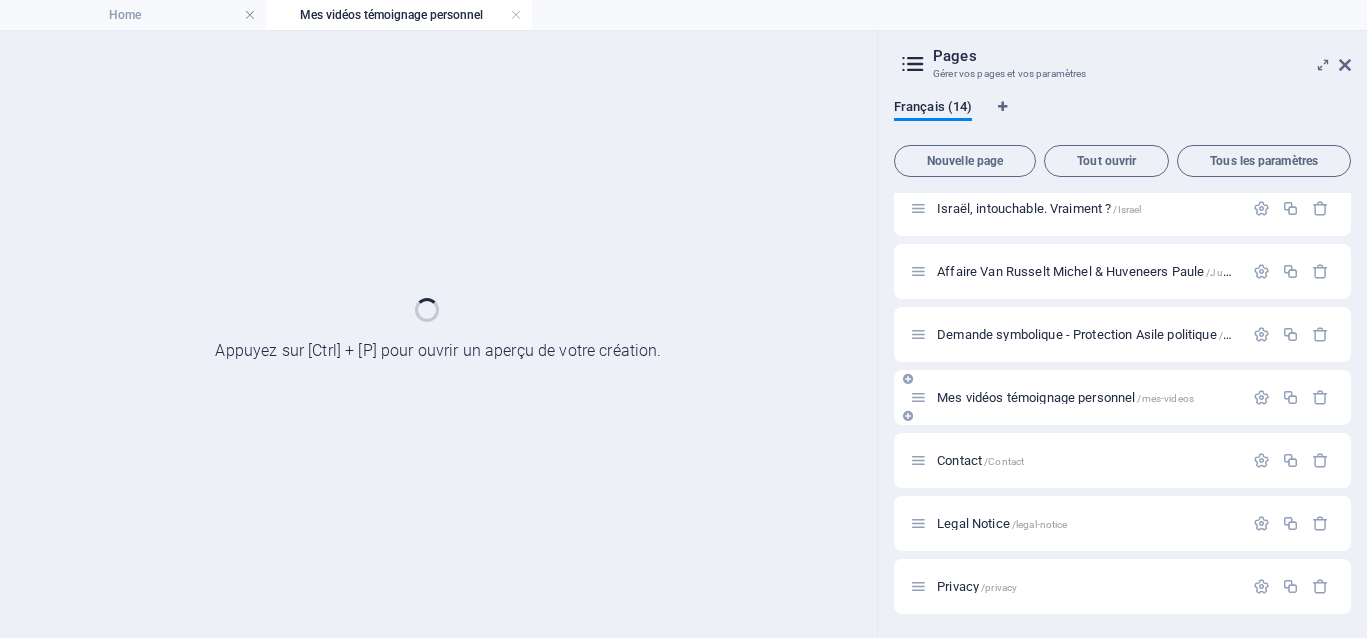 scroll, scrollTop: 453, scrollLeft: 0, axis: vertical 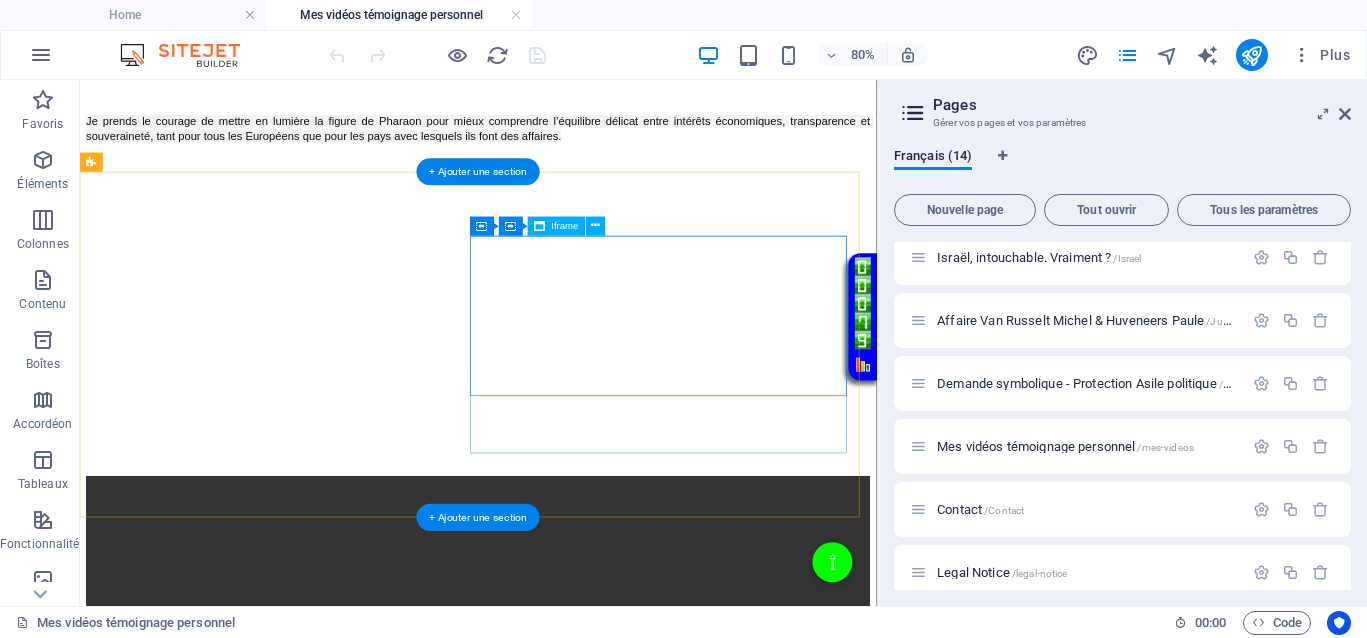 click on "</div>" at bounding box center [578, 2647] 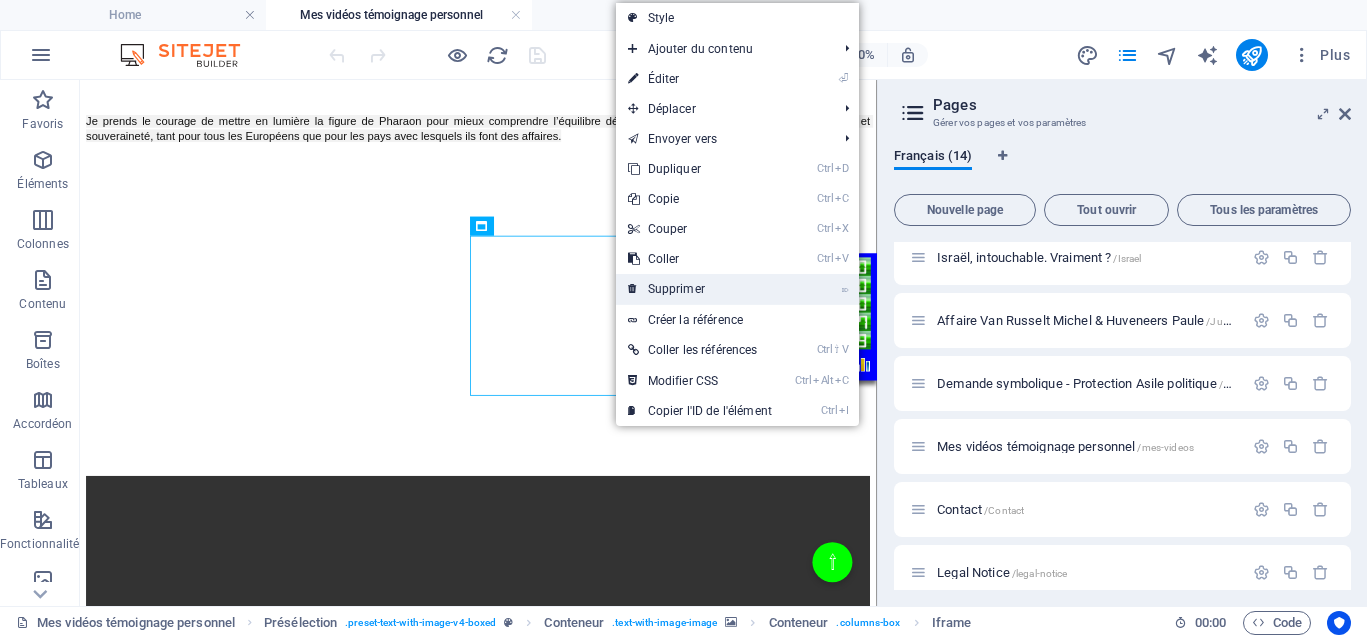 click at bounding box center (633, 289) 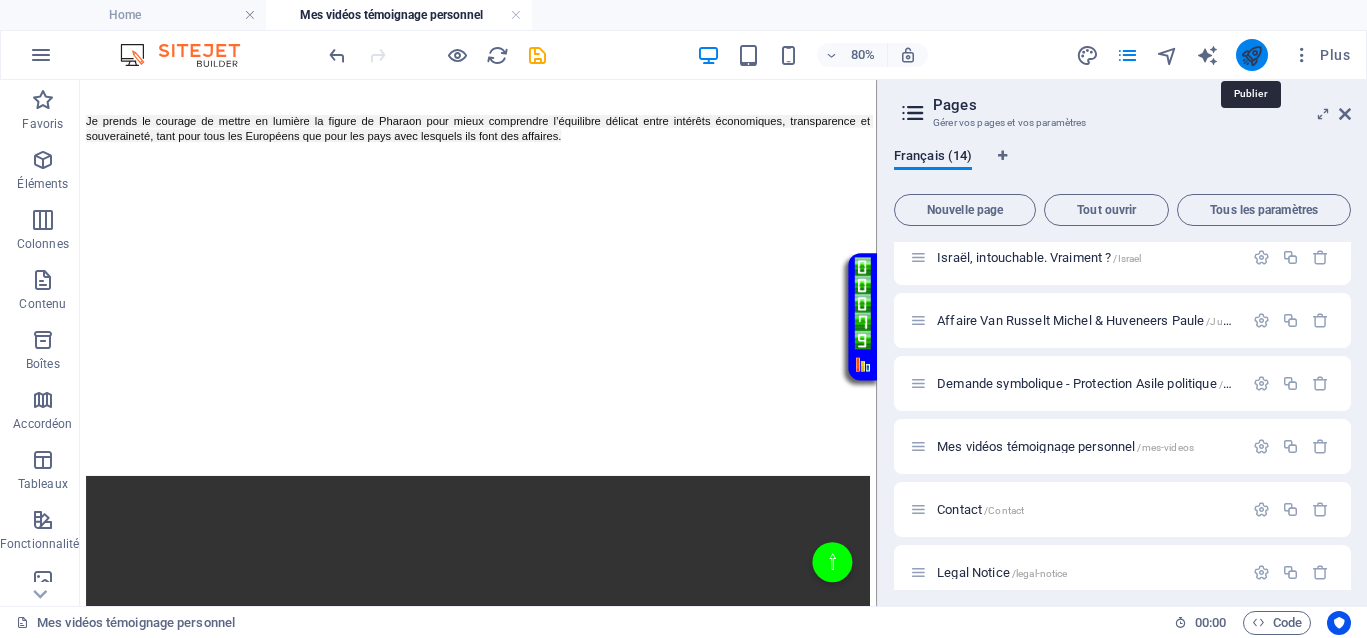 click at bounding box center [1251, 55] 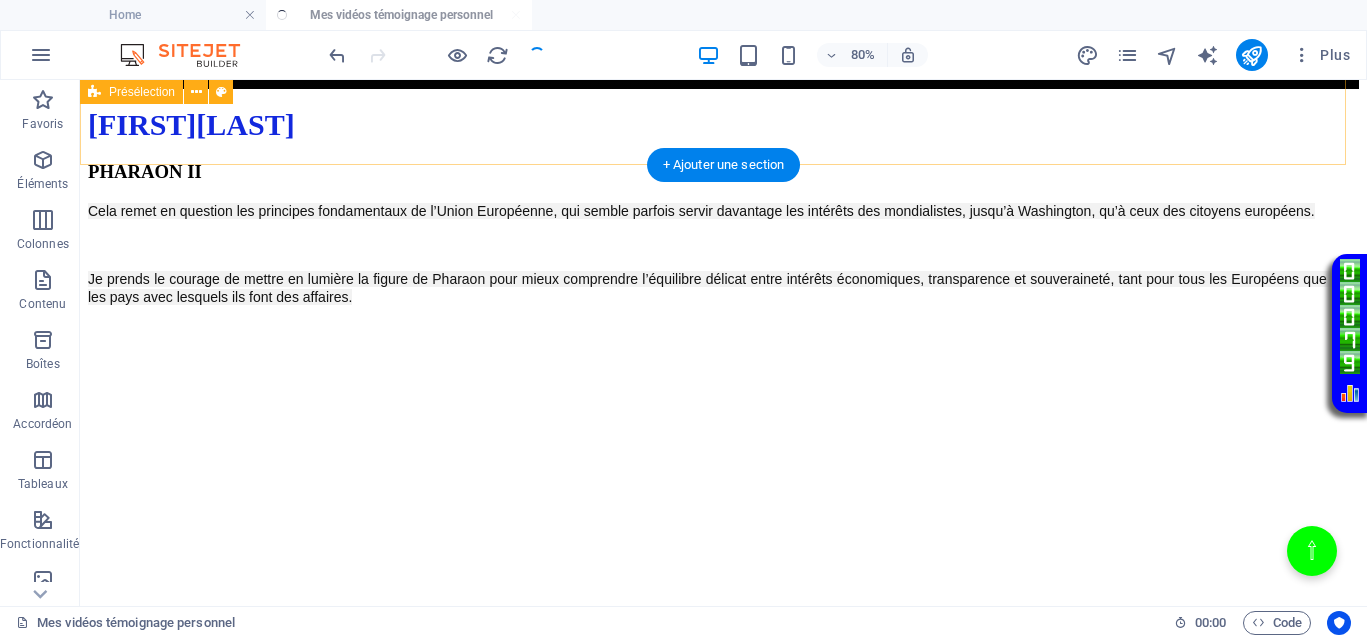 scroll, scrollTop: 1971, scrollLeft: 0, axis: vertical 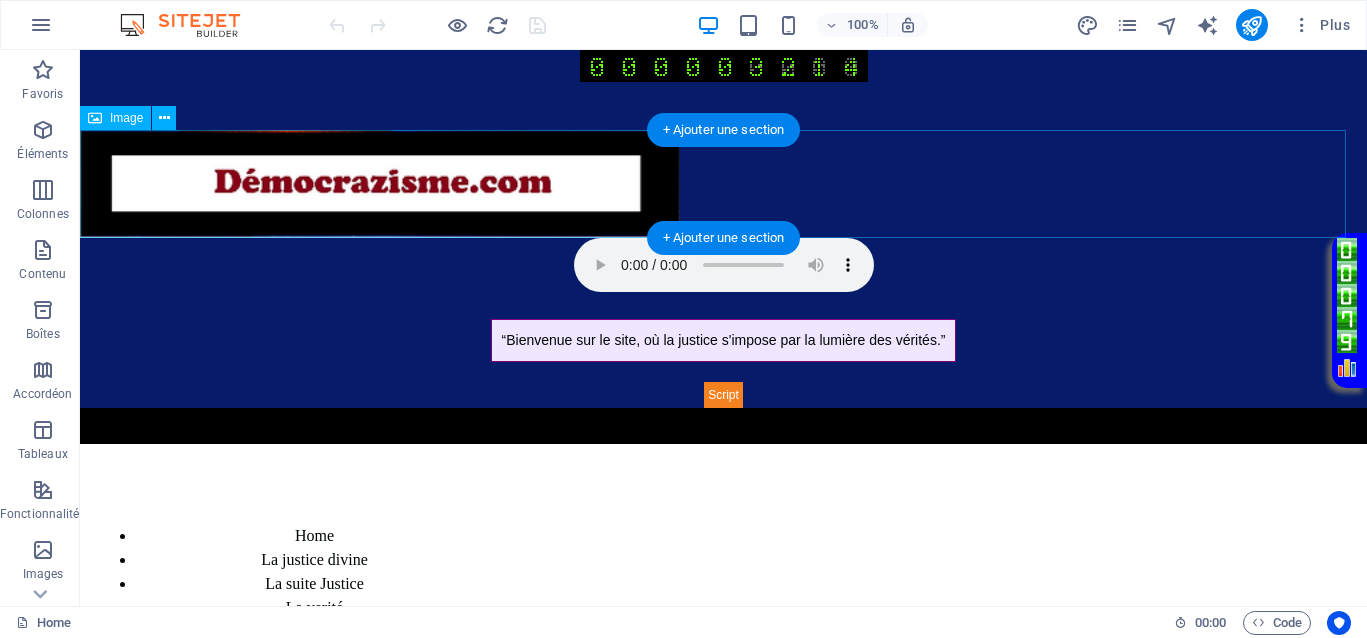 click at bounding box center [723, 184] 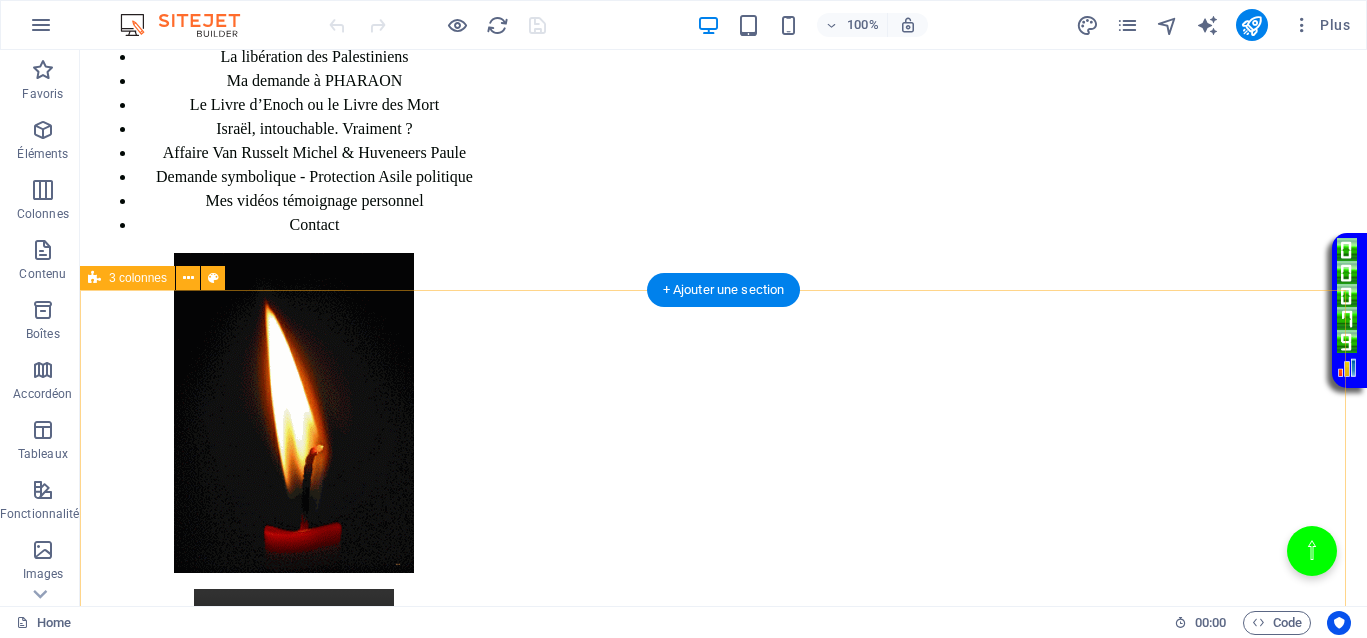 scroll, scrollTop: 682, scrollLeft: 0, axis: vertical 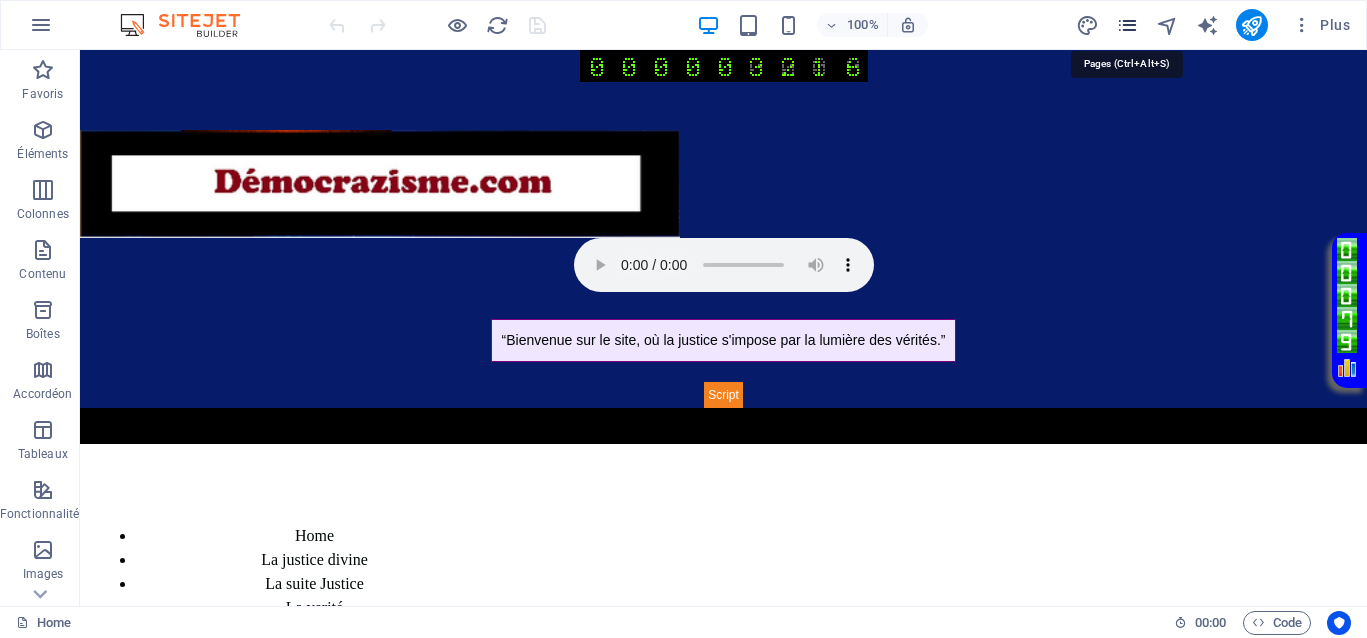 click at bounding box center [1127, 25] 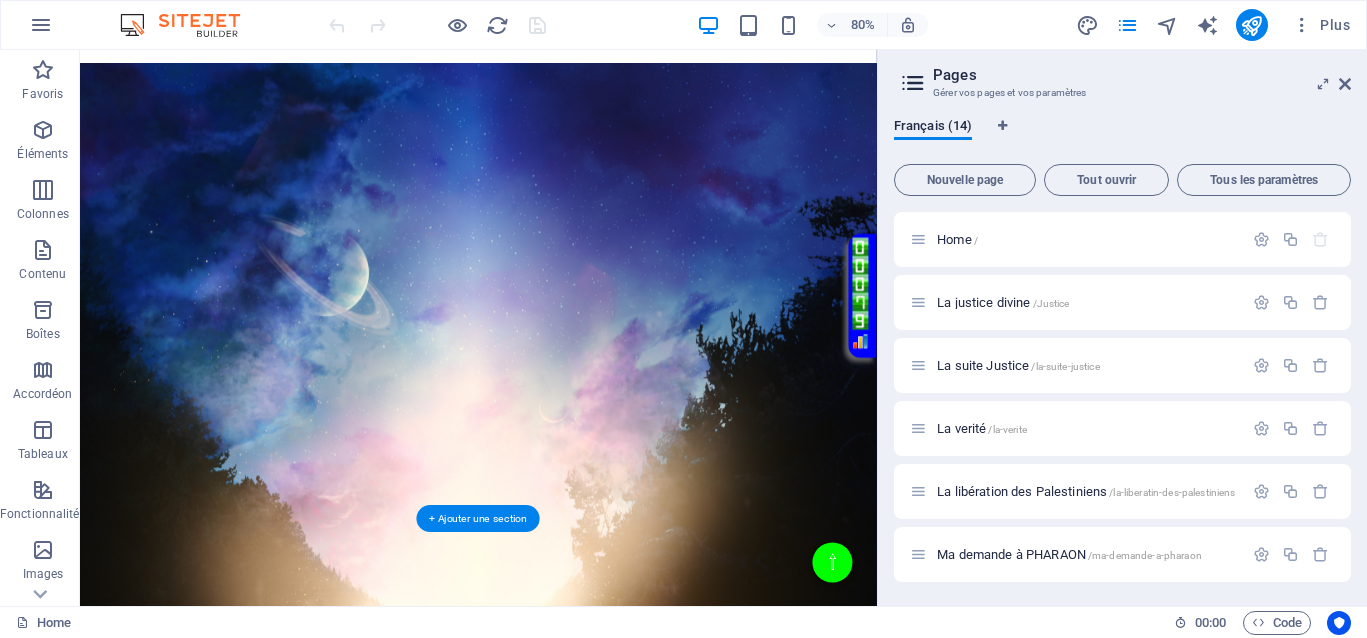 scroll, scrollTop: 1418, scrollLeft: 0, axis: vertical 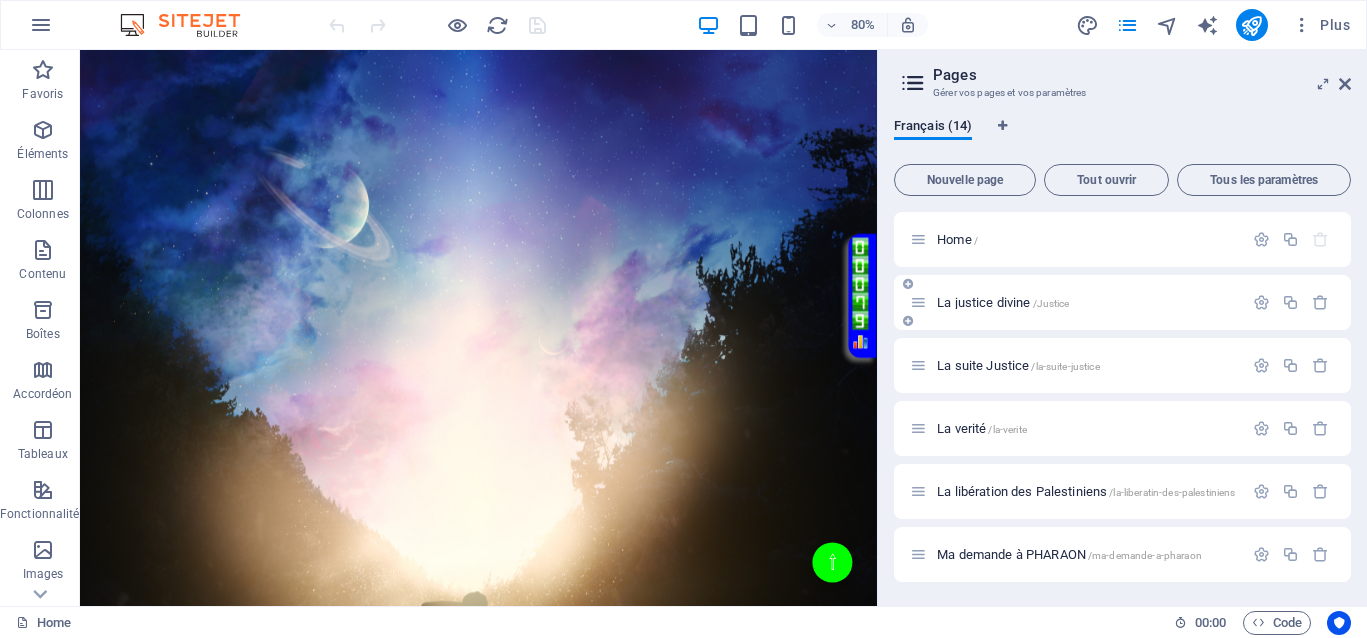 click on "La justice divine /Justice" at bounding box center (1003, 302) 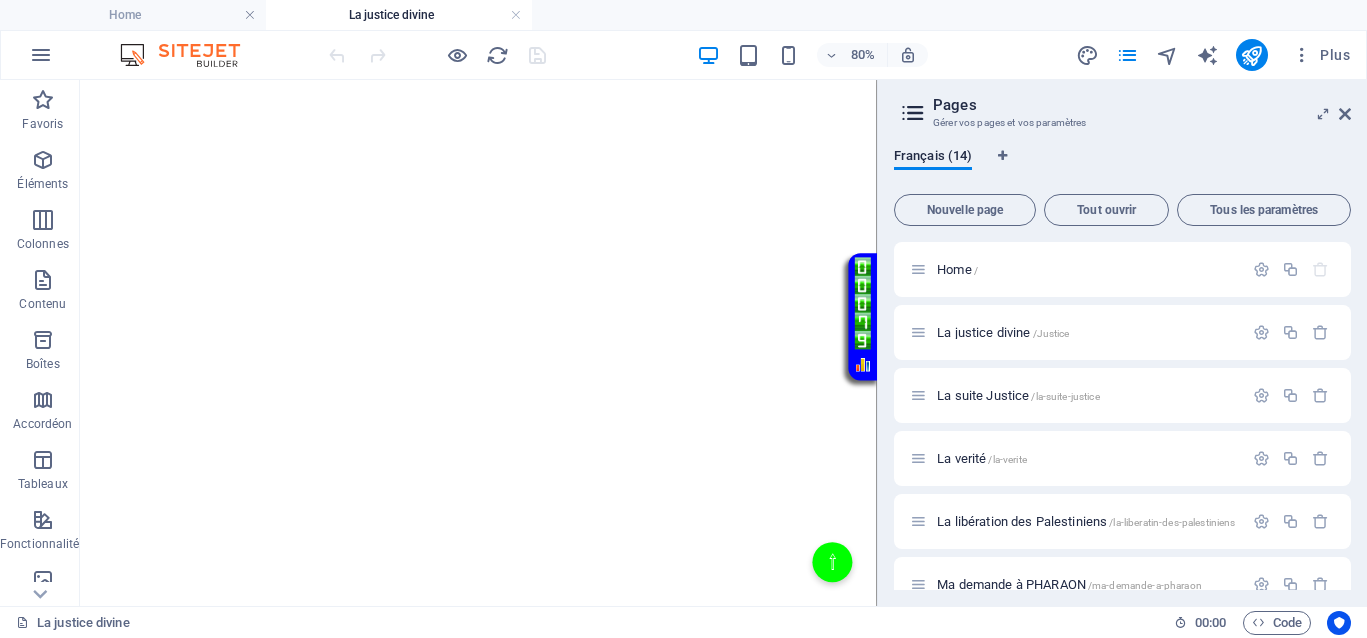 scroll, scrollTop: 2933, scrollLeft: 0, axis: vertical 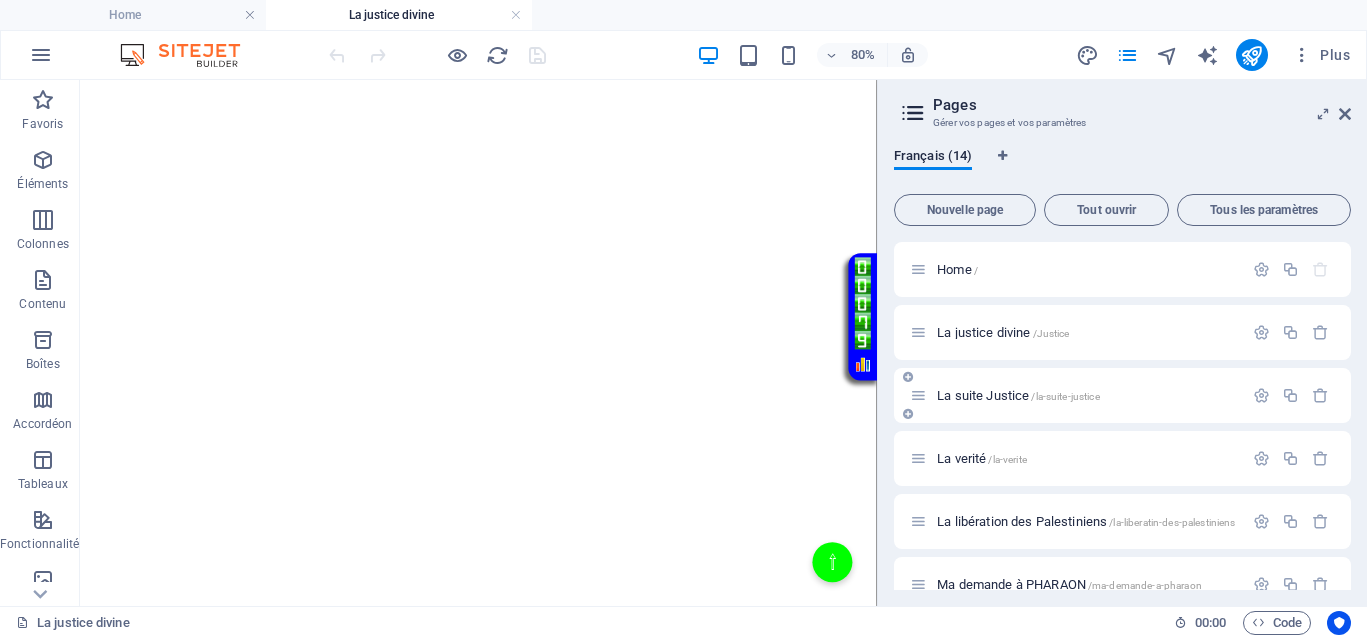 click on "La suite Justice /la-suite-justice" at bounding box center (1018, 395) 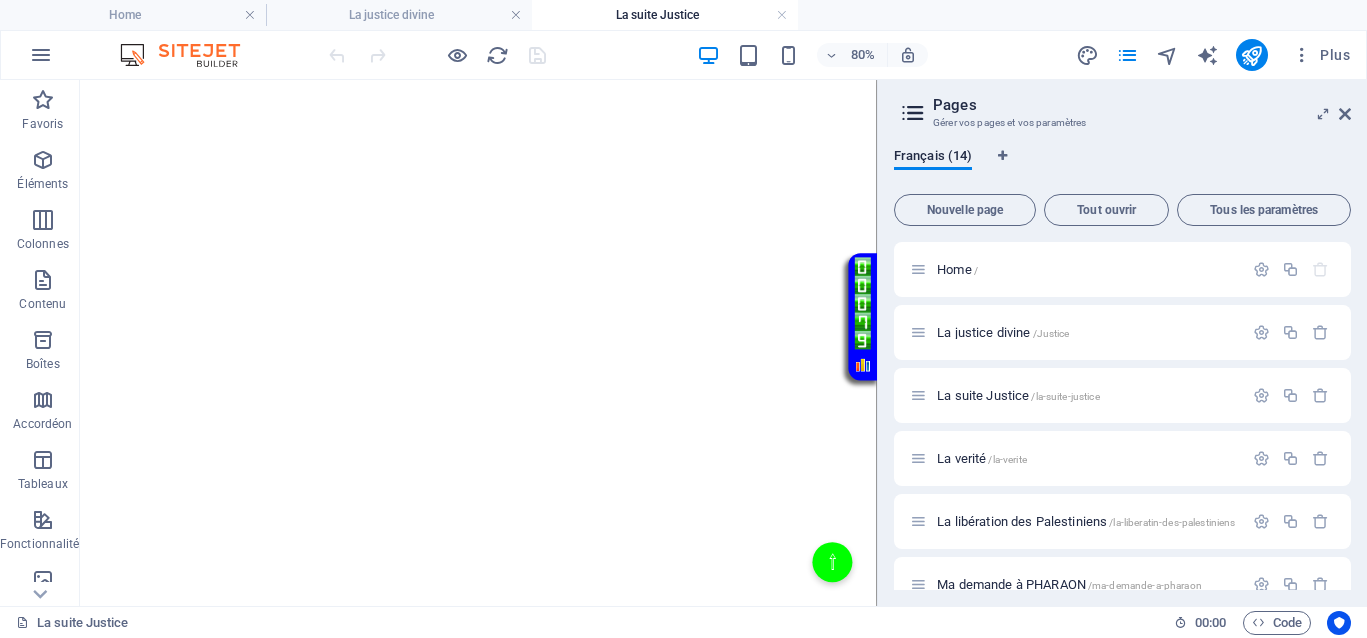 scroll, scrollTop: 6249, scrollLeft: 0, axis: vertical 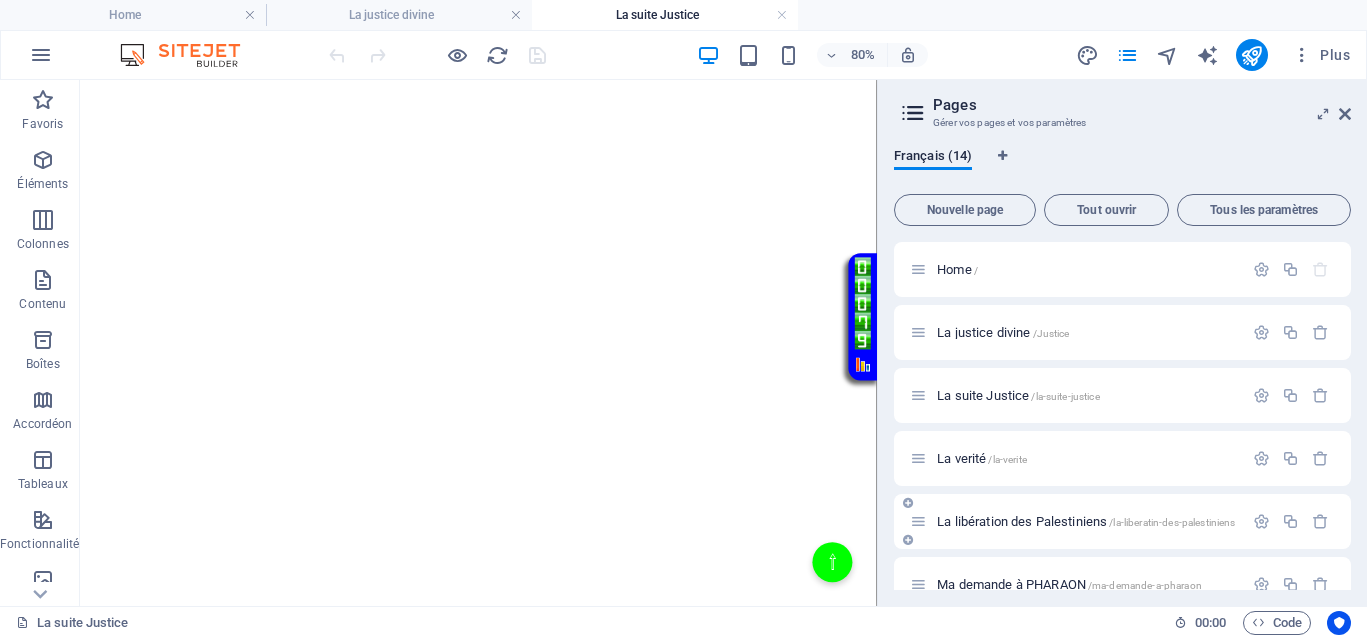 drag, startPoint x: 961, startPoint y: 456, endPoint x: 941, endPoint y: 449, distance: 21.189621 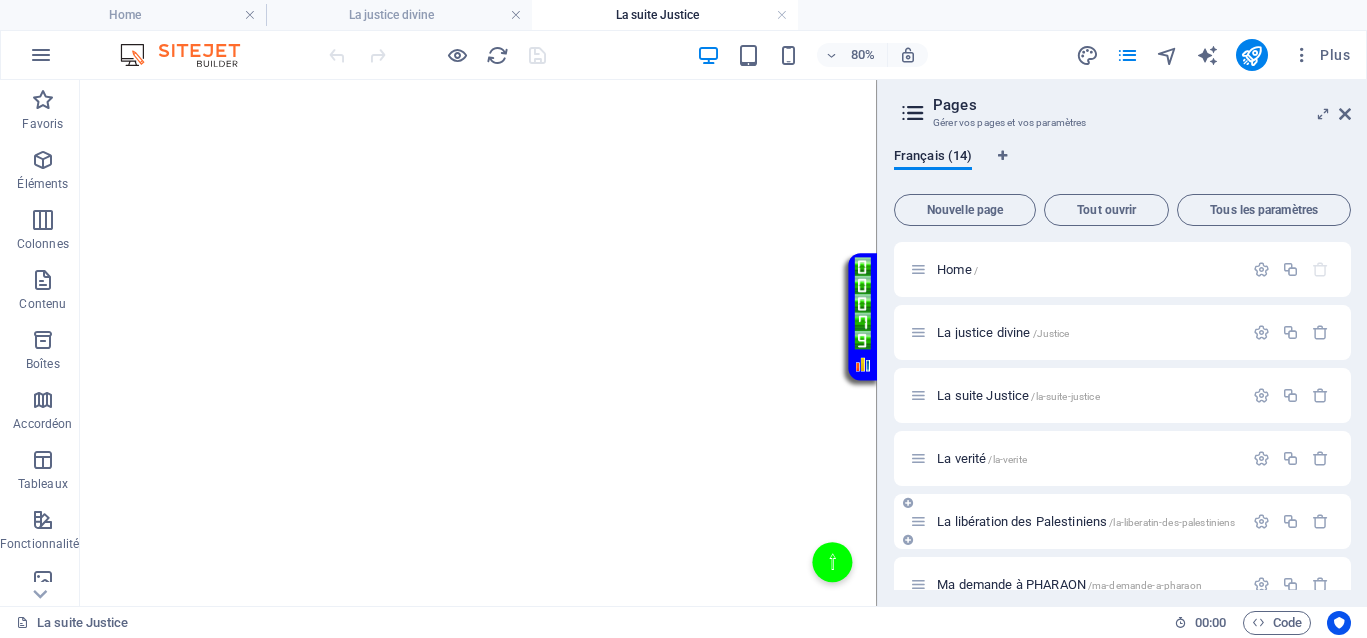 click on "La verité /la-verite" at bounding box center [982, 458] 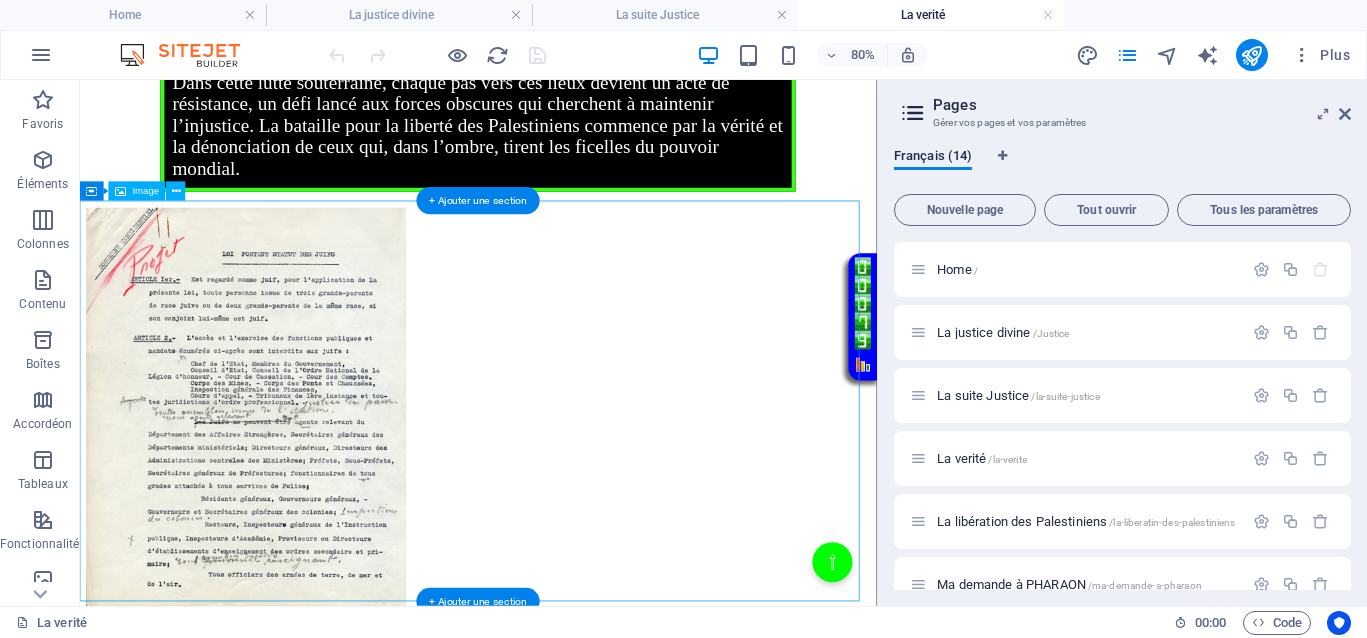 scroll, scrollTop: 1422, scrollLeft: 0, axis: vertical 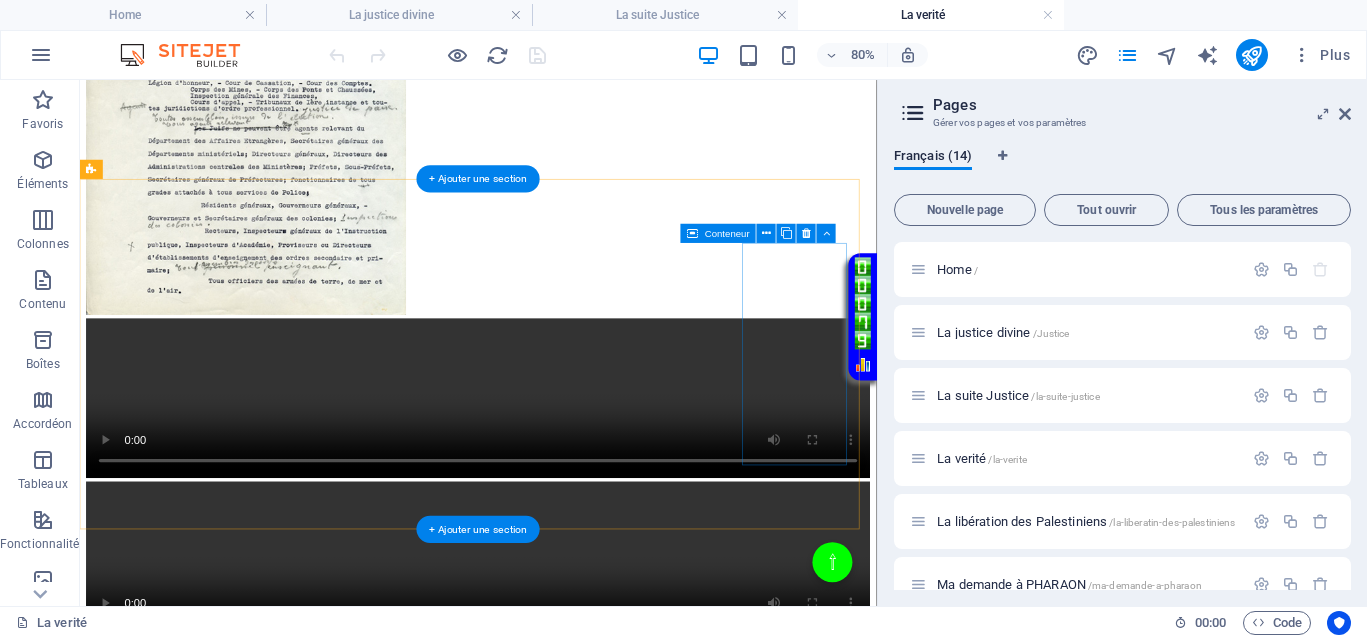 click on "Ajouter les éléments" at bounding box center (494, 1499) 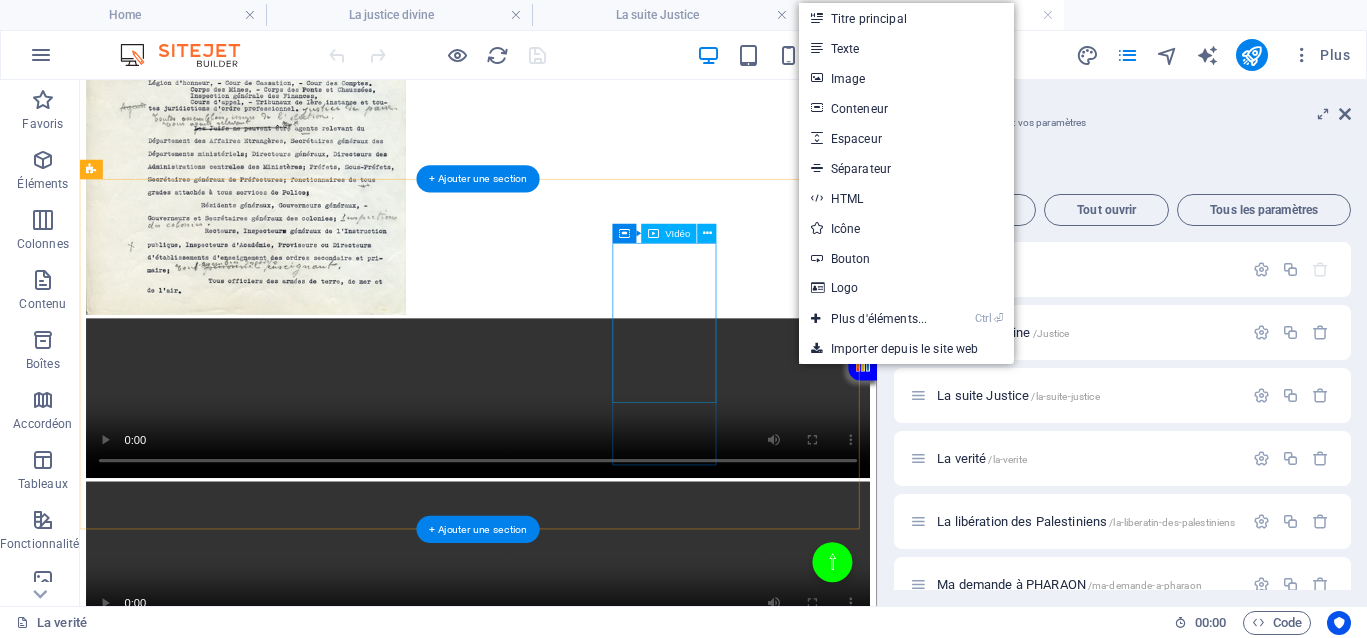 click at bounding box center [578, 1296] 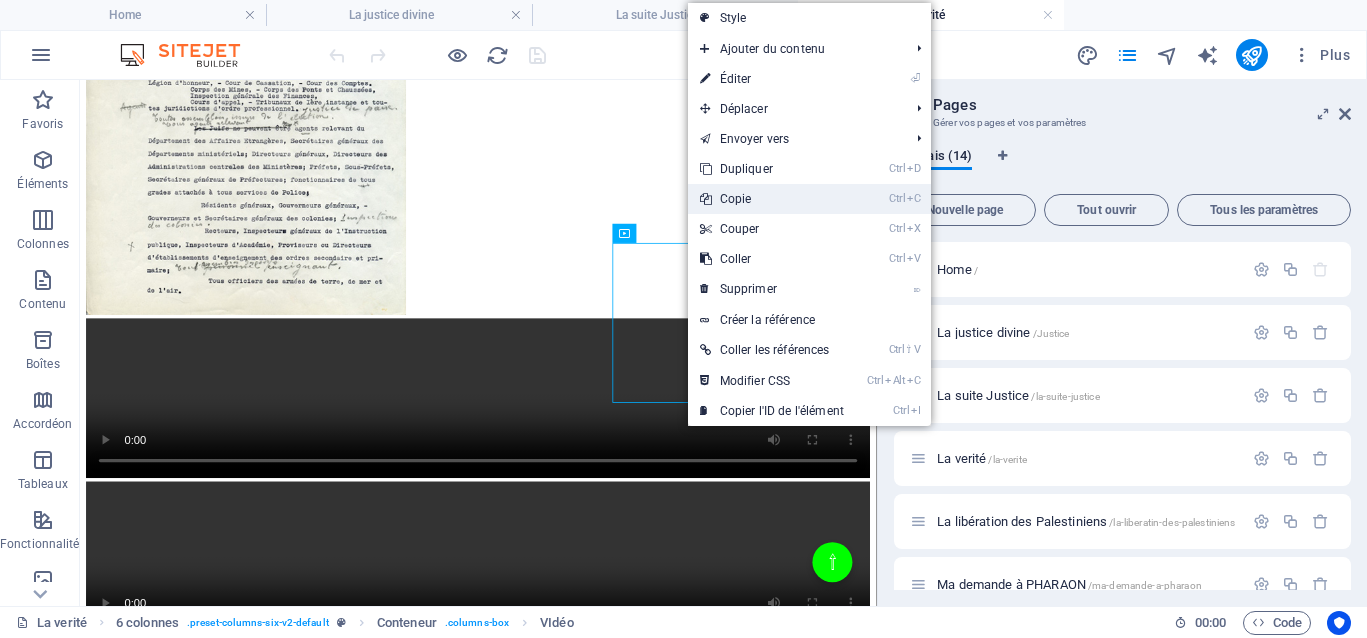 click on "Ctrl C  Copie" at bounding box center [772, 199] 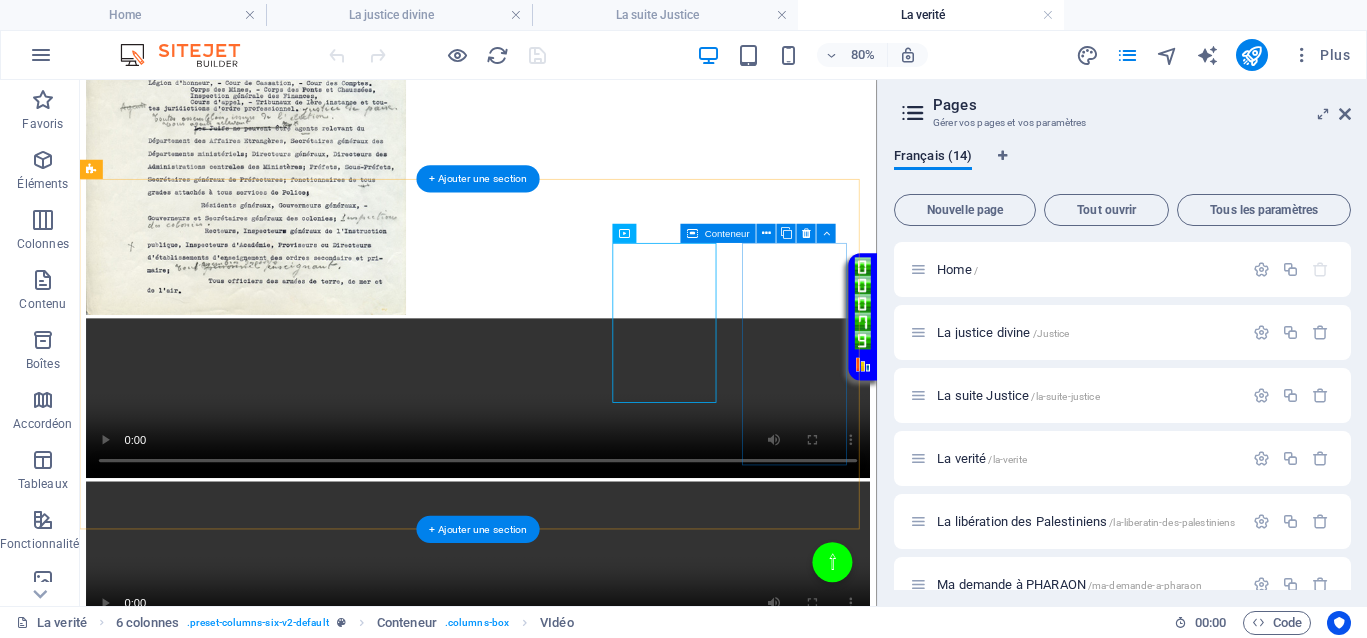 click on "Ajouter les éléments" at bounding box center (494, 1499) 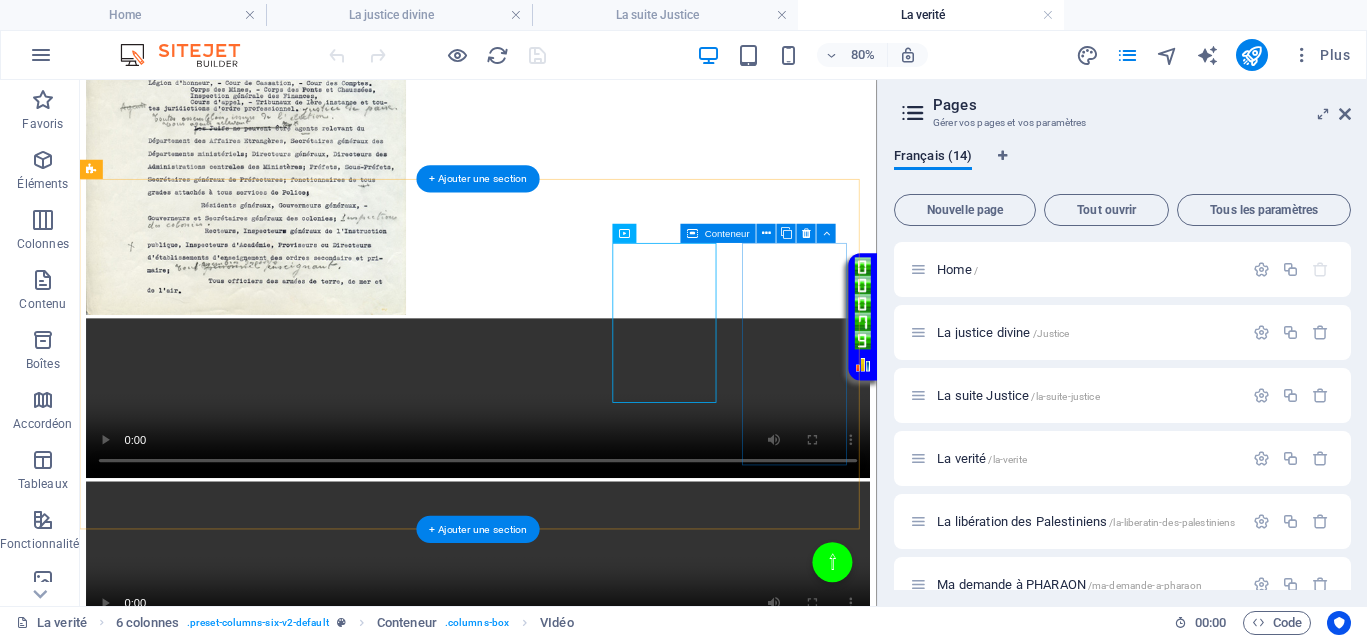 click on "Coller le presse-papiers" at bounding box center [652, 1499] 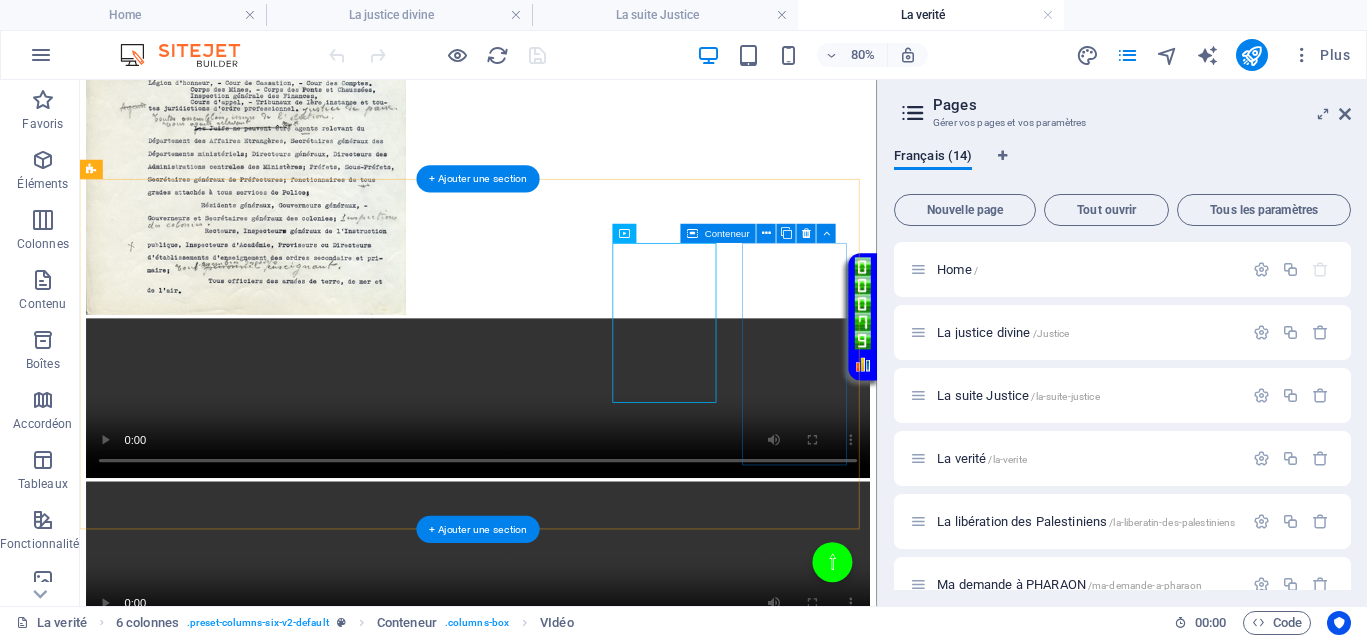 scroll, scrollTop: 1344, scrollLeft: 0, axis: vertical 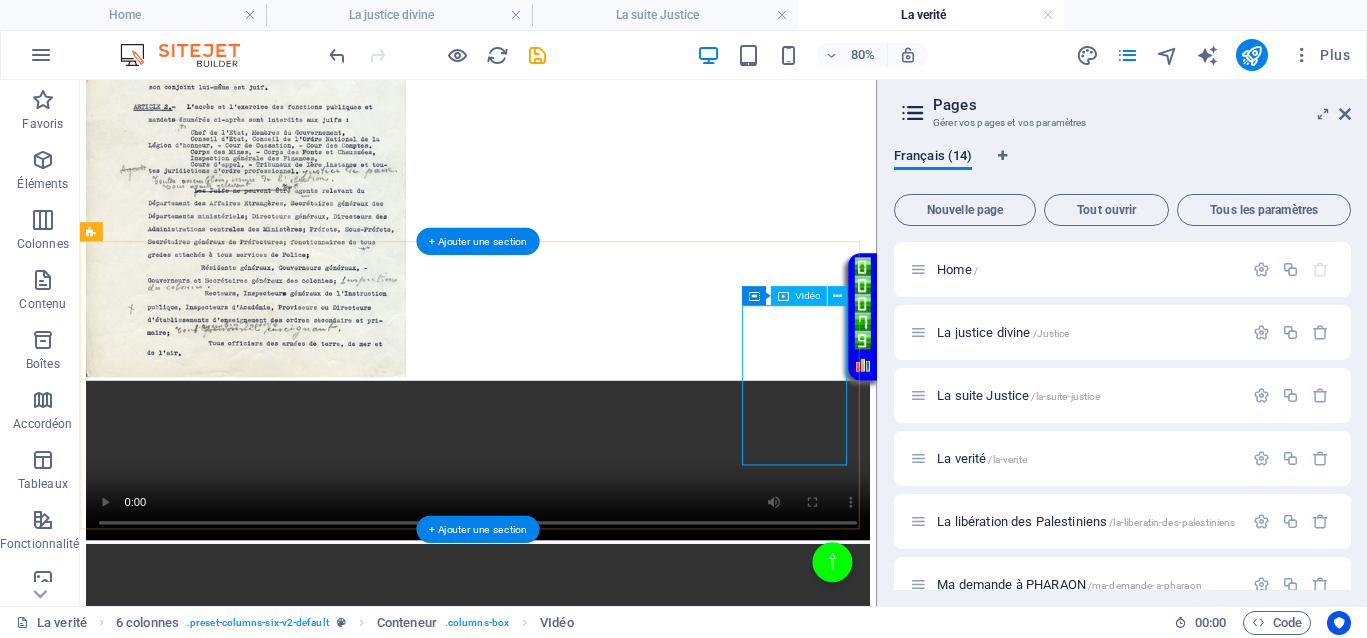 click at bounding box center [578, 1578] 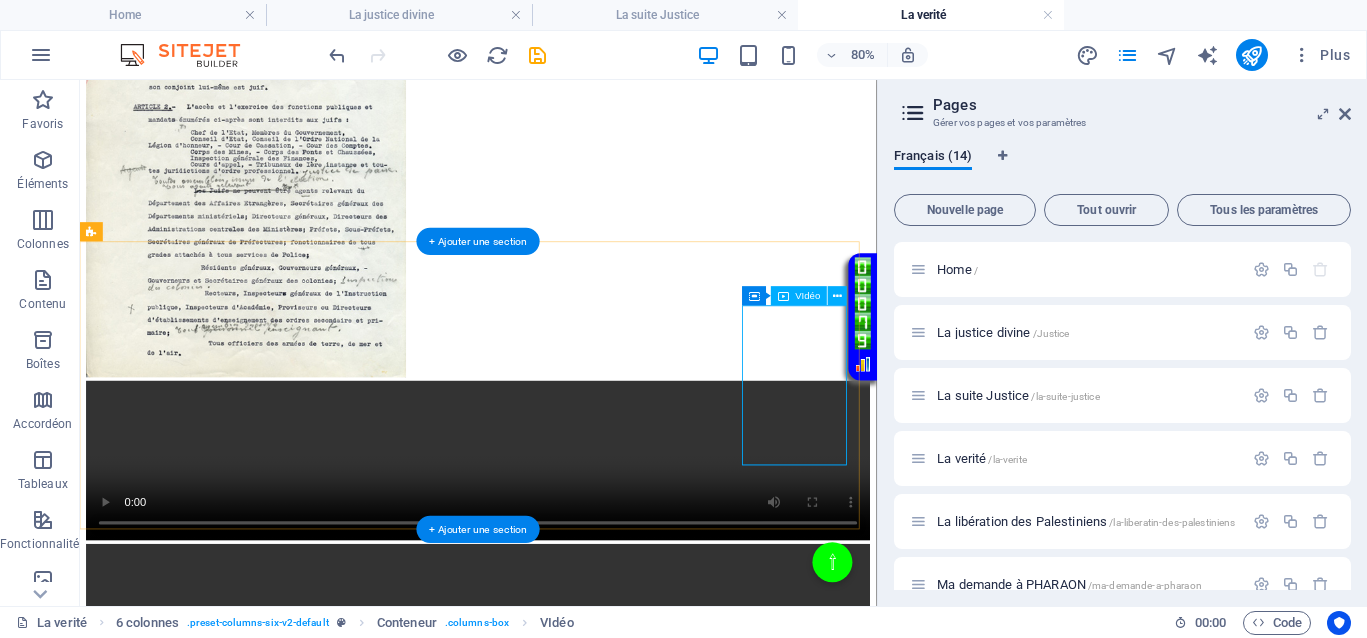 click at bounding box center [578, 1578] 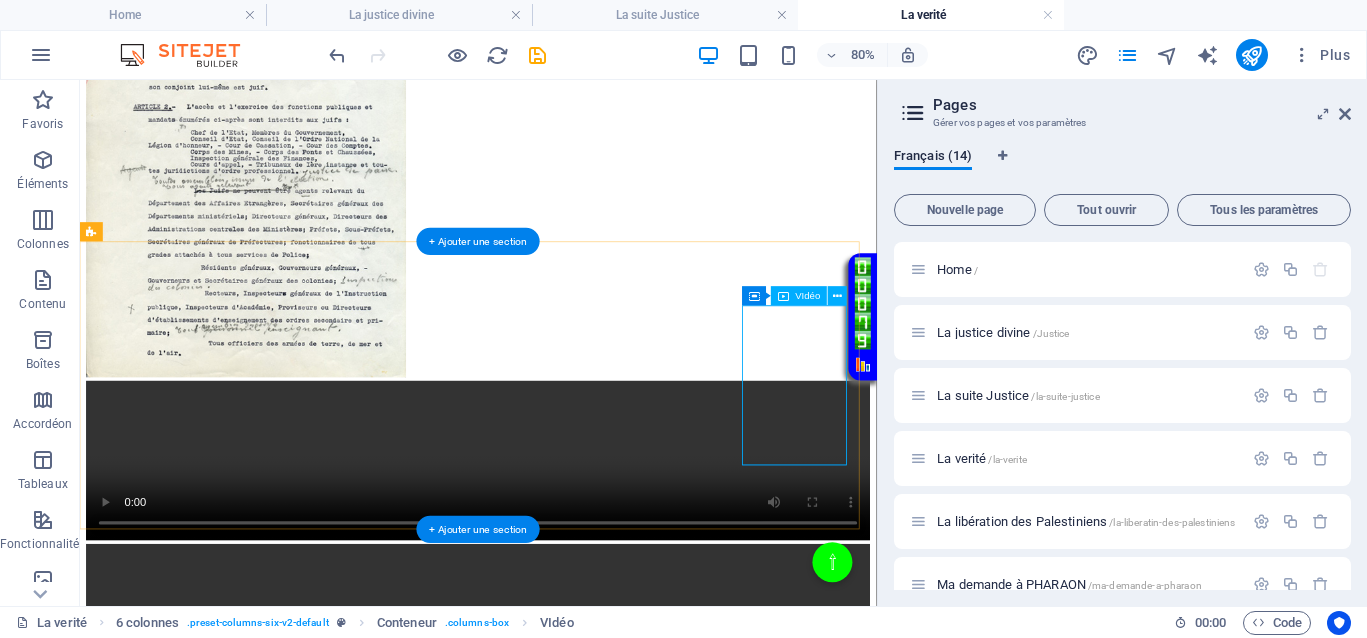 select on "%" 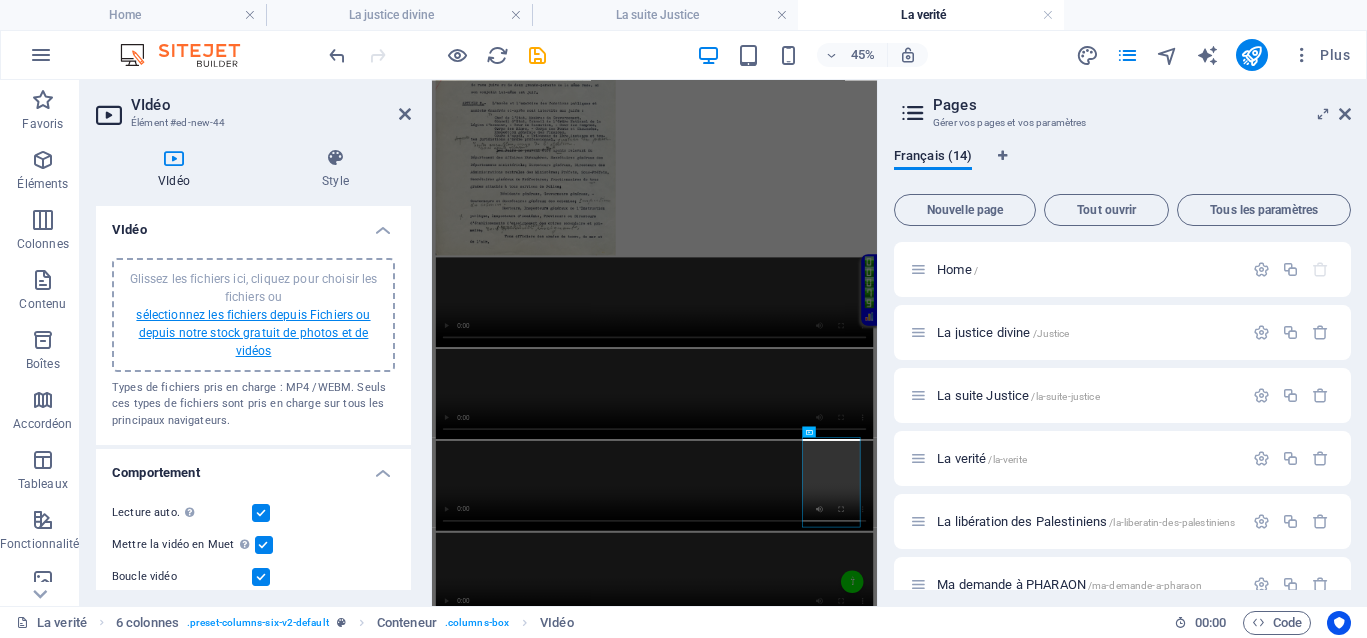 scroll, scrollTop: 833, scrollLeft: 0, axis: vertical 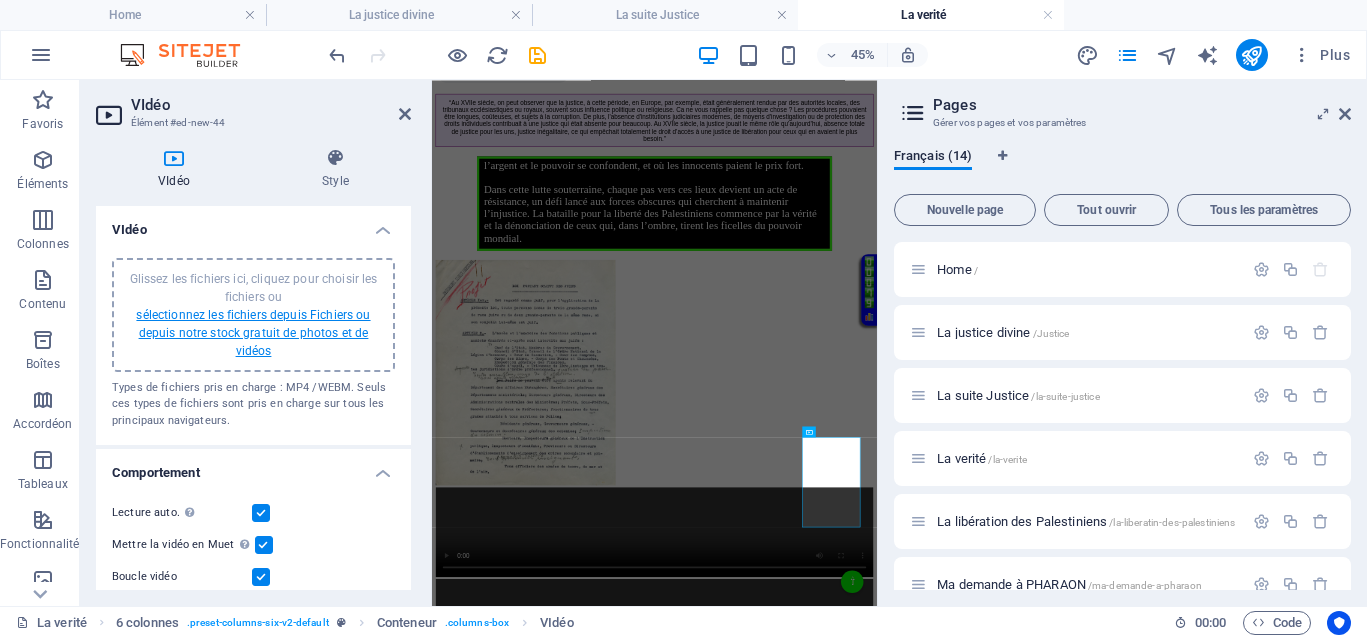 click on "sélectionnez les fichiers depuis Fichiers ou depuis notre stock gratuit de photos et de vidéos" at bounding box center (253, 333) 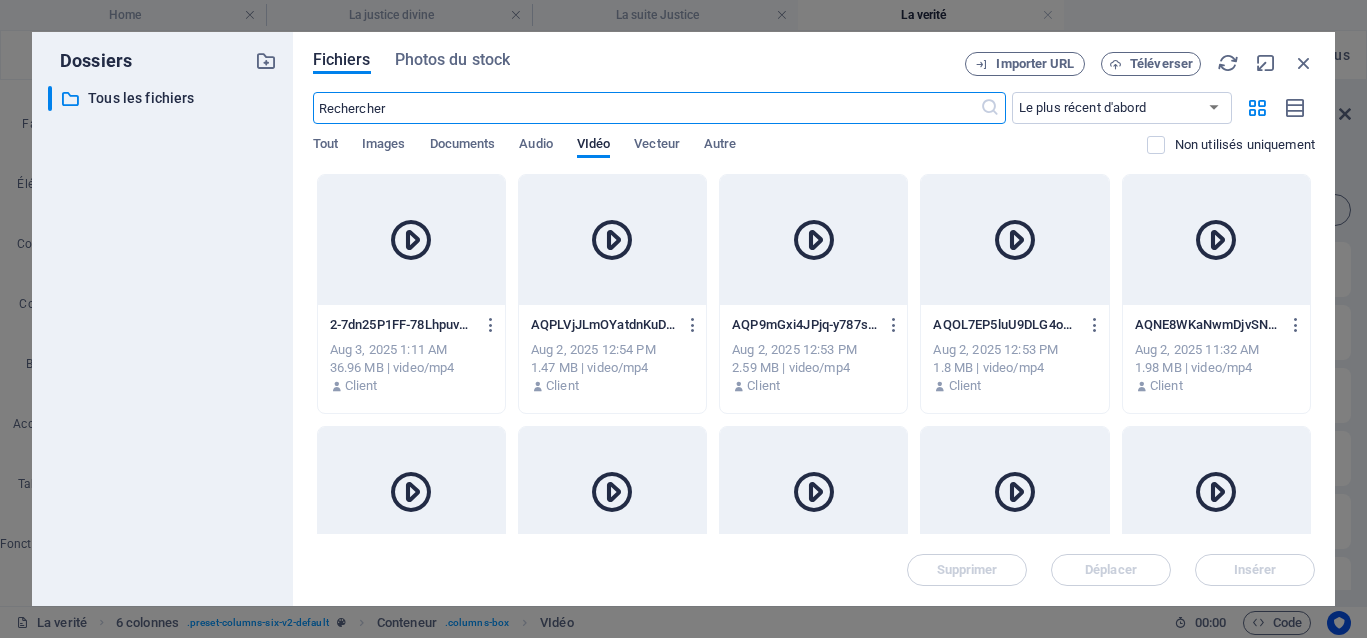 scroll, scrollTop: 3524, scrollLeft: 0, axis: vertical 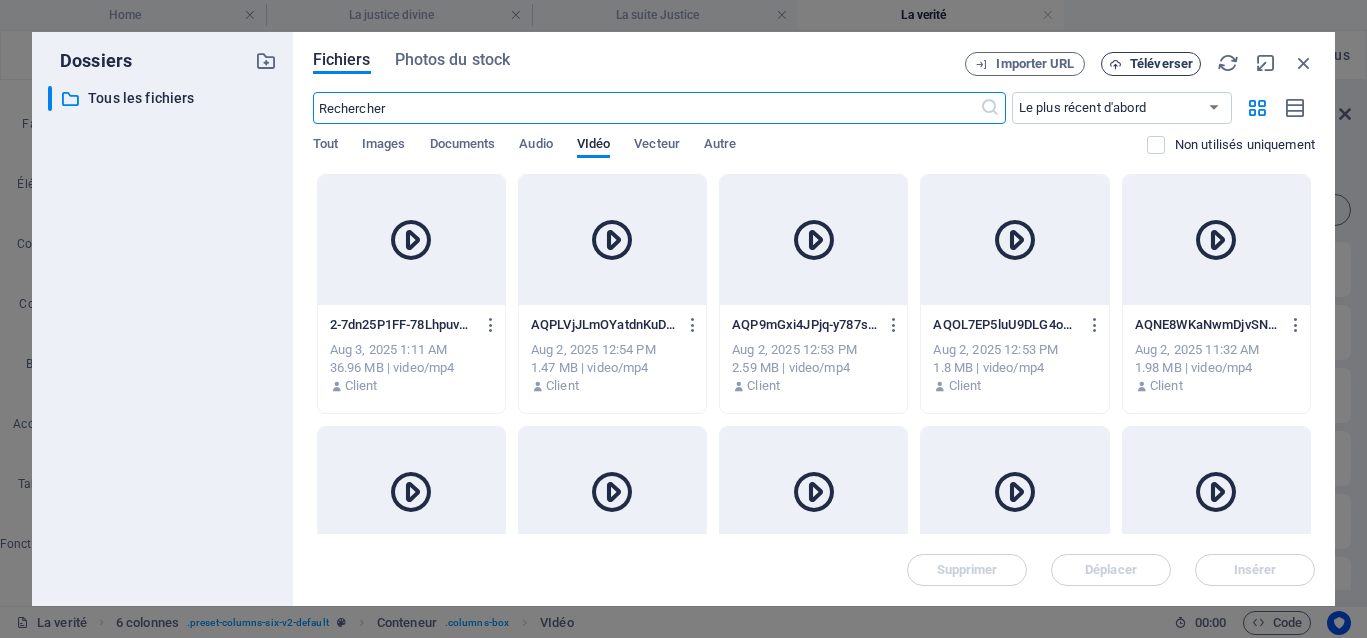 click on "Téléverser" at bounding box center (1161, 64) 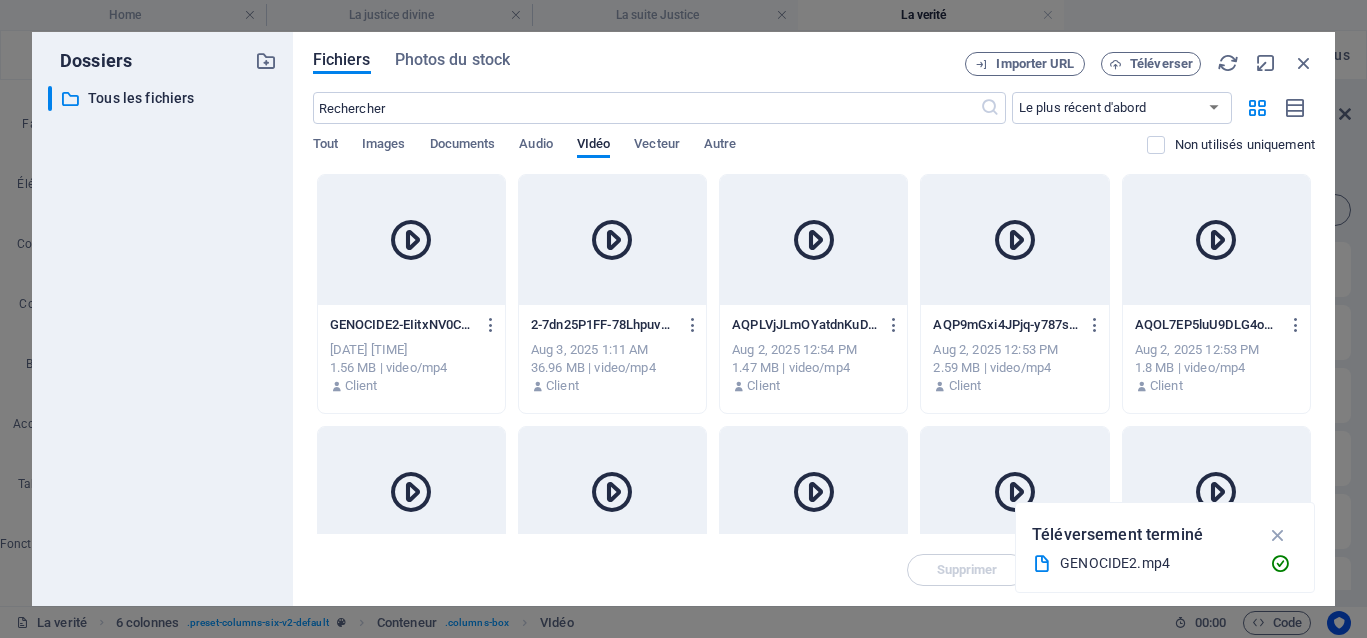 click at bounding box center [411, 240] 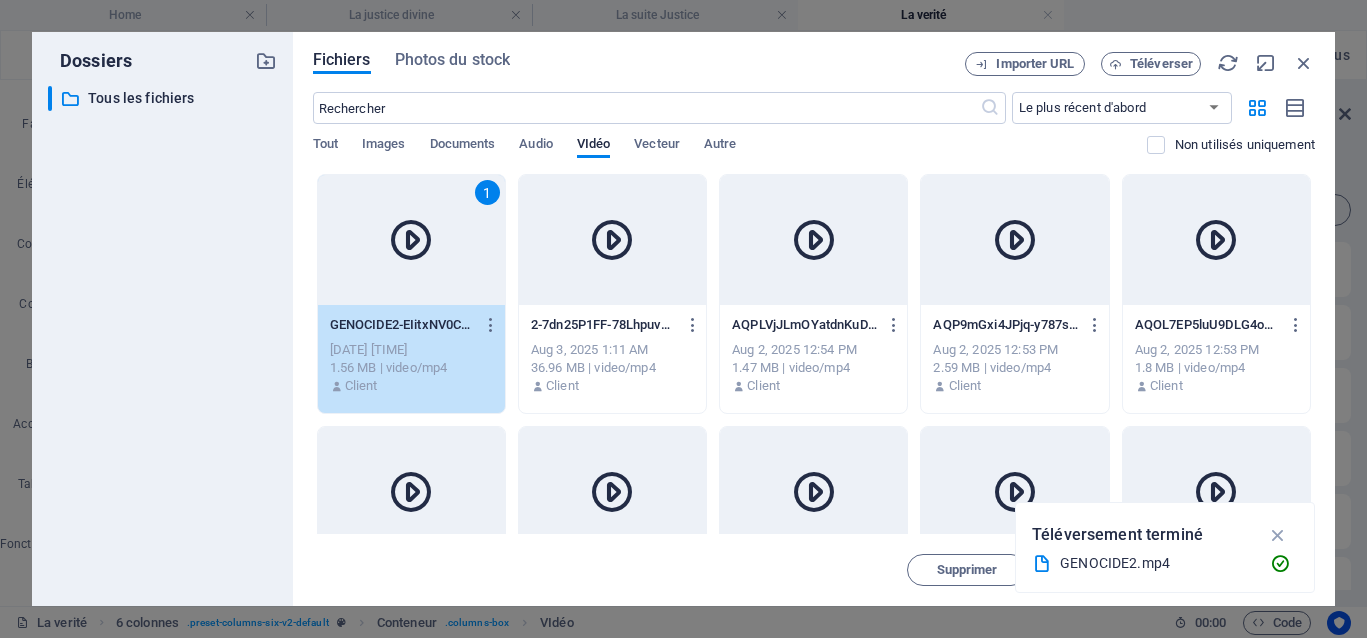 click on "1" at bounding box center [411, 240] 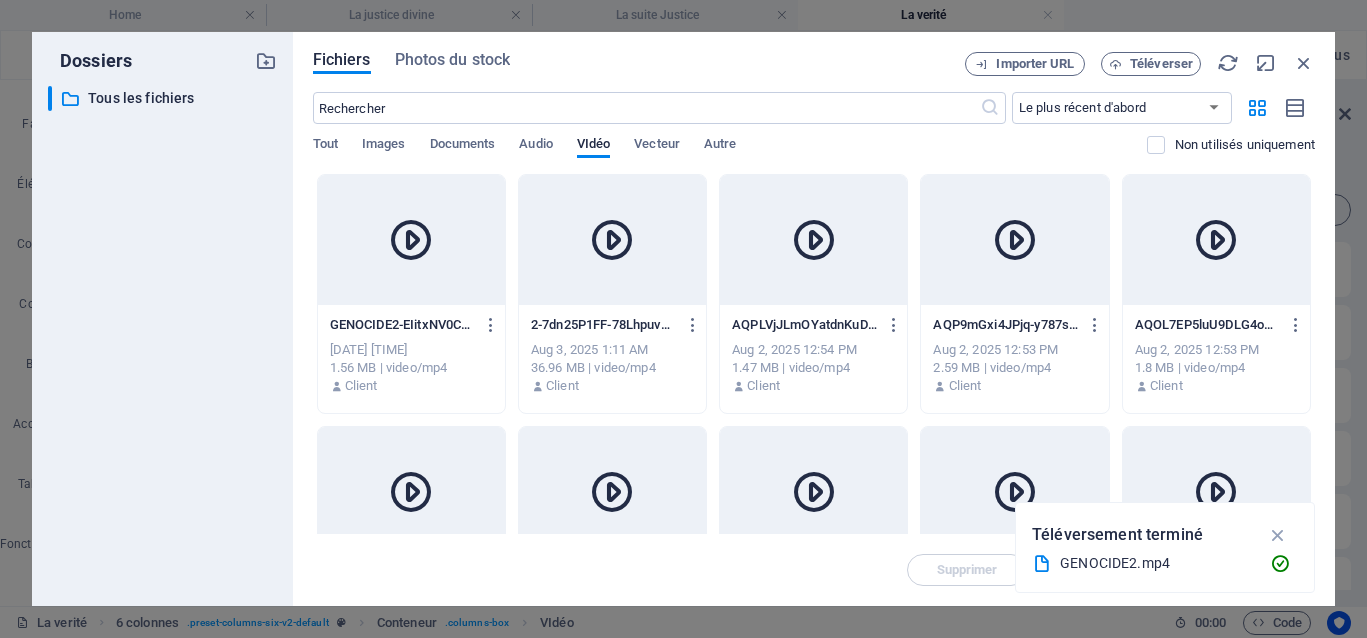 click at bounding box center [411, 240] 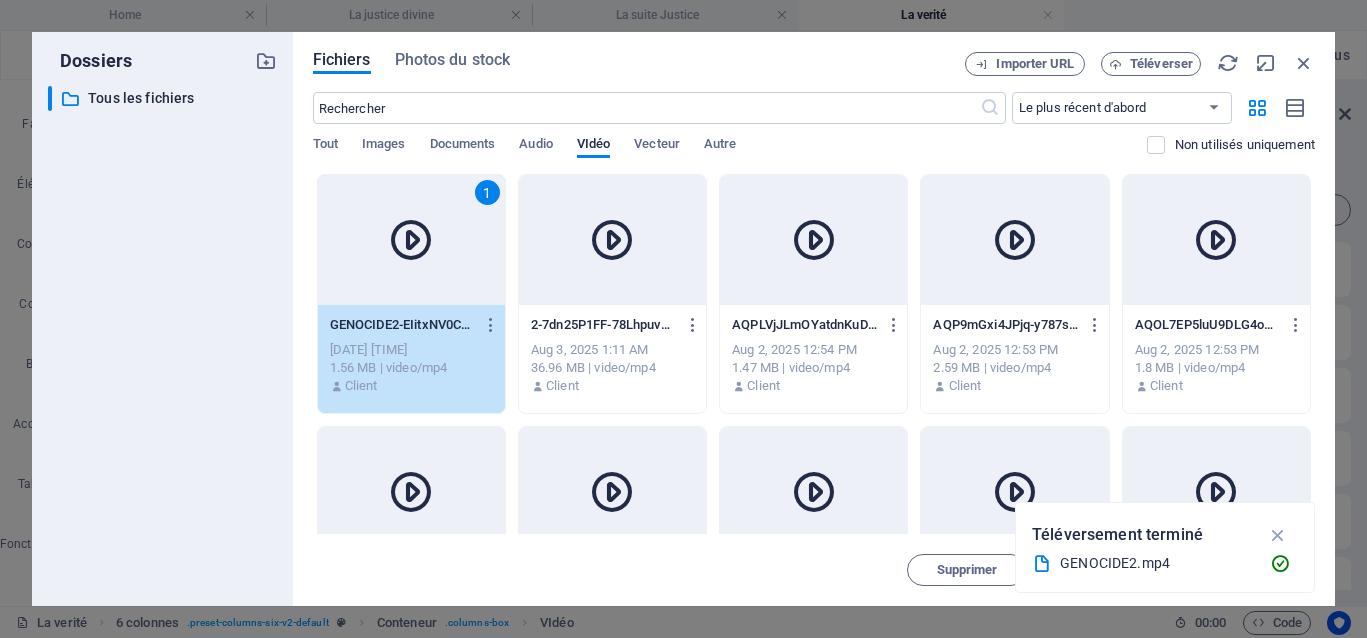 click on "1" at bounding box center (411, 240) 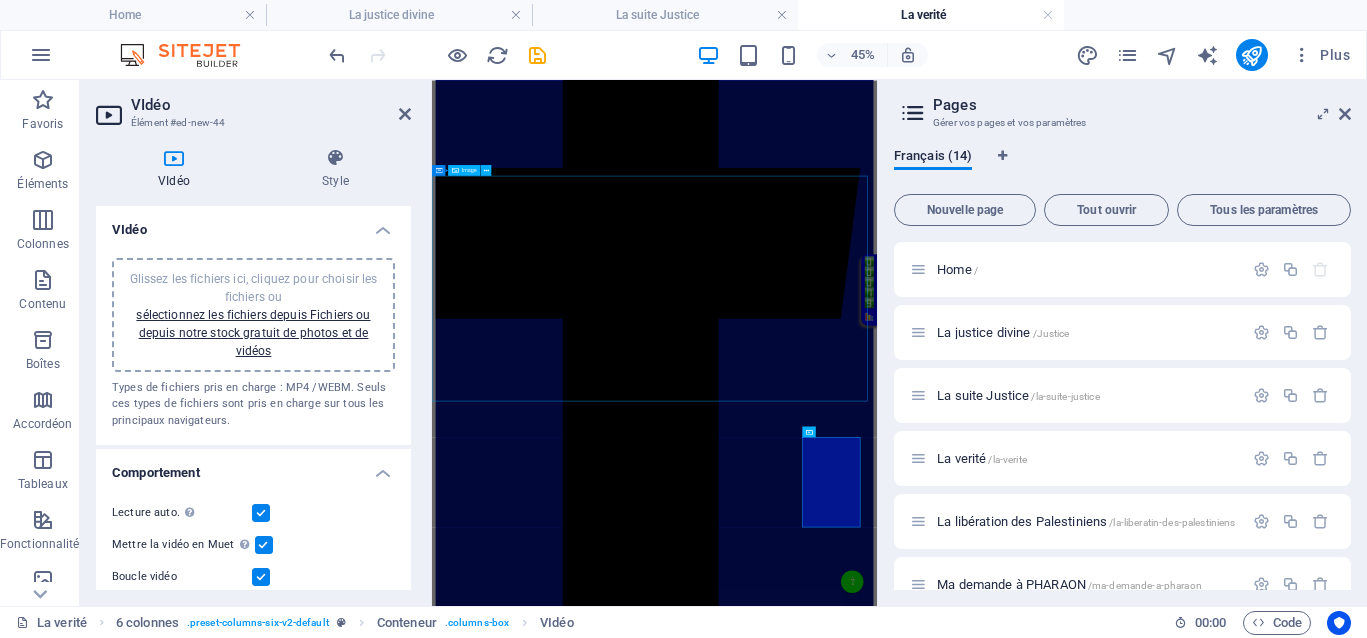 scroll, scrollTop: 833, scrollLeft: 0, axis: vertical 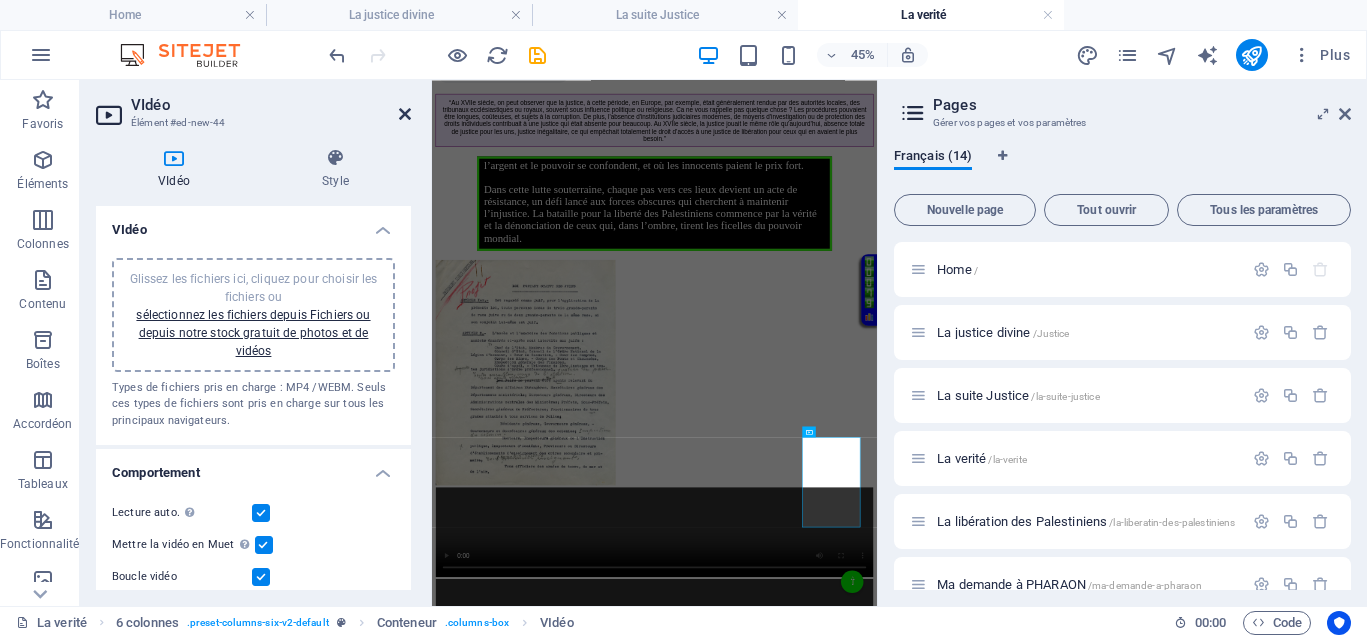 click at bounding box center (405, 114) 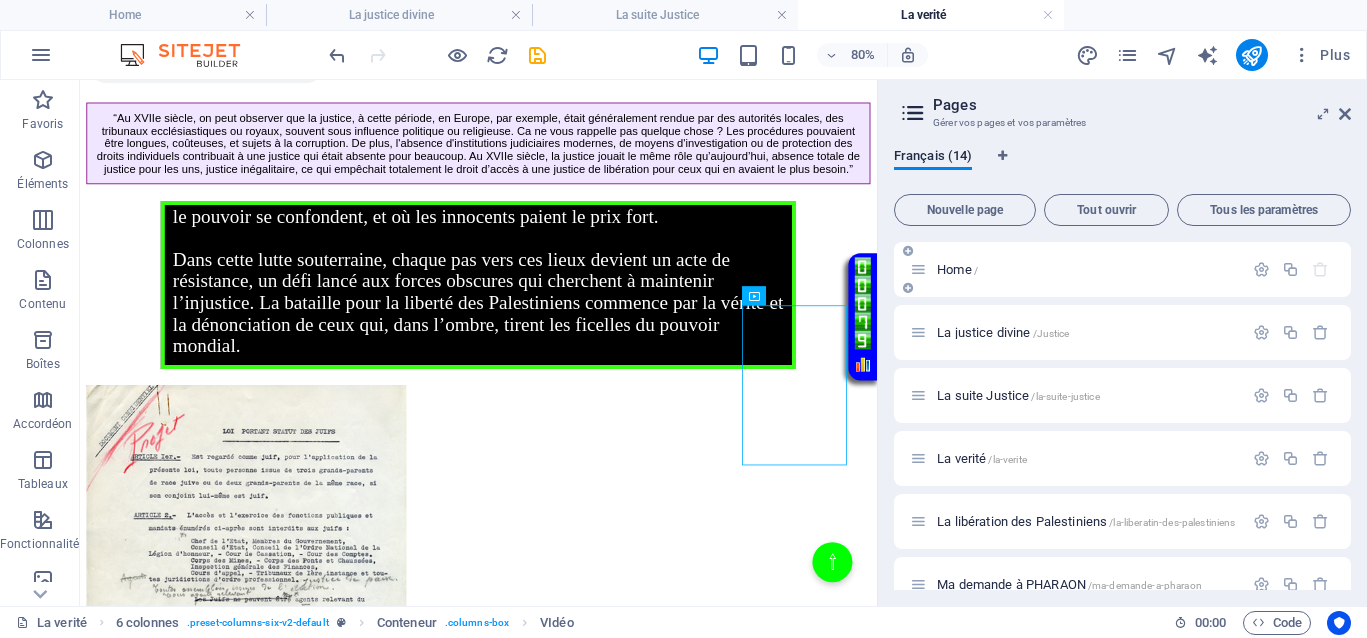 scroll, scrollTop: 1344, scrollLeft: 0, axis: vertical 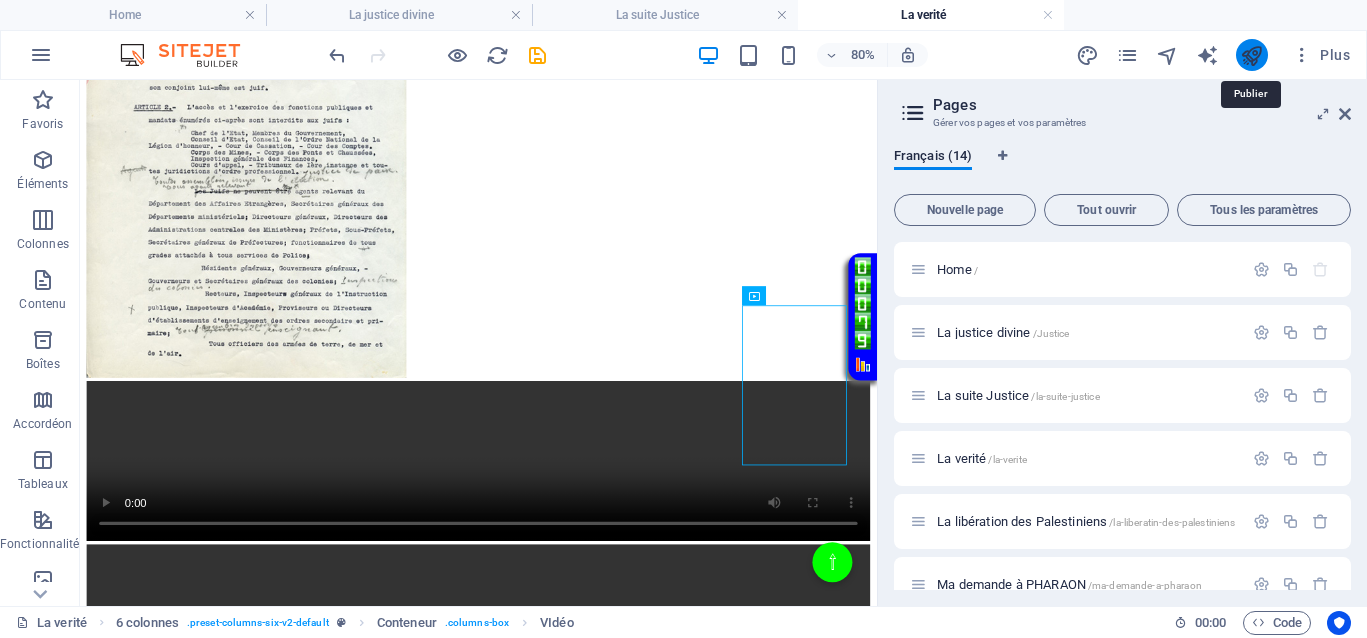 click at bounding box center (1251, 55) 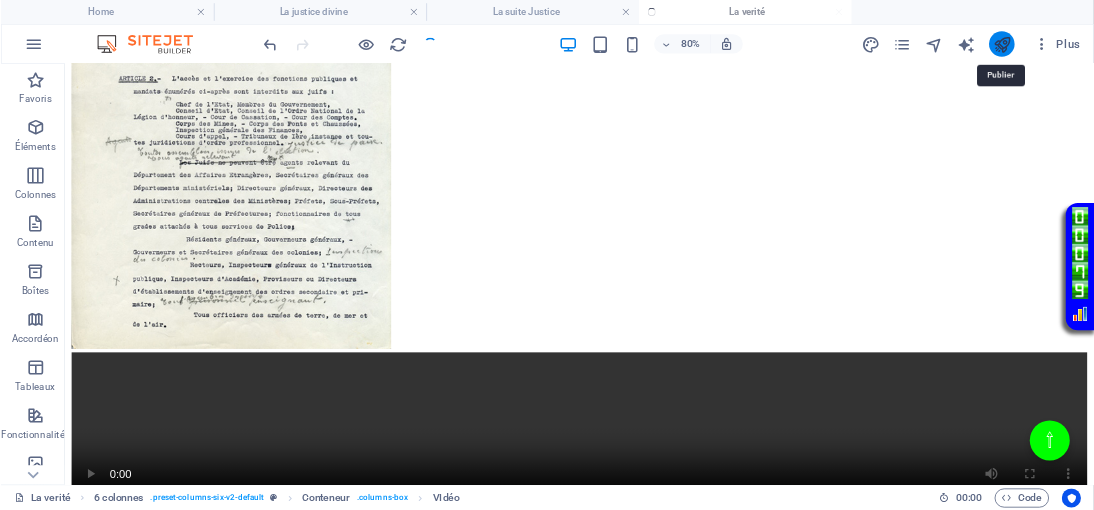 scroll, scrollTop: 1302, scrollLeft: 0, axis: vertical 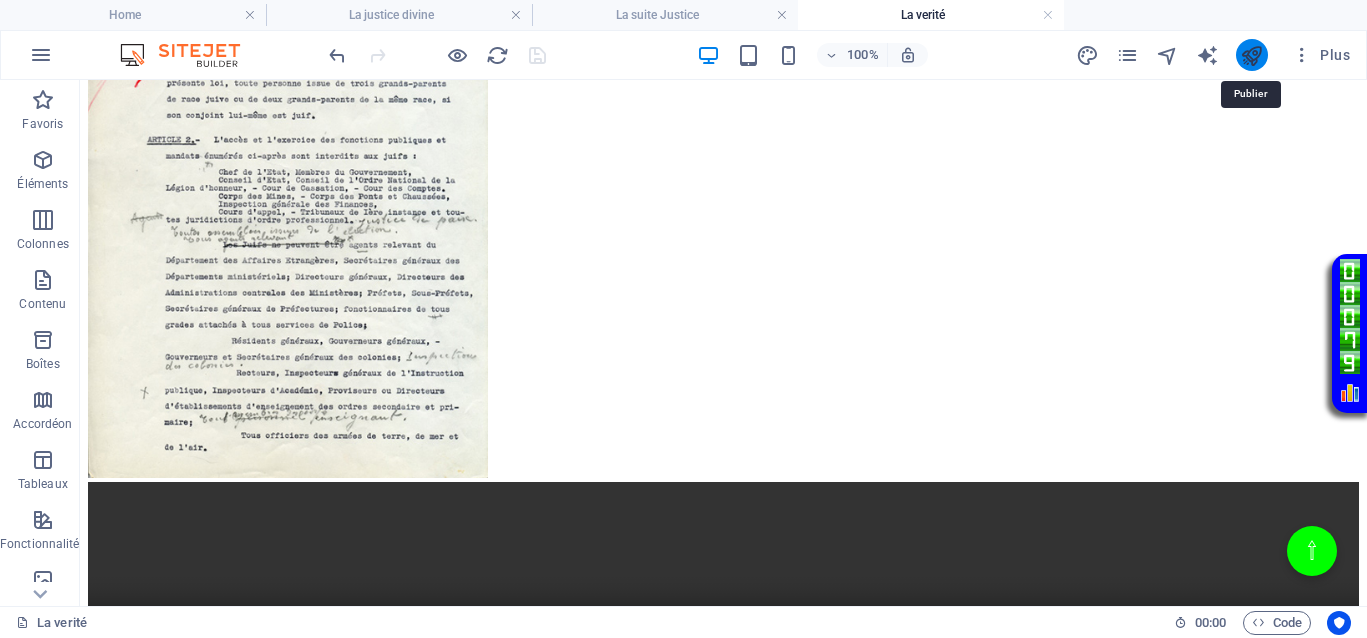 click at bounding box center [1251, 55] 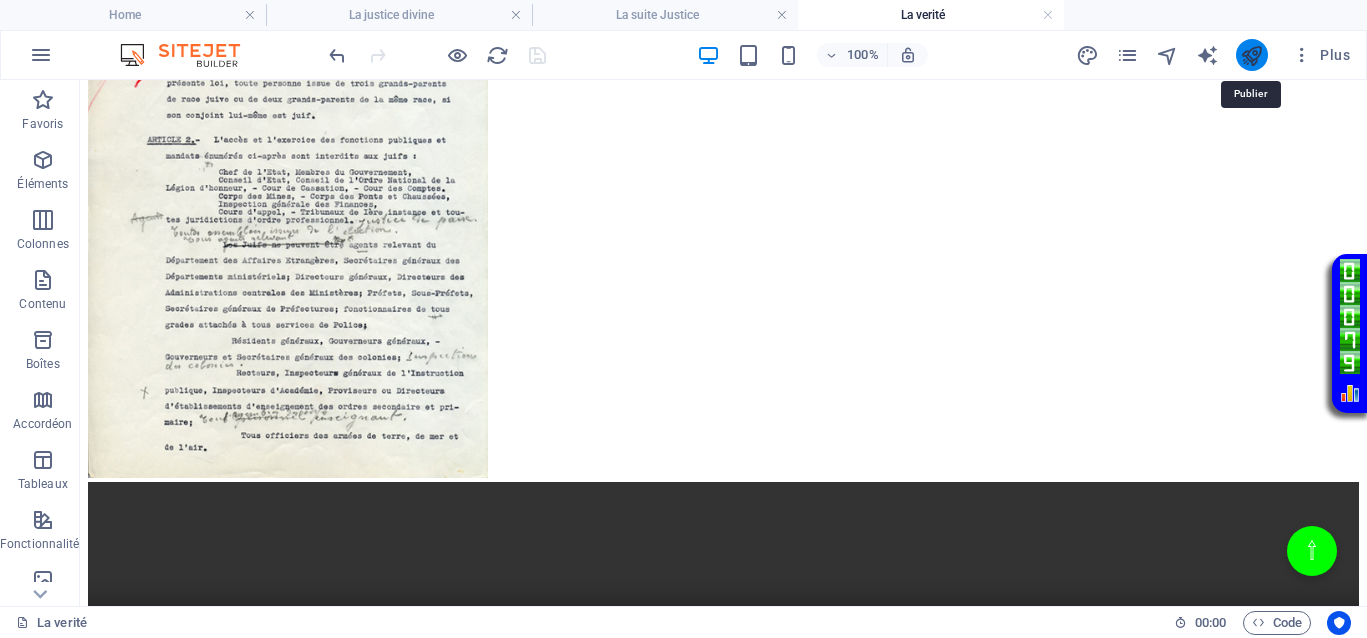 click at bounding box center [1251, 55] 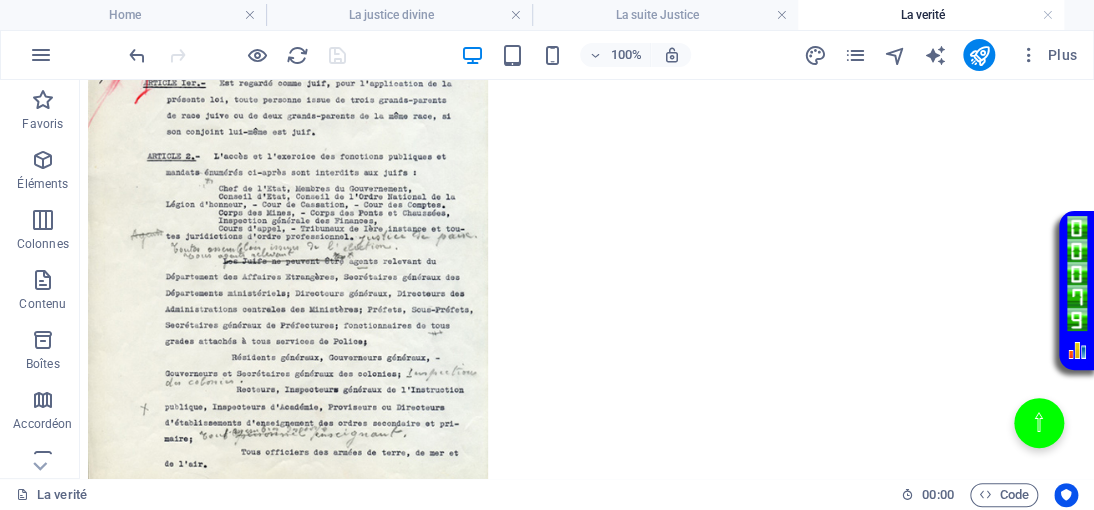 scroll, scrollTop: 1301, scrollLeft: 0, axis: vertical 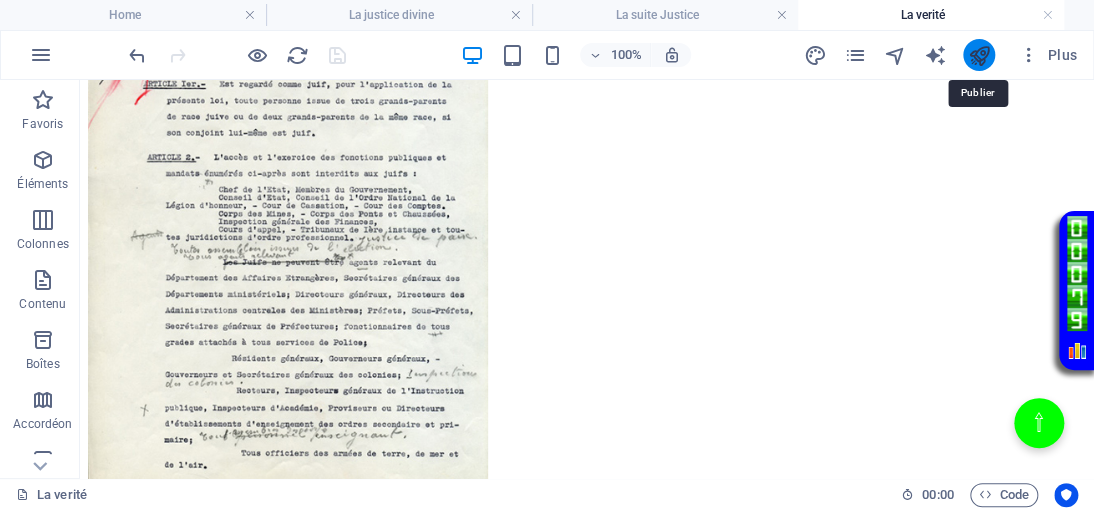click at bounding box center [978, 55] 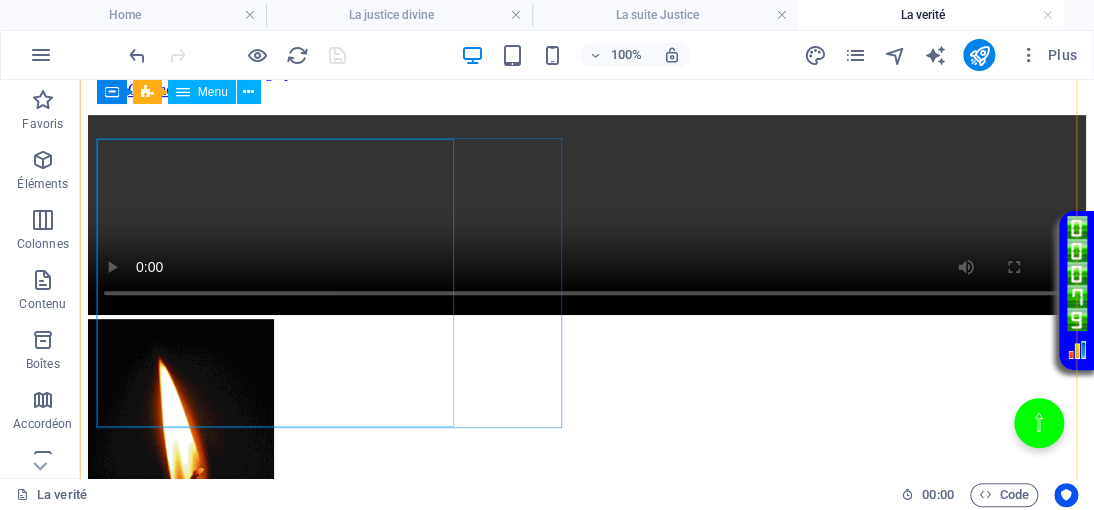 scroll, scrollTop: 101, scrollLeft: 0, axis: vertical 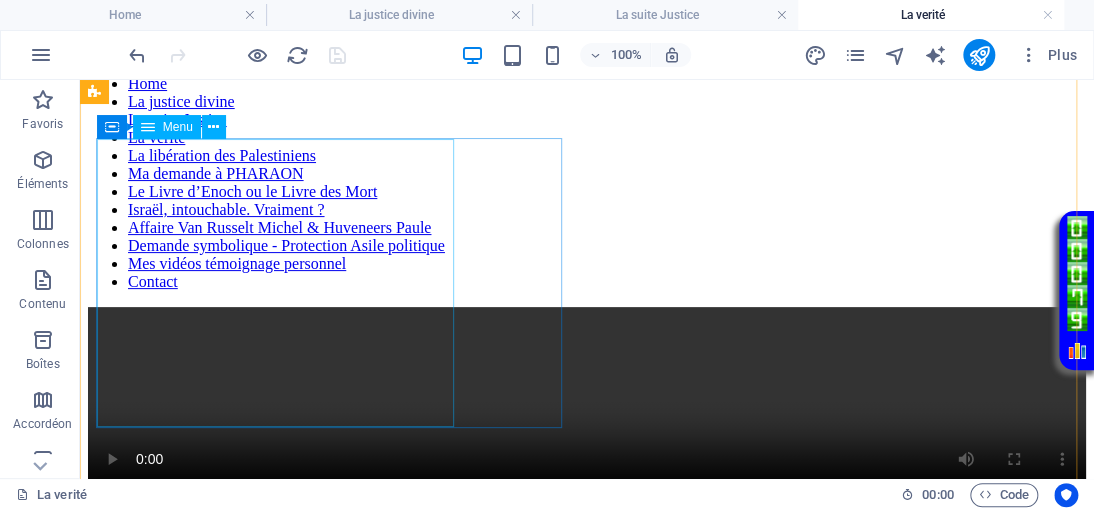 click on "Home La justice divine La suite Justice La verité La libération des Palestiniens Ma demande à PHARAON Le Livre d’Enoch ou le Livre des Mort Israël, intouchable. Vraiment ? Affaire Van Russelt Michel & Huveneers Paule Demande symbolique  - Protection Asile politique Mes vidéos témoignage personnel Contact" at bounding box center (587, 183) 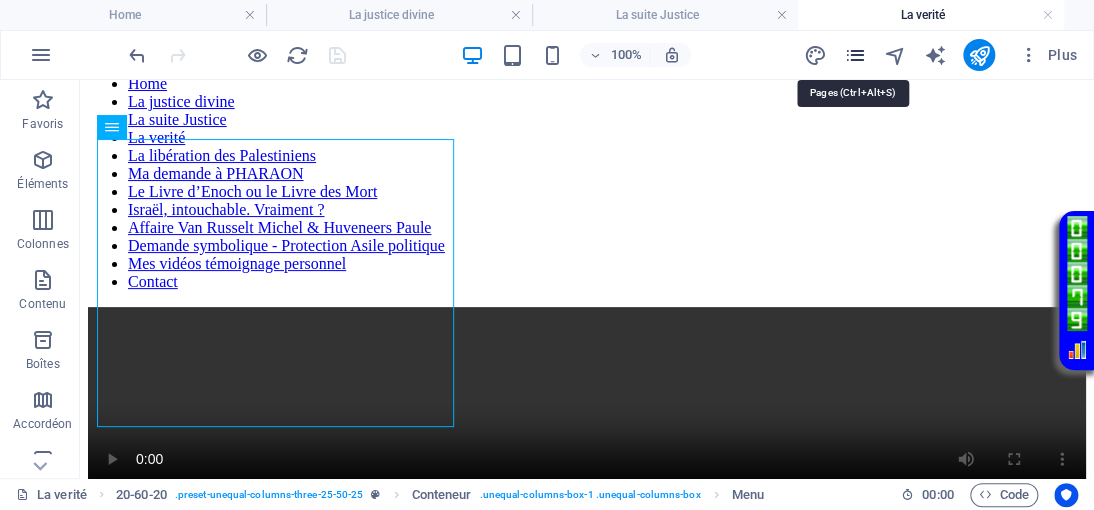 click at bounding box center (854, 55) 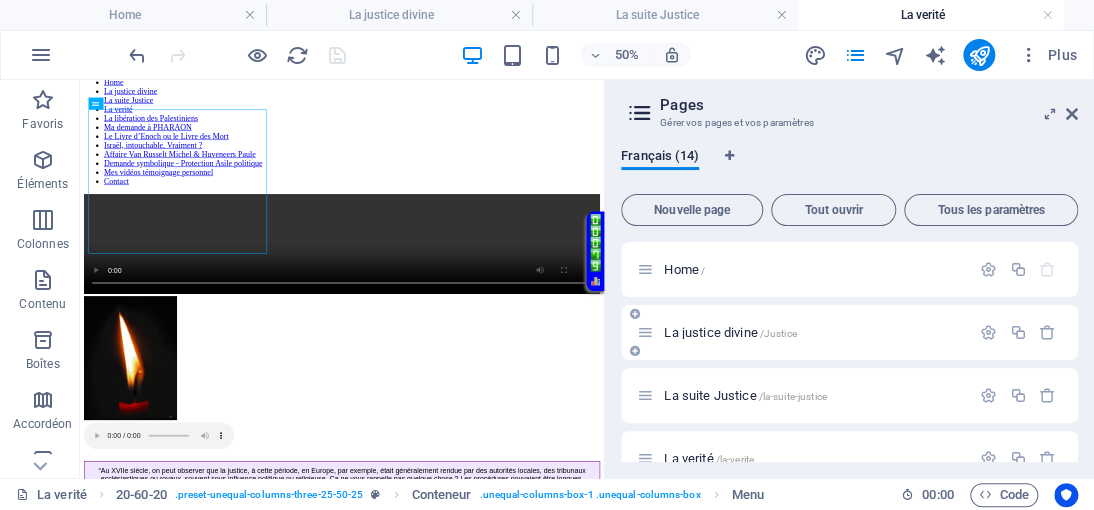 click on "La justice divine /Justice" at bounding box center [803, 332] 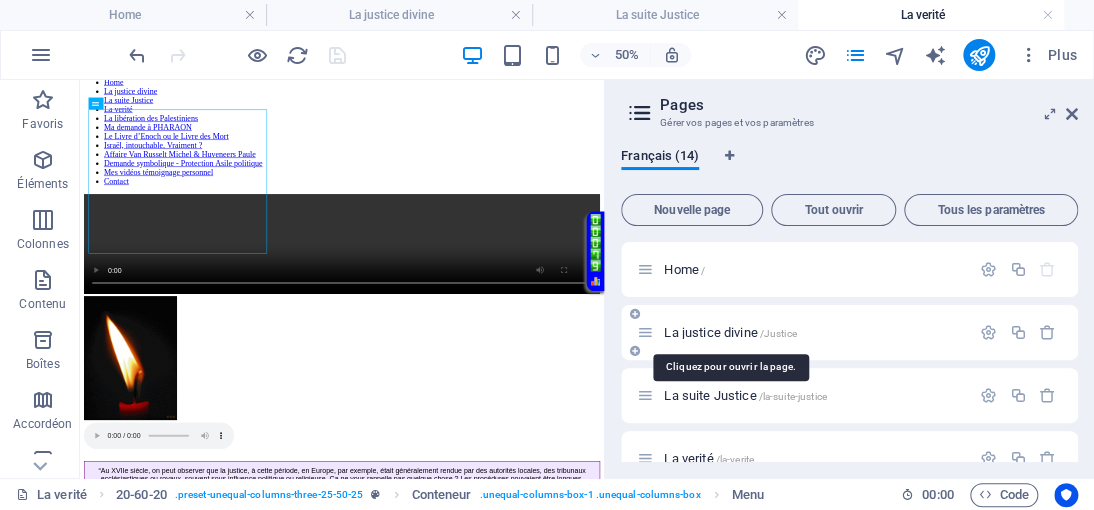 click on "La justice divine /Justice" at bounding box center (730, 332) 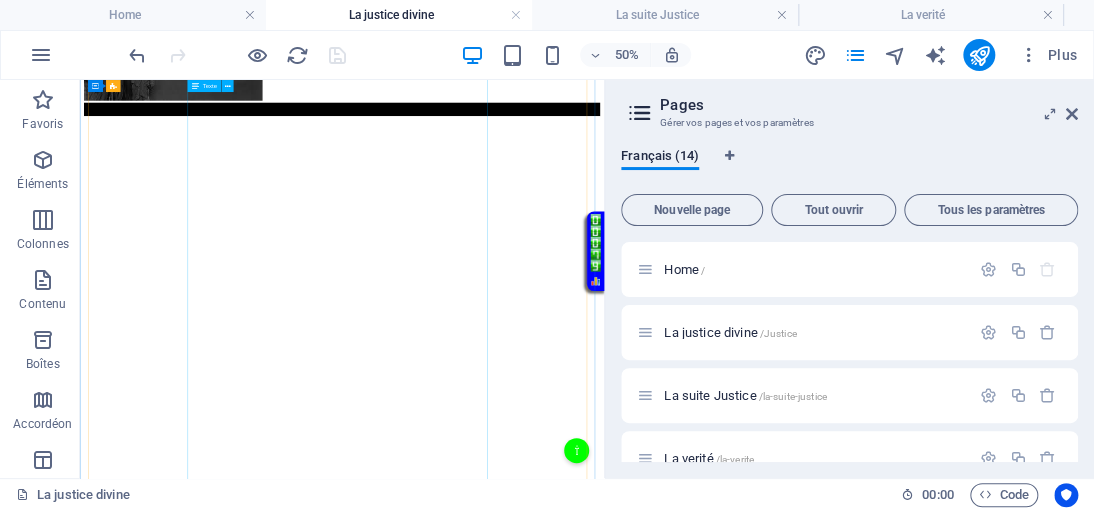 scroll, scrollTop: 992, scrollLeft: 0, axis: vertical 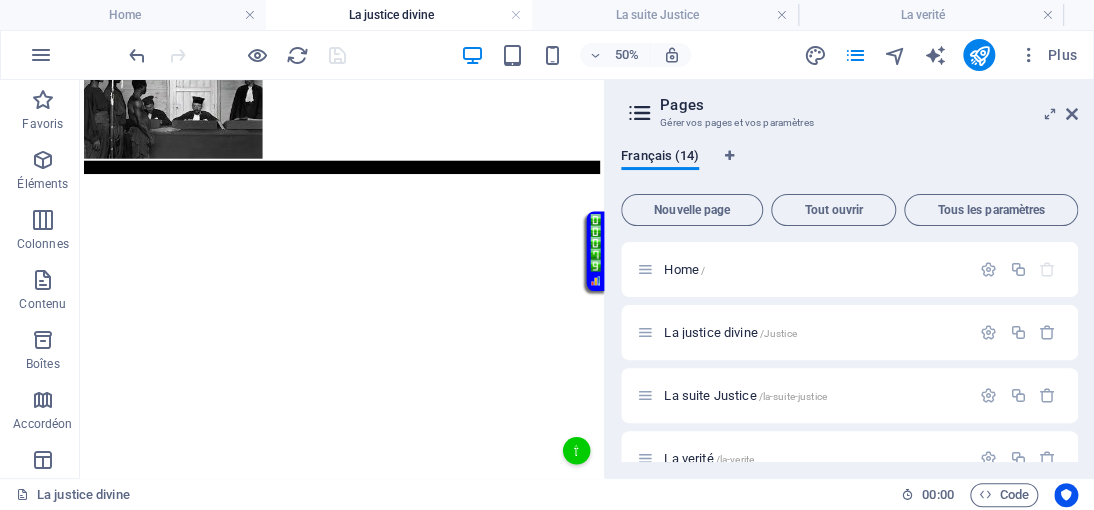 click on "⇧" at bounding box center (1073, 821) 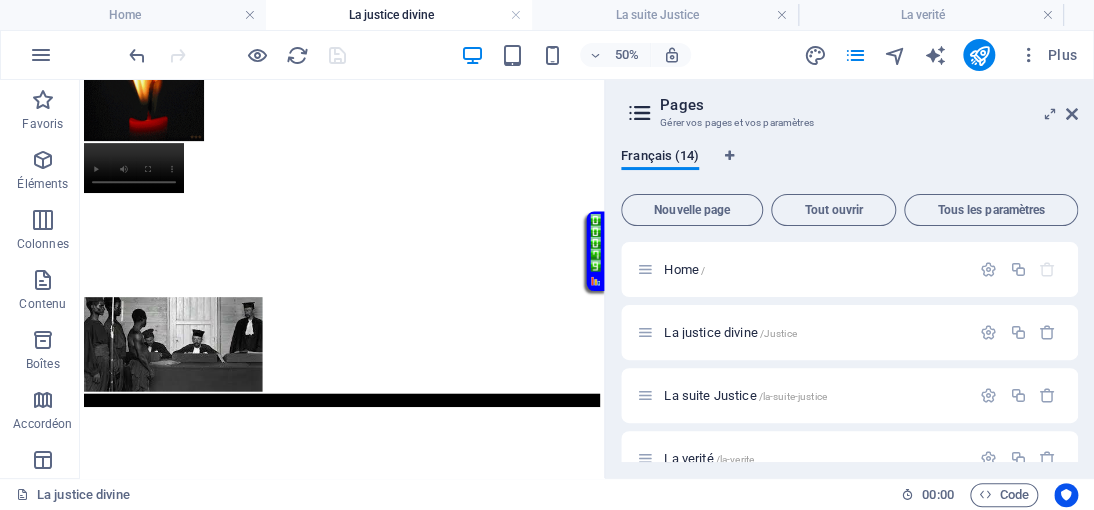 scroll, scrollTop: 0, scrollLeft: 0, axis: both 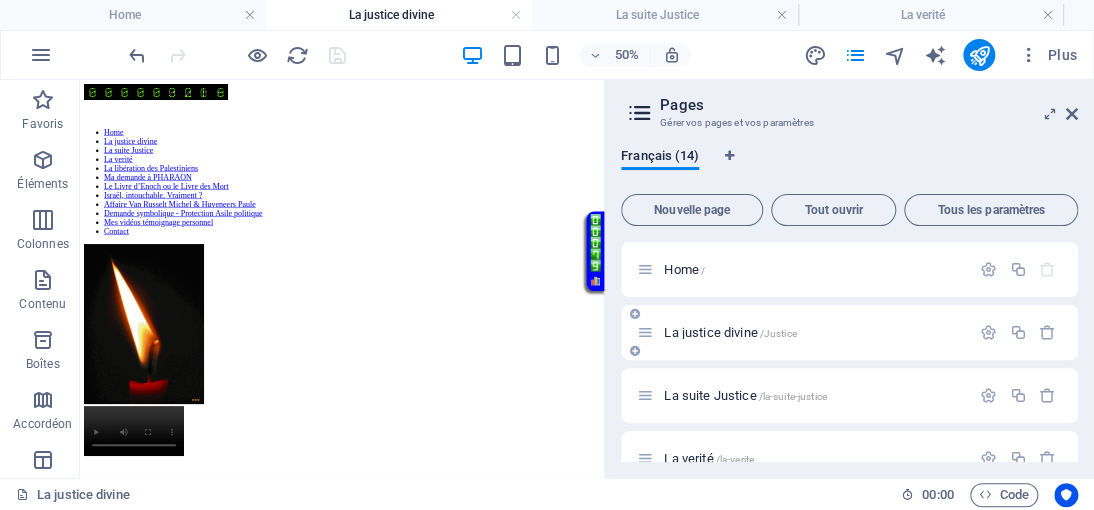 click on "La justice divine /Justice" at bounding box center (730, 332) 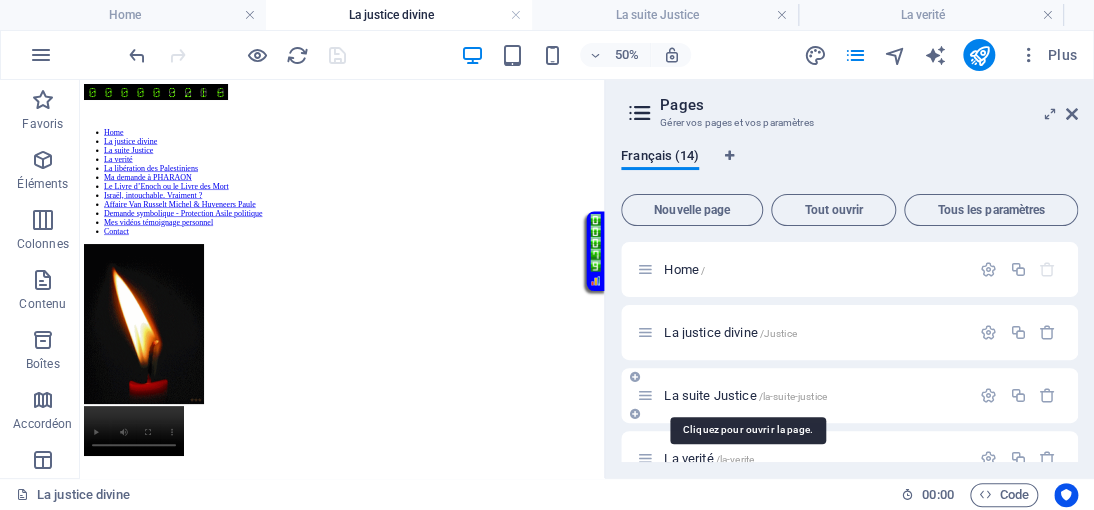 click on "La suite Justice /la-suite-justice" at bounding box center (745, 395) 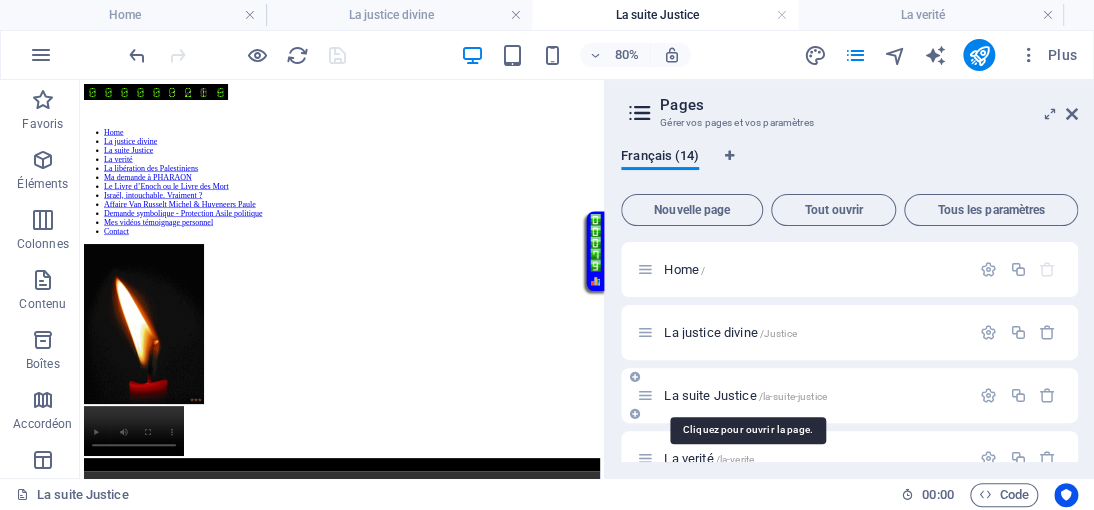 scroll, scrollTop: 6148, scrollLeft: 0, axis: vertical 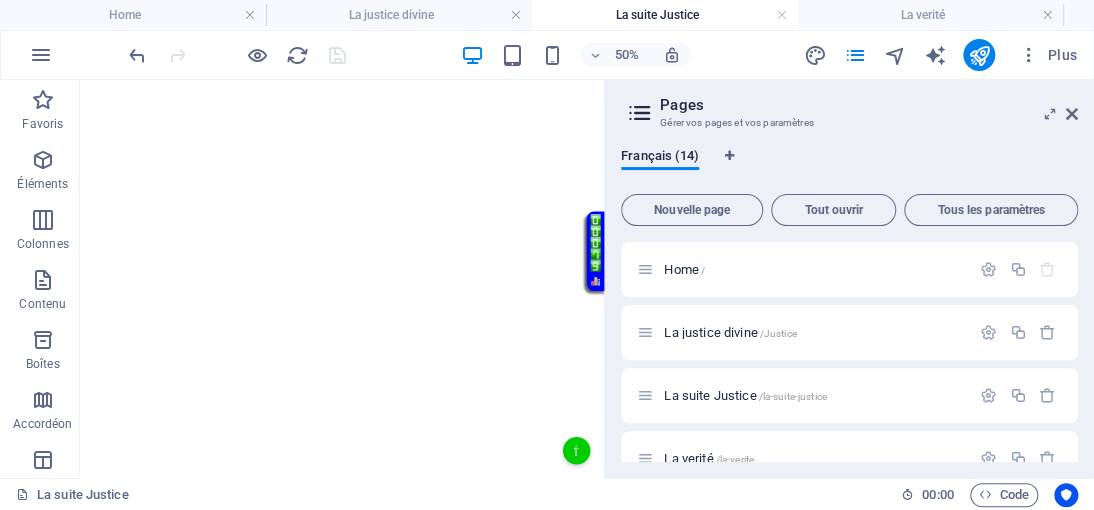 click on "⇧" at bounding box center [1073, 821] 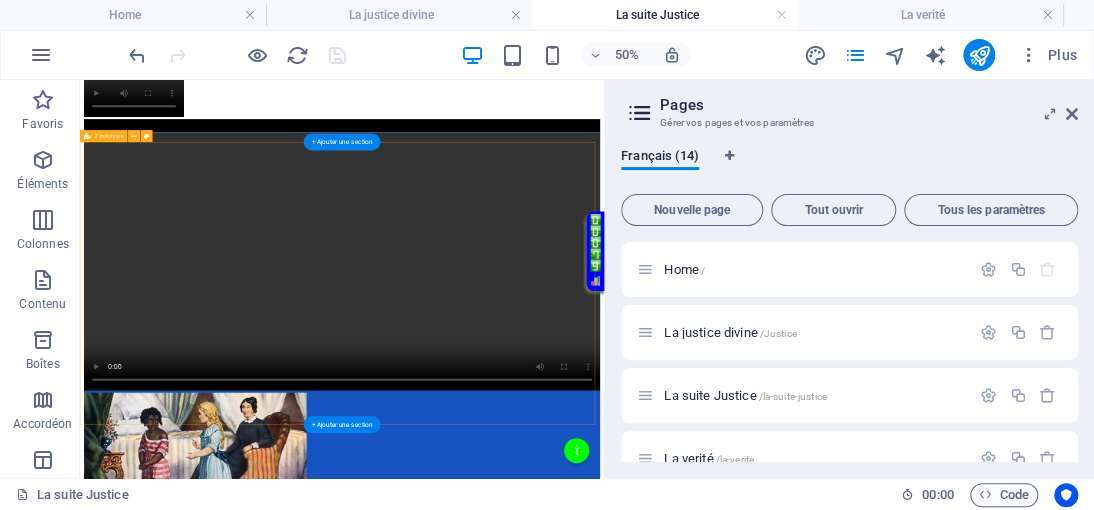 scroll, scrollTop: 900, scrollLeft: 0, axis: vertical 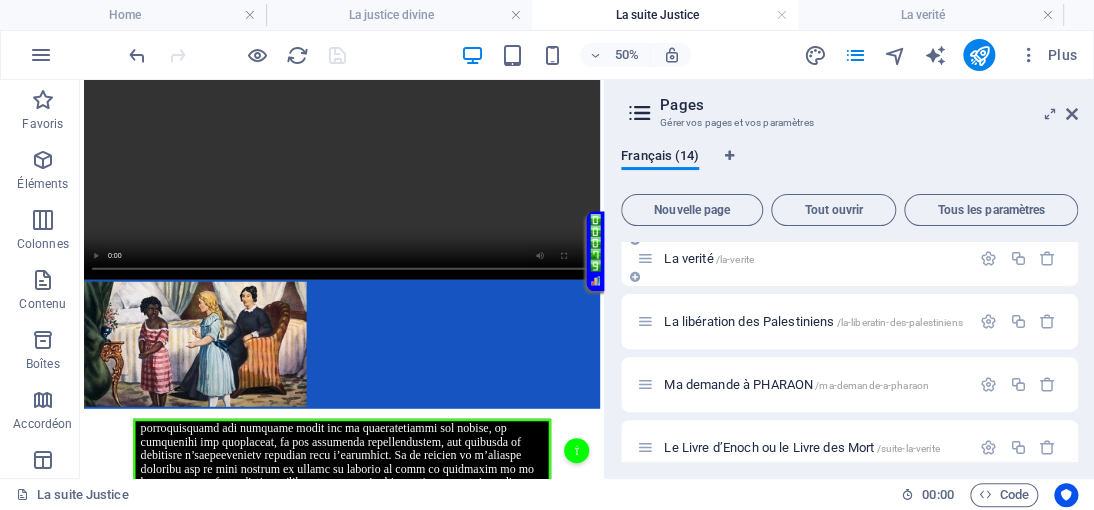click on "La verité /la-verite" at bounding box center (709, 258) 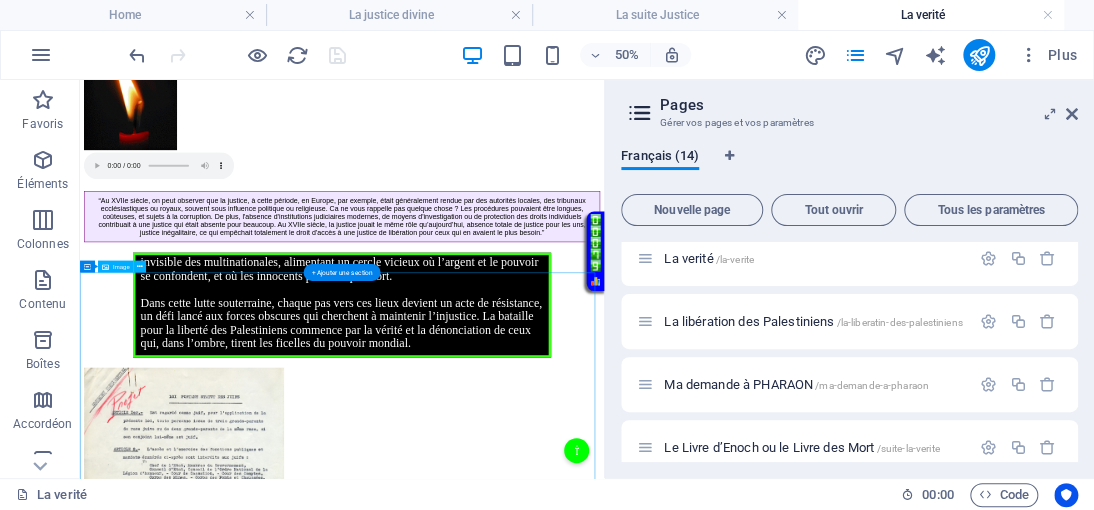 scroll, scrollTop: 485, scrollLeft: 0, axis: vertical 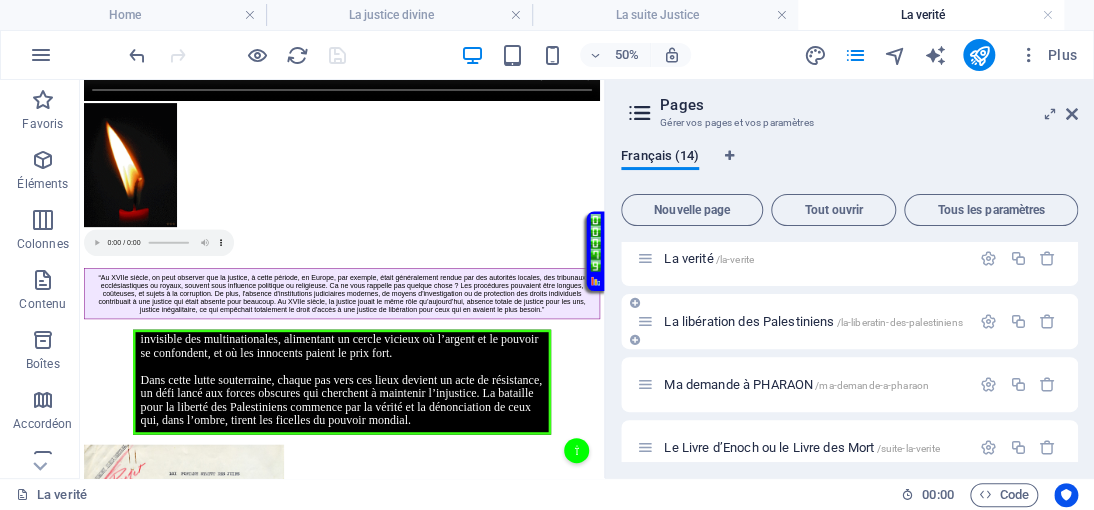 click on "La libération des Palestiniens /la-liberatin-des-palestiniens" at bounding box center [813, 321] 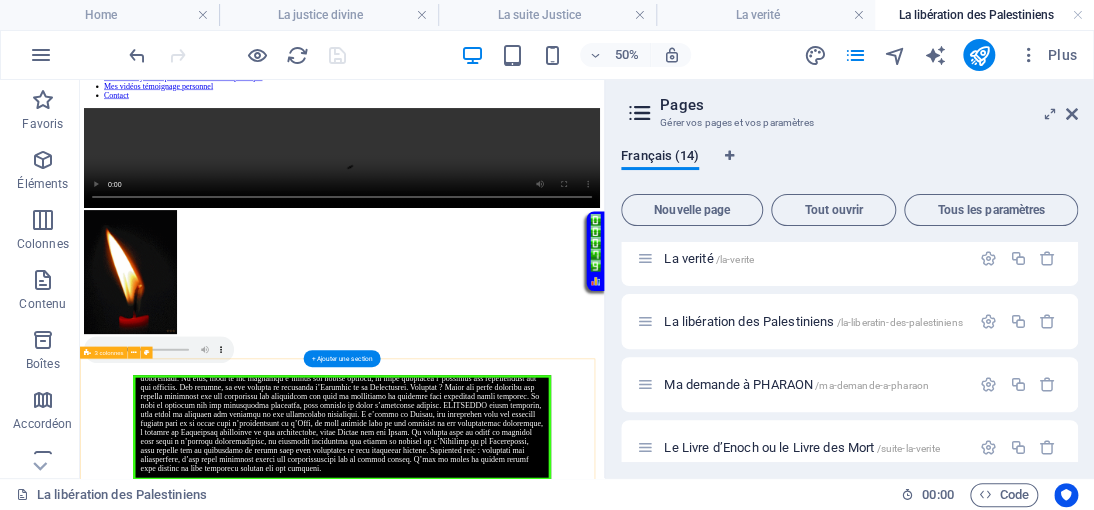 scroll, scrollTop: 300, scrollLeft: 0, axis: vertical 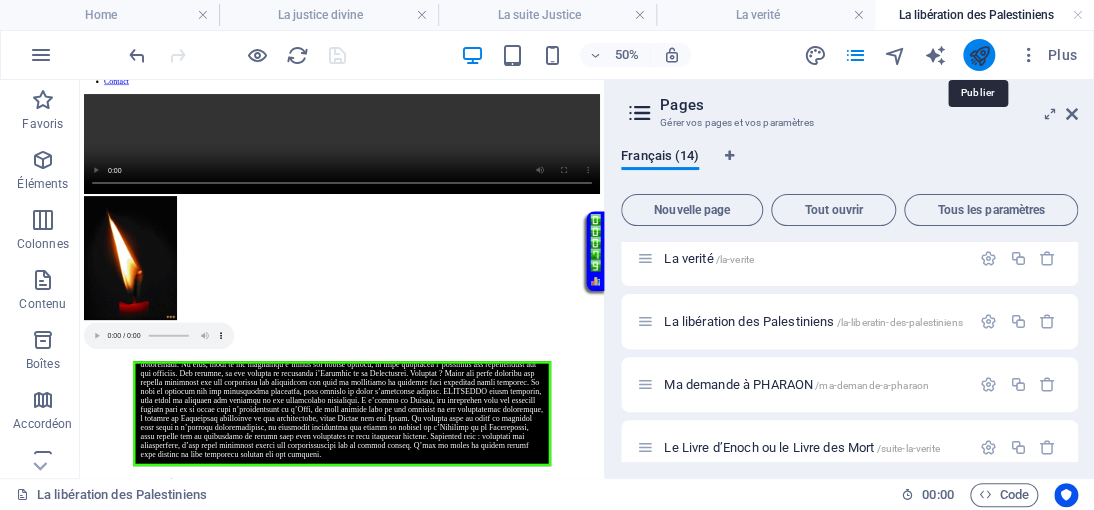 drag, startPoint x: 984, startPoint y: 58, endPoint x: 832, endPoint y: 93, distance: 155.97757 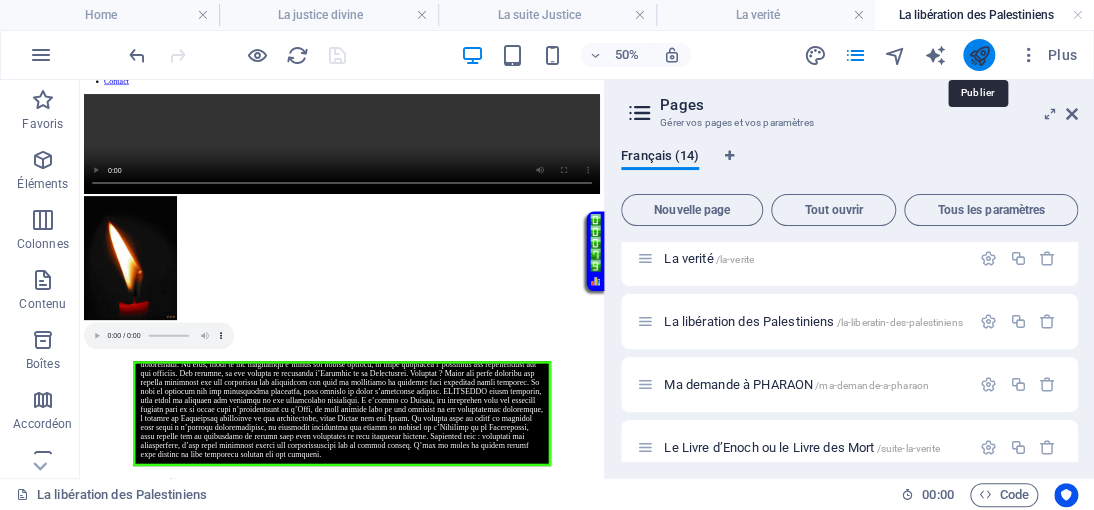 click at bounding box center (978, 55) 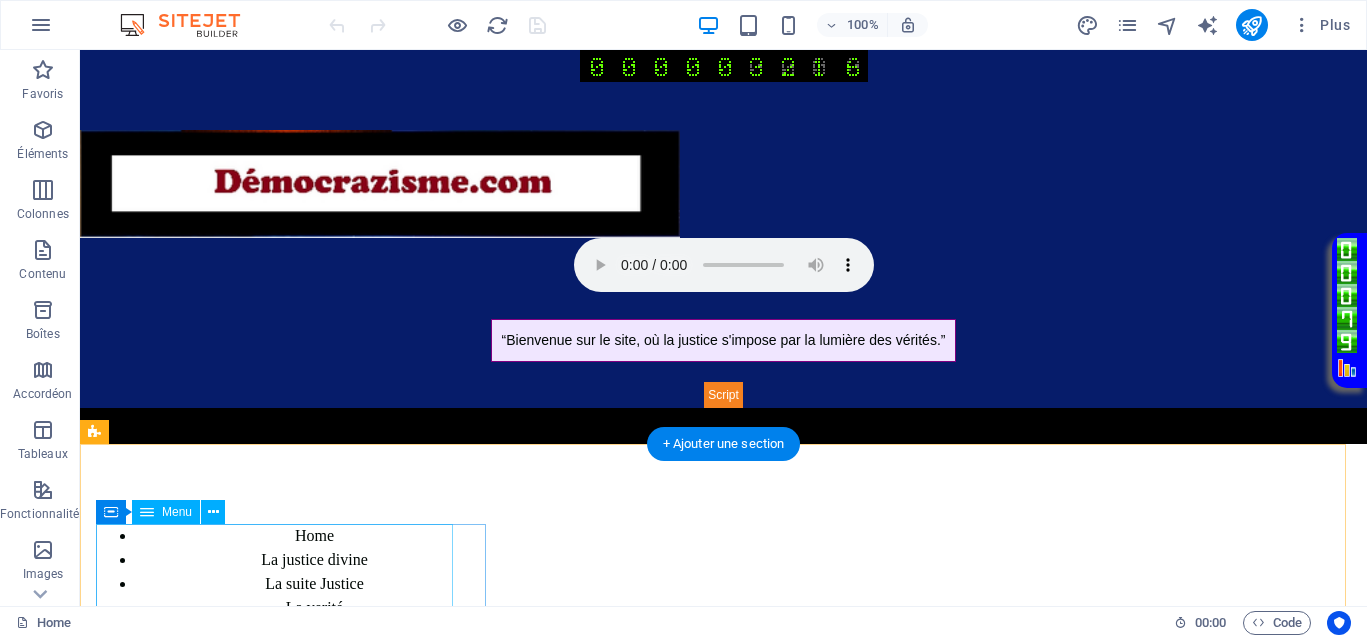 scroll, scrollTop: 0, scrollLeft: 0, axis: both 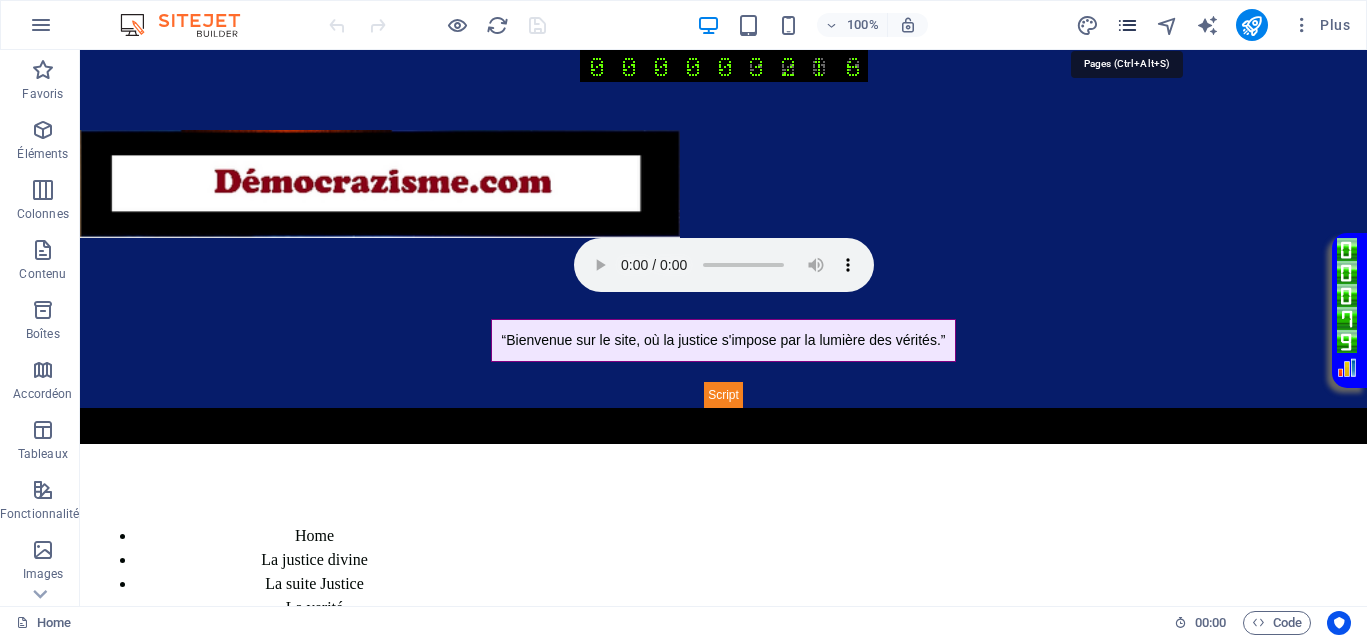 click at bounding box center (1127, 25) 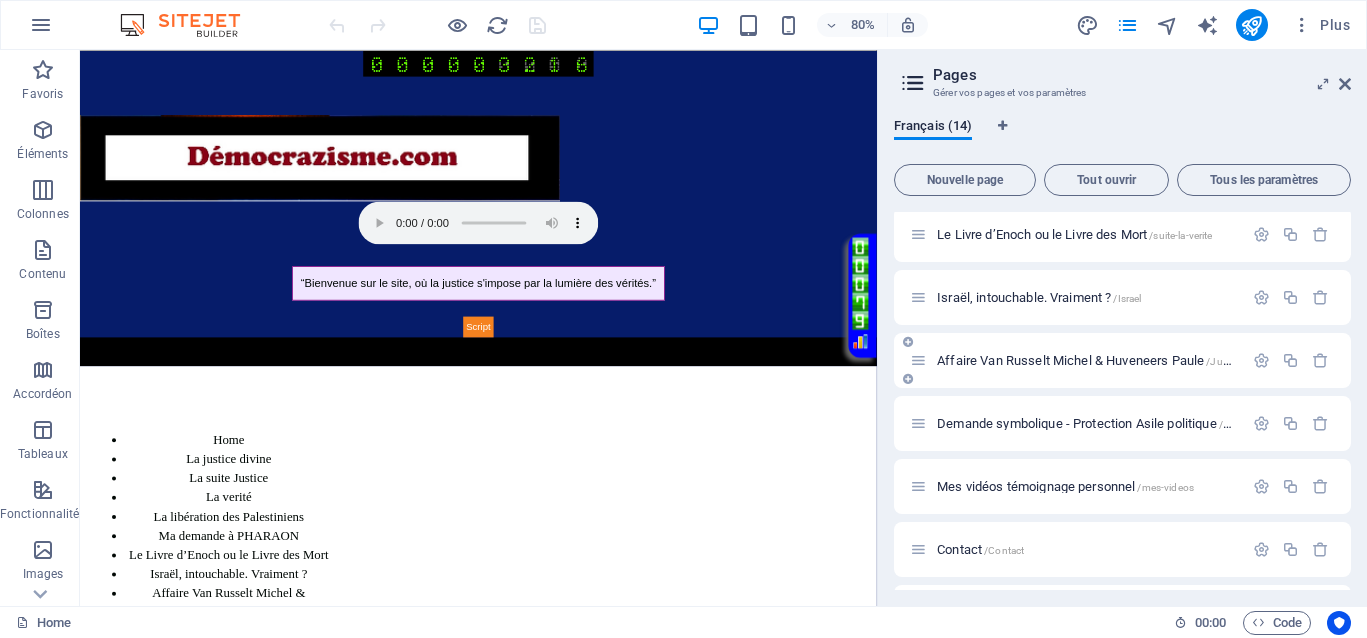 scroll, scrollTop: 500, scrollLeft: 0, axis: vertical 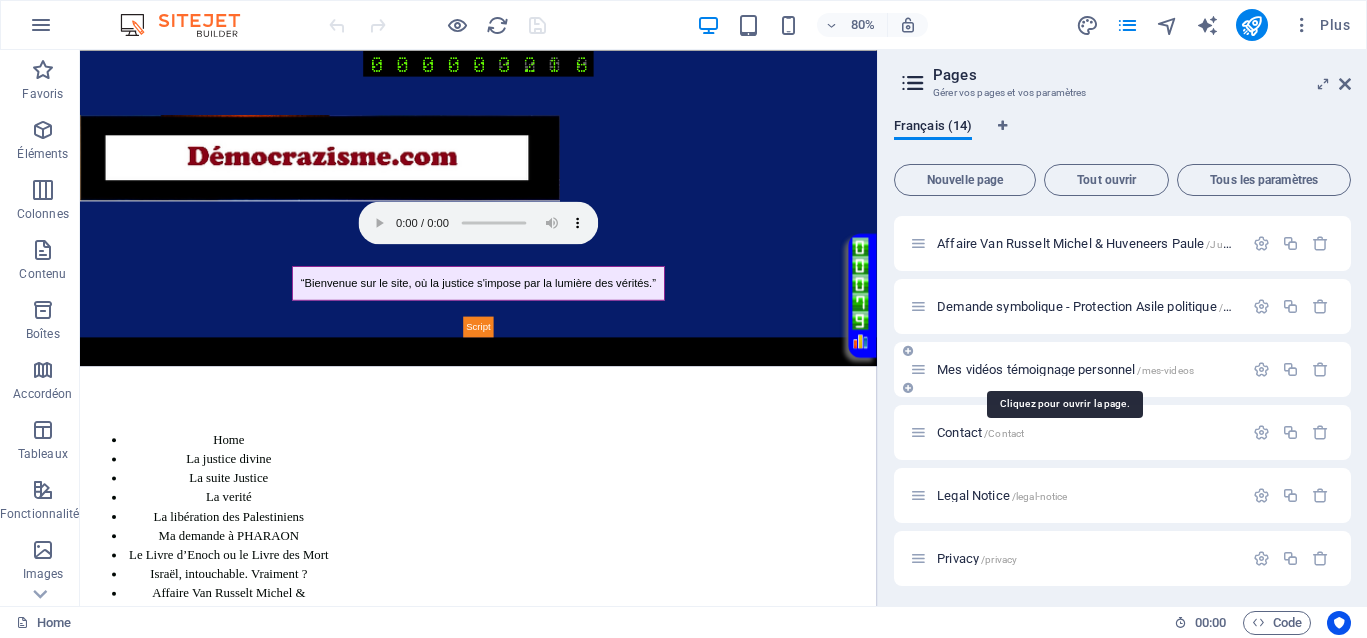 click on "Mes vidéos témoignage personnel /mes-videos" at bounding box center [1065, 369] 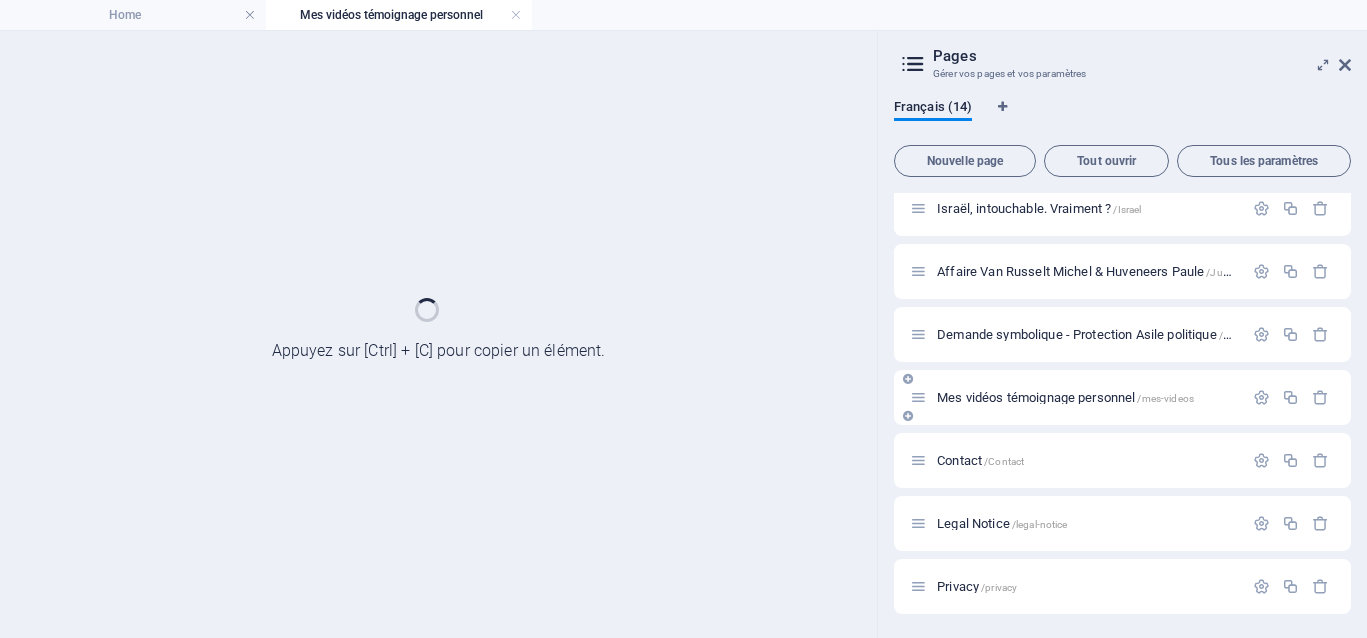 scroll, scrollTop: 453, scrollLeft: 0, axis: vertical 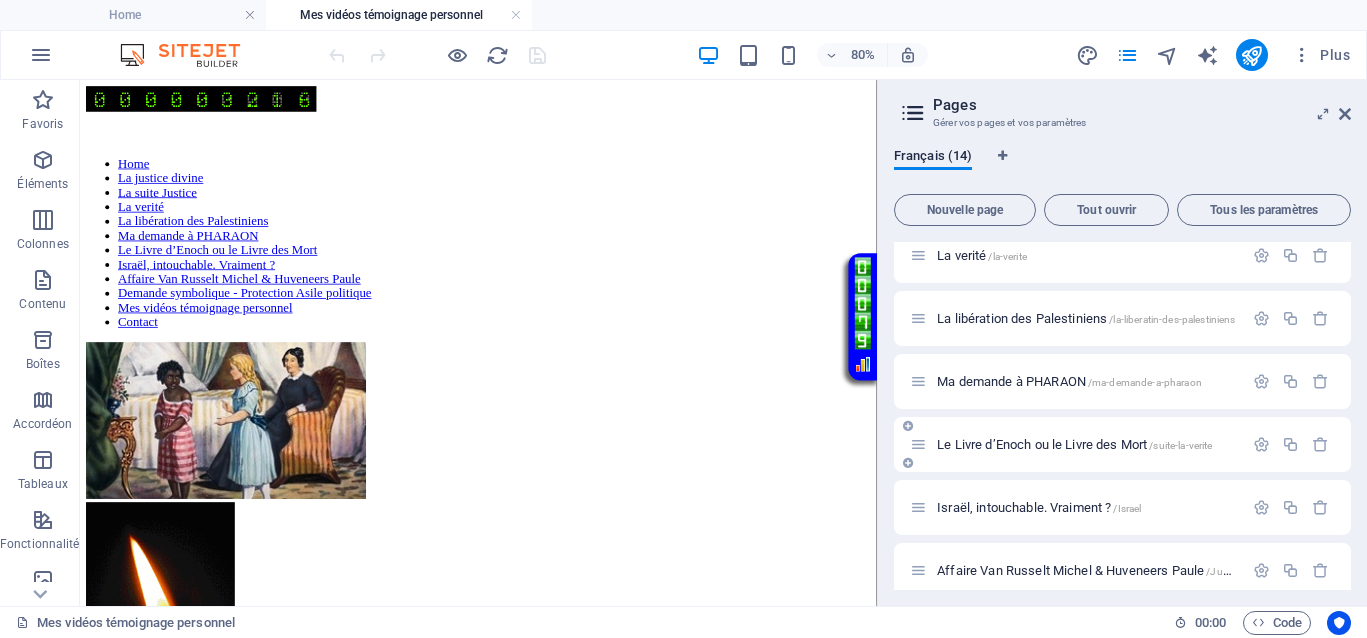 click on "Le Livre d’Enoch ou le Livre des Mort /suite-la-verite" at bounding box center (1074, 444) 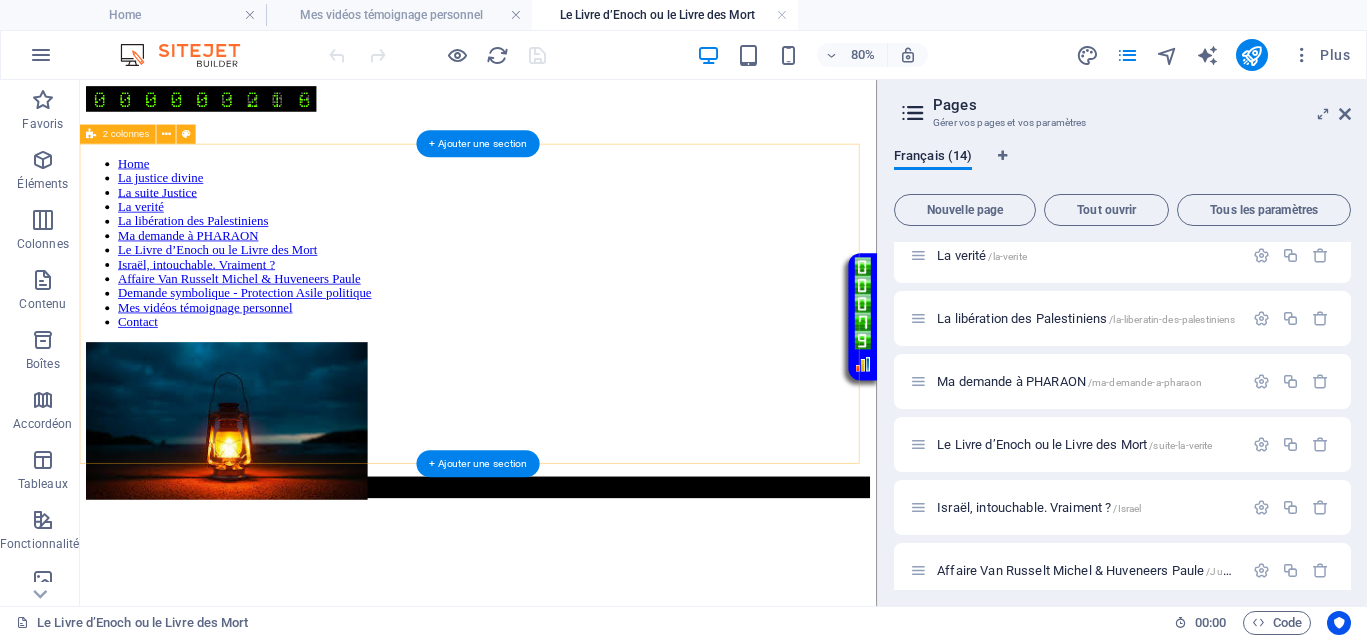 scroll, scrollTop: 0, scrollLeft: 0, axis: both 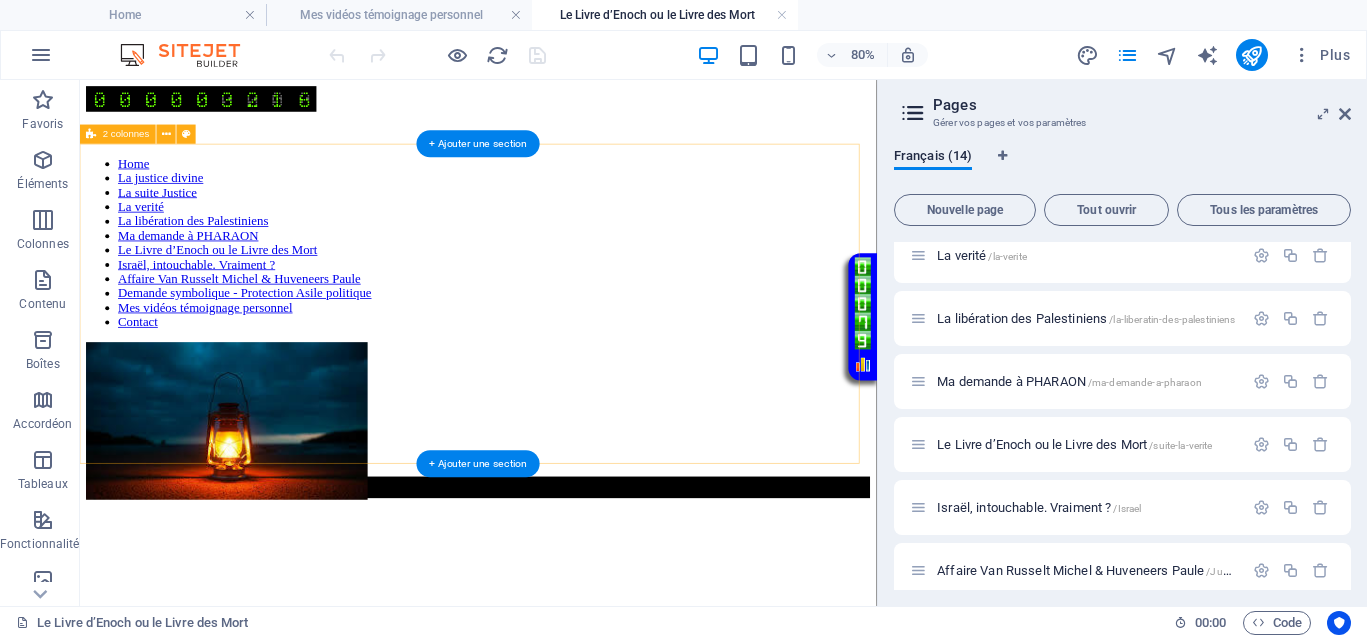 click on "Home La justice divine La suite Justice La verité La libération des Palestiniens Ma demande à PHARAON Le Livre d’Enoch ou le Livre des Mort Israël, intouchable. Vraiment ? Affaire Van Russelt Michel & Huveneers Paule Demande symbolique  - Protection Asile politique Mes vidéos témoignage personnel Contact" at bounding box center (578, 376) 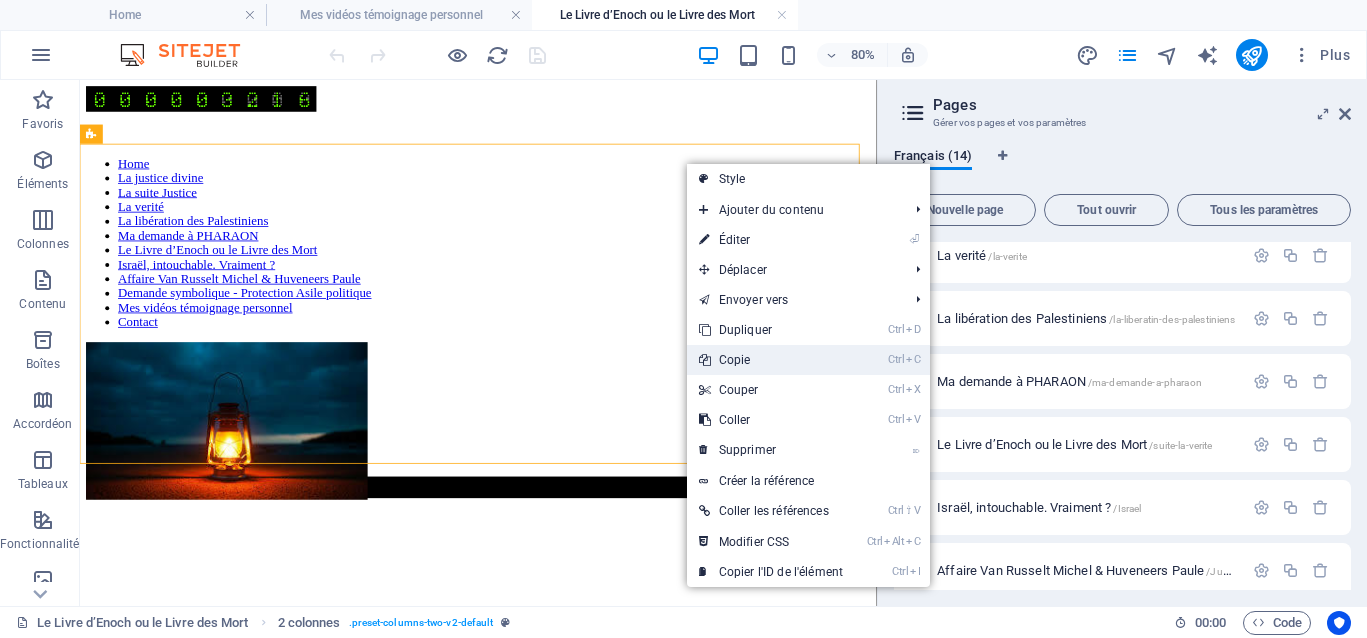 click on "Ctrl C  Copie" at bounding box center [771, 360] 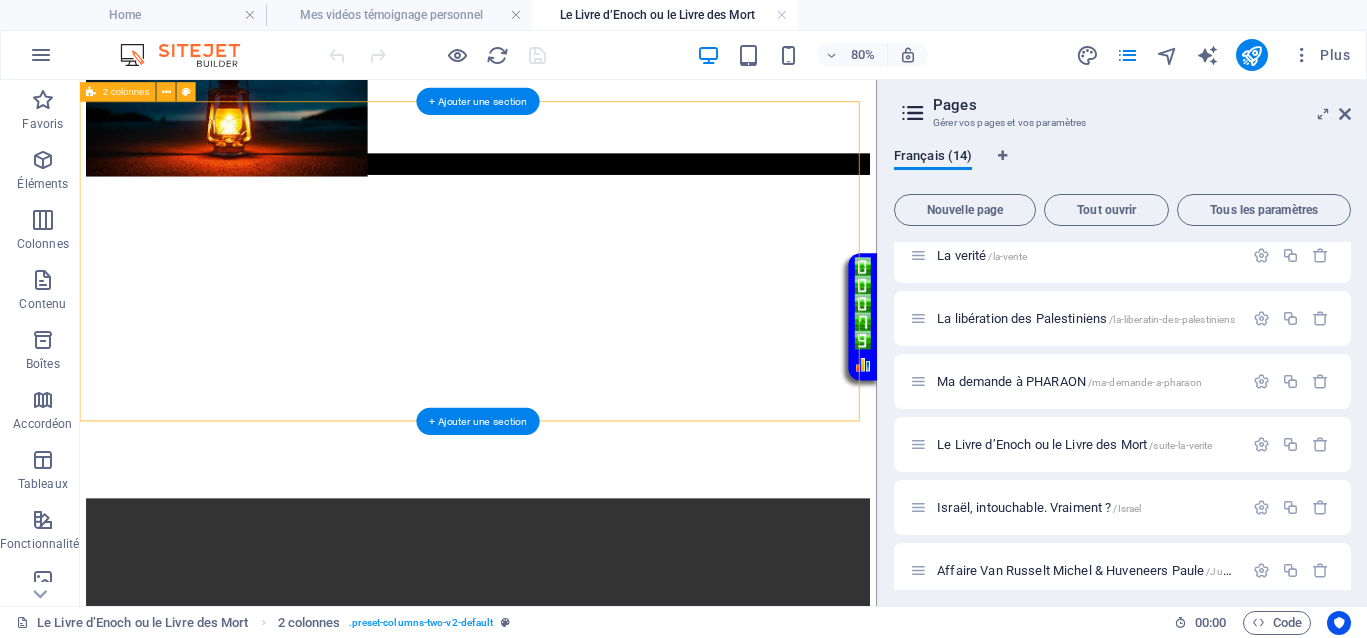 scroll, scrollTop: 500, scrollLeft: 0, axis: vertical 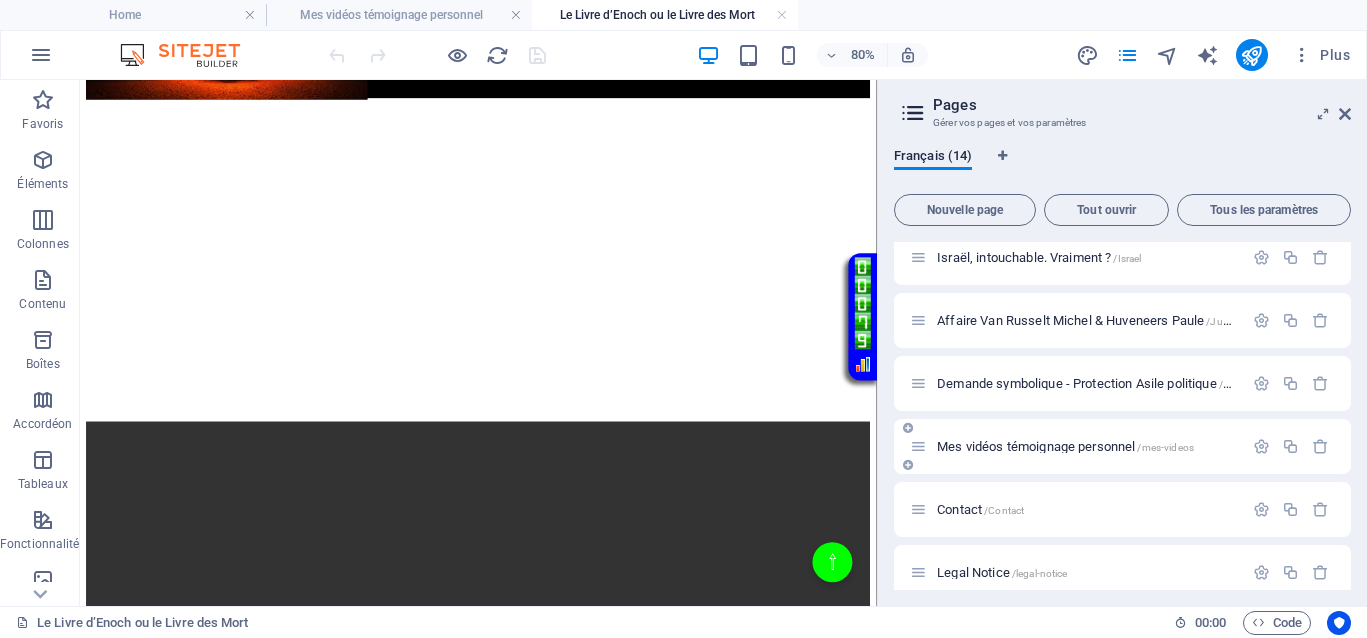 click on "Mes vidéos témoignage personnel /mes-videos" at bounding box center (1065, 446) 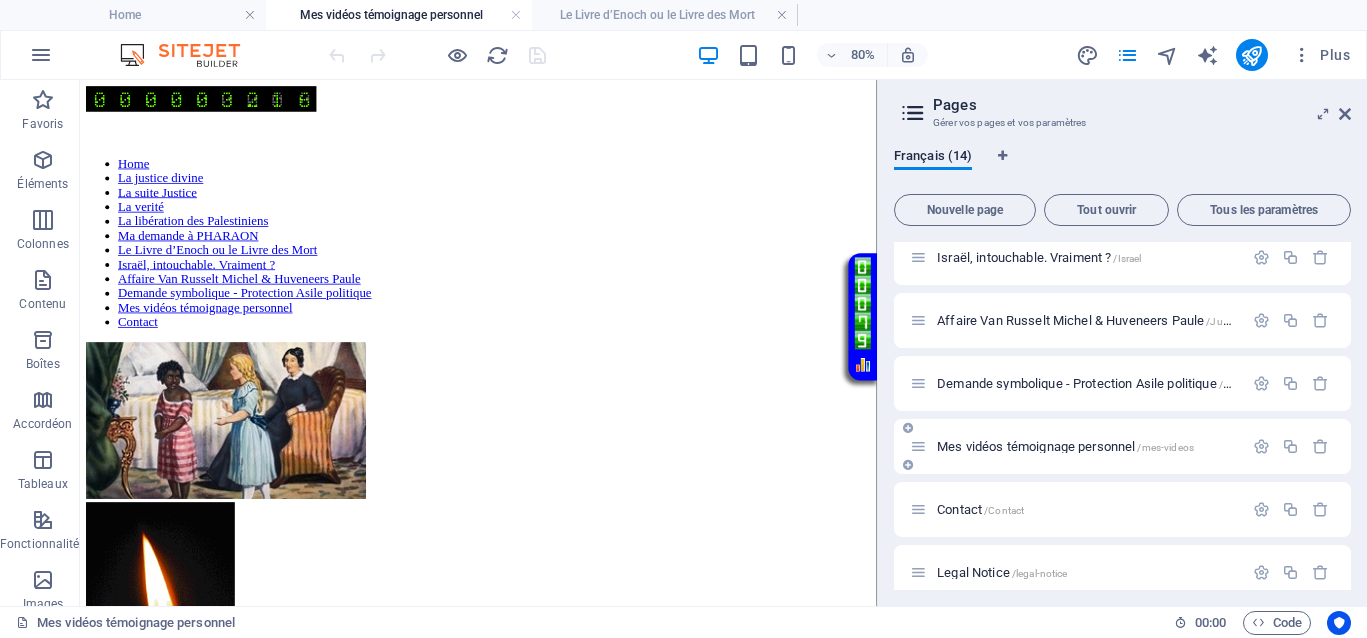 scroll, scrollTop: 0, scrollLeft: 0, axis: both 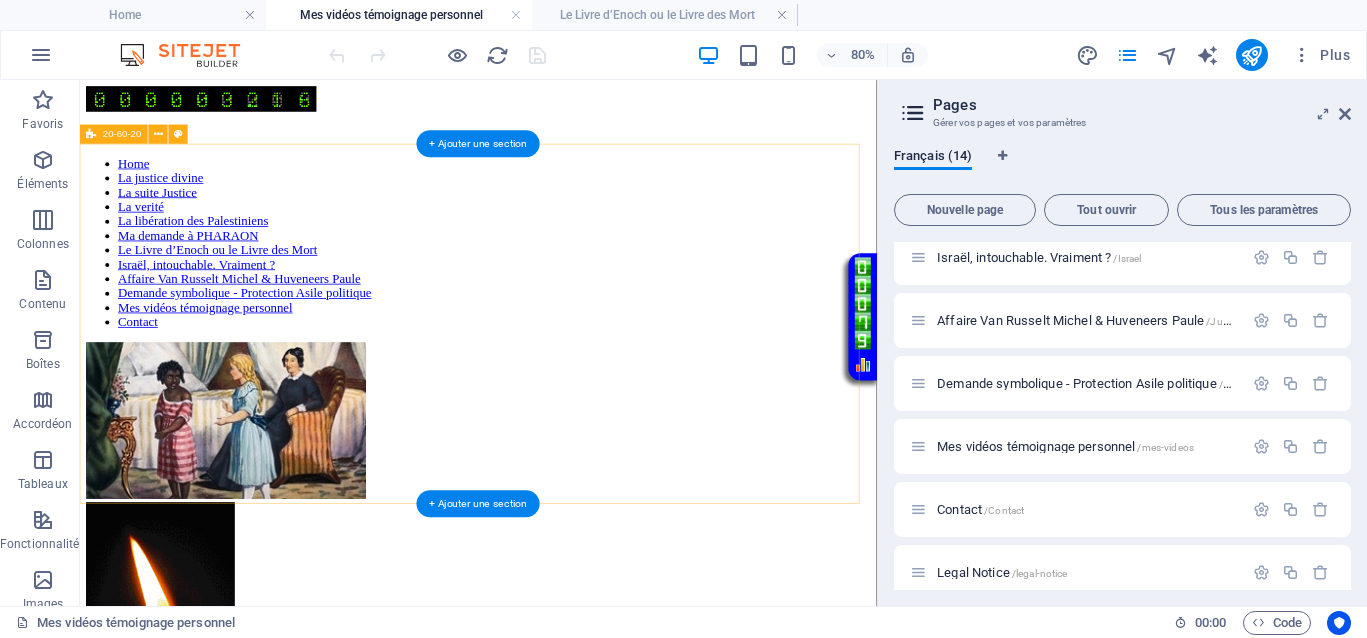 click on "Home La justice divine La suite Justice La verité La libération des Palestiniens Ma demande à PHARAON Le Livre d’Enoch ou le Livre des Mort Israël, intouchable. Vraiment ? Affaire Van Russelt Michel & Huveneers Paule Demande symbolique  - Protection Asile politique Mes vidéos témoignage personnel Contact" at bounding box center (578, 518) 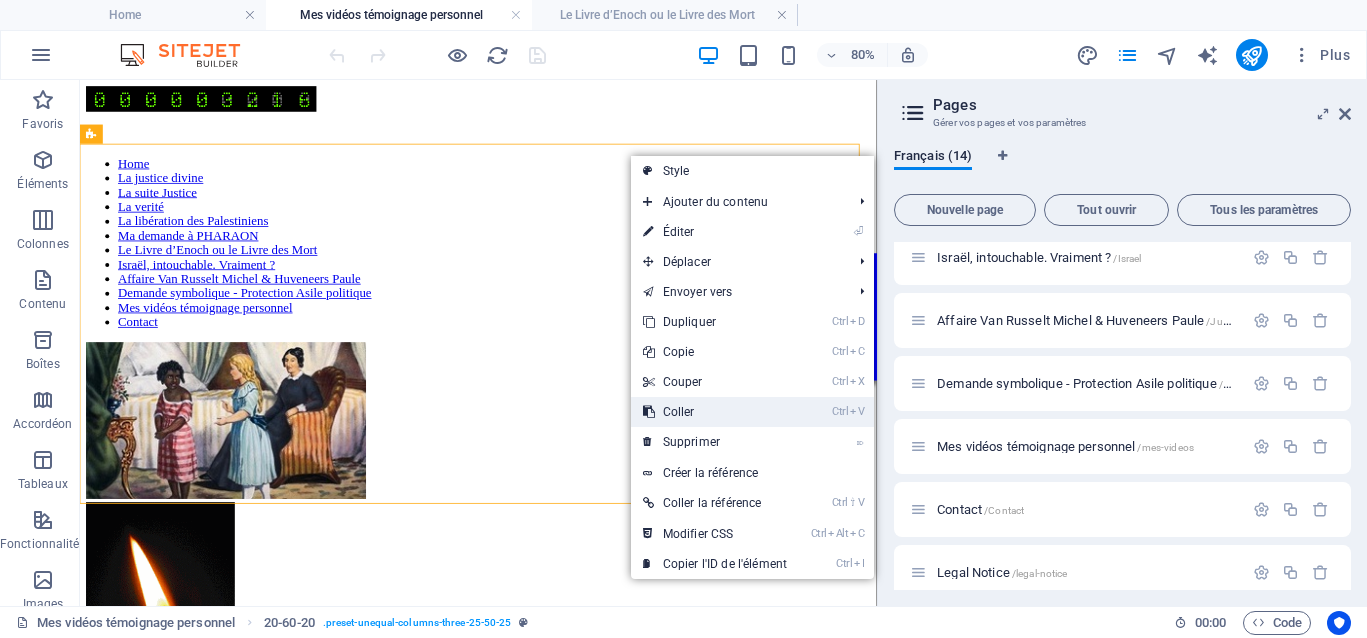 click on "Ctrl V  Coller" at bounding box center [715, 412] 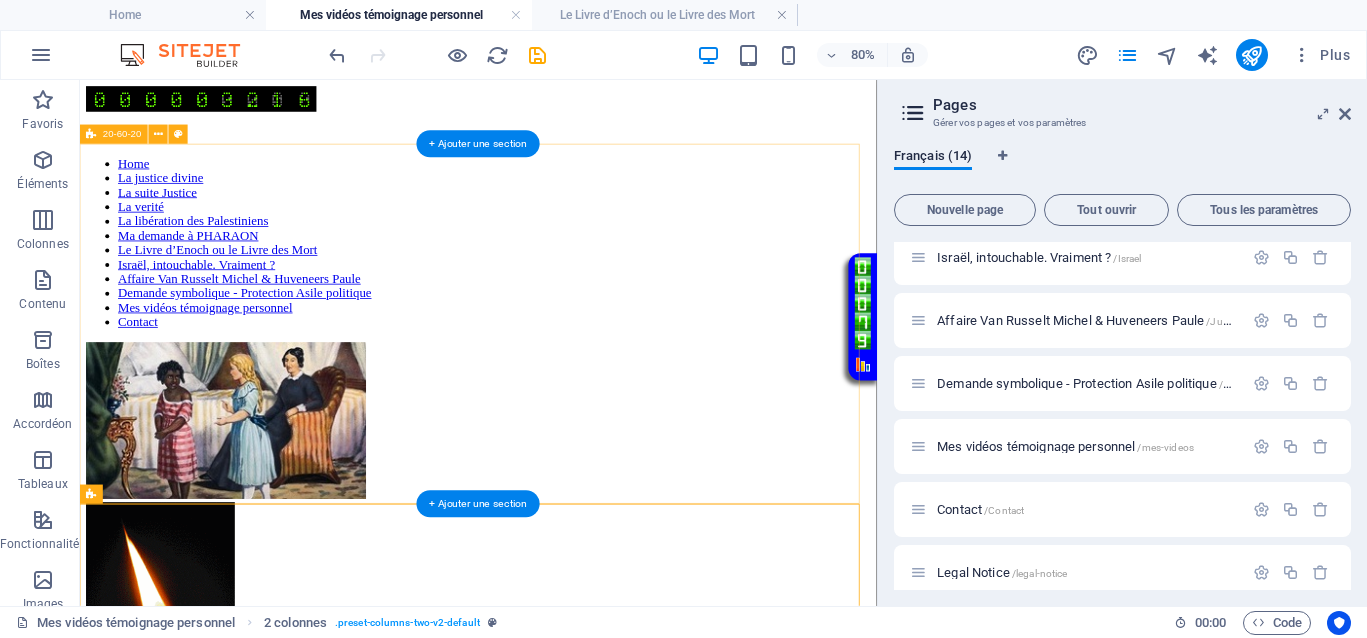 click on "Home La justice divine La suite Justice La verité La libération des Palestiniens Ma demande à PHARAON Le Livre d’Enoch ou le Livre des Mort Israël, intouchable. Vraiment ? Affaire Van Russelt Michel & Huveneers Paule Demande symbolique  - Protection Asile politique Mes vidéos témoignage personnel Contact" at bounding box center (578, 518) 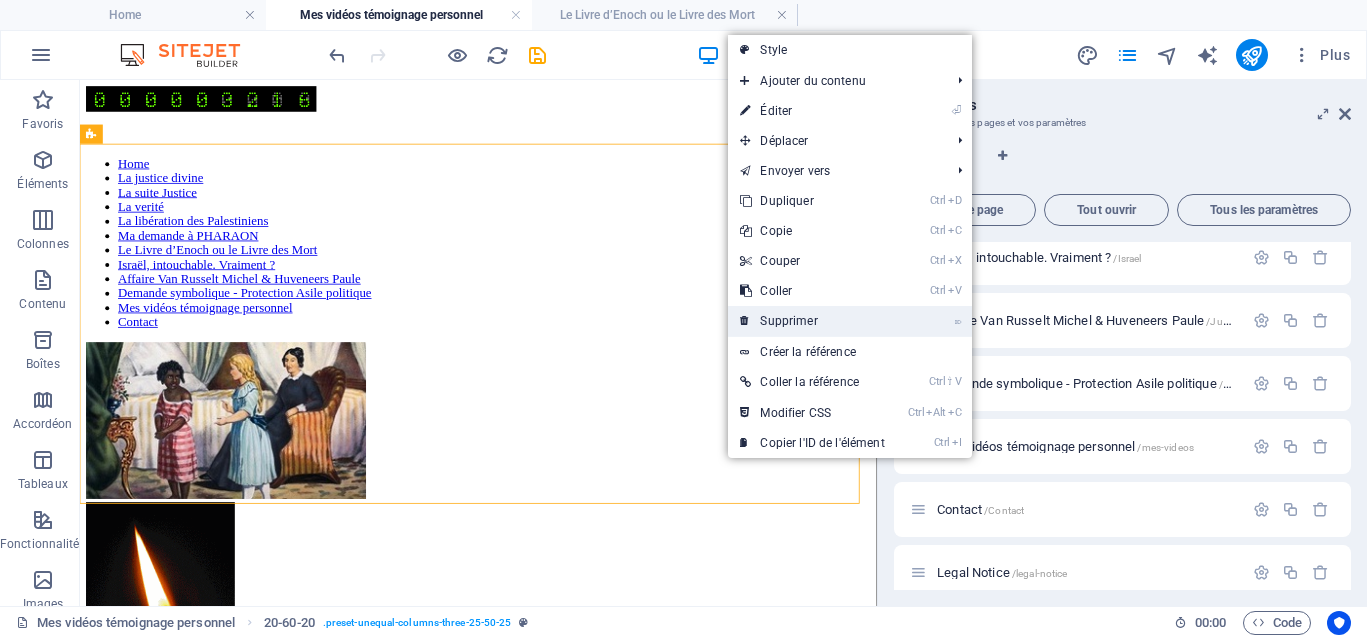 click on "⌦  Supprimer" at bounding box center (812, 321) 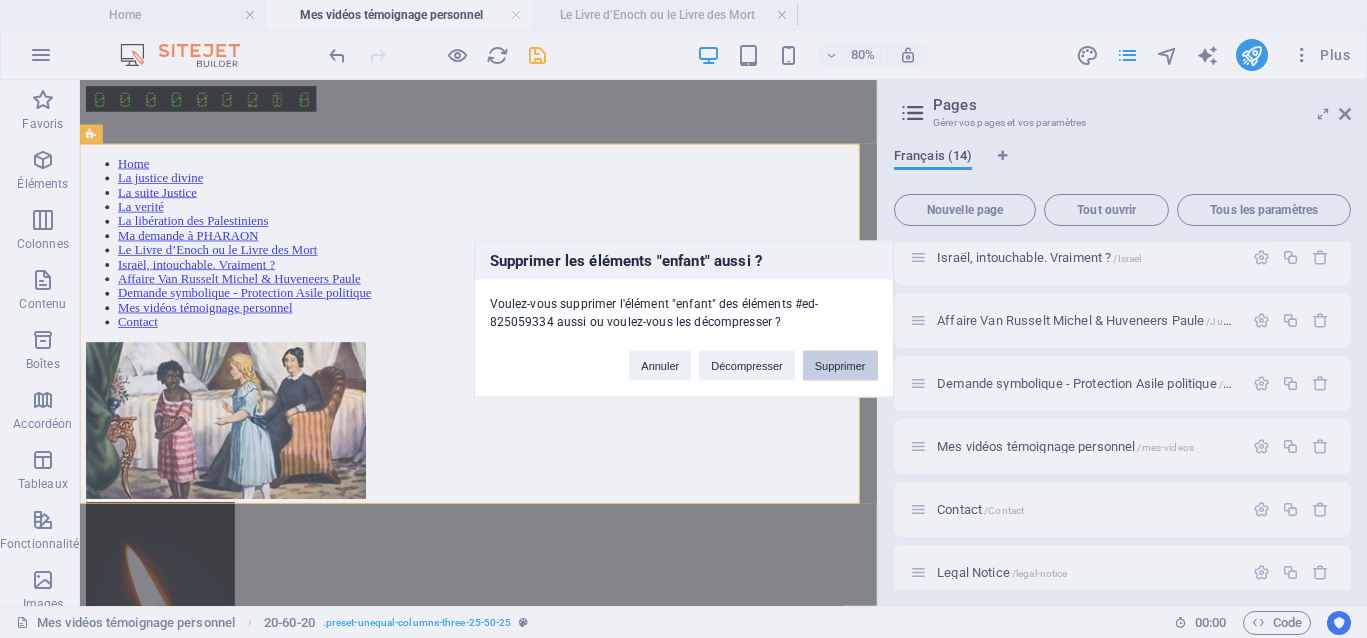 click on "Supprimer" at bounding box center (840, 366) 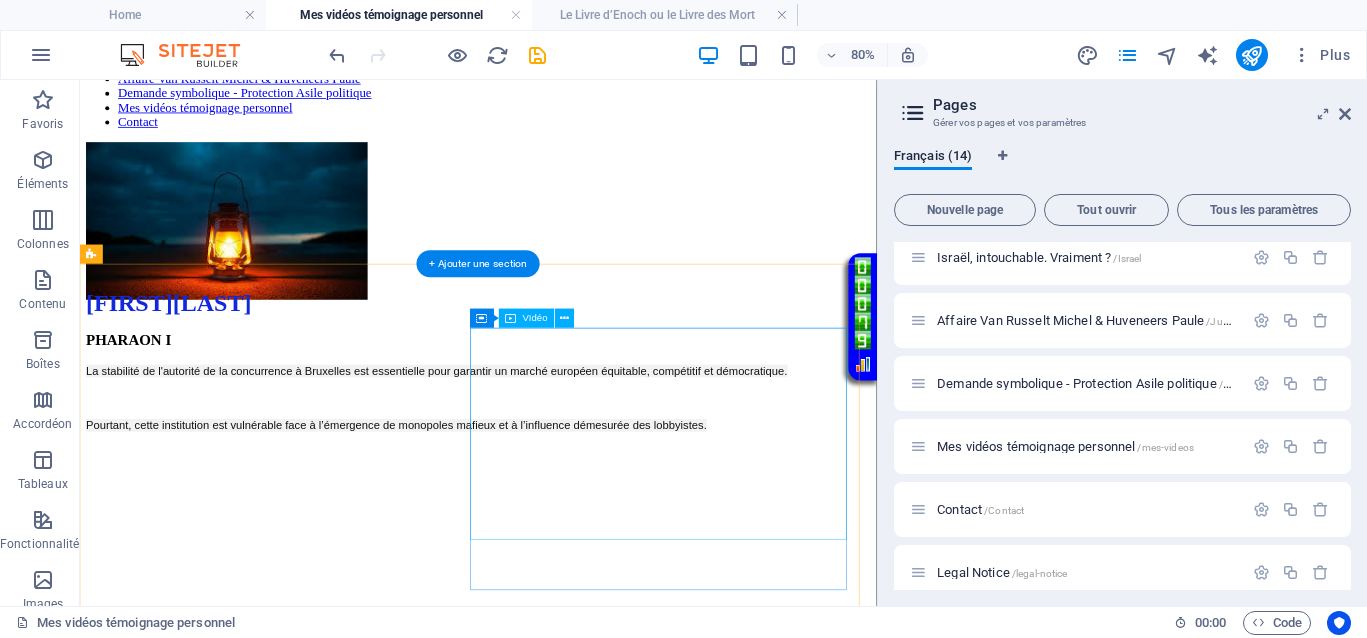 scroll, scrollTop: 125, scrollLeft: 0, axis: vertical 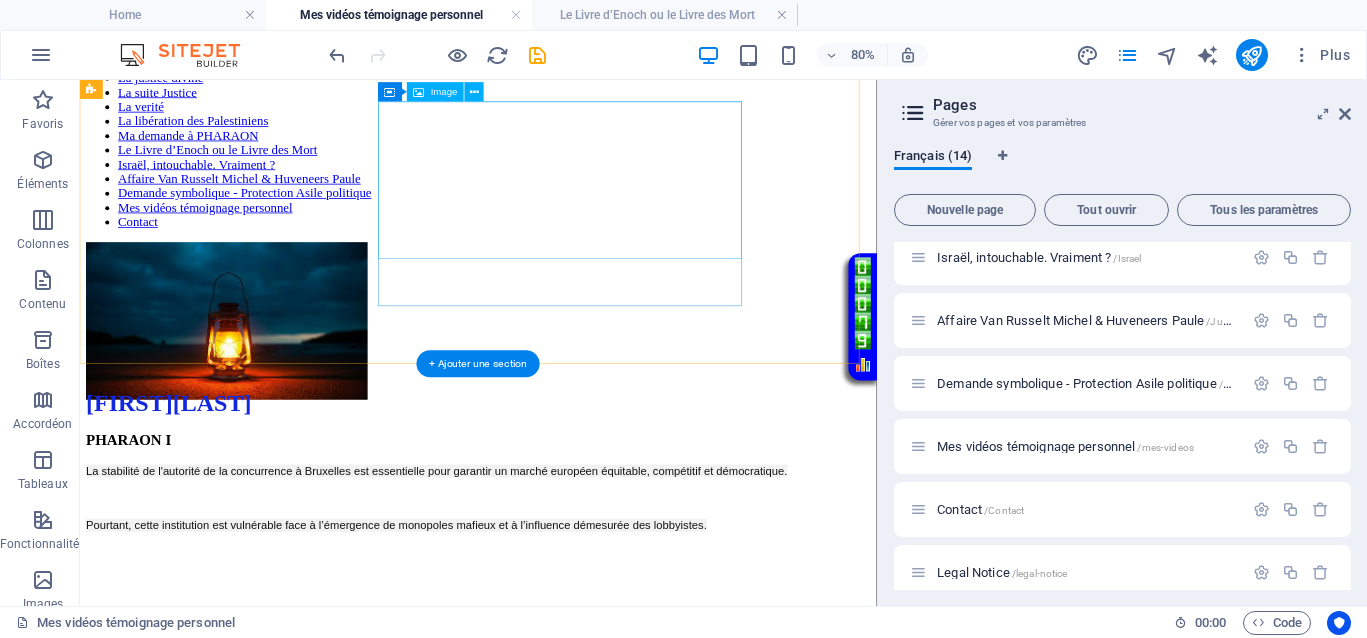 click at bounding box center (578, 383) 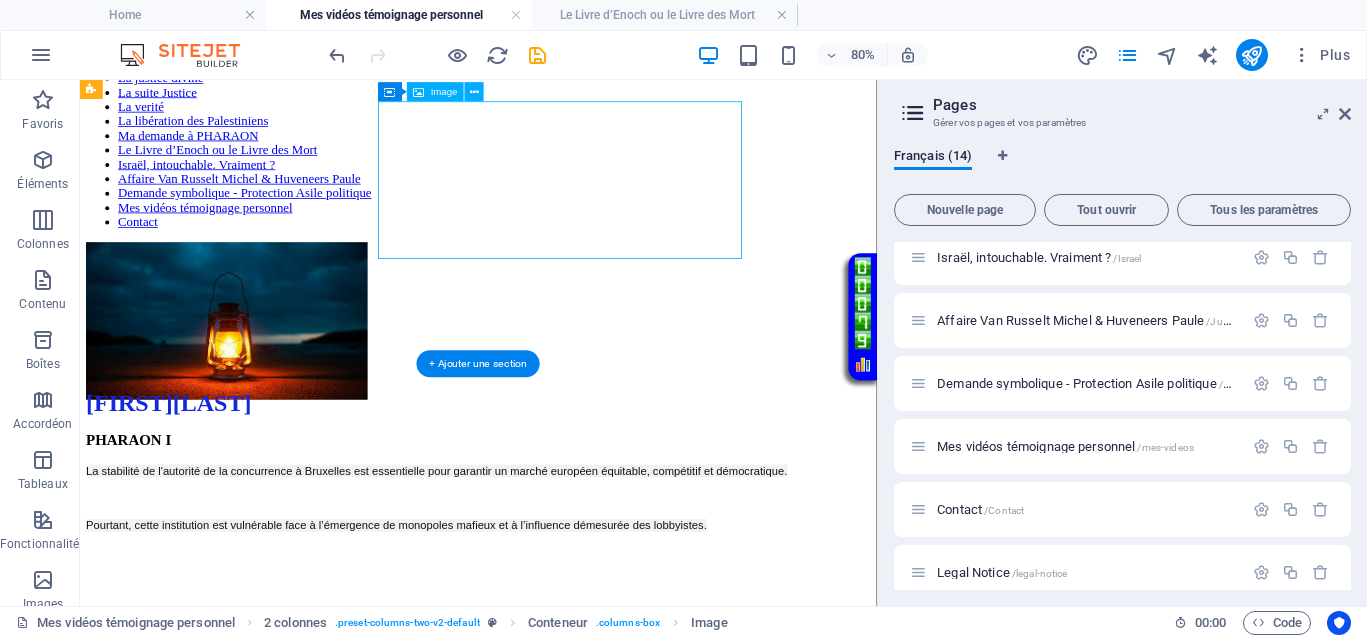 click at bounding box center (578, 383) 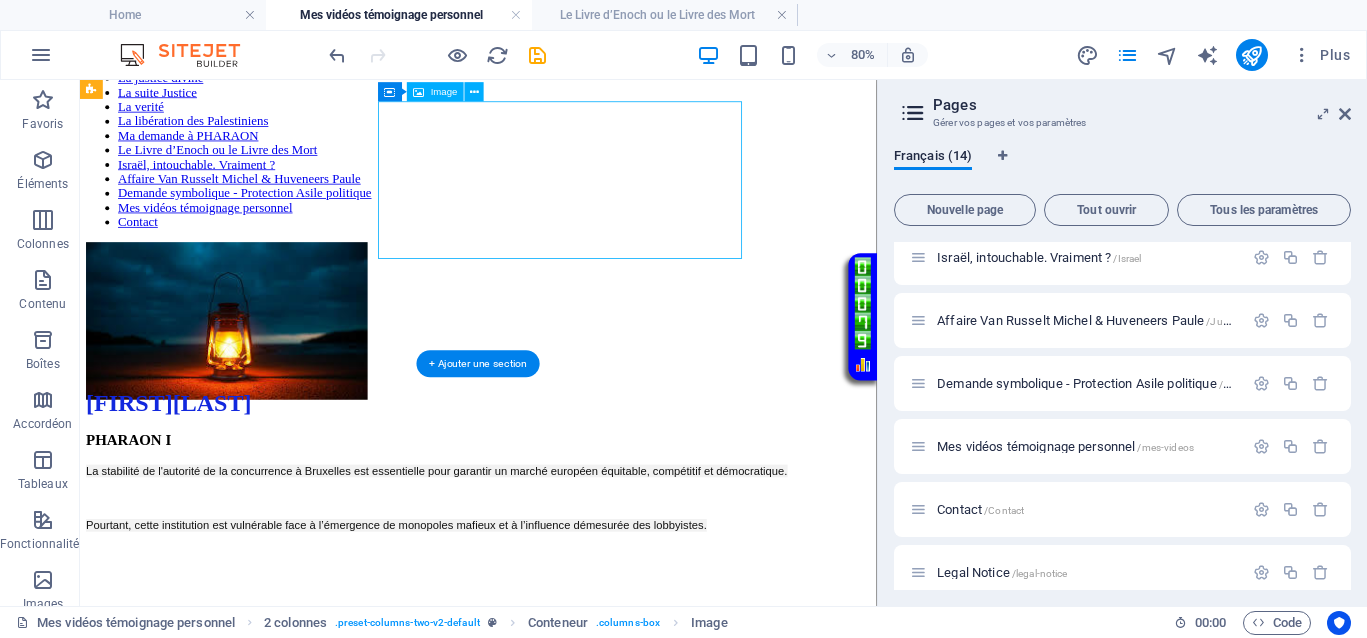 select on "px" 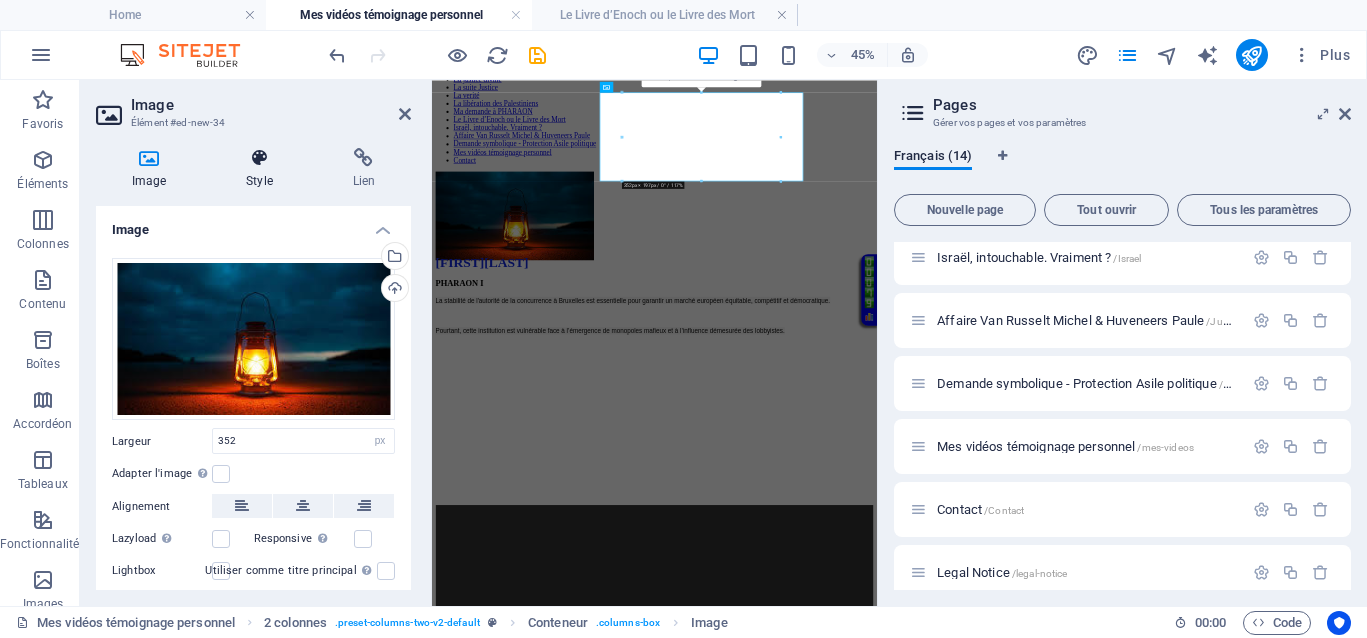 click at bounding box center (259, 158) 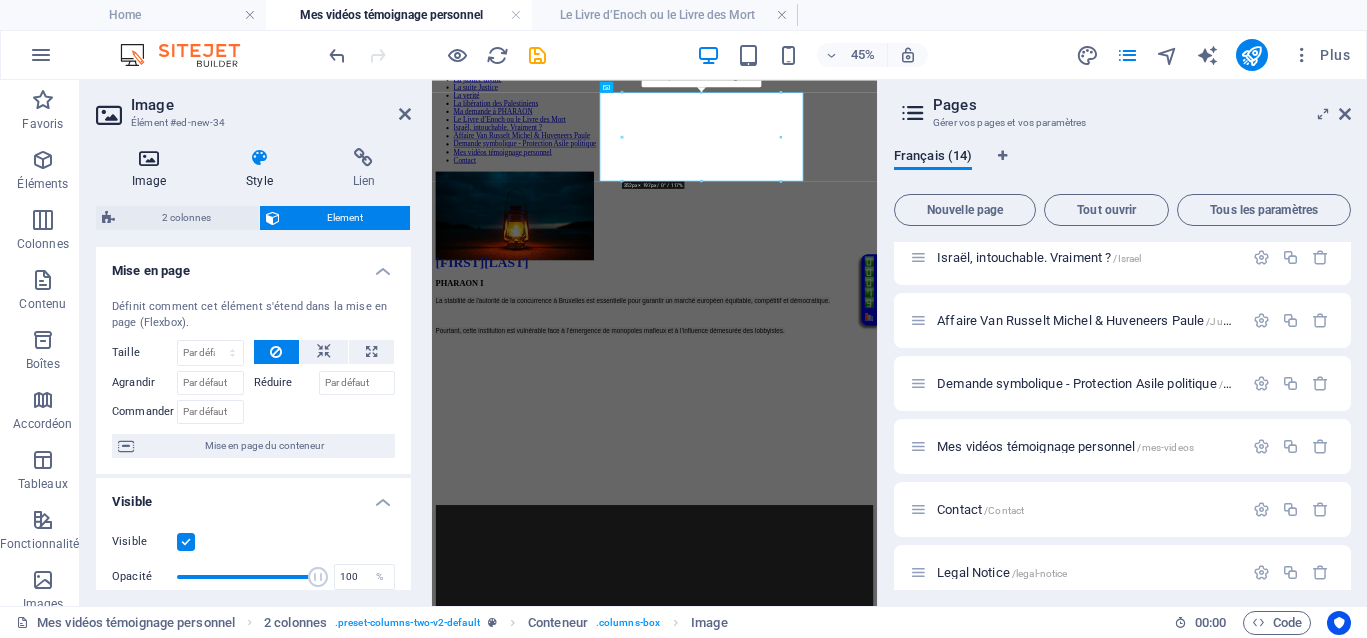 click at bounding box center (149, 158) 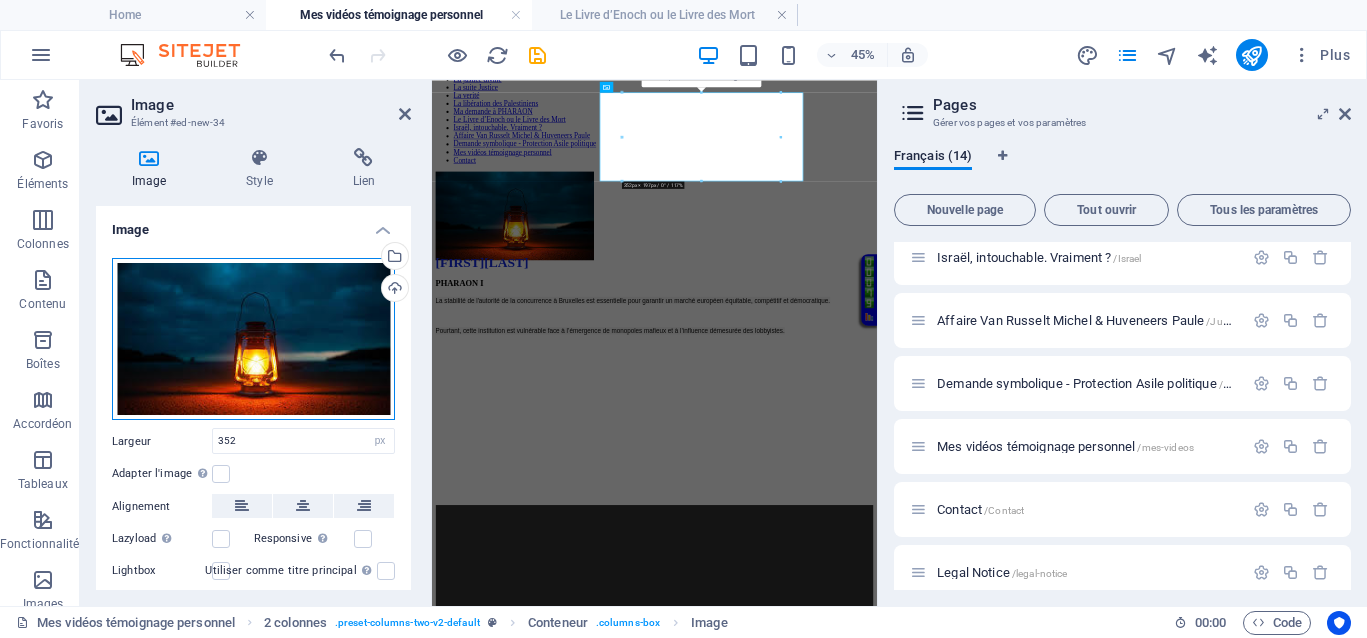 click on "Glissez les fichiers ici, cliquez pour choisir les fichiers ou  sélectionnez les fichiers depuis Fichiers ou depuis notre stock gratuit de photos et de vidéos" at bounding box center (253, 339) 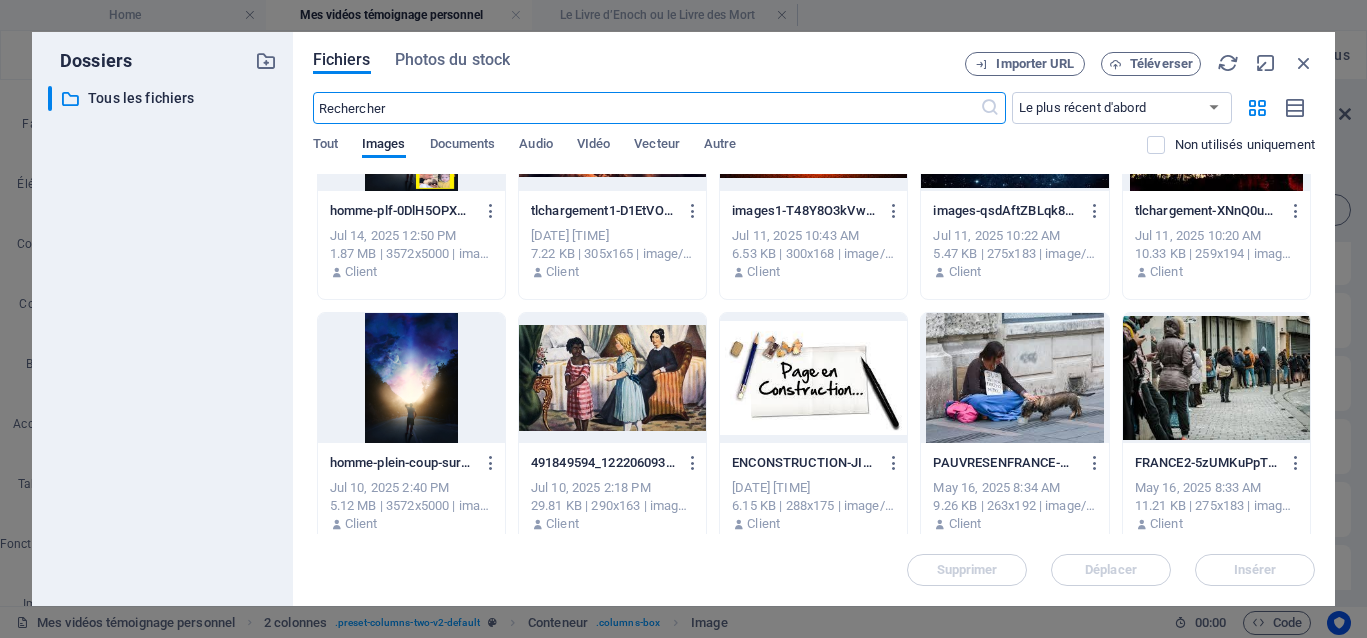 scroll, scrollTop: 1375, scrollLeft: 0, axis: vertical 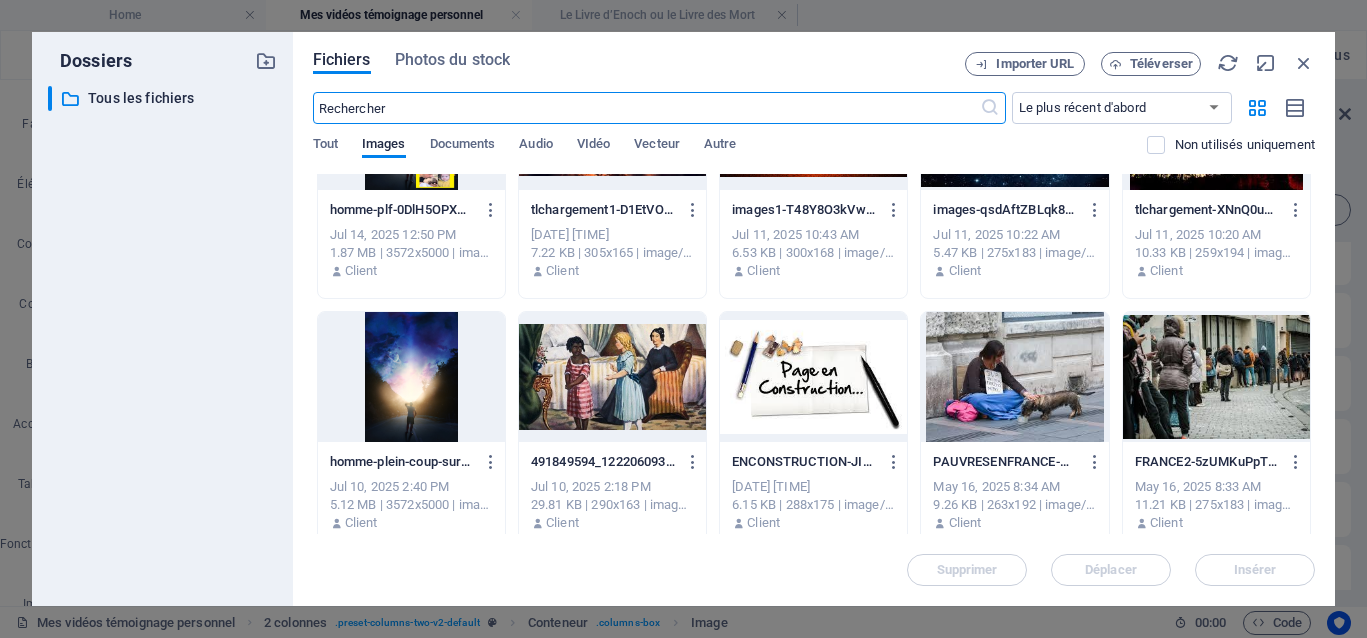 click at bounding box center [612, 377] 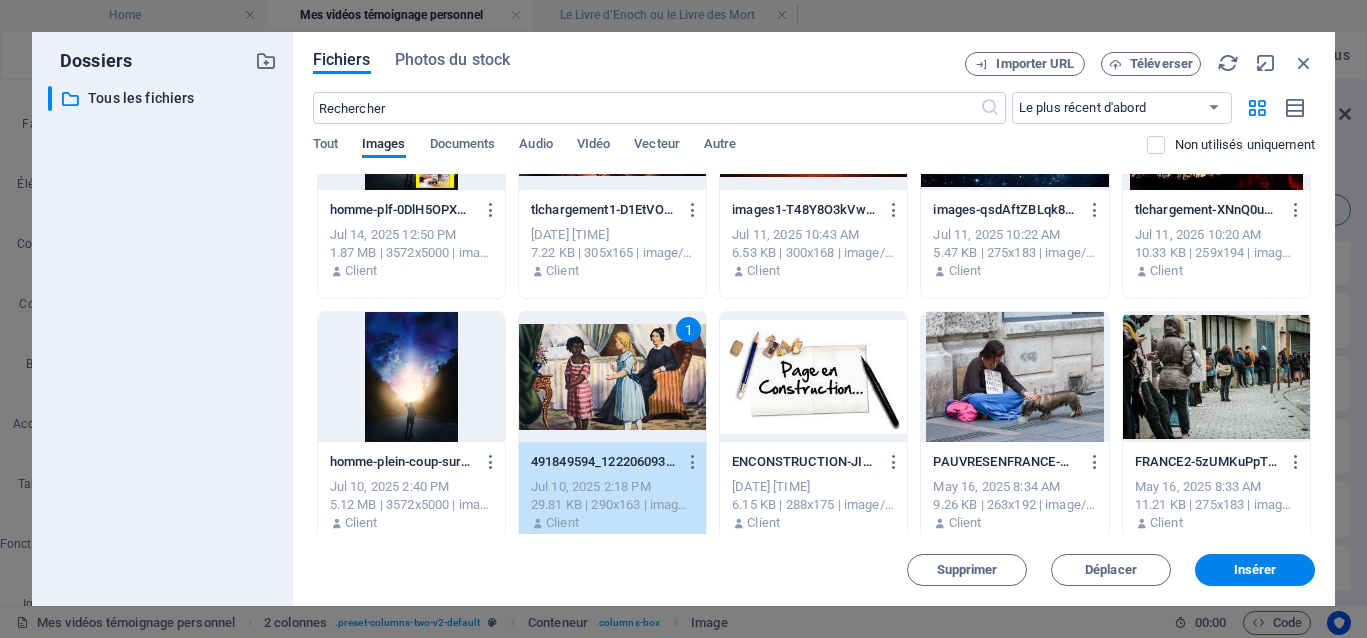 drag, startPoint x: 654, startPoint y: 359, endPoint x: 484, endPoint y: 621, distance: 312.32034 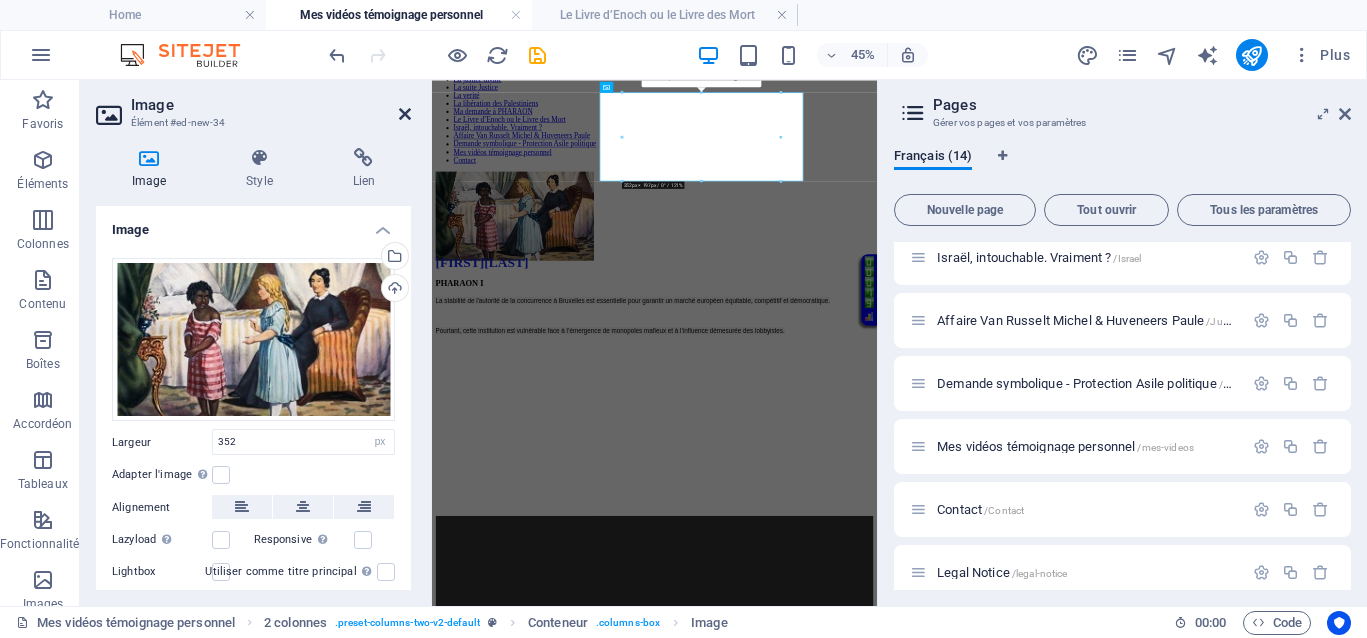 click at bounding box center [405, 114] 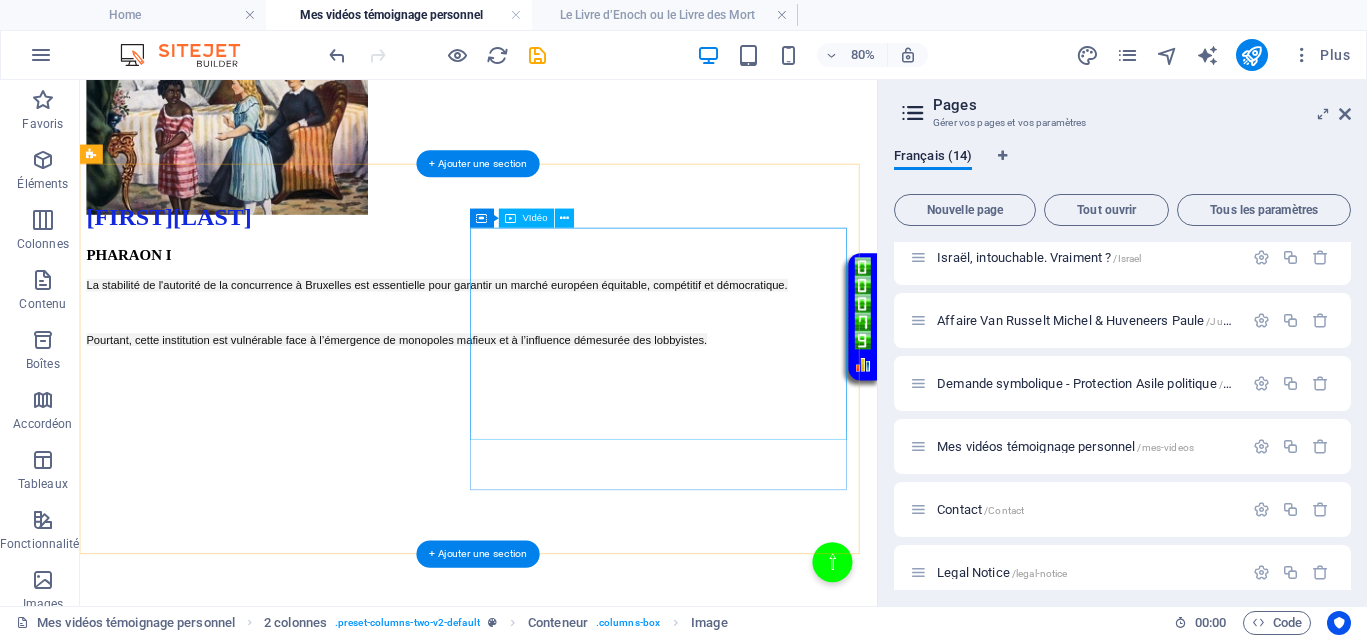 scroll, scrollTop: 375, scrollLeft: 0, axis: vertical 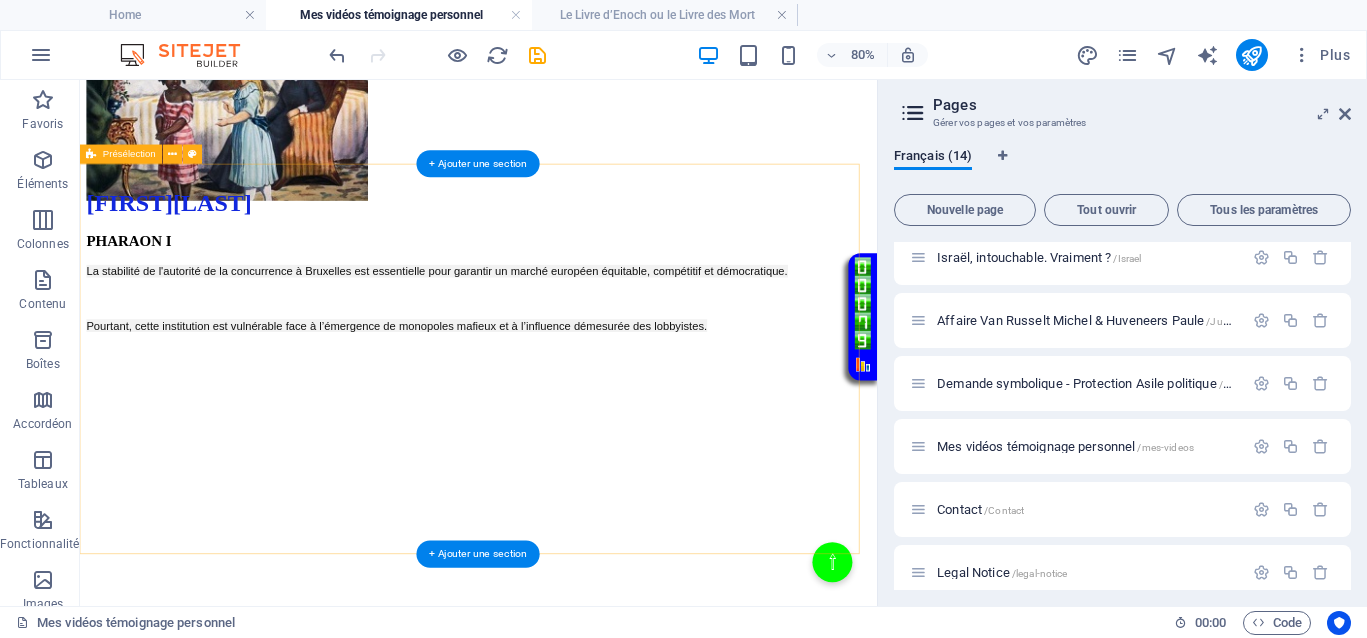 click on "Christian  Huveneers  PHARAON I La stabilité de l'autorité de la concurrence à Bruxelles est essentielle pour garantir un marché européen équitable, compétitif et démocratique.  Pourtant, cette institution est vulnérable face à l’émergence de monopoles mafieux et à l’influence démesurée des lobbyistes." at bounding box center (578, 742) 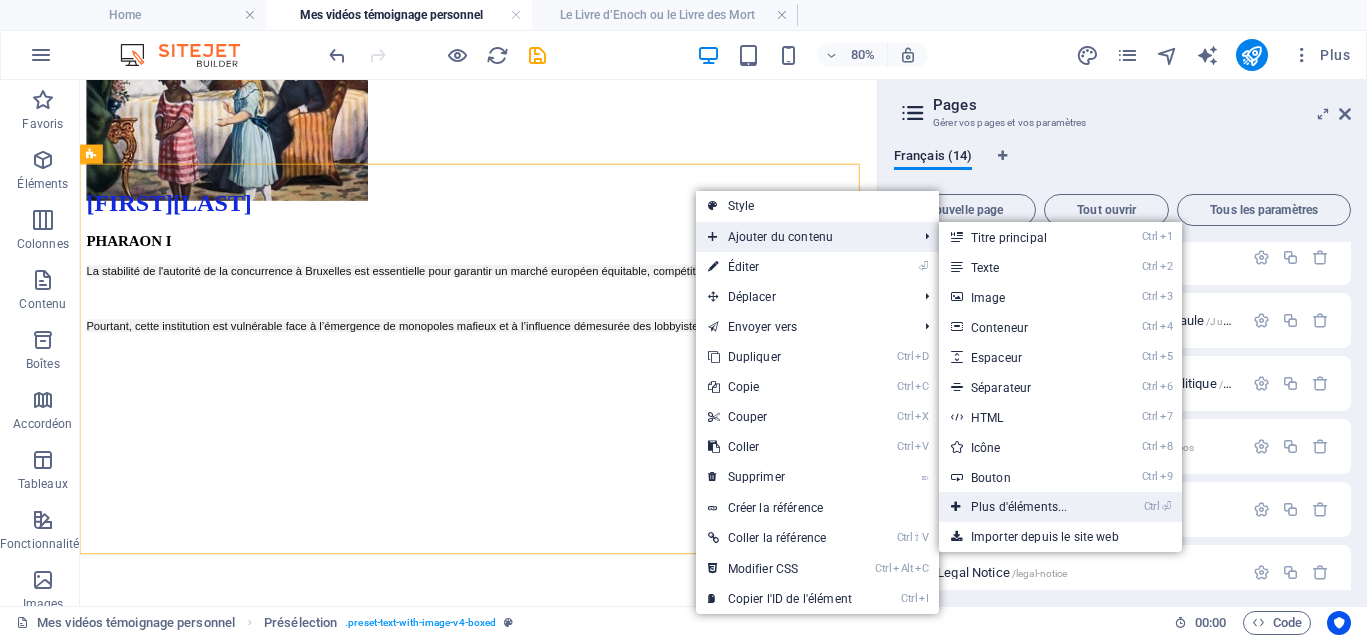 click on "Ctrl ⏎  Plus d'éléments..." at bounding box center (1023, 507) 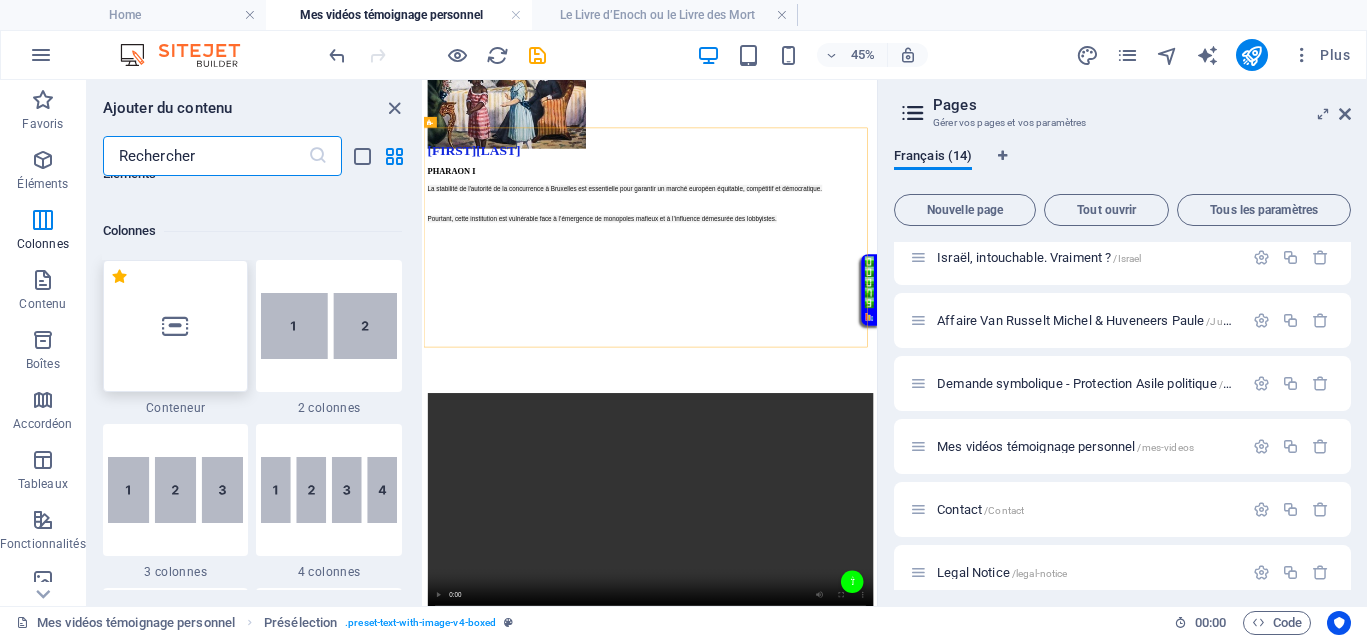 scroll, scrollTop: 1088, scrollLeft: 0, axis: vertical 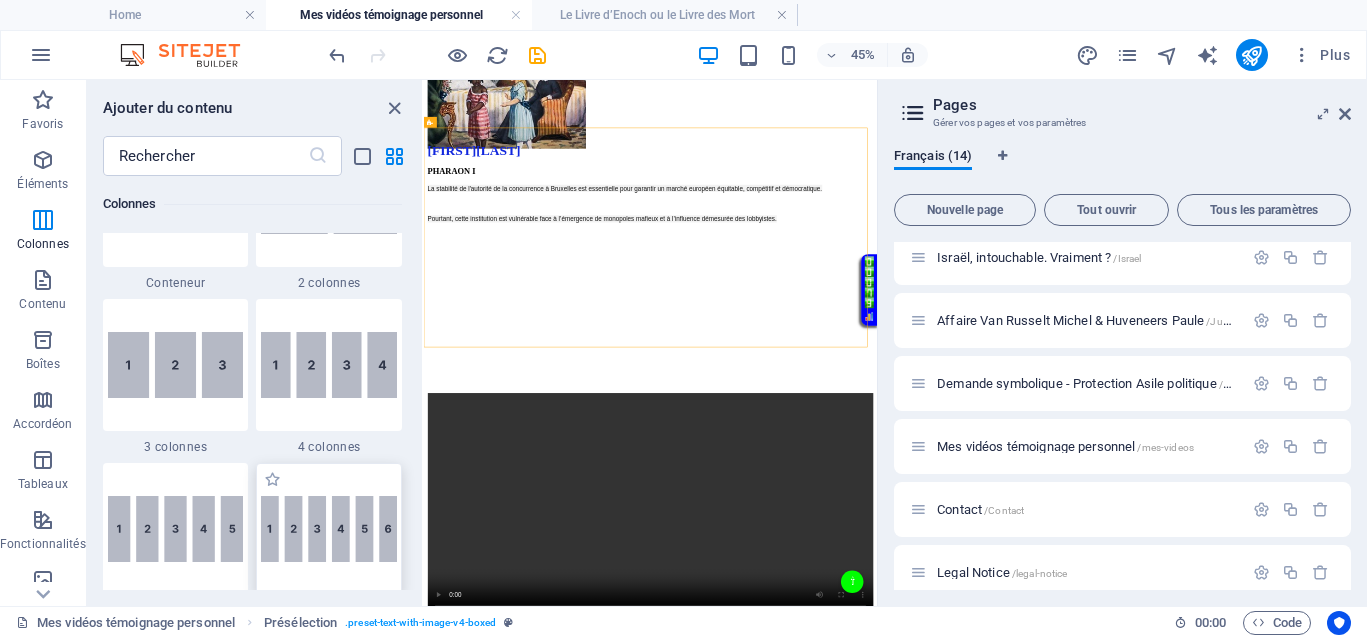 click at bounding box center [329, 529] 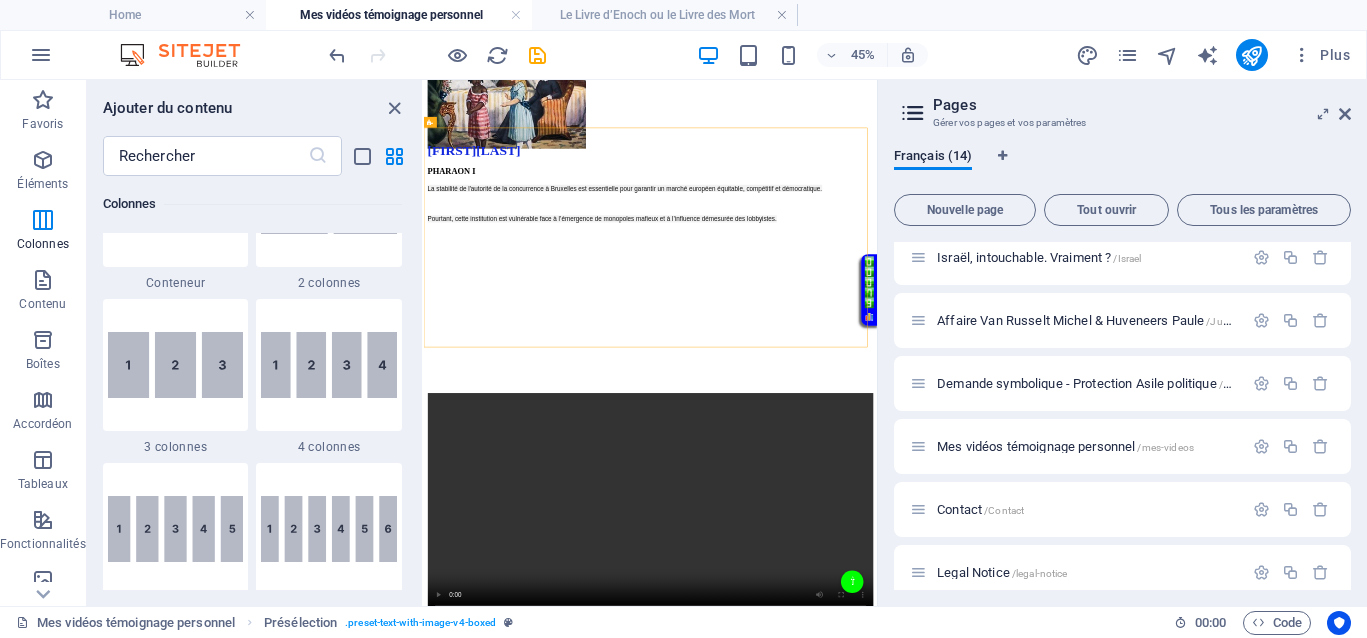click on "Glissez et déposez l'élément de votre choix pour remplacer le contenu existant. Appuyez sur "Ctrl" si vous voulez créer un nouvel élément.
H3   Présélection   Conteneur   20-60-20   Texte   Conteneur   VIdéo   Conteneur   Conteneur   Image   Conteneur   2 colonnes   Conteneur   Conteneur   Image   Menu   Texte   Conteneur   VIdéo   Présélection   Conteneur" at bounding box center (650, 343) 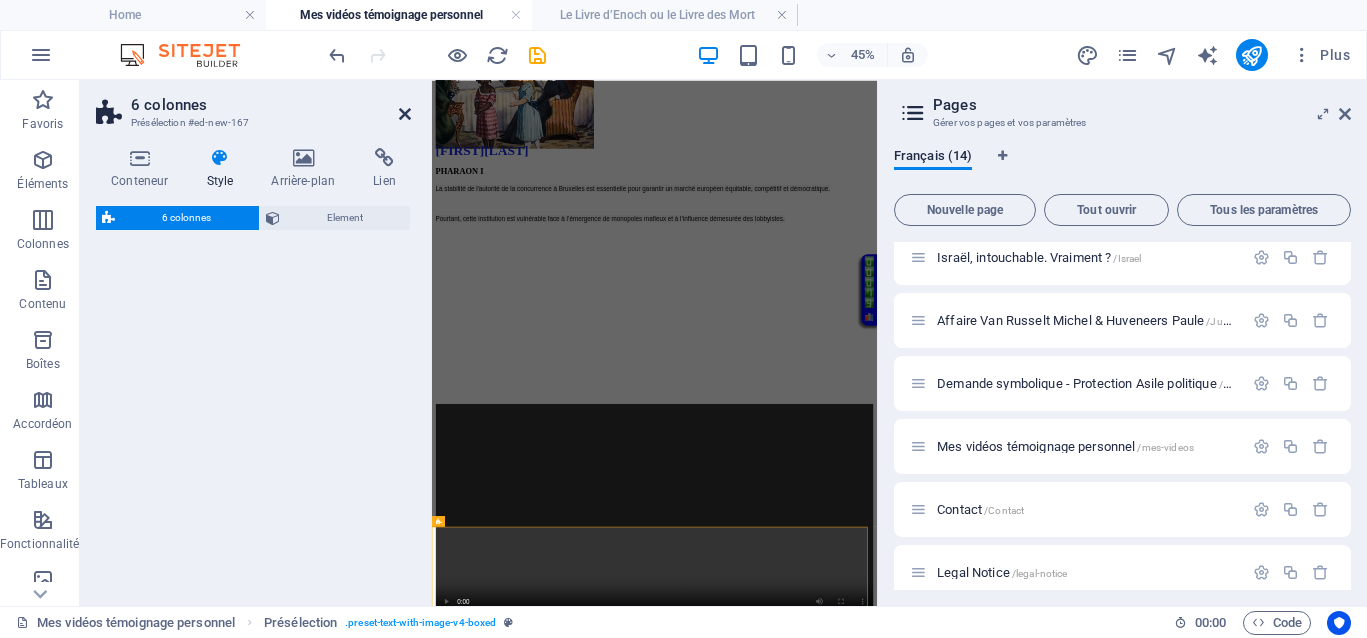 select on "rem" 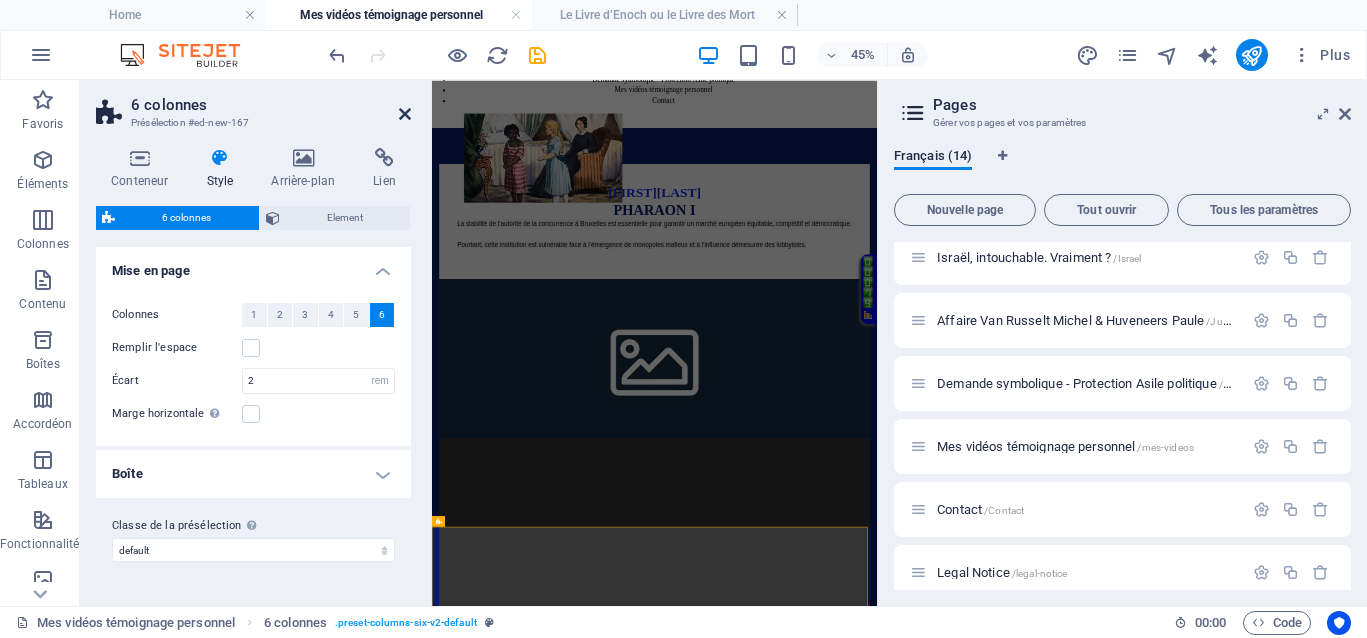 scroll, scrollTop: 0, scrollLeft: 0, axis: both 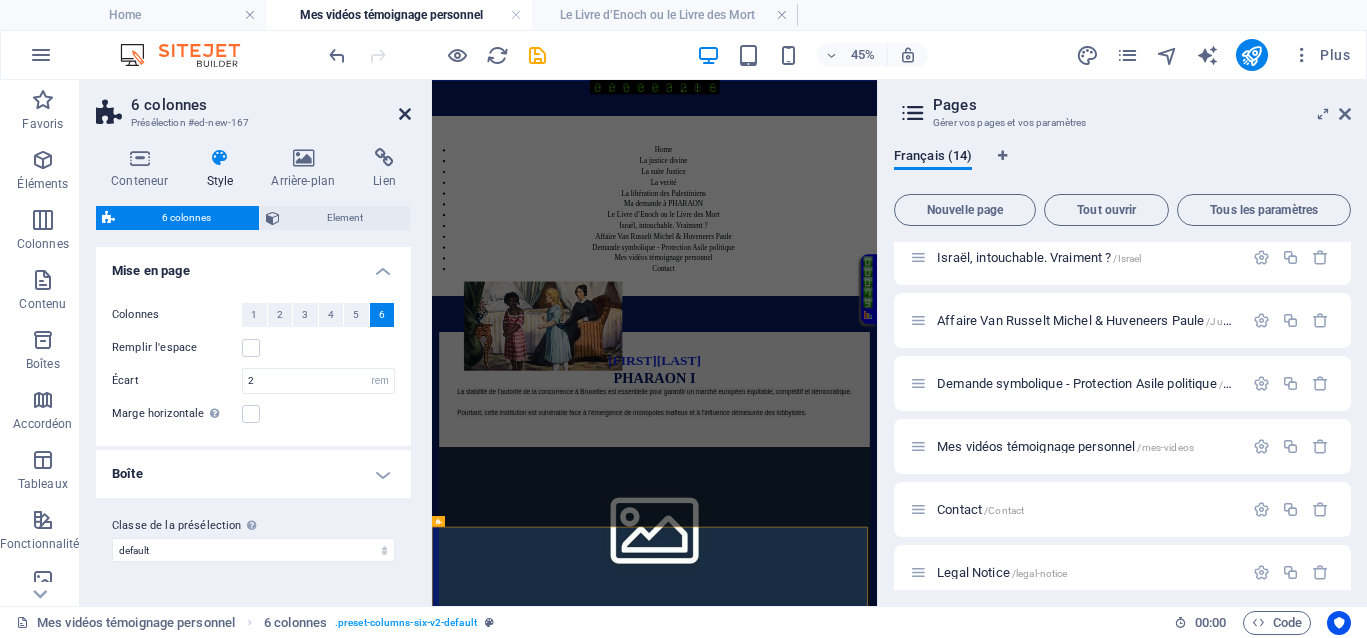click at bounding box center [405, 114] 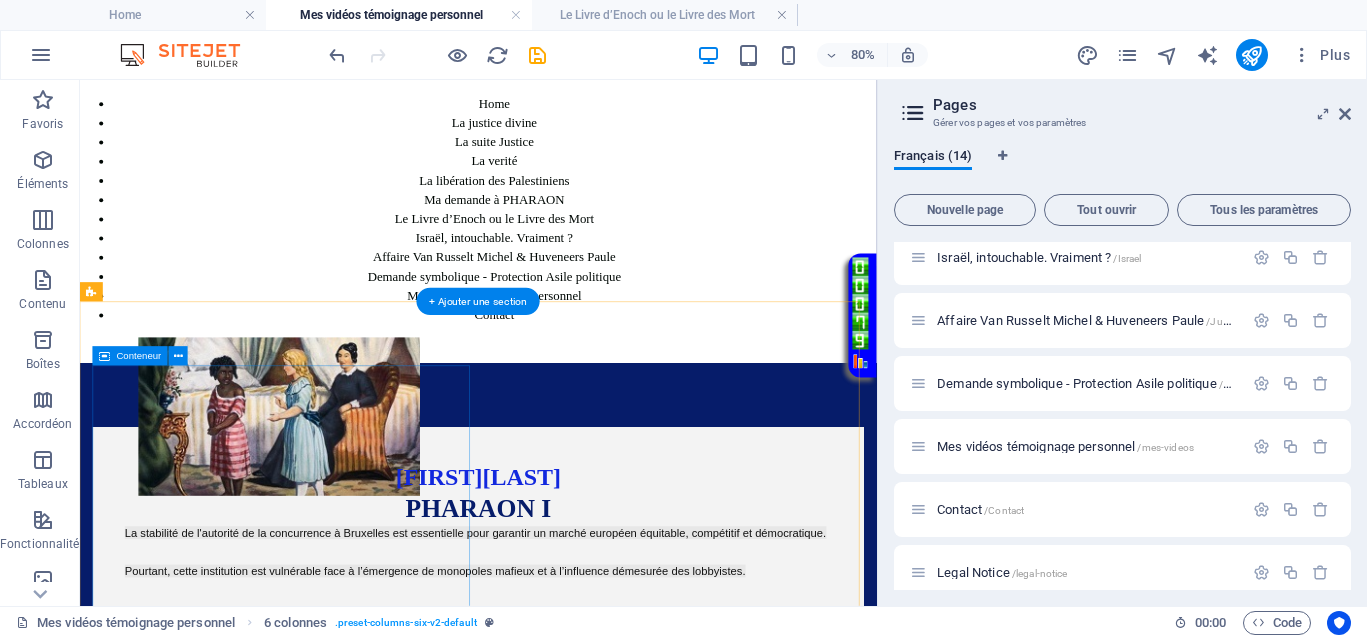 scroll, scrollTop: 108, scrollLeft: 0, axis: vertical 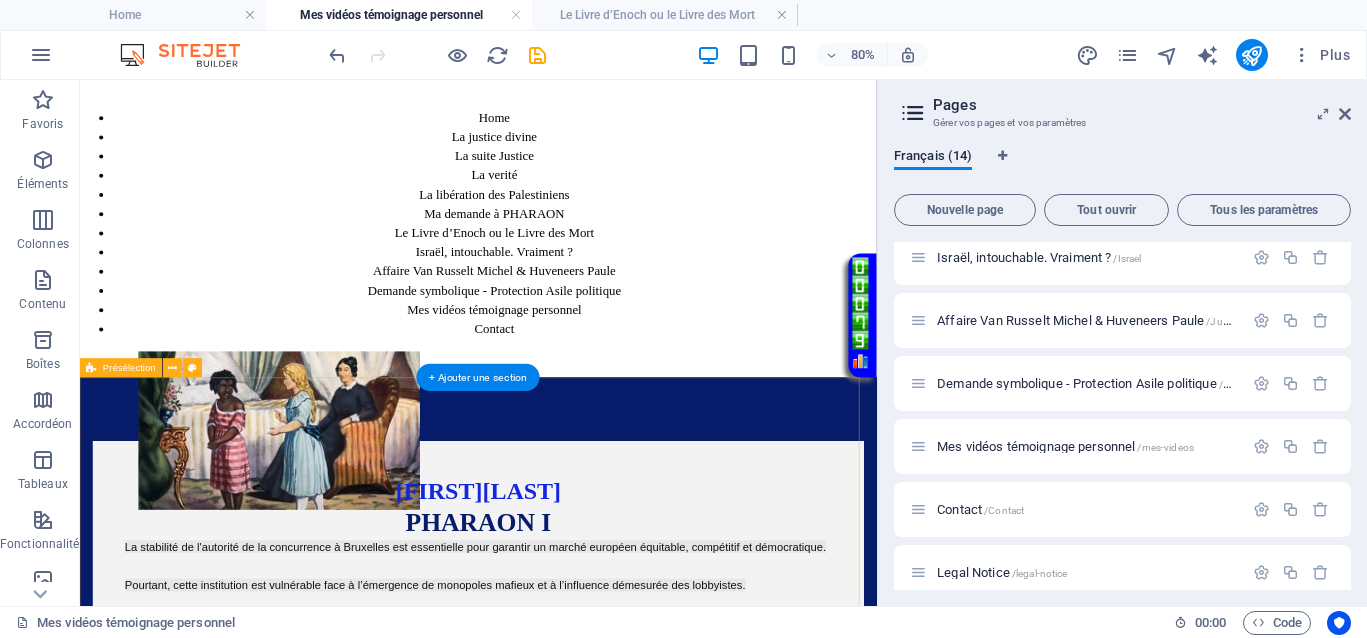 drag, startPoint x: 716, startPoint y: 466, endPoint x: 708, endPoint y: 475, distance: 12.0415945 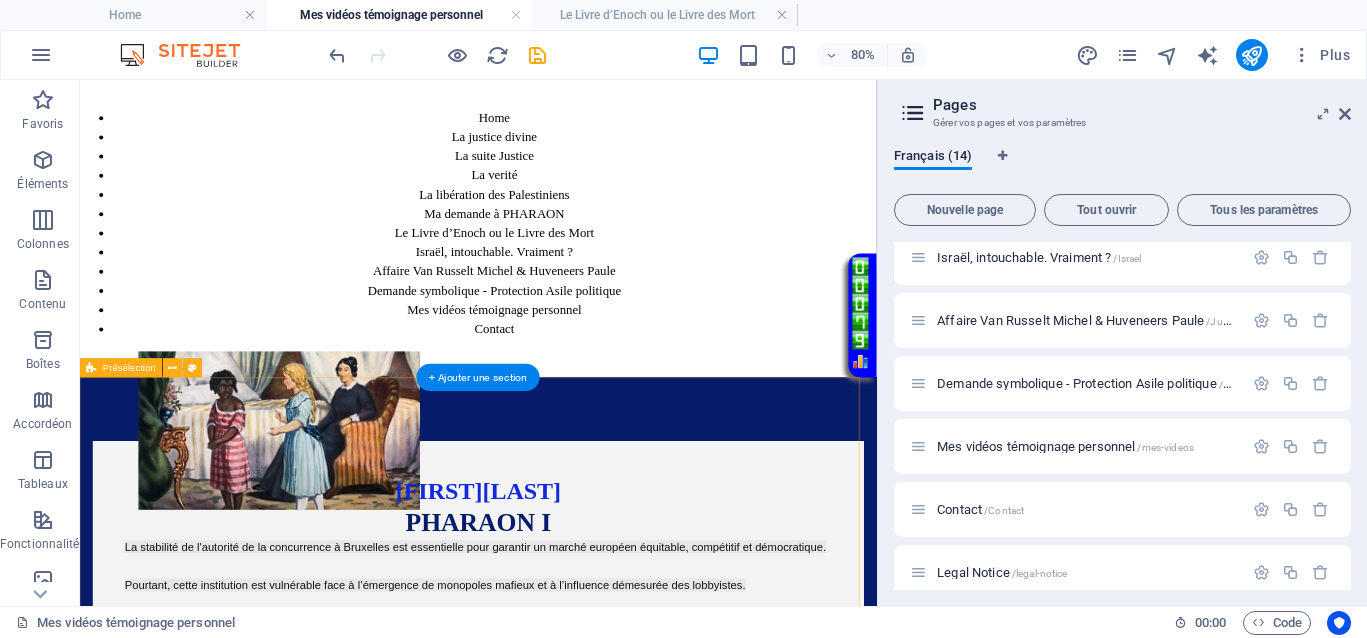 click on "Christian  Huveneers  PHARAON I La stabilité de l'autorité de la concurrence à Bruxelles est essentielle pour garantir un marché européen équitable, compétitif et démocratique.  Pourtant, cette institution est vulnérable face à l’émergence de monopoles mafieux et à l’influence démesurée des lobbyistes." at bounding box center (578, 1065) 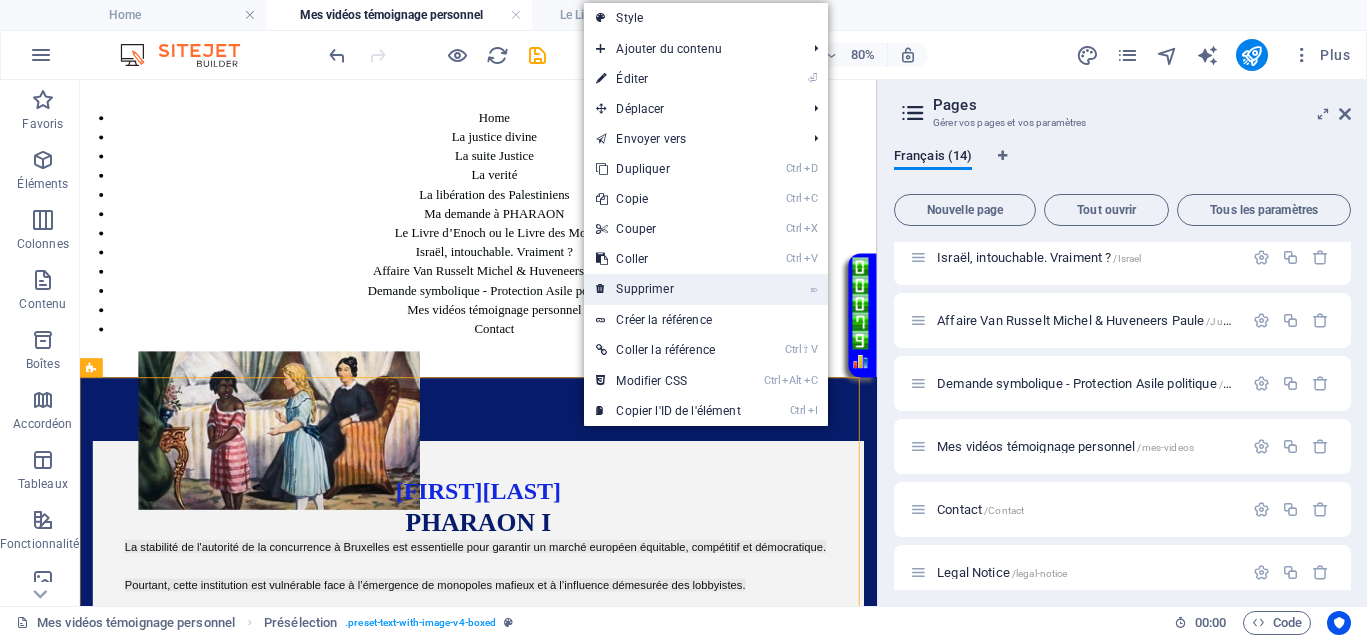 click on "⌦  Supprimer" at bounding box center [668, 289] 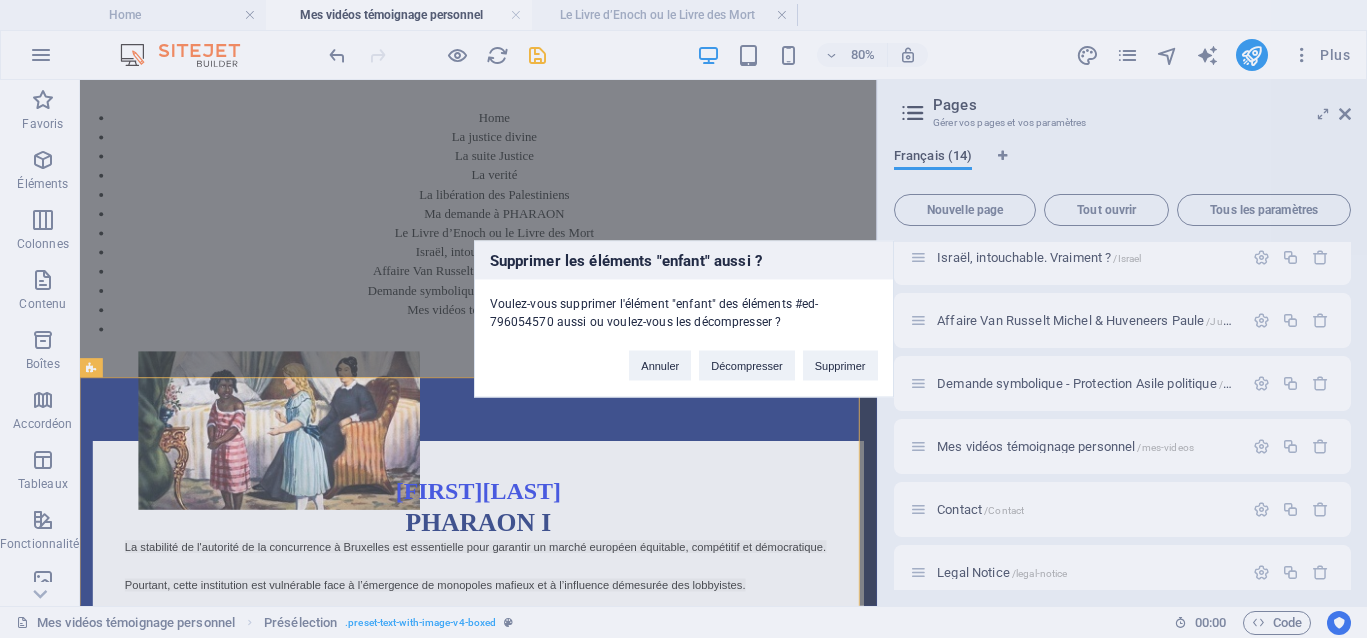 click on "Supprimer les éléments "enfant" aussi ? Voulez-vous supprimer l'élément "enfant" des éléments #ed-796054570 aussi ou voulez-vous les décompresser ? Annuler Décompresser Supprimer" at bounding box center (683, 319) 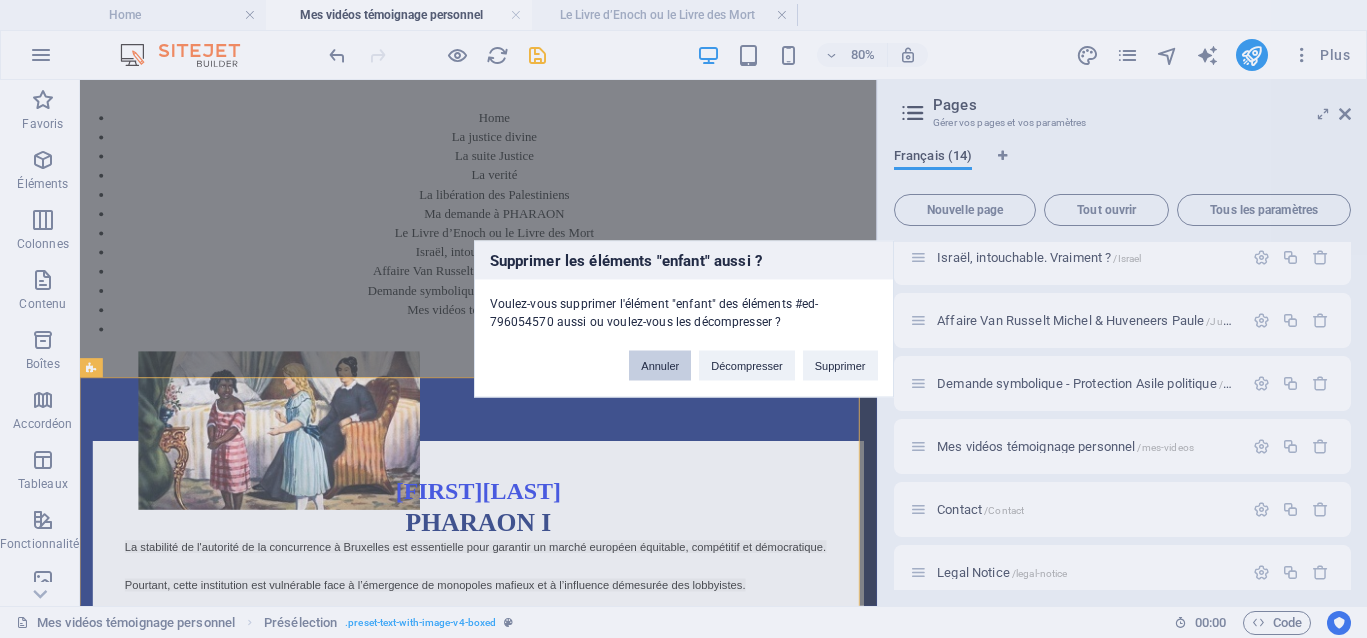 click on "Annuler" at bounding box center (660, 366) 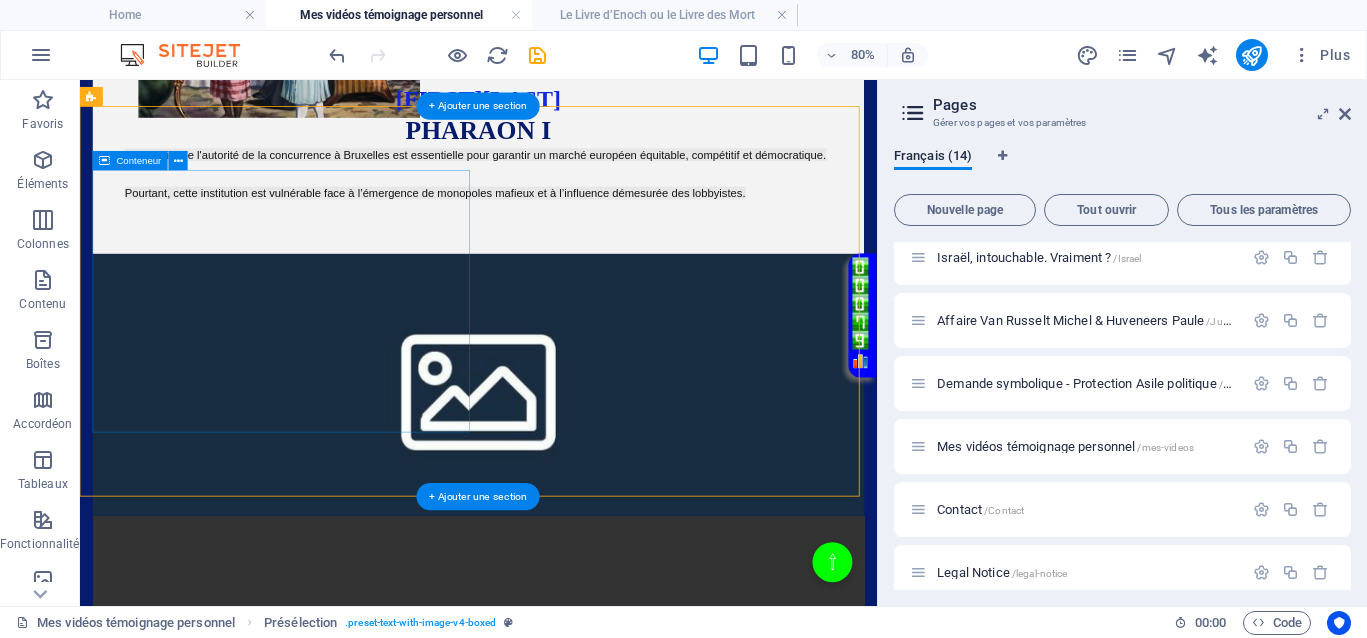 scroll, scrollTop: 608, scrollLeft: 0, axis: vertical 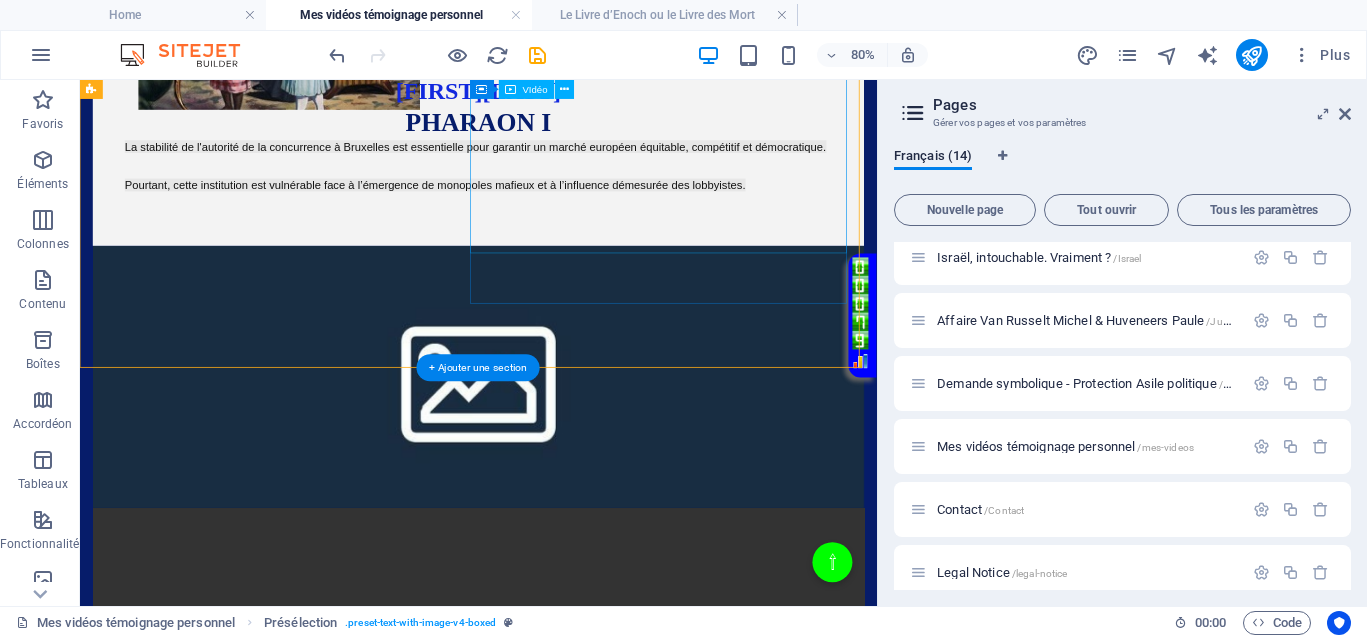 click at bounding box center [578, 857] 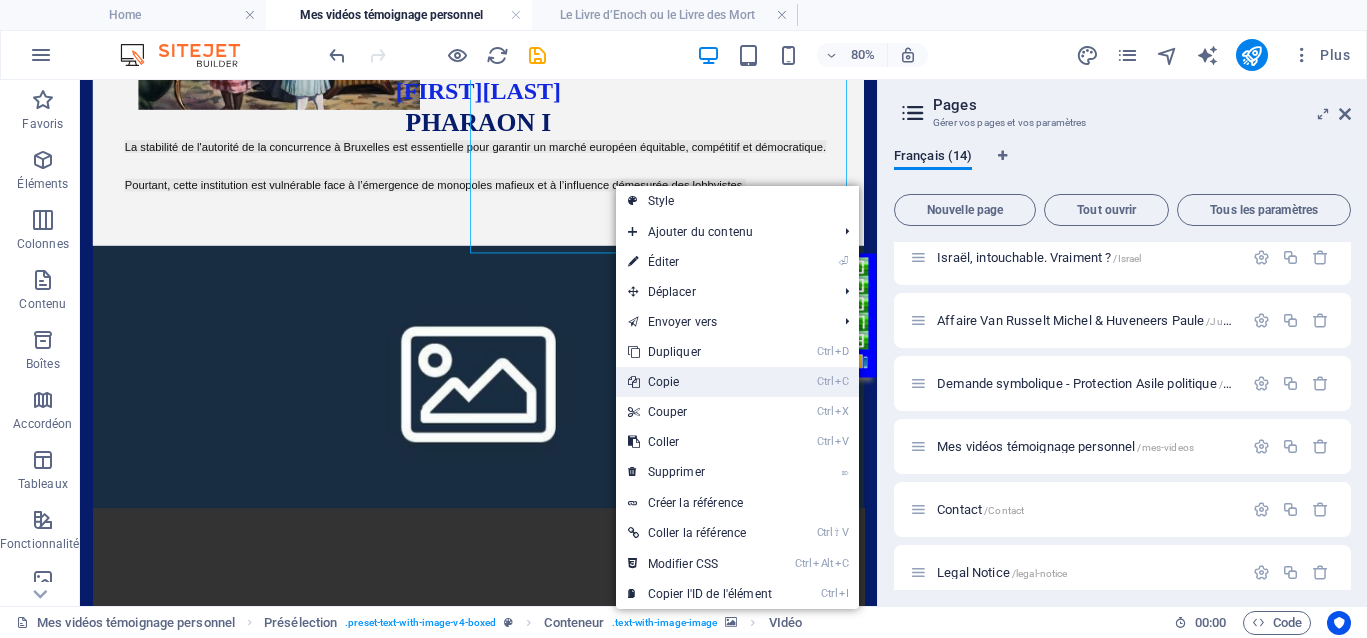 drag, startPoint x: 667, startPoint y: 386, endPoint x: 622, endPoint y: 416, distance: 54.08327 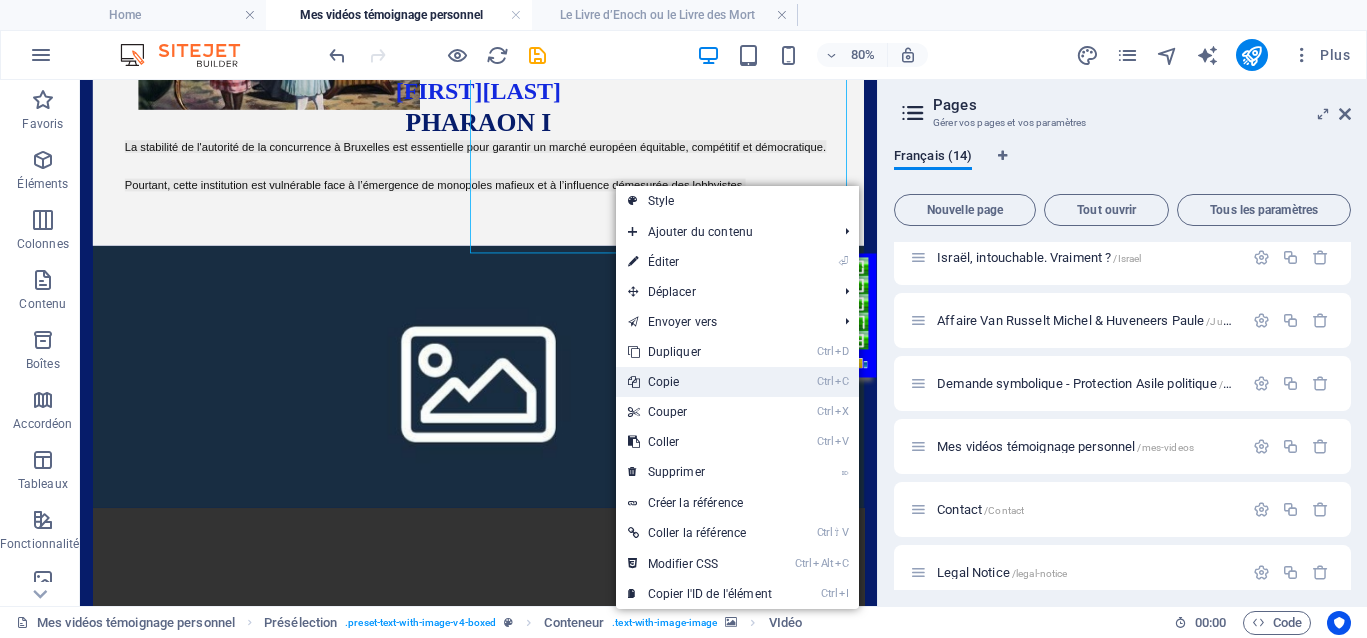 click on "Ctrl C  Copie" at bounding box center [700, 382] 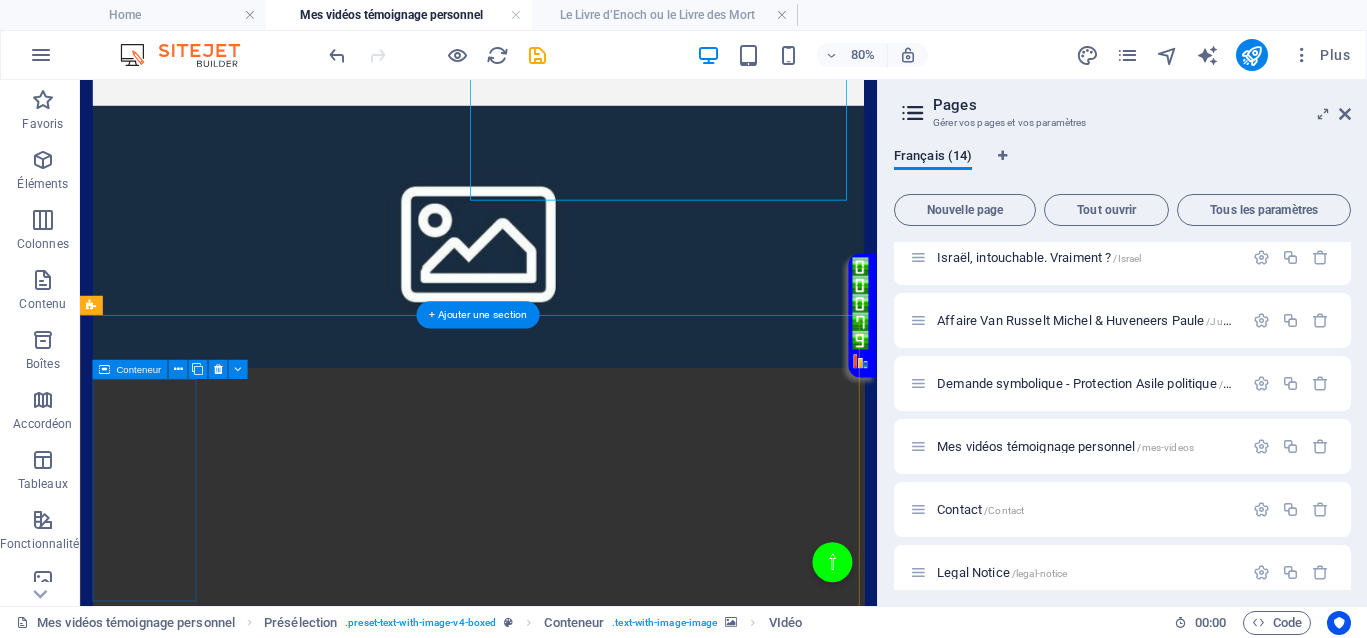 scroll, scrollTop: 858, scrollLeft: 0, axis: vertical 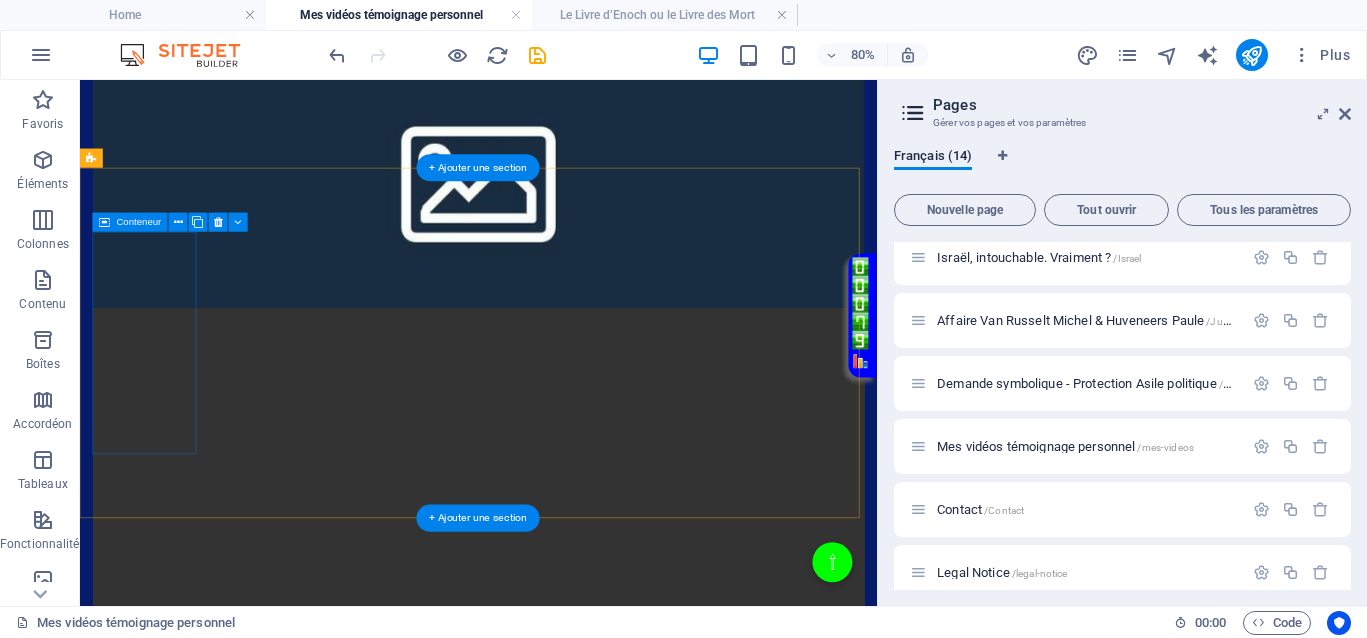 click on "Coller le presse-papiers" at bounding box center [162, 1205] 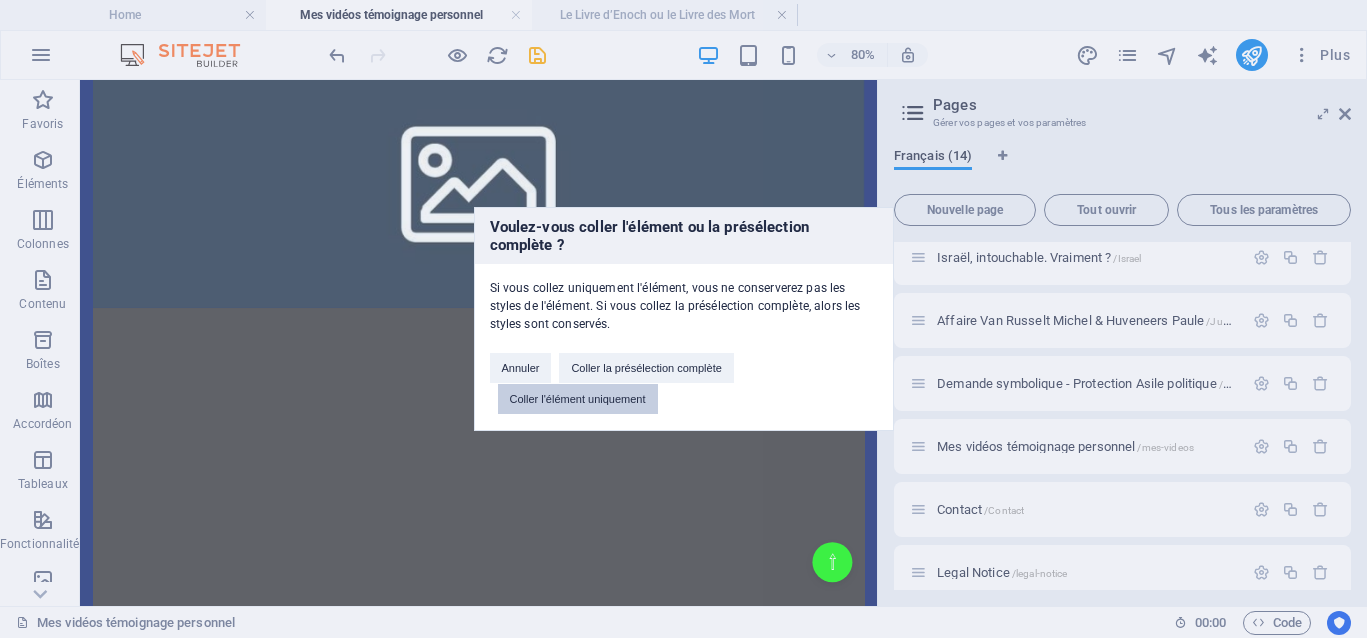 click on "Coller l'élément uniquement" at bounding box center (578, 399) 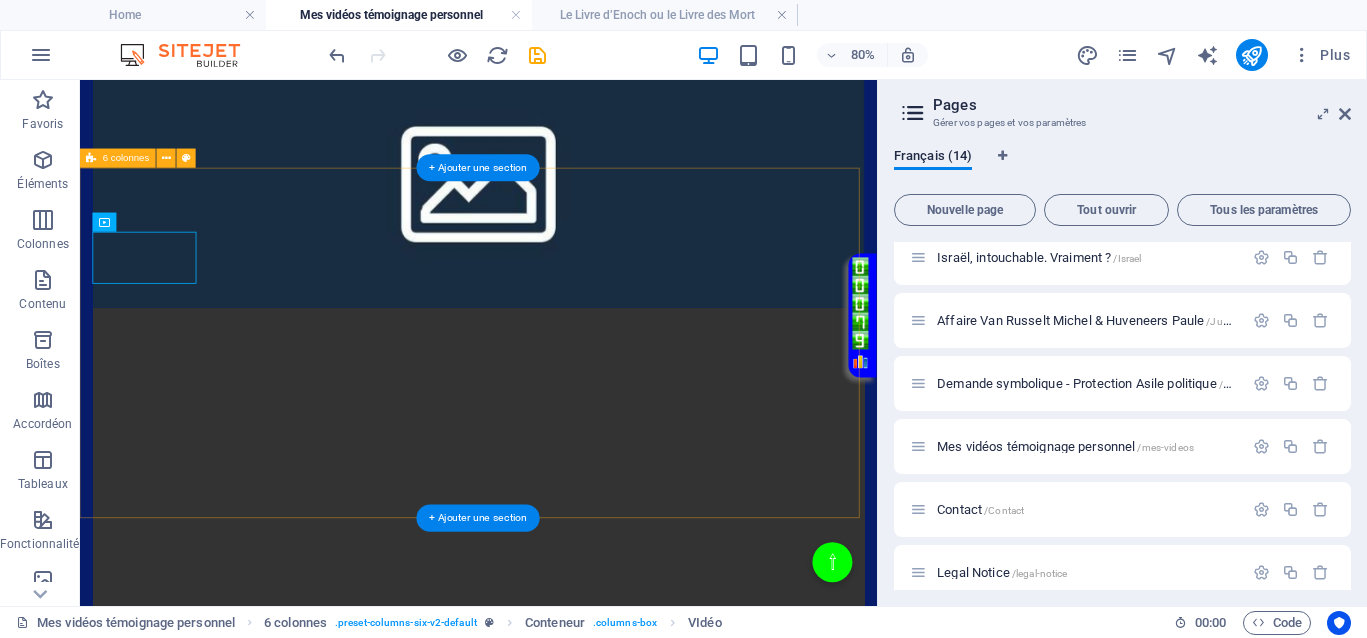 click on "Déposer le contenu ici ou  Ajouter les éléments  Coller le presse-papiers Déposer le contenu ici ou  Ajouter les éléments  Coller le presse-papiers Déposer le contenu ici ou  Ajouter les éléments  Coller le presse-papiers Déposer le contenu ici ou  Ajouter les éléments  Coller le presse-papiers Déposer le contenu ici ou  Ajouter les éléments  Coller le presse-papiers" at bounding box center [578, 1726] 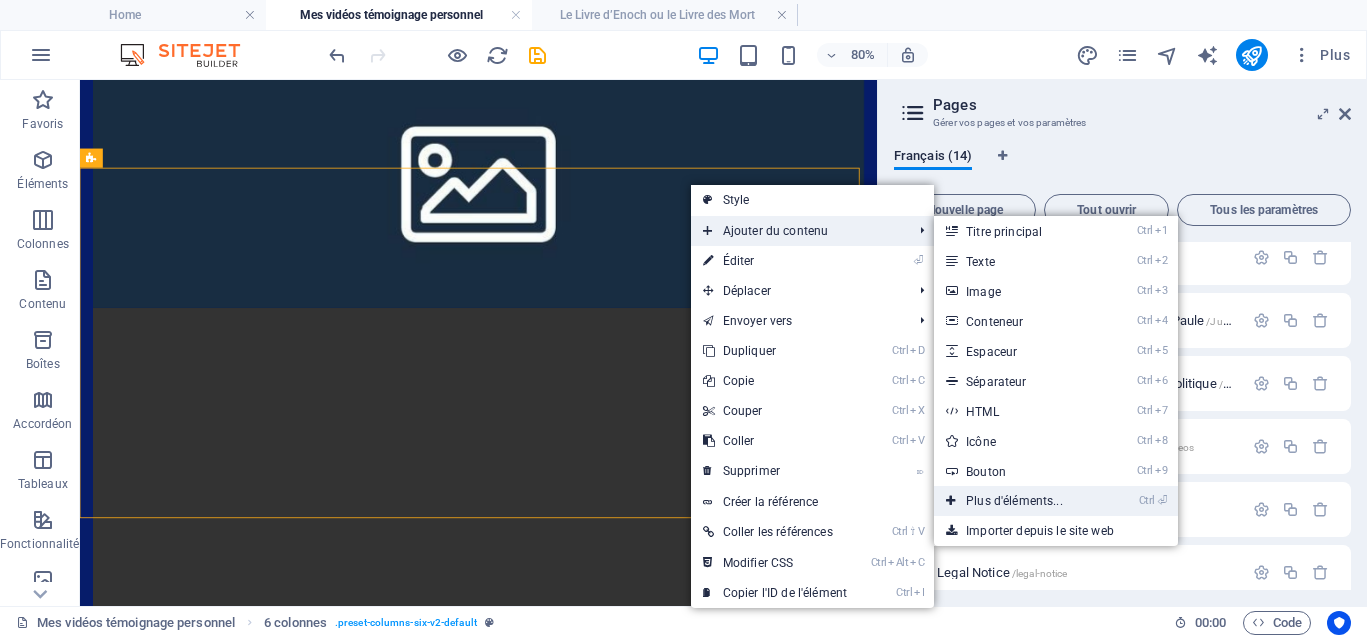 click on "Ctrl ⏎  Plus d'éléments..." at bounding box center [1018, 501] 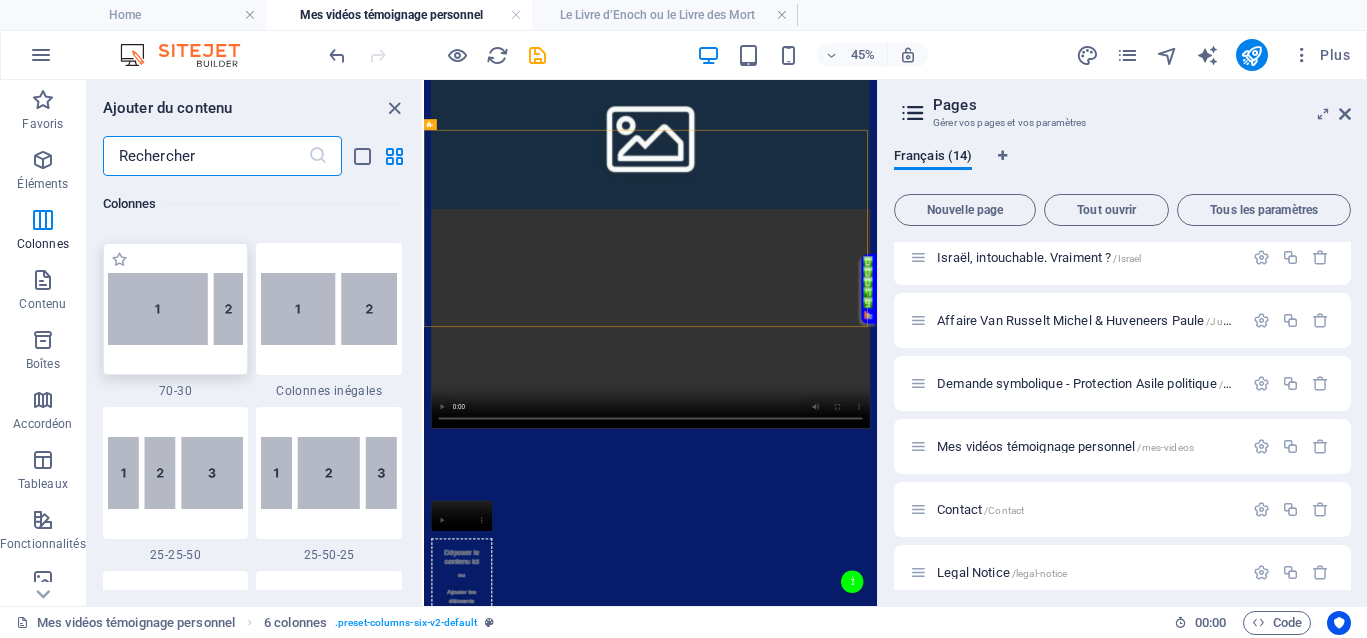 scroll, scrollTop: 1838, scrollLeft: 0, axis: vertical 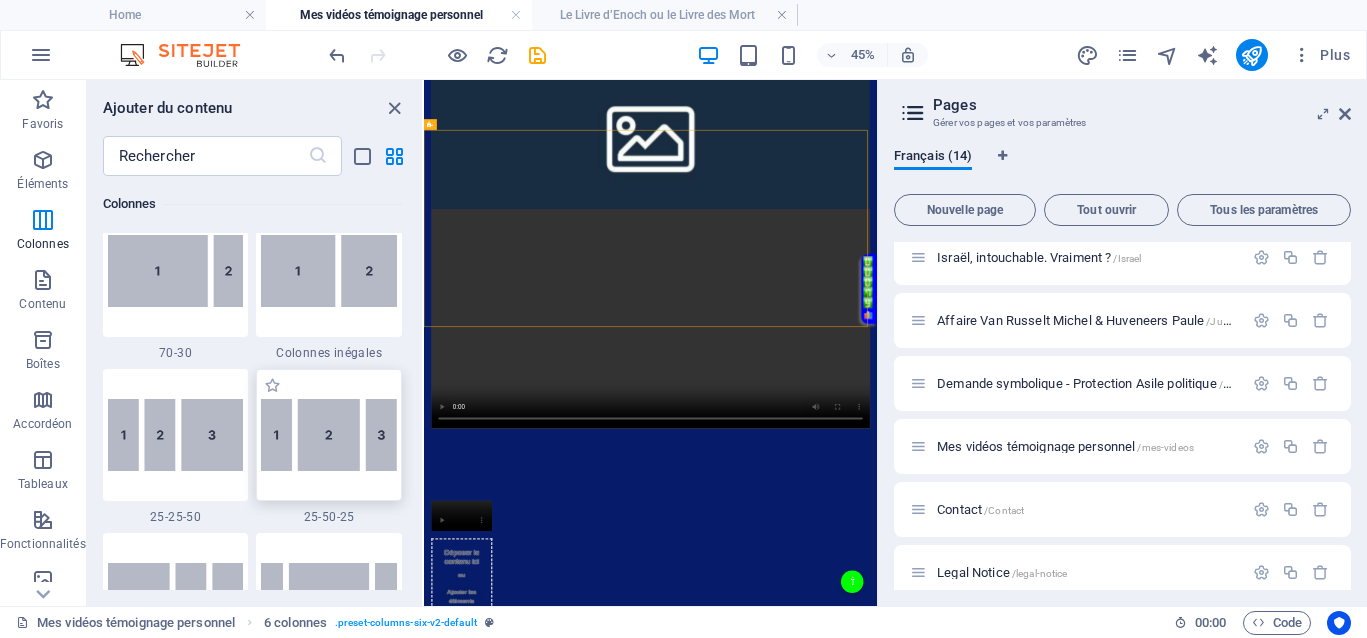 click at bounding box center [329, 435] 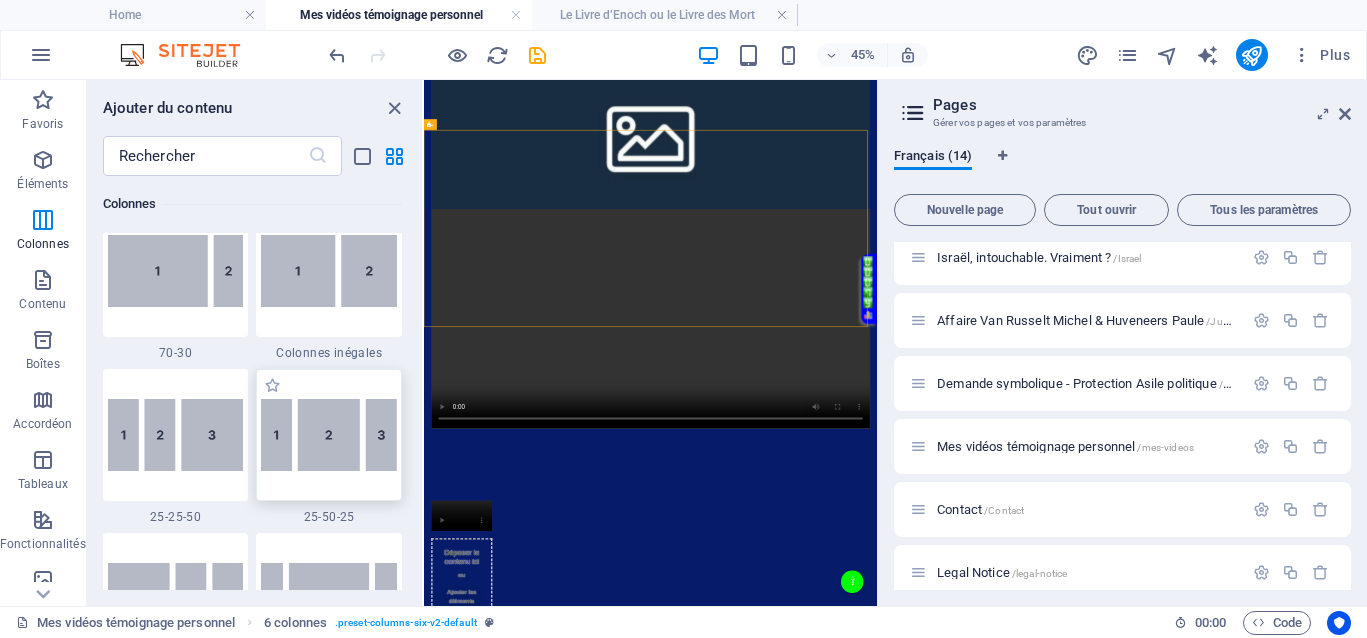 click on "Glissez et déposez l'élément de votre choix pour remplacer le contenu existant. Appuyez sur "Ctrl" si vous voulez créer un nouvel élément.
H3   Présélection   Conteneur   20-60-20   Texte   VIdéo   Conteneur   Conteneur   Image   Conteneur   2 colonnes   Conteneur   Conteneur   Image   Menu   Texte   Conteneur   VIdéo   Présélection   Conteneur   6 colonnes   Variable   Conteneur   Variable   Conteneur   Variable   Conteneur   VIdéo   Variable   Conteneur   Variable   Conteneur   Texte   Conteneur" at bounding box center [650, 343] 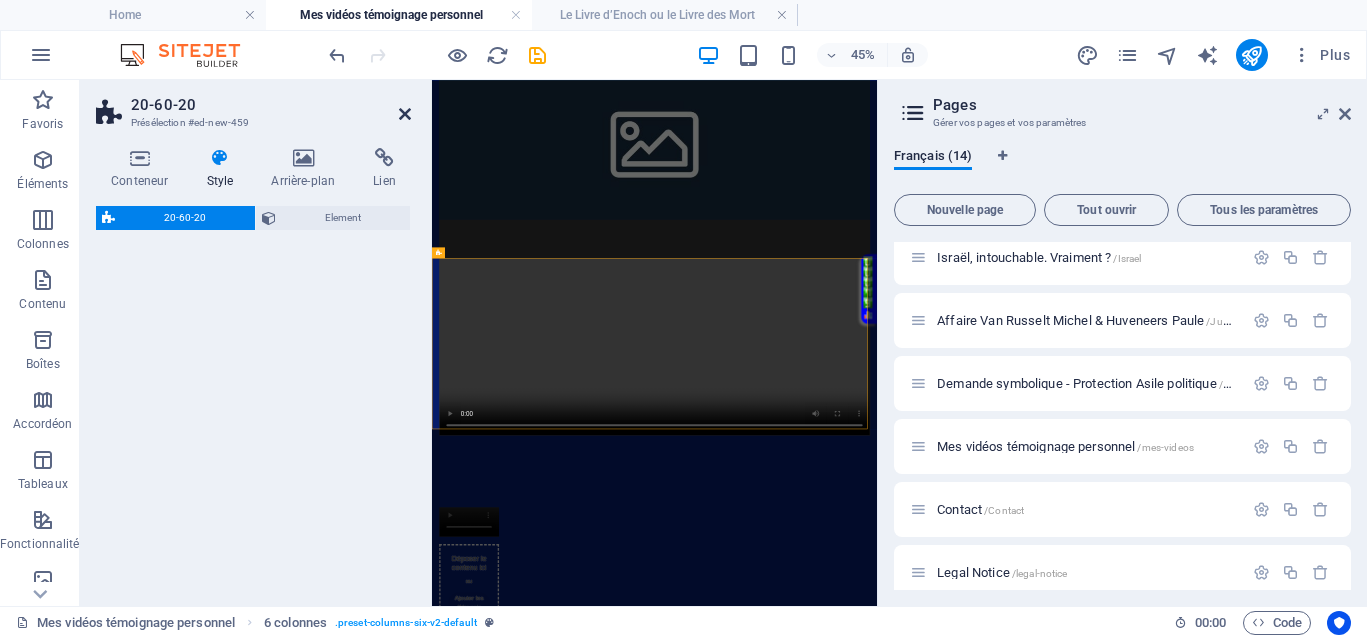 select on "%" 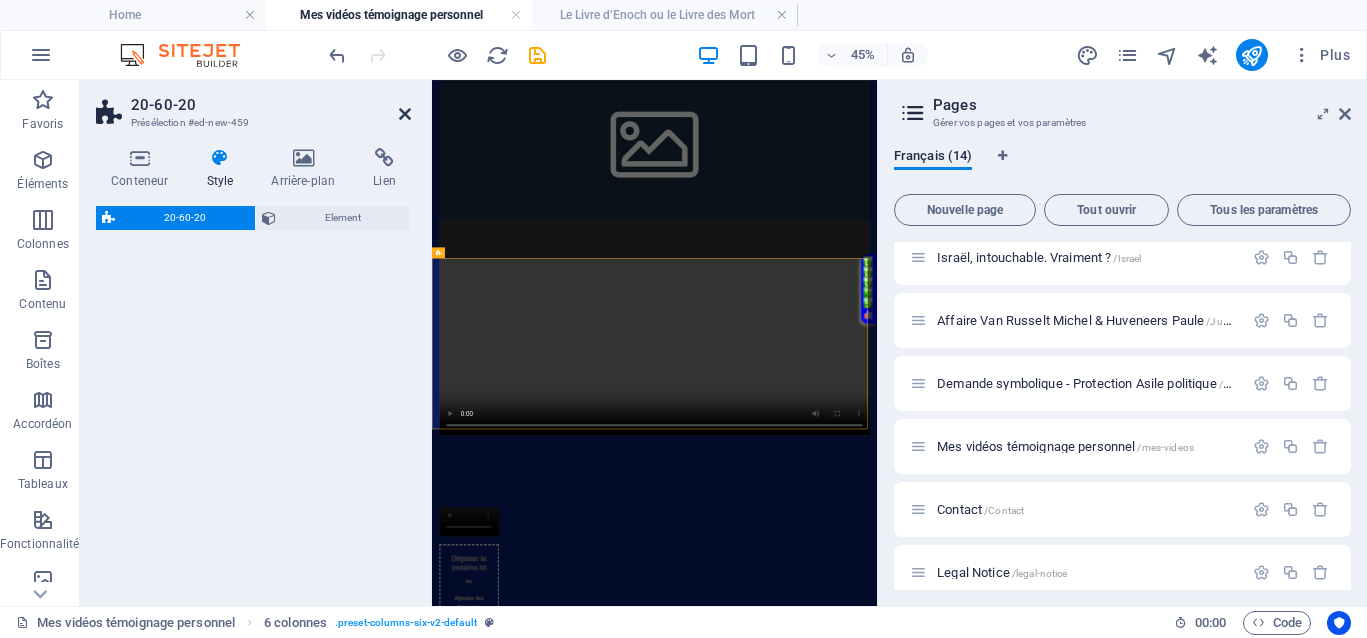 select on "%" 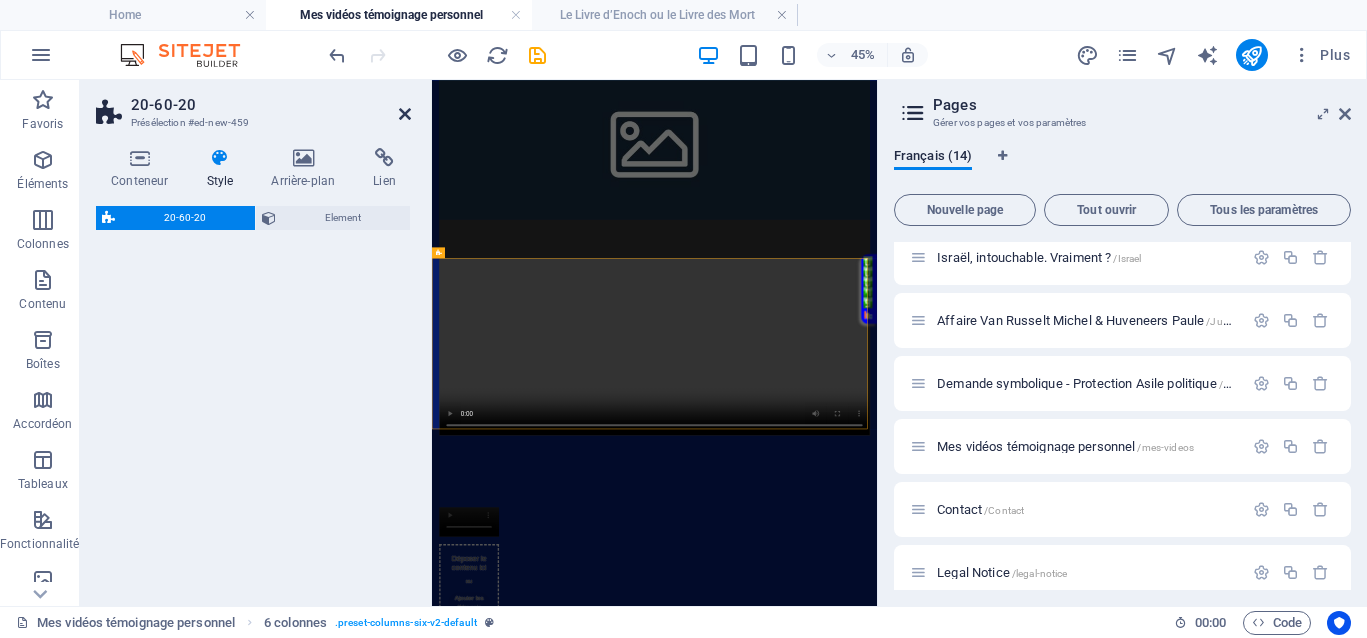 select on "rem" 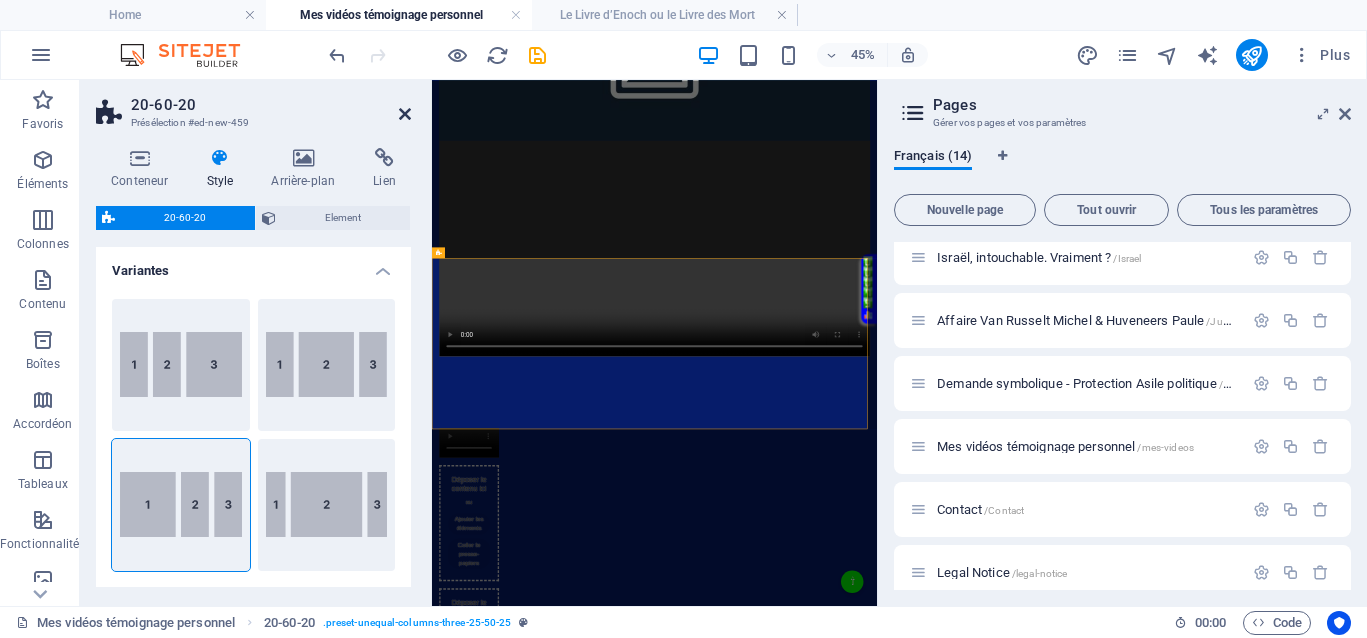 drag, startPoint x: 407, startPoint y: 112, endPoint x: 408, endPoint y: 60, distance: 52.009613 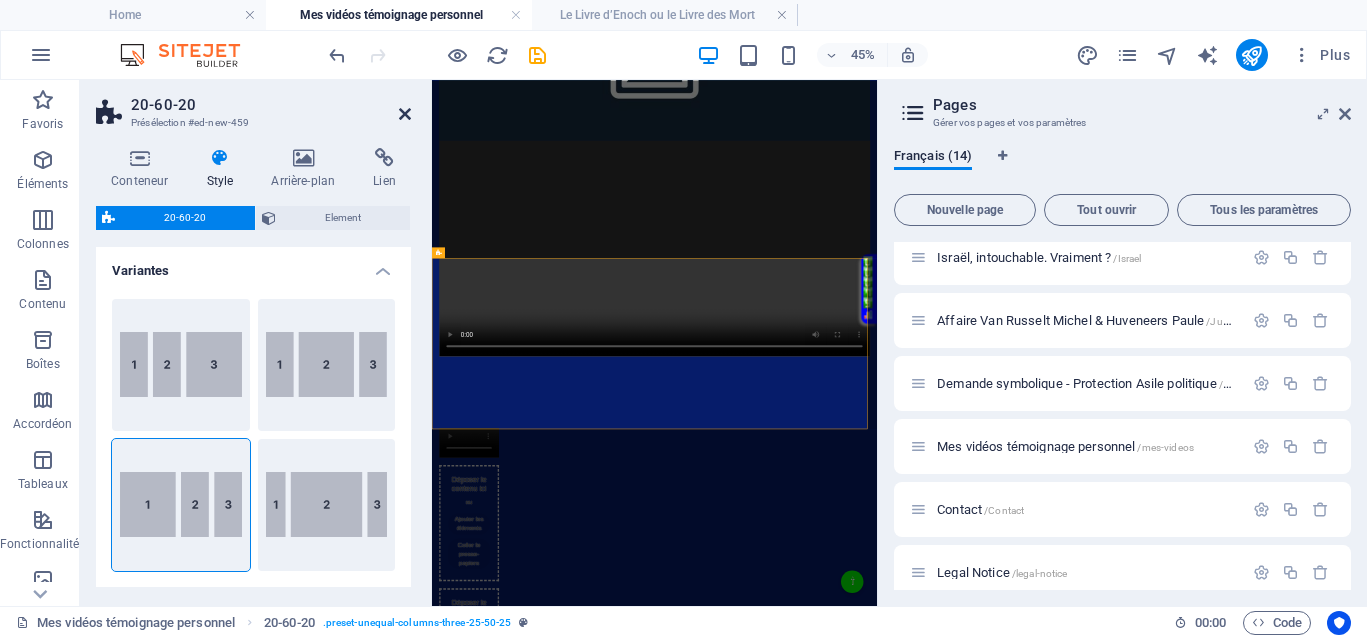 click at bounding box center [405, 114] 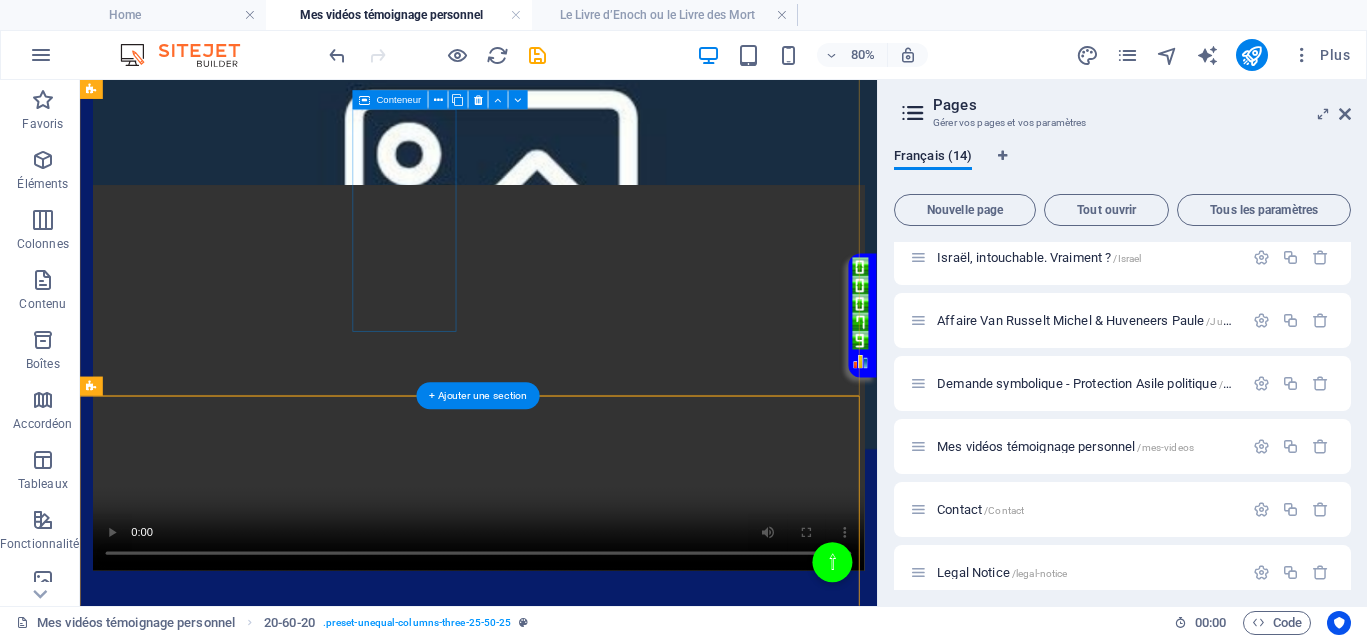 scroll, scrollTop: 1011, scrollLeft: 0, axis: vertical 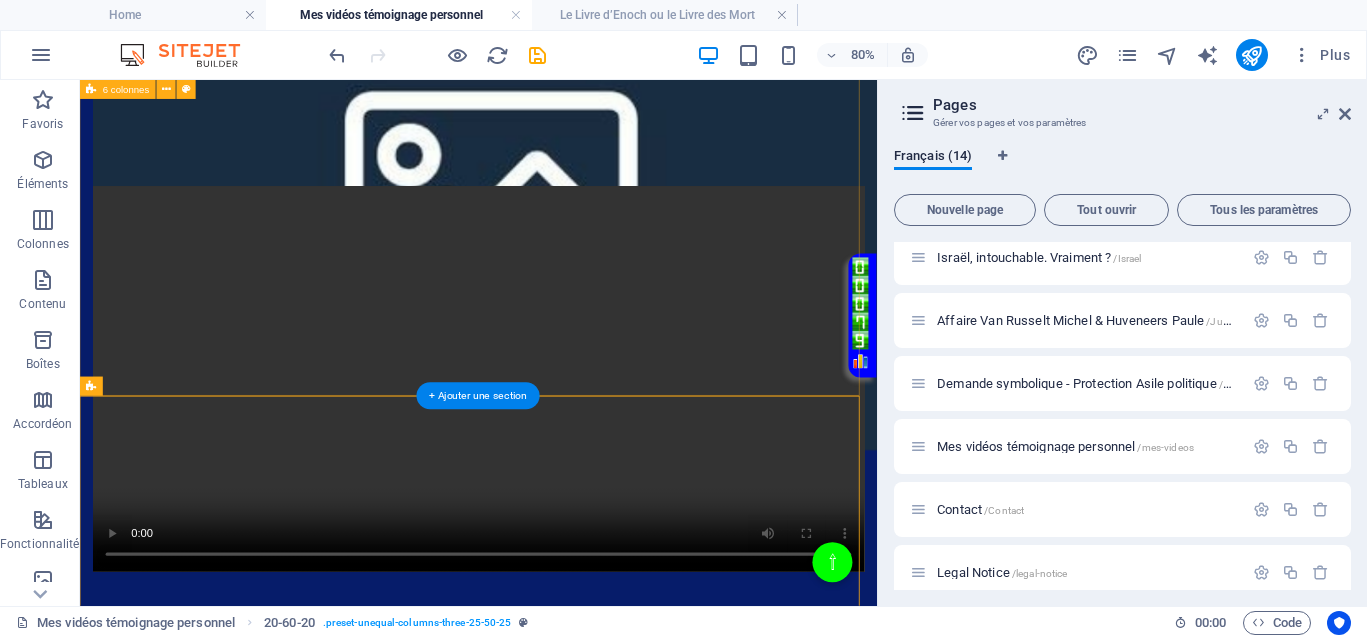 click on "Déposer le contenu ici ou  Ajouter les éléments  Coller le presse-papiers Déposer le contenu ici ou  Ajouter les éléments  Coller le presse-papiers Déposer le contenu ici ou  Ajouter les éléments  Coller le presse-papiers Déposer le contenu ici ou  Ajouter les éléments  Coller le presse-papiers Déposer le contenu ici ou  Ajouter les éléments  Coller le presse-papiers" at bounding box center (578, 1573) 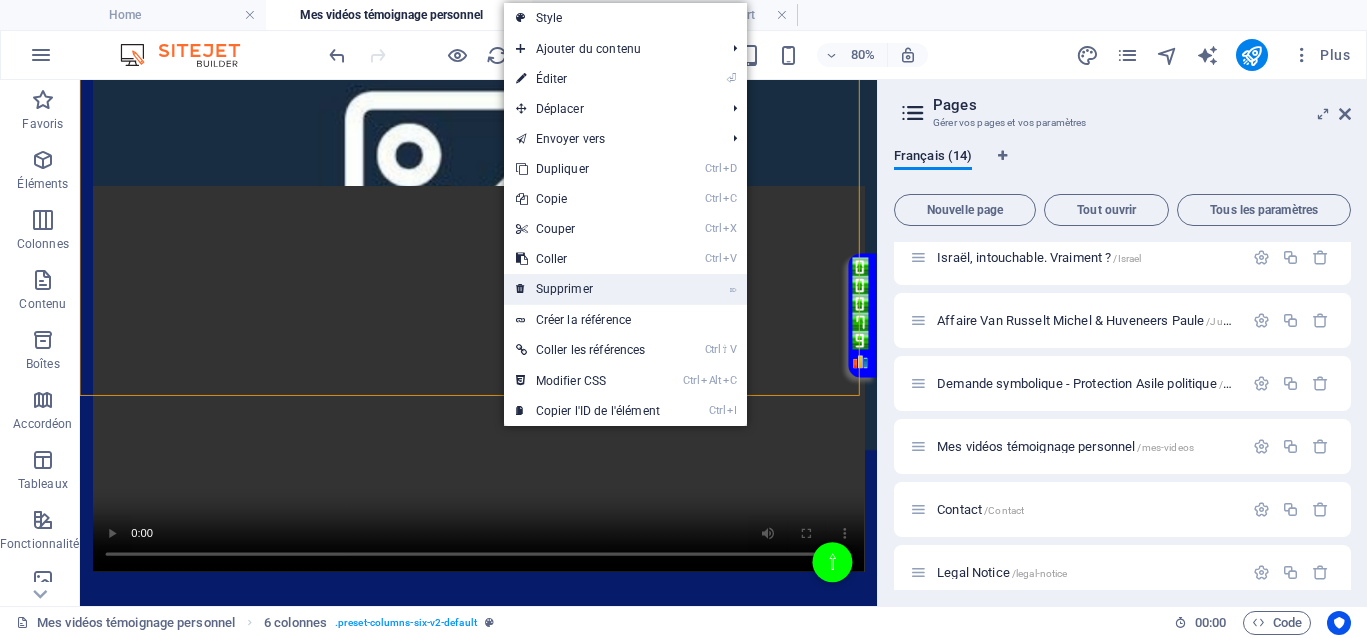 click on "⌦  Supprimer" at bounding box center [588, 289] 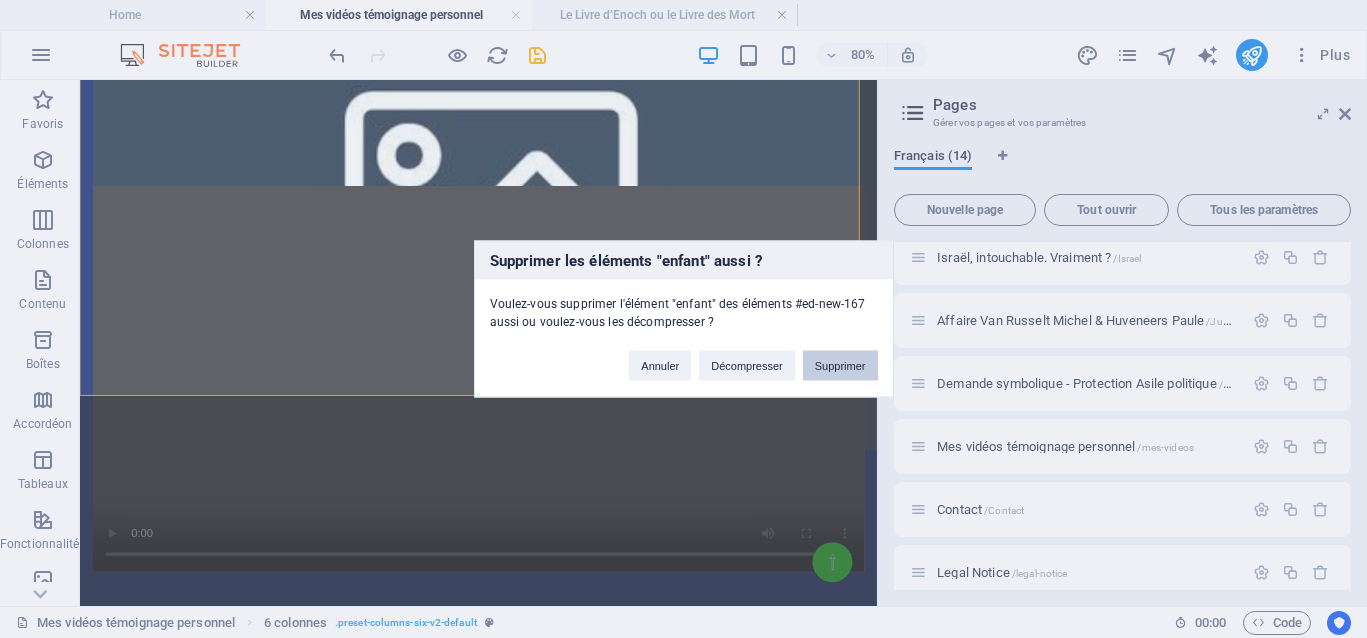 click on "Supprimer" at bounding box center (840, 366) 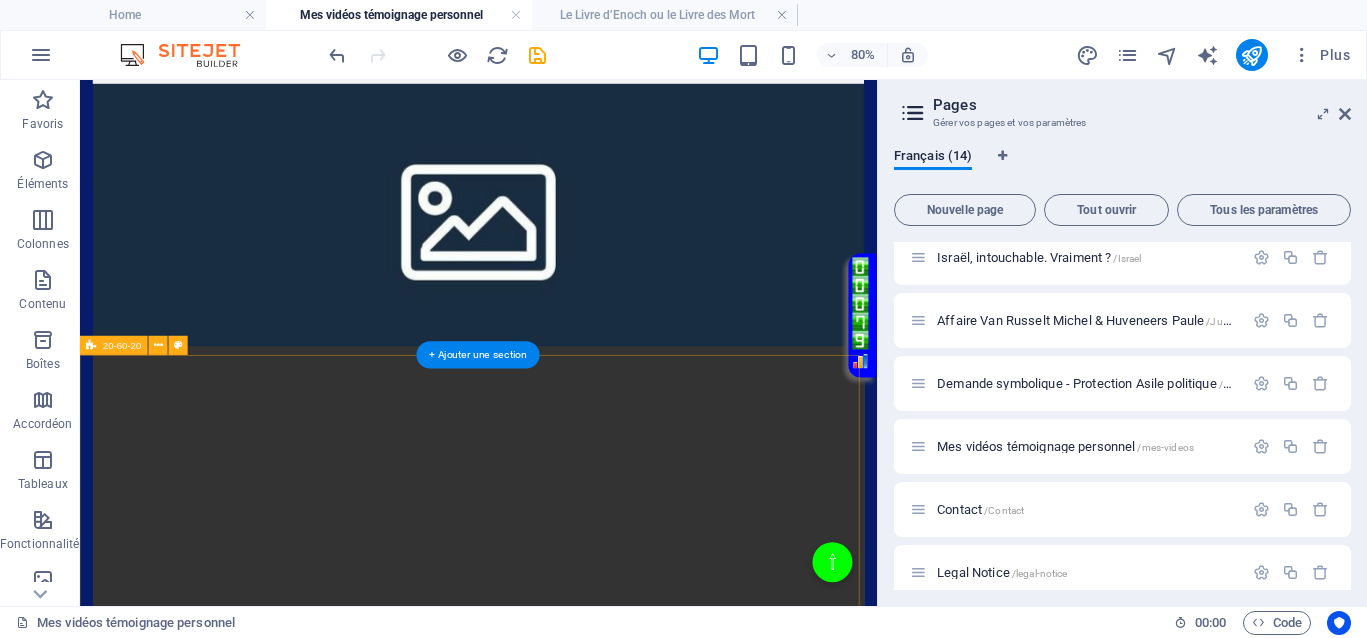 scroll, scrollTop: 823, scrollLeft: 0, axis: vertical 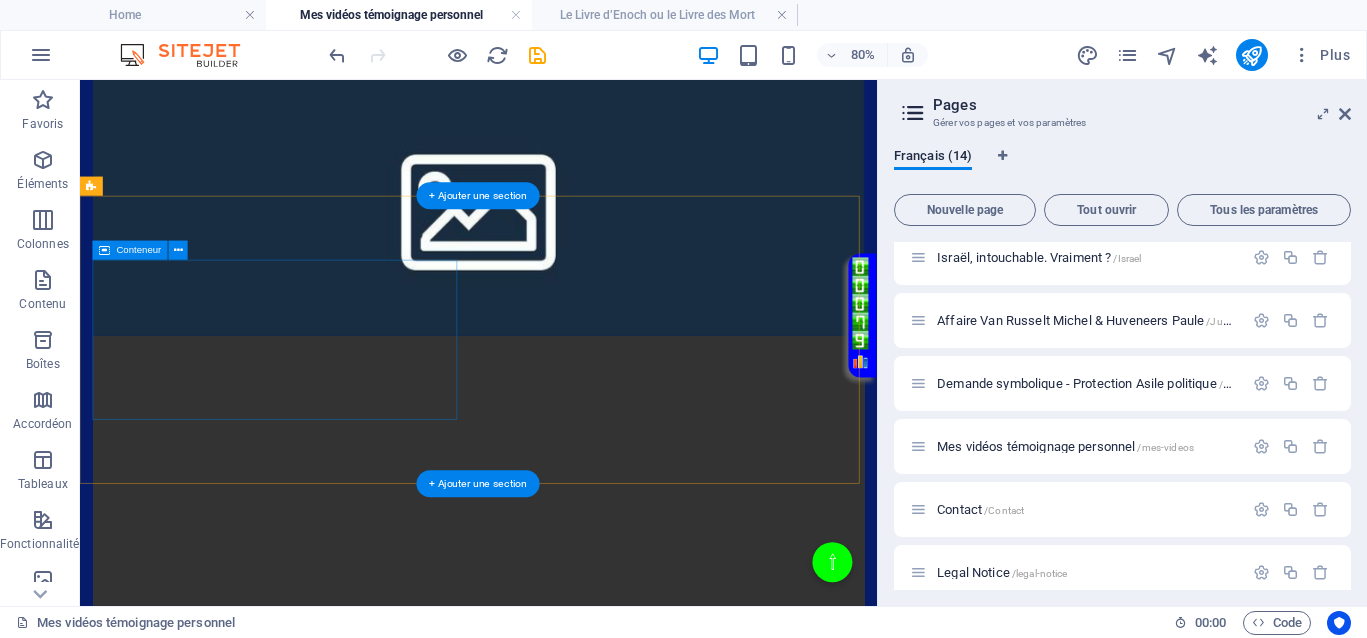 click on "Coller le presse-papiers" at bounding box center (652, 1145) 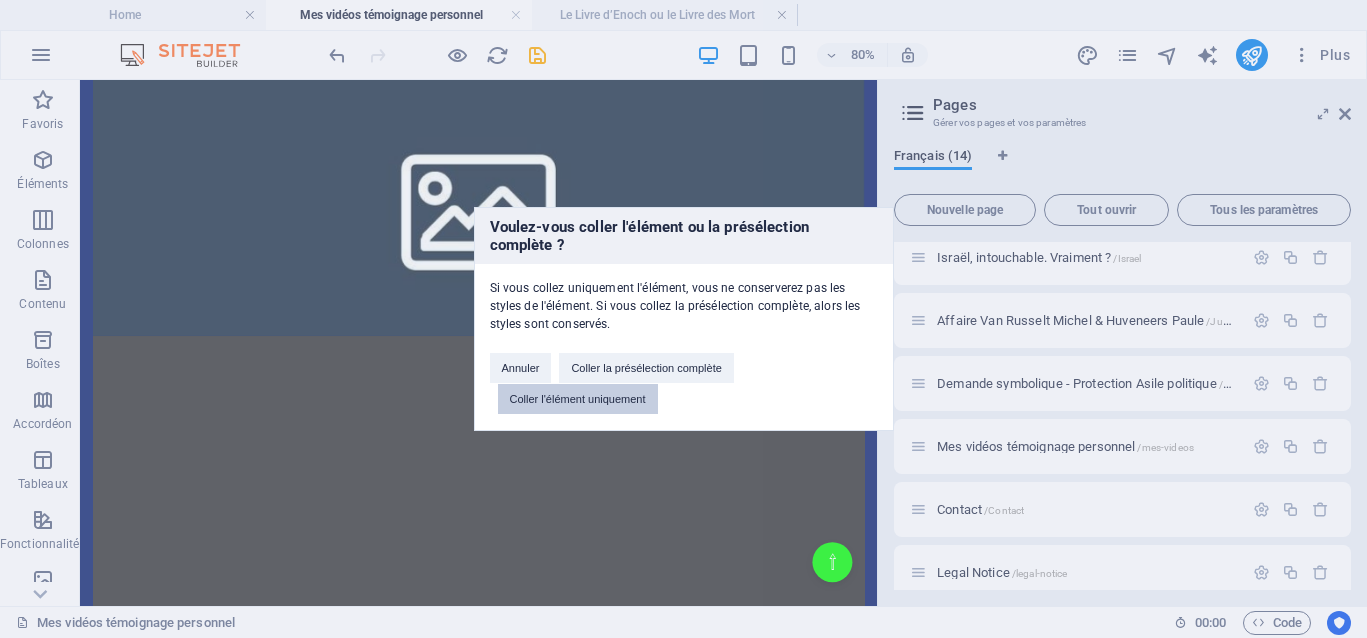 drag, startPoint x: 579, startPoint y: 392, endPoint x: 608, endPoint y: 391, distance: 29.017237 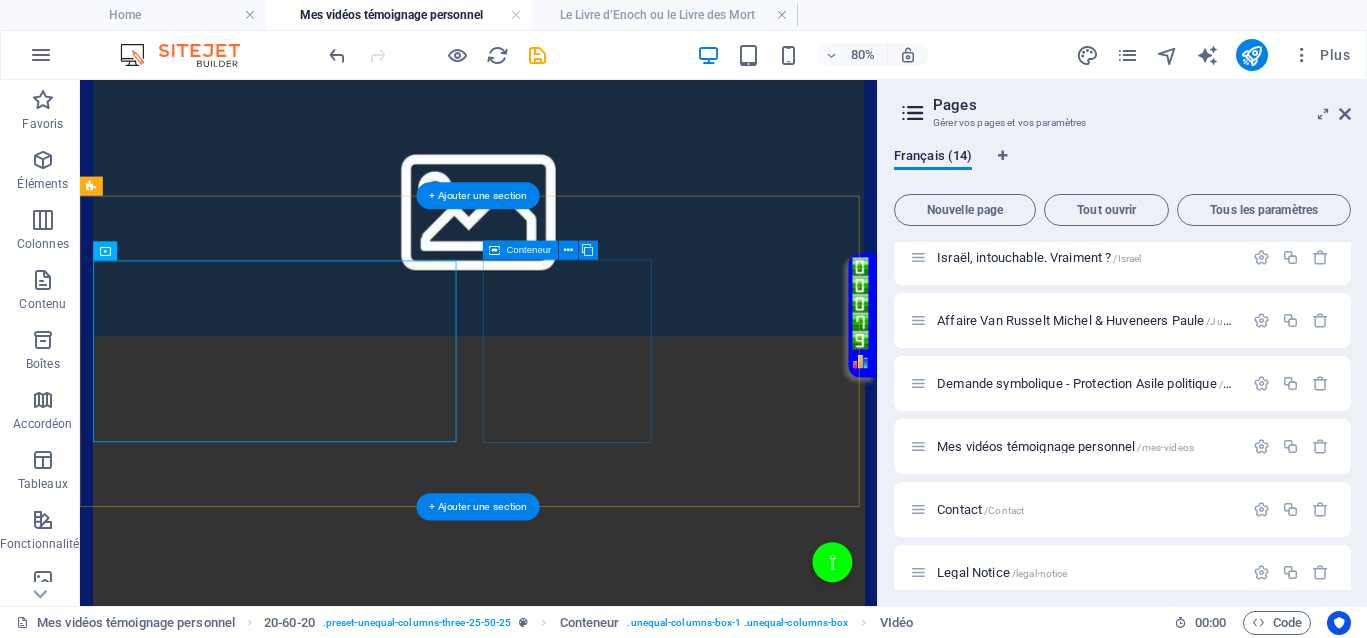 click on "Coller le presse-papiers" at bounding box center [652, 1644] 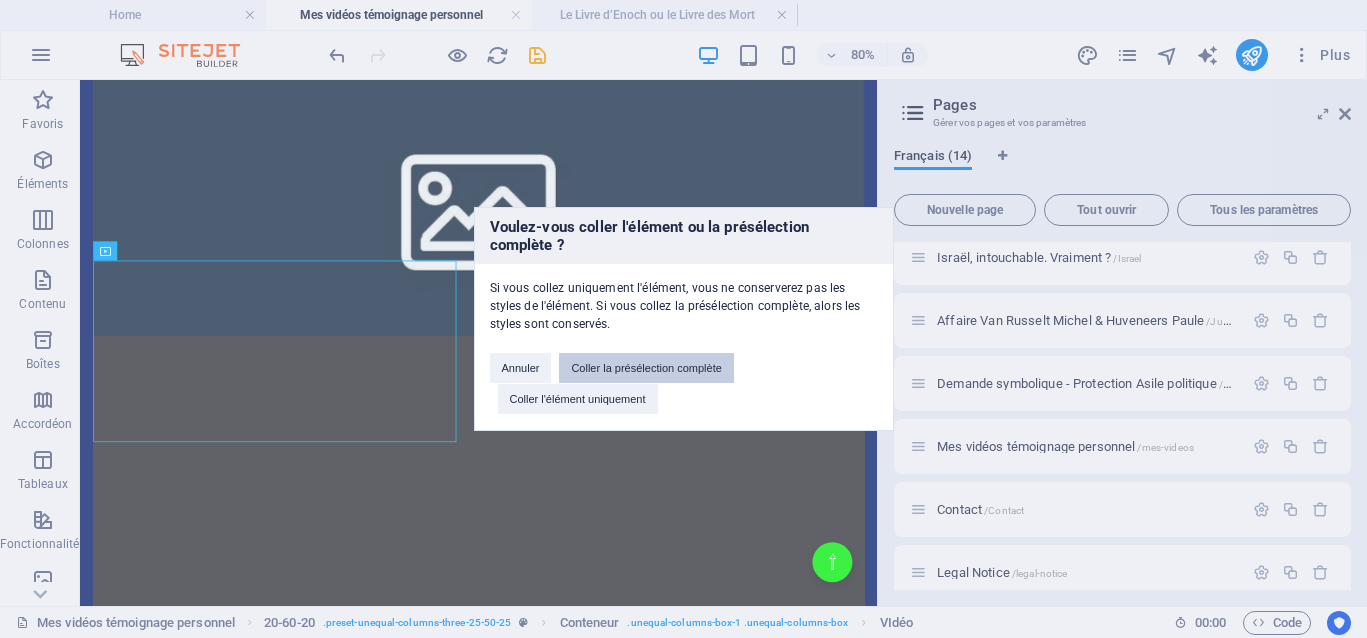 click on "Coller la présélection complète" at bounding box center [646, 368] 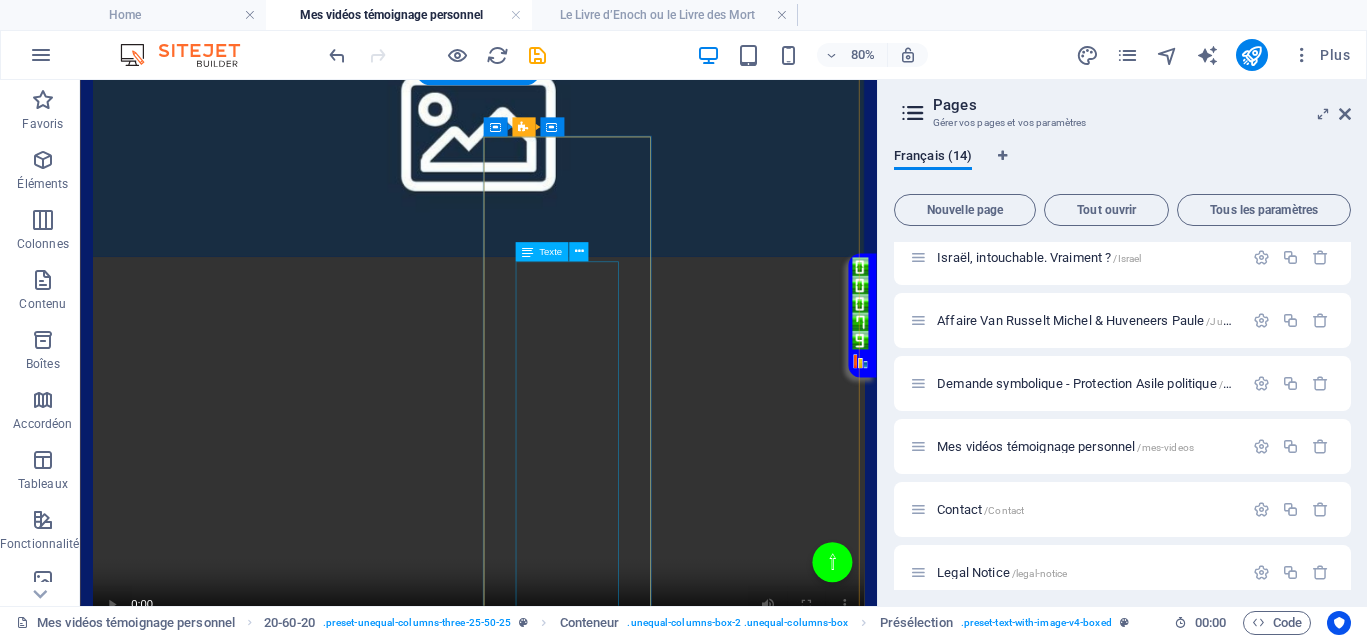 scroll, scrollTop: 1198, scrollLeft: 0, axis: vertical 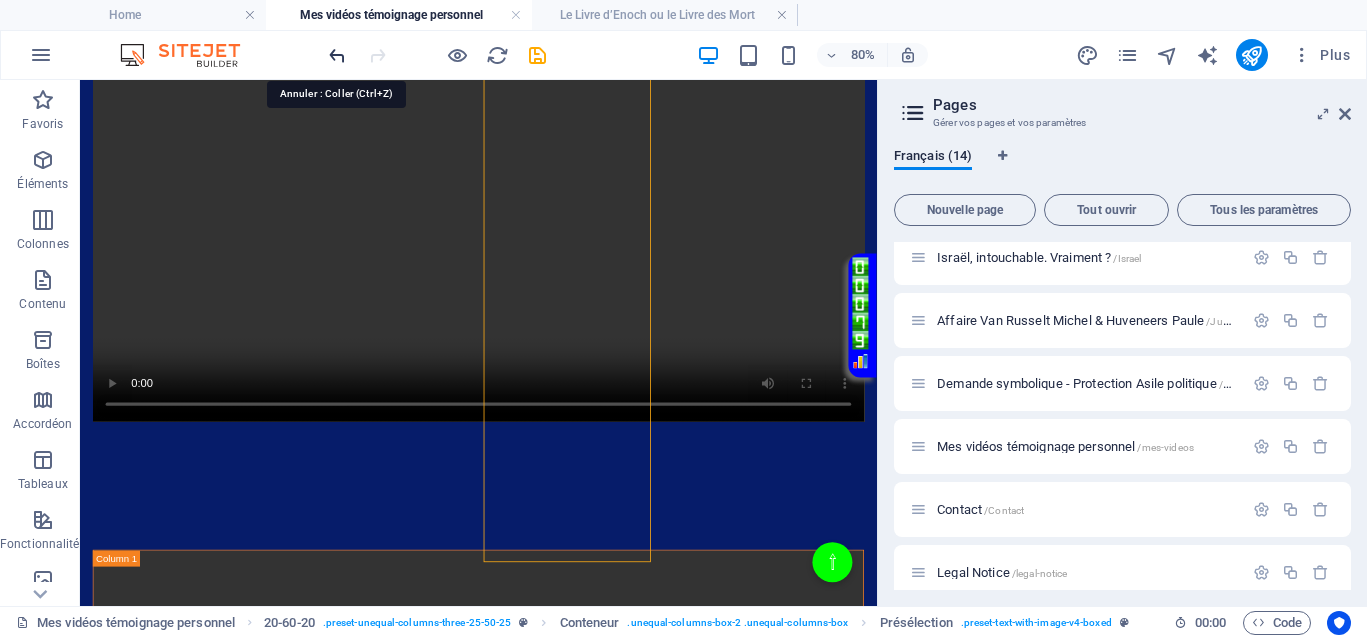 click at bounding box center (337, 55) 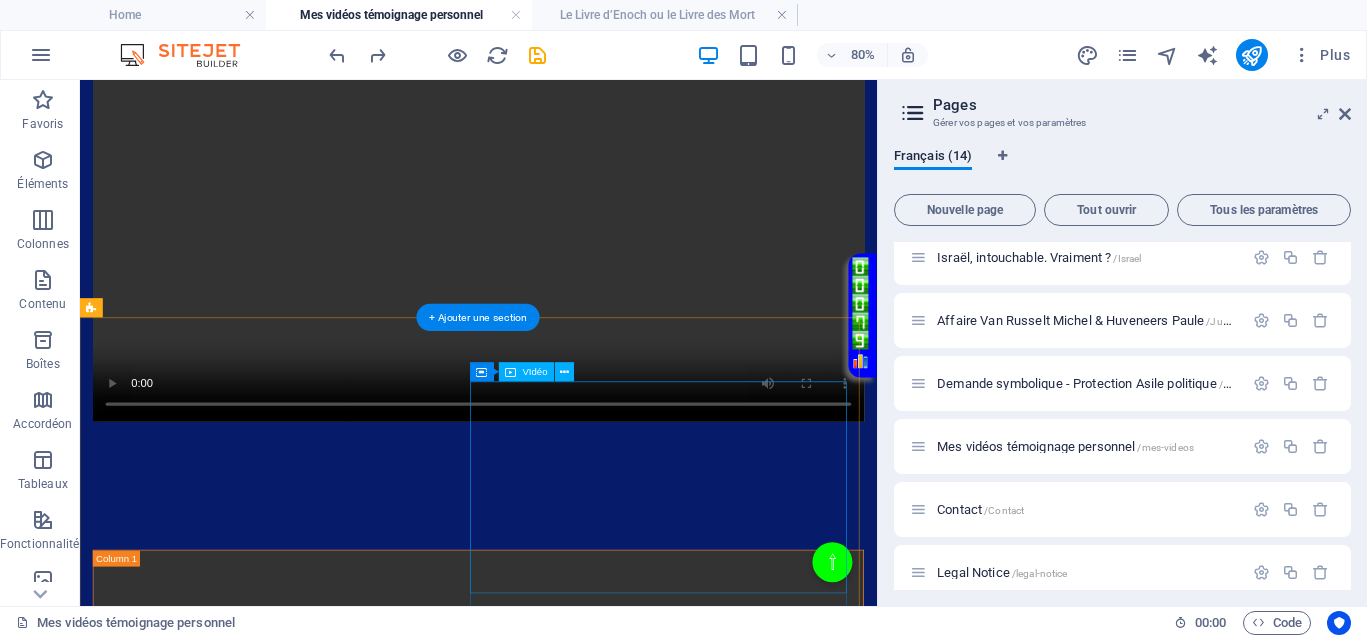scroll, scrollTop: 823, scrollLeft: 0, axis: vertical 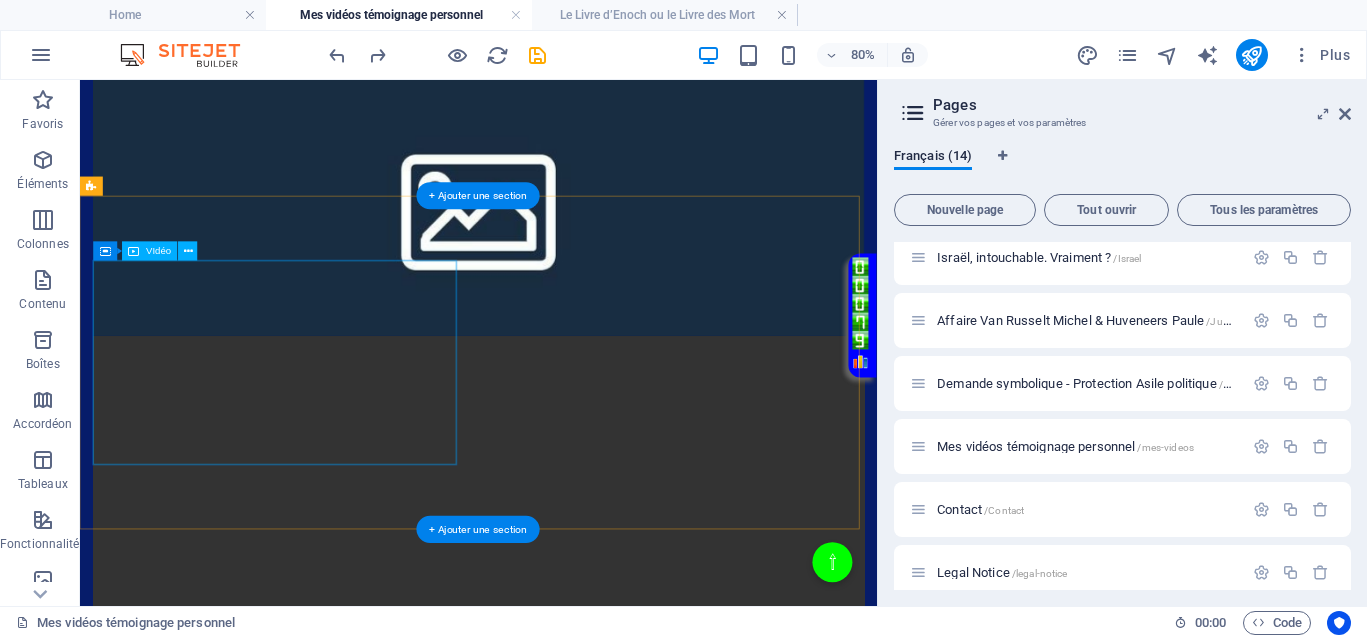 click at bounding box center (578, 1284) 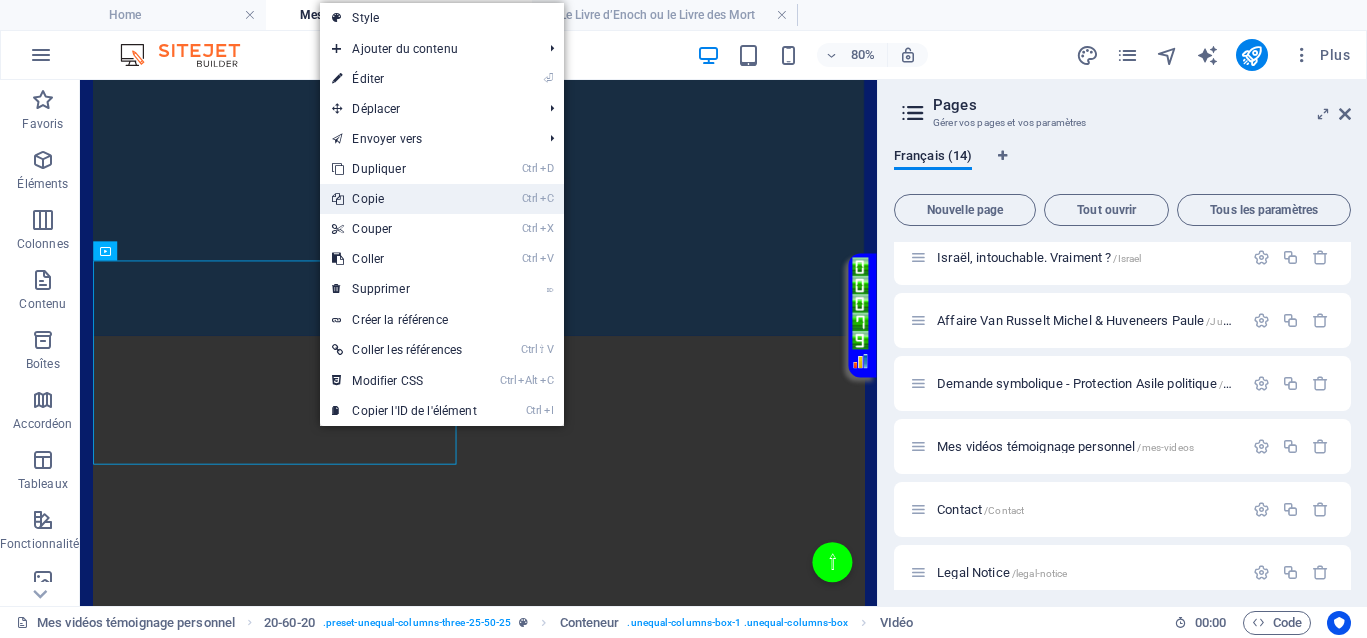 click on "Ctrl C  Copie" at bounding box center [404, 199] 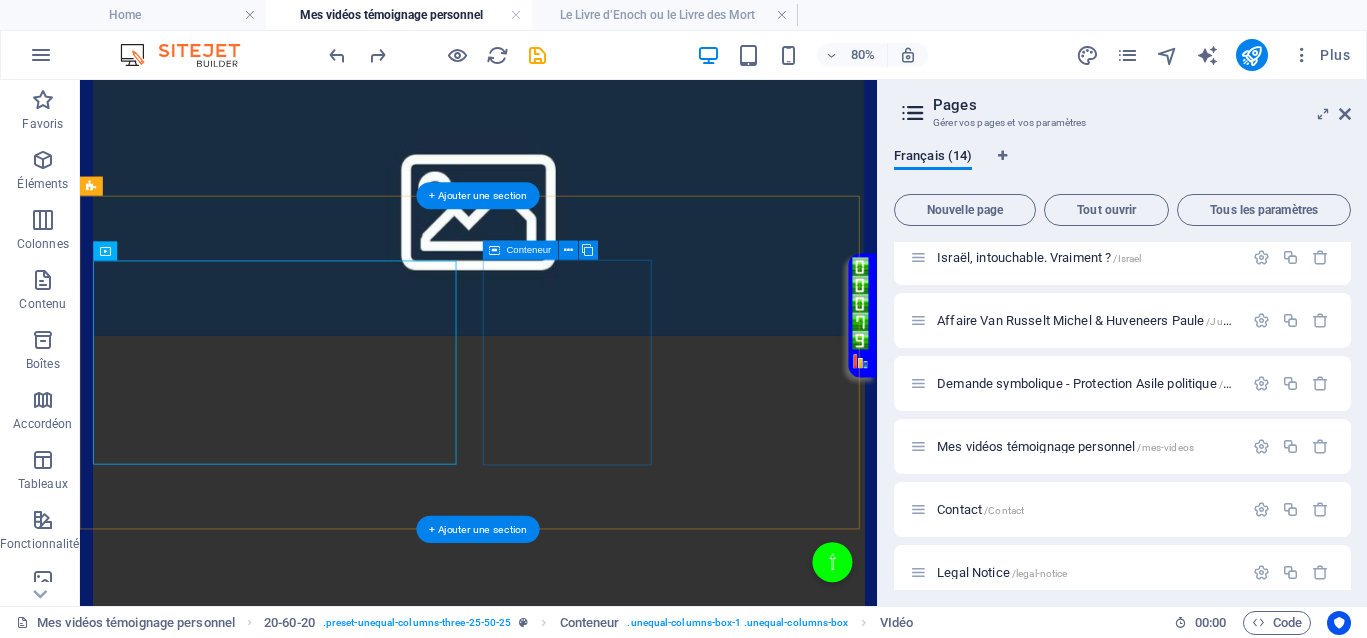 click on "Coller le presse-papiers" at bounding box center [652, 1644] 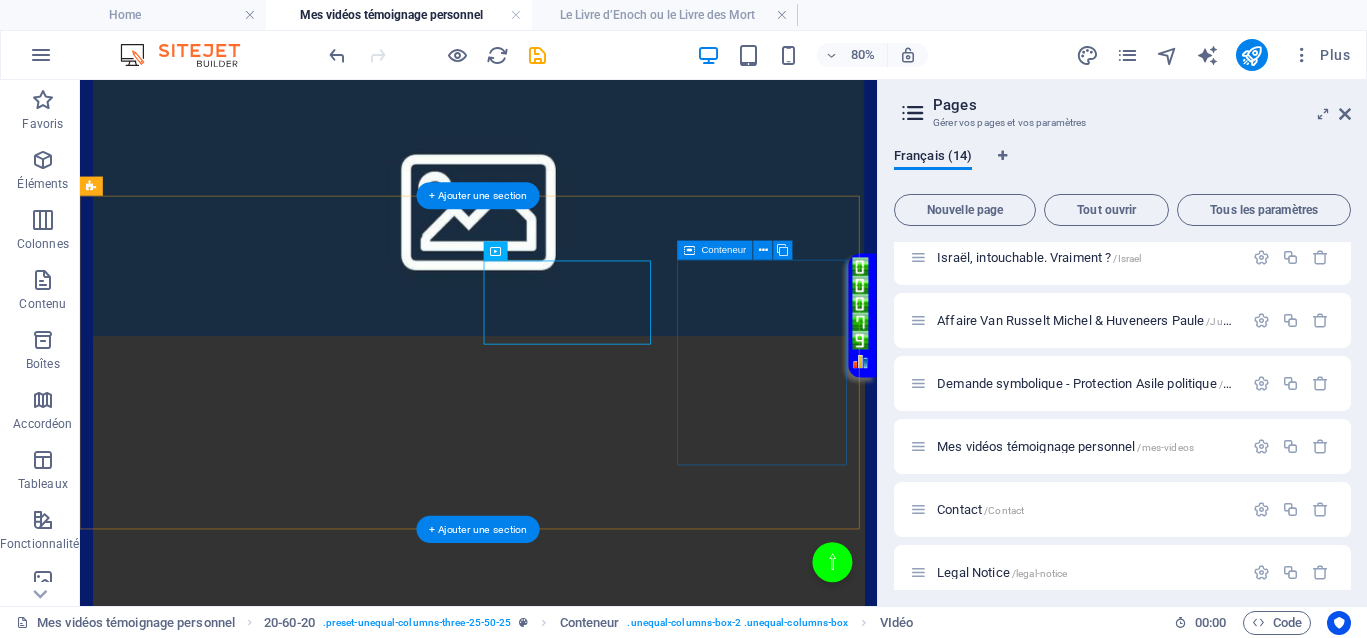 drag, startPoint x: 950, startPoint y: 443, endPoint x: 883, endPoint y: 439, distance: 67.11929 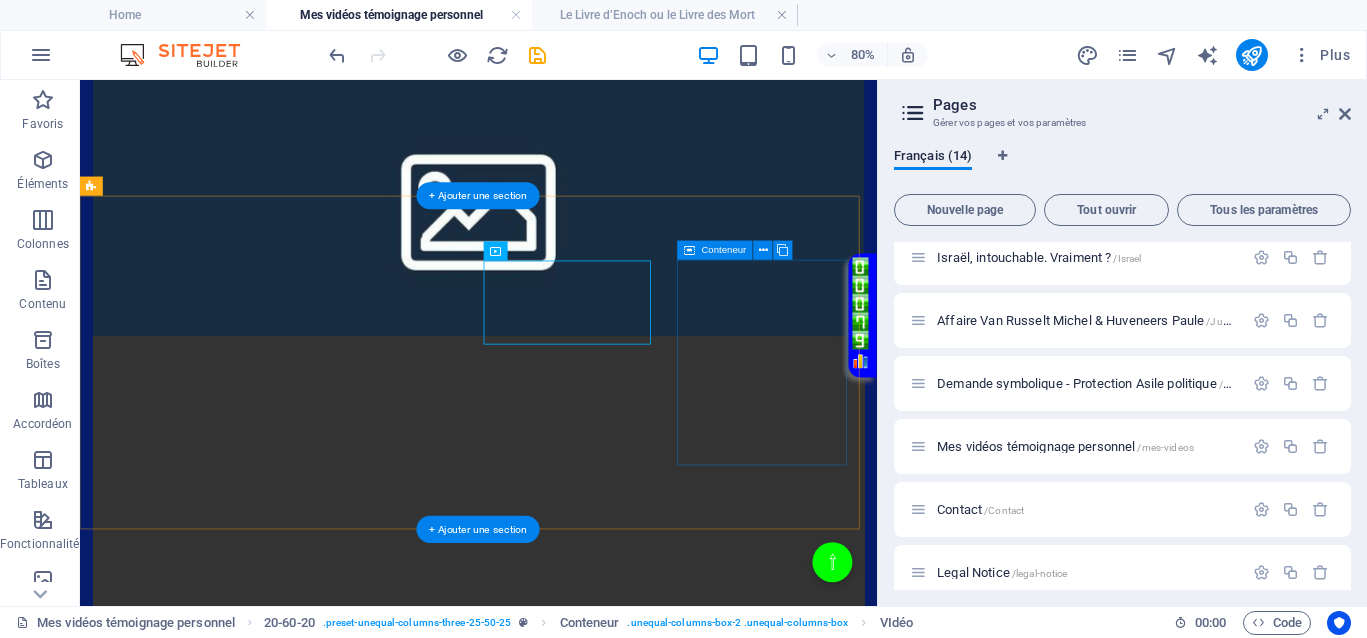 click on "Coller le presse-papiers" at bounding box center (652, 2143) 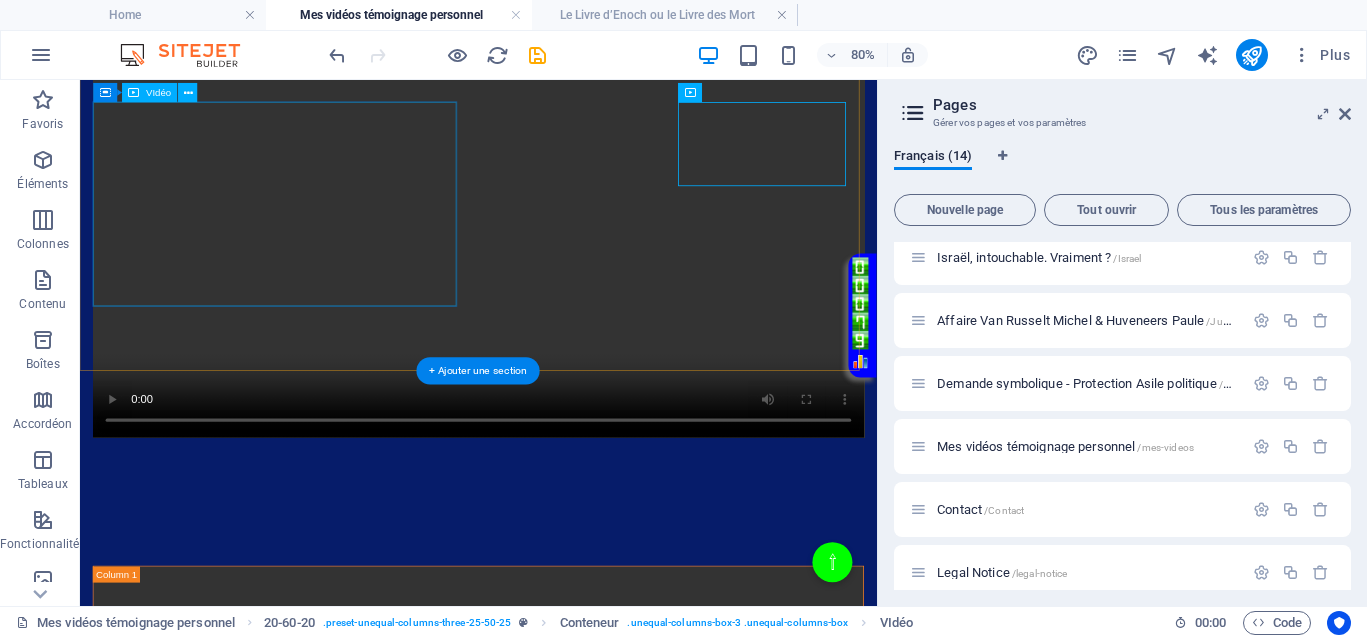 scroll, scrollTop: 1198, scrollLeft: 0, axis: vertical 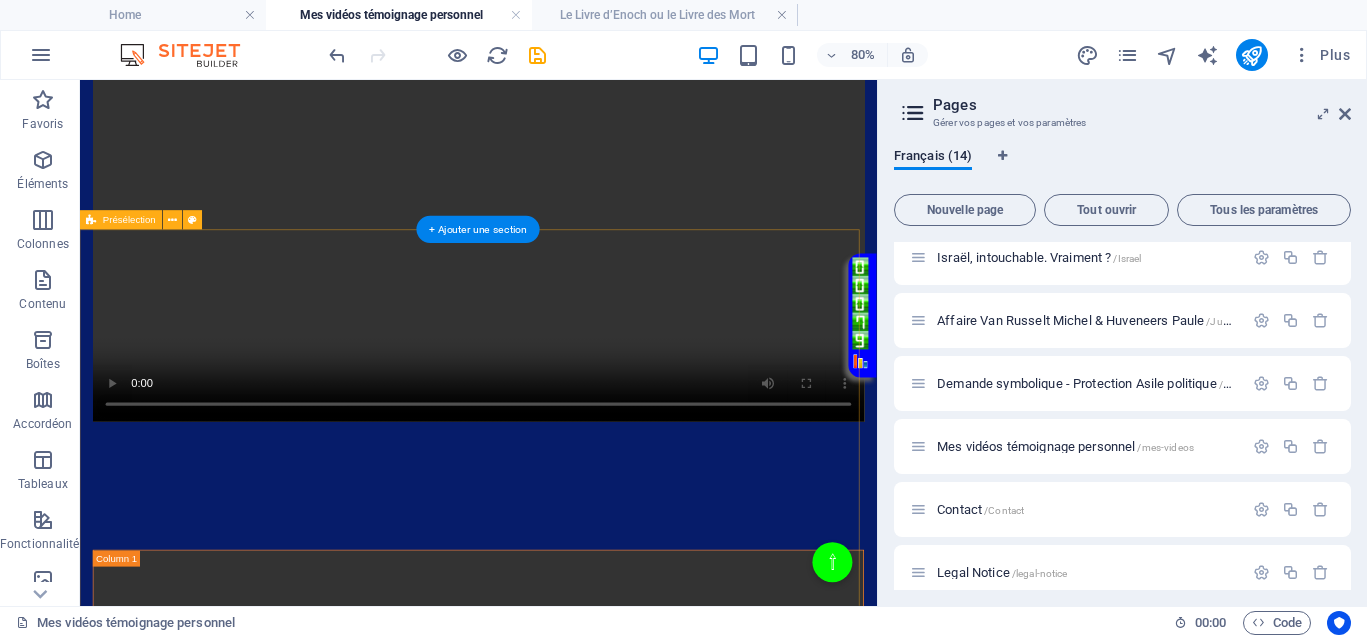 click on "Christian  Huveneers  PHARAON II Cela remet en question les principes fondamentaux de l’Union Européenne, qui semble parfois servir davantage les intérêts des mondialistes, jusqu’à Washington, qu’à ceux des citoyens européens.  Je prends le courage de mettre en lumière la figure de Pharaon pour mieux comprendre l’équilibre délicat entre intérêts économiques, transparence et souveraineté, tant pour tous les Européens que pour les pays avec lesquels ils font des affaires." at bounding box center [578, 2890] 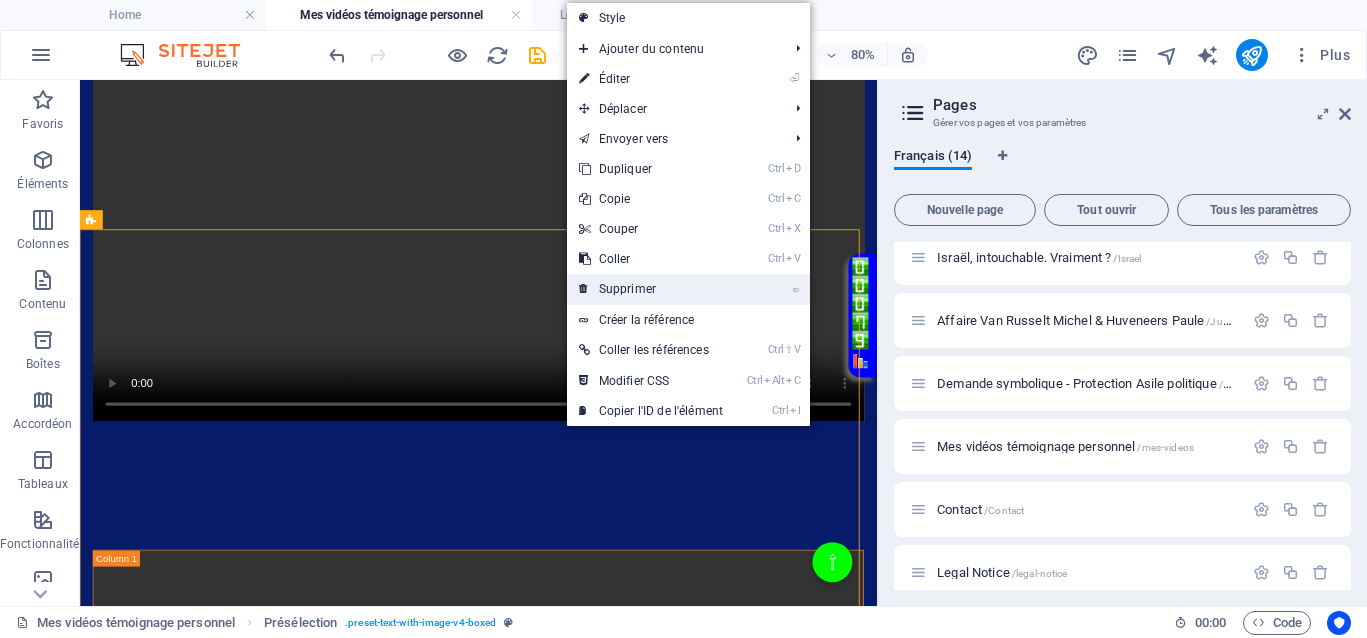 click on "⌦  Supprimer" at bounding box center (651, 289) 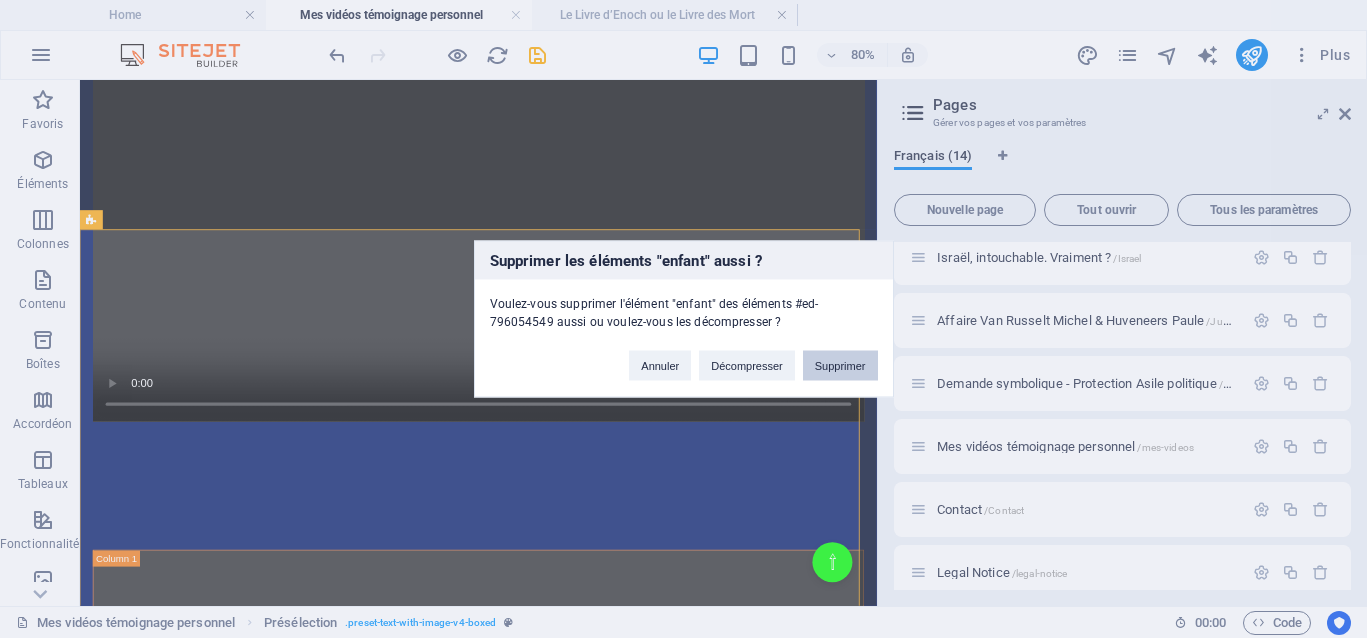 drag, startPoint x: 823, startPoint y: 366, endPoint x: 901, endPoint y: 353, distance: 79.07591 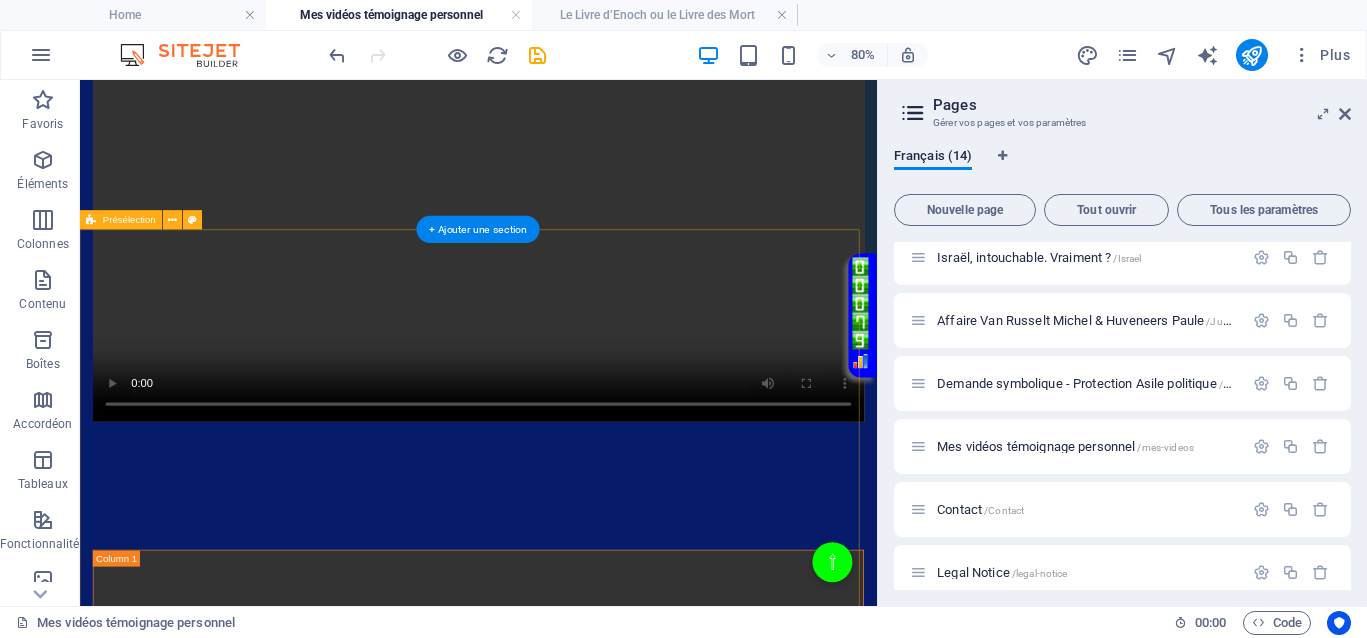 click on "Christian  Huveneers  PHARAON III Il est crucial de faire cela afin de protéger les citoyens, souvent écrasés par la dette et l’injustice, et d’empêcher que les enjeux stratégiques soient détournés au profit de réseaux d’influence ou de monopoles opaques entre membres. Ma vie n’a été marquée que par une accumulation de condamnations à tort en Belgique.  Si je peux, à travers mon parcours, contribuer à la libération des opprimés, alors cela en vaut la peine." at bounding box center [578, 2878] 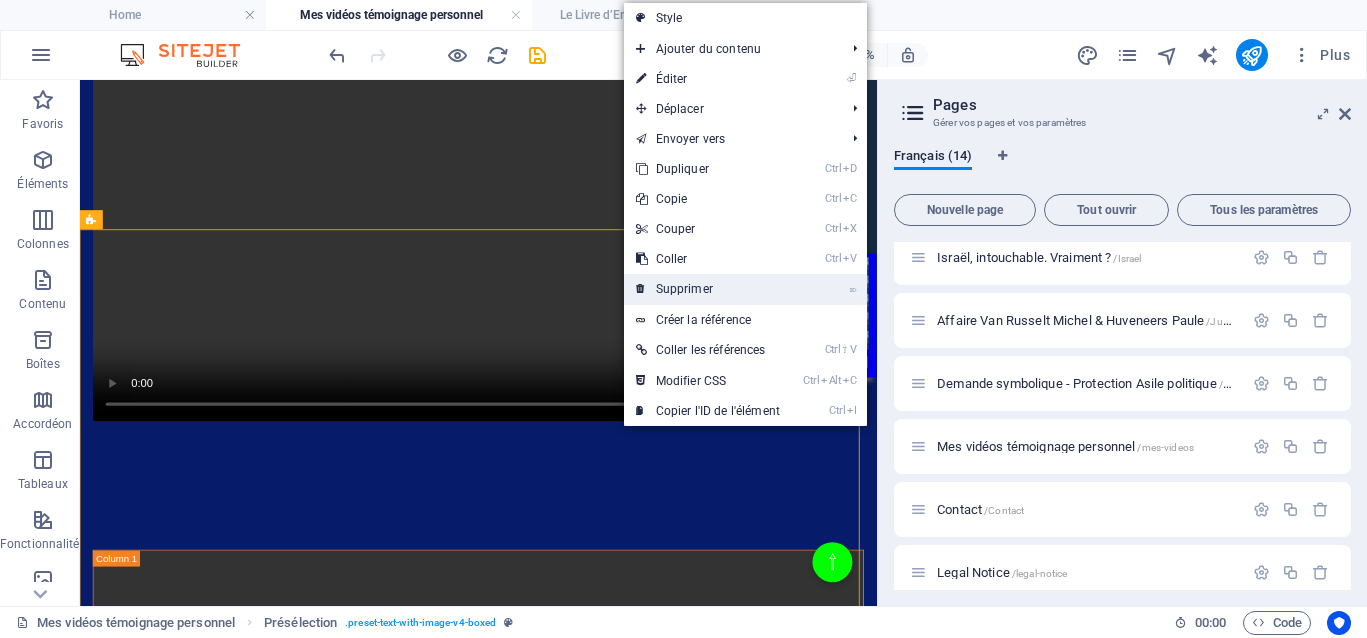 click on "⌦  Supprimer" at bounding box center [708, 289] 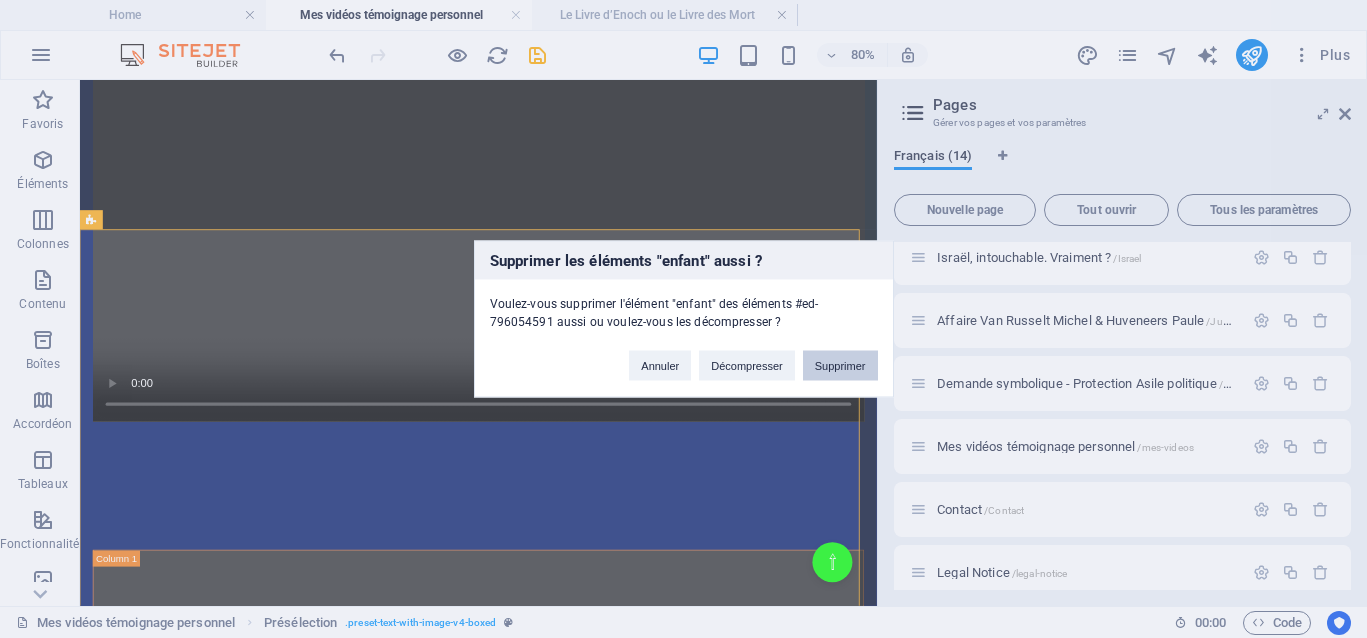 click on "Supprimer" at bounding box center (840, 366) 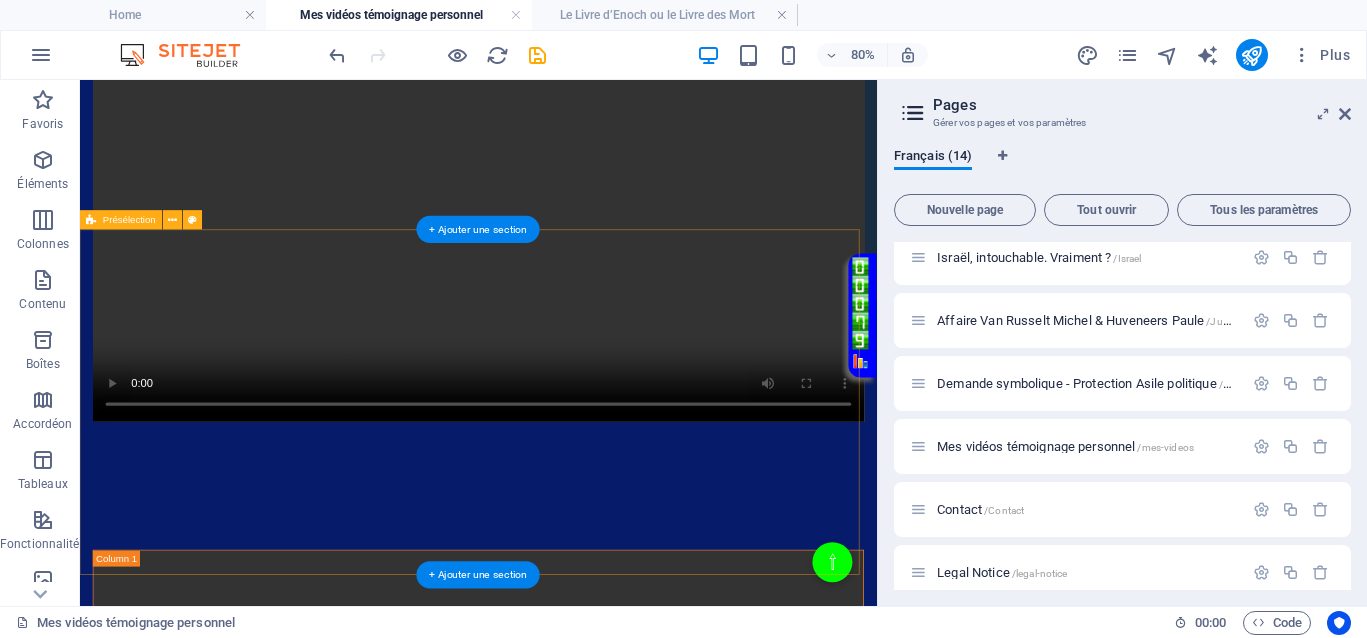 click on "La renaissance des martyrs, symbole de résistance et de lutte contre l'oppression, est un appel à l'unité et à l'espoir. En effet, l'idée d'un monde meilleur, éloigné des souffrances et des épreuves, est un désir universel. Cela rappelle que même dans les moments les plus sombres, l'espoir peut jaillir et mener à un changement significatif. La lutte pour la justice est souvent longue et difficile, mais elle est essentielle ! Déposer le contenu ici ou  Ajouter les éléments  Coller le presse-papiers" at bounding box center [578, 2592] 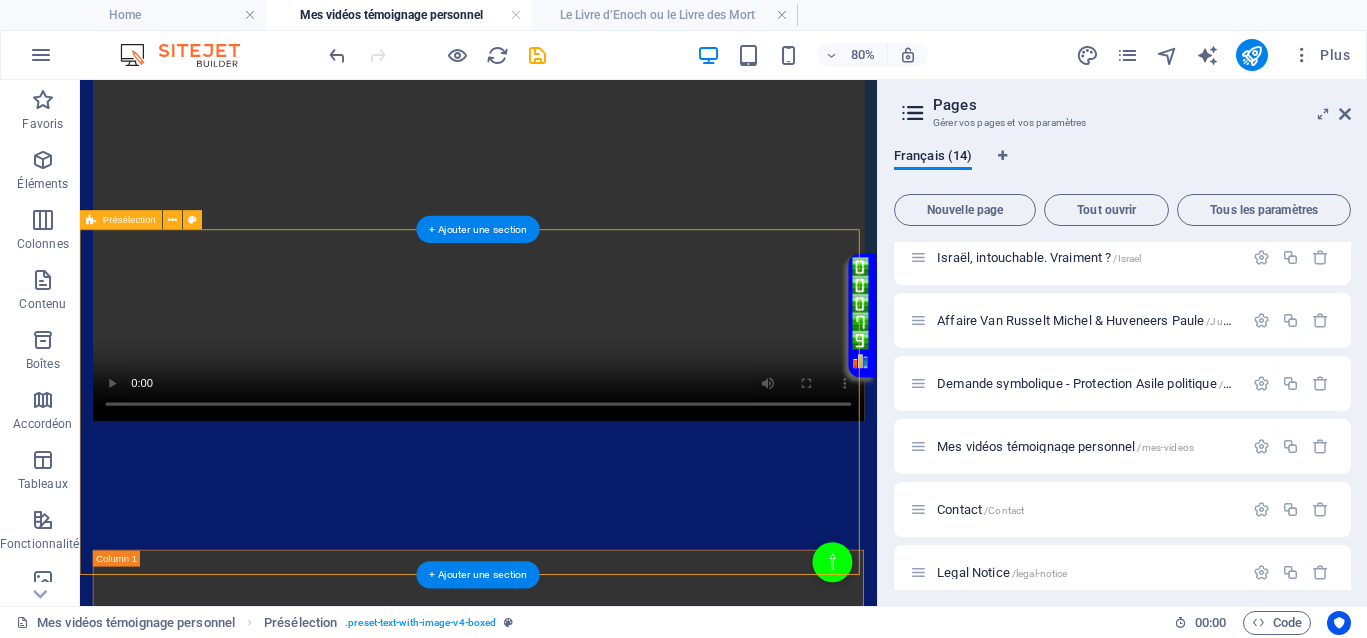 click on "La renaissance des martyrs, symbole de résistance et de lutte contre l'oppression, est un appel à l'unité et à l'espoir. En effet, l'idée d'un monde meilleur, éloigné des souffrances et des épreuves, est un désir universel. Cela rappelle que même dans les moments les plus sombres, l'espoir peut jaillir et mener à un changement significatif. La lutte pour la justice est souvent longue et difficile, mais elle est essentielle ! Déposer le contenu ici ou  Ajouter les éléments  Coller le presse-papiers" at bounding box center [578, 2592] 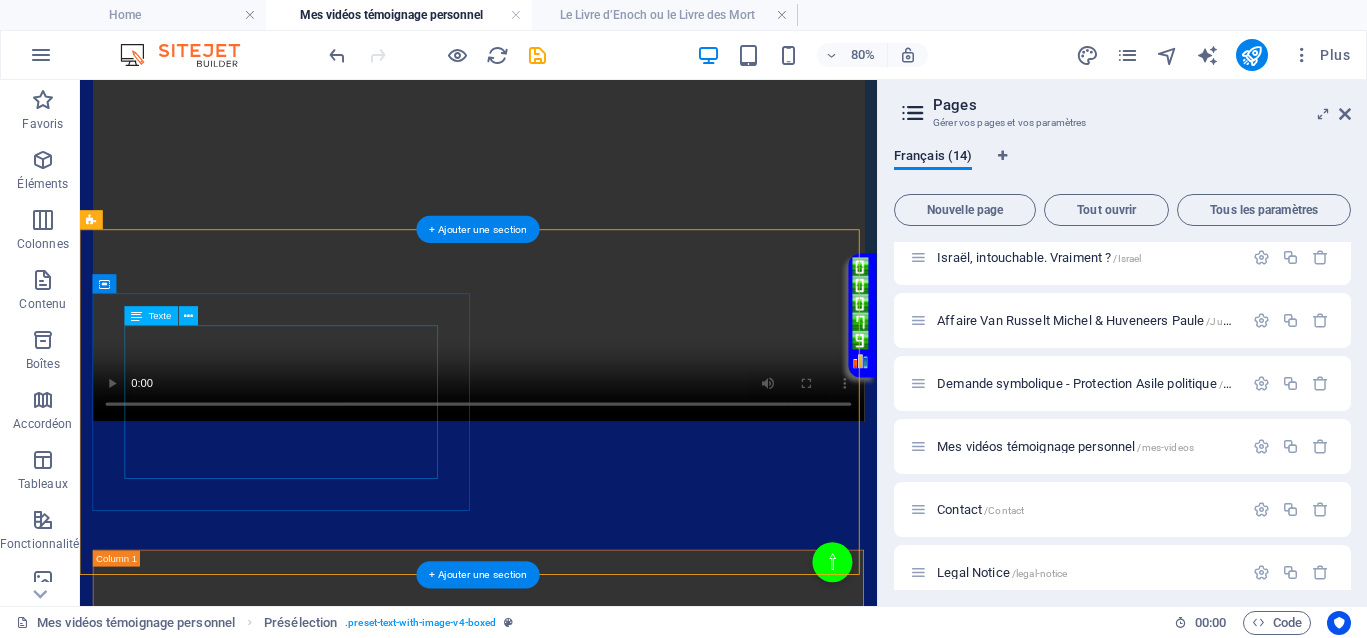 click on "La renaissance des martyrs, symbole de résistance et de lutte contre l'oppression, est un appel à l'unité et à l'espoir. En effet, l'idée d'un monde meilleur, éloigné des souffrances et des épreuves, est un désir universel. Cela rappelle que même dans les moments les plus sombres, l'espoir peut jaillir et mener à un changement significatif. La lutte pour la justice est souvent longue et difficile, mais elle est essentielle !" at bounding box center [578, 2385] 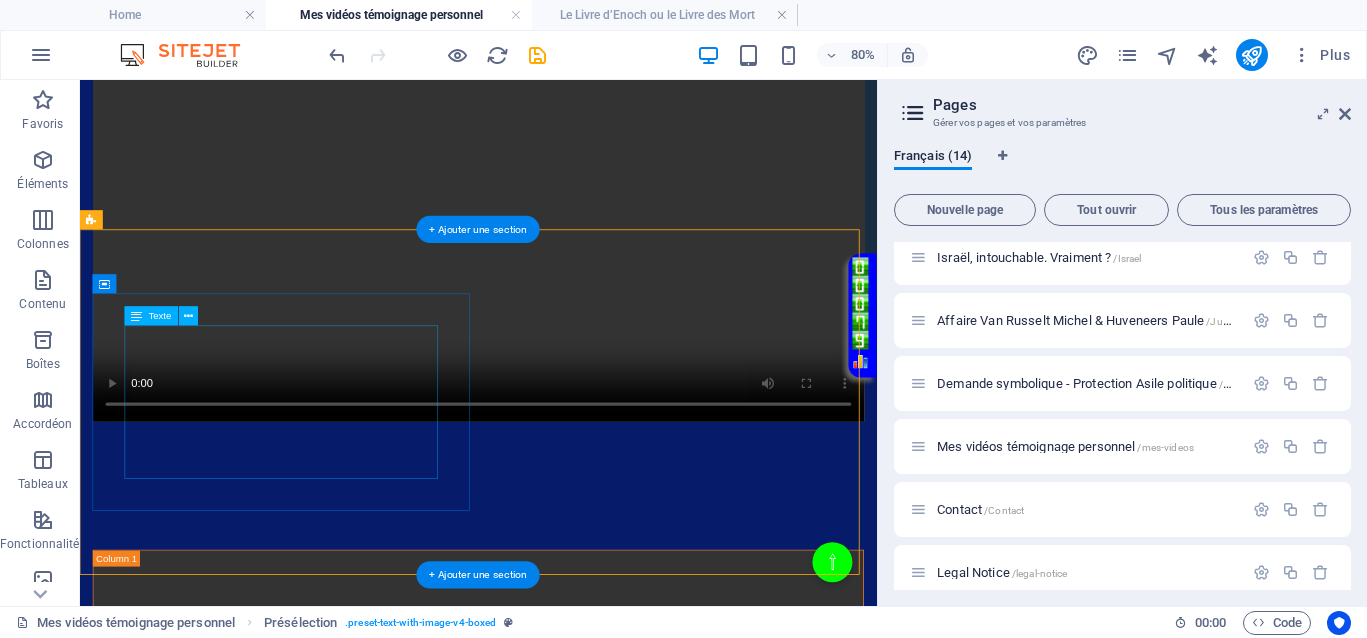 click on "La renaissance des martyrs, symbole de résistance et de lutte contre l'oppression, est un appel à l'unité et à l'espoir. En effet, l'idée d'un monde meilleur, éloigné des souffrances et des épreuves, est un désir universel. Cela rappelle que même dans les moments les plus sombres, l'espoir peut jaillir et mener à un changement significatif. La lutte pour la justice est souvent longue et difficile, mais elle est essentielle !" at bounding box center [578, 2385] 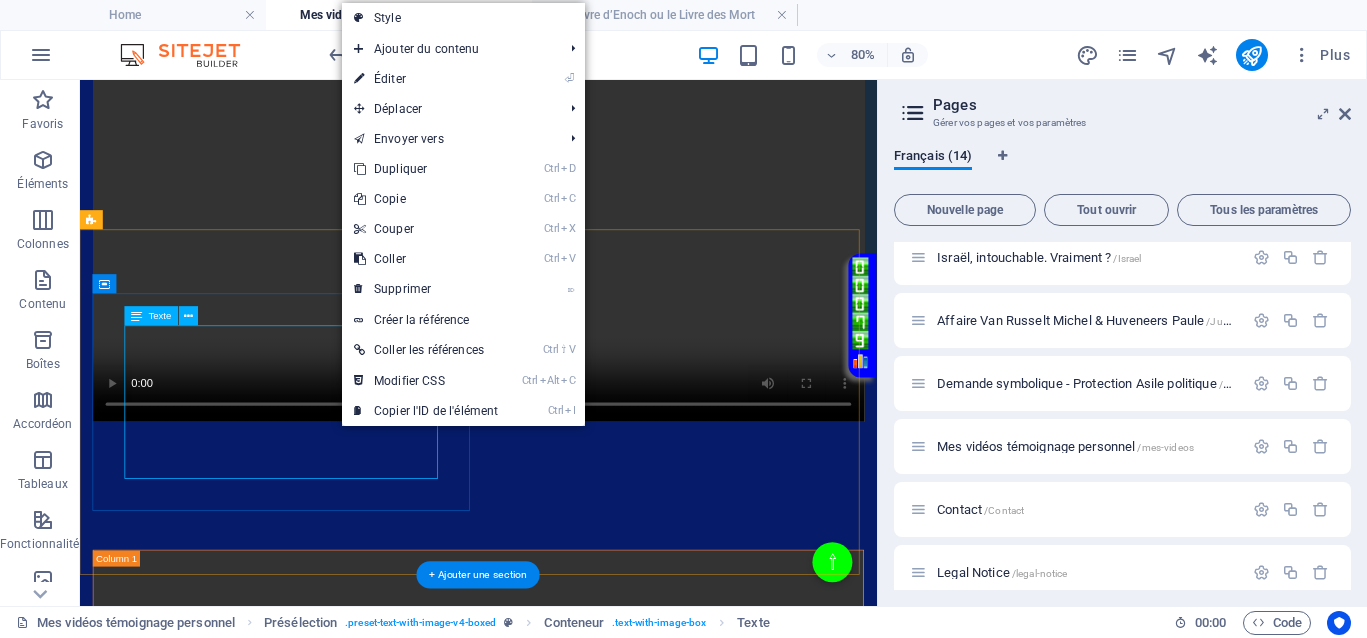 click on "La renaissance des martyrs, symbole de résistance et de lutte contre l'oppression, est un appel à l'unité et à l'espoir. En effet, l'idée d'un monde meilleur, éloigné des souffrances et des épreuves, est un désir universel. Cela rappelle que même dans les moments les plus sombres, l'espoir peut jaillir et mener à un changement significatif. La lutte pour la justice est souvent longue et difficile, mais elle est essentielle !" at bounding box center [578, 2385] 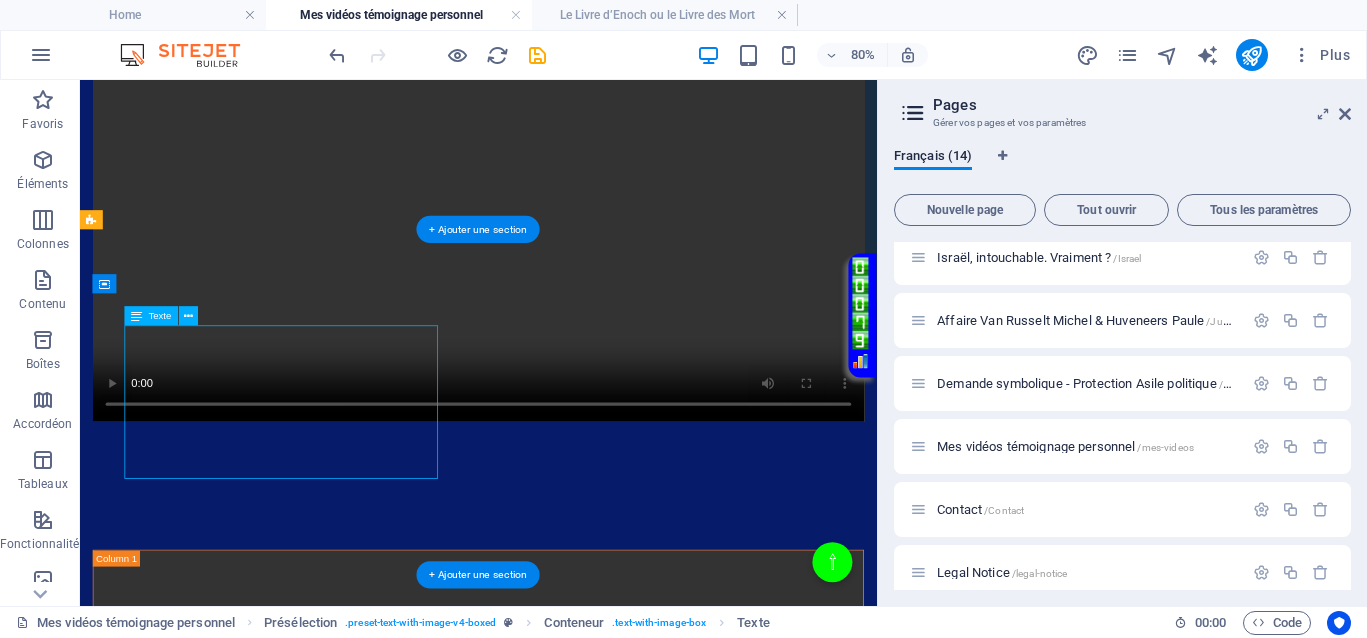 click on "La renaissance des martyrs, symbole de résistance et de lutte contre l'oppression, est un appel à l'unité et à l'espoir. En effet, l'idée d'un monde meilleur, éloigné des souffrances et des épreuves, est un désir universel. Cela rappelle que même dans les moments les plus sombres, l'espoir peut jaillir et mener à un changement significatif. La lutte pour la justice est souvent longue et difficile, mais elle est essentielle !" at bounding box center (578, 2385) 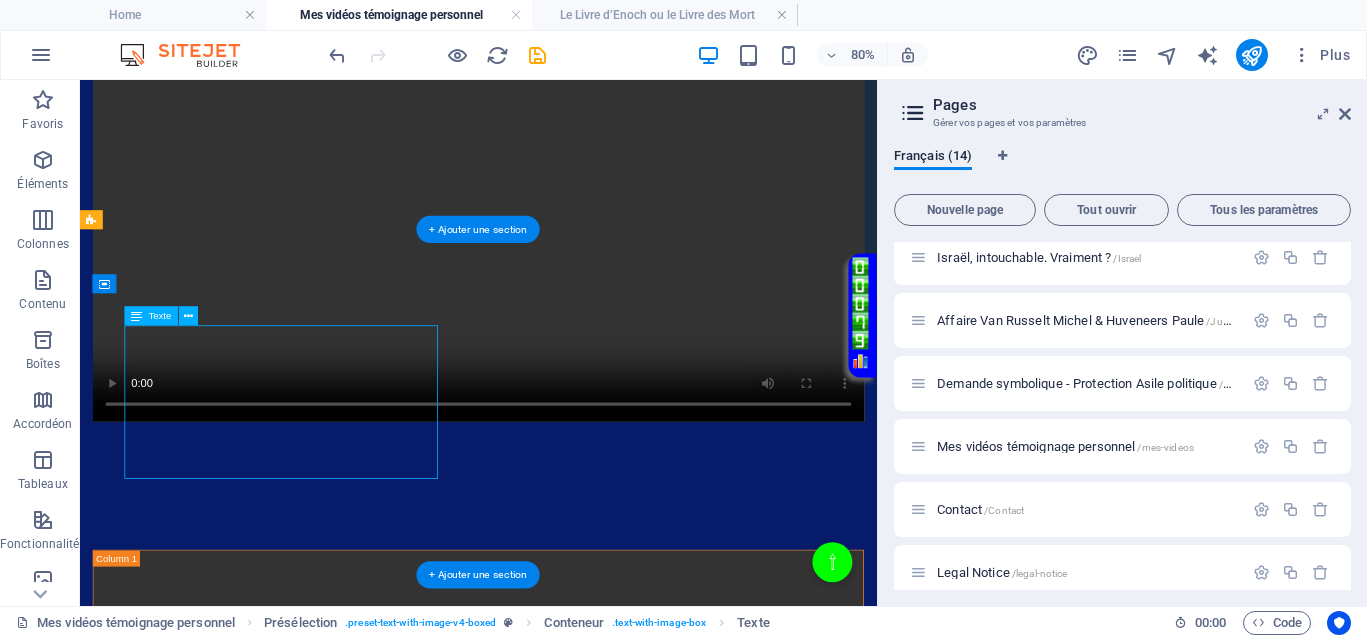 click on "La renaissance des martyrs, symbole de résistance et de lutte contre l'oppression, est un appel à l'unité et à l'espoir. En effet, l'idée d'un monde meilleur, éloigné des souffrances et des épreuves, est un désir universel. Cela rappelle que même dans les moments les plus sombres, l'espoir peut jaillir et mener à un changement significatif. La lutte pour la justice est souvent longue et difficile, mais elle est essentielle !" at bounding box center [578, 2385] 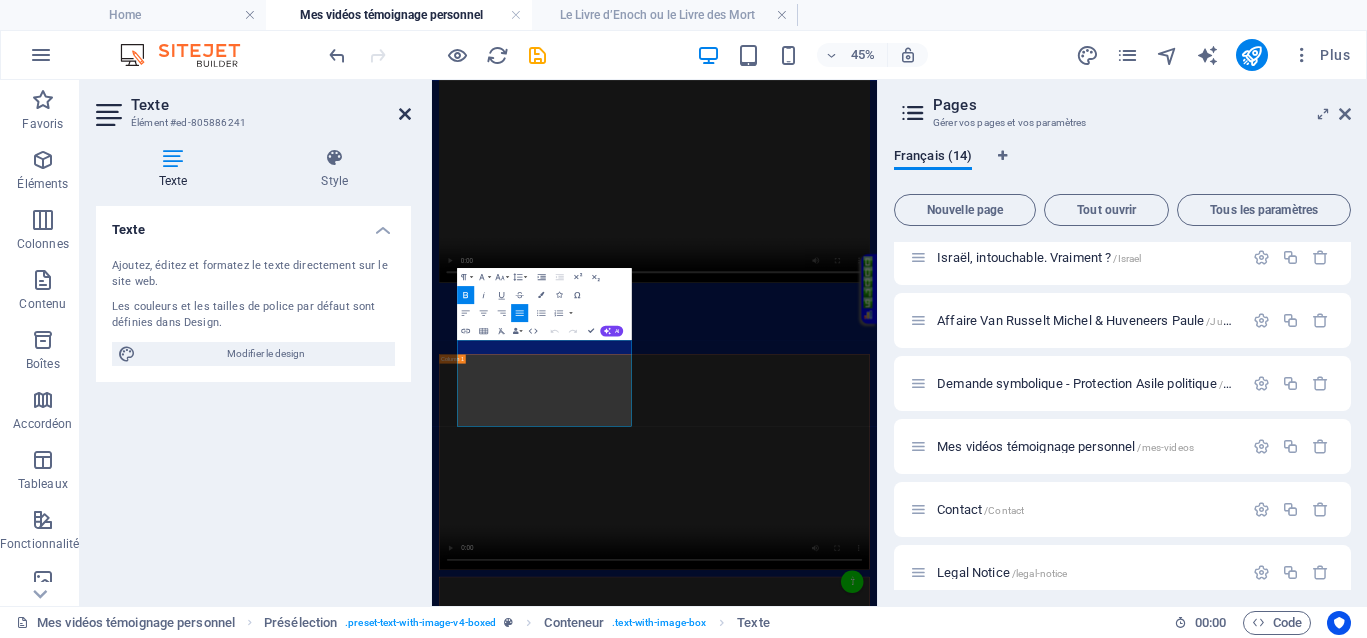 scroll, scrollTop: 950, scrollLeft: 0, axis: vertical 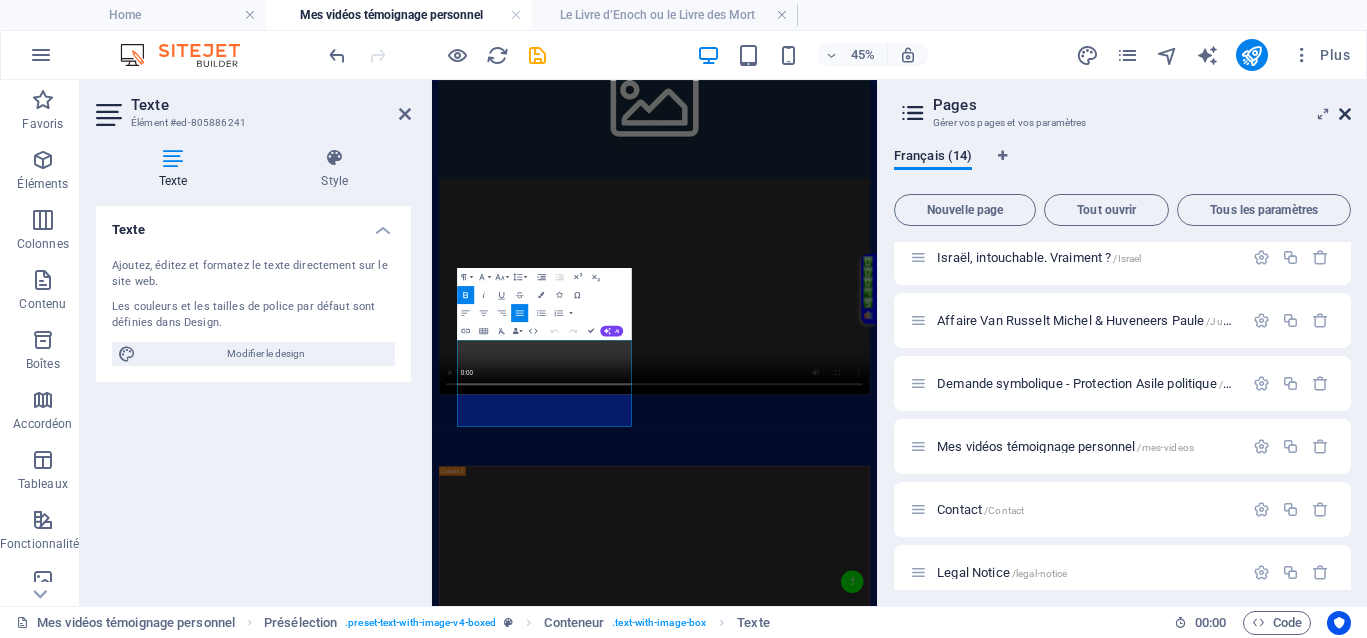 drag, startPoint x: 406, startPoint y: 225, endPoint x: 1342, endPoint y: 116, distance: 942.3253 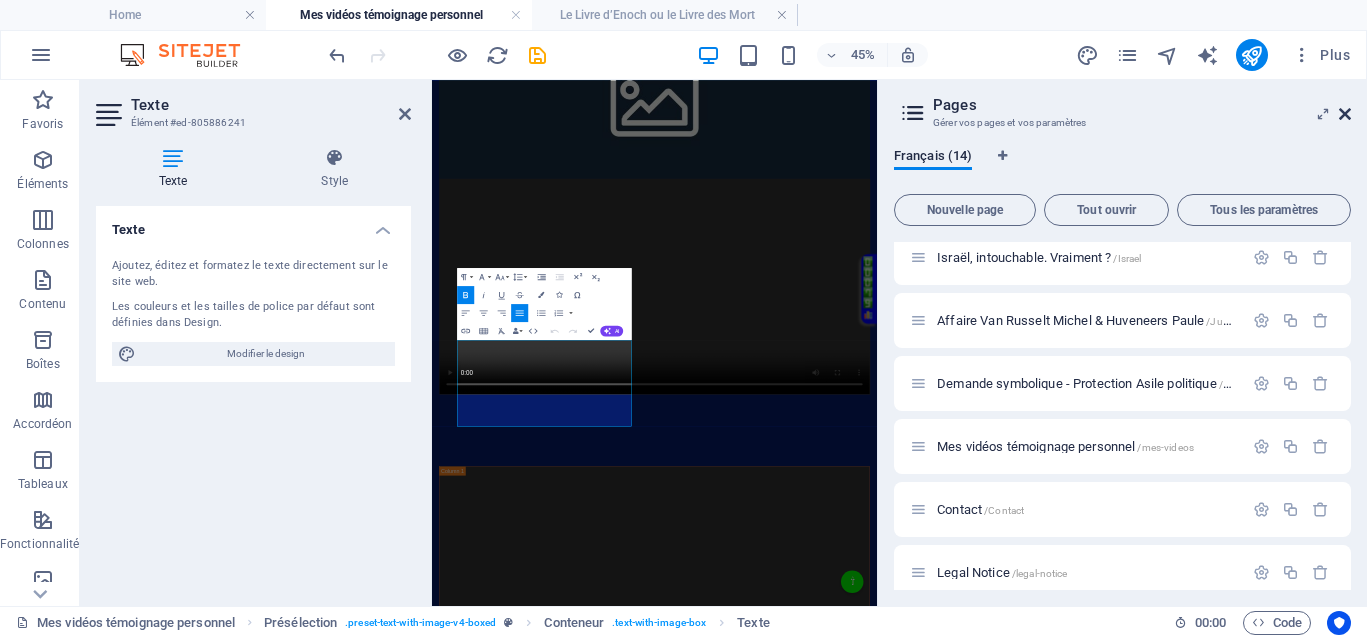 click at bounding box center (1345, 114) 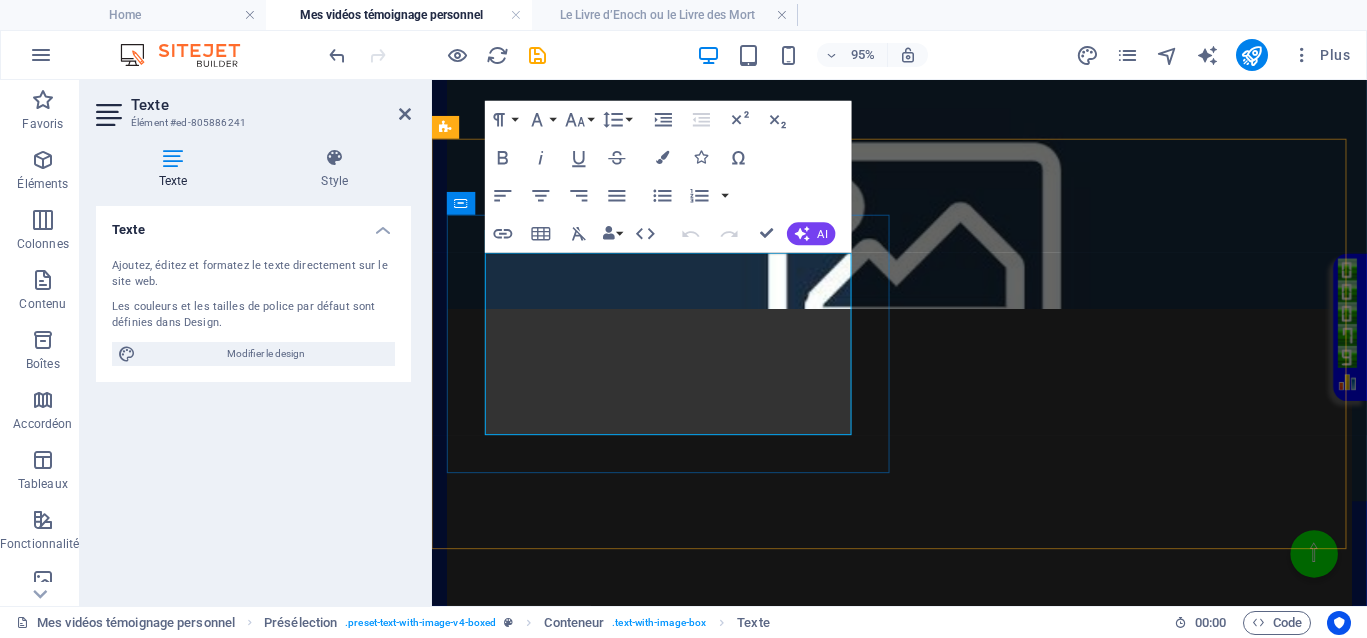 scroll, scrollTop: 1344, scrollLeft: 0, axis: vertical 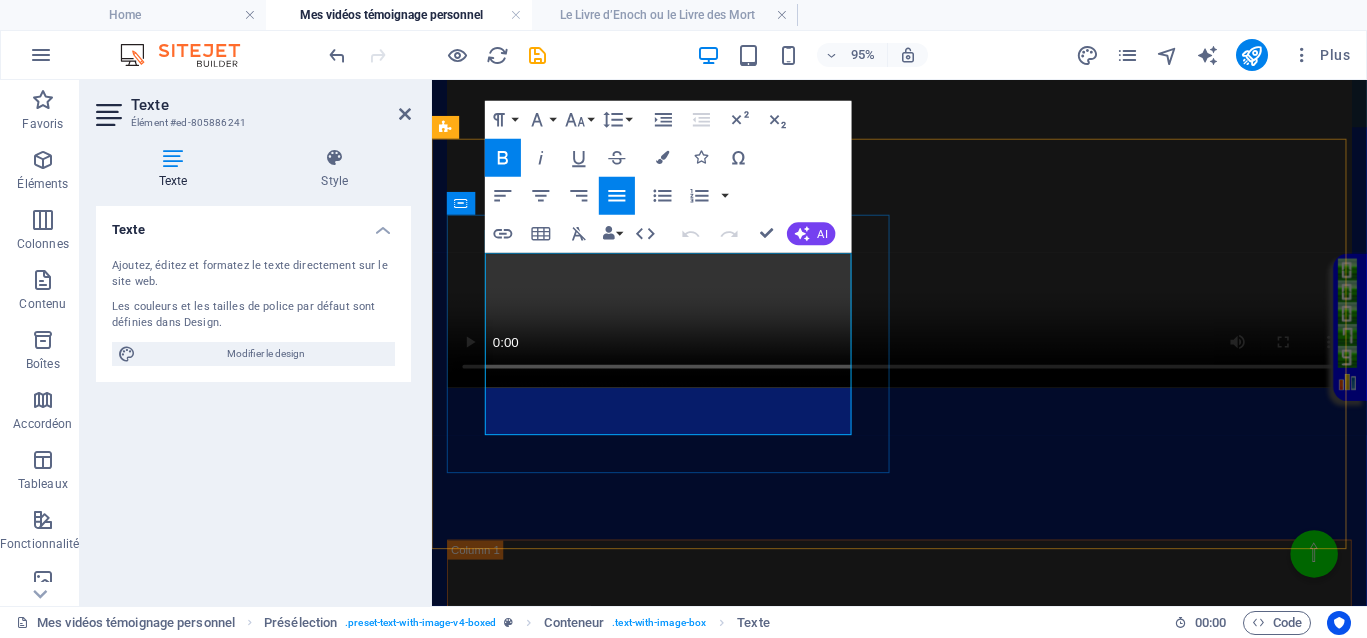 drag, startPoint x: 623, startPoint y: 396, endPoint x: 1025, endPoint y: 448, distance: 405.34924 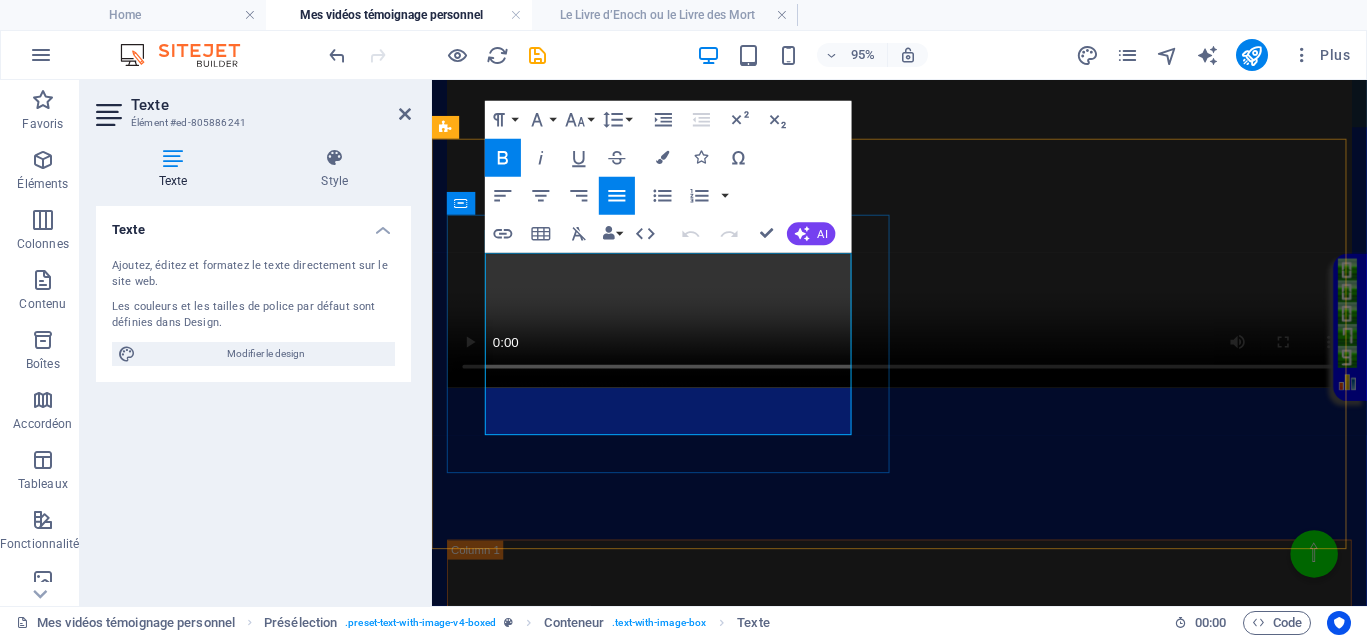 click on "La renaissance des martyrs, symbole de résistance et de lutte contre l'oppression, est un appel à l'unité et à l'espoir. En effet, l'idée d'un monde meilleur, éloigné des souffrances et des épreuves, est un désir universel. Cela rappelle que même dans les moments les plus sombres, l'espoir peut jaillir et mener à un changement significatif. La lutte pour la justice est souvent longue et difficile, mais elle est essentielle !" at bounding box center [924, 2263] 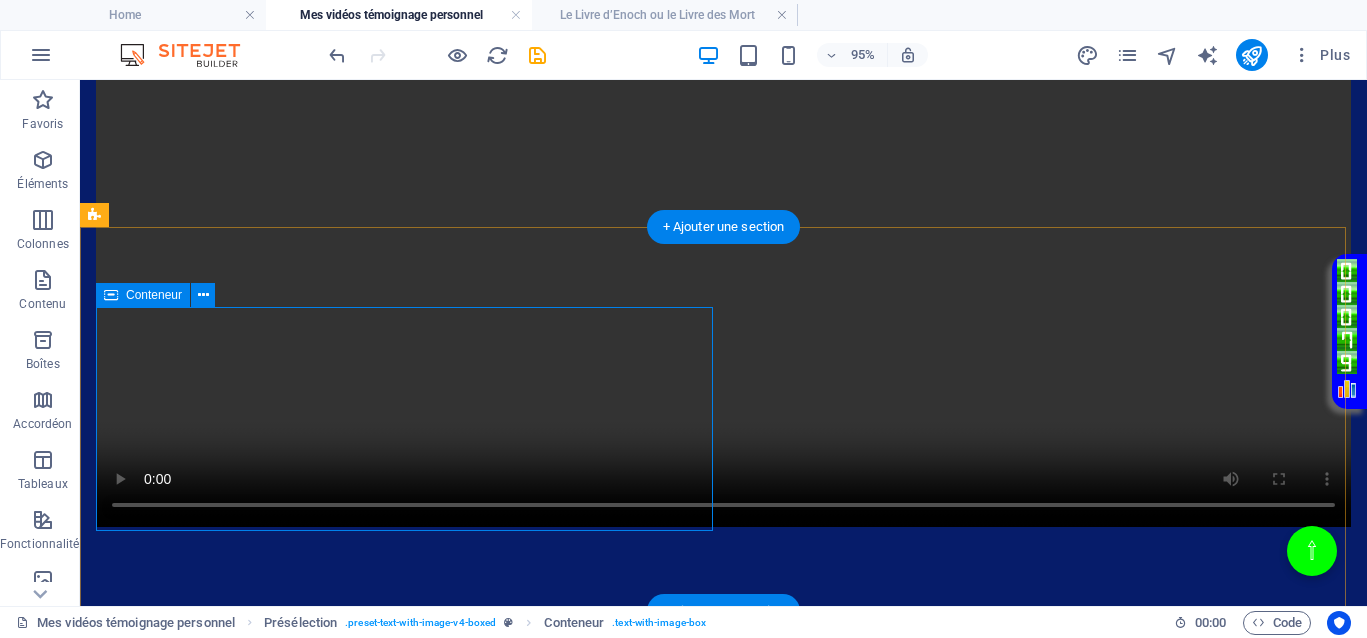 scroll, scrollTop: 1339, scrollLeft: 0, axis: vertical 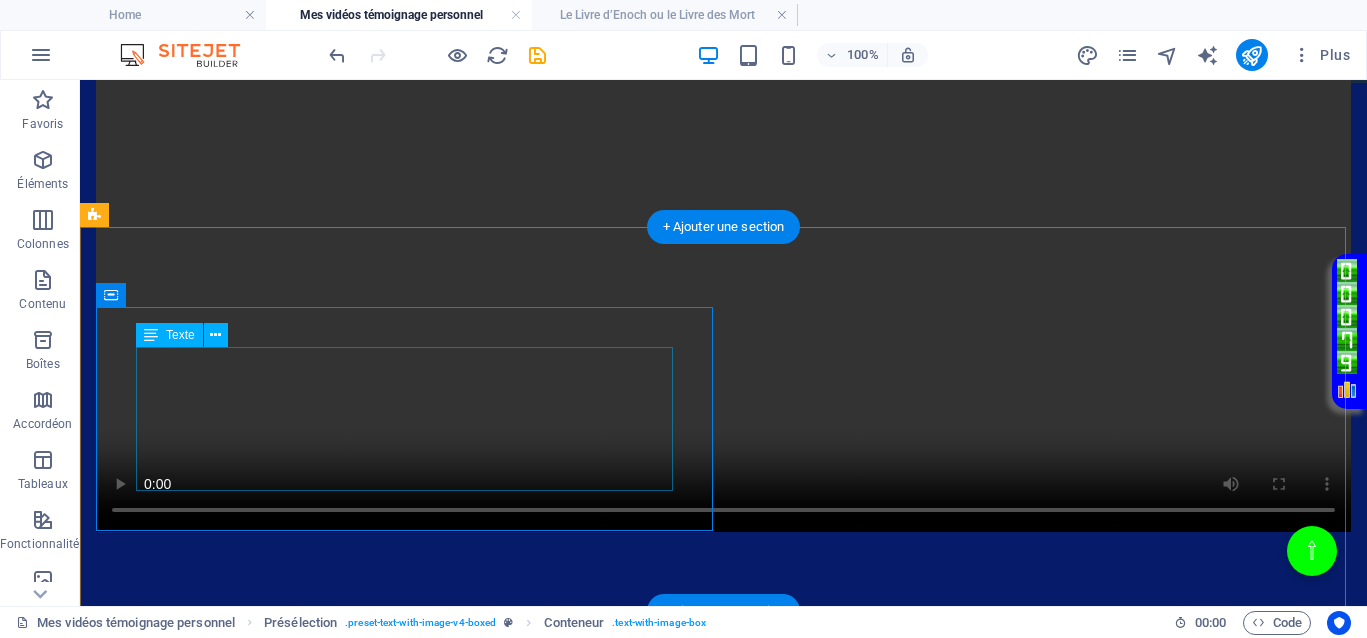 click on "La renaissance des martyrs, symbole de résistance et de lutte contre l'oppression, est un appel à l'unité et à l'espoir. En effet, l'idée d'un monde meilleur, éloigné des souffrances et des épreuves, est un désir universel. Cela rappelle que même dans les moments les plus sombres, l'espoir peut jaillir et mener à un changement significatif. La lutte pour la justice est souvent longue et difficile, mais elle est essentielle !" at bounding box center (723, 2845) 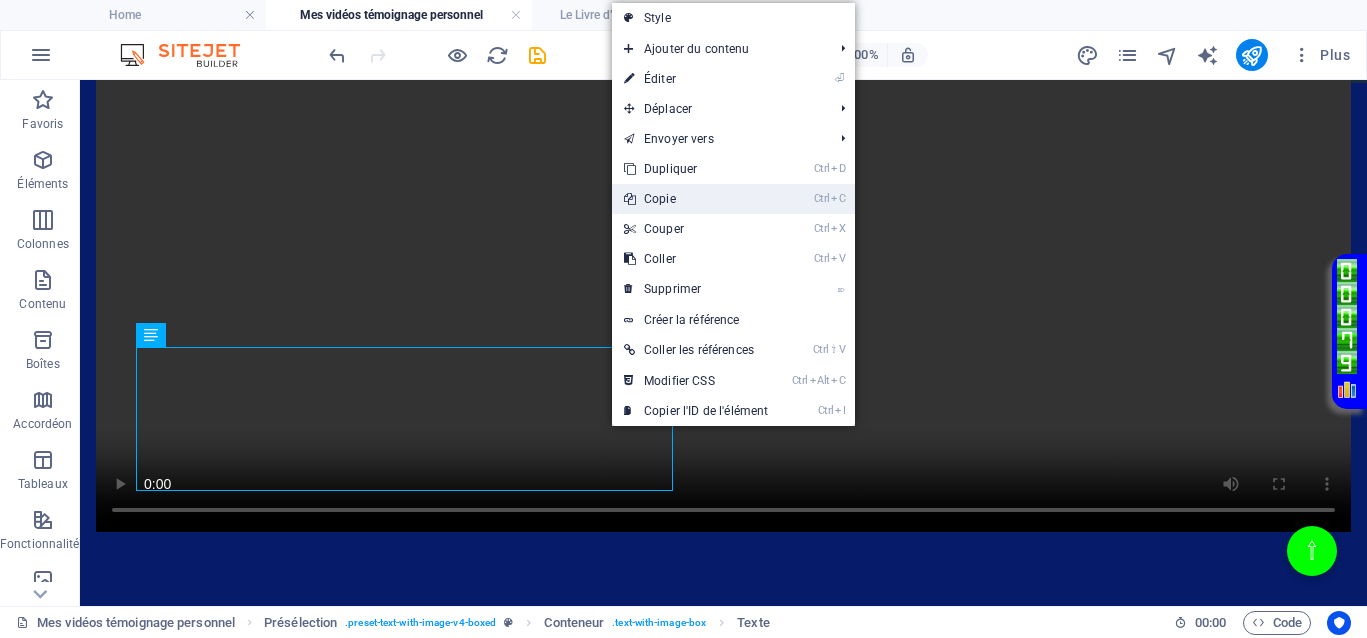 drag, startPoint x: 664, startPoint y: 201, endPoint x: 582, endPoint y: 124, distance: 112.48556 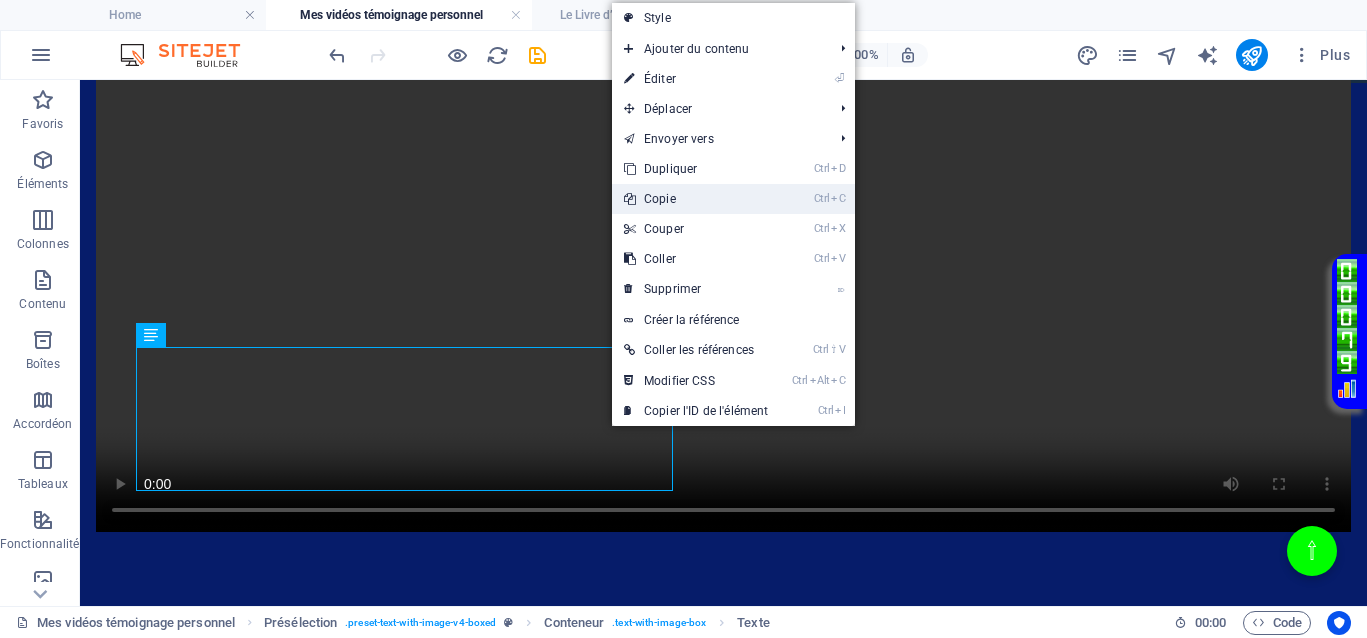 click on "Ctrl C  Copie" at bounding box center [696, 199] 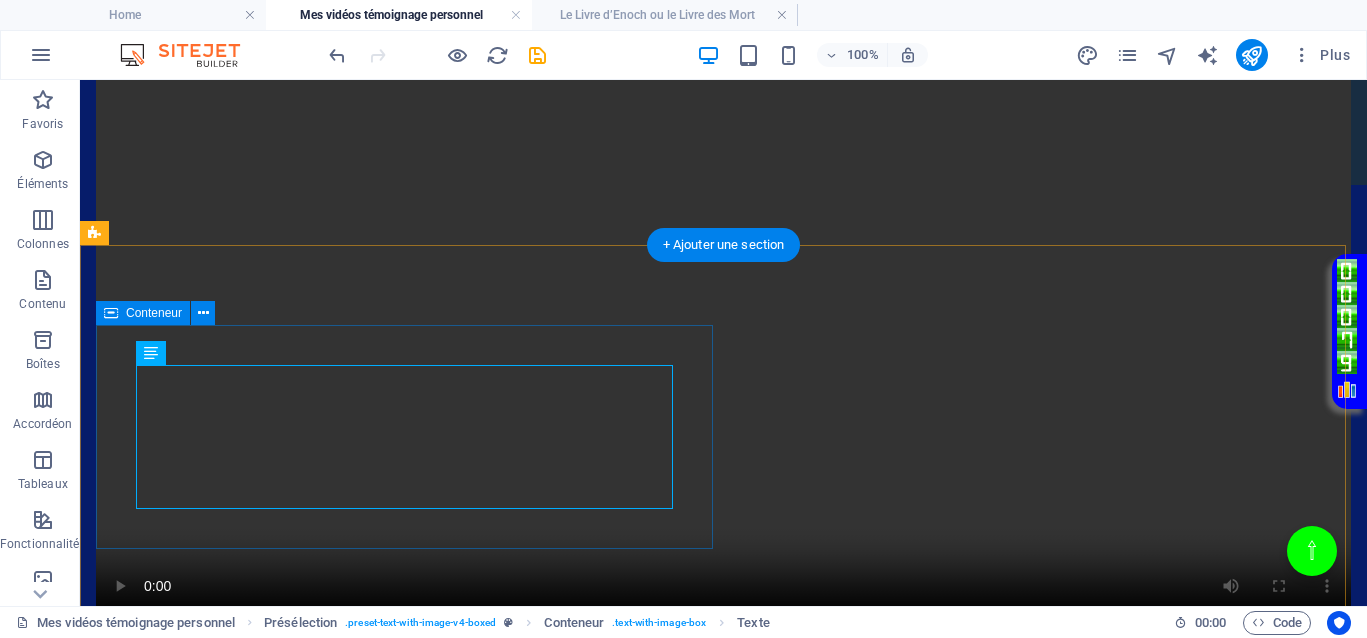 scroll, scrollTop: 1214, scrollLeft: 0, axis: vertical 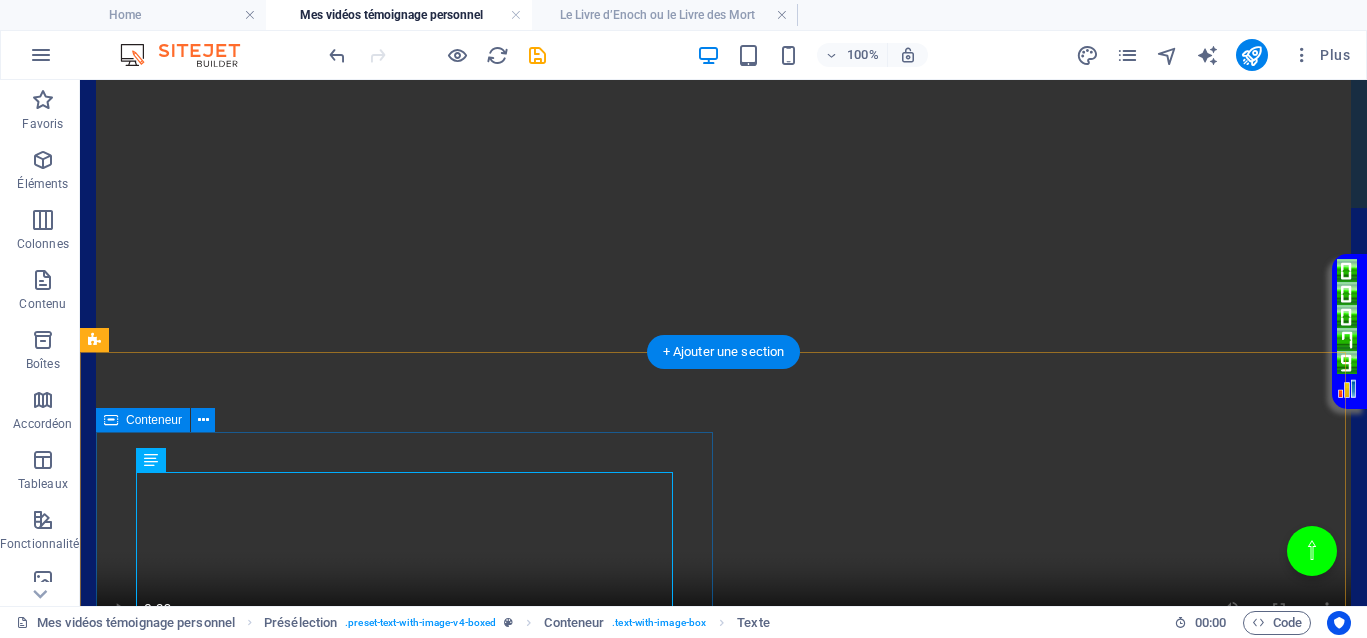 click on "La renaissance des martyrs, symbole de résistance et de lutte contre l'oppression, est un appel à l'unité et à l'espoir. En effet, l'idée d'un monde meilleur, éloigné des souffrances et des épreuves, est un désir universel. Cela rappelle que même dans les moments les plus sombres, l'espoir peut jaillir et mener à un changement significatif. La lutte pour la justice est souvent longue et difficile, mais elle est essentielle !" at bounding box center [723, 2970] 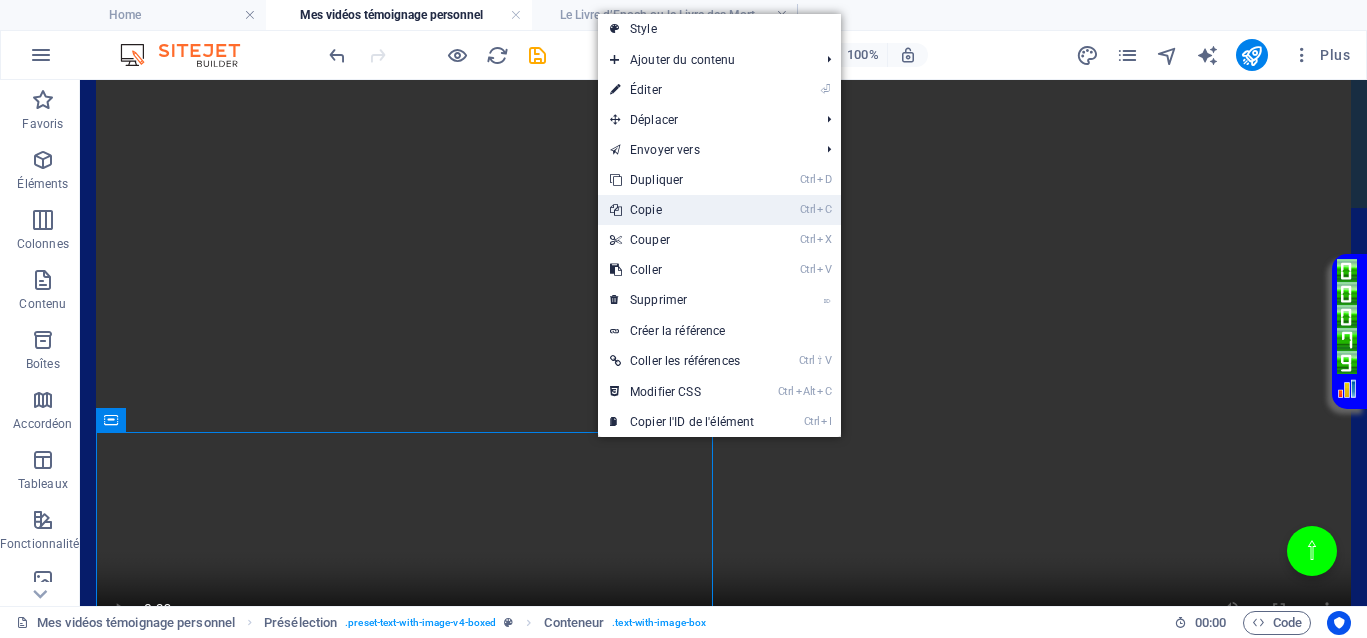 click on "Ctrl C  Copie" at bounding box center [682, 210] 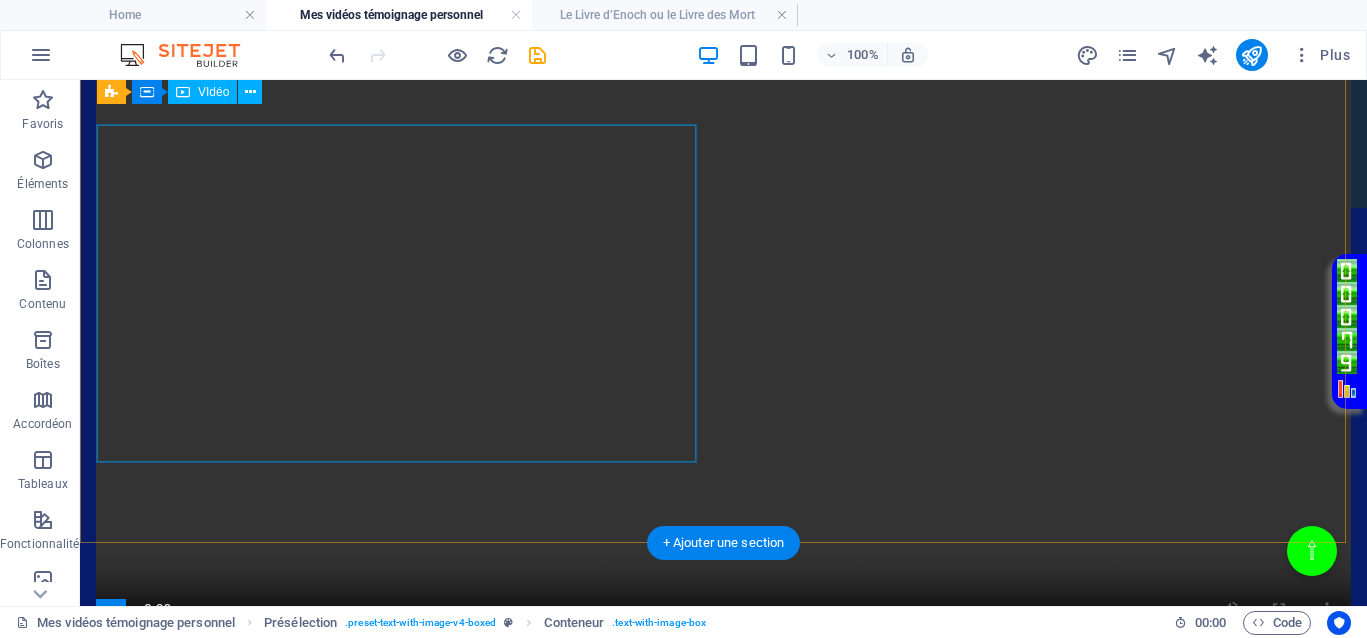 scroll, scrollTop: 964, scrollLeft: 0, axis: vertical 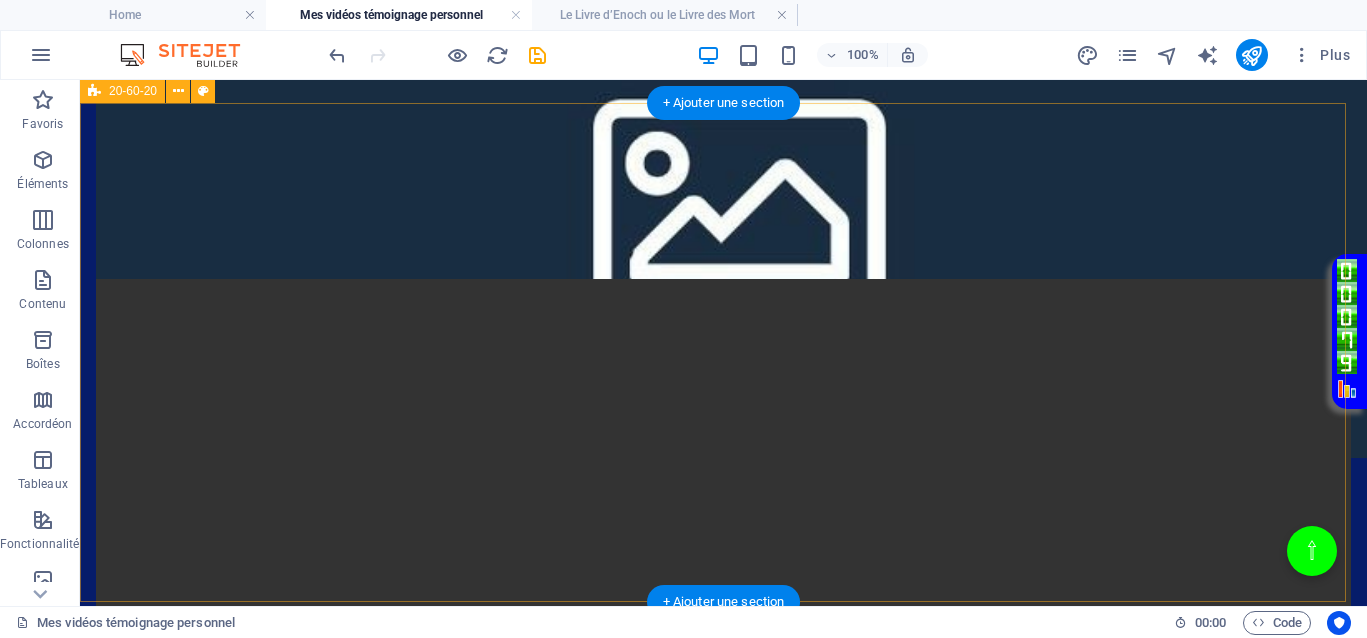 click at bounding box center [723, 2026] 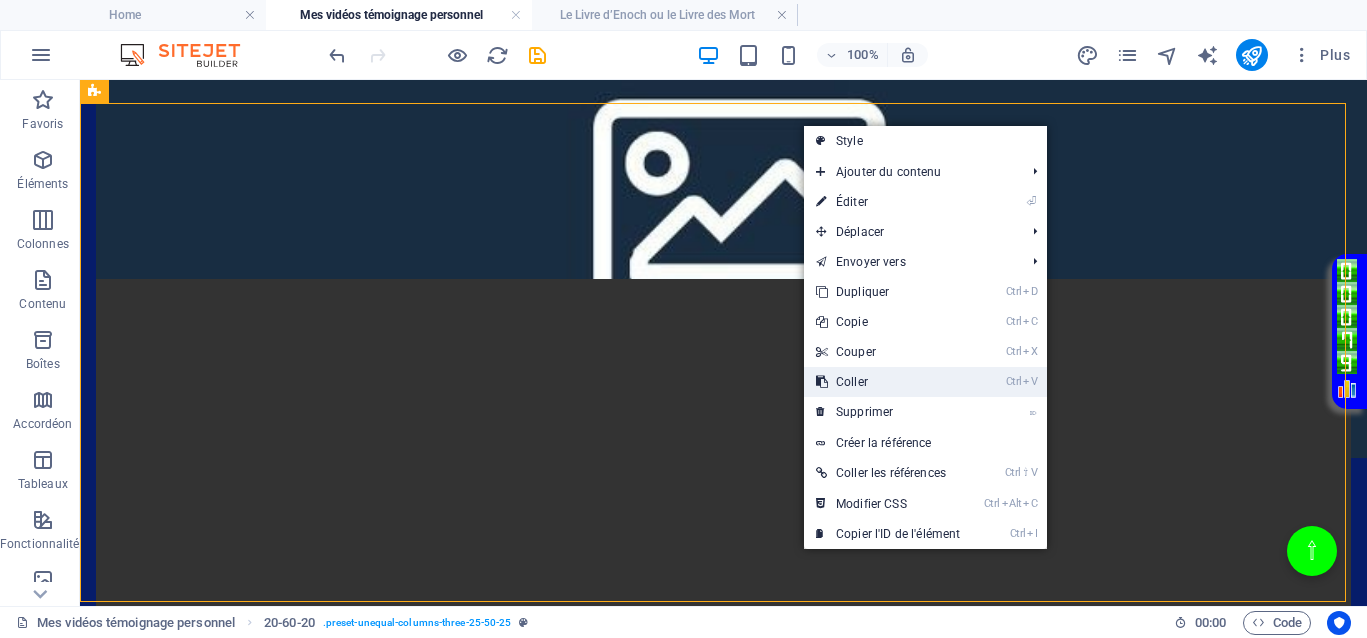click on "Ctrl V  Coller" at bounding box center (888, 382) 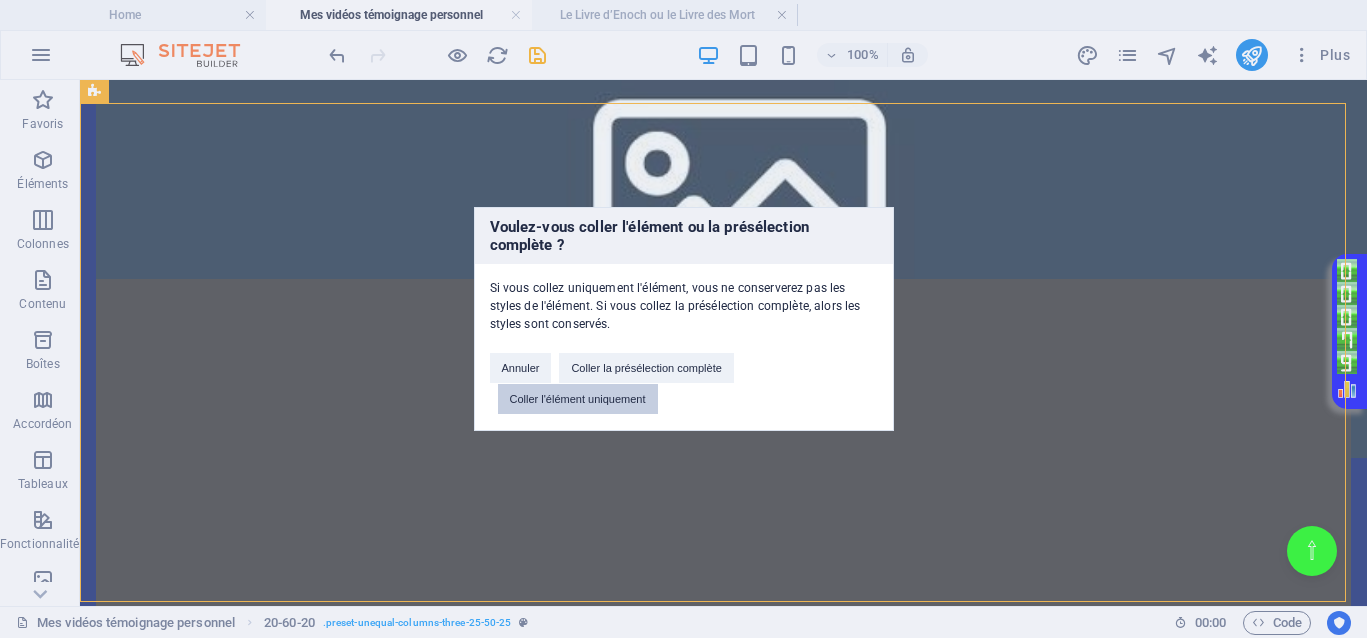 drag, startPoint x: 650, startPoint y: 395, endPoint x: 567, endPoint y: 315, distance: 115.27792 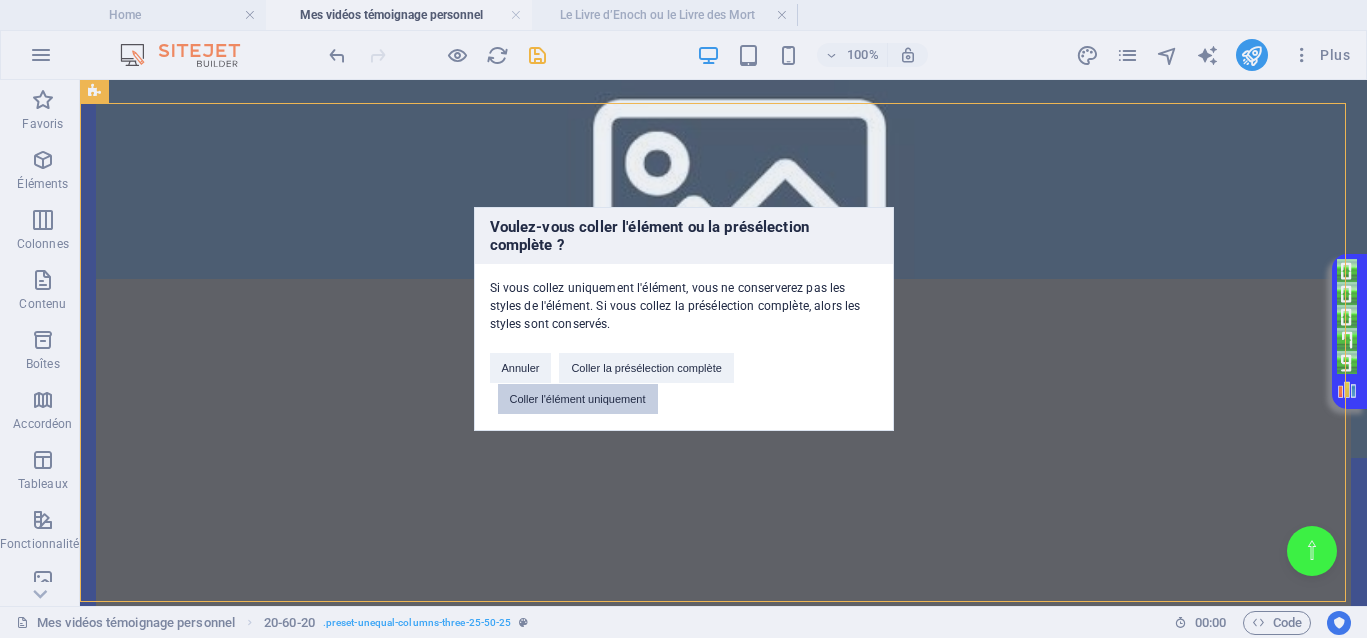 click on "Coller l'élément uniquement" at bounding box center [578, 399] 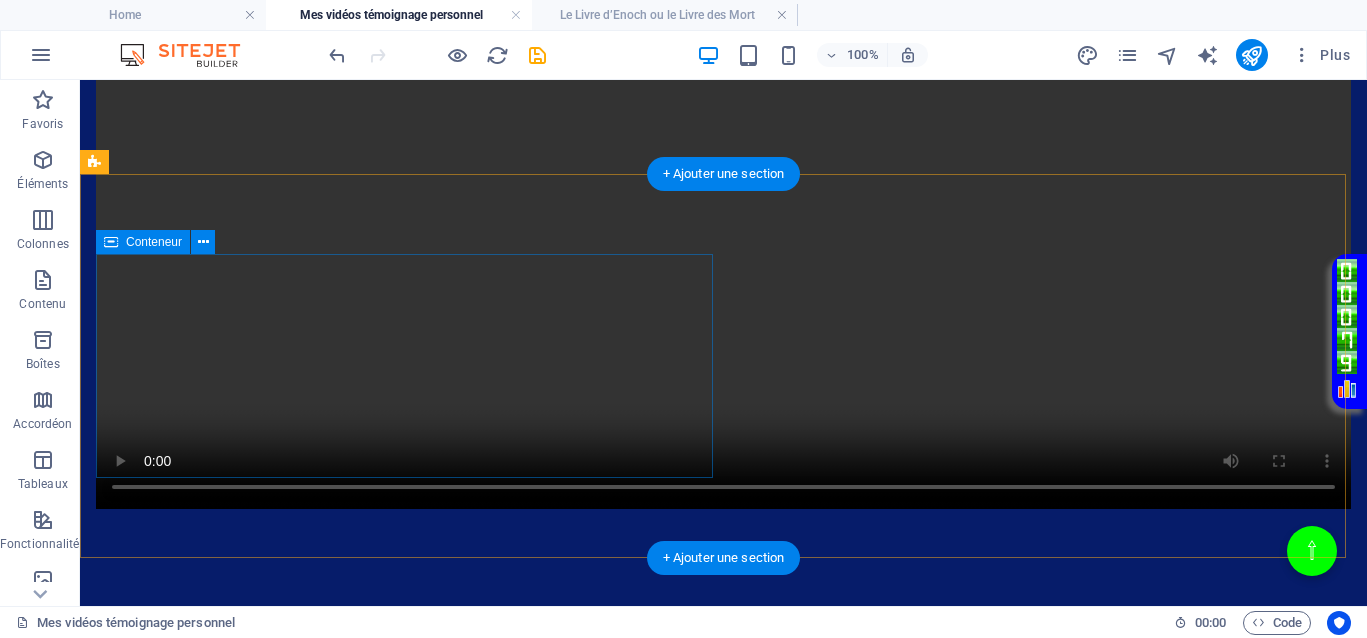 scroll, scrollTop: 1339, scrollLeft: 0, axis: vertical 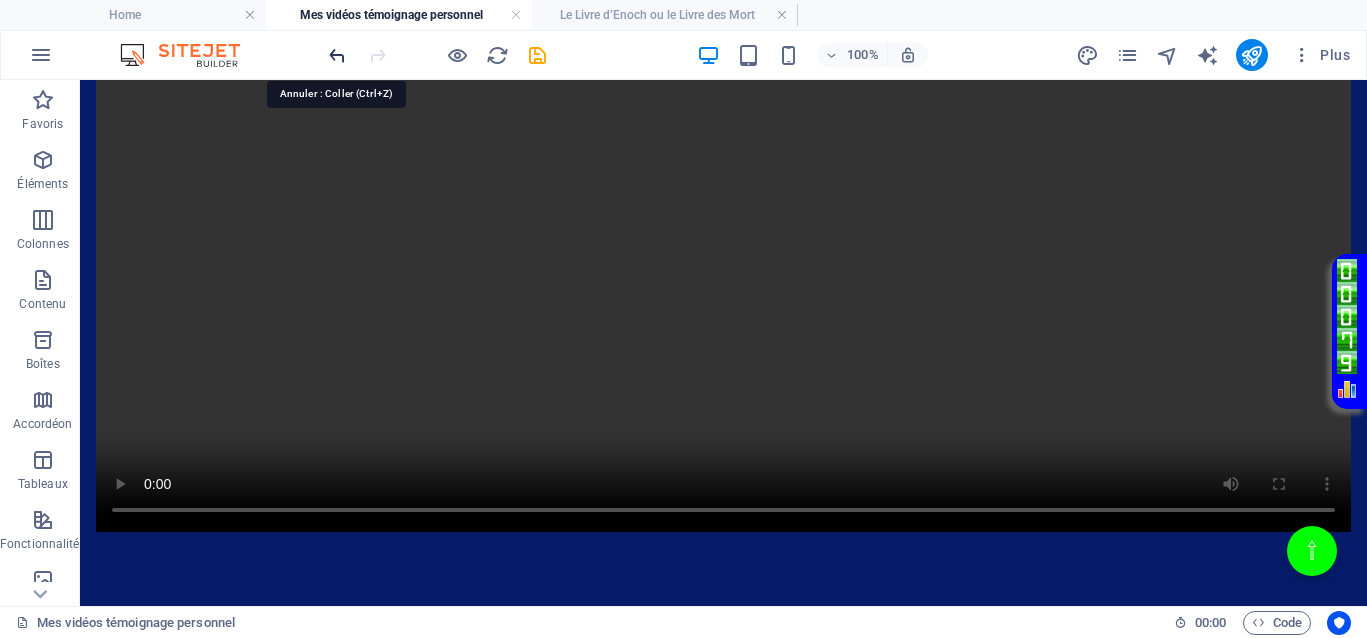 click at bounding box center [337, 55] 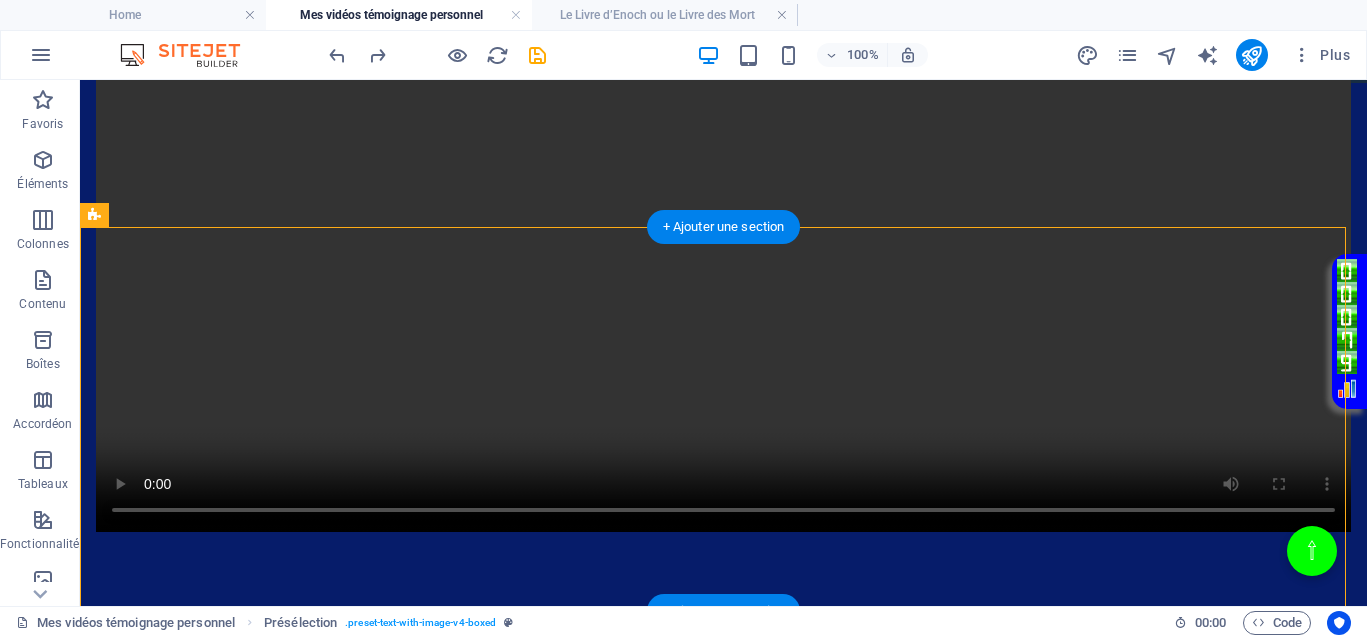 drag, startPoint x: 645, startPoint y: 325, endPoint x: 566, endPoint y: 322, distance: 79.05694 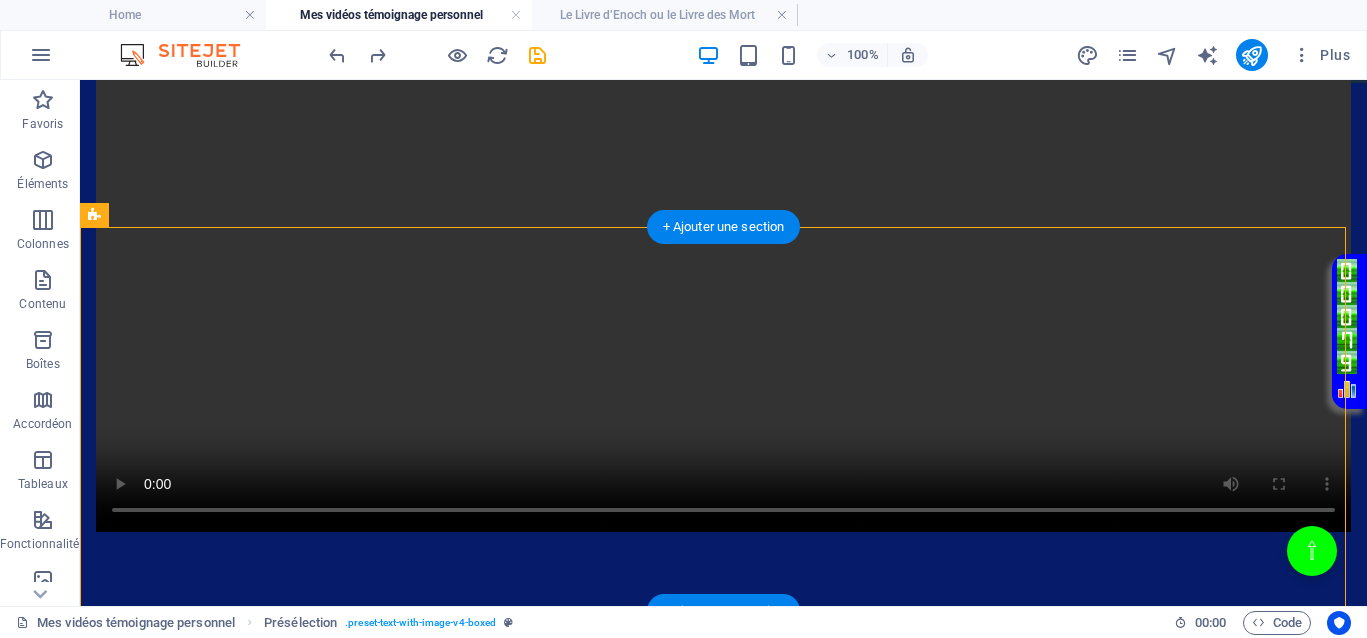 click on "La renaissance des martyrs, symbole de résistance et de lutte contre l'oppression, est un appel à l'unité et à l'espoir. En effet, l'idée d'un monde meilleur, éloigné des souffrances et des épreuves, est un désir universel. Cela rappelle que même dans les moments les plus sombres, l'espoir peut jaillir et mener à un changement significatif. La lutte pour la justice est souvent longue et difficile, mais elle est essentielle !" at bounding box center [723, 2845] 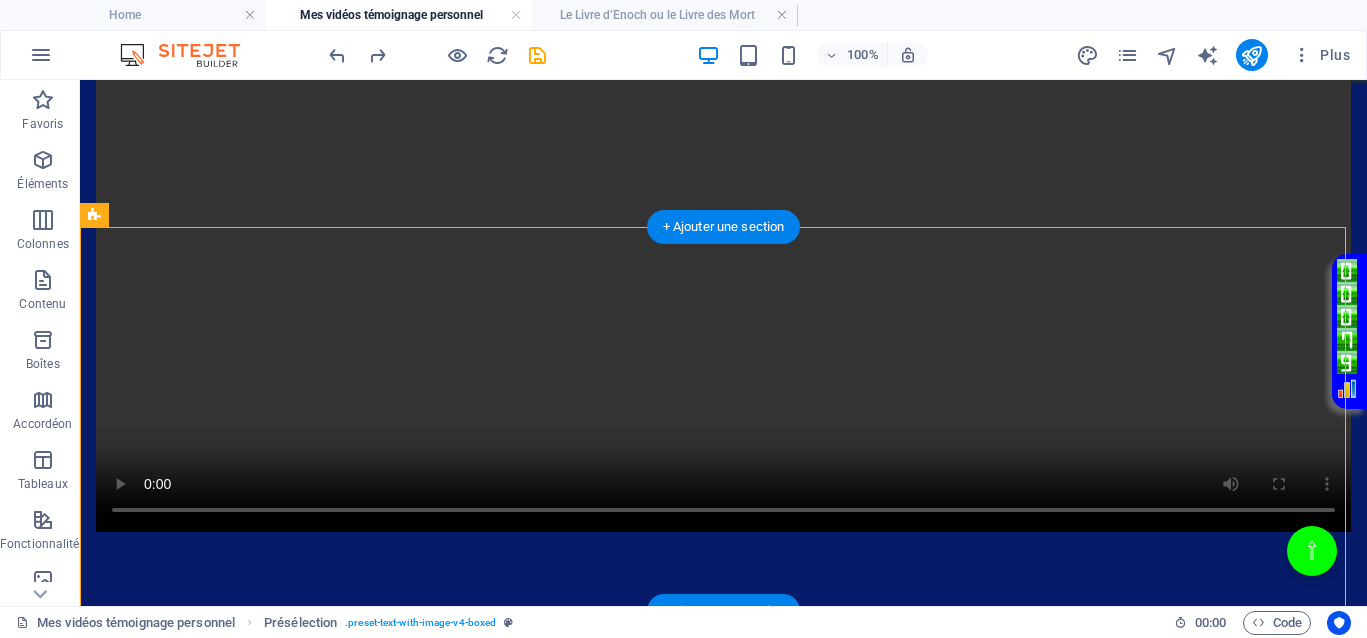 click on "La renaissance des martyrs, symbole de résistance et de lutte contre l'oppression, est un appel à l'unité et à l'espoir. En effet, l'idée d'un monde meilleur, éloigné des souffrances et des épreuves, est un désir universel. Cela rappelle que même dans les moments les plus sombres, l'espoir peut jaillir et mener à un changement significatif. La lutte pour la justice est souvent longue et difficile, mais elle est essentielle !" at bounding box center (723, 2845) 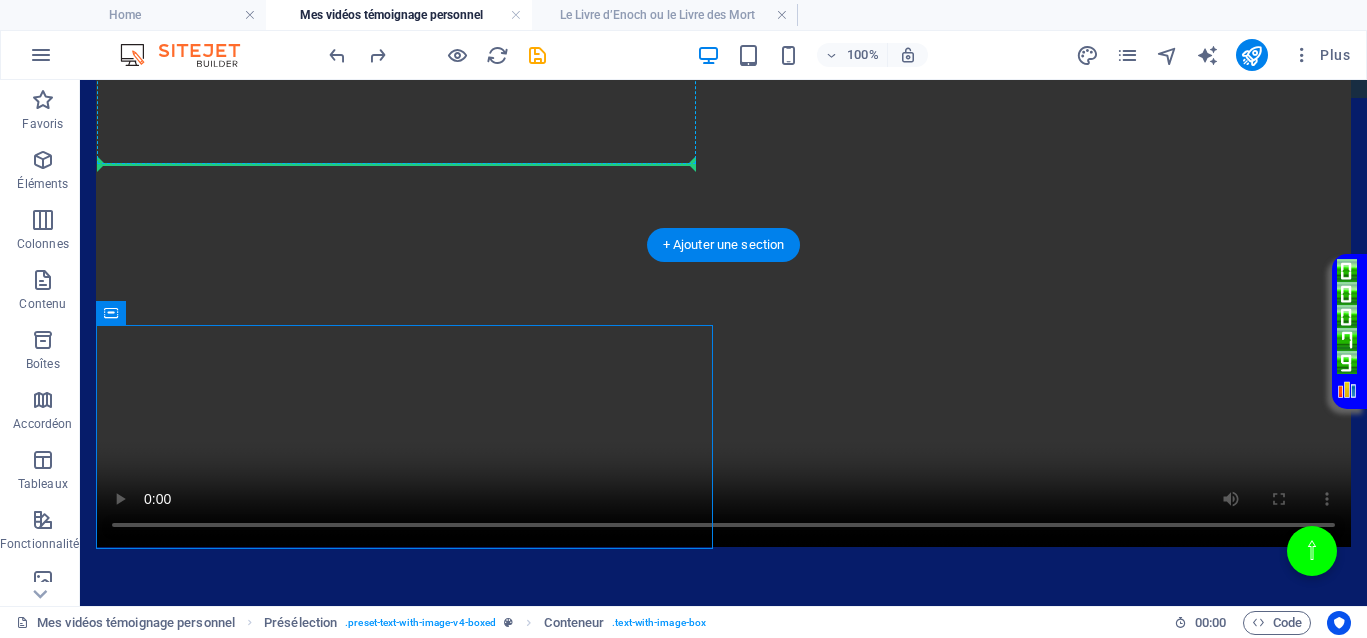 scroll, scrollTop: 1319, scrollLeft: 0, axis: vertical 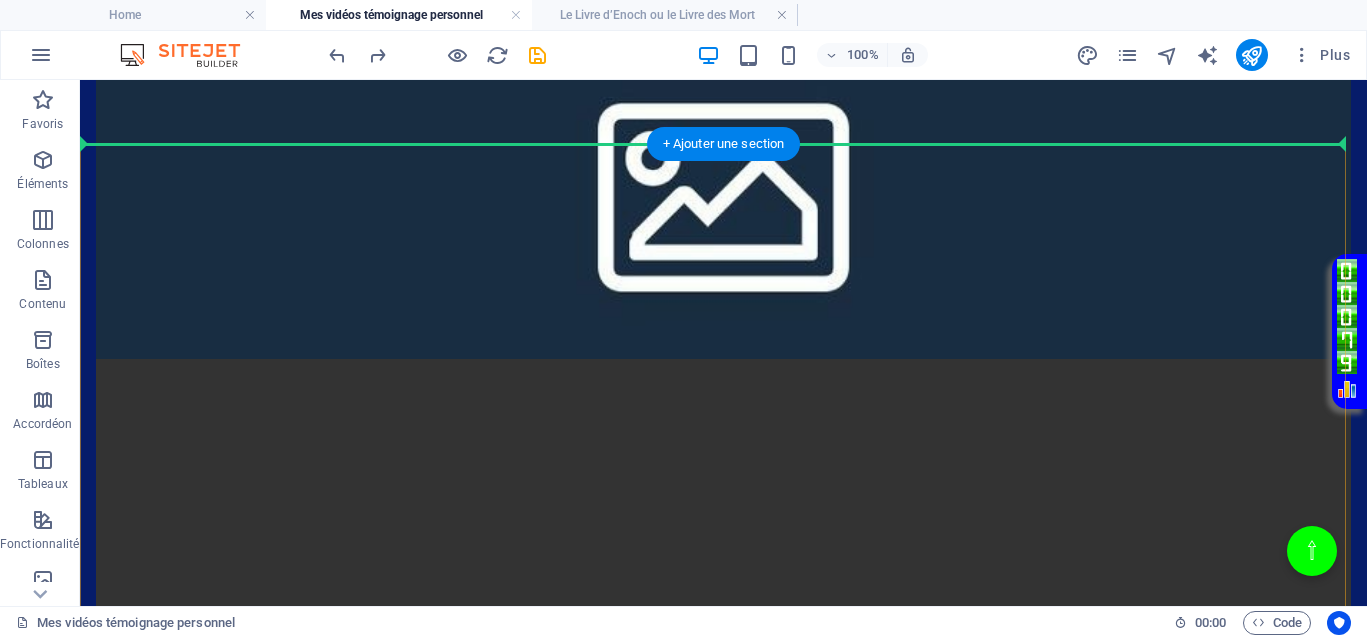 drag, startPoint x: 195, startPoint y: 377, endPoint x: 663, endPoint y: 146, distance: 521.90515 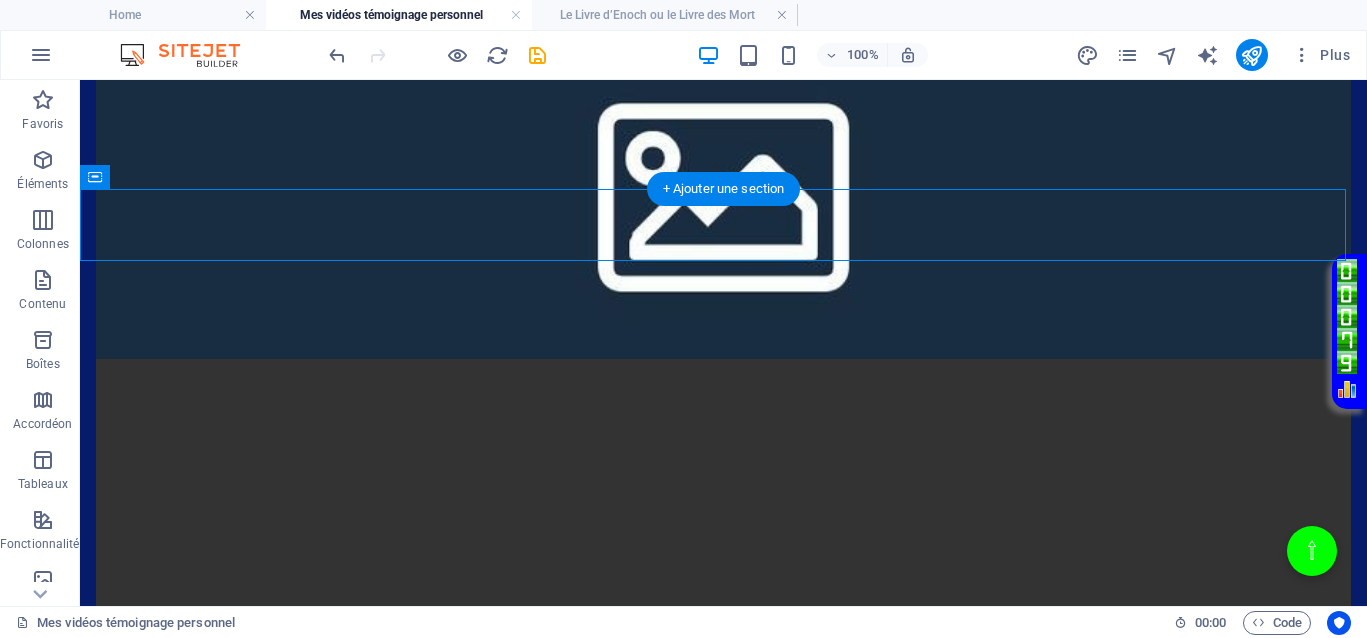 scroll, scrollTop: 878, scrollLeft: 0, axis: vertical 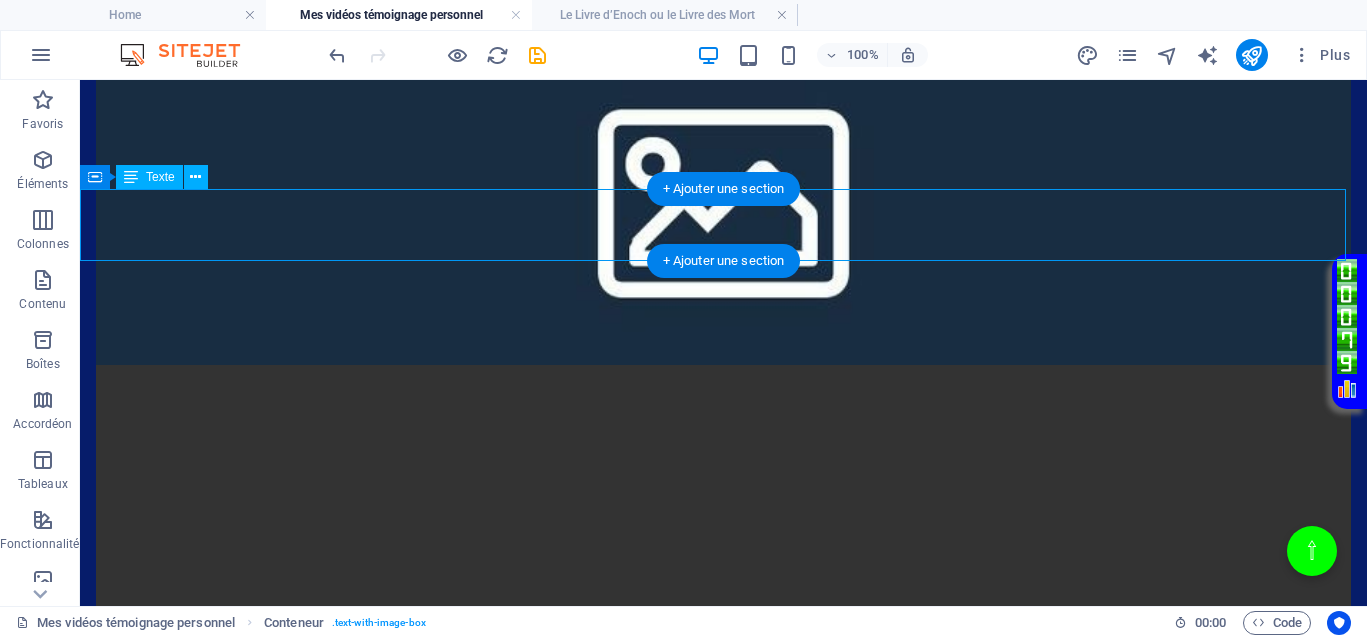 click on "La renaissance des martyrs, symbole de résistance et de lutte contre l'oppression, est un appel à l'unité et à l'espoir. En effet, l'idée d'un monde meilleur, éloigné des souffrances et des épreuves, est un désir universel. Cela rappelle que même dans les moments les plus sombres, l'espoir peut jaillir et mener à un changement significatif. La lutte pour la justice est souvent longue et difficile, mais elle est essentielle !" at bounding box center (723, 1097) 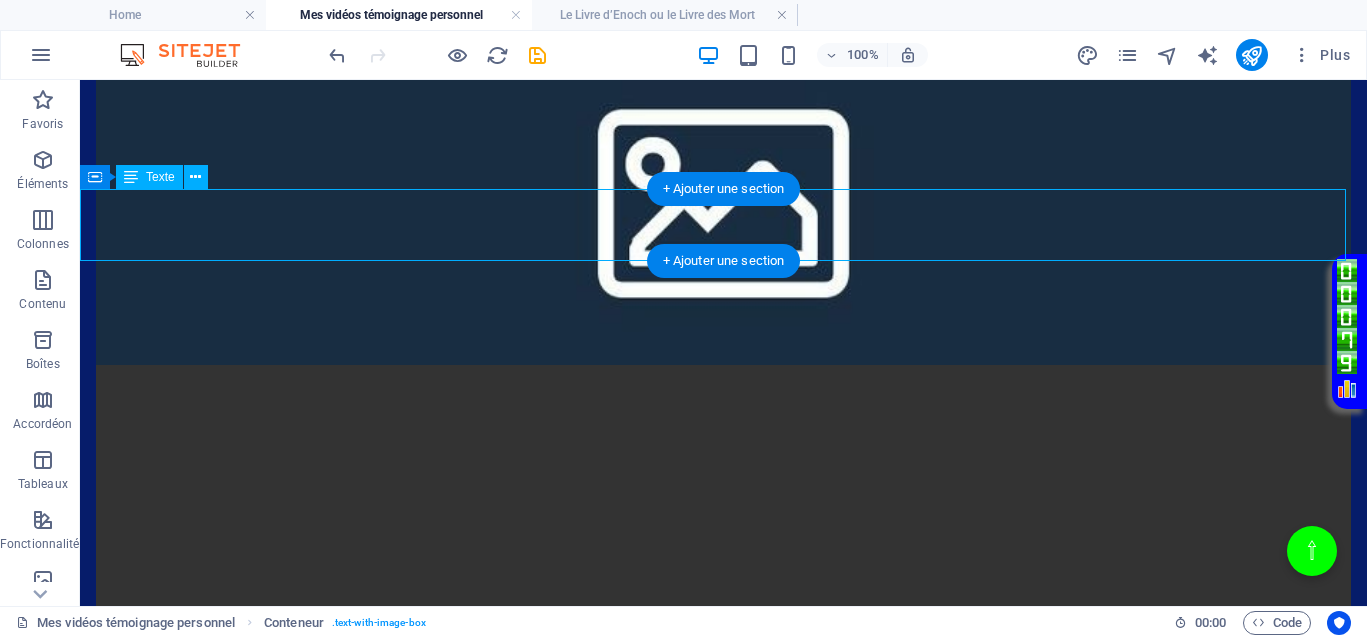 click on "La renaissance des martyrs, symbole de résistance et de lutte contre l'oppression, est un appel à l'unité et à l'espoir. En effet, l'idée d'un monde meilleur, éloigné des souffrances et des épreuves, est un désir universel. Cela rappelle que même dans les moments les plus sombres, l'espoir peut jaillir et mener à un changement significatif. La lutte pour la justice est souvent longue et difficile, mais elle est essentielle !" at bounding box center (723, 1097) 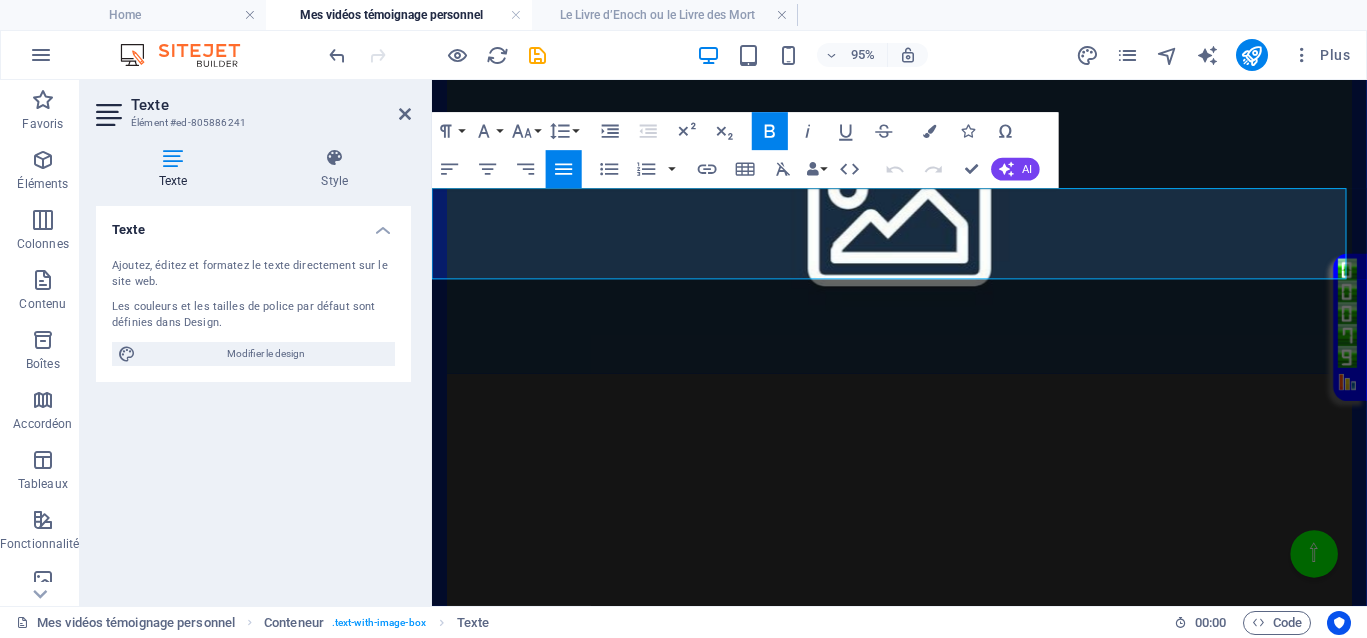 click on "Ajoutez, éditez et formatez le texte directement sur le site web. Les couleurs et les tailles de police par défaut sont définies dans Design. Modifier le design" at bounding box center (253, 312) 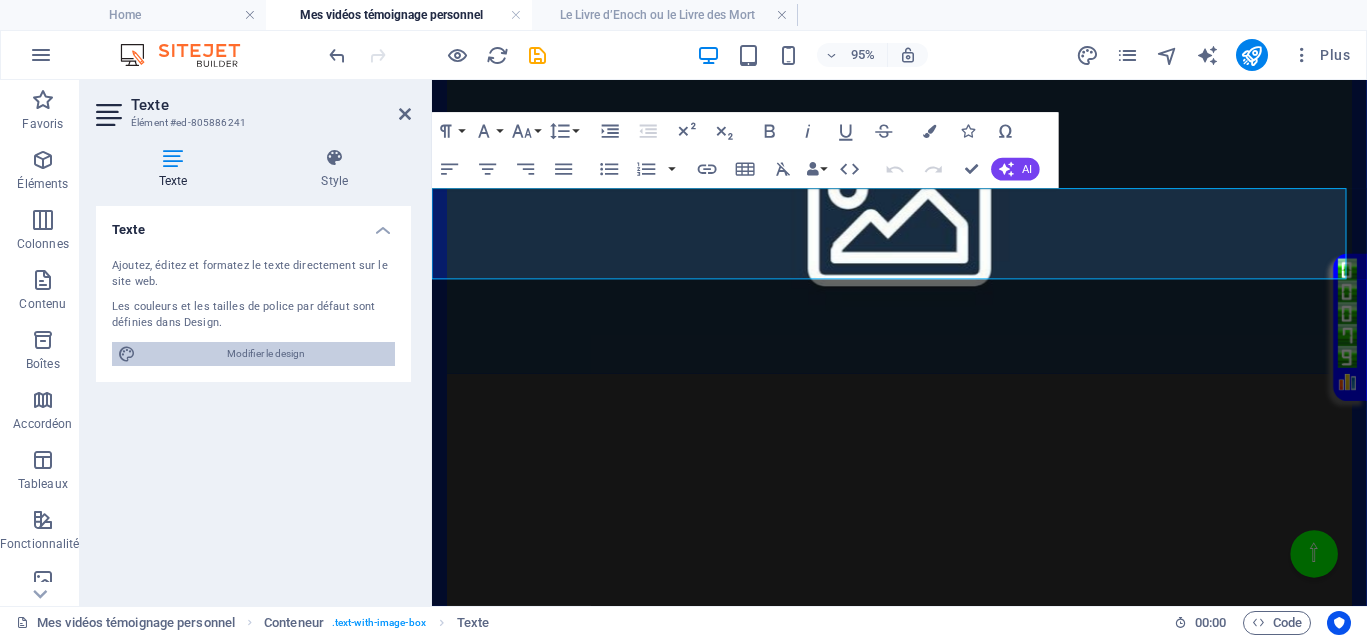 click on "Modifier le design" at bounding box center (265, 354) 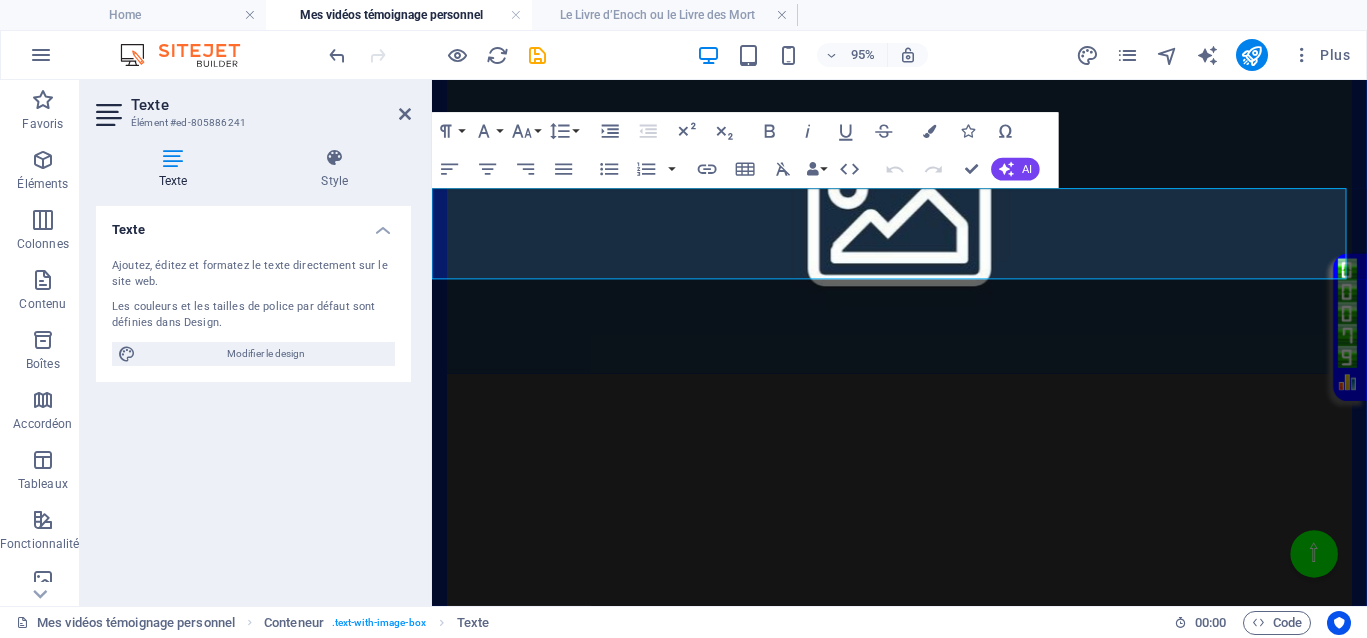 select on "px" 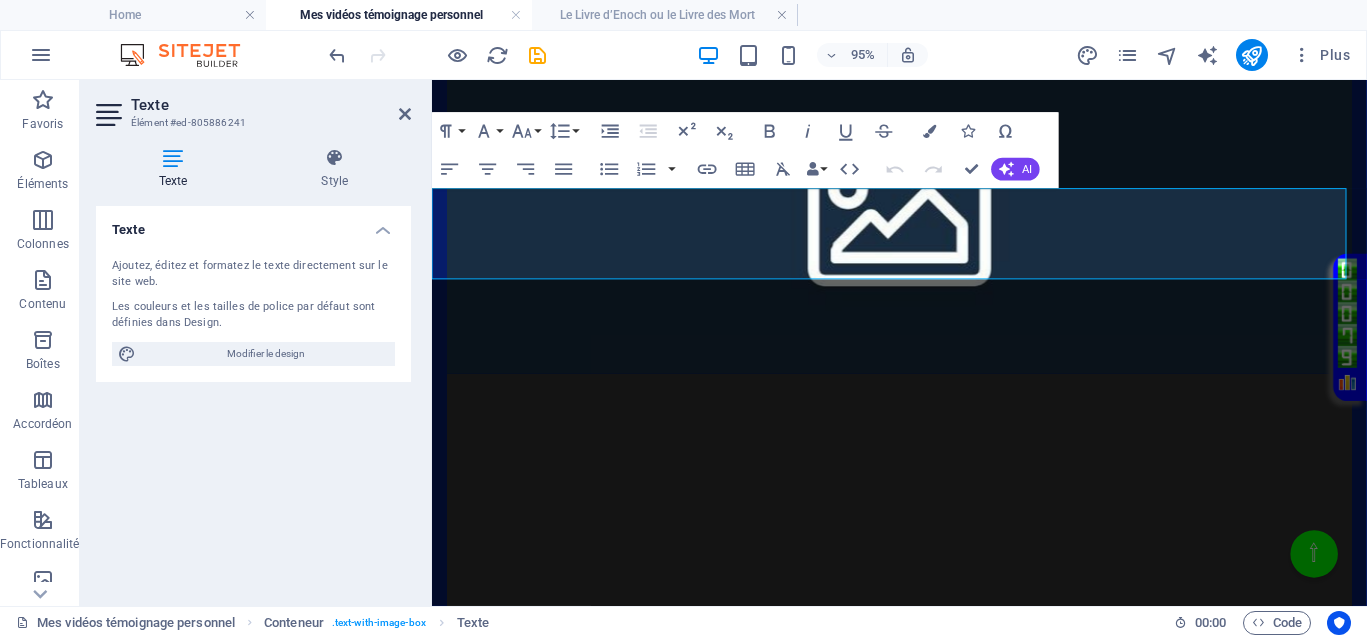 select on "300" 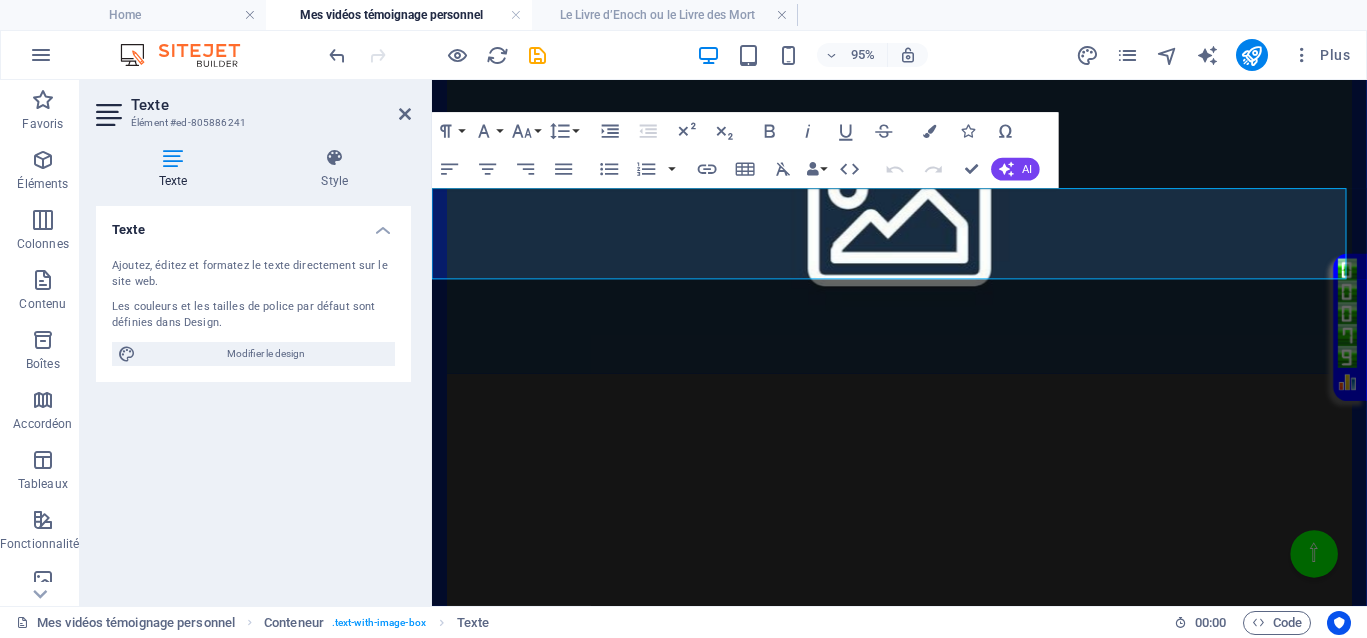 select on "px" 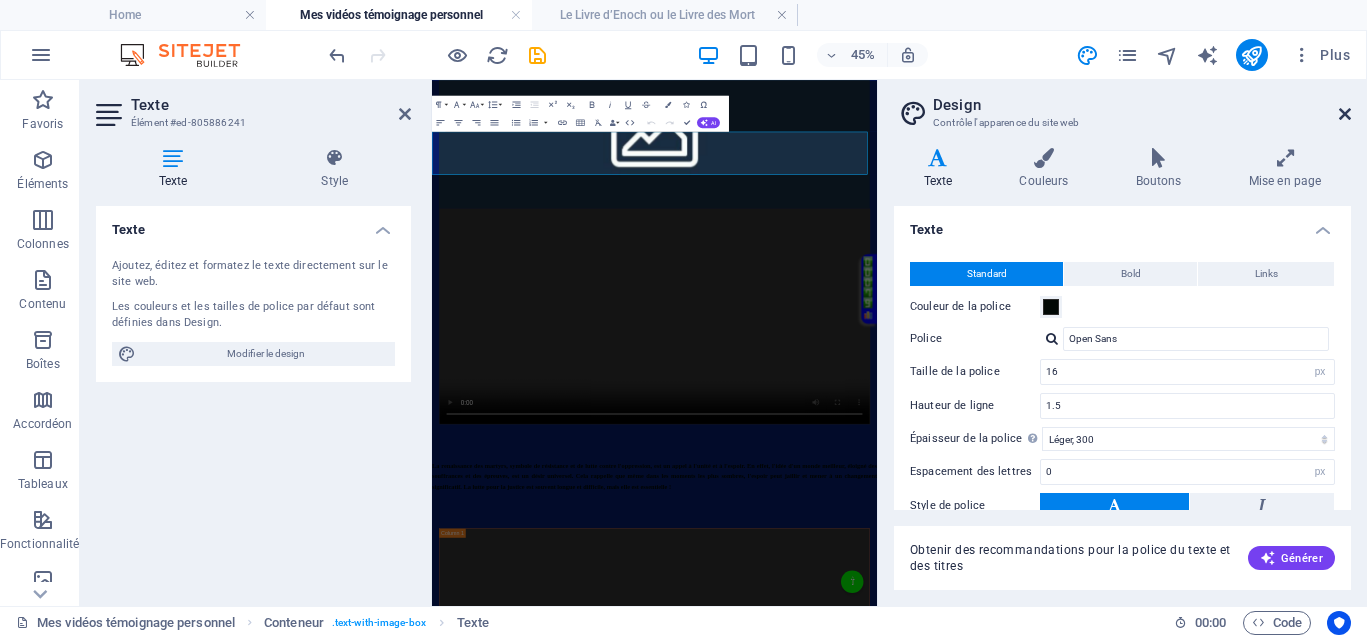 click at bounding box center (1345, 114) 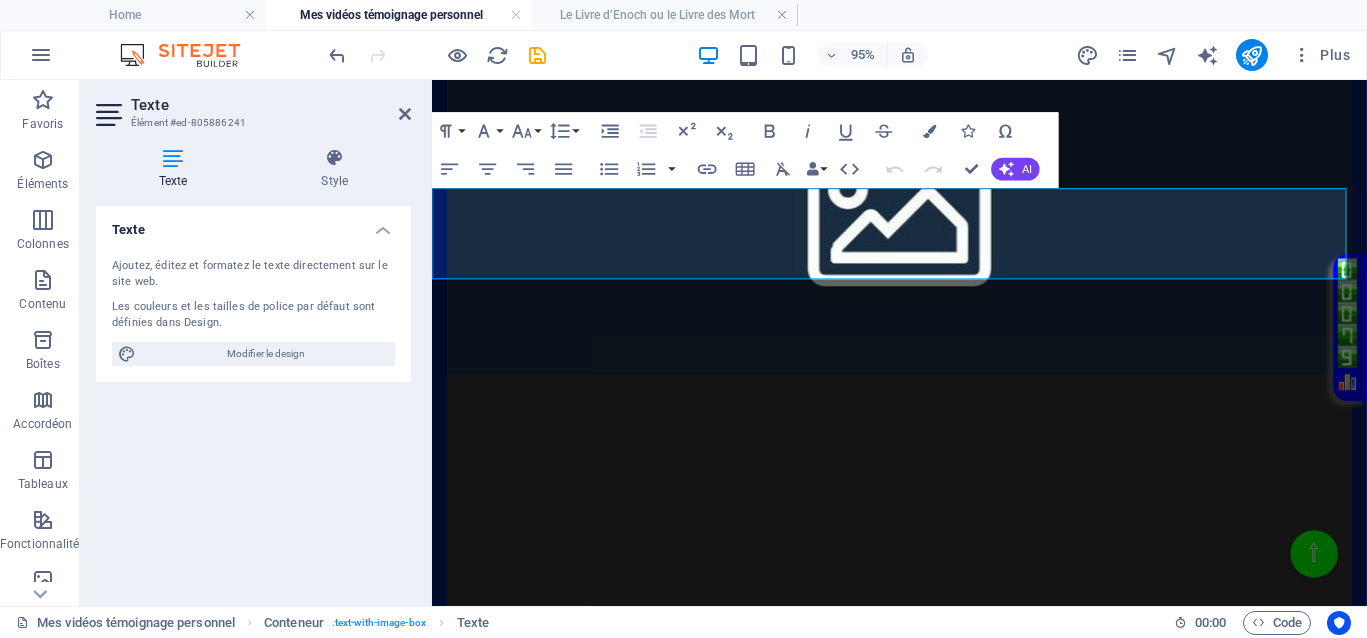 click on "Texte" at bounding box center (271, 105) 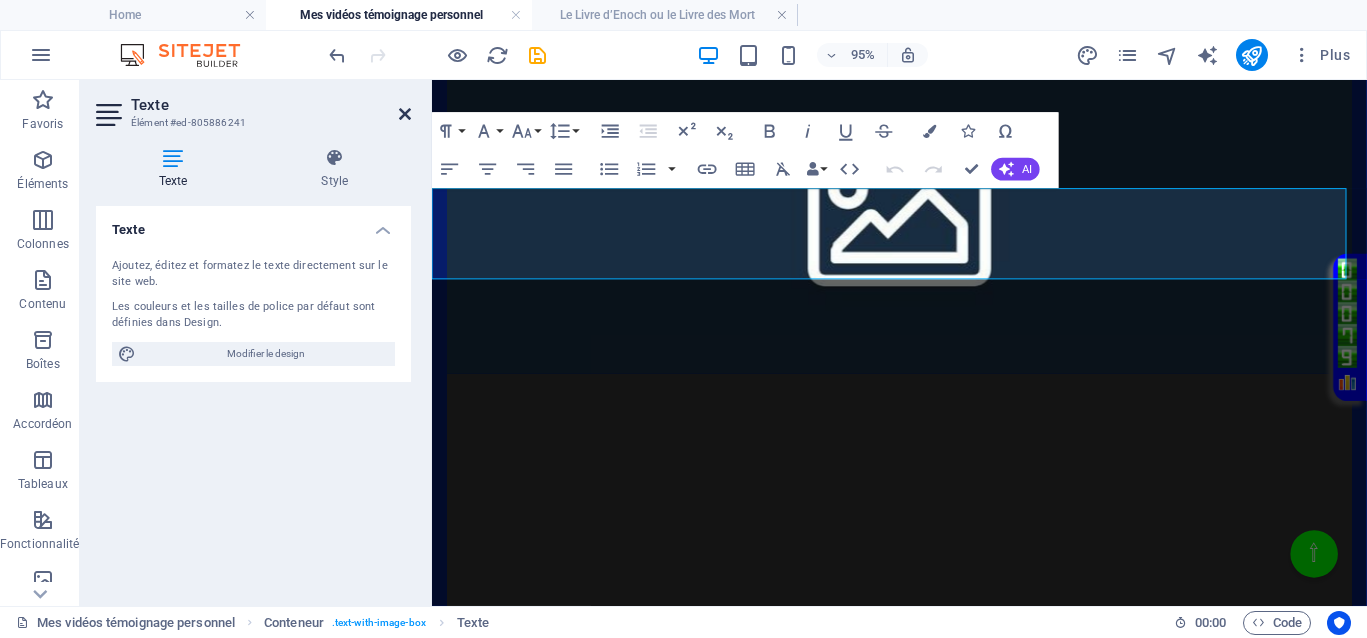 click at bounding box center (405, 114) 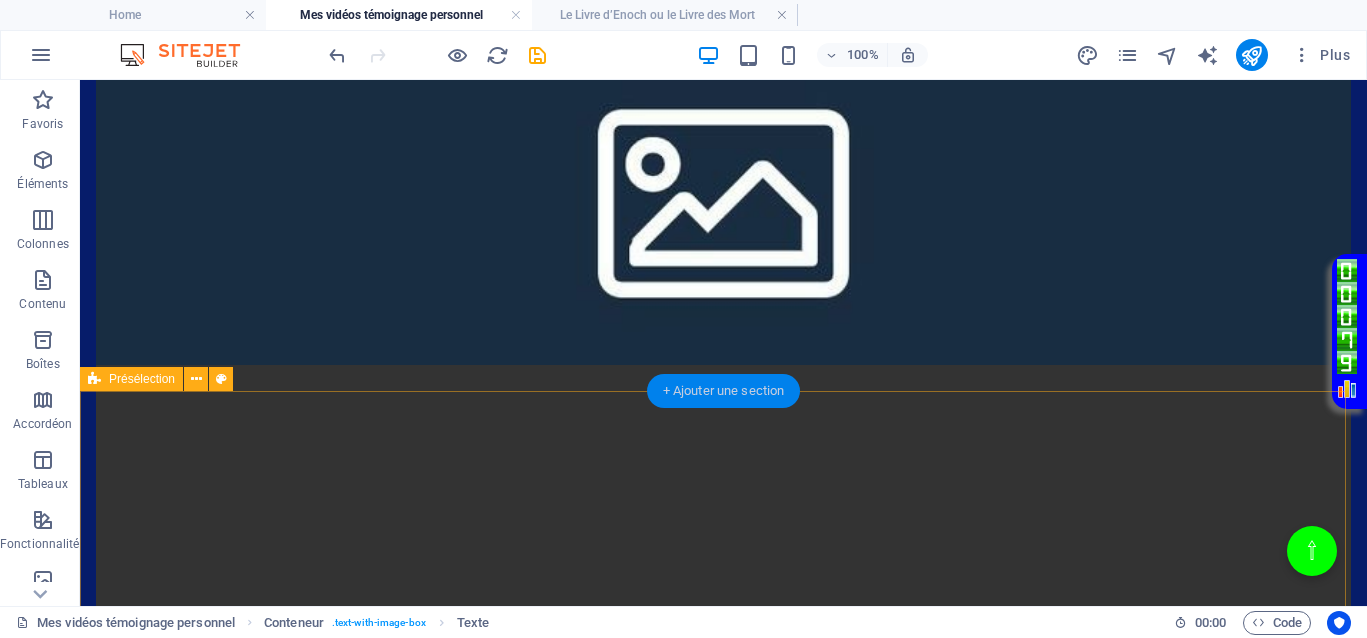 scroll, scrollTop: 1253, scrollLeft: 0, axis: vertical 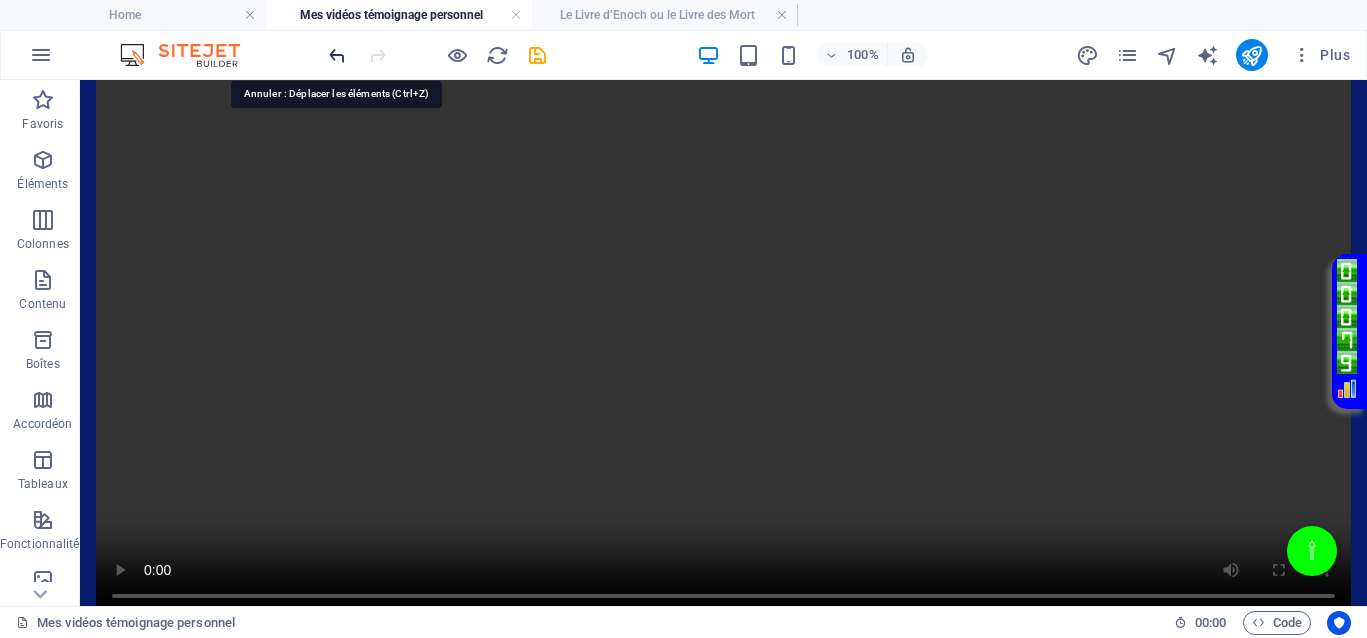 click at bounding box center (337, 55) 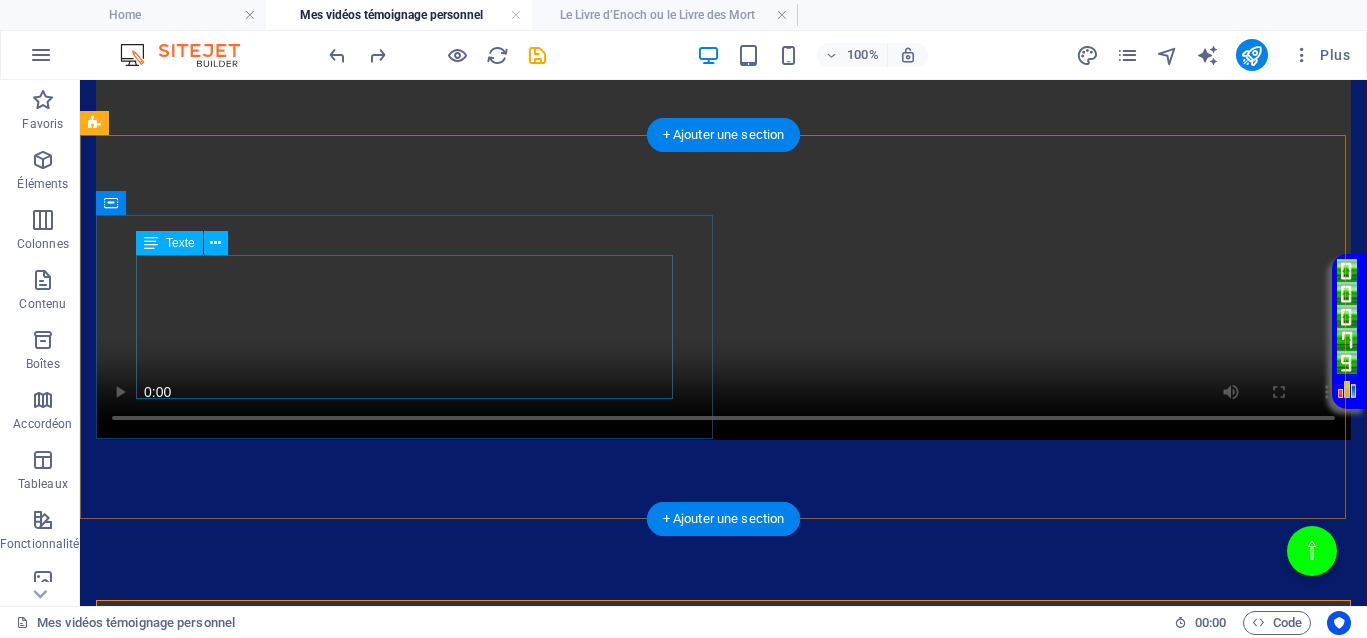 scroll, scrollTop: 1056, scrollLeft: 0, axis: vertical 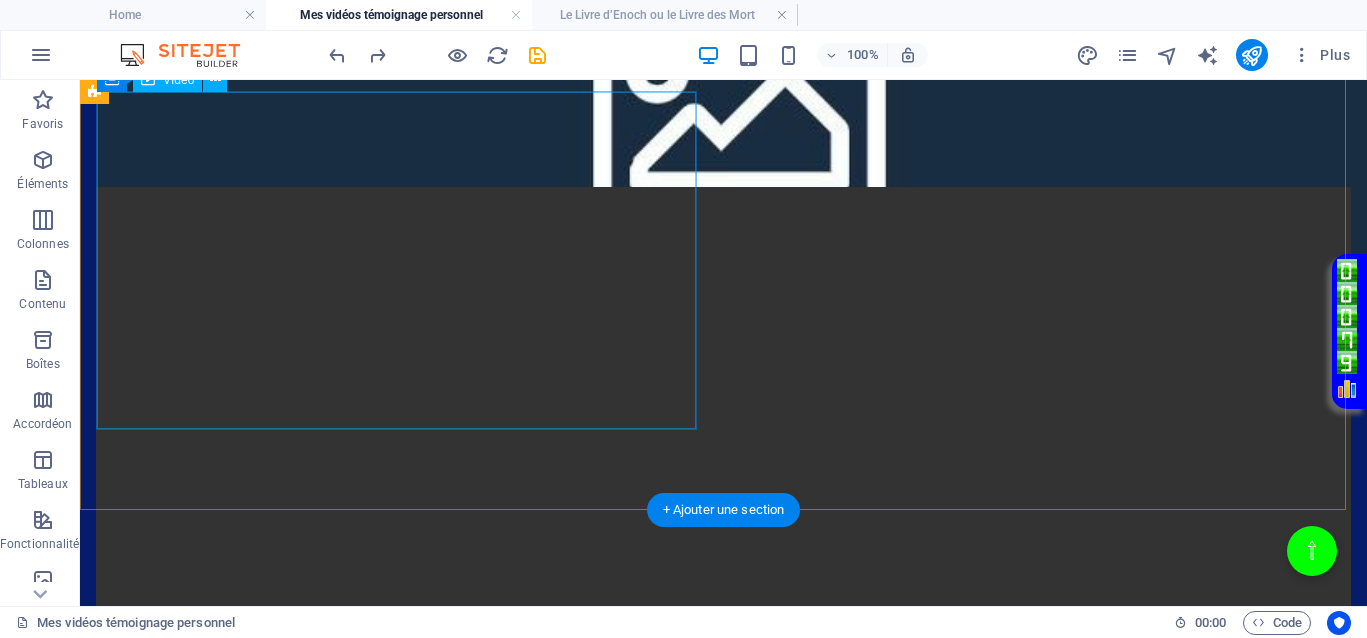 click at bounding box center [723, 1289] 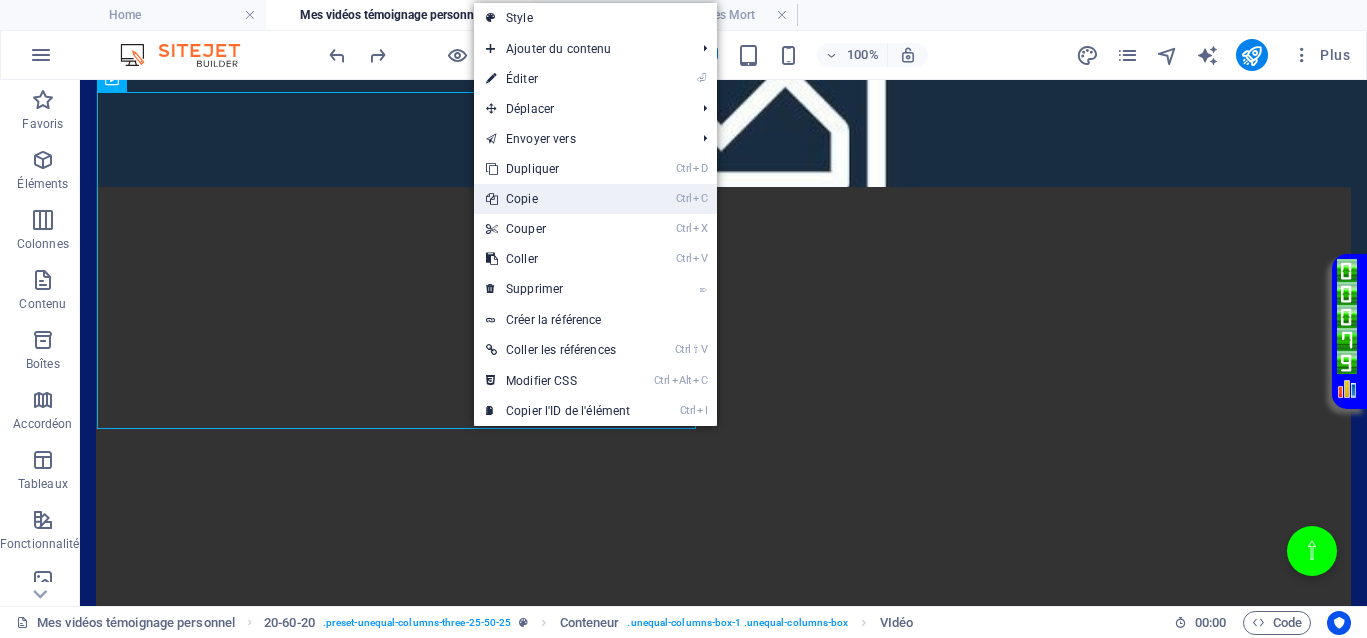 click on "Ctrl C  Copie" at bounding box center [558, 199] 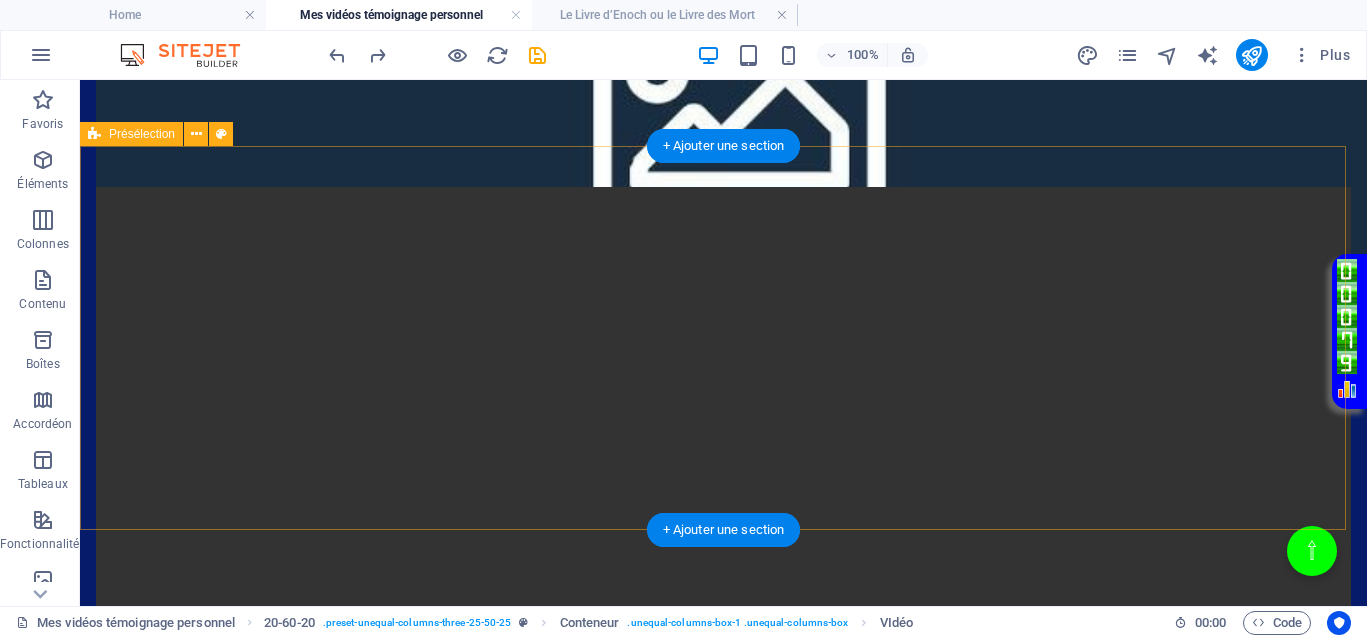 scroll, scrollTop: 1556, scrollLeft: 0, axis: vertical 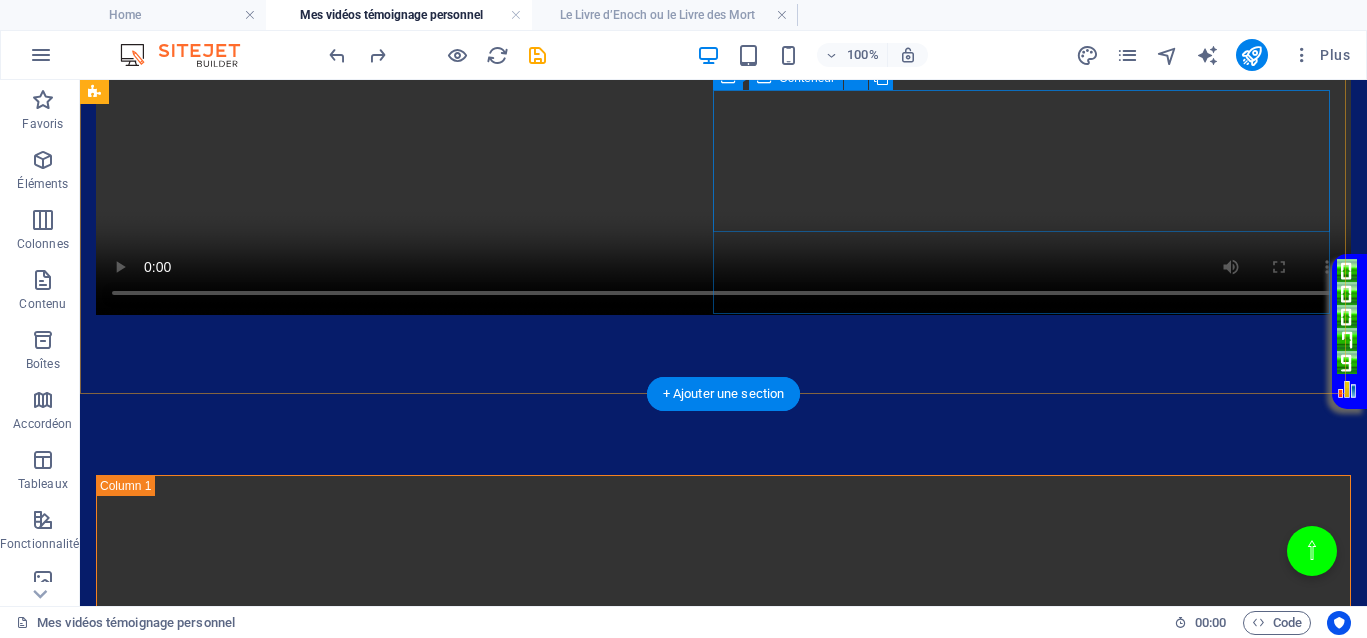 click on "Coller le presse-papiers" at bounding box center (797, 3029) 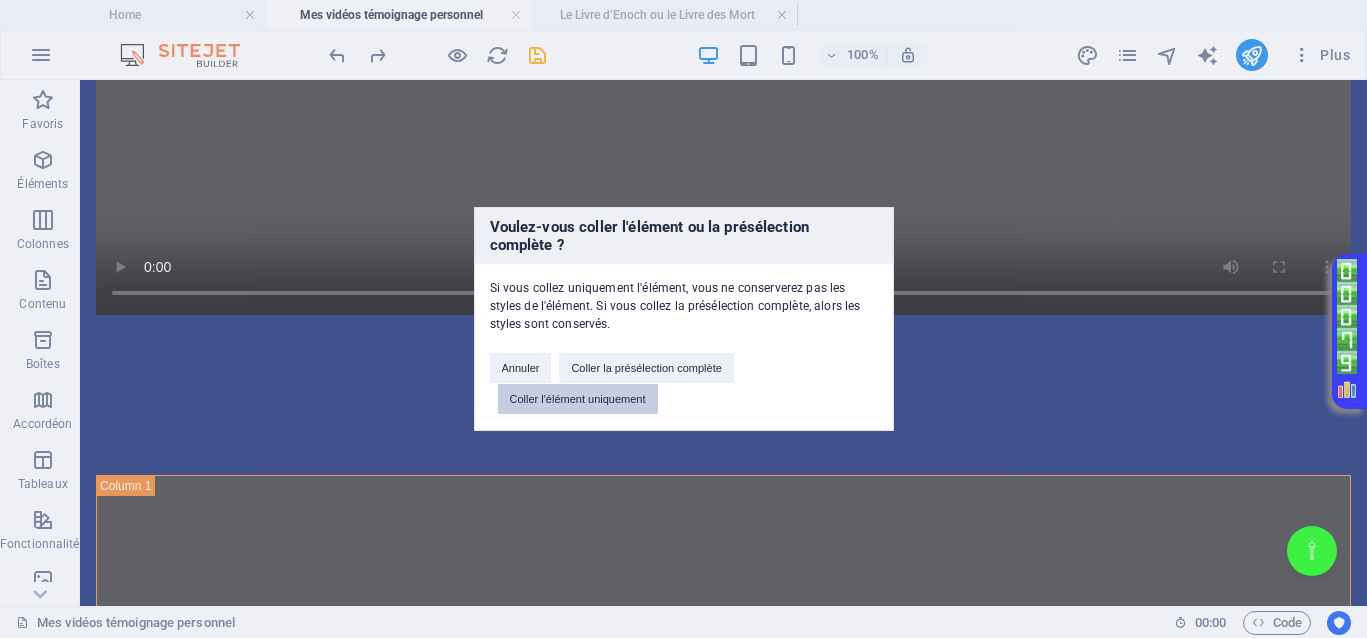 click on "Coller l'élément uniquement" at bounding box center [578, 399] 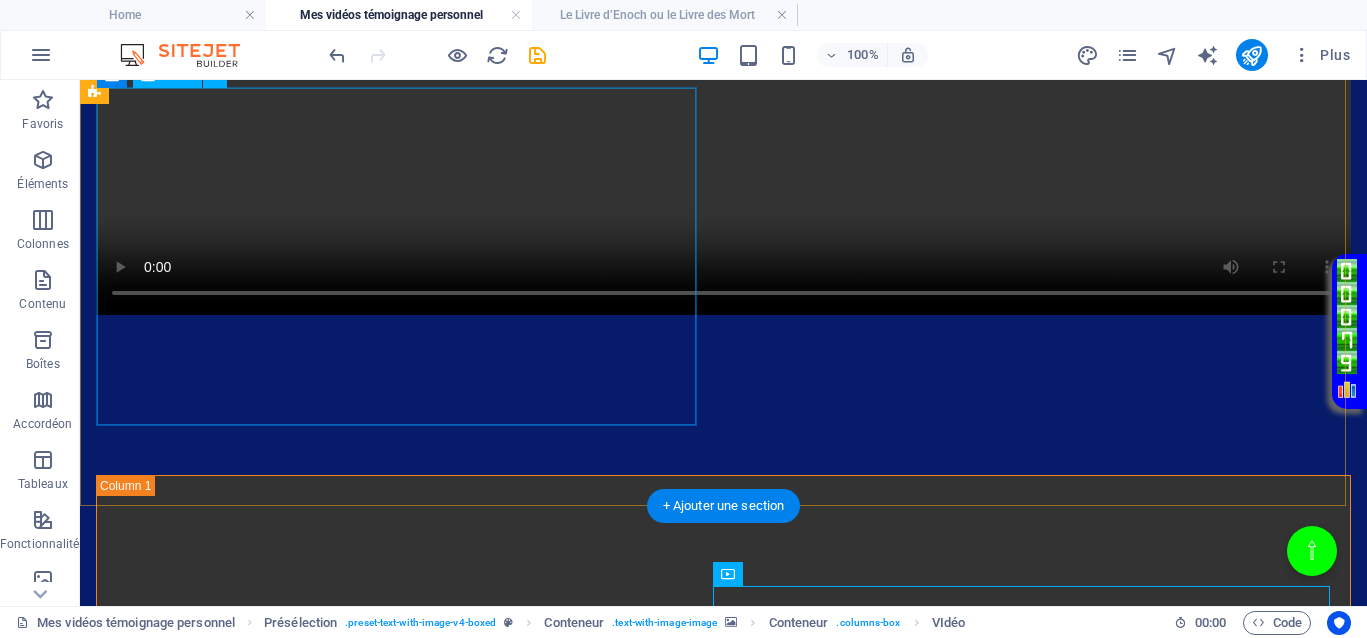 scroll, scrollTop: 1056, scrollLeft: 0, axis: vertical 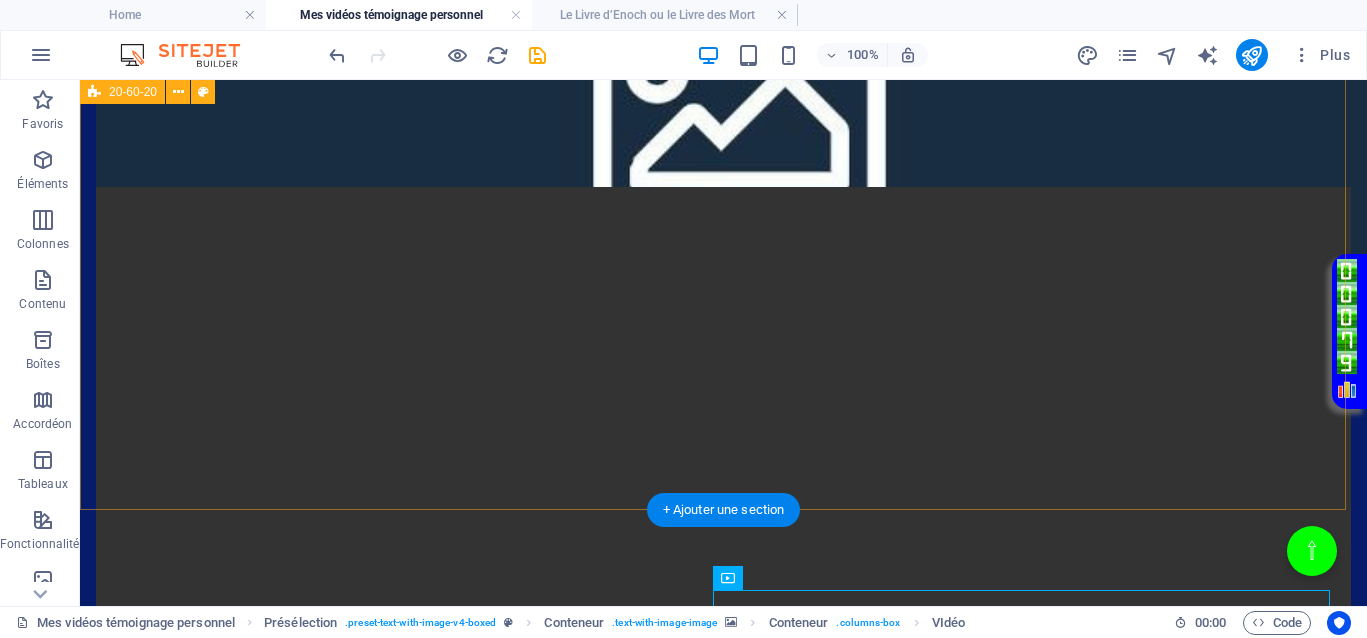 click at bounding box center [723, 1934] 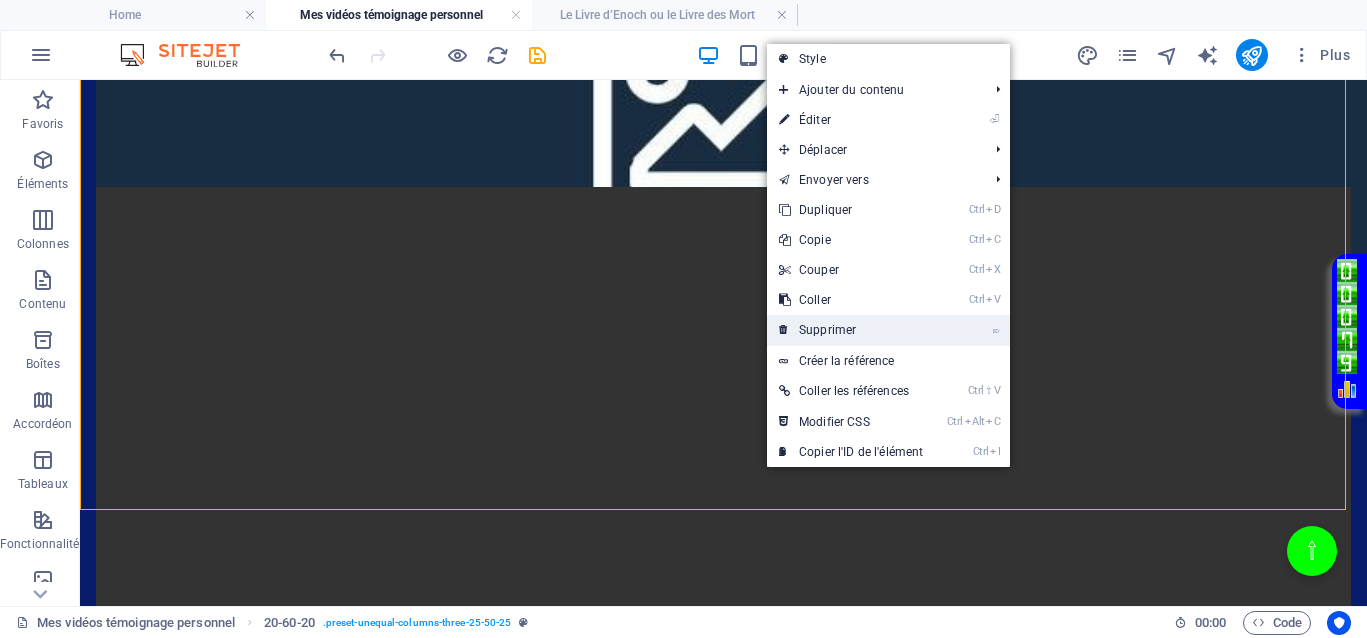 click on "⌦  Supprimer" at bounding box center [851, 330] 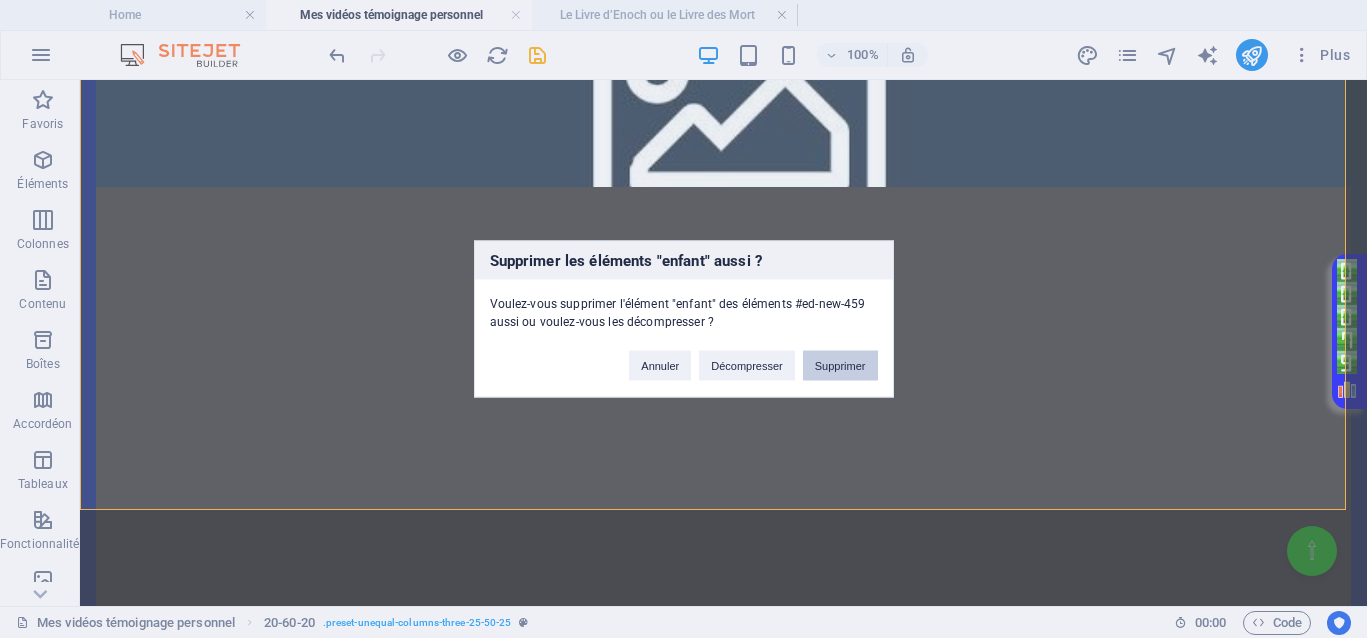 click on "Supprimer" at bounding box center [840, 366] 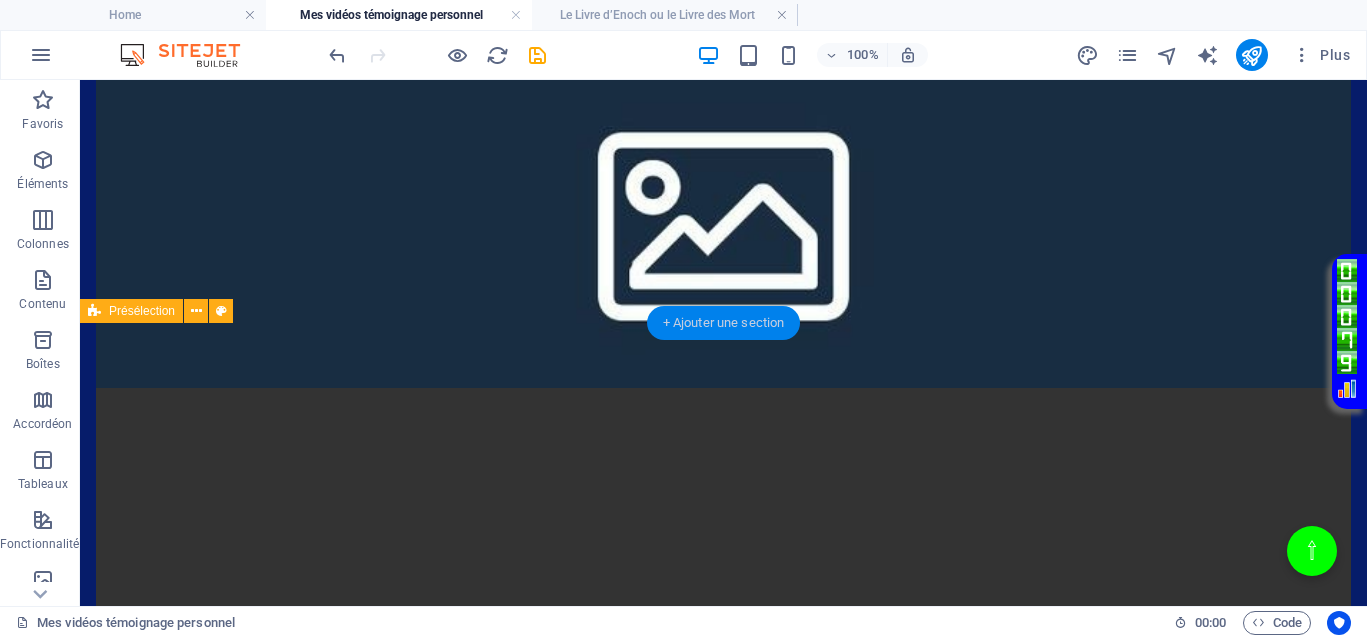 scroll, scrollTop: 682, scrollLeft: 0, axis: vertical 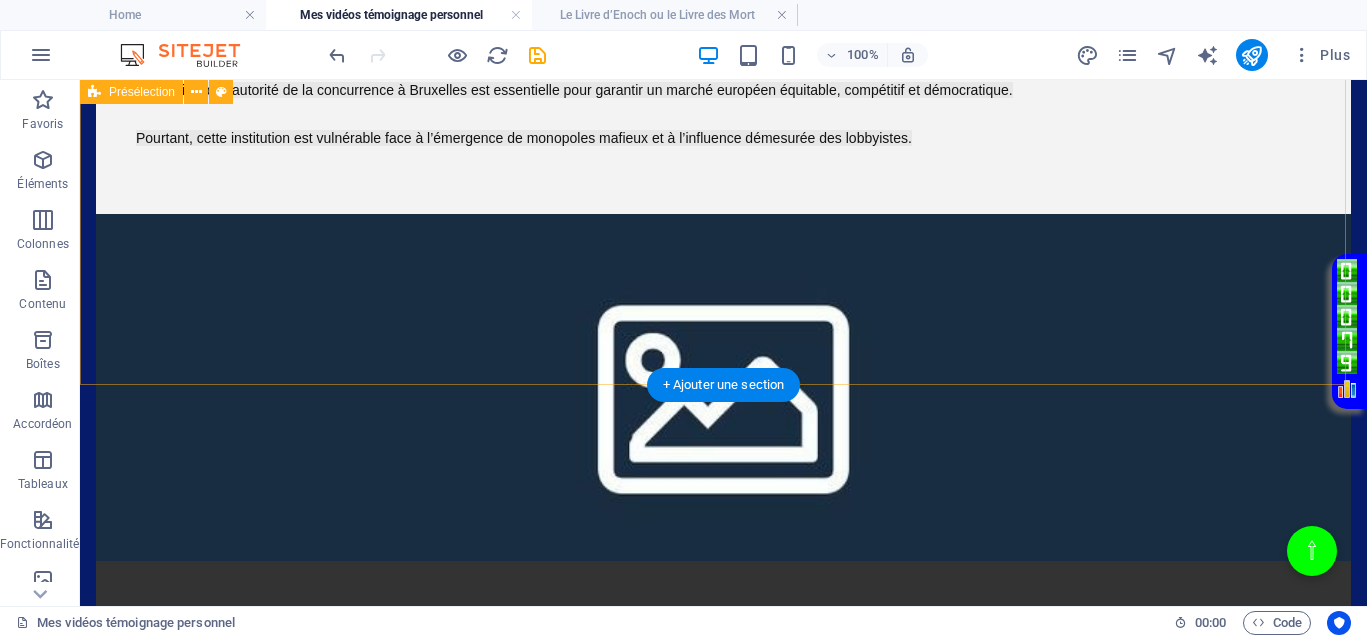 click on "Christian  Huveneers  PHARAON I La stabilité de l'autorité de la concurrence à Bruxelles est essentielle pour garantir un marché européen équitable, compétitif et démocratique.  Pourtant, cette institution est vulnérable face à l’émergence de monopoles mafieux et à l’influence démesurée des lobbyistes." at bounding box center [723, 573] 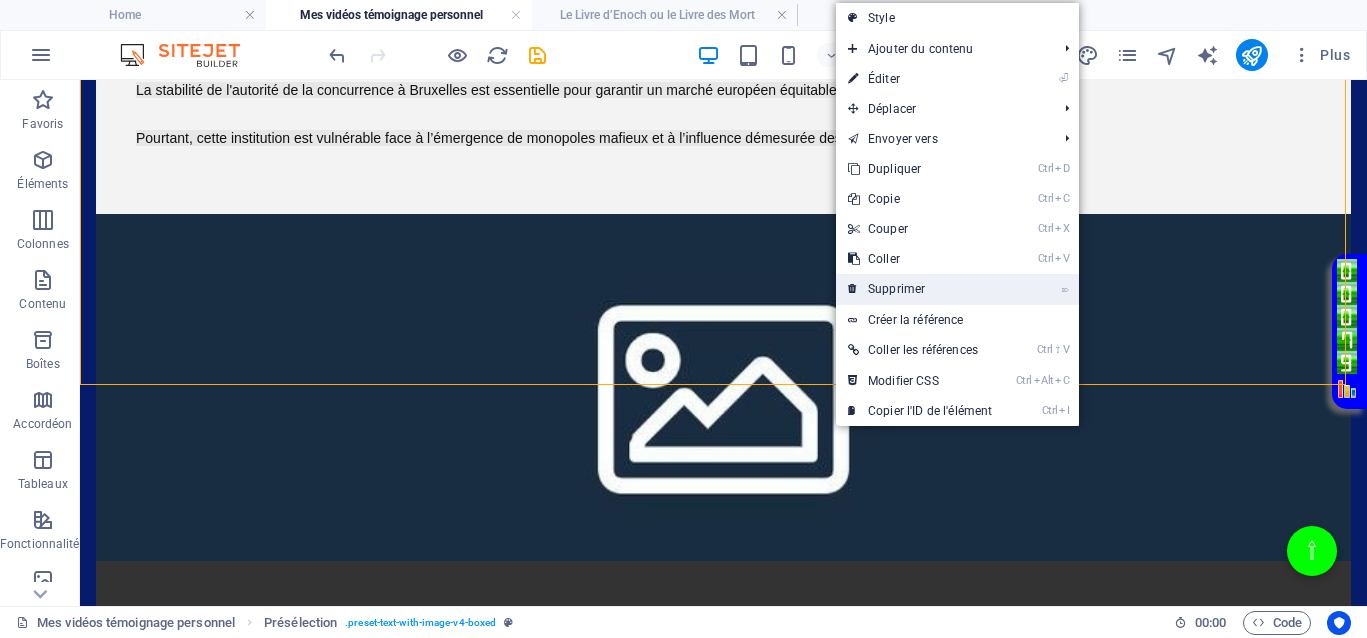 click on "⌦  Supprimer" at bounding box center [920, 289] 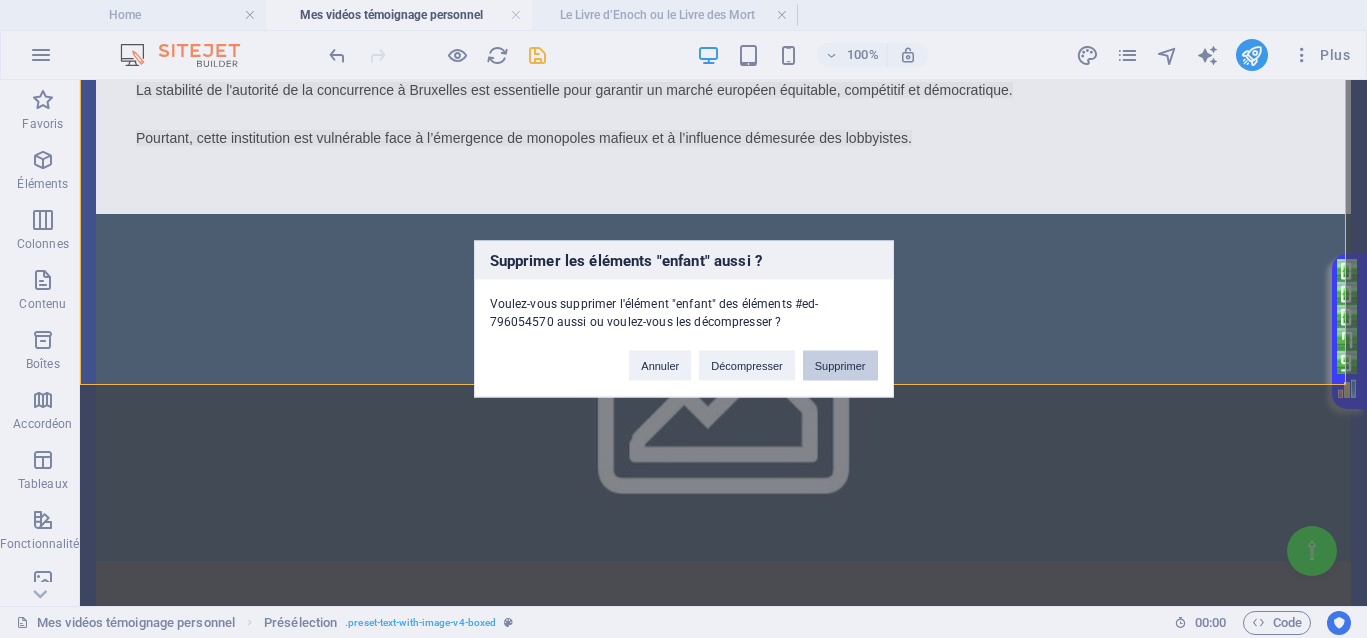 click on "Supprimer" at bounding box center [840, 366] 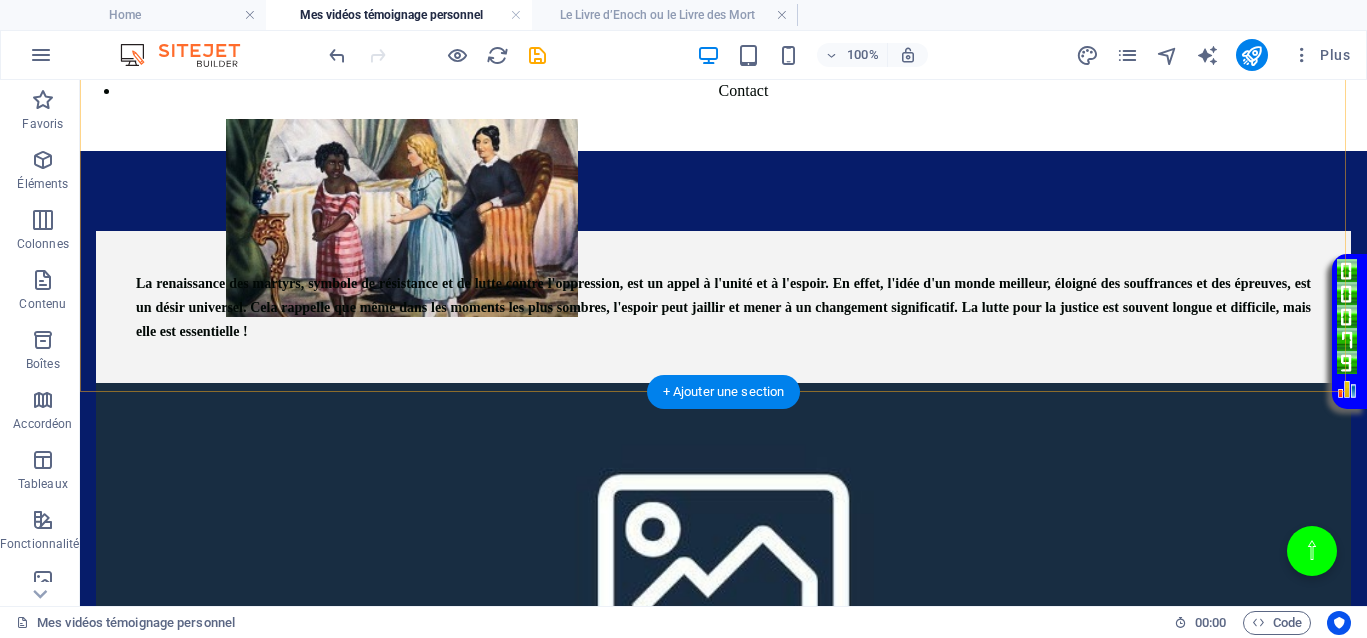 scroll, scrollTop: 675, scrollLeft: 0, axis: vertical 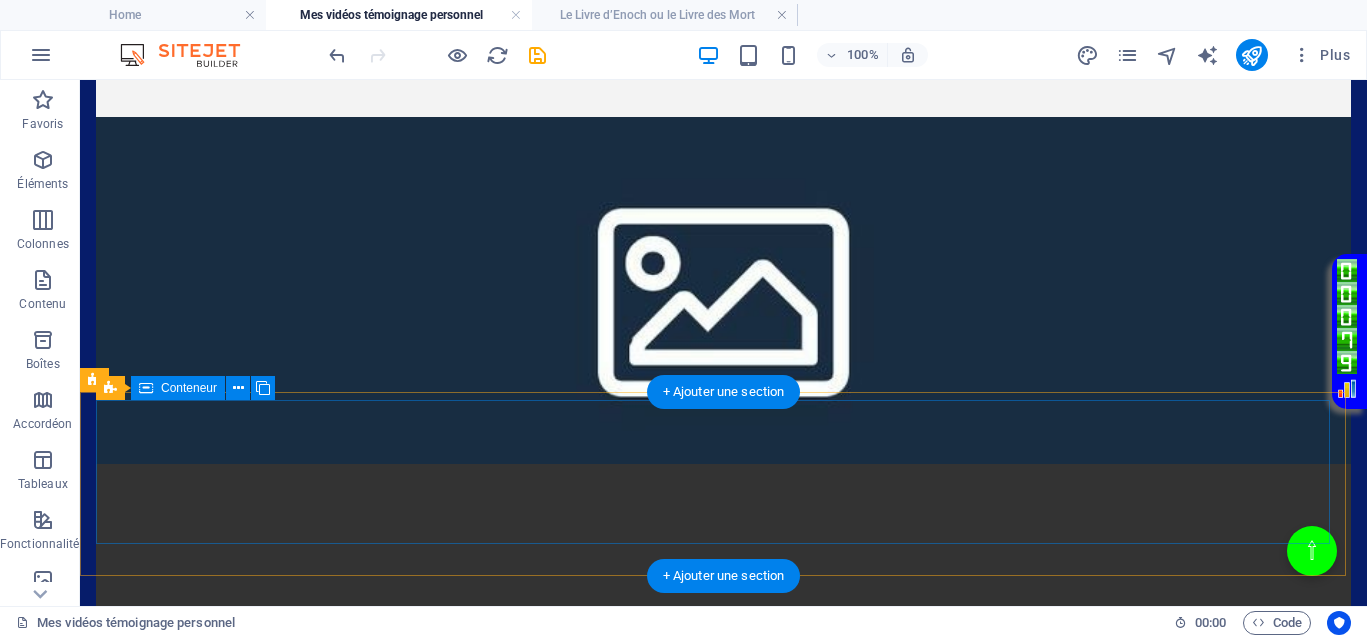 click on "« Le meilleur moyen d'approcher la justice divine, c'est de s'en faire une telle habitude qu'on l'observe dans les plus petites choses, et qu'on y plie jusqu'à sa manière de penser. » RUE IMAGINAIRE 333 BIS ,  Paris   7500" at bounding box center [715, 1260] 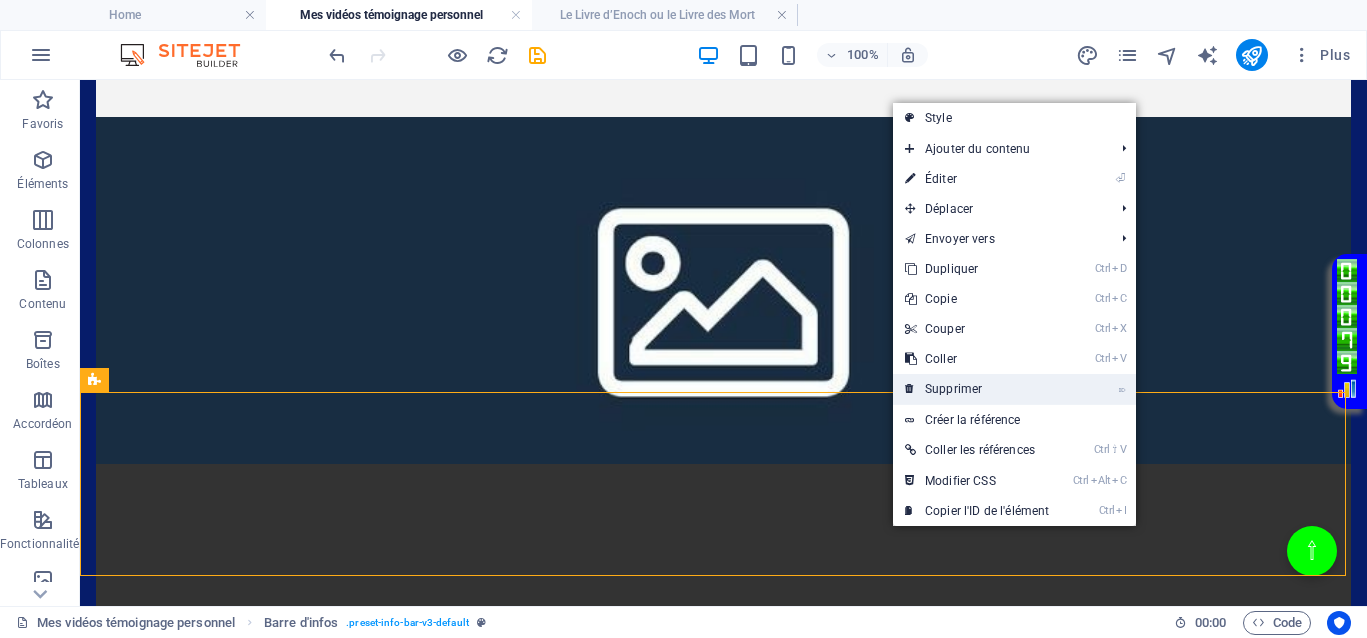click on "⌦  Supprimer" at bounding box center (977, 389) 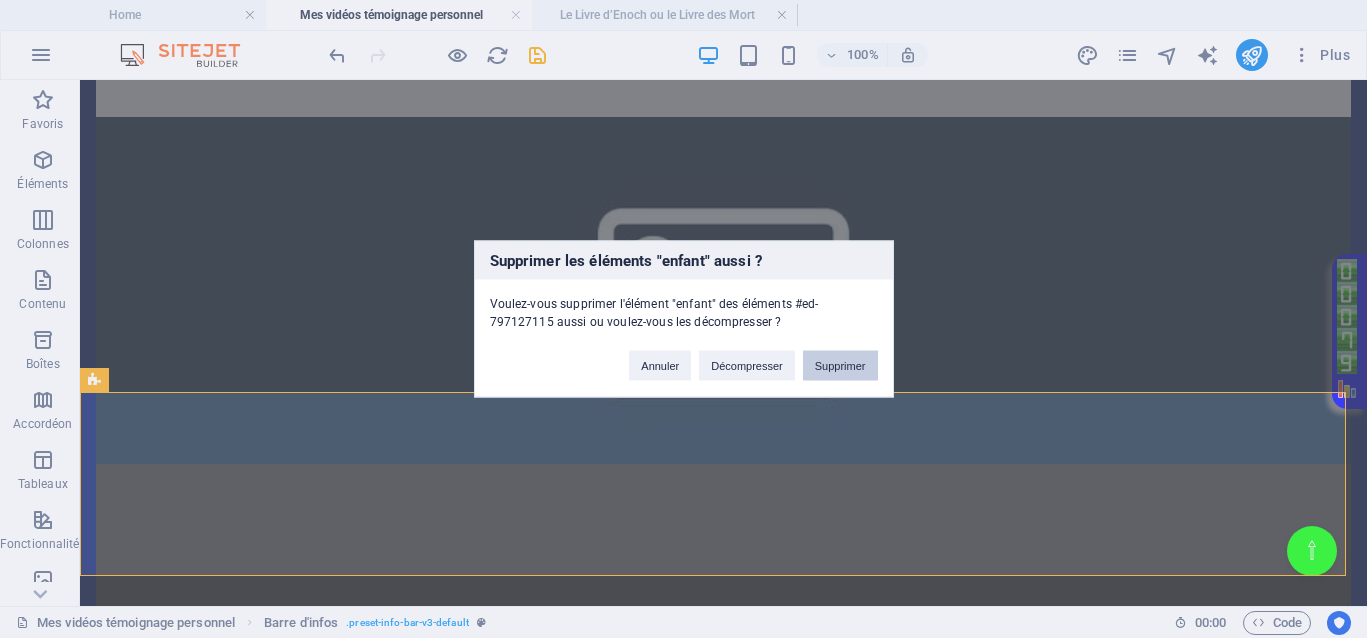 drag, startPoint x: 833, startPoint y: 366, endPoint x: 749, endPoint y: 305, distance: 103.81233 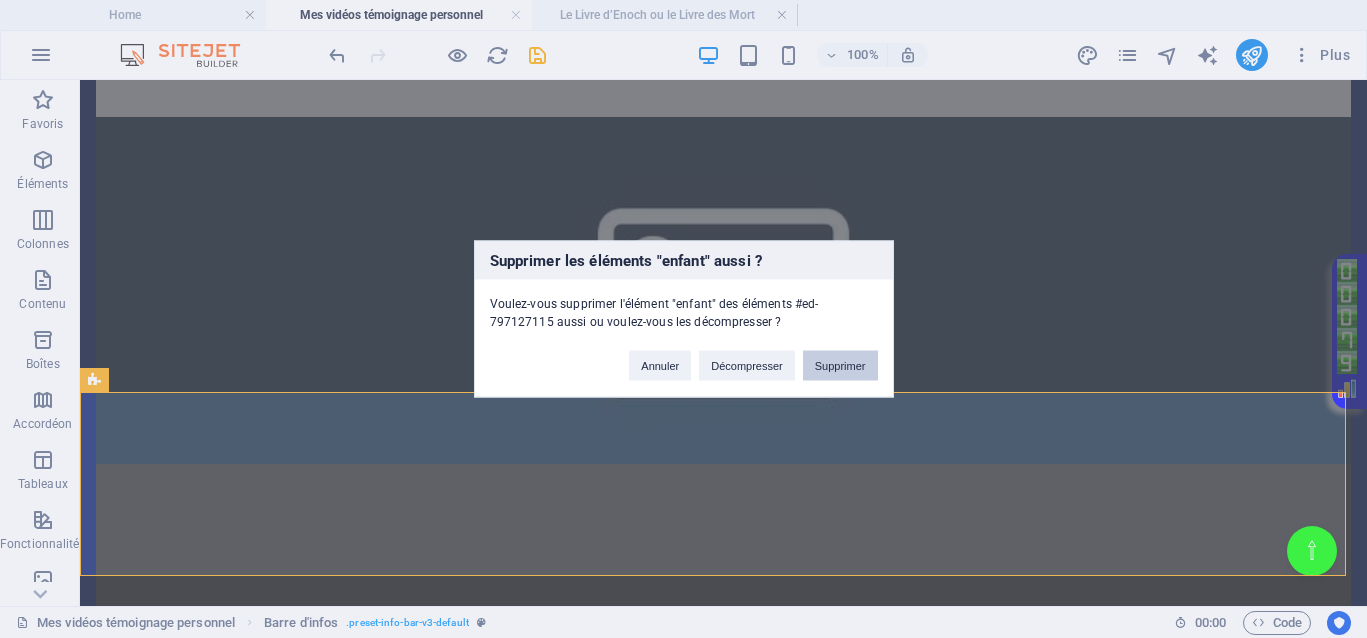 click on "Supprimer" at bounding box center [840, 366] 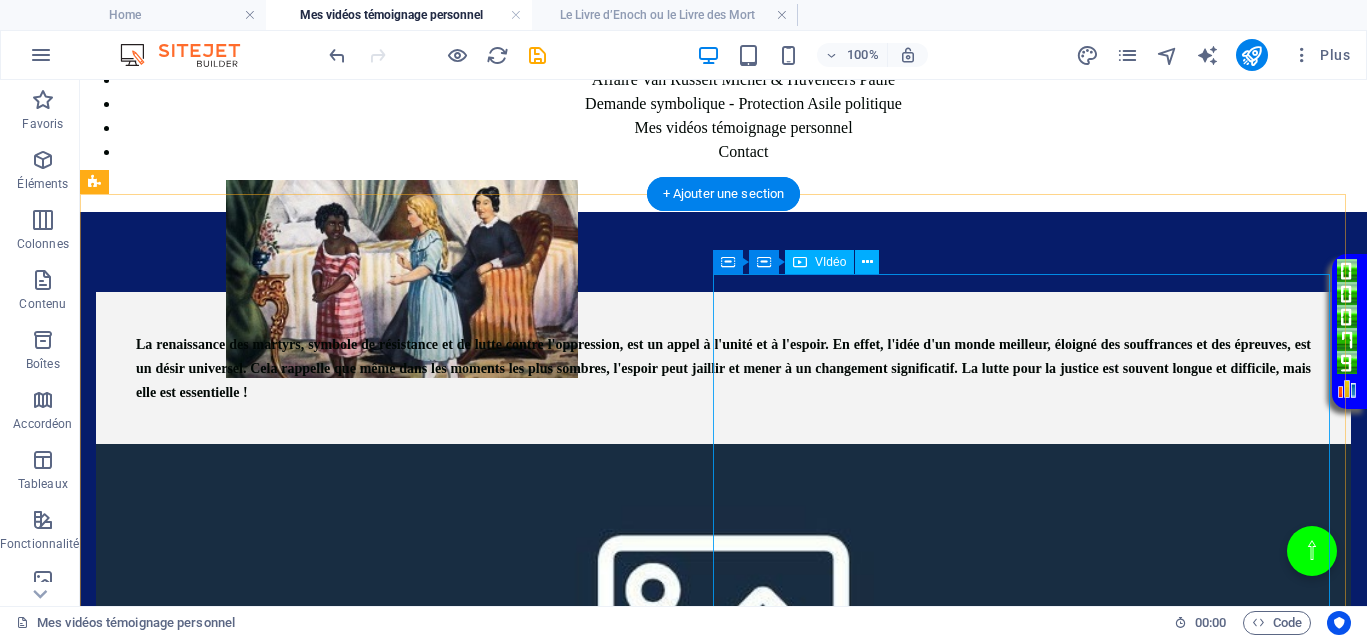 scroll, scrollTop: 307, scrollLeft: 0, axis: vertical 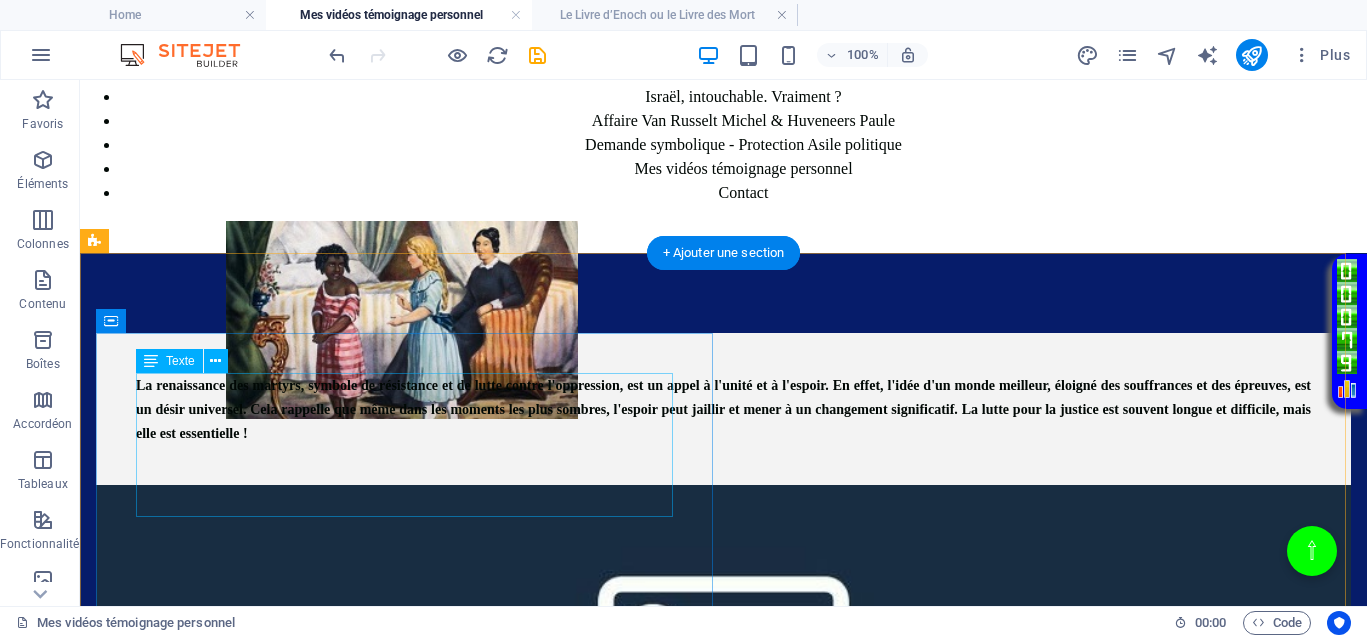 click on "La renaissance des martyrs, symbole de résistance et de lutte contre l'oppression, est un appel à l'unité et à l'espoir. En effet, l'idée d'un monde meilleur, éloigné des souffrances et des épreuves, est un désir universel. Cela rappelle que même dans les moments les plus sombres, l'espoir peut jaillir et mener à un changement significatif. La lutte pour la justice est souvent longue et difficile, mais elle est essentielle !" at bounding box center [723, 409] 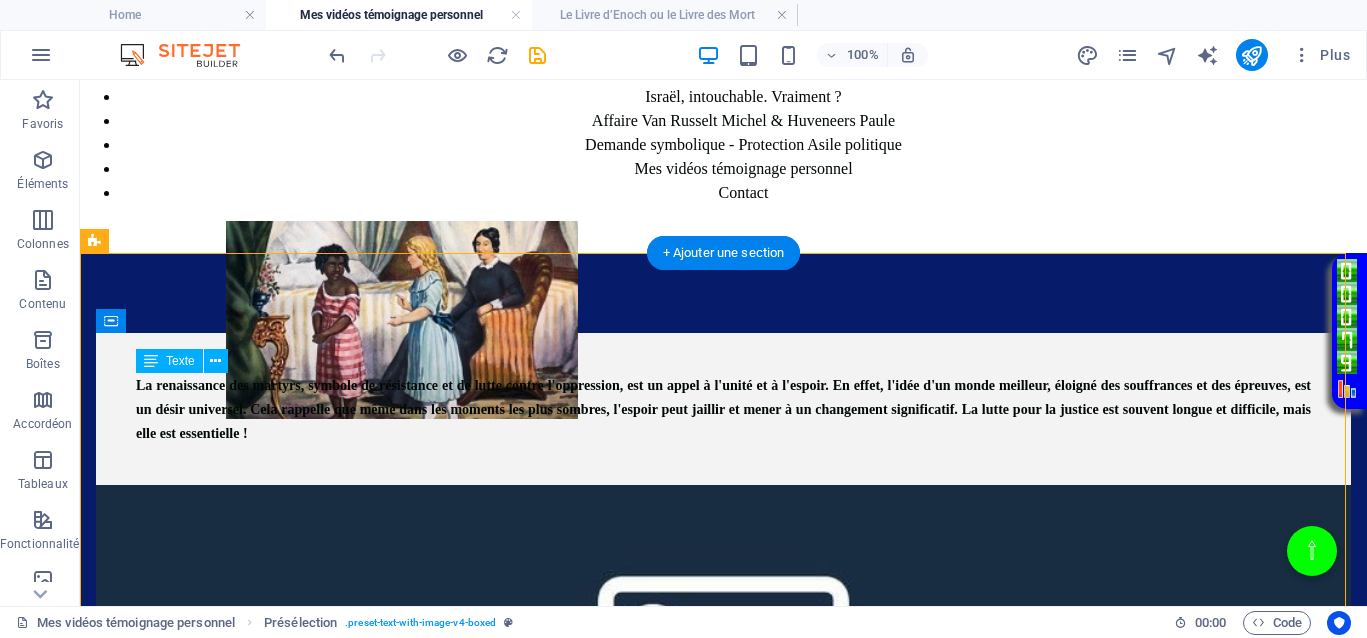click on "La renaissance des martyrs, symbole de résistance et de lutte contre l'oppression, est un appel à l'unité et à l'espoir. En effet, l'idée d'un monde meilleur, éloigné des souffrances et des épreuves, est un désir universel. Cela rappelle que même dans les moments les plus sombres, l'espoir peut jaillir et mener à un changement significatif. La lutte pour la justice est souvent longue et difficile, mais elle est essentielle !" at bounding box center (723, 409) 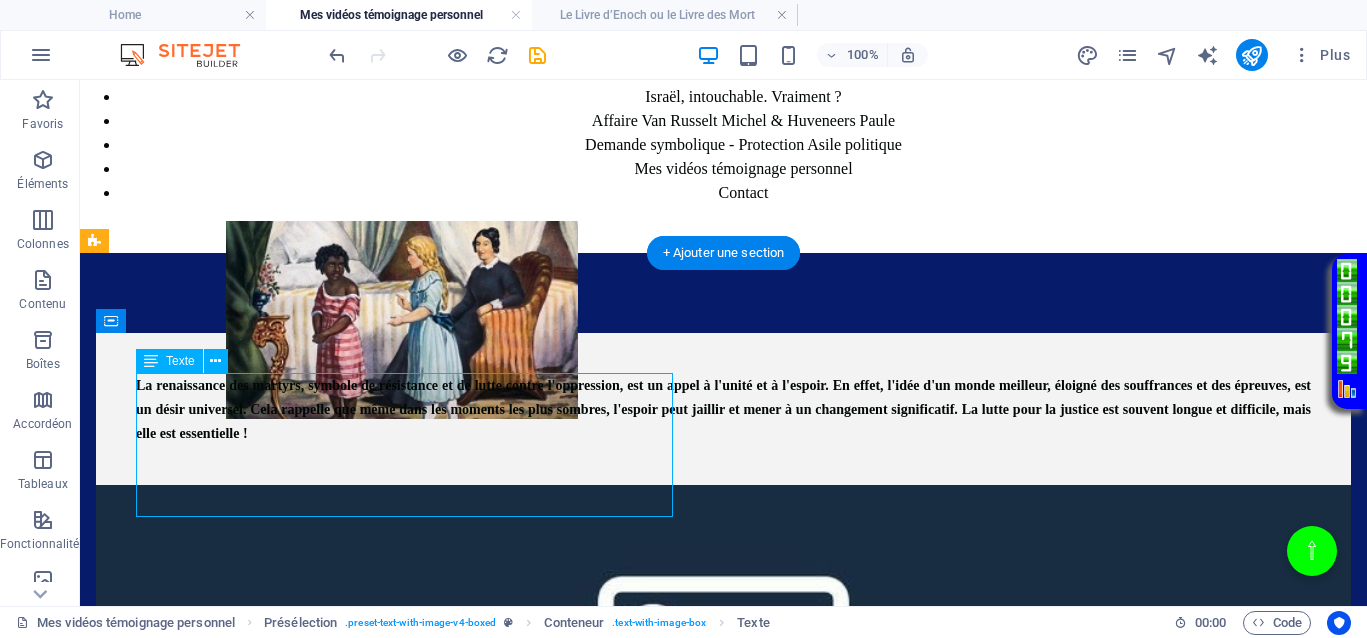 click on "La renaissance des martyrs, symbole de résistance et de lutte contre l'oppression, est un appel à l'unité et à l'espoir. En effet, l'idée d'un monde meilleur, éloigné des souffrances et des épreuves, est un désir universel. Cela rappelle que même dans les moments les plus sombres, l'espoir peut jaillir et mener à un changement significatif. La lutte pour la justice est souvent longue et difficile, mais elle est essentielle !" at bounding box center (723, 409) 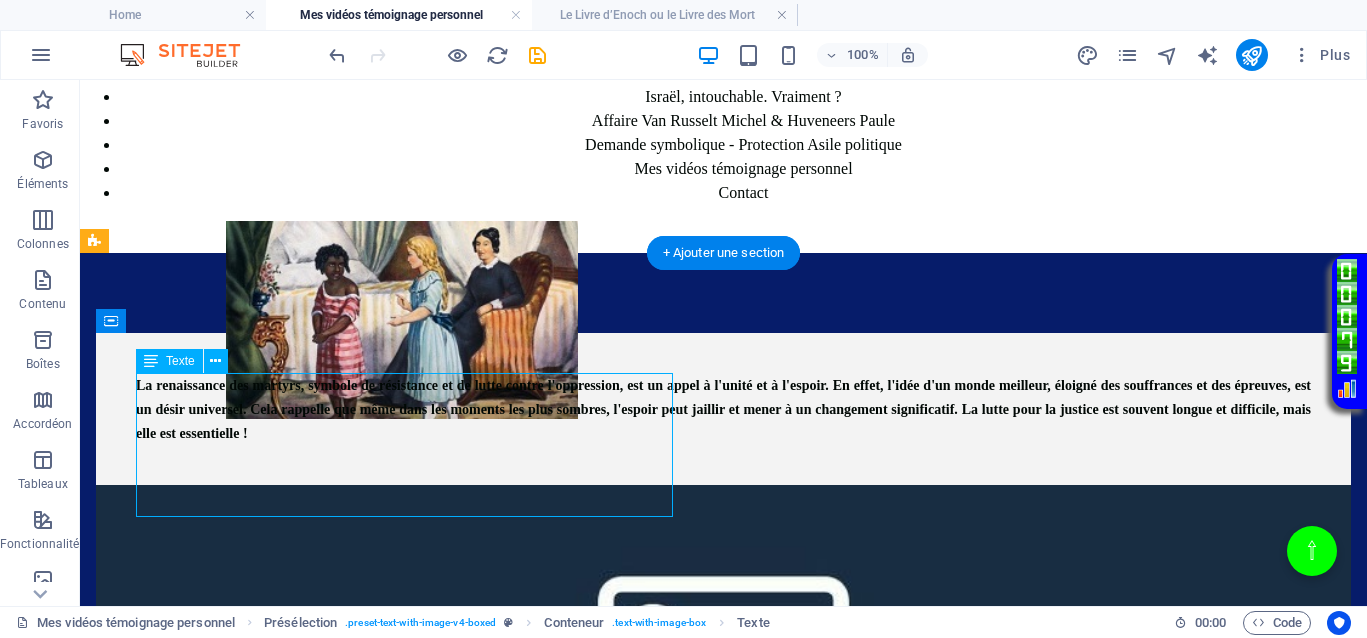 click on "La renaissance des martyrs, symbole de résistance et de lutte contre l'oppression, est un appel à l'unité et à l'espoir. En effet, l'idée d'un monde meilleur, éloigné des souffrances et des épreuves, est un désir universel. Cela rappelle que même dans les moments les plus sombres, l'espoir peut jaillir et mener à un changement significatif. La lutte pour la justice est souvent longue et difficile, mais elle est essentielle !" at bounding box center [723, 409] 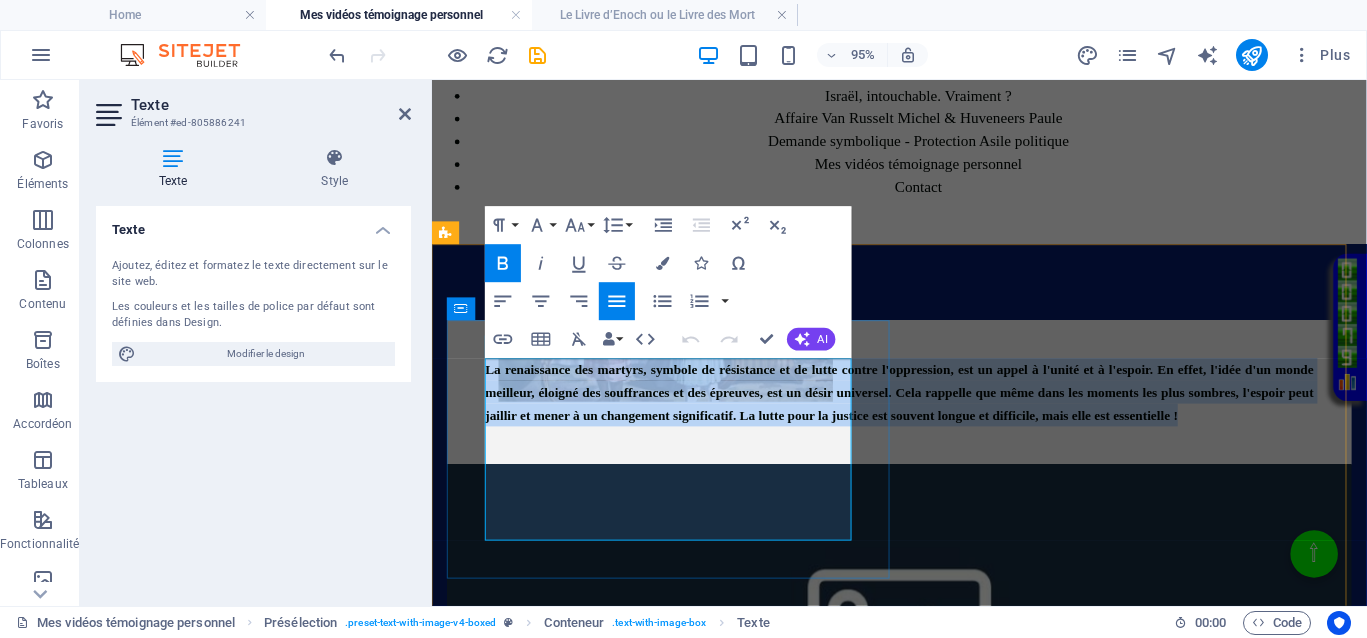 copy on "La renaissance des martyrs, symbole de résistance et de lutte contre l'oppression, est un appel à l'unité et à l'espoir. En effet, l'idée d'un monde meilleur, éloigné des souffrances et des épreuves, est un désir universel. Cela rappelle que même dans les moments les plus sombres, l'espoir peut jaillir et mener à un changement significatif. La lutte pour la justice est souvent longue et difficile, mais elle est essentielle !" 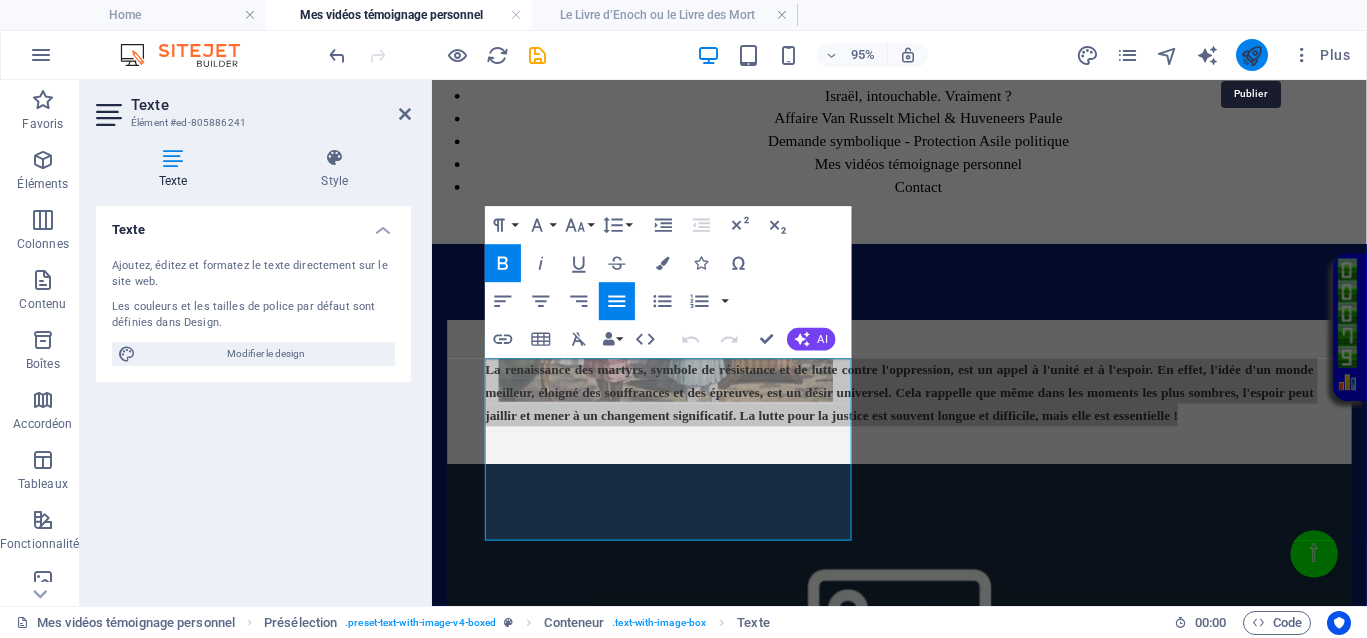 click at bounding box center (1251, 55) 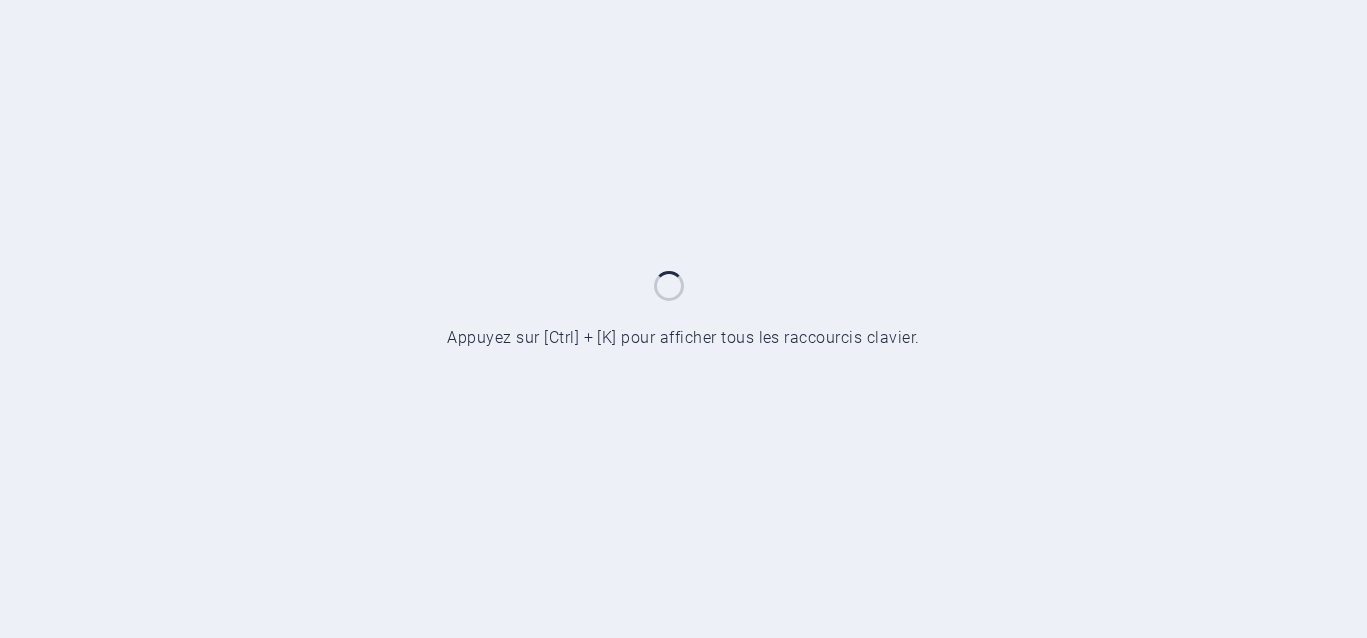 scroll, scrollTop: 0, scrollLeft: 0, axis: both 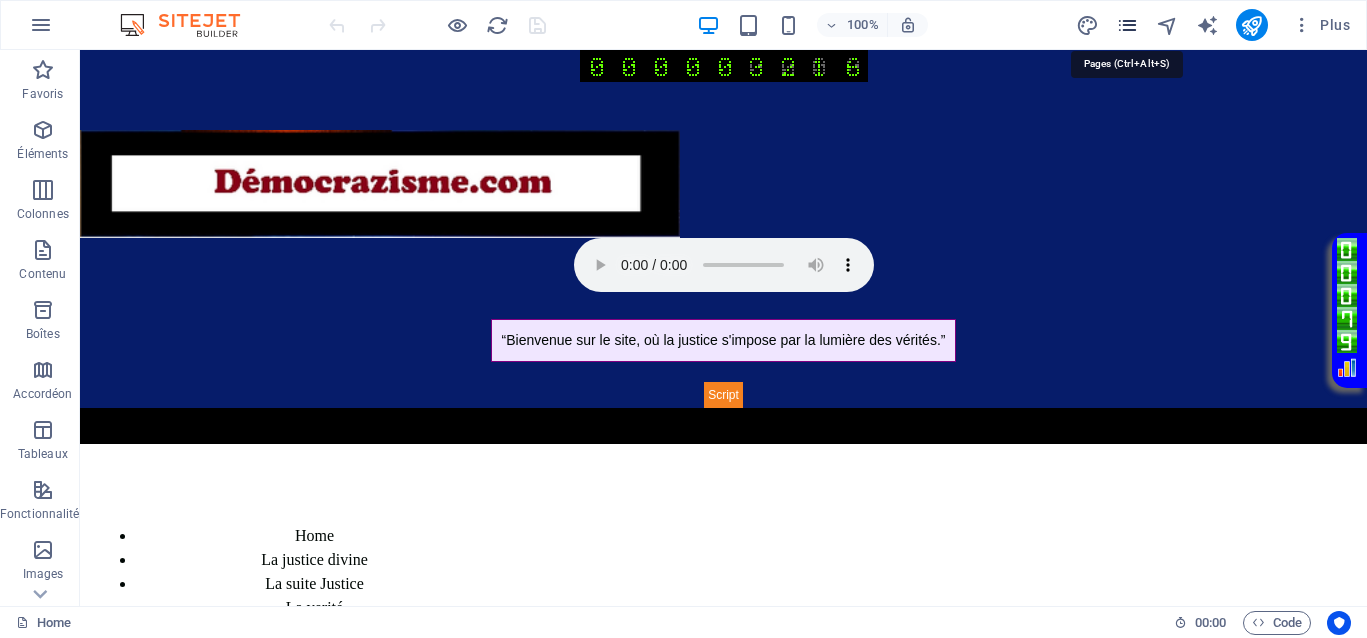 click at bounding box center (1127, 25) 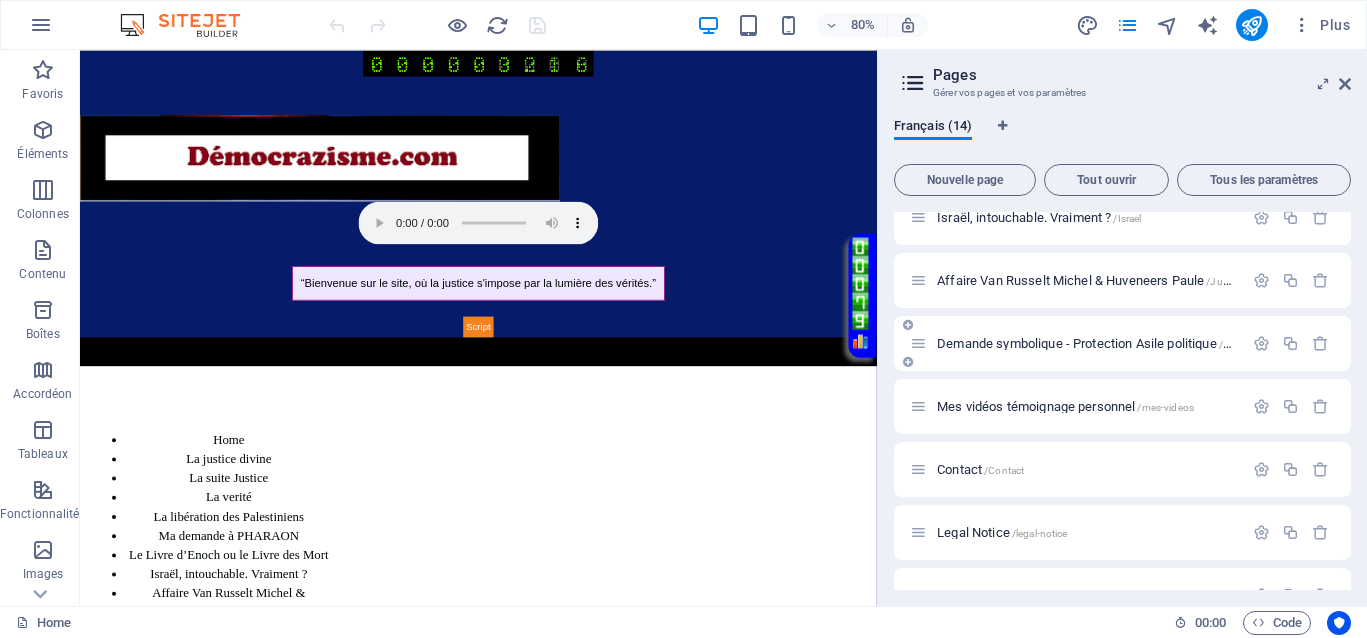 scroll, scrollTop: 500, scrollLeft: 0, axis: vertical 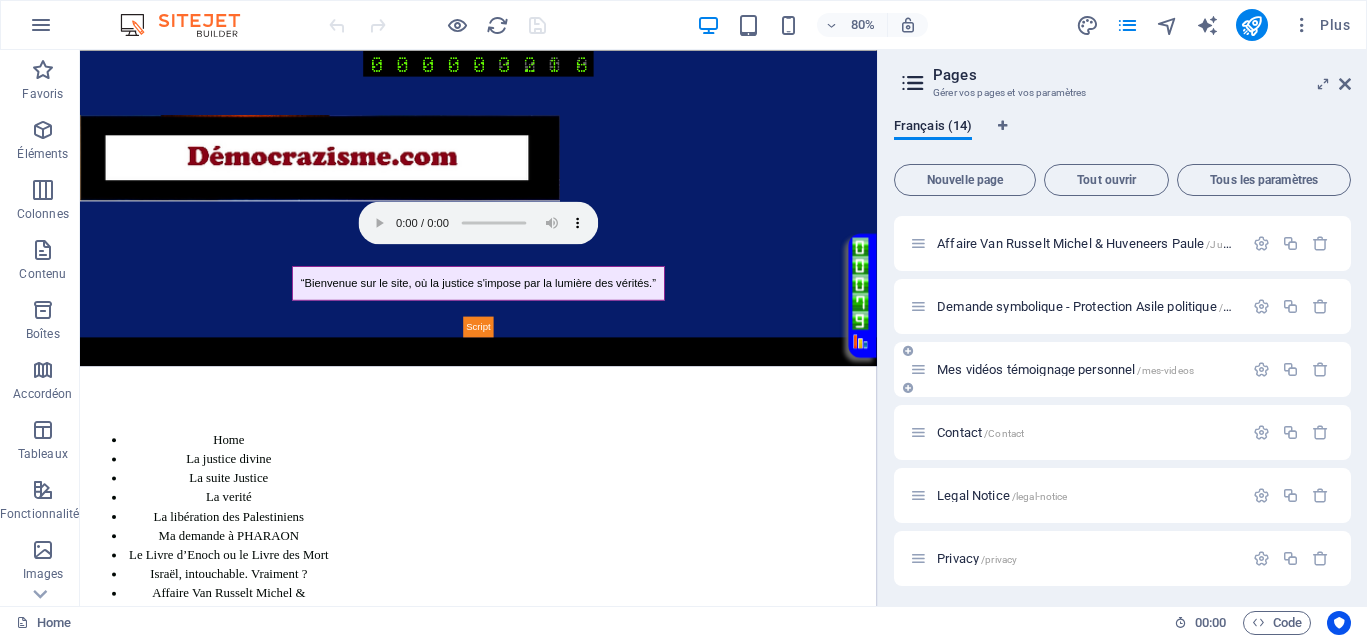 click on "Mes vidéos témoignage personnel /mes-videos" at bounding box center [1065, 369] 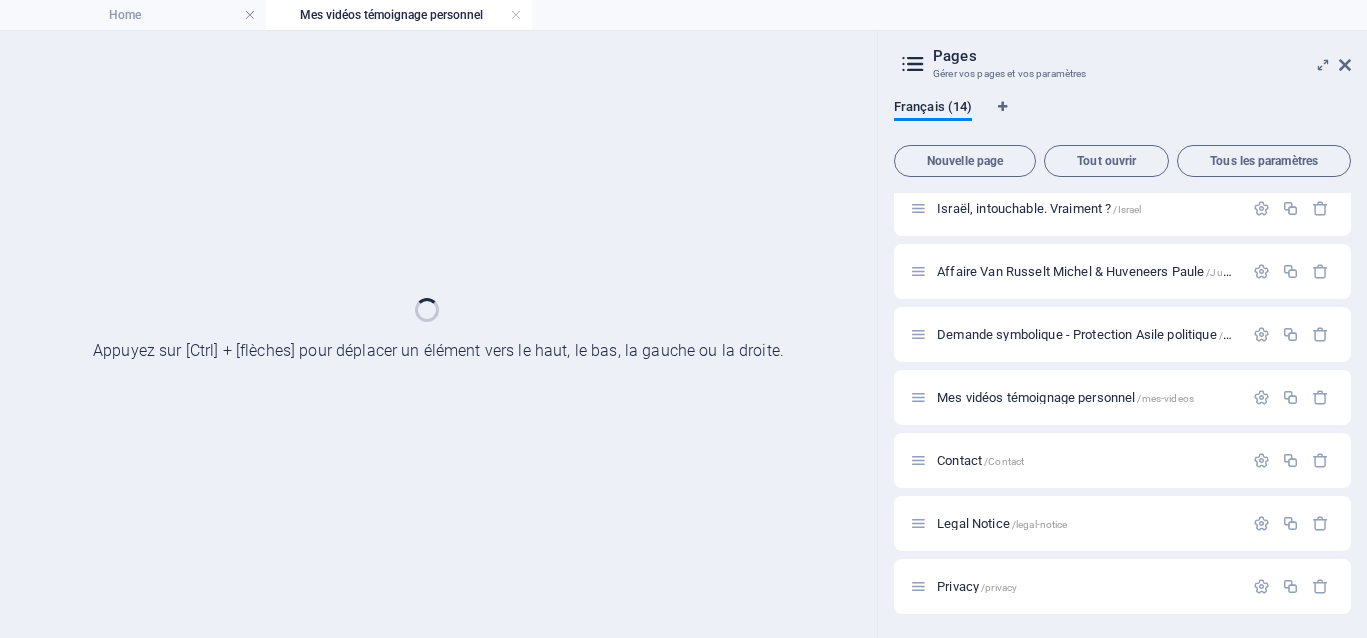scroll, scrollTop: 453, scrollLeft: 0, axis: vertical 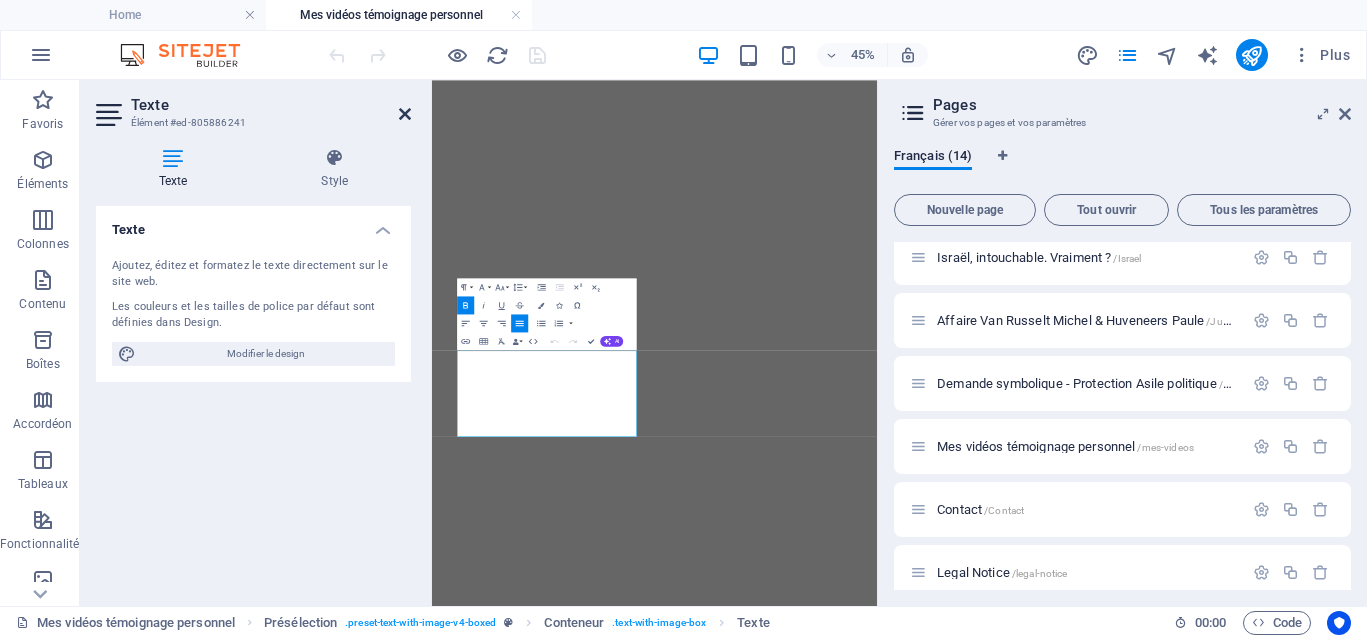 click at bounding box center (405, 114) 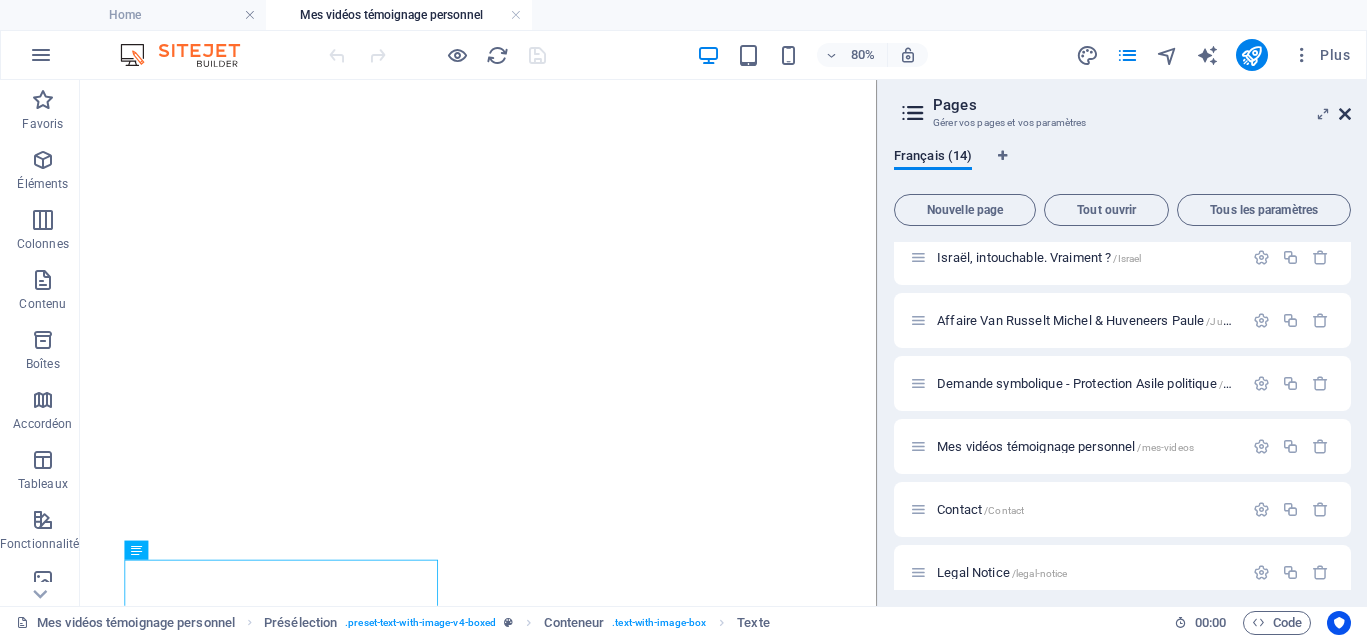 click at bounding box center [1345, 114] 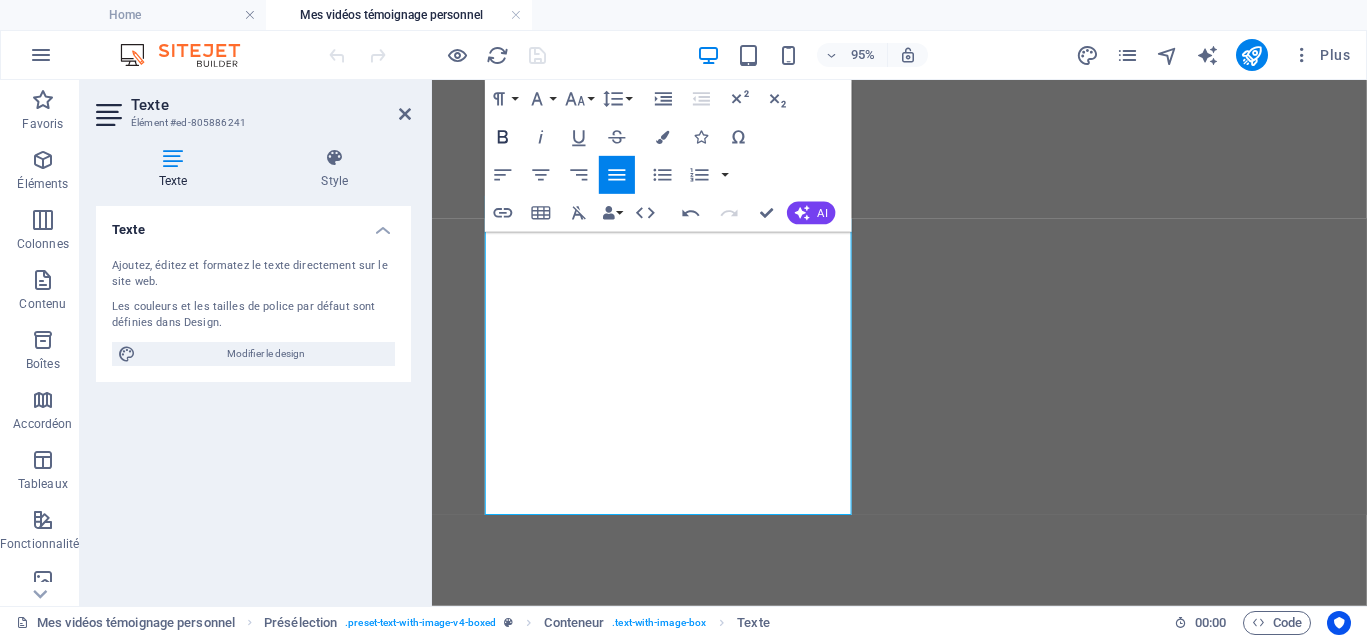 click 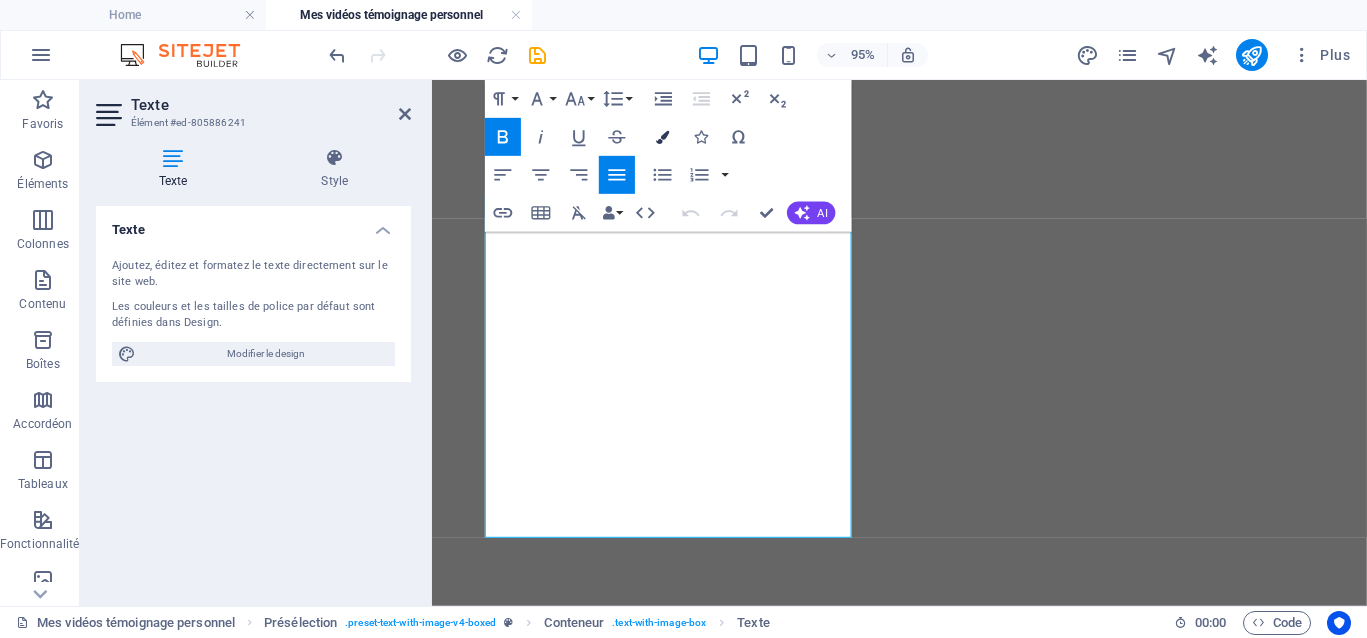 click on "Colors" at bounding box center [663, 137] 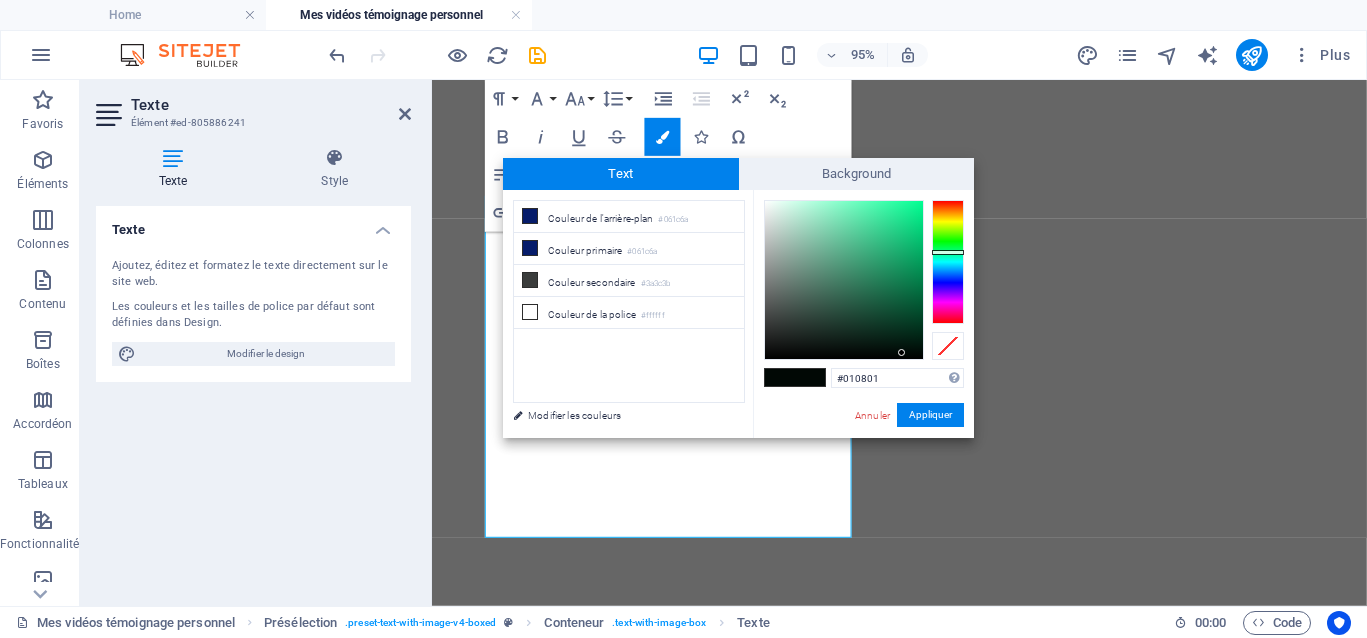 click at bounding box center (948, 262) 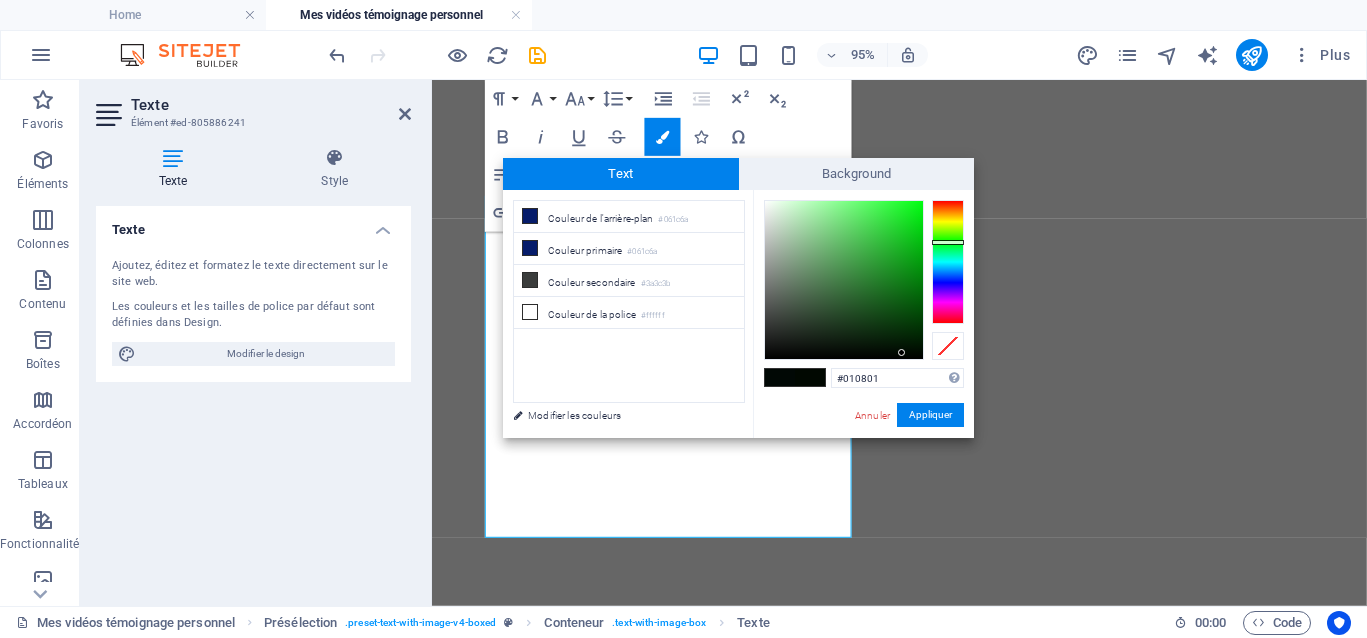type on "#08da16" 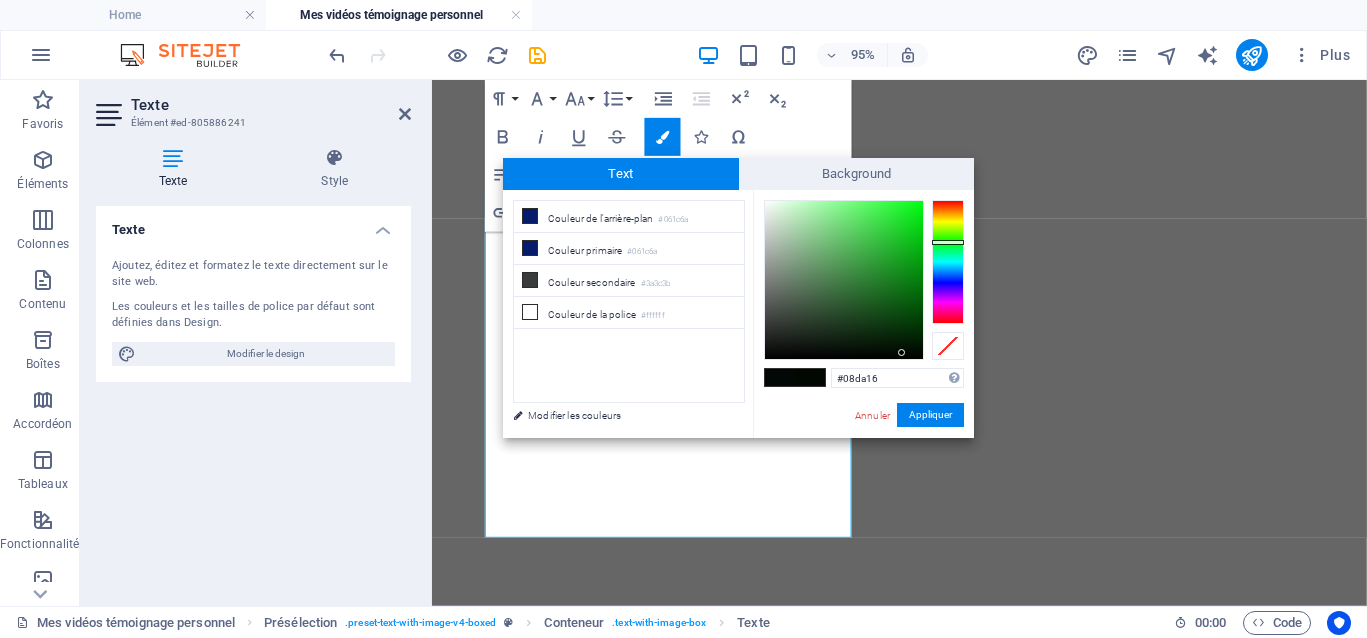 click at bounding box center [844, 280] 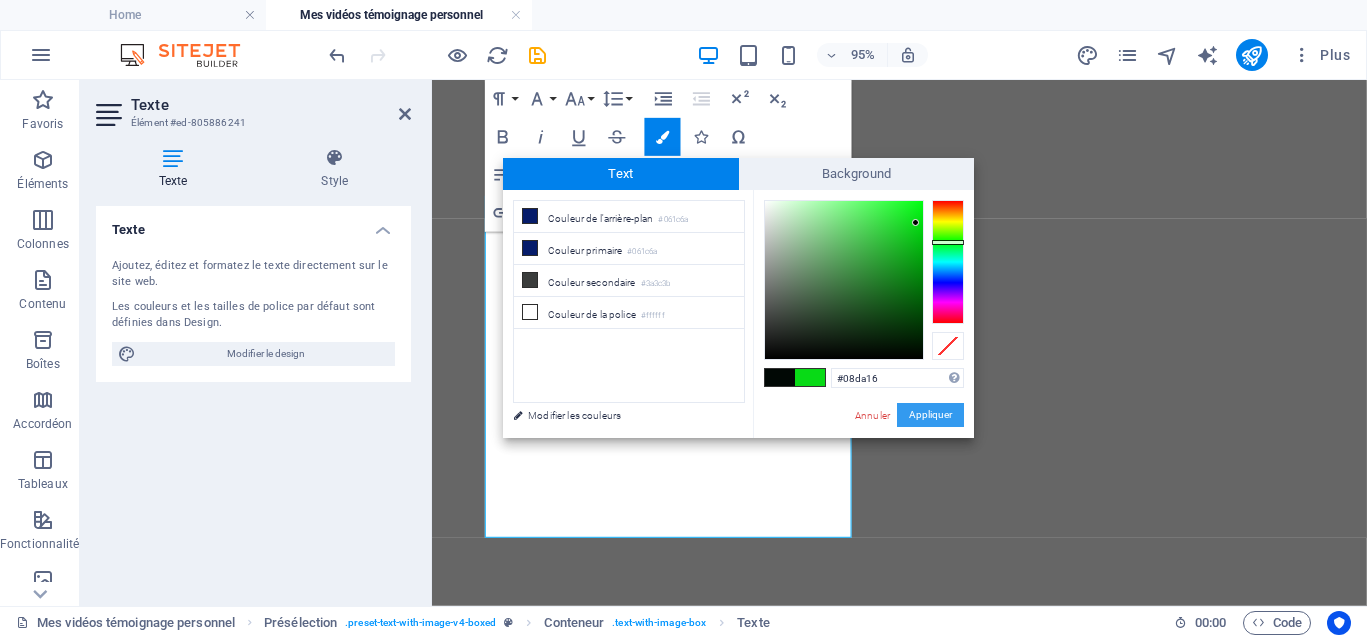 click on "Appliquer" at bounding box center (930, 415) 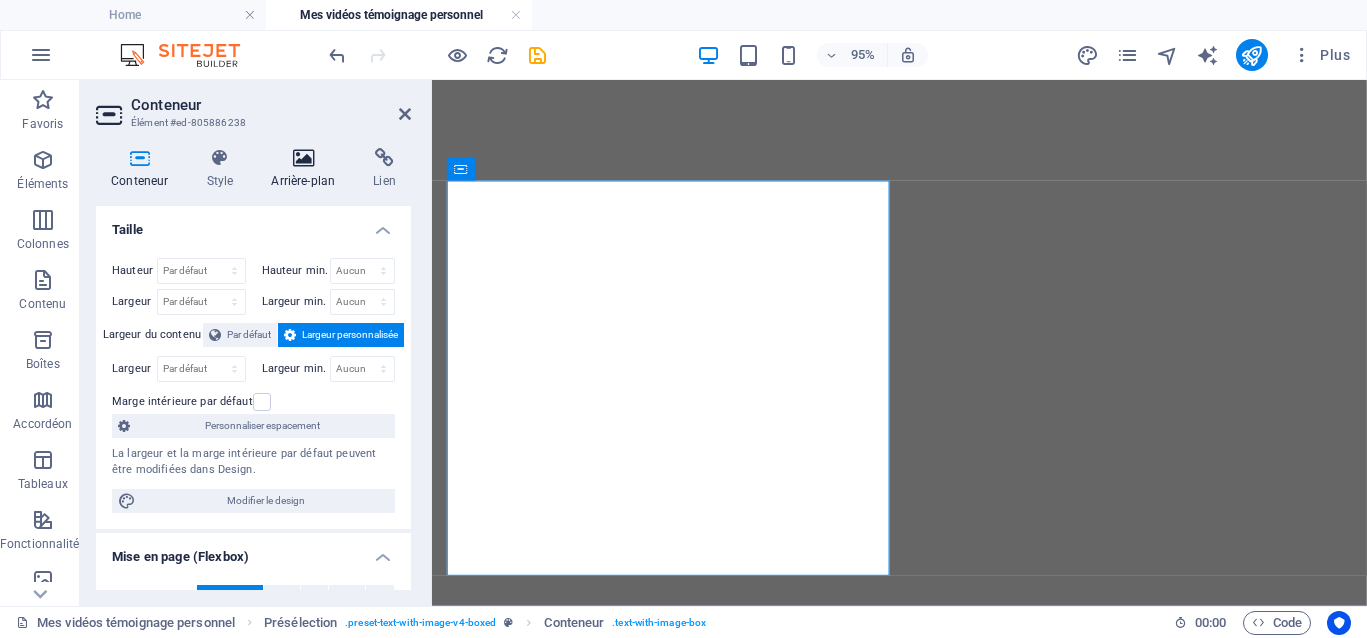 click on "Arrière-plan" at bounding box center (307, 169) 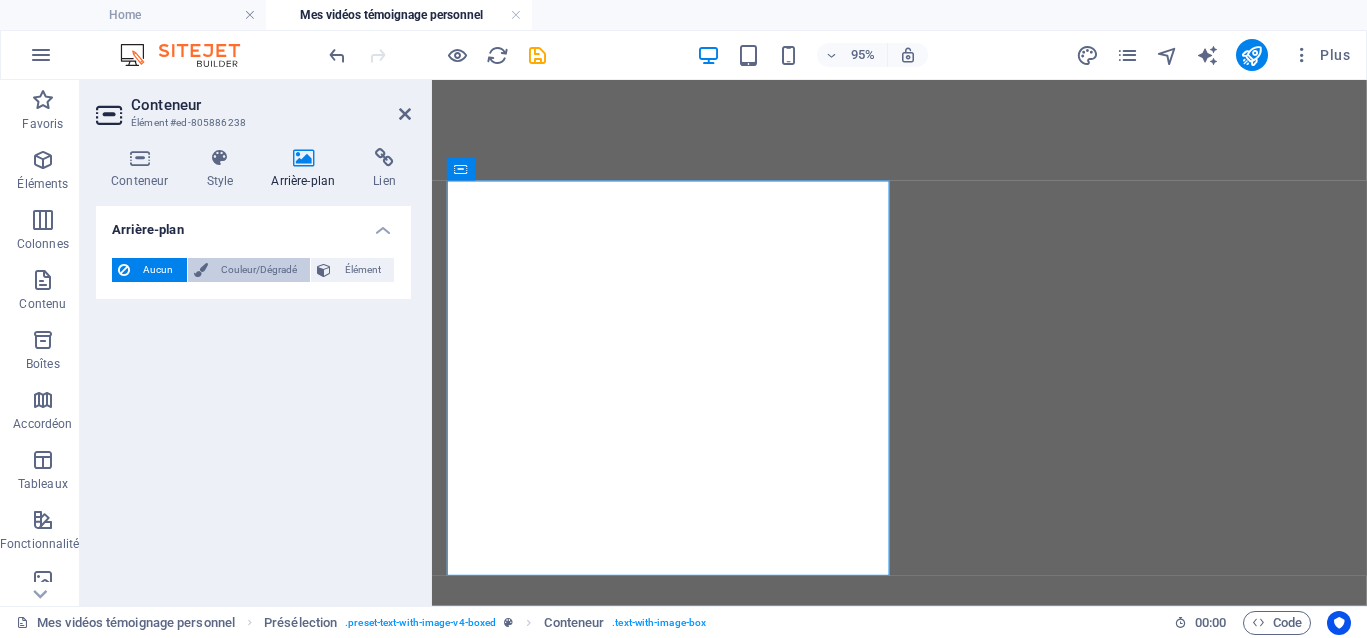 click on "Couleur/Dégradé" at bounding box center (259, 270) 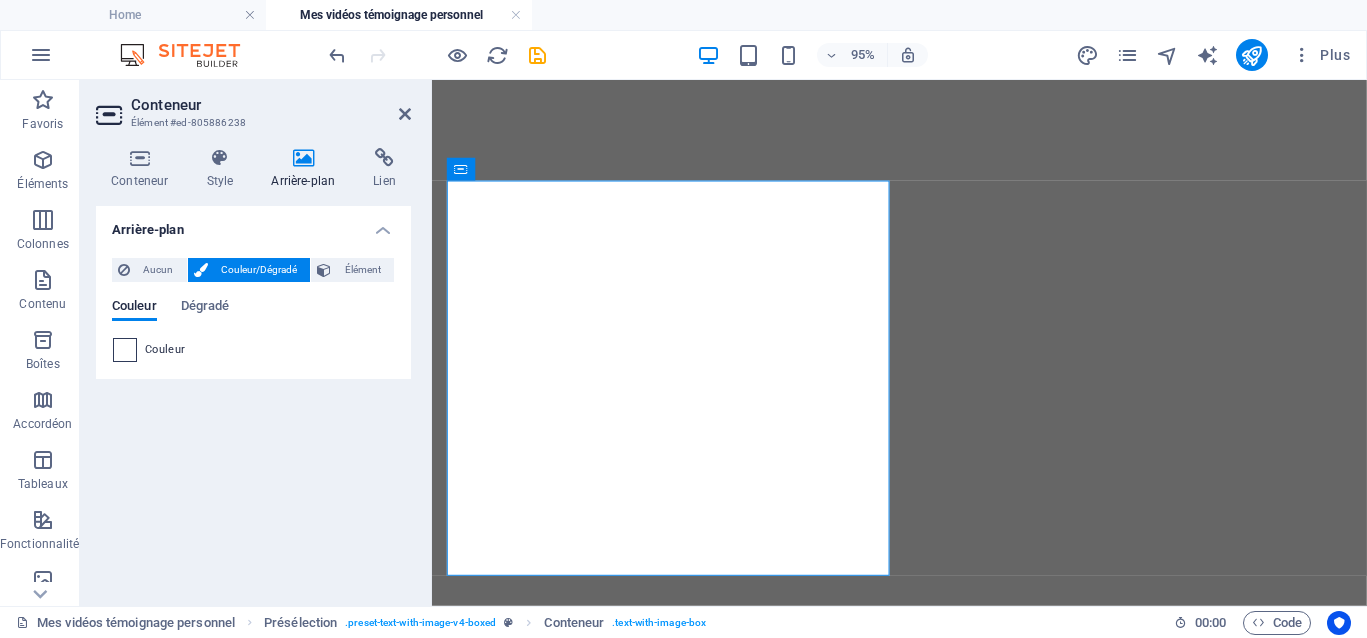 click at bounding box center [125, 350] 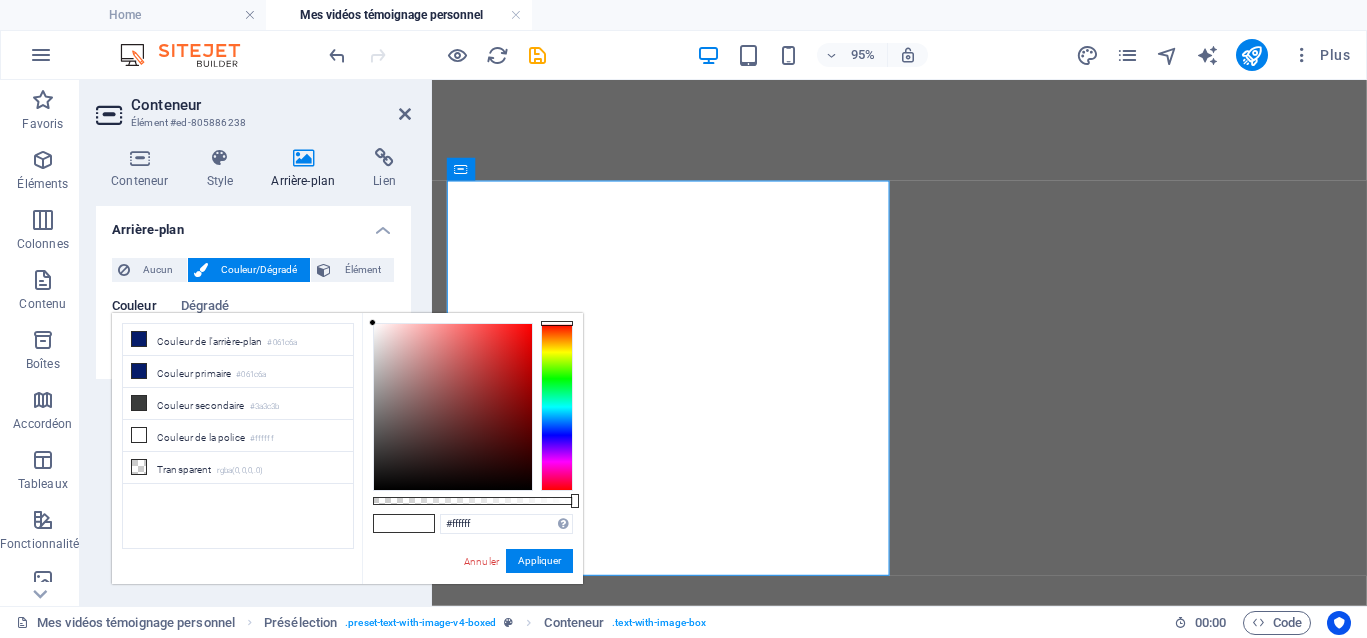 click at bounding box center (557, 407) 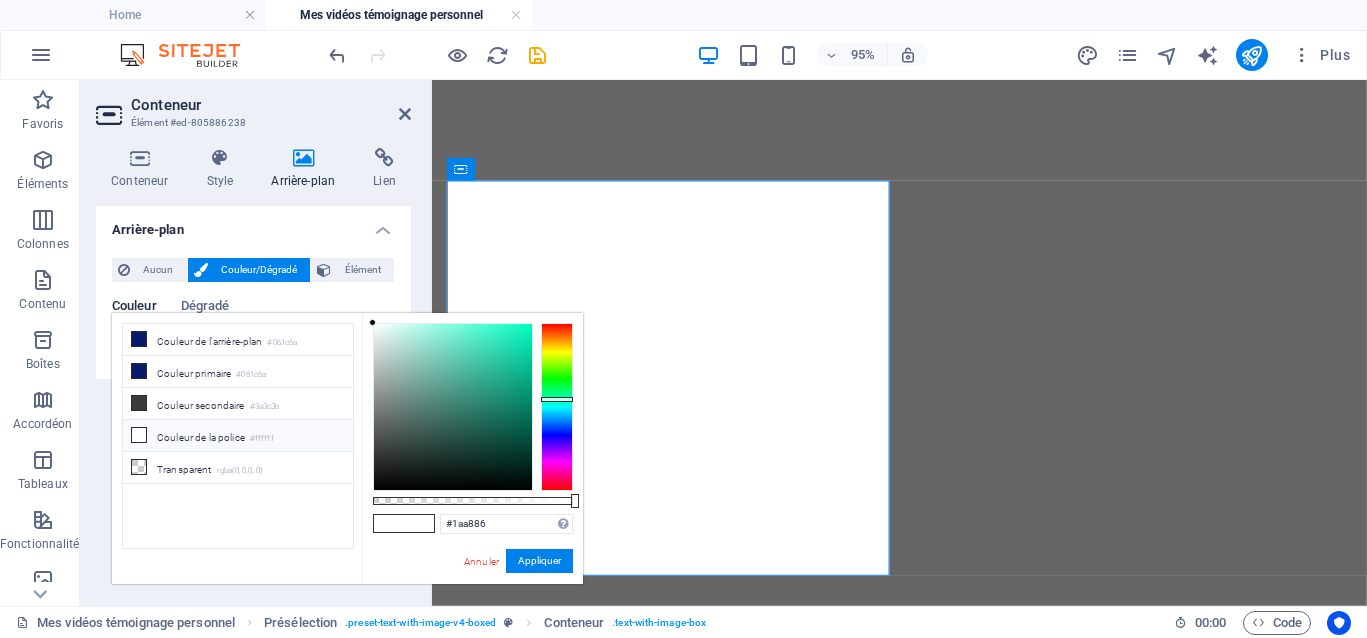 click at bounding box center (453, 407) 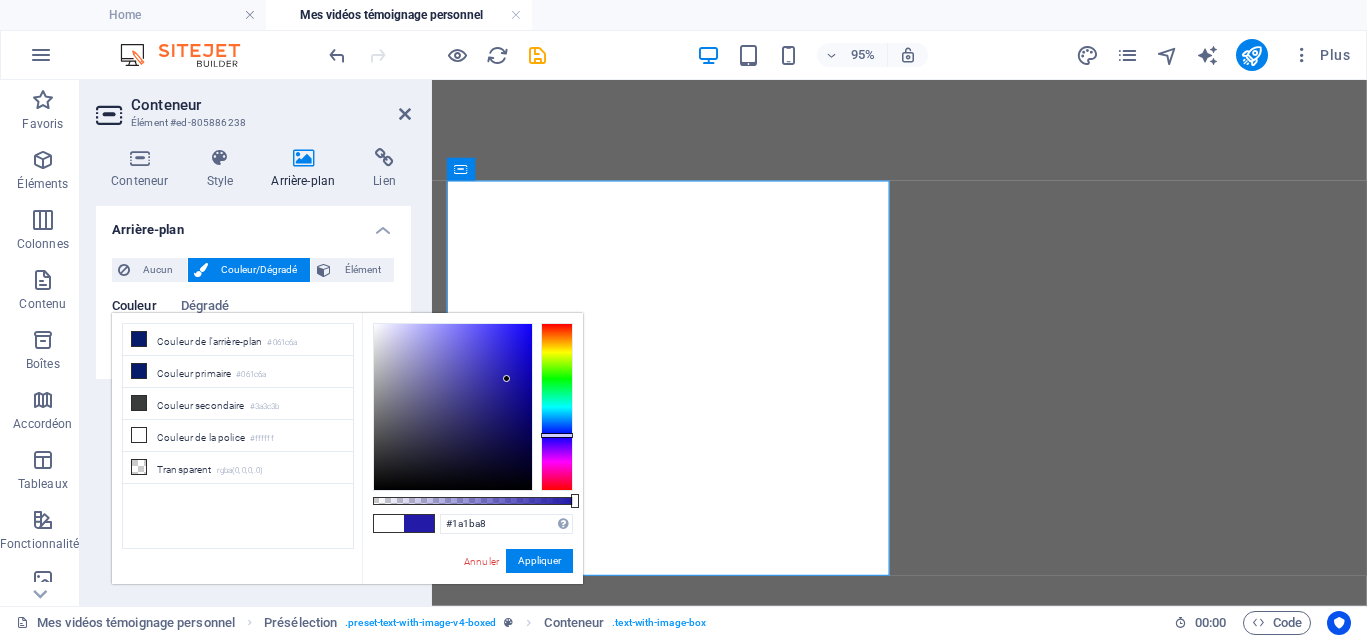 click at bounding box center [557, 407] 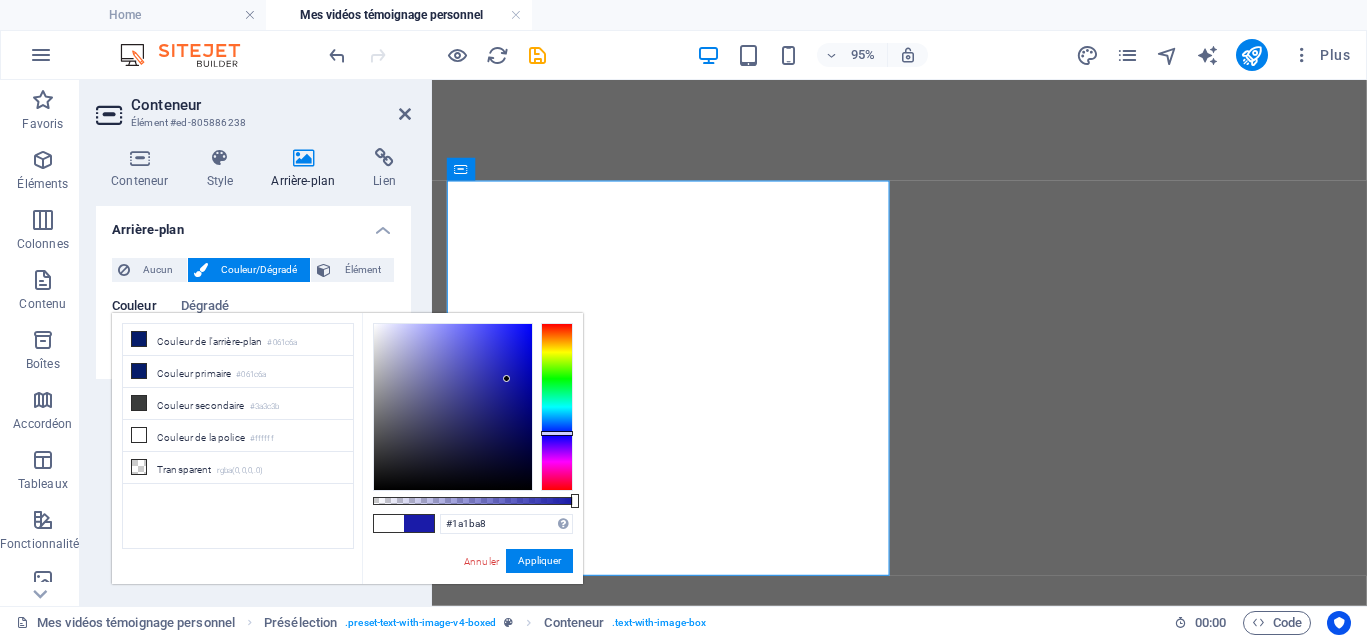 type on "#1aa891" 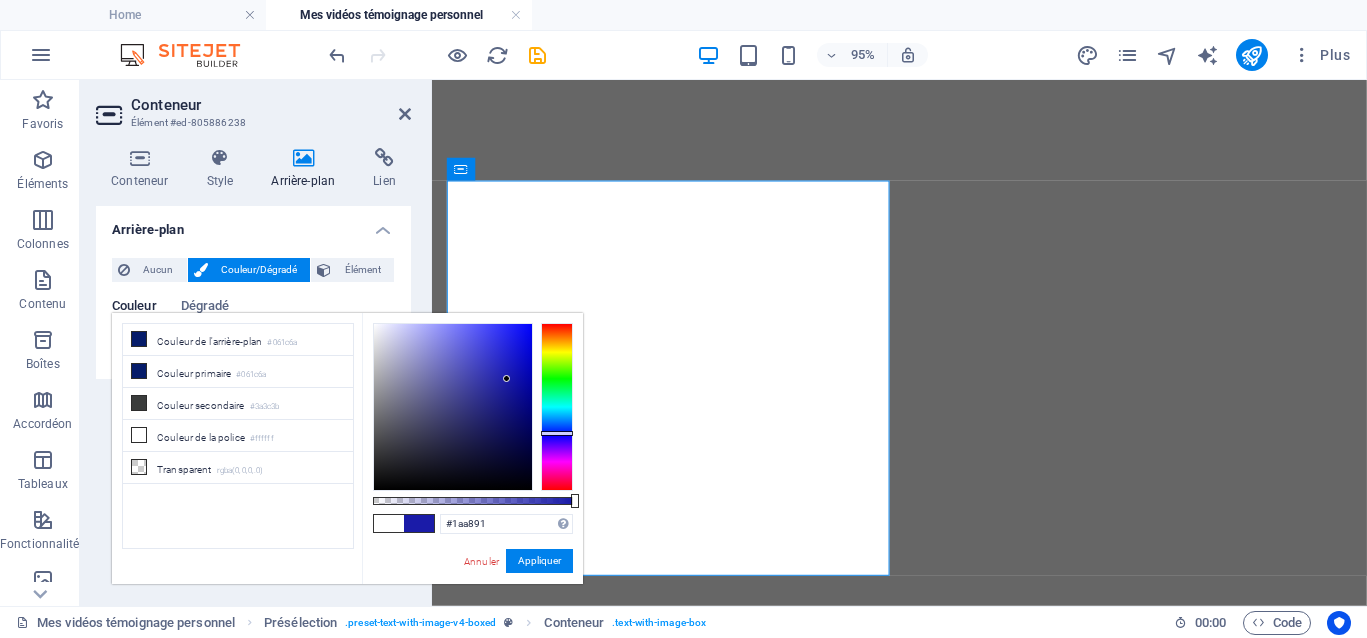 click at bounding box center [557, 407] 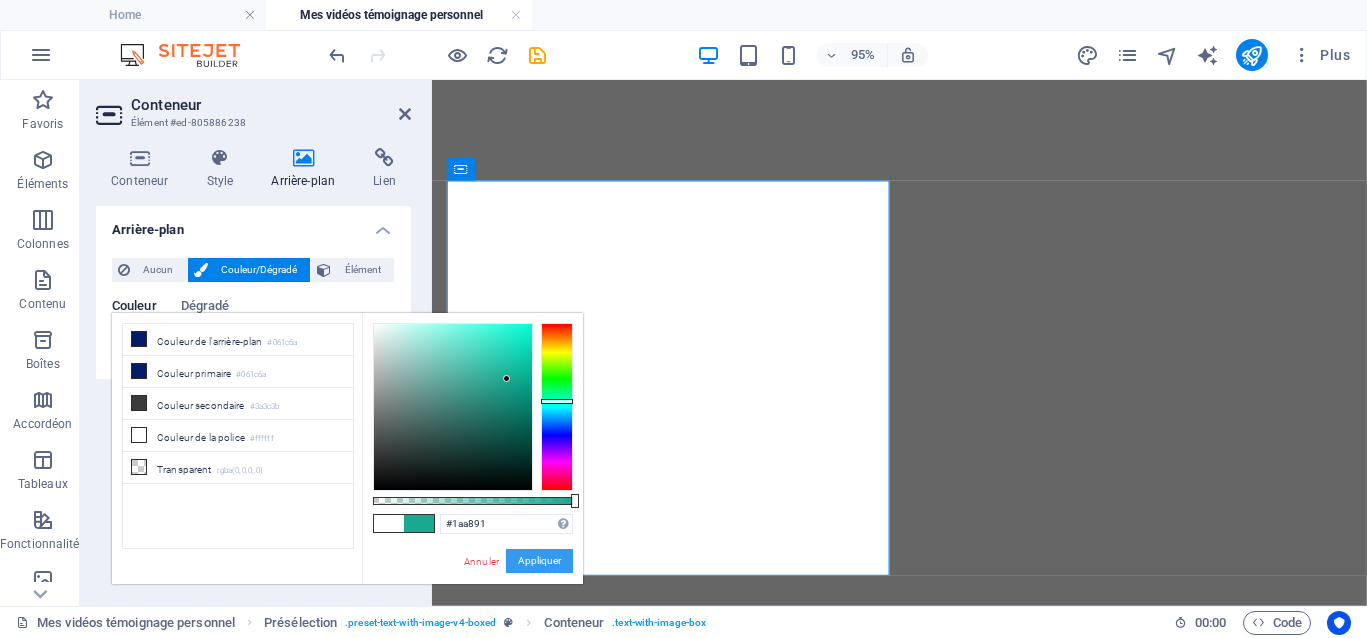 click on "Appliquer" at bounding box center (539, 561) 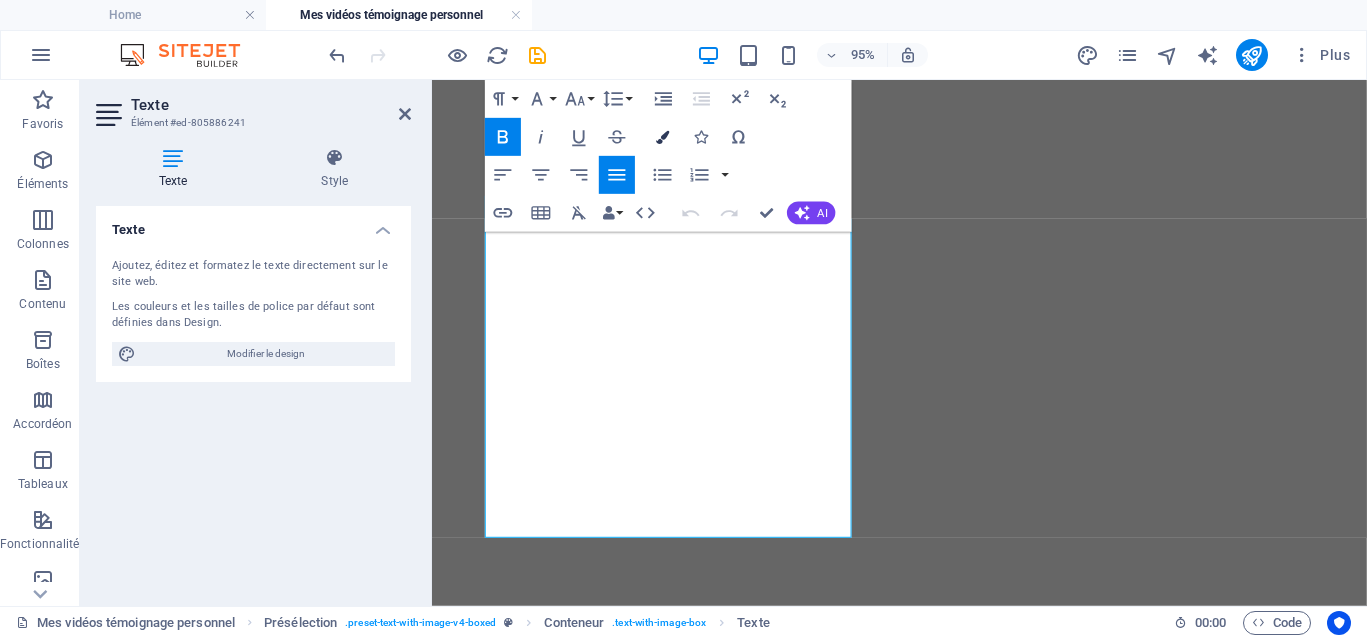 click at bounding box center (662, 136) 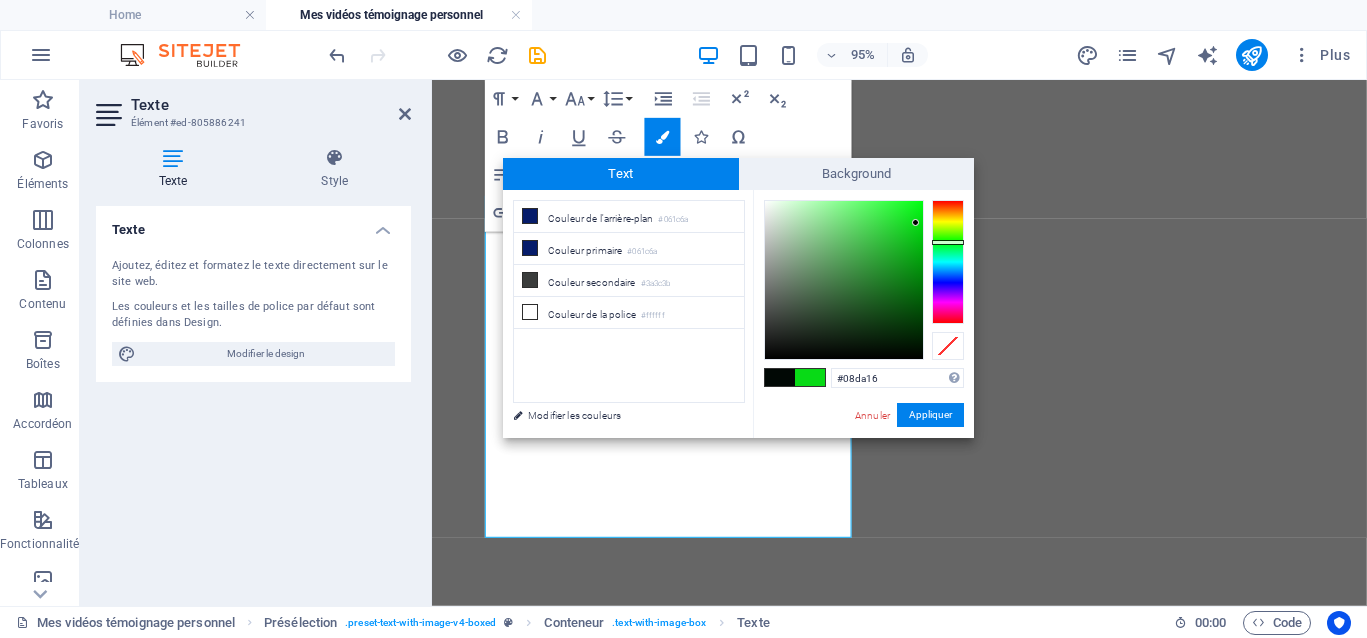 click at bounding box center (780, 377) 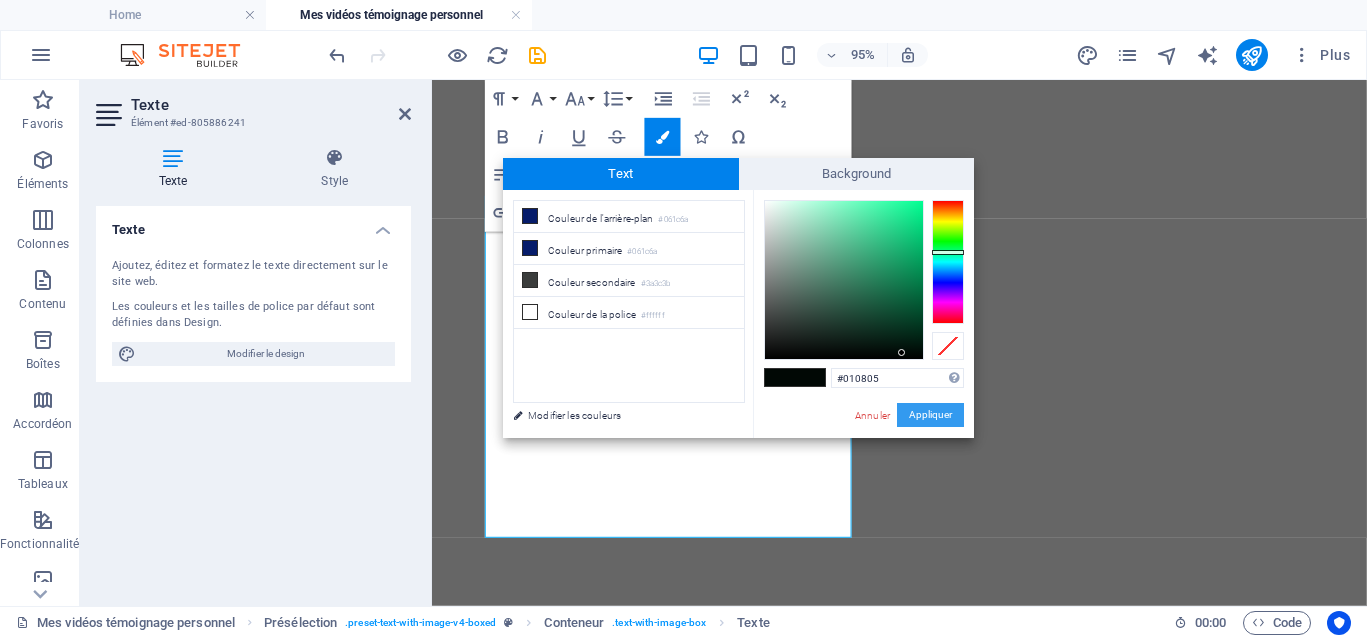 click on "Appliquer" at bounding box center (930, 415) 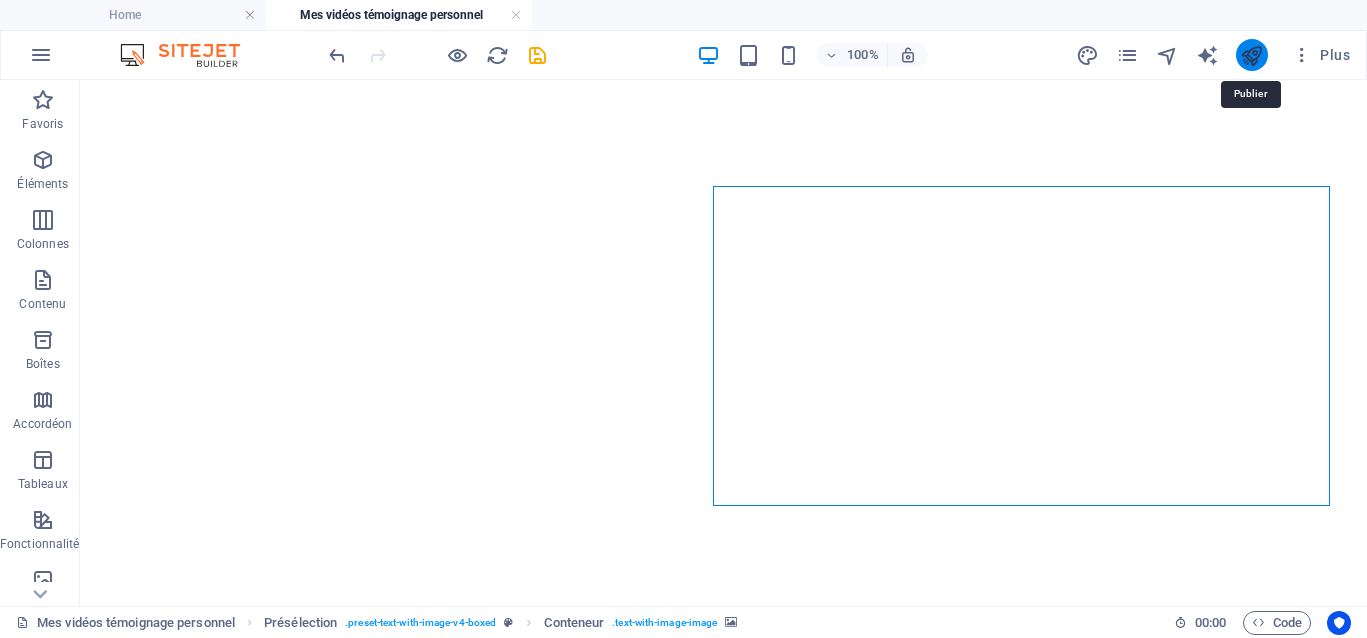 click at bounding box center (1251, 55) 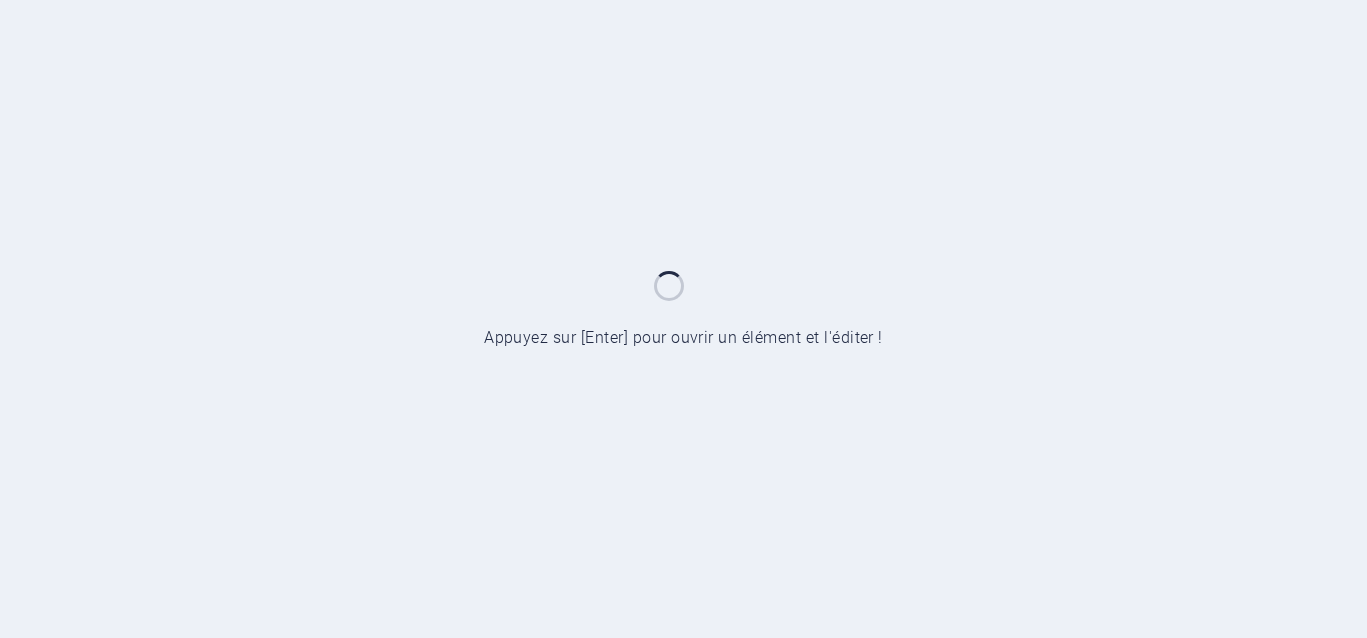 scroll, scrollTop: 0, scrollLeft: 0, axis: both 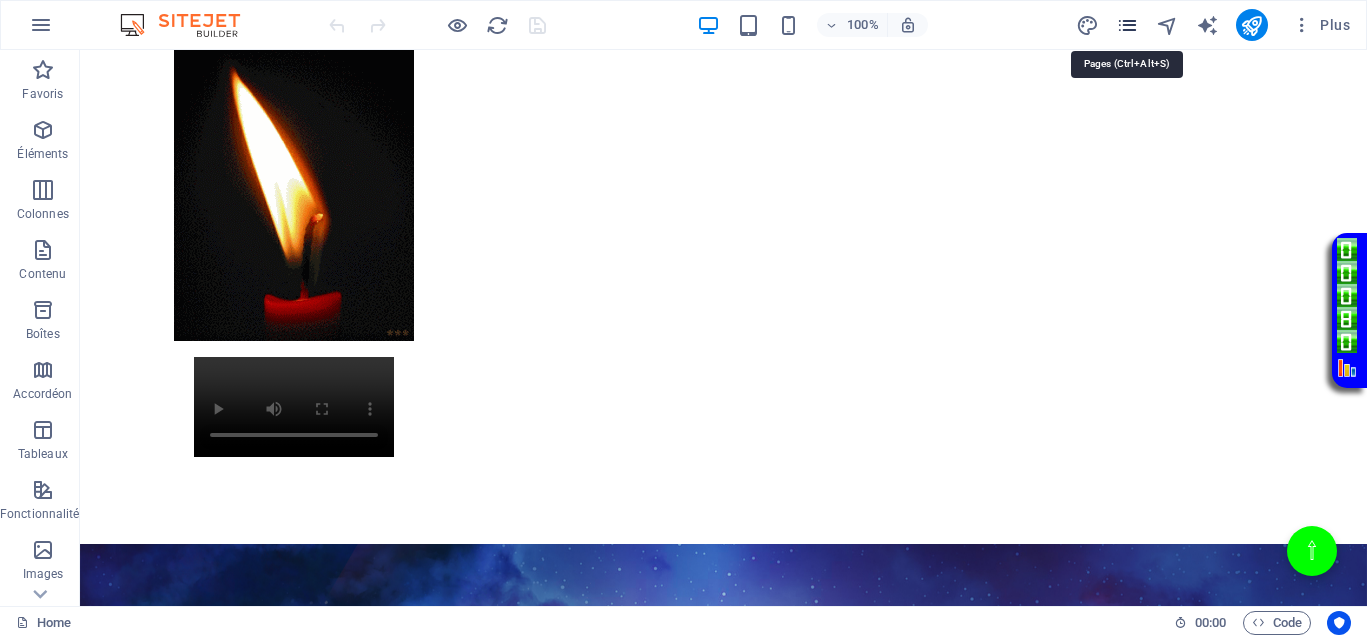 click at bounding box center [1127, 25] 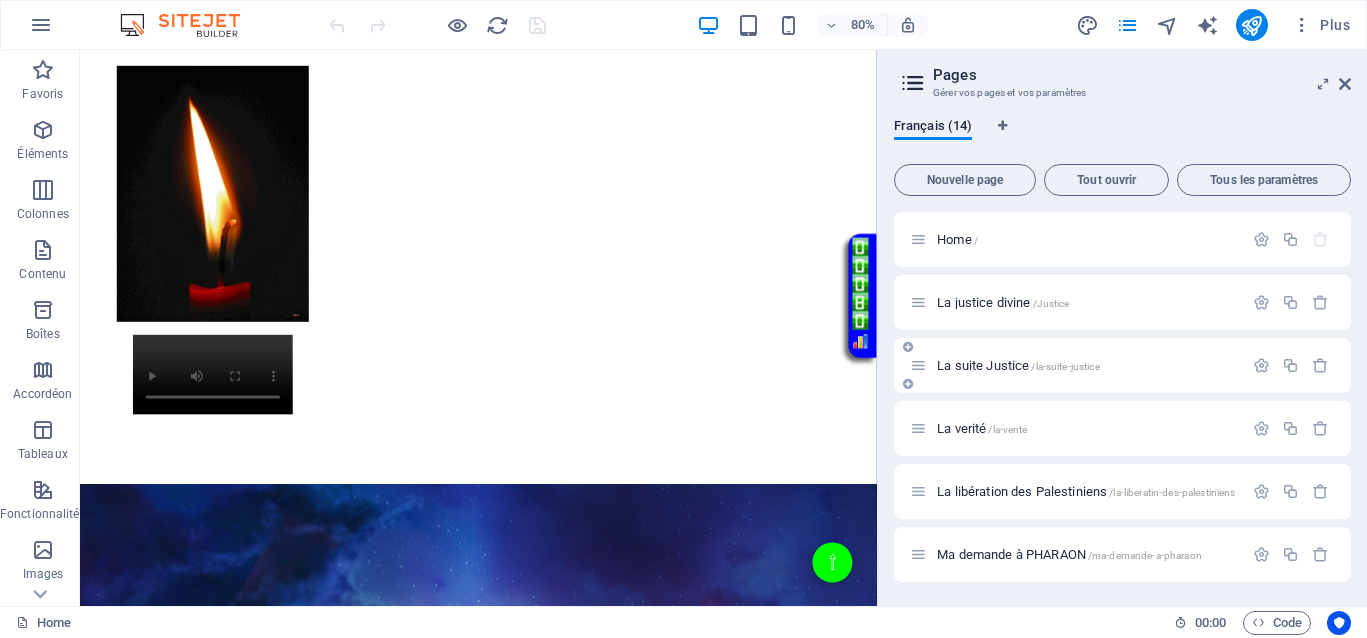 click on "La suite Justice /la-suite-justice" at bounding box center (1018, 365) 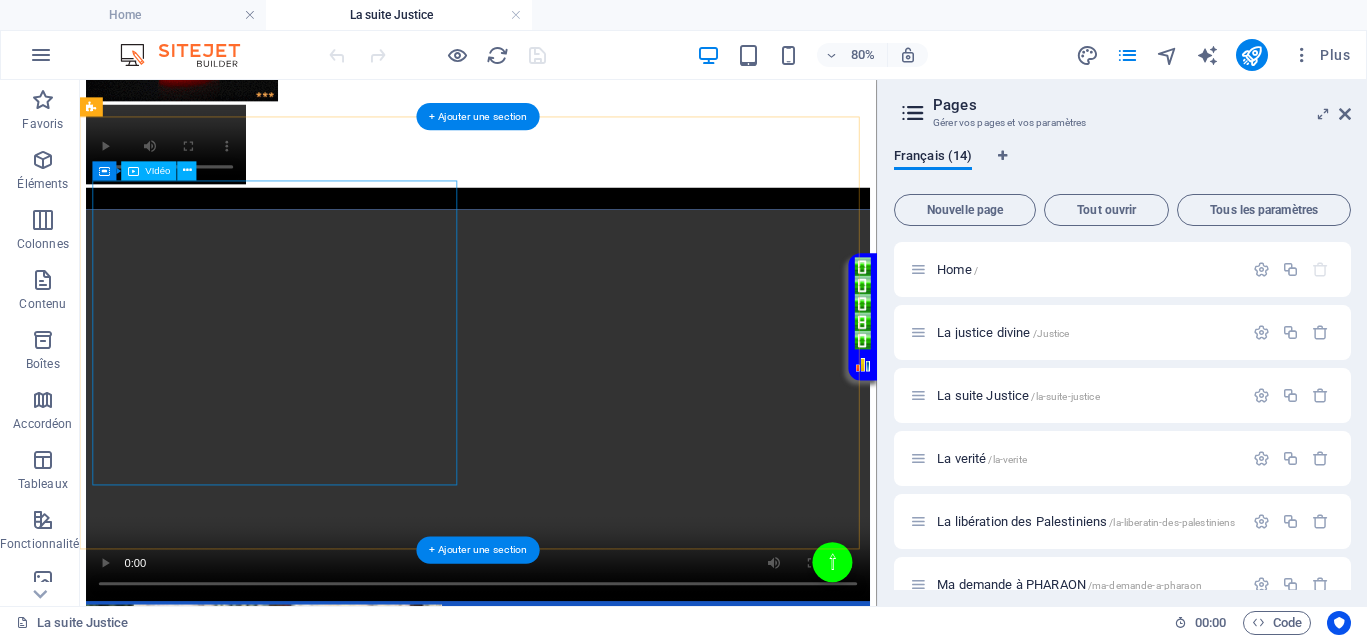 scroll, scrollTop: 750, scrollLeft: 0, axis: vertical 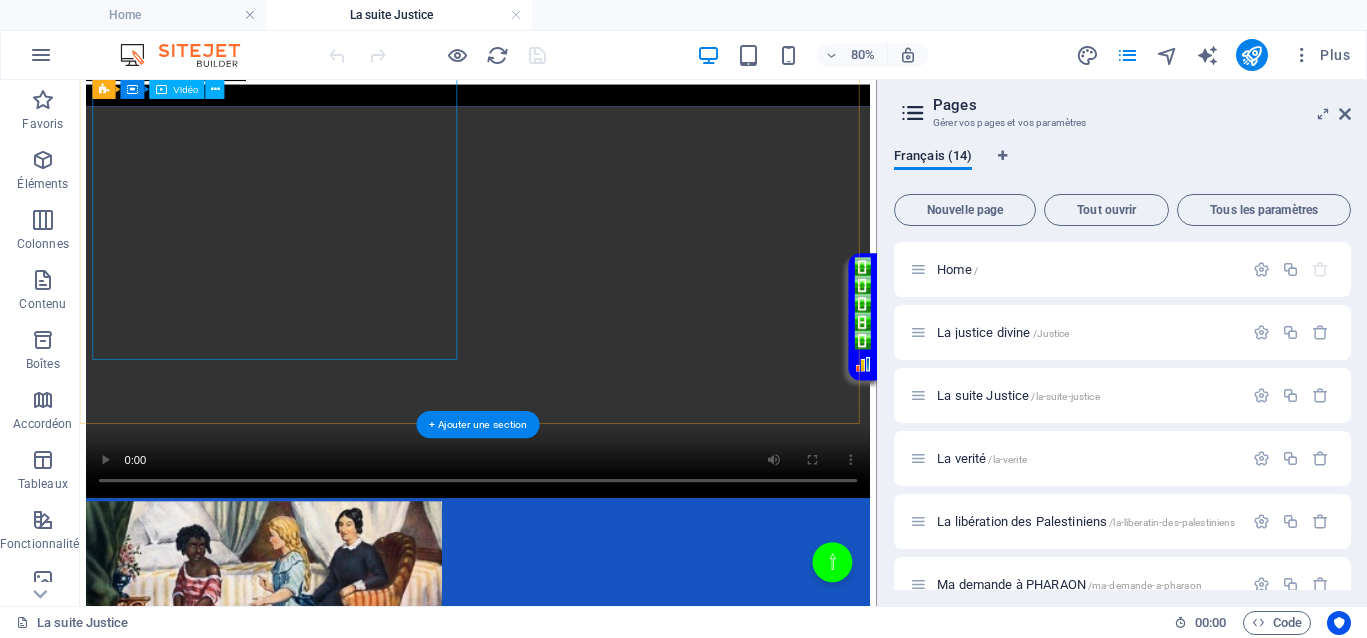 click at bounding box center (578, 360) 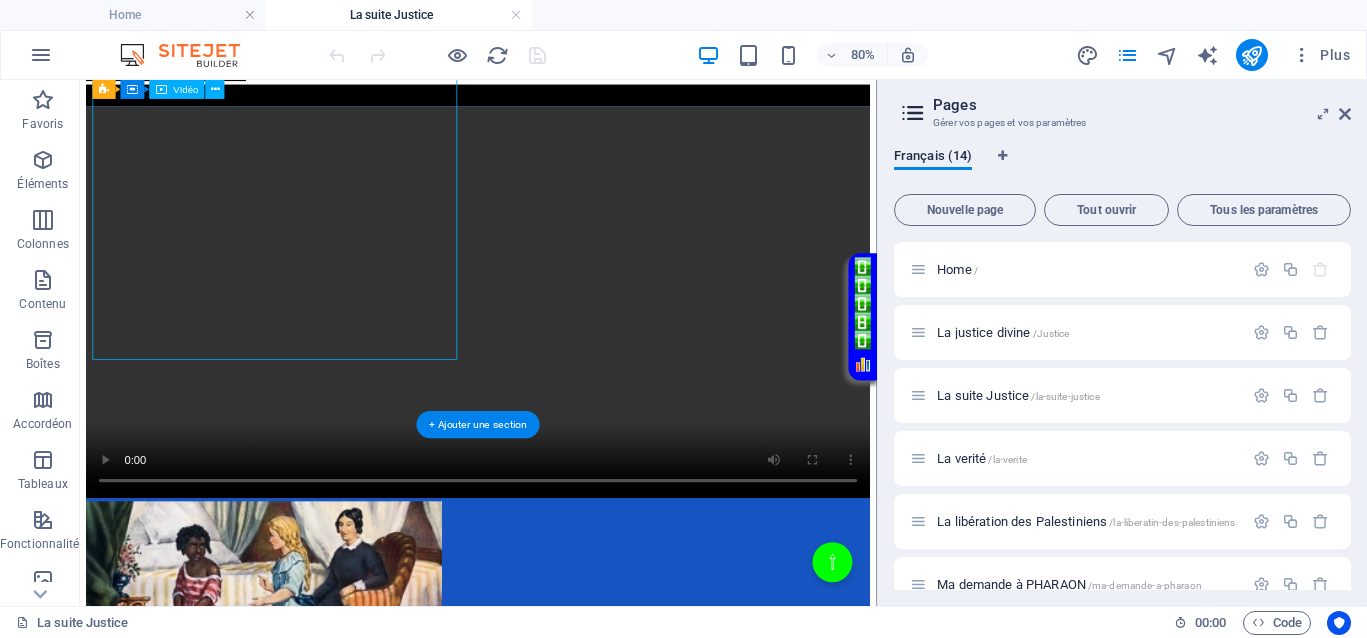 click at bounding box center (578, 360) 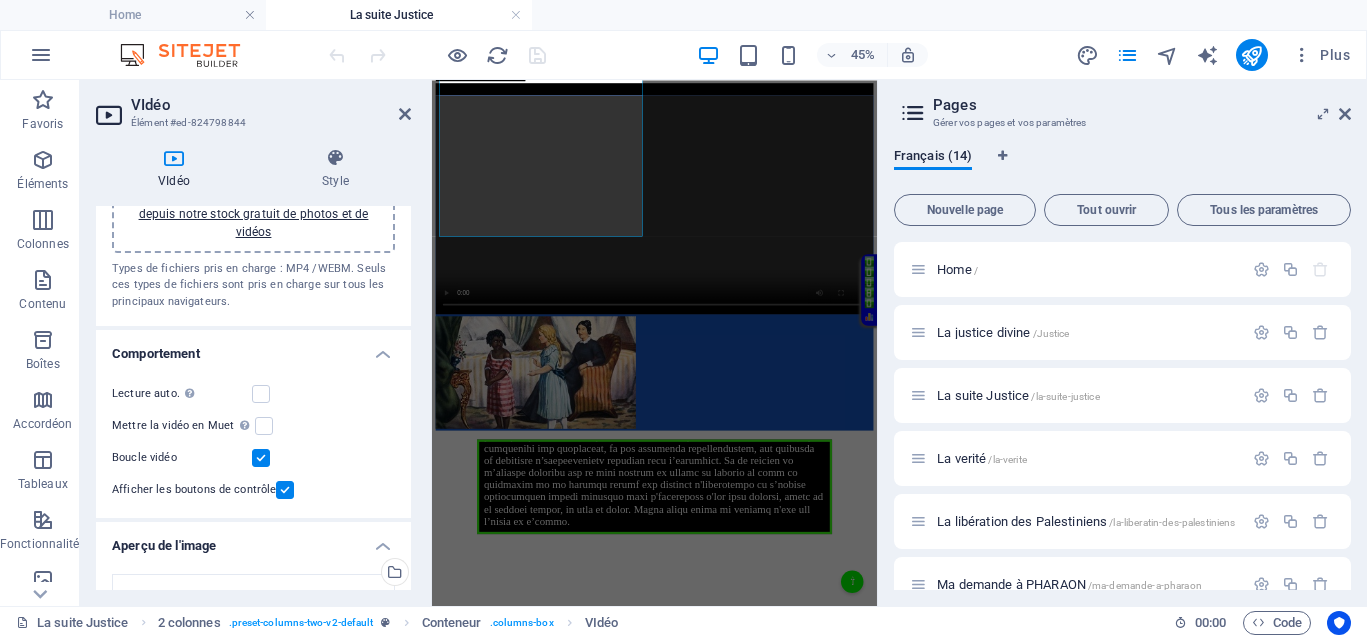 scroll, scrollTop: 250, scrollLeft: 0, axis: vertical 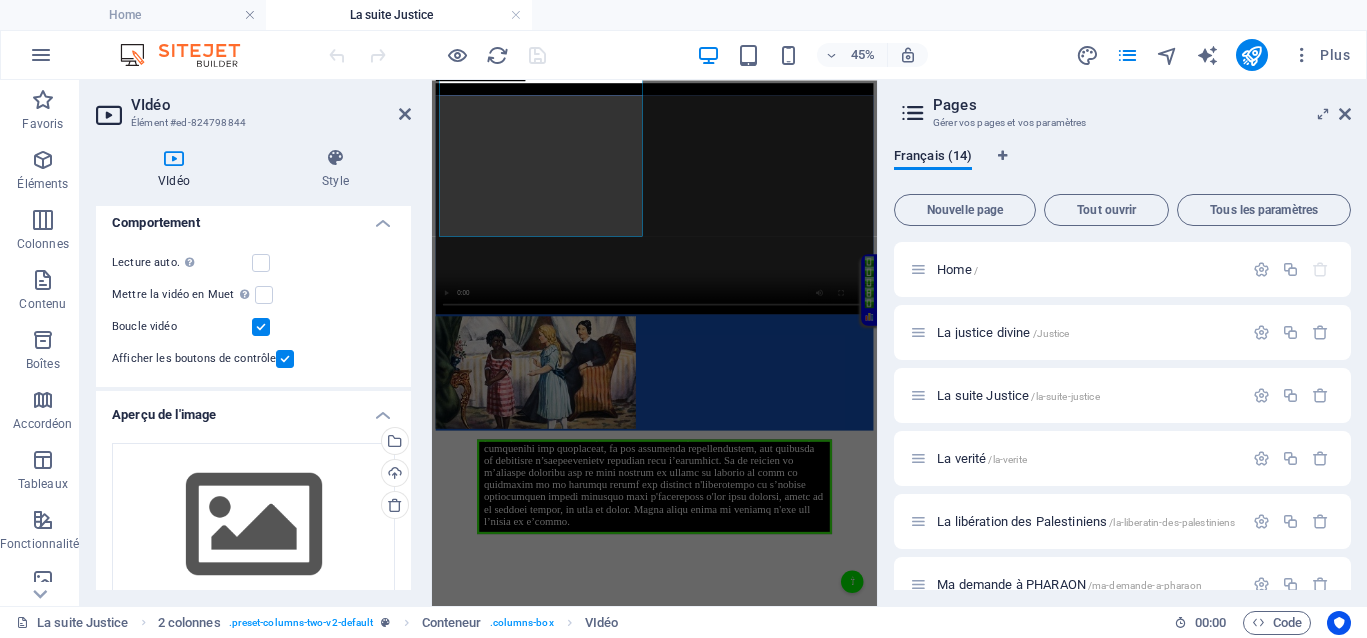 click at bounding box center [261, 327] 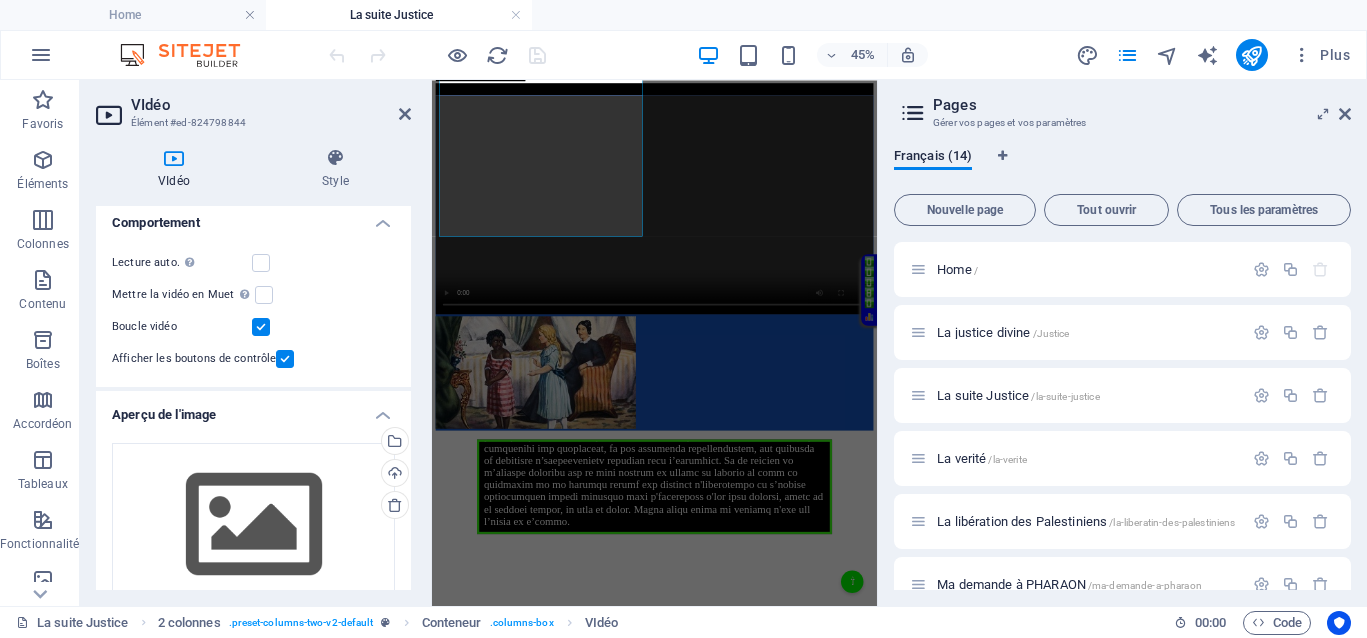 click on "Boucle vidéo" at bounding box center (0, 0) 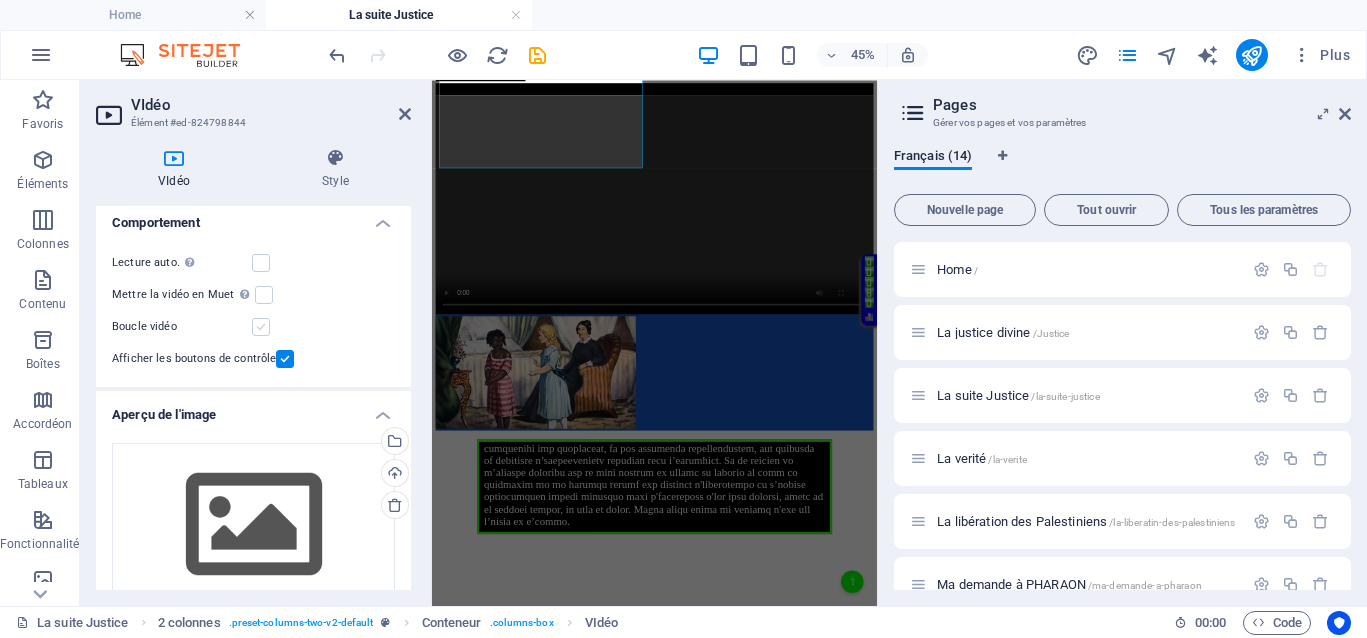 click at bounding box center (261, 327) 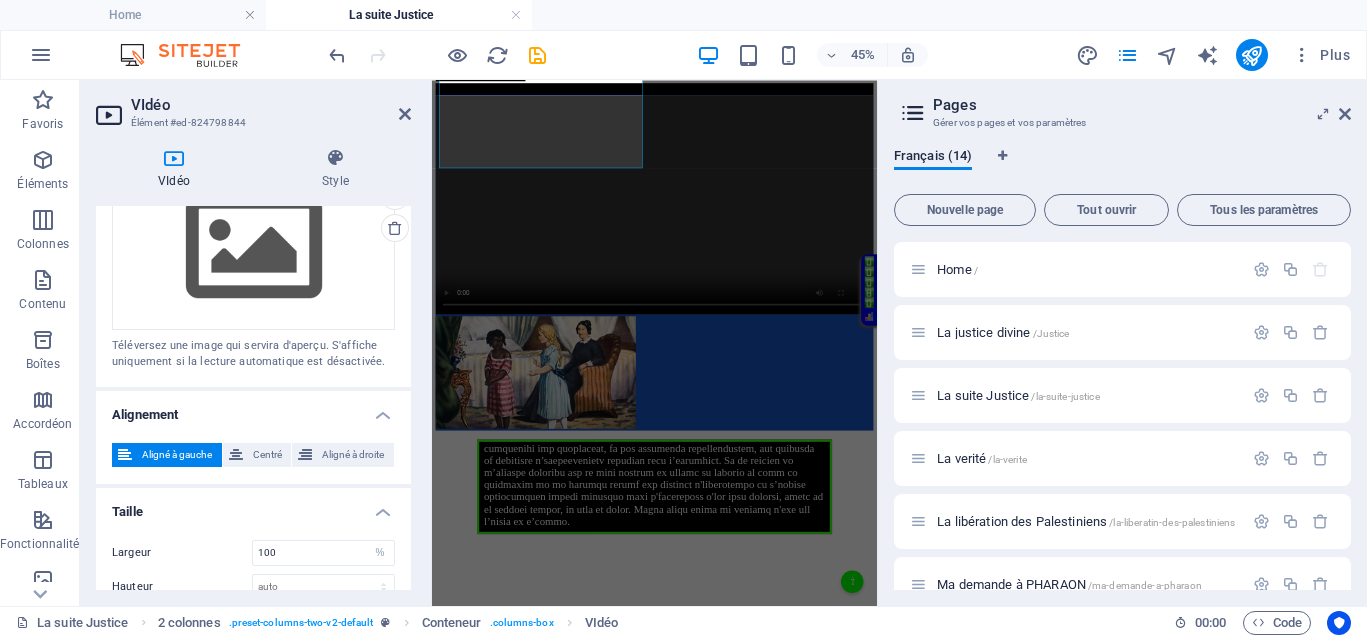 scroll, scrollTop: 602, scrollLeft: 0, axis: vertical 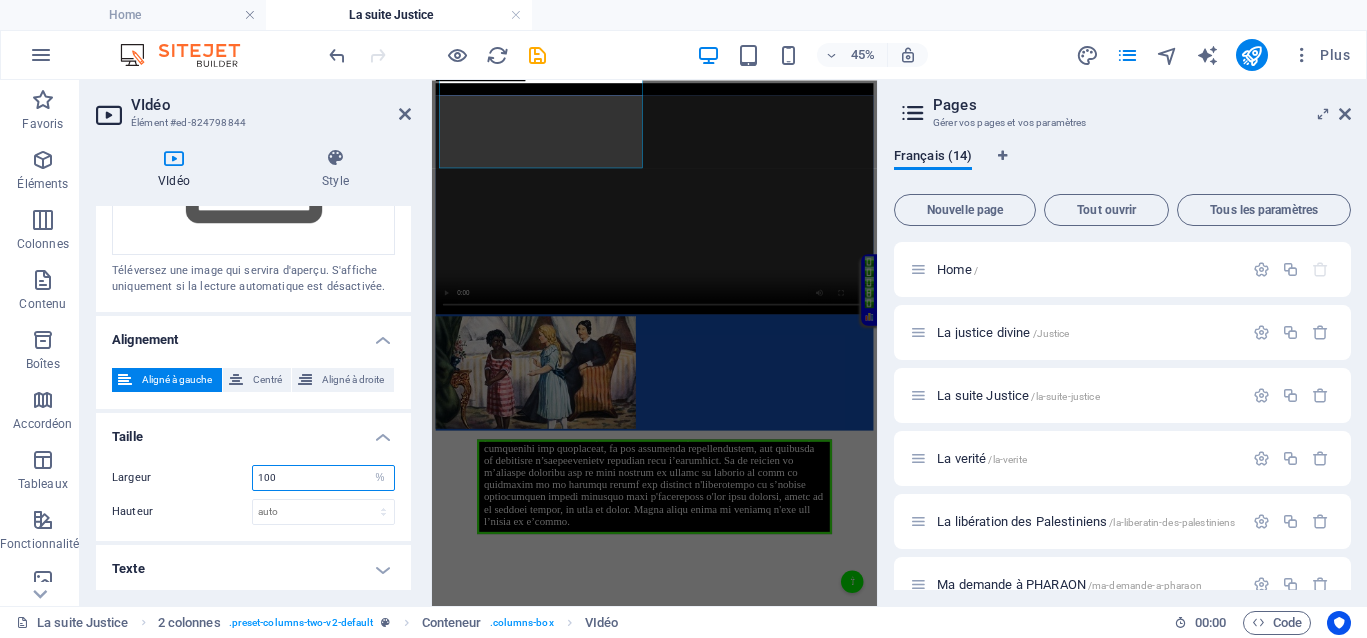 drag, startPoint x: 291, startPoint y: 485, endPoint x: 253, endPoint y: 476, distance: 39.051247 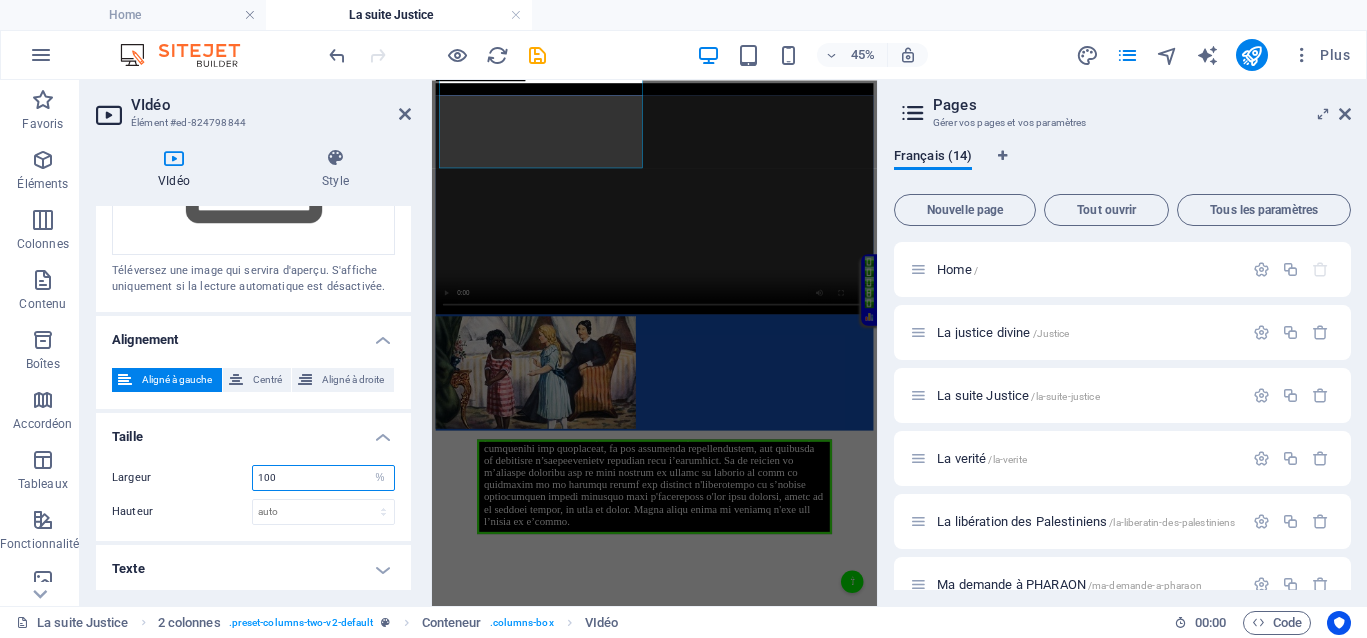 click on "100" at bounding box center [323, 478] 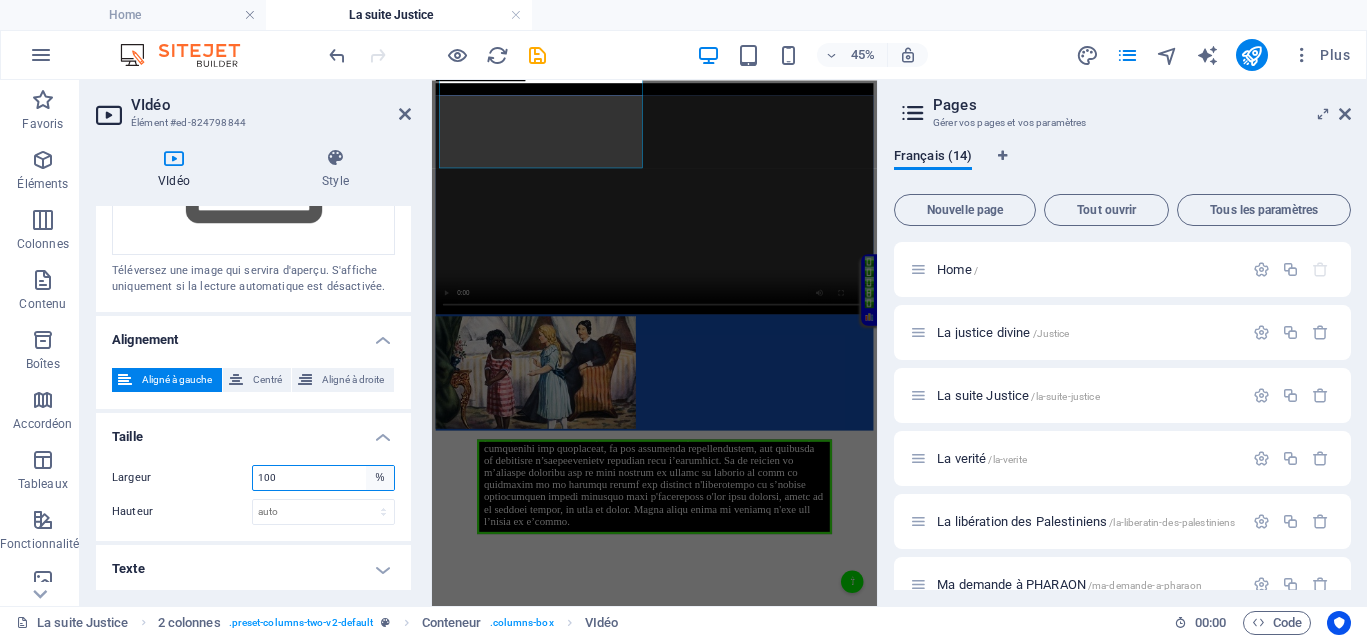 click on "auto px %" at bounding box center [380, 478] 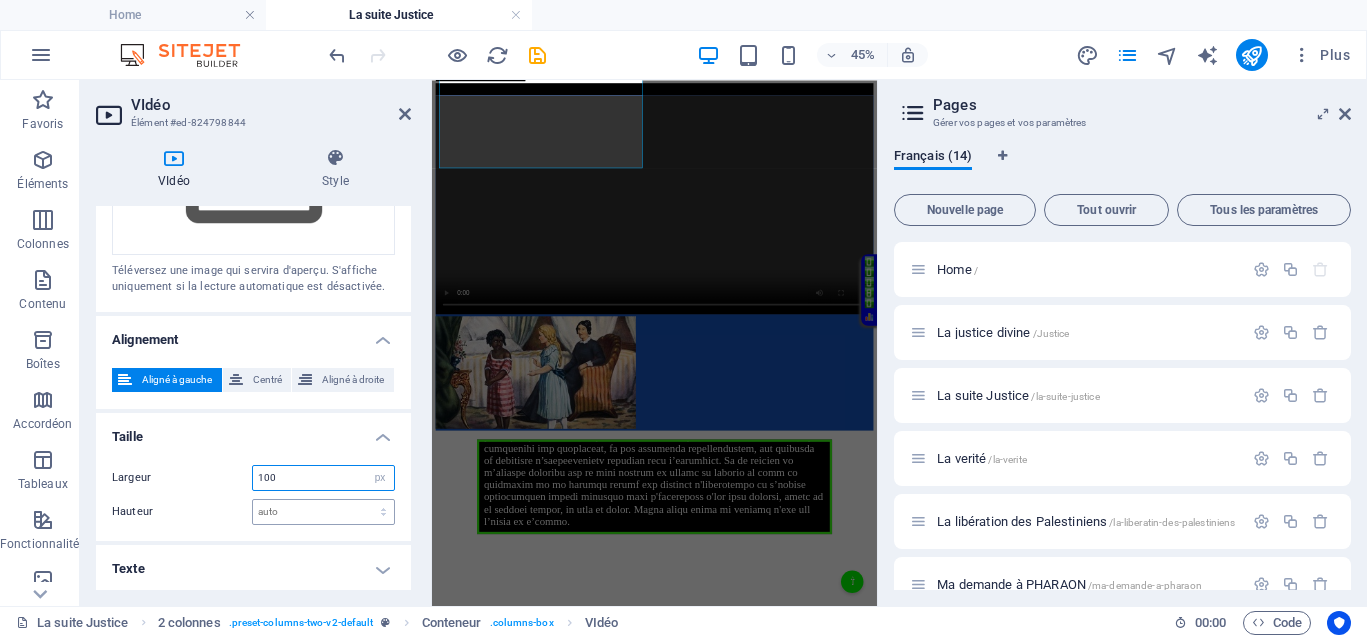 click on "auto px %" at bounding box center (380, 478) 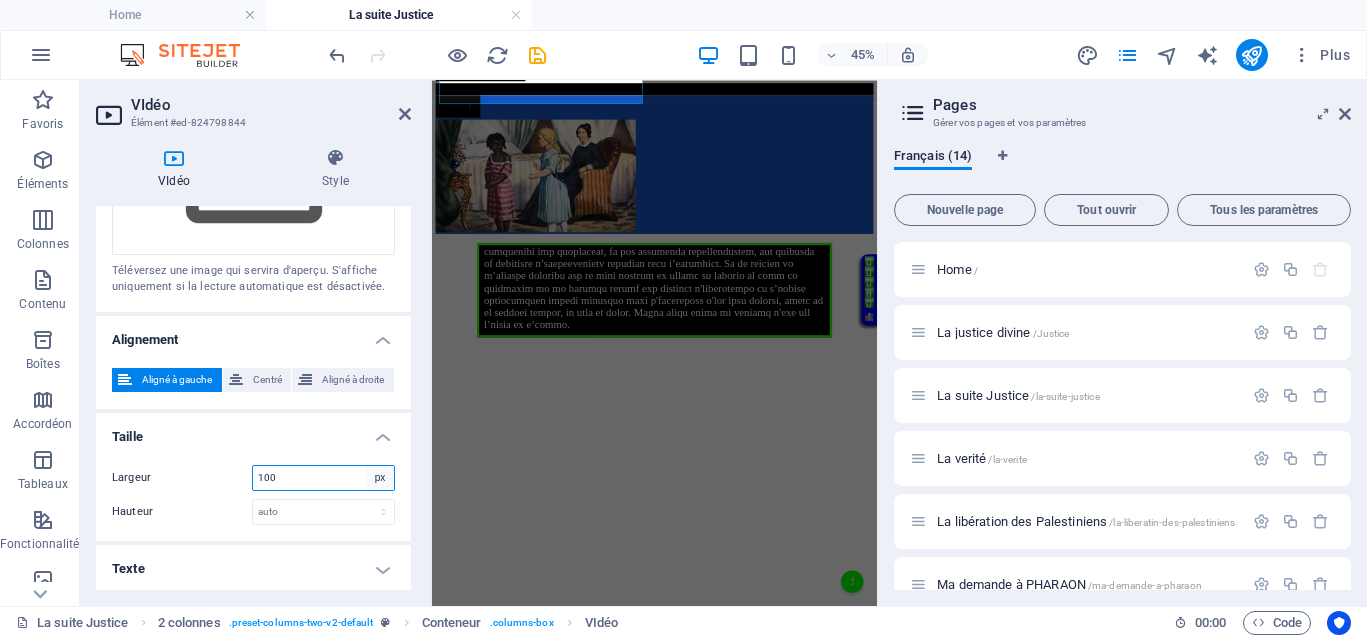 click on "auto px %" at bounding box center [380, 478] 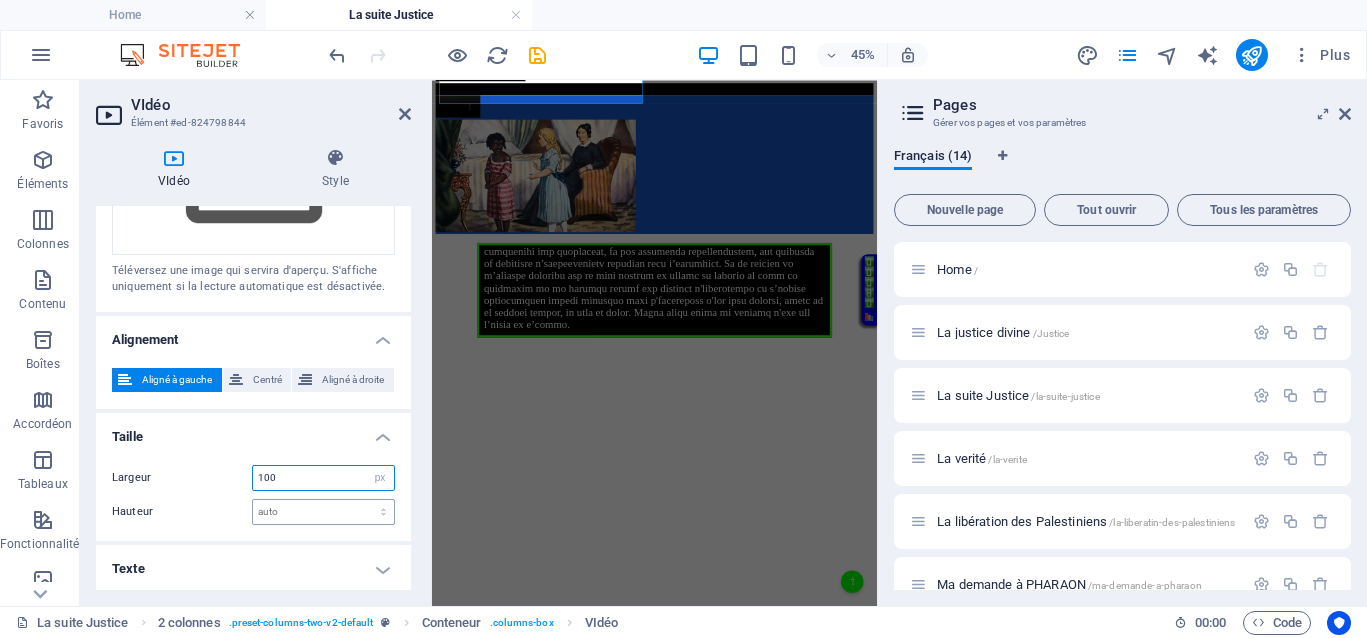 select on "auto" 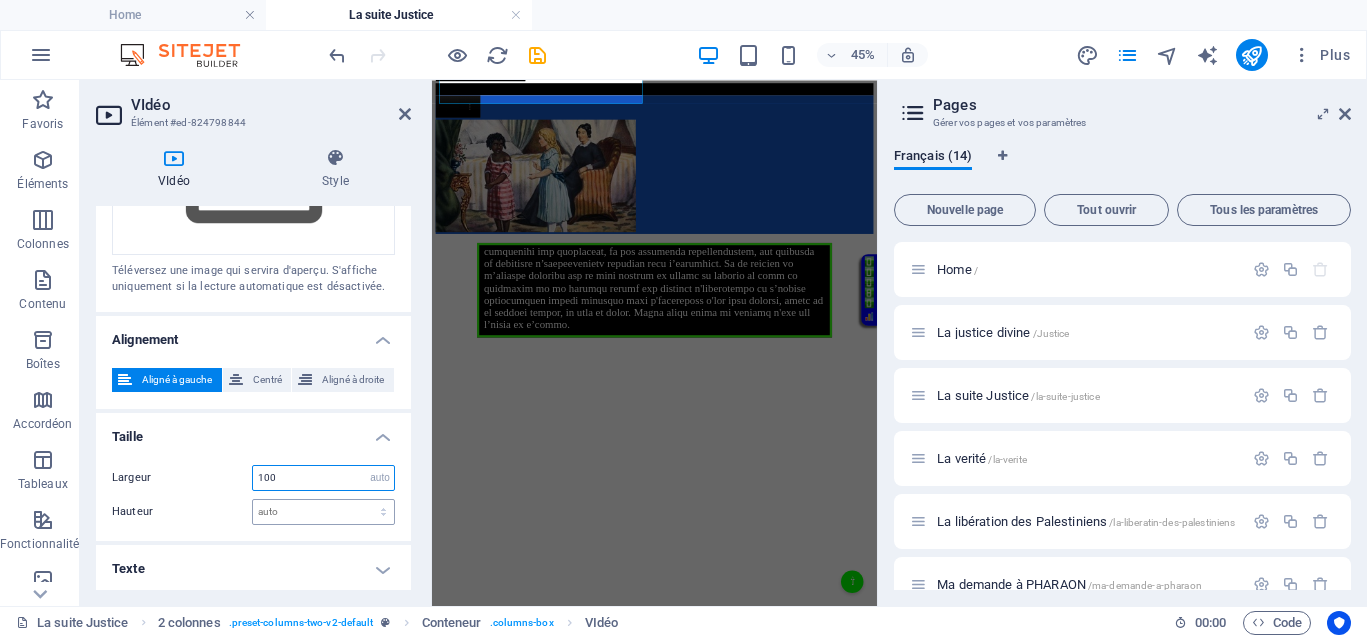 click on "auto px %" at bounding box center [380, 478] 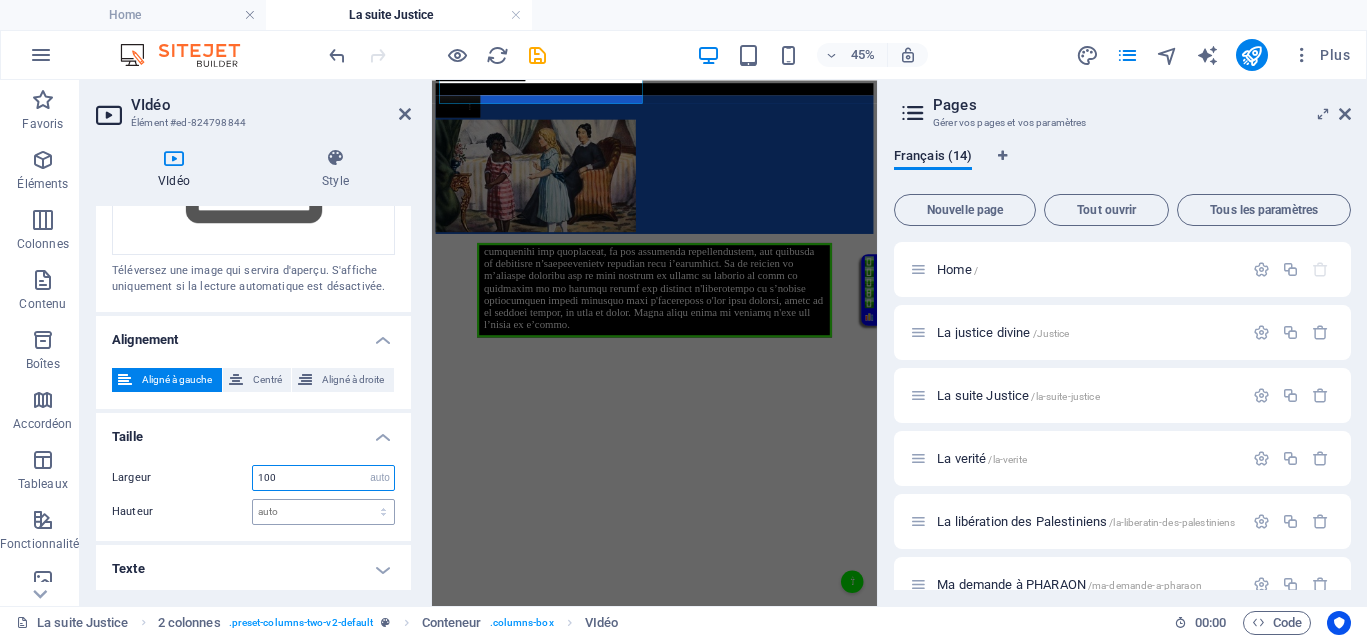type 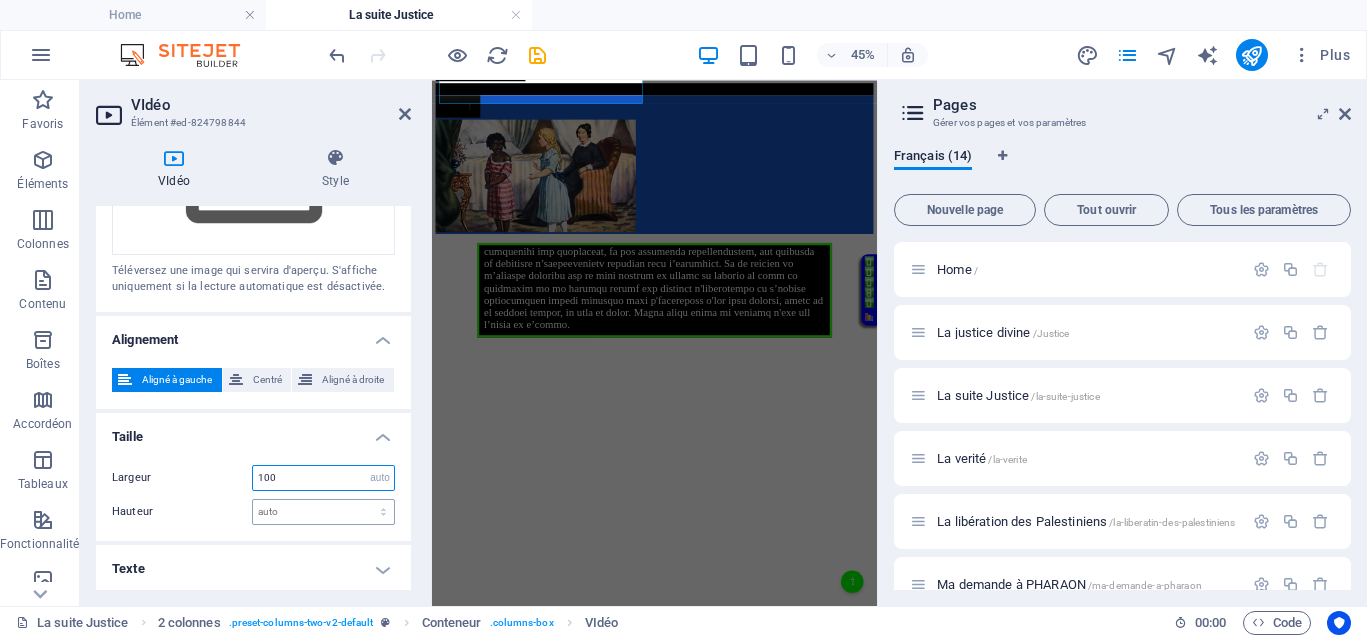 select on "DISABLED_OPTION_VALUE" 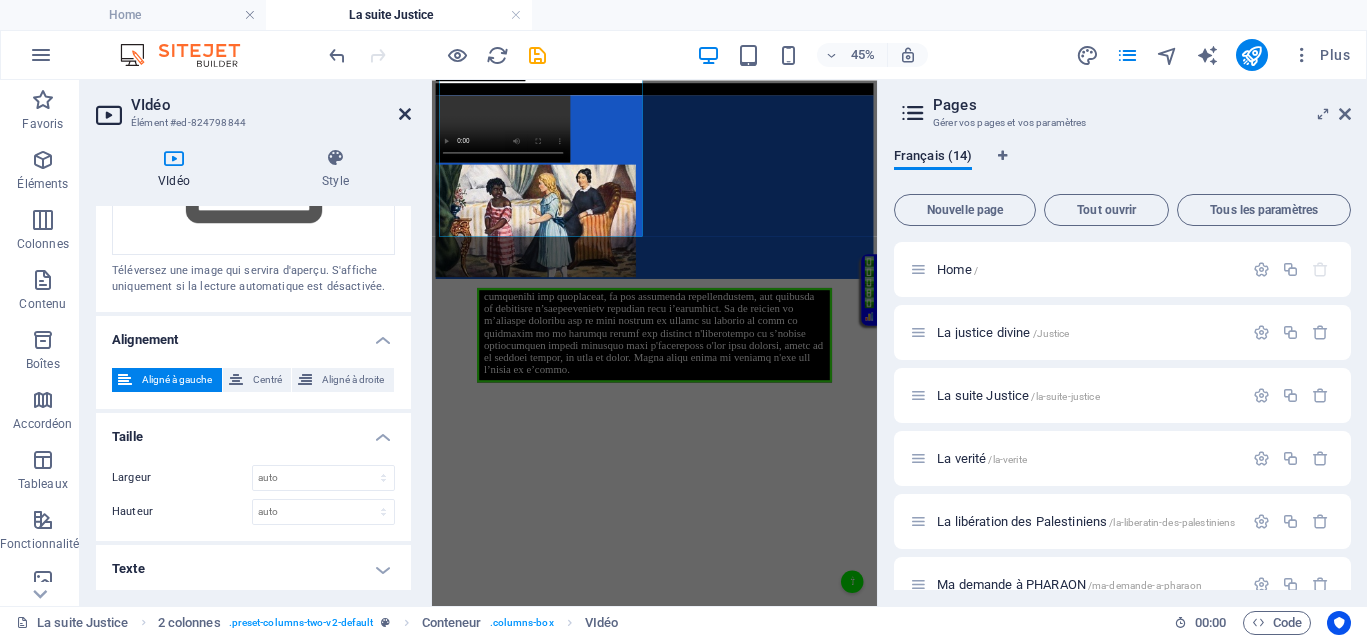 click at bounding box center [405, 114] 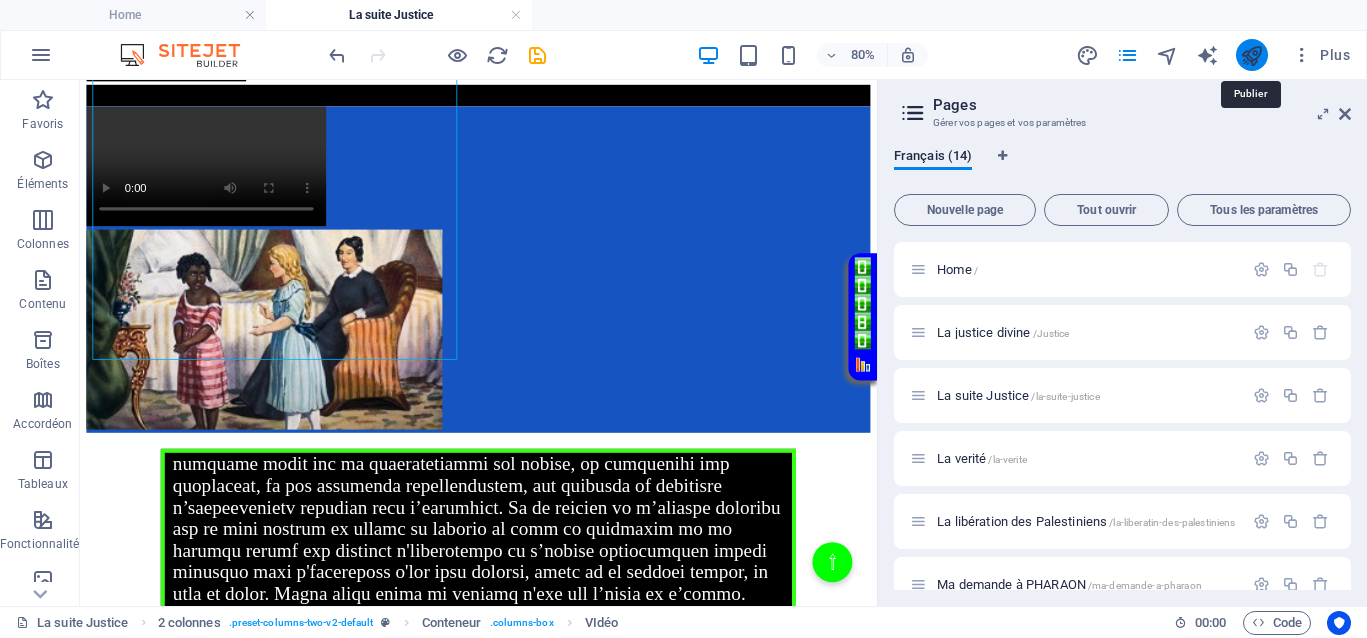 click at bounding box center [1251, 55] 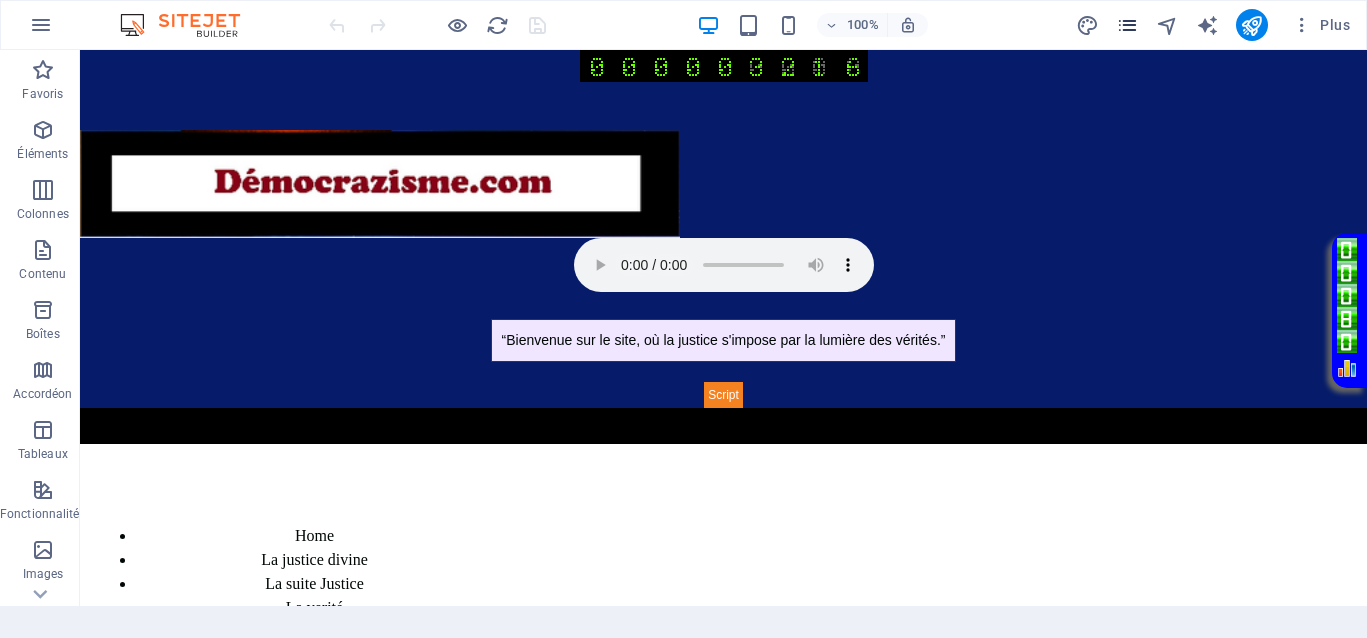 scroll, scrollTop: 0, scrollLeft: 0, axis: both 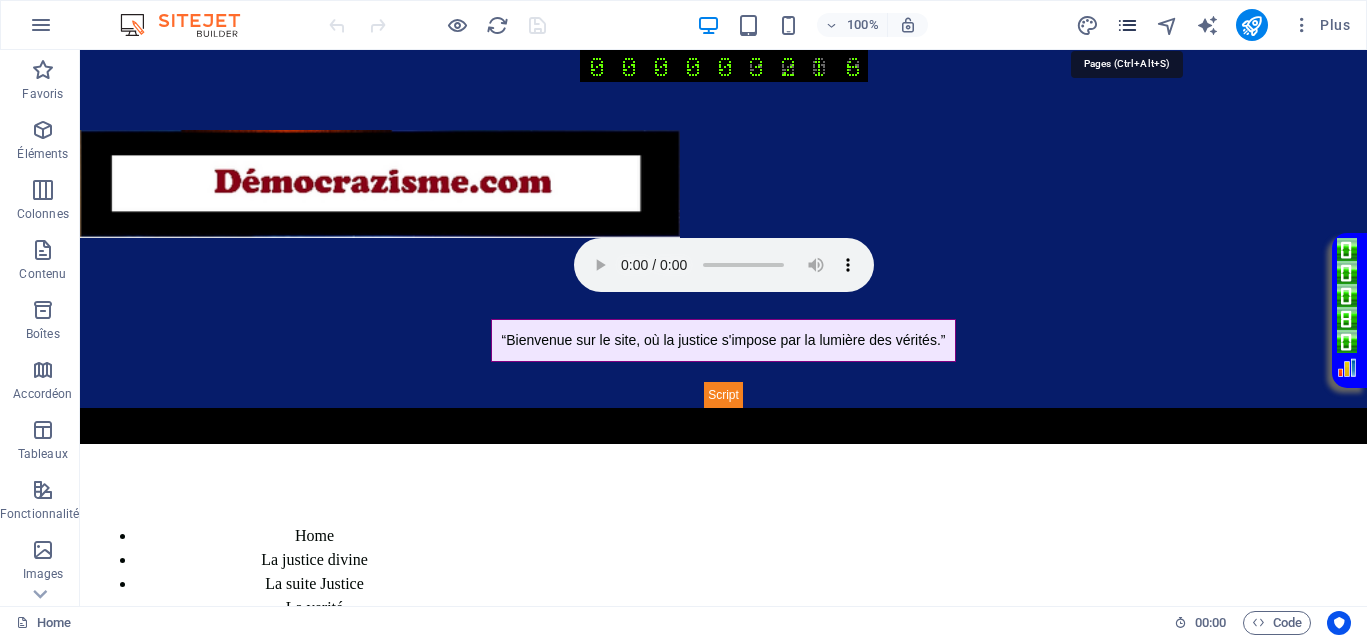 click at bounding box center (1127, 25) 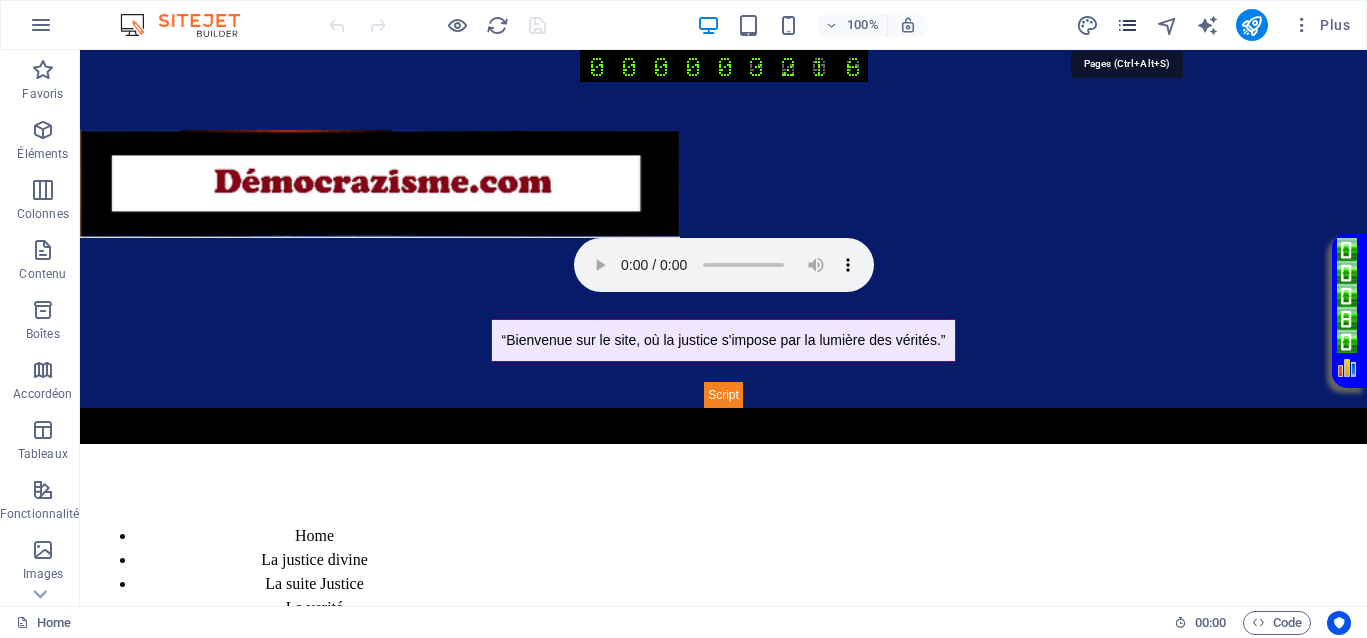 scroll, scrollTop: 0, scrollLeft: 0, axis: both 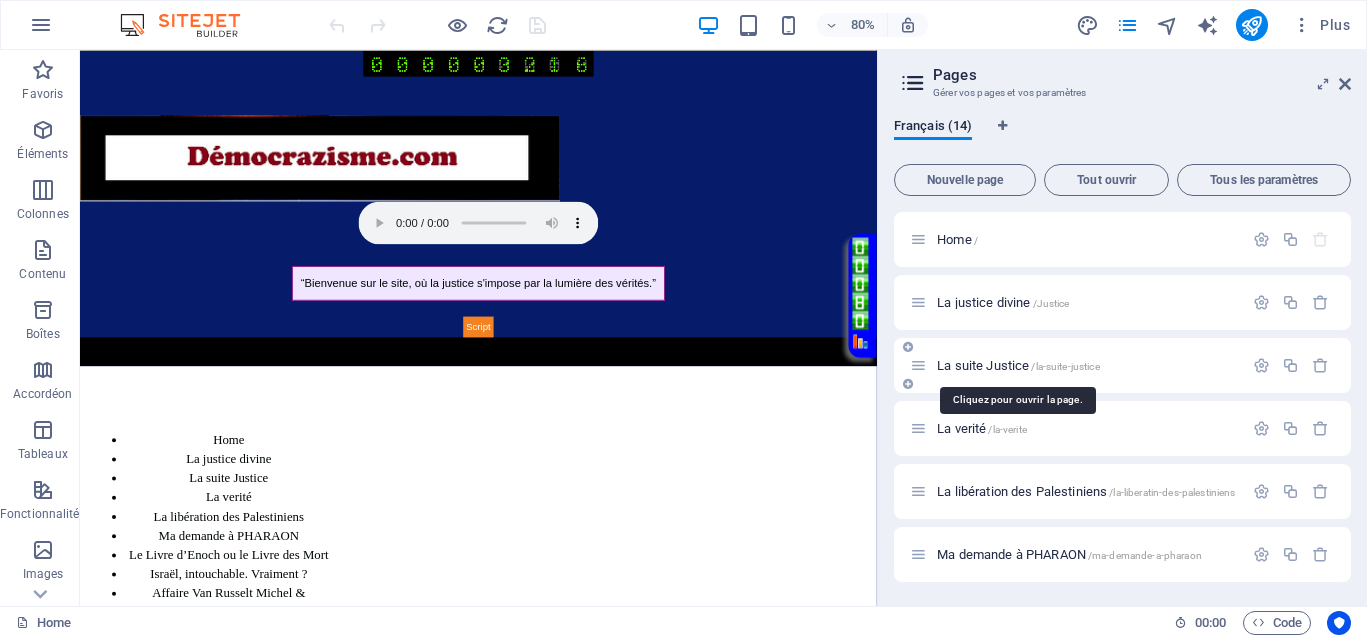 click on "La suite Justice /la-suite-justice" at bounding box center [1018, 365] 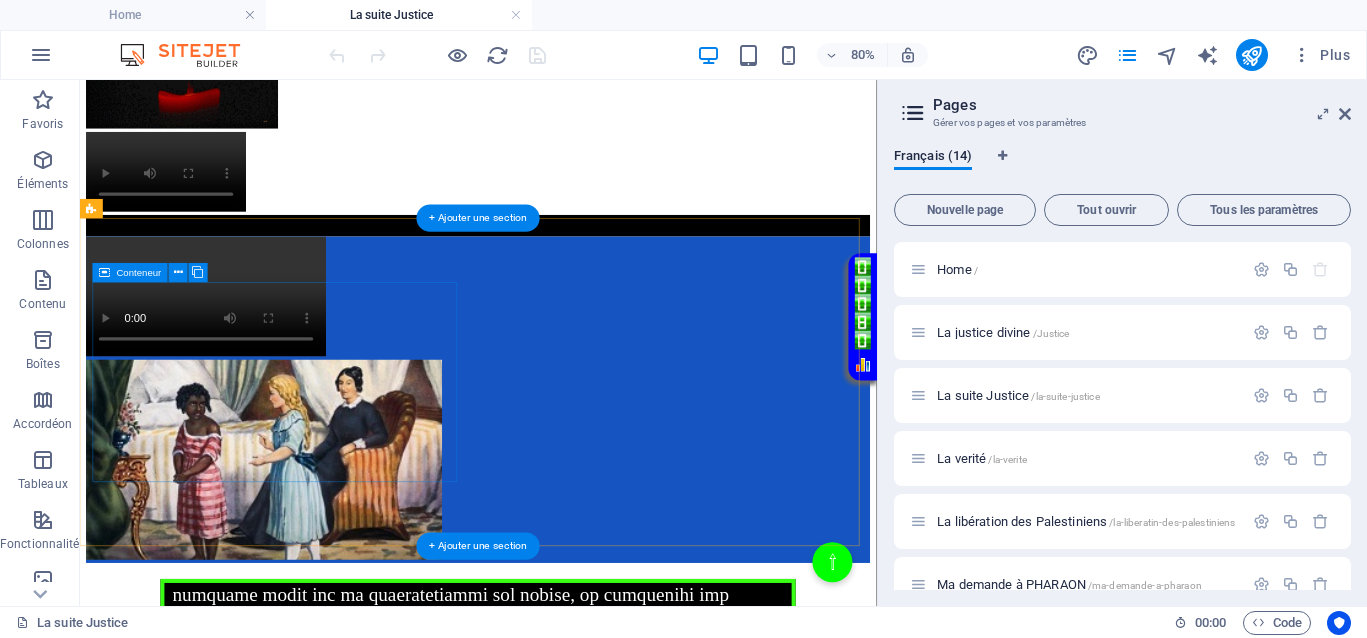 scroll, scrollTop: 625, scrollLeft: 0, axis: vertical 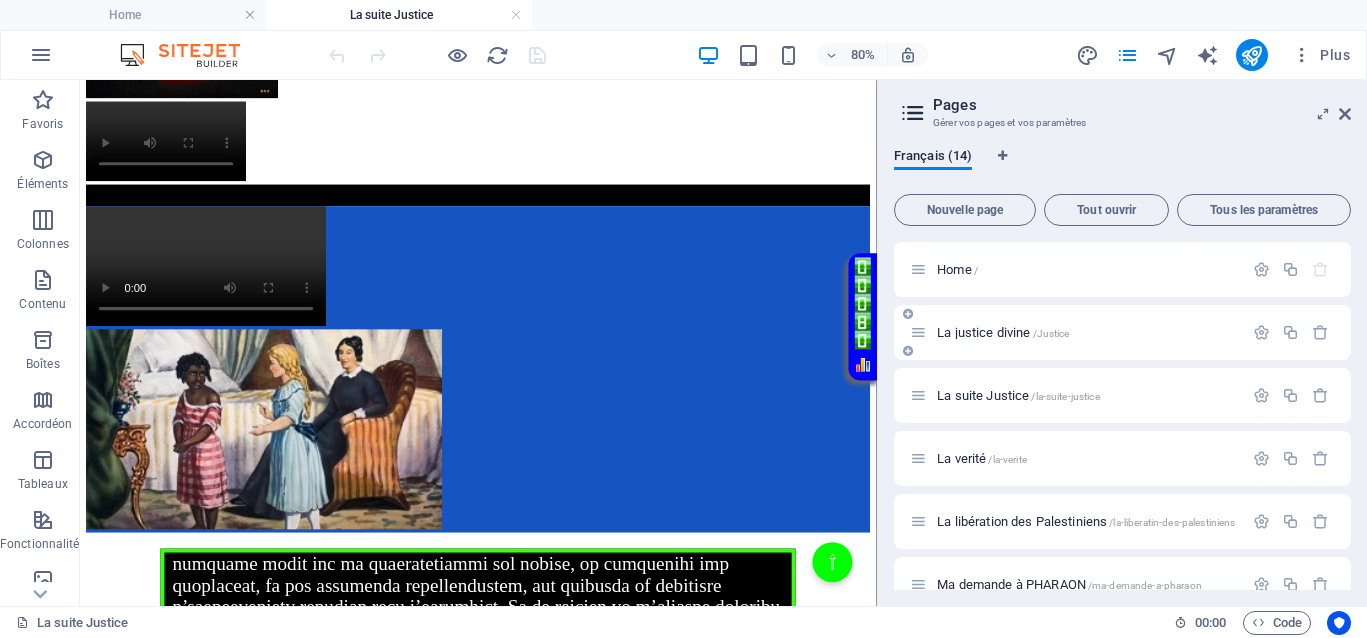 click on "La justice divine /Justice" at bounding box center [1003, 332] 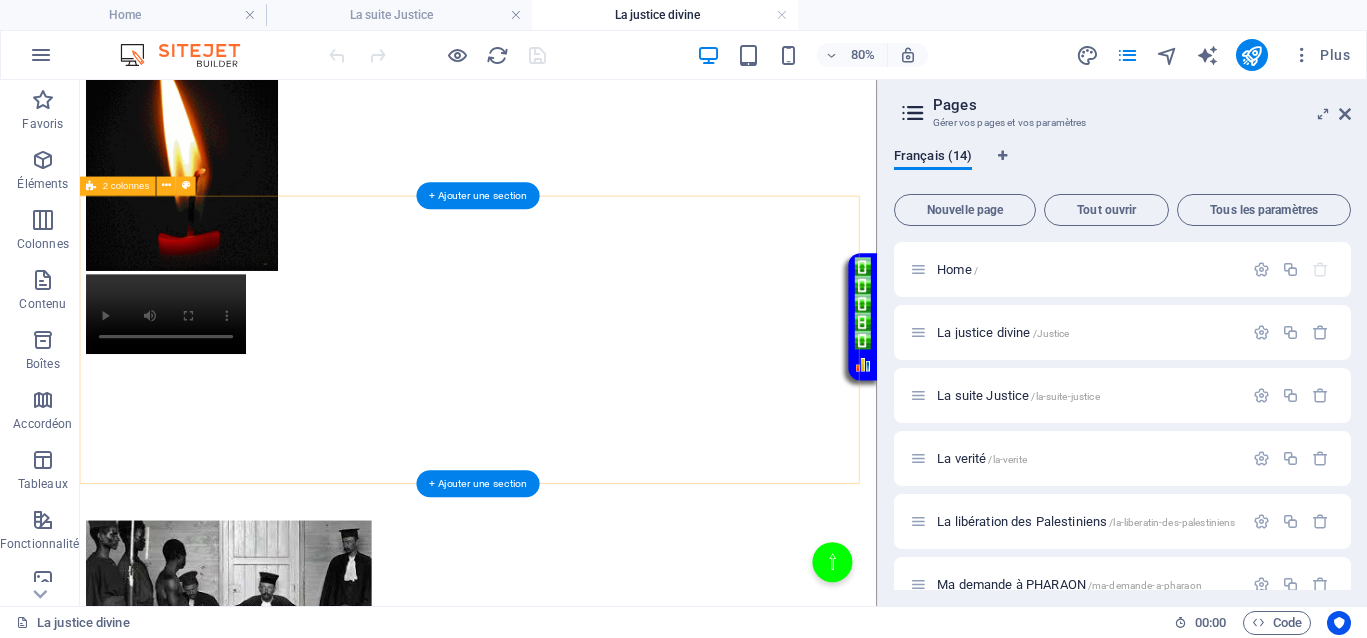 scroll, scrollTop: 500, scrollLeft: 0, axis: vertical 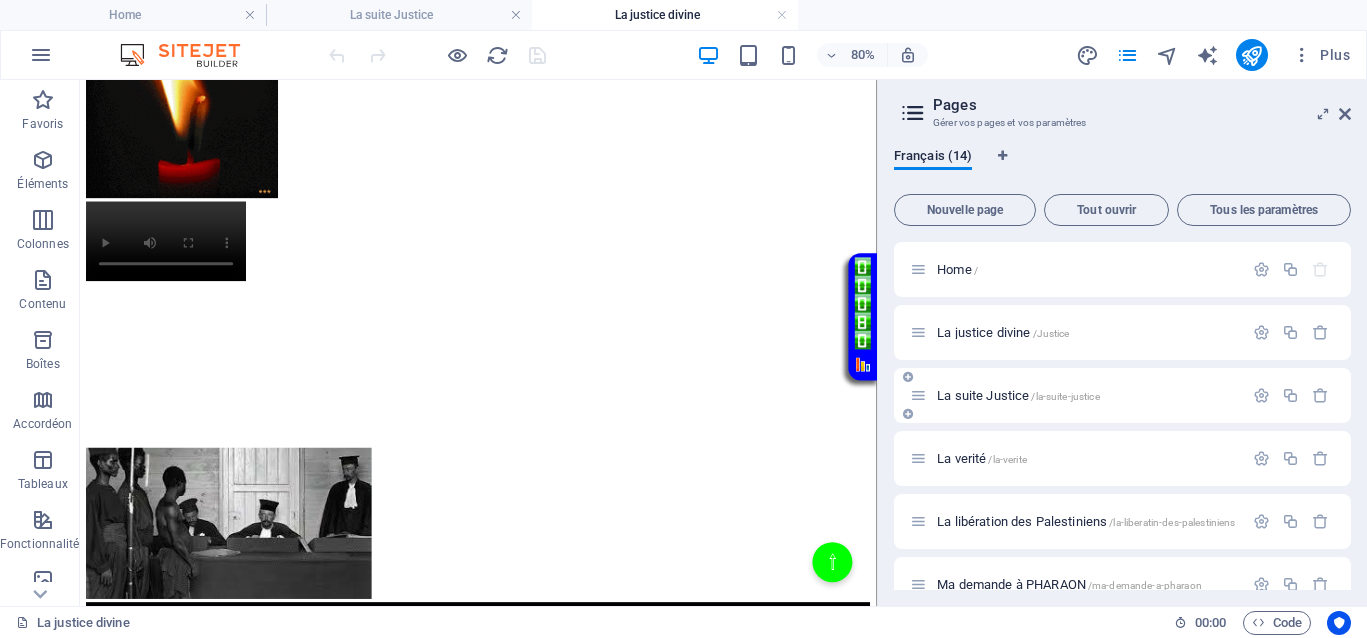 click on "La suite Justice /la-suite-justice" at bounding box center (1018, 395) 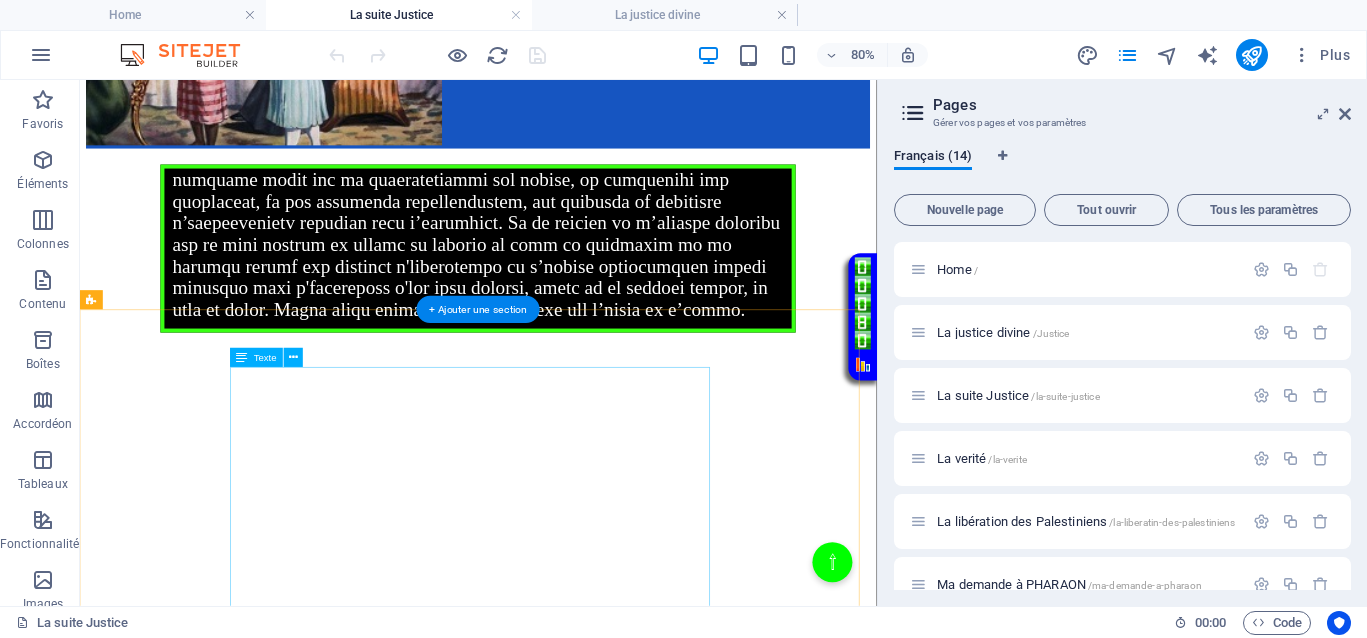 scroll, scrollTop: 1125, scrollLeft: 0, axis: vertical 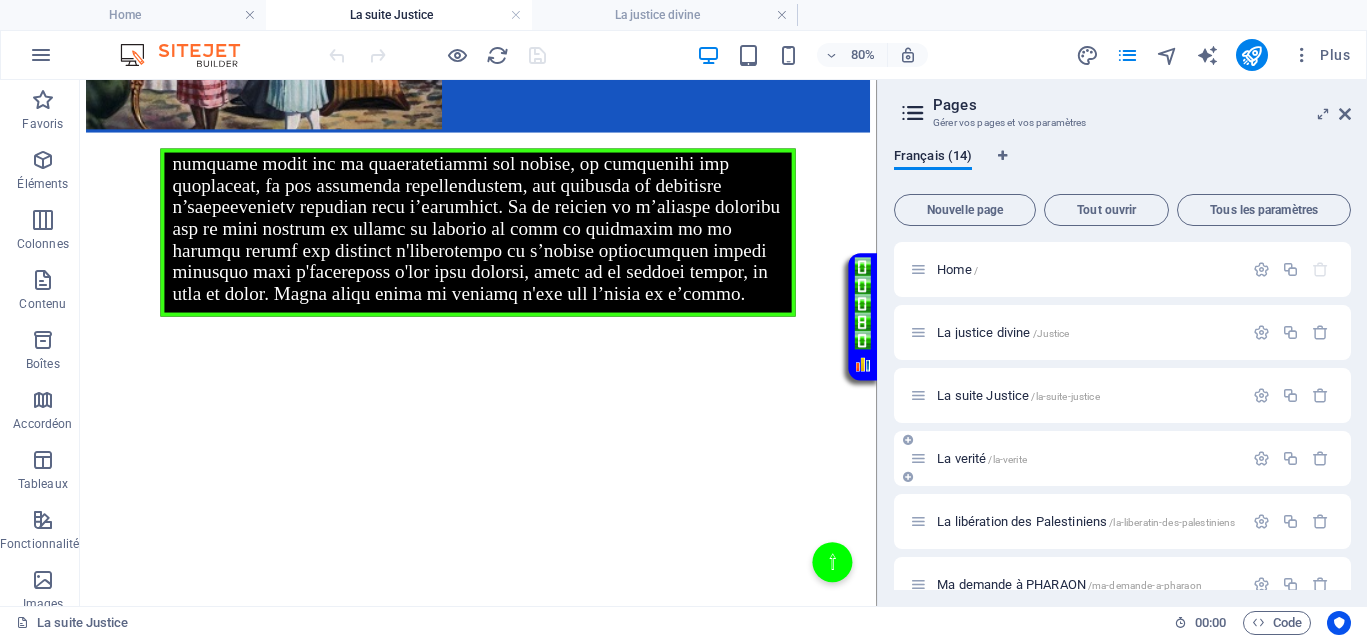 click on "La verité /la-verite" at bounding box center [982, 458] 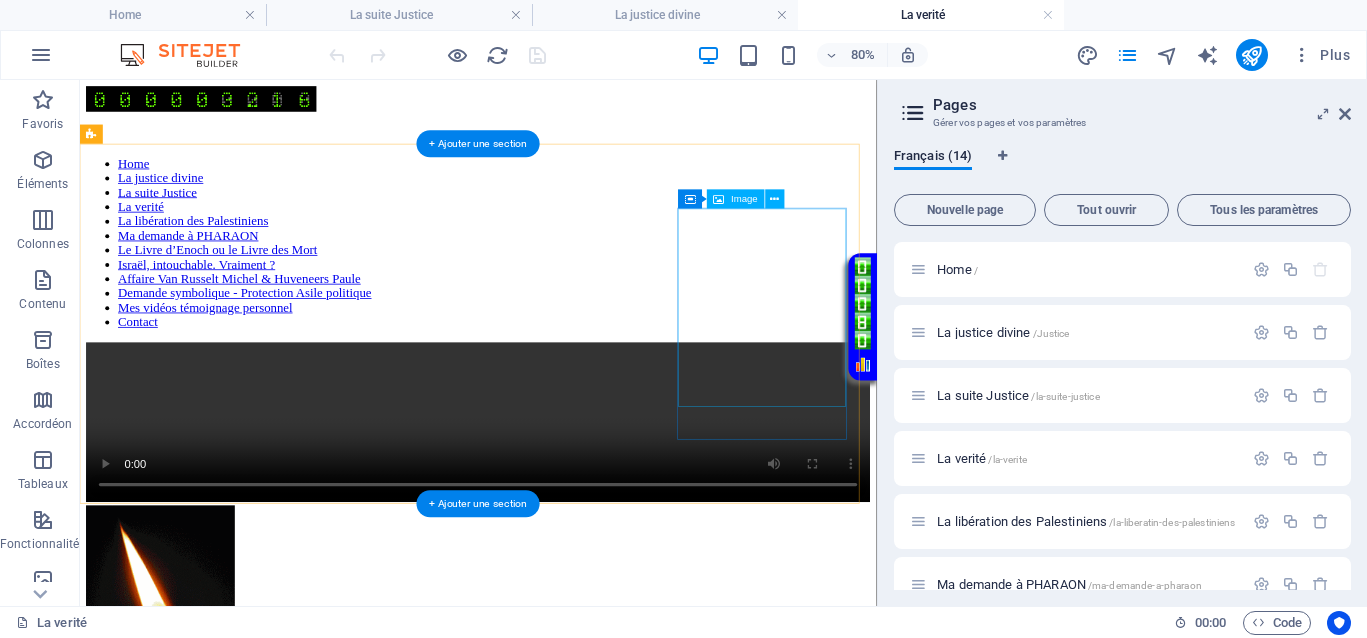 scroll, scrollTop: 0, scrollLeft: 0, axis: both 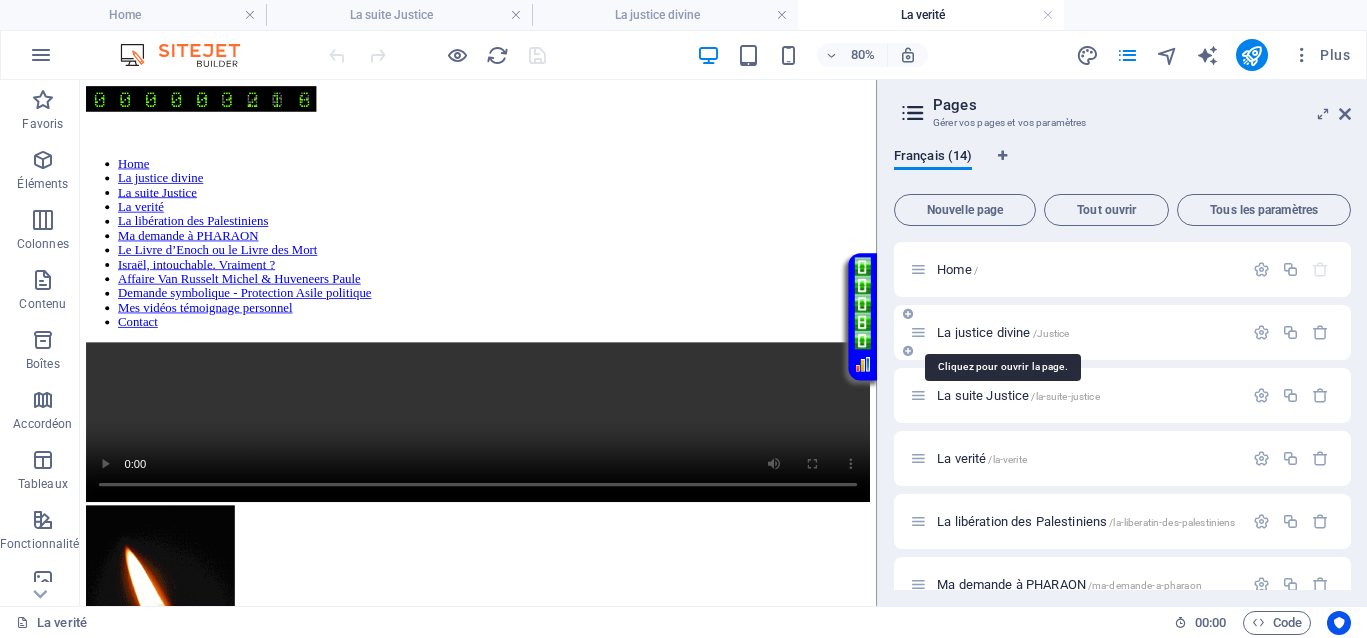 click on "La justice divine /Justice" at bounding box center (1003, 332) 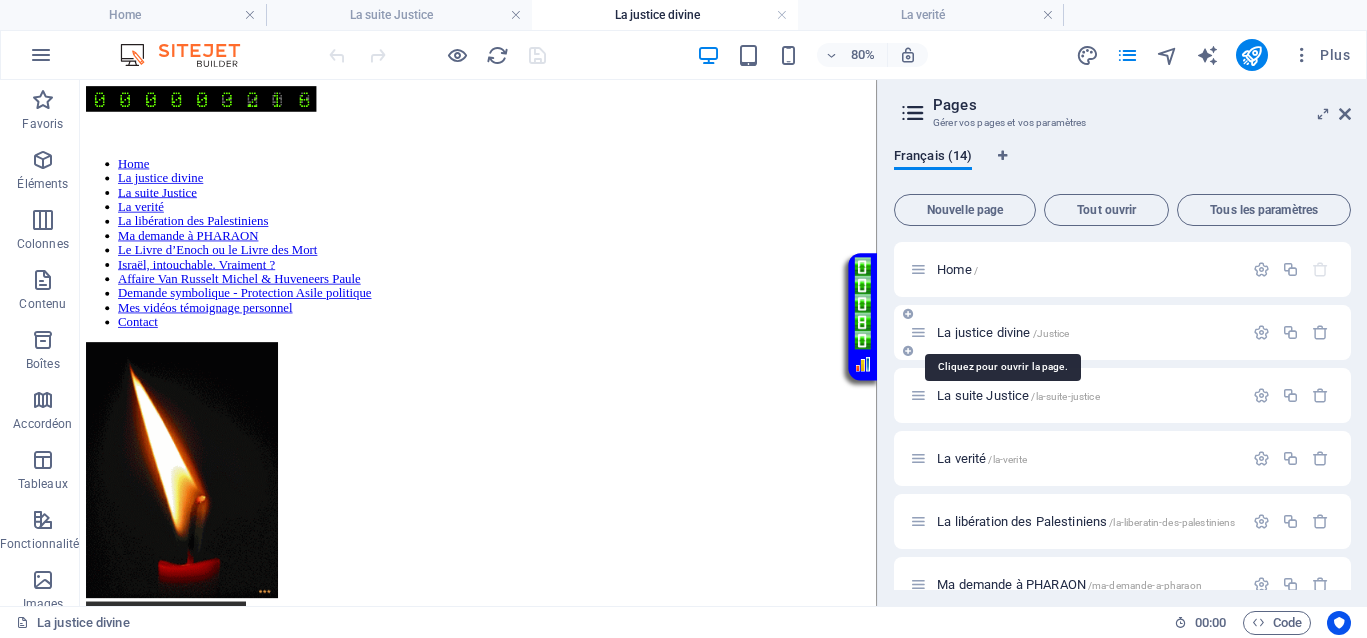 scroll, scrollTop: 500, scrollLeft: 0, axis: vertical 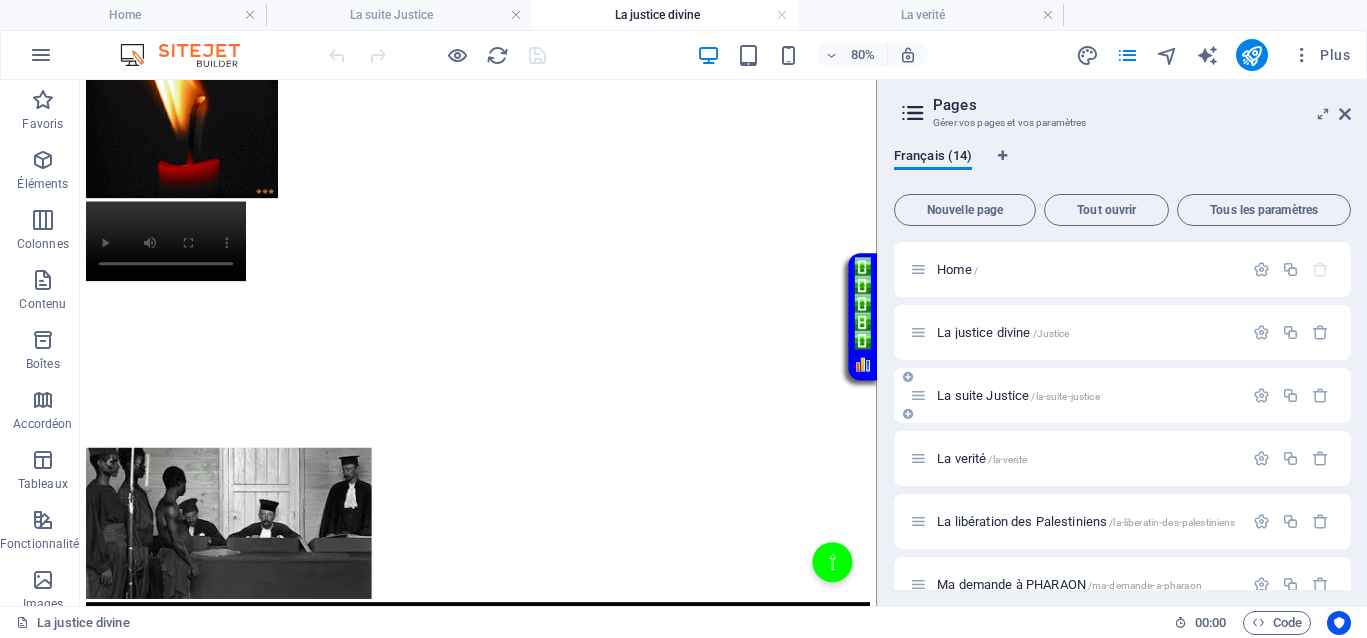 click on "La suite Justice /la-suite-justice" at bounding box center (1018, 395) 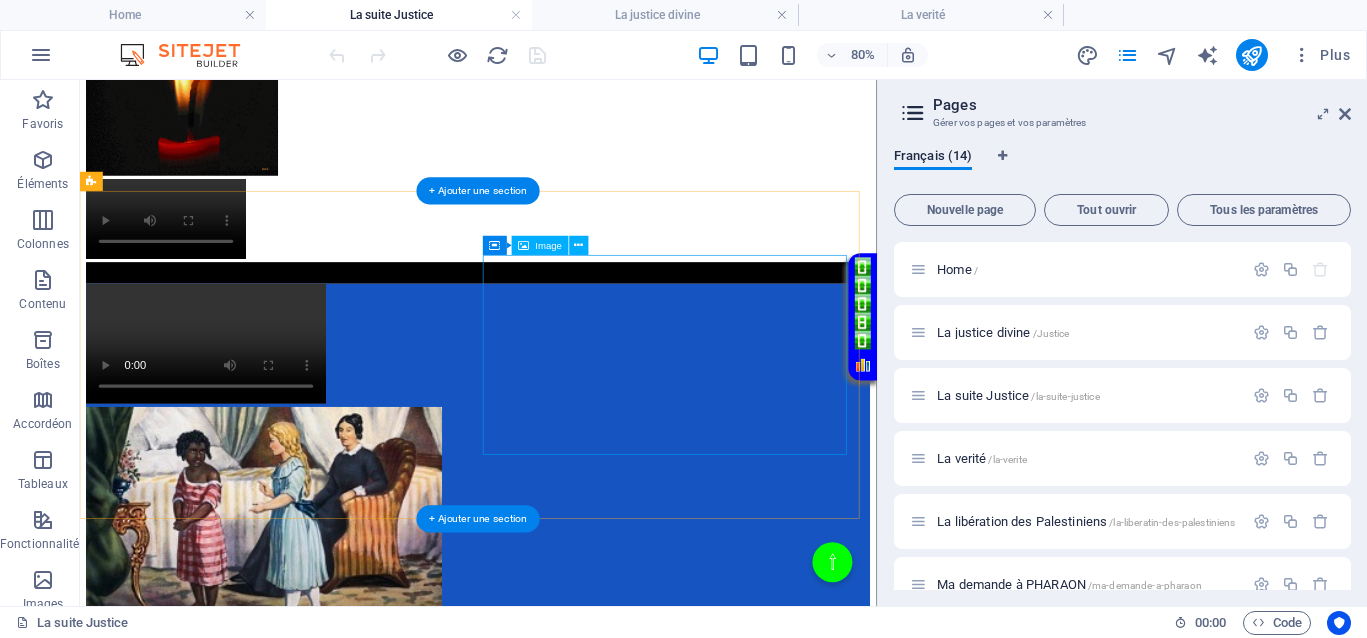 scroll, scrollTop: 500, scrollLeft: 0, axis: vertical 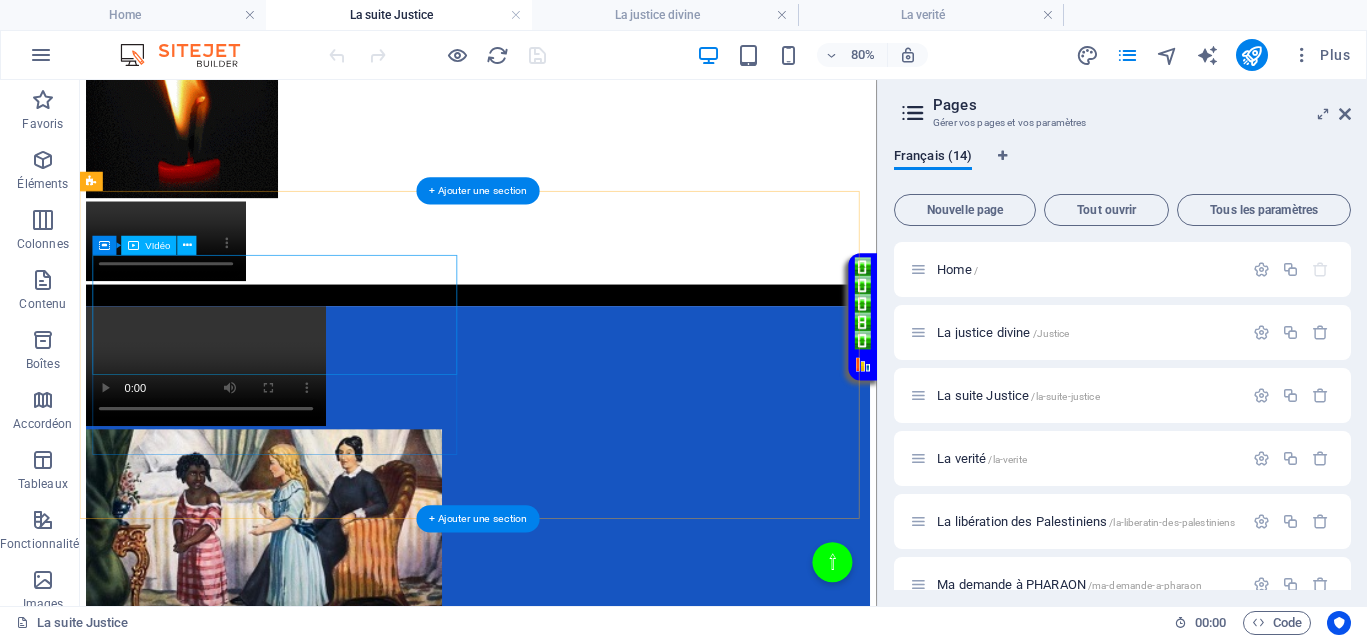 click at bounding box center (578, 440) 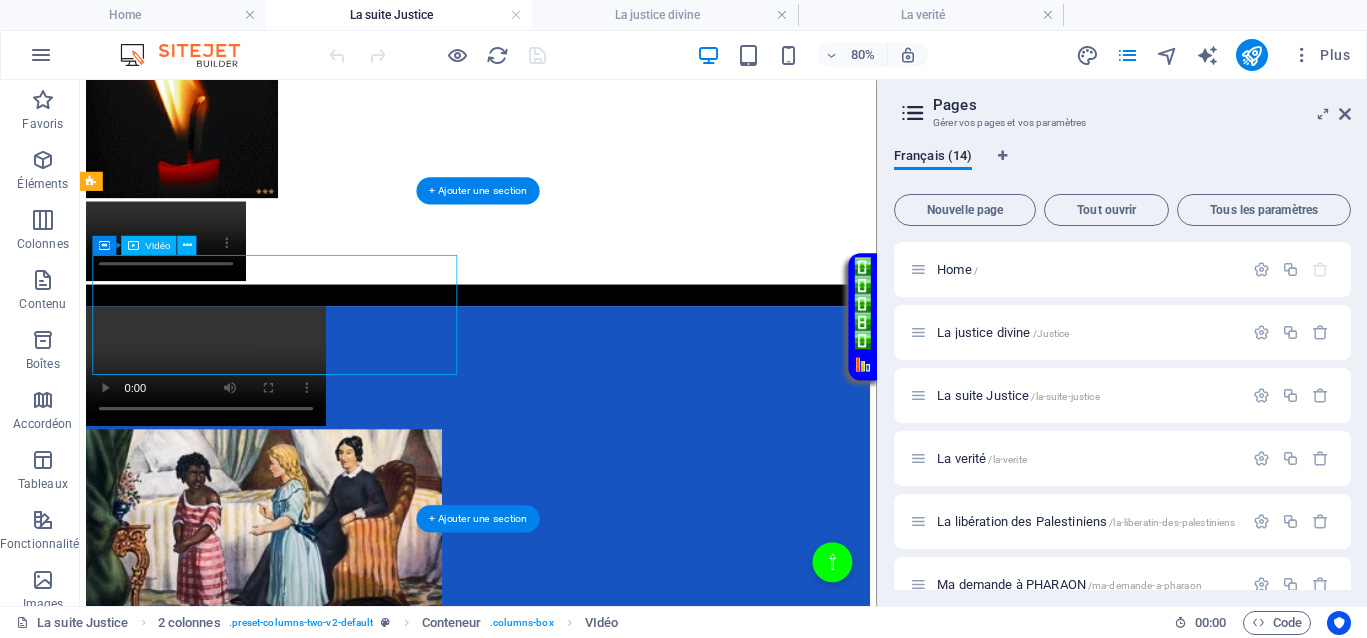 drag, startPoint x: 358, startPoint y: 338, endPoint x: 404, endPoint y: 387, distance: 67.20863 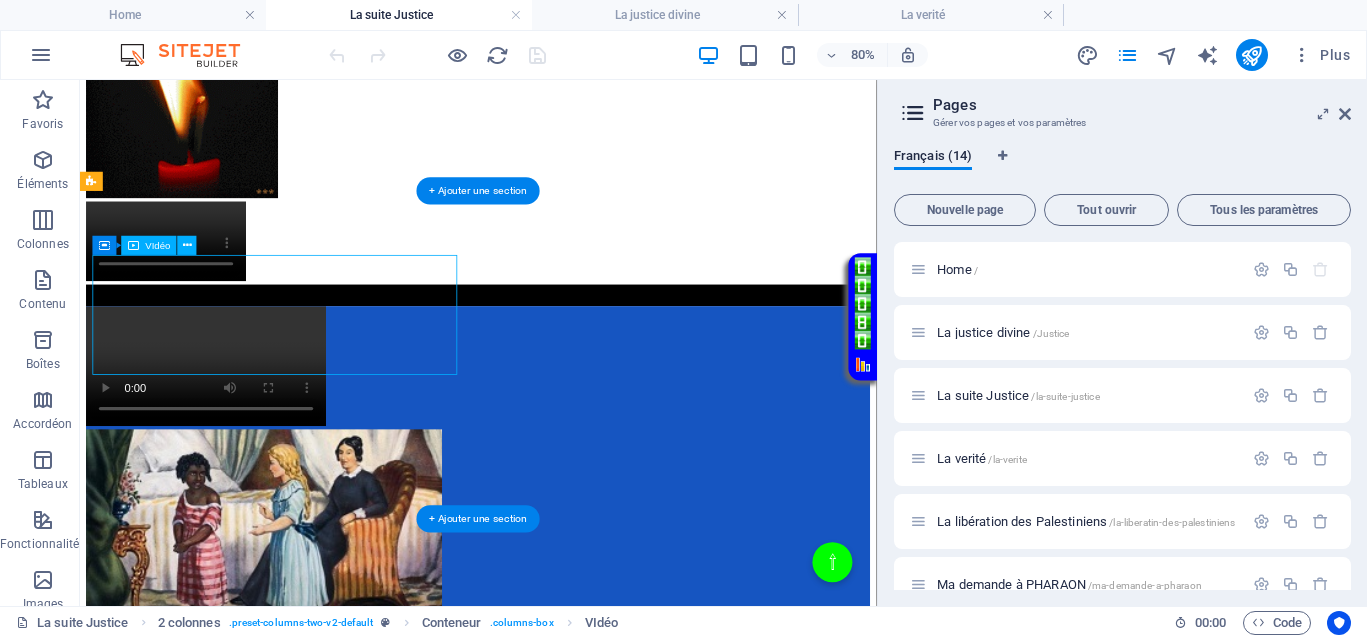 click at bounding box center [578, 440] 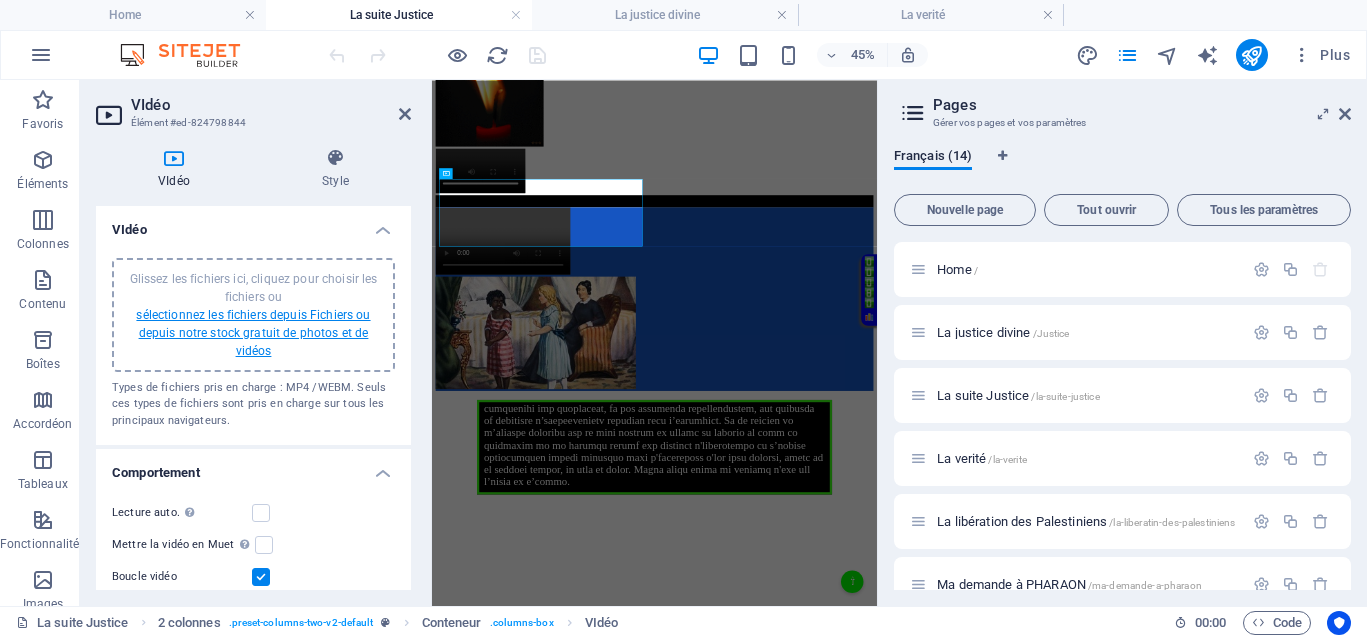 click on "sélectionnez les fichiers depuis Fichiers ou depuis notre stock gratuit de photos et de vidéos" at bounding box center (253, 333) 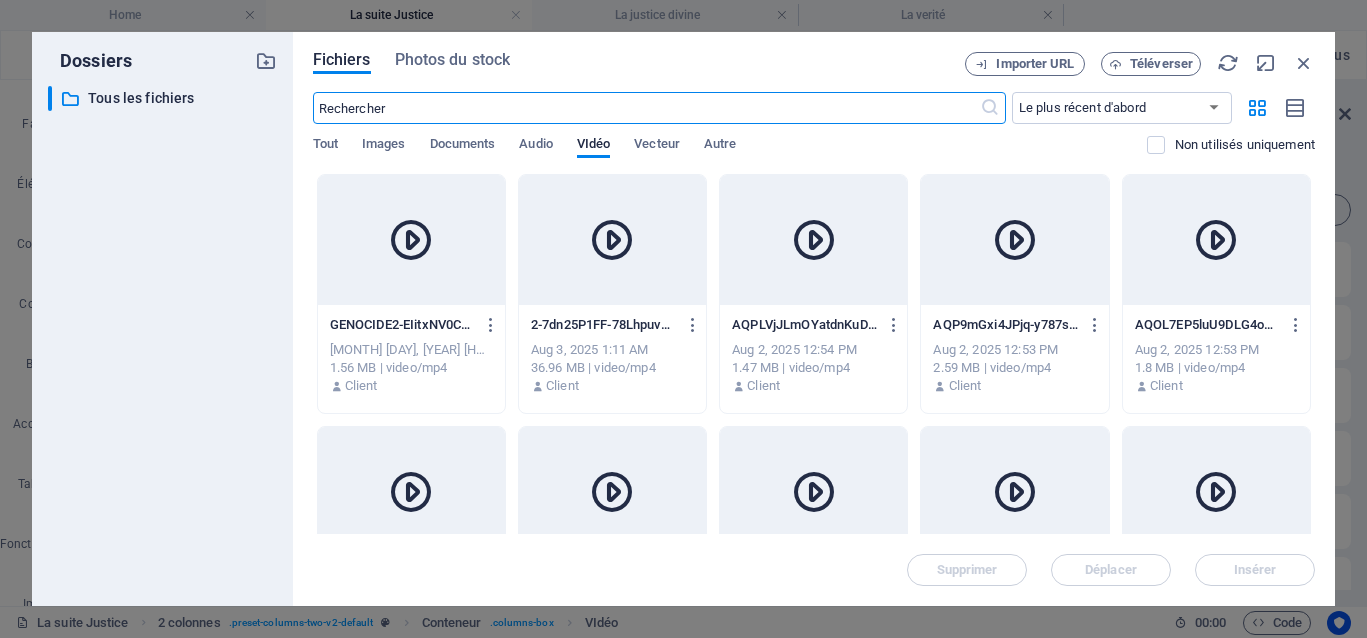 scroll, scrollTop: 1100, scrollLeft: 0, axis: vertical 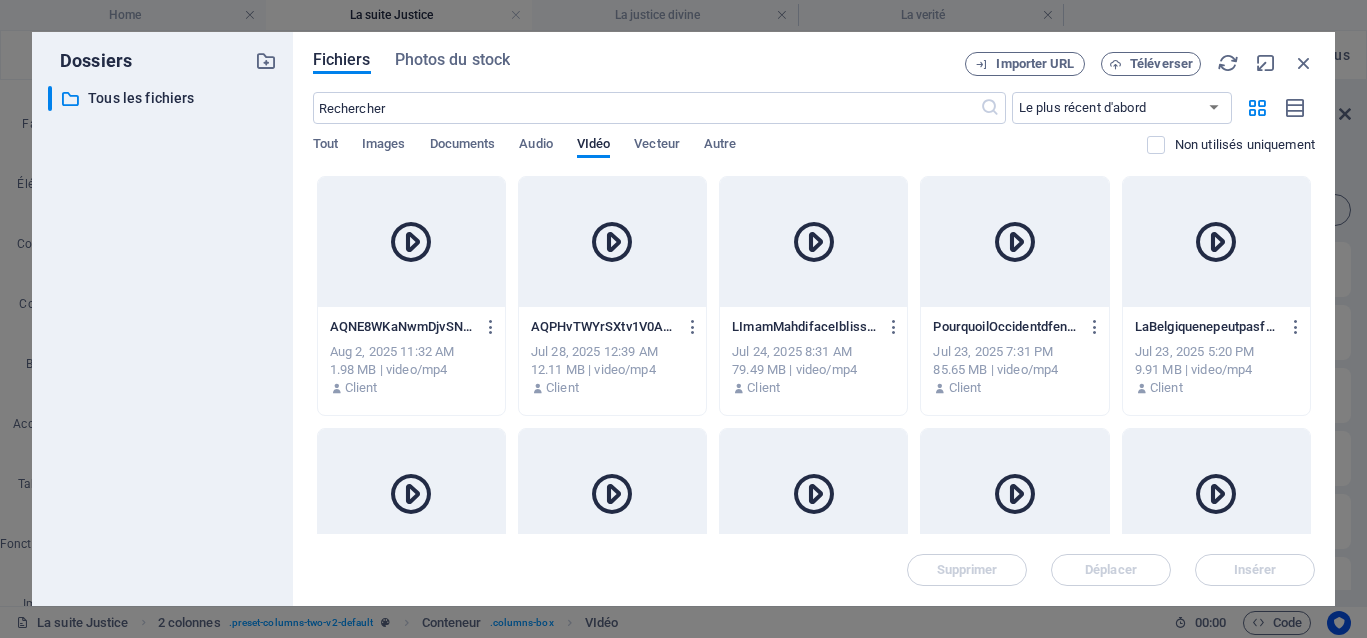 click at bounding box center [612, 242] 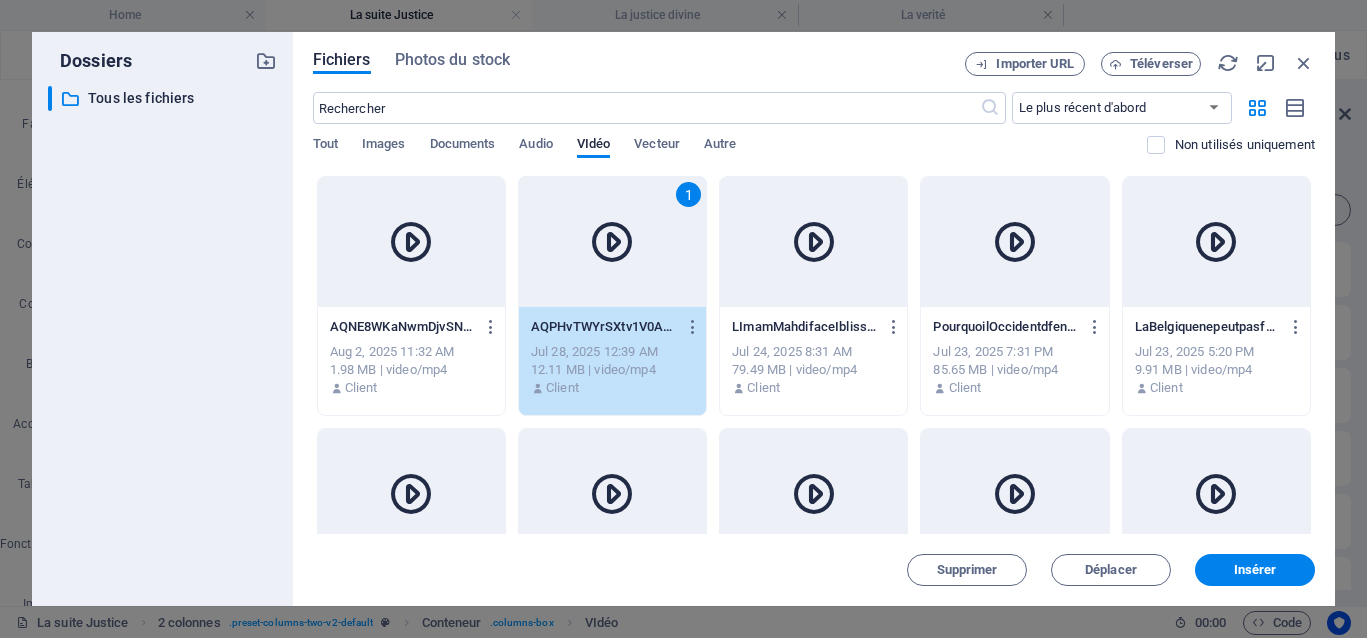 click on "1" at bounding box center [612, 242] 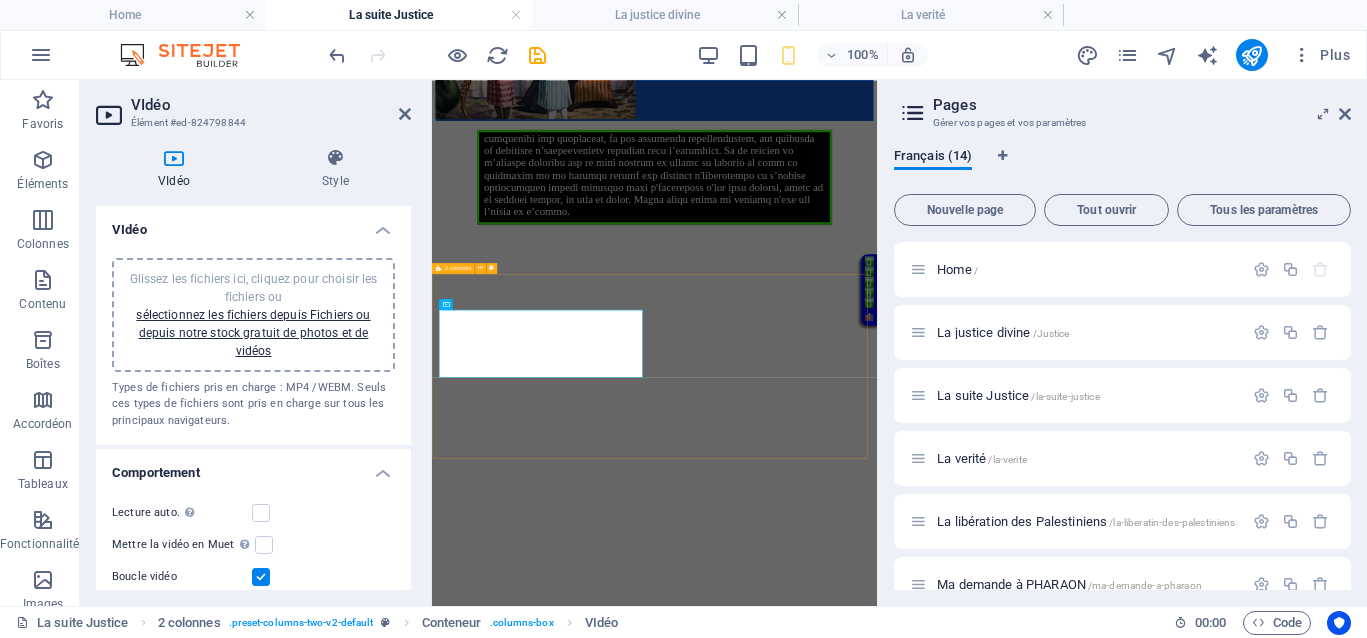 scroll, scrollTop: 209, scrollLeft: 0, axis: vertical 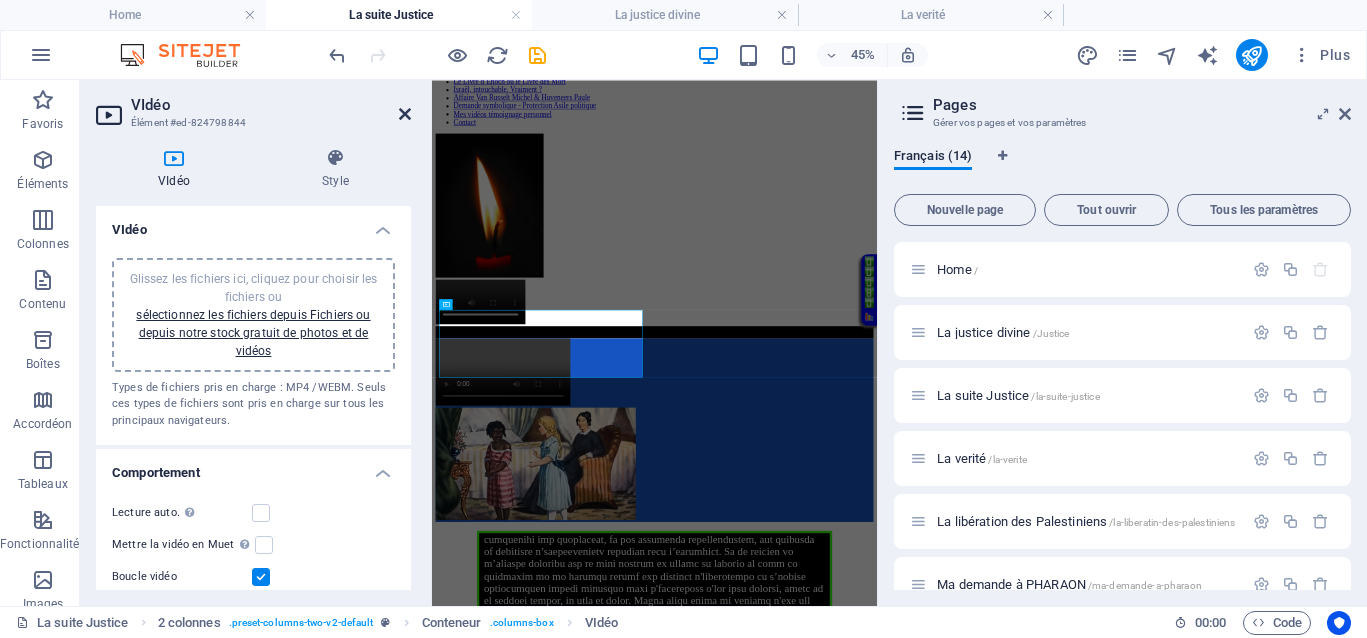 click at bounding box center [405, 114] 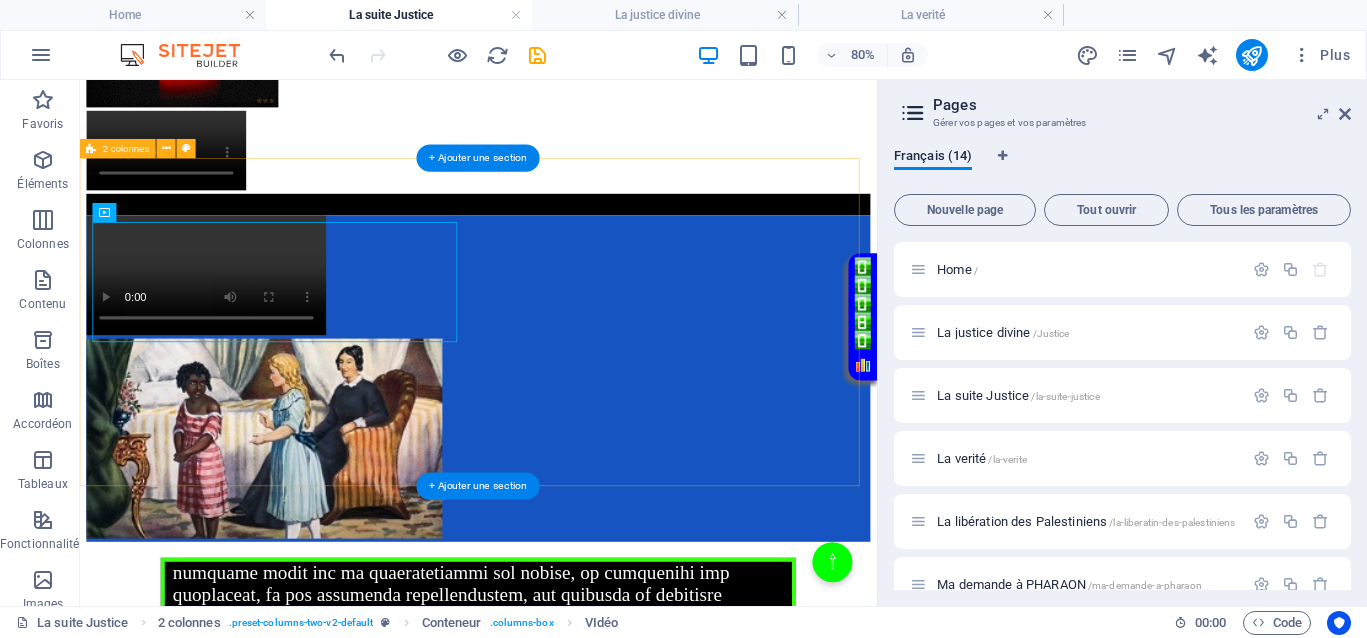 scroll, scrollTop: 709, scrollLeft: 0, axis: vertical 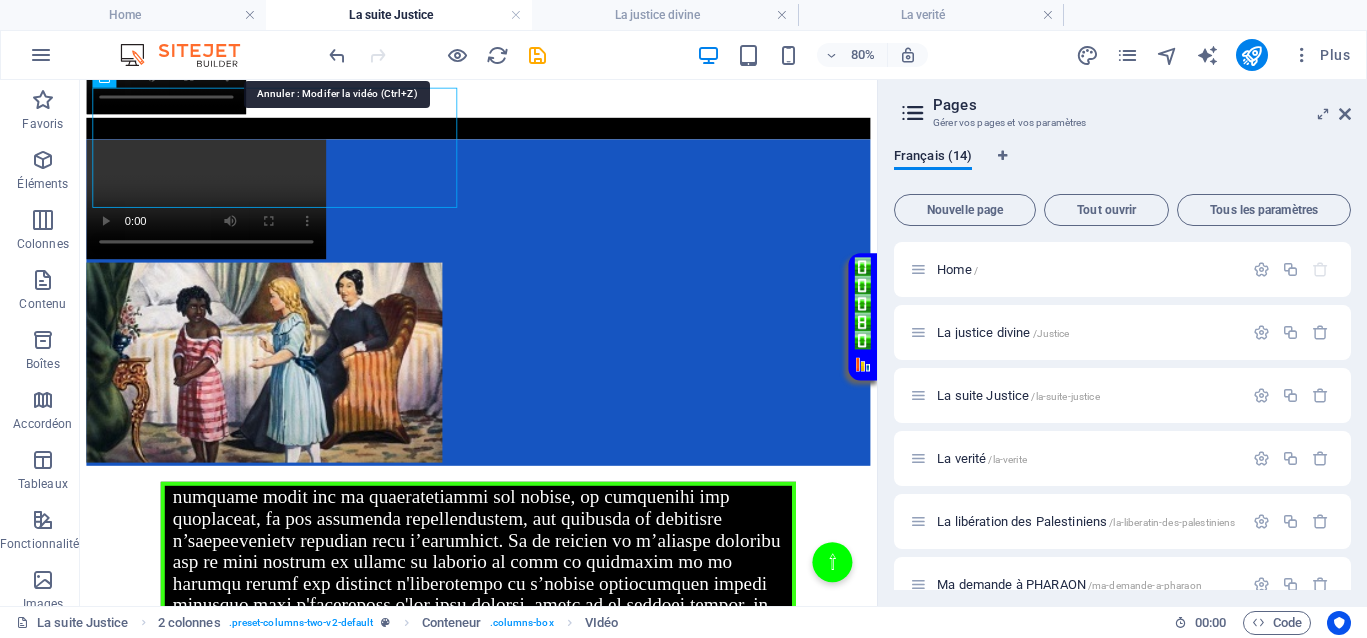 click at bounding box center [337, 55] 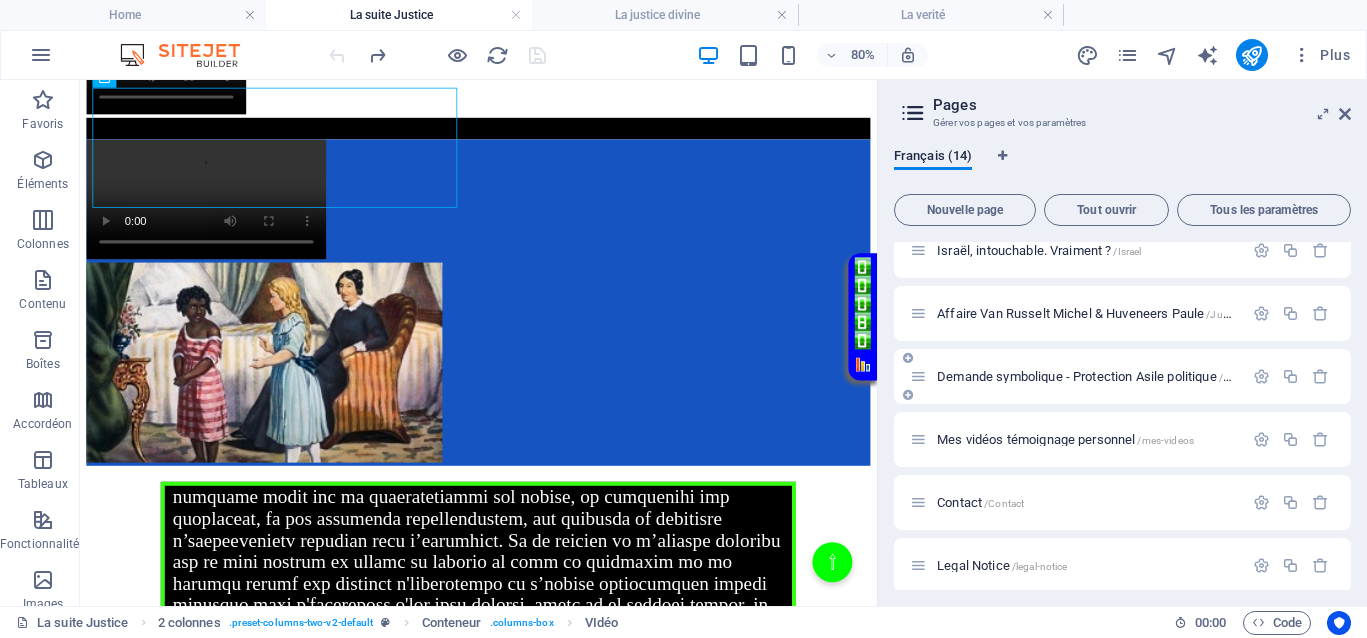 scroll, scrollTop: 500, scrollLeft: 0, axis: vertical 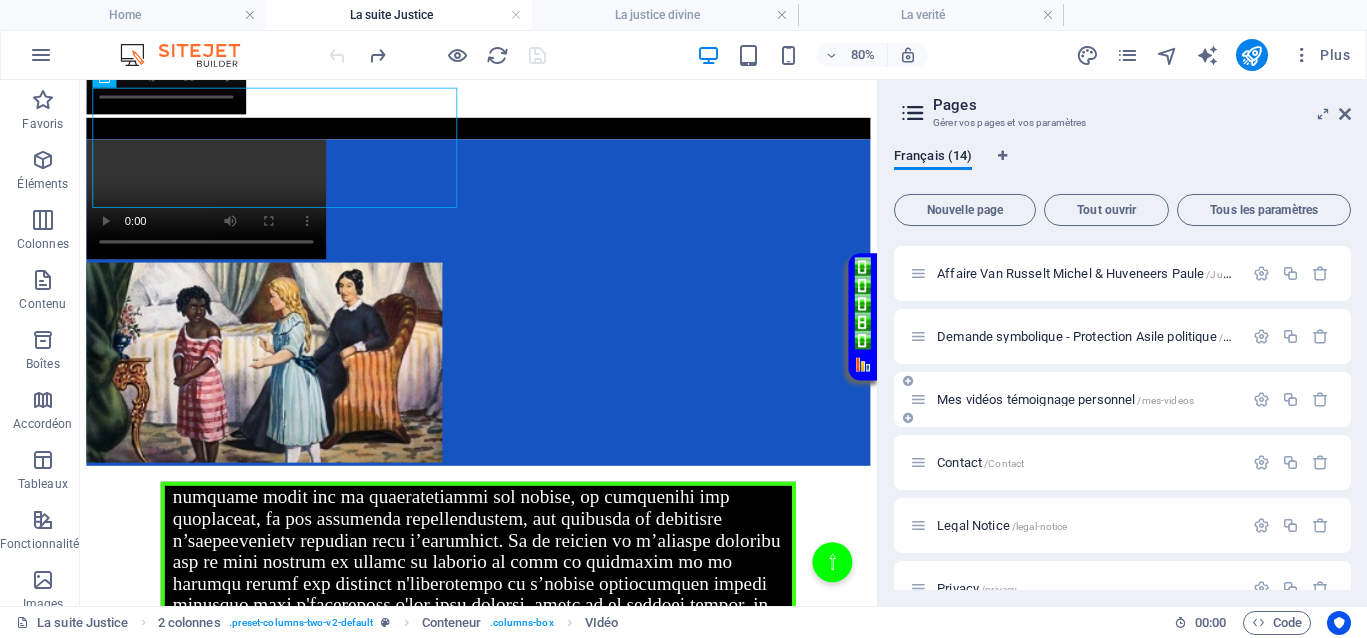 click on "Mes vidéos témoignage personnel /mes-videos" at bounding box center (1065, 399) 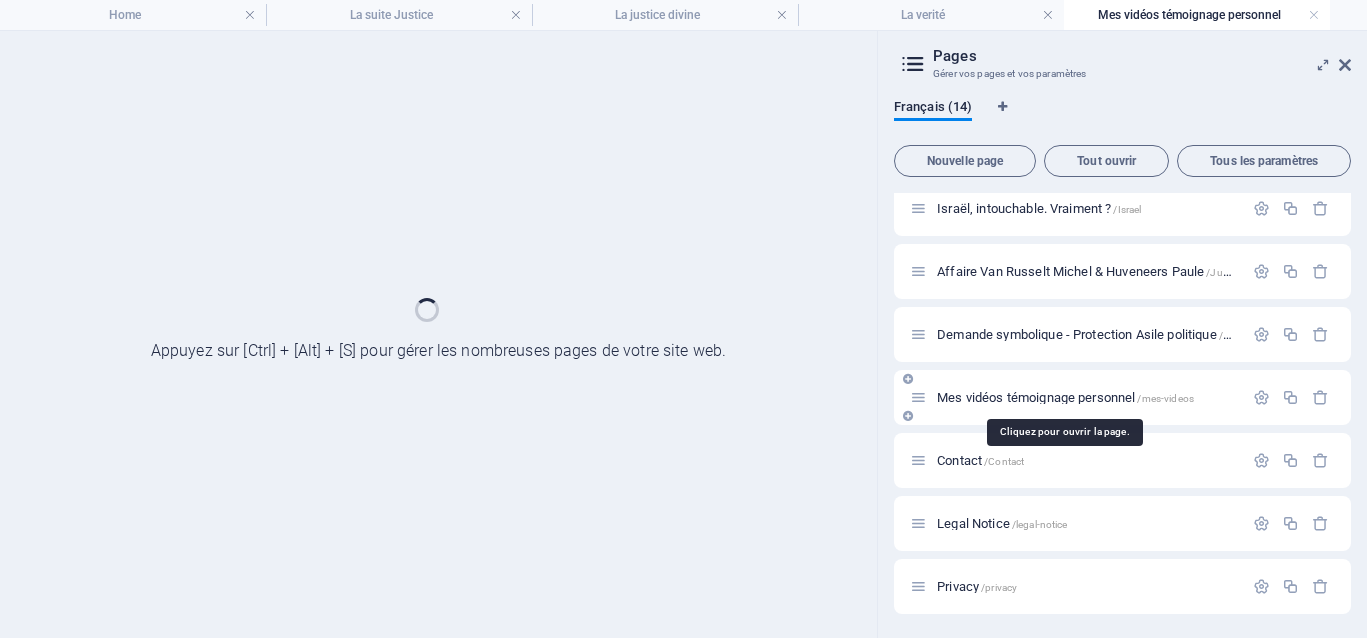 scroll, scrollTop: 0, scrollLeft: 0, axis: both 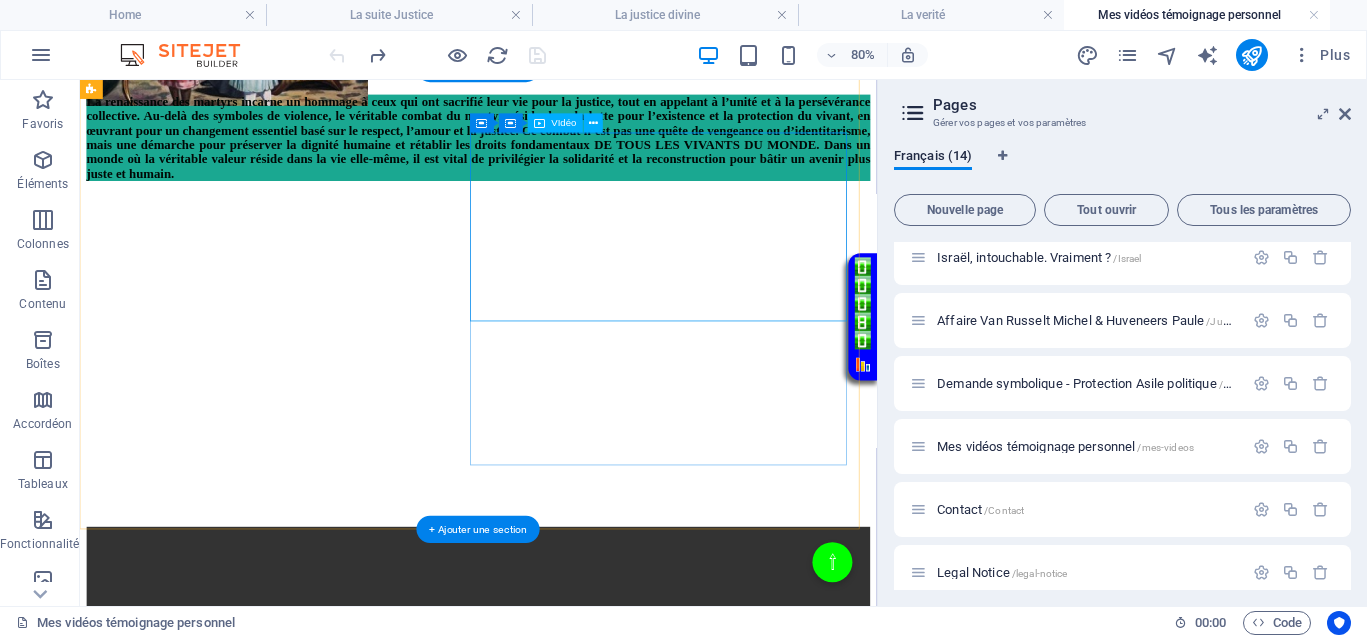 click at bounding box center (578, 885) 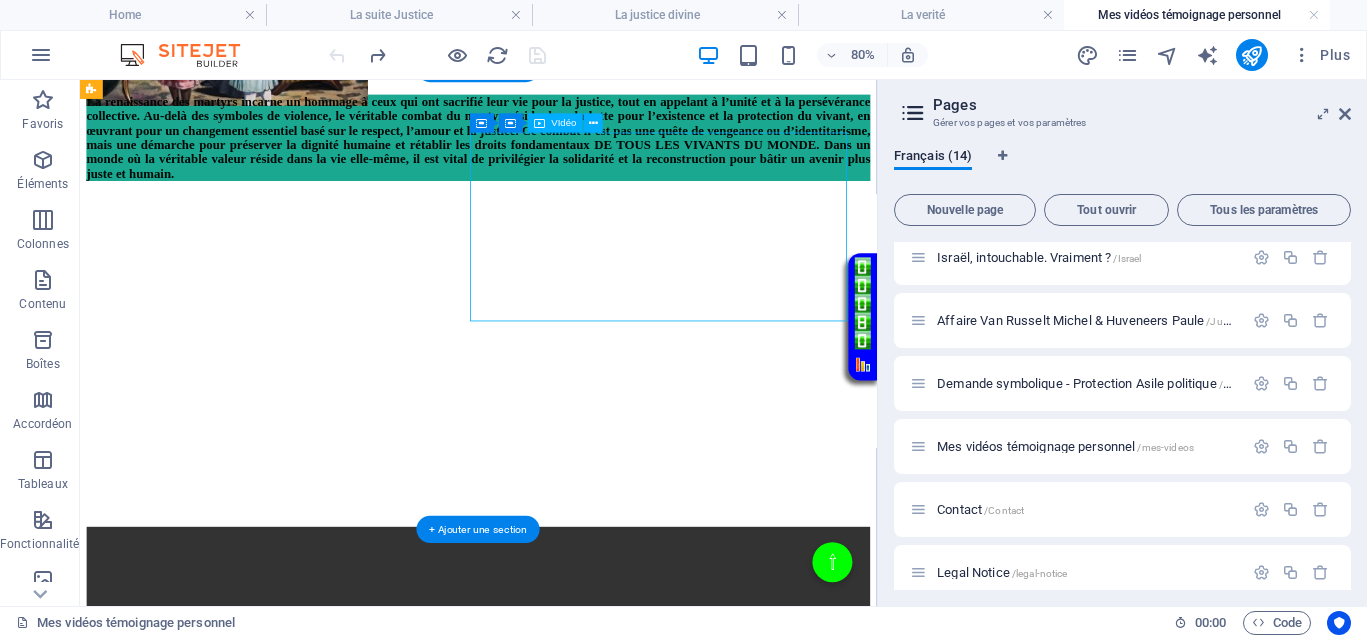 click at bounding box center [578, 885] 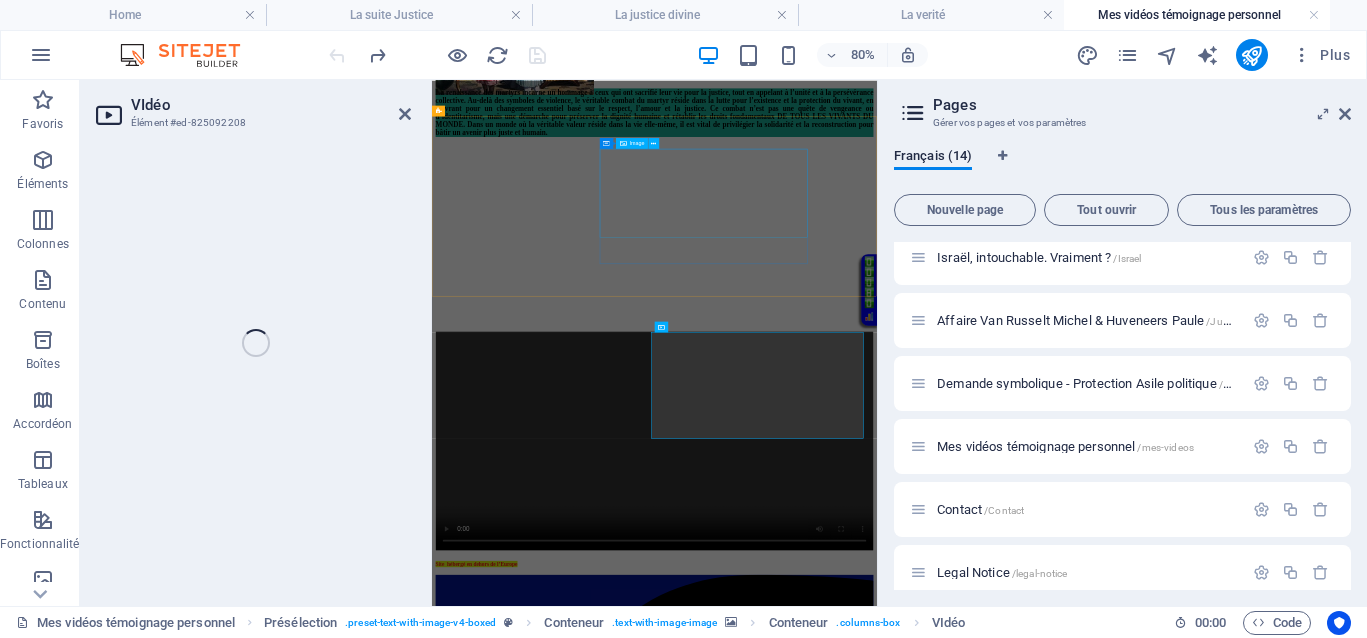 select on "%" 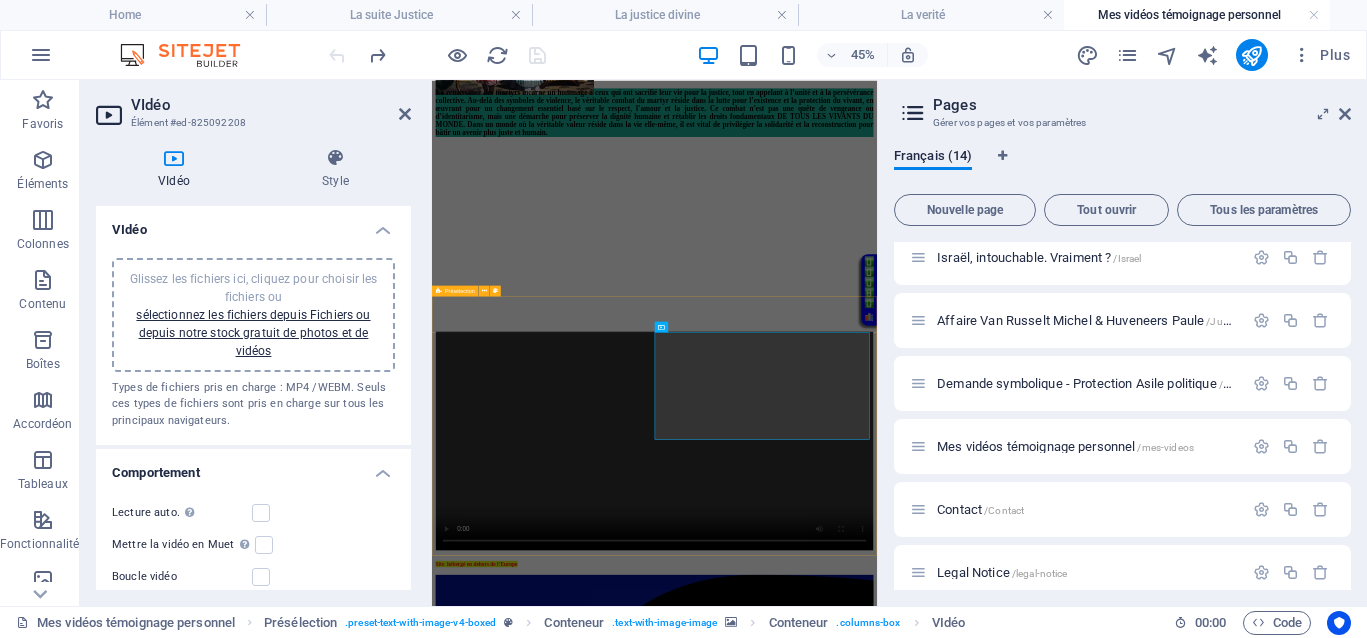 scroll, scrollTop: 0, scrollLeft: 0, axis: both 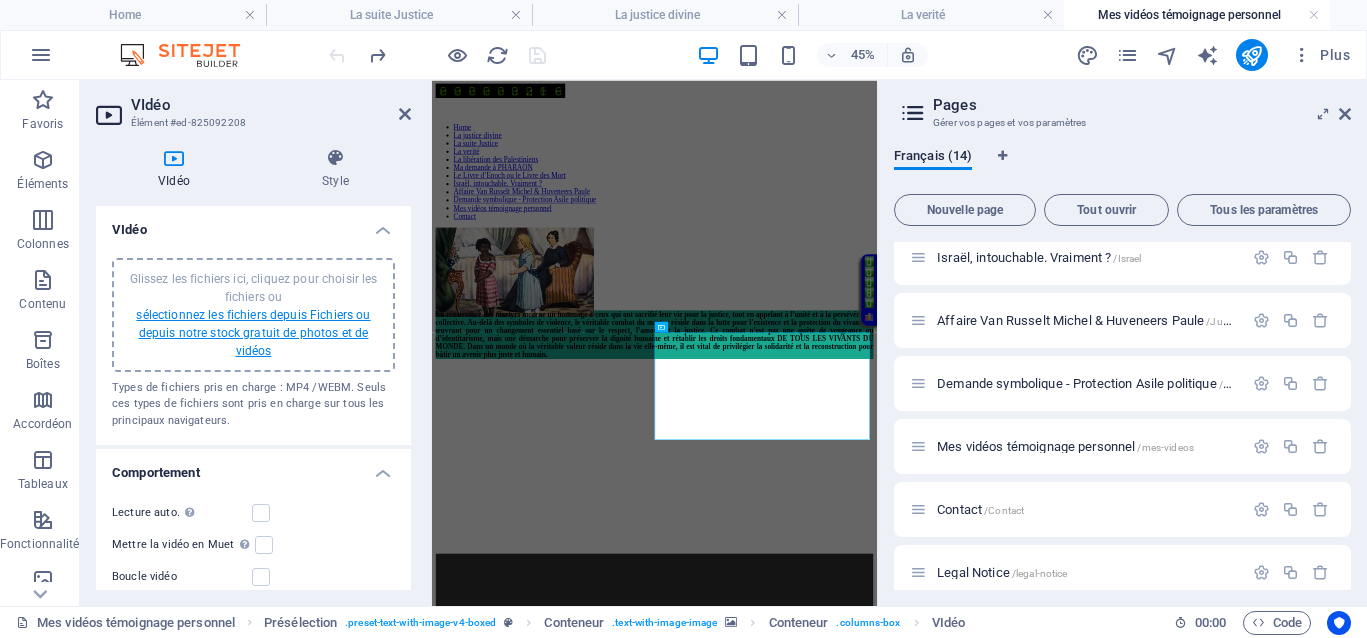 click on "sélectionnez les fichiers depuis Fichiers ou depuis notre stock gratuit de photos et de vidéos" at bounding box center (253, 333) 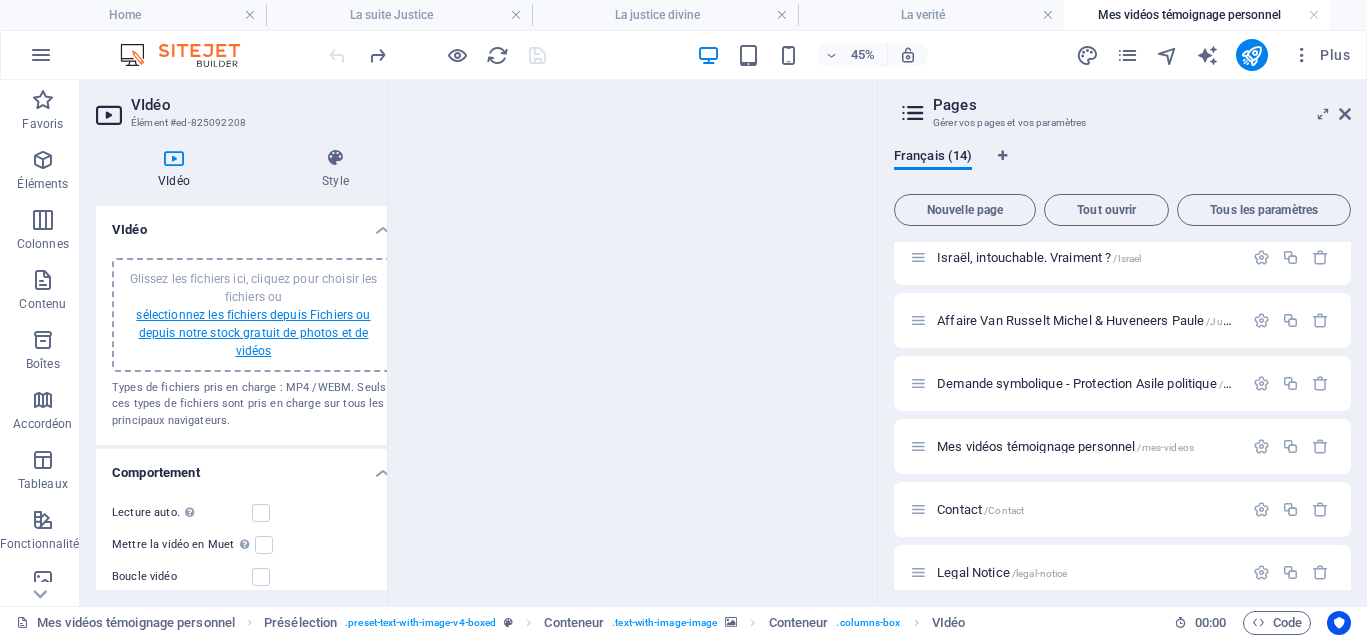 scroll, scrollTop: 3302, scrollLeft: 0, axis: vertical 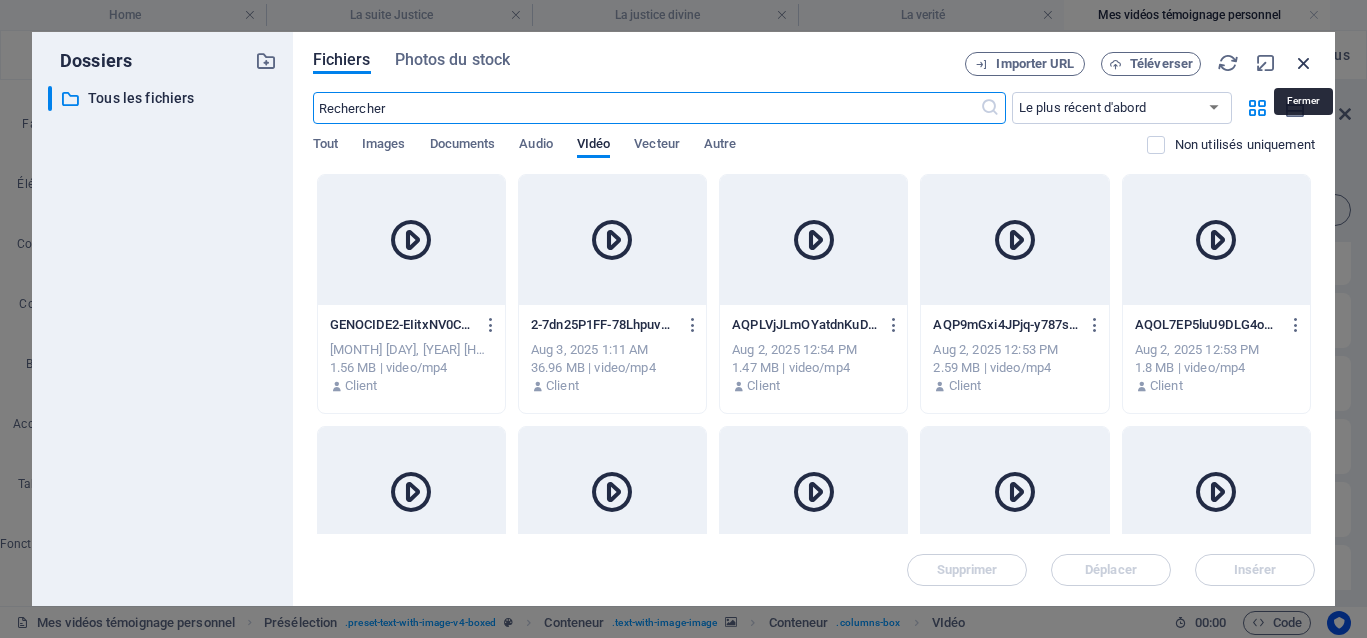 click at bounding box center (1304, 63) 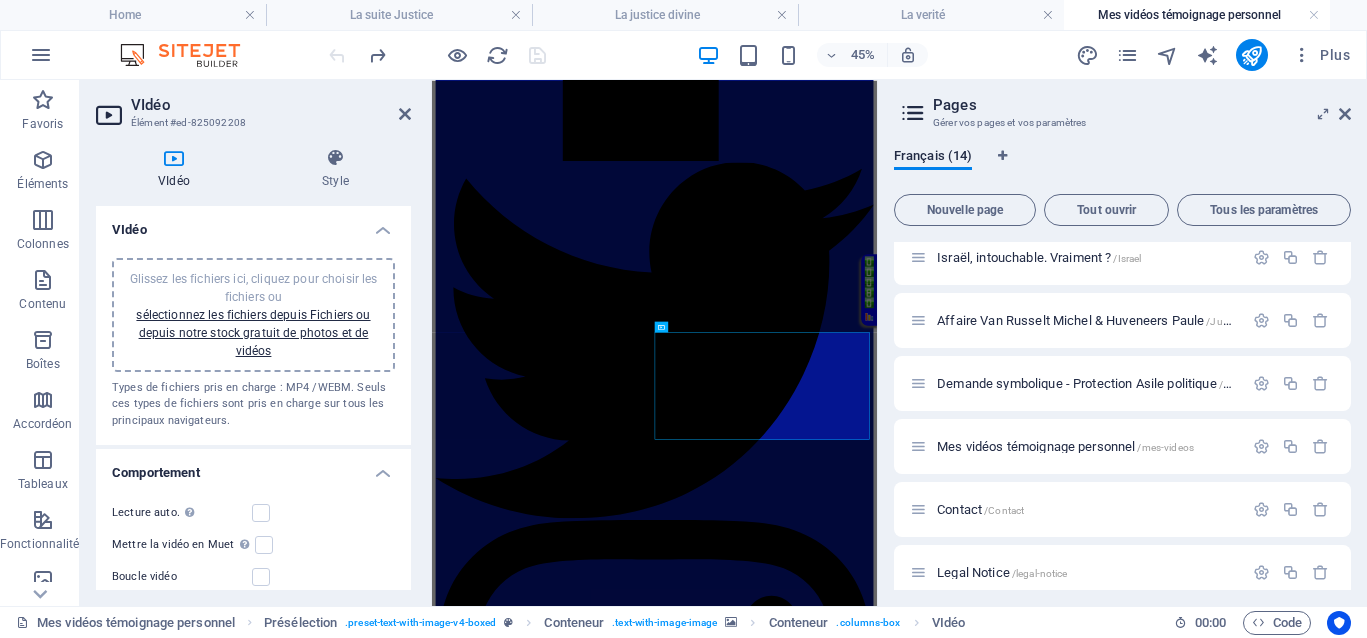 scroll, scrollTop: 0, scrollLeft: 0, axis: both 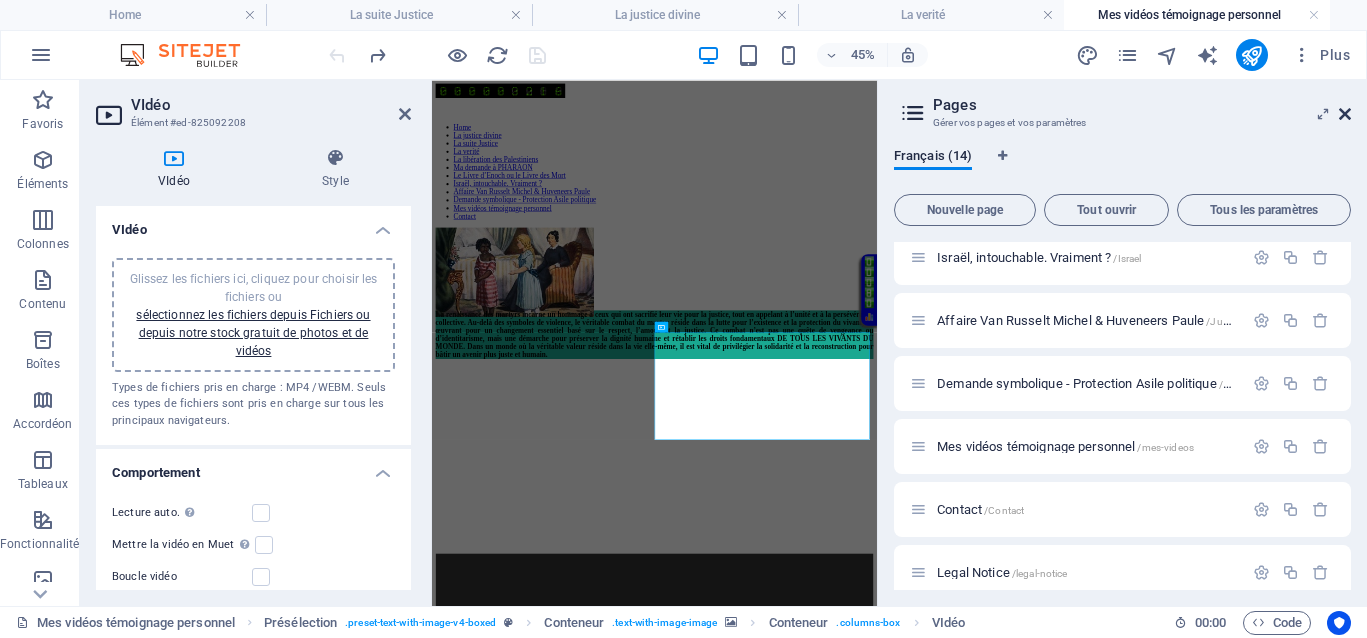 drag, startPoint x: 710, startPoint y: 232, endPoint x: 1343, endPoint y: 110, distance: 644.64954 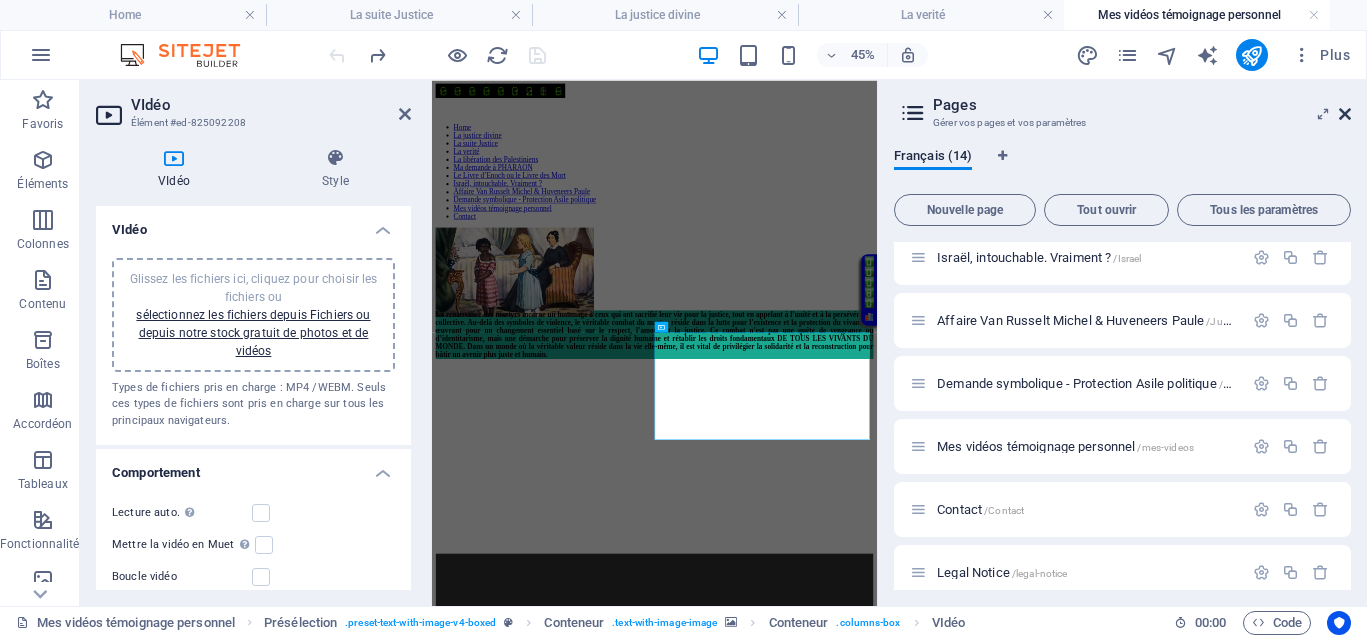 click at bounding box center (1345, 114) 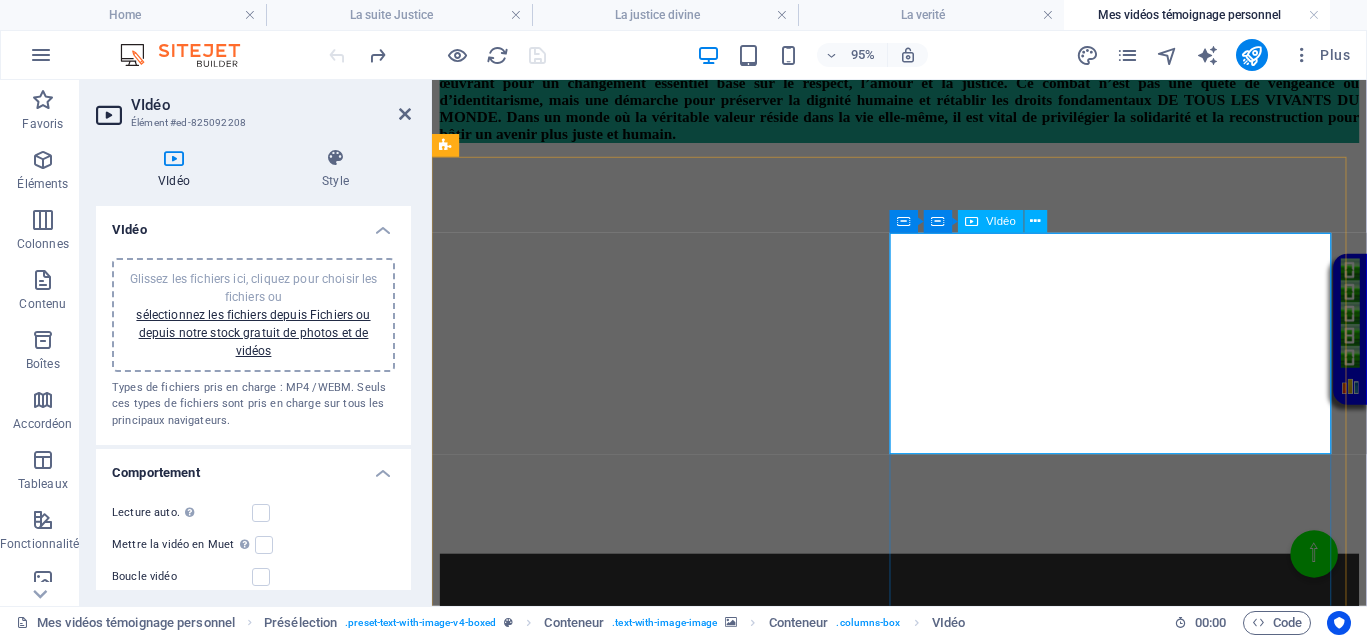 scroll, scrollTop: 598, scrollLeft: 0, axis: vertical 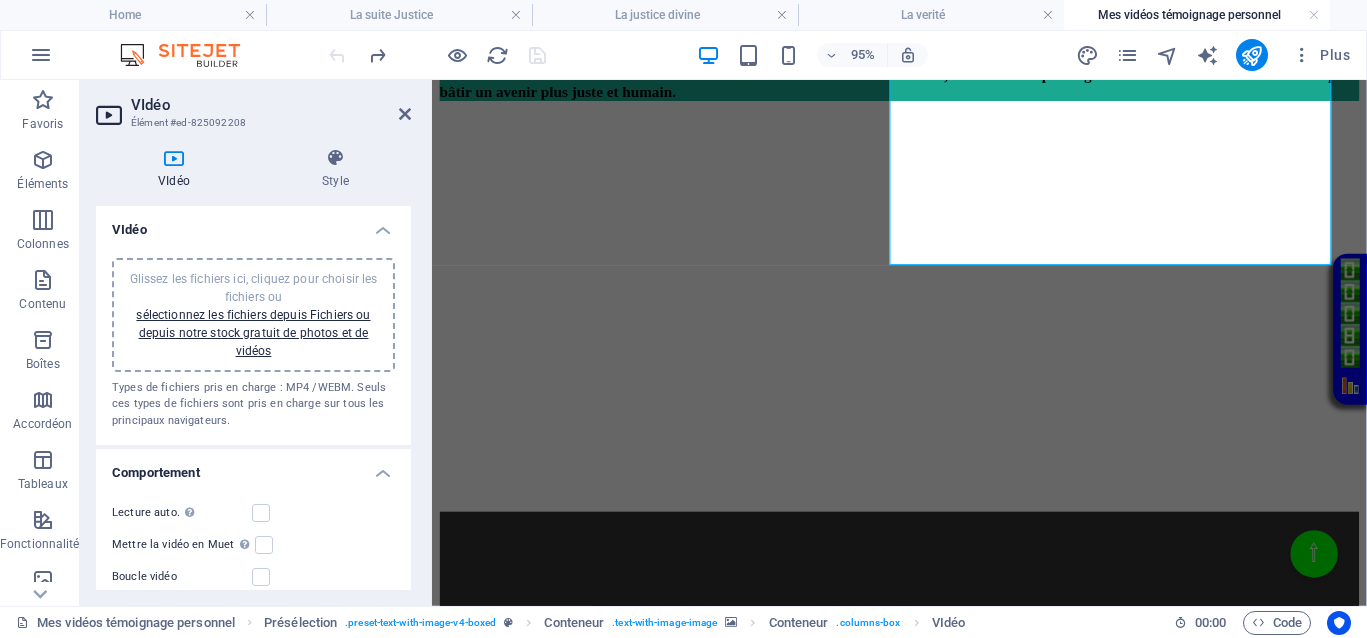 click at bounding box center [924, 118] 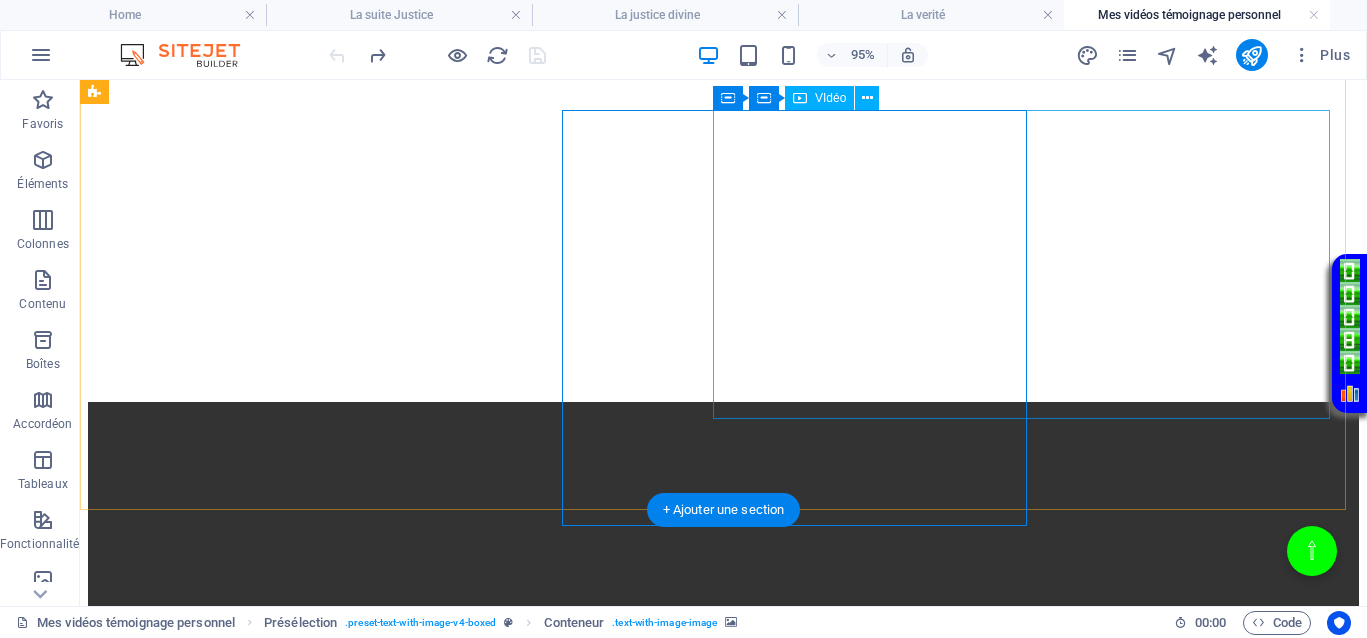 scroll, scrollTop: 530, scrollLeft: 0, axis: vertical 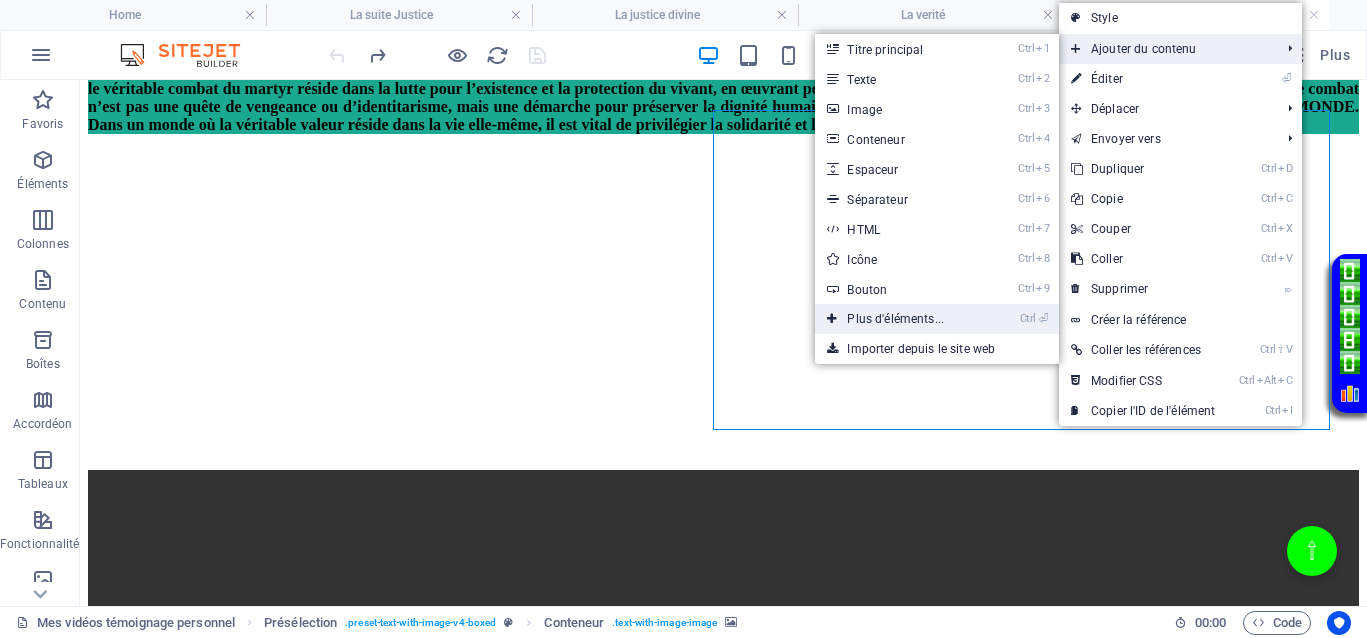click on "Ctrl ⏎  Plus d'éléments..." at bounding box center (899, 319) 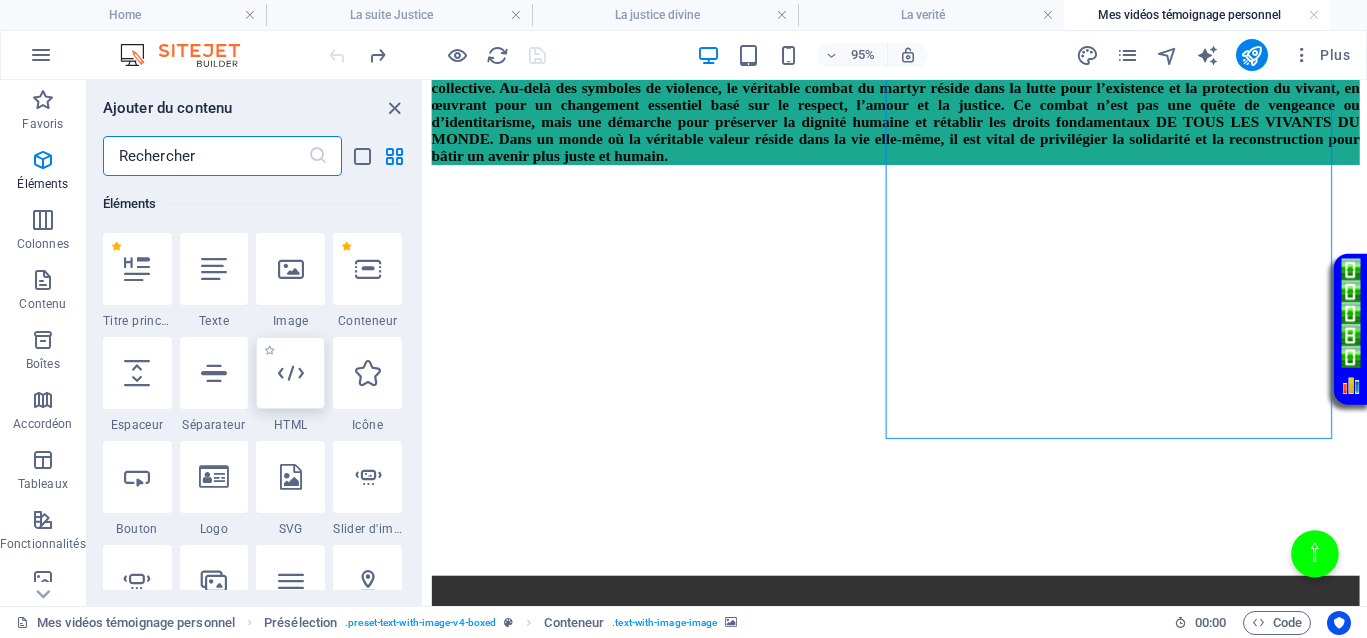 scroll, scrollTop: 598, scrollLeft: 0, axis: vertical 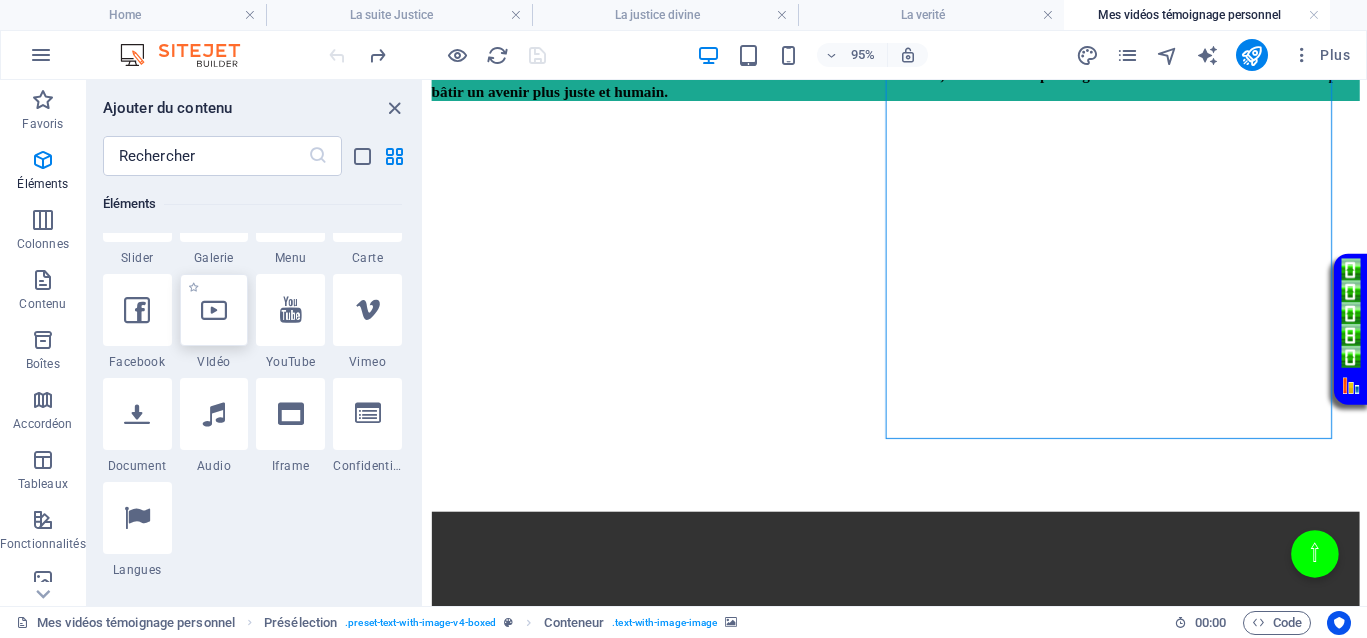click at bounding box center [214, 310] 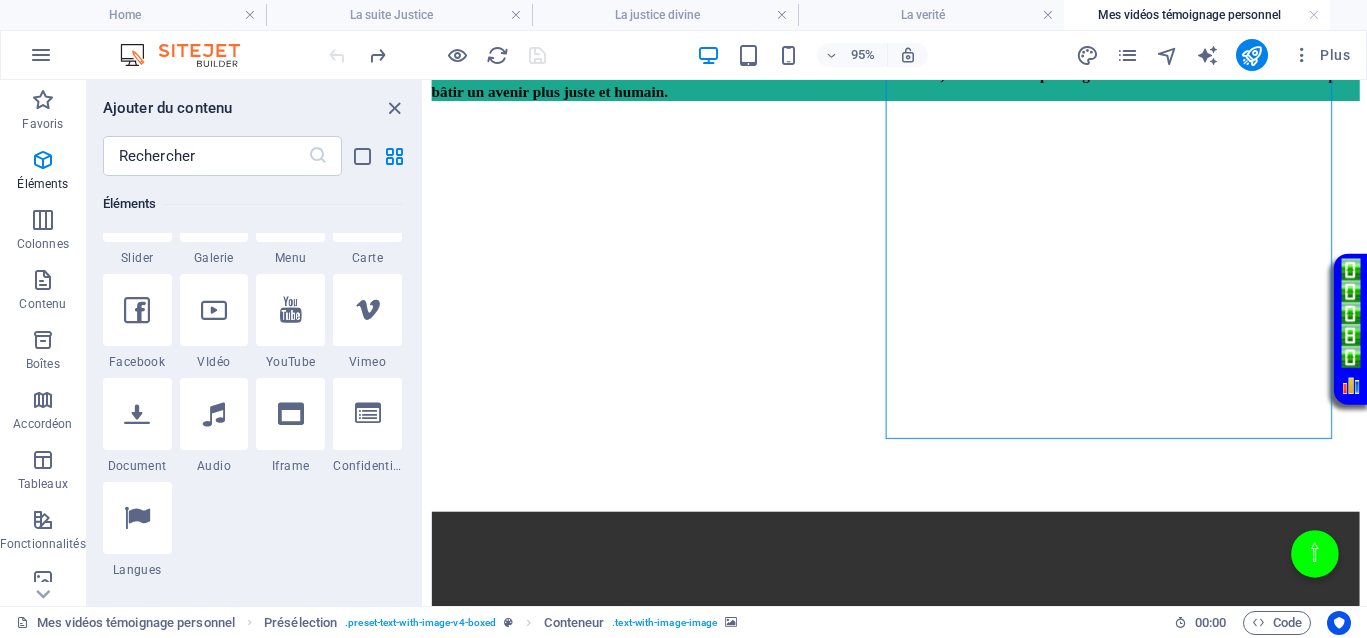 select on "%" 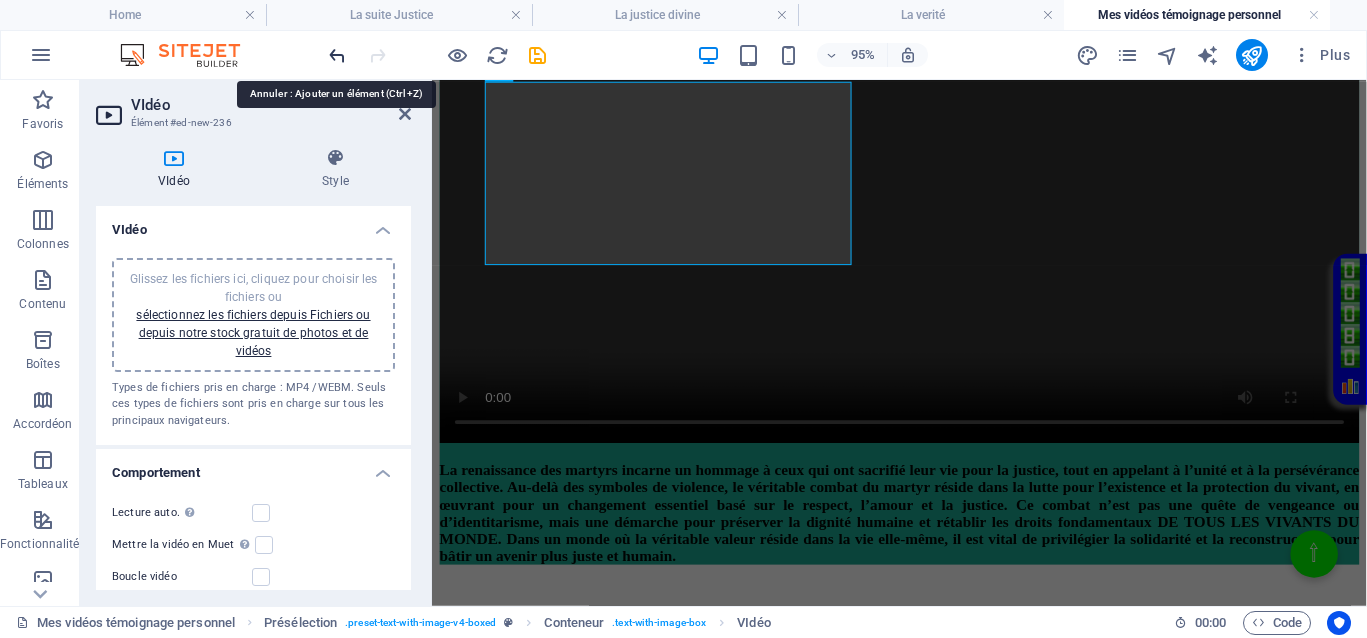 click at bounding box center (337, 55) 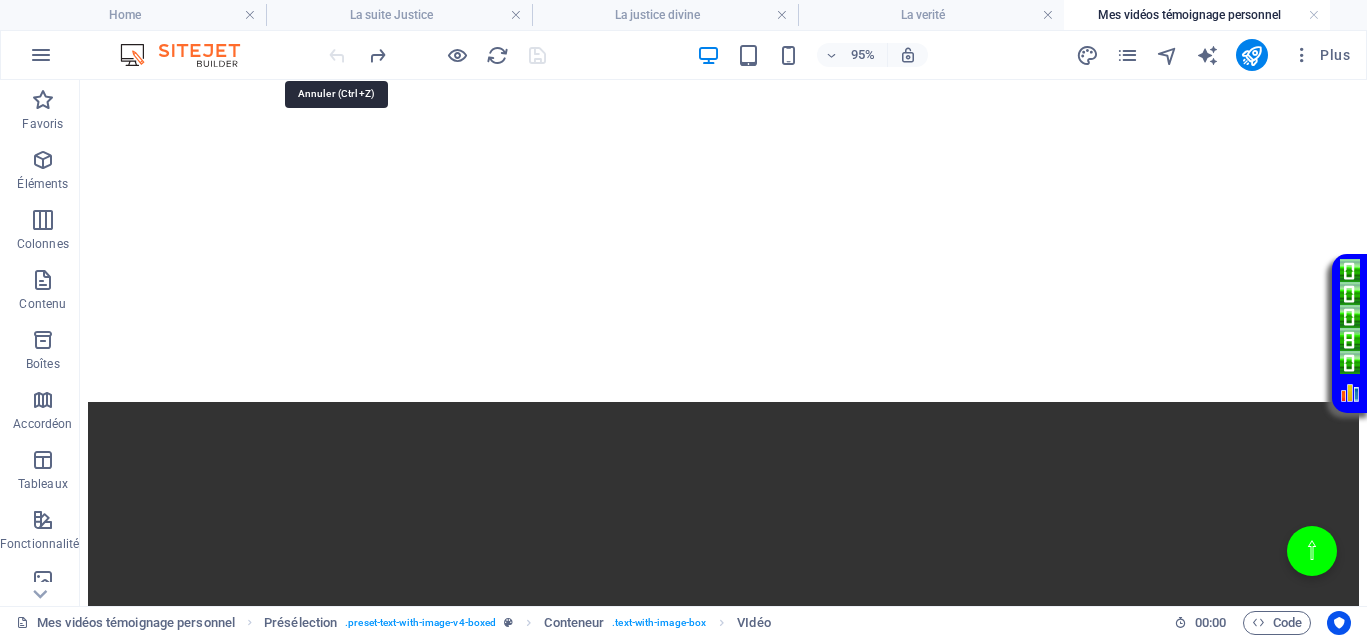 scroll, scrollTop: 530, scrollLeft: 0, axis: vertical 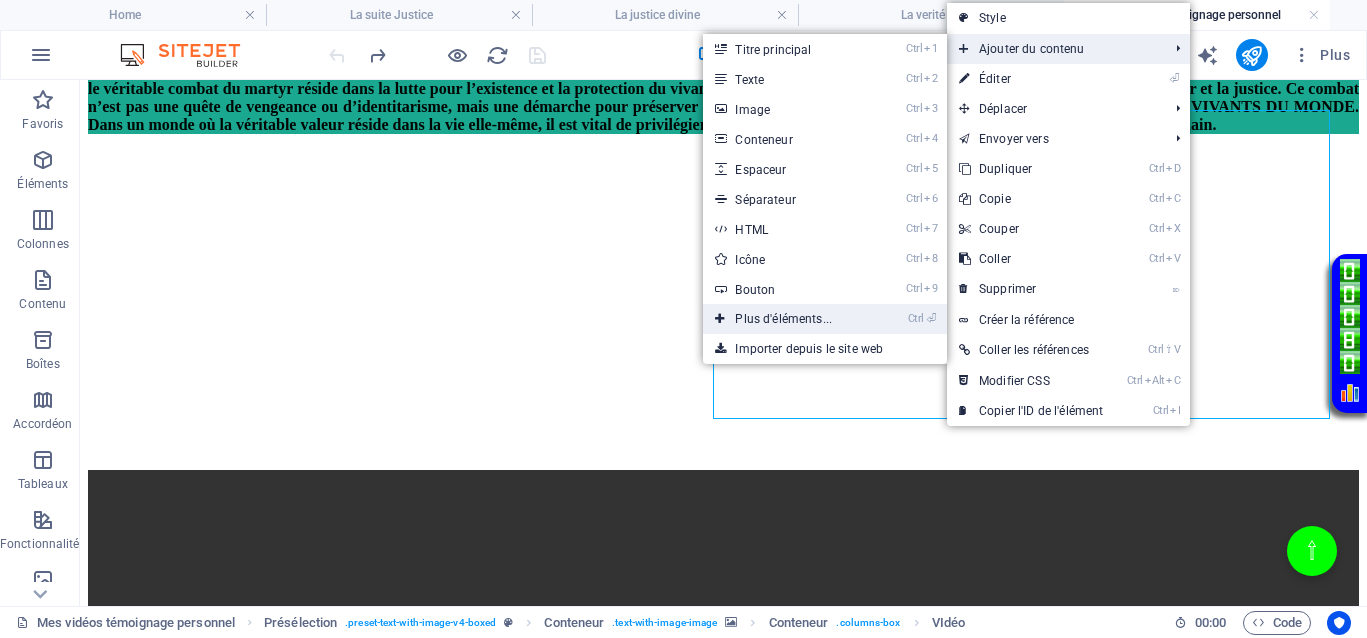 drag, startPoint x: 802, startPoint y: 318, endPoint x: 376, endPoint y: 236, distance: 433.82025 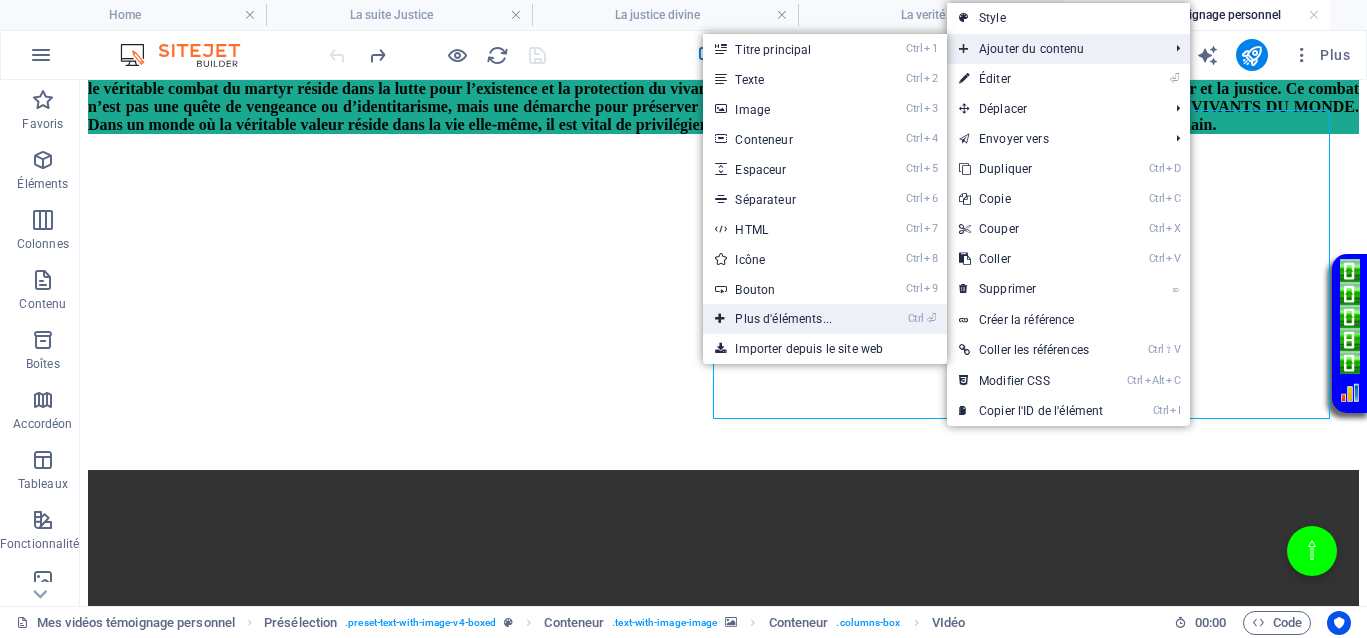 click on "Ctrl ⏎  Plus d'éléments..." at bounding box center (787, 319) 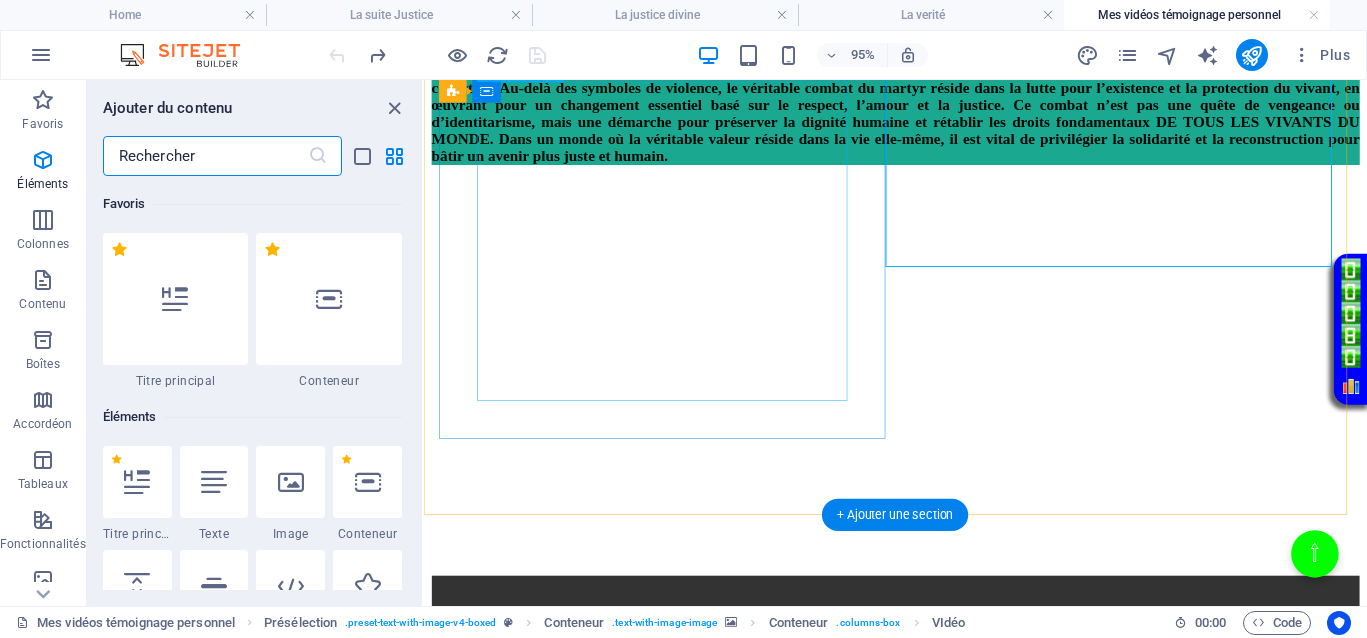 scroll, scrollTop: 598, scrollLeft: 0, axis: vertical 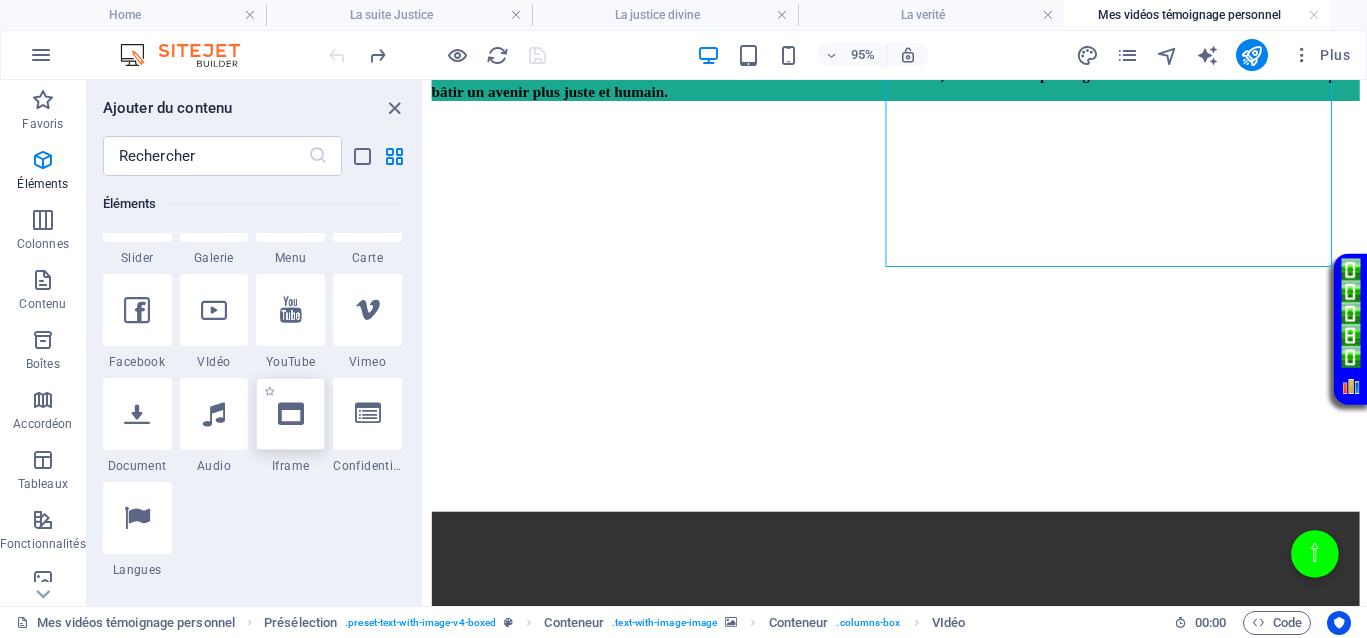 click at bounding box center (291, 414) 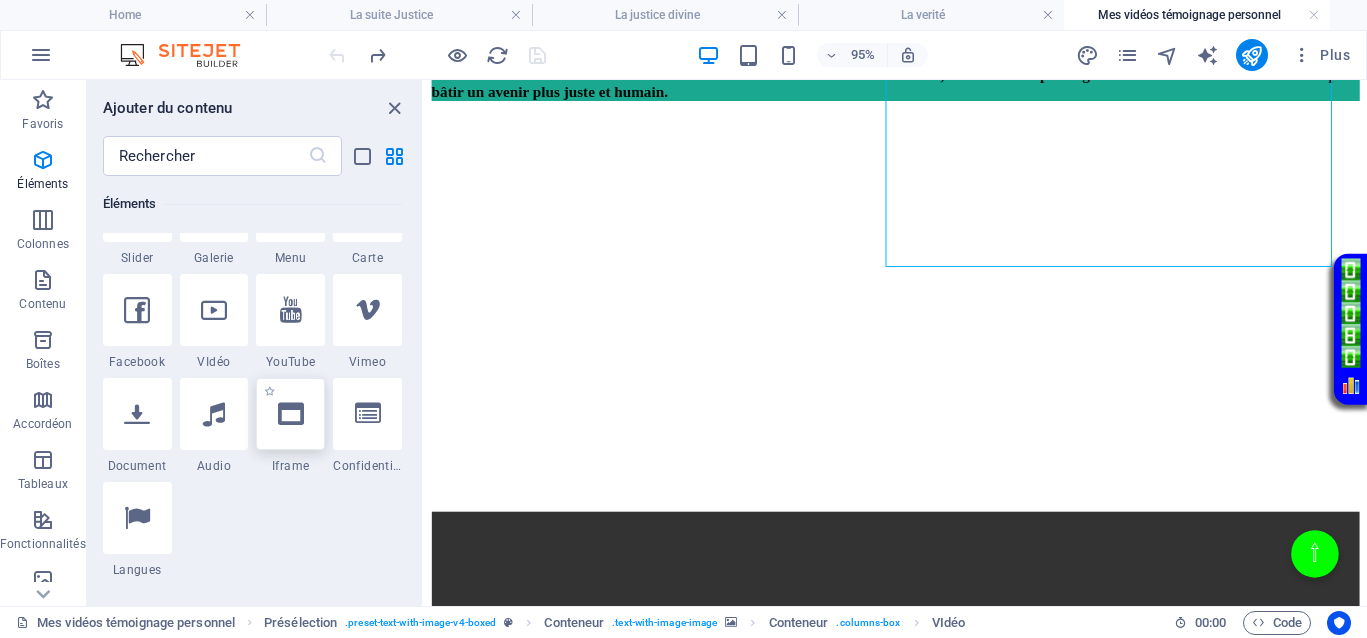 select on "%" 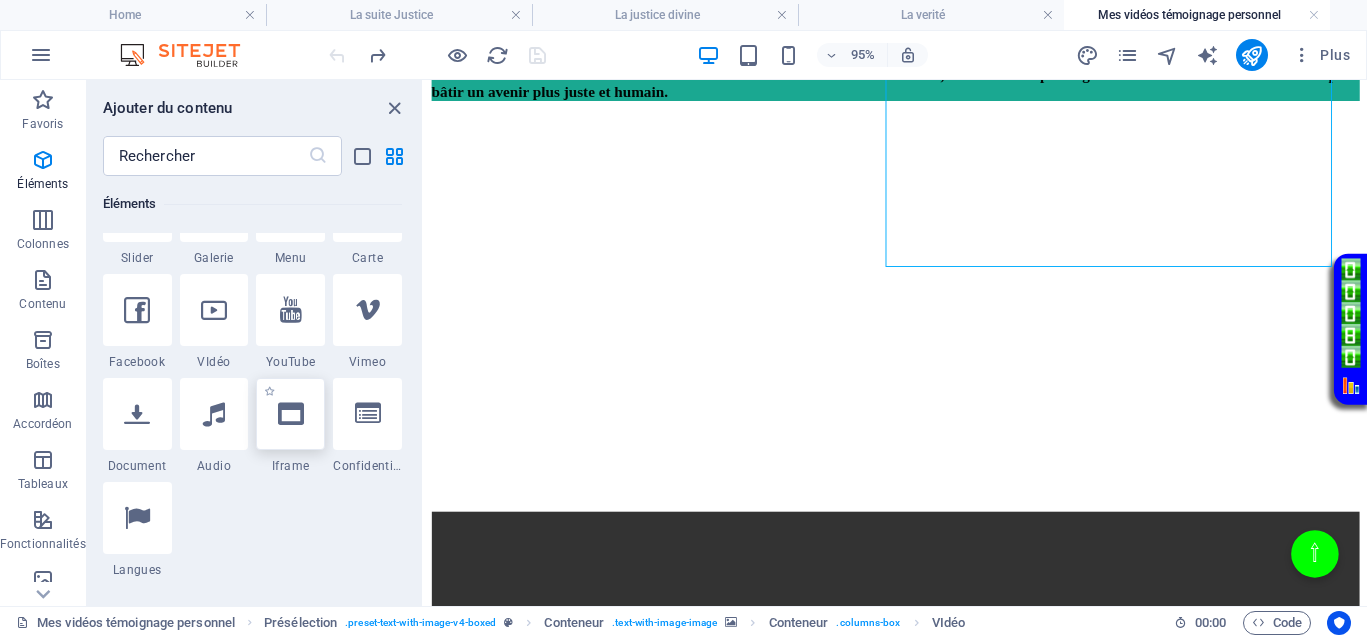 select on "px" 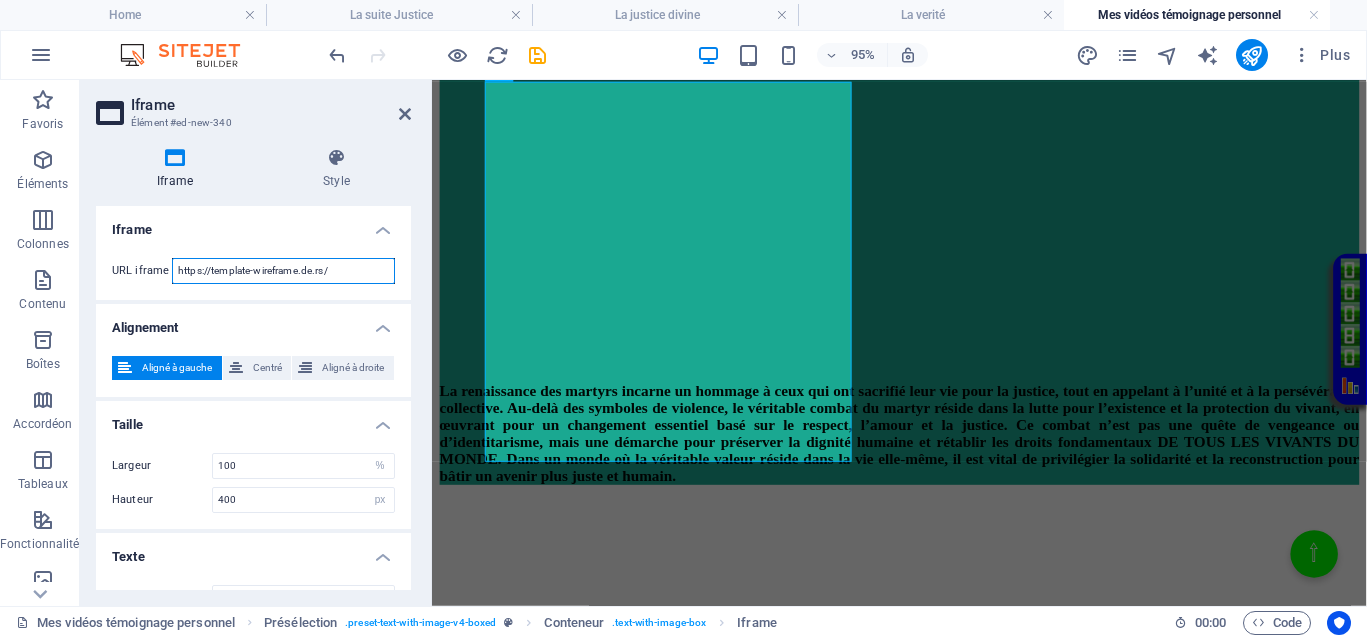paste on "democrazisme.com/mes-videos/Pharaon%20II.mp4" 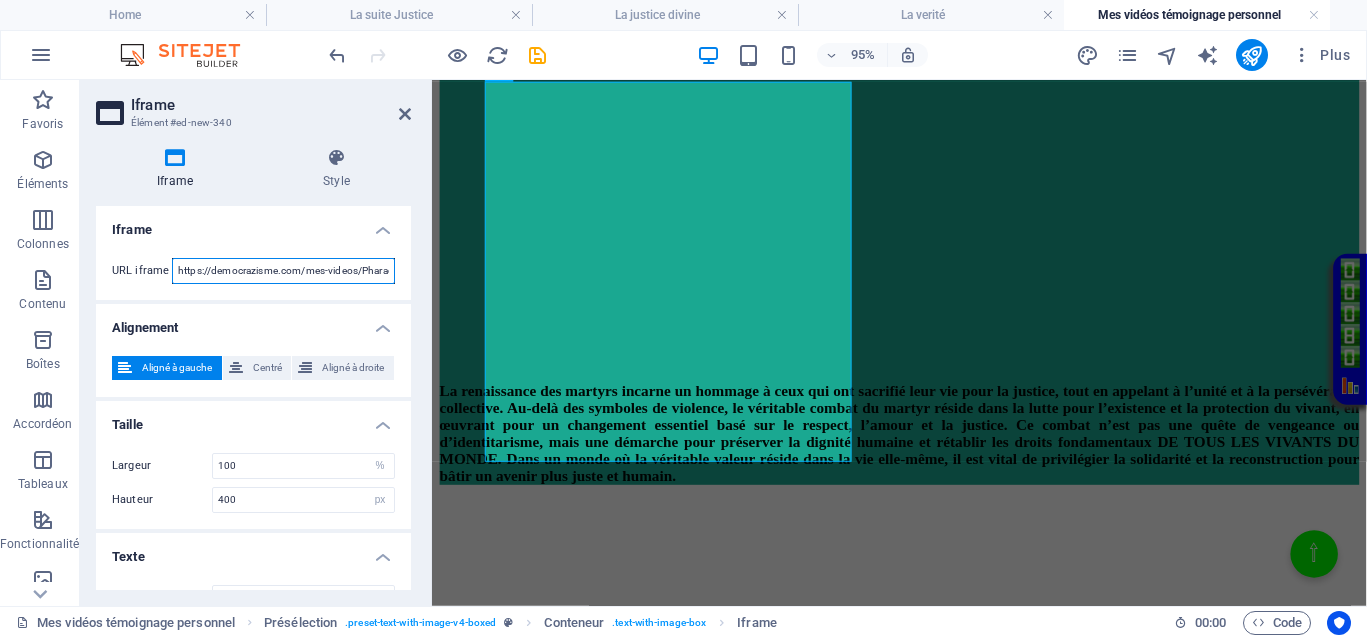 scroll, scrollTop: 0, scrollLeft: 65, axis: horizontal 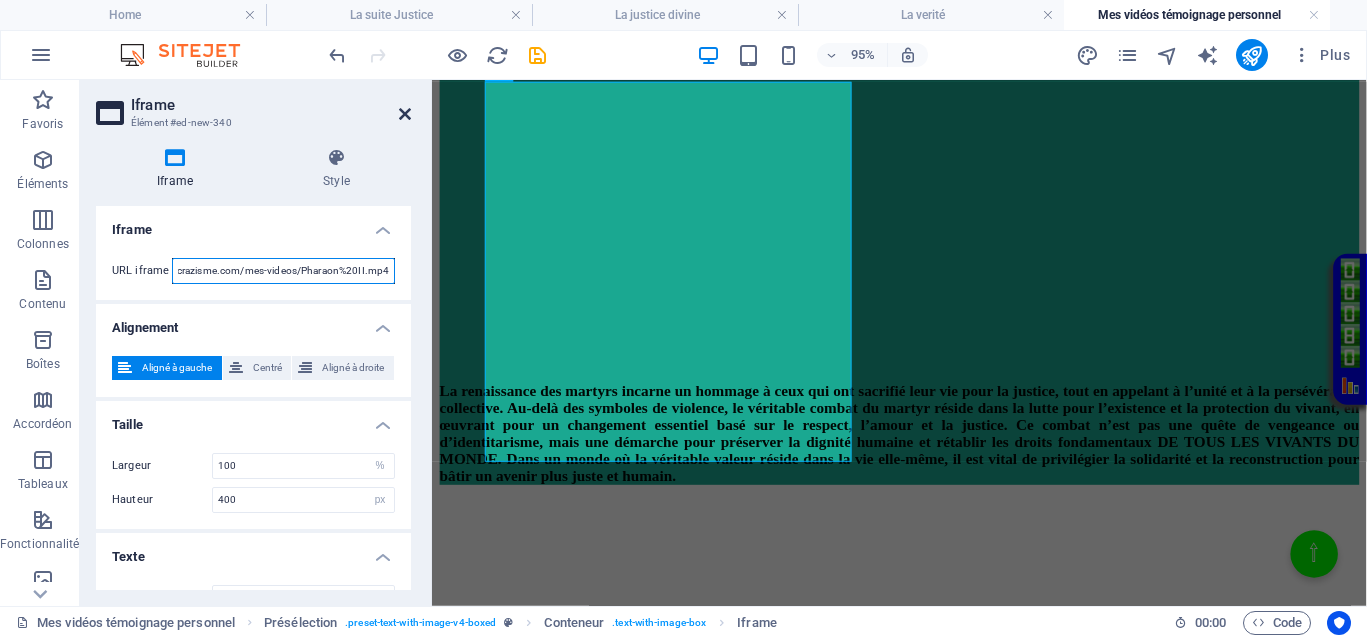 type on "https://democrazisme.com/mes-videos/Pharaon%20II.mp4" 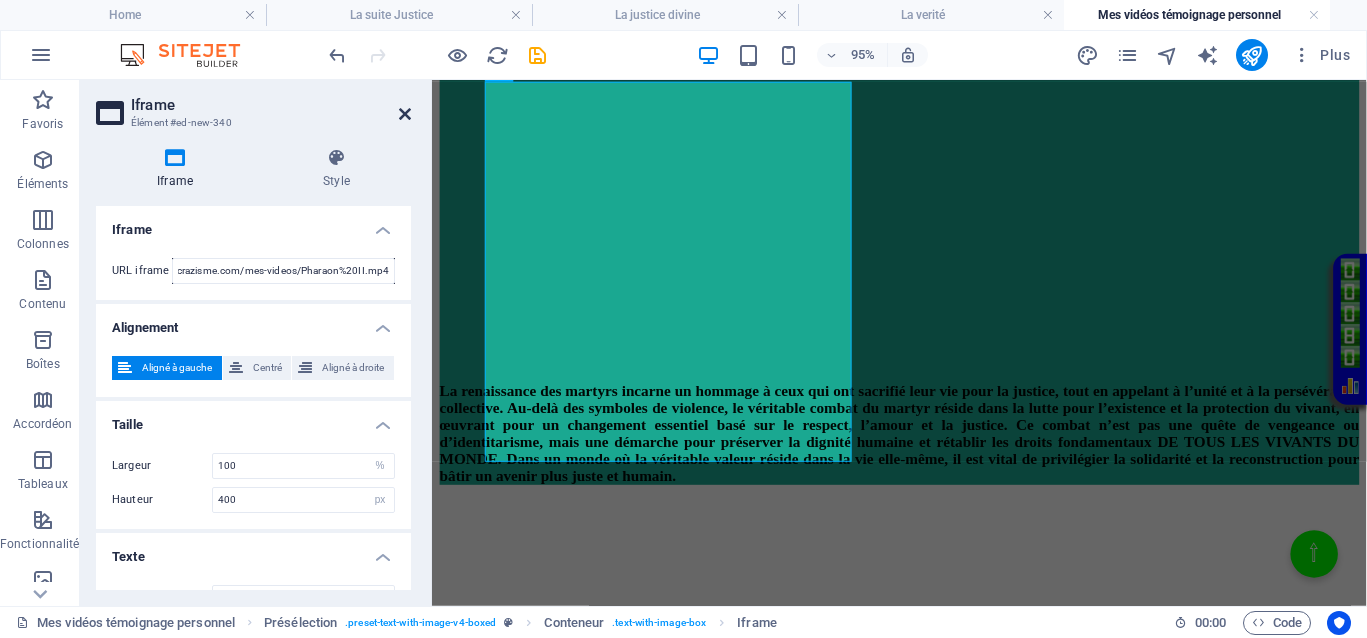 click at bounding box center (405, 114) 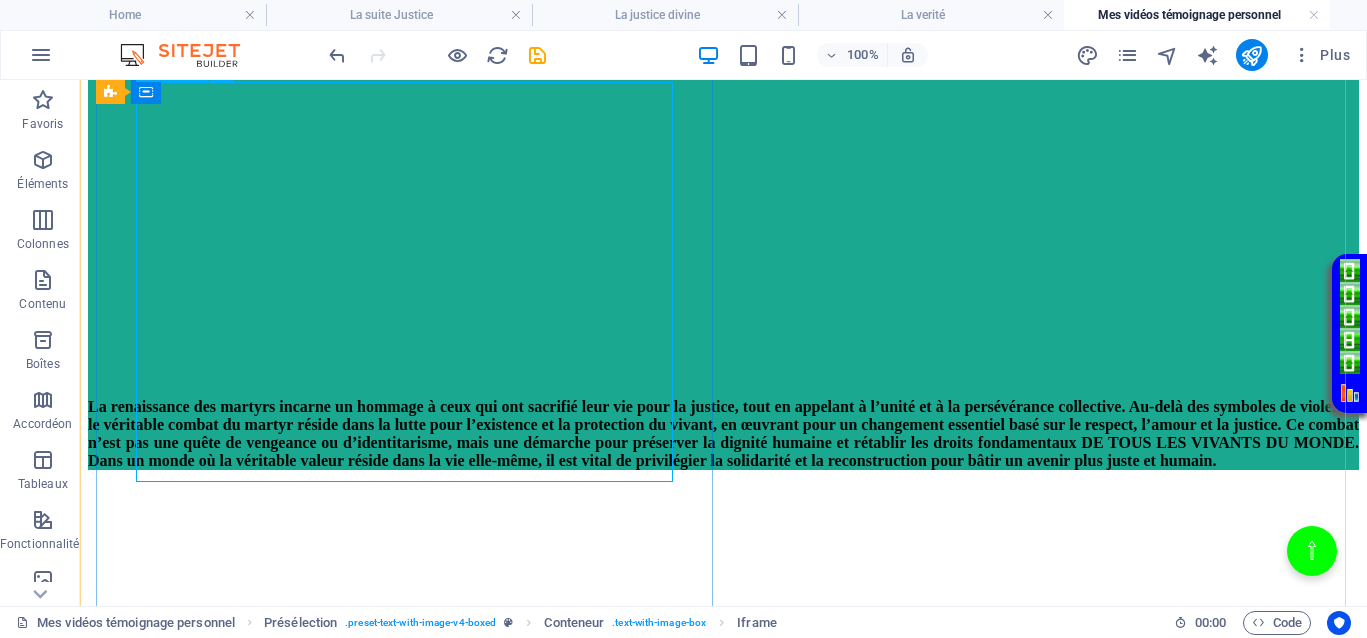 click on "</div>" at bounding box center [723, 180] 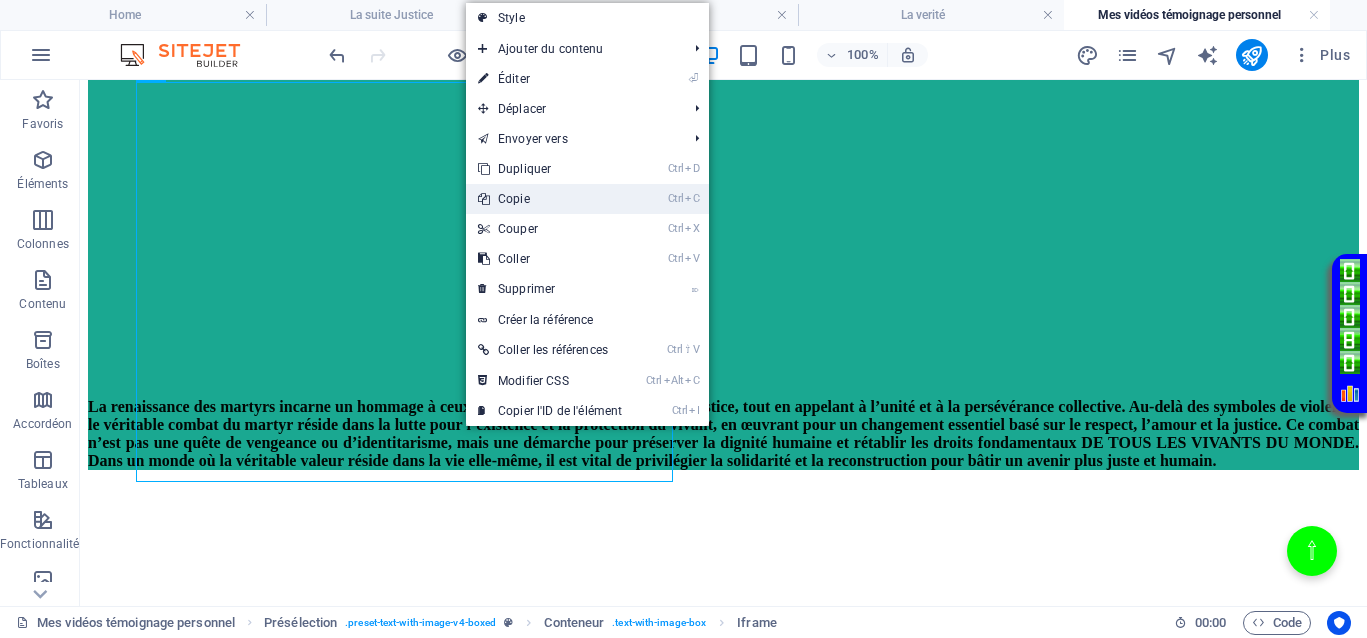 click on "Ctrl C  Copie" at bounding box center [550, 199] 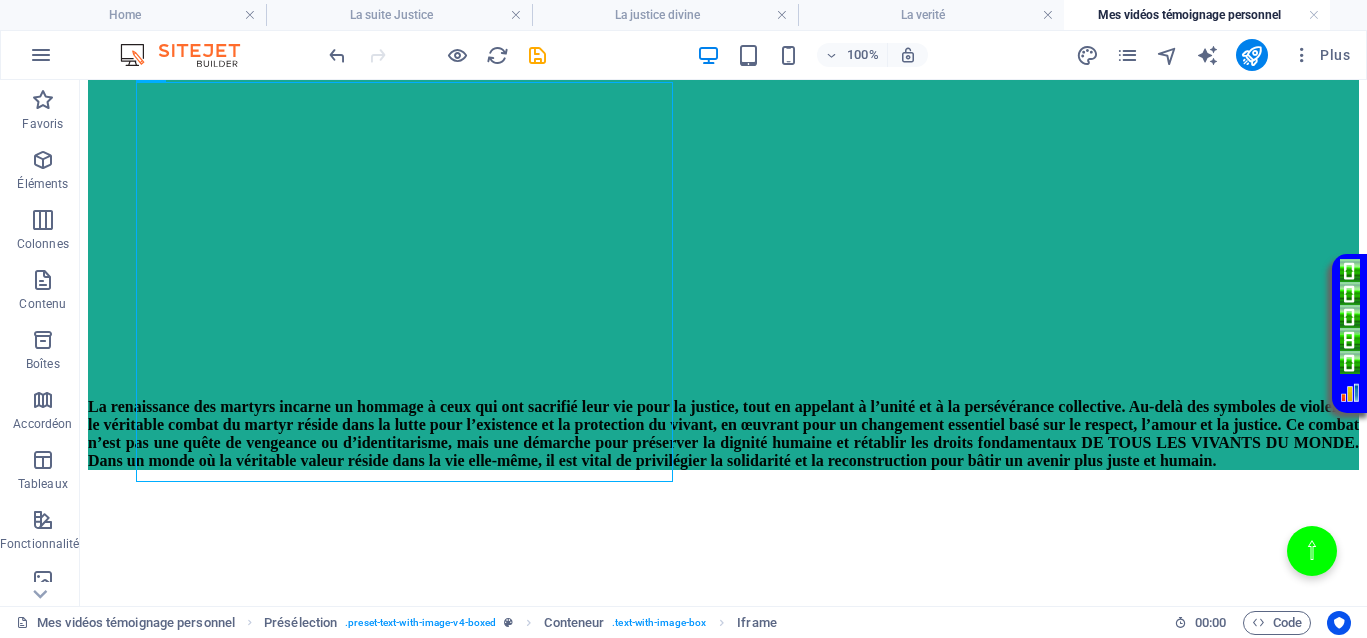 click at bounding box center [723, 486] 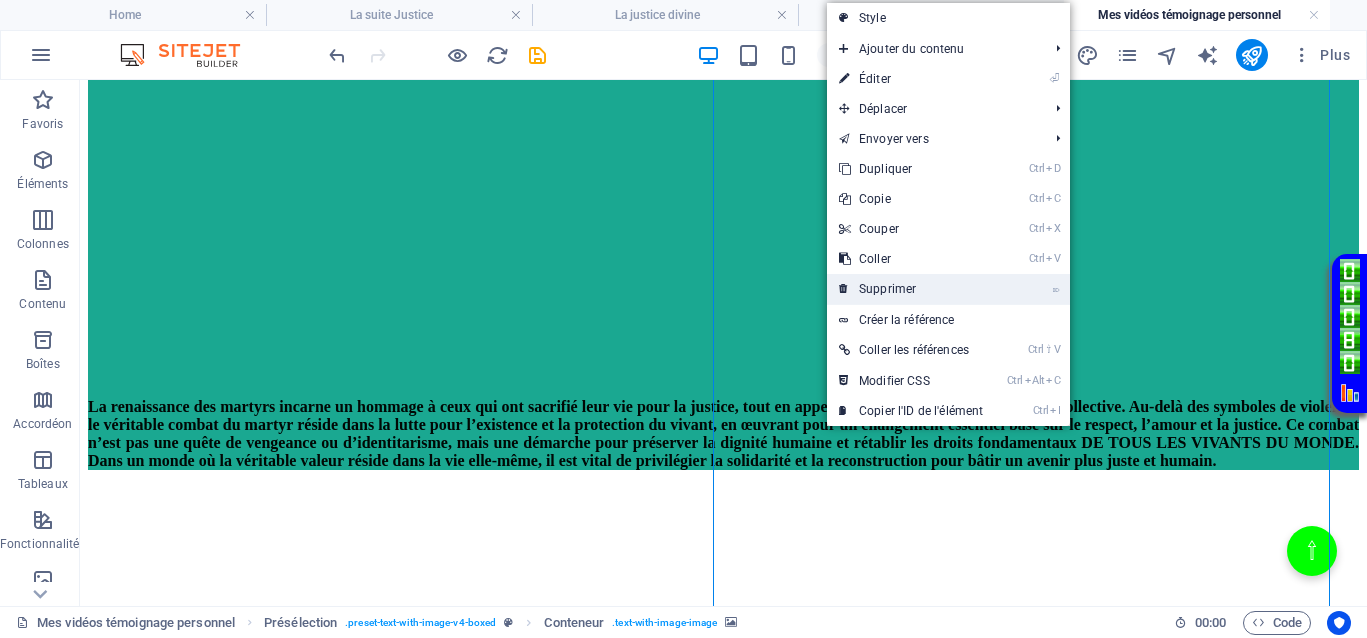 click on "⌦  Supprimer" at bounding box center [911, 289] 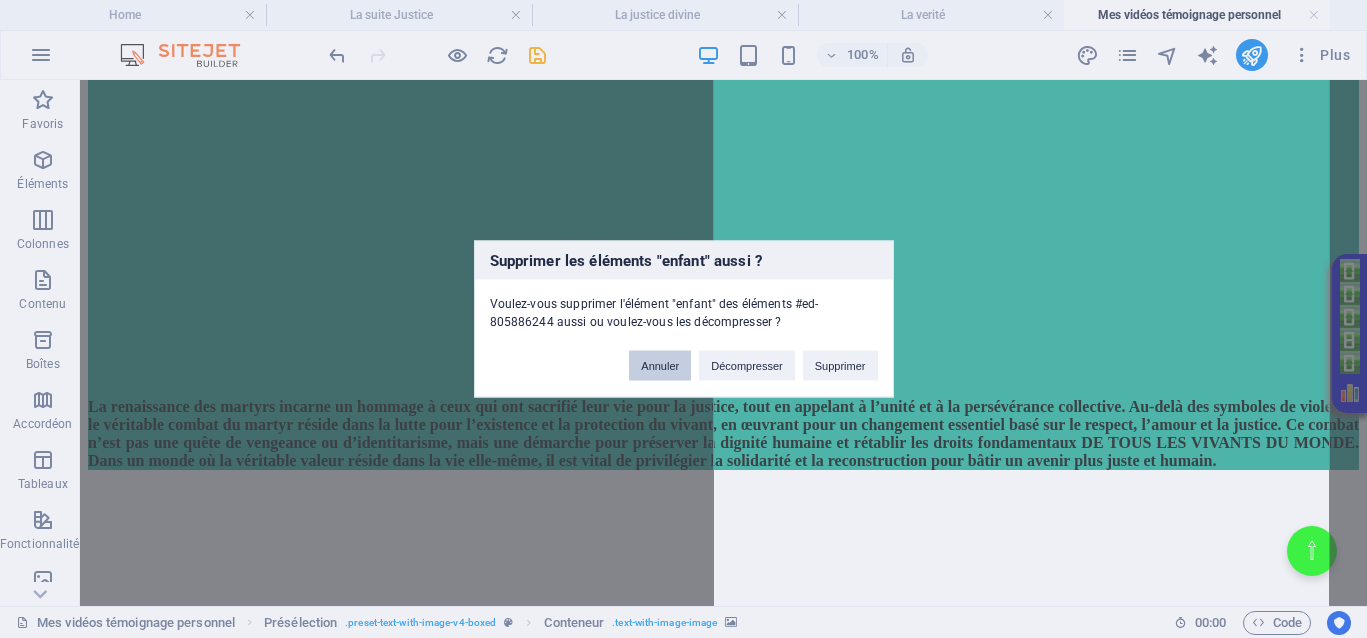click on "Annuler" at bounding box center [660, 366] 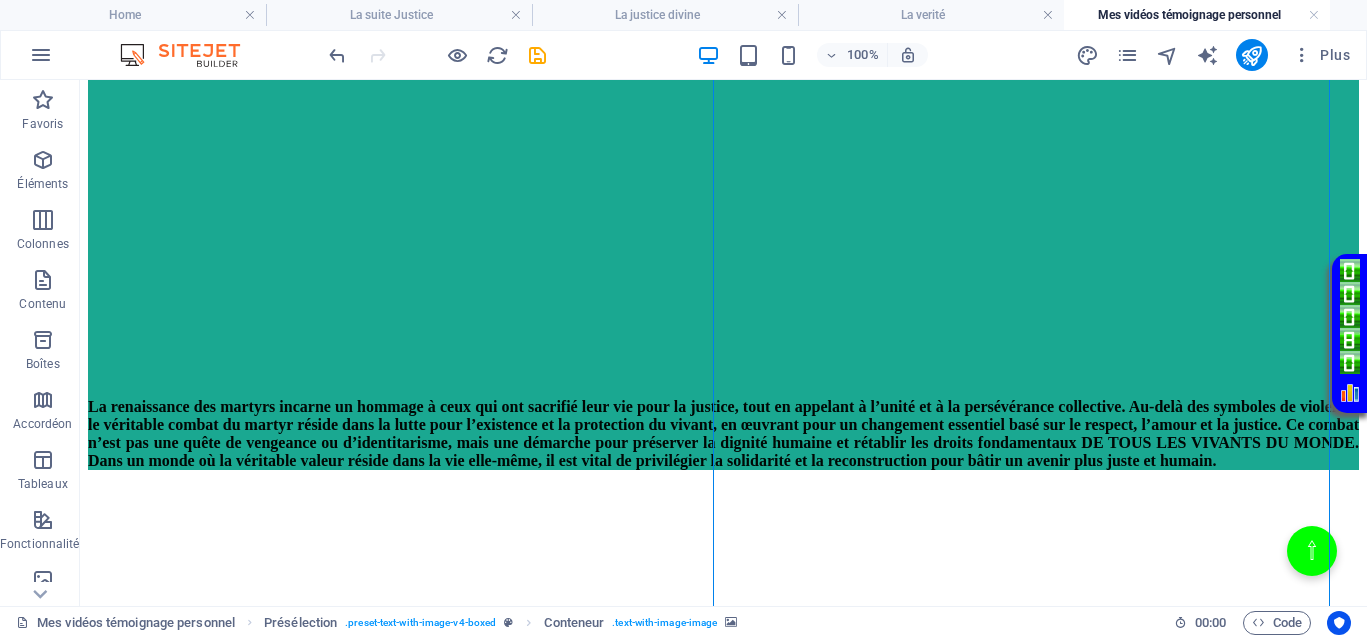 click at bounding box center [723, 486] 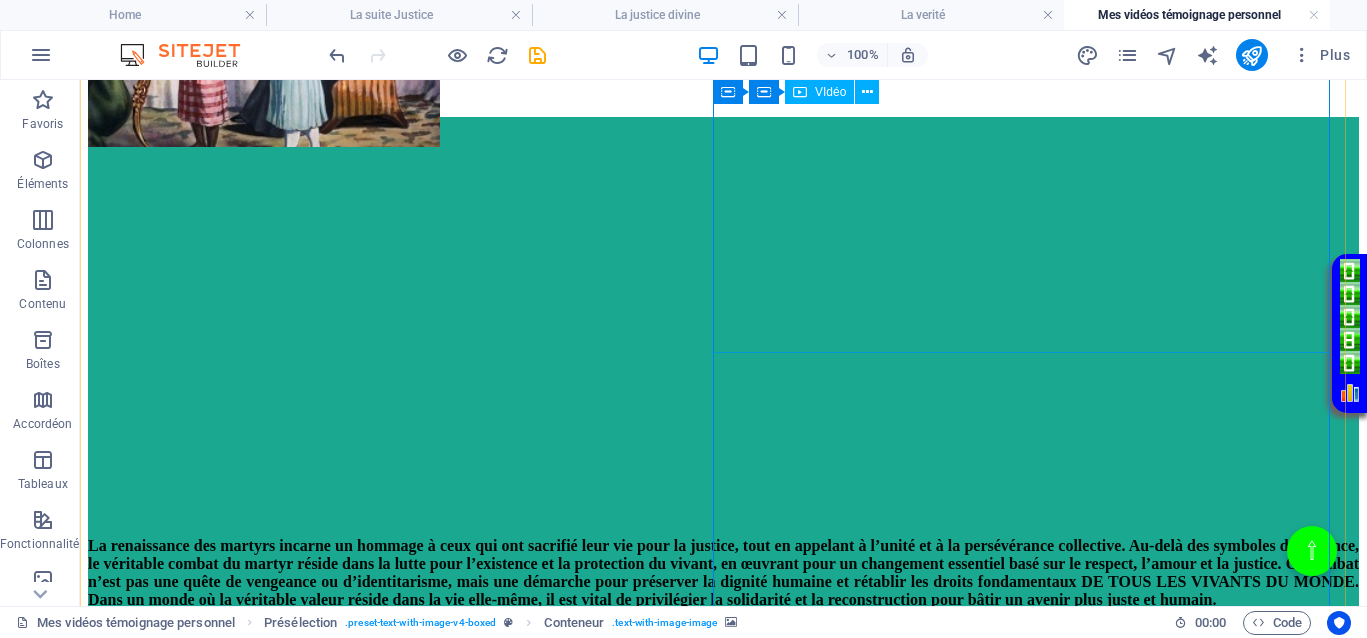 scroll, scrollTop: 348, scrollLeft: 0, axis: vertical 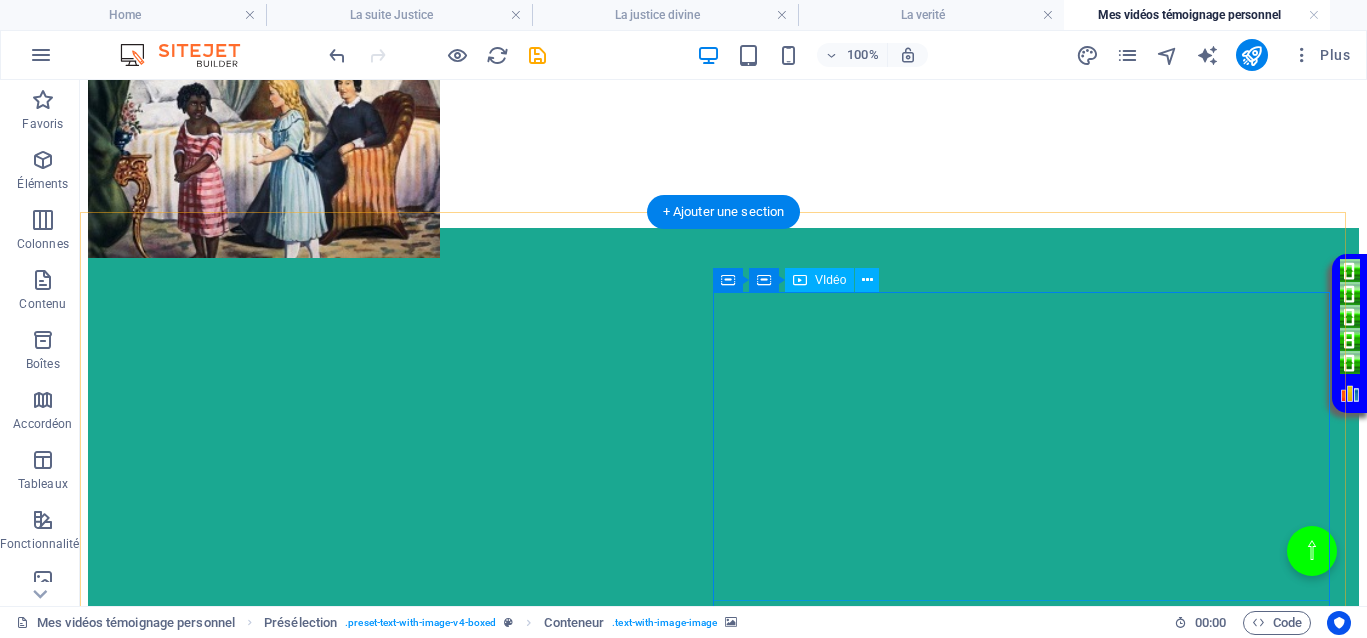 click at bounding box center (723, 1776) 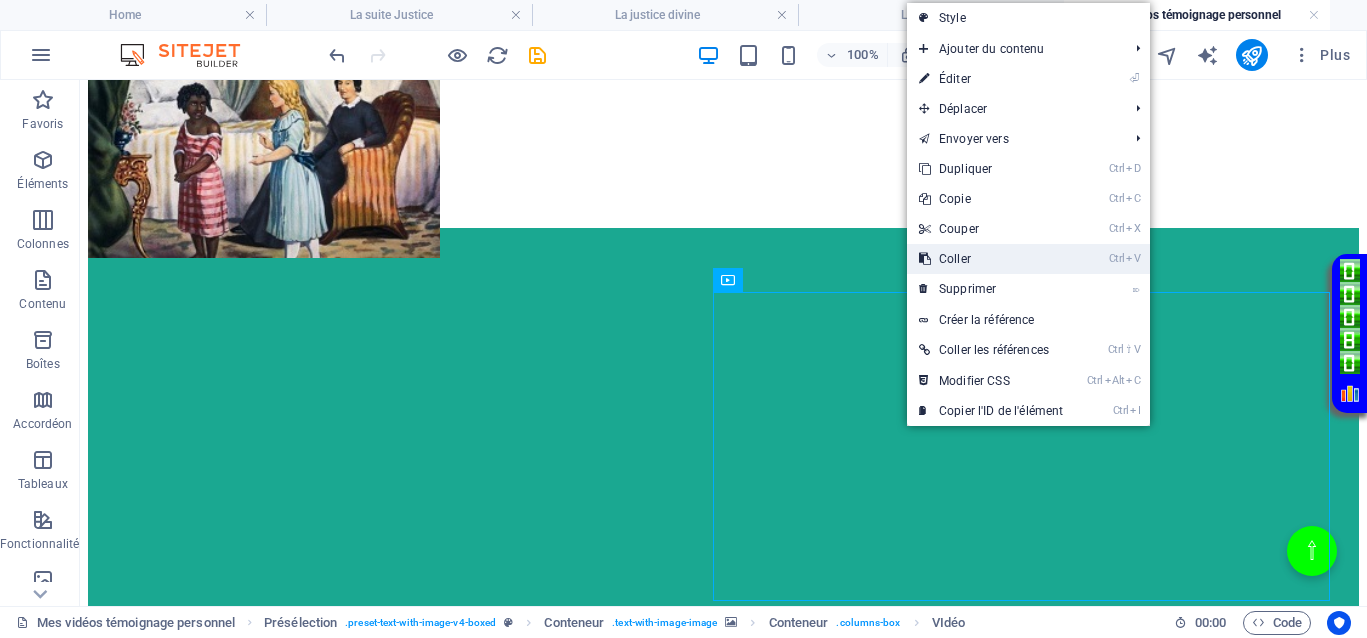 click on "Ctrl V  Coller" at bounding box center [991, 259] 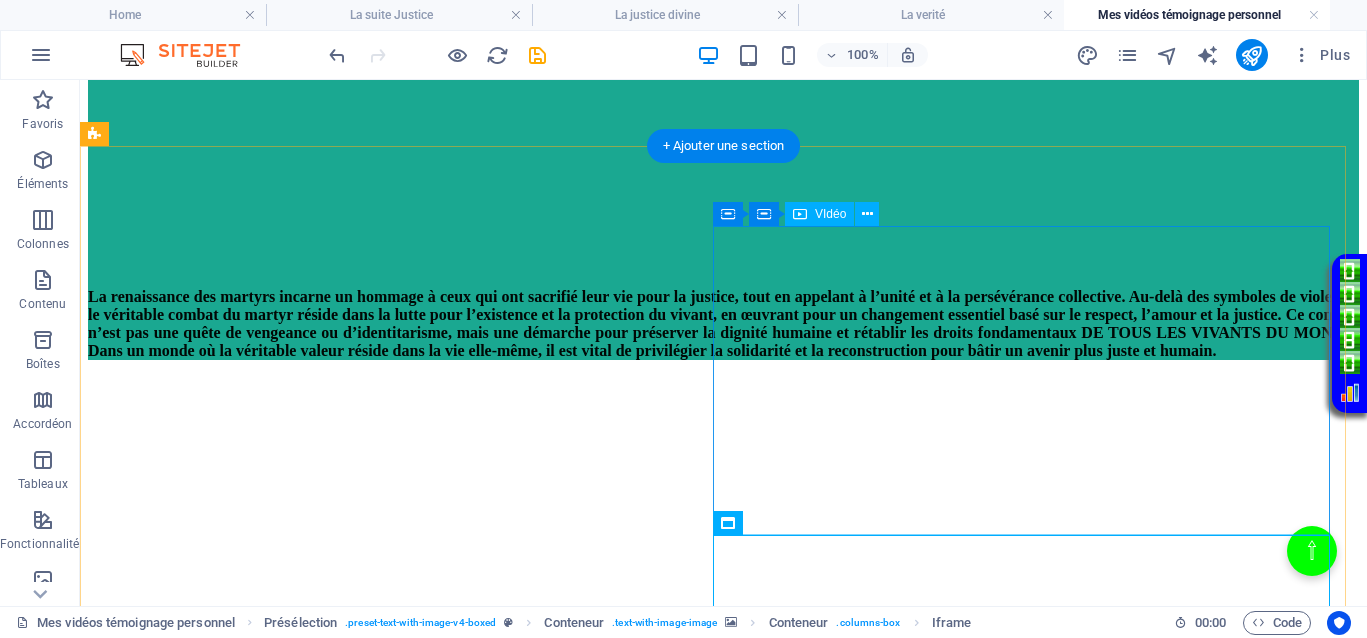 scroll, scrollTop: 723, scrollLeft: 0, axis: vertical 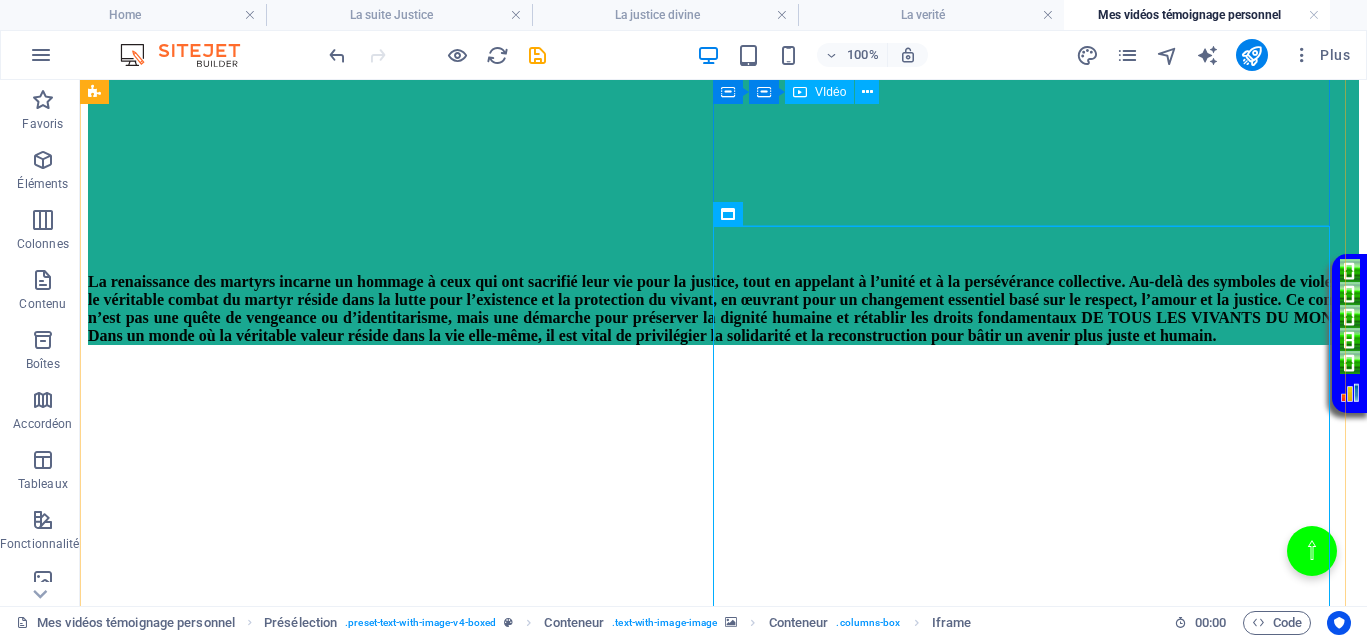 click at bounding box center (723, 1401) 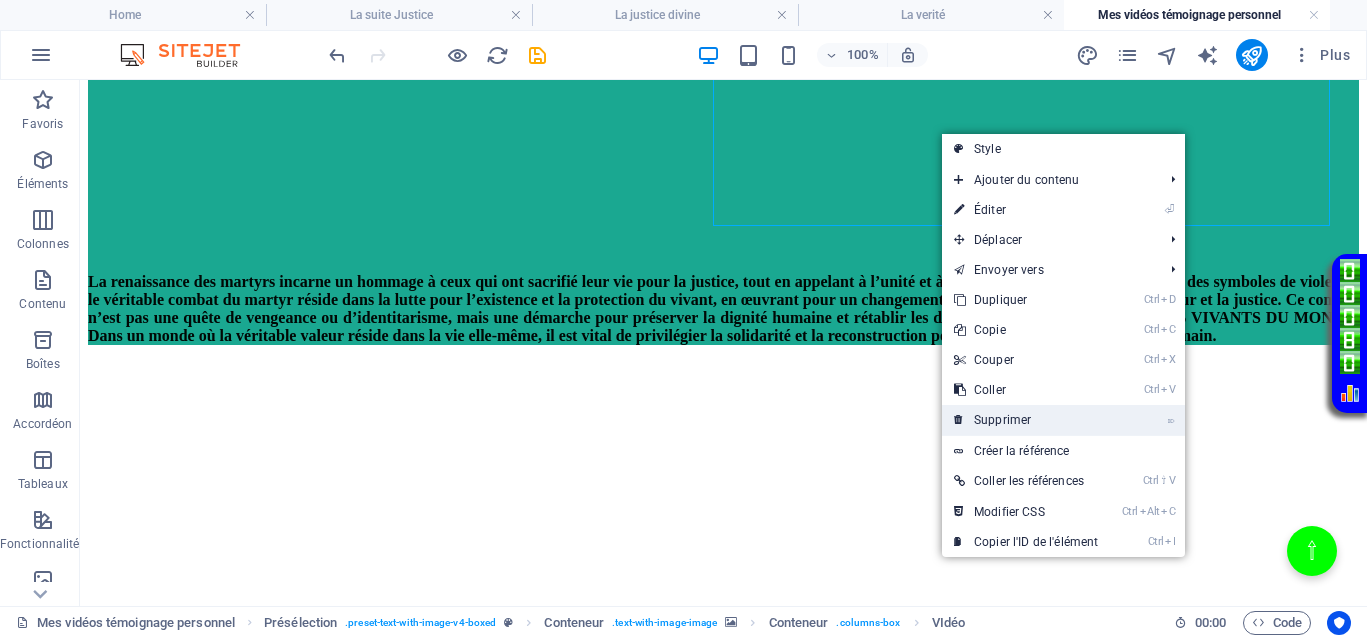 click on "⌦  Supprimer" at bounding box center [1026, 420] 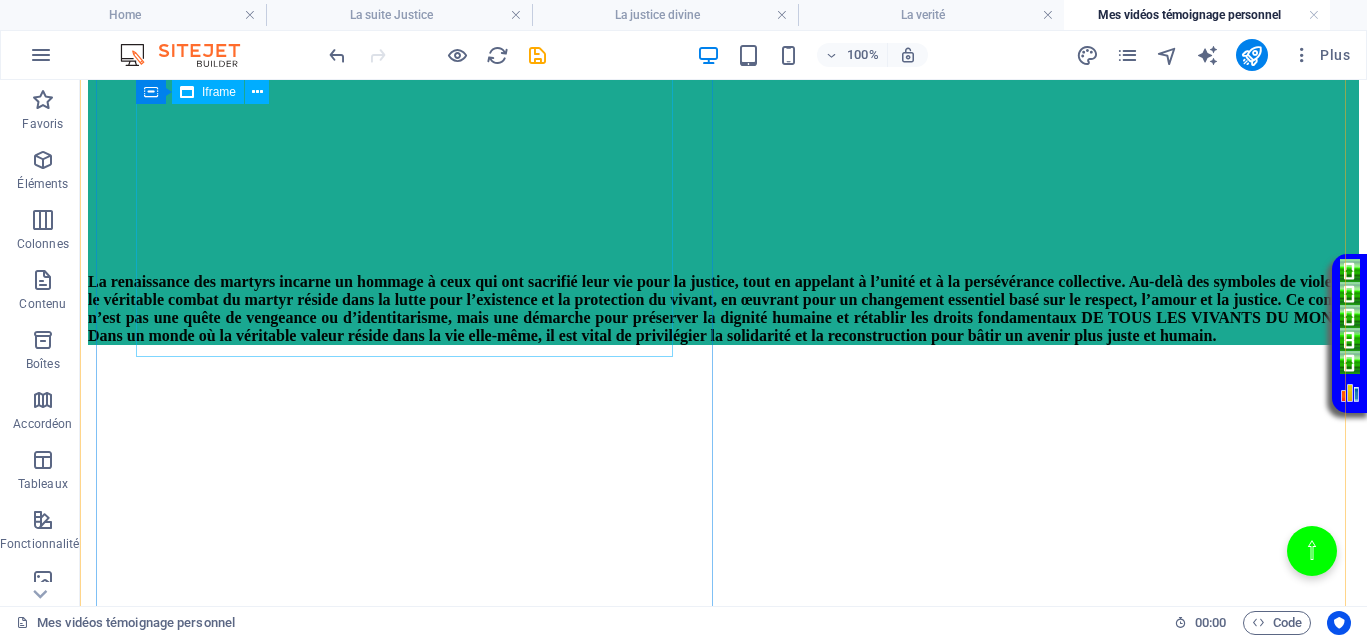 click on "</div>" at bounding box center (723, 55) 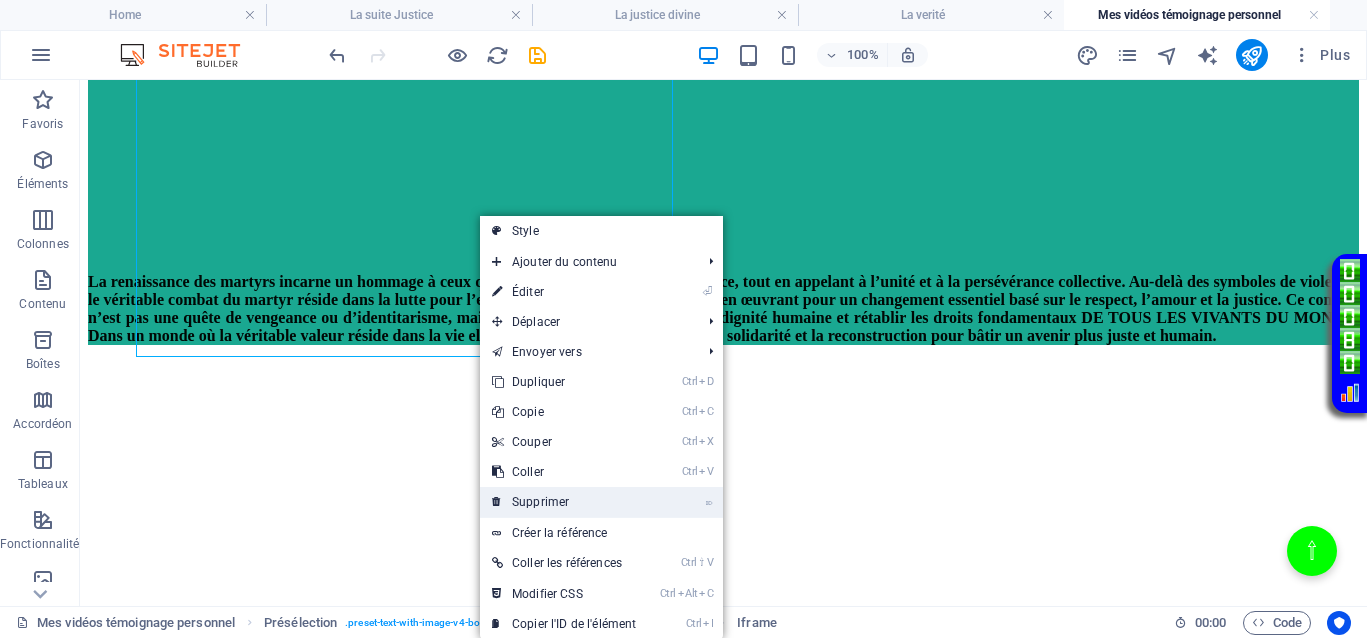 click on "⌦  Supprimer" at bounding box center [564, 502] 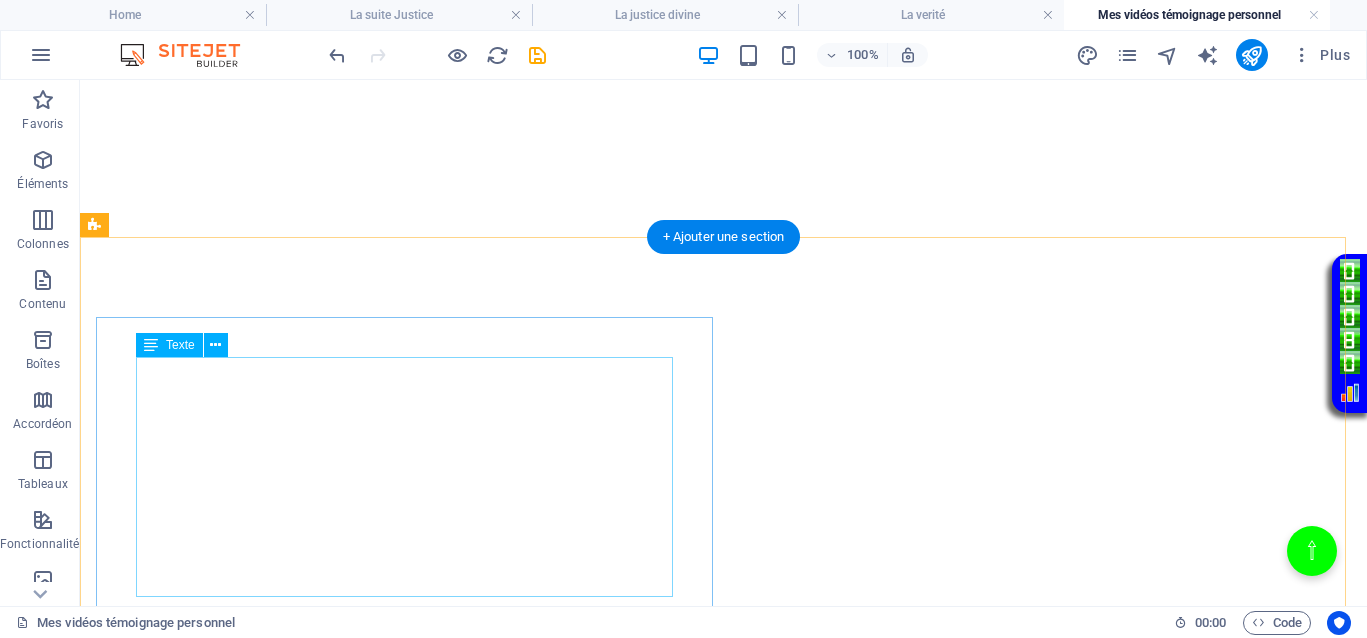 scroll, scrollTop: 323, scrollLeft: 0, axis: vertical 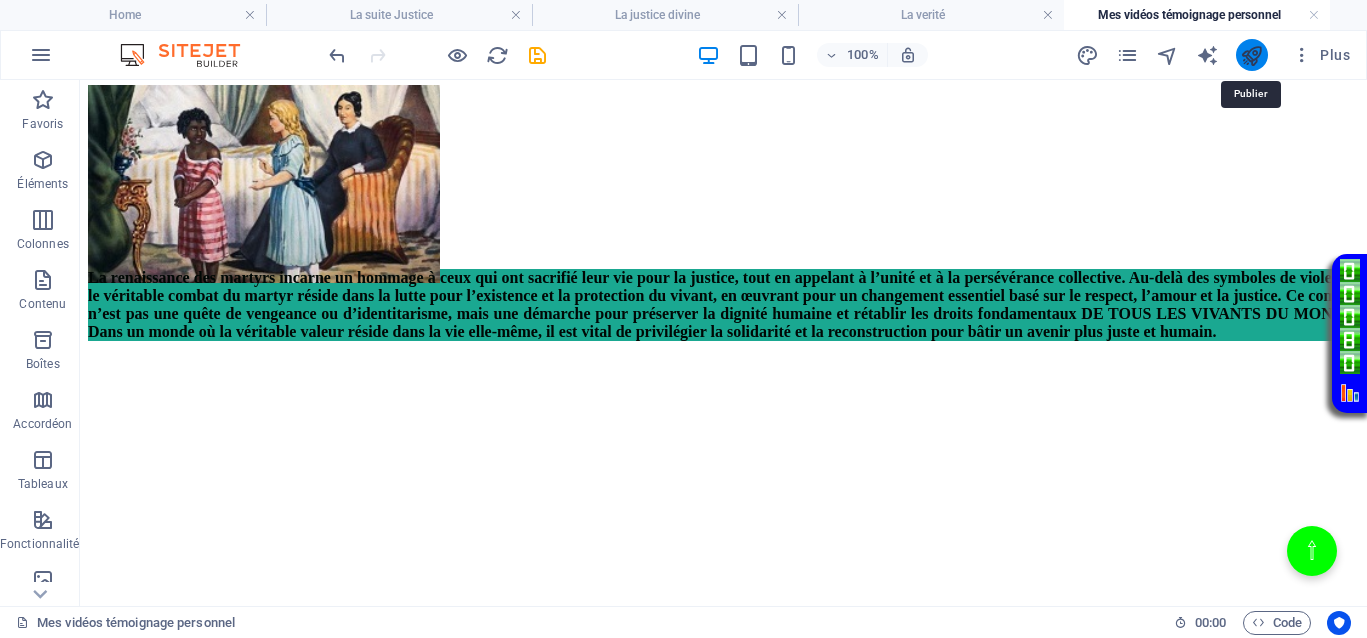 click at bounding box center [1251, 55] 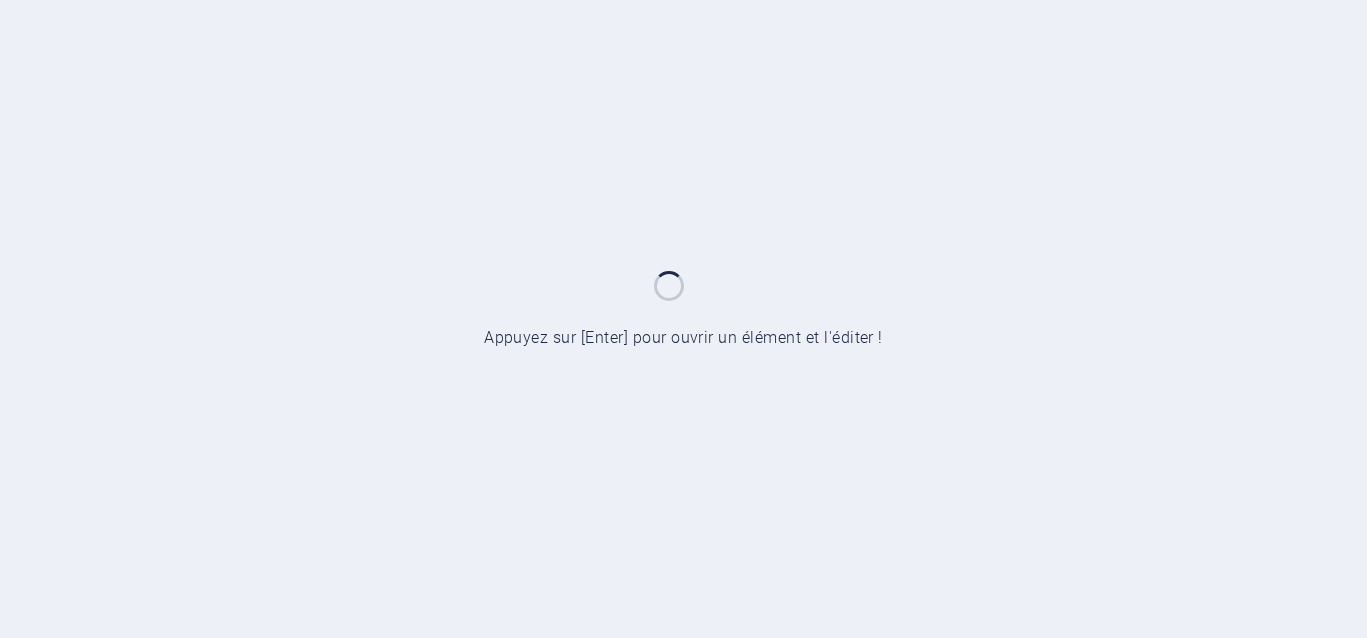scroll, scrollTop: 0, scrollLeft: 0, axis: both 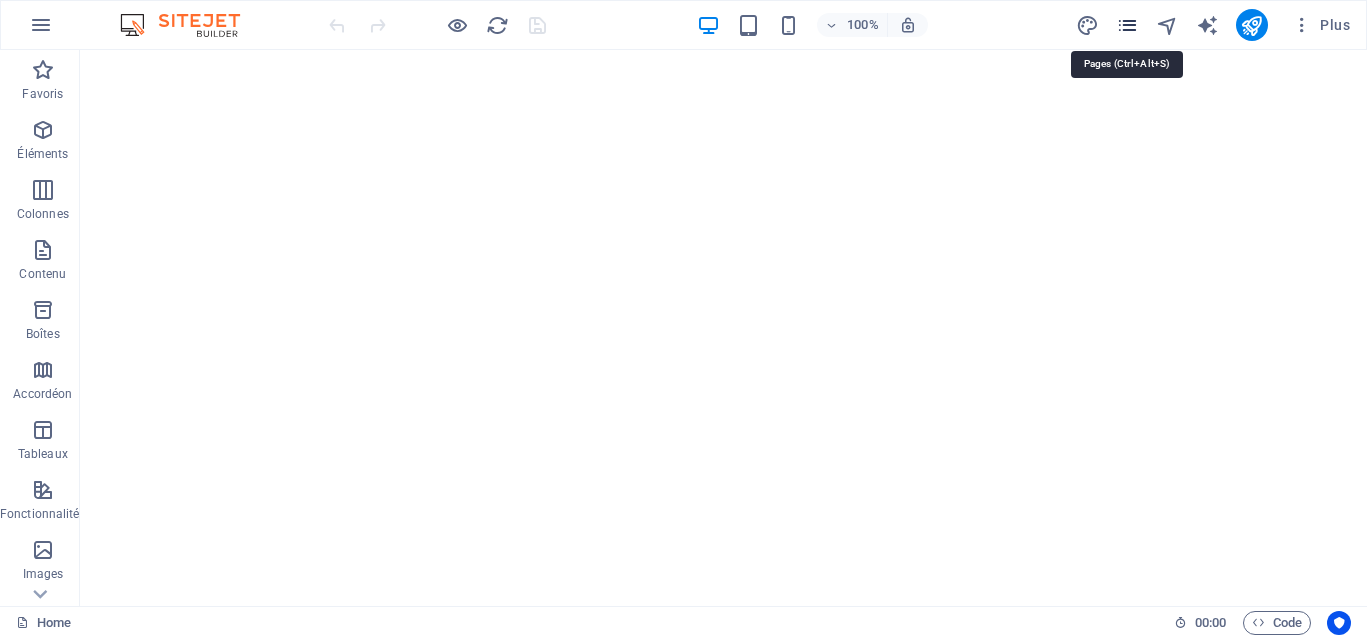 click at bounding box center [1127, 25] 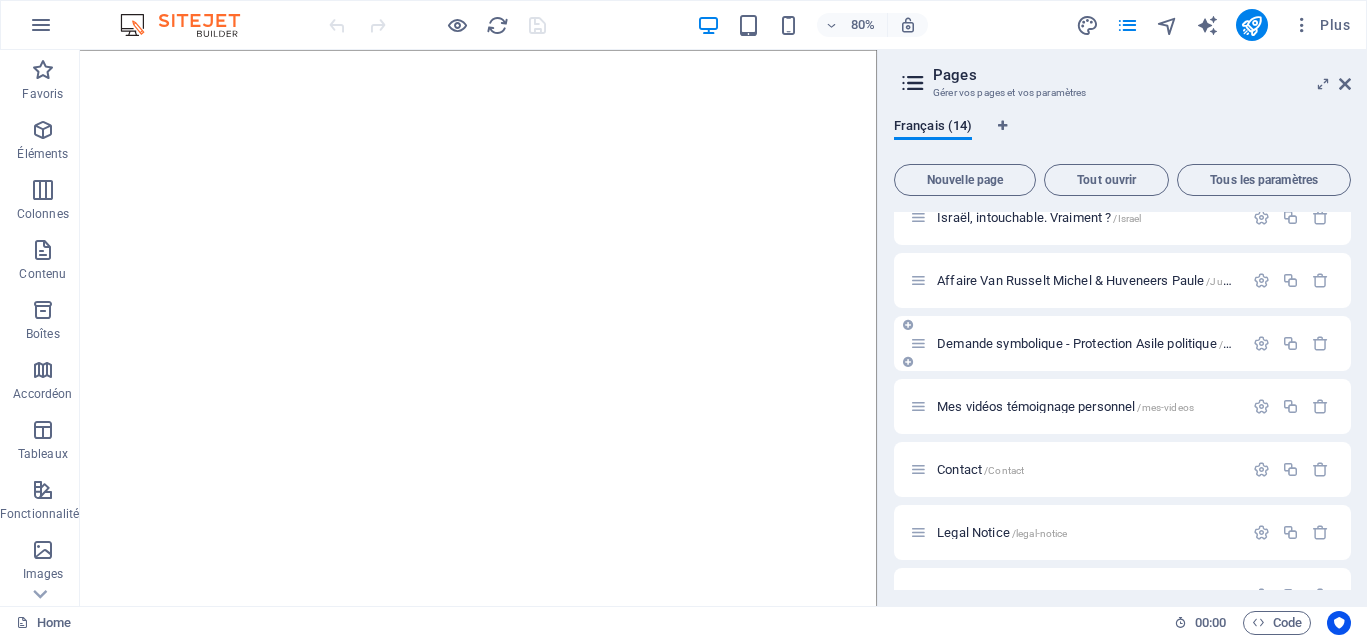 scroll, scrollTop: 500, scrollLeft: 0, axis: vertical 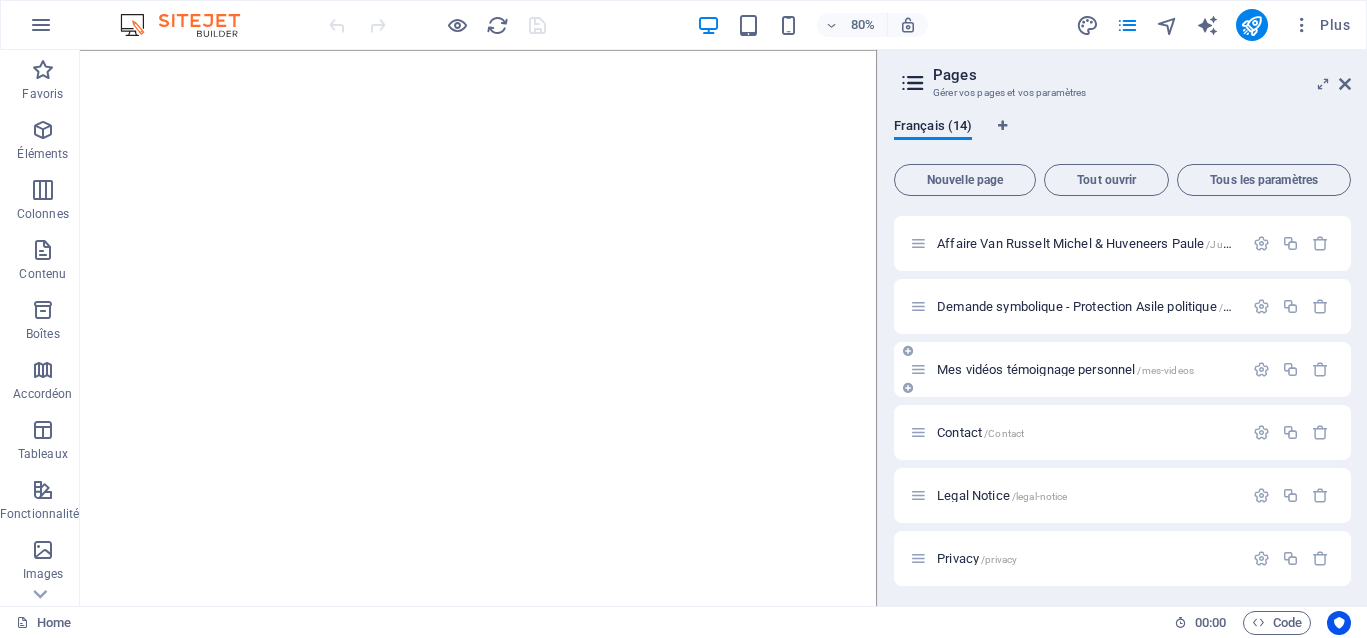 click on "Mes vidéos témoignage personnel /mes-videos" at bounding box center (1065, 369) 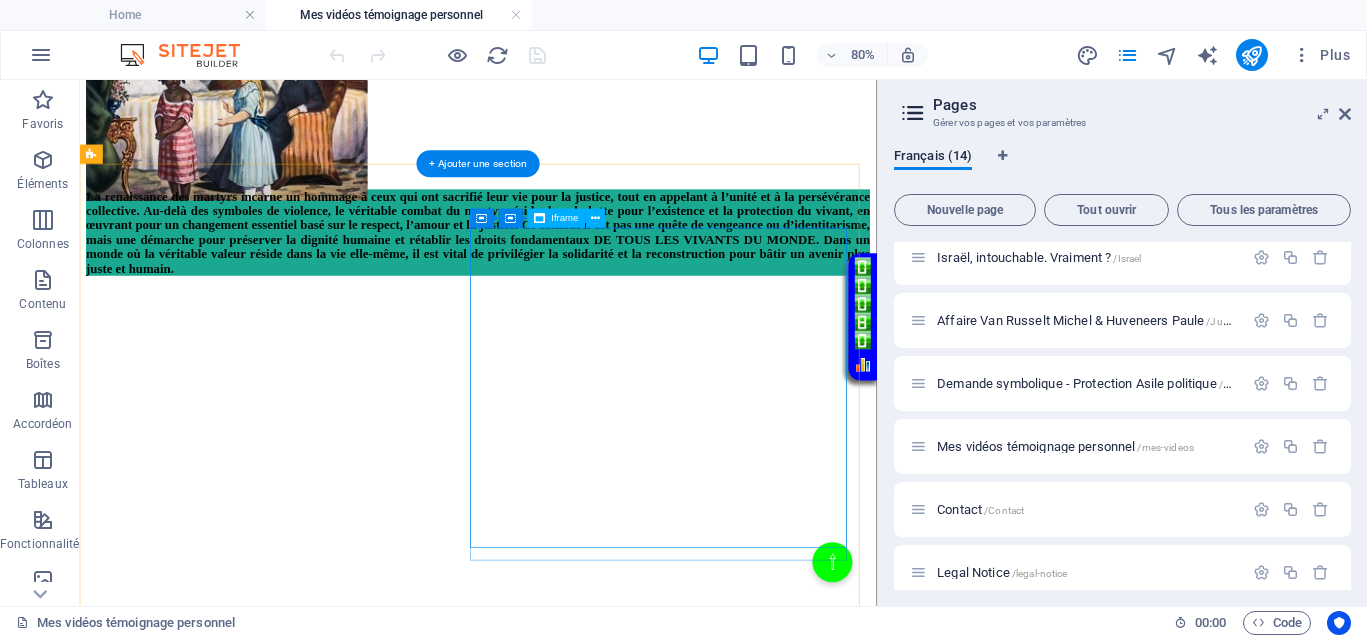 scroll, scrollTop: 494, scrollLeft: 0, axis: vertical 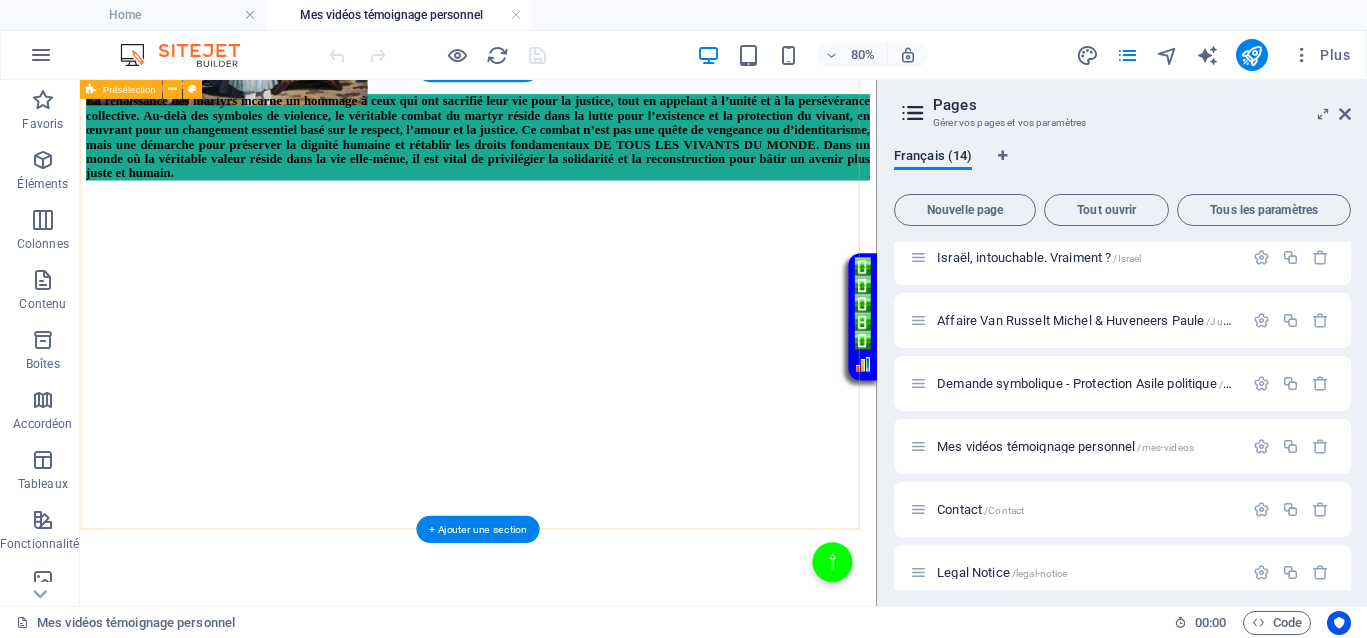 click on "La renaissance des martyrs incarne un hommage à ceux qui ont sacrifié leur vie pour la justice, tout en appelant à l’unité et à la persévérance collective. Au-delà des symboles de violence, le véritable combat du martyr réside dans la lutte pour l’existence et la protection du vivant, en œuvrant pour un changement essentiel basé sur le respect, l’amour et la justice. Ce combat n’est pas une quête de vengeance ou d’identitarisme, mais une démarche pour préserver la dignité humaine et rétablir les droits fondamentaux DE TOUS LES VIVANTS DU MONDE. Dans un monde où la véritable valeur réside dans la vie elle-même, il est vital de privilégier la solidarité et la reconstruction pour bâtir un avenir plus juste et humain. </div>" at bounding box center [578, 570] 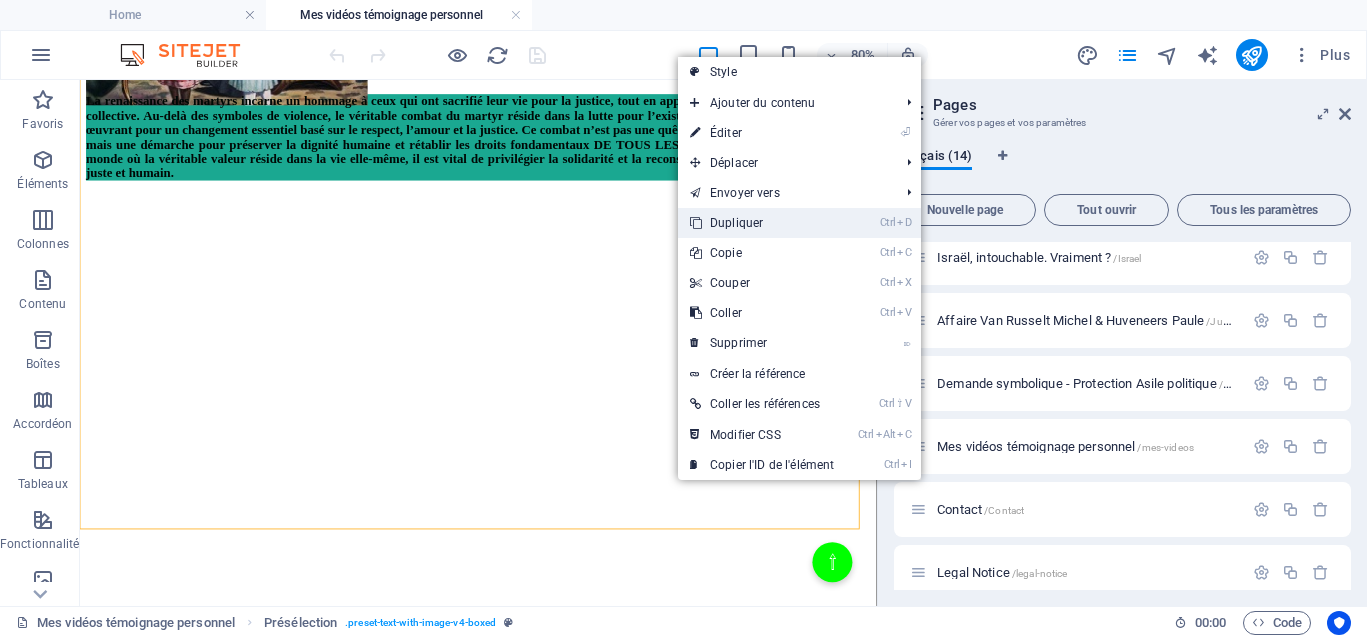 click on "Ctrl D  Dupliquer" at bounding box center [762, 223] 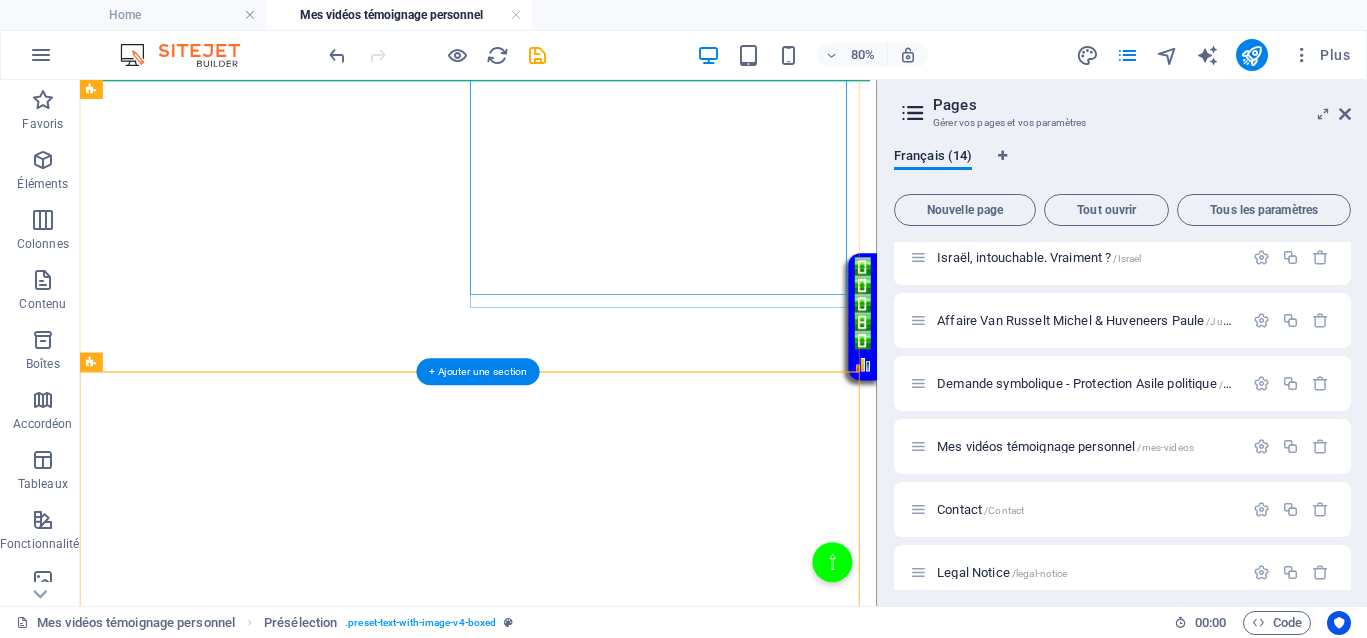 scroll, scrollTop: 994, scrollLeft: 0, axis: vertical 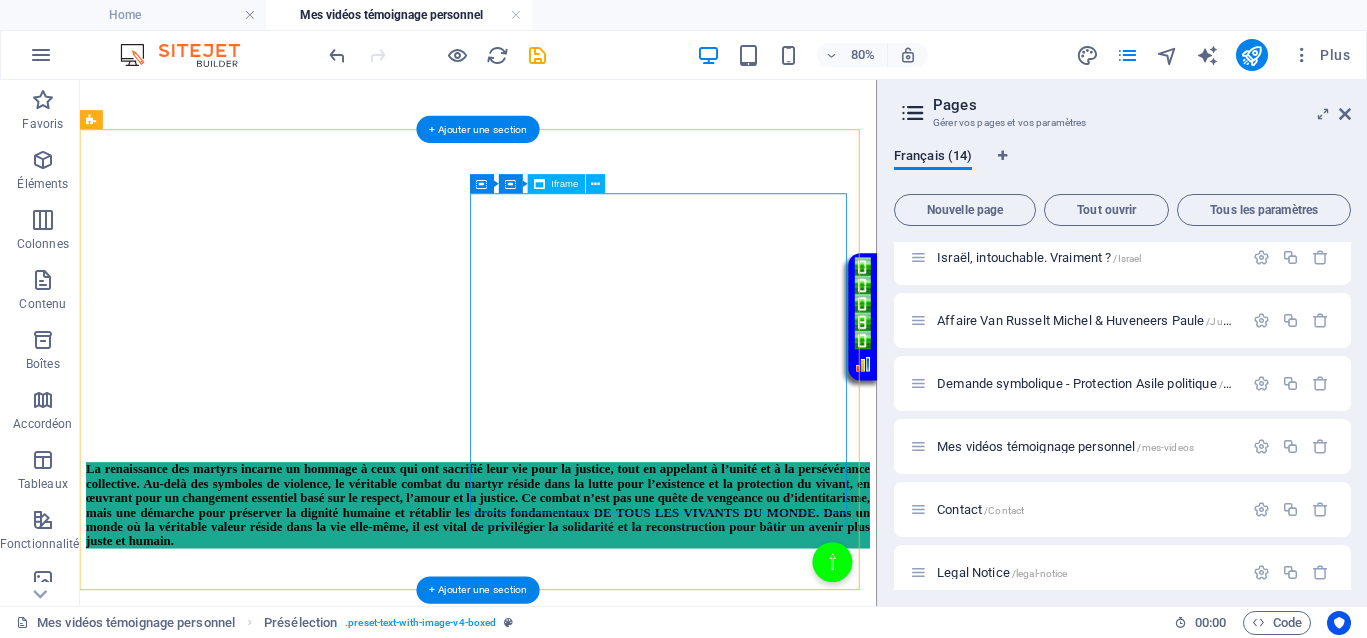 click on "</div>" at bounding box center (578, 1300) 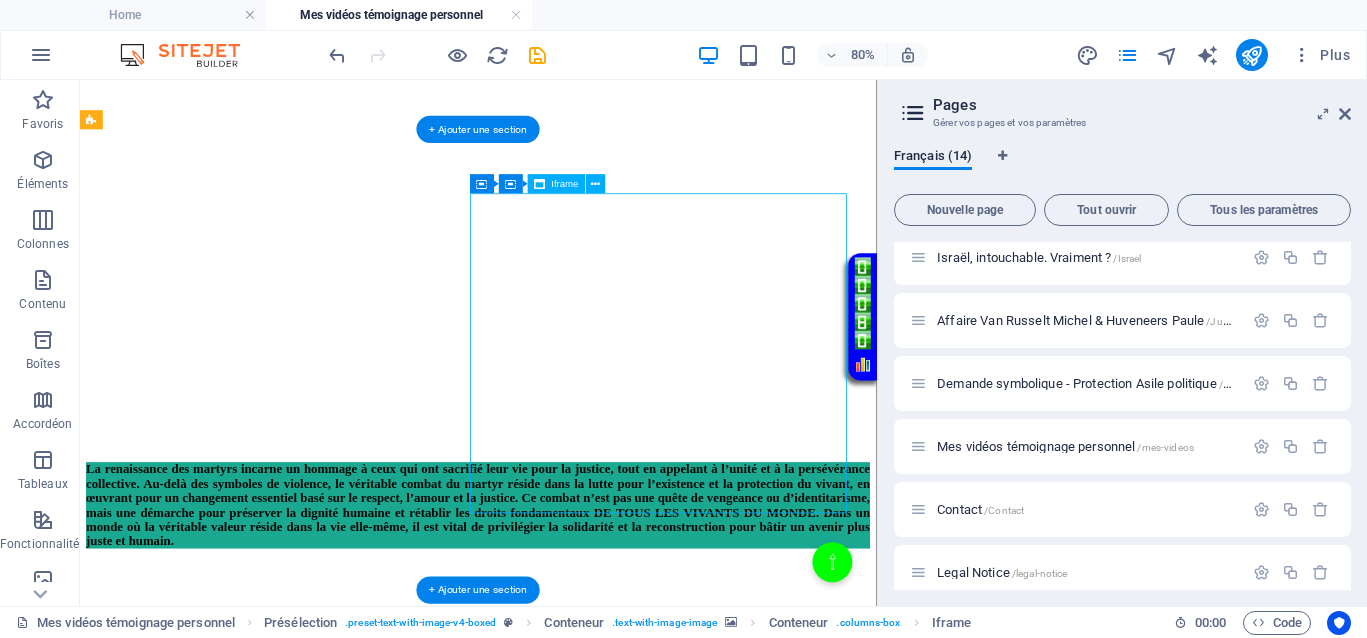 click on "</div>" at bounding box center (578, 1300) 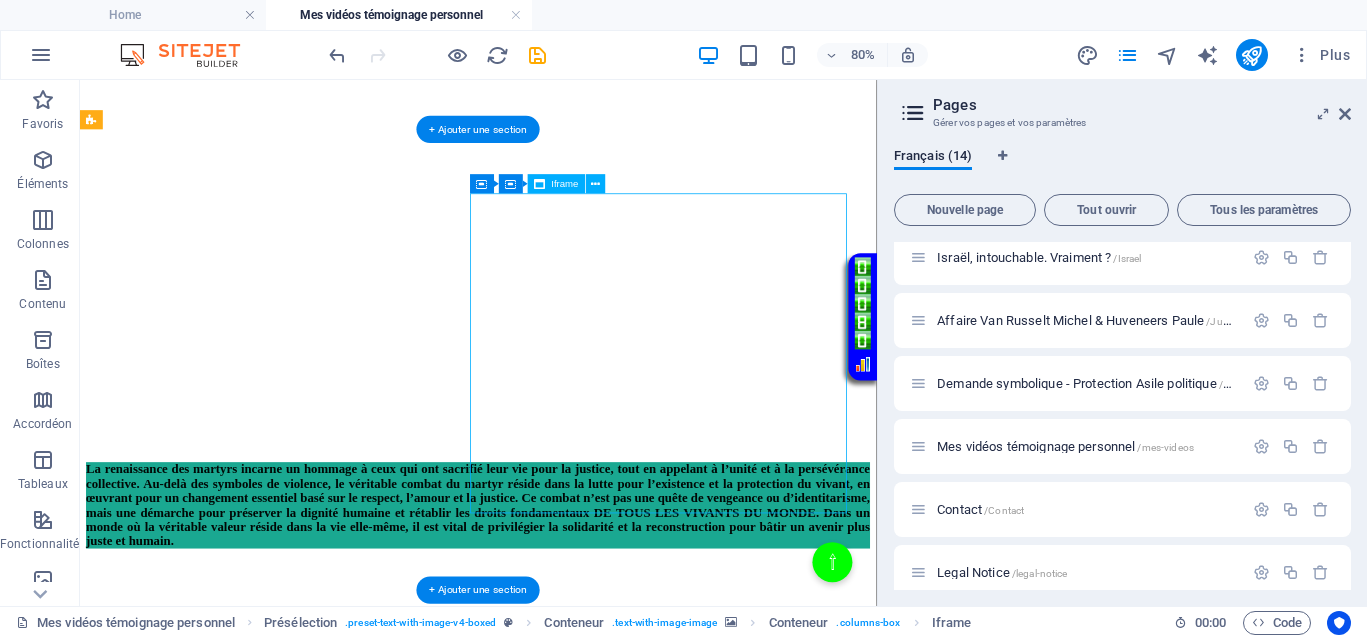 select on "%" 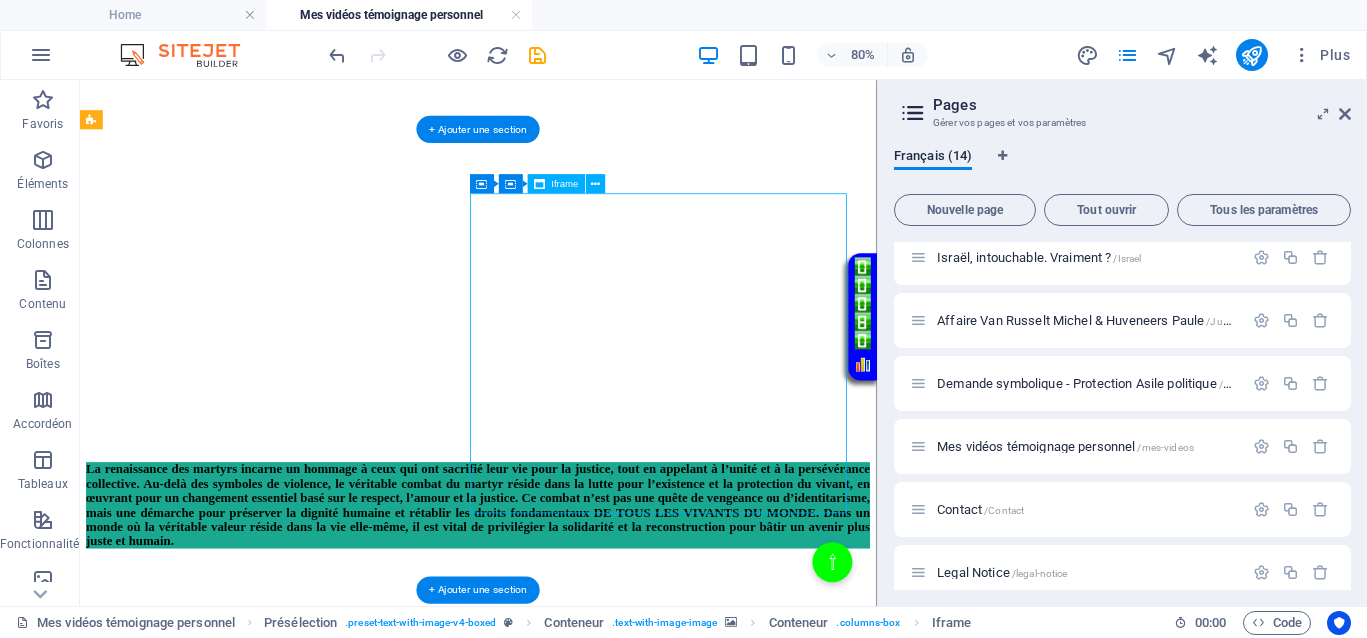 select on "px" 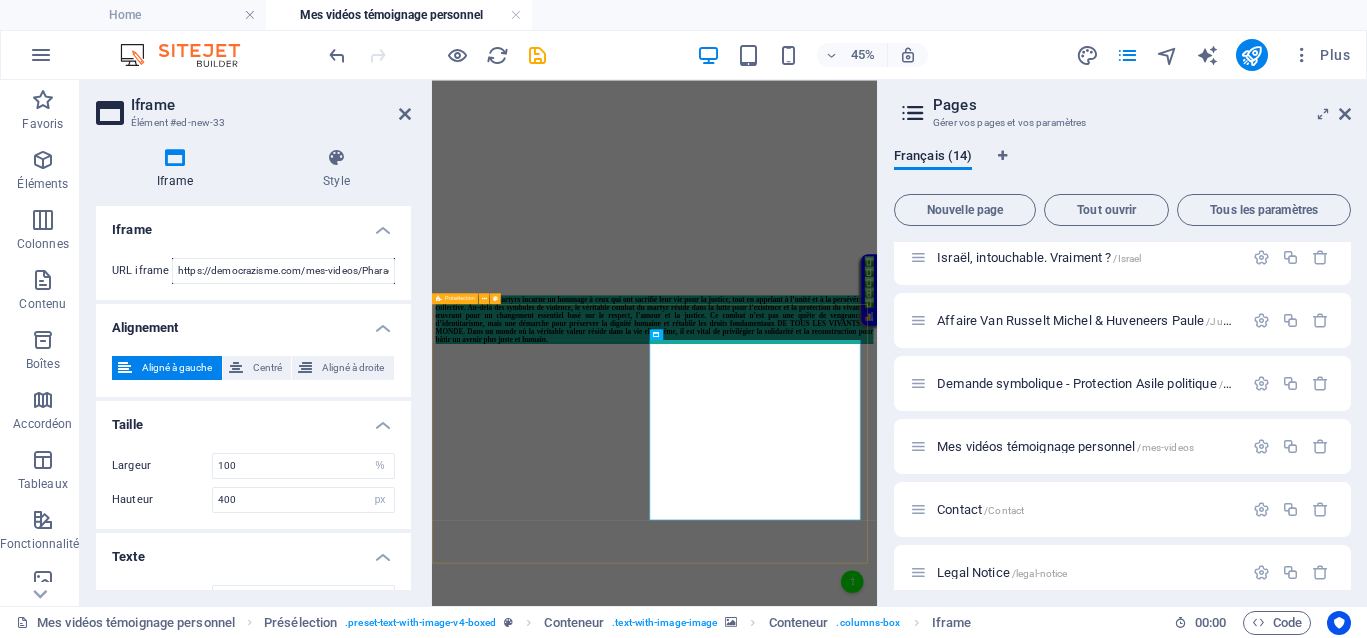 scroll, scrollTop: 559, scrollLeft: 0, axis: vertical 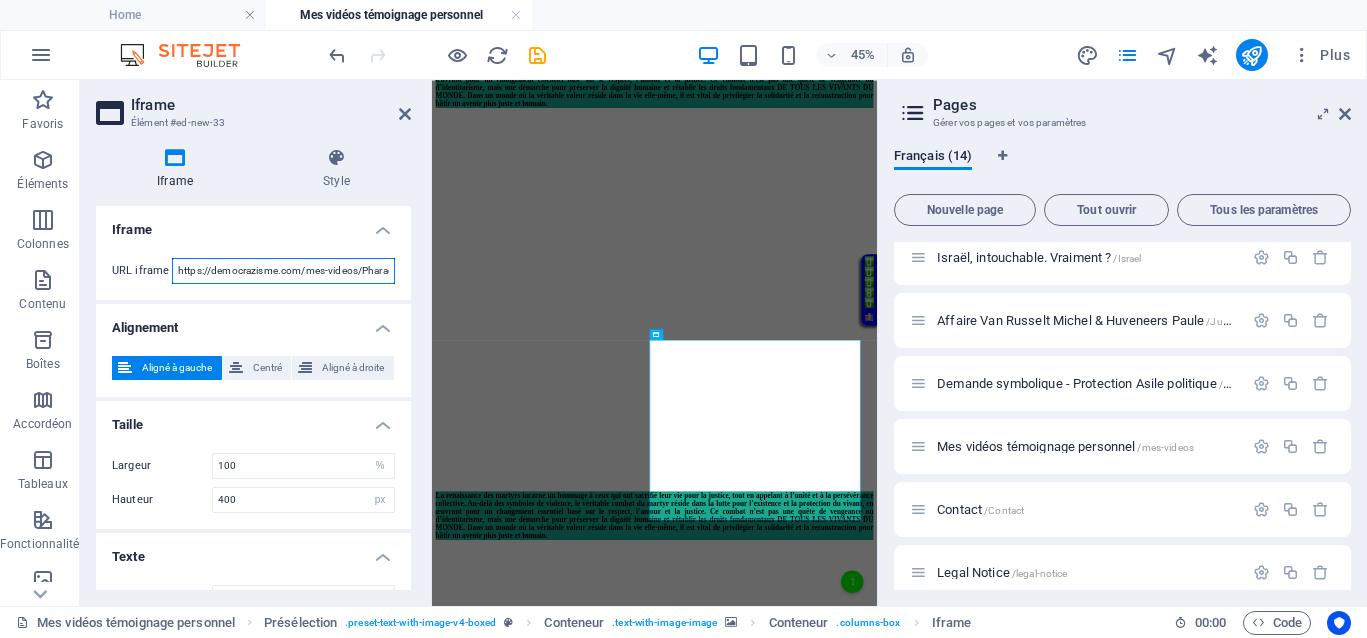 paste on "I" 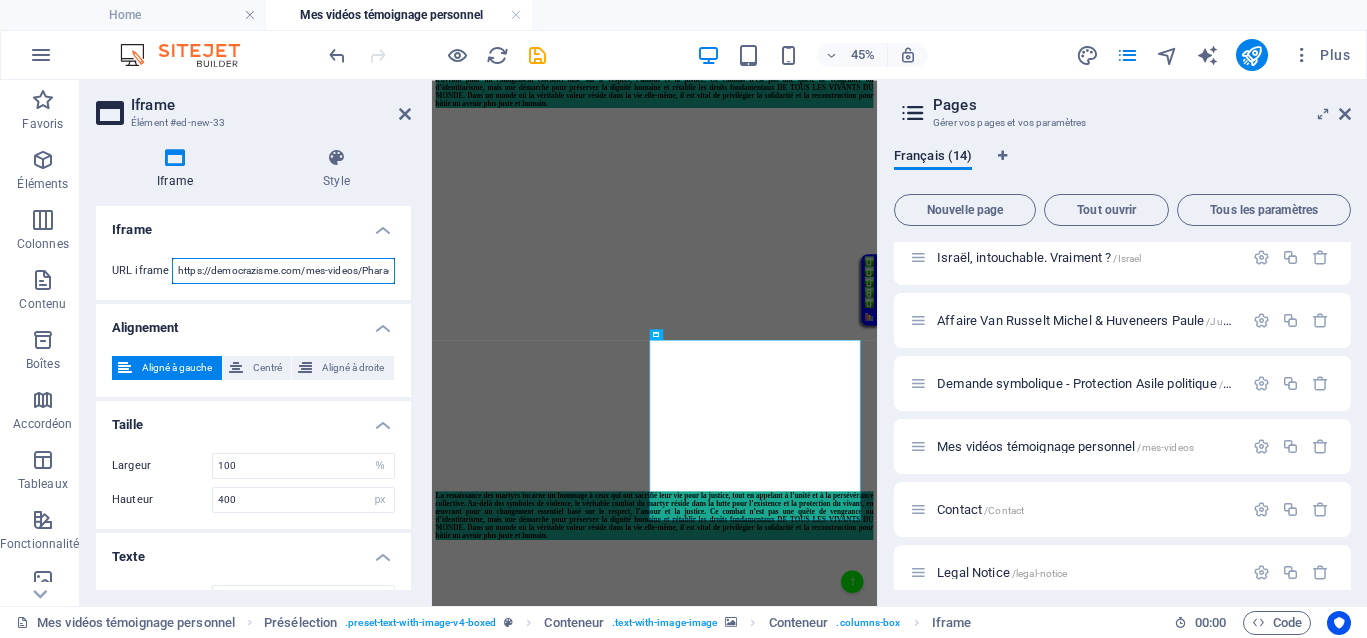 scroll, scrollTop: 0, scrollLeft: 68, axis: horizontal 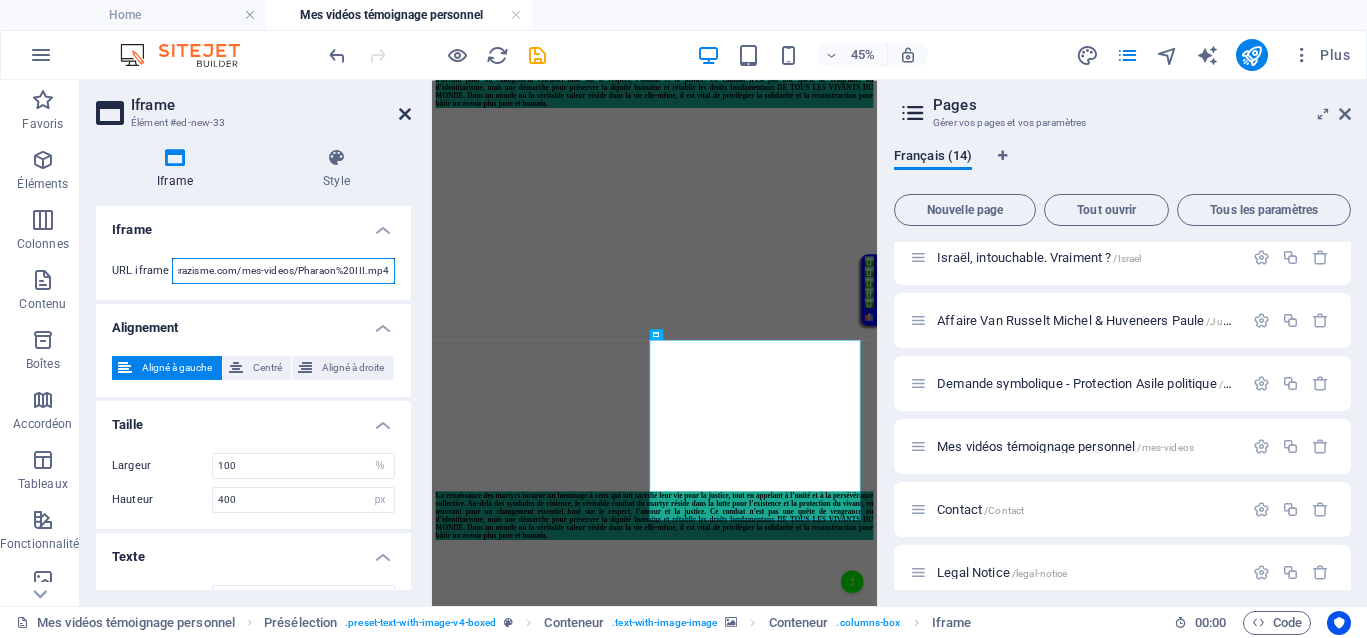 type on "https://democrazisme.com/mes-videos/Pharaon%20III.mp4" 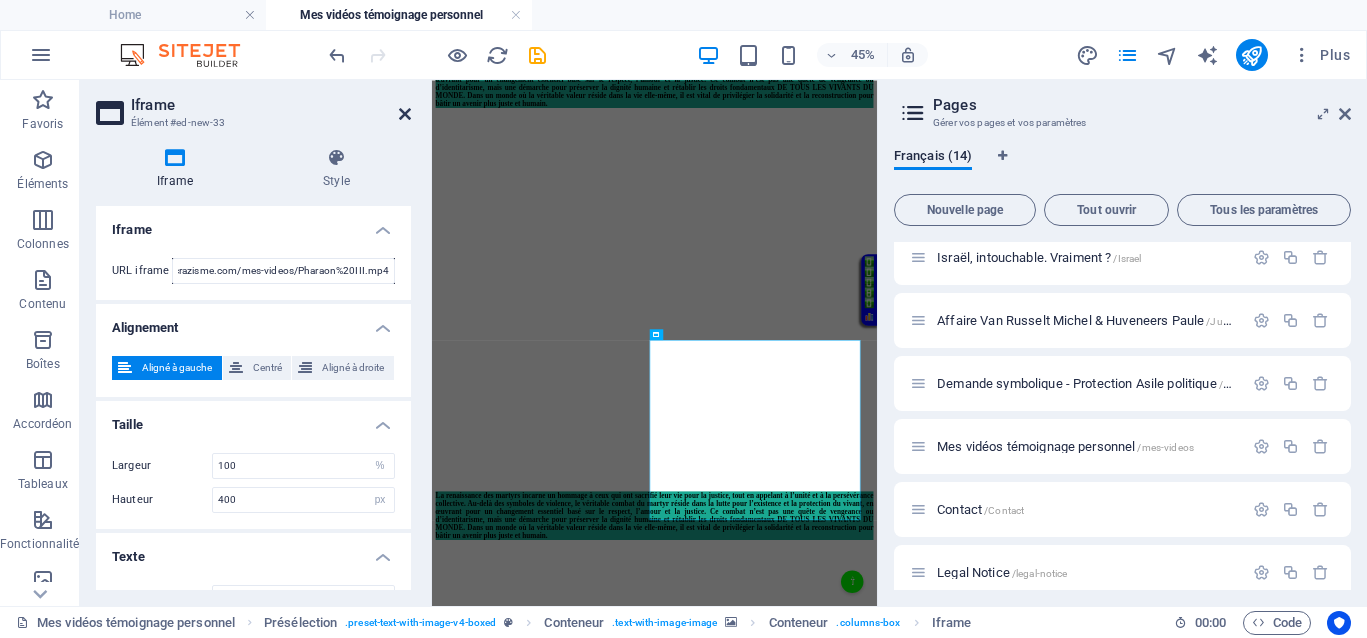 click at bounding box center (405, 114) 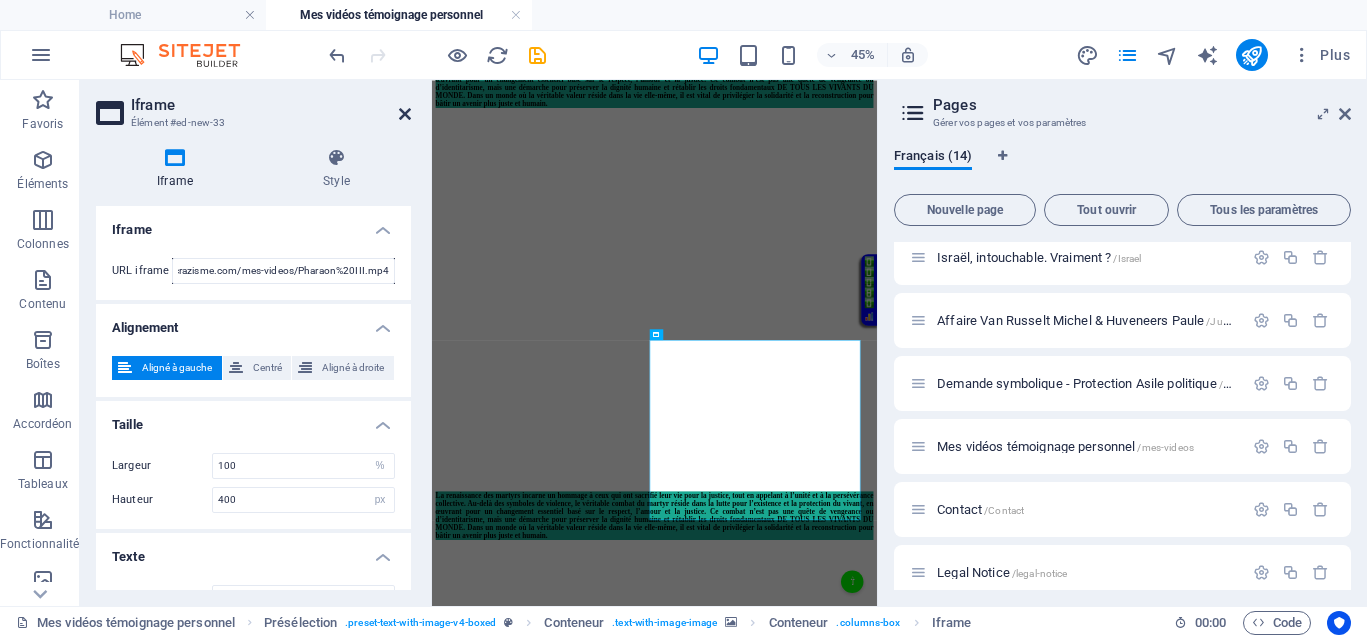 scroll, scrollTop: 0, scrollLeft: 0, axis: both 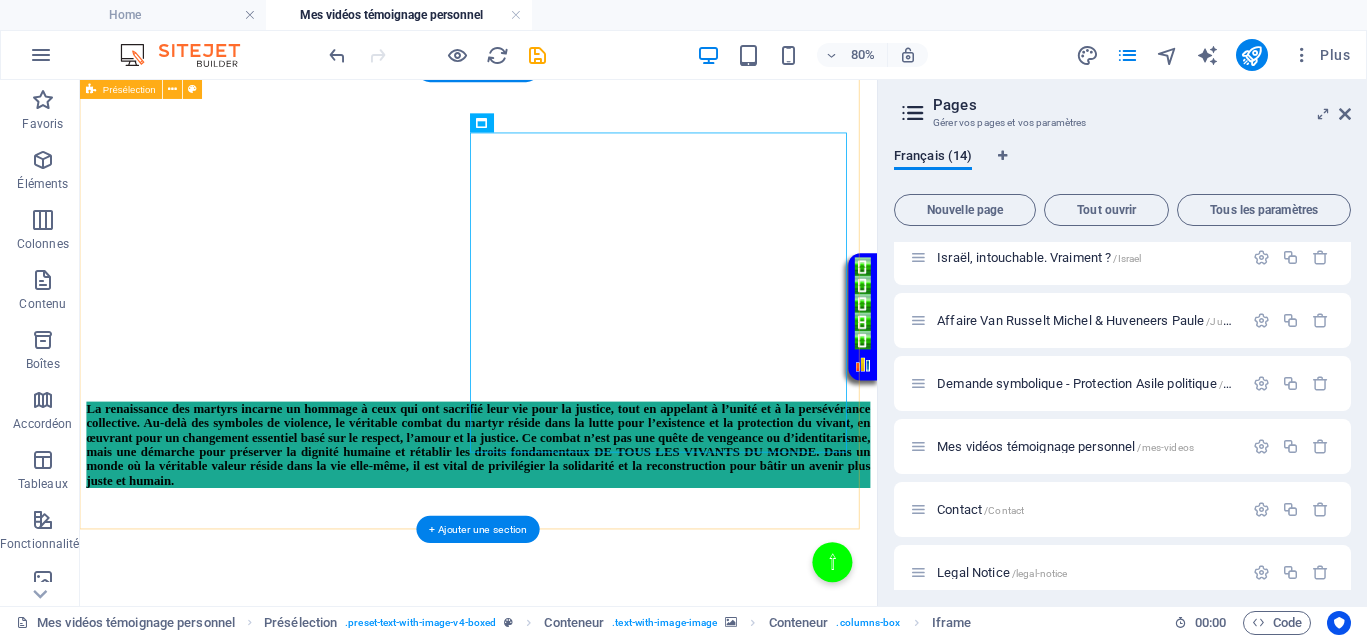 click on "La renaissance des martyrs incarne un hommage à ceux qui ont sacrifié leur vie pour la justice, tout en appelant à l’unité et à la persévérance collective. Au-delà des symboles de violence, le véritable combat du martyr réside dans la lutte pour l’existence et la protection du vivant, en œuvrant pour un changement essentiel basé sur le respect, l’amour et la justice. Ce combat n’est pas une quête de vengeance ou d’identitarisme, mais une démarche pour préserver la dignité humaine et rétablir les droits fondamentaux DE TOUS LES VIVANTS DU MONDE. Dans un monde où la véritable valeur réside dans la vie elle-même, il est vital de privilégier la solidarité et la reconstruction pour bâtir un avenir plus juste et humain. </div>" at bounding box center (578, 954) 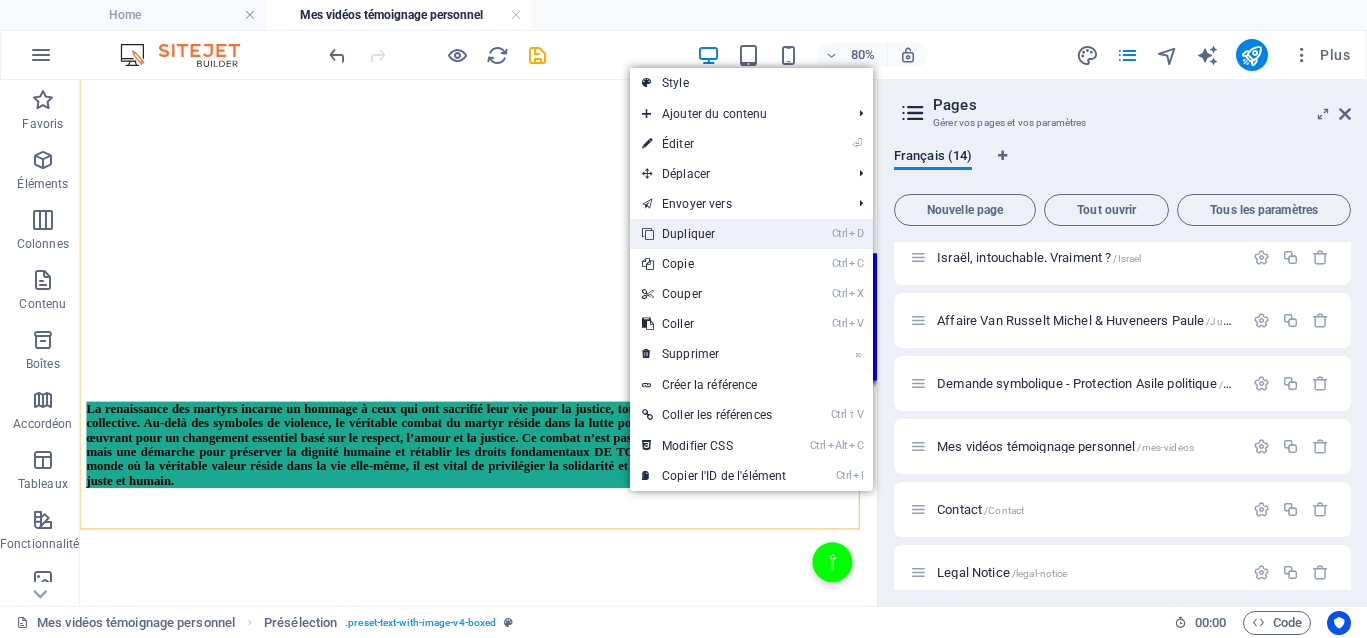 click on "Ctrl D  Dupliquer" at bounding box center (714, 234) 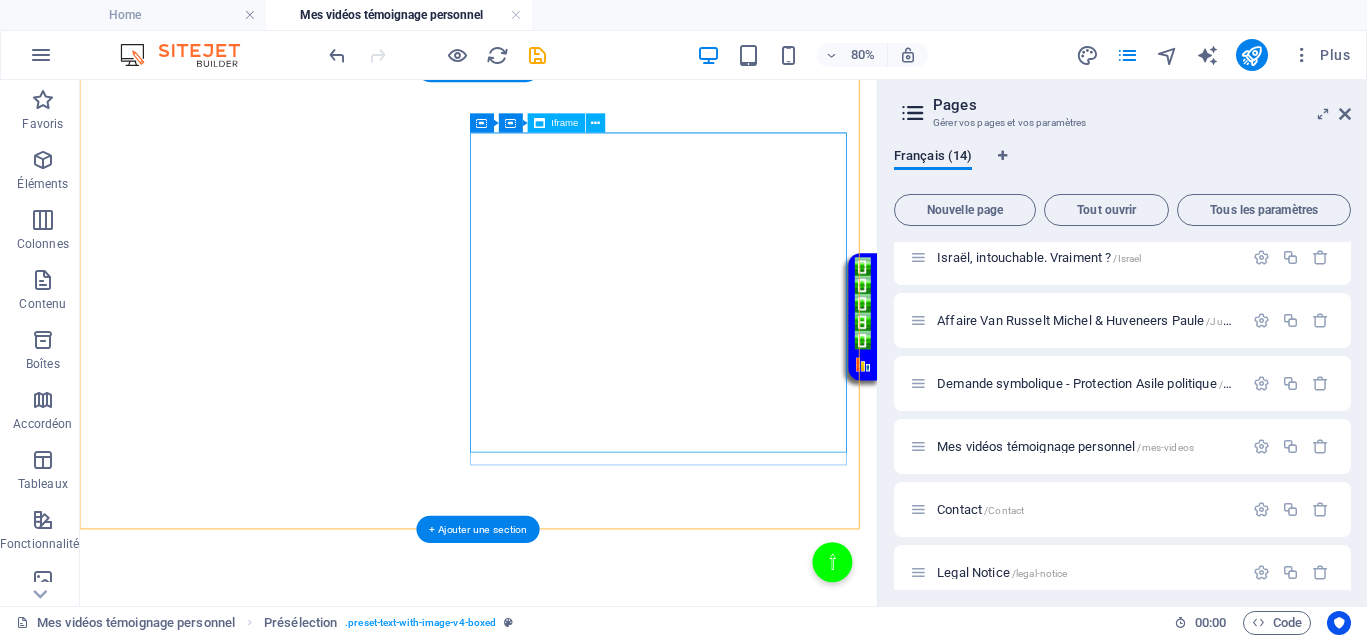 scroll, scrollTop: 1646, scrollLeft: 0, axis: vertical 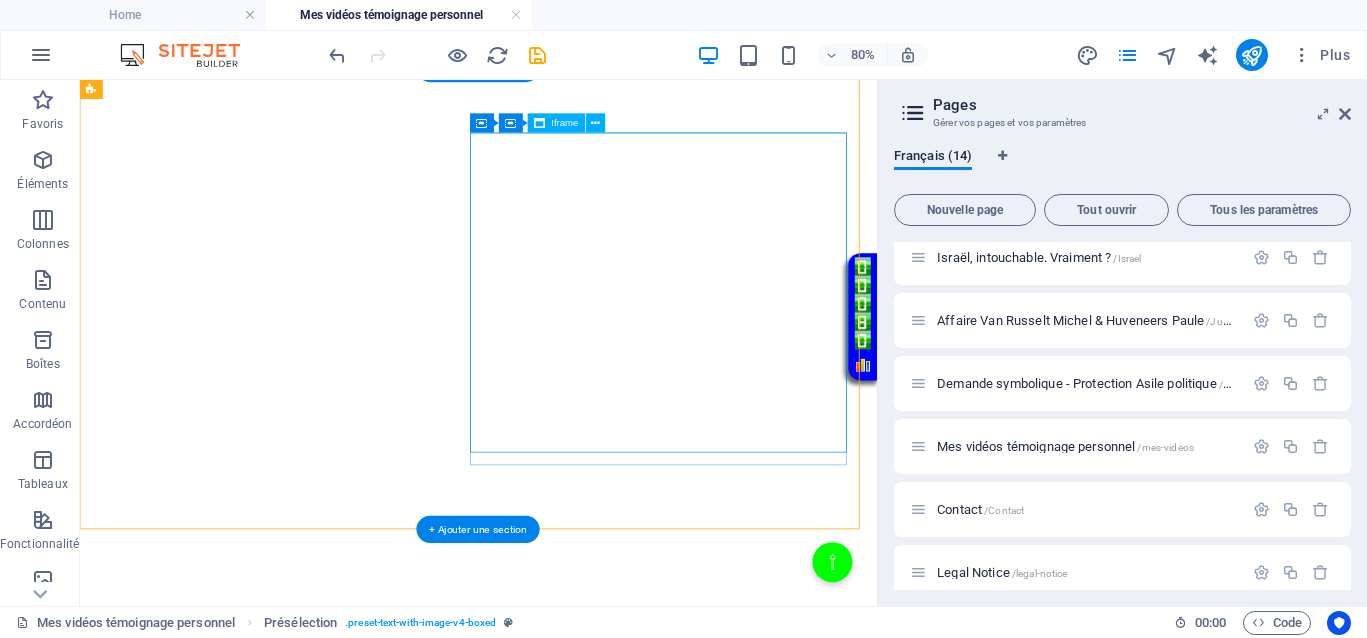 click on "</div>" at bounding box center [578, 1608] 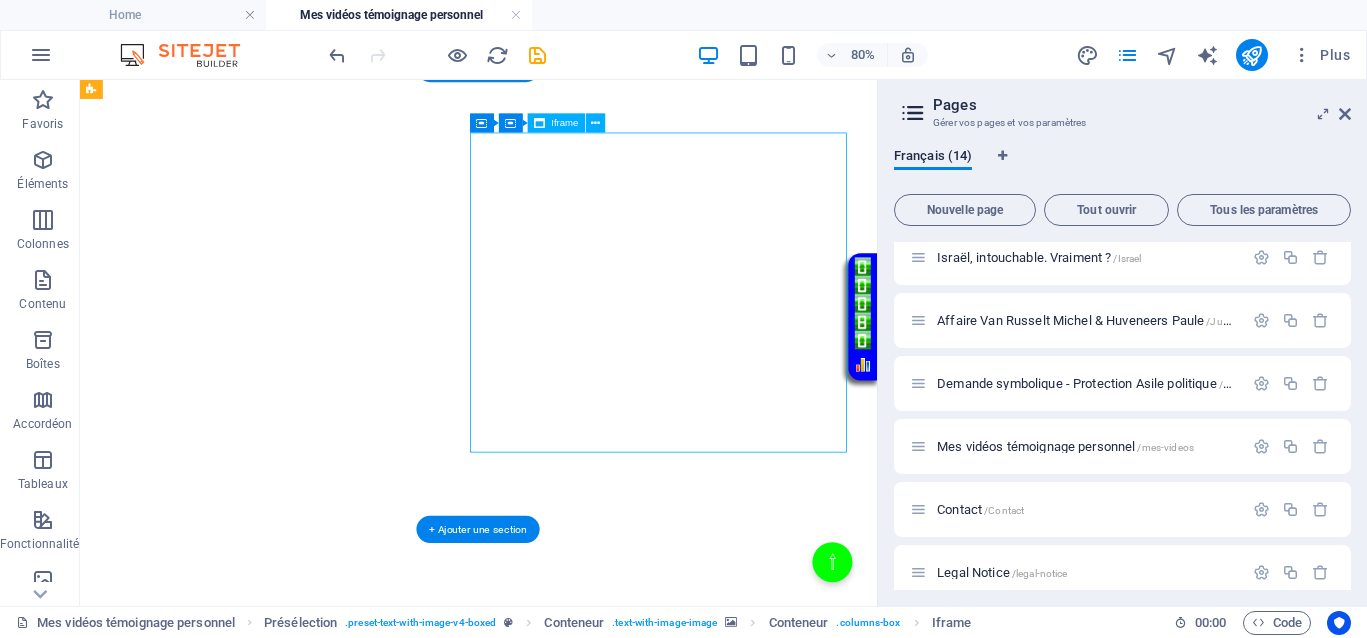 click on "</div>" at bounding box center (578, 1608) 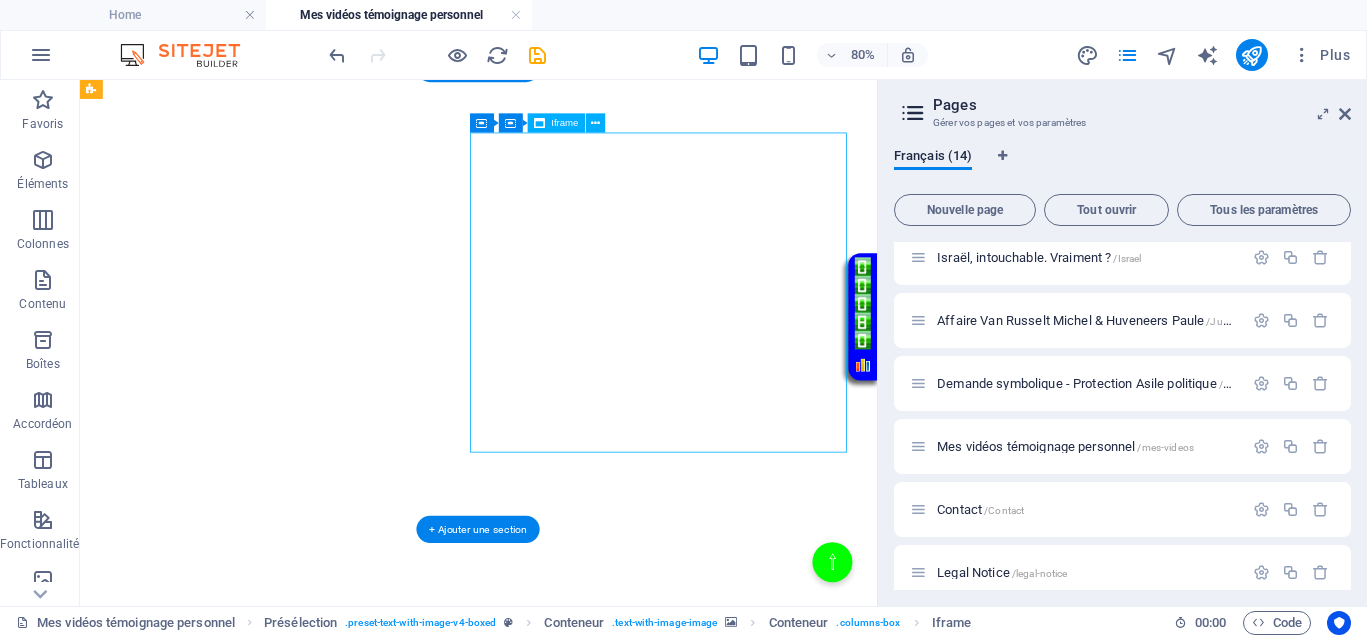 select on "%" 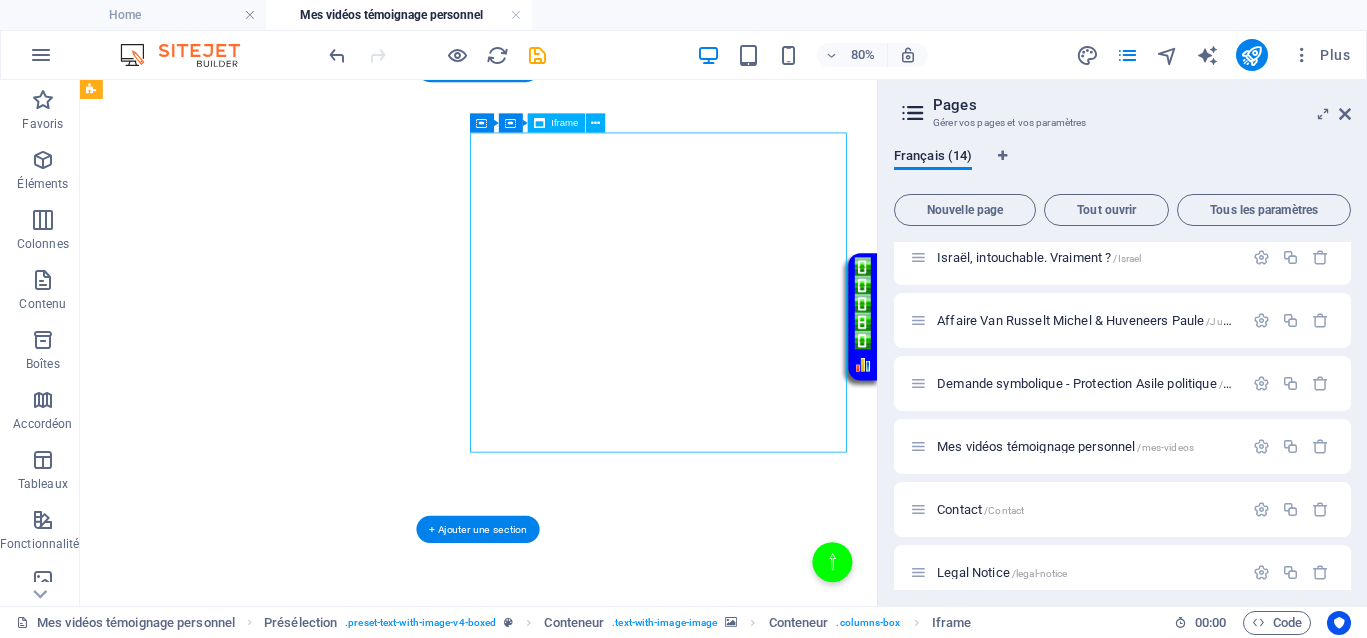 select on "px" 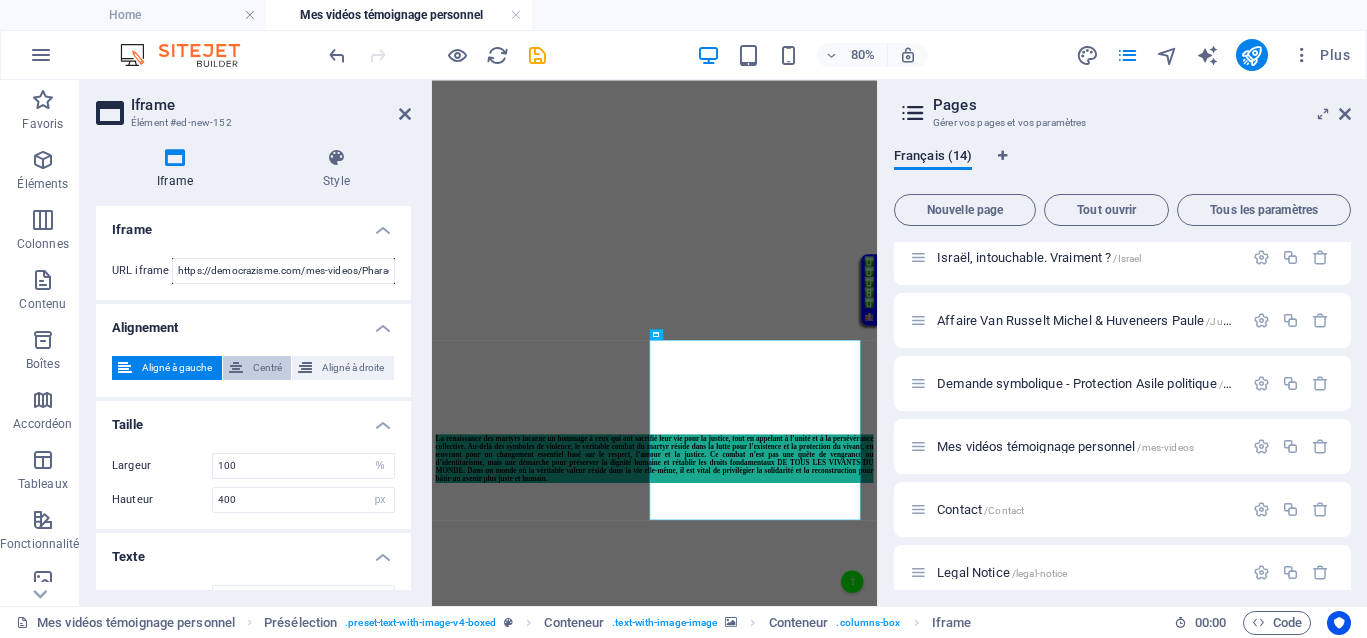 scroll, scrollTop: 1135, scrollLeft: 0, axis: vertical 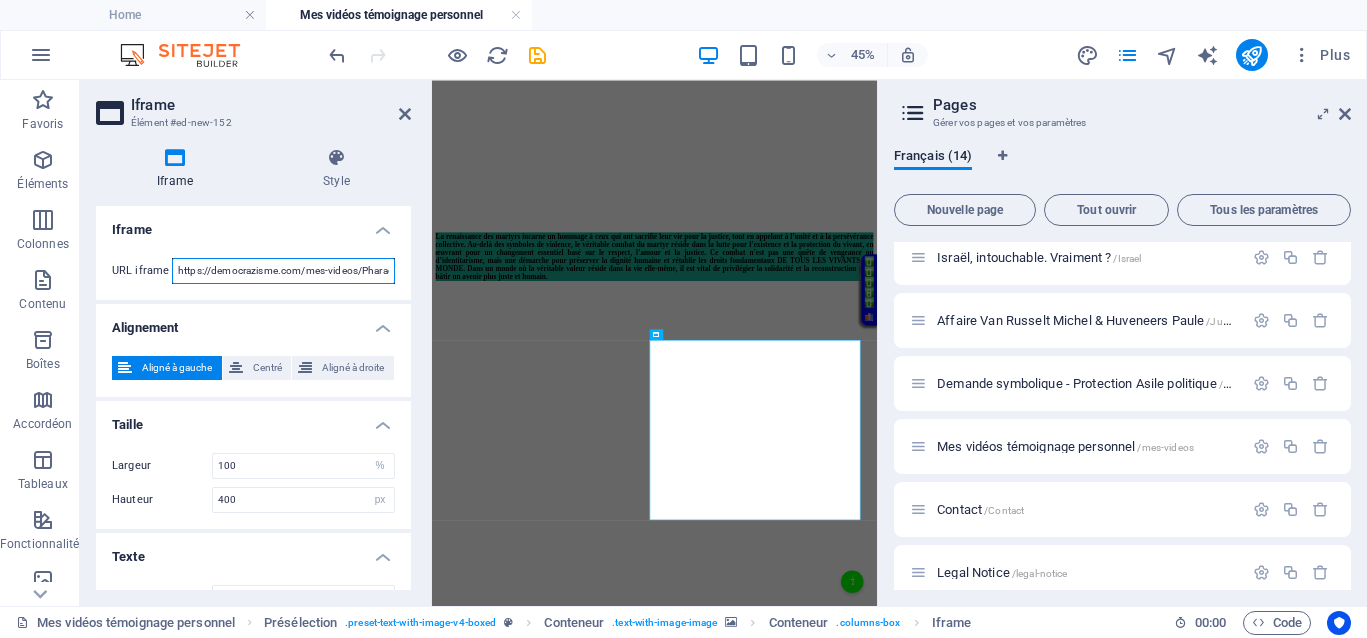paste on "I" 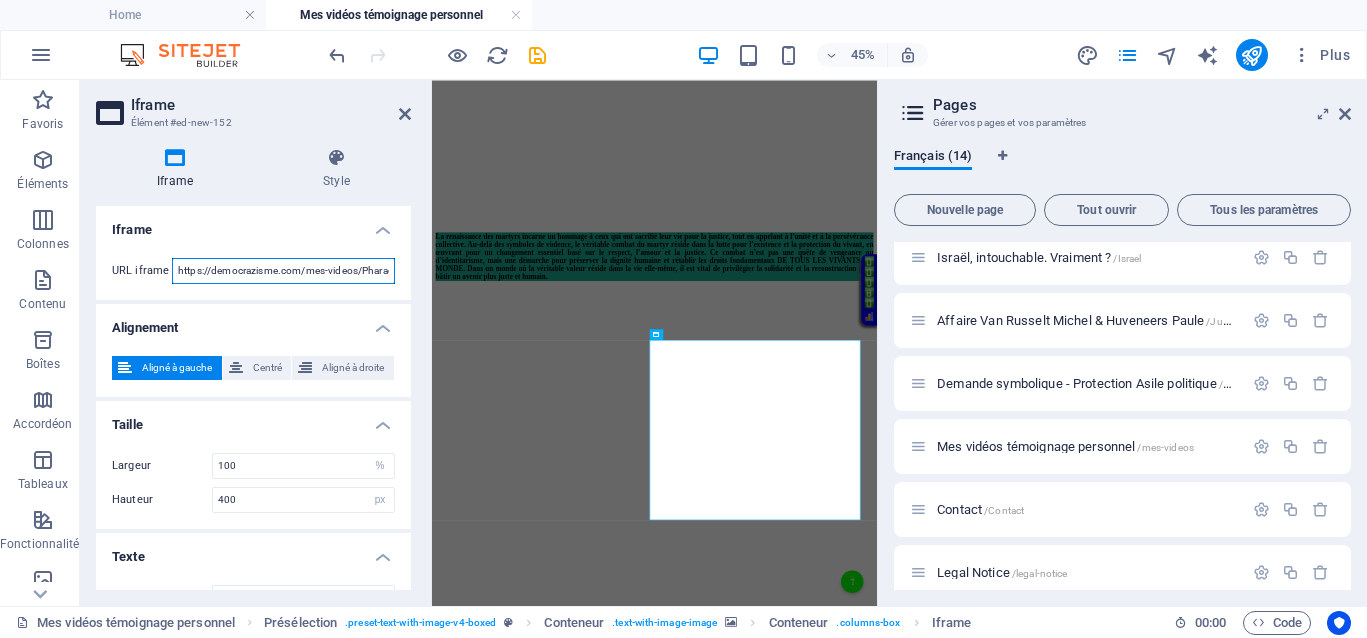 scroll, scrollTop: 0, scrollLeft: 71, axis: horizontal 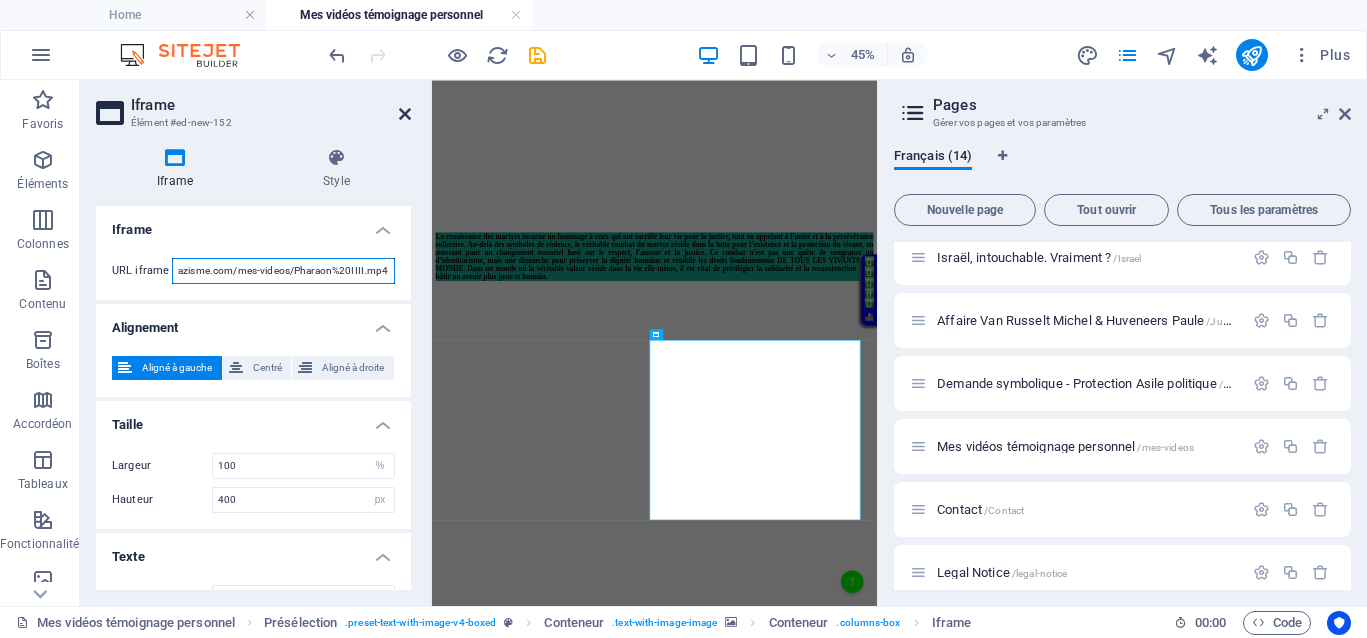 type on "https://democrazisme.com/mes-videos/Pharaon%20IIII.mp4" 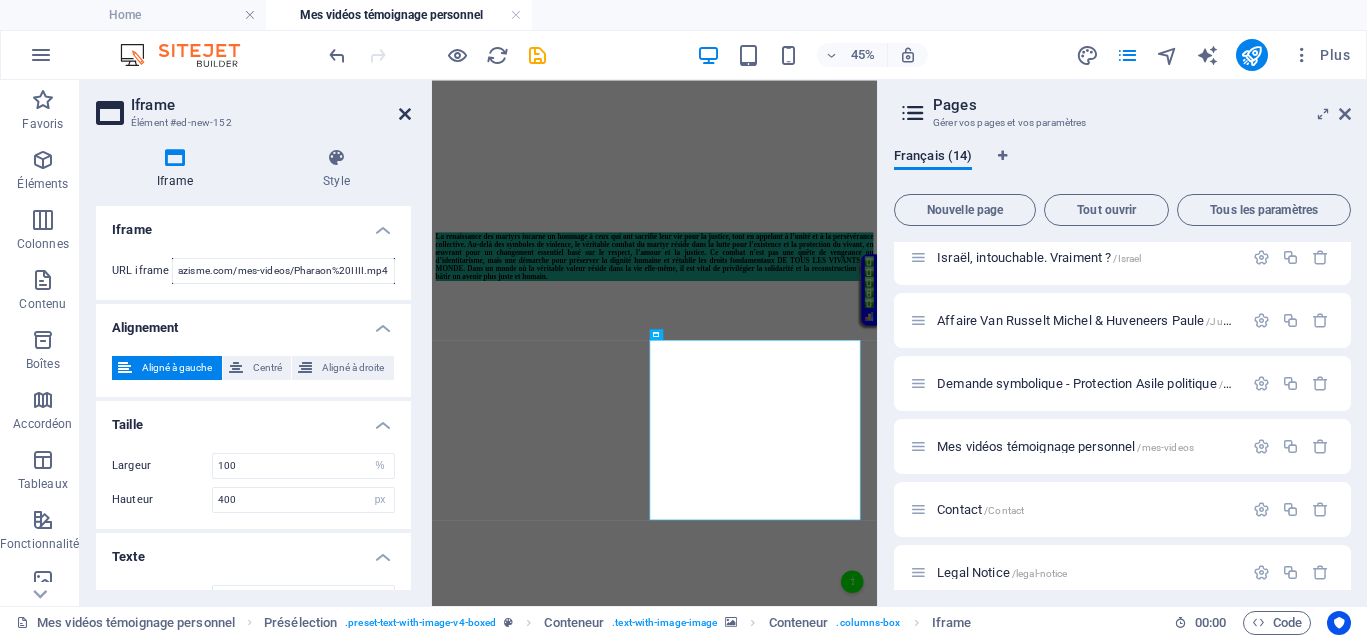 click at bounding box center [405, 114] 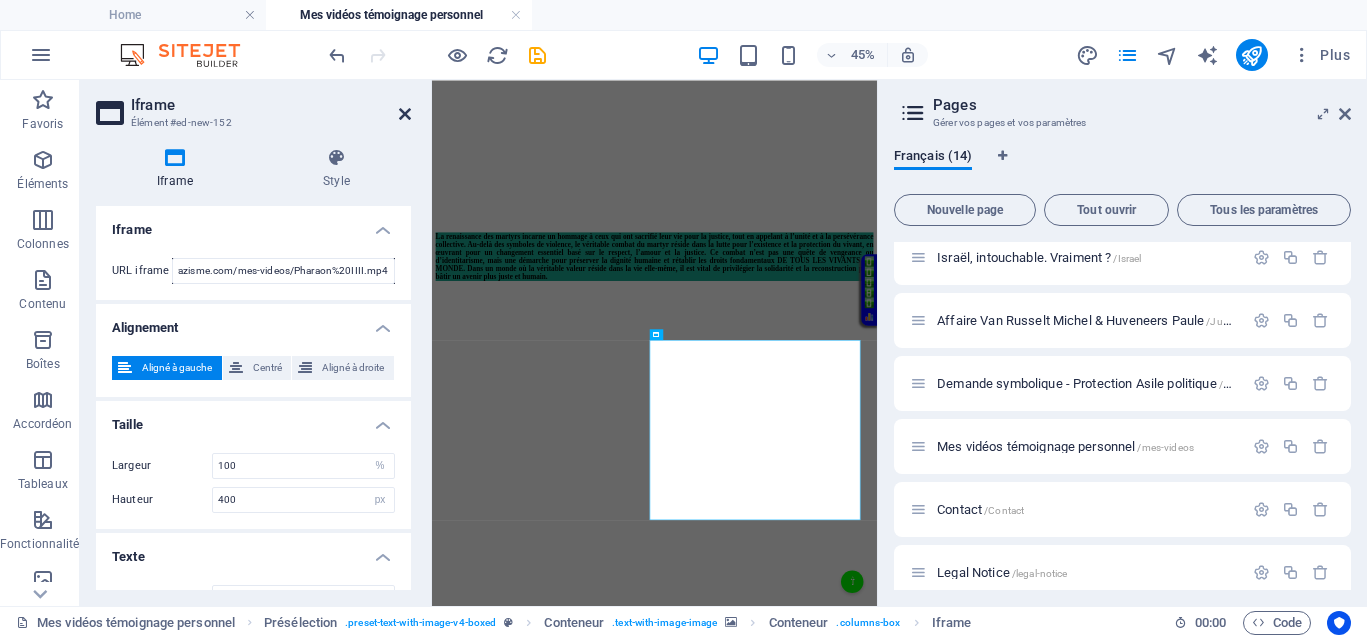 scroll, scrollTop: 0, scrollLeft: 0, axis: both 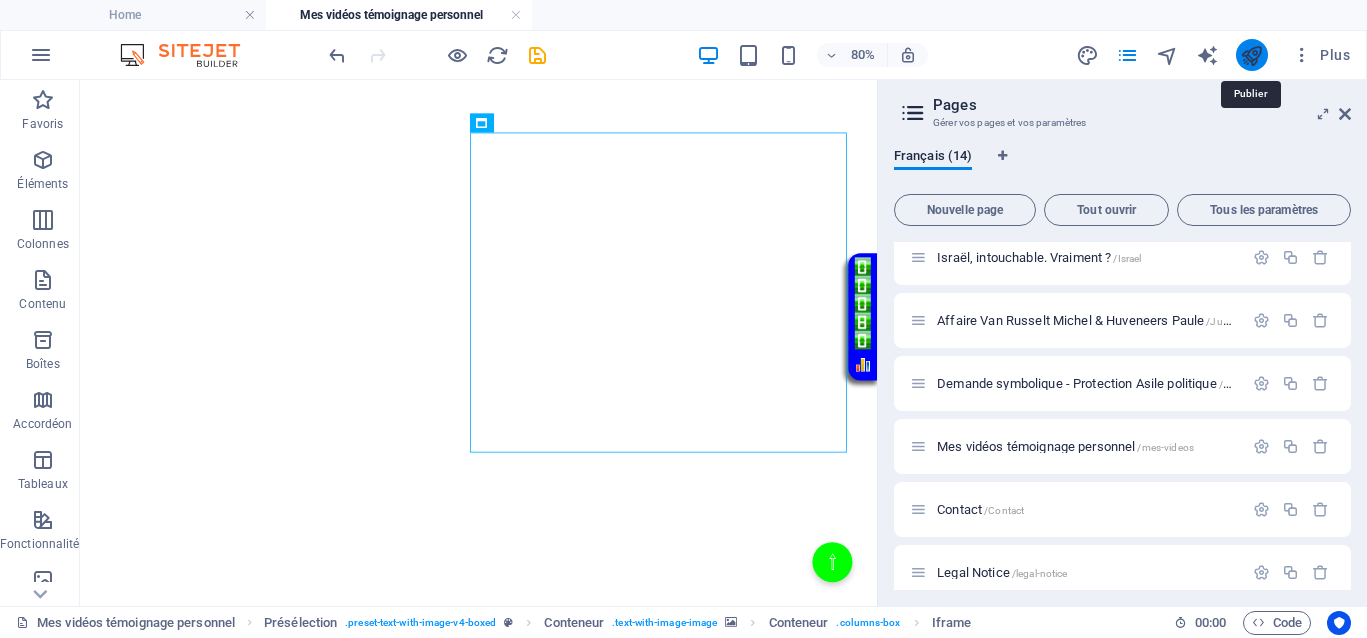 click at bounding box center [1251, 55] 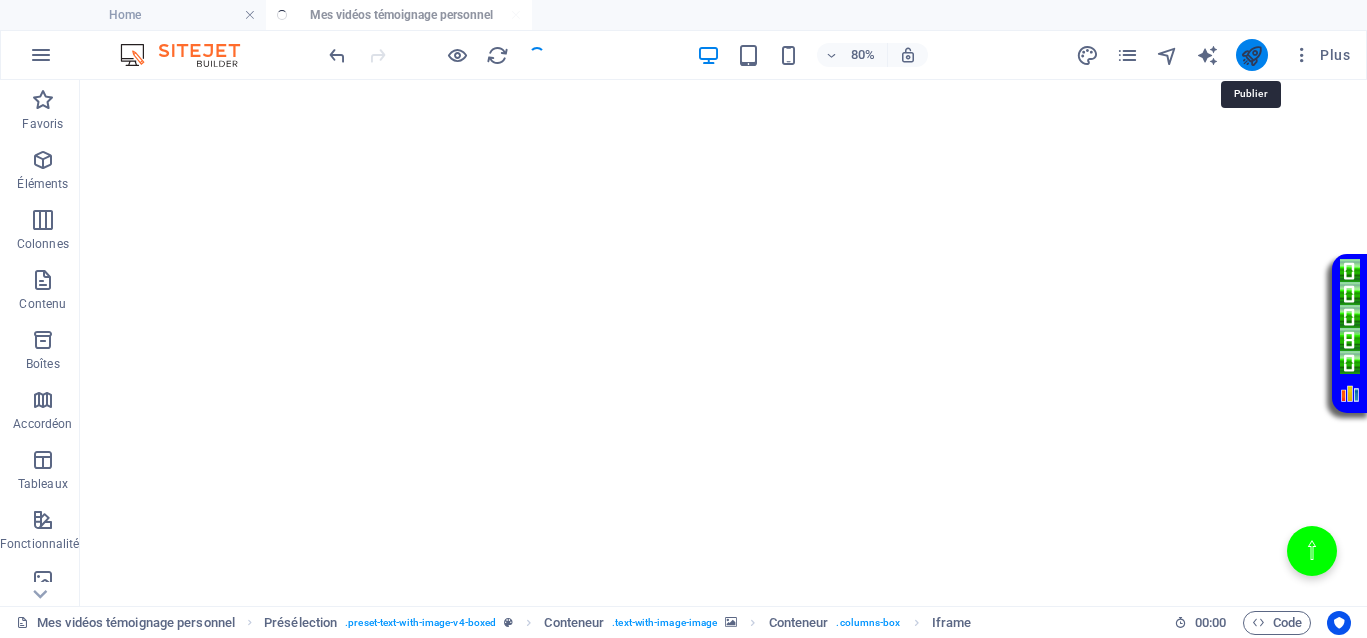 scroll, scrollTop: 1614, scrollLeft: 0, axis: vertical 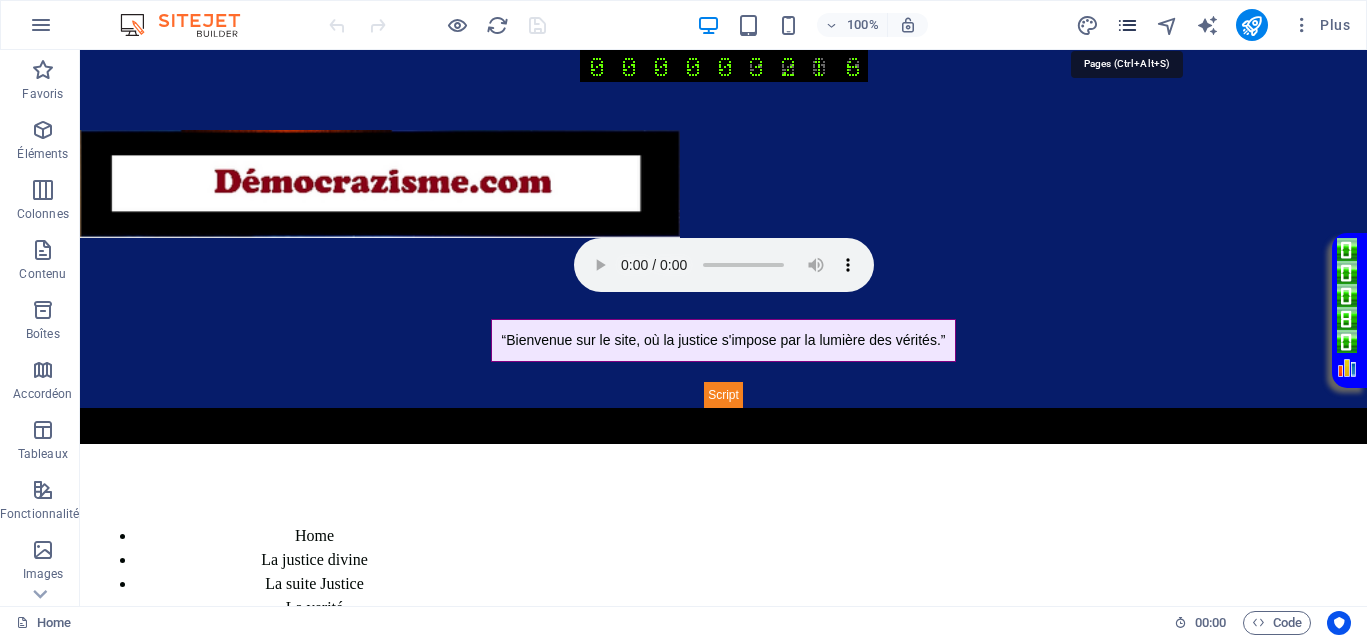 click at bounding box center [1127, 25] 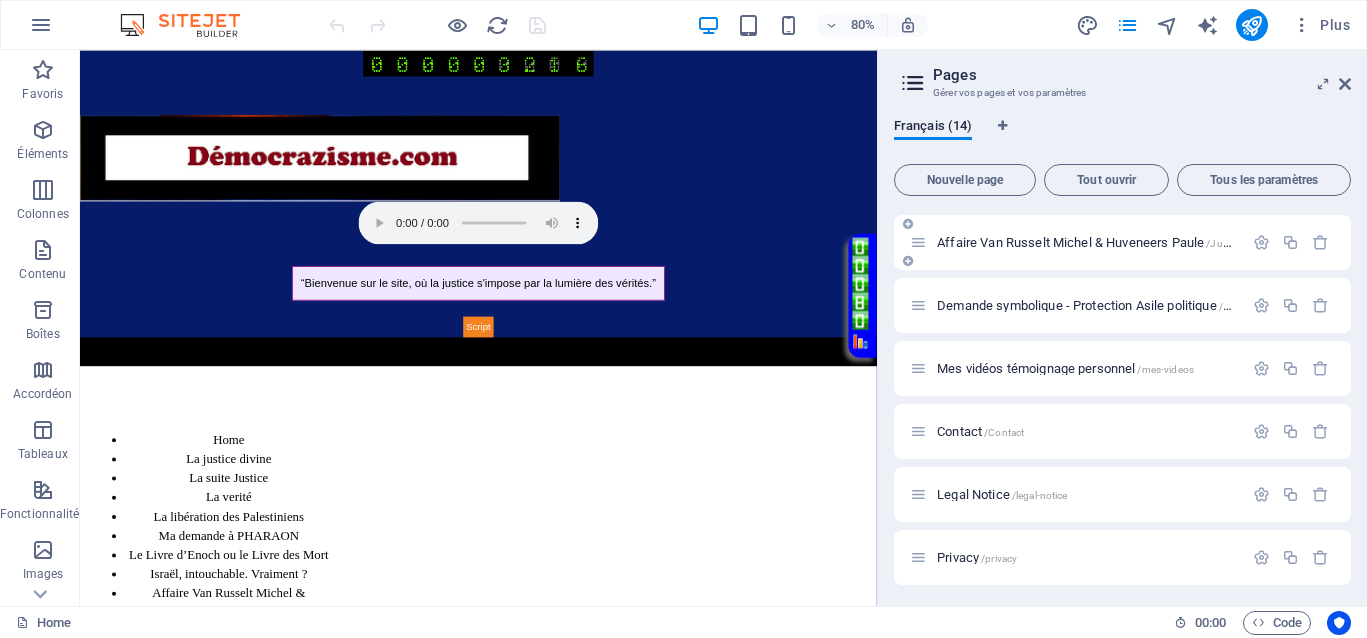 scroll, scrollTop: 504, scrollLeft: 0, axis: vertical 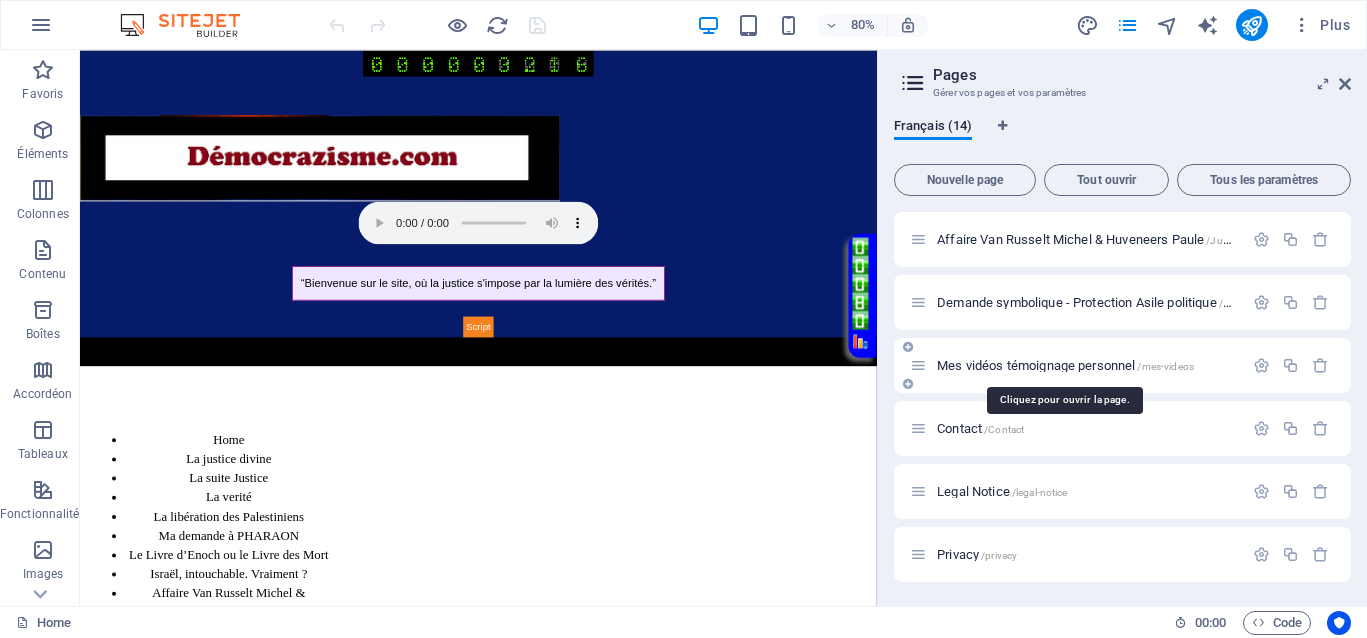 click on "Mes vidéos témoignage personnel /mes-videos" at bounding box center (1065, 365) 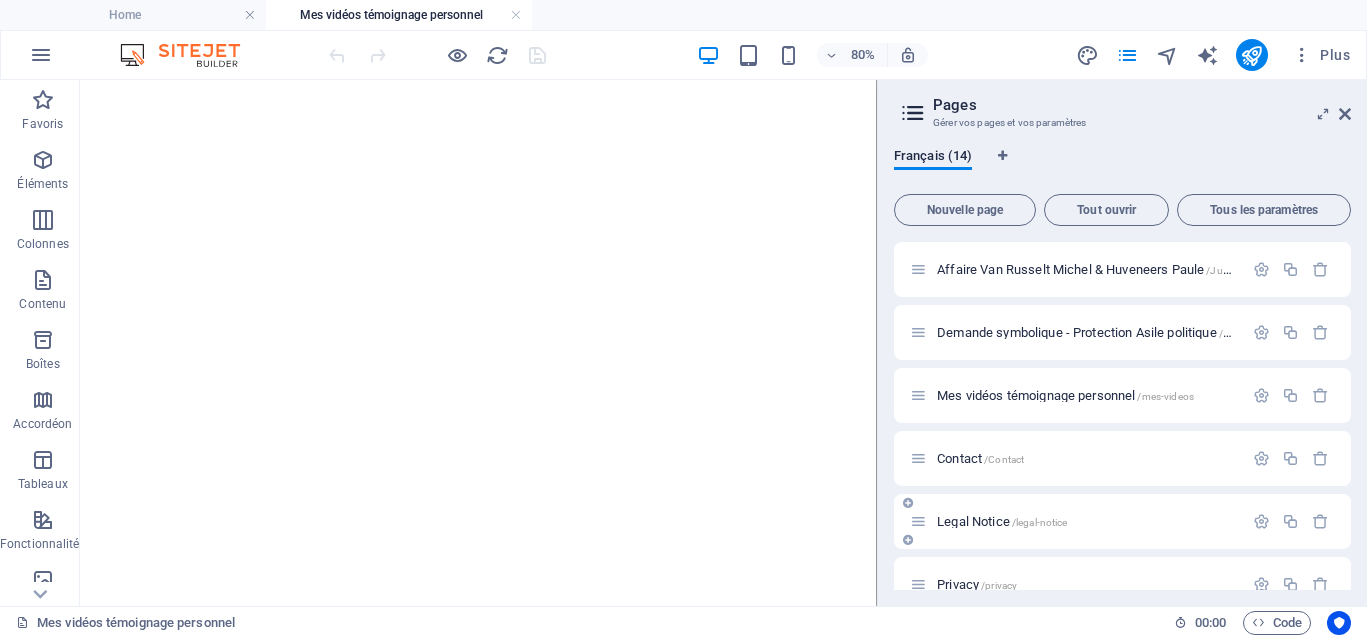 scroll, scrollTop: 453, scrollLeft: 0, axis: vertical 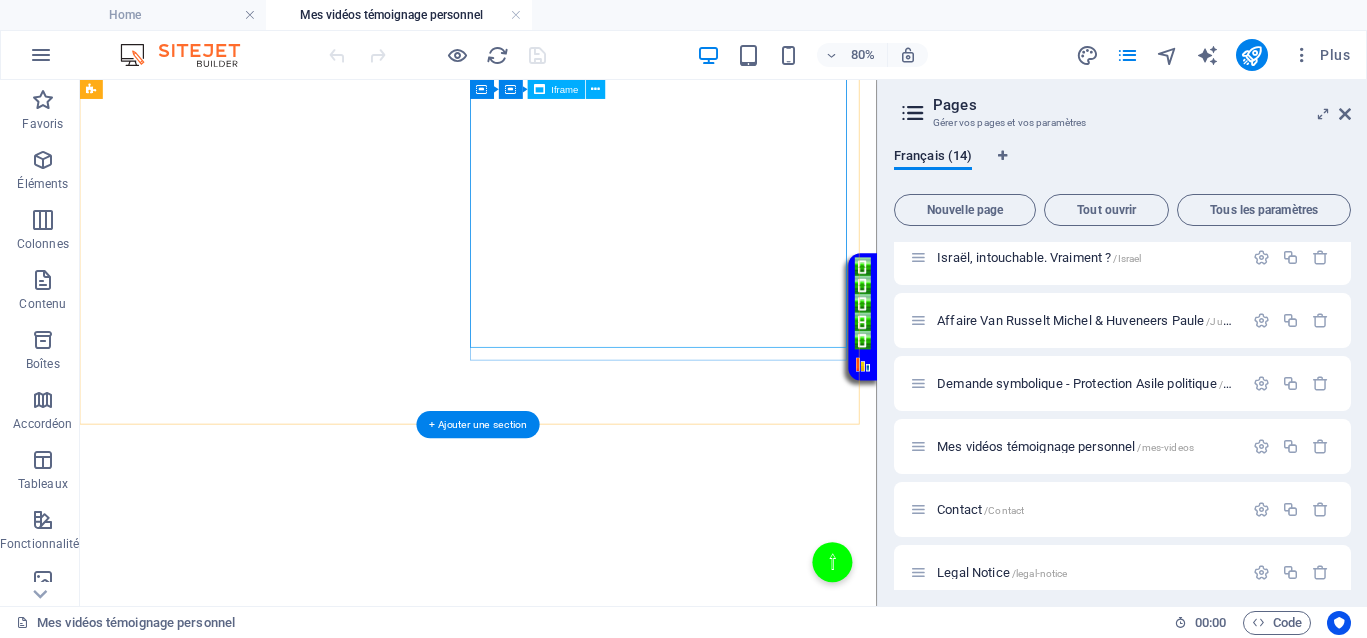 click on "</div>" at bounding box center [578, 709] 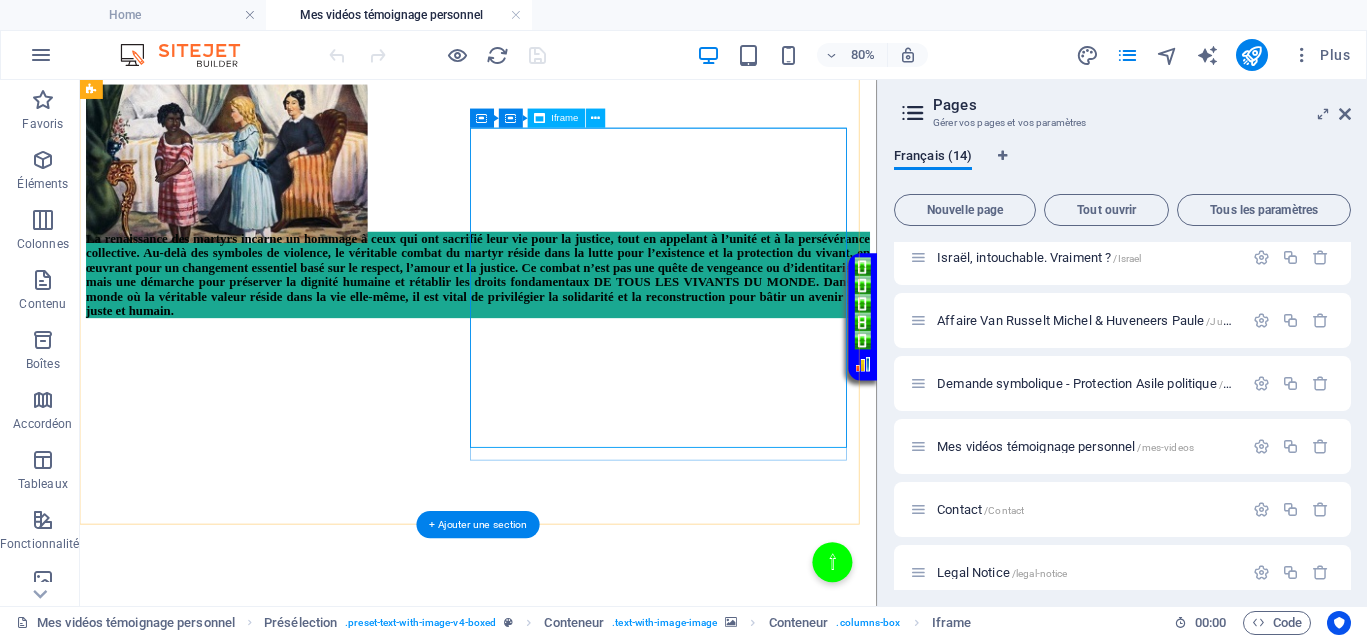 scroll, scrollTop: 500, scrollLeft: 0, axis: vertical 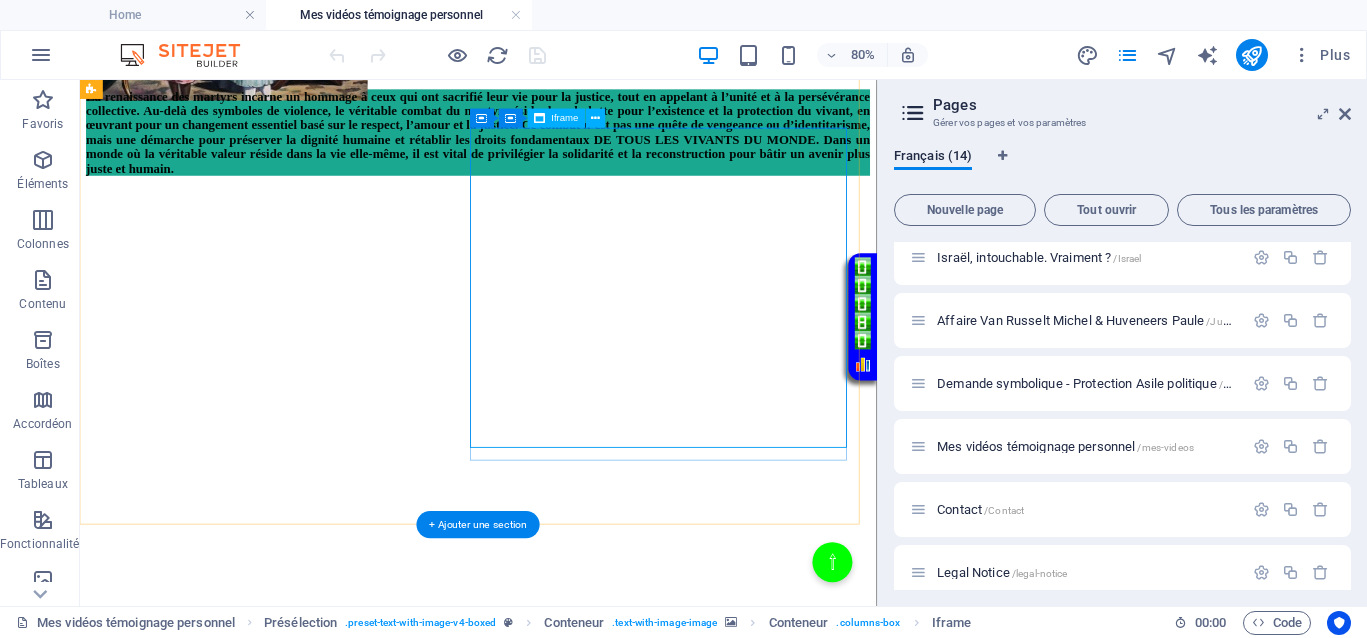 click on "</div>" at bounding box center [578, 834] 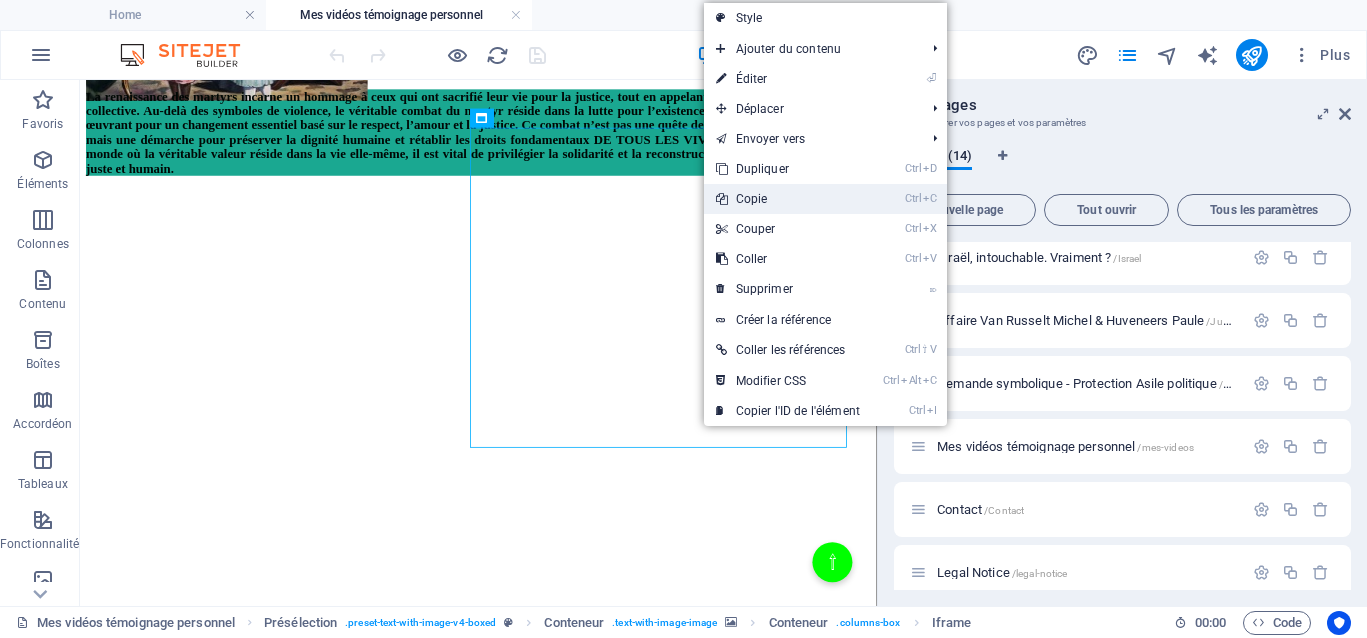 click on "Ctrl C  Copie" at bounding box center [788, 199] 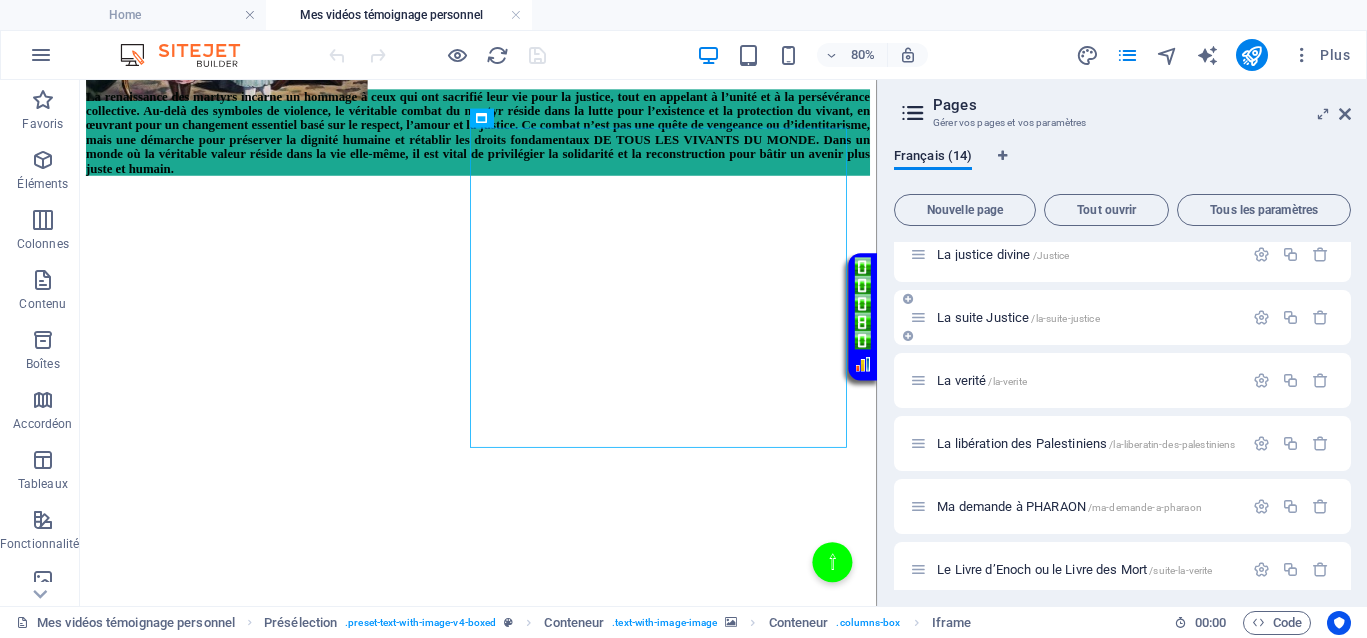 scroll, scrollTop: 0, scrollLeft: 0, axis: both 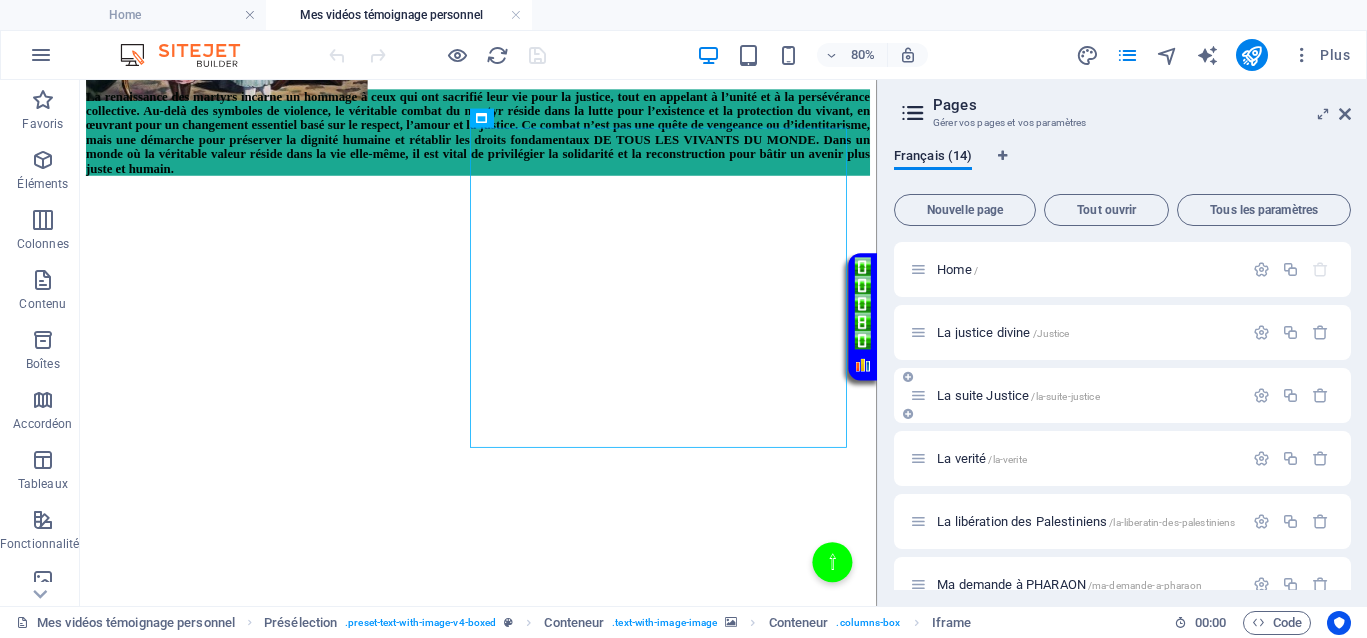 click on "La suite Justice /la-suite-justice" at bounding box center [1018, 395] 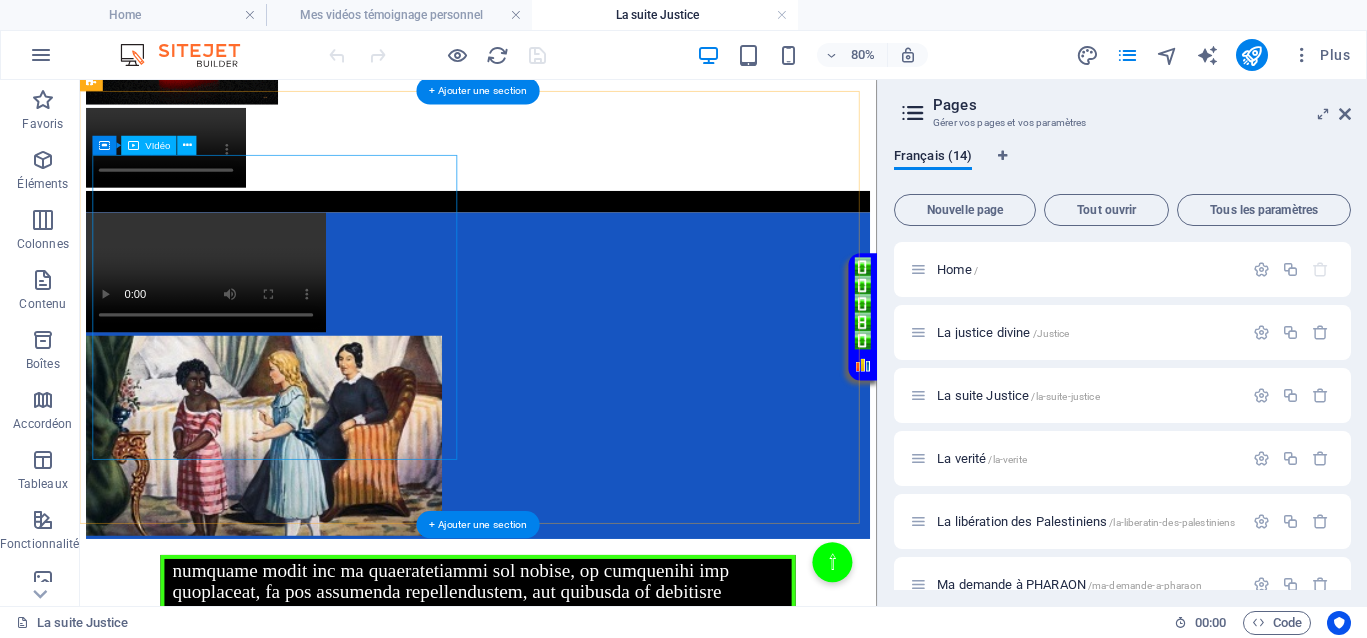 scroll, scrollTop: 625, scrollLeft: 0, axis: vertical 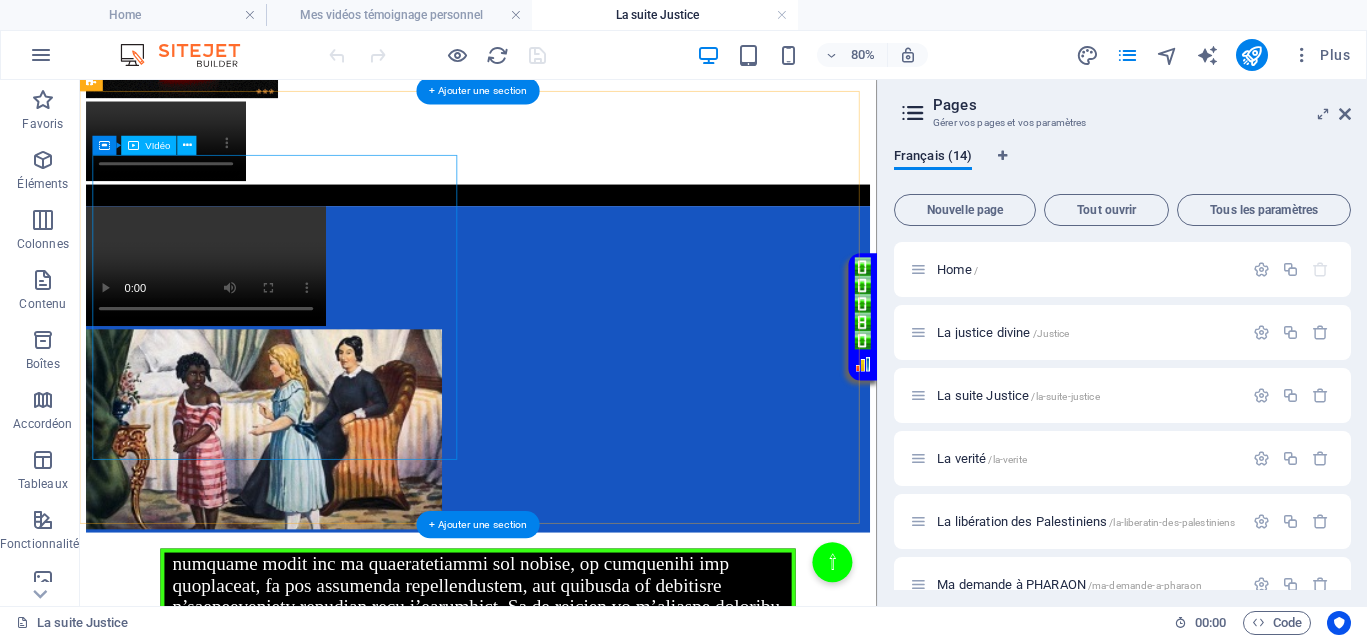 click at bounding box center [578, 315] 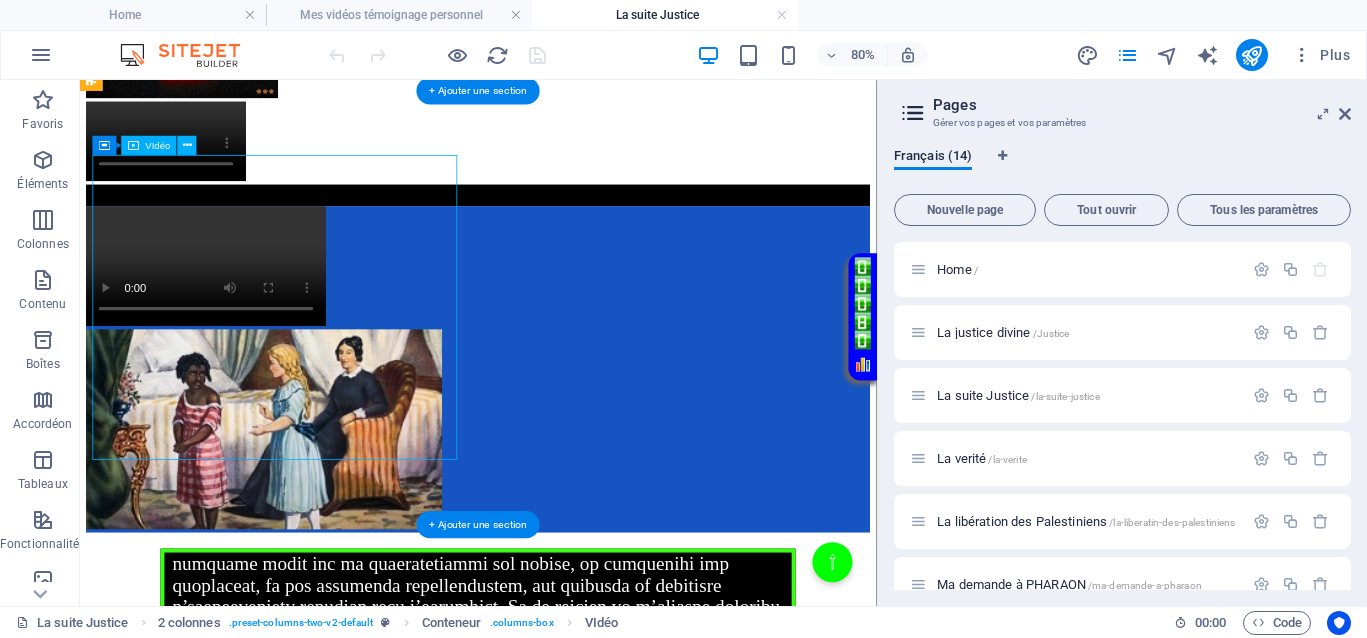 click at bounding box center [578, 315] 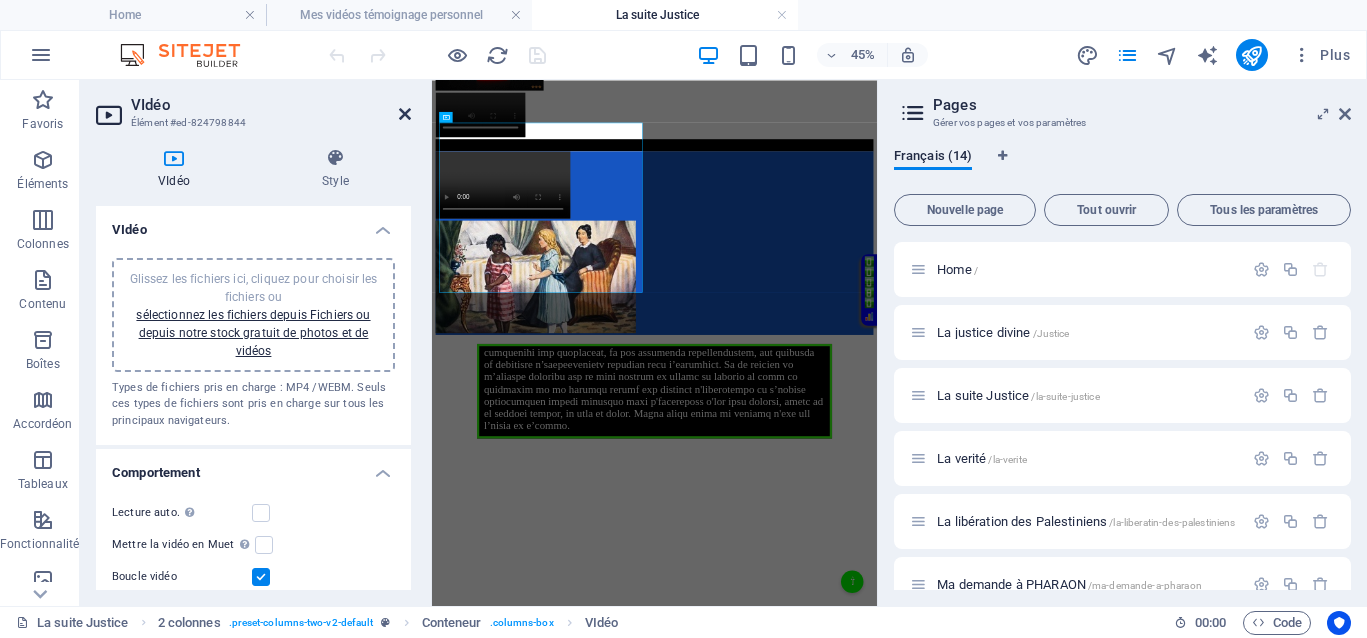 drag, startPoint x: 404, startPoint y: 113, endPoint x: 403, endPoint y: 56, distance: 57.00877 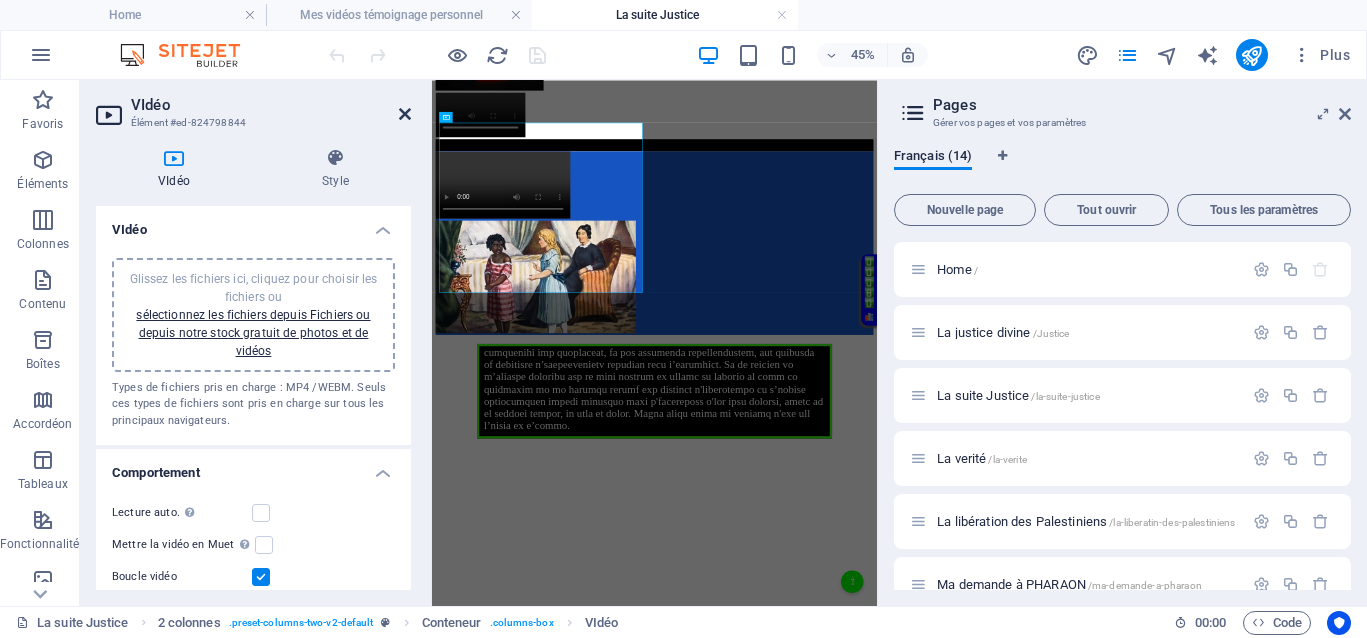 click at bounding box center [405, 114] 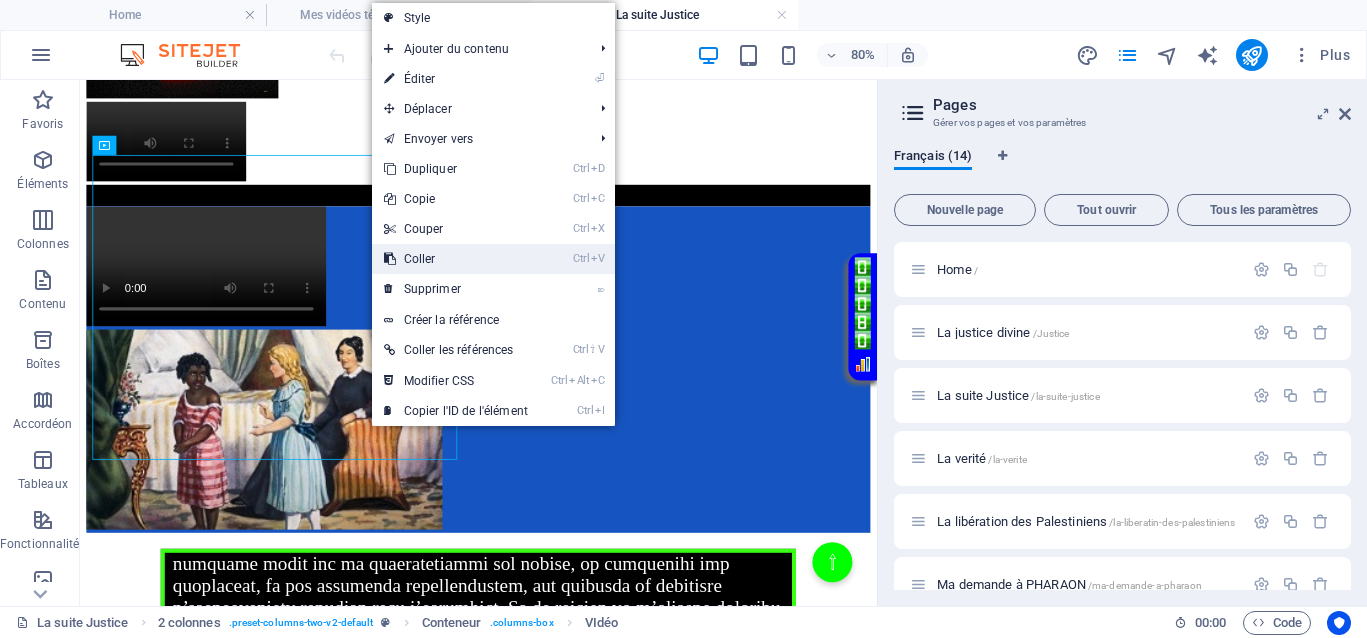click on "Ctrl V  Coller" at bounding box center [456, 259] 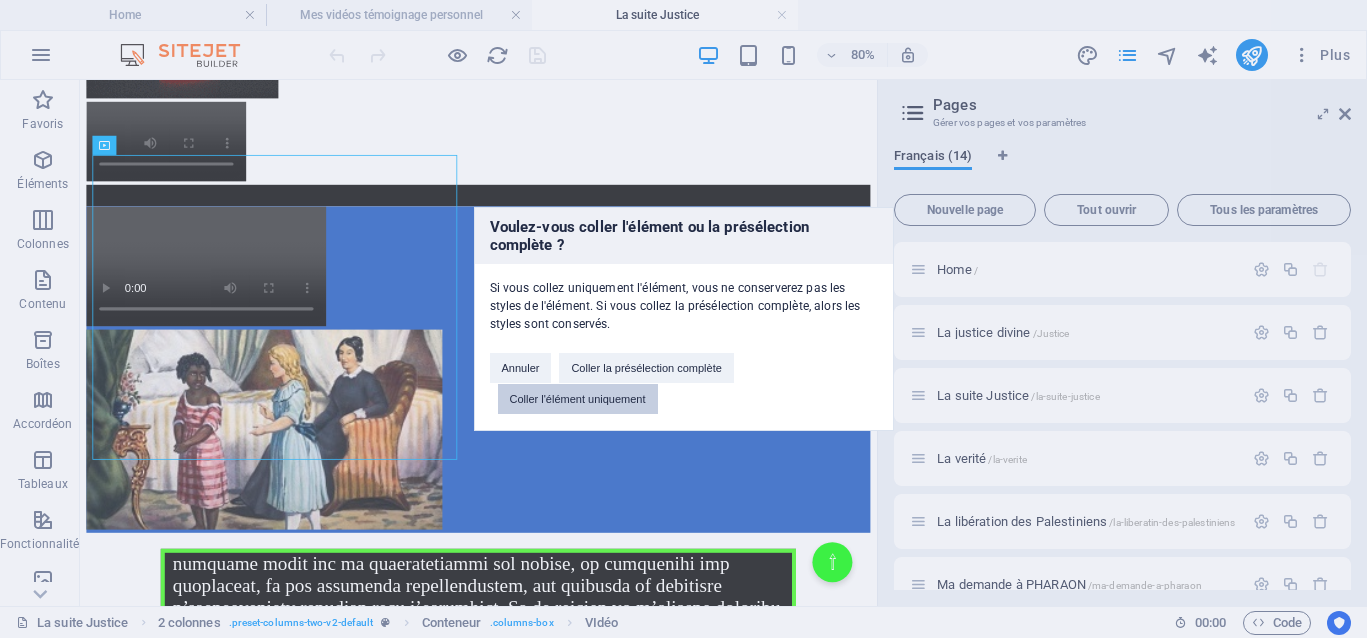 click on "Coller l'élément uniquement" at bounding box center (578, 399) 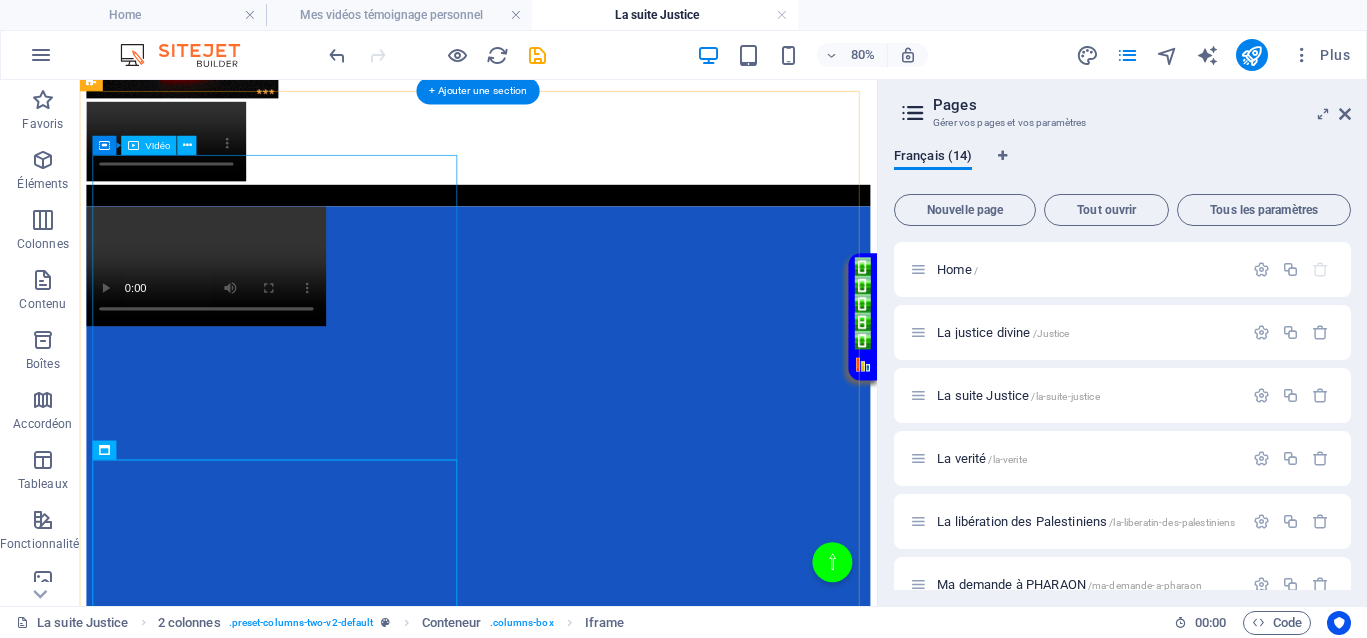 click at bounding box center (578, 315) 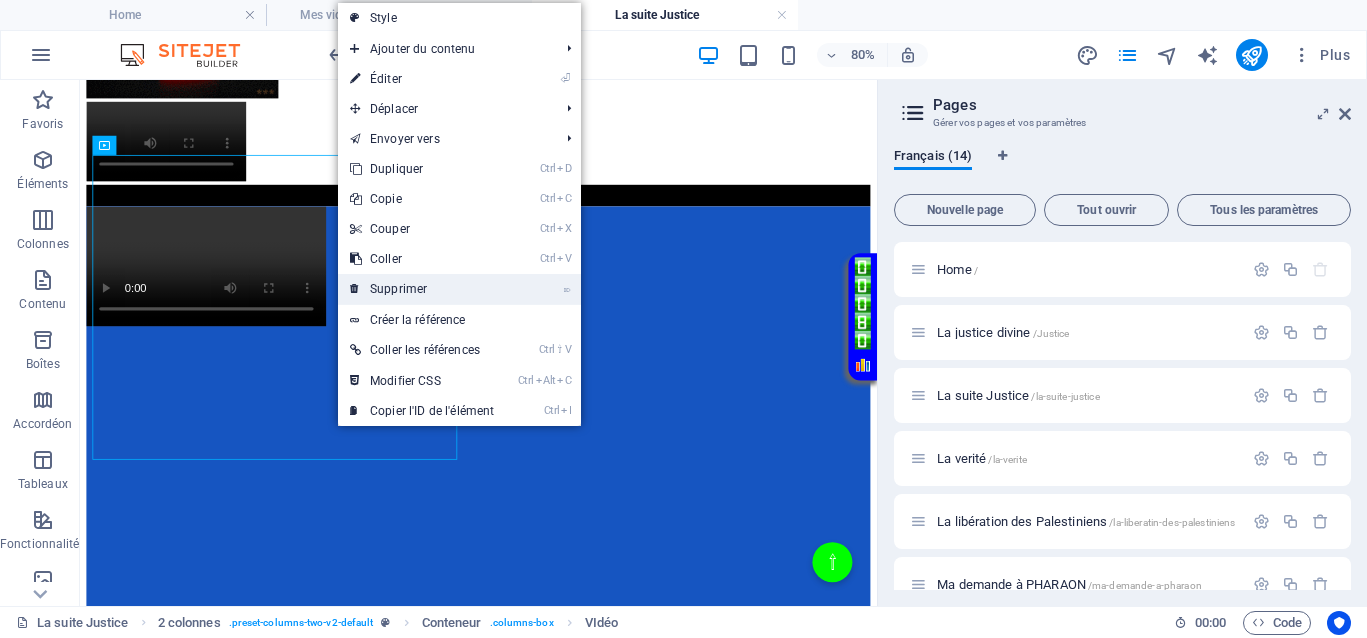 drag, startPoint x: 387, startPoint y: 290, endPoint x: 383, endPoint y: 258, distance: 32.24903 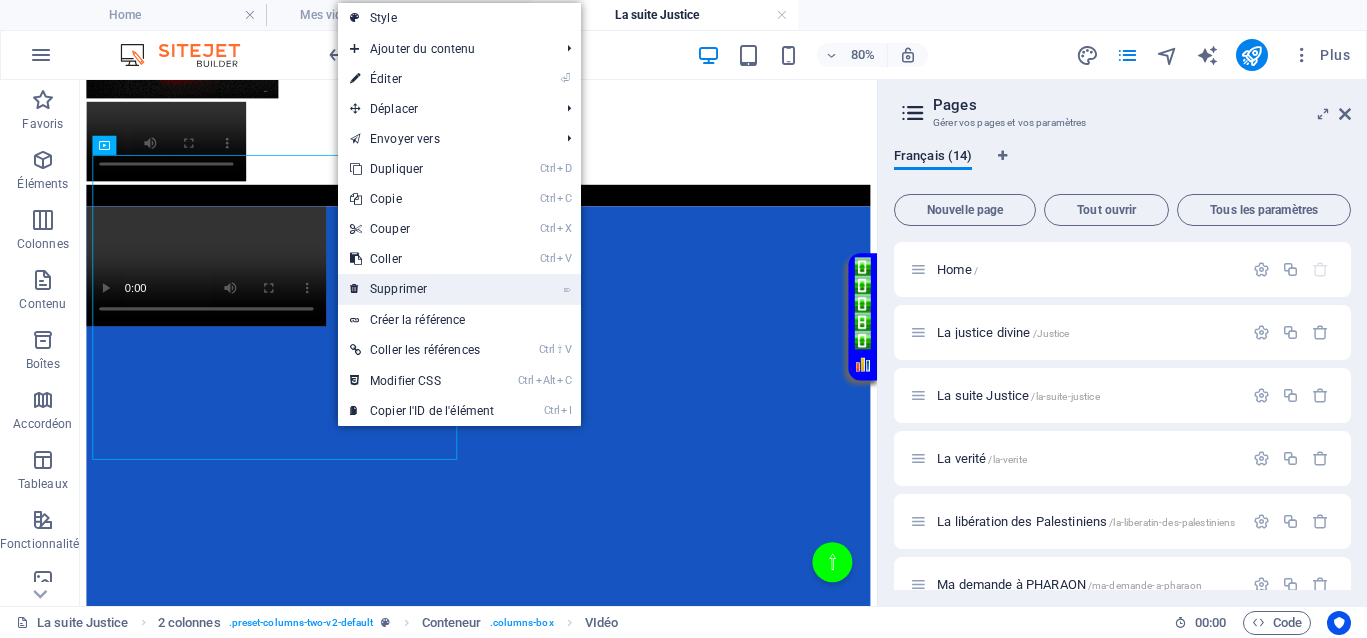 click on "⌦  Supprimer" at bounding box center [422, 289] 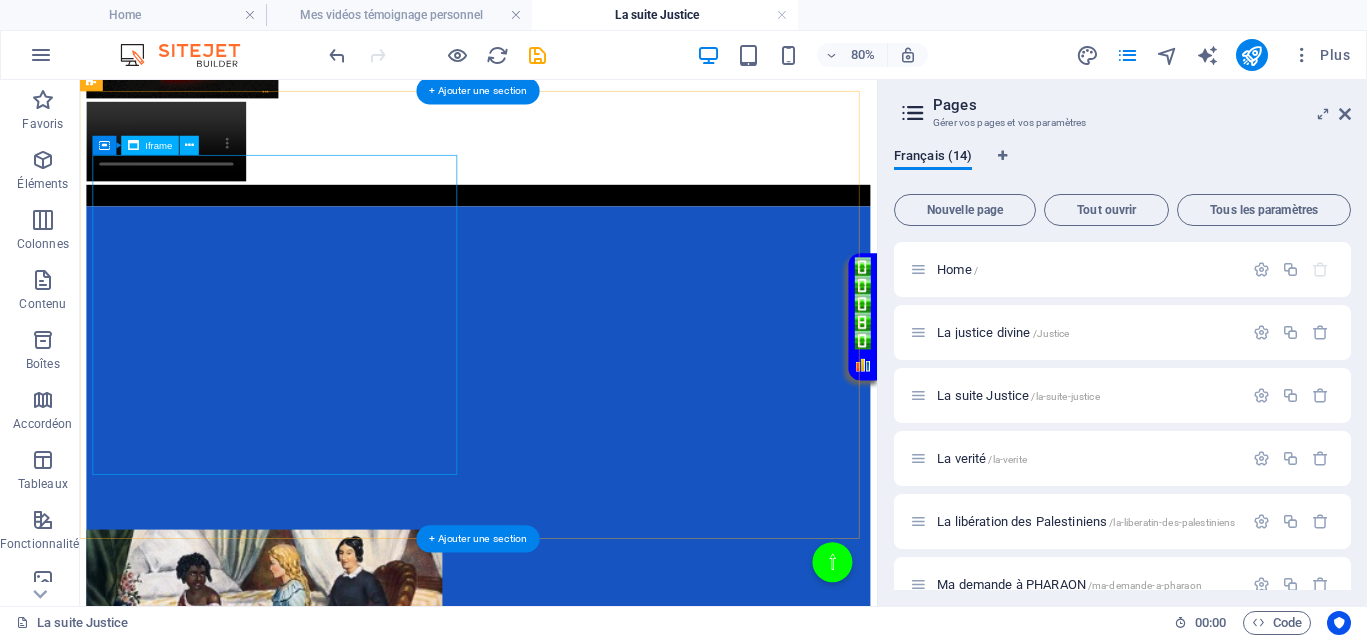 click on "</div>" at bounding box center [578, 440] 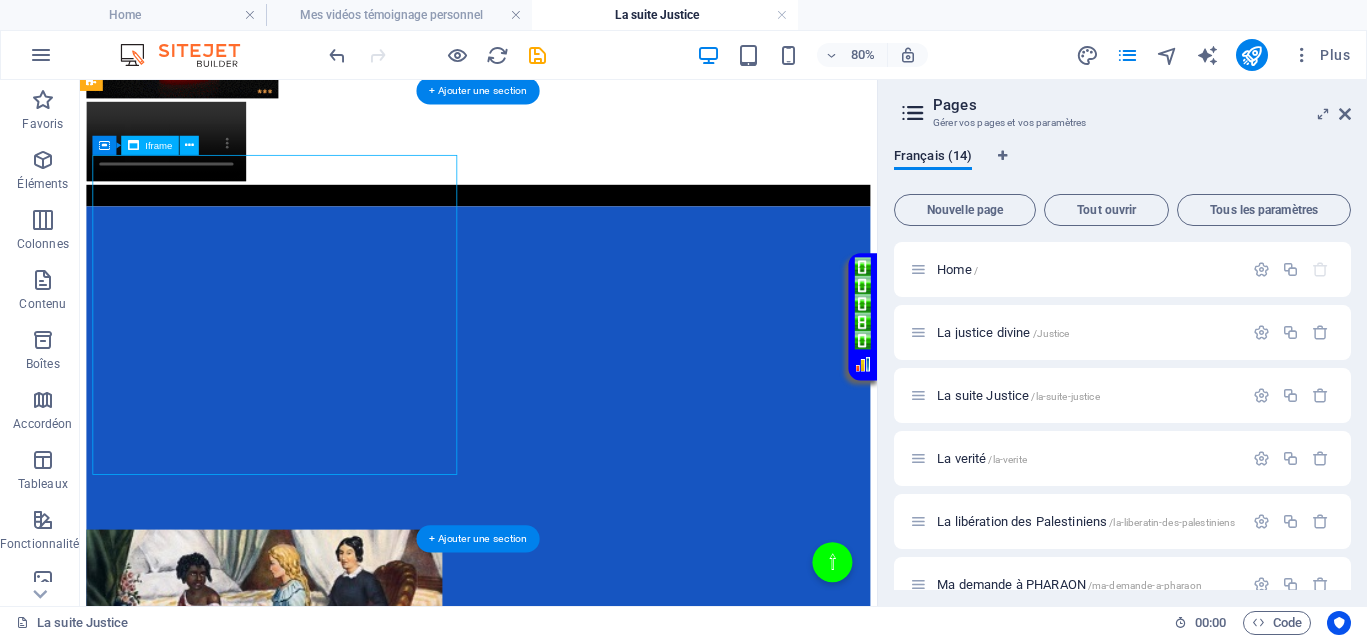 click on "</div>" at bounding box center (578, 440) 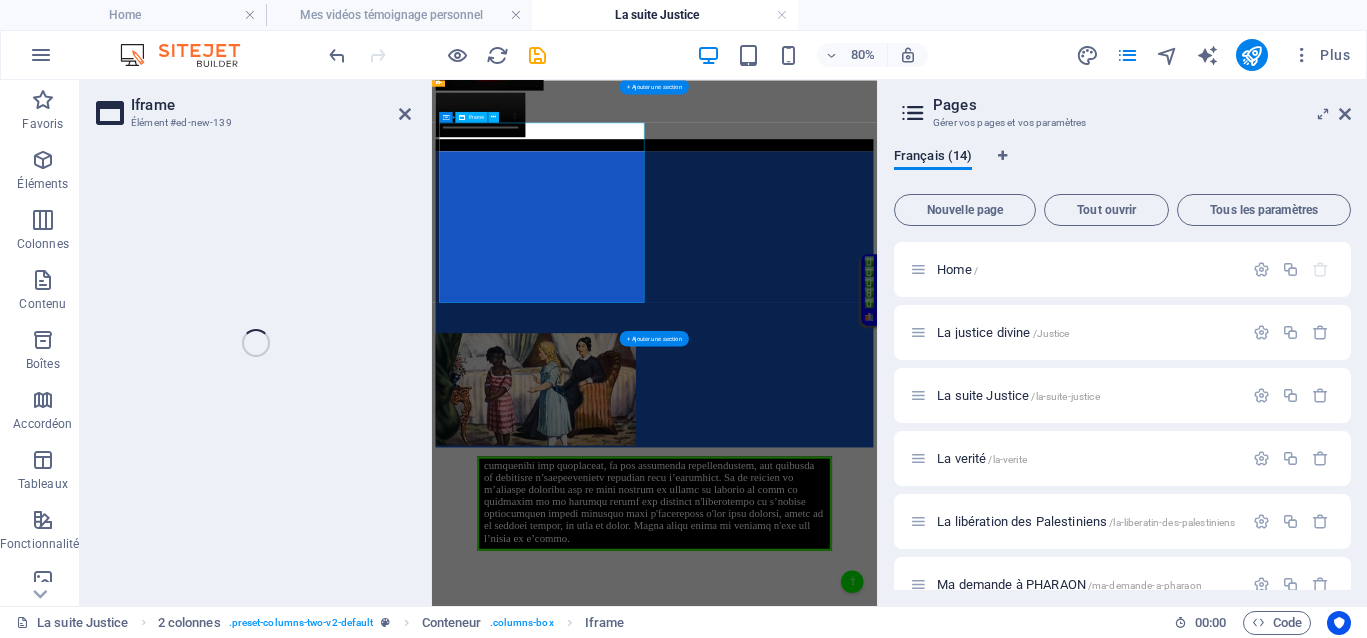 select on "%" 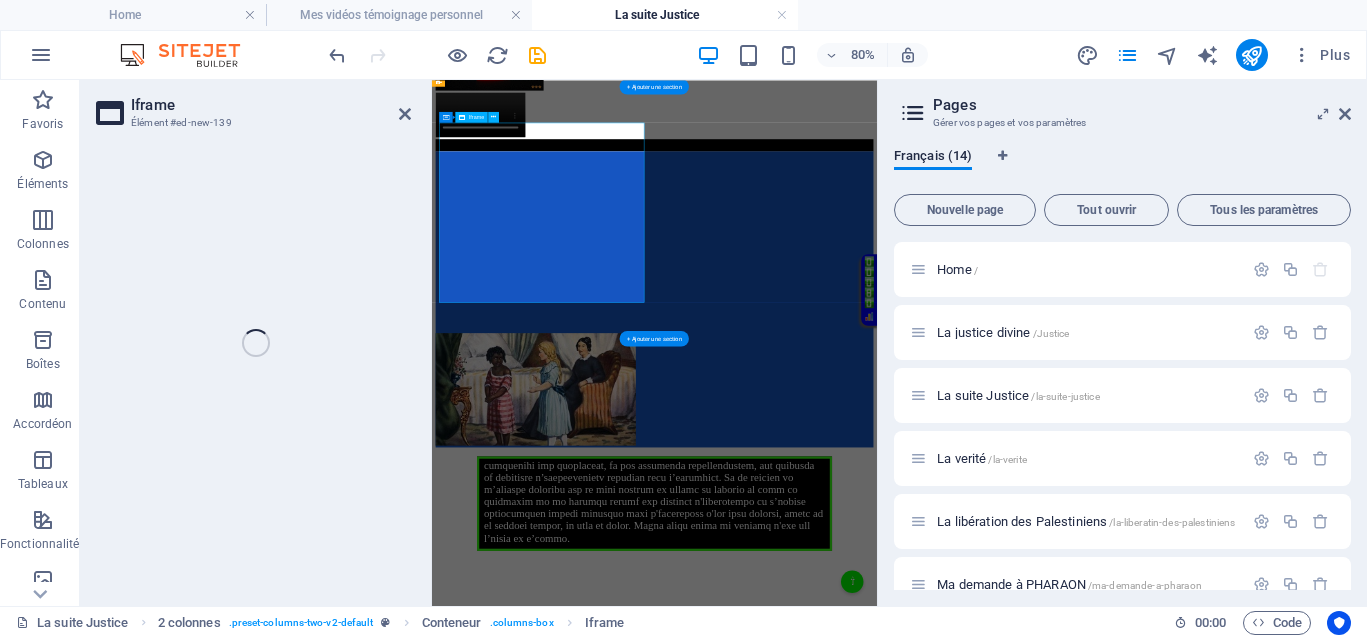 select on "px" 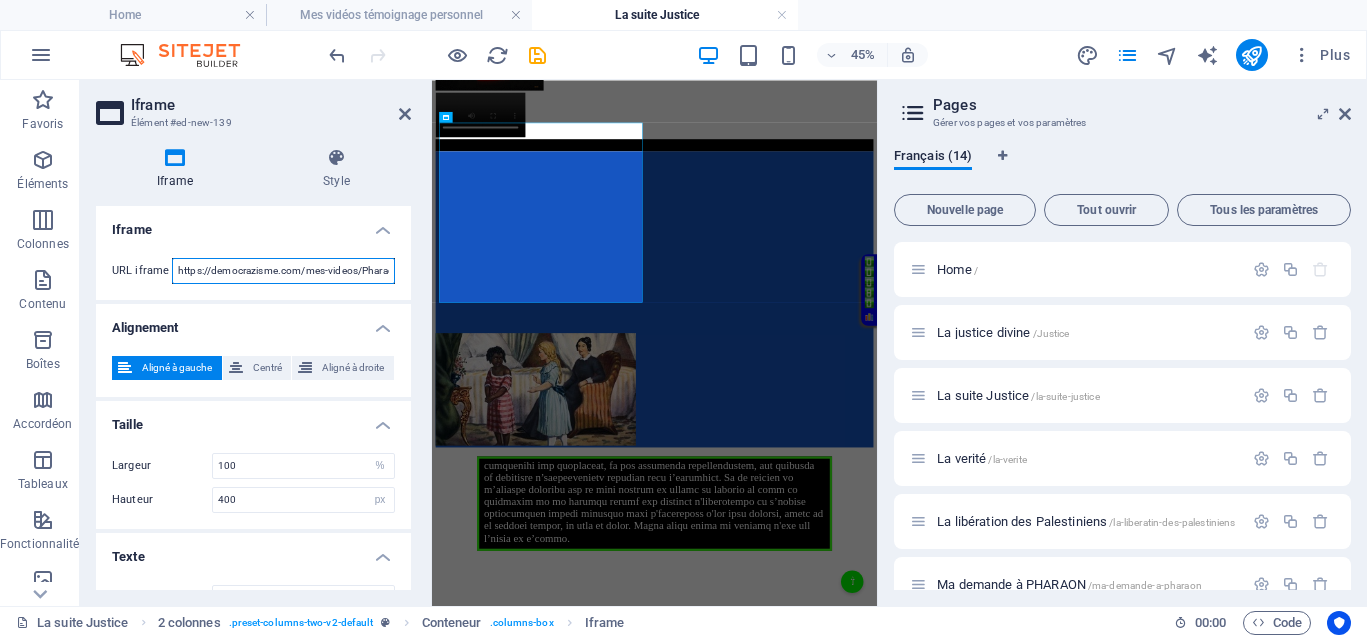click on "https://democrazisme.com/mes-videos/Pharaon%20II.mp4" at bounding box center [283, 271] 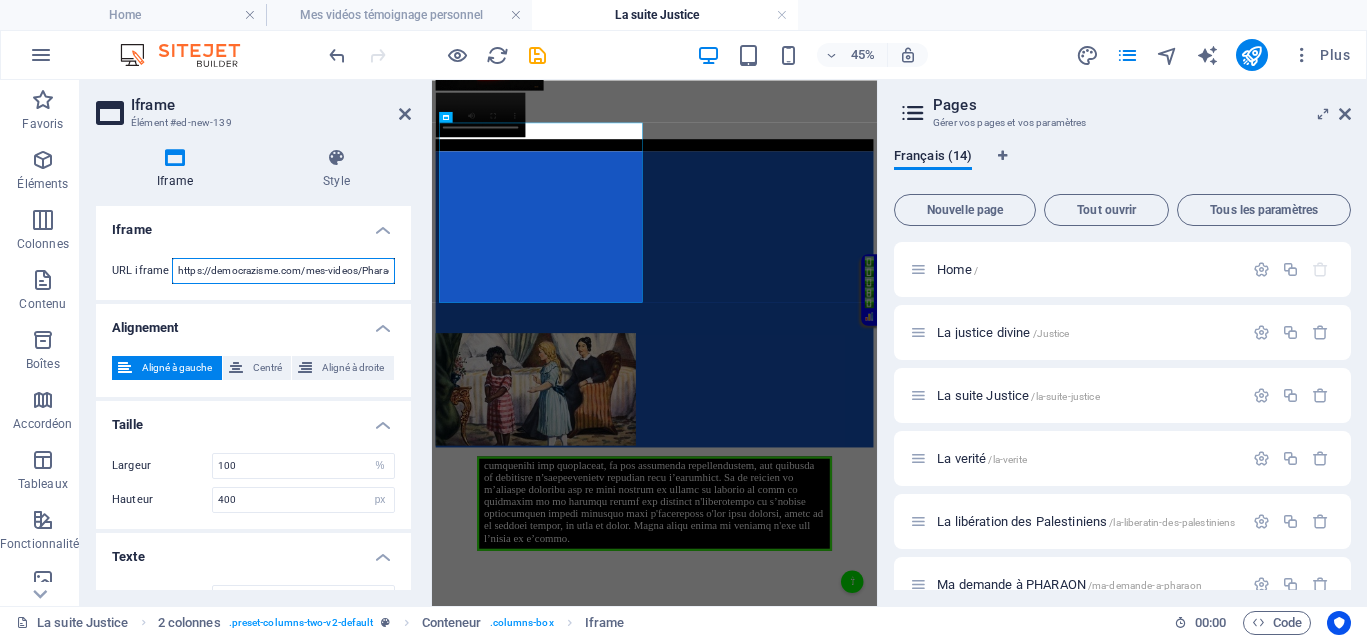 paste on "la-suite-justice/2" 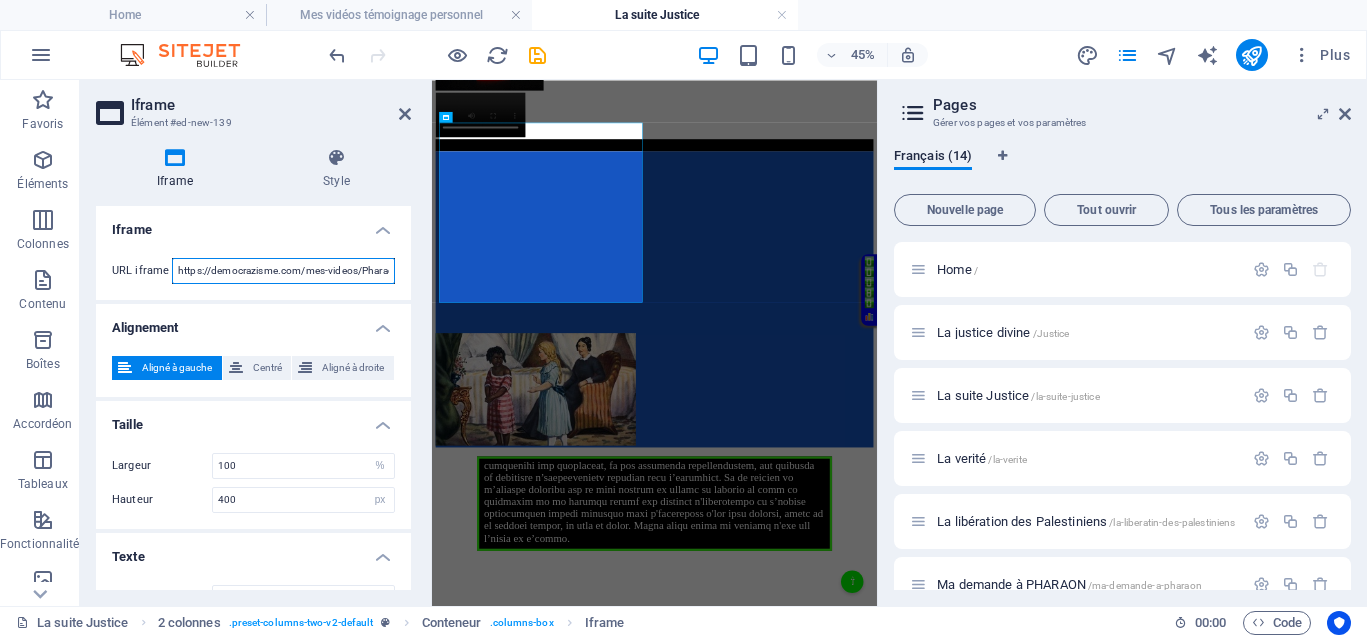 type on "https://democrazisme.com/la-suite-justice/2.mp4" 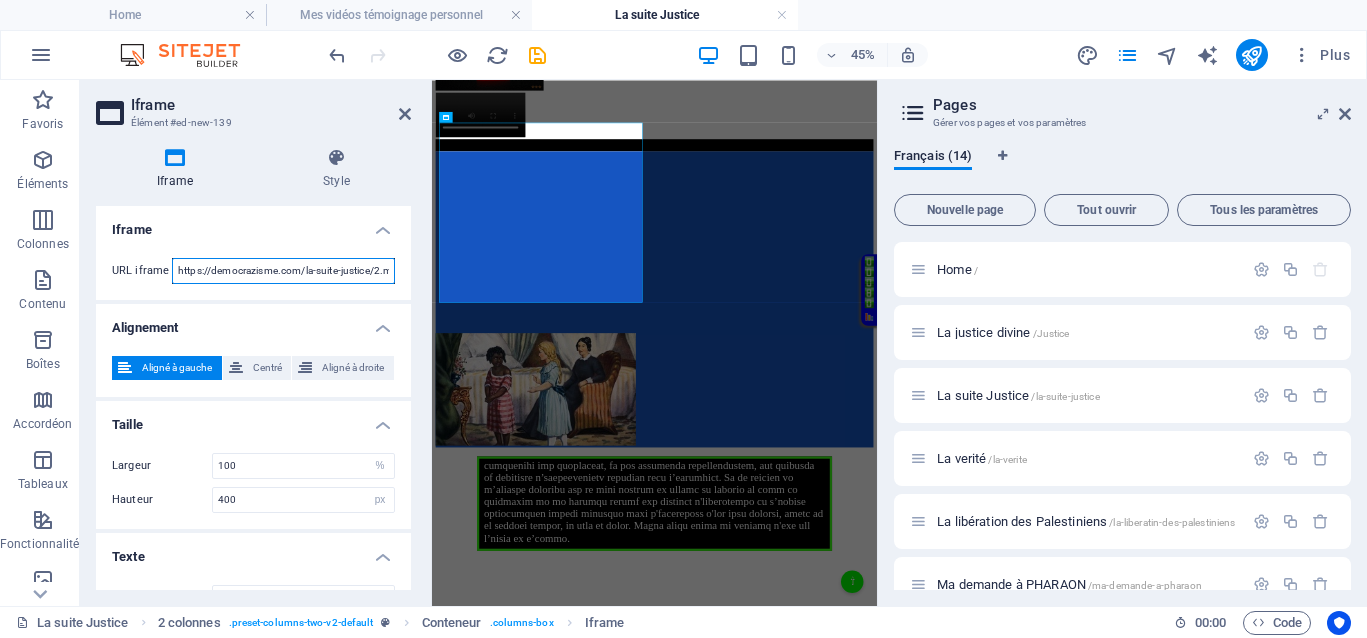 scroll, scrollTop: 0, scrollLeft: 19, axis: horizontal 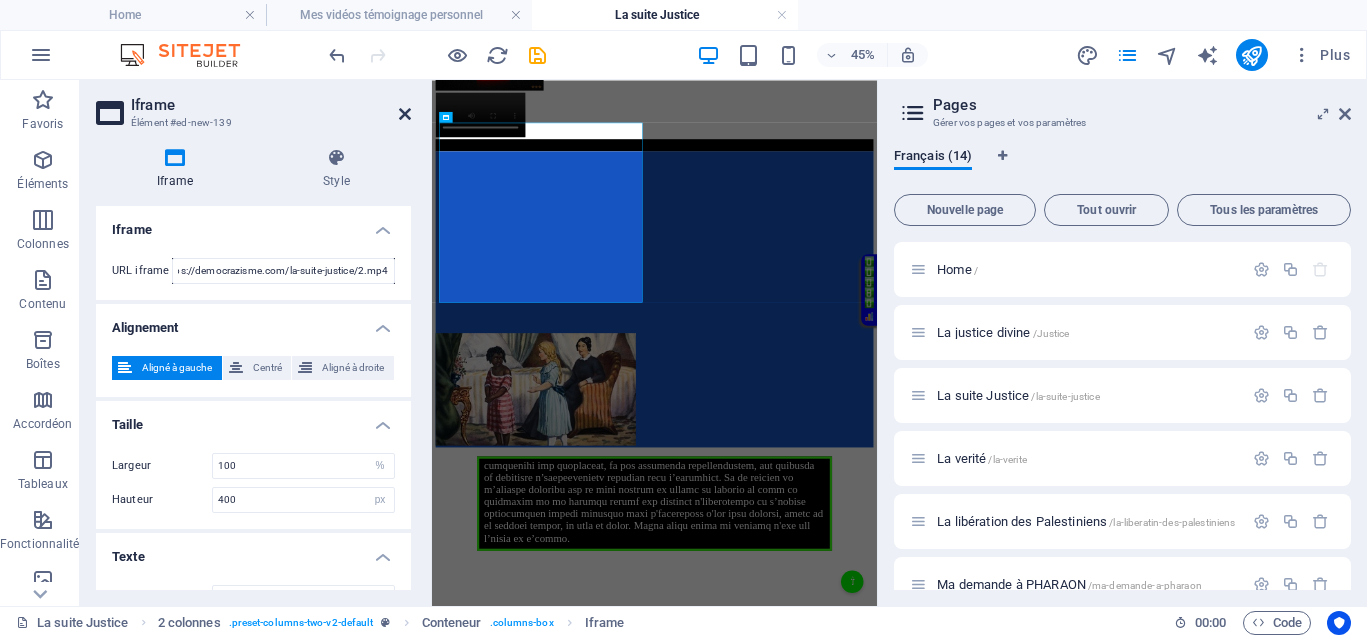 click at bounding box center [405, 114] 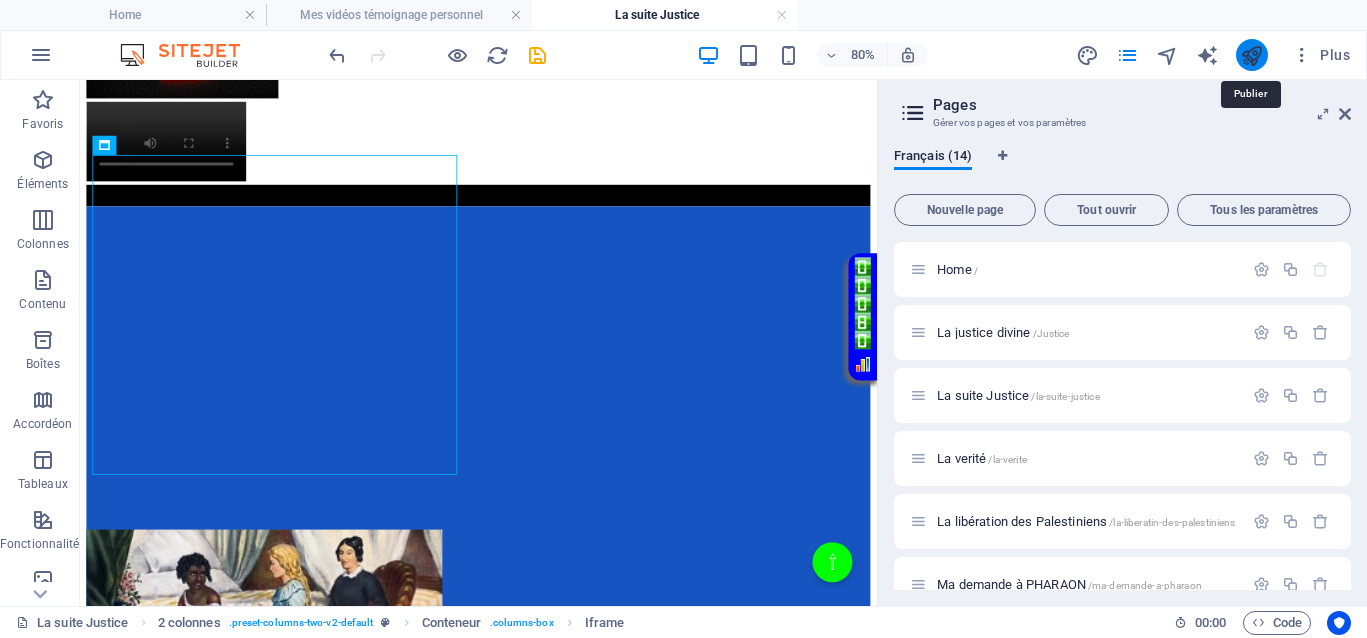 click at bounding box center [1251, 55] 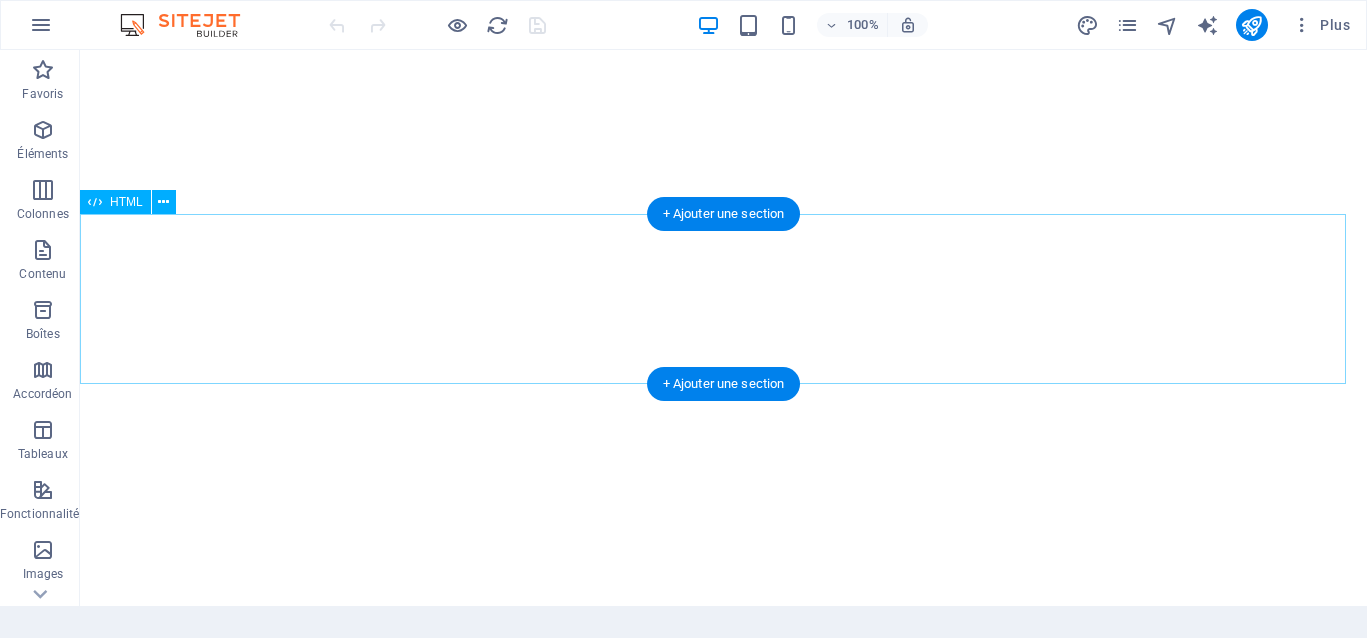 scroll, scrollTop: 0, scrollLeft: 0, axis: both 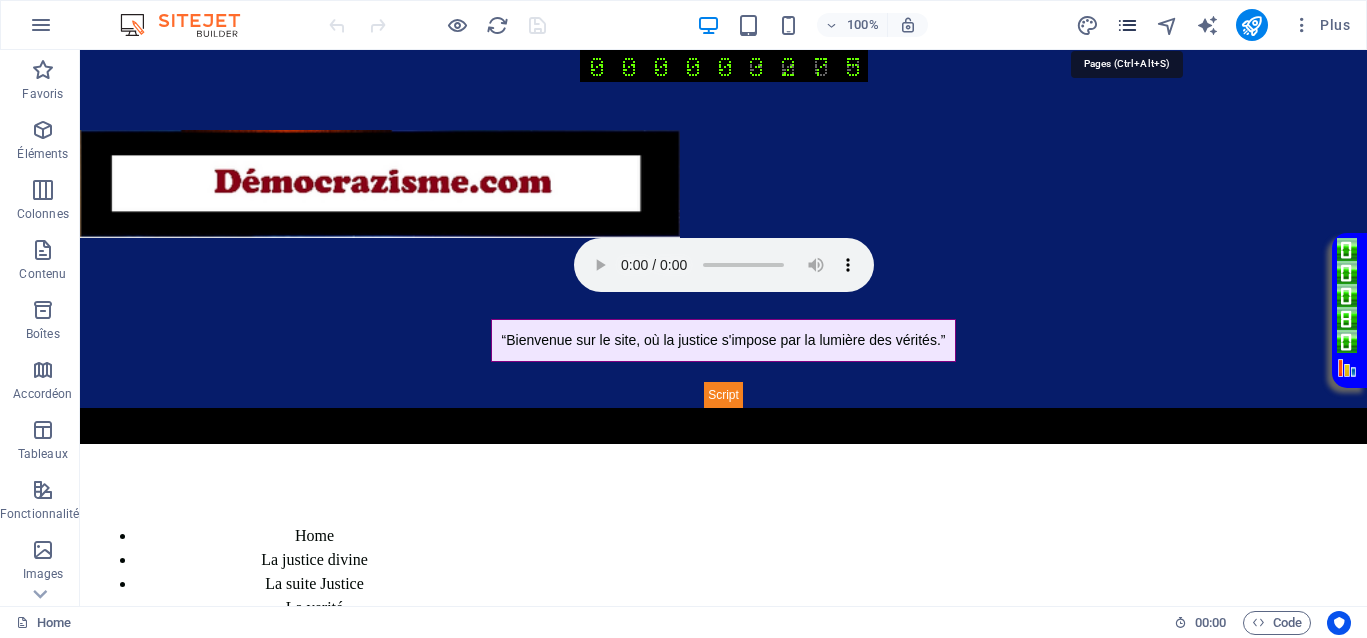 click at bounding box center [1127, 25] 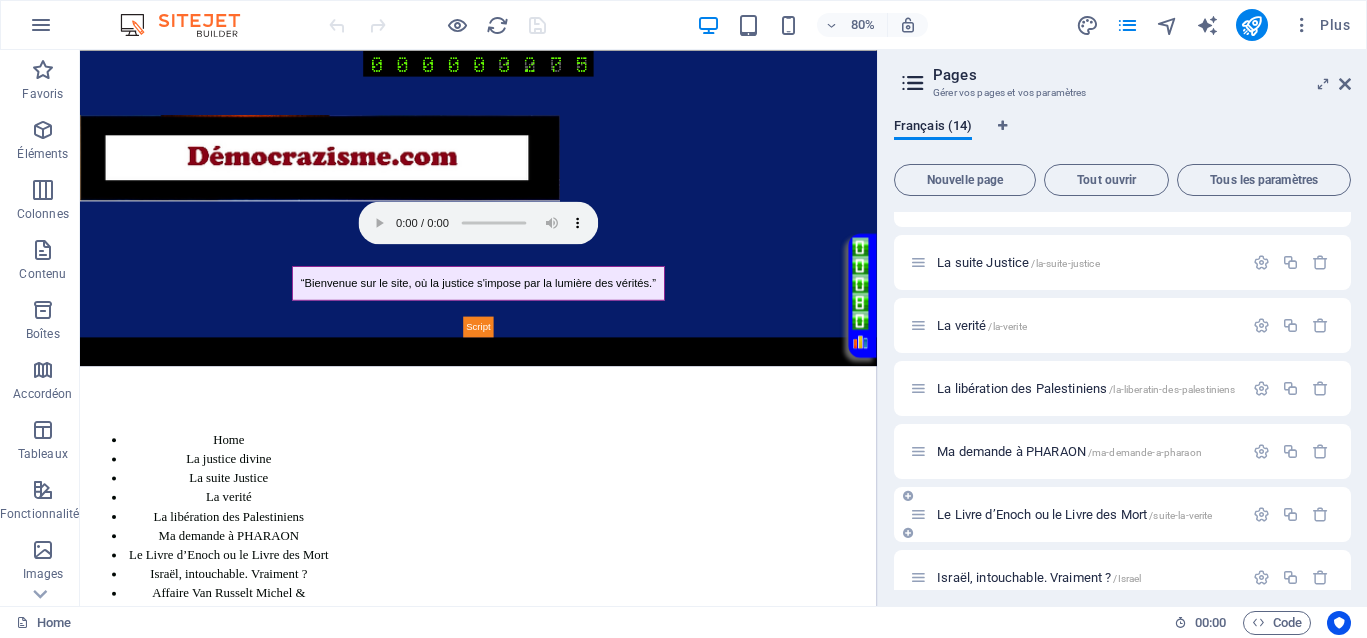 scroll, scrollTop: 0, scrollLeft: 0, axis: both 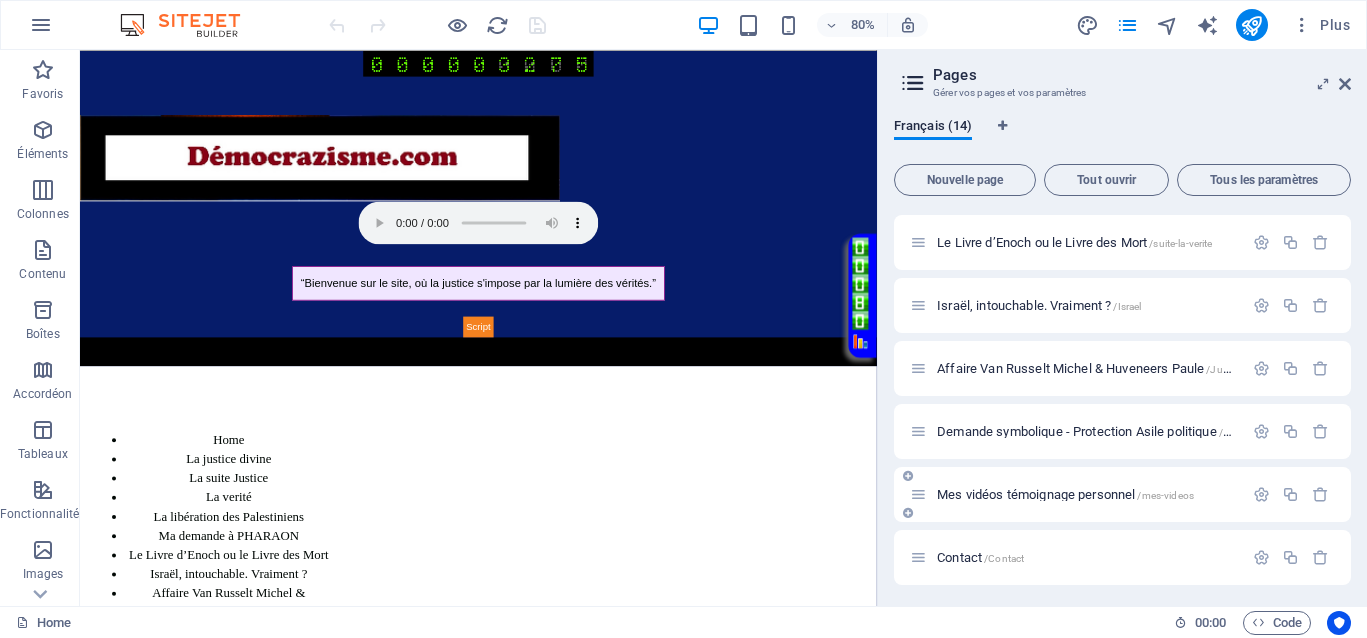 click on "Mes vidéos témoignage personnel /mes-videos" at bounding box center (1065, 494) 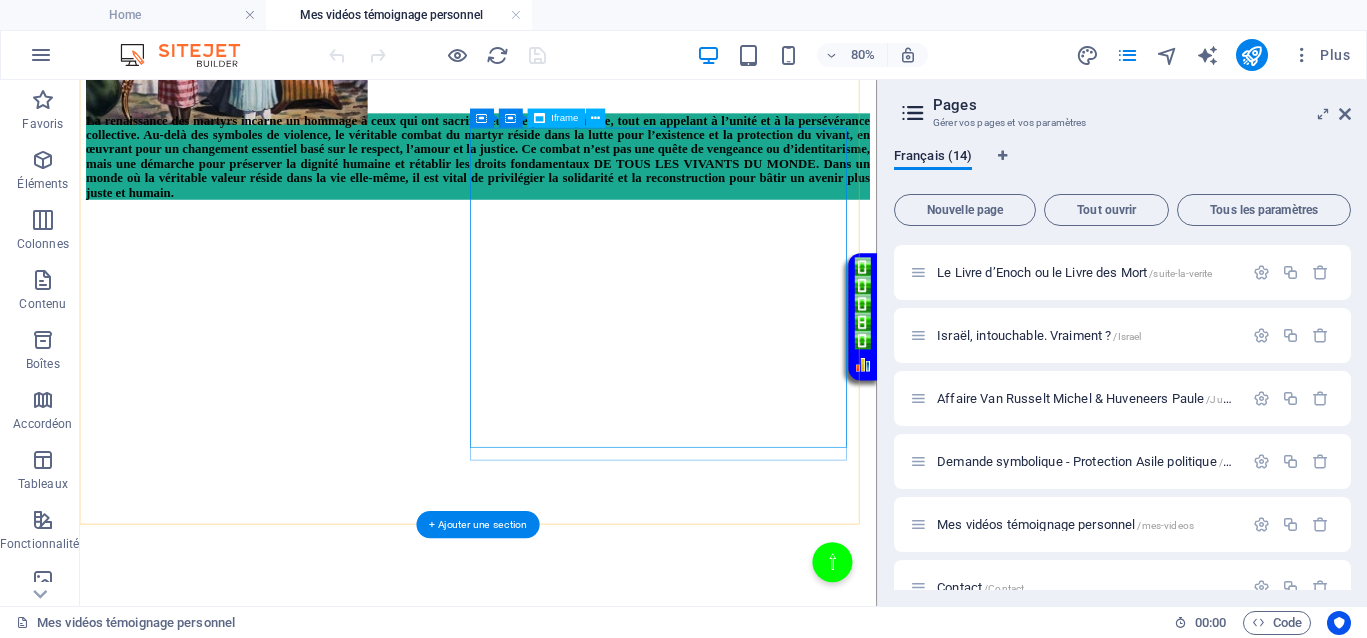 scroll, scrollTop: 500, scrollLeft: 0, axis: vertical 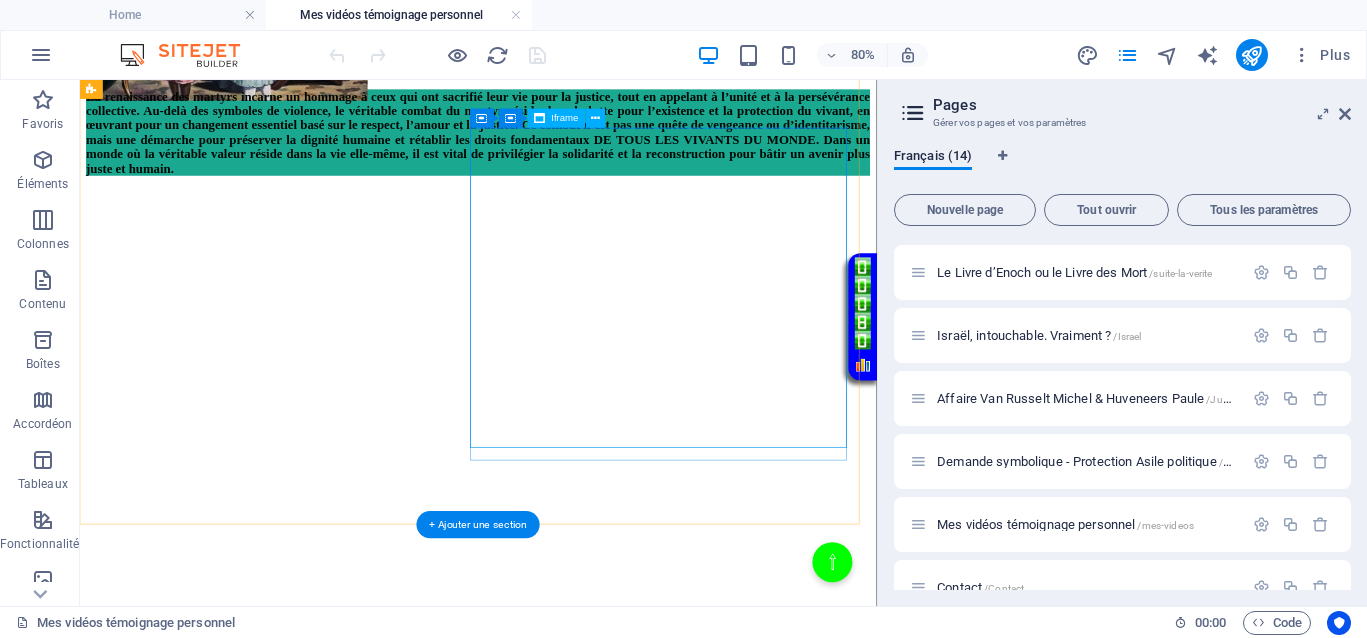 click on "</div>" at bounding box center (578, 834) 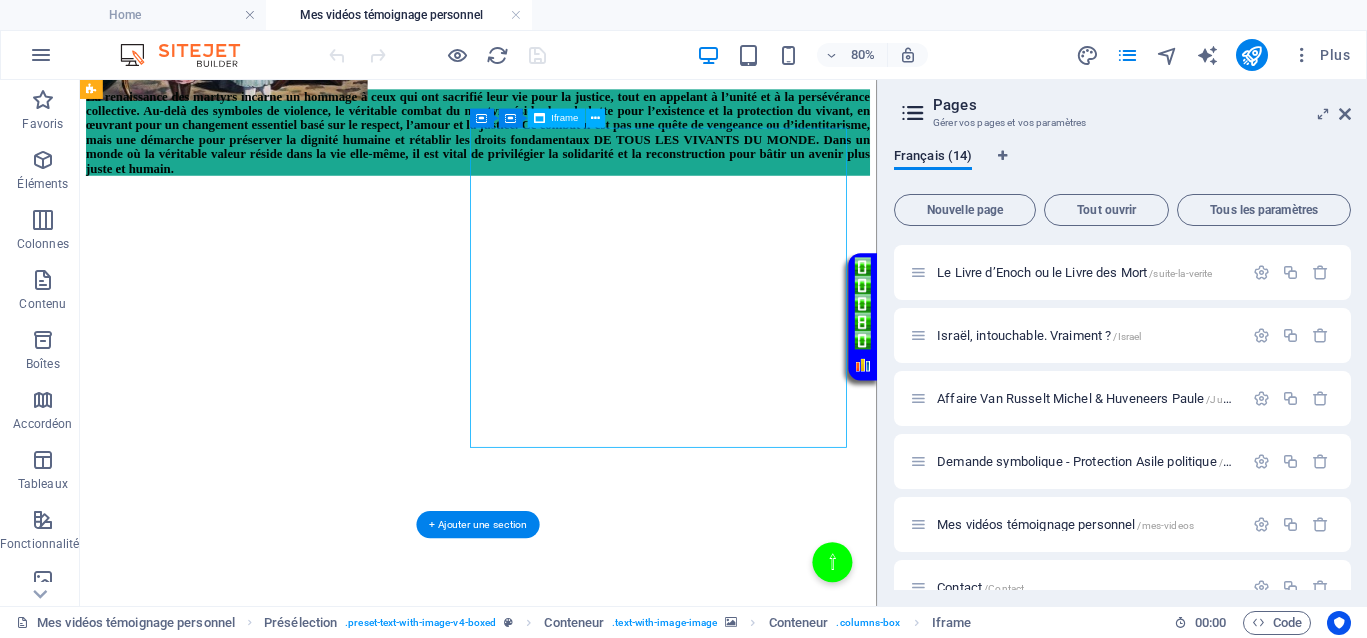 click on "</div>" at bounding box center [578, 834] 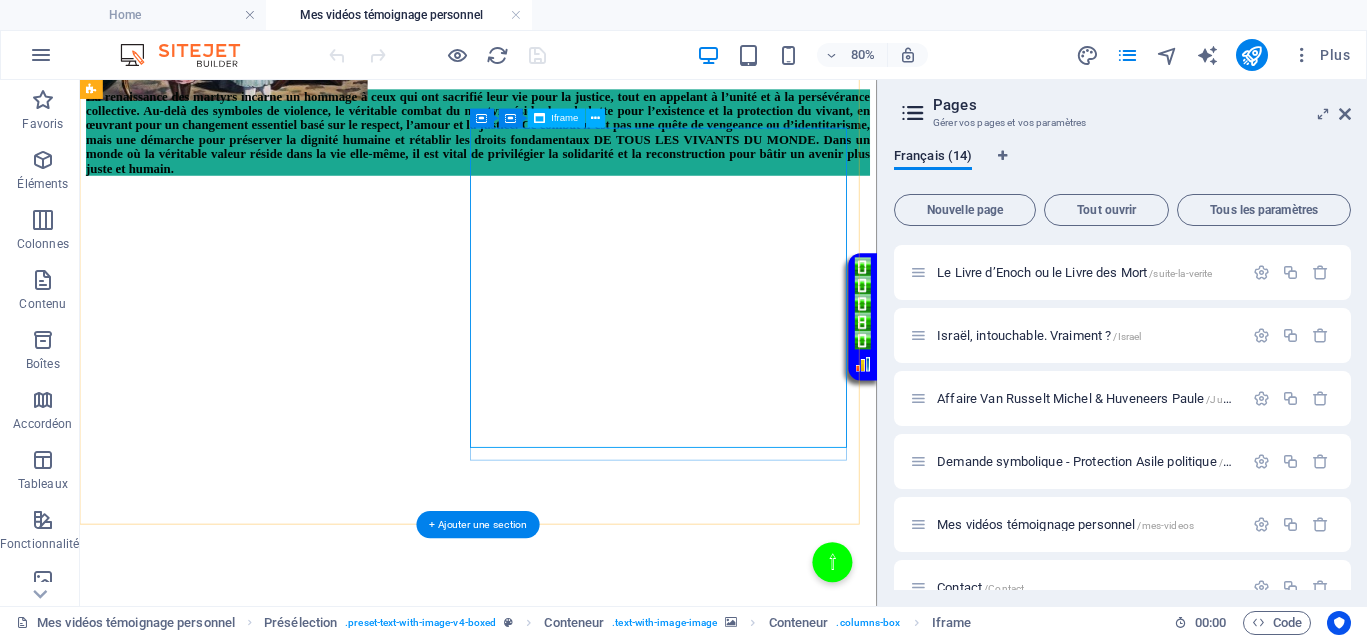 click on "</div>" at bounding box center (578, 834) 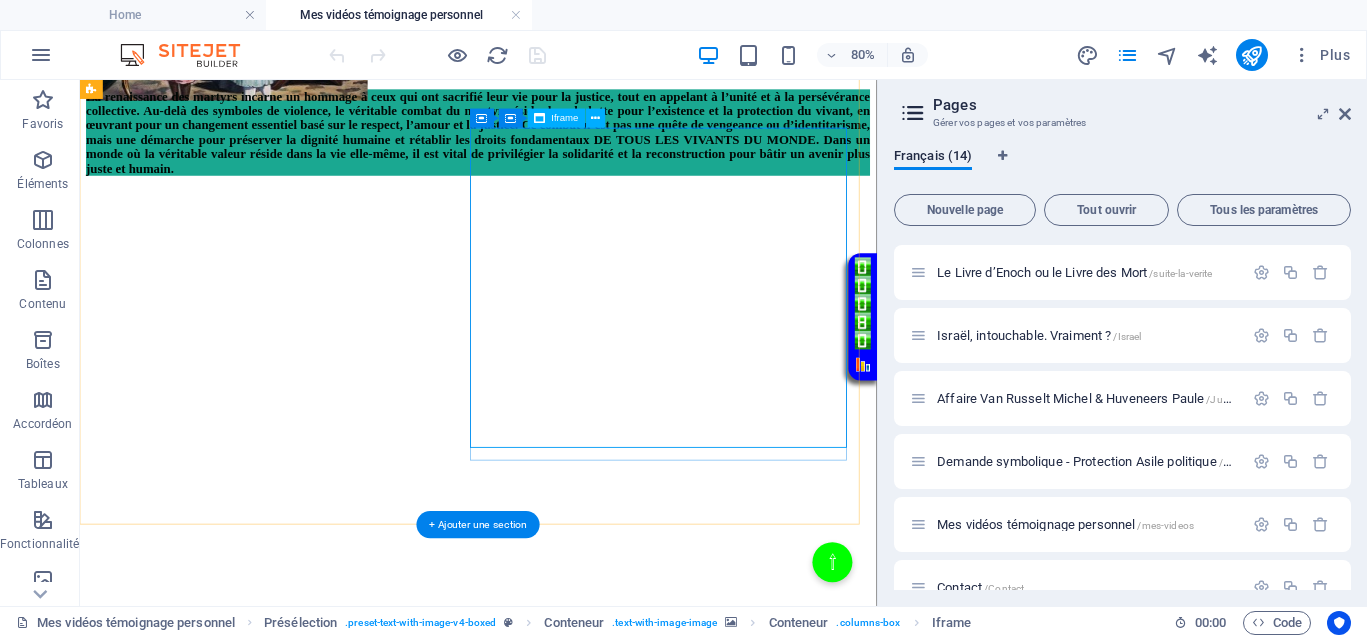 click on "</div>" at bounding box center [578, 834] 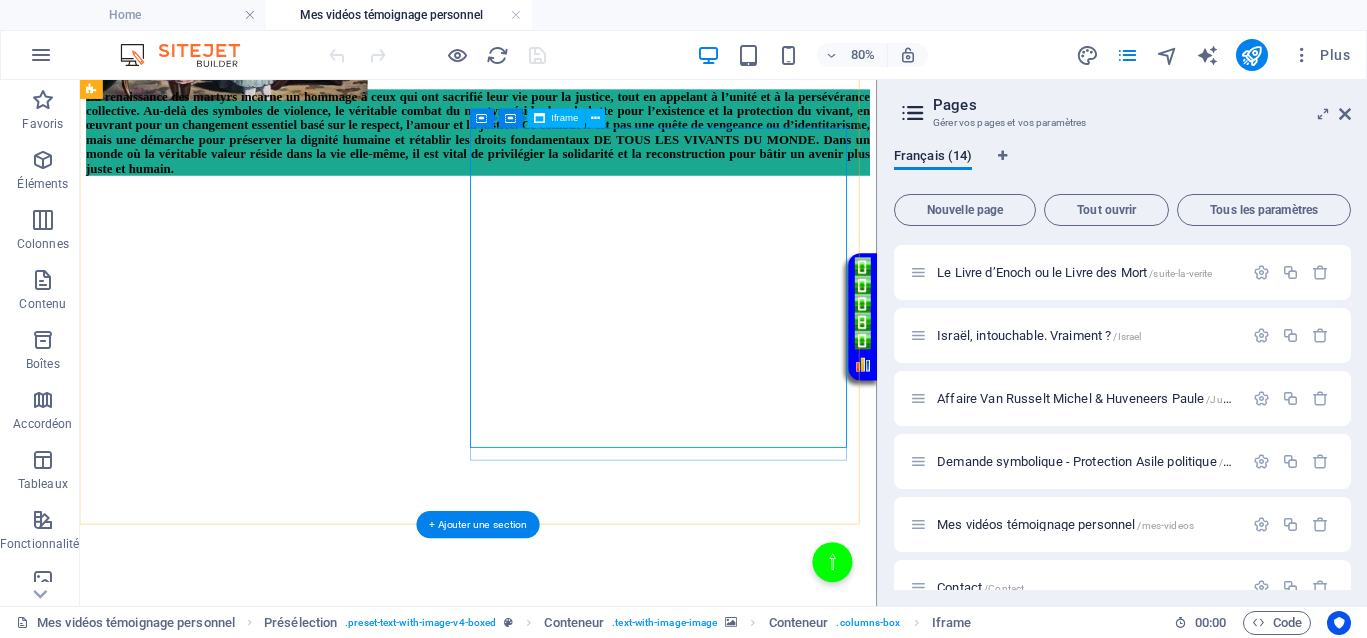 select on "%" 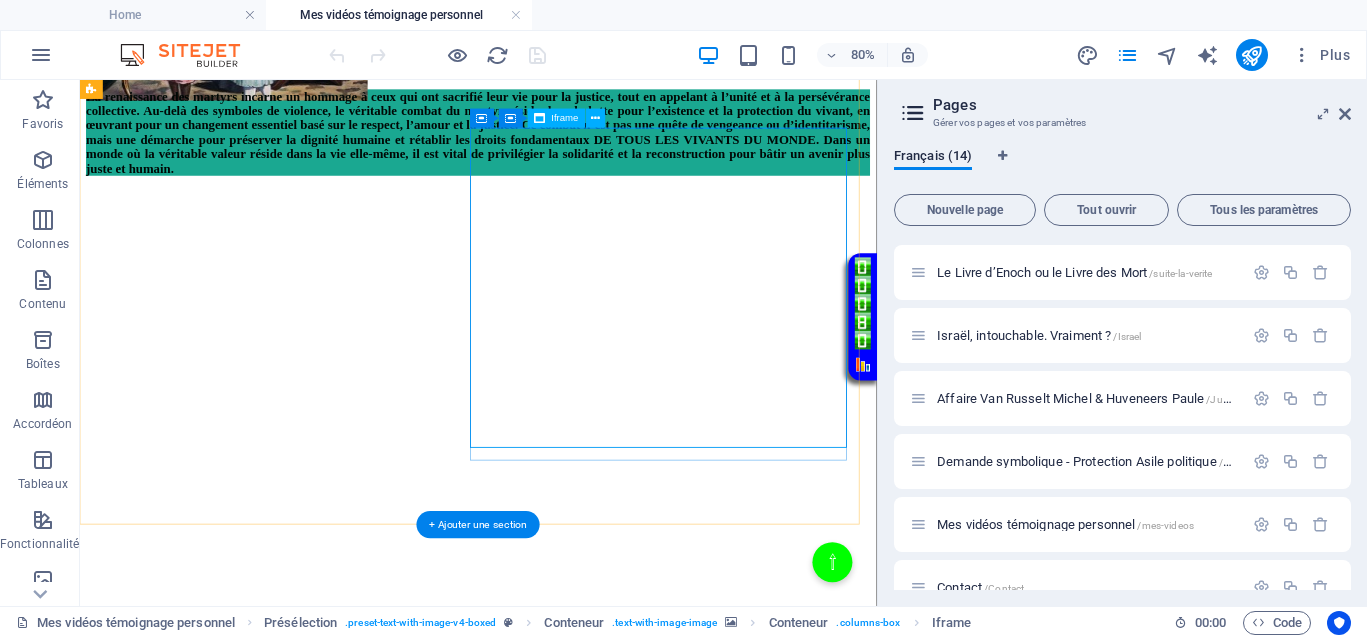 select on "px" 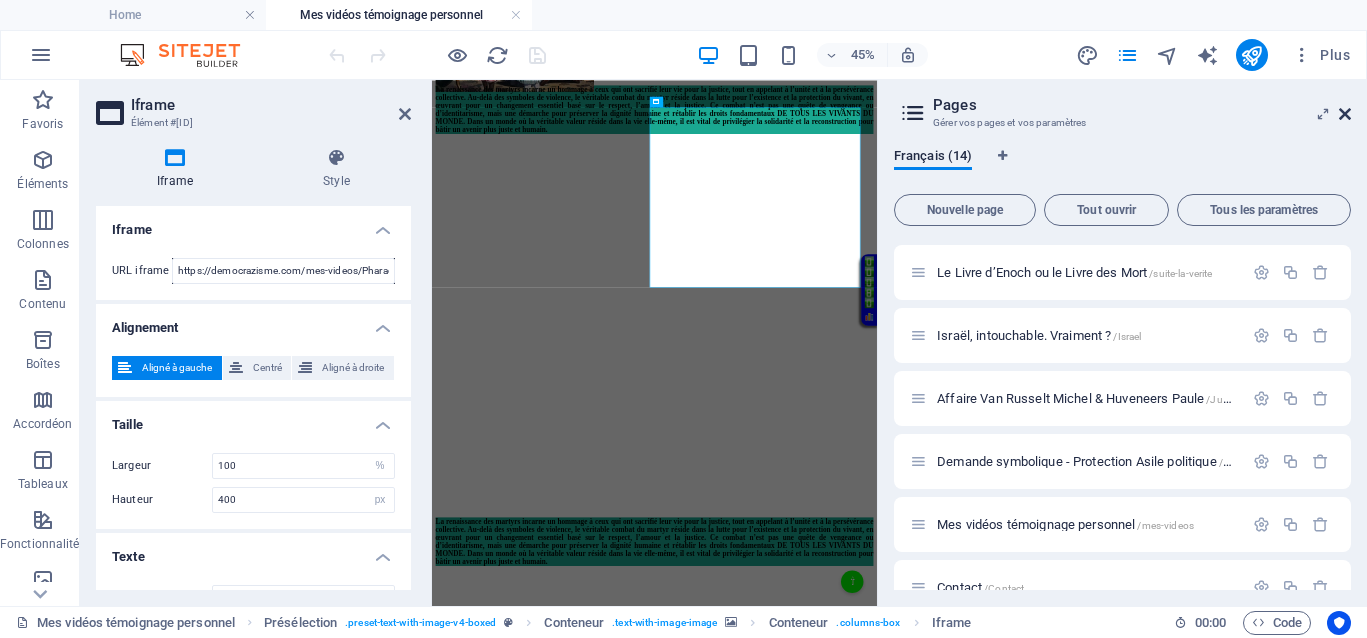 drag, startPoint x: 1342, startPoint y: 114, endPoint x: 867, endPoint y: 56, distance: 478.52795 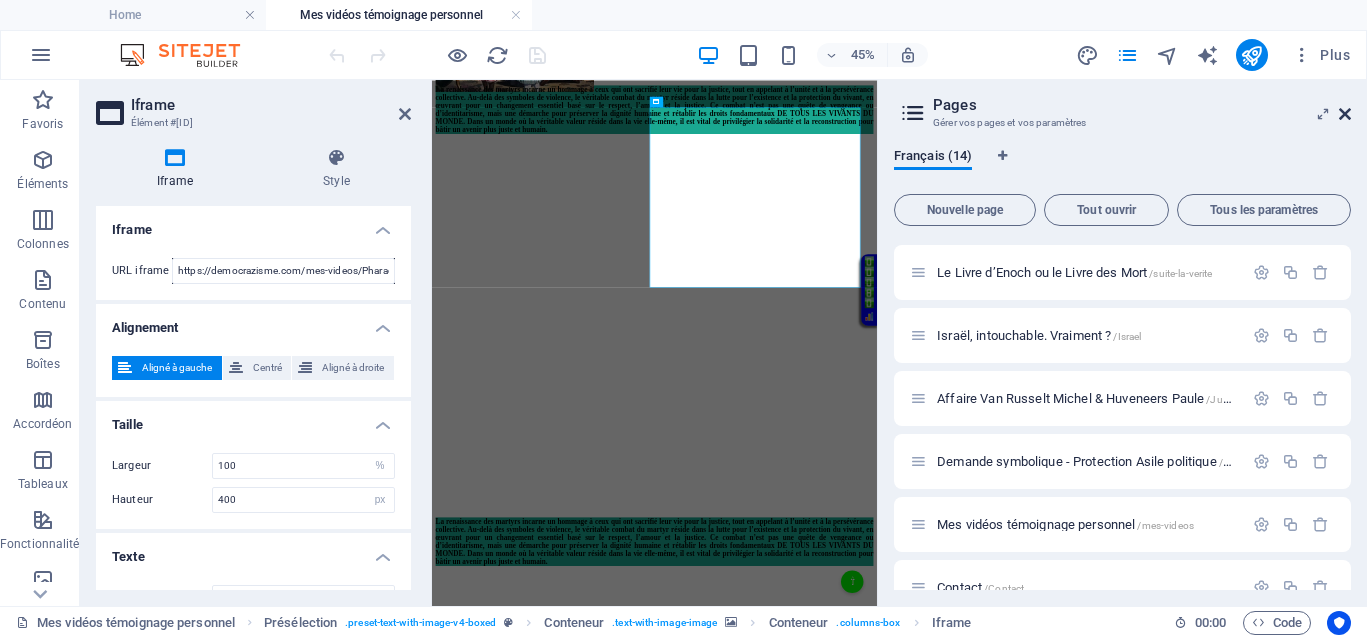 click at bounding box center (1345, 114) 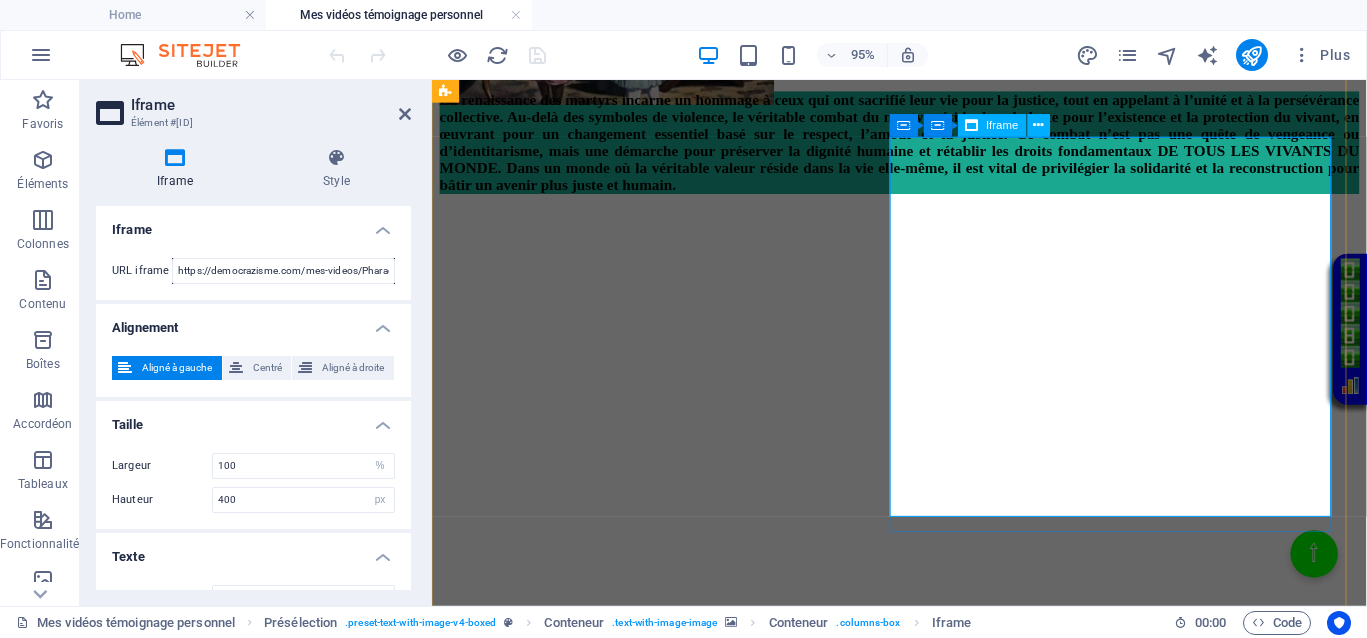 click on "</div>" at bounding box center [924, 834] 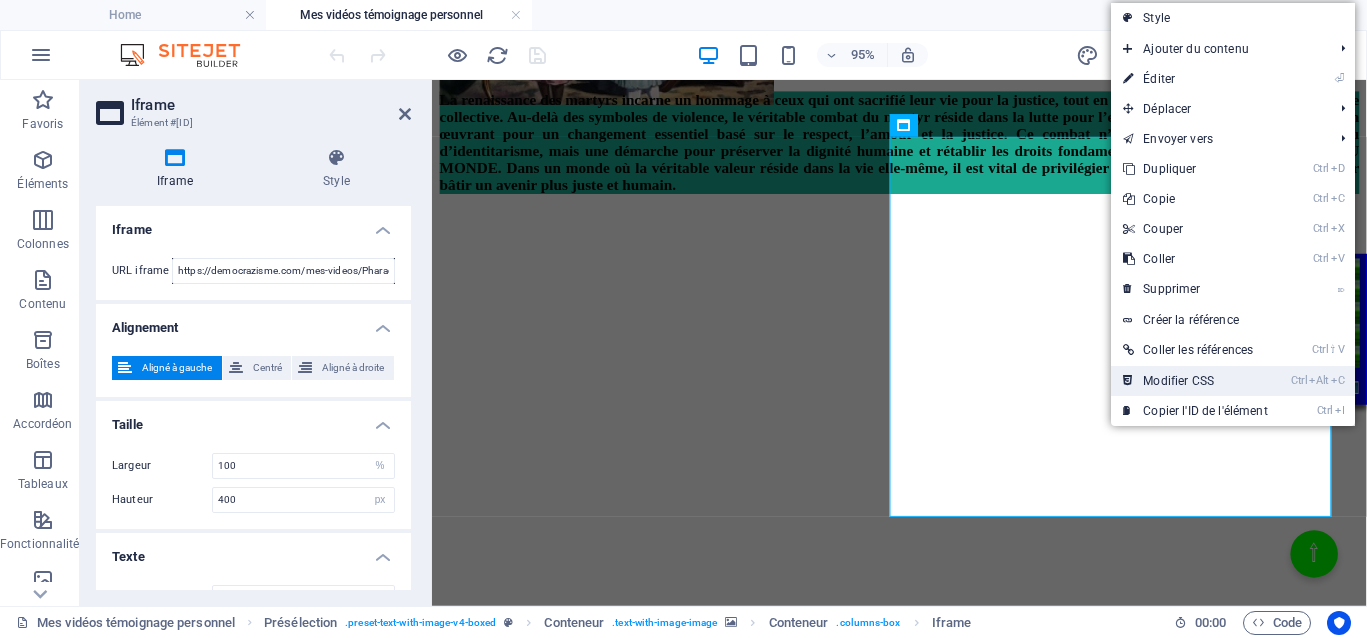 click on "Ctrl Alt C  Modifier CSS" at bounding box center (1195, 381) 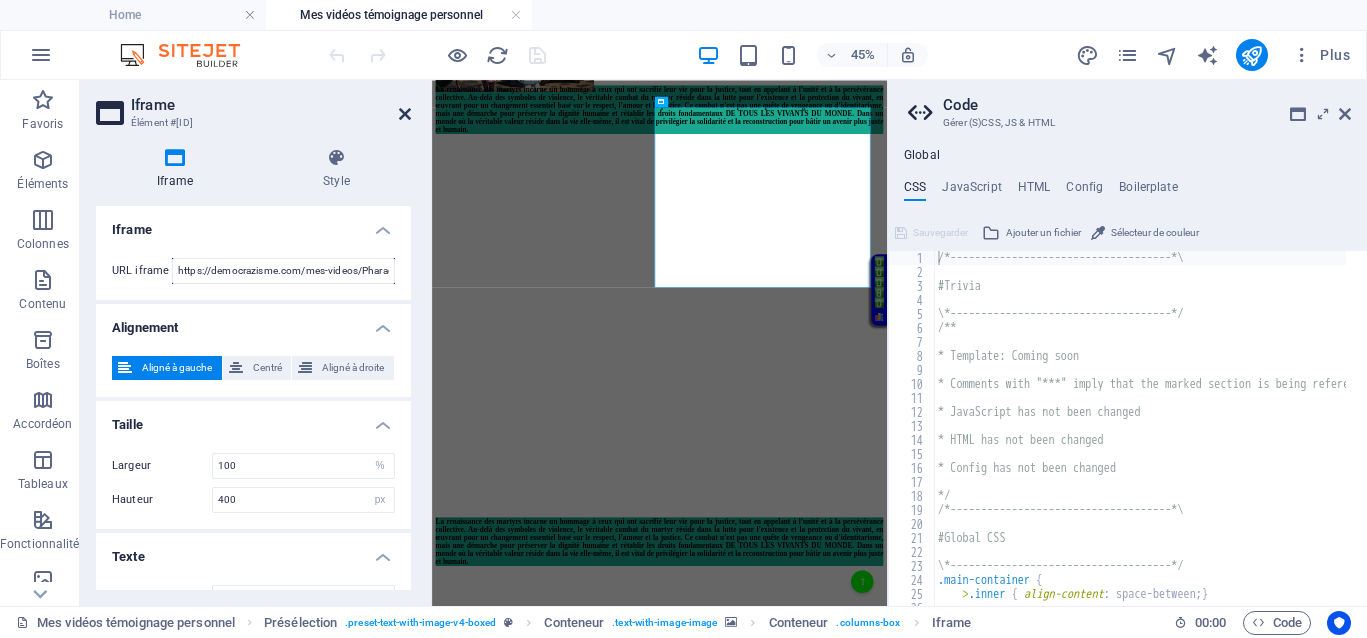 drag, startPoint x: 409, startPoint y: 118, endPoint x: 418, endPoint y: 58, distance: 60.671246 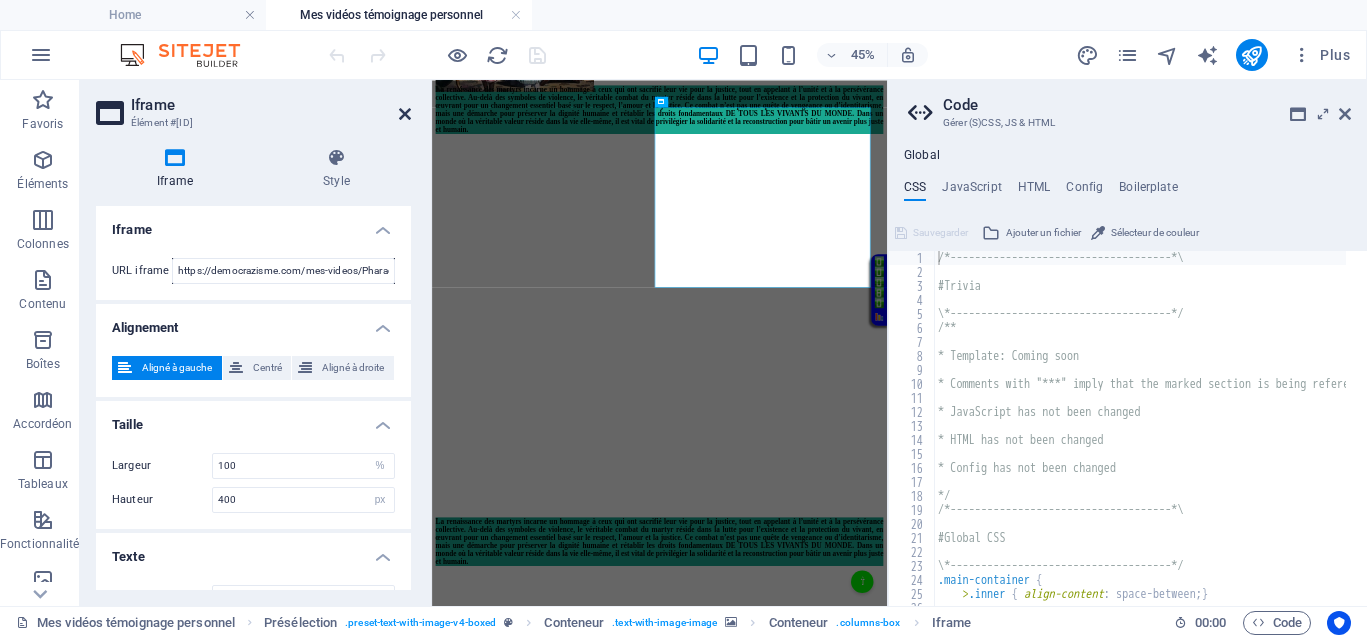 click at bounding box center (405, 114) 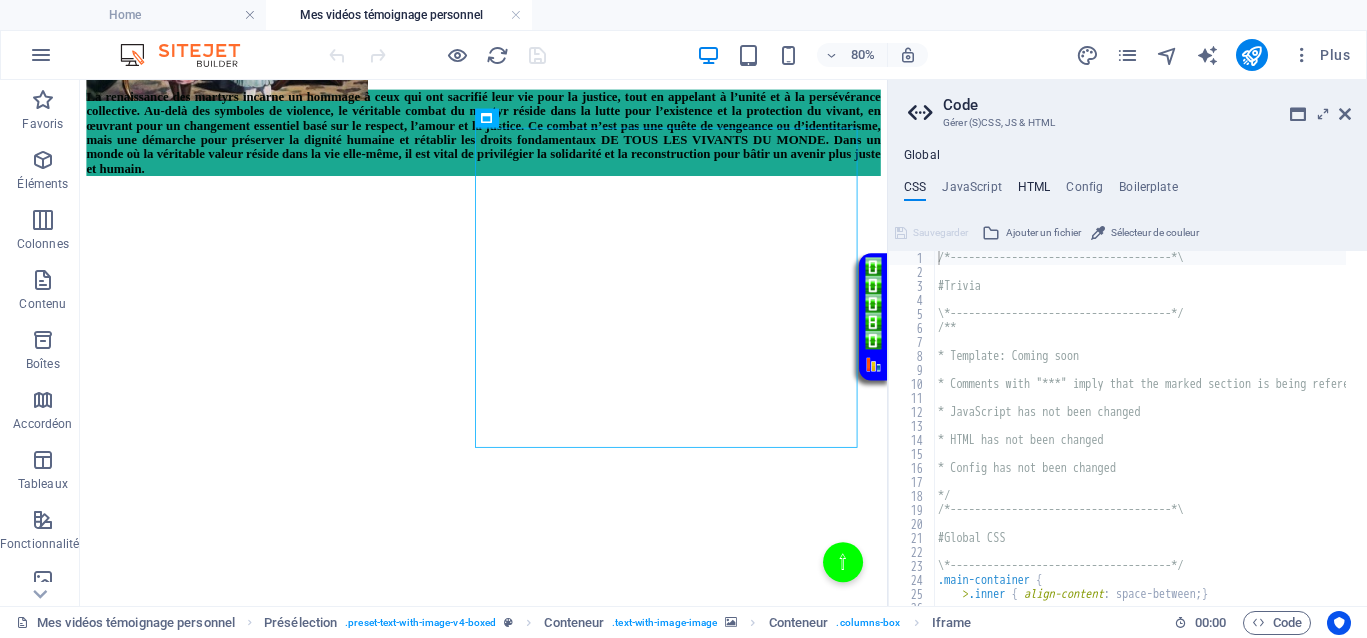 click on "HTML" at bounding box center [1034, 191] 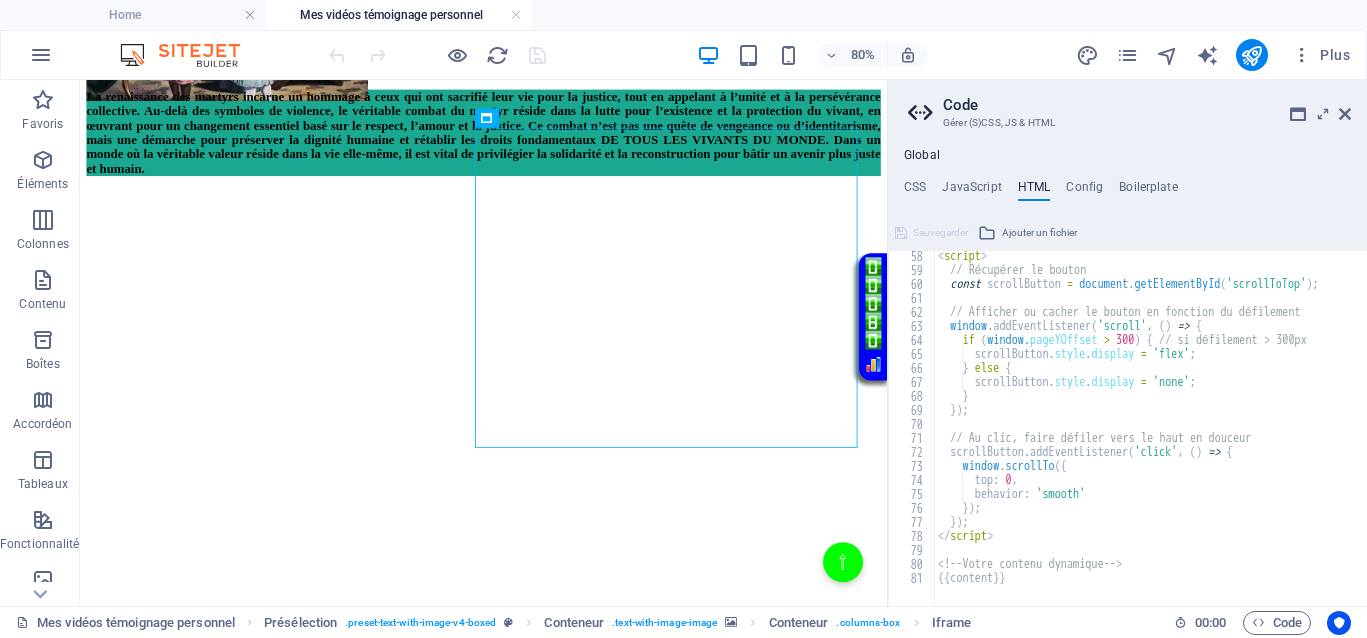 scroll, scrollTop: 800, scrollLeft: 0, axis: vertical 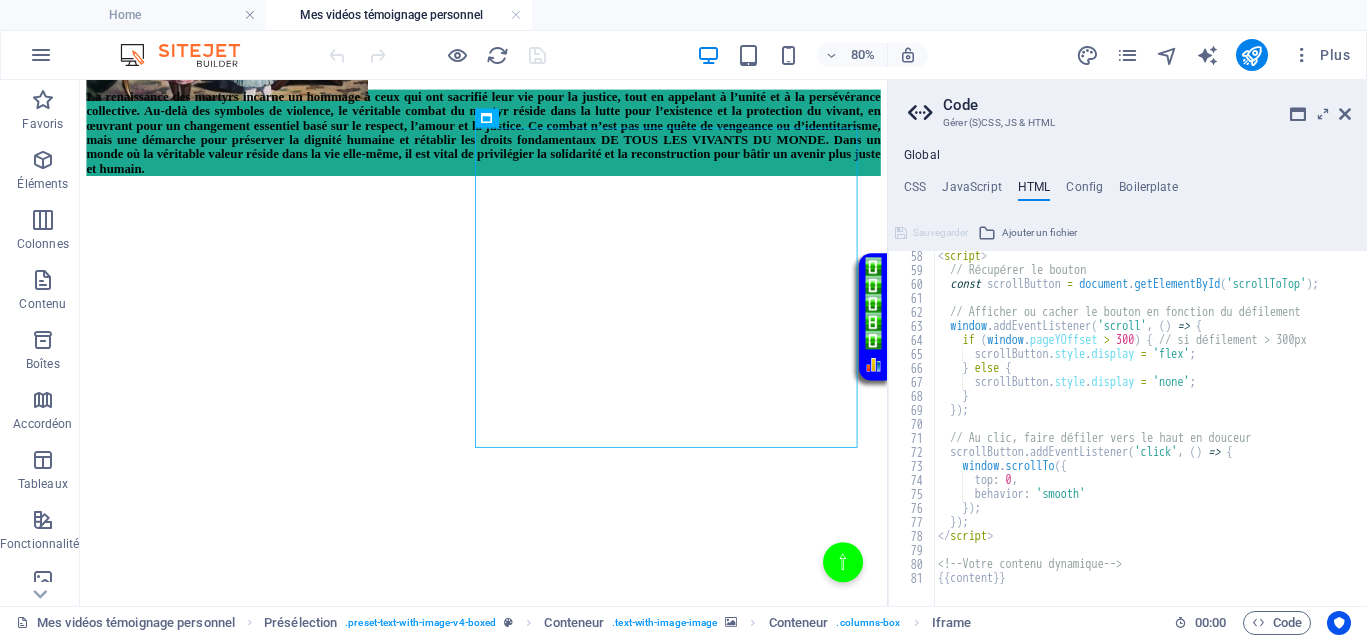 type on "{{content}}" 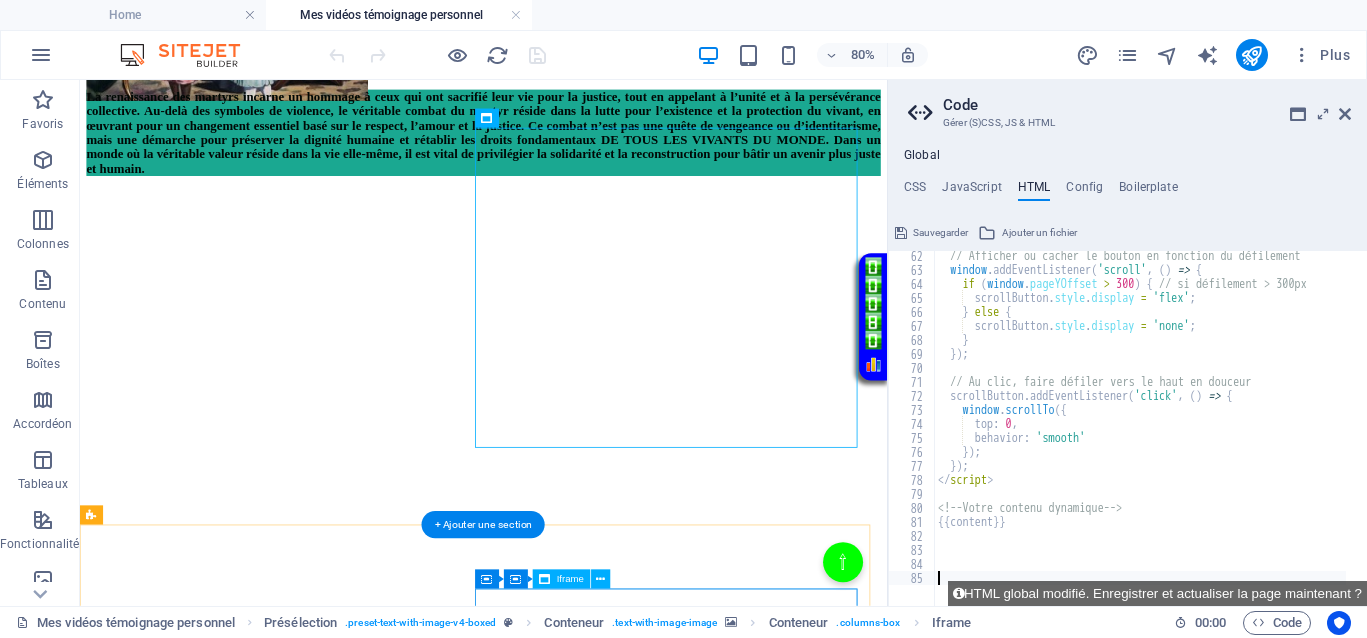 scroll, scrollTop: 856, scrollLeft: 0, axis: vertical 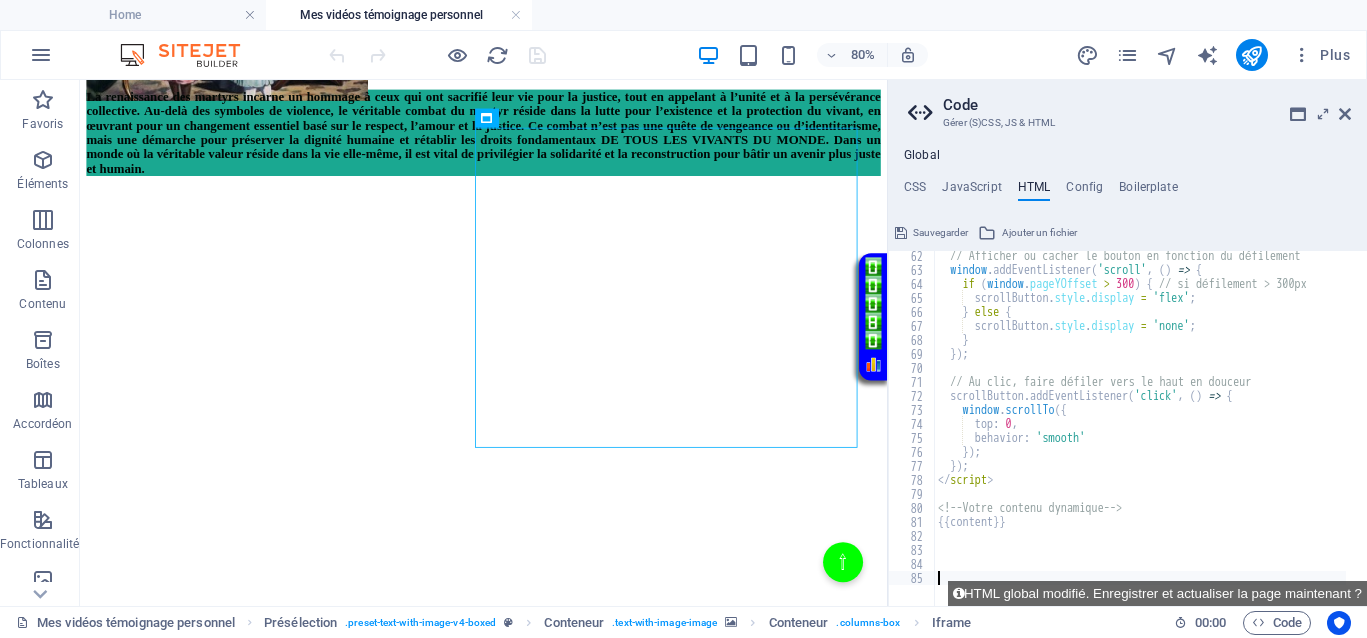 paste on "<video src="votre-video.mp4" controls></video>" 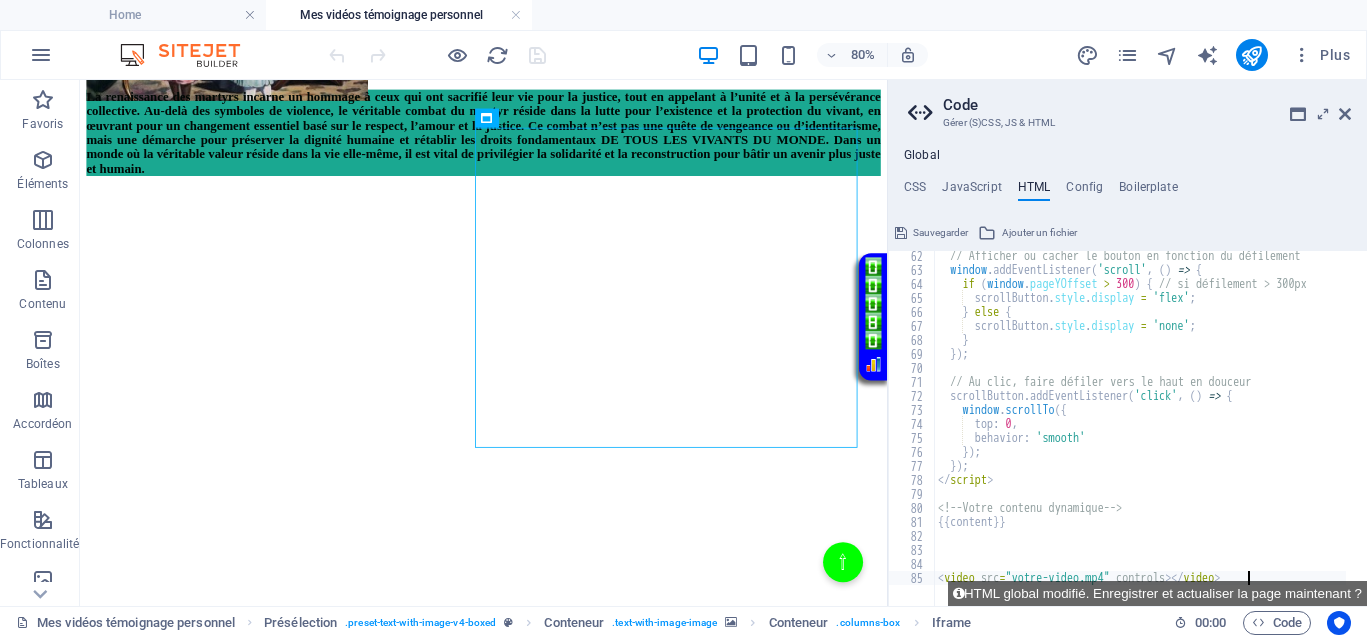 type on "<video src="votre-video.mp4" controls></video>" 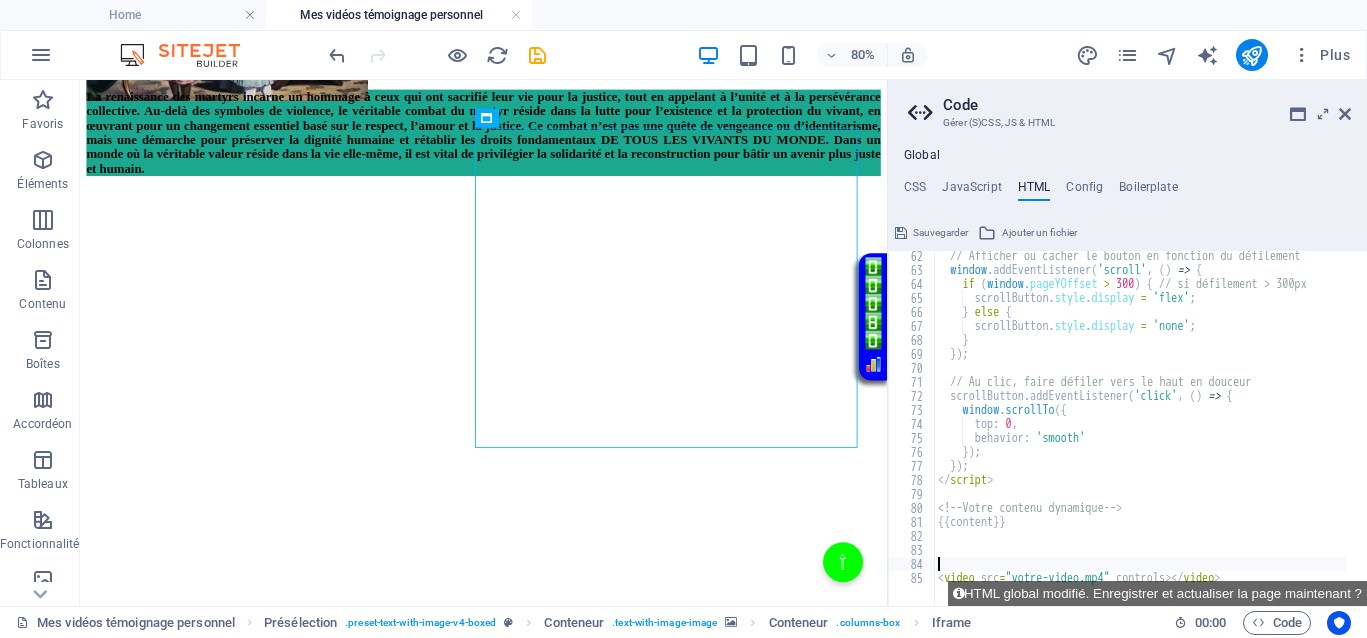 drag, startPoint x: 1120, startPoint y: 571, endPoint x: 1073, endPoint y: 571, distance: 47 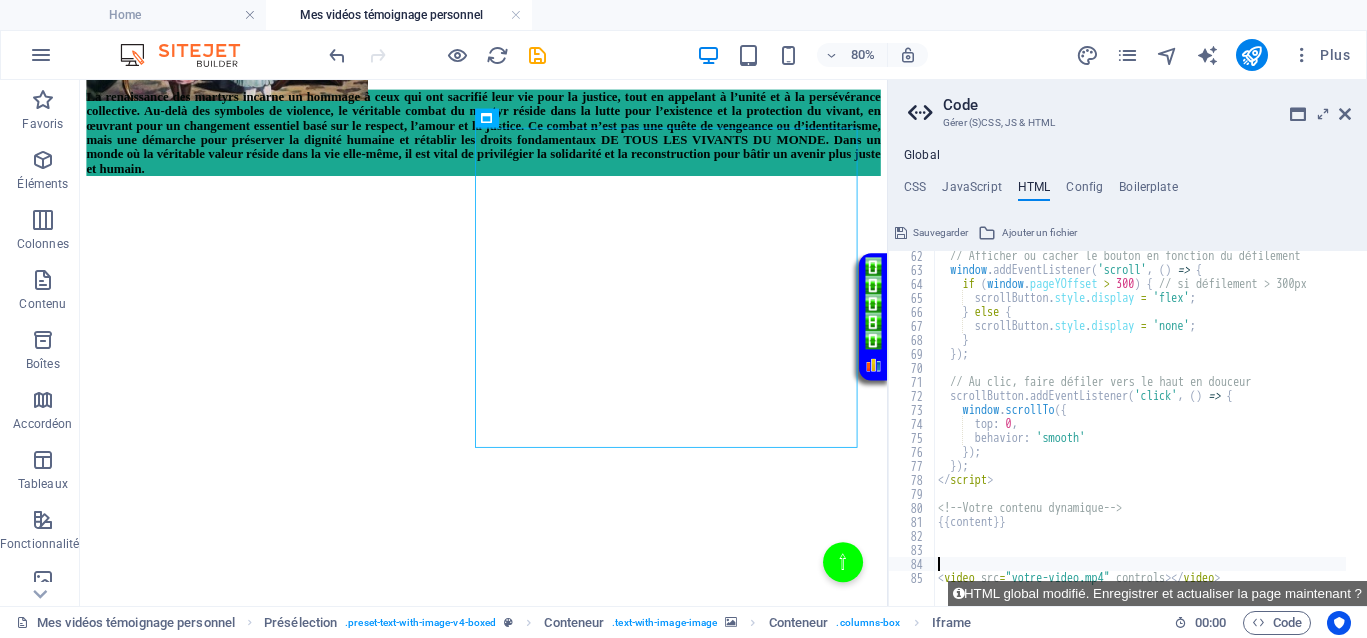 click on "// Afficher ou cacher le bouton en fonction du défilement    window . addEventListener ( 'scroll' ,   ( )   =>   {      if   ( window . pageYOffset   >   300 )   {   // si défilement > 300px         scrollButton . style . display   =   'flex' ;      }   else   {         scrollButton . style . display   =   'none' ;      }    }) ;    // Au clic, faire défiler vers le haut en douceur    scrollButton . addEventListener ( 'click' ,   ( )   =>   {      window . scrollTo ({         top :   0 ,         behavior :   'smooth'      }) ;    }) ; < script > <!--  Votre contenu dynamique  --> < video   src = "[FILENAME]"   controls > </ video >" at bounding box center [2029, 430] 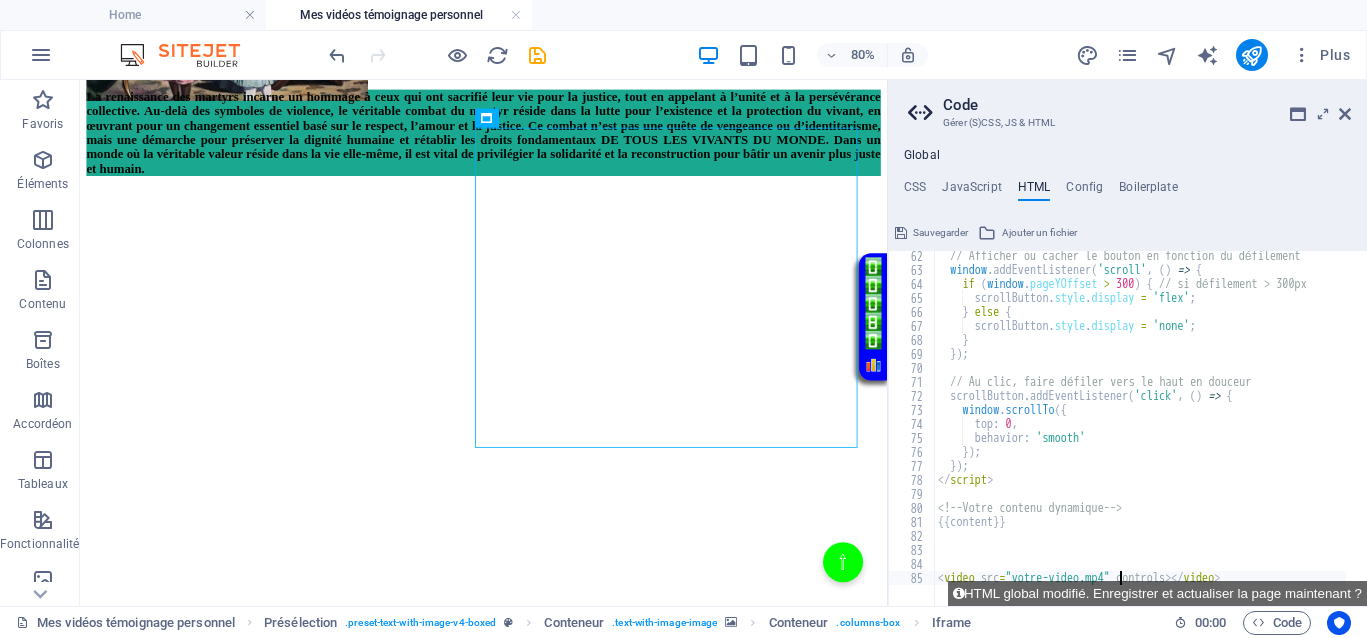 click on "// Afficher ou cacher le bouton en fonction du défilement    window . addEventListener ( 'scroll' ,   ( )   =>   {      if   ( window . pageYOffset   >   300 )   {   // si défilement > 300px         scrollButton . style . display   =   'flex' ;      }   else   {         scrollButton . style . display   =   'none' ;      }    }) ;    // Au clic, faire défiler vers le haut en douceur    scrollButton . addEventListener ( 'click' ,   ( )   =>   {      window . scrollTo ({         top :   0 ,         behavior :   'smooth'      }) ;    }) ; < script > <!--  Votre contenu dynamique  --> < video   src = "[FILENAME]"   controls > </ video >" at bounding box center [2029, 430] 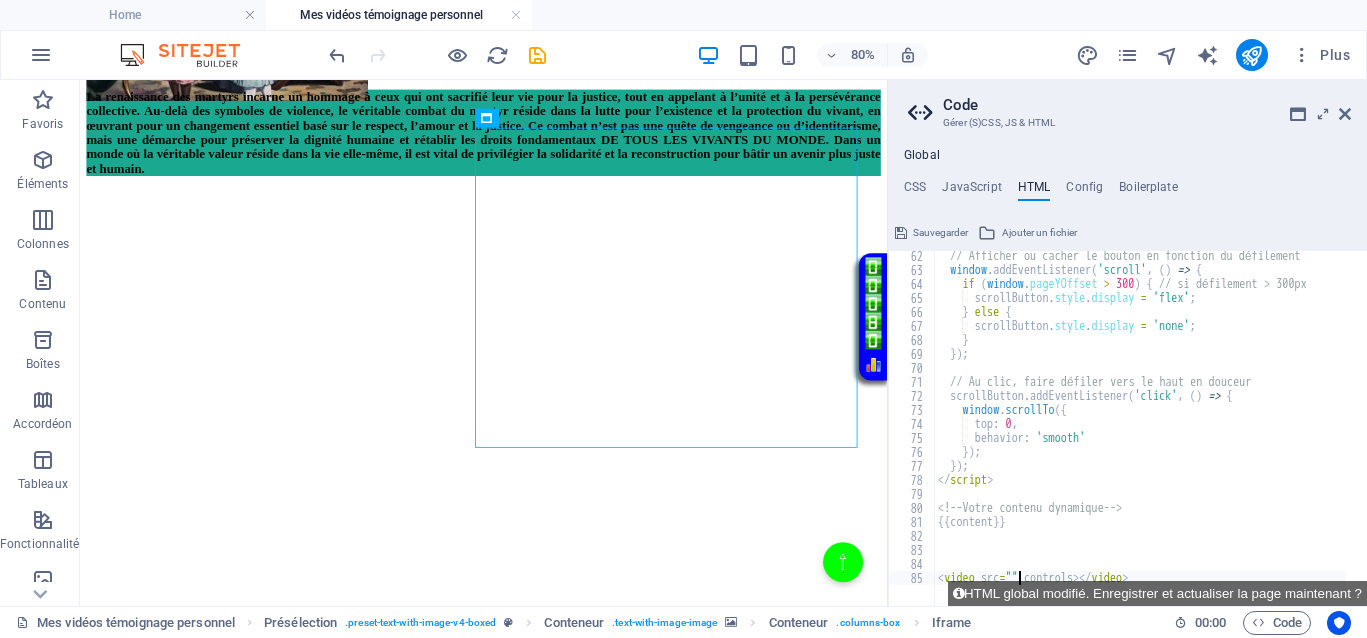 paste on "https://democrazisme.com/mes-videos/Pharaon%20II.mp4" 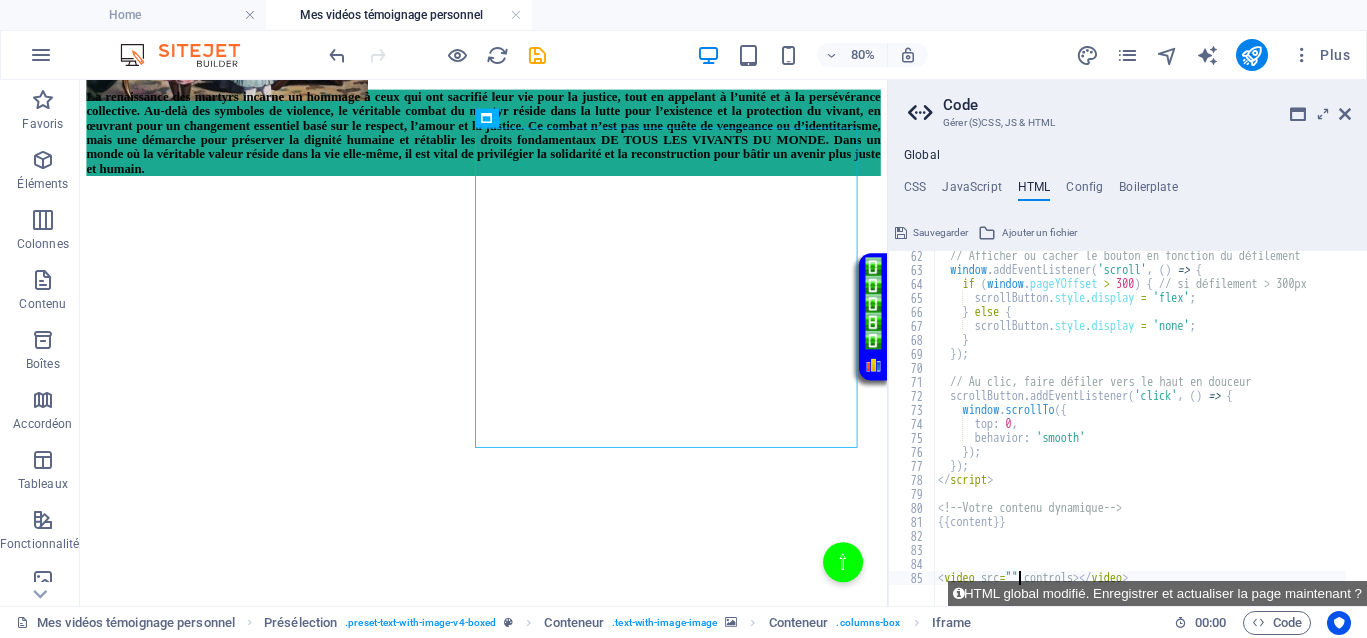 type on "<video src="https://democrazisme.com/mes-videos/Pharaon%20II.mp4" controls></video>" 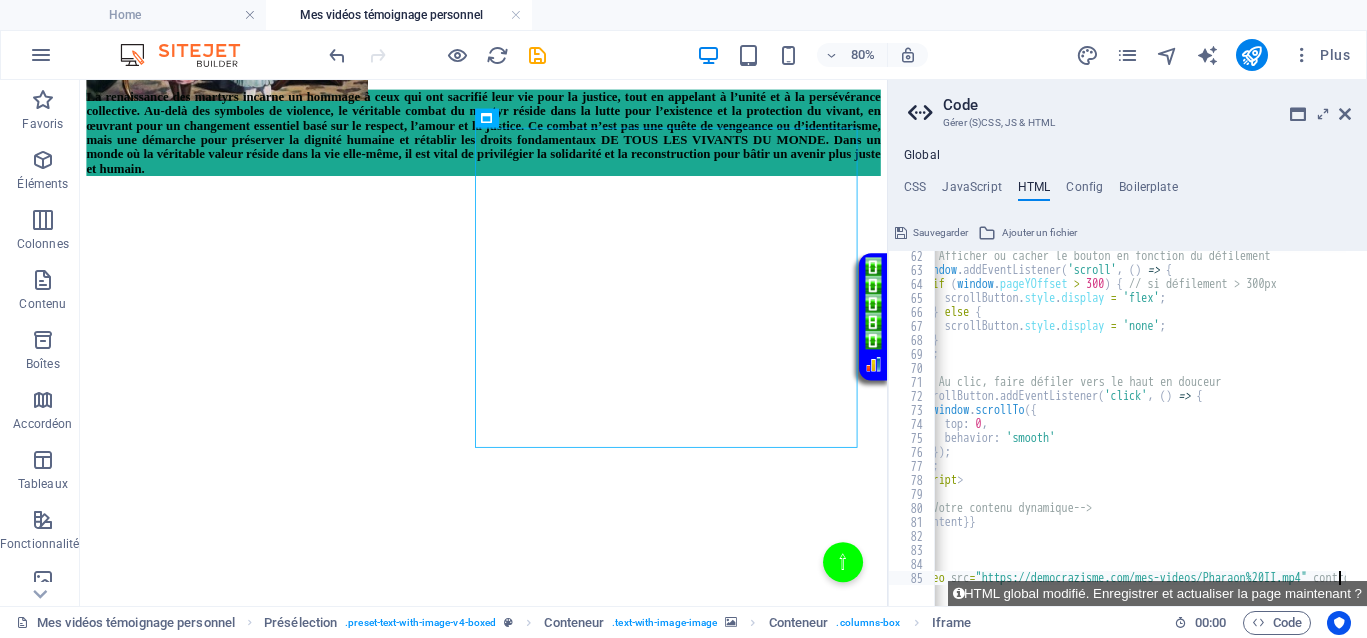 scroll, scrollTop: 0, scrollLeft: 30, axis: horizontal 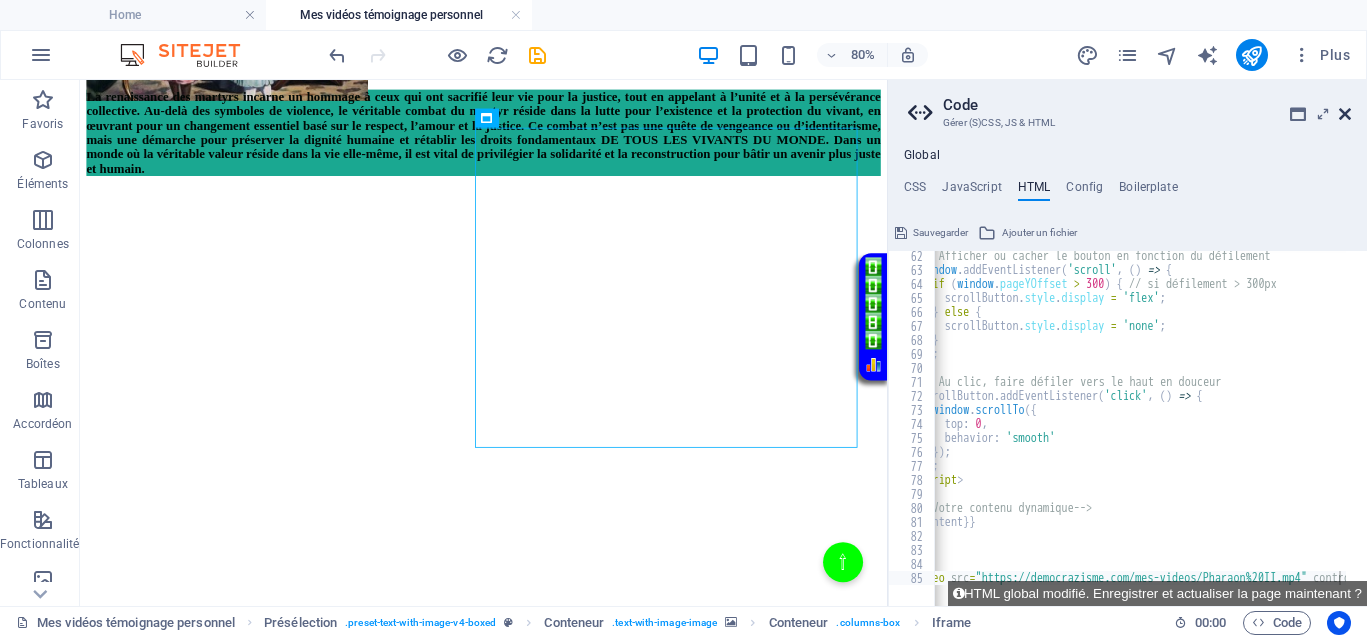 drag, startPoint x: 1342, startPoint y: 113, endPoint x: 1256, endPoint y: 35, distance: 116.1034 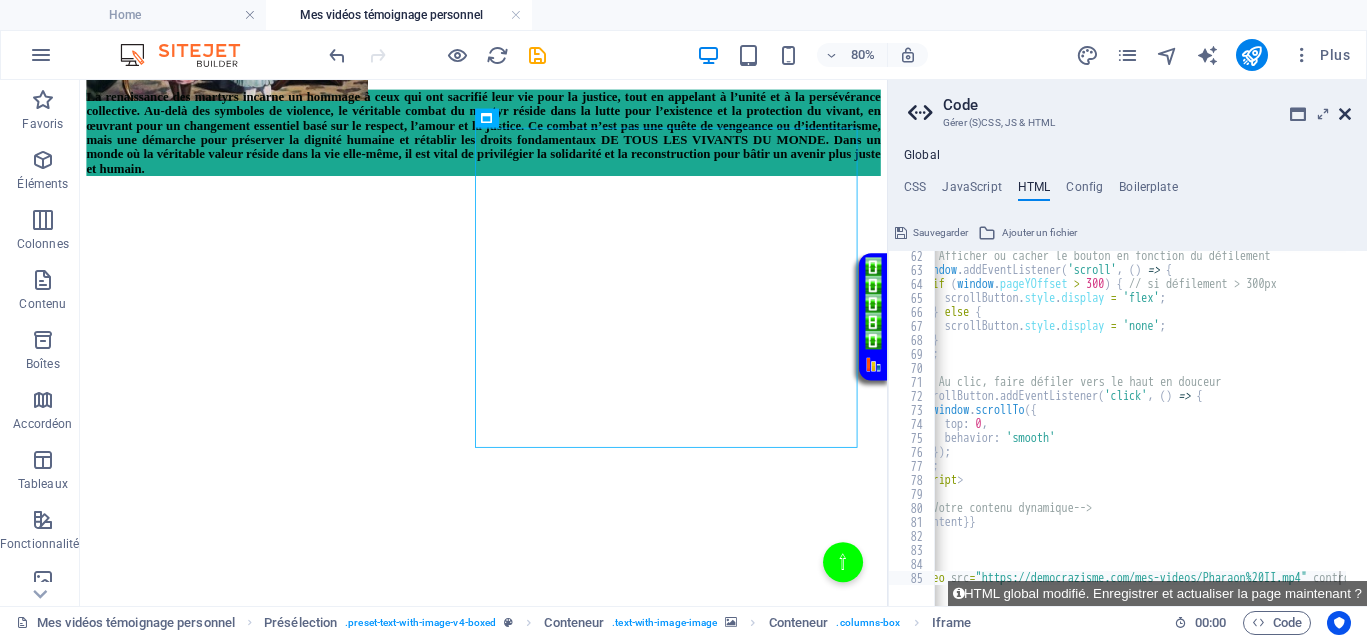 click at bounding box center (1345, 114) 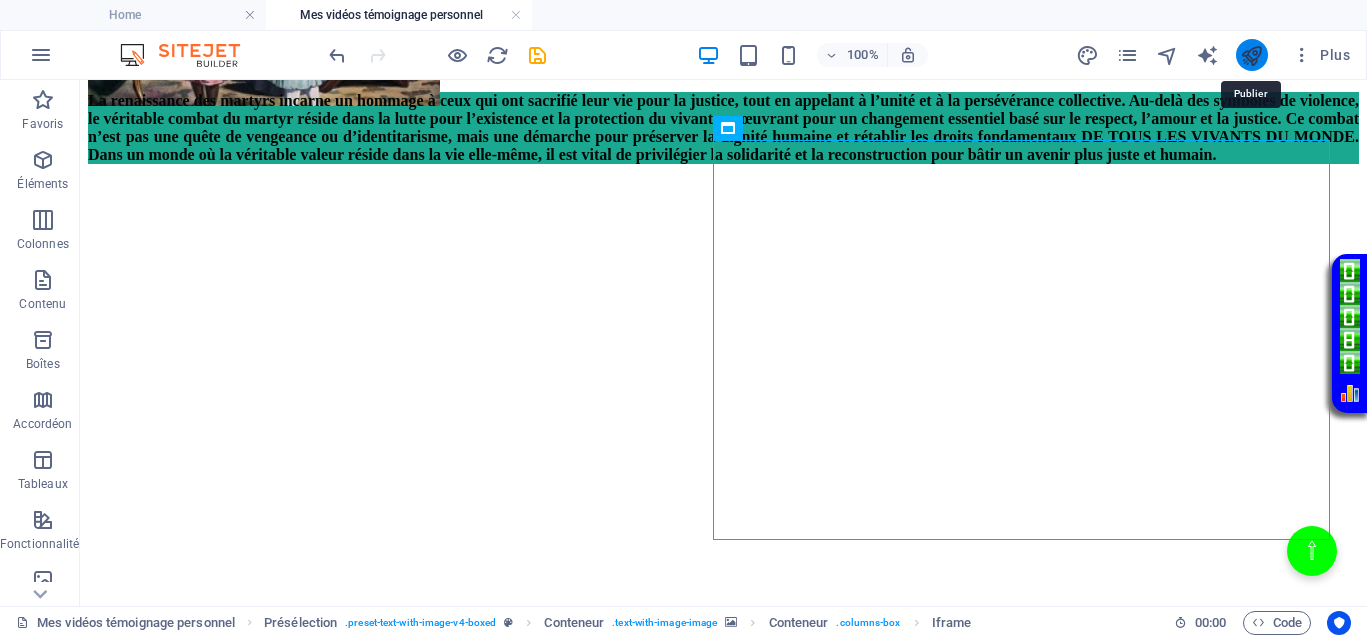 click at bounding box center [1251, 55] 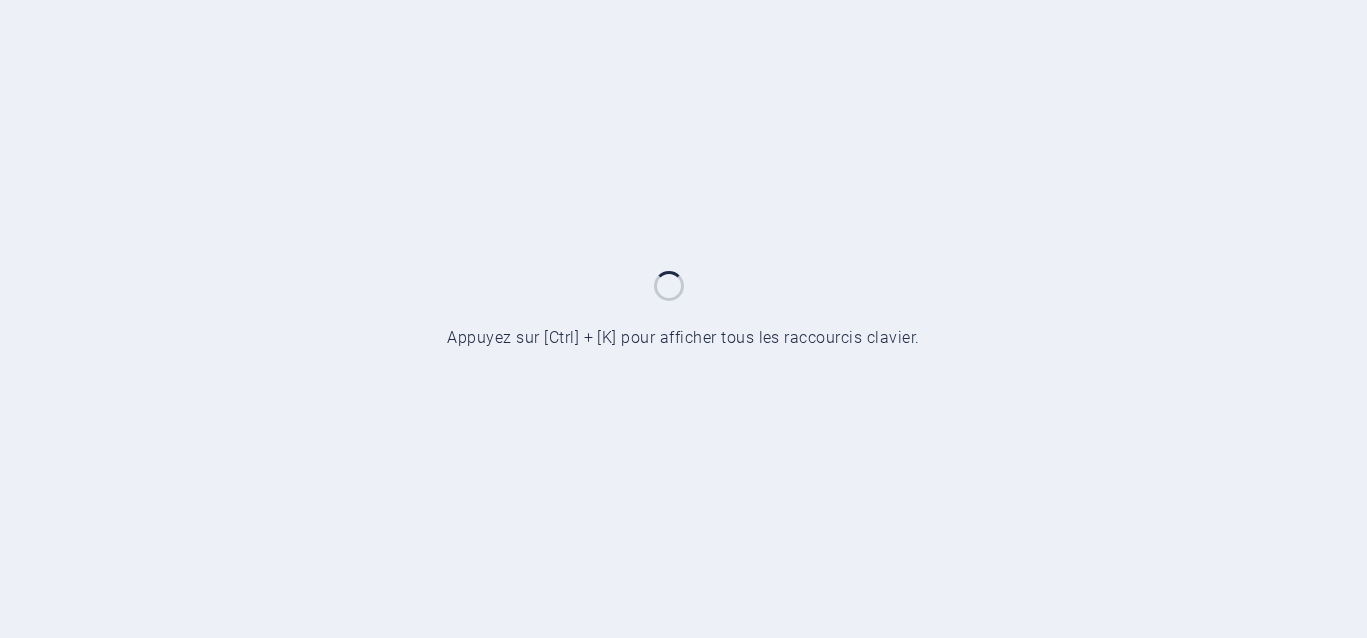 scroll, scrollTop: 0, scrollLeft: 0, axis: both 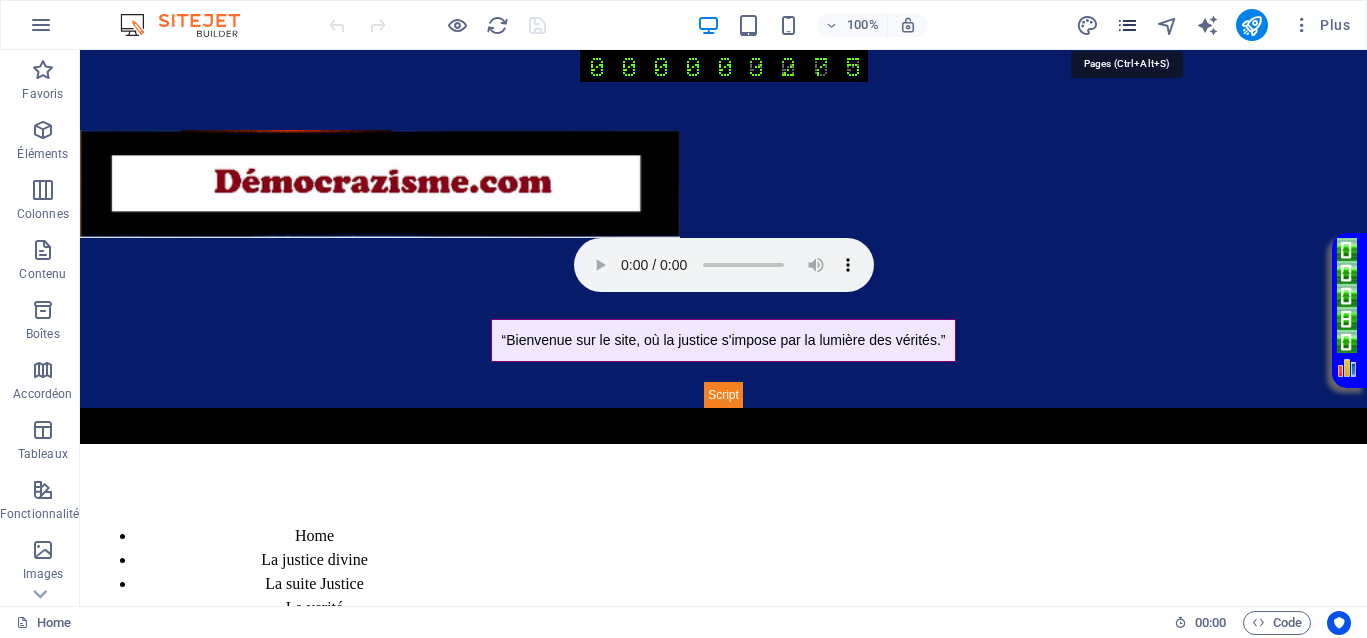 click at bounding box center [1127, 25] 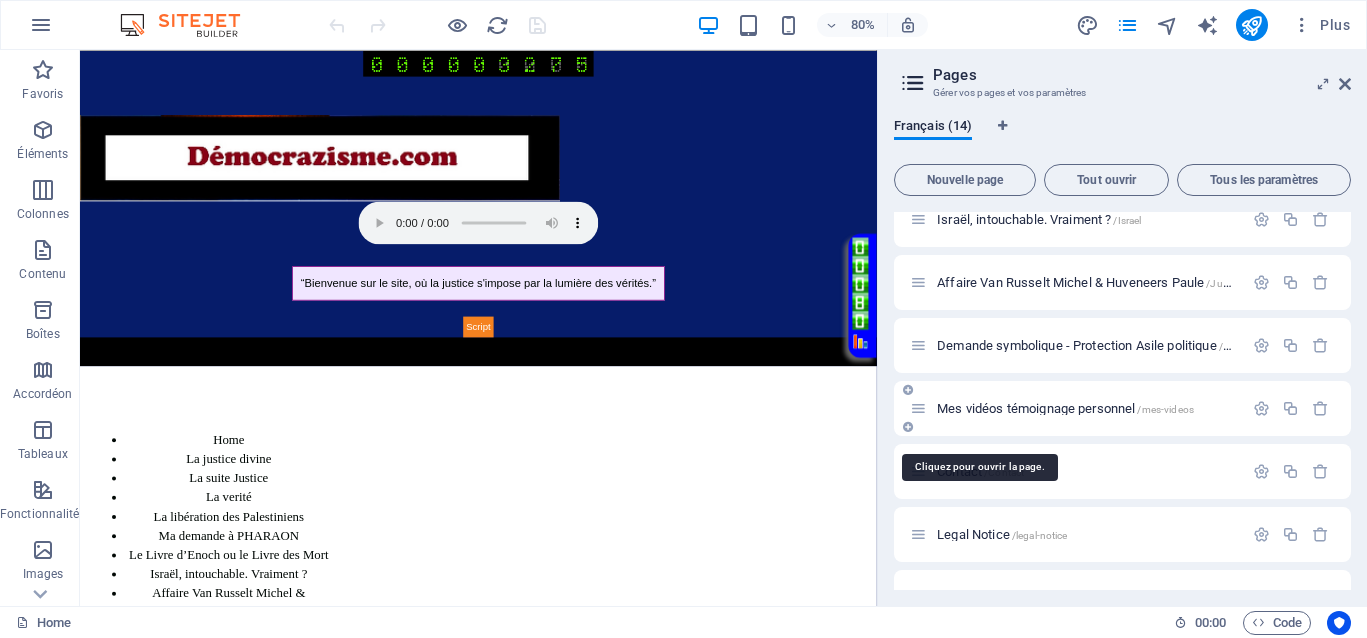 scroll, scrollTop: 500, scrollLeft: 0, axis: vertical 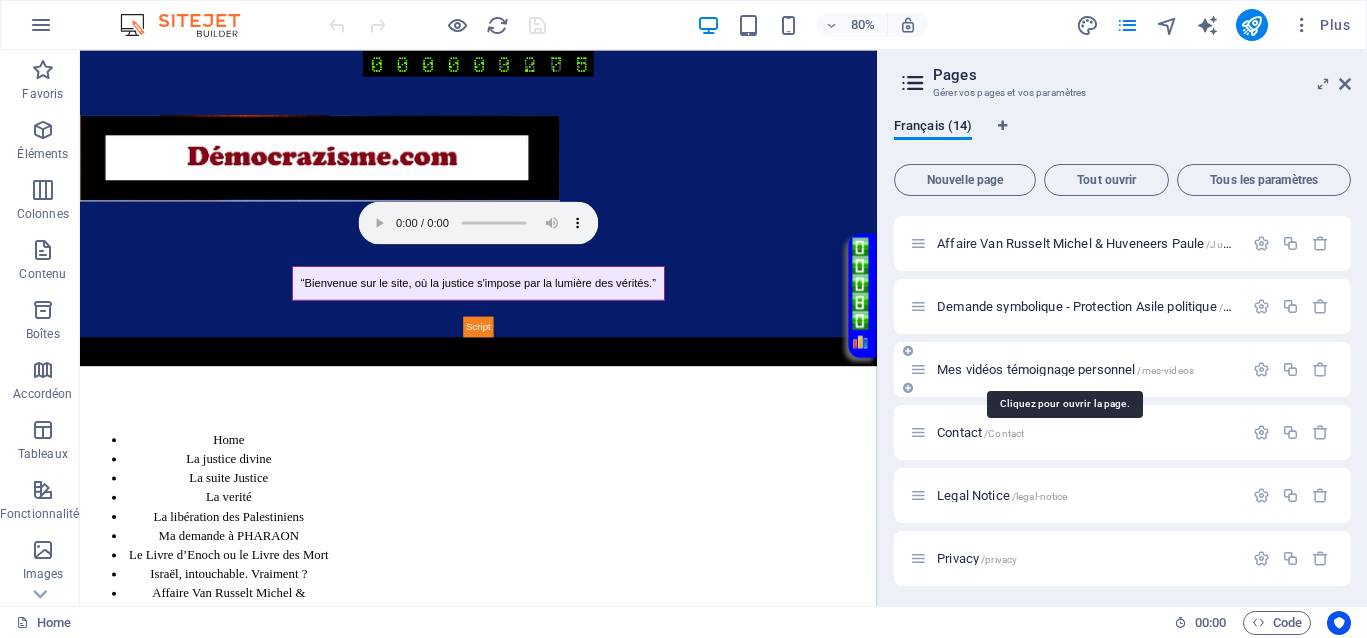 click on "Mes vidéos témoignage personnel /mes-videos" at bounding box center [1065, 369] 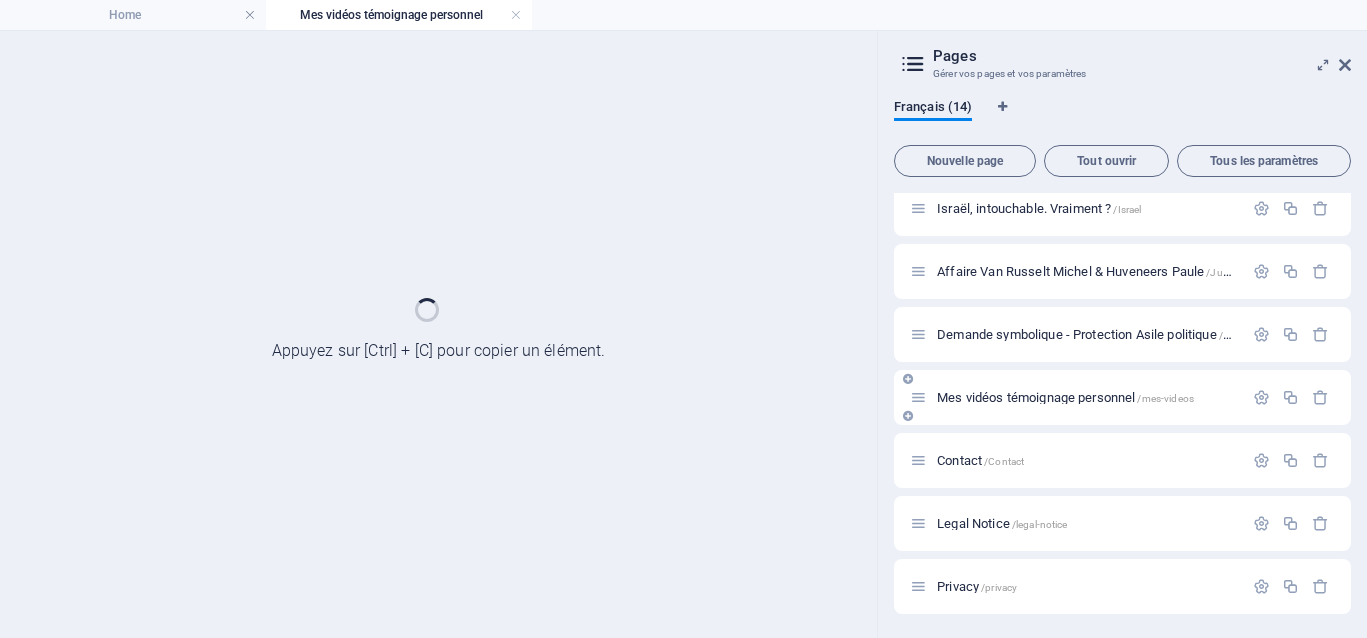 scroll, scrollTop: 453, scrollLeft: 0, axis: vertical 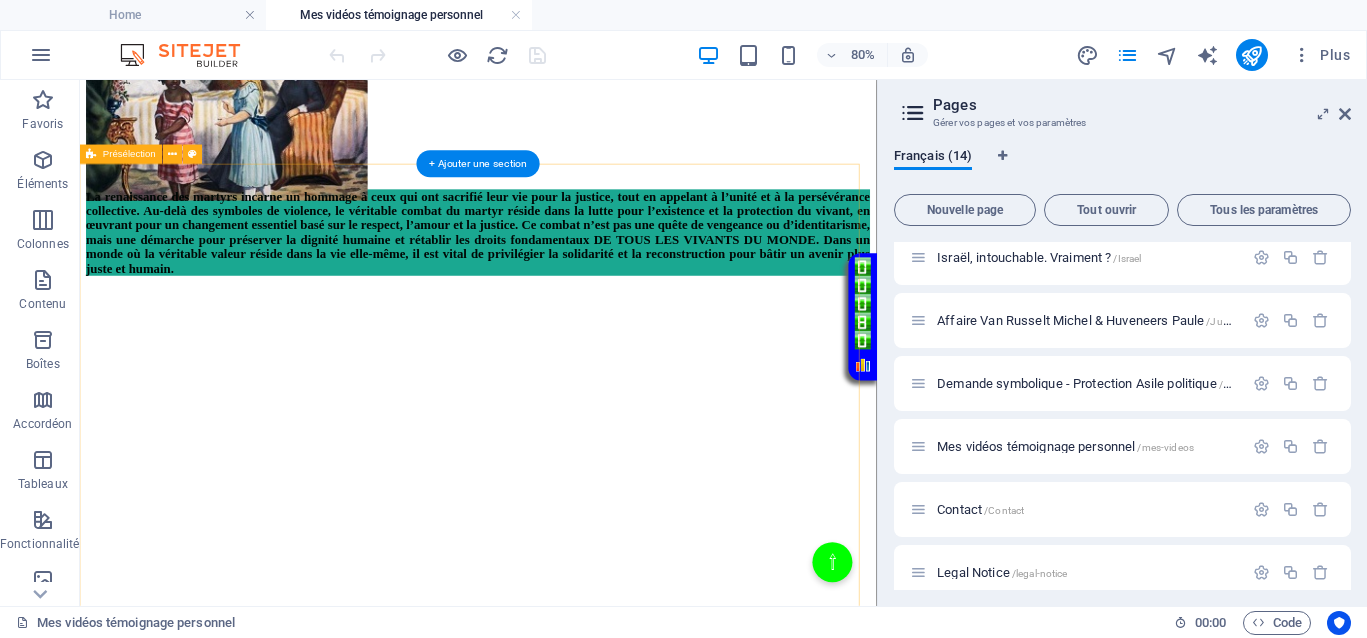 click on "La renaissance des martyrs incarne un hommage à ceux qui ont sacrifié leur vie pour la justice, tout en appelant à l’unité et à la persévérance collective. Au-delà des symboles de violence, le véritable combat du martyr réside dans la lutte pour l’existence et la protection du vivant, en œuvrant pour un changement essentiel basé sur le respect, l’amour et la justice. Ce combat n’est pas une quête de vengeance ou d’identitarisme, mais une démarche pour préserver la dignité humaine et rétablir les droits fondamentaux DE TOUS LES VIVANTS DU MONDE. Dans un monde où la véritable valeur réside dans la vie elle-même, il est vital de privilégier la solidarité et la reconstruction pour bâtir un avenir plus juste et humain. </div>" at bounding box center [578, 689] 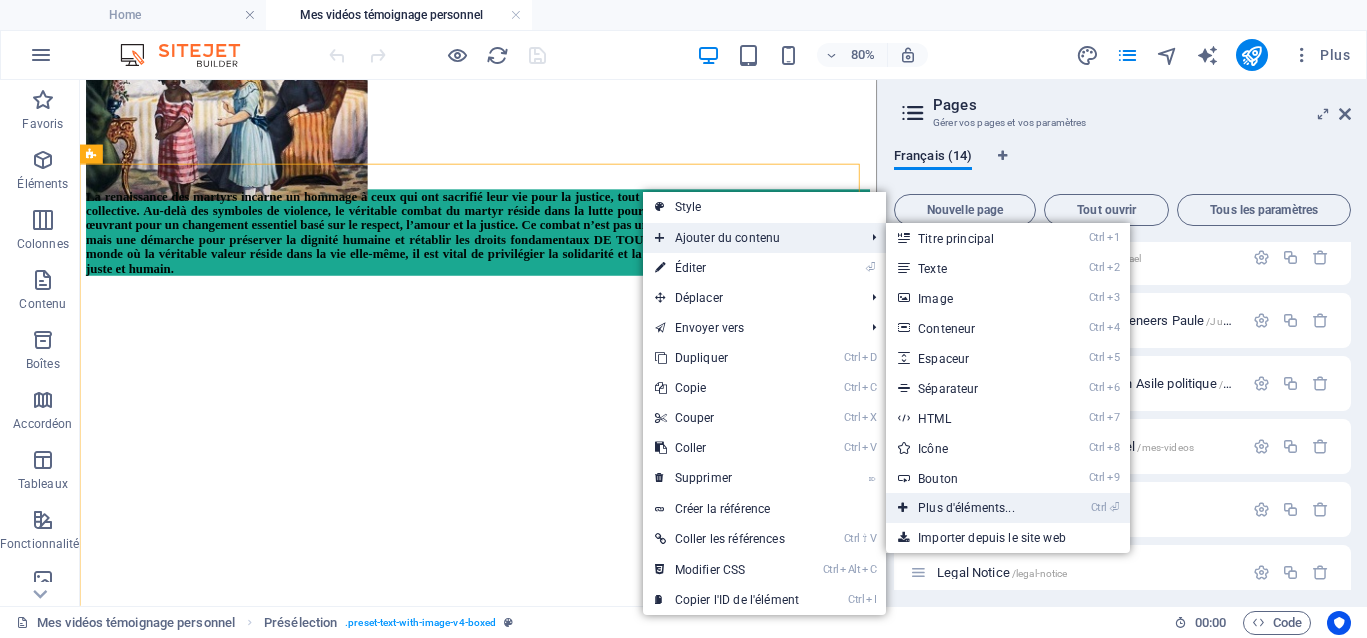 click on "Ctrl ⏎  Plus d'éléments..." at bounding box center [970, 508] 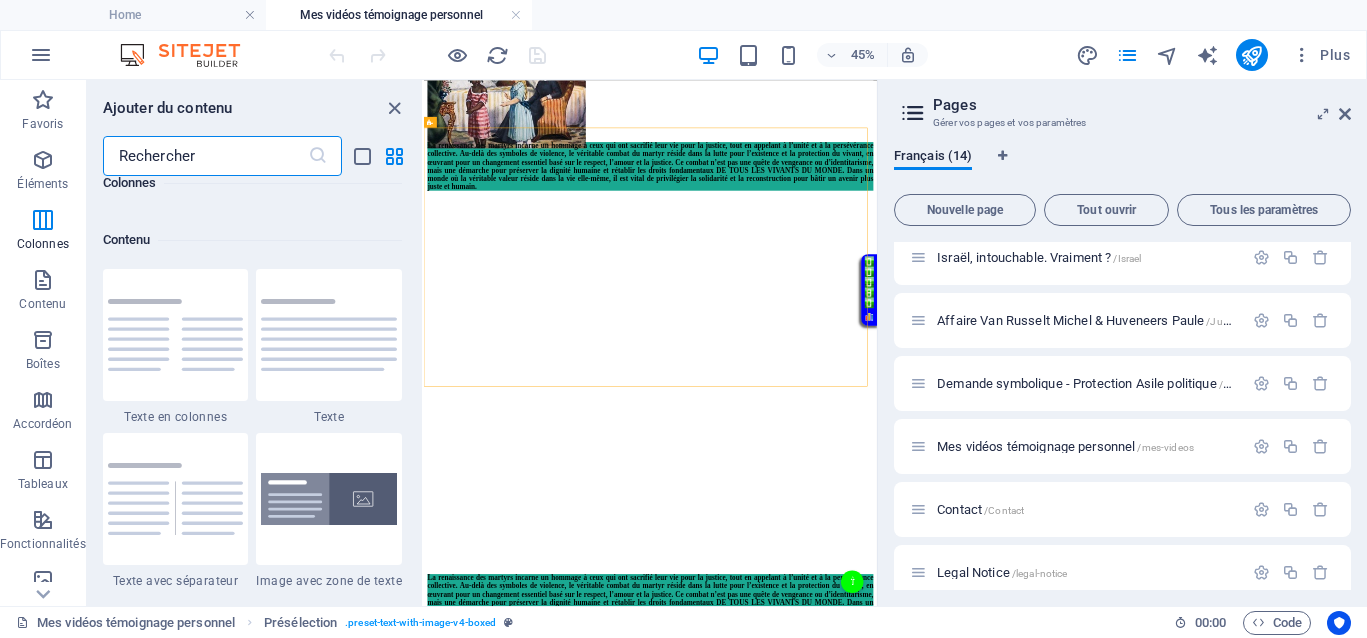 scroll, scrollTop: 3213, scrollLeft: 0, axis: vertical 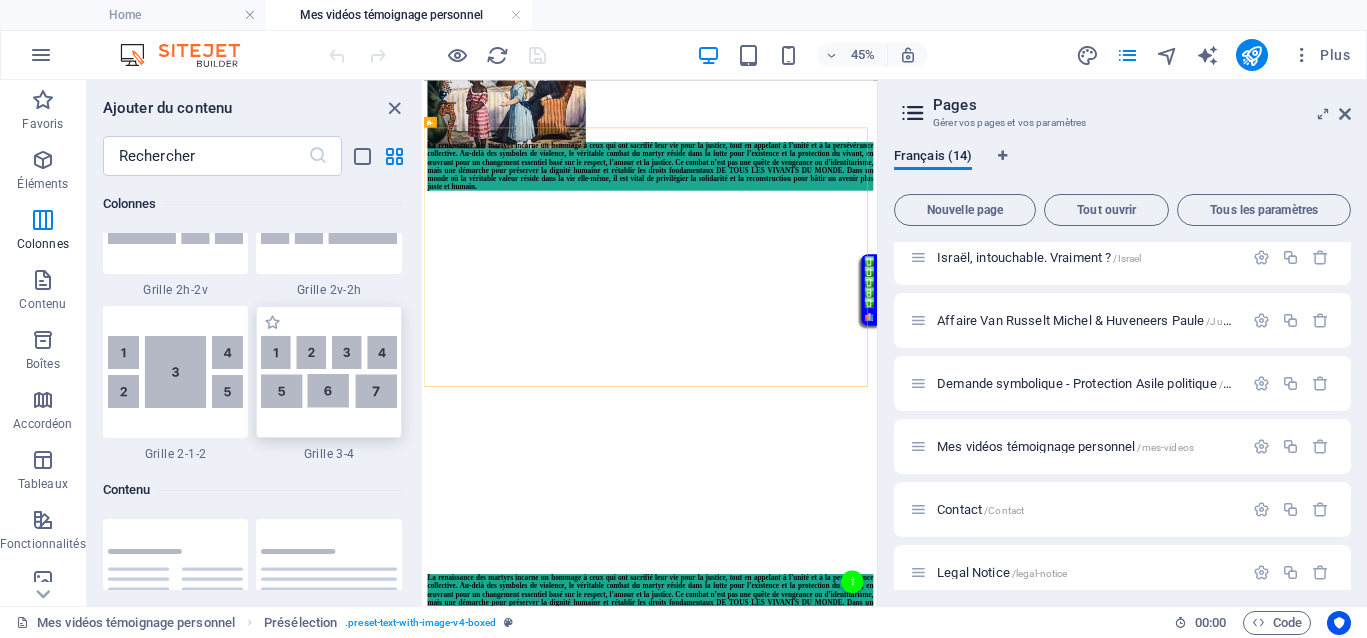 click at bounding box center (329, 372) 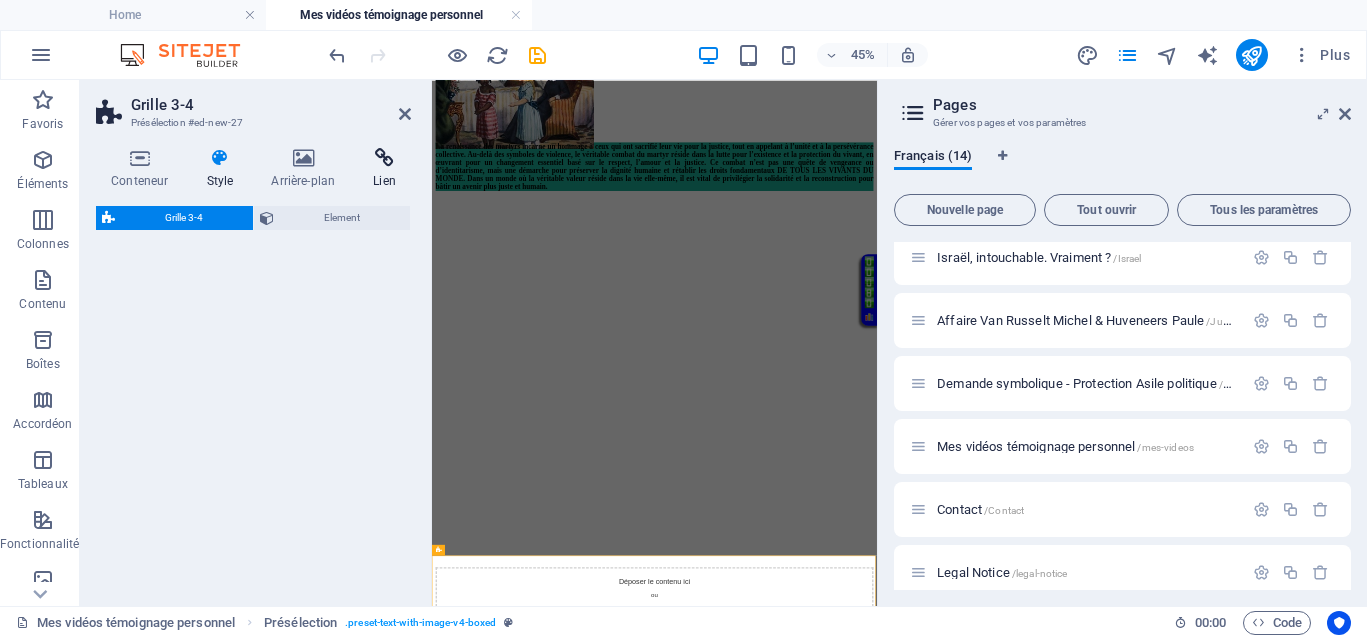 select on "rem" 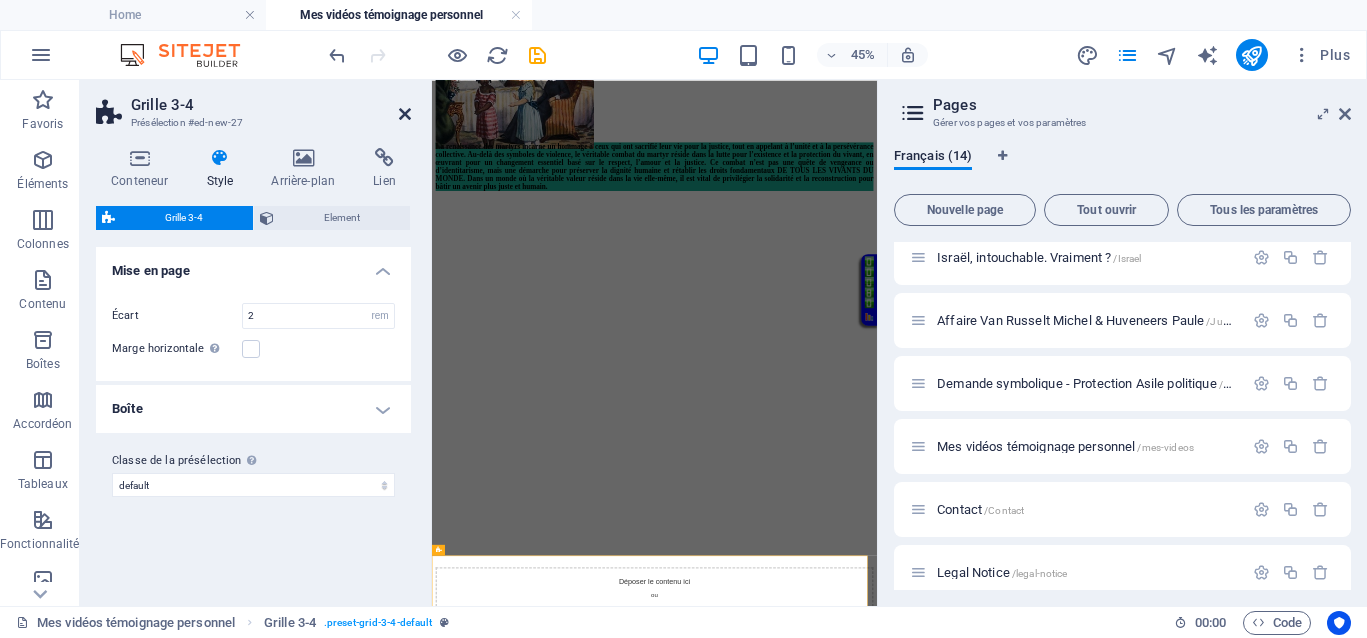 scroll, scrollTop: 0, scrollLeft: 0, axis: both 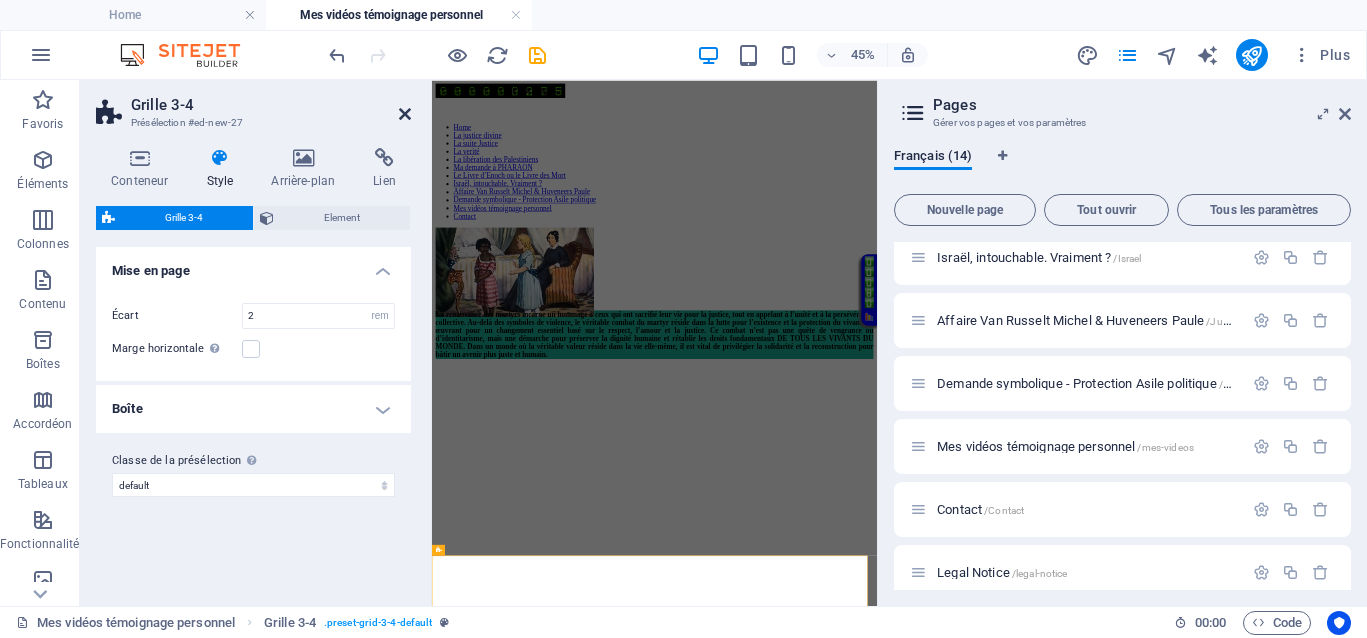 click at bounding box center [405, 114] 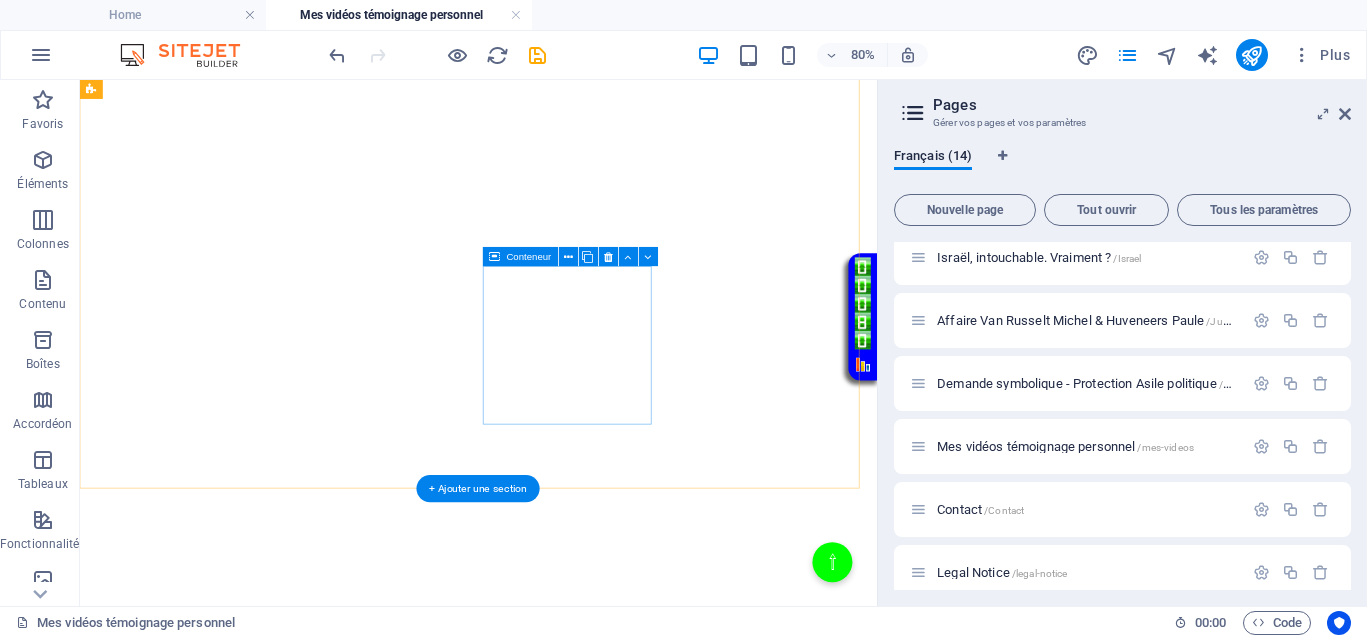 scroll, scrollTop: 1125, scrollLeft: 0, axis: vertical 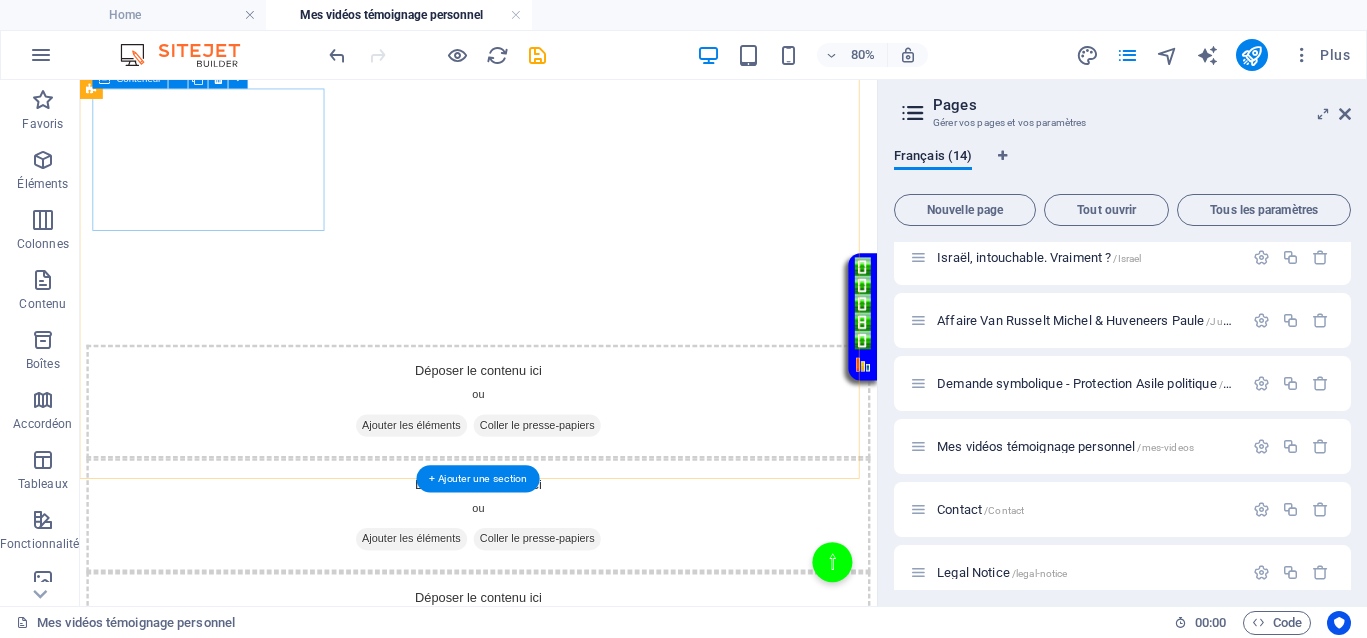 click on "Ajouter les éléments" at bounding box center (494, 512) 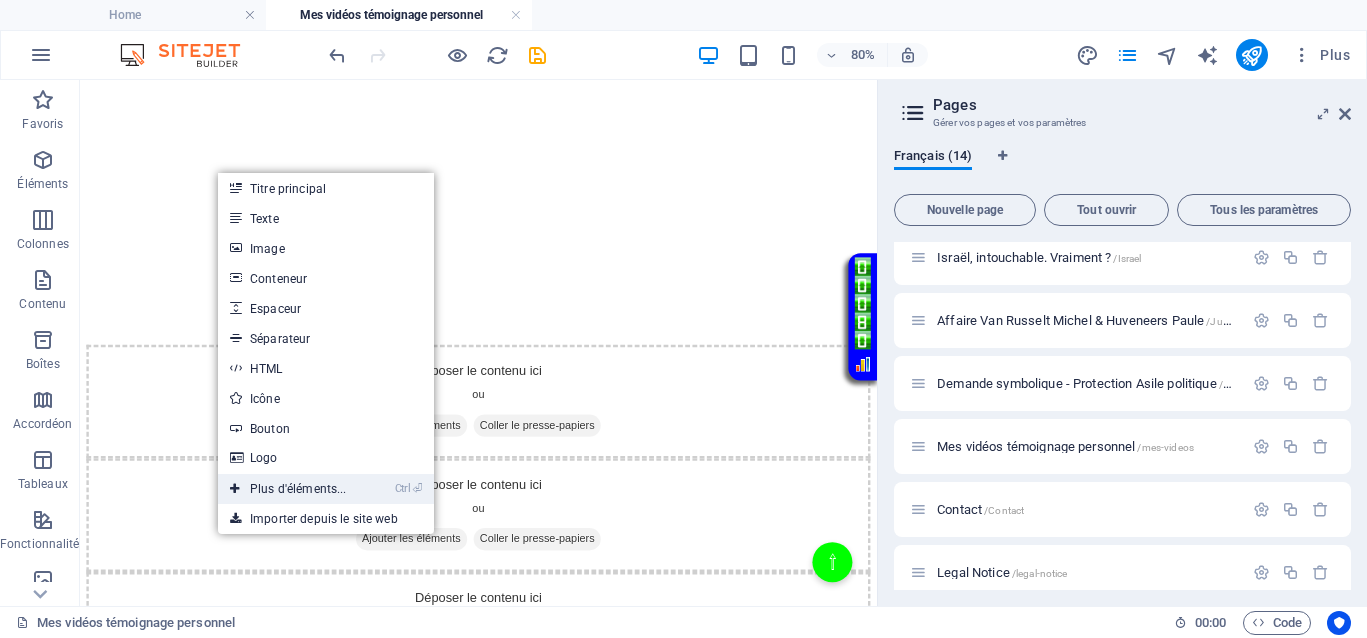 click on "Ctrl ⏎  Plus d'éléments..." at bounding box center [288, 489] 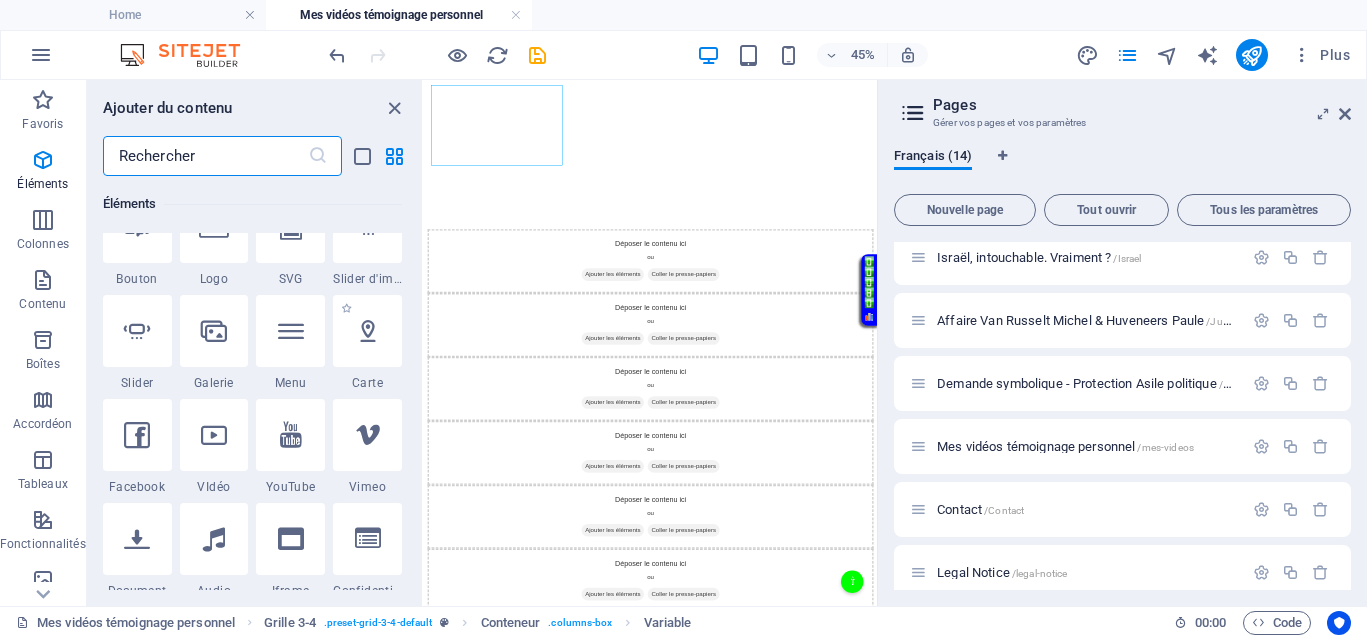 scroll, scrollTop: 588, scrollLeft: 0, axis: vertical 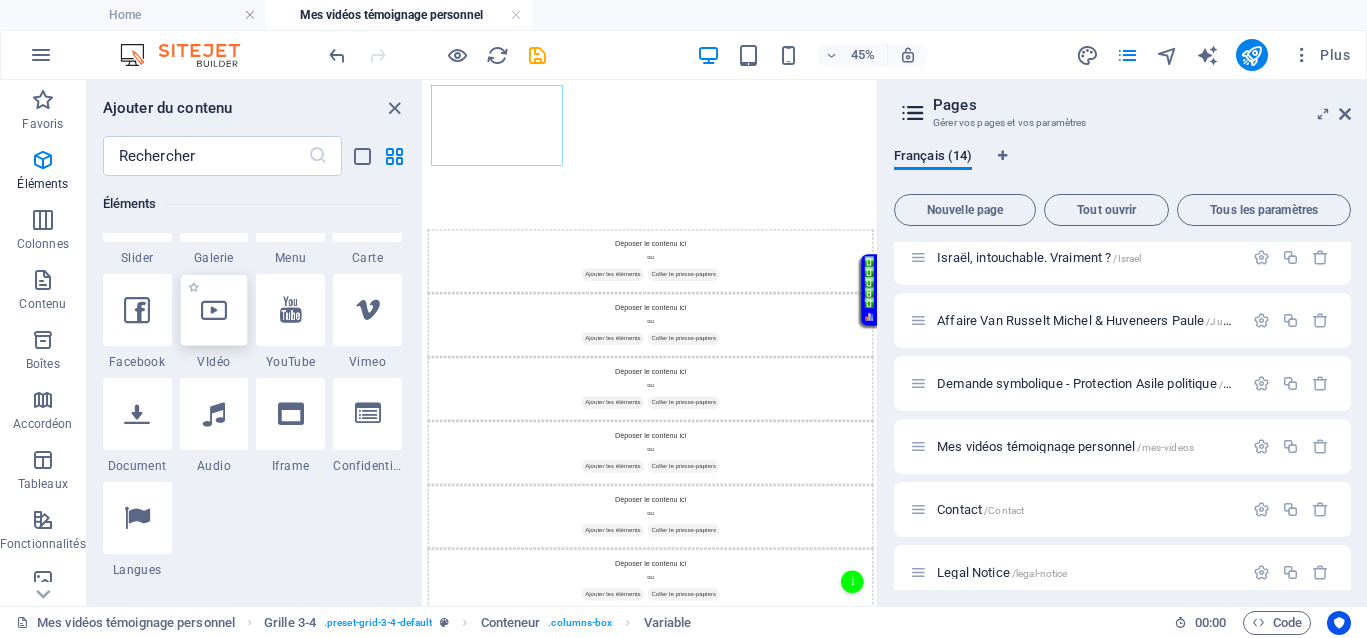 click at bounding box center (214, 310) 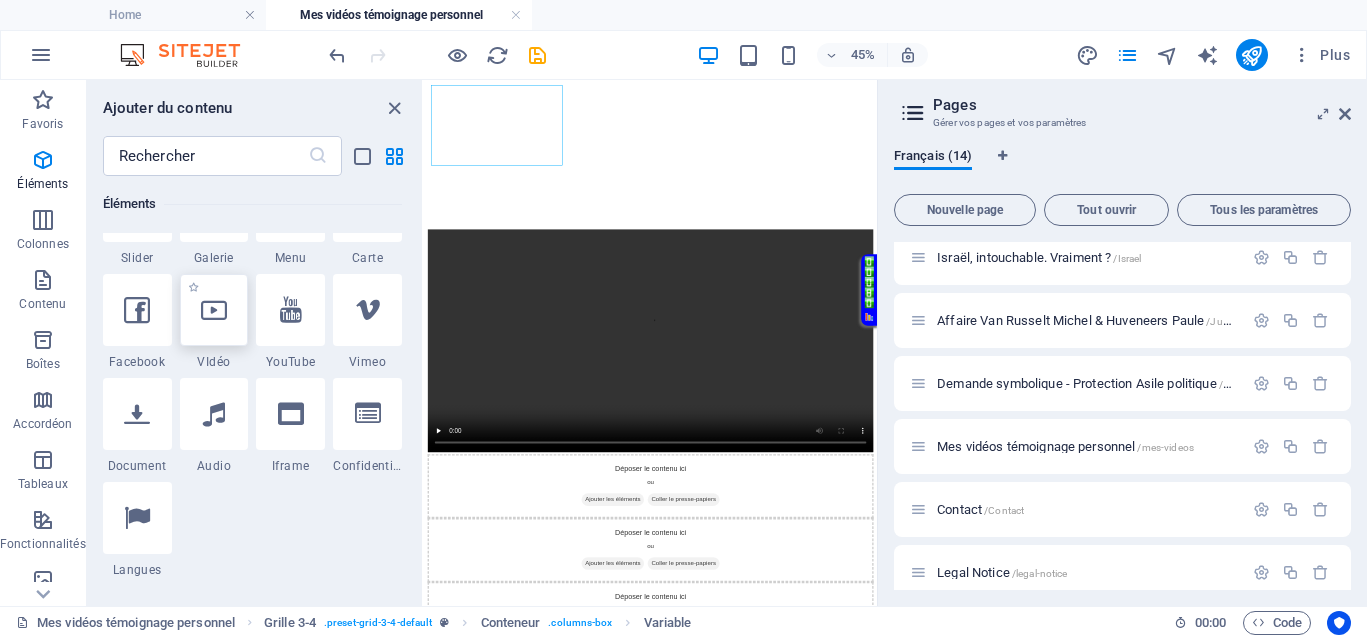 select on "%" 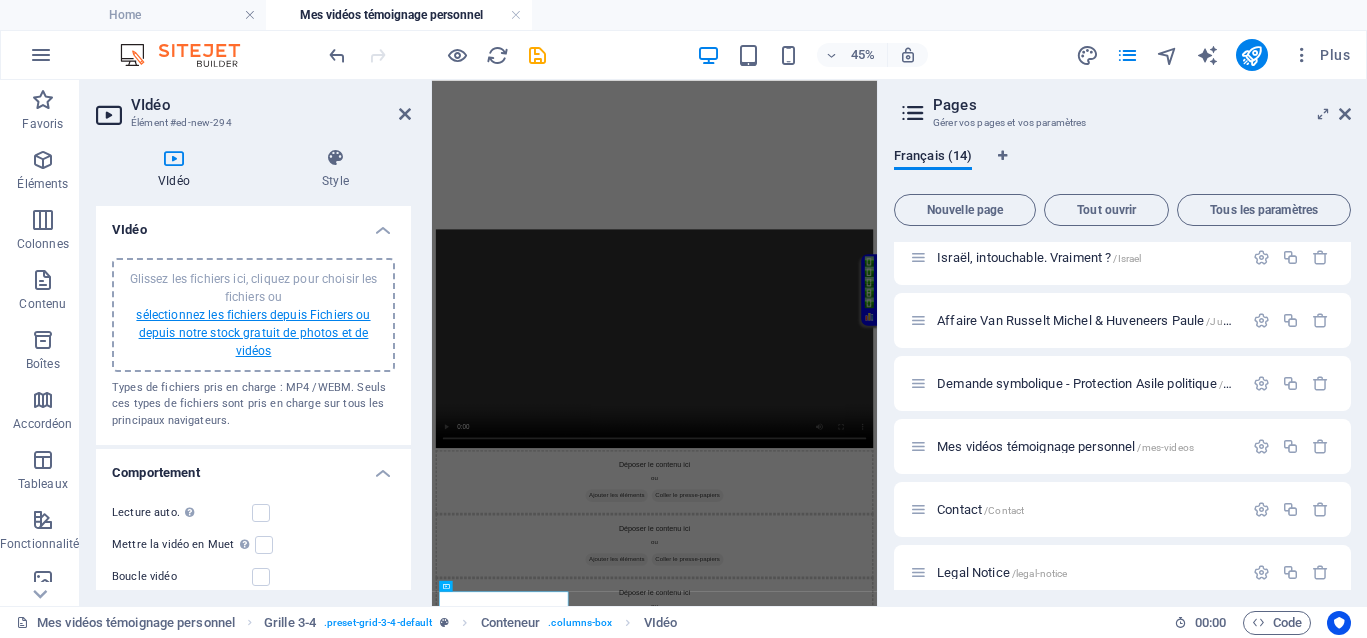 scroll, scrollTop: 0, scrollLeft: 0, axis: both 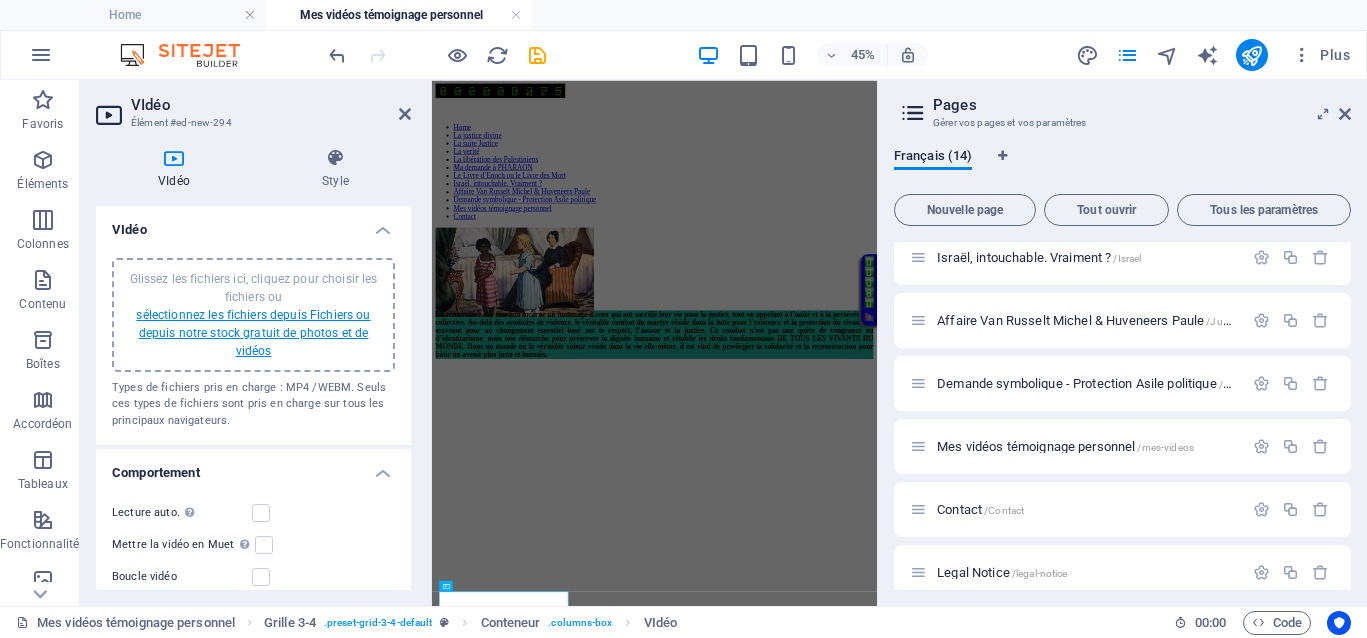 click on "sélectionnez les fichiers depuis Fichiers ou depuis notre stock gratuit de photos et de vidéos" at bounding box center [253, 333] 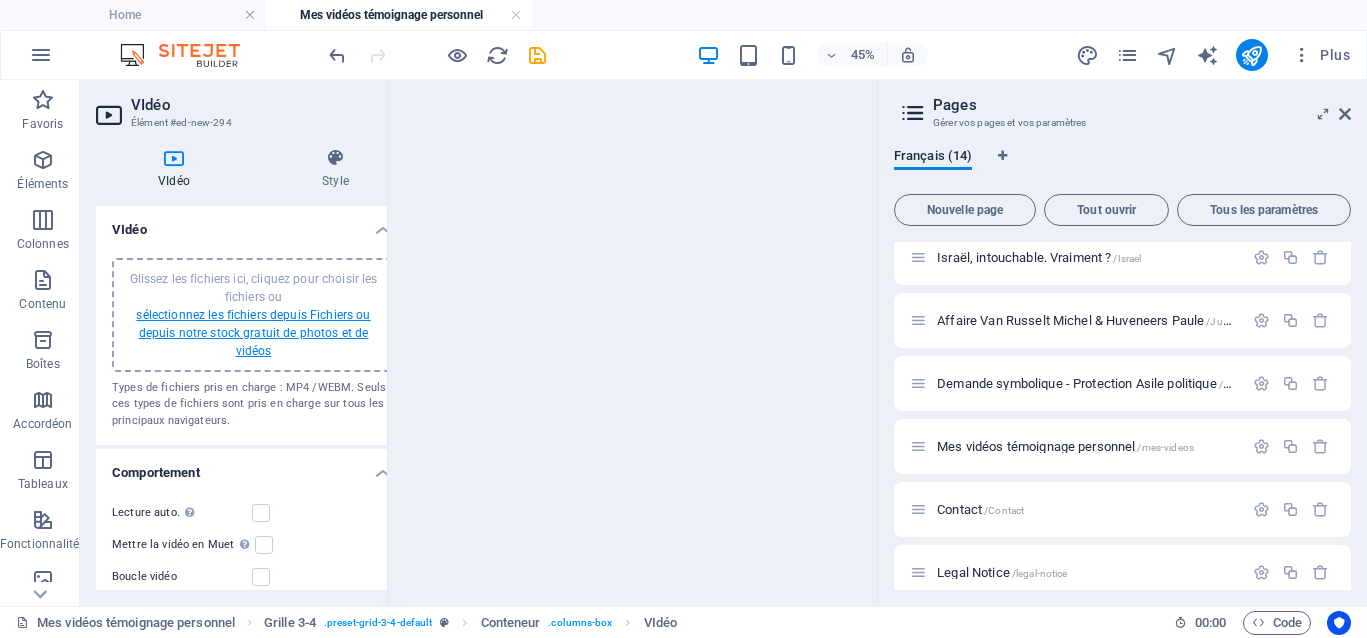 scroll, scrollTop: 3830, scrollLeft: 0, axis: vertical 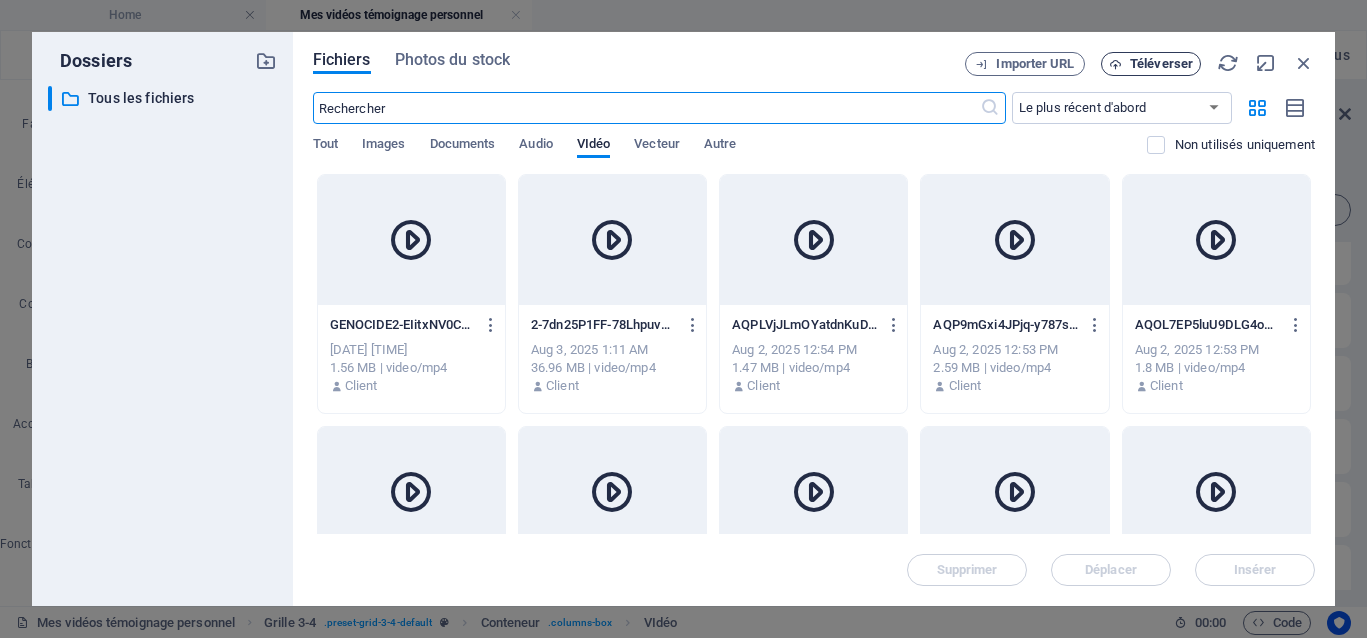 click on "Téléverser" at bounding box center [1161, 64] 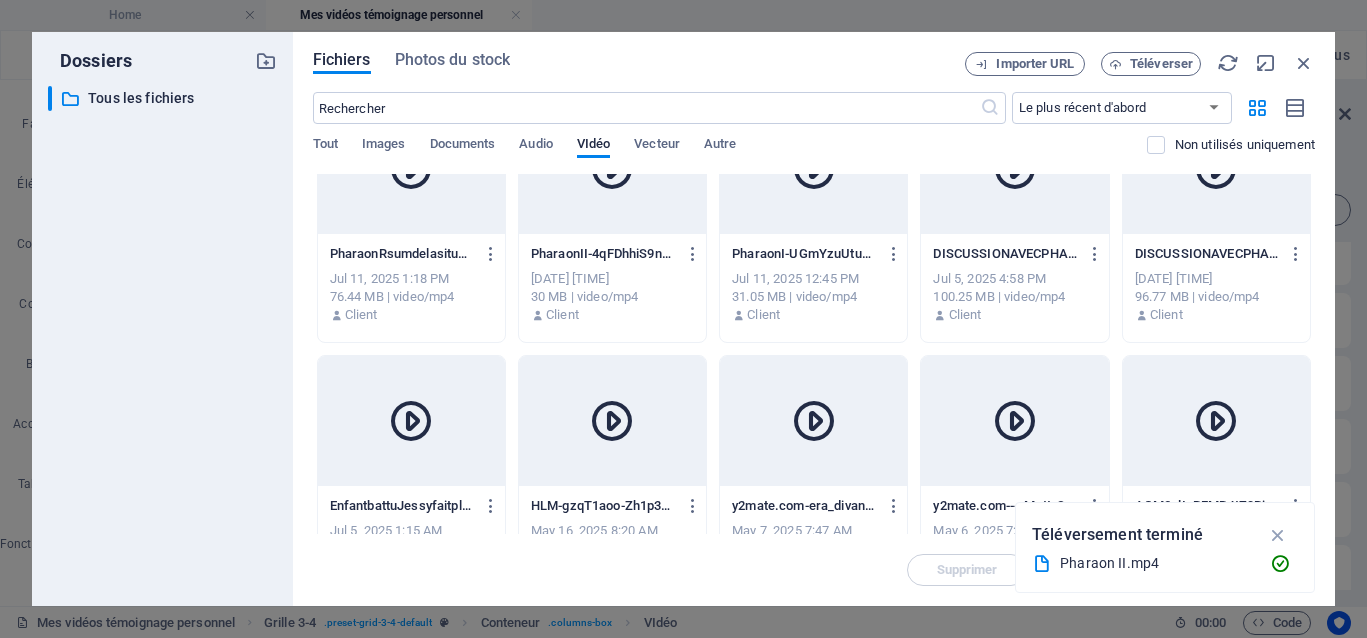 scroll, scrollTop: 2625, scrollLeft: 0, axis: vertical 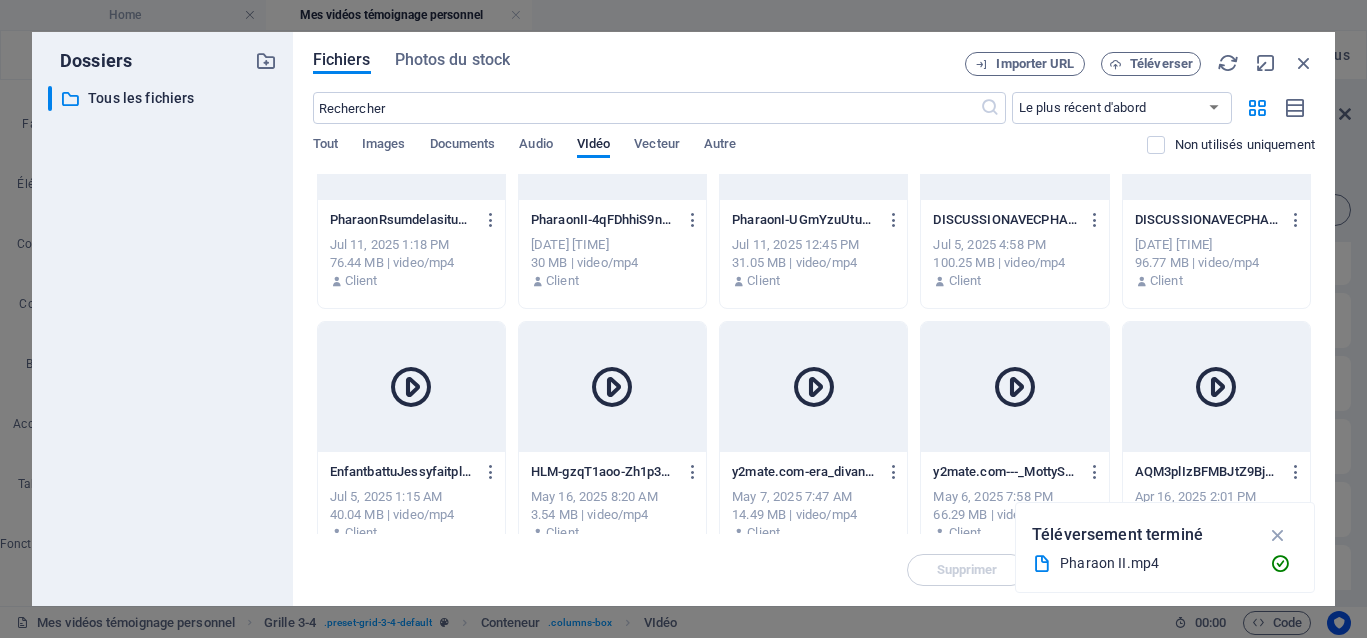 click on "PharaonII-4qFDhhiS9nYF-WITf2HZ_Q.mp4" at bounding box center [603, 220] 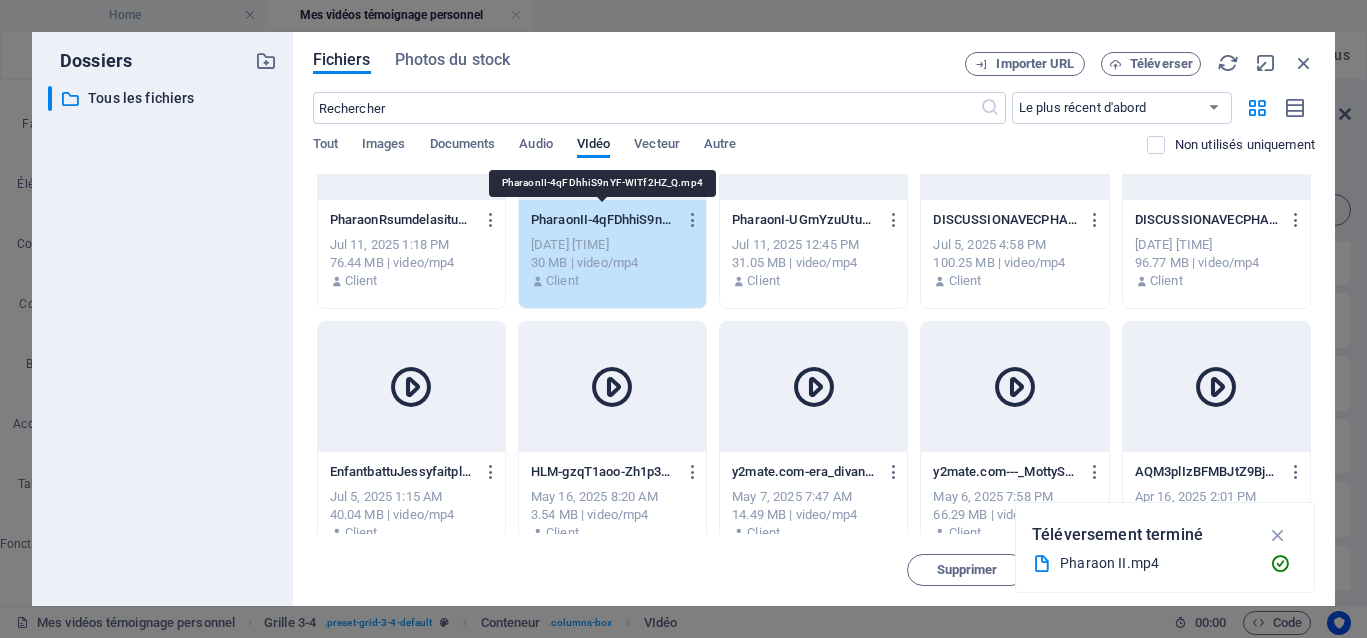 click on "PharaonII-4qFDhhiS9nYF-WITf2HZ_Q.mp4" at bounding box center (603, 220) 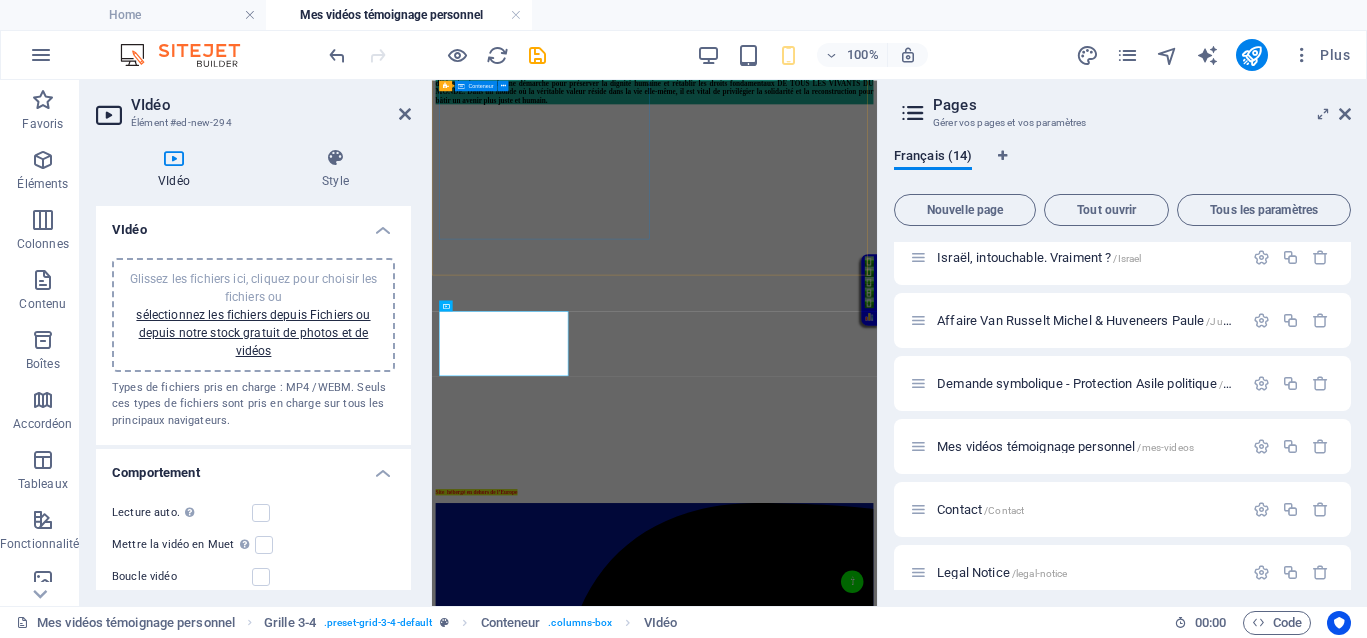 scroll, scrollTop: 623, scrollLeft: 0, axis: vertical 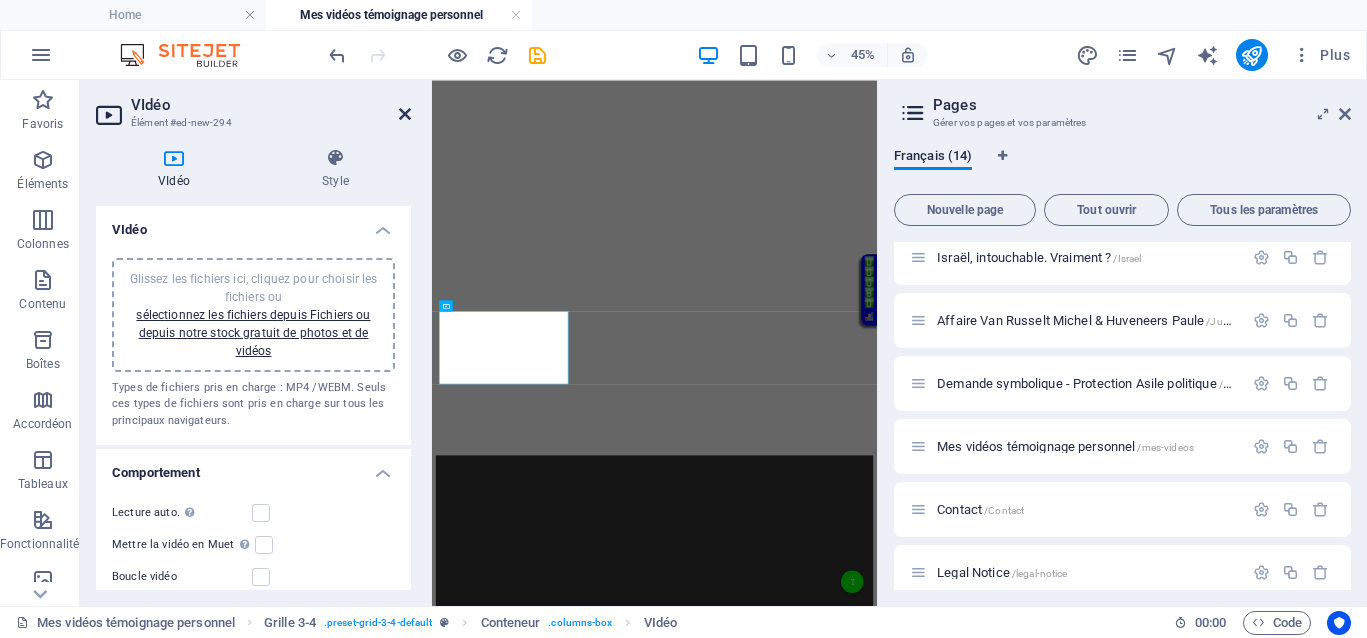 click at bounding box center [405, 114] 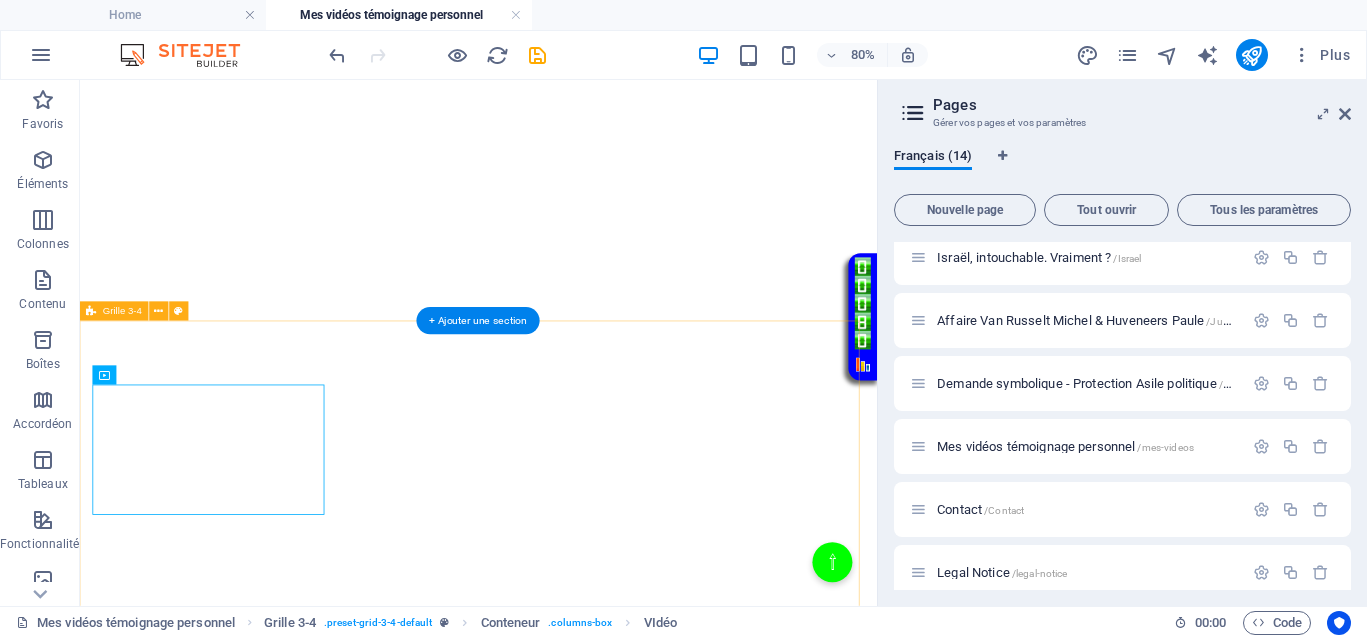 scroll, scrollTop: 873, scrollLeft: 0, axis: vertical 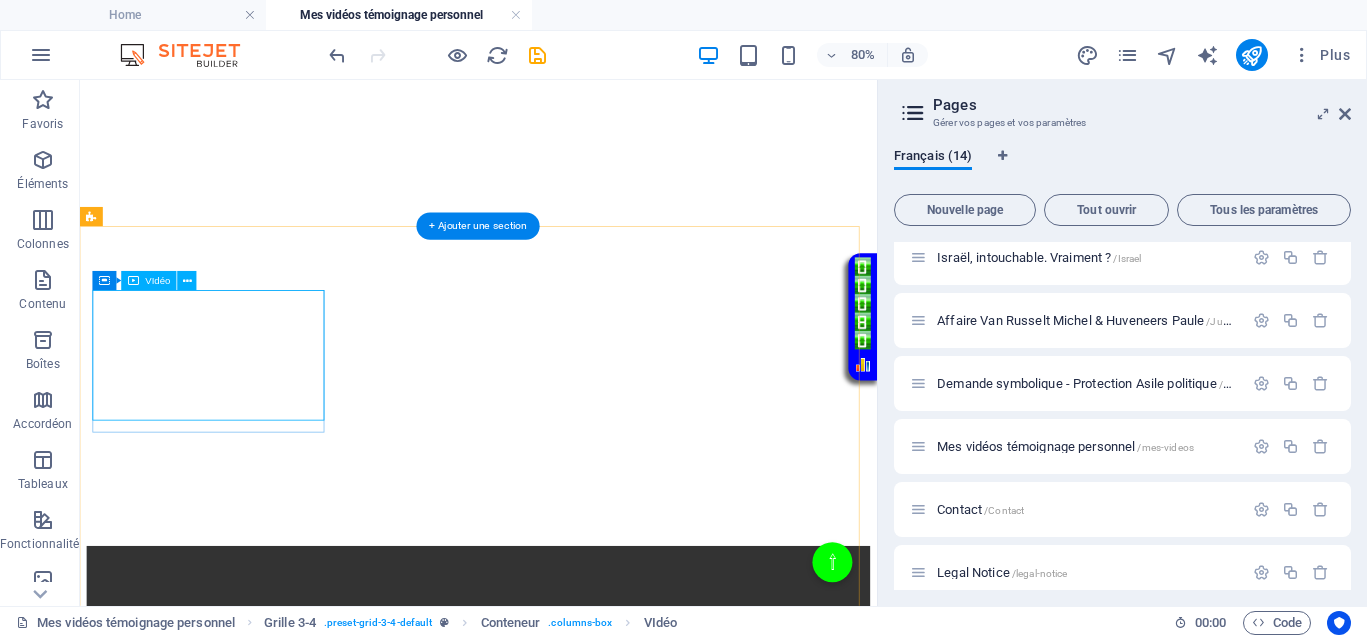 click at bounding box center [578, 910] 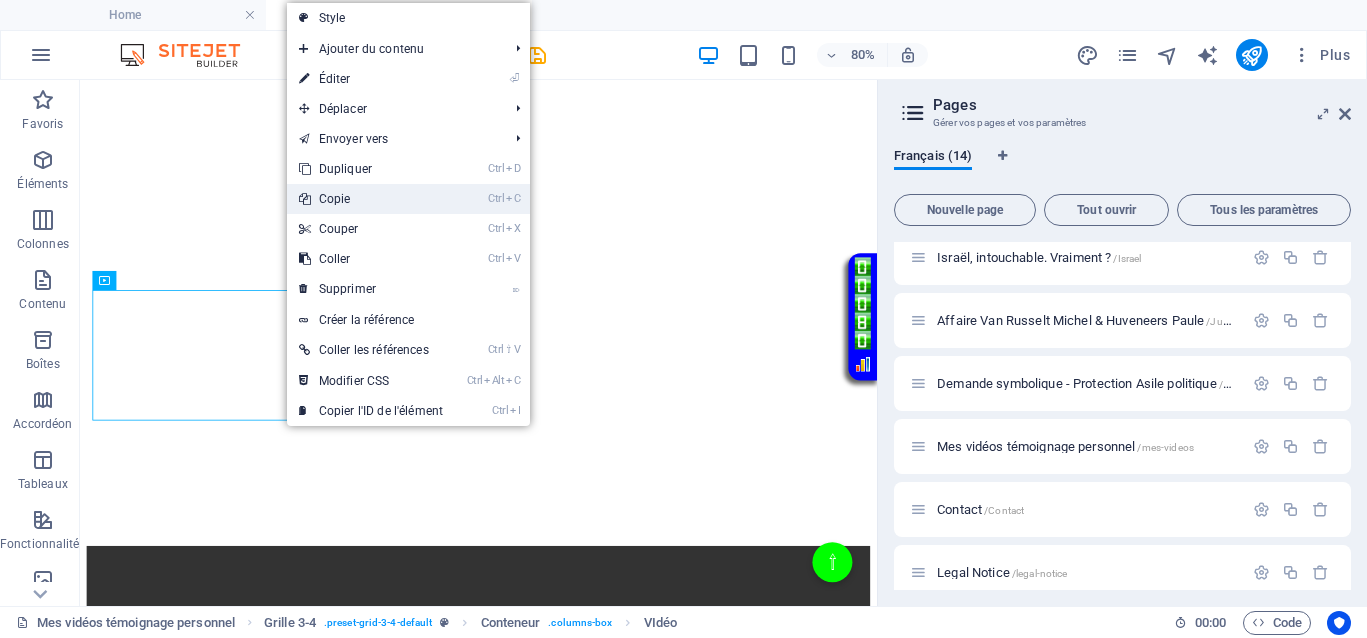 drag, startPoint x: 345, startPoint y: 199, endPoint x: 397, endPoint y: 231, distance: 61.05735 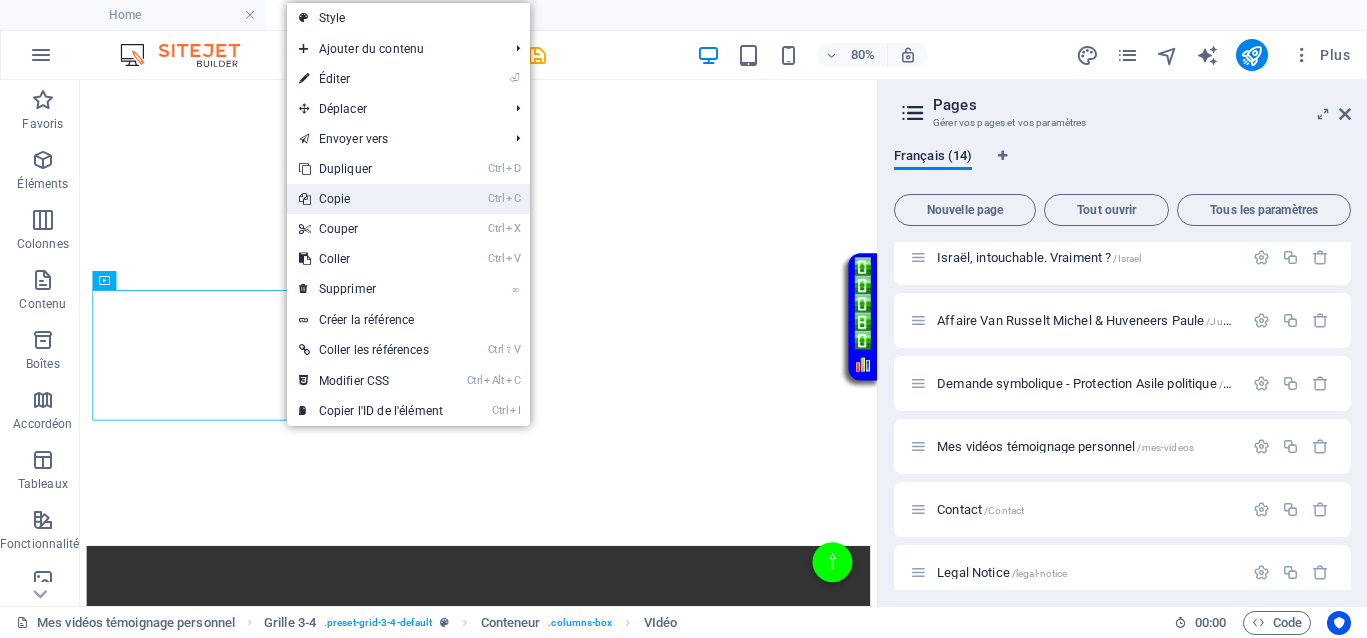 click on "Ctrl C  Copie" at bounding box center [371, 199] 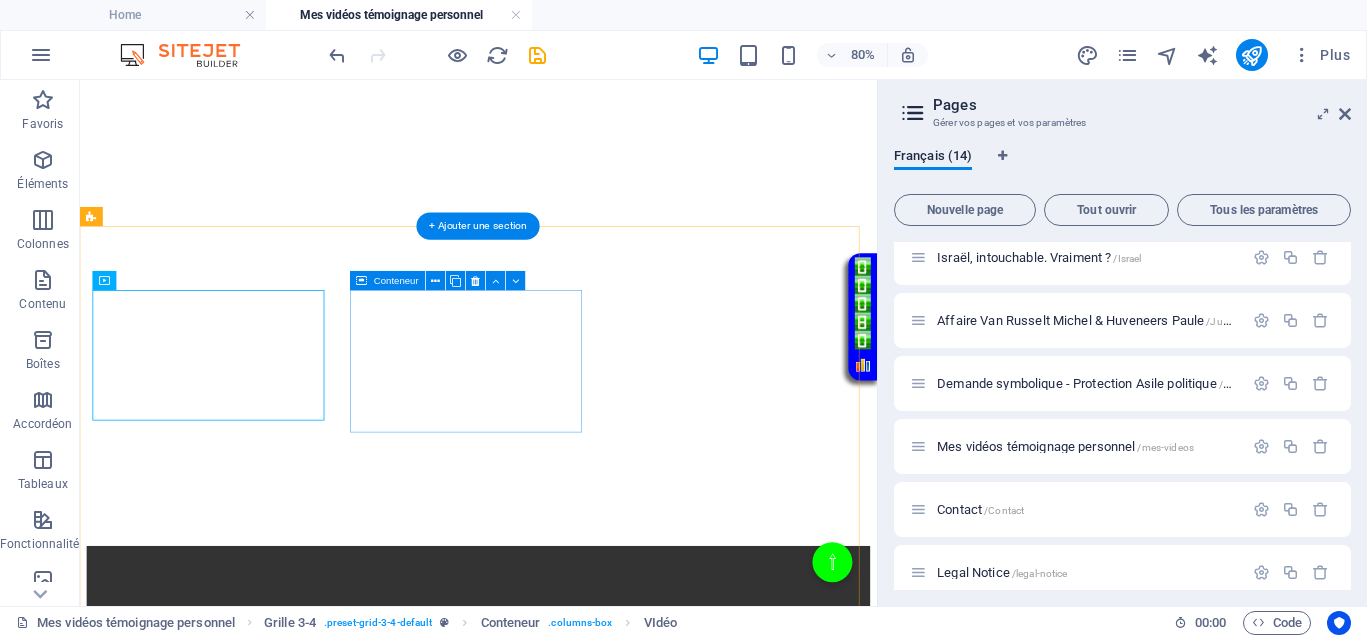 click on "Coller le presse-papiers" at bounding box center [652, 1258] 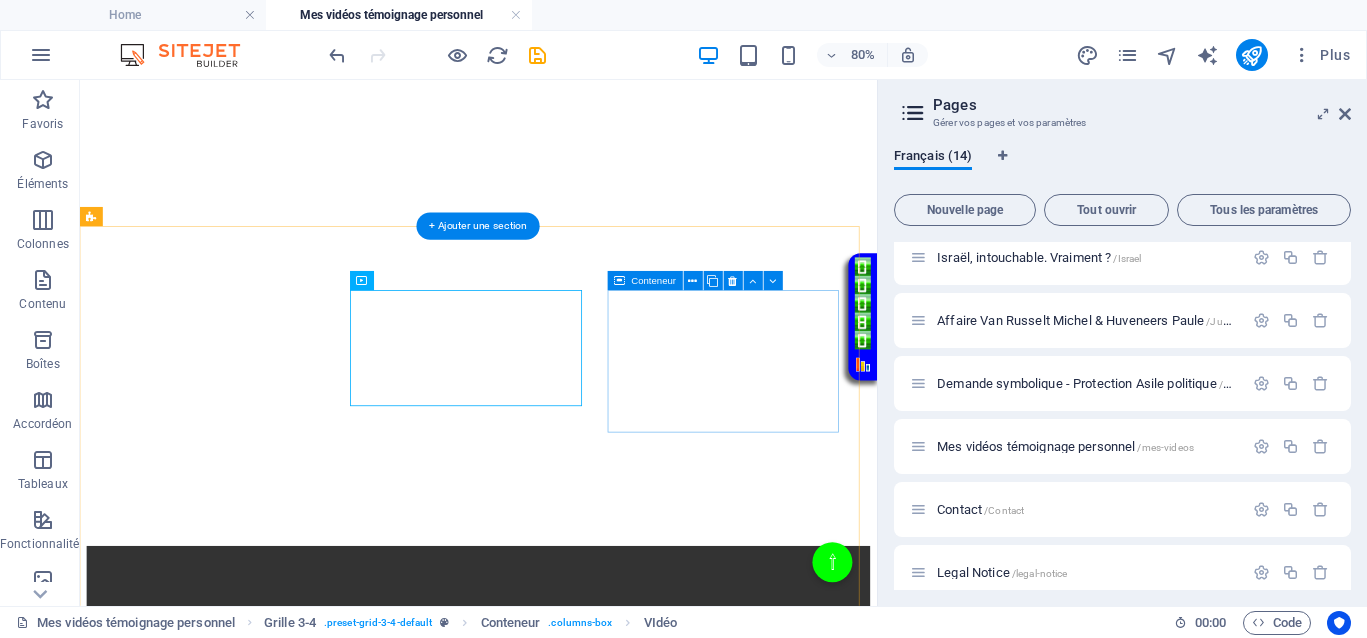 click on "Coller le presse-papiers" at bounding box center (652, 1752) 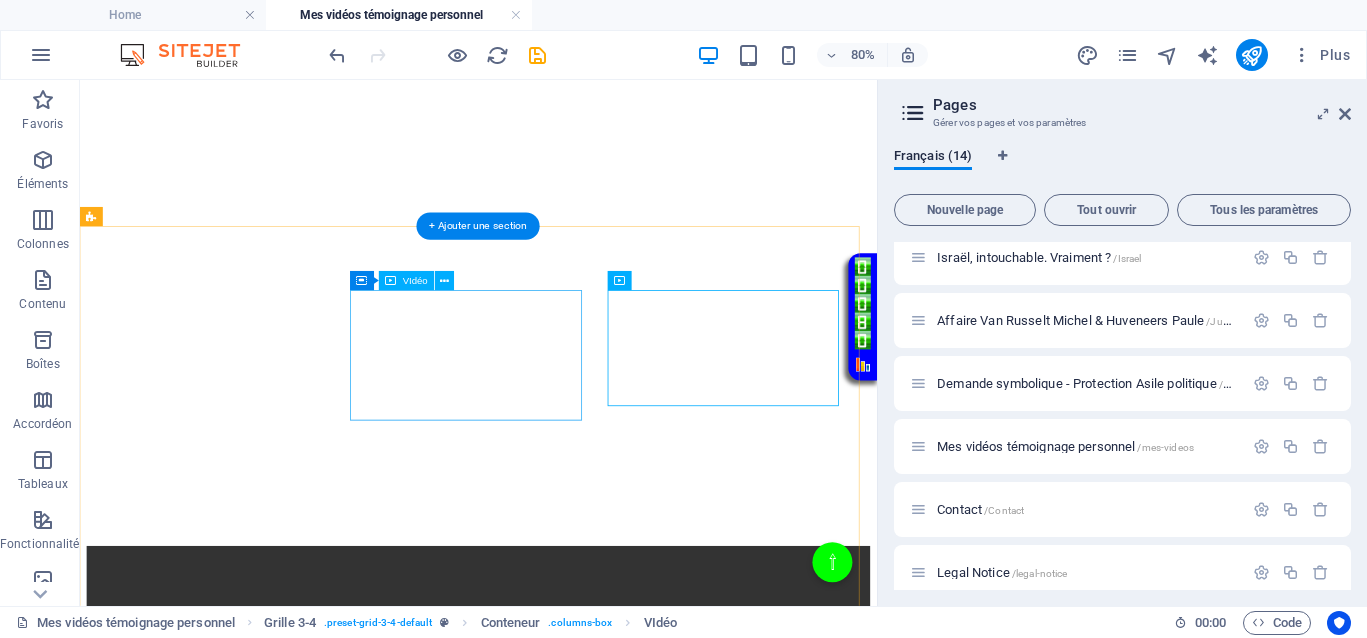 click at bounding box center [578, 1404] 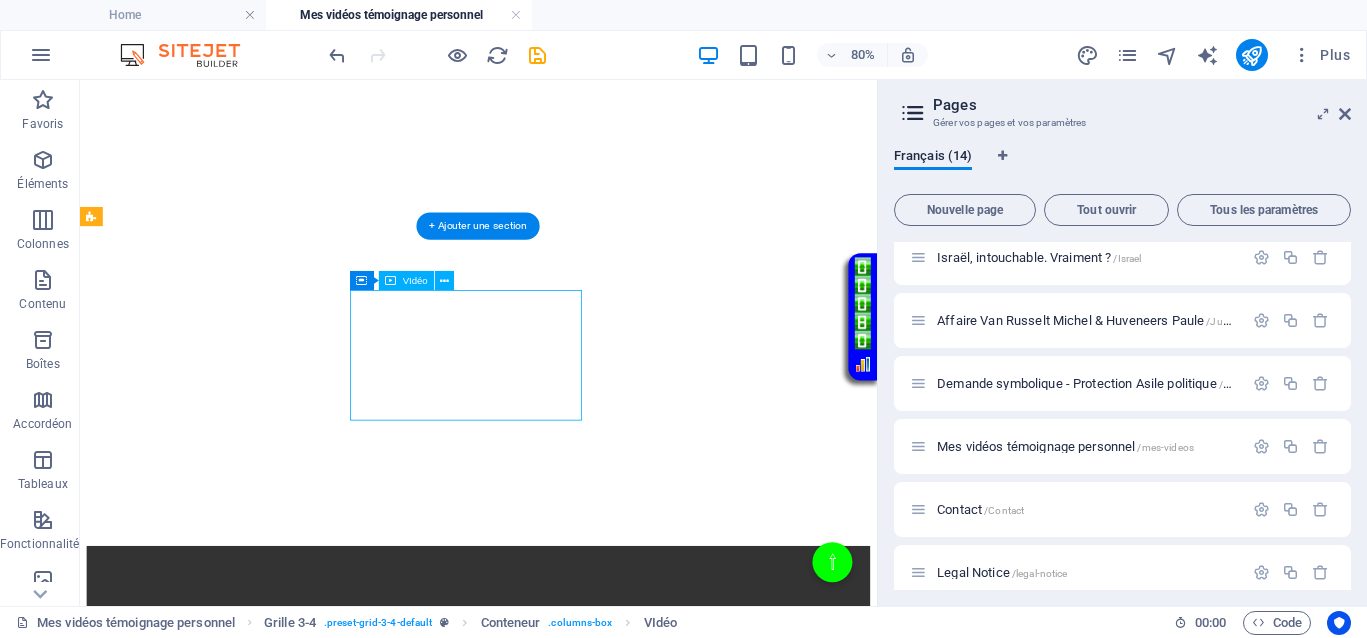 click at bounding box center (578, 1404) 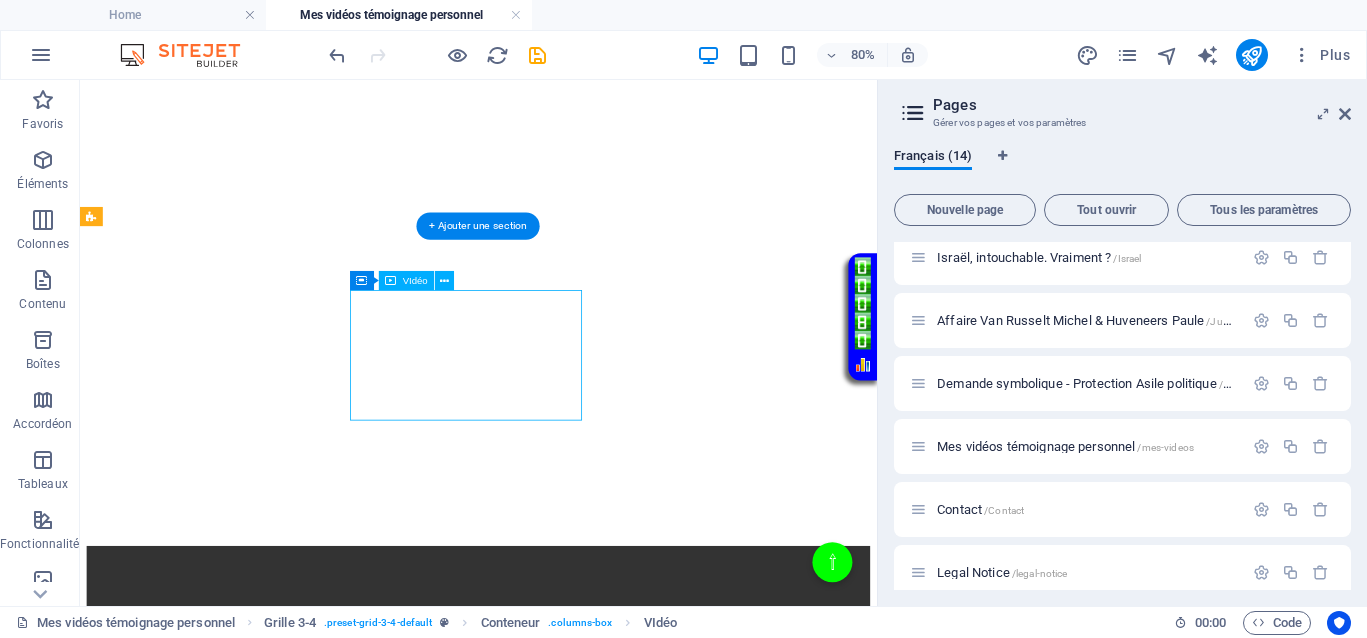 select on "%" 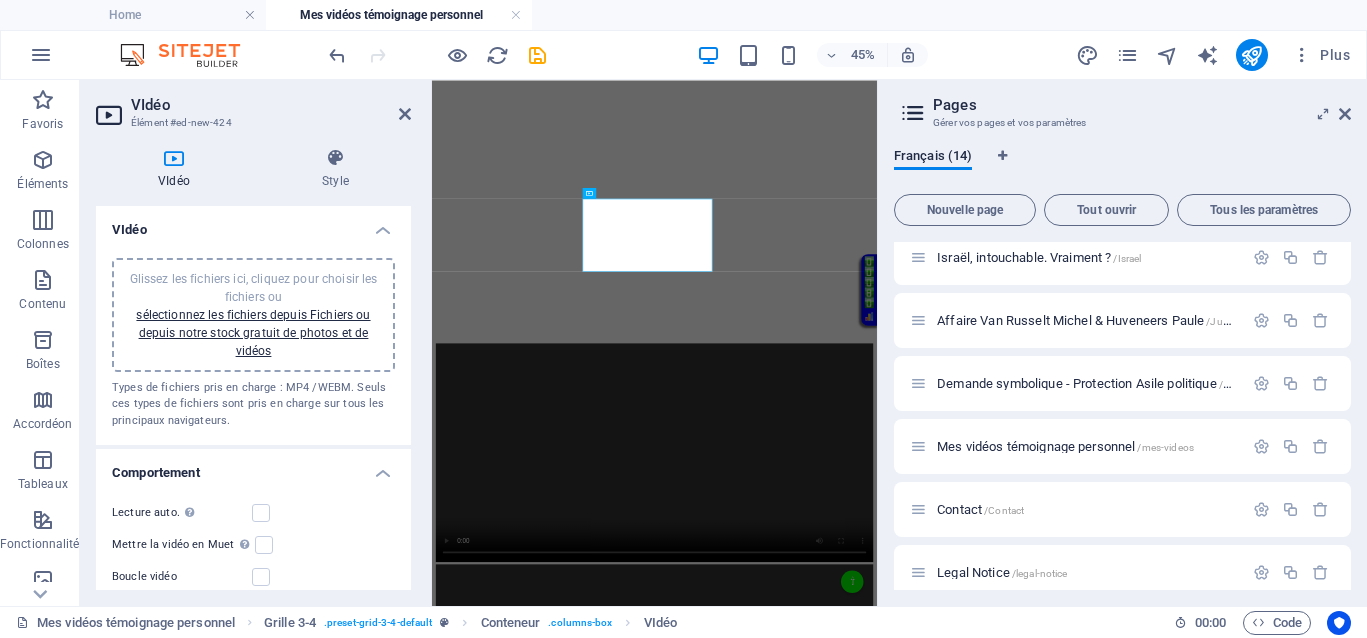 click on "Glissez les fichiers ici, cliquez pour choisir les fichiers ou  sélectionnez les fichiers depuis Fichiers ou depuis notre stock gratuit de photos et de vidéos" at bounding box center (253, 315) 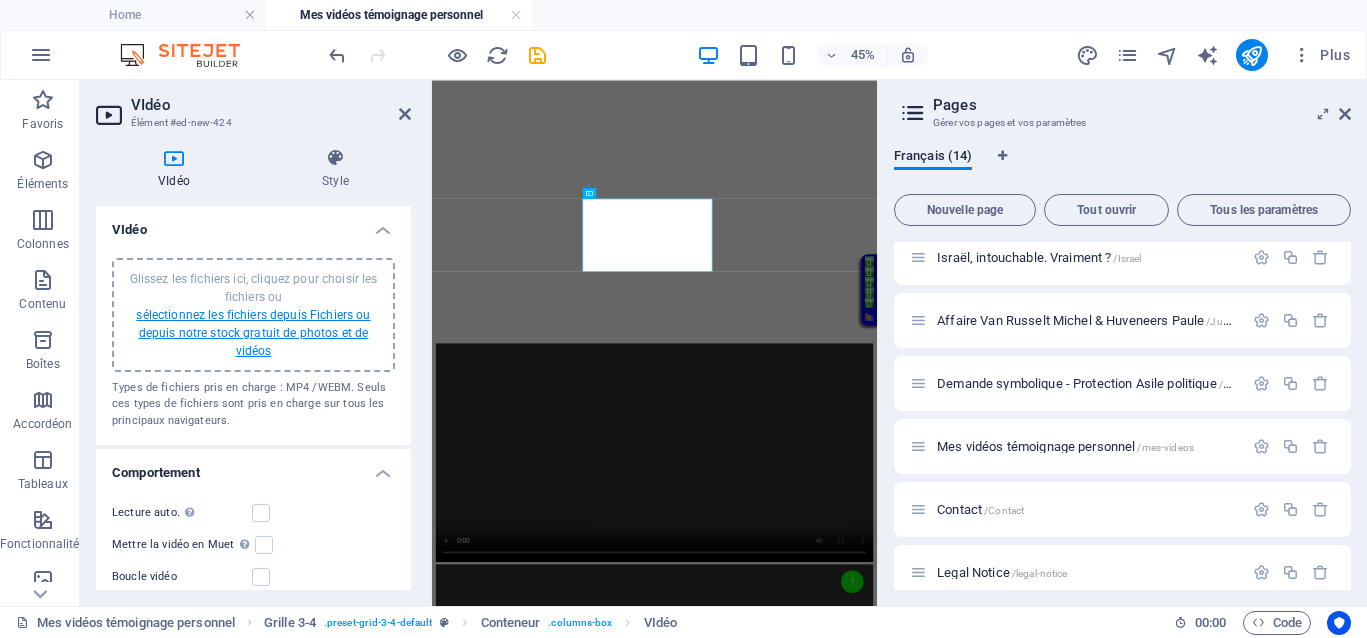 click on "sélectionnez les fichiers depuis Fichiers ou depuis notre stock gratuit de photos et de vidéos" at bounding box center [253, 333] 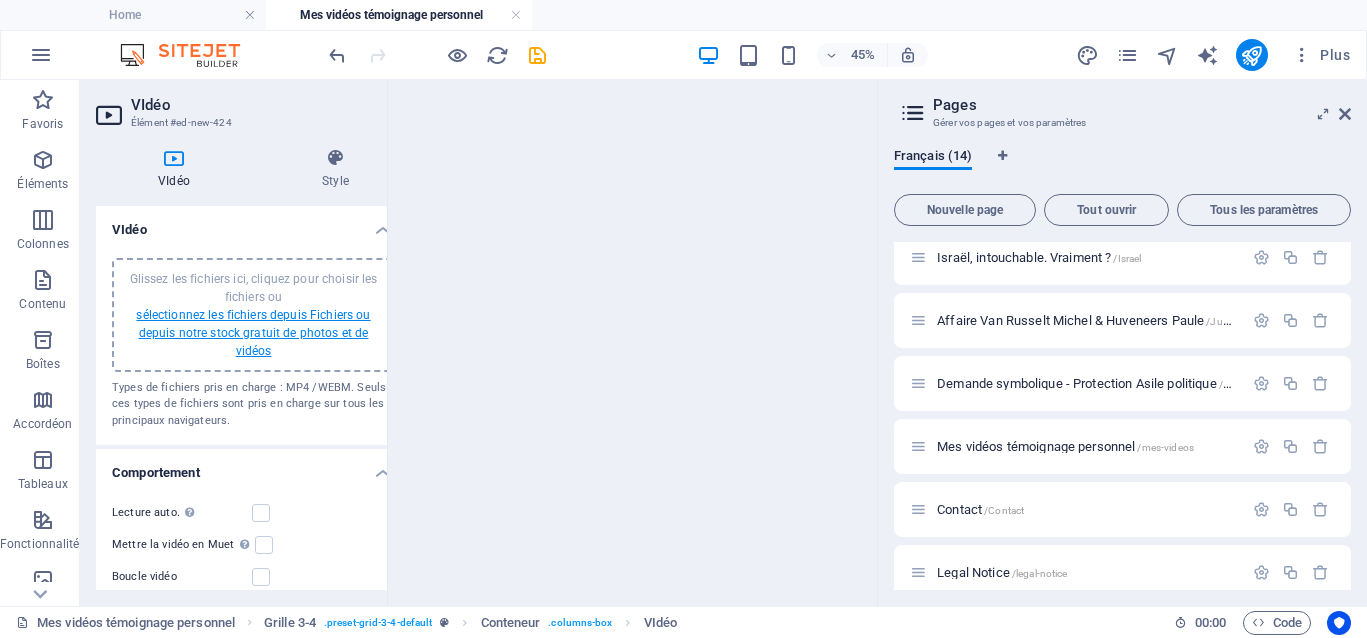 scroll, scrollTop: 3894, scrollLeft: 0, axis: vertical 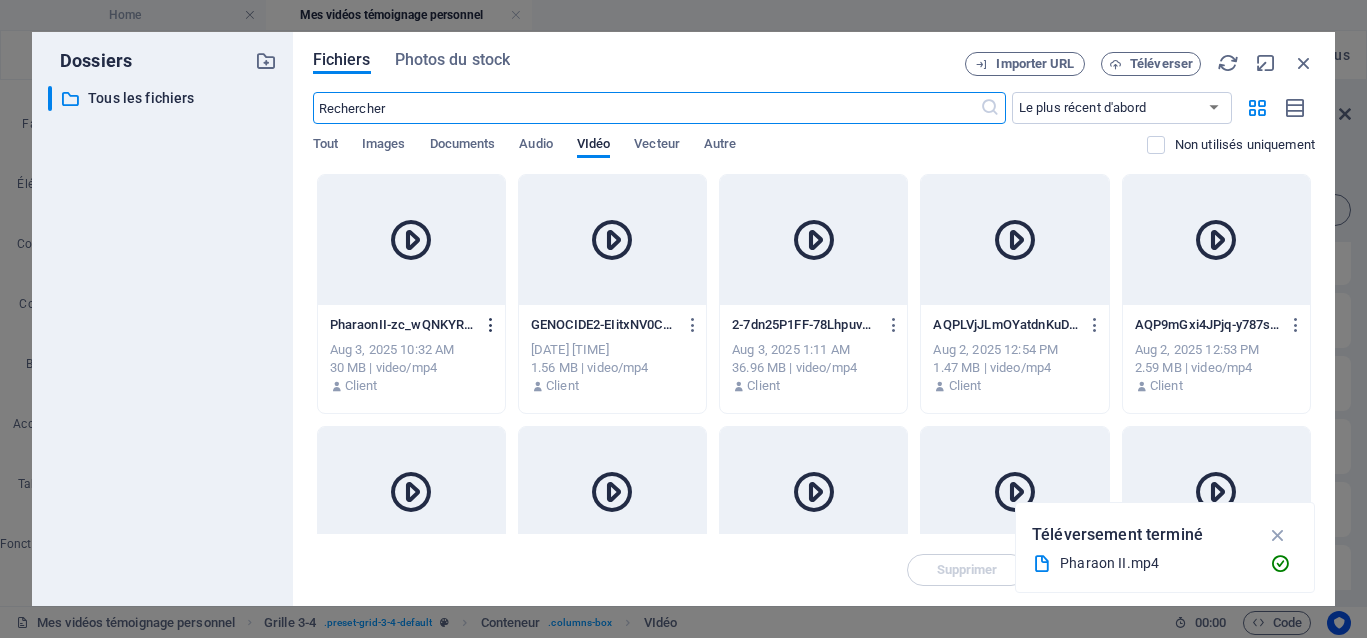 click at bounding box center [491, 325] 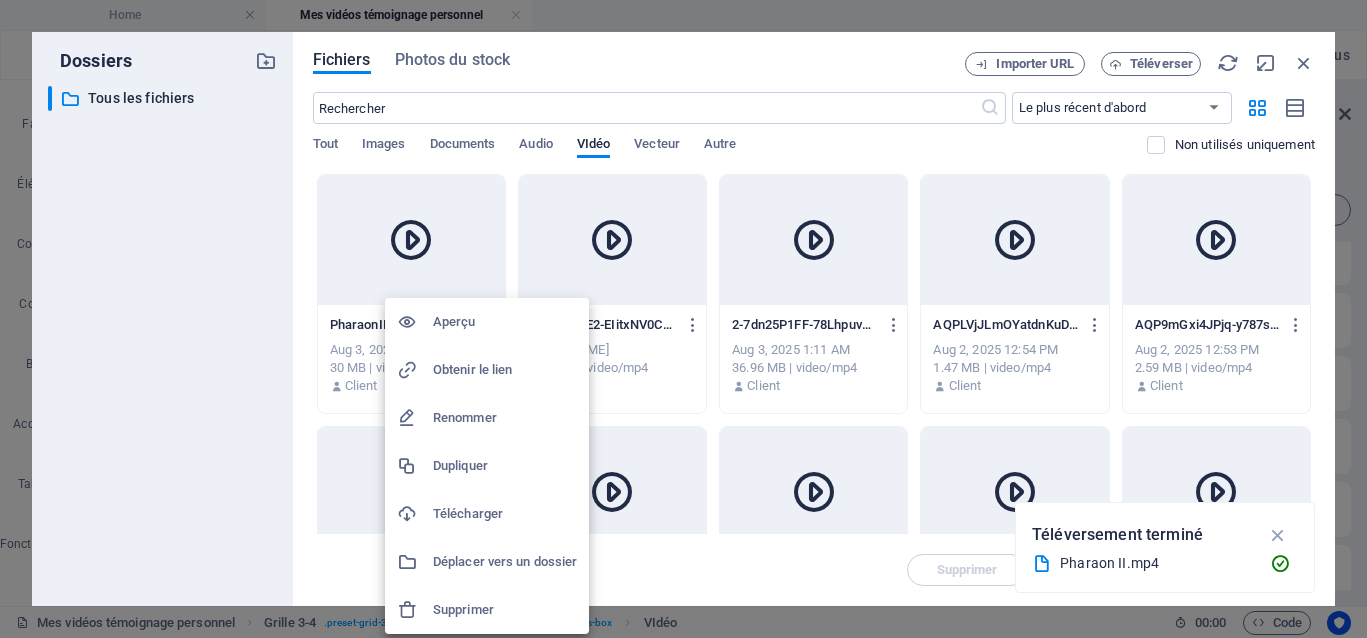 click on "Supprimer" at bounding box center [505, 610] 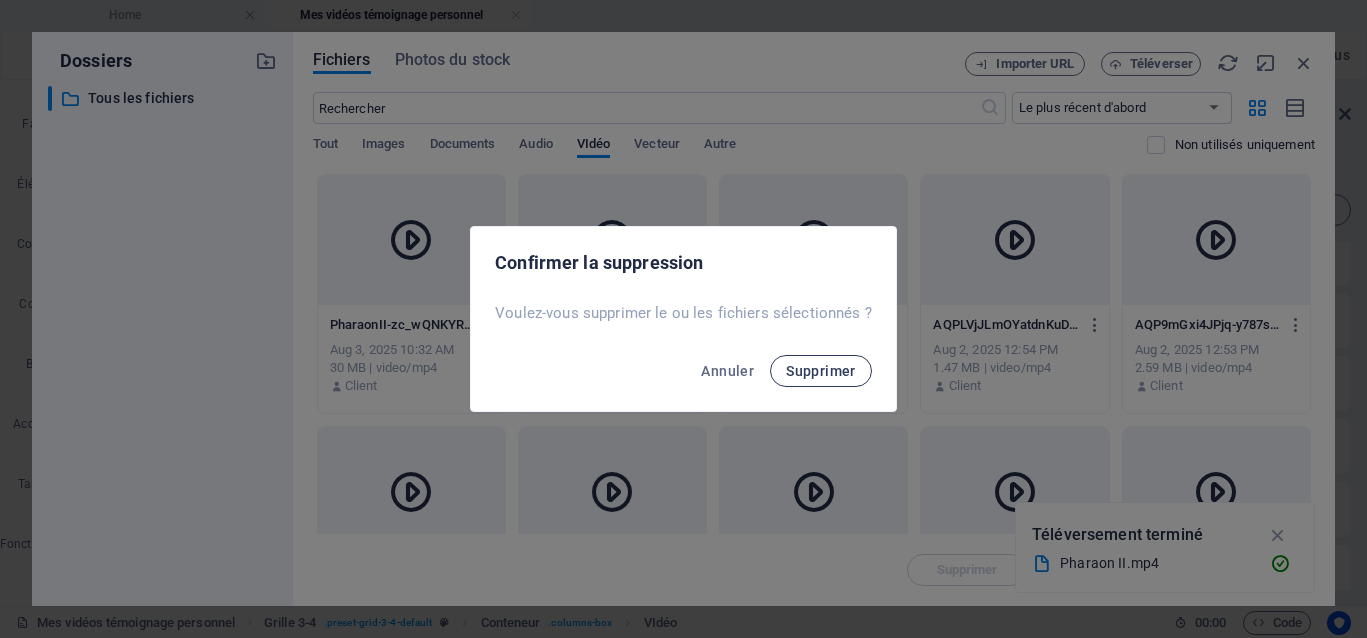 click on "Supprimer" at bounding box center (821, 371) 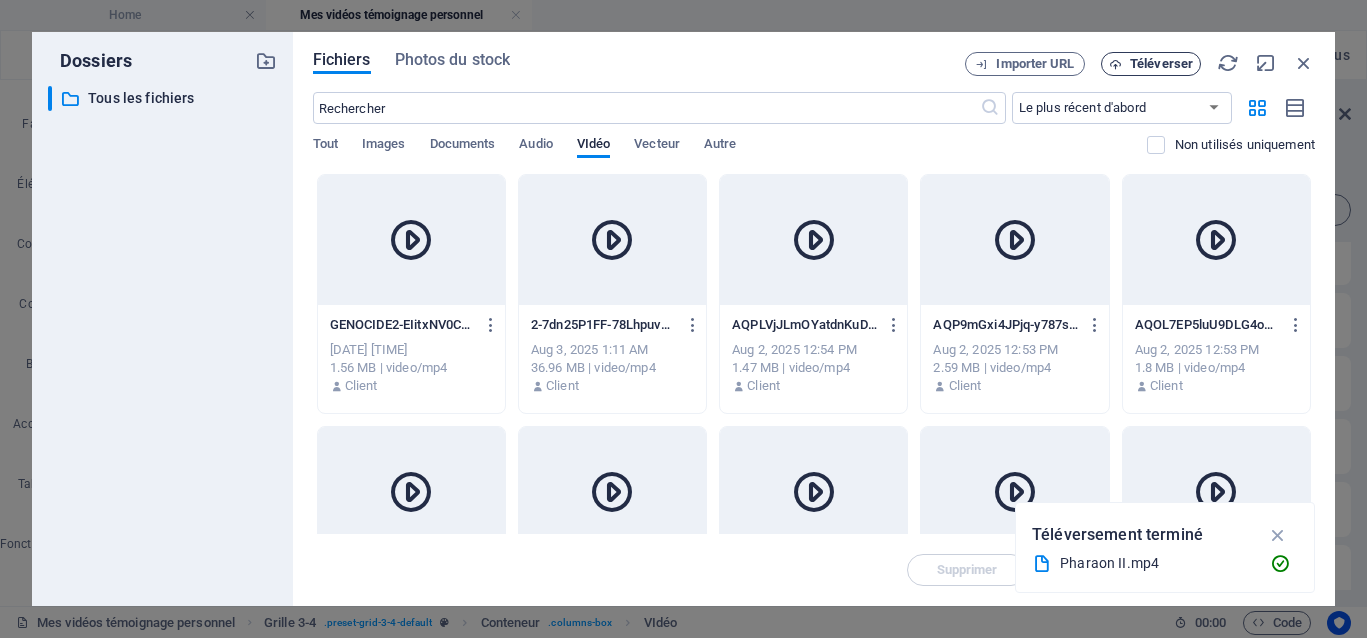 click on "Téléverser" at bounding box center (1161, 64) 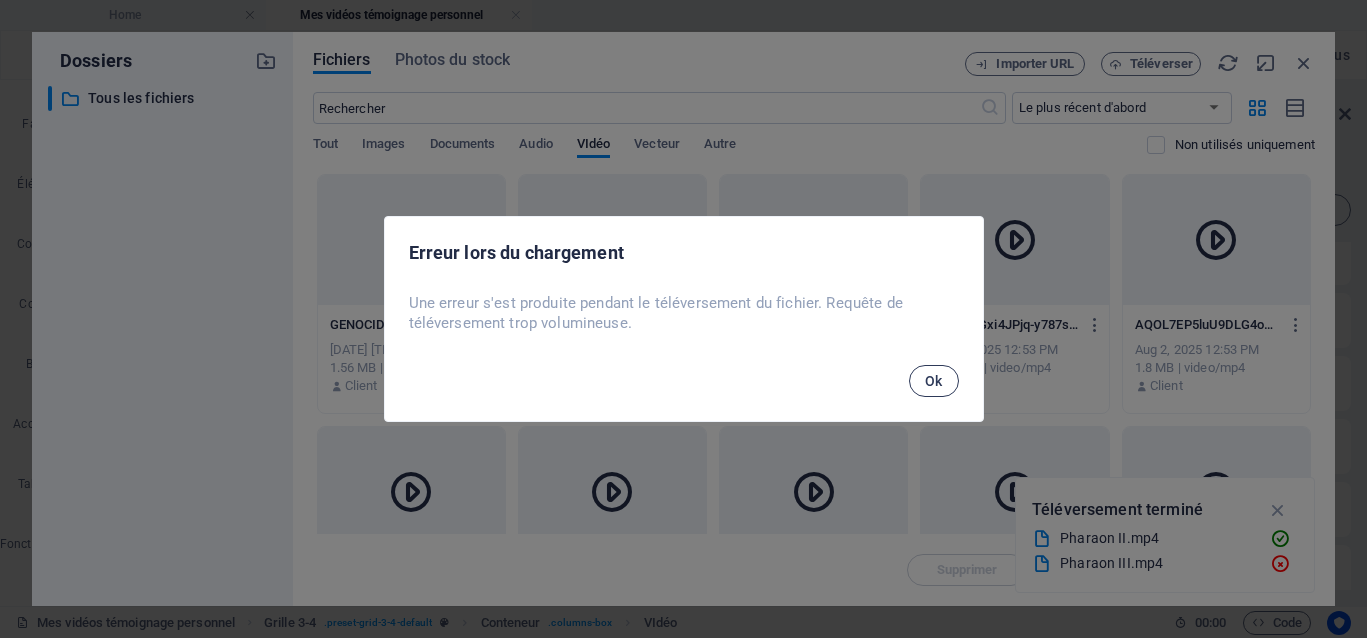 click on "Ok" at bounding box center [934, 381] 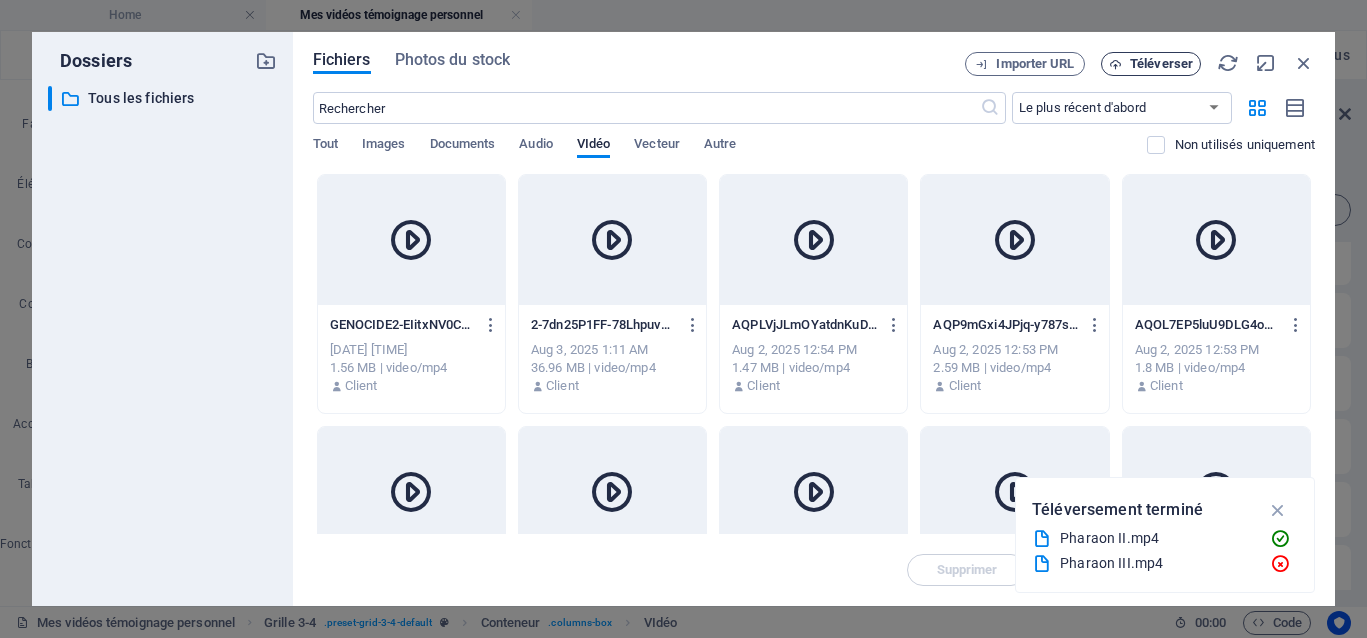 click on "Téléverser" at bounding box center (1161, 64) 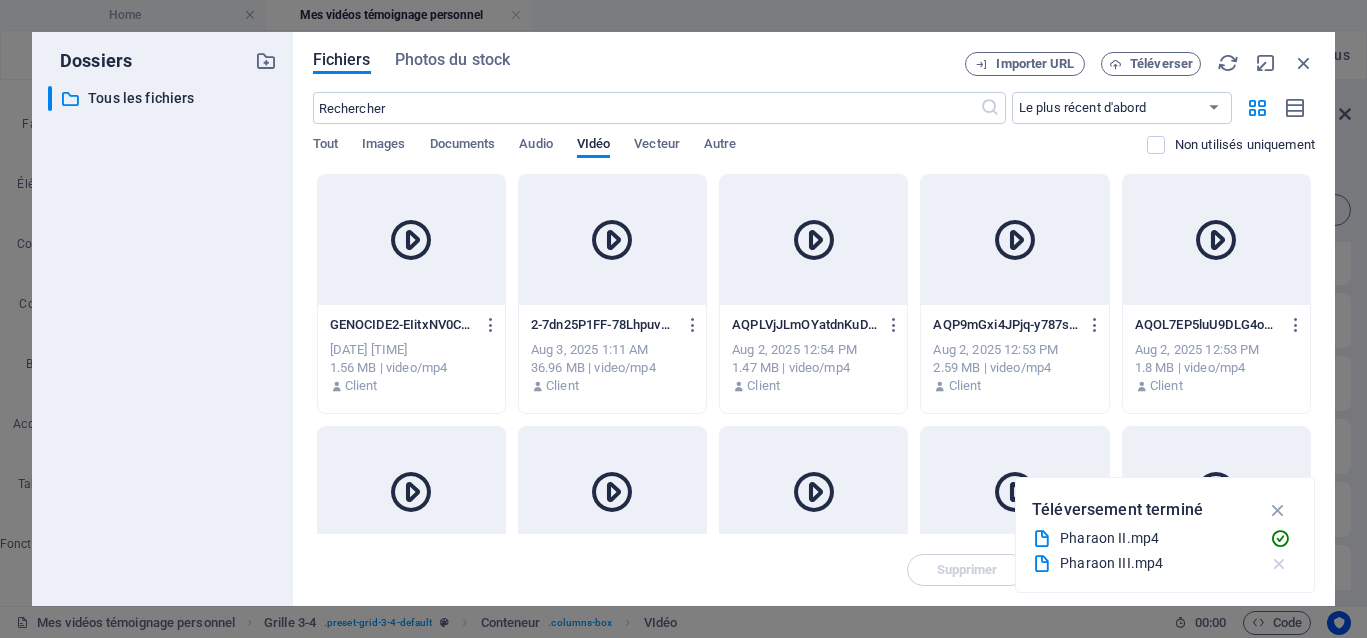 click at bounding box center [1279, 564] 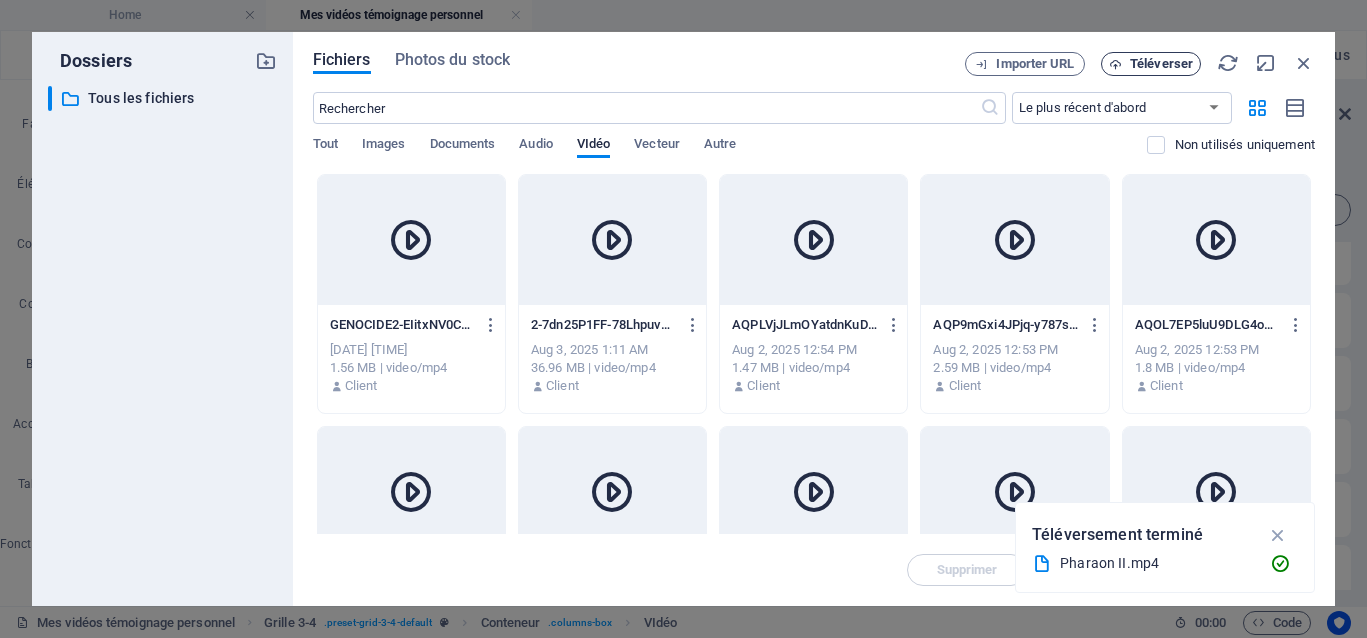 click on "Téléverser" at bounding box center [1151, 64] 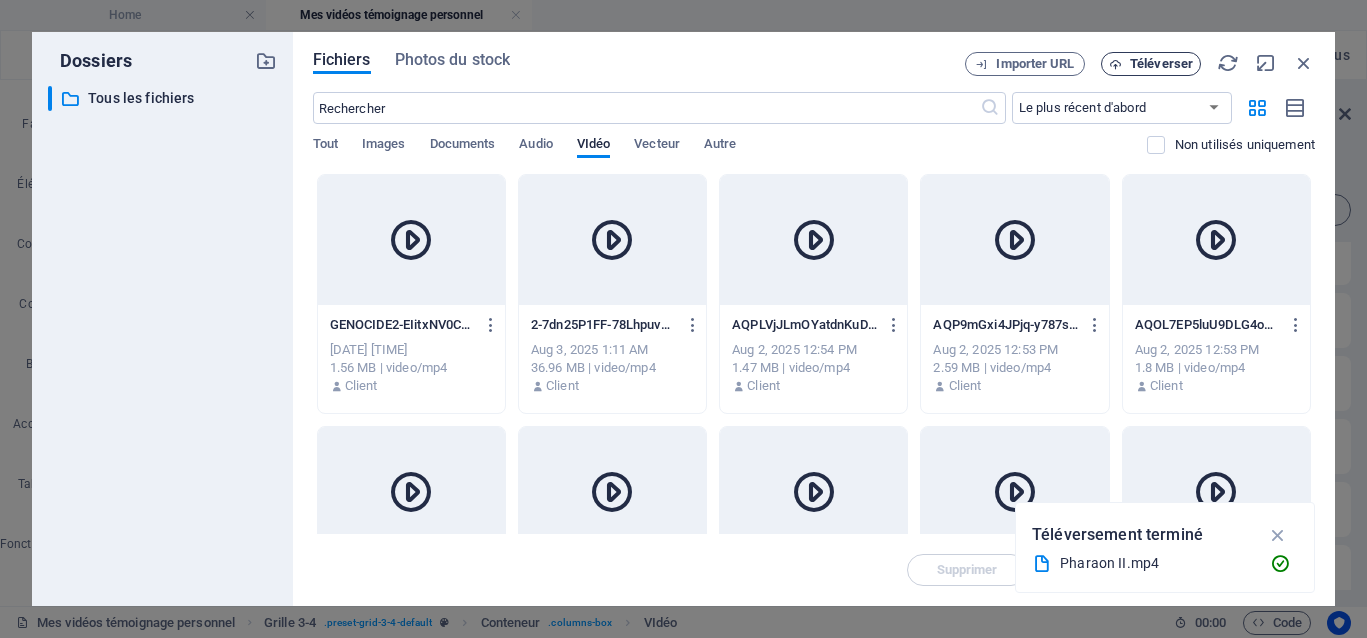click on "Téléverser" at bounding box center (1161, 64) 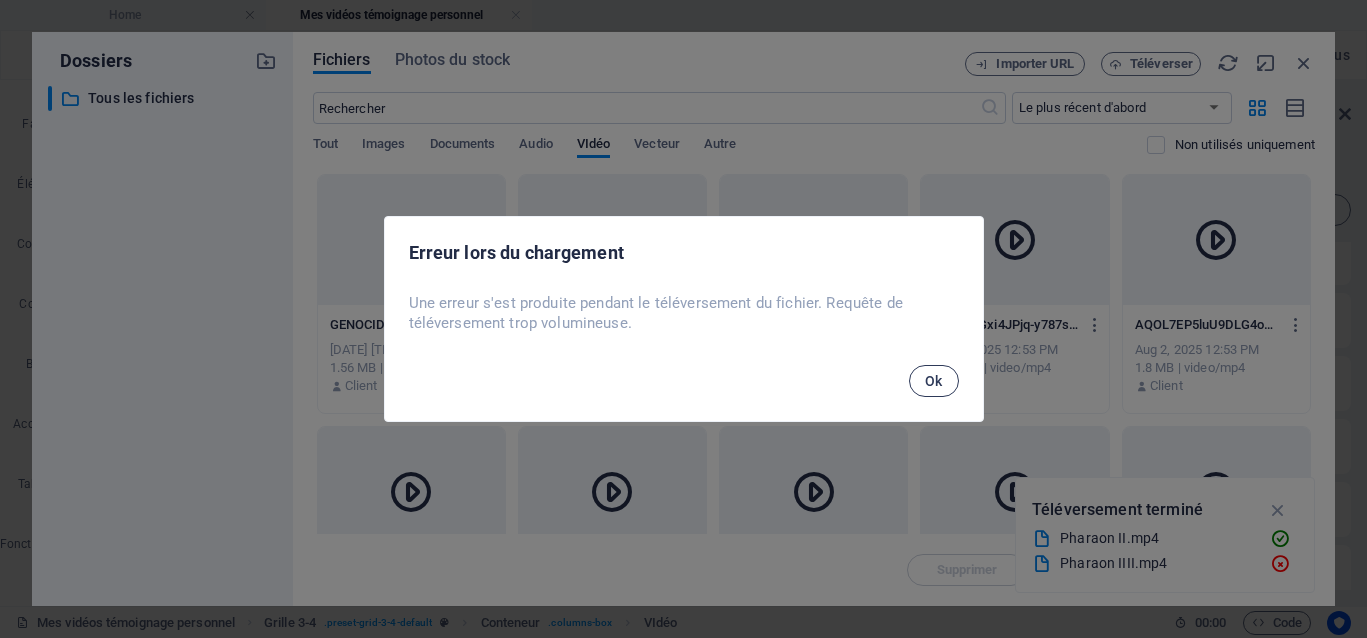click on "Ok" at bounding box center (934, 381) 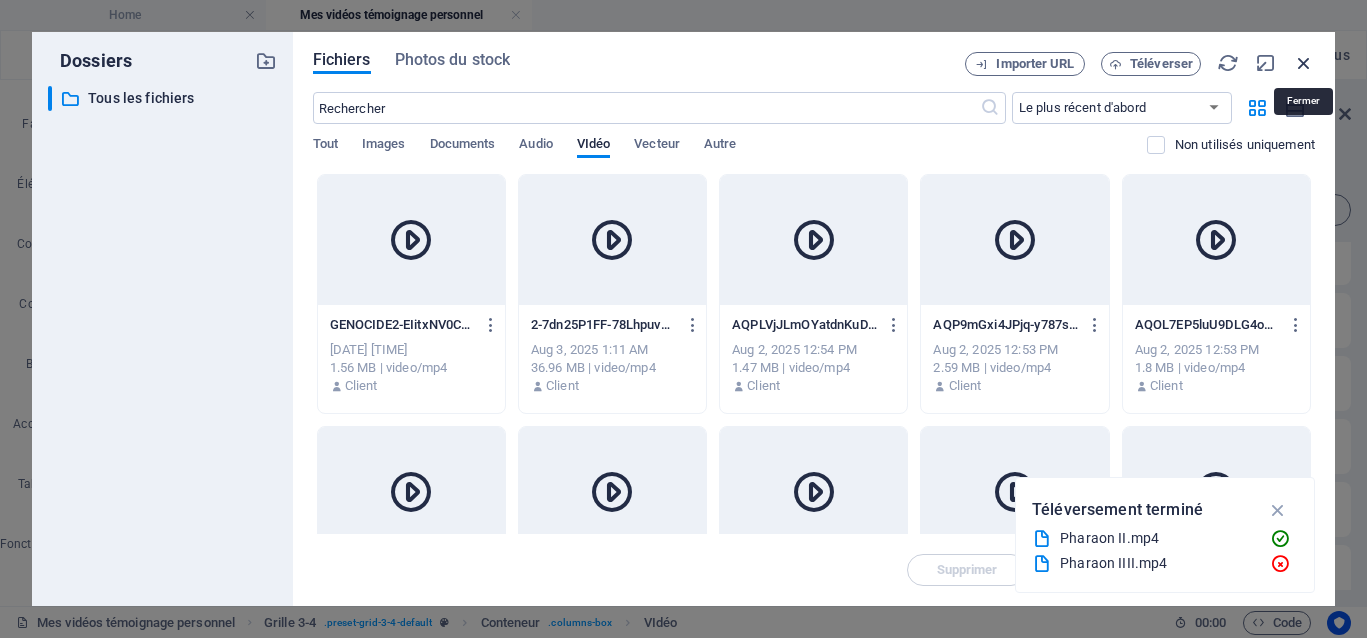 click at bounding box center [1304, 63] 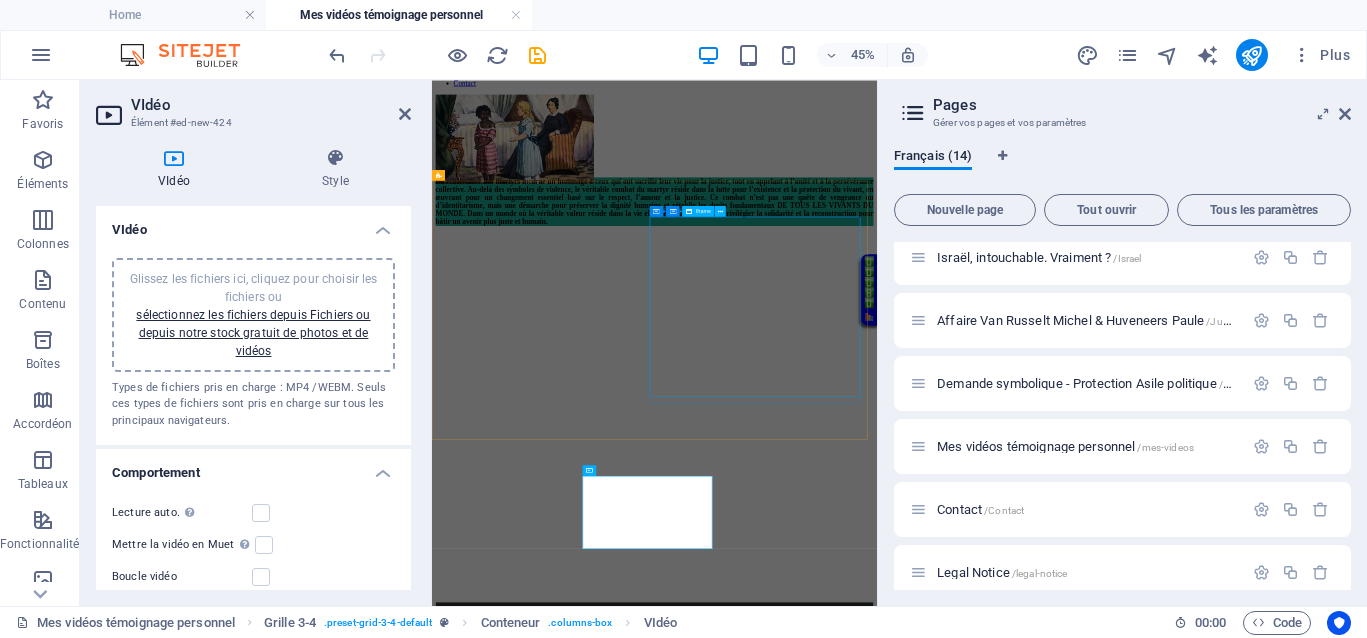scroll, scrollTop: 257, scrollLeft: 0, axis: vertical 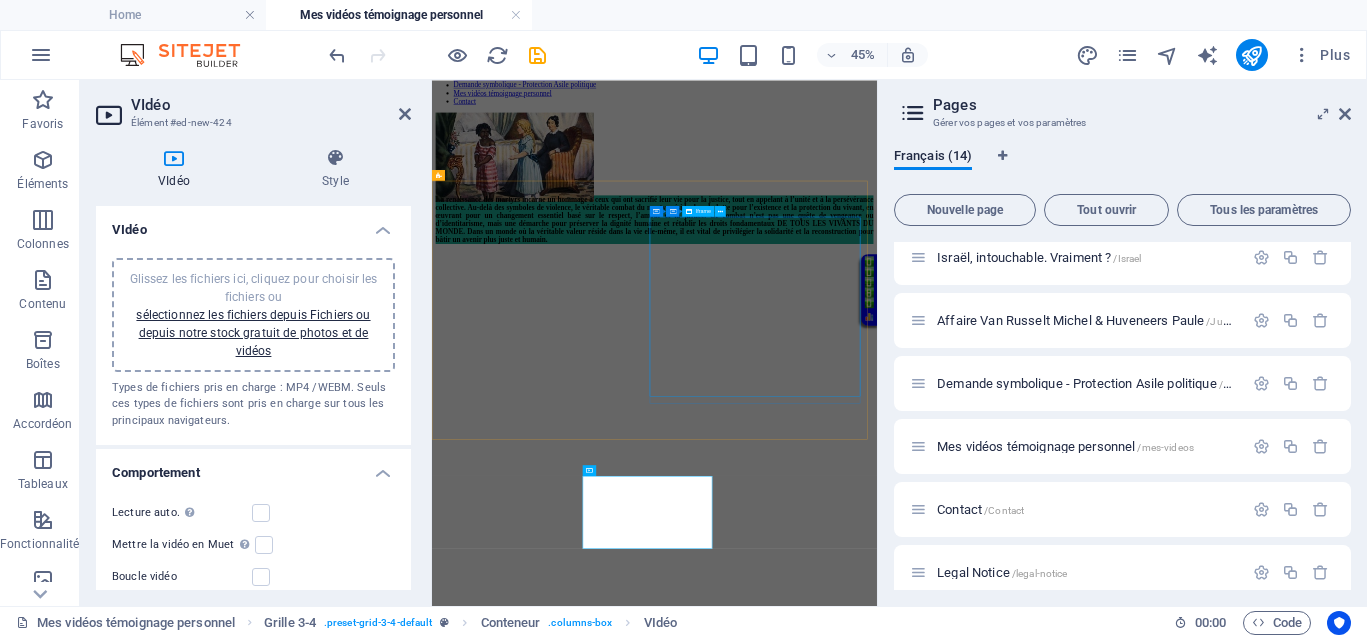 click on "</div>" at bounding box center (926, 1077) 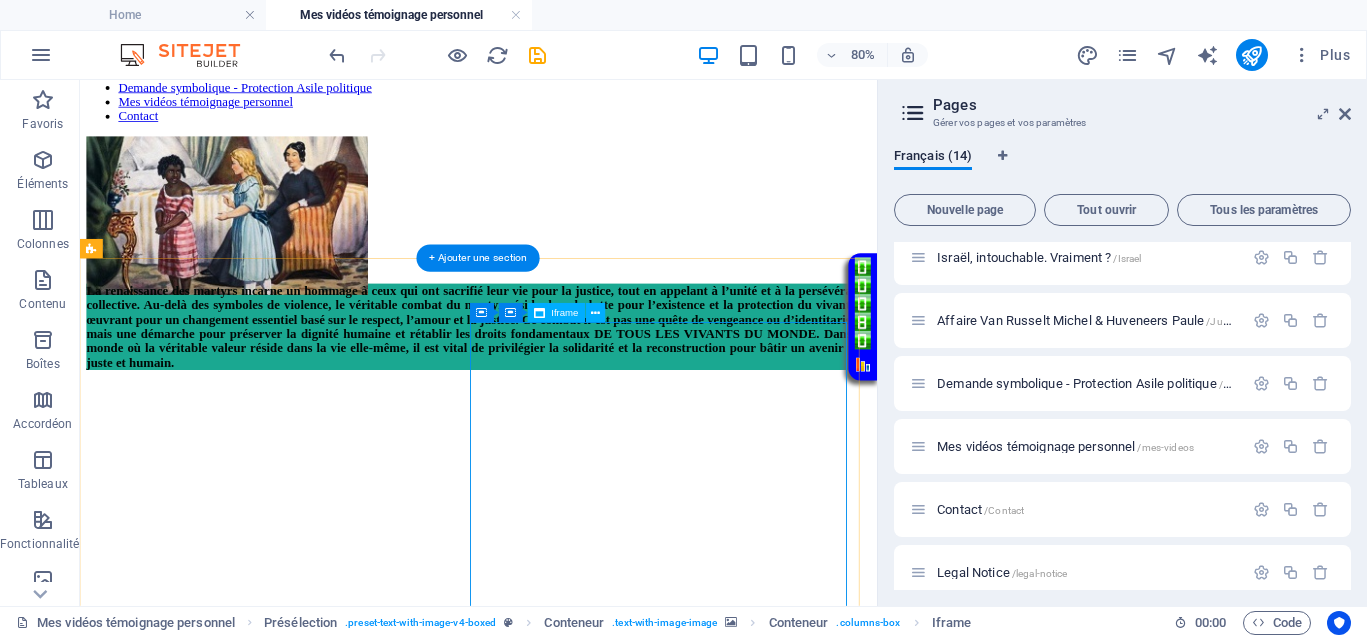 click on "</div>" at bounding box center (578, 1077) 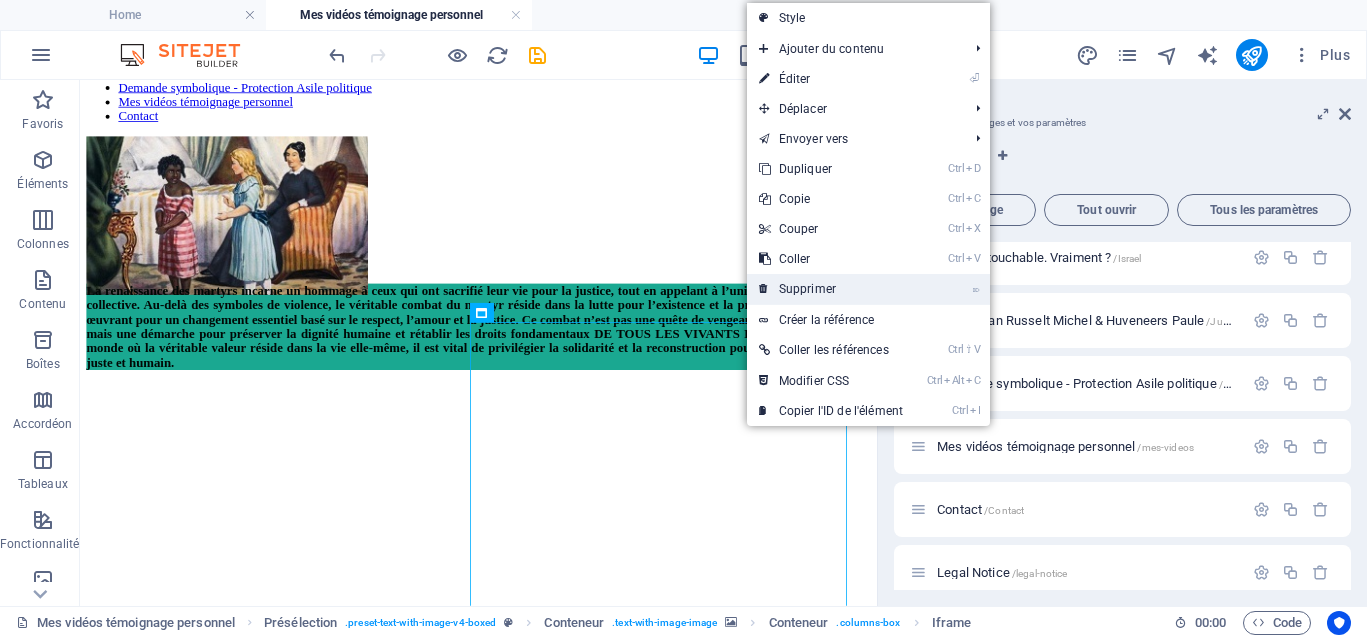 drag, startPoint x: 812, startPoint y: 284, endPoint x: 900, endPoint y: 296, distance: 88.814415 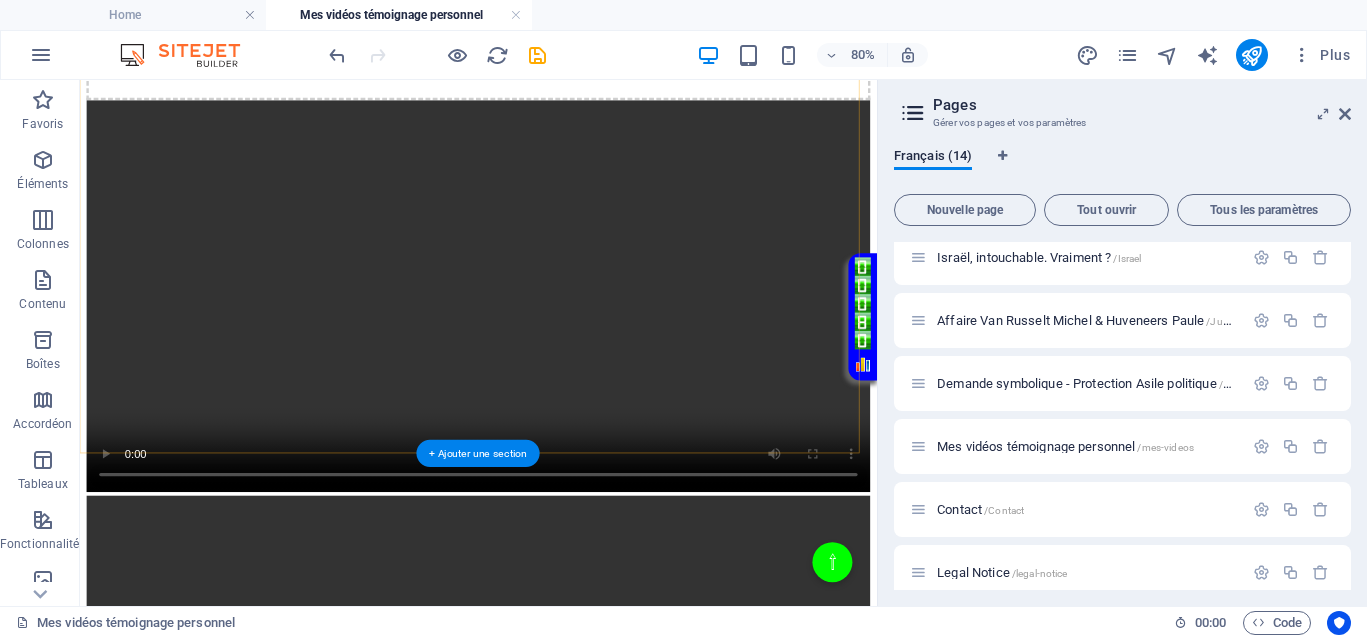 scroll, scrollTop: 1382, scrollLeft: 0, axis: vertical 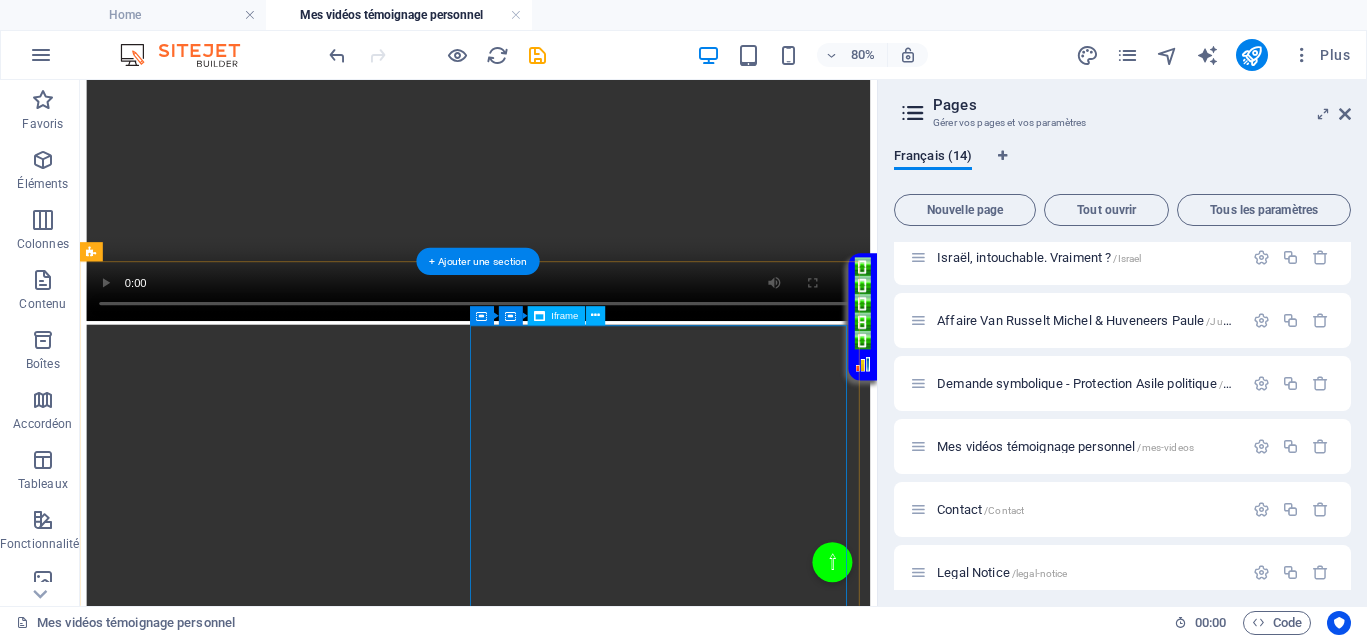 click on "</div>" at bounding box center [578, 2700] 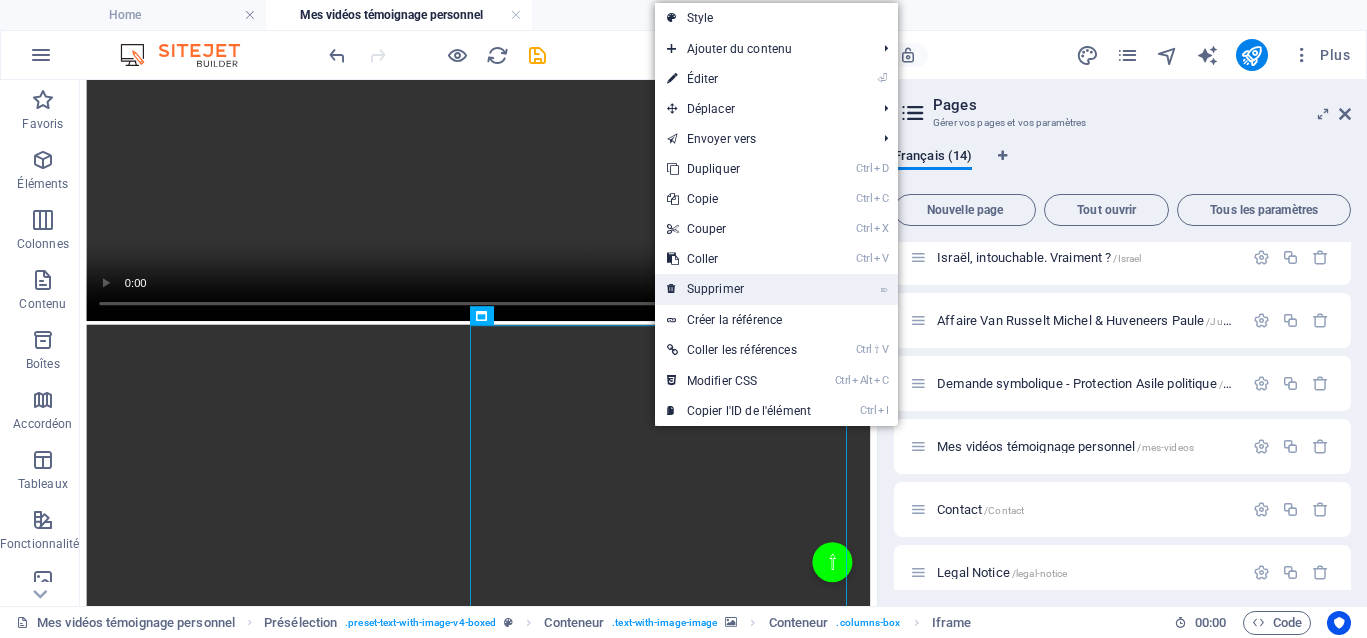 drag, startPoint x: 693, startPoint y: 282, endPoint x: 766, endPoint y: 263, distance: 75.43209 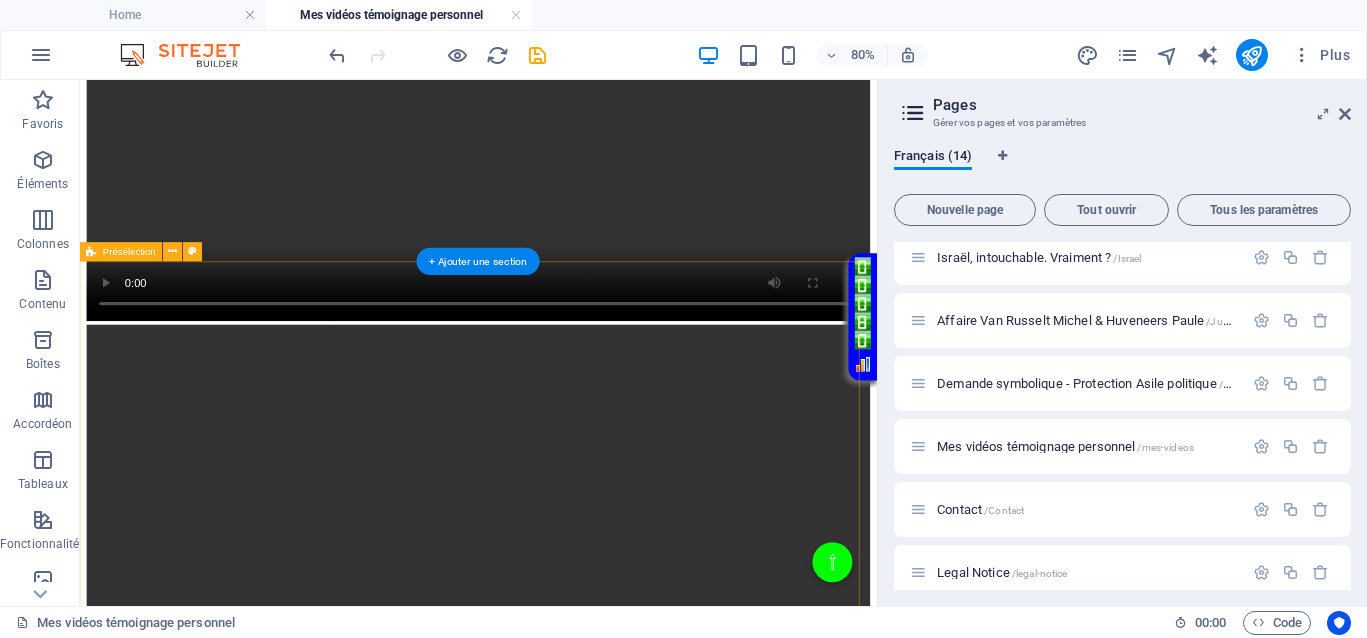 click on "La renaissance des martyrs incarne un hommage à ceux qui ont sacrifié leur vie pour la justice, tout en appelant à l’unité et à la persévérance collective. Au-delà des symboles de violence, le véritable combat du martyr réside dans la lutte pour l’existence et la protection du vivant, en œuvrant pour un changement essentiel basé sur le respect, l’amour et la justice. Ce combat n’est pas une quête de vengeance ou d’identitarisme, mais une démarche pour préserver la dignité humaine et rétablir les droits fondamentaux DE TOUS LES VIVANTS DU MONDE. Dans un monde où la véritable valeur réside dans la vie elle-même, il est vital de privilégier la solidarité et la reconstruction pour bâtir un avenir plus juste et humain. Déposer le contenu ici ou  Ajouter les éléments  Coller le presse-papiers" at bounding box center (578, 2299) 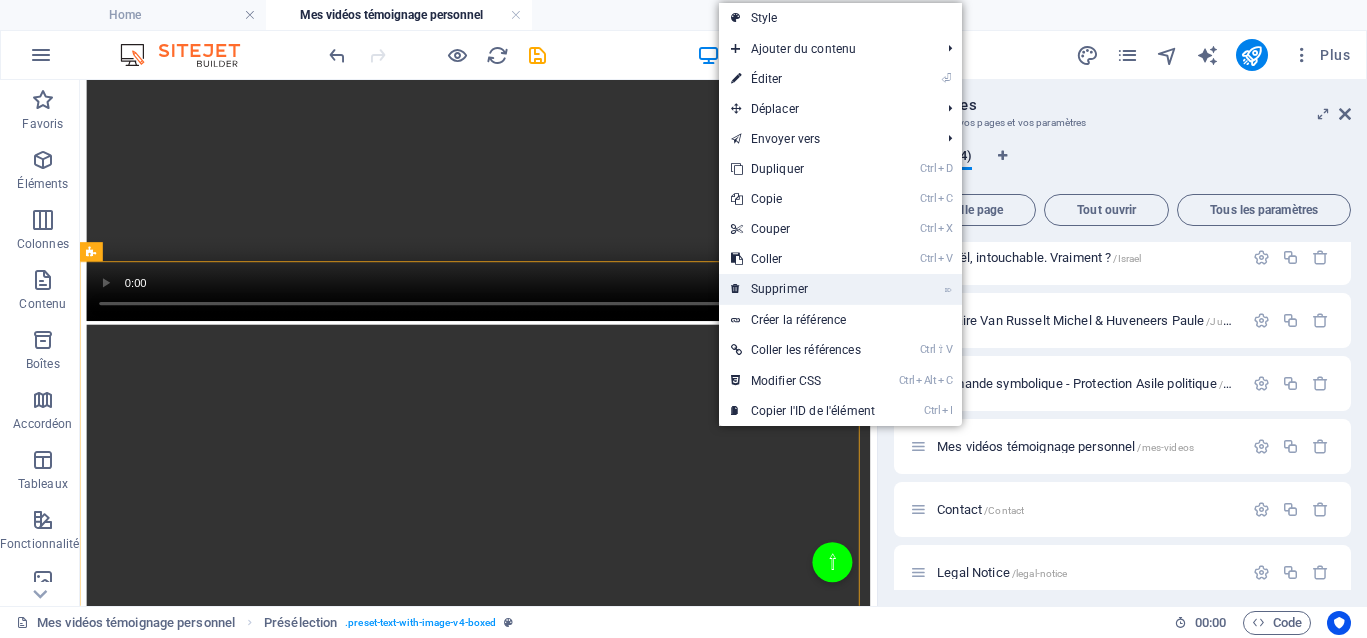 click on "⌦  Supprimer" at bounding box center (803, 289) 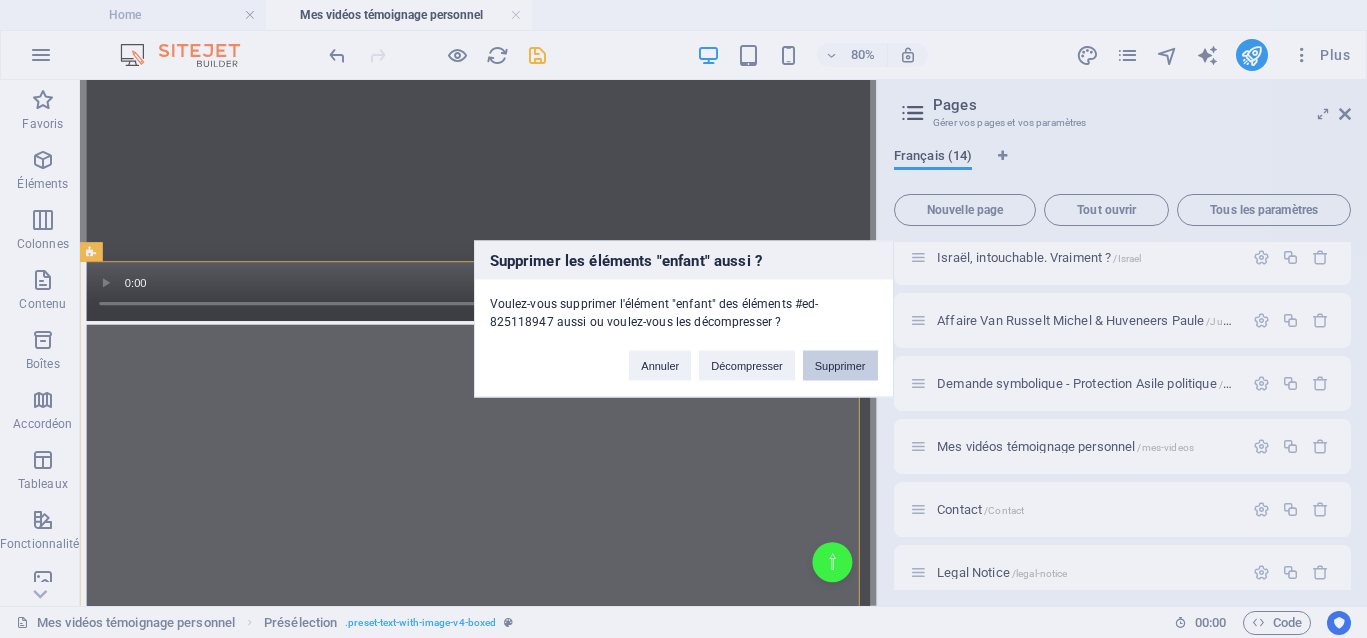 drag, startPoint x: 837, startPoint y: 355, endPoint x: 938, endPoint y: 344, distance: 101.597244 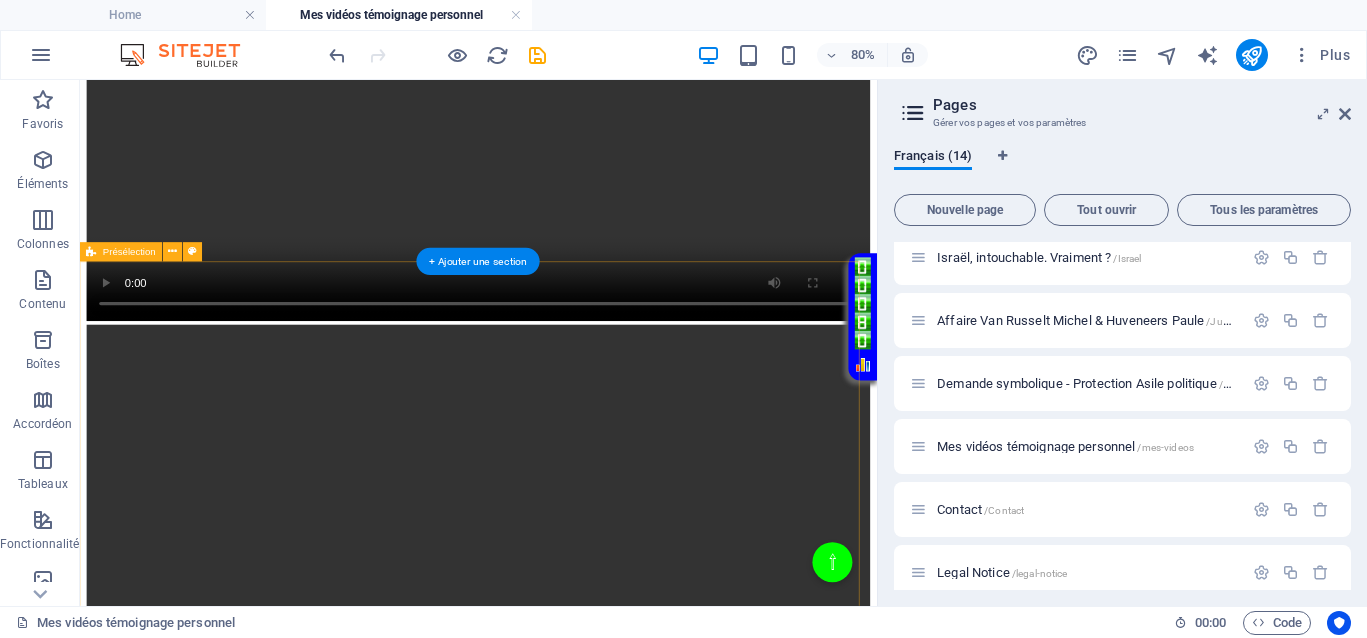 click on "La renaissance des martyrs incarne un hommage à ceux qui ont sacrifié leur vie pour la justice, tout en appelant à l’unité et à la persévérance collective. Au-delà des symboles de violence, le véritable combat du martyr réside dans la lutte pour l’existence et la protection du vivant, en œuvrant pour un changement essentiel basé sur le respect, l’amour et la justice. Ce combat n’est pas une quête de vengeance ou d’identitarisme, mais une démarche pour préserver la dignité humaine et rétablir les droits fondamentaux DE TOUS LES VIVANTS DU MONDE. Dans un monde où la véritable valeur réside dans la vie elle-même, il est vital de privilégier la solidarité et la reconstruction pour bâtir un avenir plus juste et humain. </div>" at bounding box center [578, 2430] 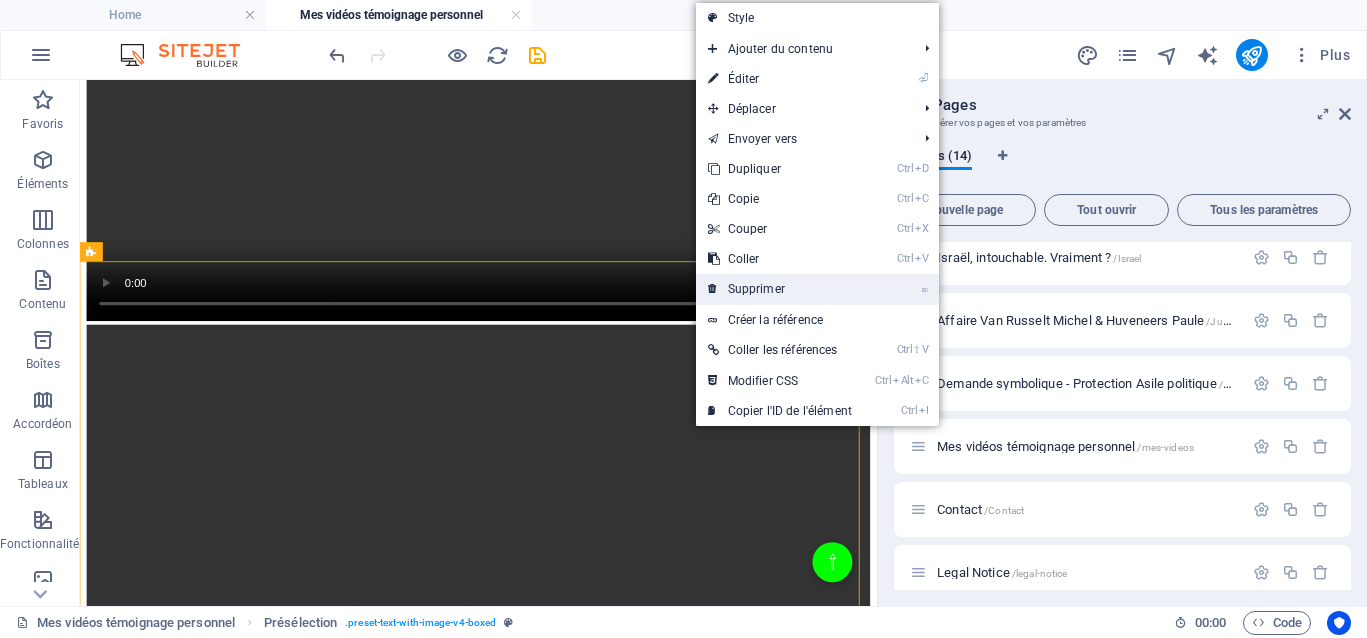 click on "⌦  Supprimer" at bounding box center (780, 289) 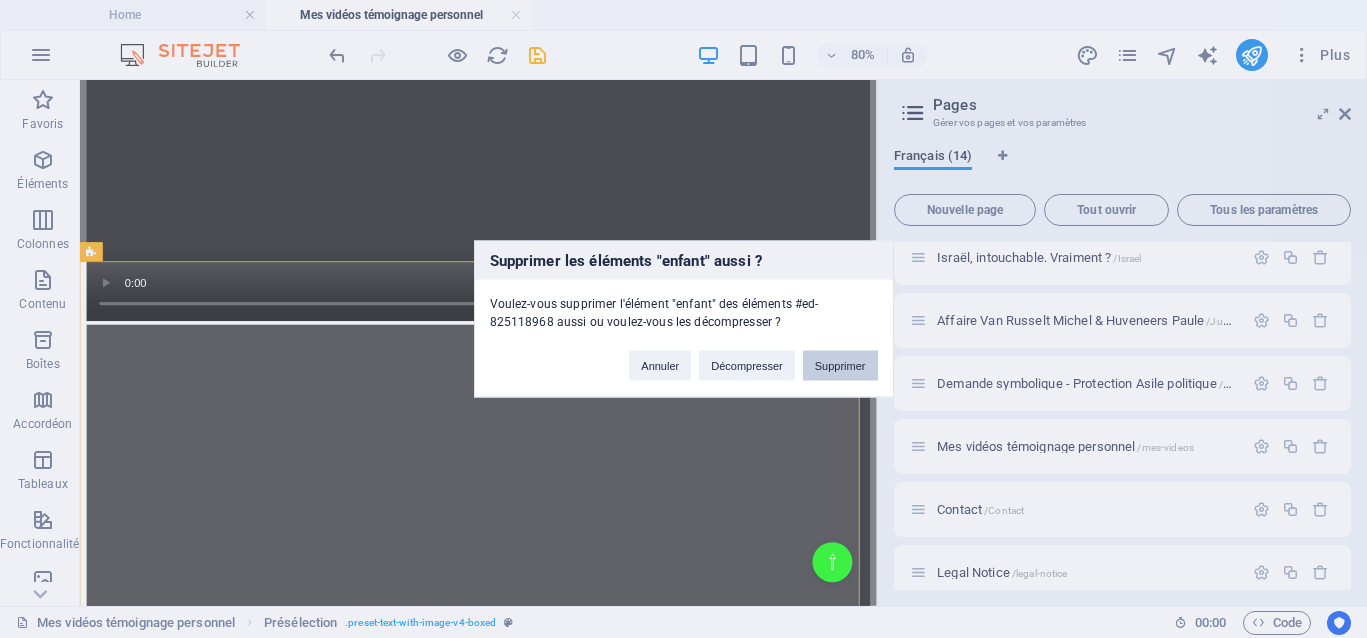 drag, startPoint x: 825, startPoint y: 354, endPoint x: 905, endPoint y: 340, distance: 81.21576 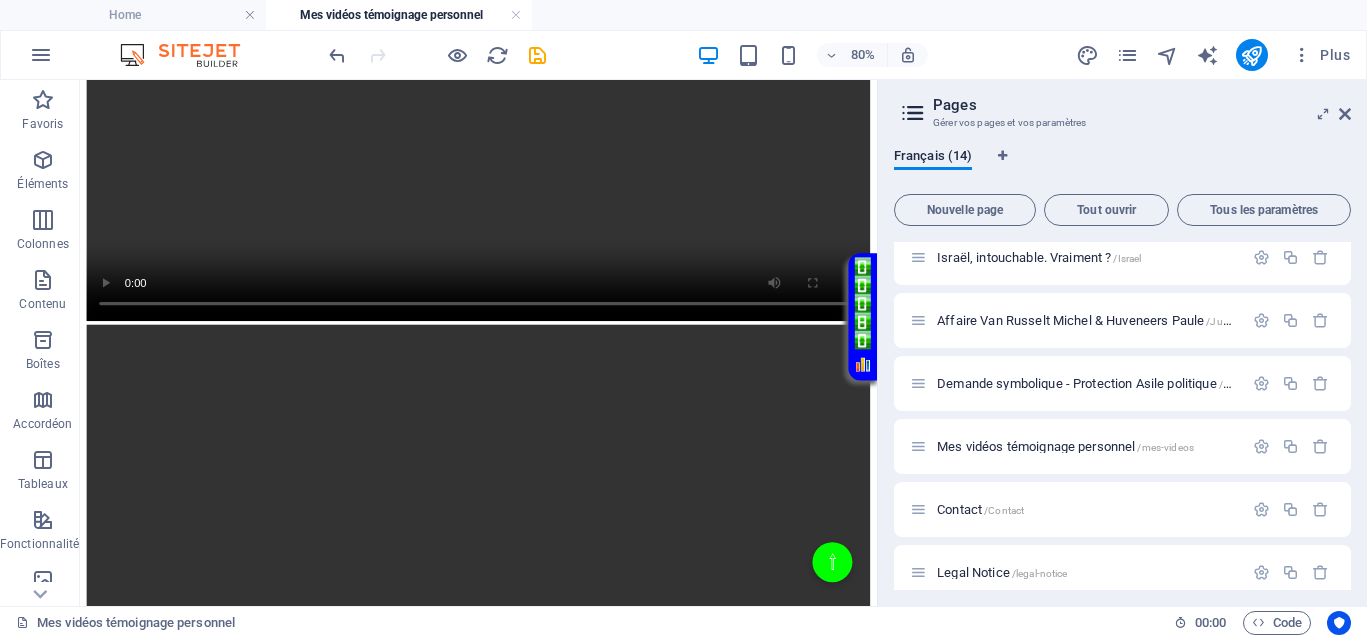 click at bounding box center [238, 7447] 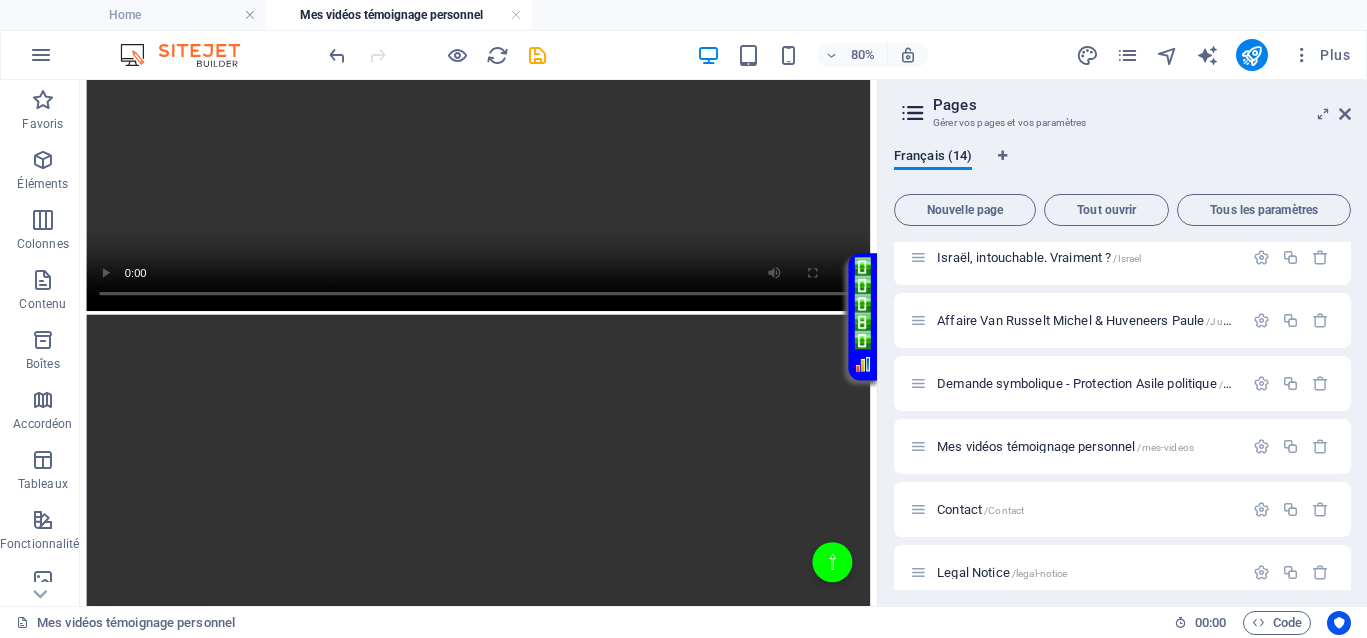 scroll, scrollTop: 1414, scrollLeft: 0, axis: vertical 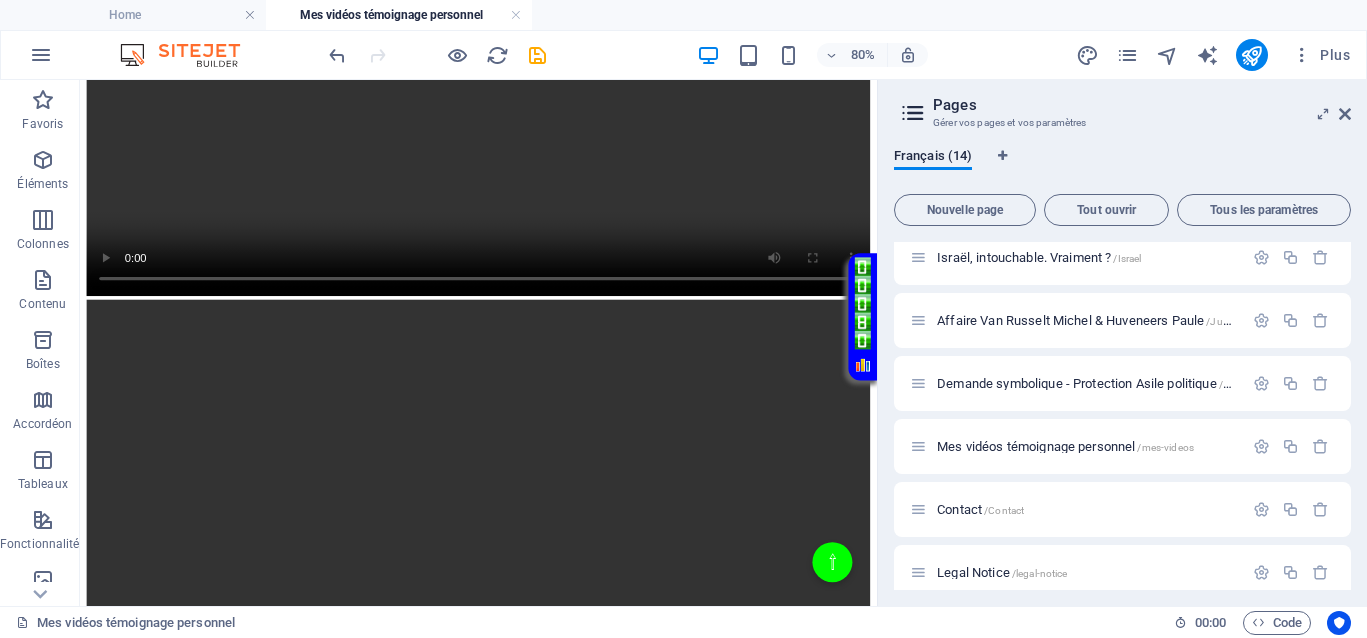 click on "Loupe
⇧
Home La justice divine La suite Justice La verité La libération des Palestiniens Ma demande à PHARAON Le Livre d’Enoch ou le Livre des Mort Israël, intouchable. Vraiment ? Affaire Van Russelt Michel & Huveneers Paule Demande symbolique  - Protection Asile politique Mes vidéos témoignage personnel Contact Déposer le contenu ici ou  Ajouter les éléments  Coller le presse-papiers Déposer le contenu ici ou  Ajouter les éléments  Coller le presse-papiers Déposer le contenu ici ou  Ajouter les éléments  Coller le presse-papiers Déposer le contenu ici ou  Ajouter les éléments  Coller le presse-papiers Déposer le contenu ici ou  Ajouter les éléments  Coller le presse-papiers Site  hébergé en dehors de l’Europe Mentions légales  |  Politique de confidentialité" at bounding box center (578, 3084) 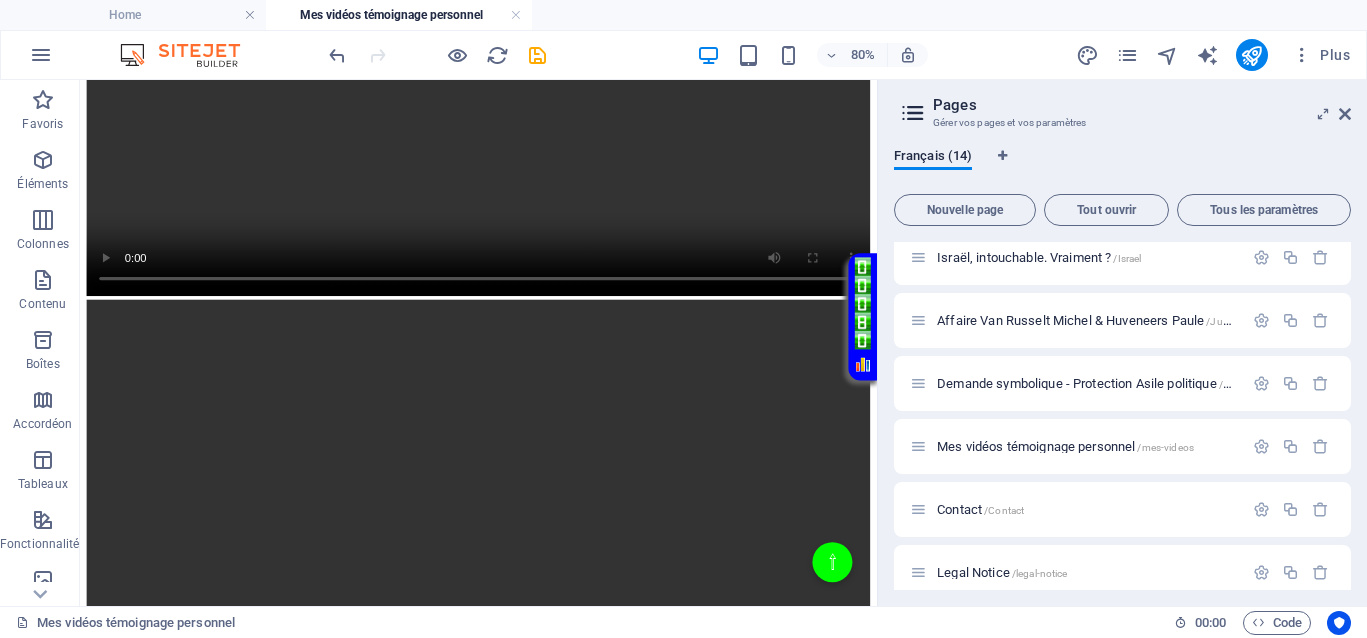 drag, startPoint x: 932, startPoint y: 501, endPoint x: 722, endPoint y: 461, distance: 213.77559 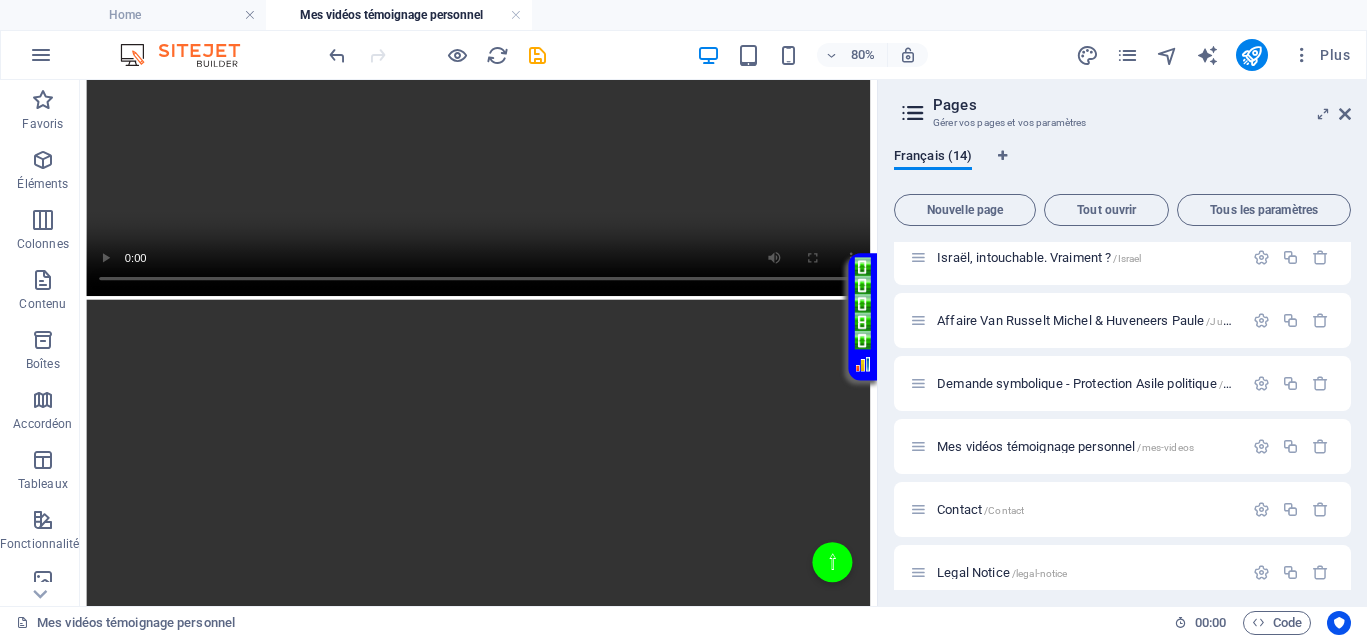 click at bounding box center [238, 7415] 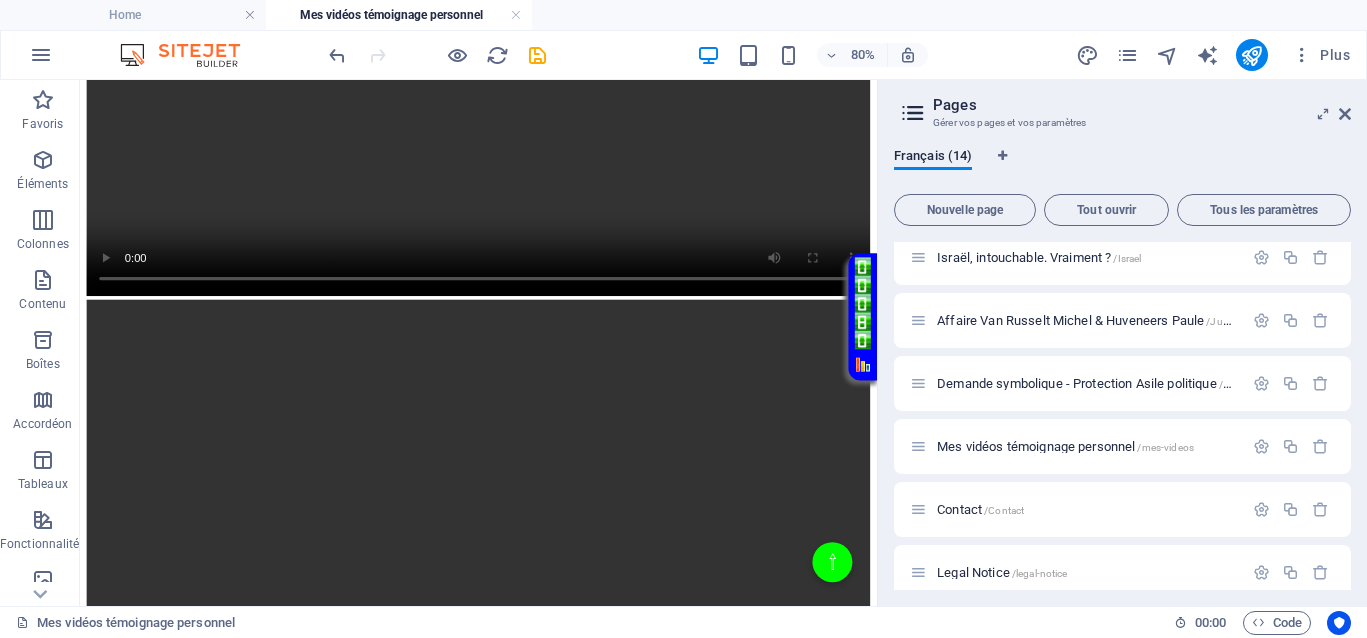 click on "Loupe
⇧
Home La justice divine La suite Justice La verité La libération des Palestiniens Ma demande à PHARAON Le Livre d’Enoch ou le Livre des Mort Israël, intouchable. Vraiment ? Affaire Van Russelt Michel & Huveneers Paule Demande symbolique  - Protection Asile politique Mes vidéos témoignage personnel Contact Déposer le contenu ici ou  Ajouter les éléments  Coller le presse-papiers Déposer le contenu ici ou  Ajouter les éléments  Coller le presse-papiers Déposer le contenu ici ou  Ajouter les éléments  Coller le presse-papiers Déposer le contenu ici ou  Ajouter les éléments  Coller le presse-papiers Déposer le contenu ici ou  Ajouter les éléments  Coller le presse-papiers Site  hébergé en dehors de l’Europe Mentions légales  |  Politique de confidentialité" at bounding box center [578, 3084] 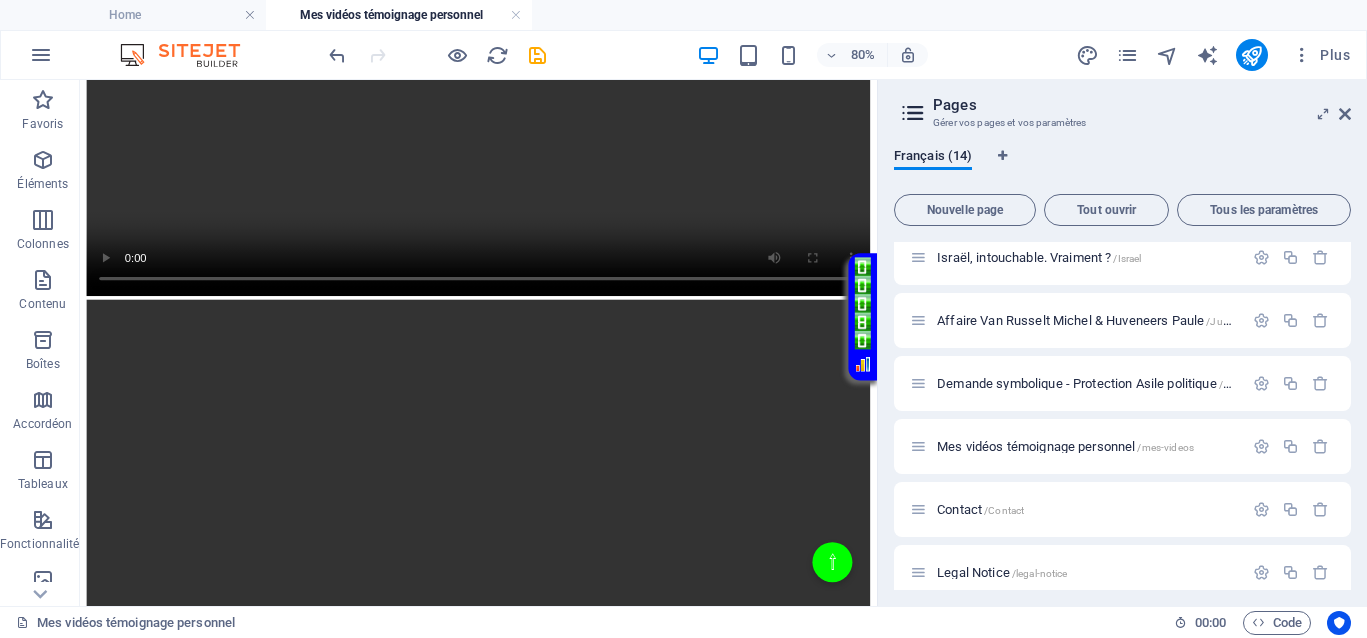 drag, startPoint x: 937, startPoint y: 469, endPoint x: 731, endPoint y: 494, distance: 207.51144 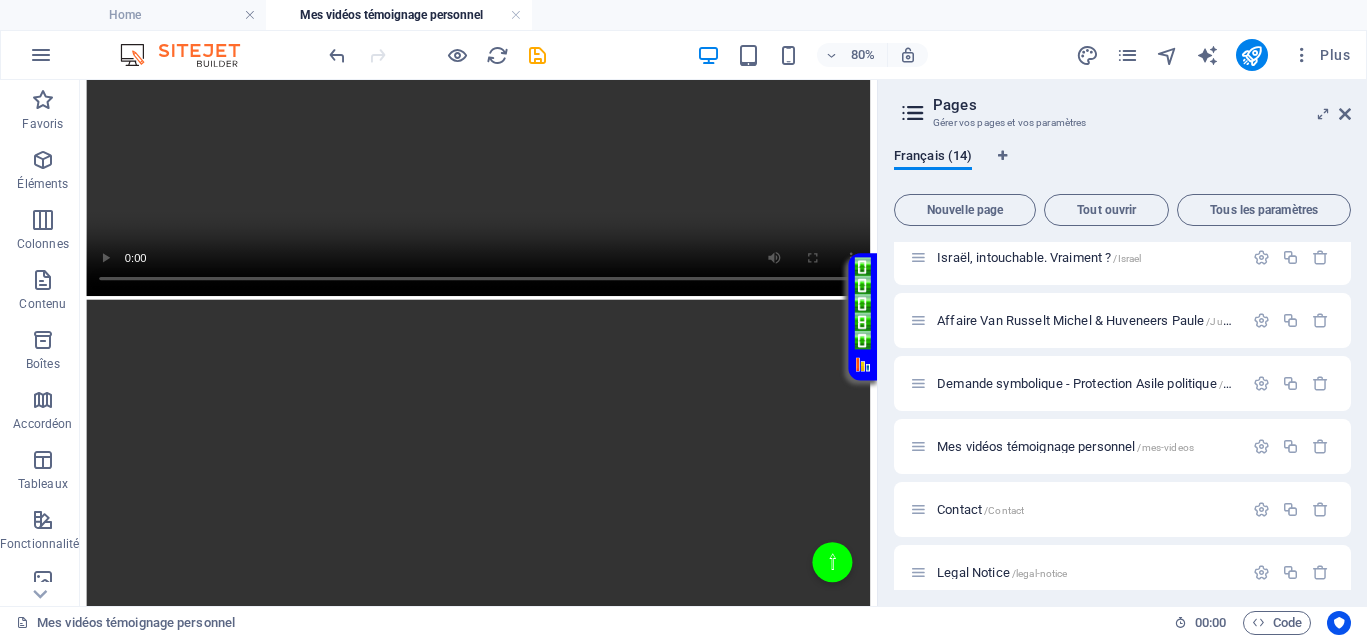 click at bounding box center [238, 7415] 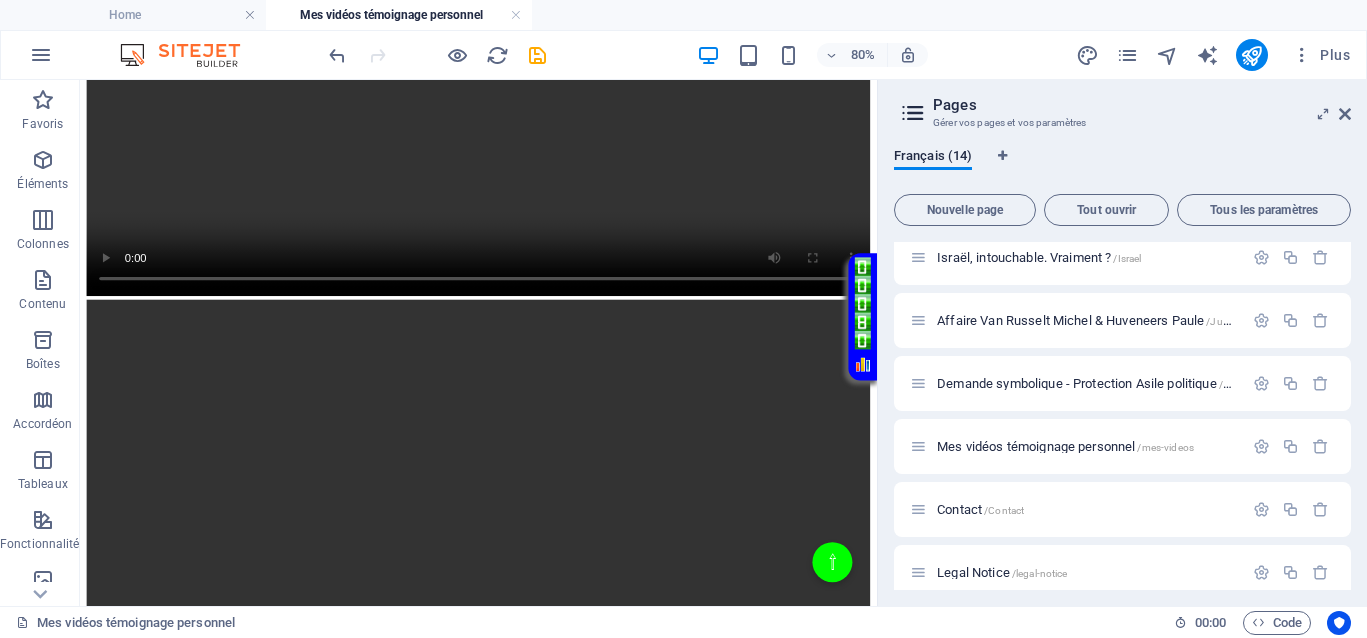 drag, startPoint x: 731, startPoint y: 490, endPoint x: 408, endPoint y: 524, distance: 324.78455 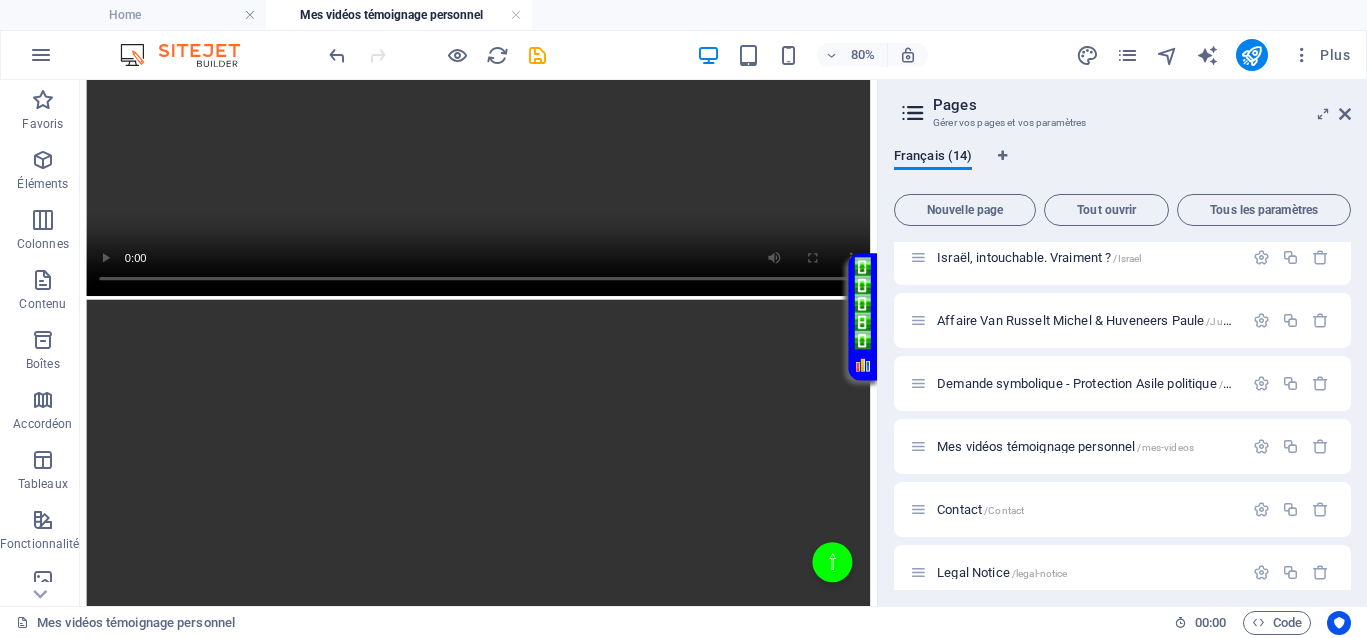 click at bounding box center (238, 7415) 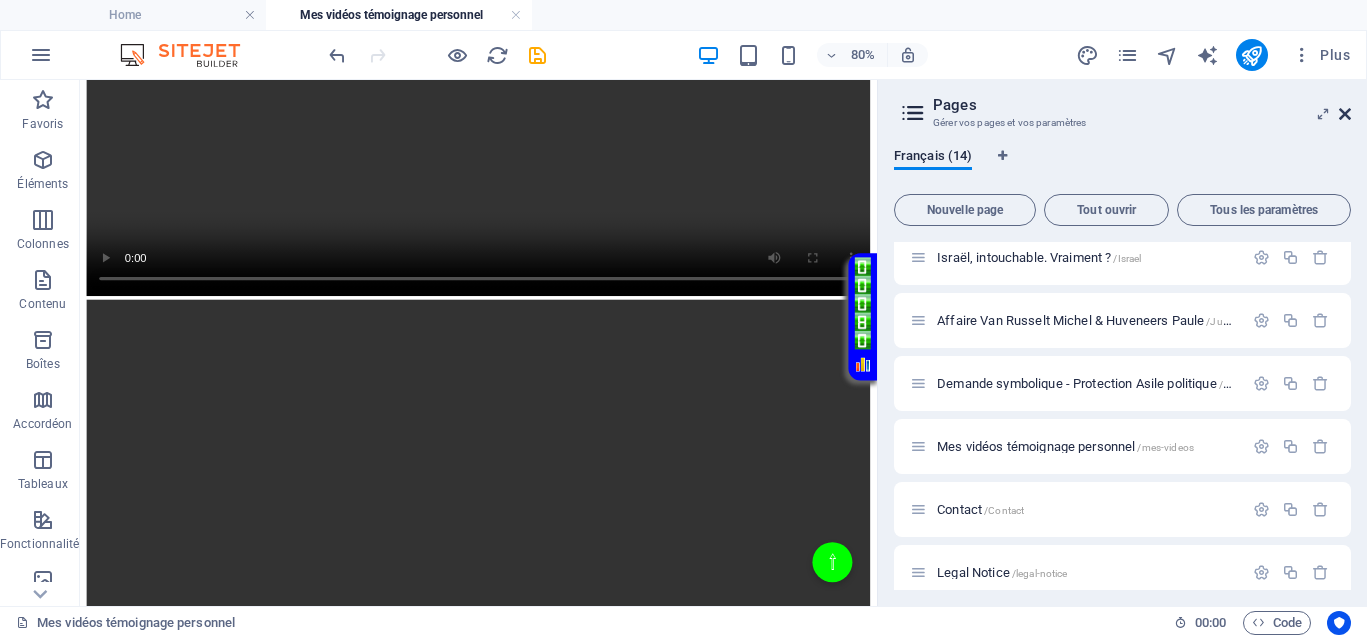 click at bounding box center [1345, 114] 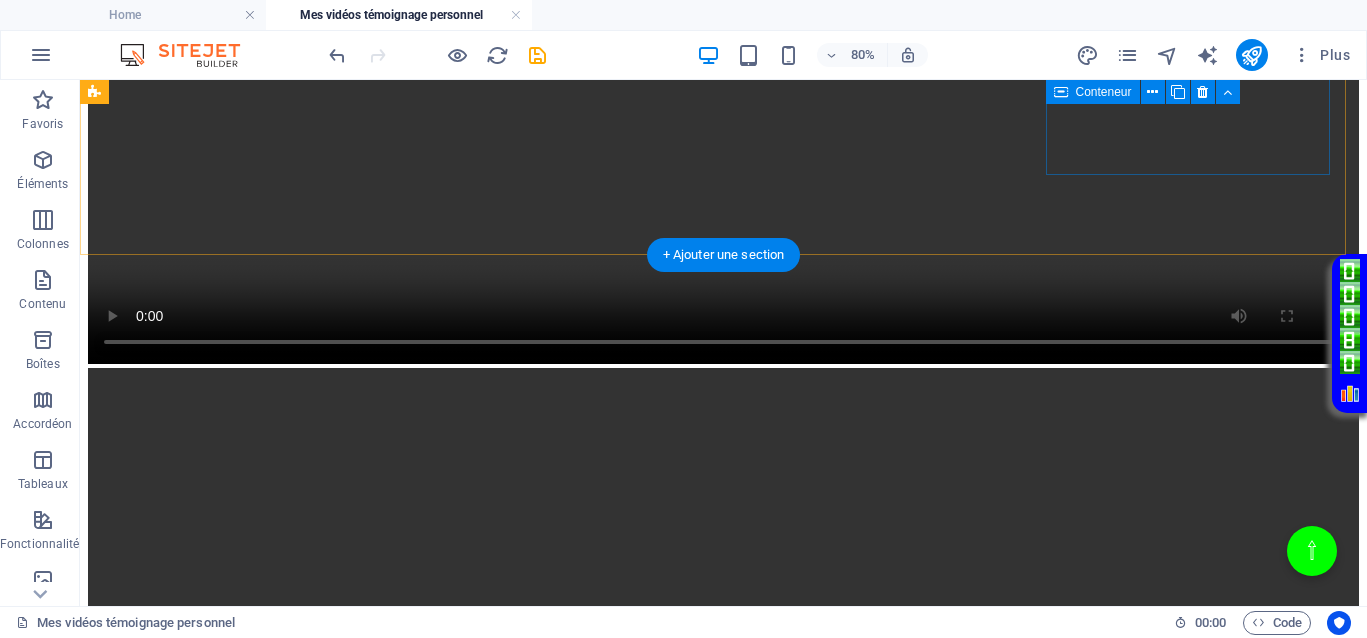 scroll, scrollTop: 1372, scrollLeft: 0, axis: vertical 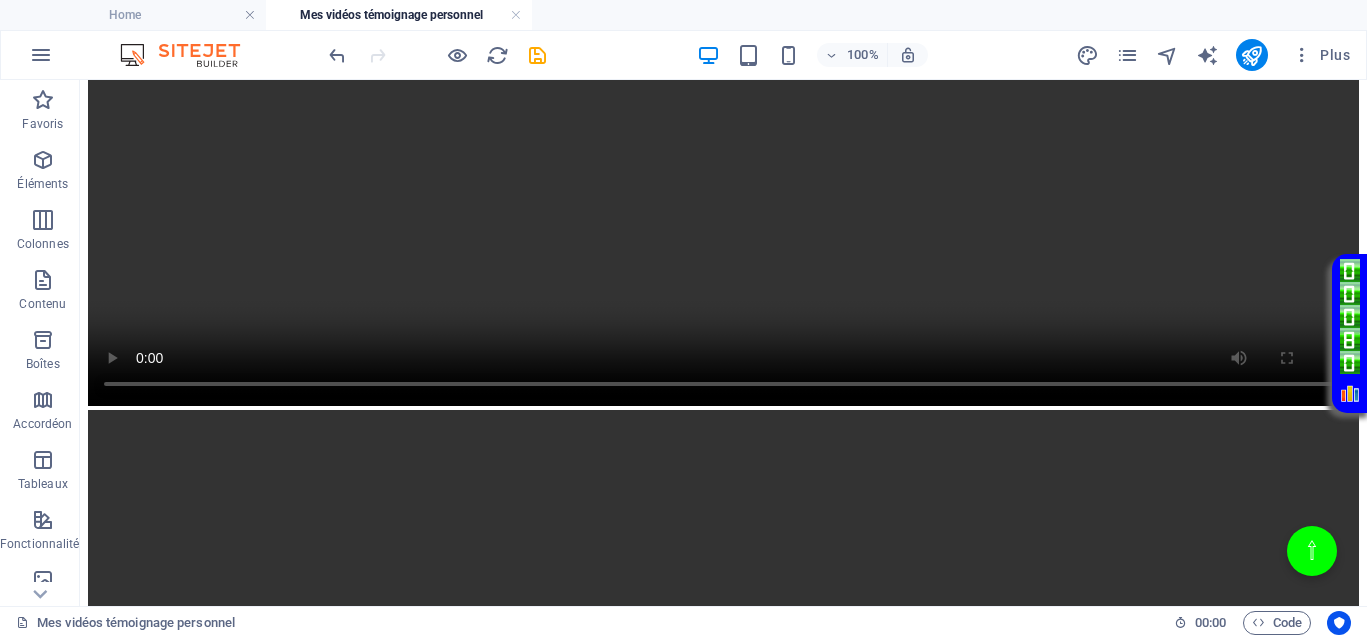click at bounding box center [238, 9338] 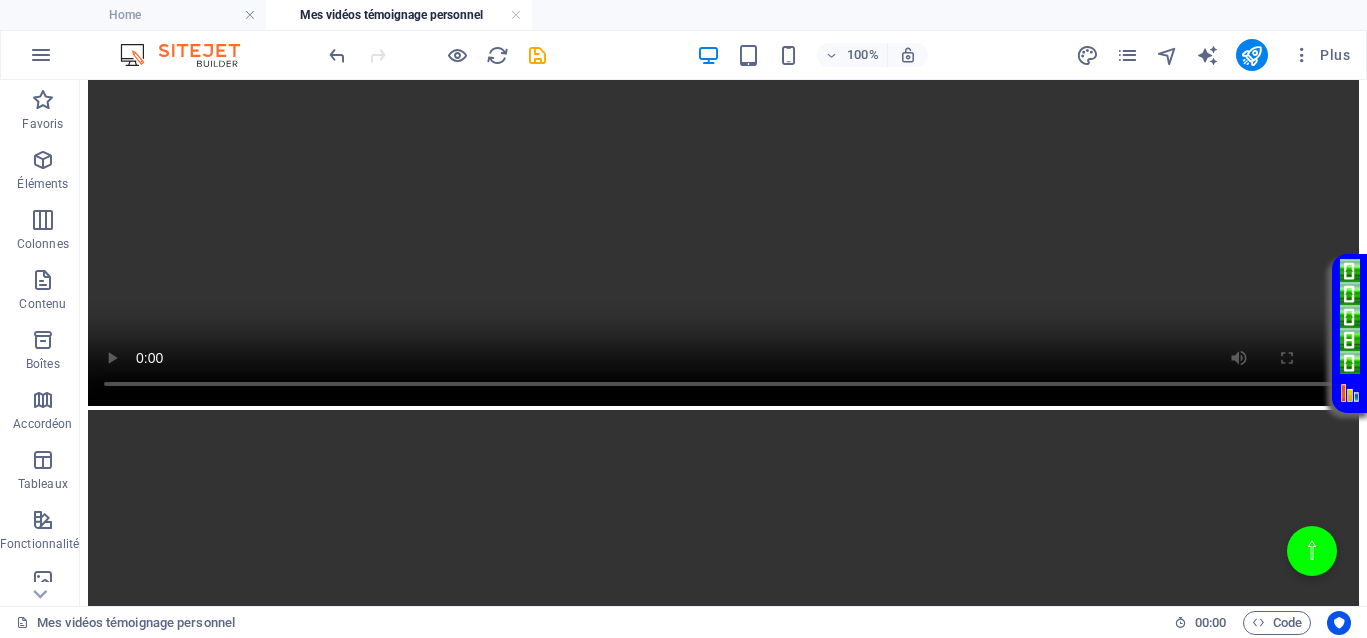 drag, startPoint x: 724, startPoint y: 418, endPoint x: 585, endPoint y: 412, distance: 139.12944 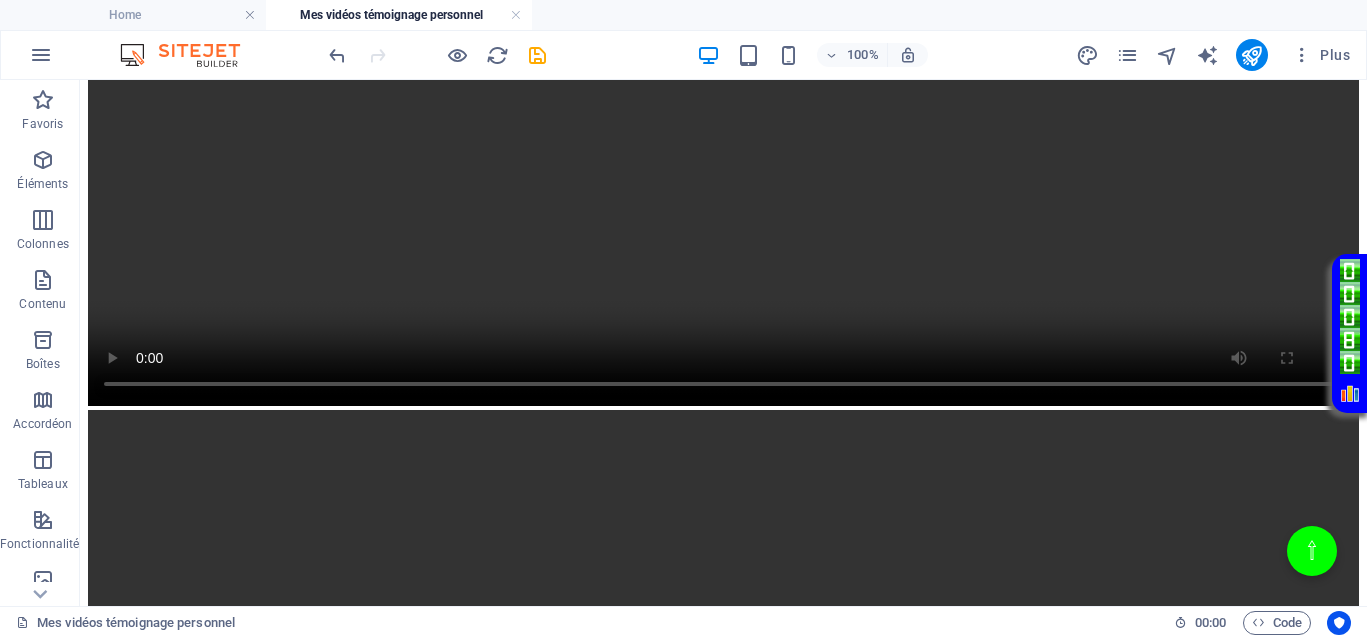 click at bounding box center (238, 9338) 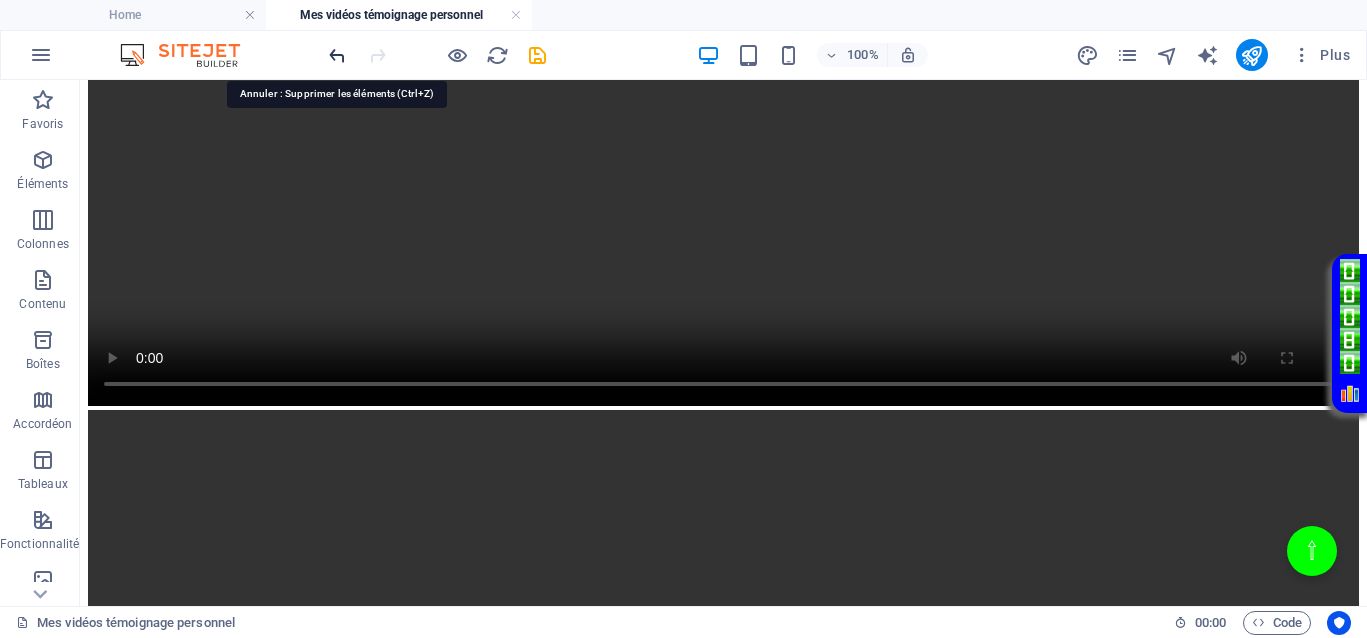 click at bounding box center (337, 55) 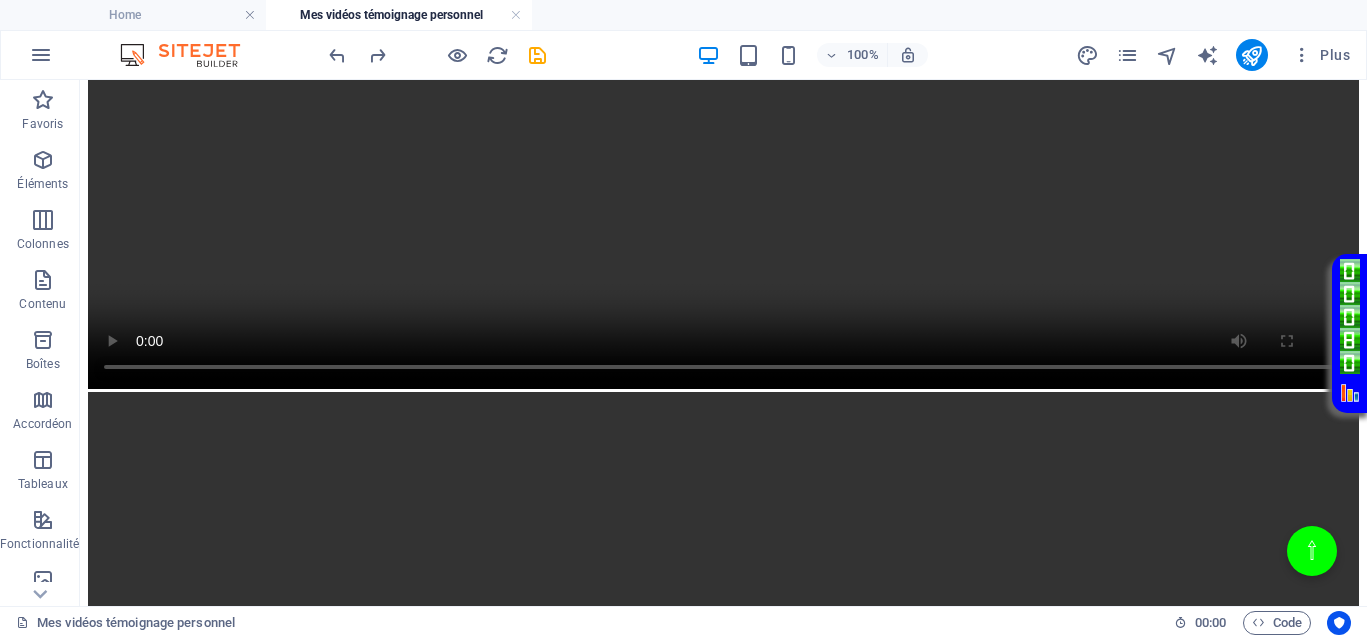 scroll, scrollTop: 2044, scrollLeft: 0, axis: vertical 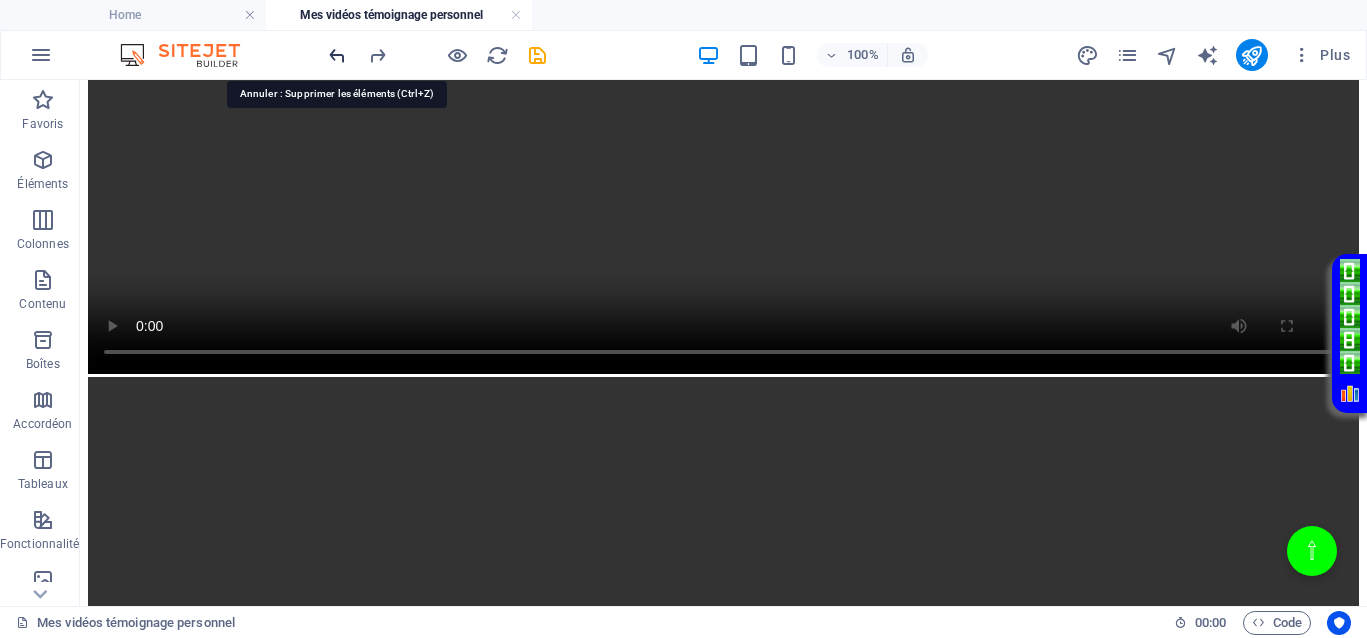 click at bounding box center (337, 55) 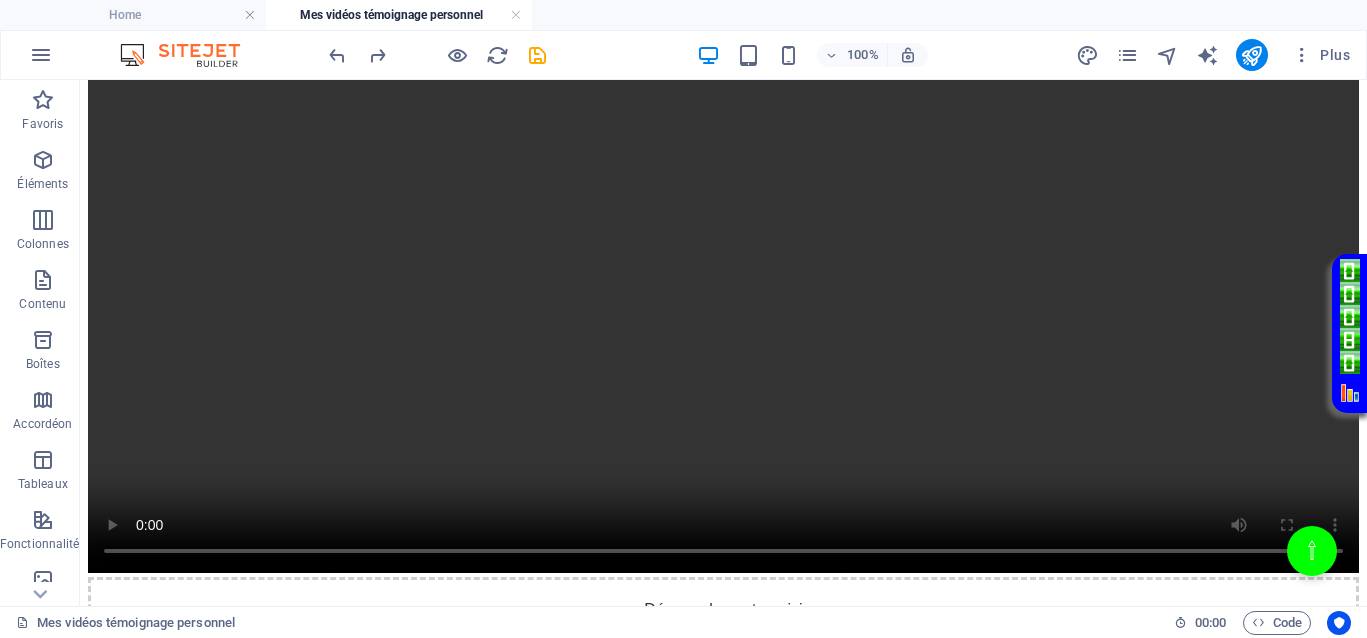 scroll, scrollTop: 2524, scrollLeft: 0, axis: vertical 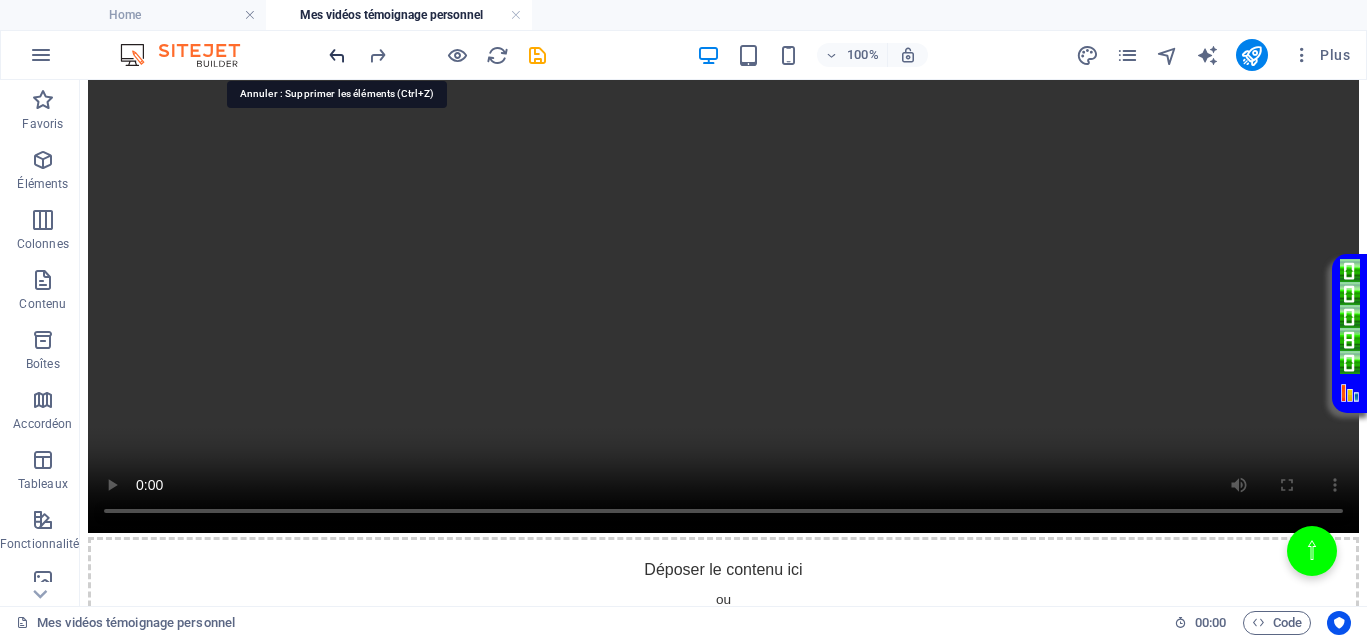 click at bounding box center (337, 55) 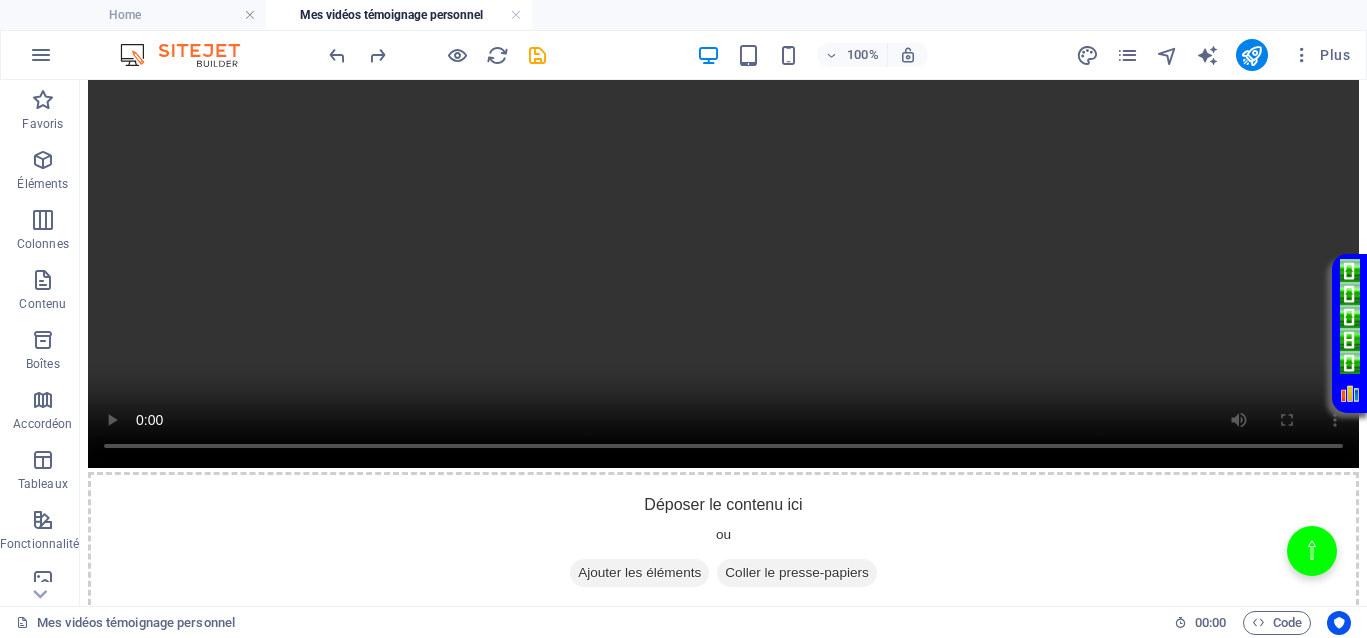 scroll, scrollTop: 2604, scrollLeft: 0, axis: vertical 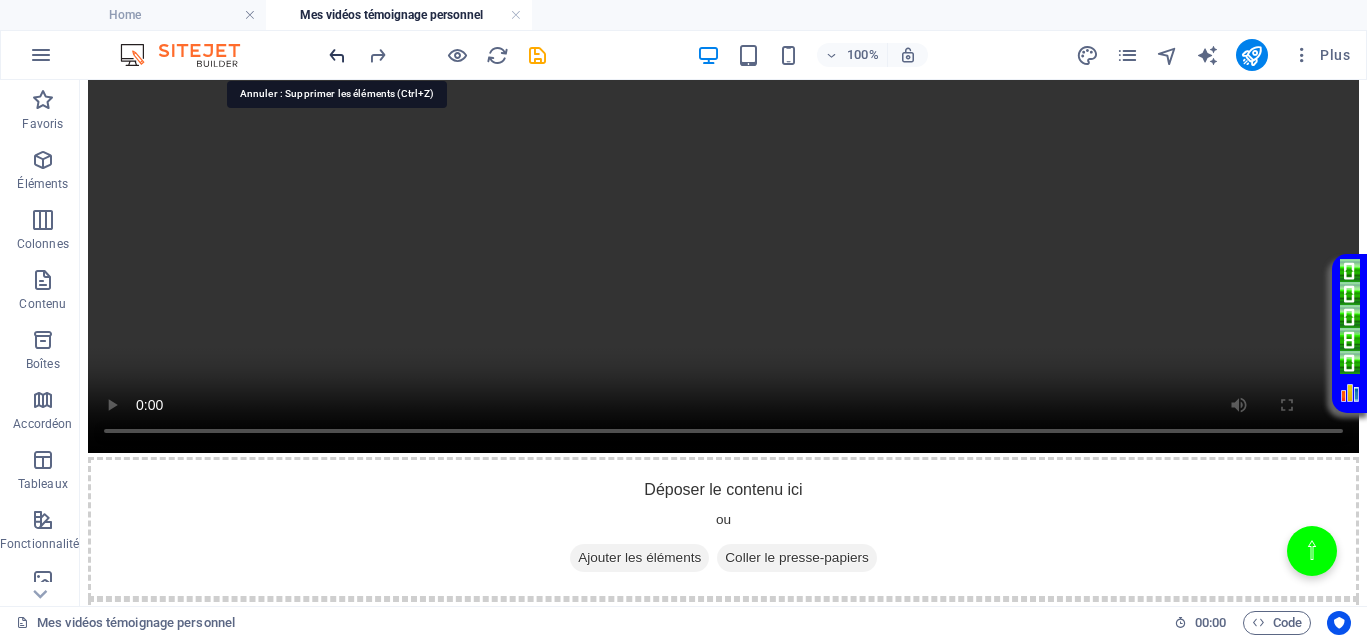 click at bounding box center [337, 55] 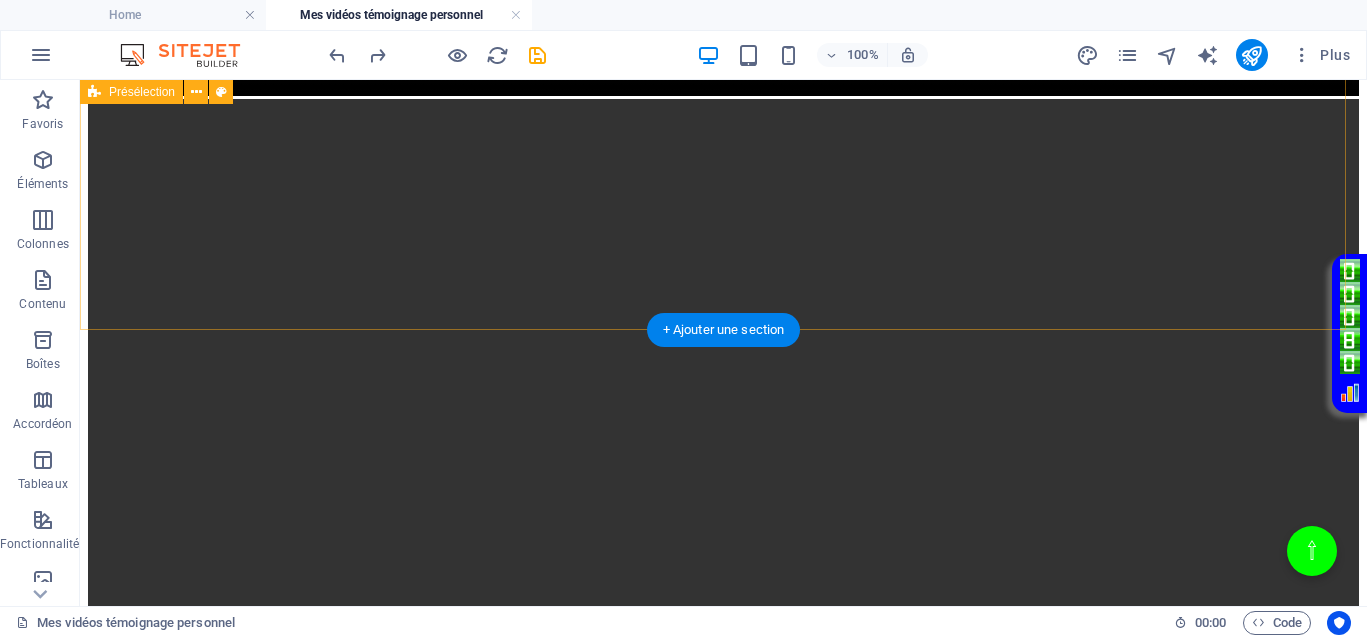 scroll, scrollTop: 2684, scrollLeft: 0, axis: vertical 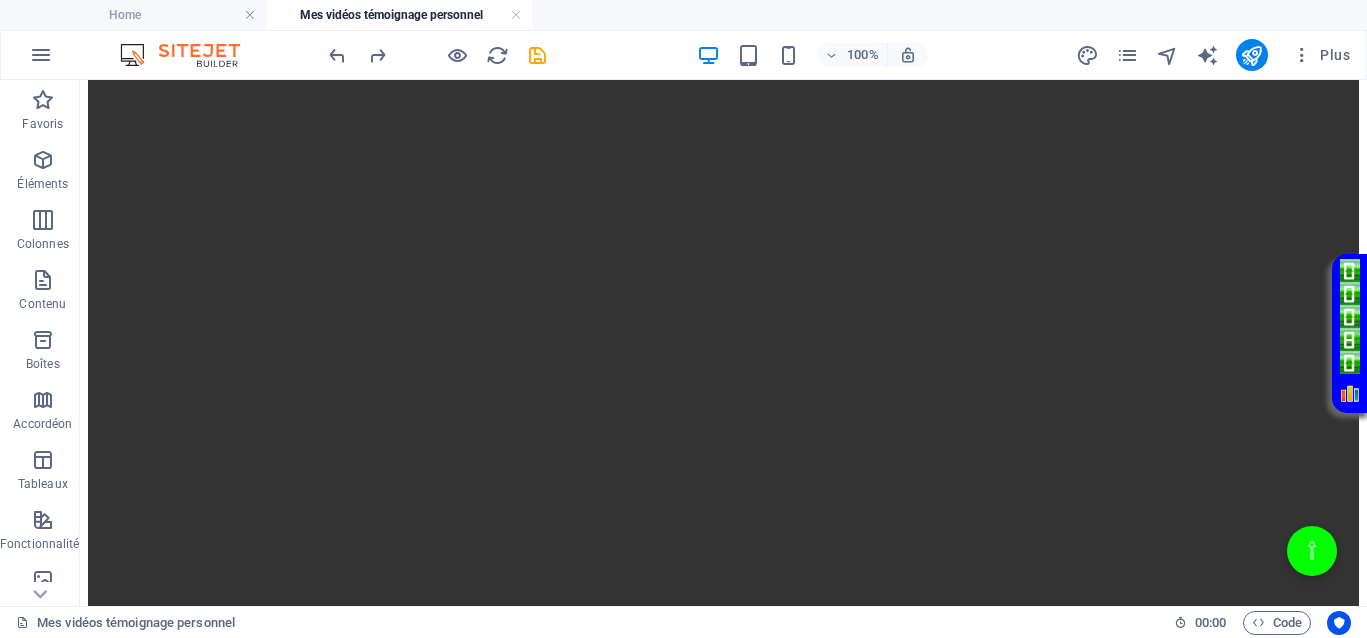 click at bounding box center [238, 10184] 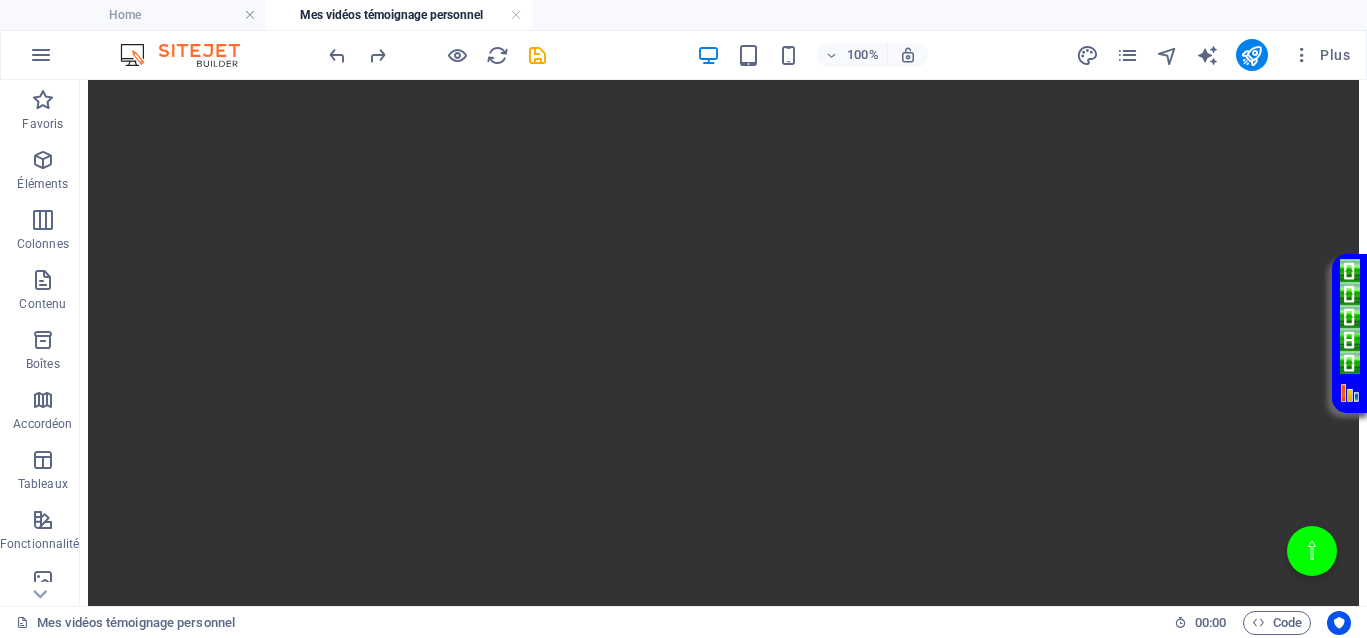 click at bounding box center (238, 10184) 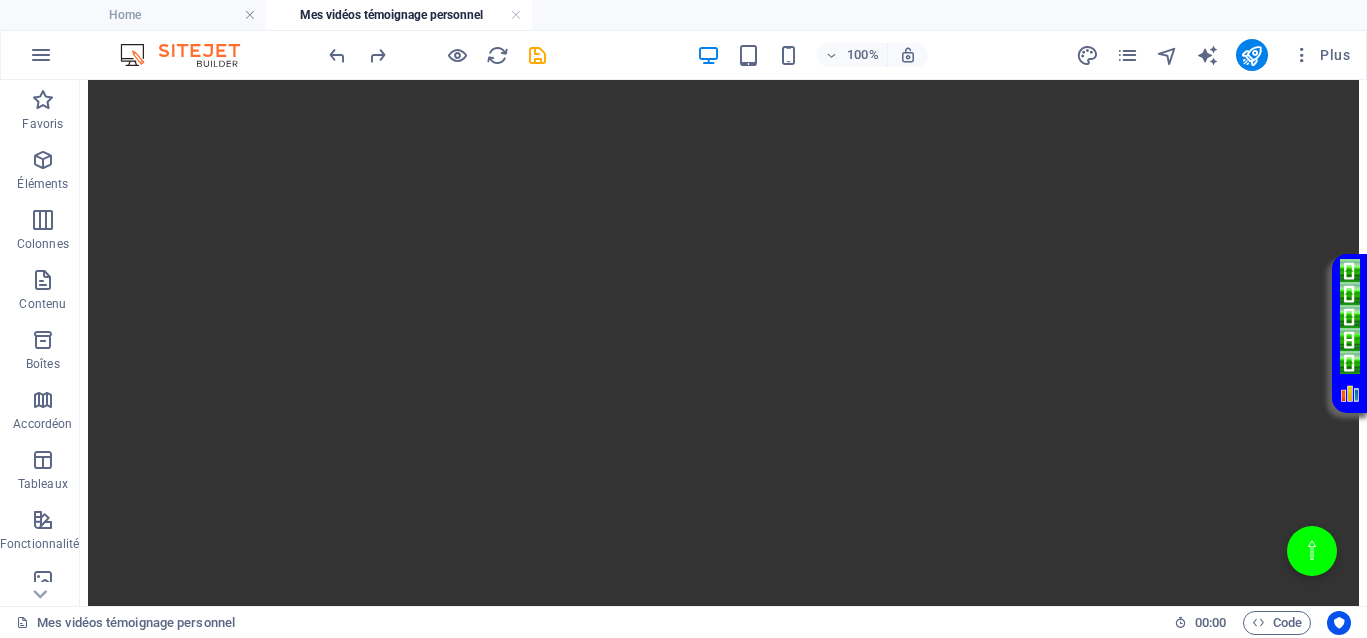 click at bounding box center (238, 10184) 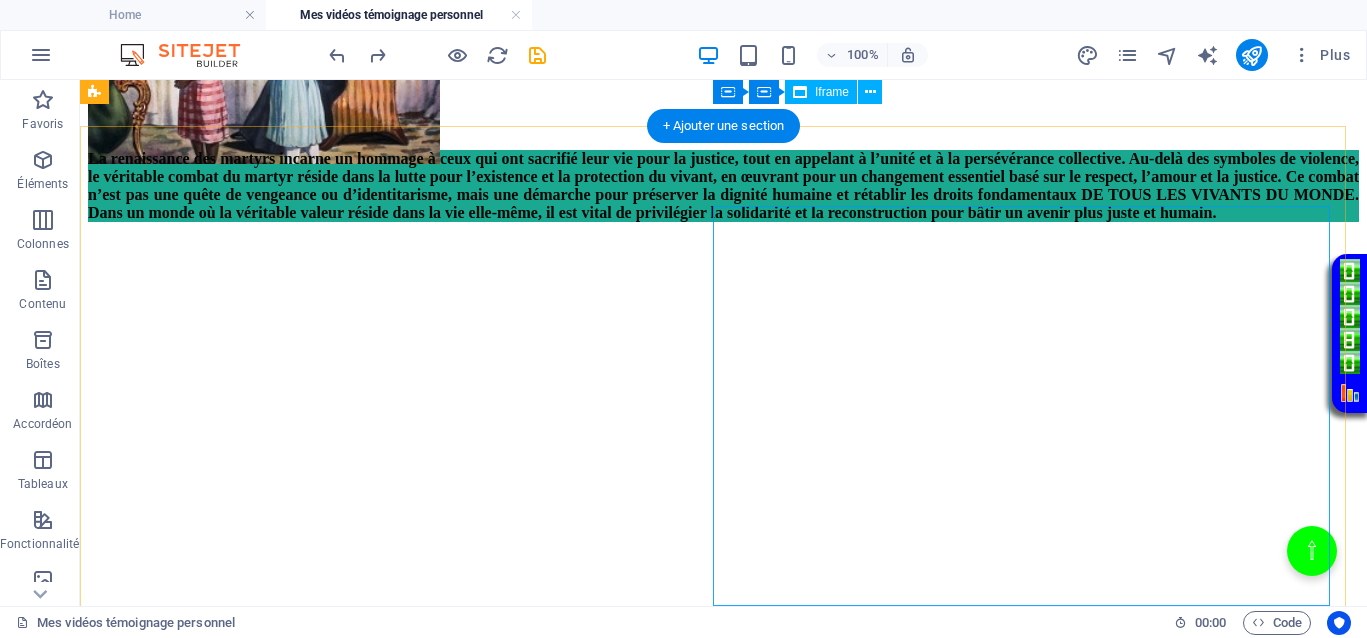 scroll, scrollTop: 434, scrollLeft: 0, axis: vertical 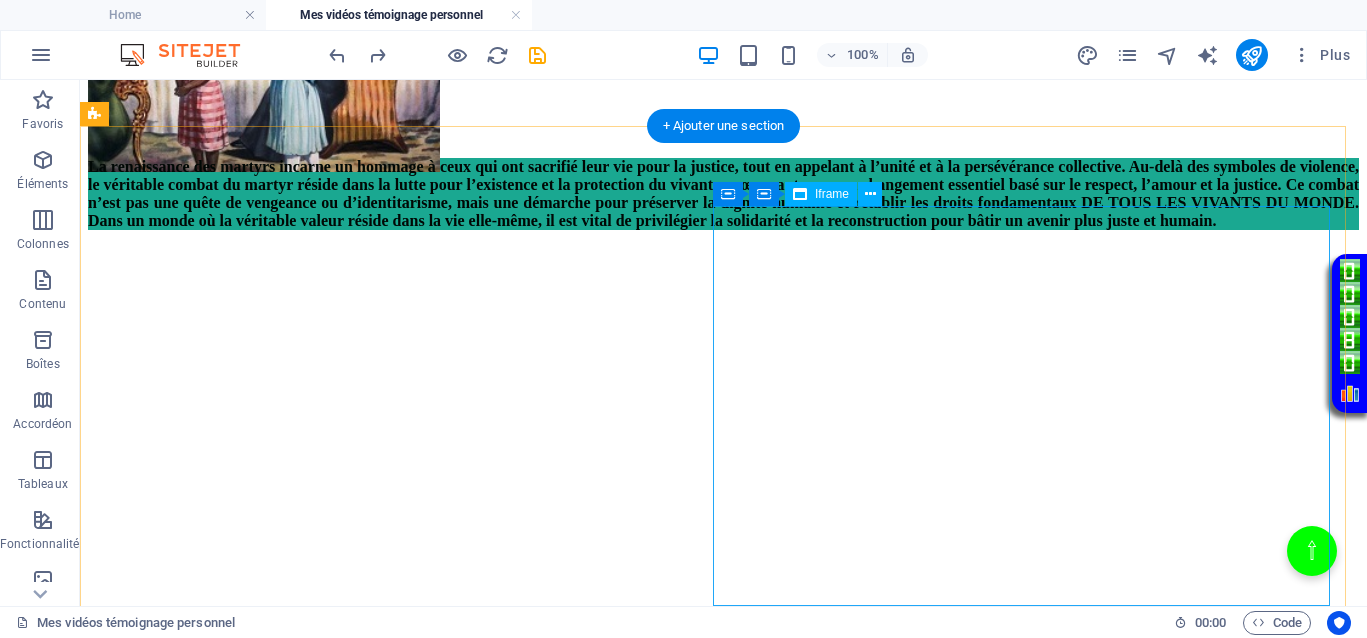 click on "</div>" at bounding box center (723, 848) 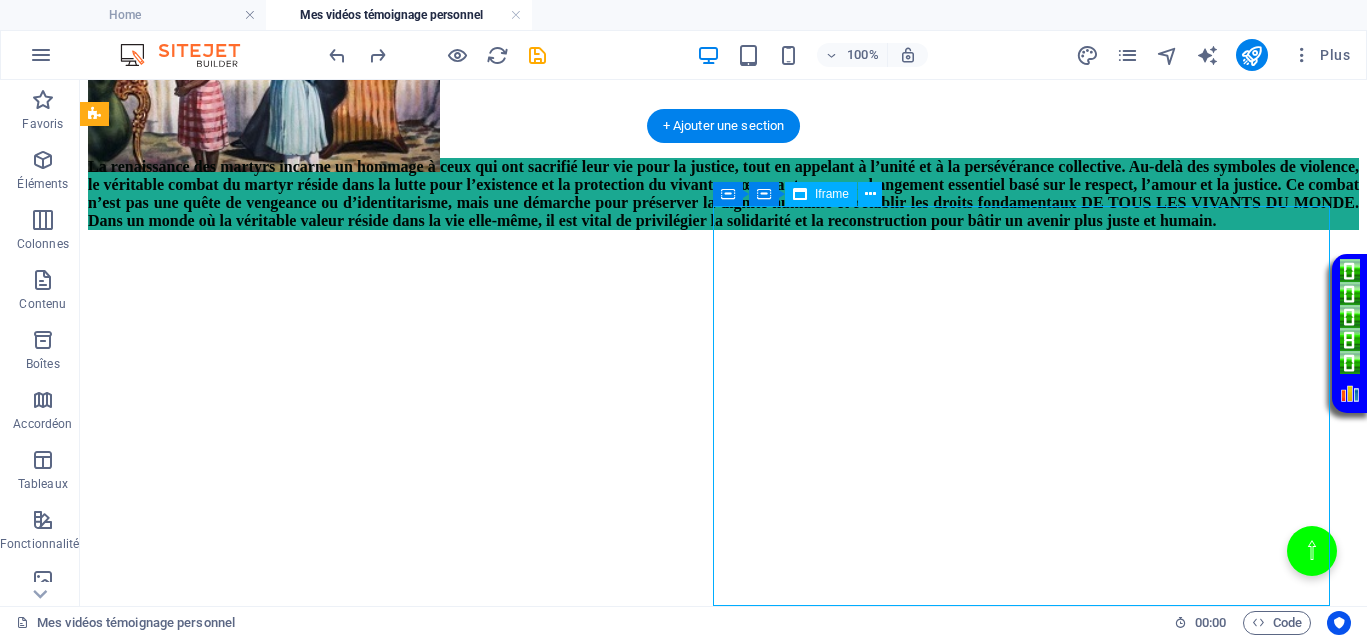 click on "</div>" at bounding box center (723, 848) 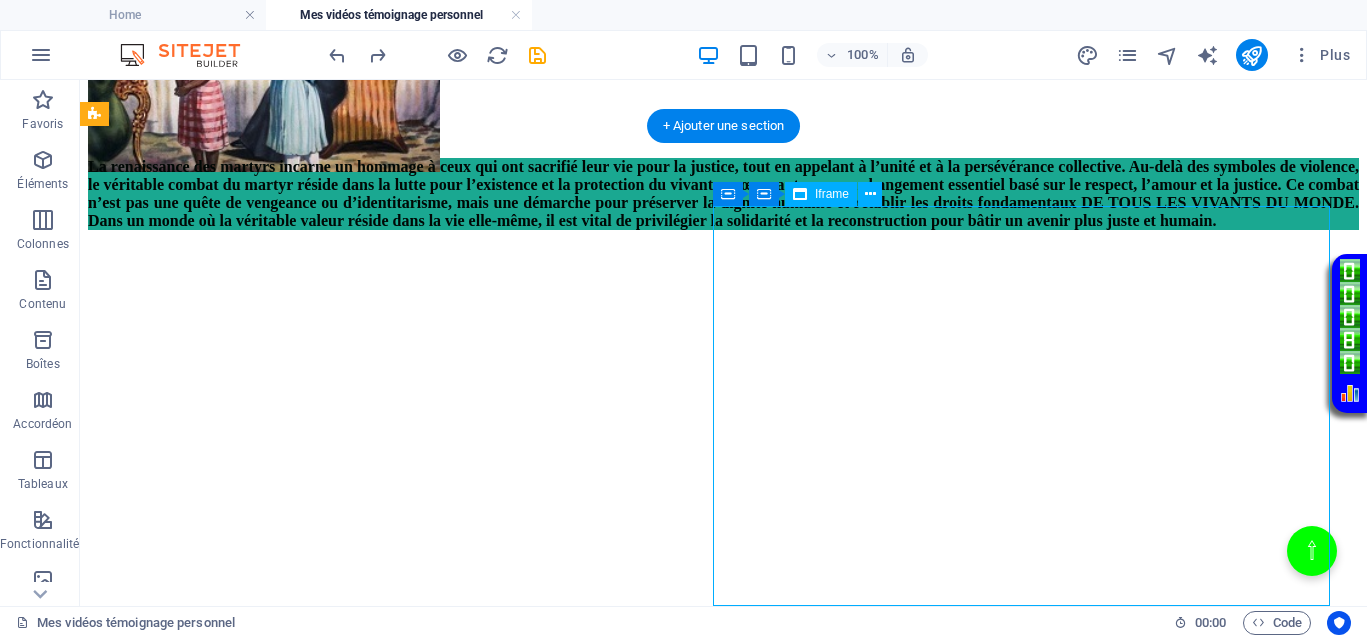 select on "%" 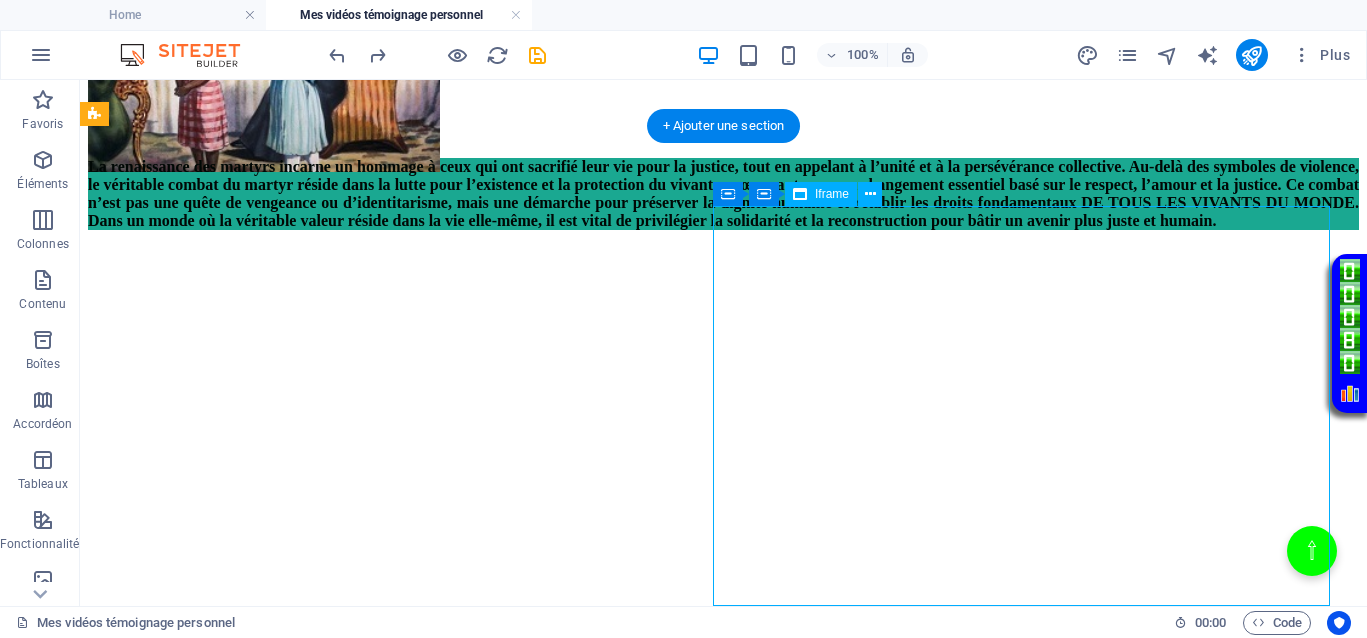 select on "px" 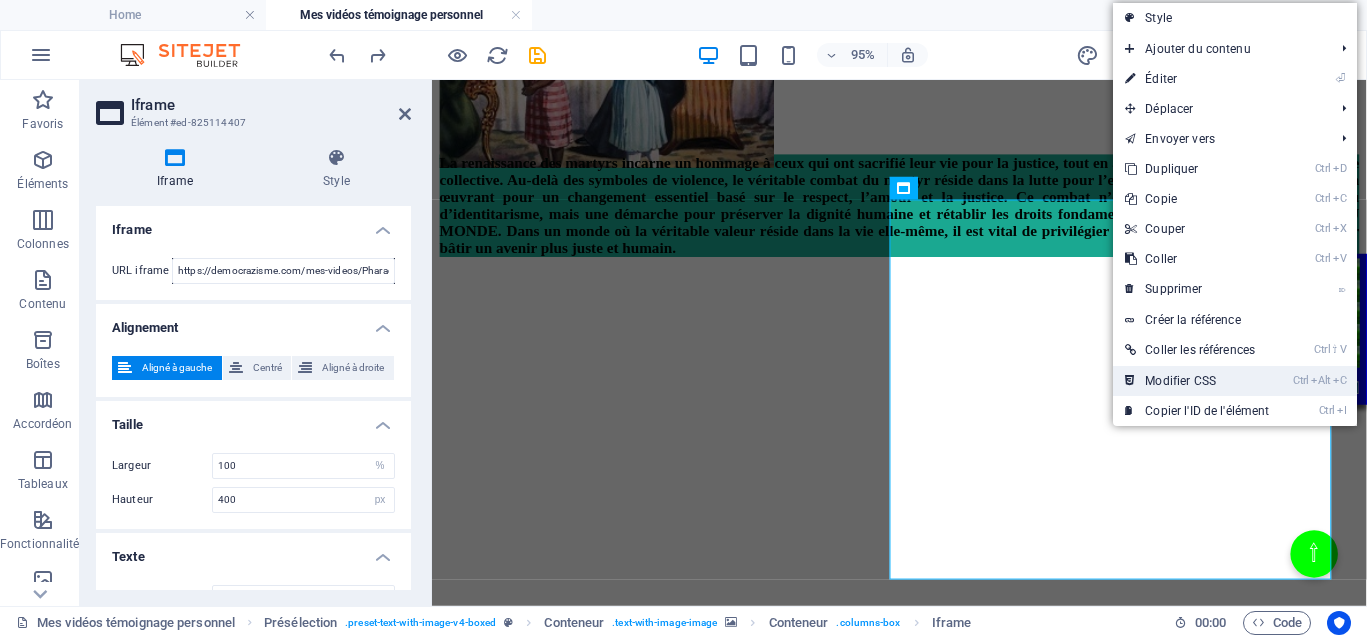 click on "Ctrl Alt C  Modifier CSS" at bounding box center (1197, 381) 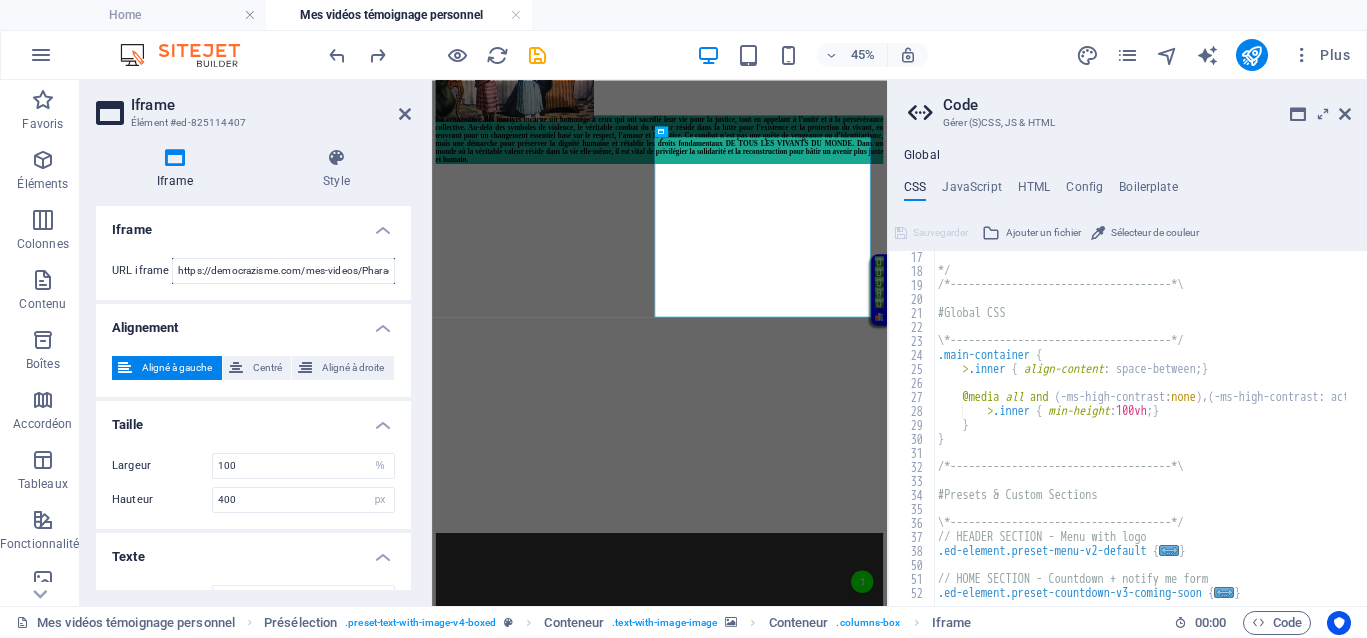 scroll, scrollTop: 300, scrollLeft: 0, axis: vertical 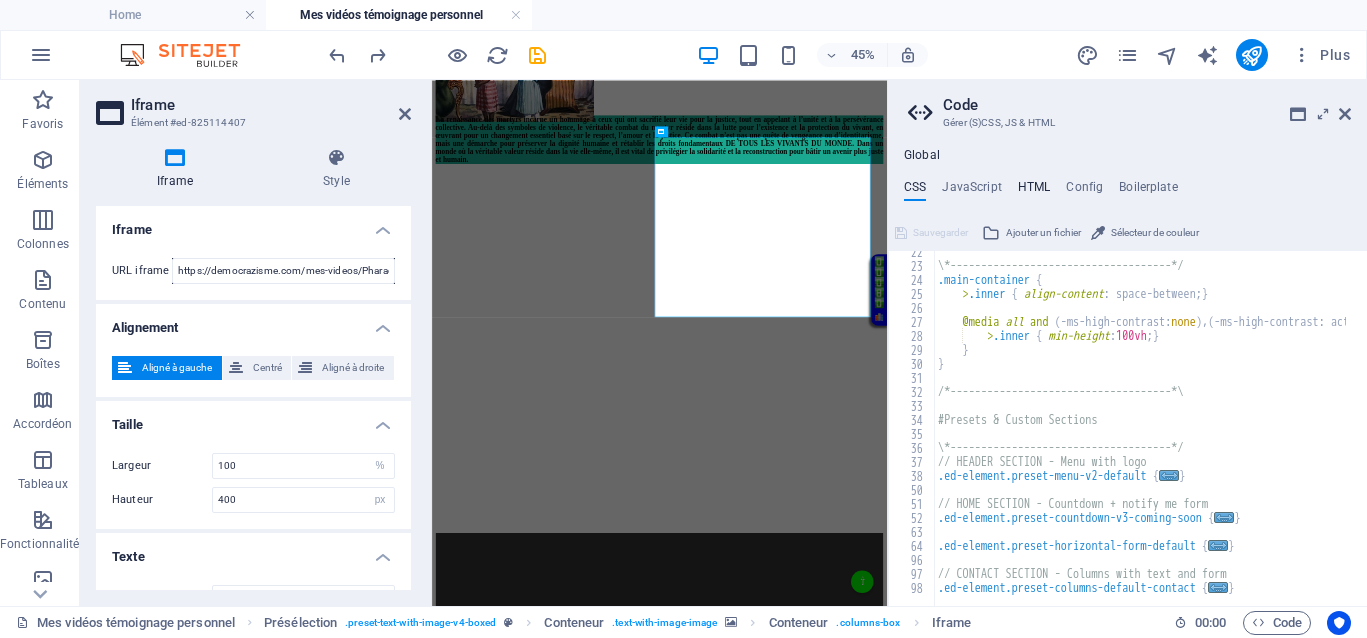 click on "HTML" at bounding box center [1034, 191] 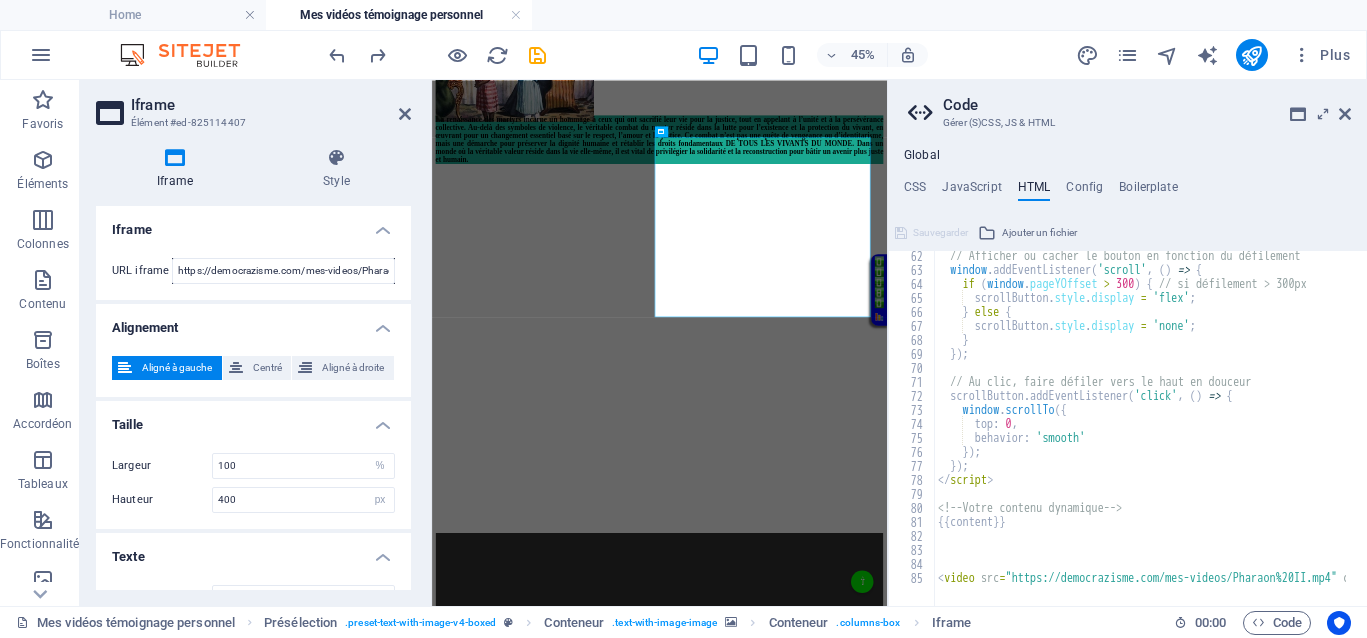 scroll, scrollTop: 856, scrollLeft: 0, axis: vertical 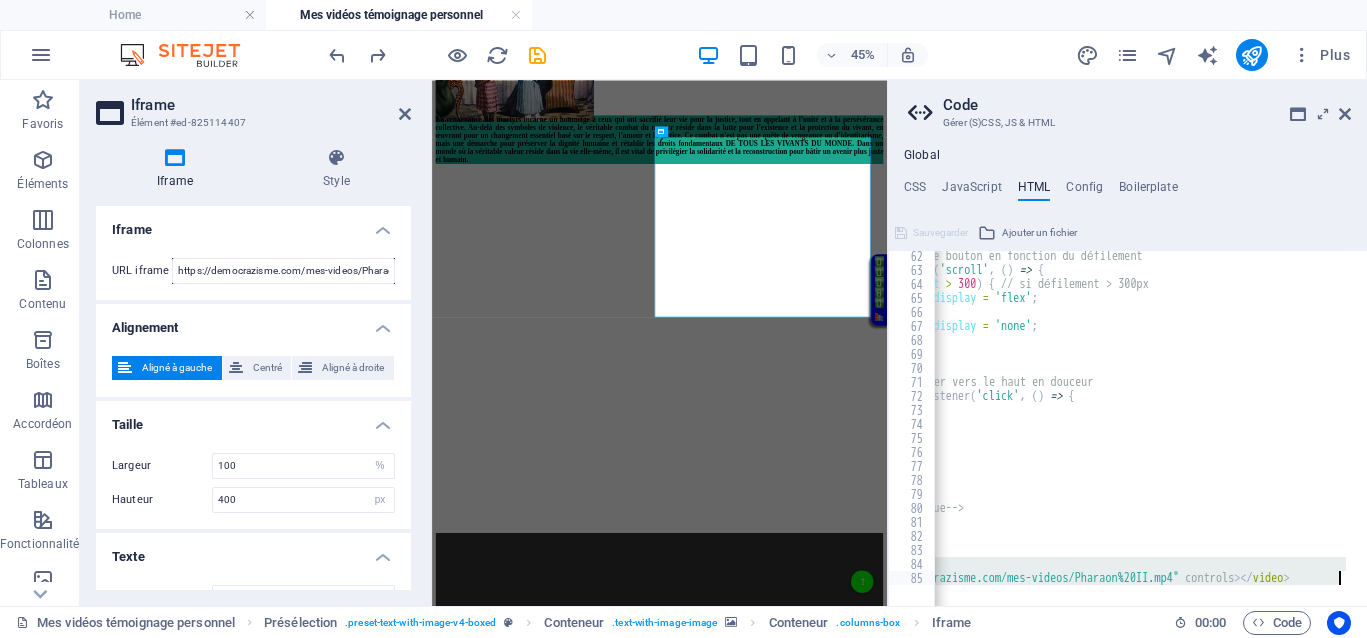 drag, startPoint x: 944, startPoint y: 563, endPoint x: 1336, endPoint y: 592, distance: 393.07123 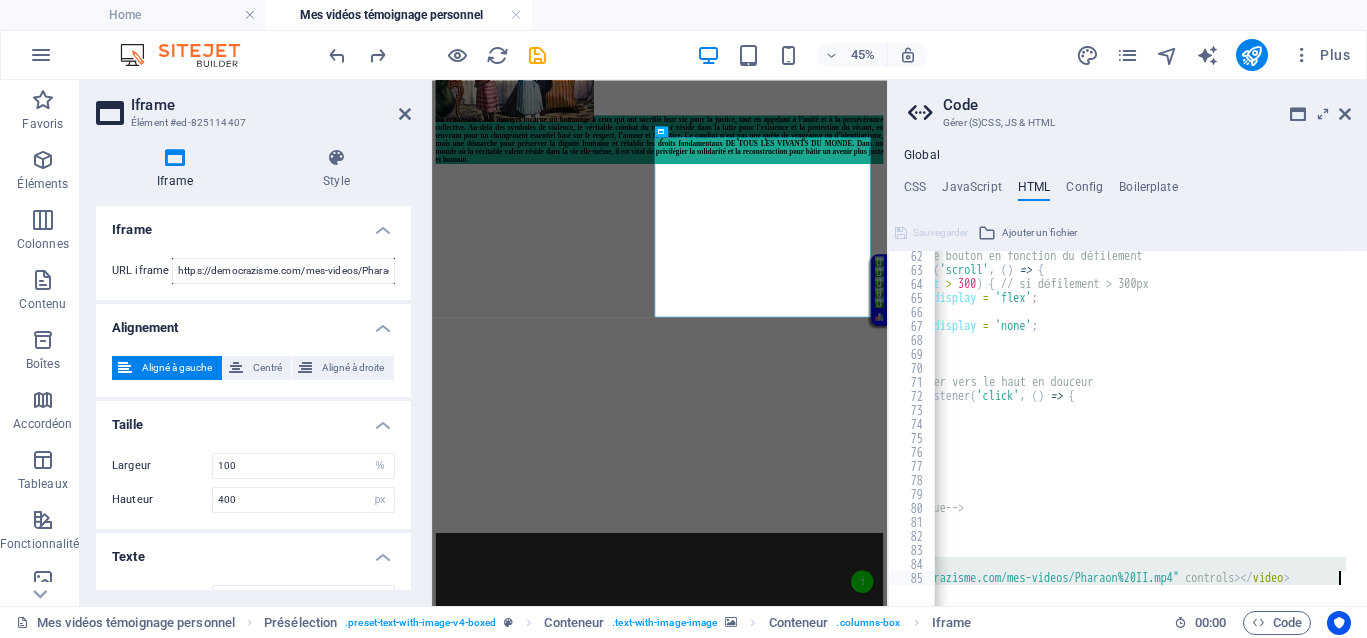 type on "<video src="https://democrazisme.com/mes-videos/Pharaon%20II.mp4" controls></video>" 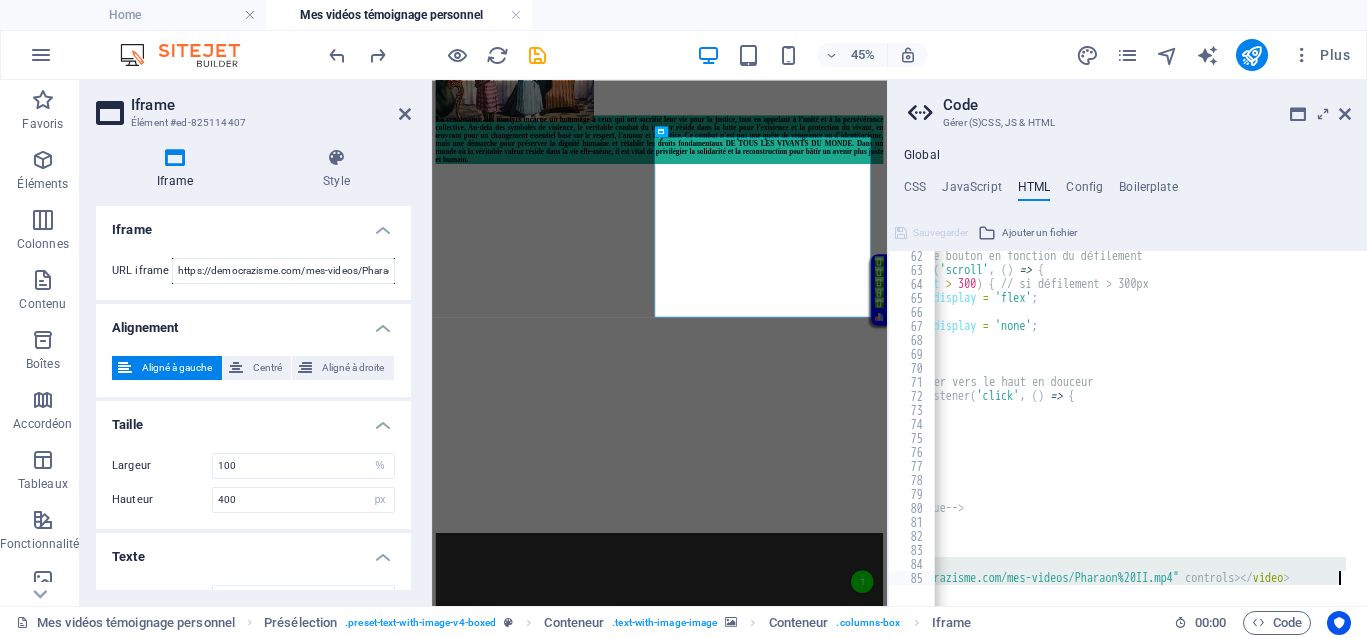 type 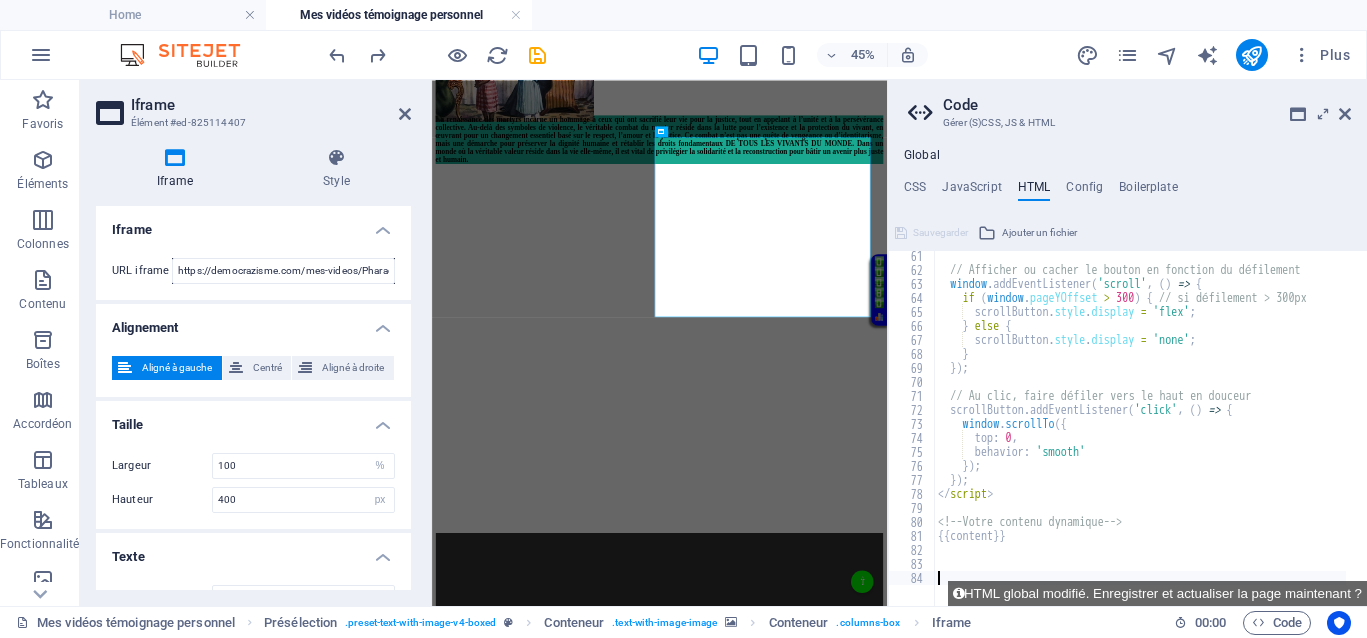 scroll, scrollTop: 0, scrollLeft: 0, axis: both 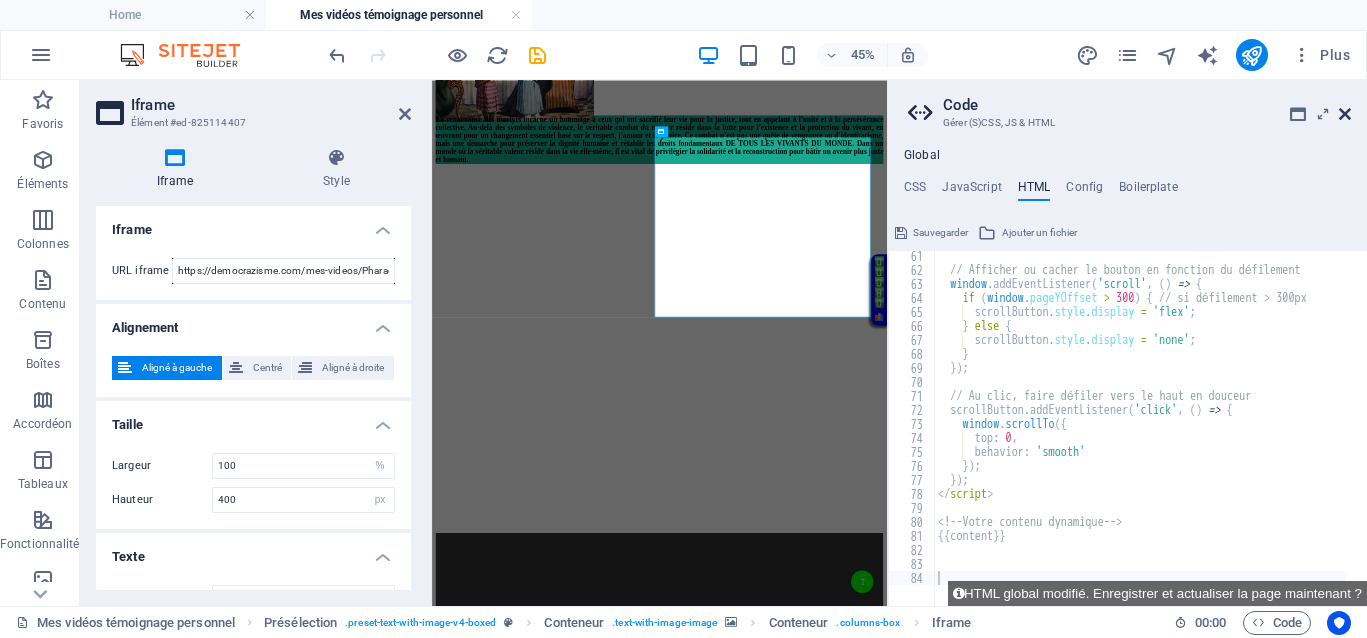 drag, startPoint x: 1340, startPoint y: 115, endPoint x: 909, endPoint y: 72, distance: 433.1397 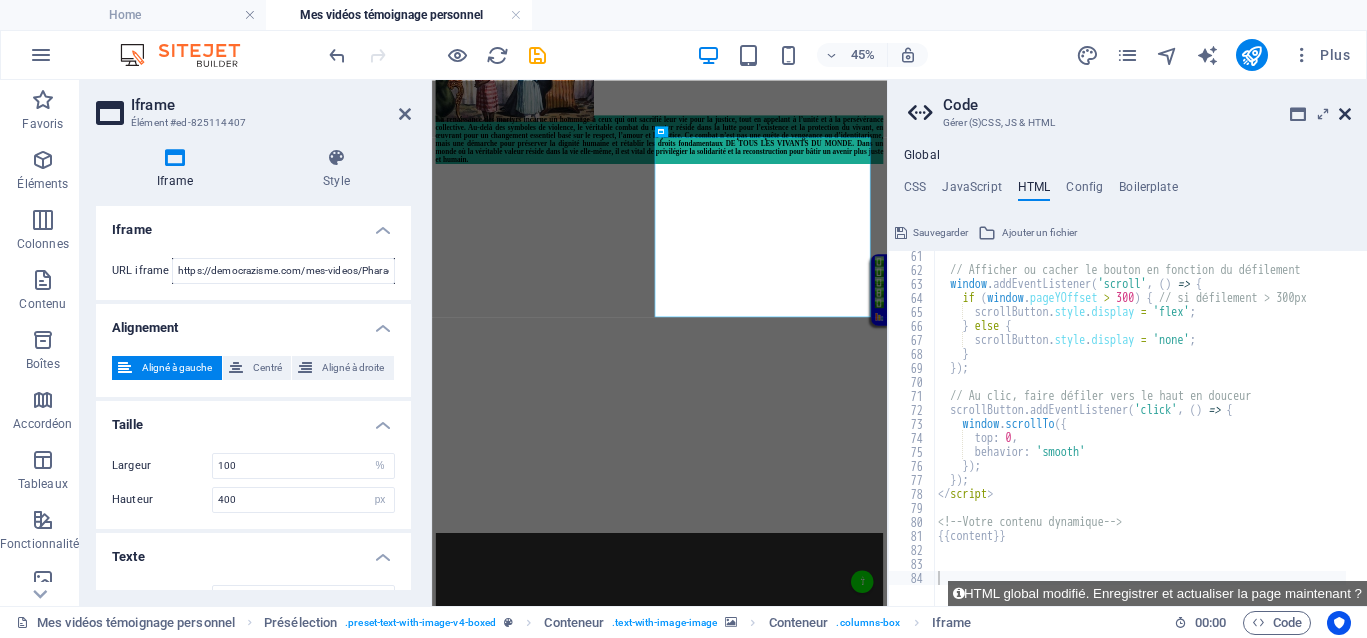 click at bounding box center (1345, 114) 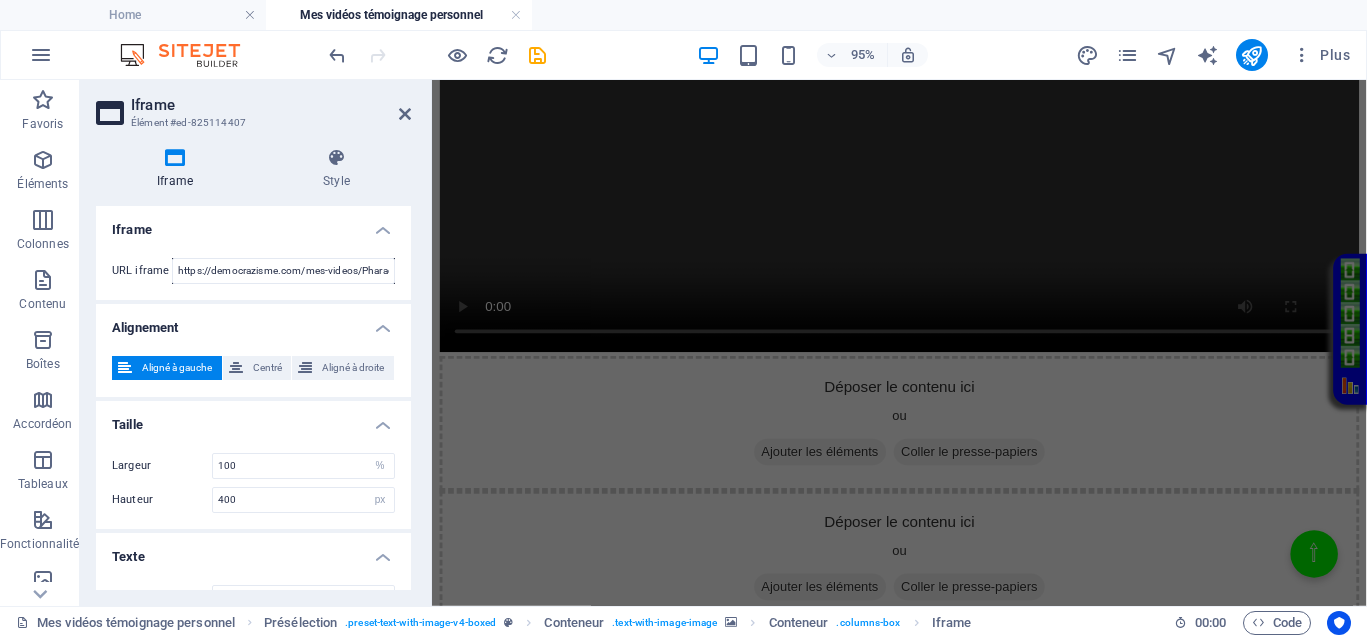 scroll, scrollTop: 2668, scrollLeft: 0, axis: vertical 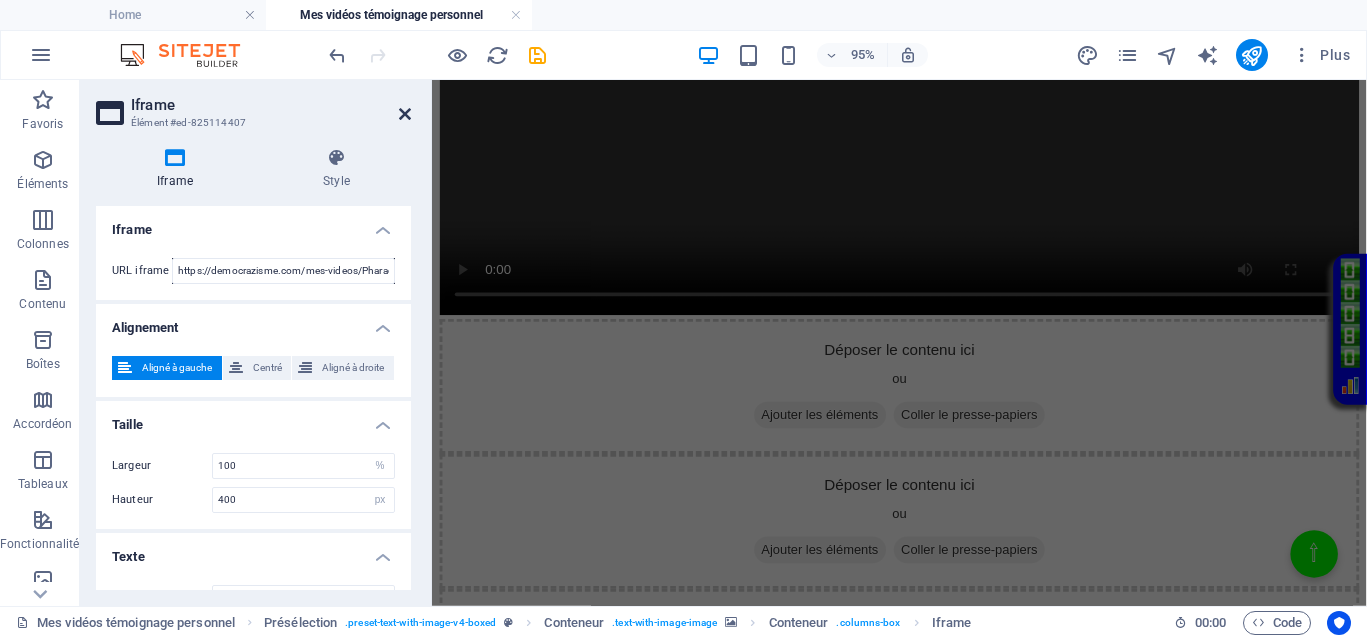 drag, startPoint x: 400, startPoint y: 111, endPoint x: 584, endPoint y: 118, distance: 184.1331 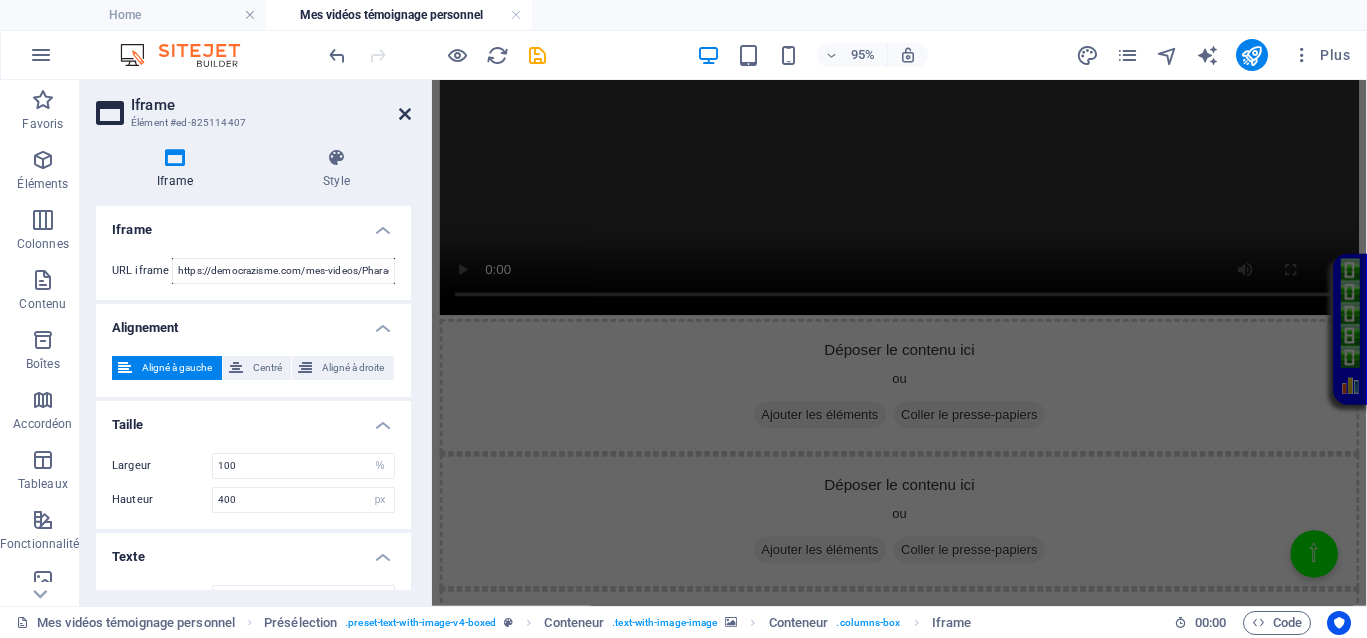 click at bounding box center [405, 114] 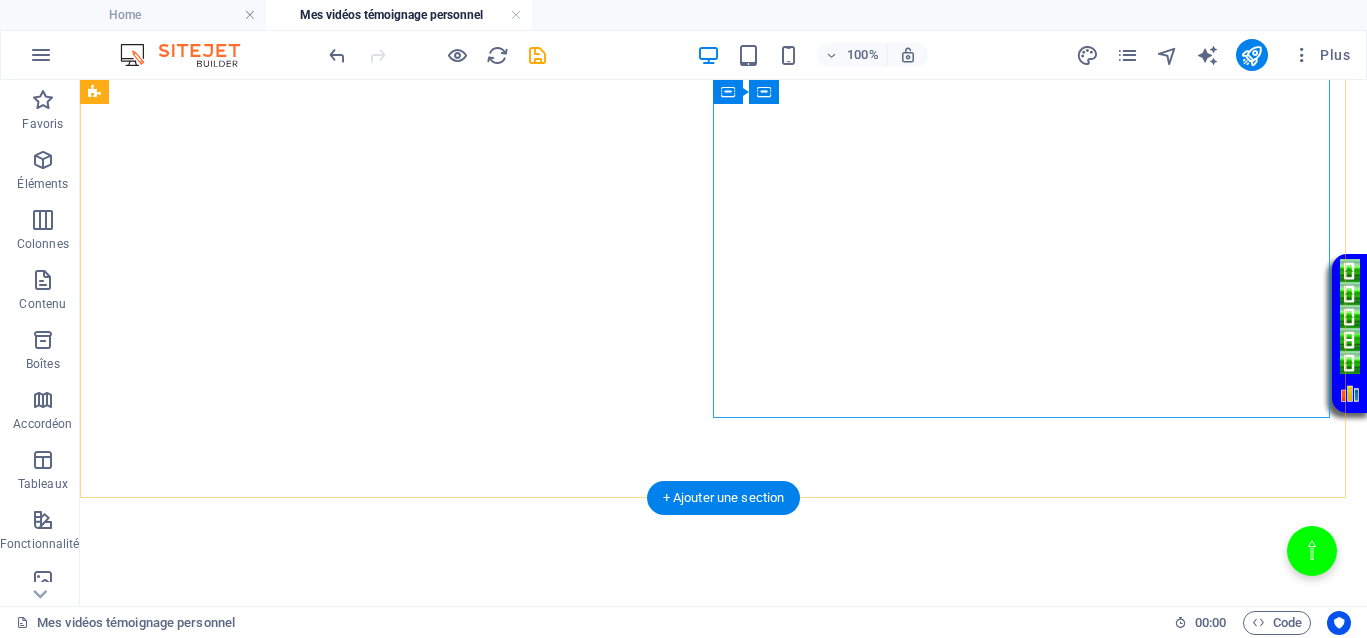 scroll, scrollTop: 622, scrollLeft: 0, axis: vertical 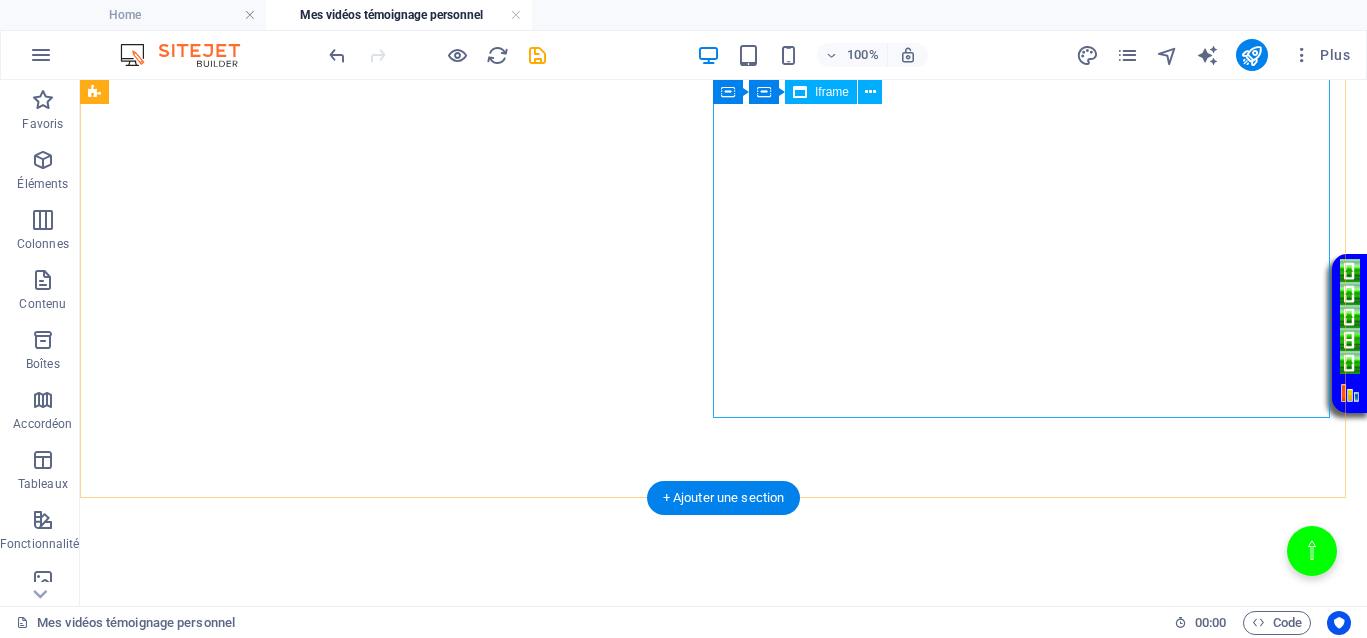 click on "</div>" at bounding box center [723, 660] 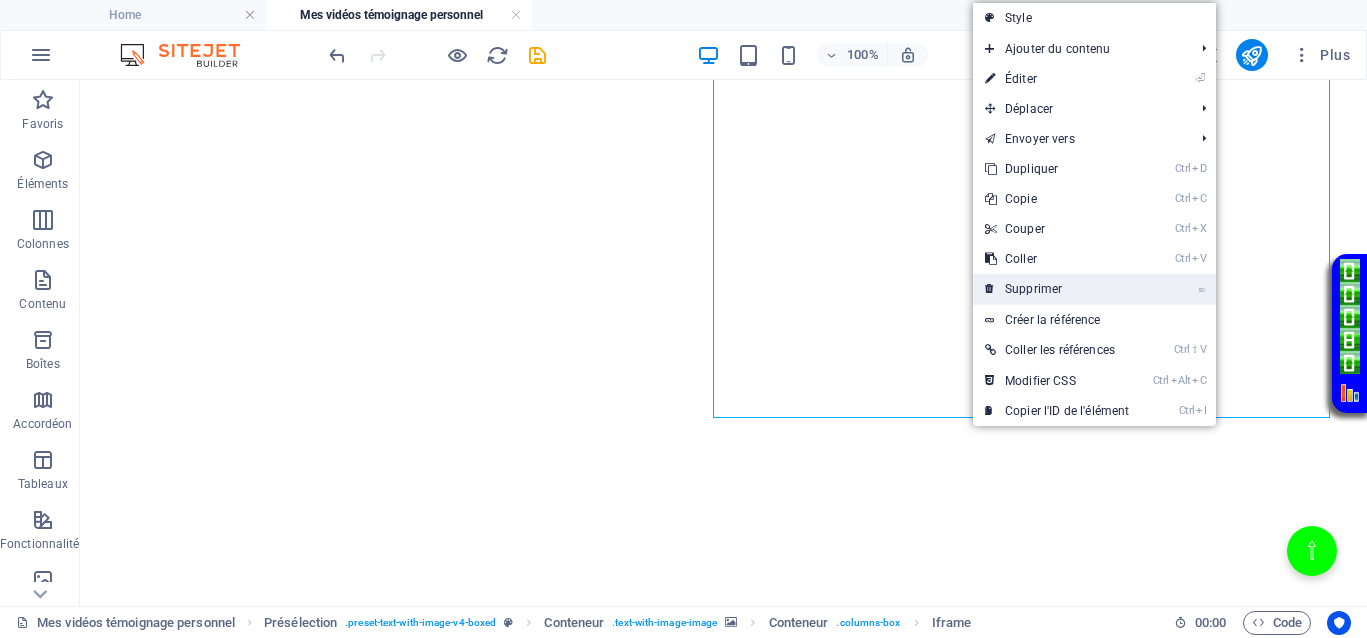 click on "⌦  Supprimer" at bounding box center (1057, 289) 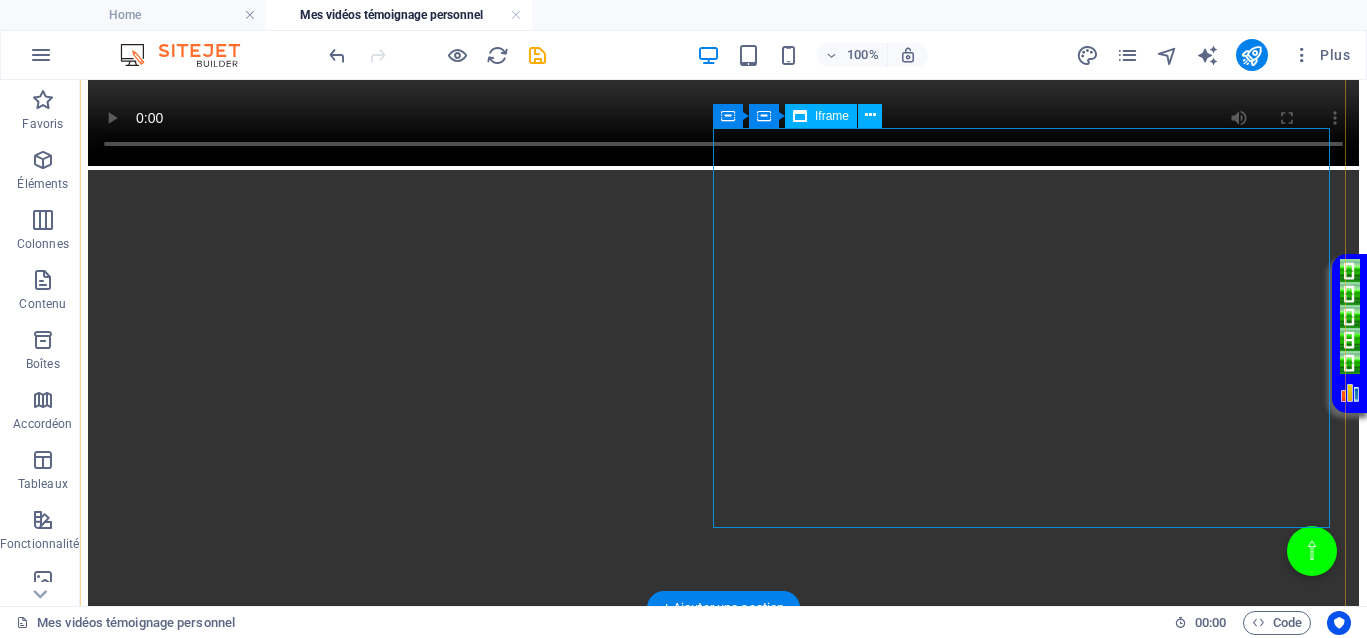 scroll, scrollTop: 1622, scrollLeft: 0, axis: vertical 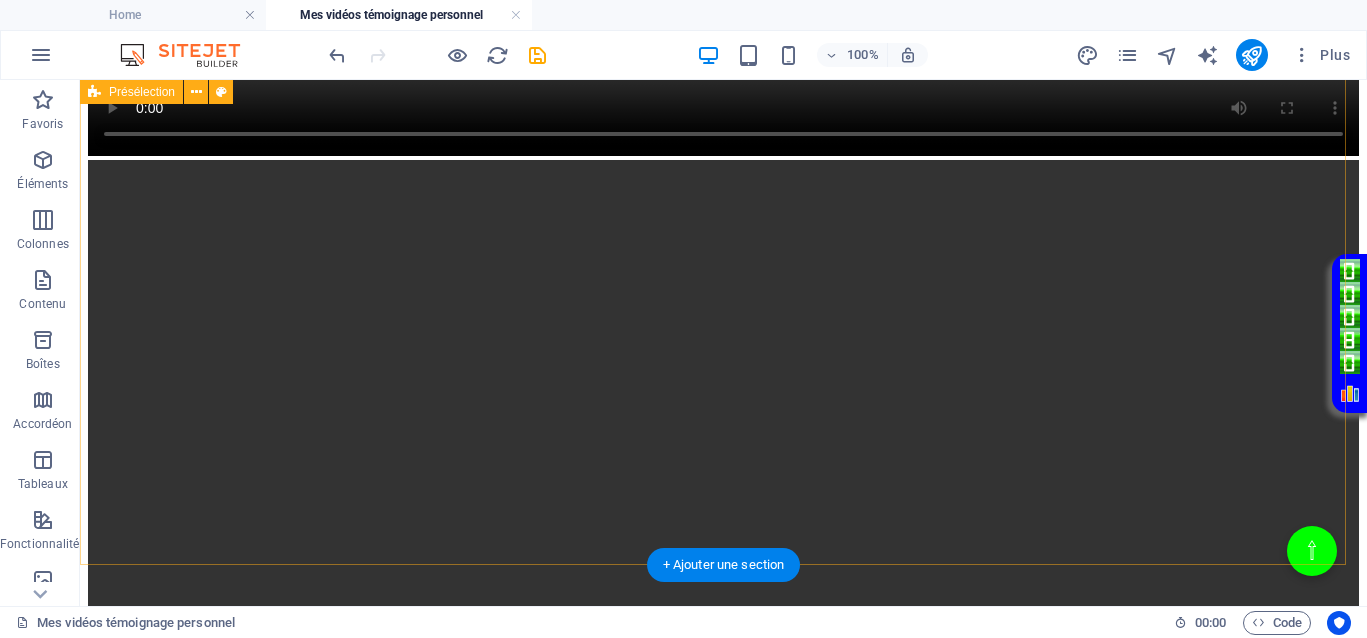 click on "La renaissance des martyrs incarne un hommage à ceux qui ont sacrifié leur vie pour la justice, tout en appelant à l’unité et à la persévérance collective. Au-delà des symboles de violence, le véritable combat du martyr réside dans la lutte pour l’existence et la protection du vivant, en œuvrant pour un changement essentiel basé sur le respect, l’amour et la justice. Ce combat n’est pas une quête de vengeance ou d’identitarisme, mais une démarche pour préserver la dignité humaine et rétablir les droits fondamentaux DE TOUS LES VIVANTS DU MONDE. Dans un monde où la véritable valeur réside dans la vie elle-même, il est vital de privilégier la solidarité et la reconstruction pour bâtir un avenir plus juste et humain. </div>" at bounding box center (723, 2469) 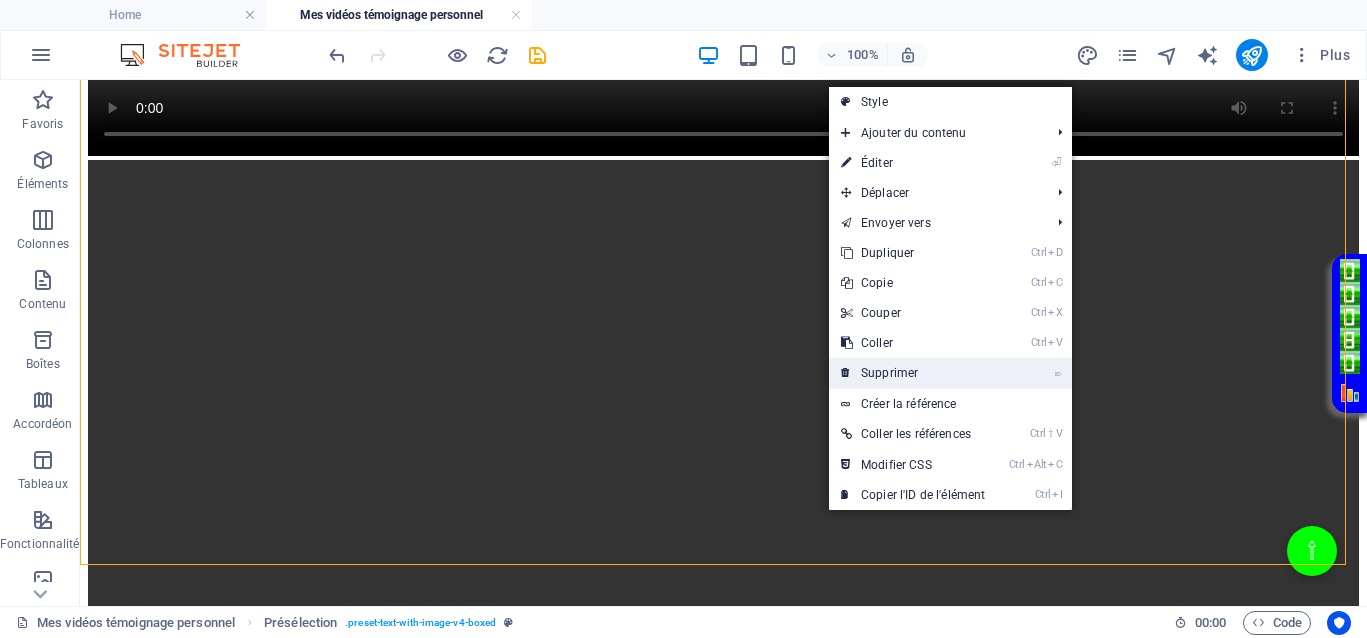 click on "⌦  Supprimer" at bounding box center (913, 373) 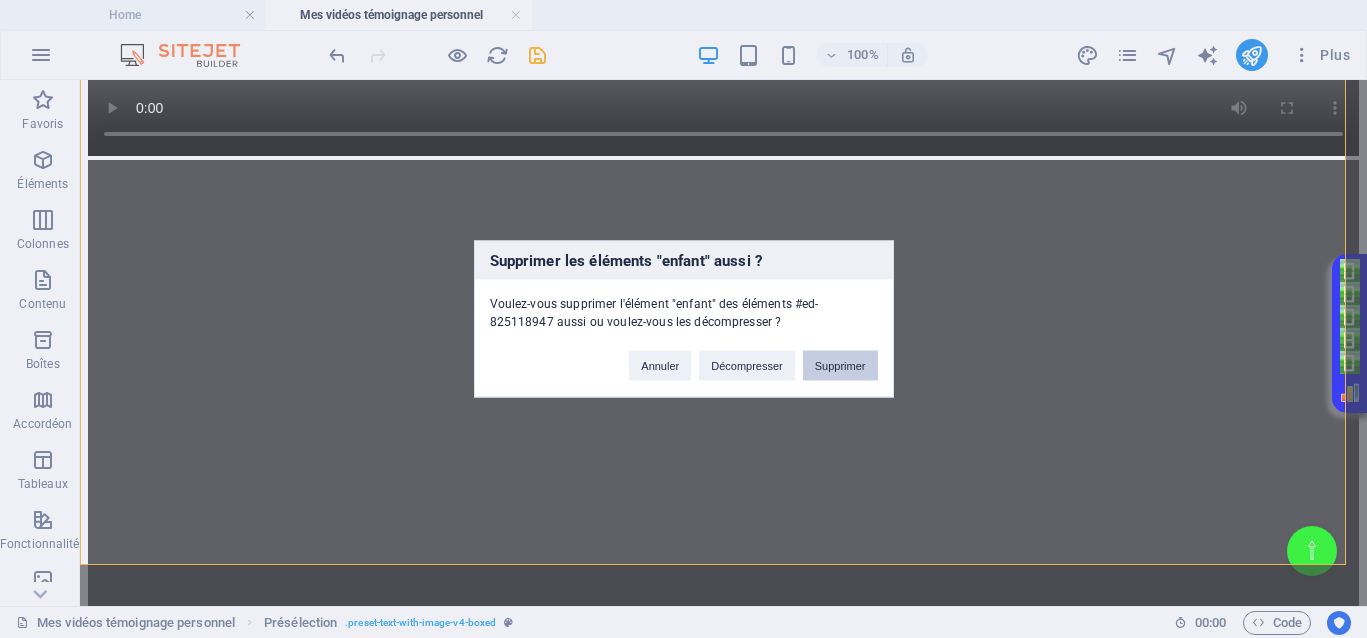 click on "Supprimer" at bounding box center [840, 366] 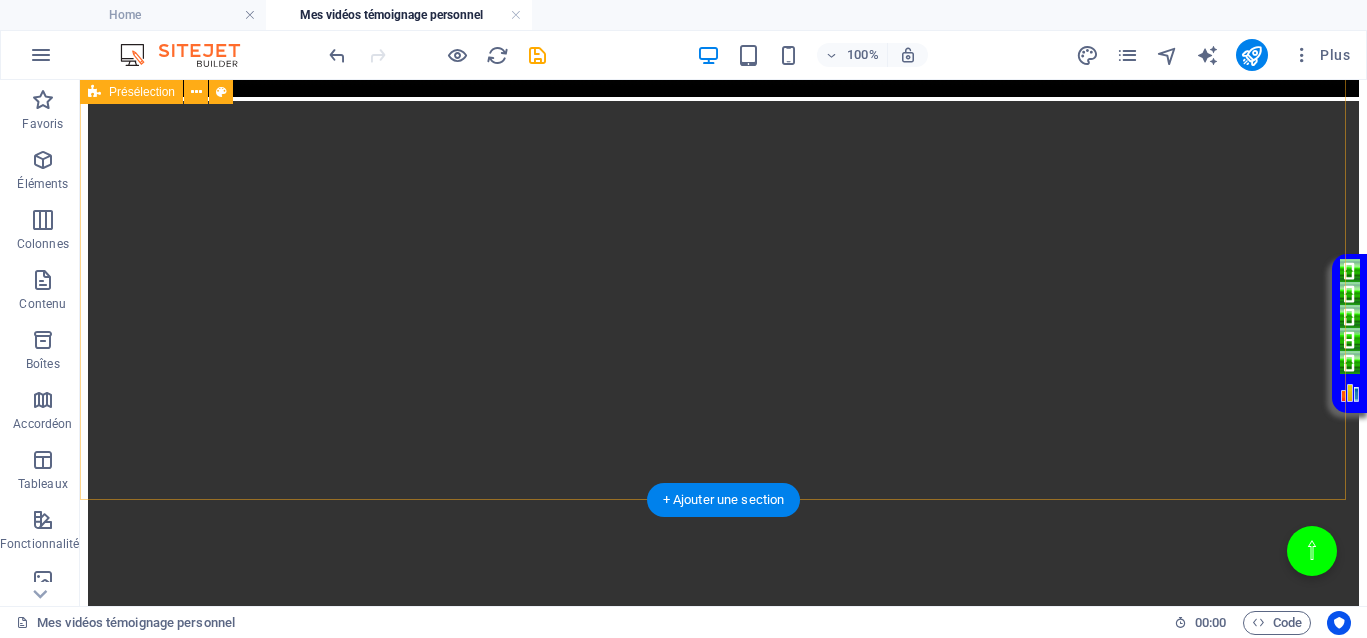 scroll, scrollTop: 1687, scrollLeft: 0, axis: vertical 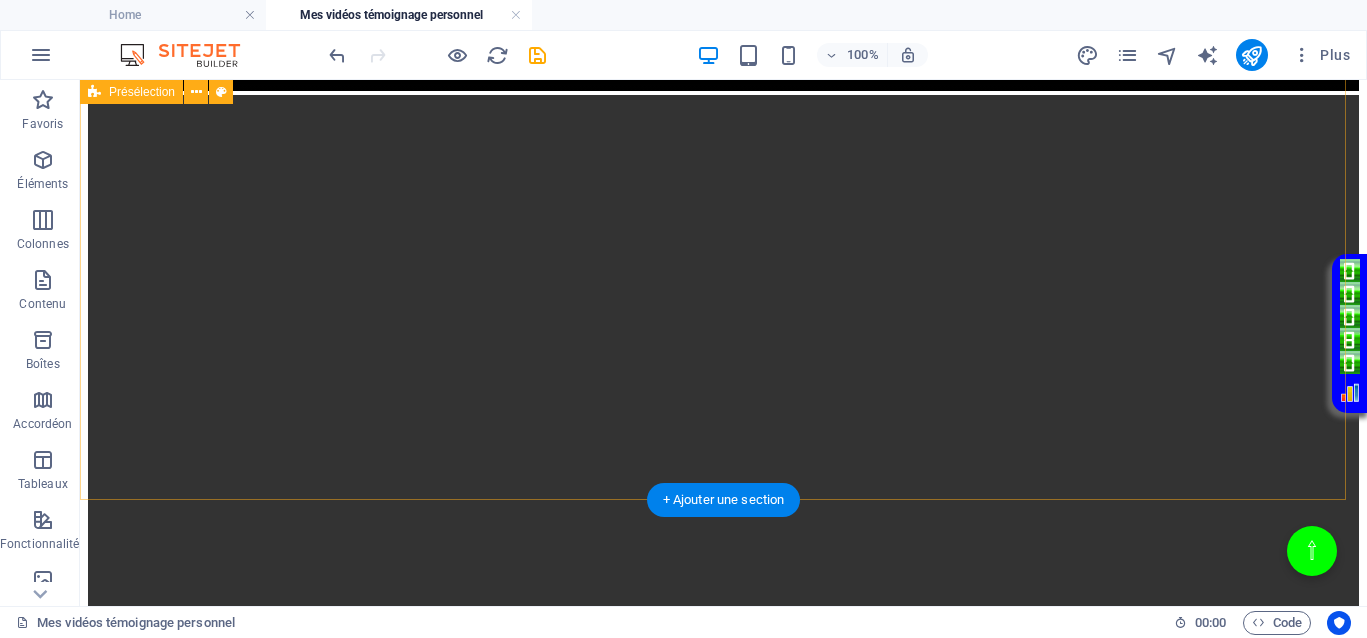 click on "La renaissance des martyrs incarne un hommage à ceux qui ont sacrifié leur vie pour la justice, tout en appelant à l’unité et à la persévérance collective. Au-delà des symboles de violence, le véritable combat du martyr réside dans la lutte pour l’existence et la protection du vivant, en œuvrant pour un changement essentiel basé sur le respect, l’amour et la justice. Ce combat n’est pas une quête de vengeance ou d’identitarisme, mais une démarche pour préserver la dignité humaine et rétablir les droits fondamentaux DE TOUS LES VIVANTS DU MONDE. Dans un monde où la véritable valeur réside dans la vie elle-même, il est vital de privilégier la solidarité et la reconstruction pour bâtir un avenir plus juste et humain. </div>" at bounding box center (723, 2404) 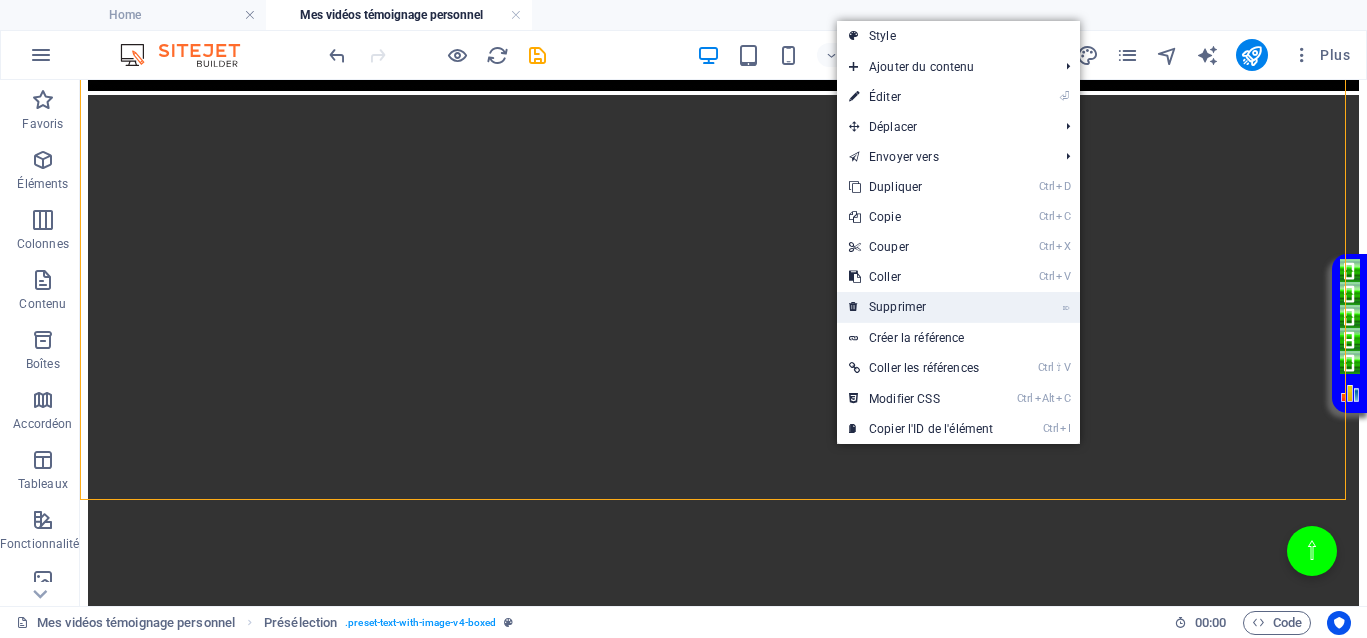 click on "⌦  Supprimer" at bounding box center [921, 307] 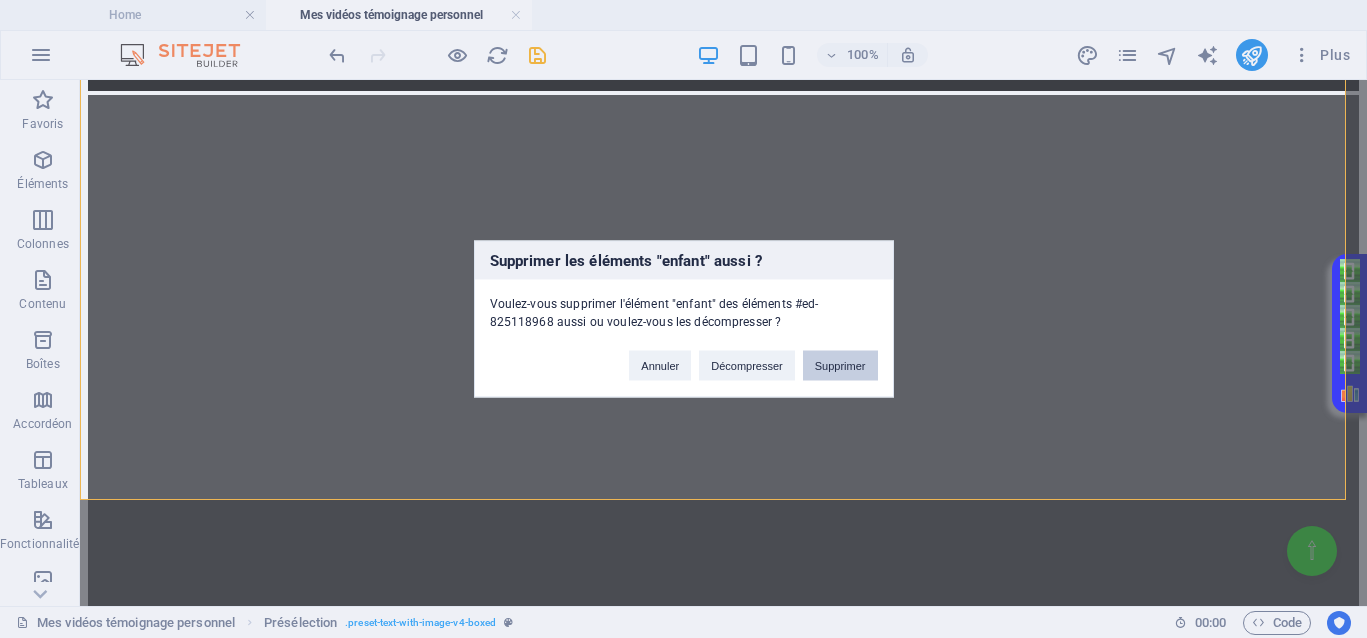 drag, startPoint x: 840, startPoint y: 363, endPoint x: 760, endPoint y: 286, distance: 111.03603 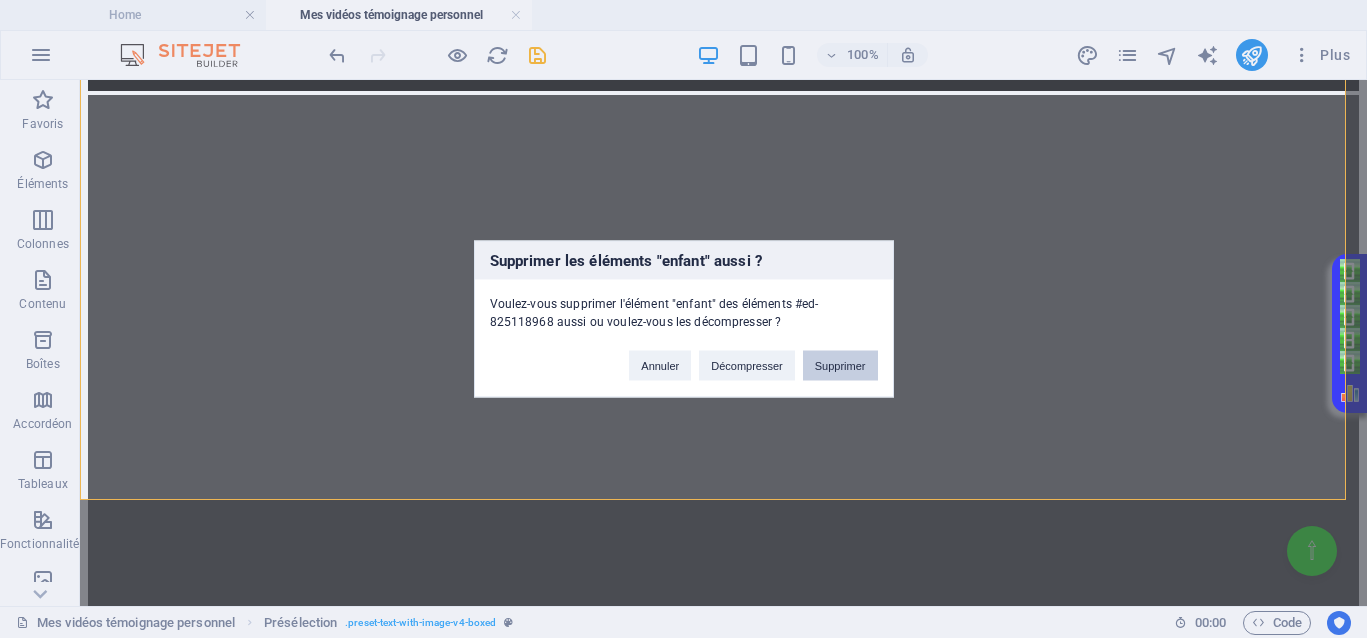 click on "Supprimer" at bounding box center [840, 366] 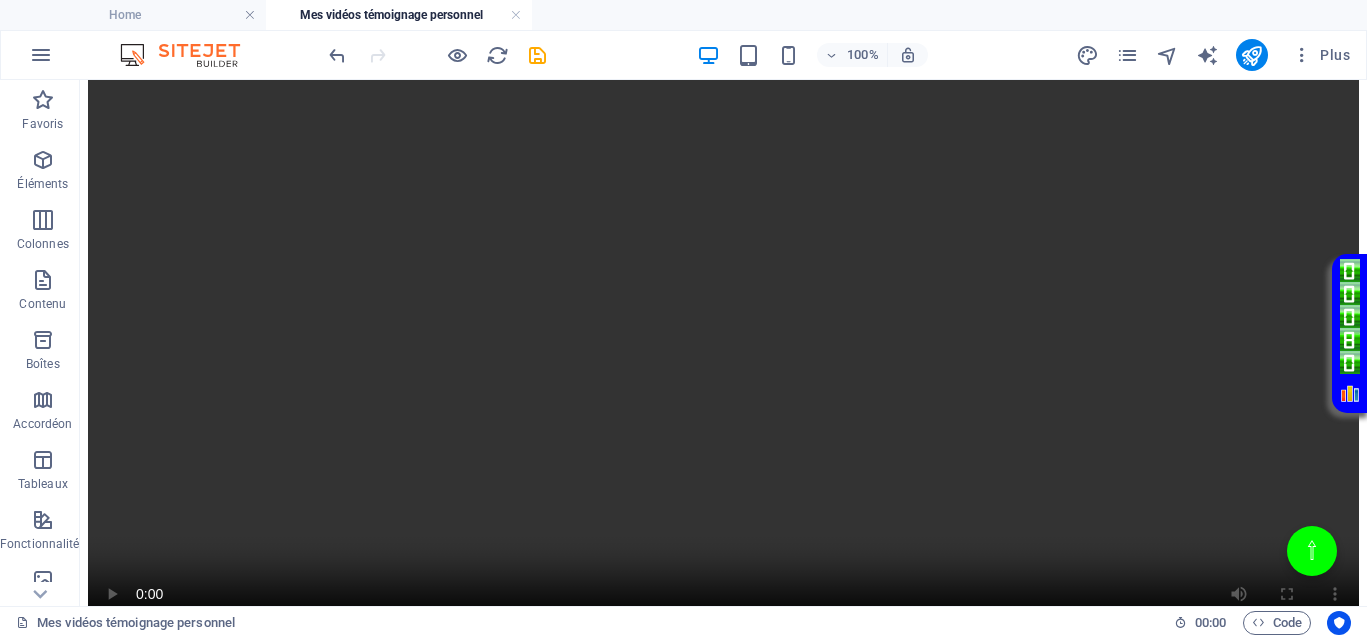 scroll, scrollTop: 1484, scrollLeft: 0, axis: vertical 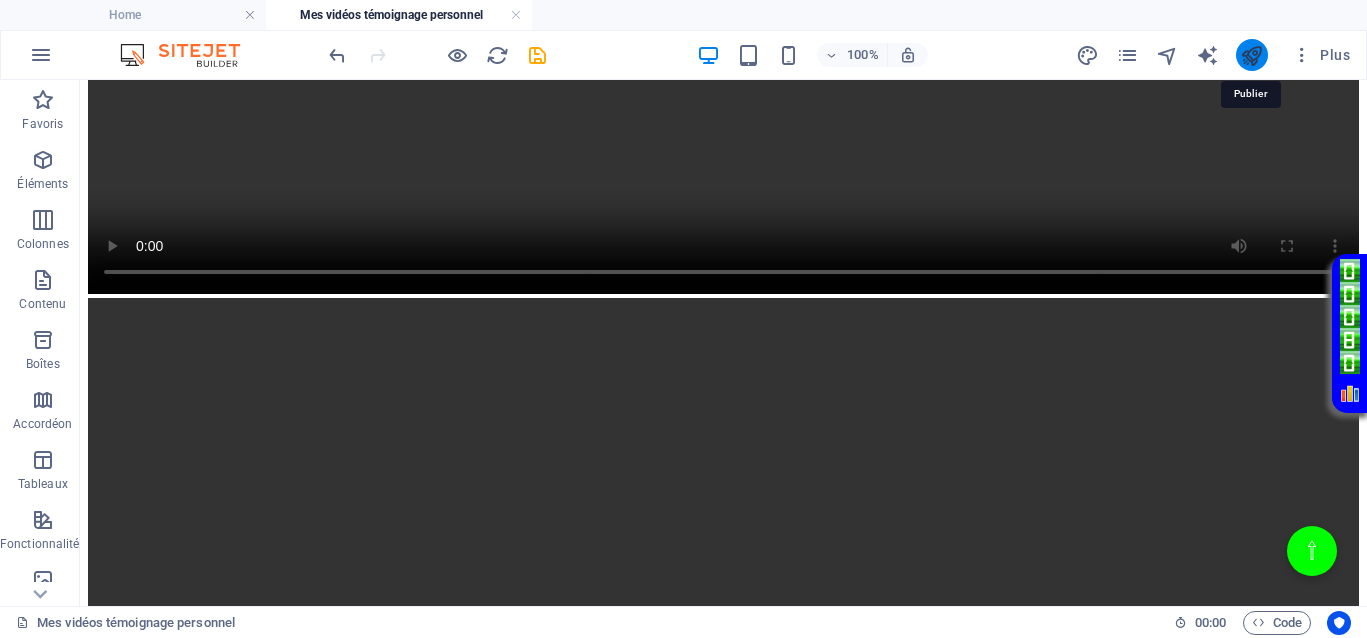 click at bounding box center [1251, 55] 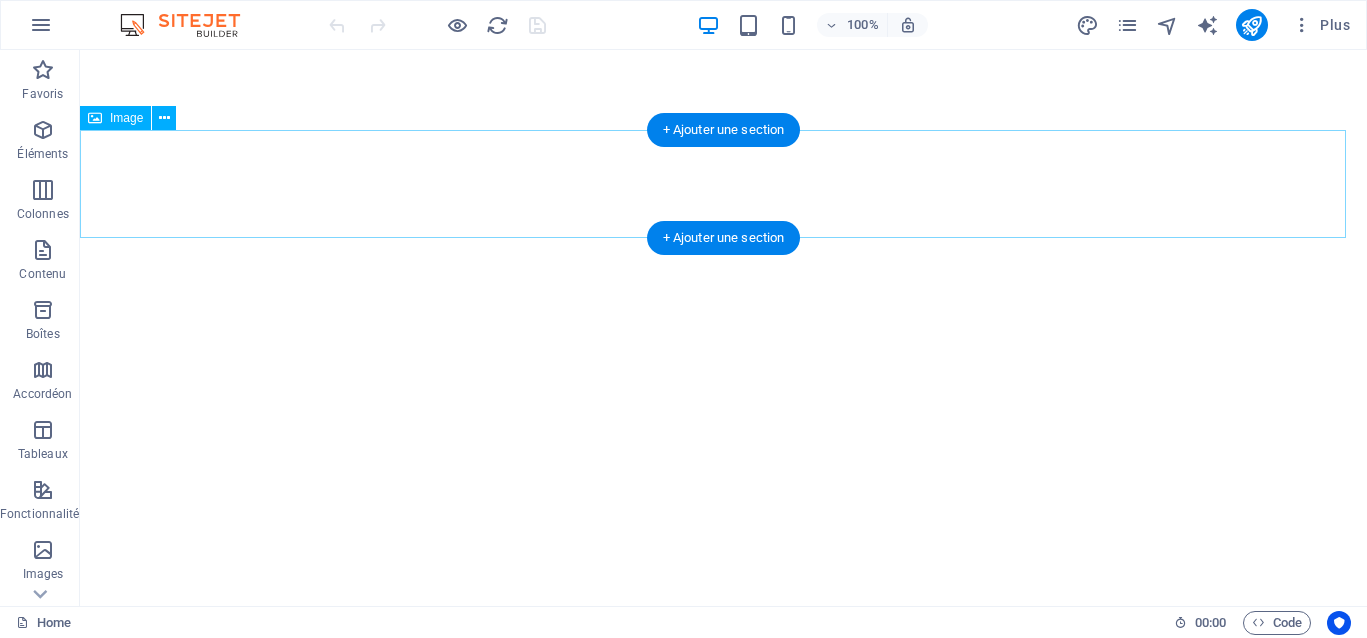 scroll, scrollTop: 0, scrollLeft: 0, axis: both 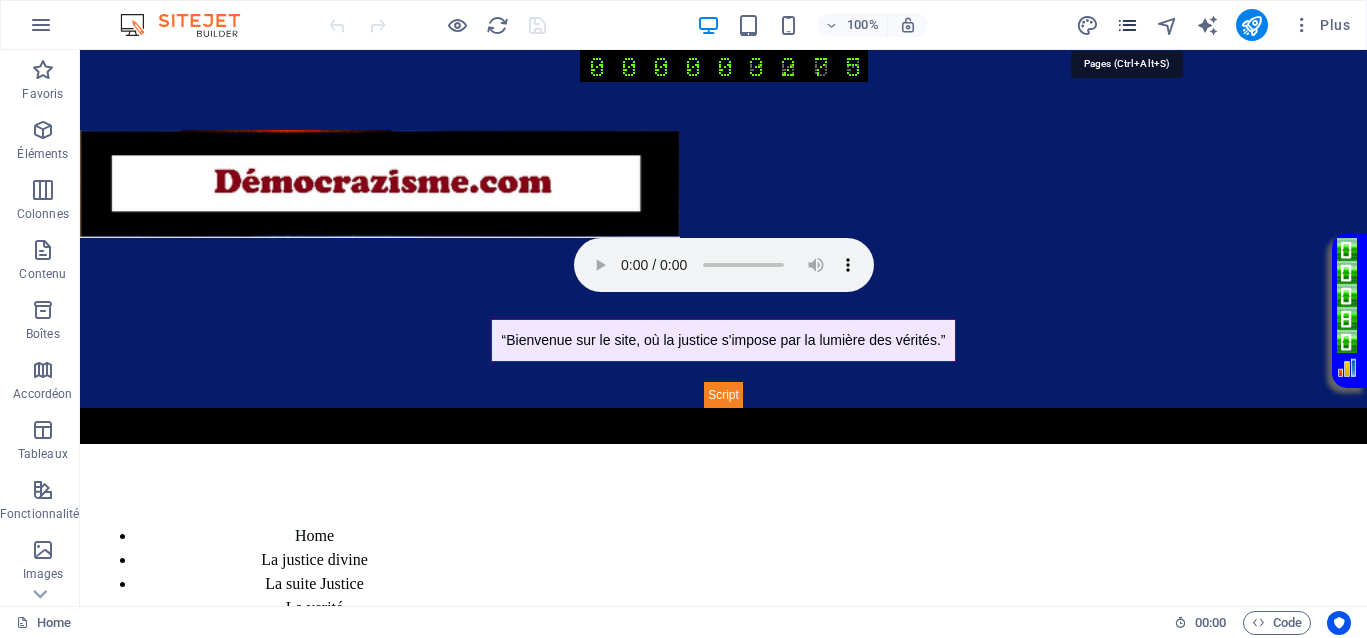 click at bounding box center [1127, 25] 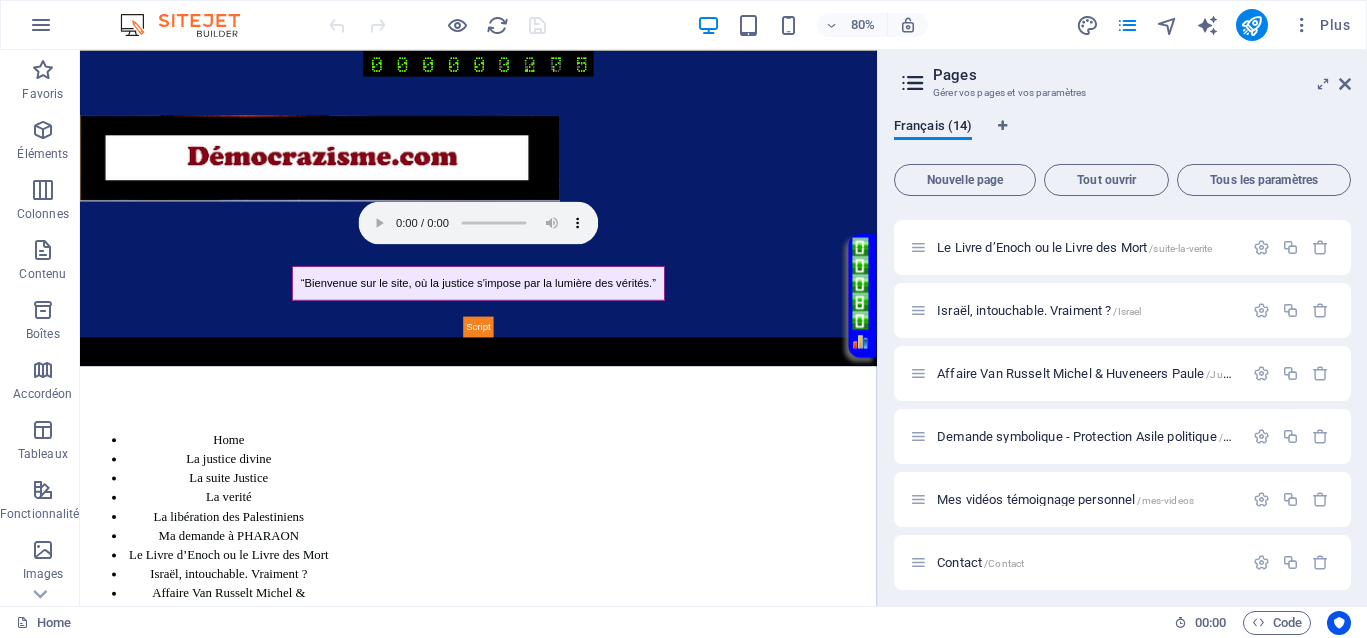 scroll, scrollTop: 500, scrollLeft: 0, axis: vertical 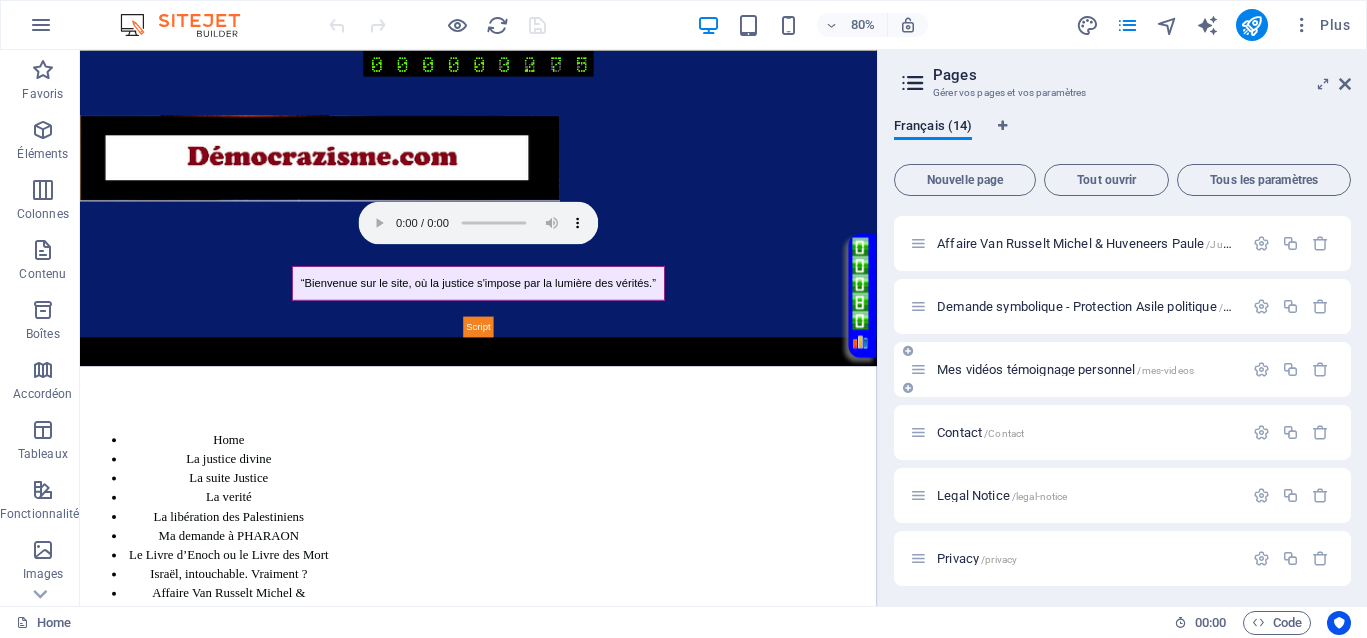 click on "Mes vidéos témoignage personnel /mes-videos" at bounding box center [1065, 369] 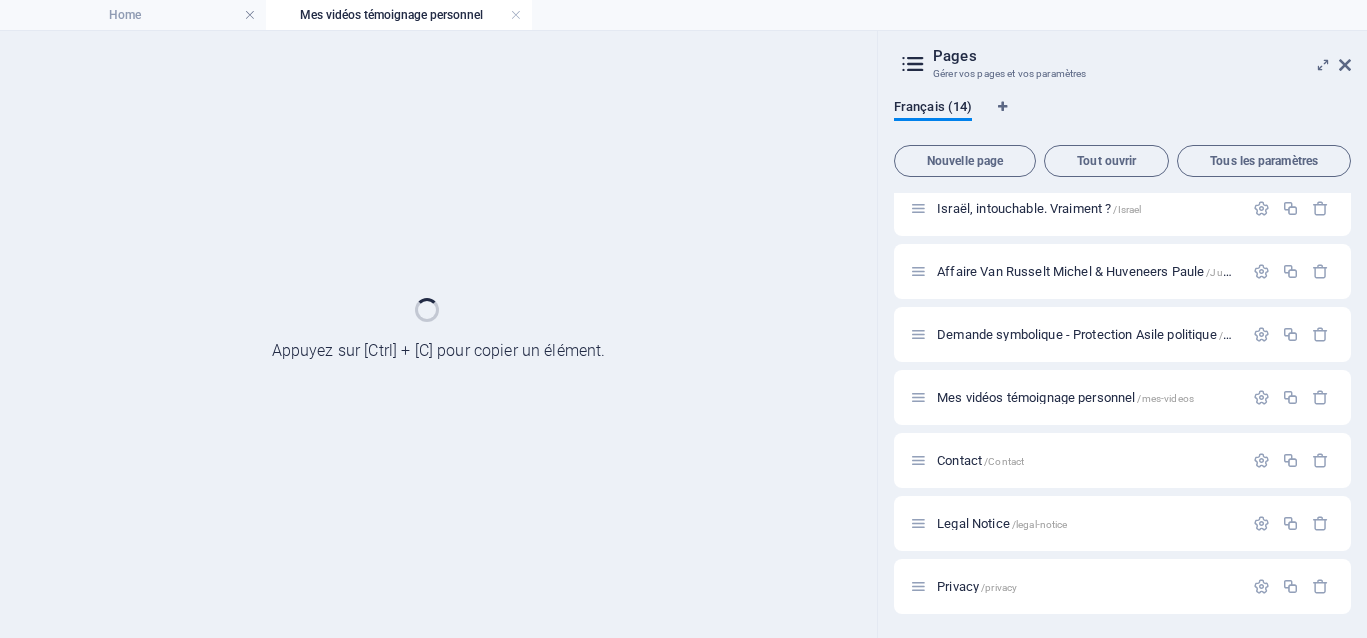 scroll, scrollTop: 453, scrollLeft: 0, axis: vertical 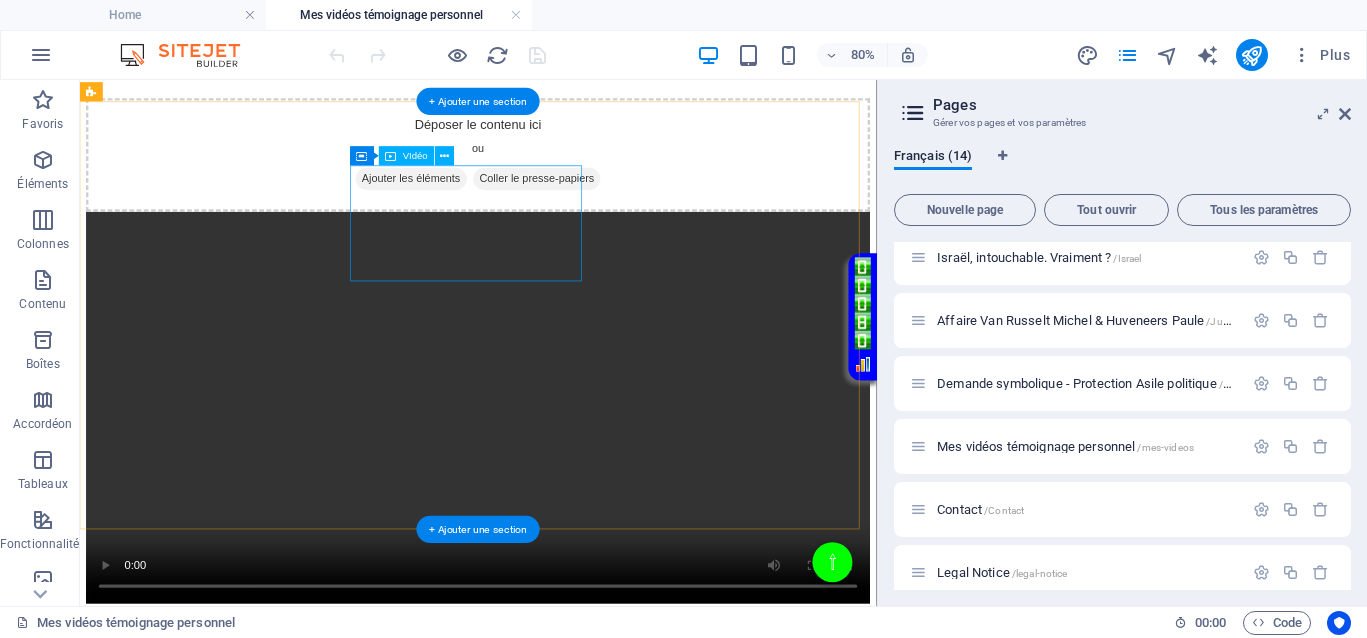 click at bounding box center [578, 986] 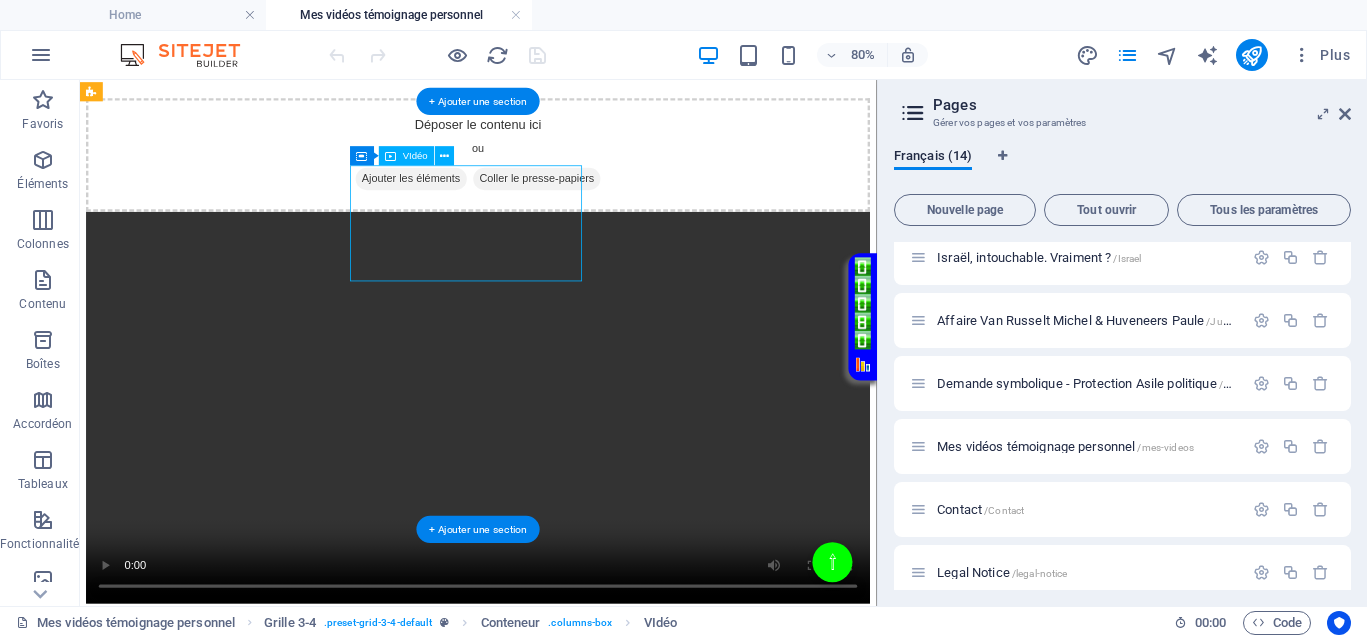 click at bounding box center [578, 986] 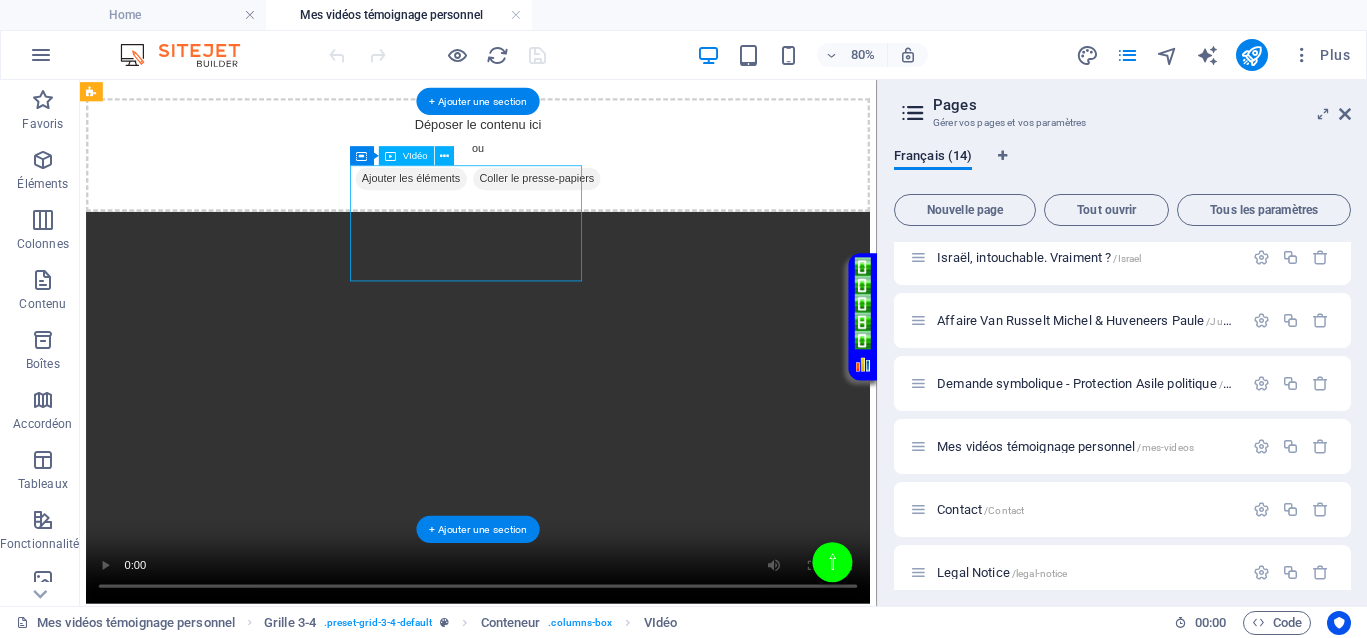 click on "La renaissance des martyrs incarne un hommage à ceux qui ont sacrifié leur vie pour la justice, tout en appelant à l’unité et à la persévérance collective. Au-delà des symboles de violence, le véritable combat du martyr réside dans la lutte pour l’existence et la protection du vivant, en œuvrant pour un changement essentiel basé sur le respect, l’amour et la justice. Ce combat n’est pas une quête de vengeance ou d’identitarisme, mais une démarche pour préserver la dignité humaine et rétablir les droits fondamentaux DE TOUS LES VIVANTS DU MONDE. Dans un monde où la véritable valeur réside dans la vie elle-même, il est vital de privilégier la solidarité et la reconstruction pour bâtir un avenir plus juste et humain." at bounding box center [578, -383] 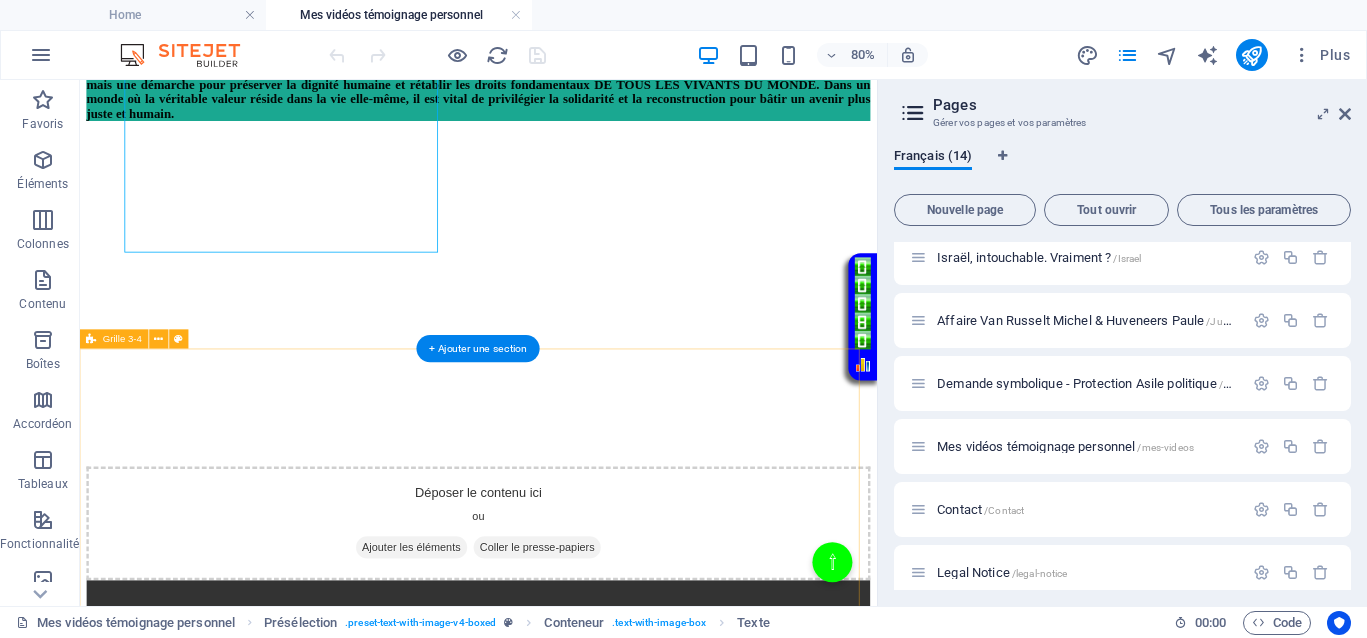 scroll, scrollTop: 939, scrollLeft: 0, axis: vertical 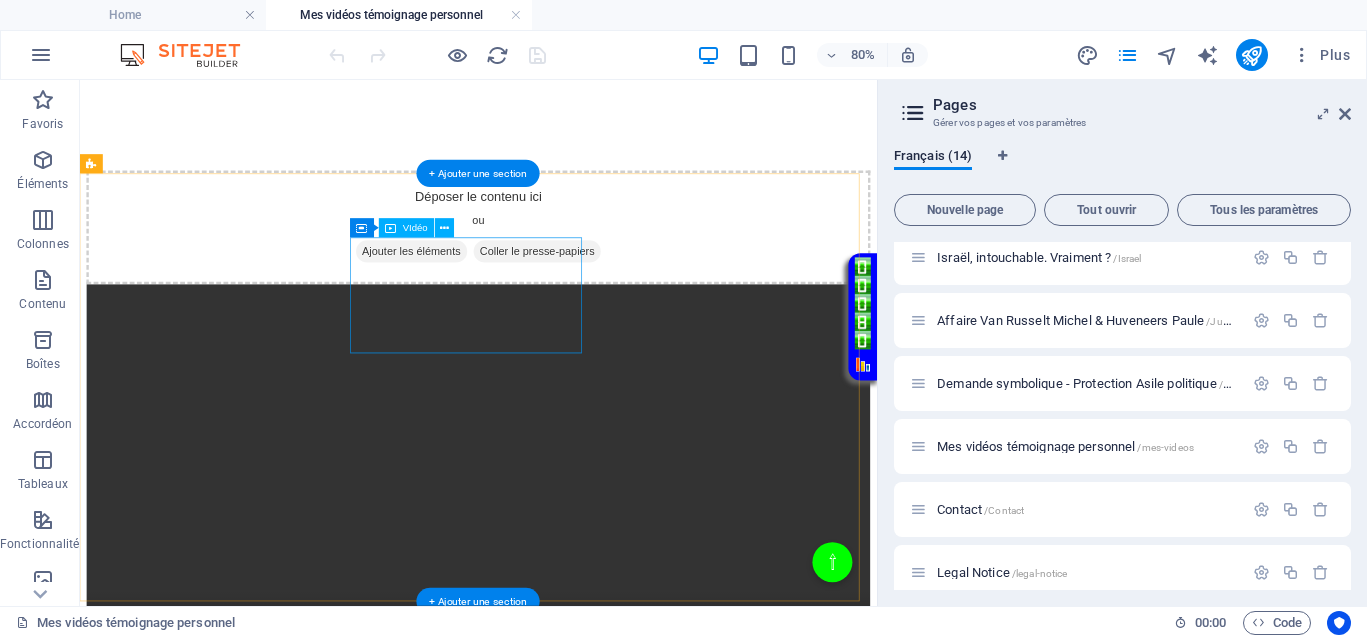 click at bounding box center [578, 1076] 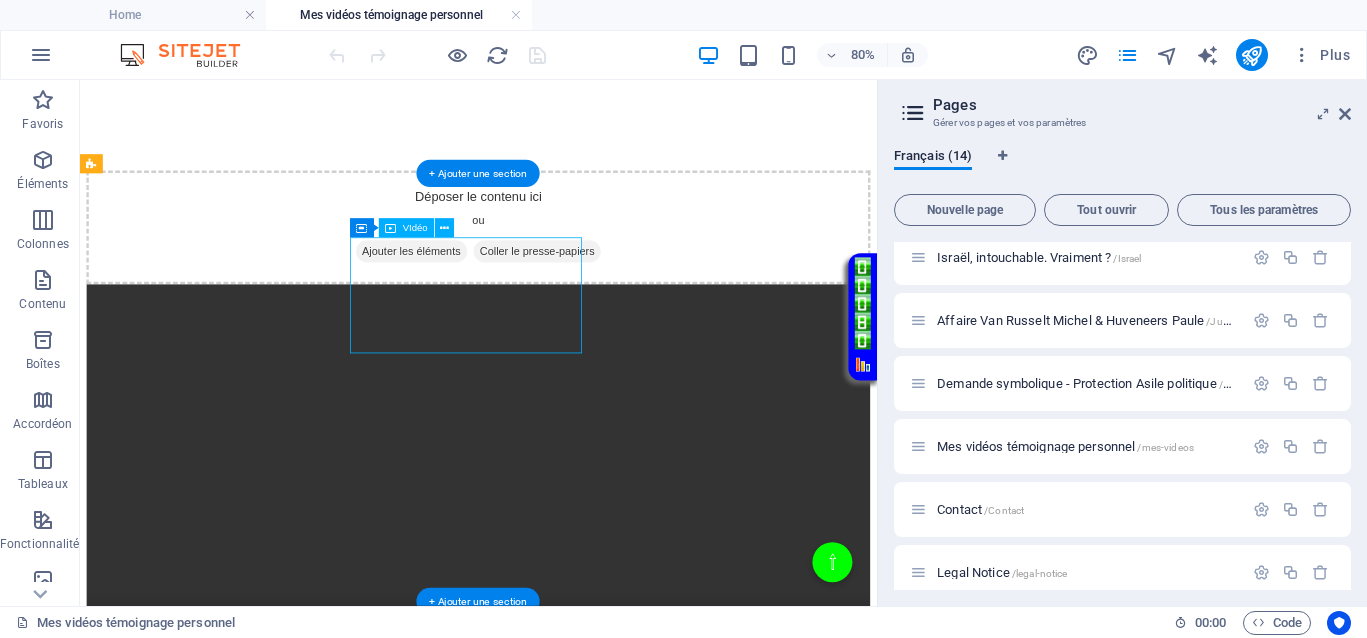 click at bounding box center [578, 1076] 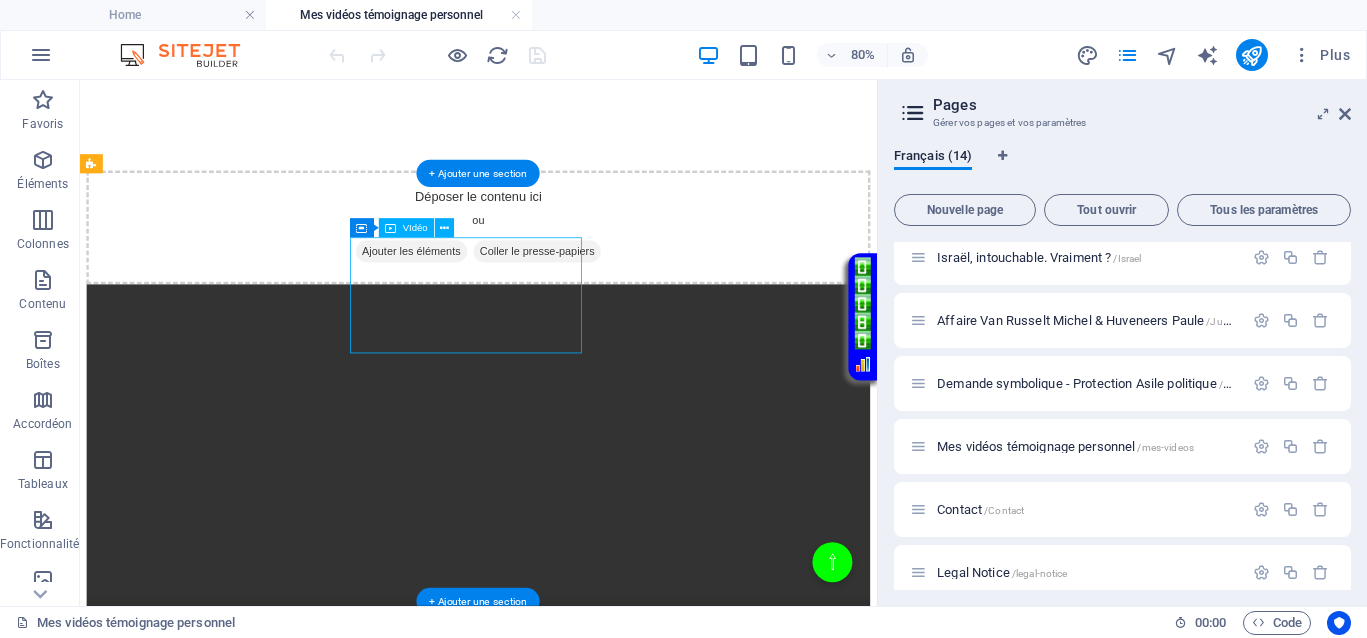 select on "%" 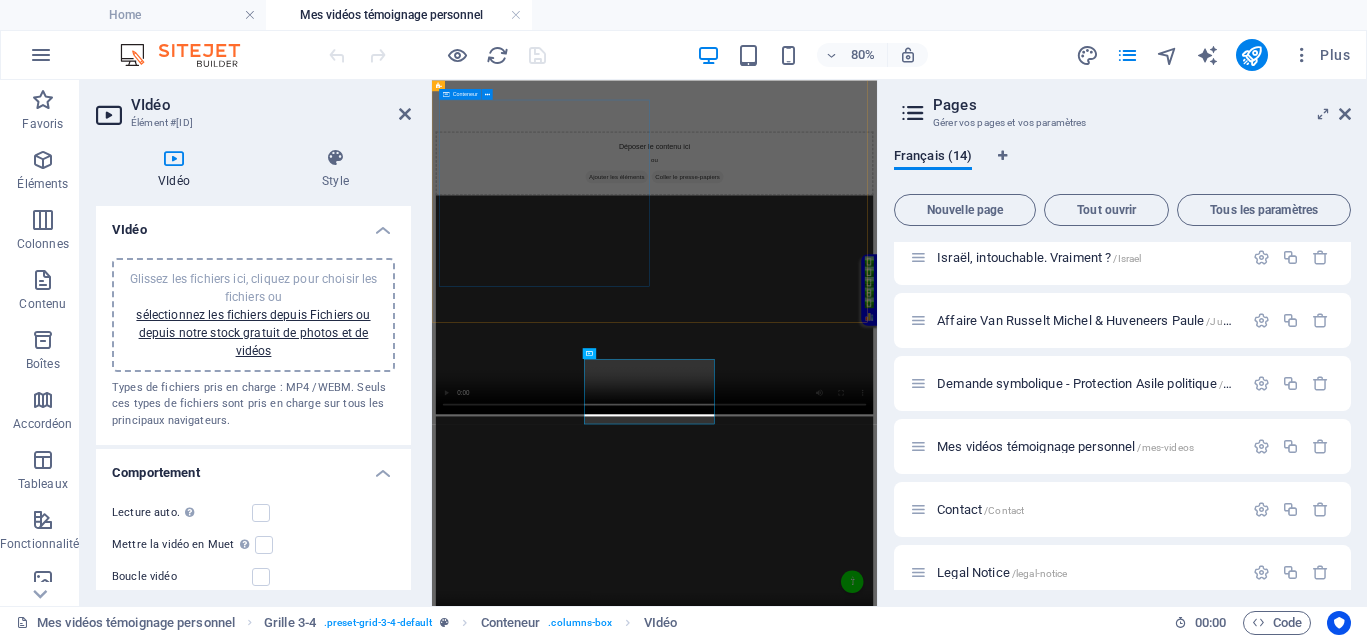 scroll, scrollTop: 517, scrollLeft: 0, axis: vertical 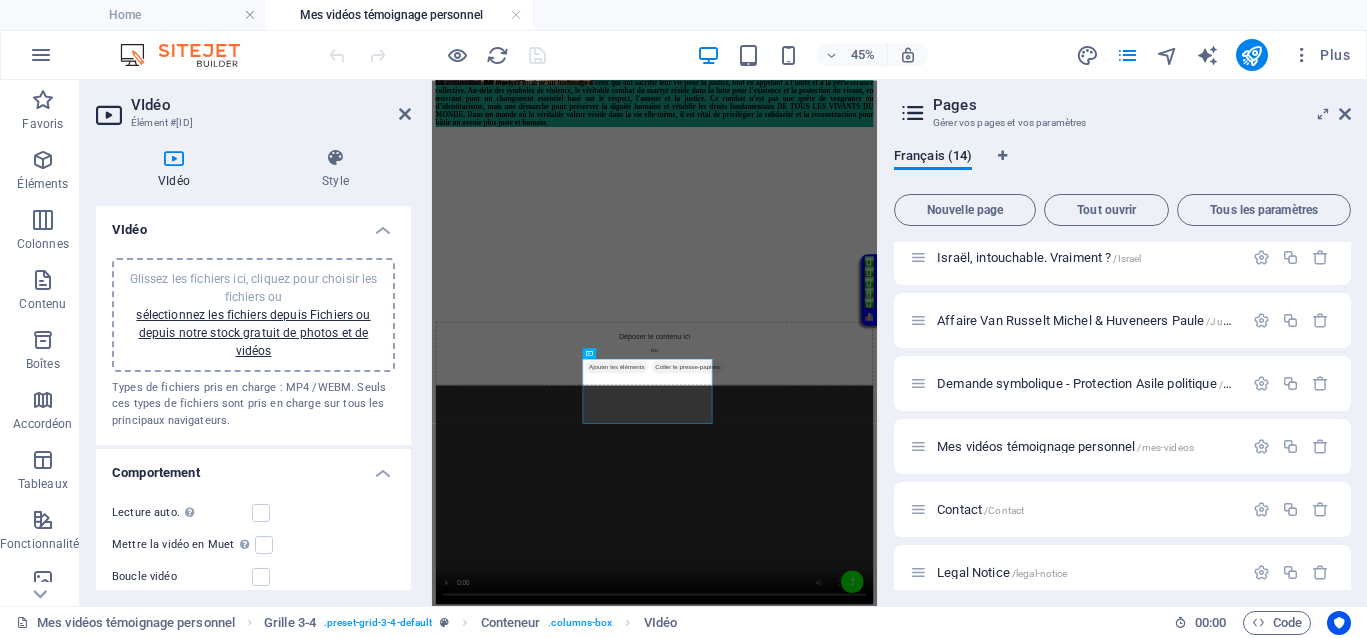 click on "VIdéo Élément #[ID] VIdéo Style VIdéo Glissez les fichiers ici, cliquez pour choisir les fichiers ou  sélectionnez les fichiers depuis Fichiers ou depuis notre stock gratuit de photos et de vidéos Types de fichiers pris en charge : MP4 /WEBM. Seuls ces types de fichiers sont pris en charge sur tous les principaux navigateurs. Comportement Lecture auto. La lecture automatique est disponible uniquement si Muet est sélectionné. Mettre la vidéo en Muet La lecture automatique sera disponible si le mode Muet est activé. Boucle vidéo Afficher les boutons de contrôle Aperçu de l'image Glissez les fichiers ici, cliquez pour choisir les fichiers ou  sélectionnez les fichiers depuis Fichiers ou depuis notre stock gratuit de photos et de vidéos Sélectionnez les fichiers depuis le Gestionnaire de fichiers, les photos du stock ou téléversez un ou plusieurs fichiers Téléverser Téléversez une image qui servira d'aperçu. S'affiche uniquement si la lecture automatique est désactivée. Centré" at bounding box center (256, 343) 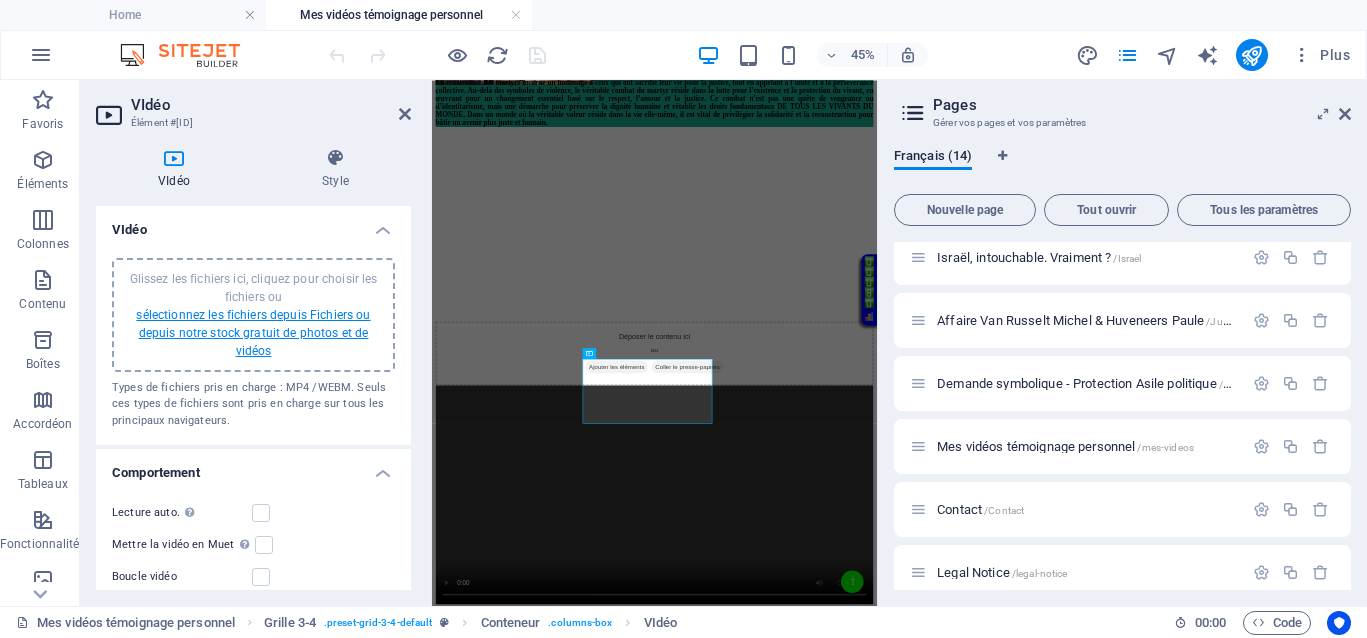 click on "sélectionnez les fichiers depuis Fichiers ou depuis notre stock gratuit de photos et de vidéos" at bounding box center (253, 333) 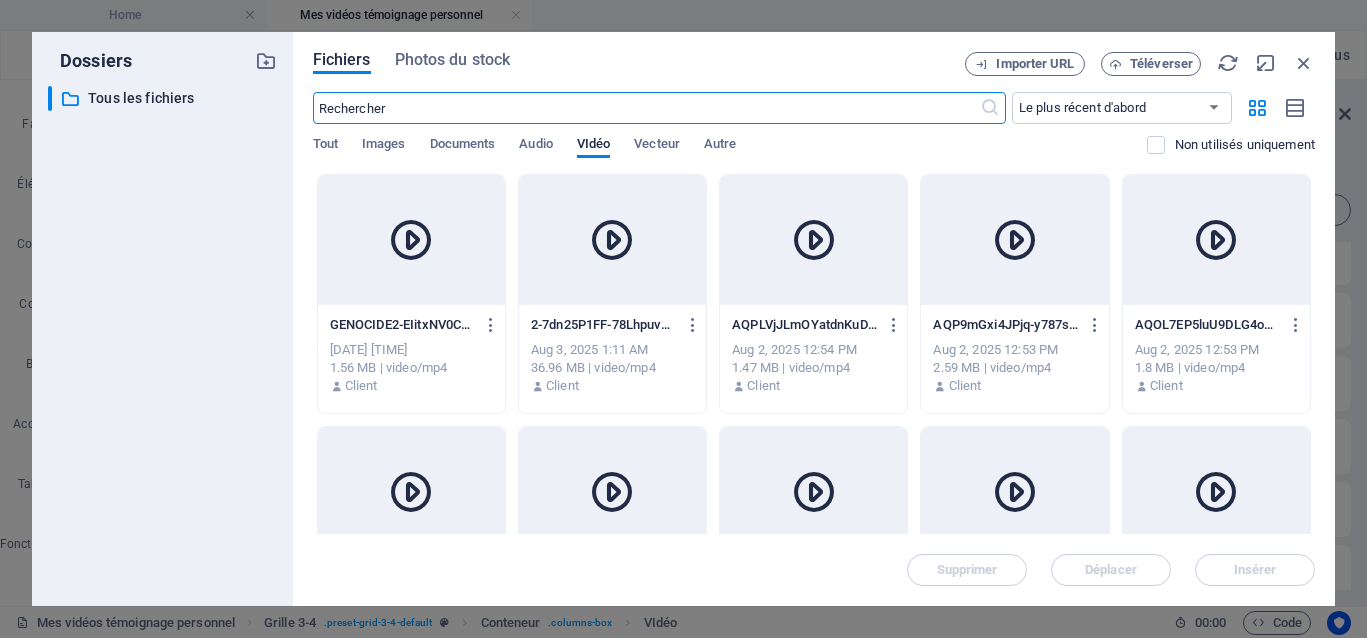 scroll, scrollTop: 3832, scrollLeft: 0, axis: vertical 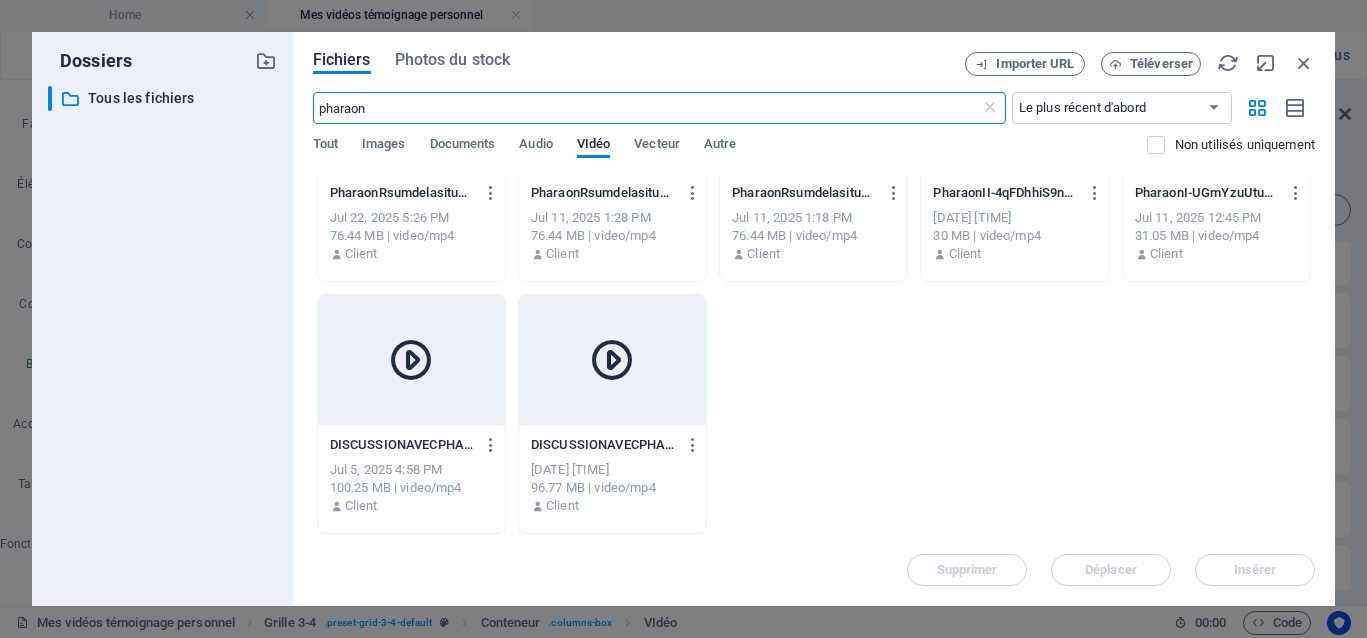 type on "pharaon" 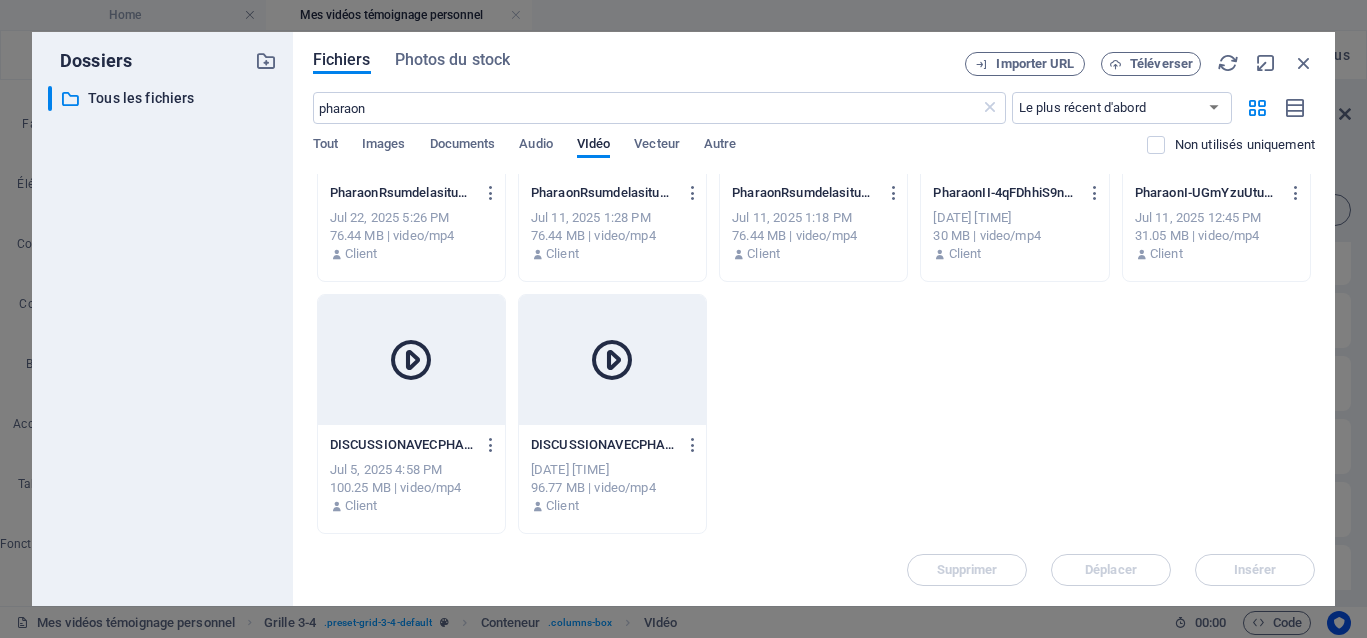 click on "Jul 22, 2025 5:26 PM" at bounding box center (411, 218) 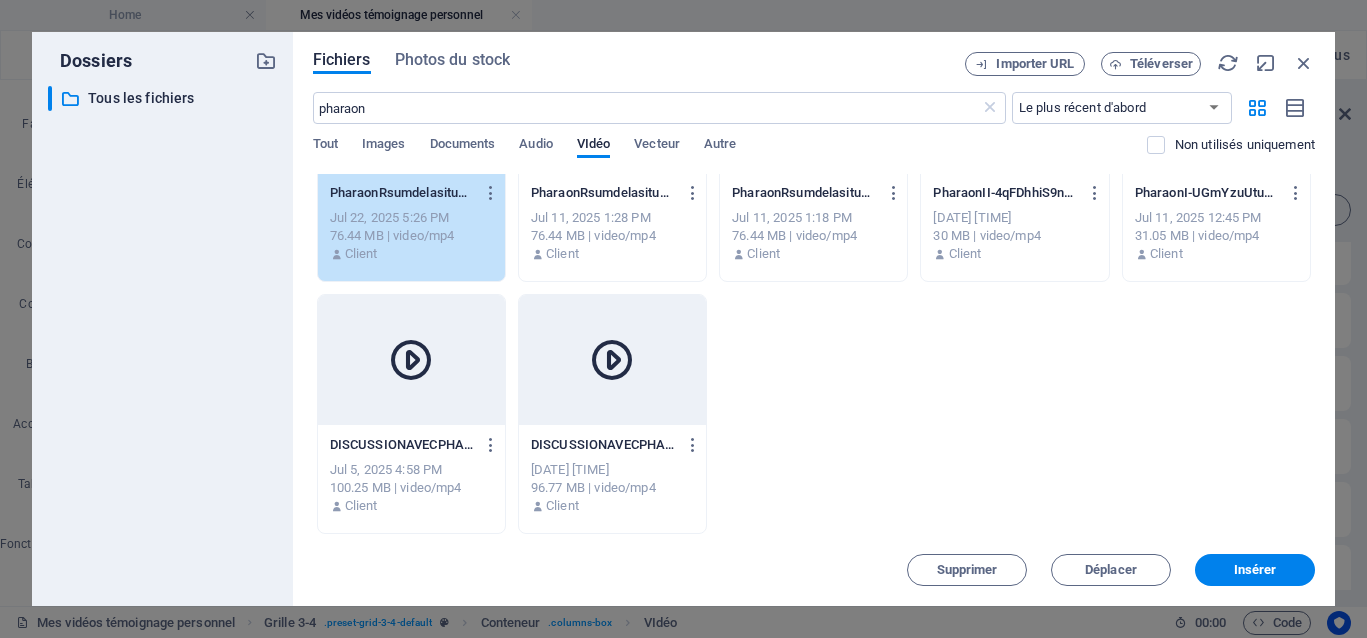 click on "Jul 22, 2025 5:26 PM" at bounding box center [411, 218] 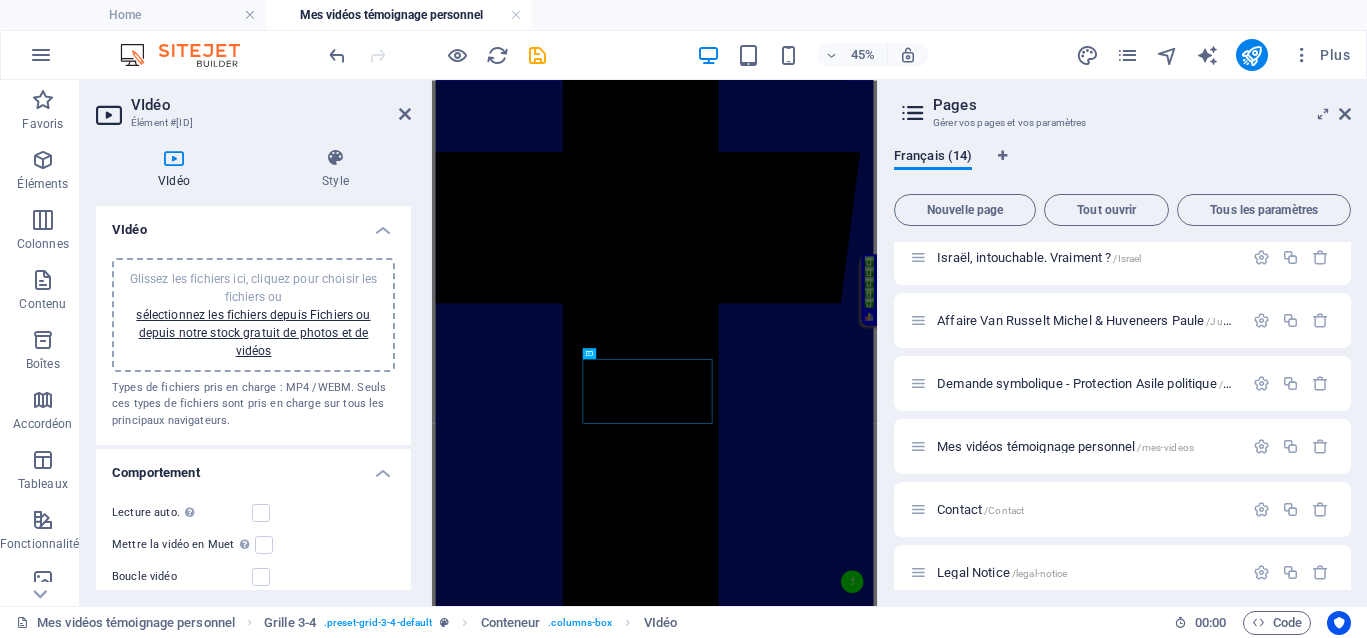 scroll, scrollTop: 517, scrollLeft: 0, axis: vertical 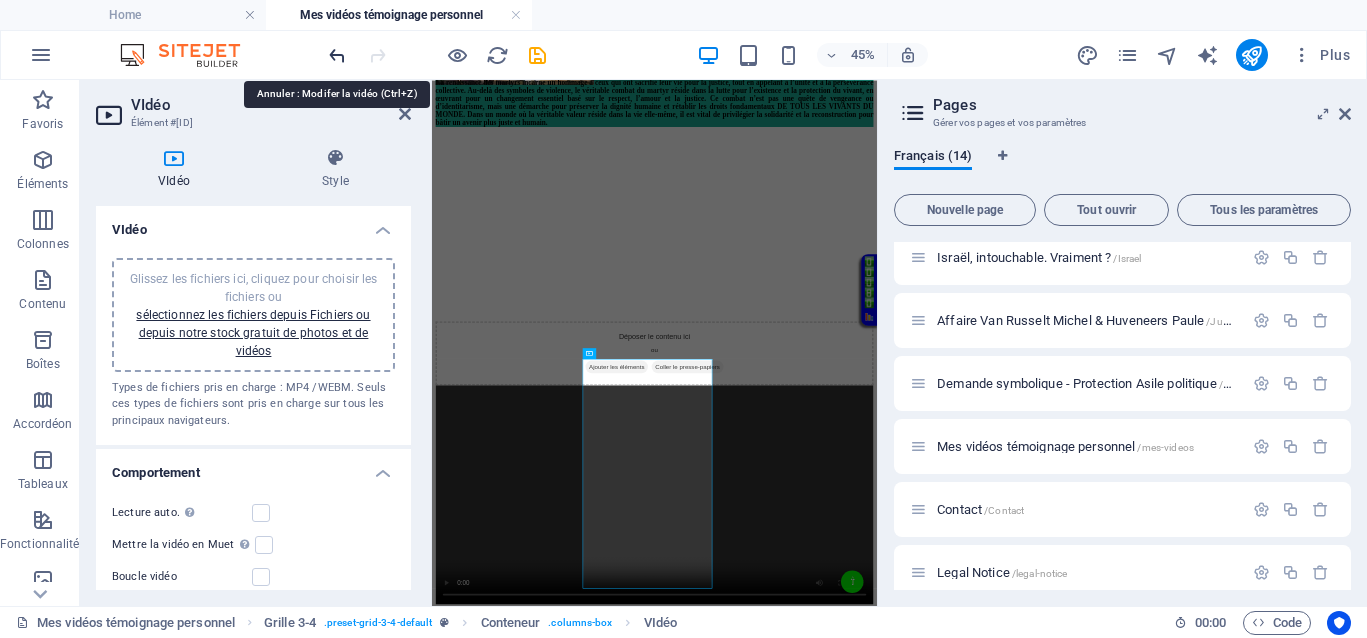 click at bounding box center [337, 55] 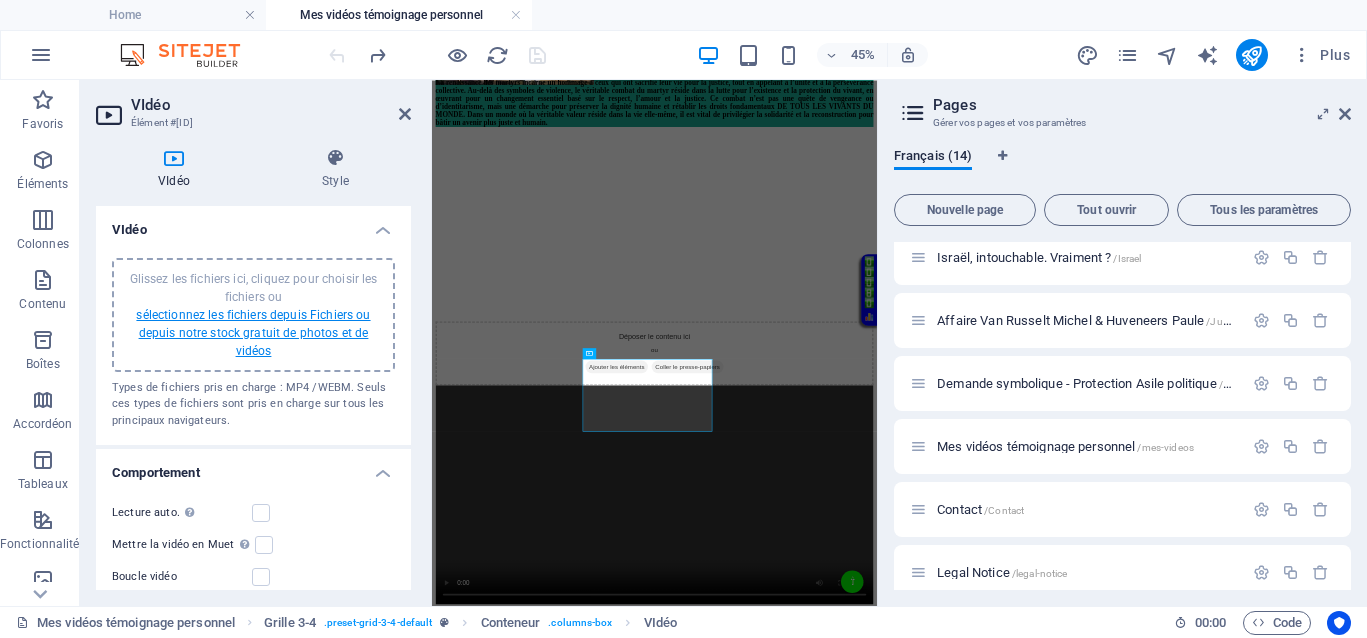 click on "sélectionnez les fichiers depuis Fichiers ou depuis notre stock gratuit de photos et de vidéos" at bounding box center (253, 333) 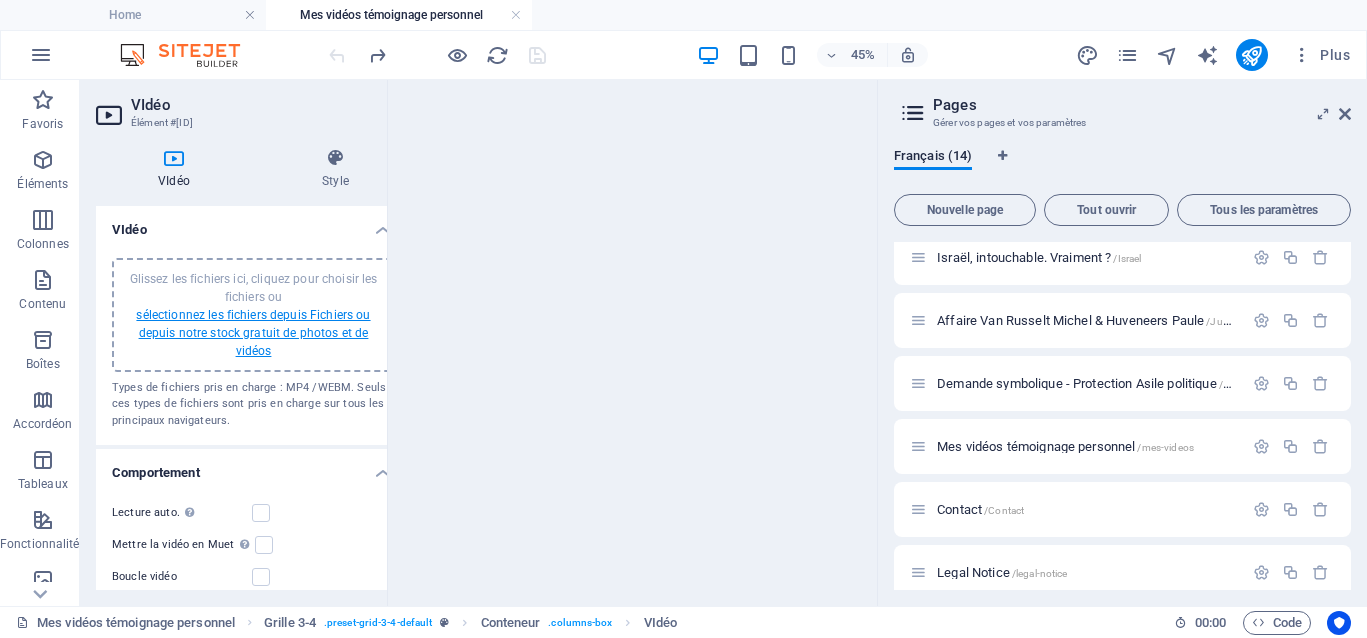 scroll, scrollTop: 3832, scrollLeft: 0, axis: vertical 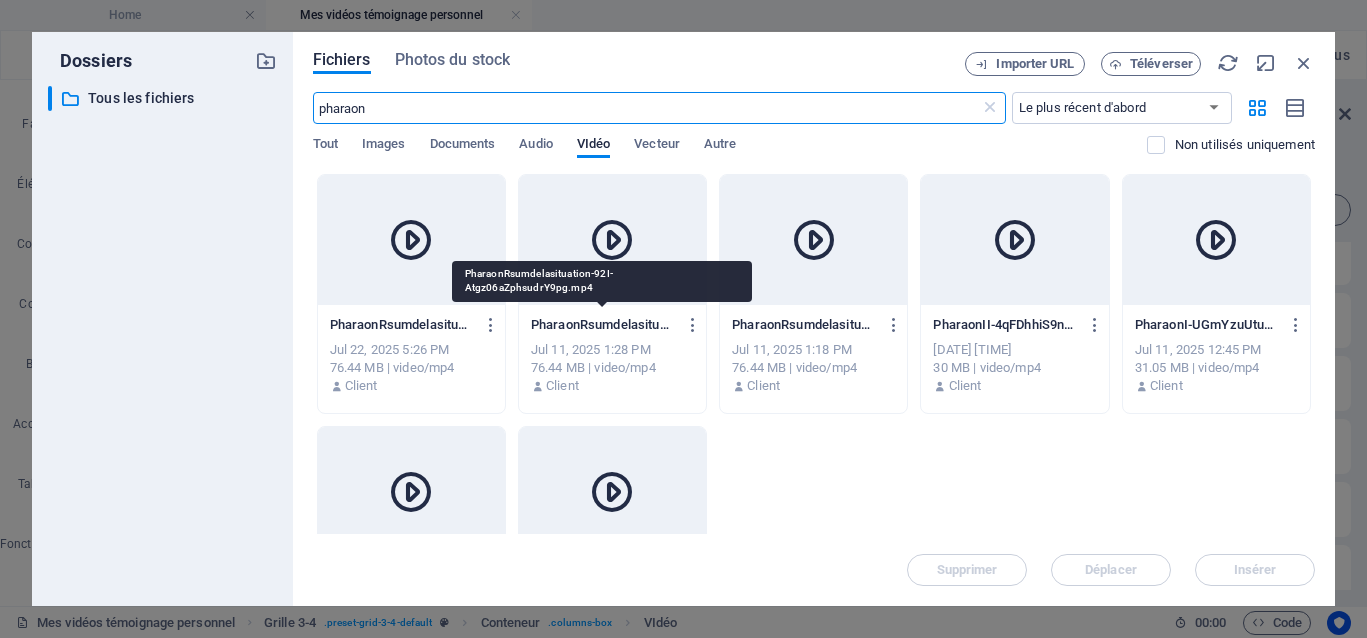 click on "PharaonRsumdelasituation-92I-Atgz06aZphsudrY9pg.mp4" at bounding box center [603, 325] 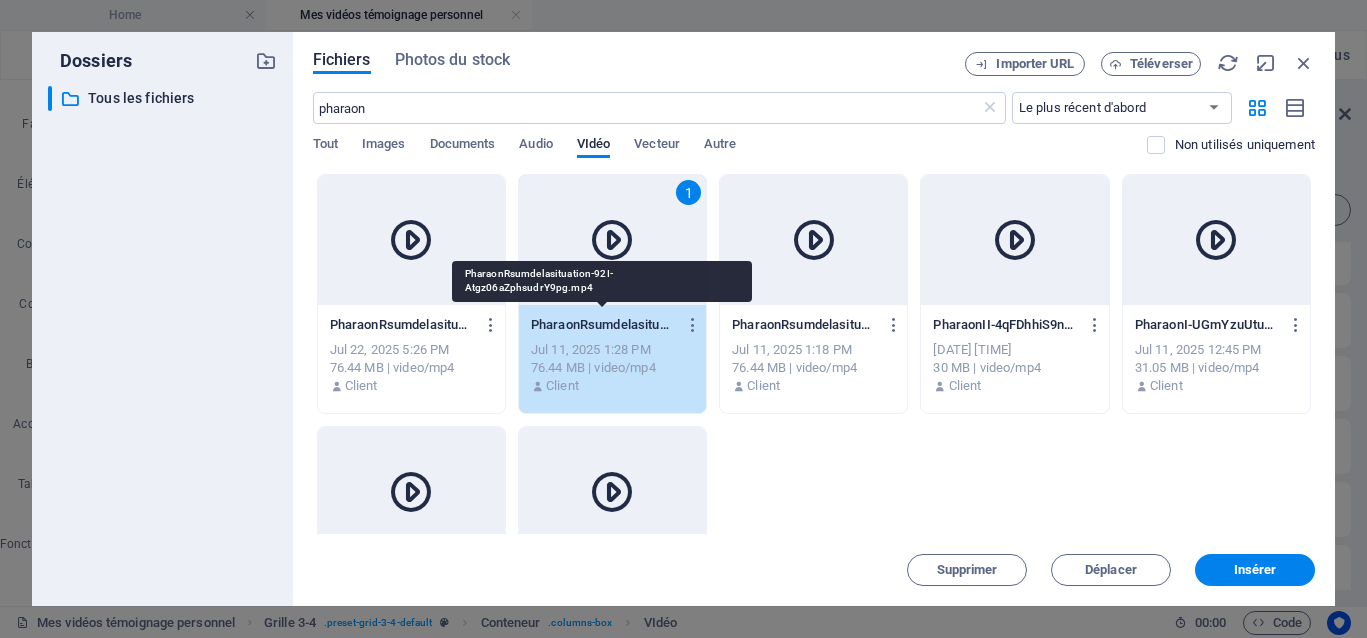 click on "PharaonRsumdelasituation-92I-Atgz06aZphsudrY9pg.mp4" at bounding box center (603, 325) 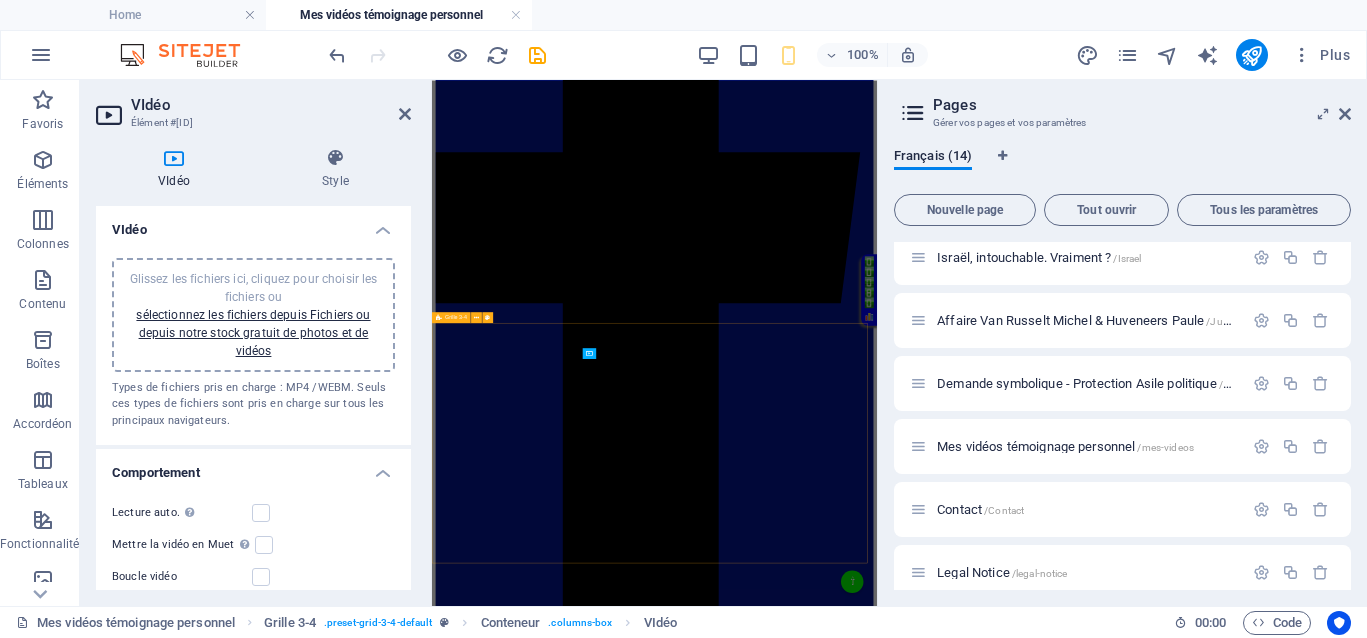 scroll, scrollTop: 517, scrollLeft: 0, axis: vertical 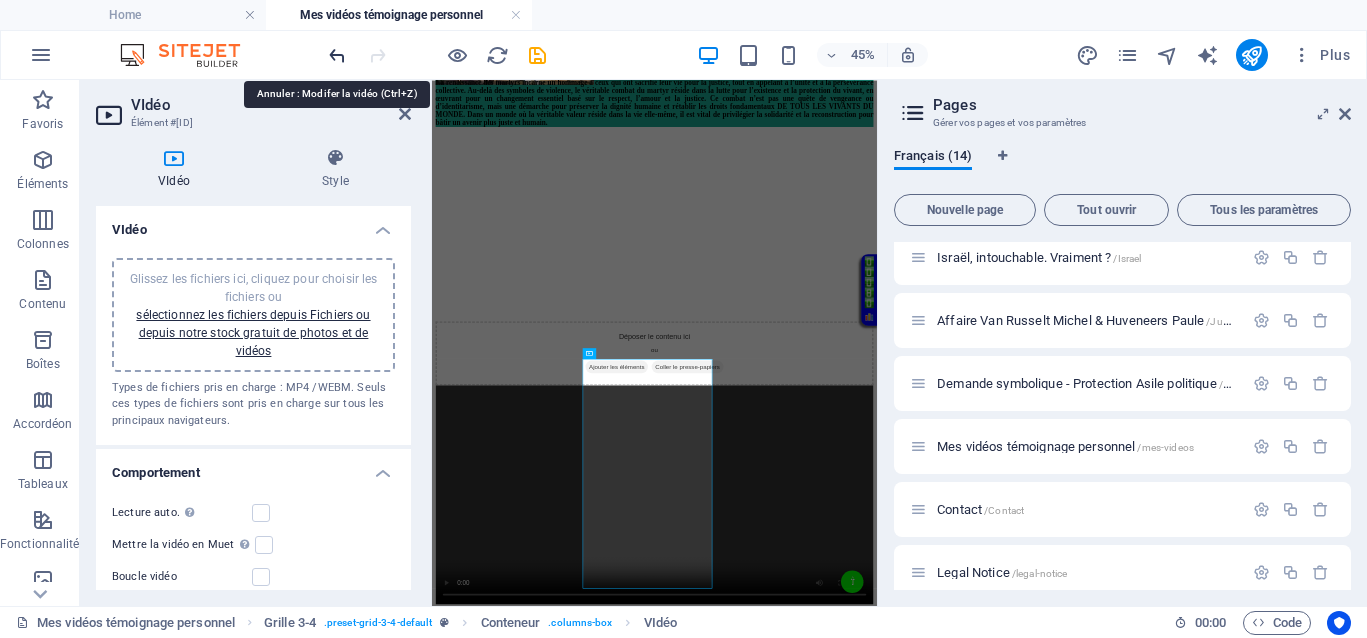 click at bounding box center [337, 55] 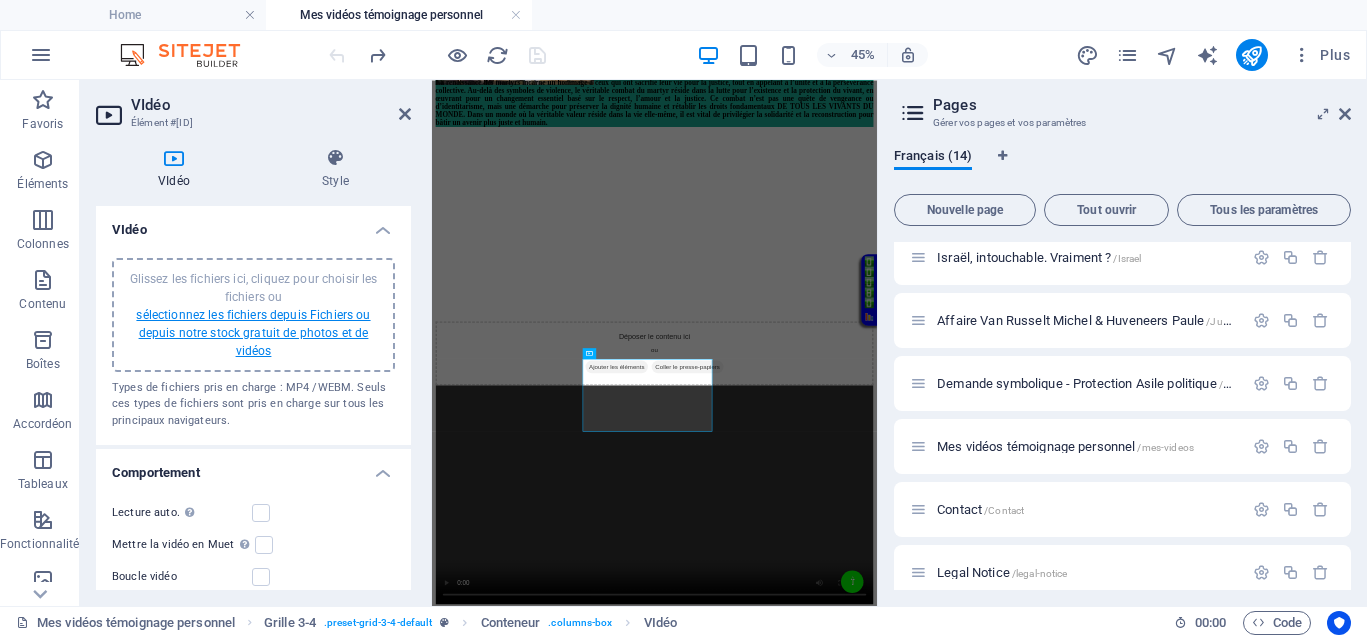 click on "sélectionnez les fichiers depuis Fichiers ou depuis notre stock gratuit de photos et de vidéos" at bounding box center [253, 333] 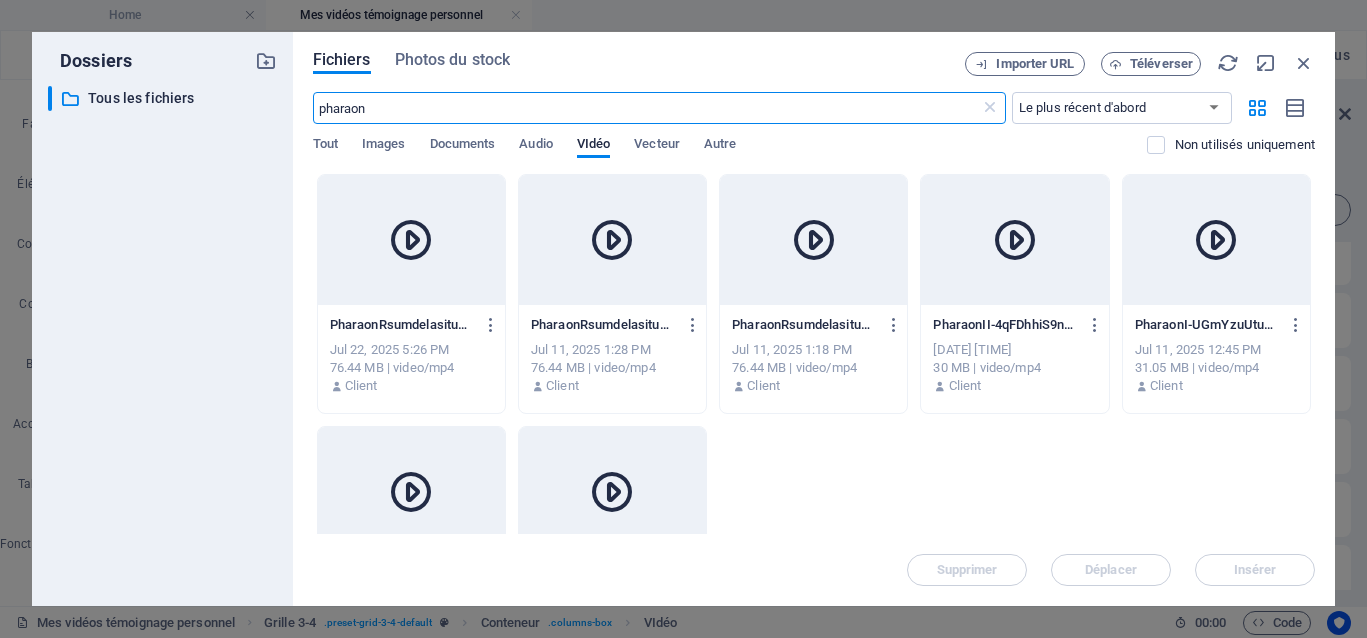 scroll, scrollTop: 3832, scrollLeft: 0, axis: vertical 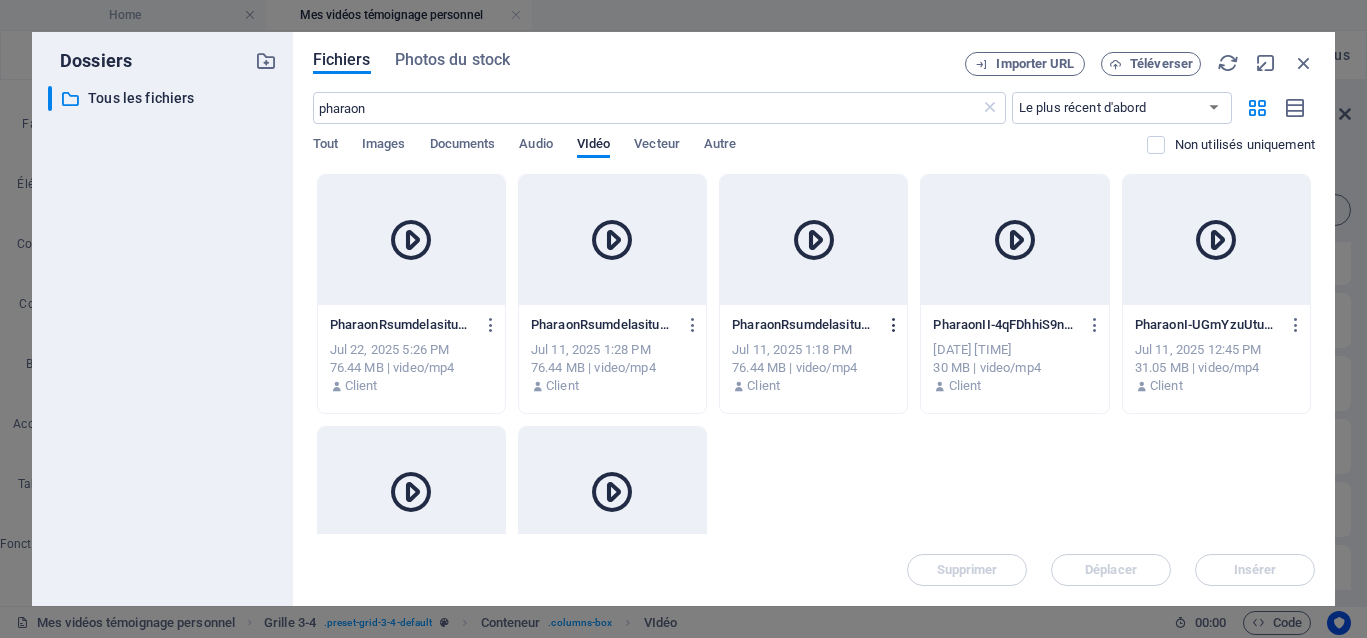 click at bounding box center [894, 325] 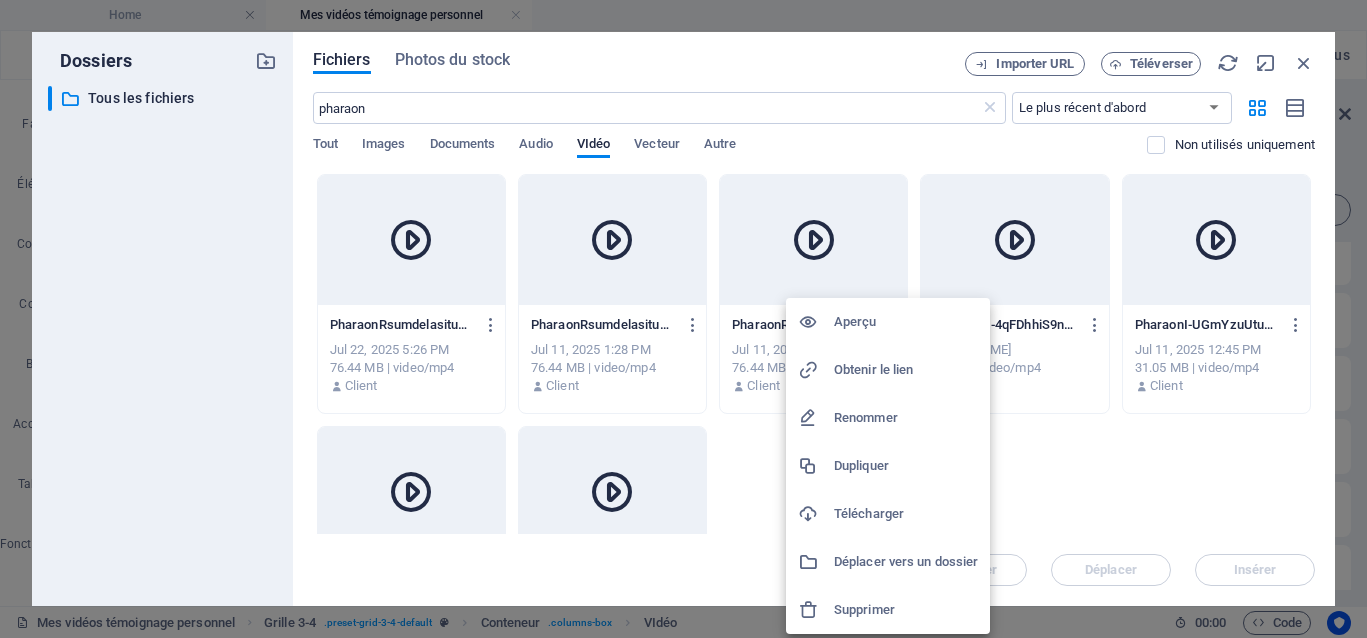 click on "Supprimer" at bounding box center [906, 610] 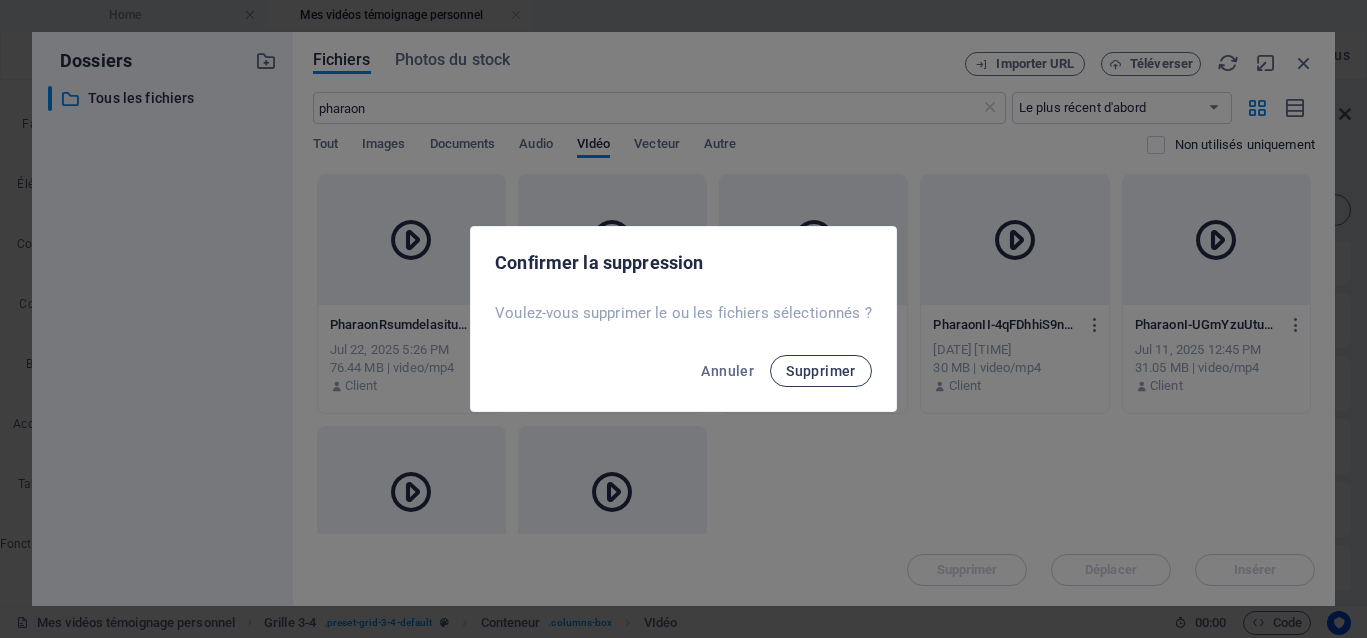 click on "Supprimer" at bounding box center (821, 371) 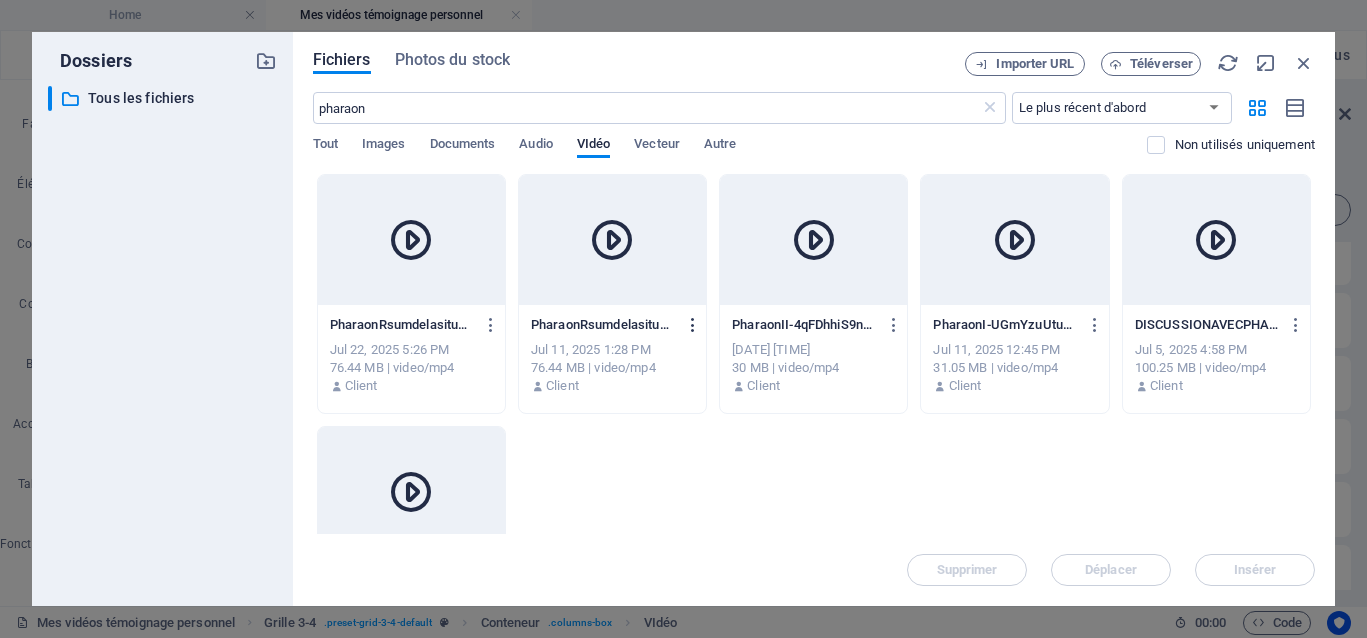 click at bounding box center [693, 325] 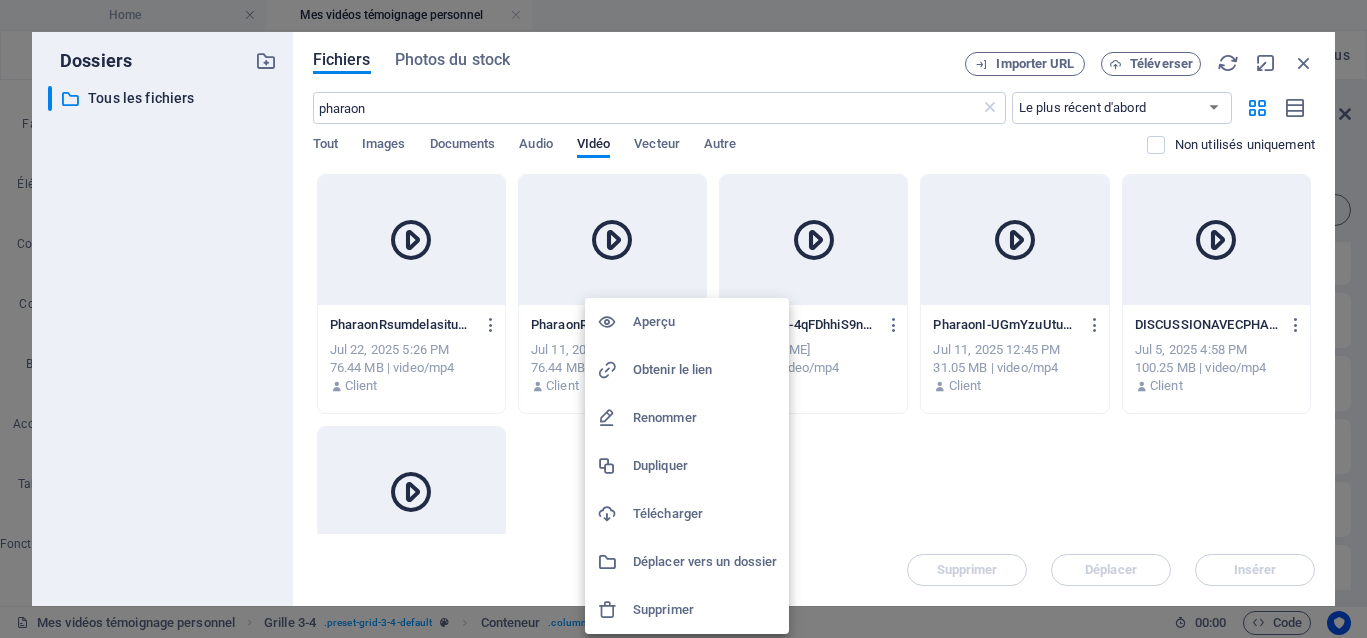 click on "Supprimer" at bounding box center (705, 610) 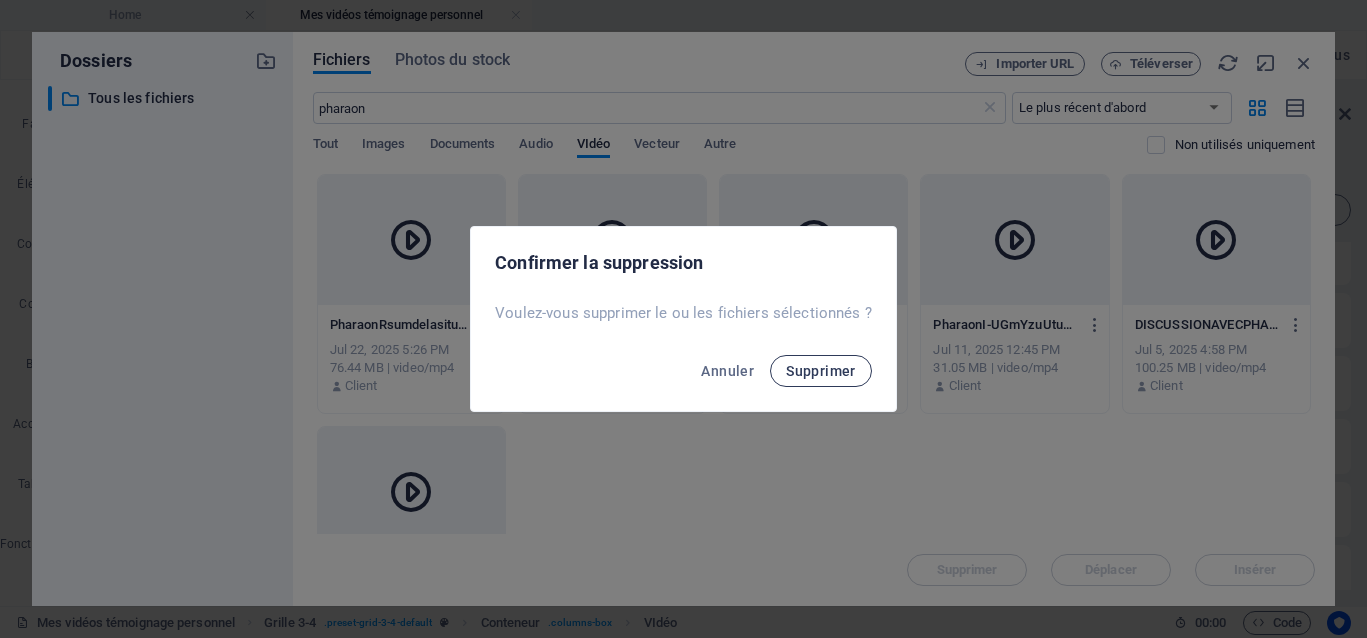 click on "Supprimer" at bounding box center [821, 371] 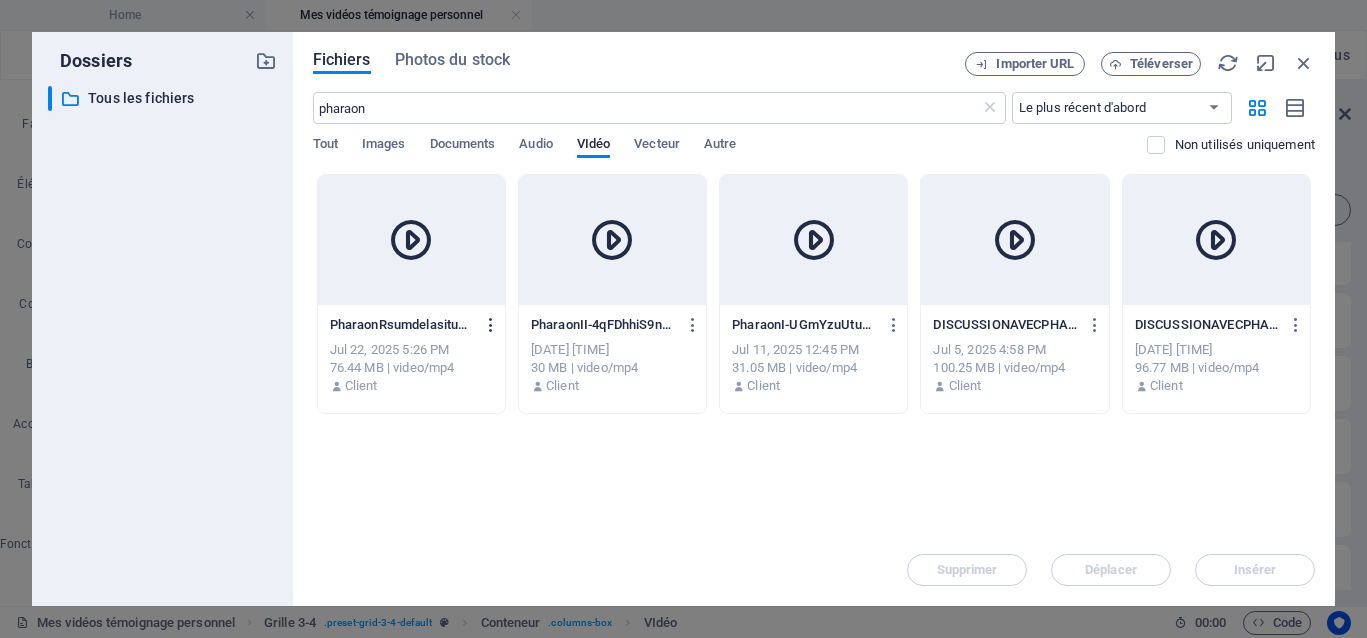 click at bounding box center (491, 325) 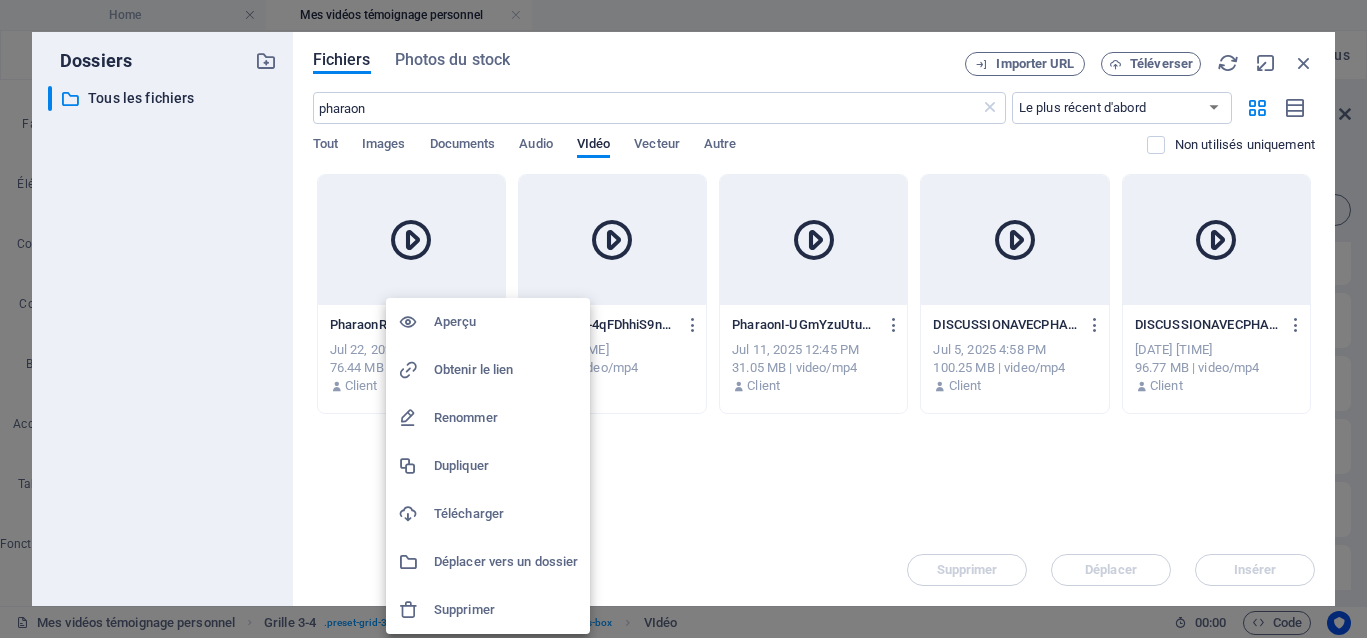 click on "Supprimer" at bounding box center [506, 610] 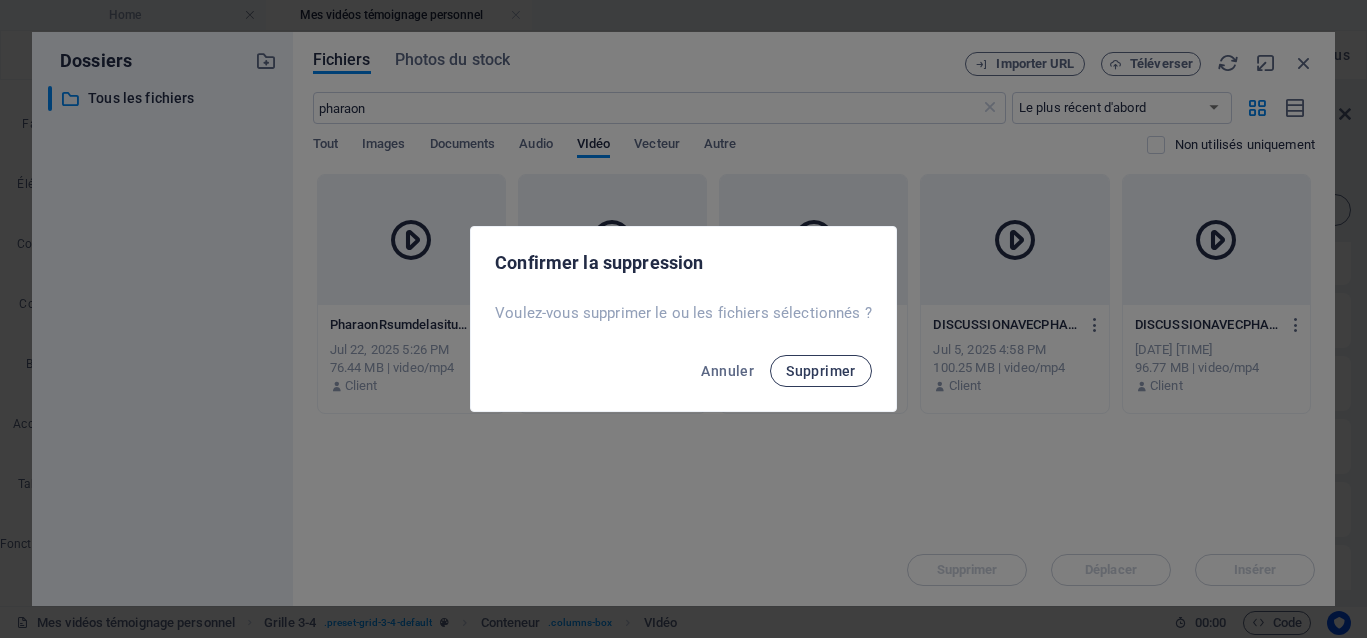 click on "Supprimer" at bounding box center (821, 371) 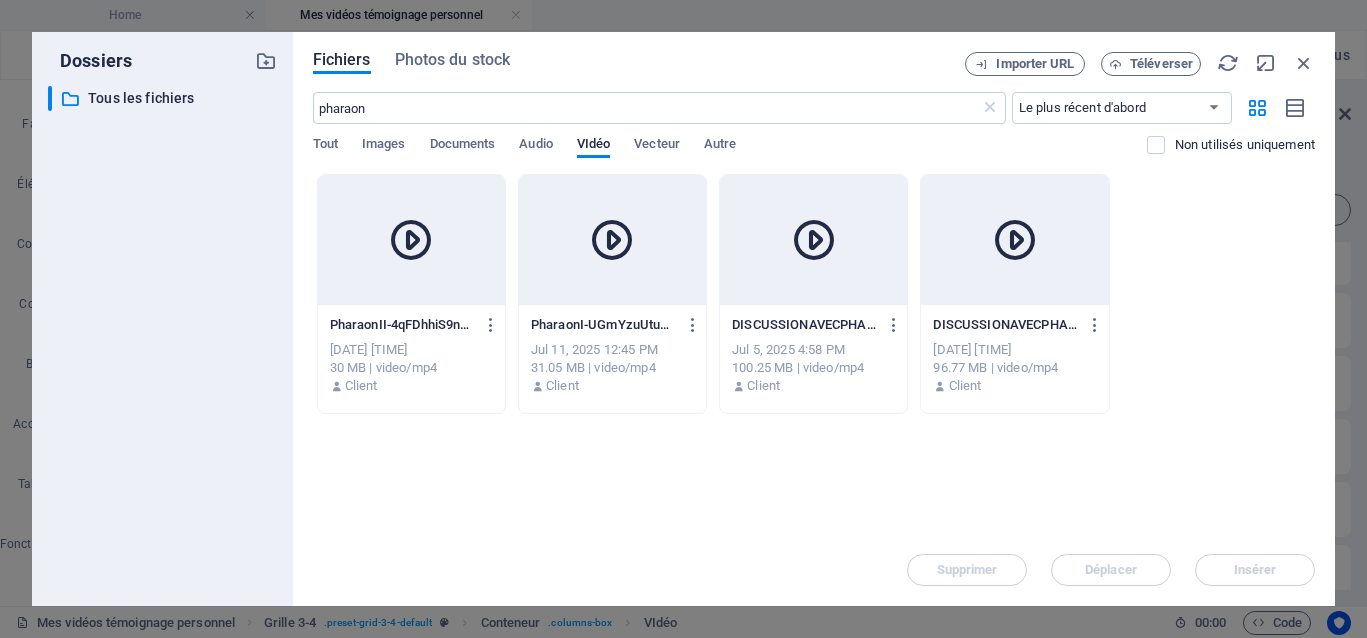 click at bounding box center (813, 240) 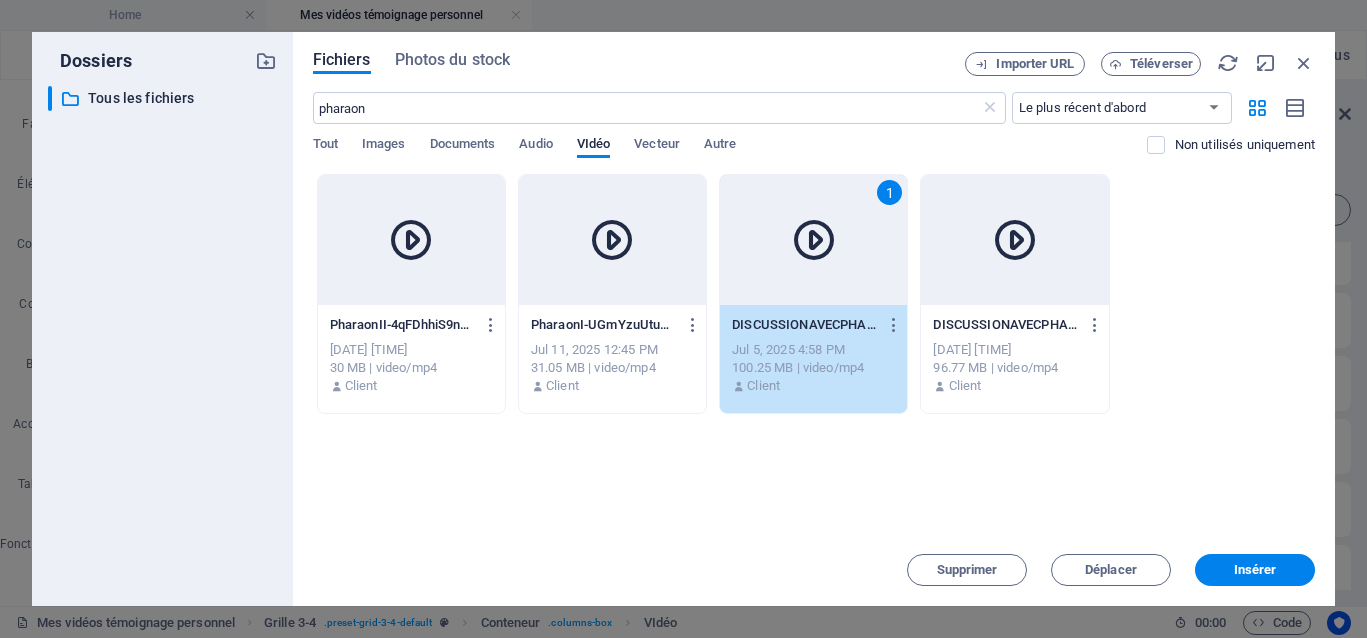 click on "1" at bounding box center [813, 240] 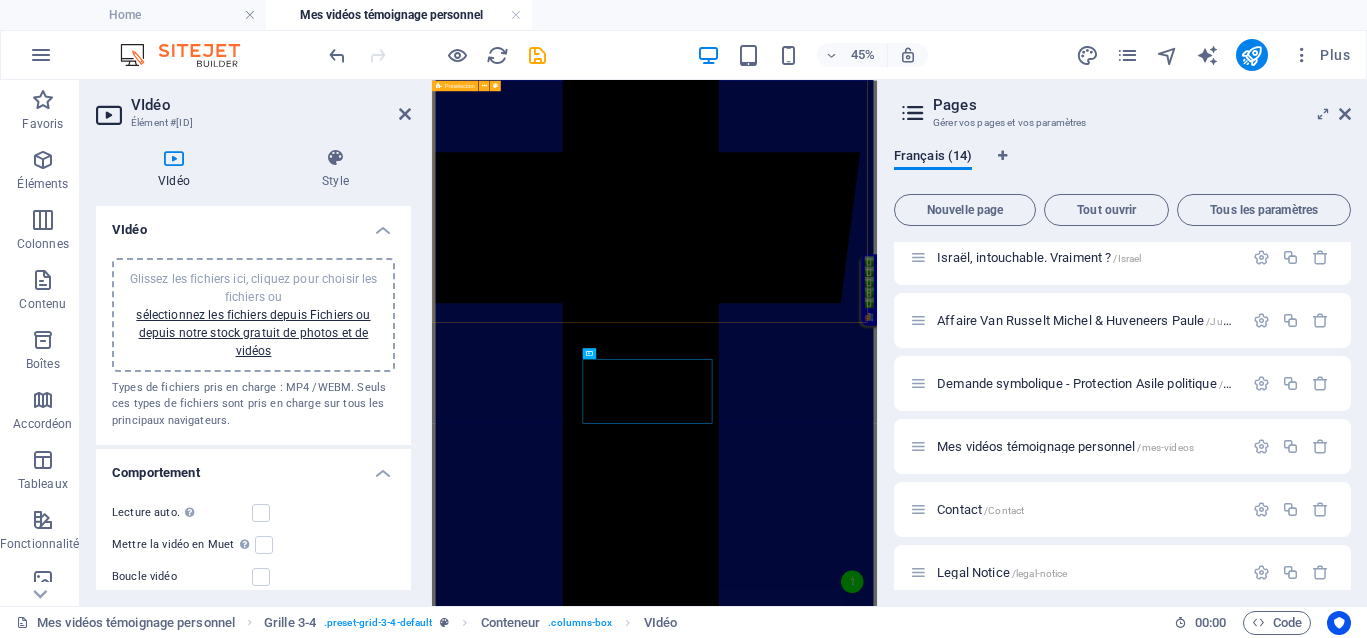 scroll, scrollTop: 517, scrollLeft: 0, axis: vertical 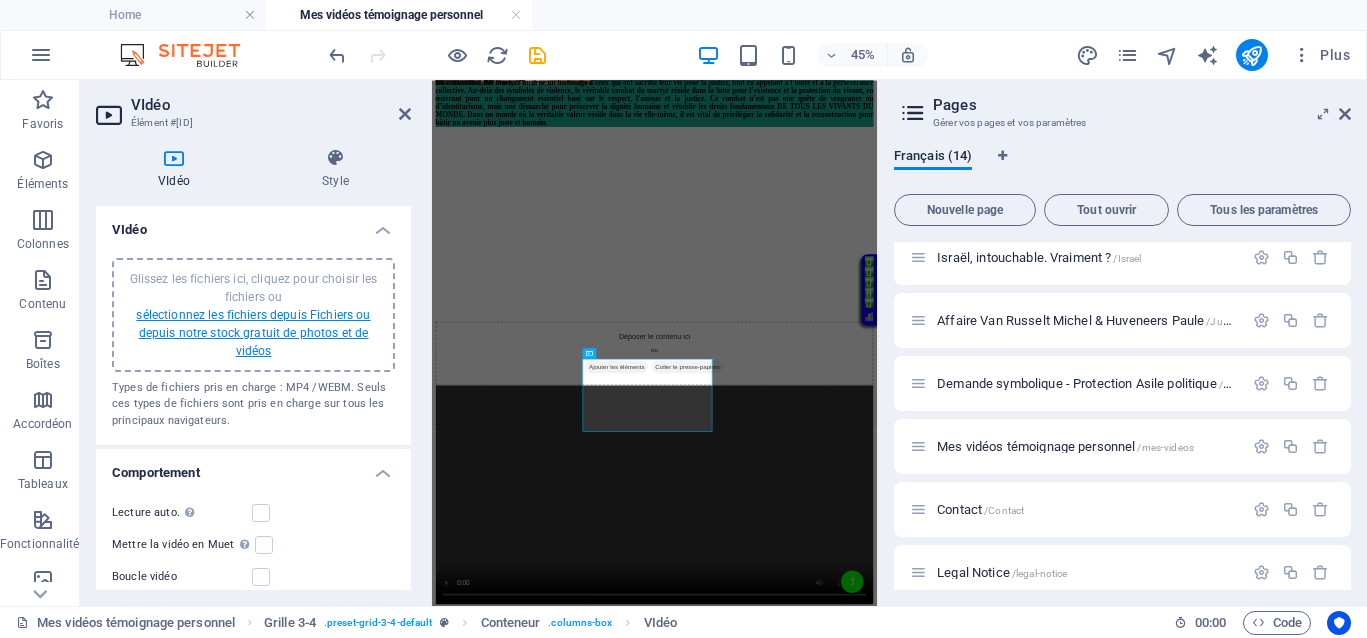 click on "sélectionnez les fichiers depuis Fichiers ou depuis notre stock gratuit de photos et de vidéos" at bounding box center (253, 333) 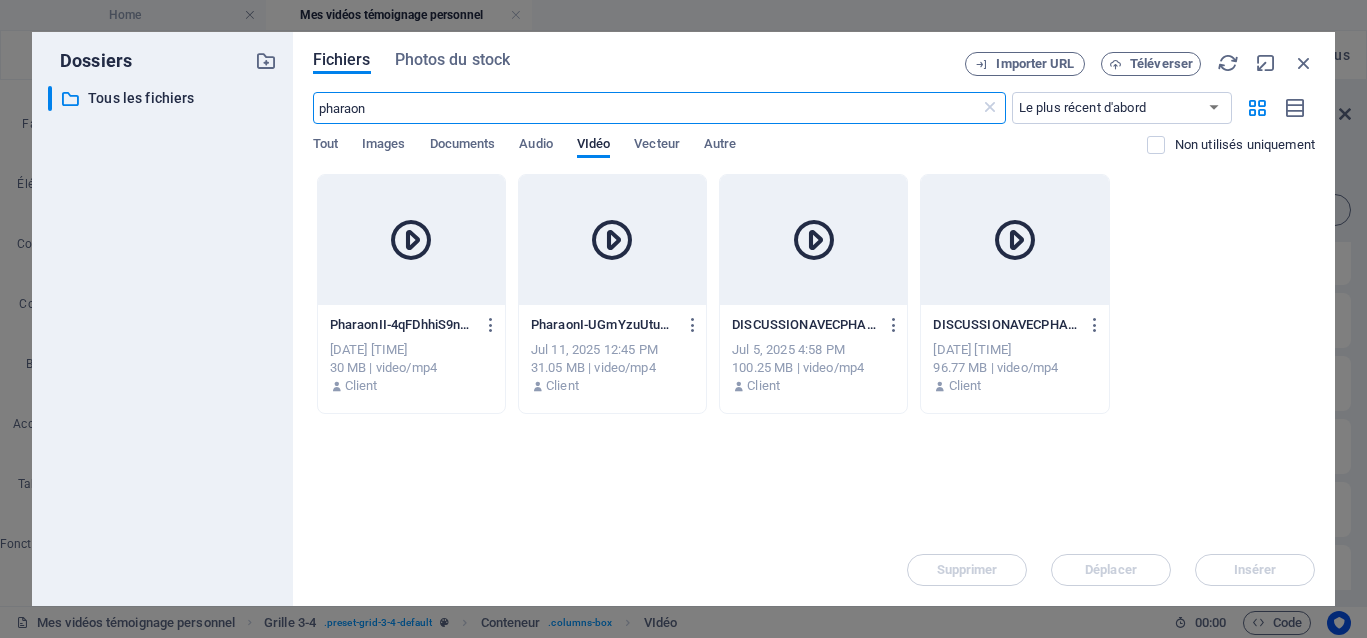 scroll, scrollTop: 3832, scrollLeft: 0, axis: vertical 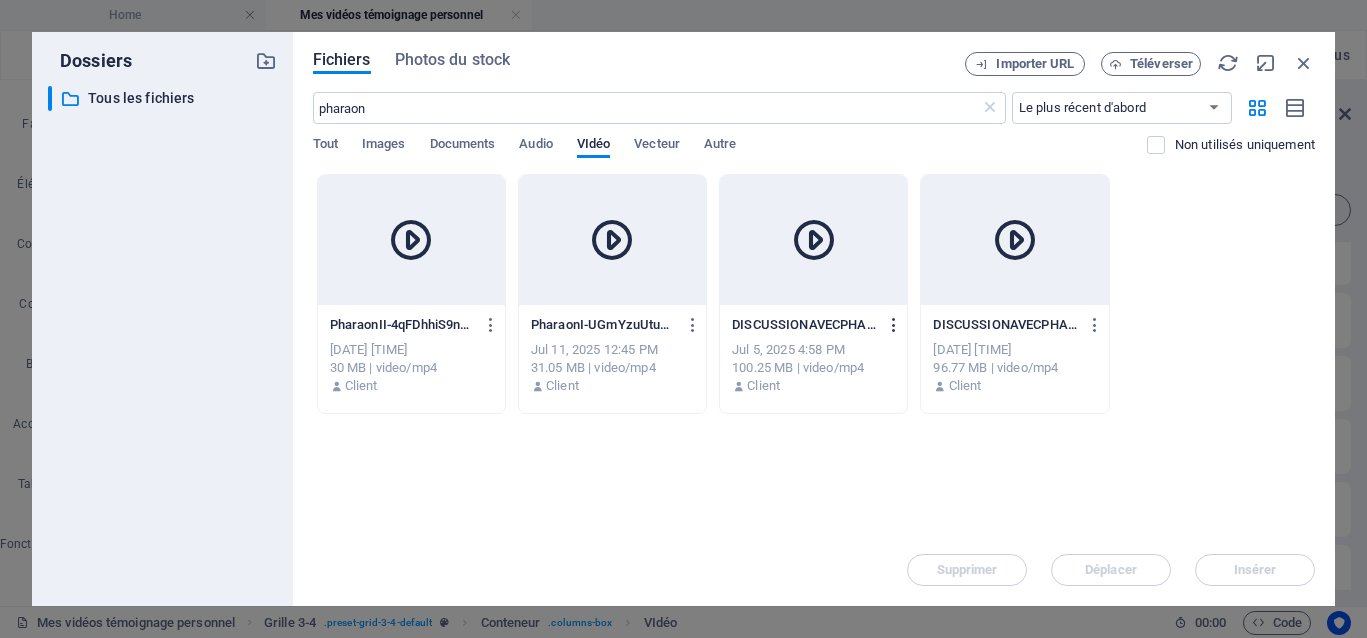 click at bounding box center [894, 325] 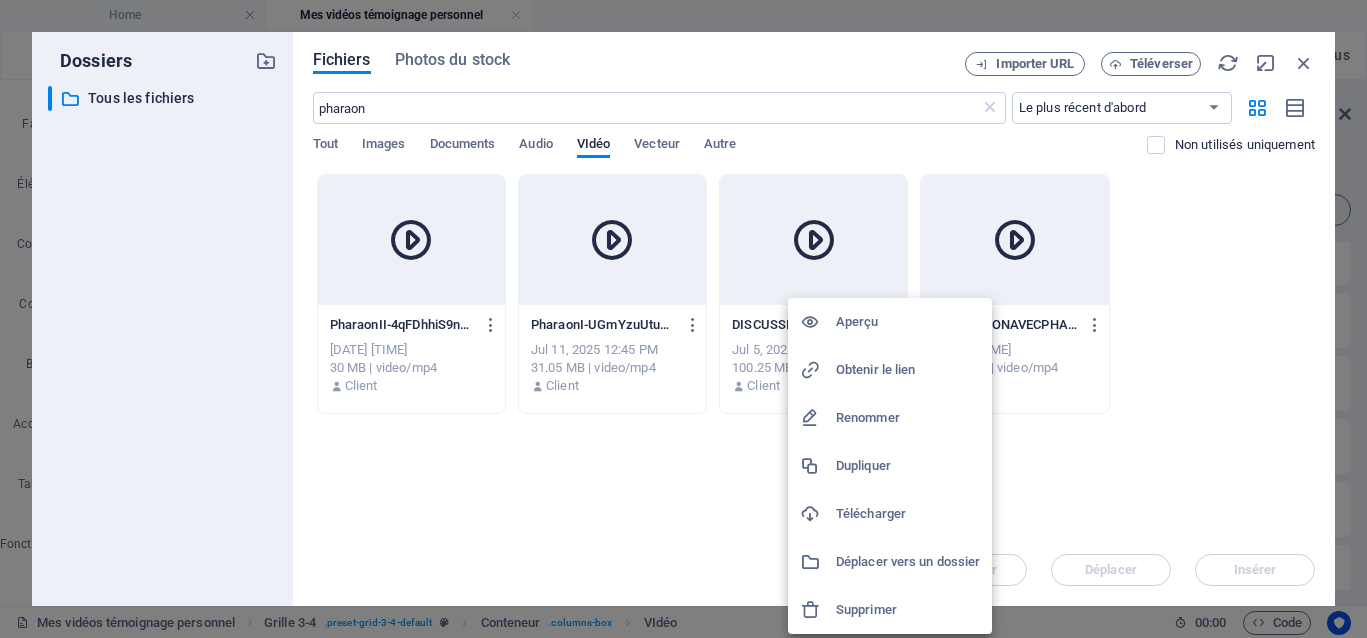 click on "Supprimer" at bounding box center (908, 610) 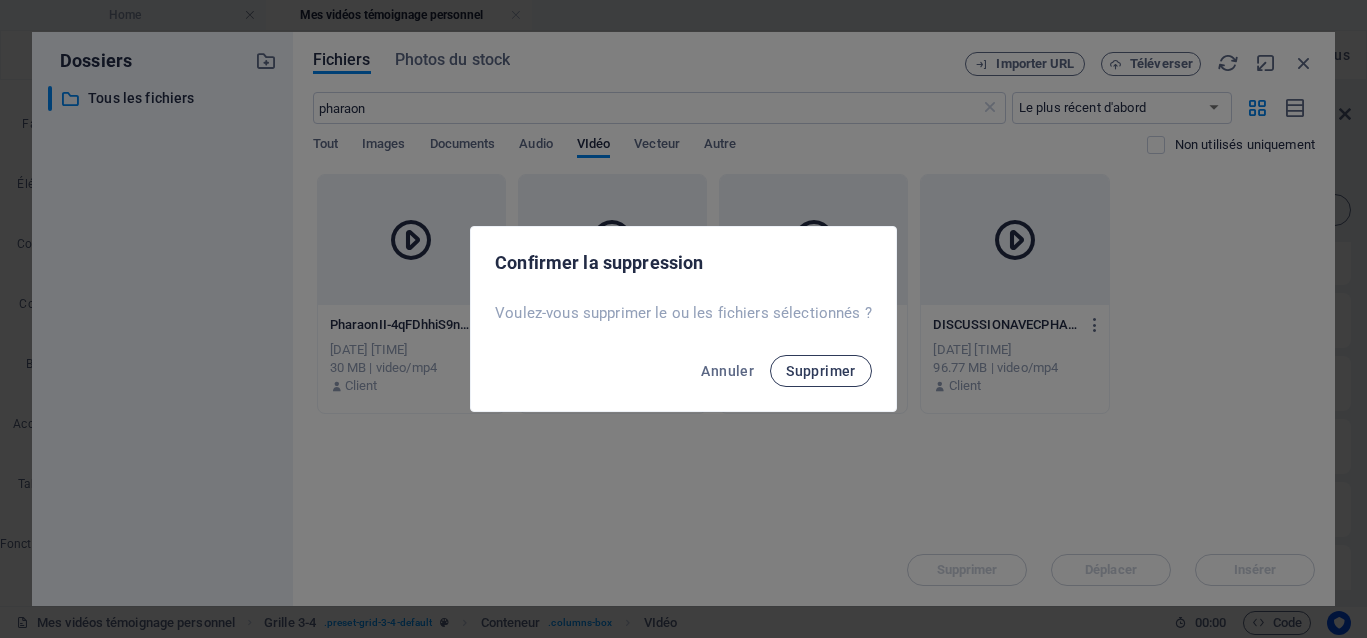 click on "Supprimer" at bounding box center (821, 371) 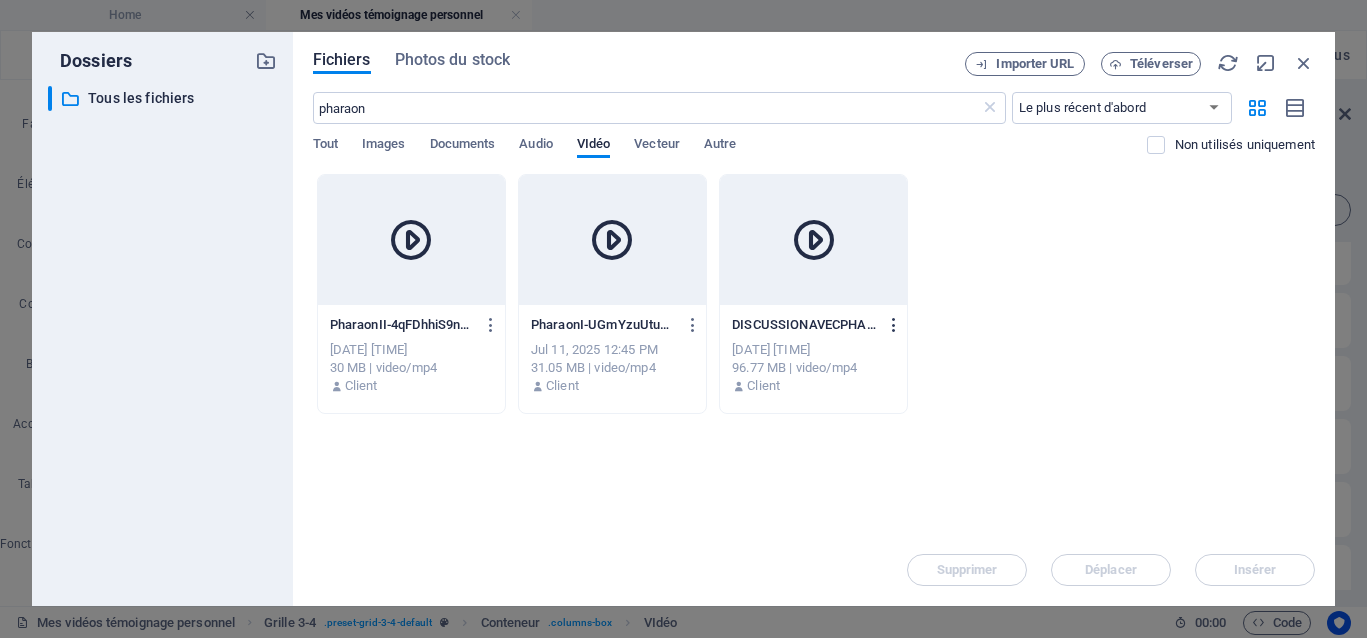 click at bounding box center [894, 325] 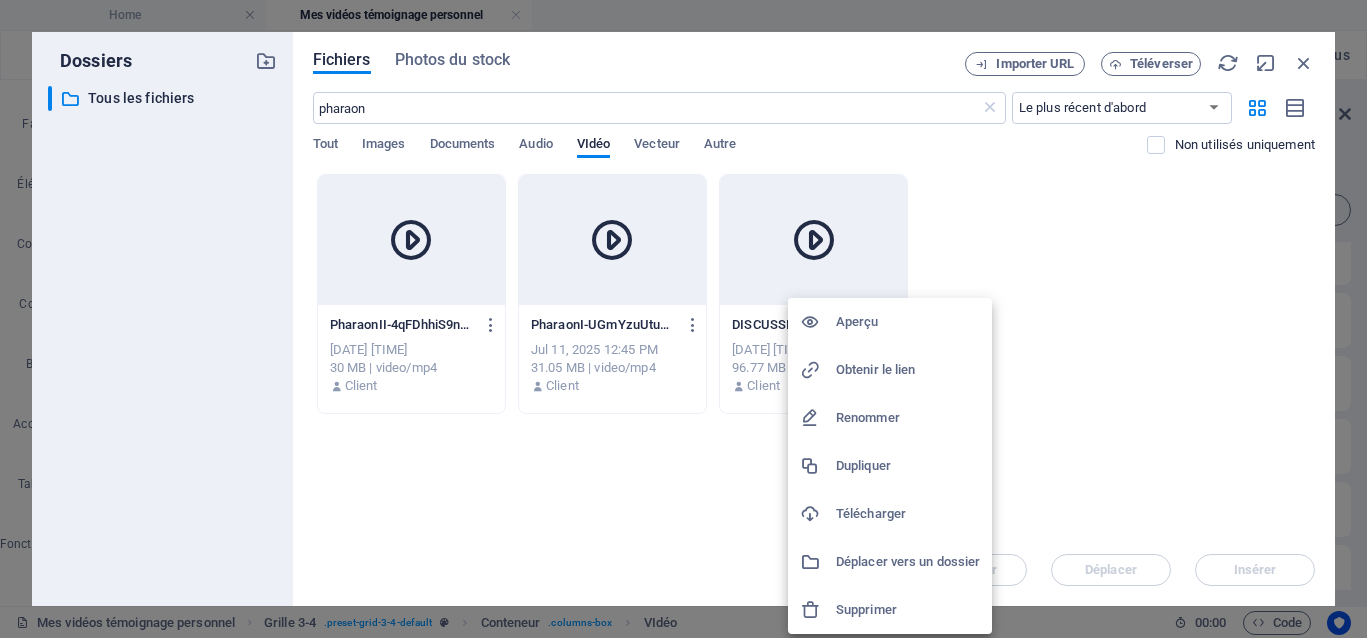 click on "Supprimer" at bounding box center (908, 610) 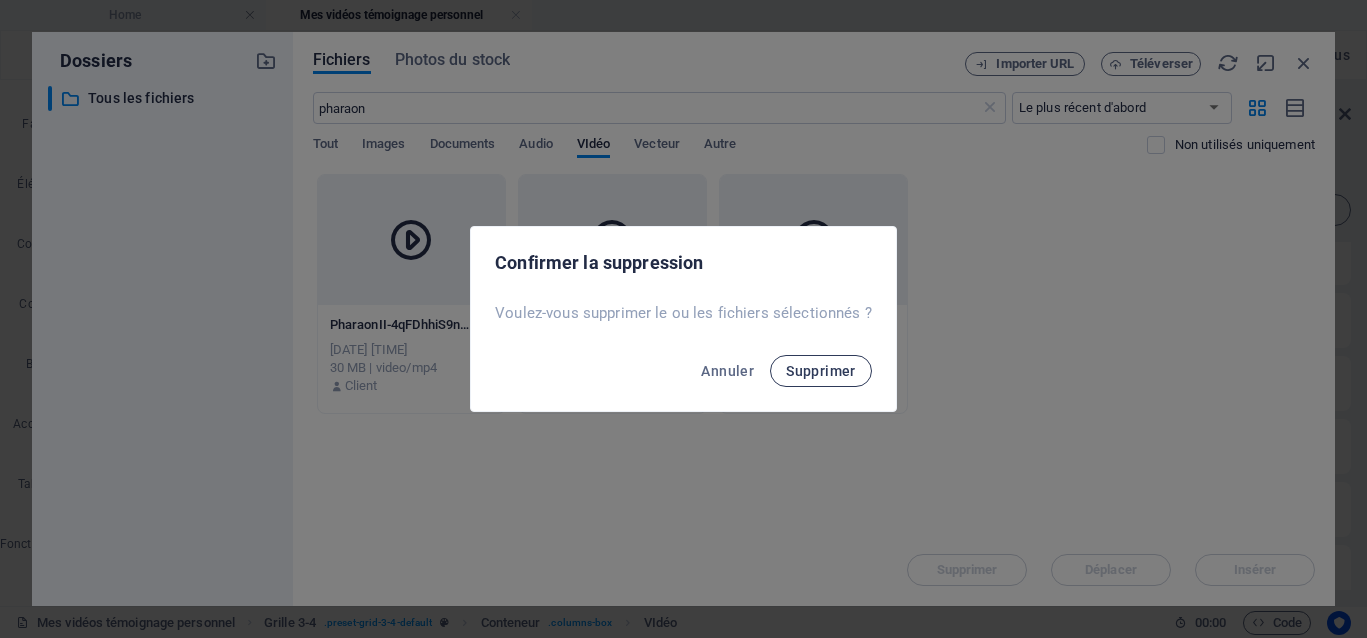 click on "Supprimer" at bounding box center [821, 371] 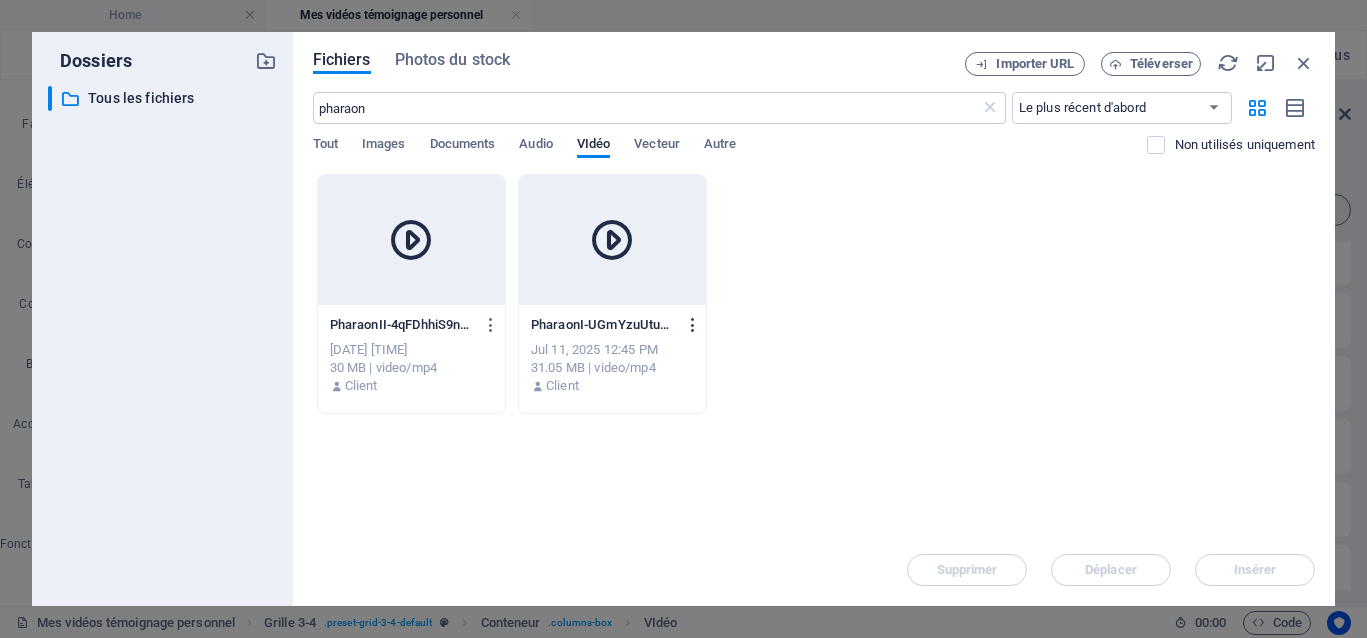 click at bounding box center (693, 325) 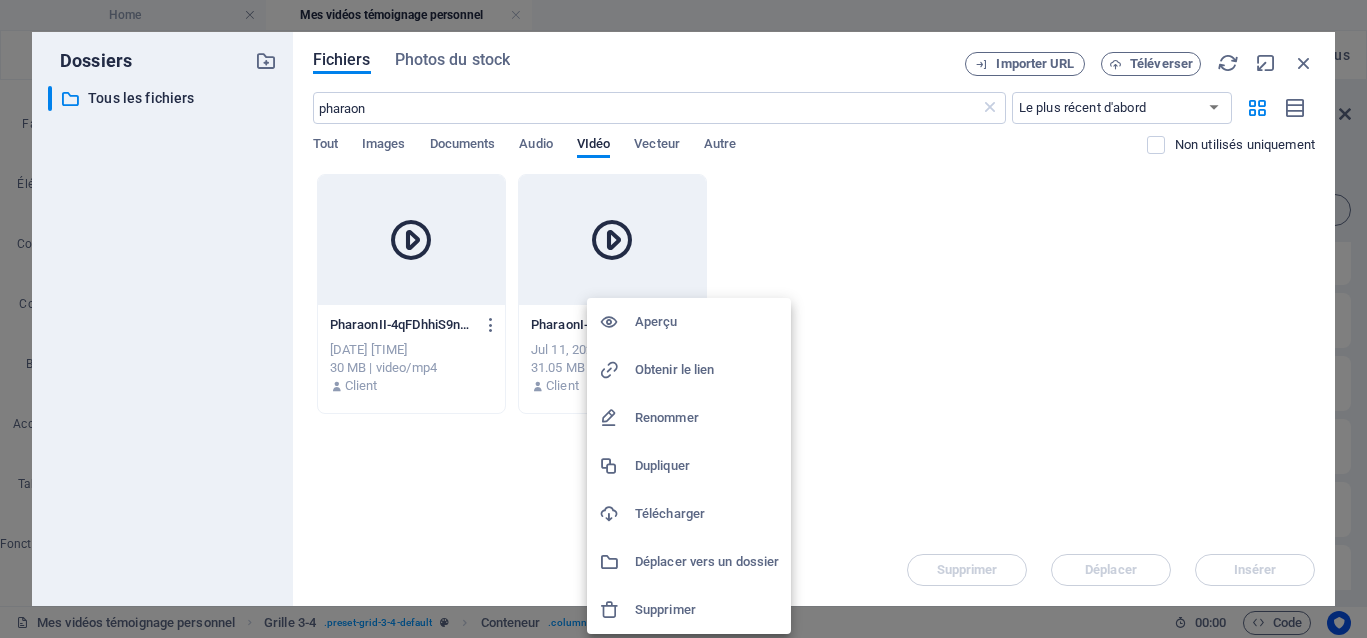 click on "Supprimer" at bounding box center [707, 610] 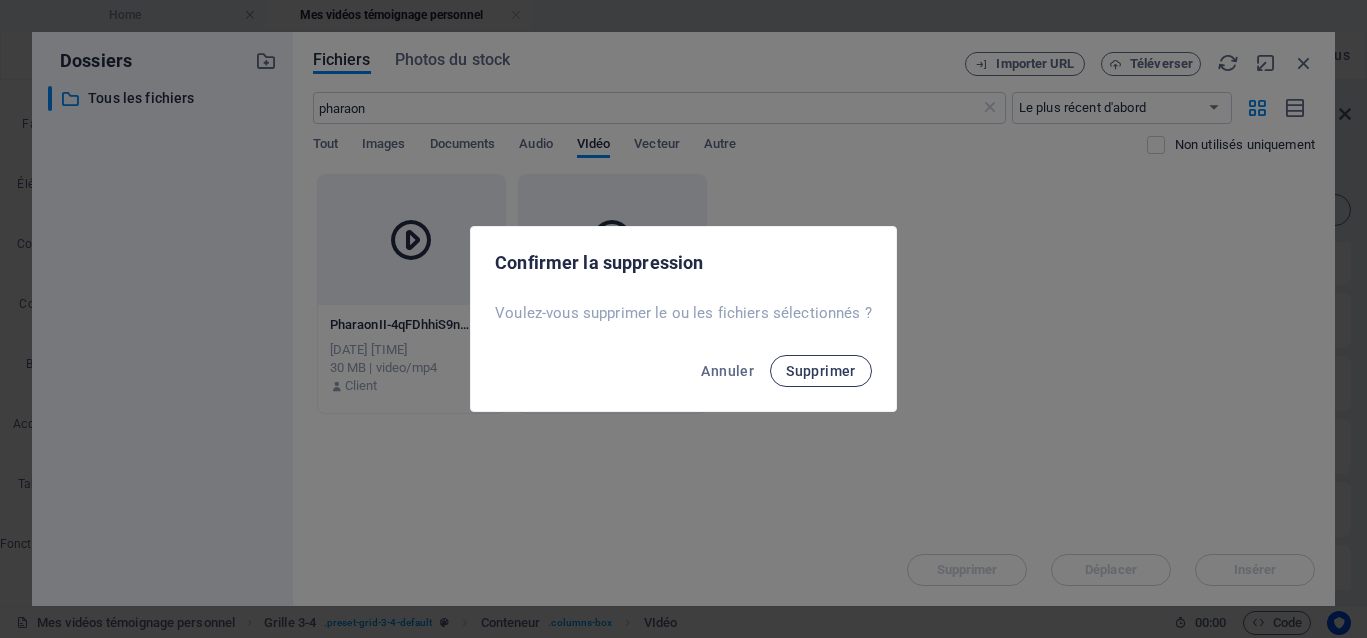 click on "Supprimer" at bounding box center (821, 371) 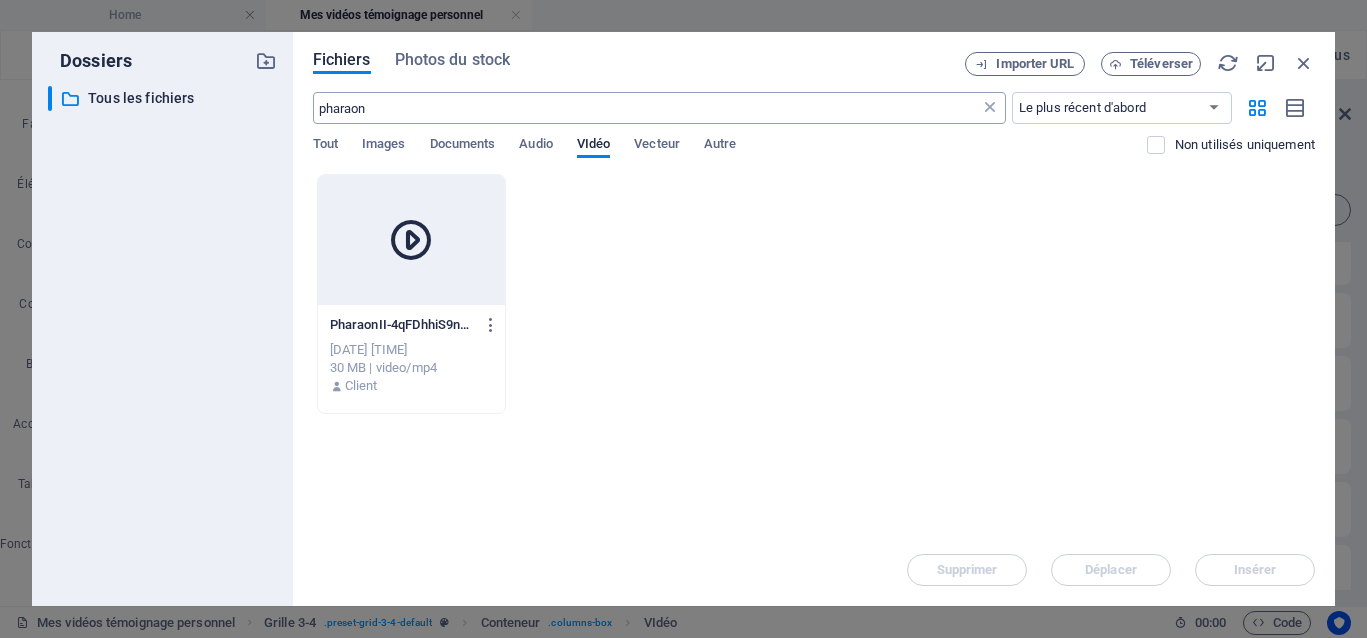 click at bounding box center [990, 108] 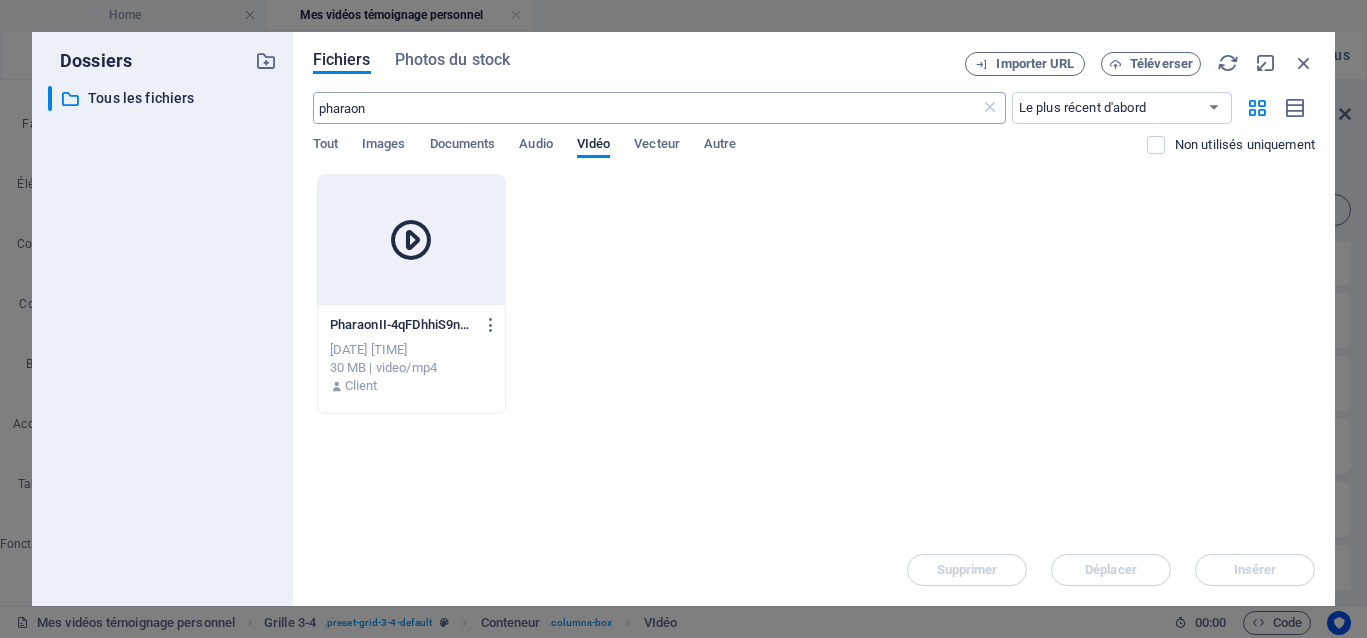 type 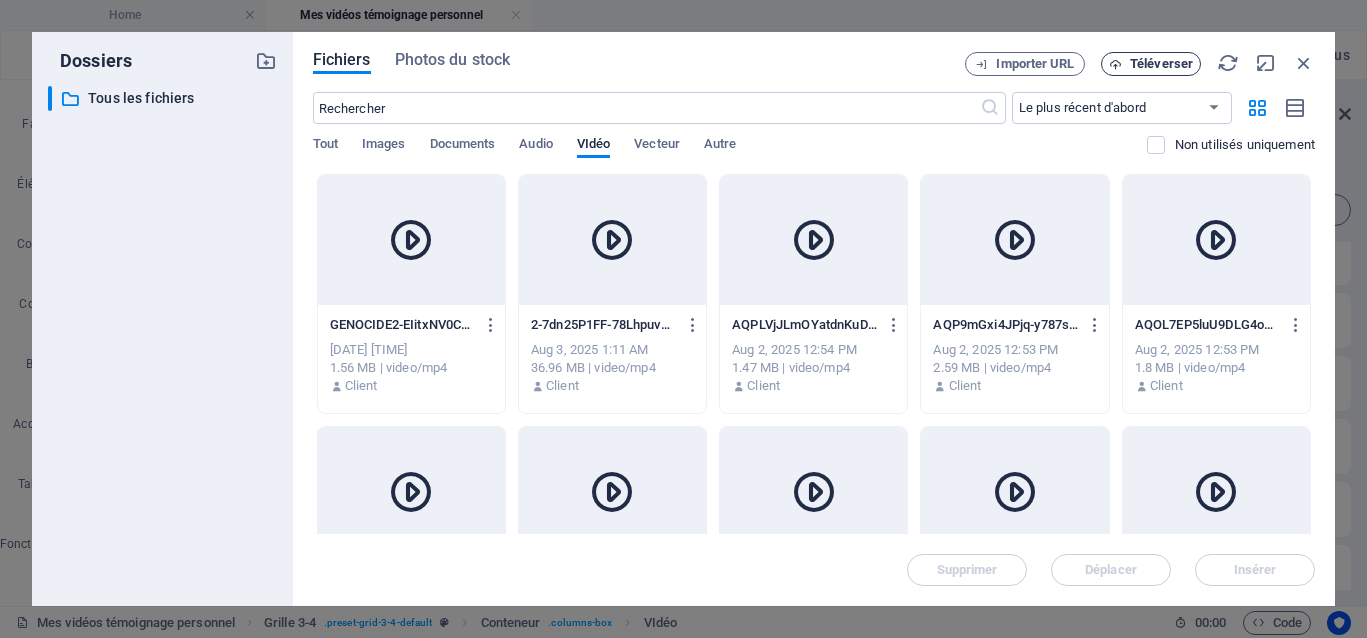 click on "Téléverser" at bounding box center [1161, 64] 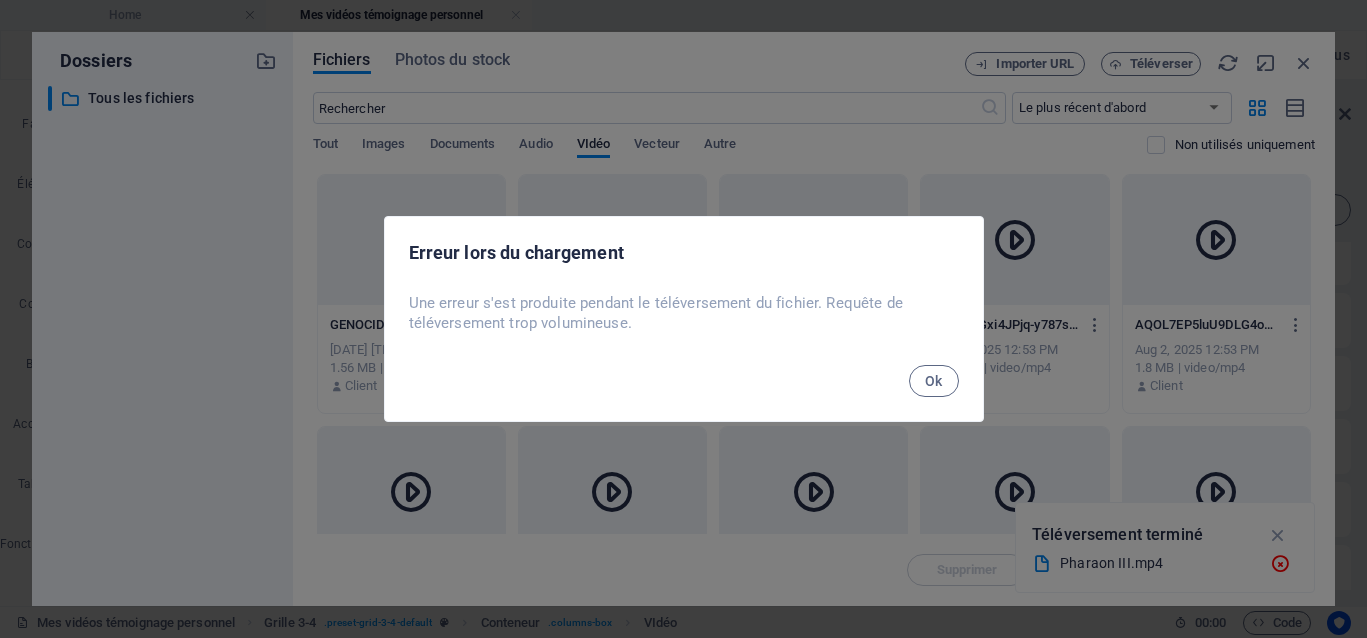 click on "Ok" at bounding box center (934, 381) 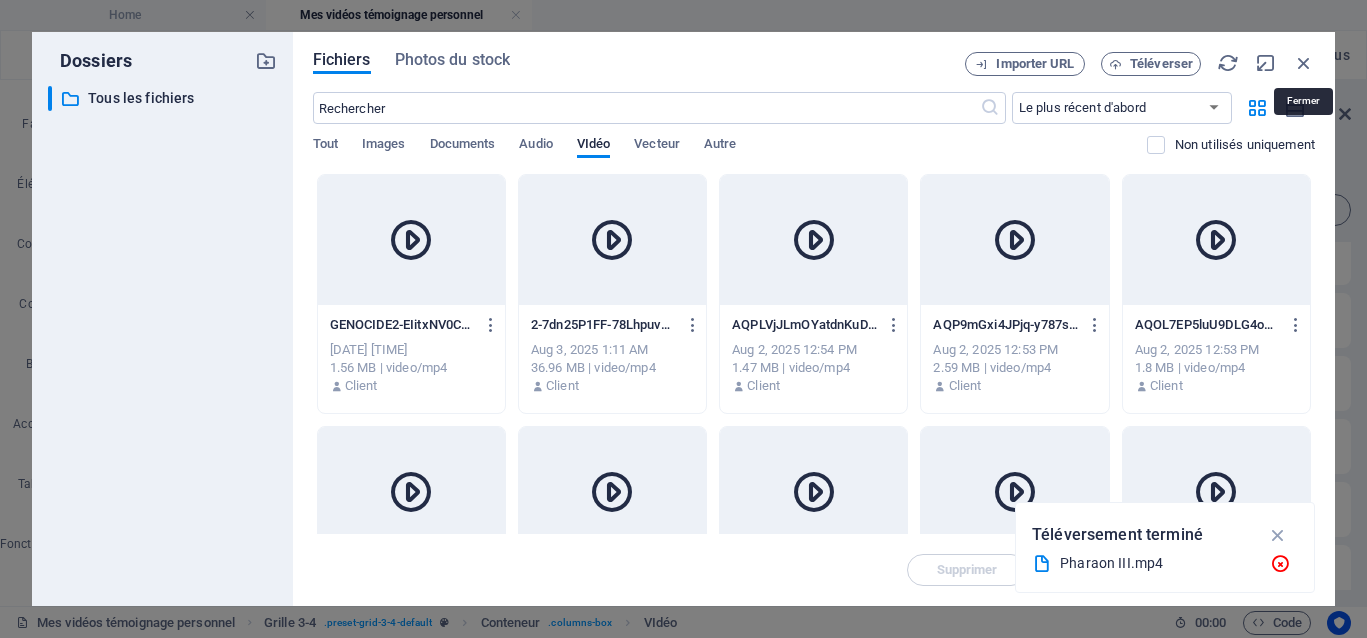 click at bounding box center [1304, 63] 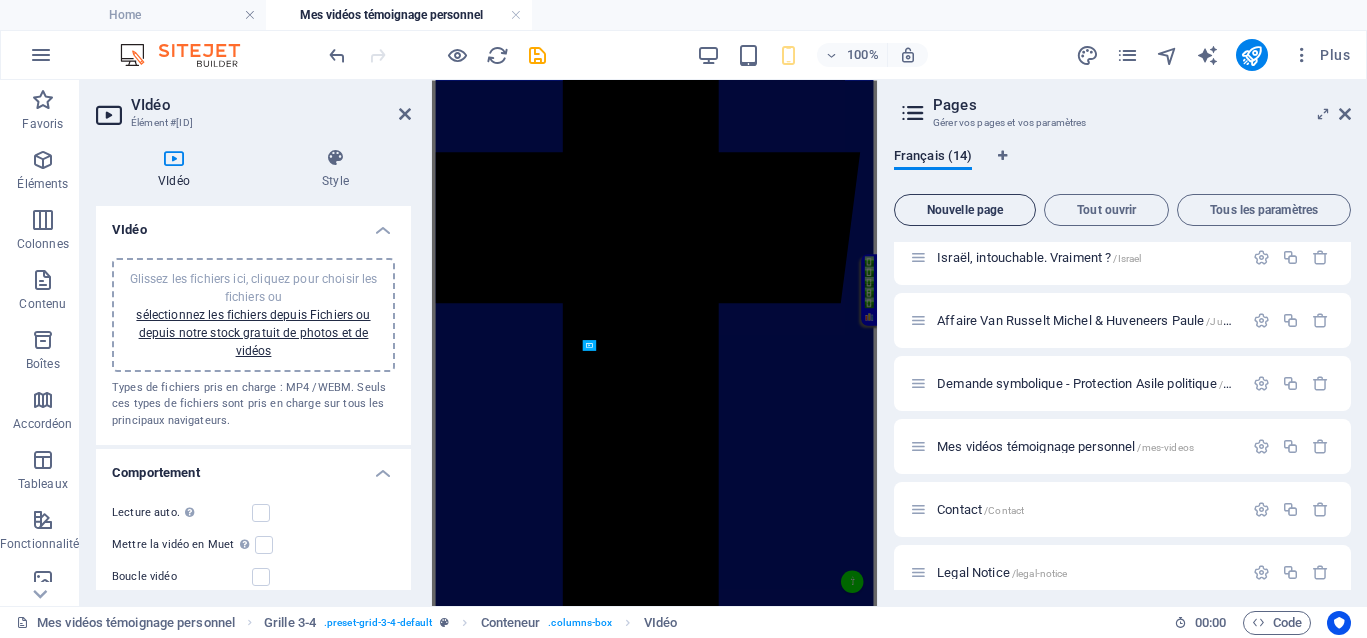 scroll, scrollTop: 535, scrollLeft: 0, axis: vertical 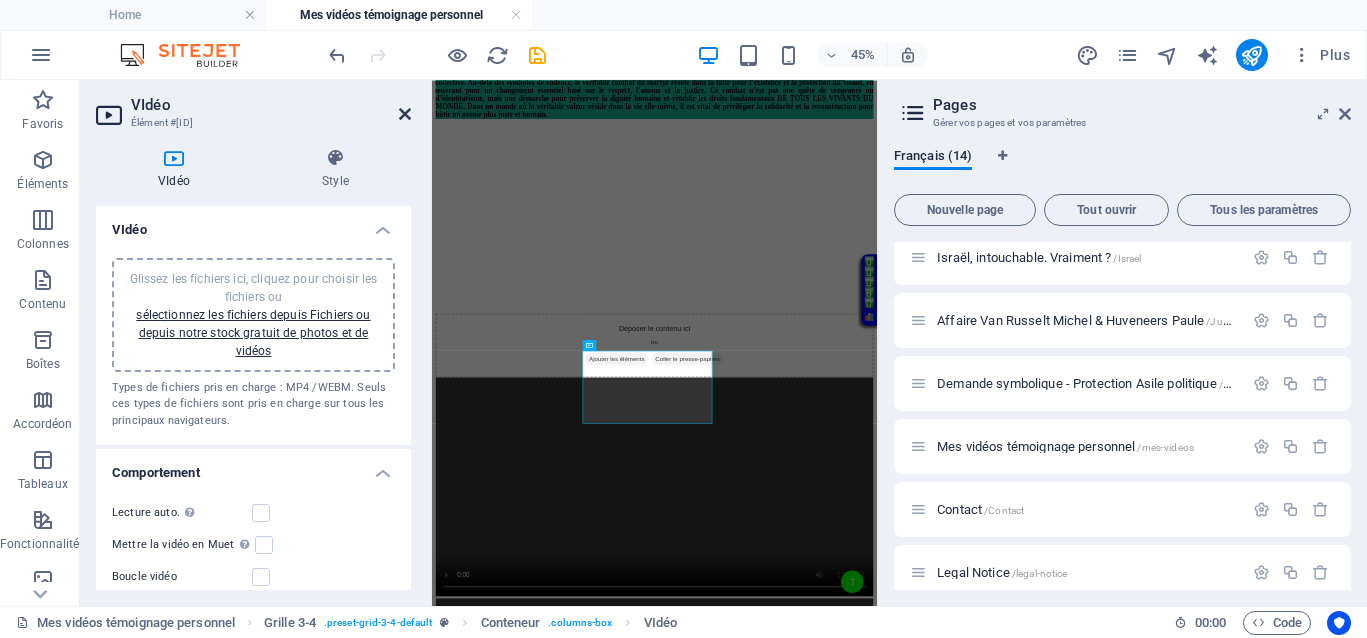 click at bounding box center (405, 114) 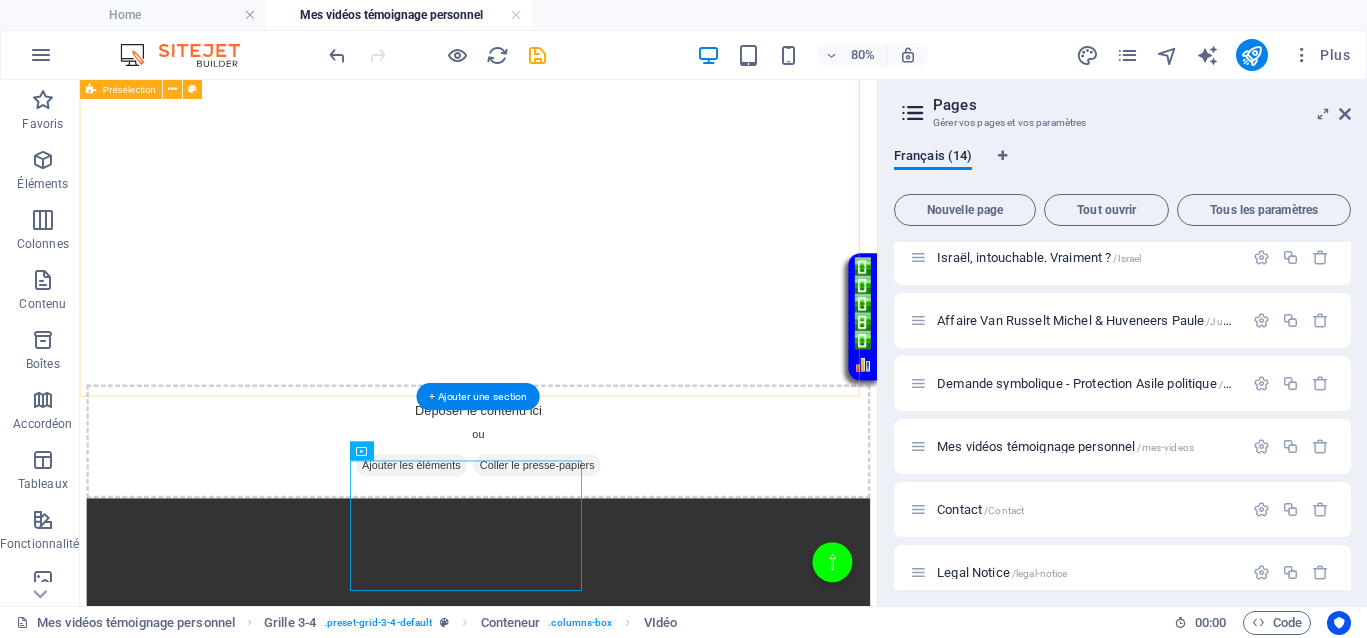 scroll, scrollTop: 660, scrollLeft: 0, axis: vertical 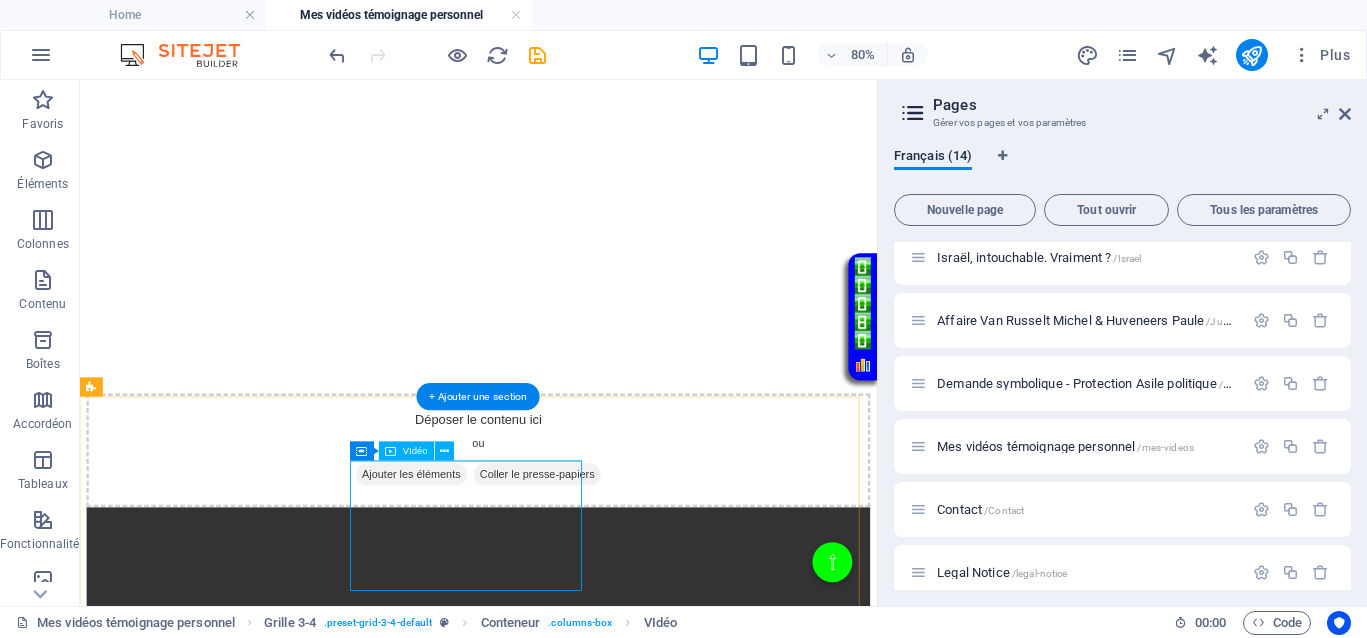 click at bounding box center (578, 1355) 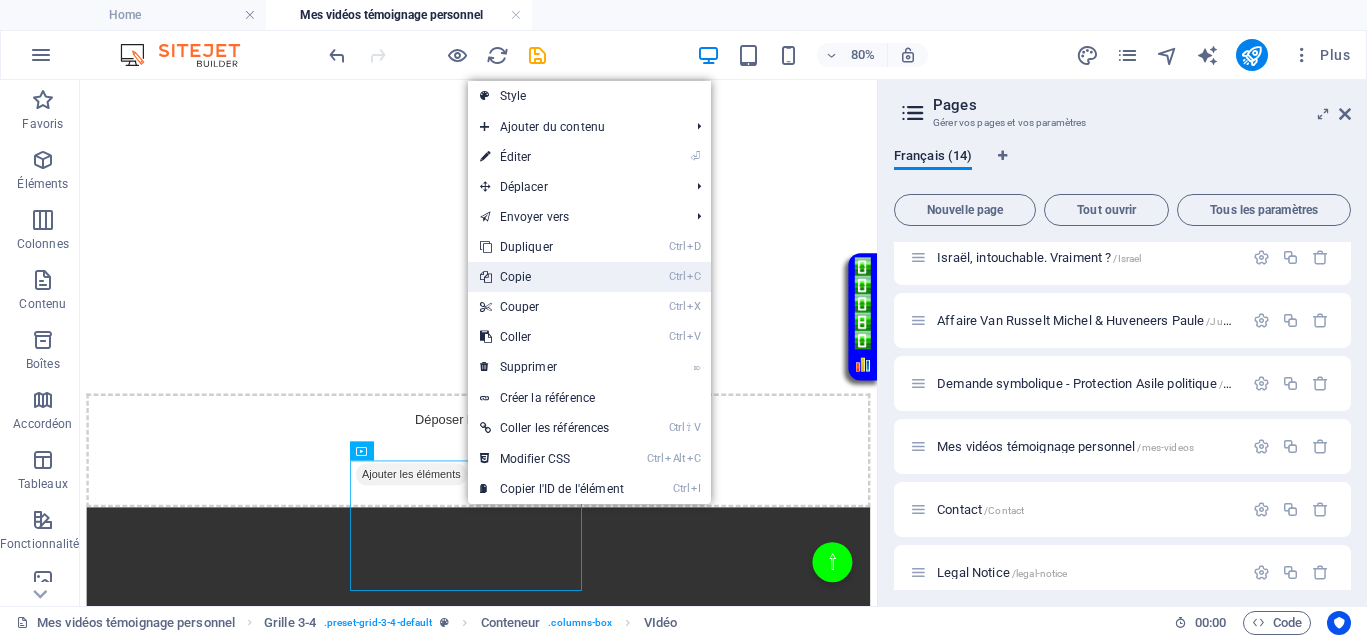 click on "Ctrl C  Copie" at bounding box center (552, 277) 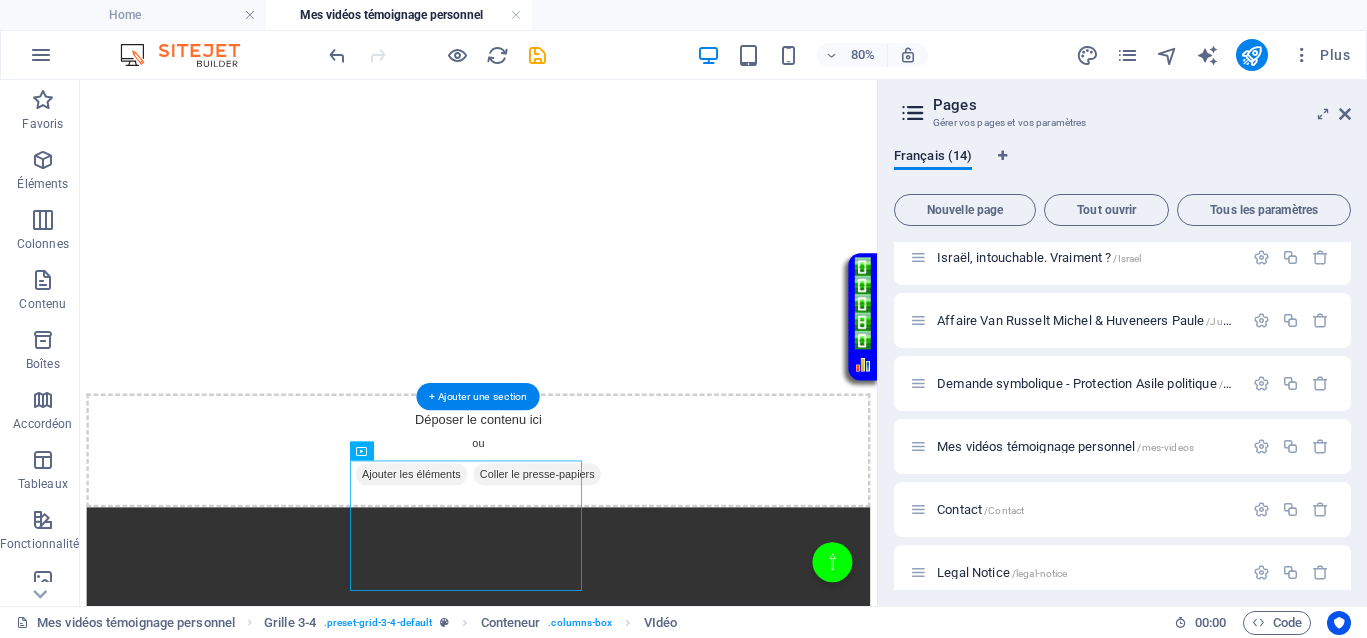 scroll, scrollTop: 410, scrollLeft: 0, axis: vertical 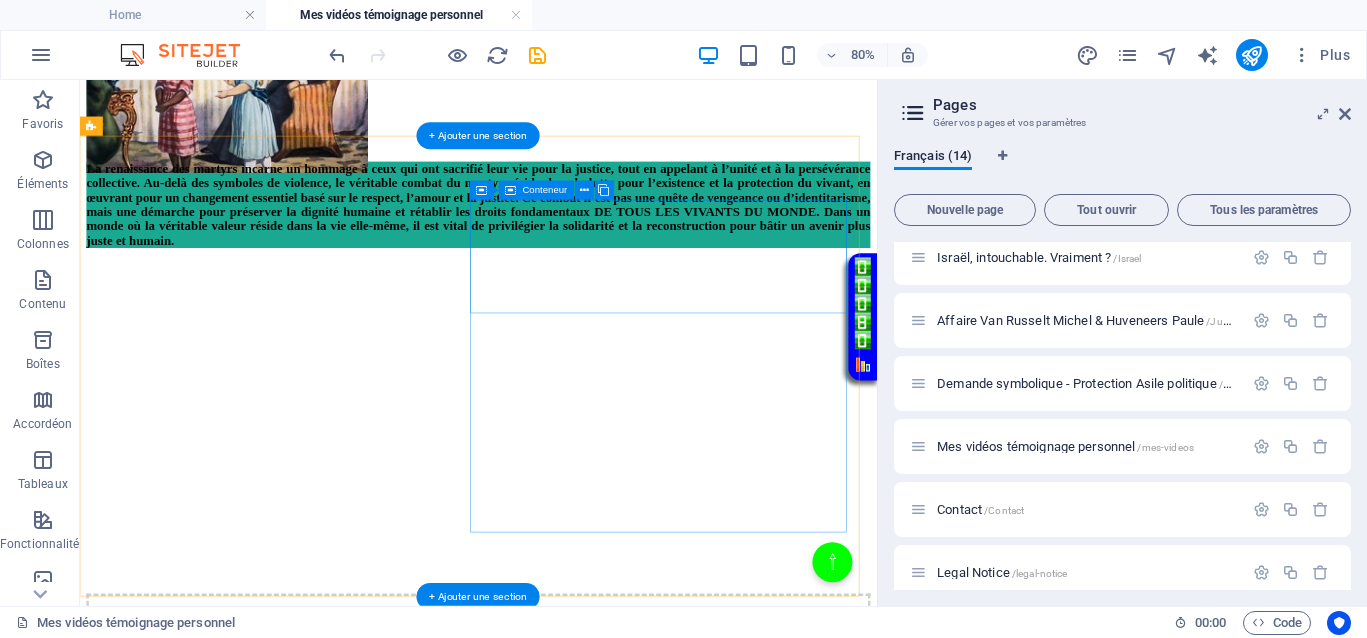 click on "Coller le presse-papiers" at bounding box center (652, 823) 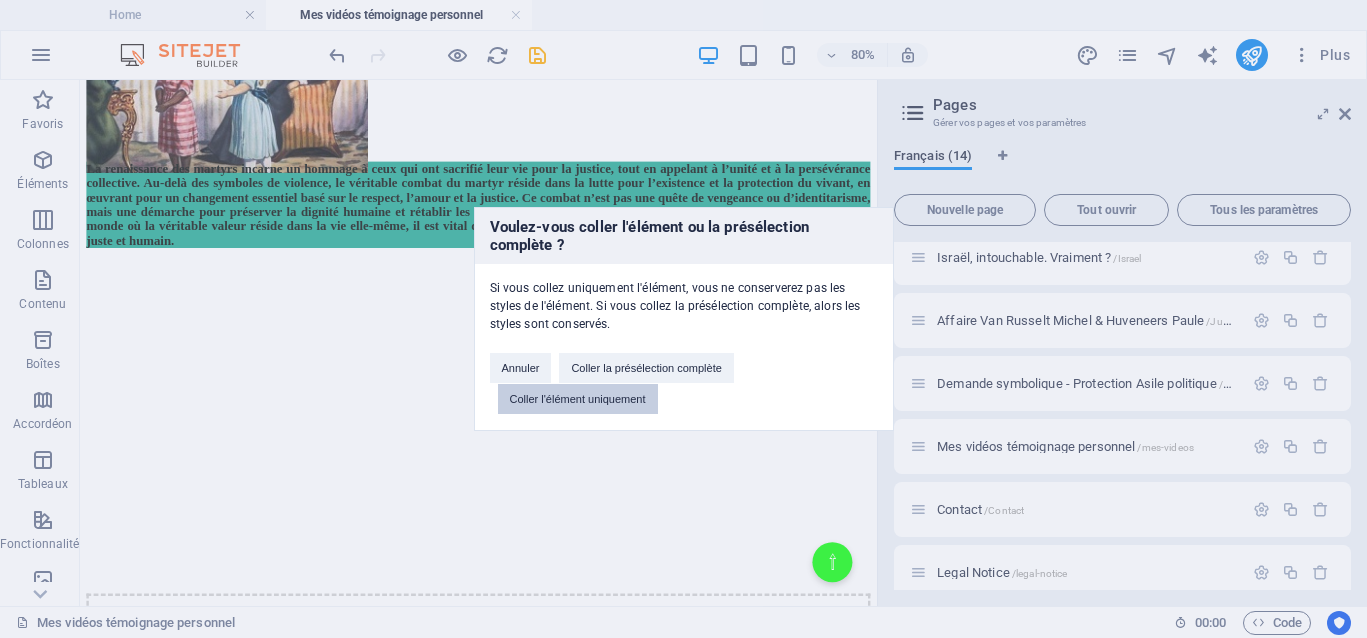 click on "Coller l'élément uniquement" at bounding box center (578, 399) 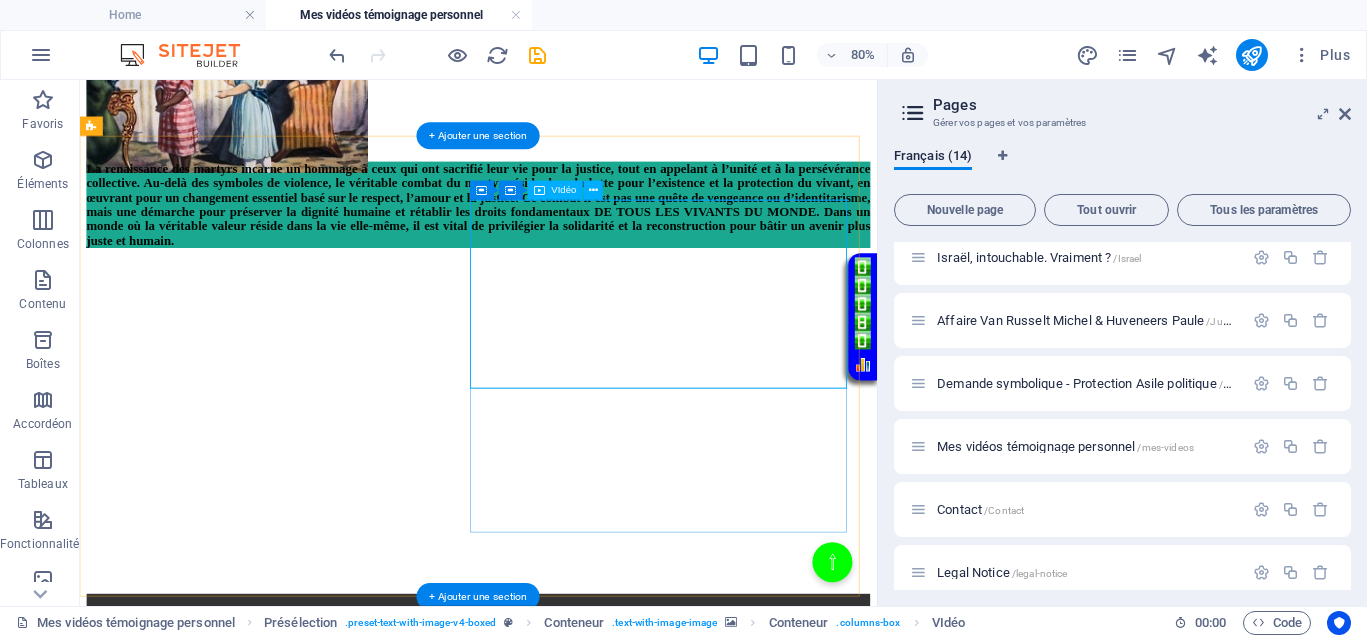 click at bounding box center (578, 969) 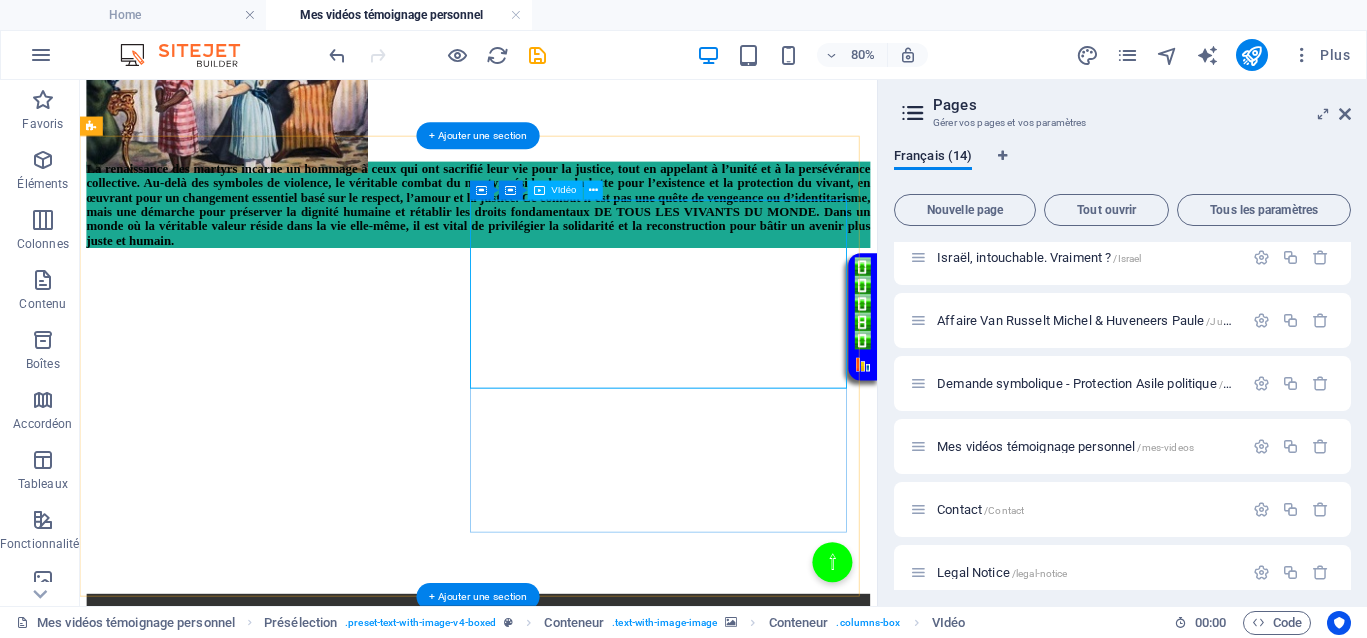 click at bounding box center (578, 969) 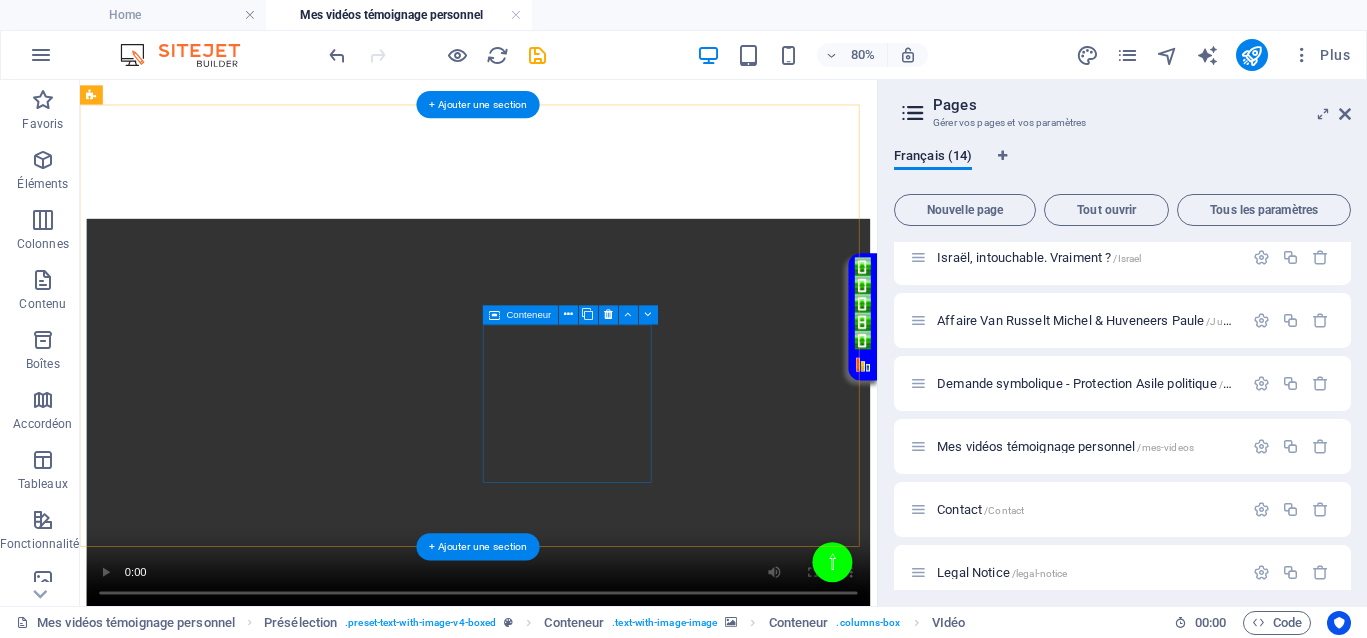 scroll, scrollTop: 1035, scrollLeft: 0, axis: vertical 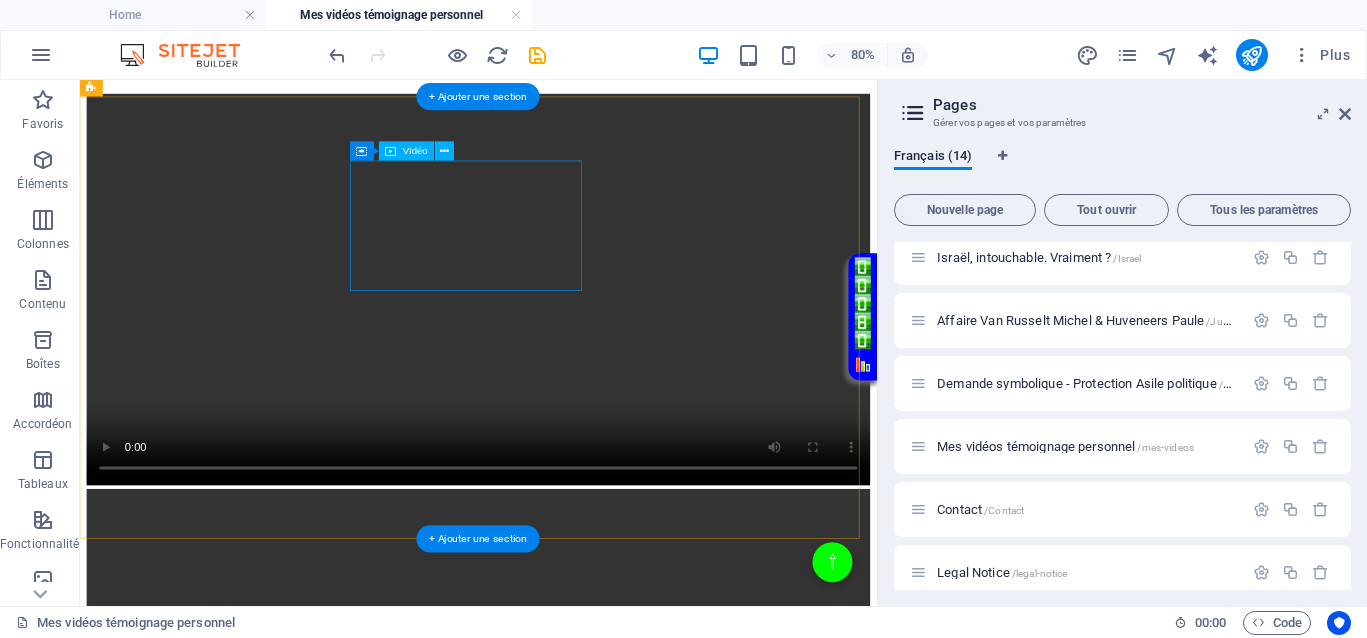 click at bounding box center [578, 1332] 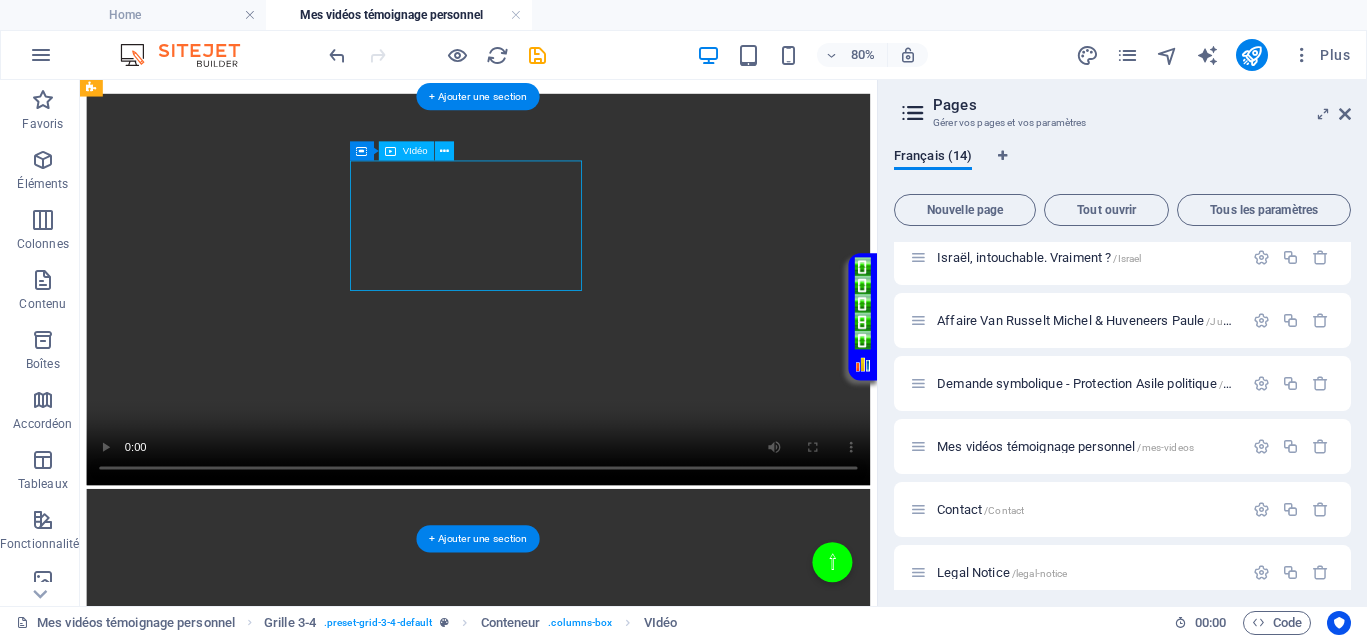 click at bounding box center [578, 1332] 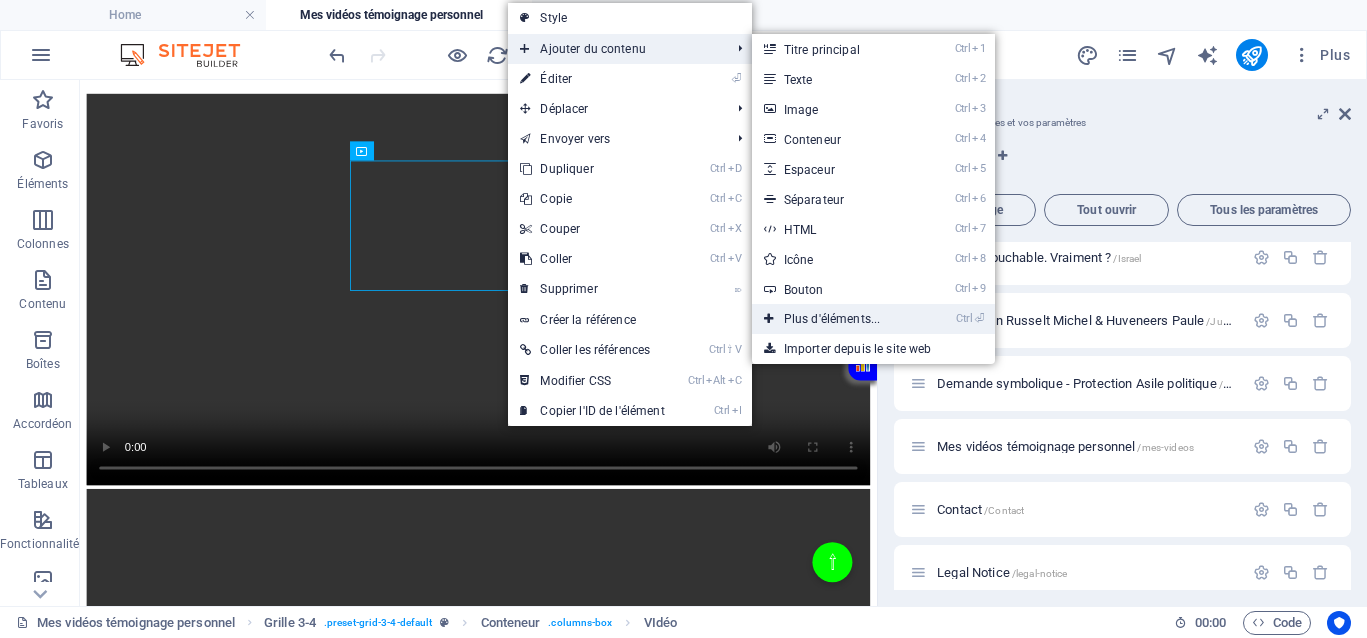 click on "Ctrl ⏎  Plus d'éléments..." at bounding box center (836, 319) 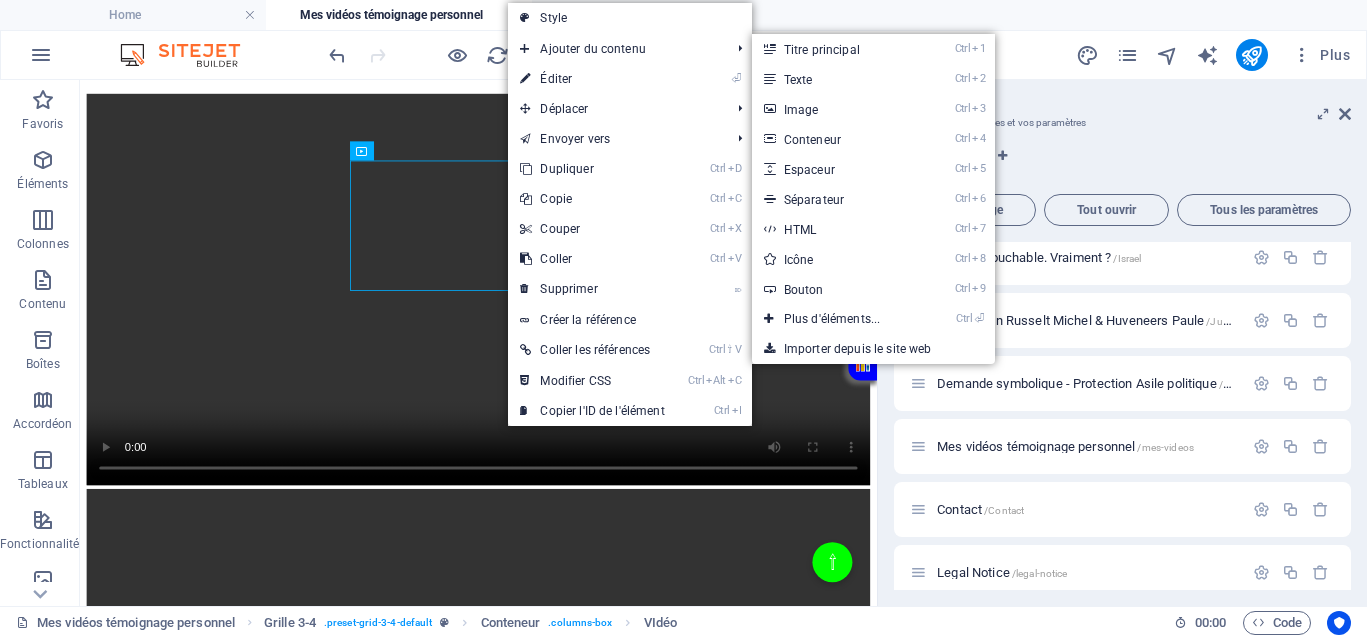 click at bounding box center [578, 838] 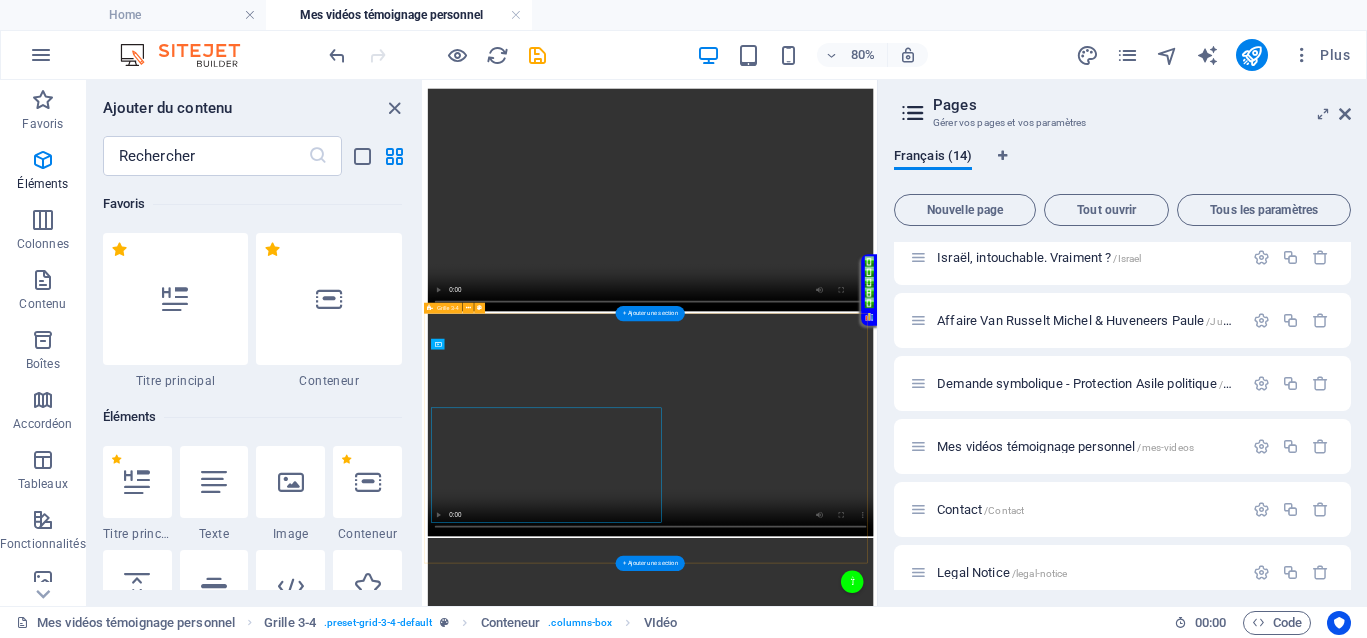 scroll, scrollTop: 538, scrollLeft: 0, axis: vertical 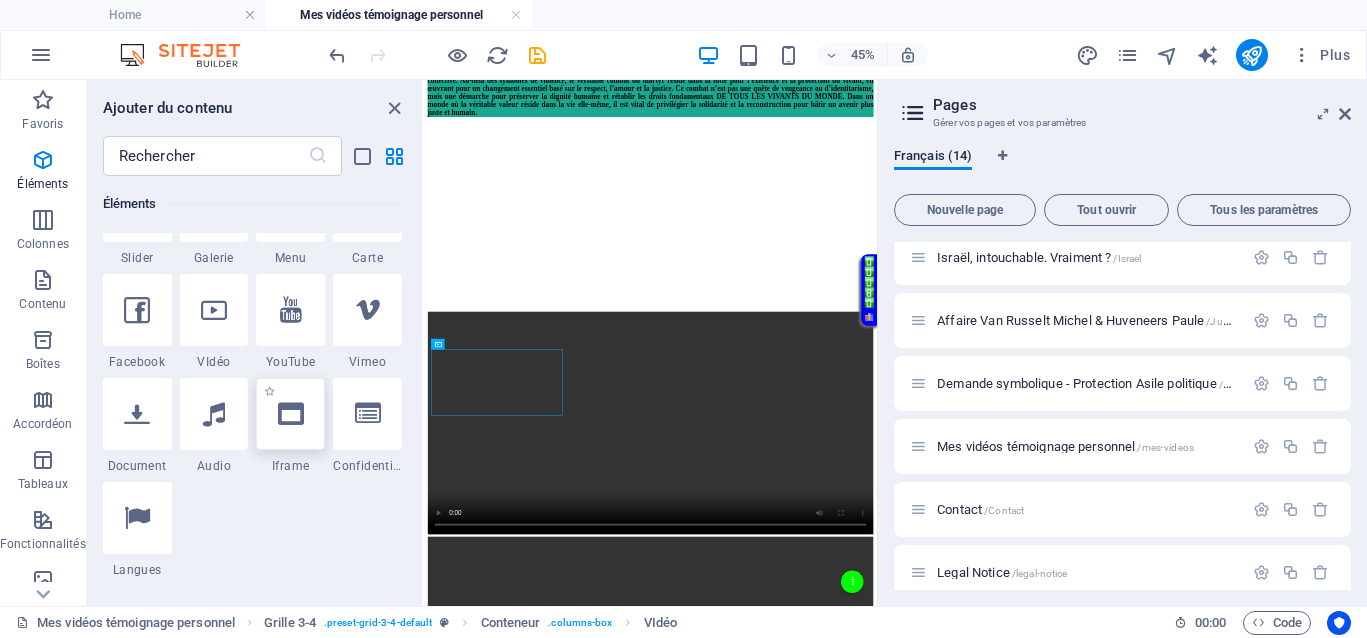 click at bounding box center [290, 414] 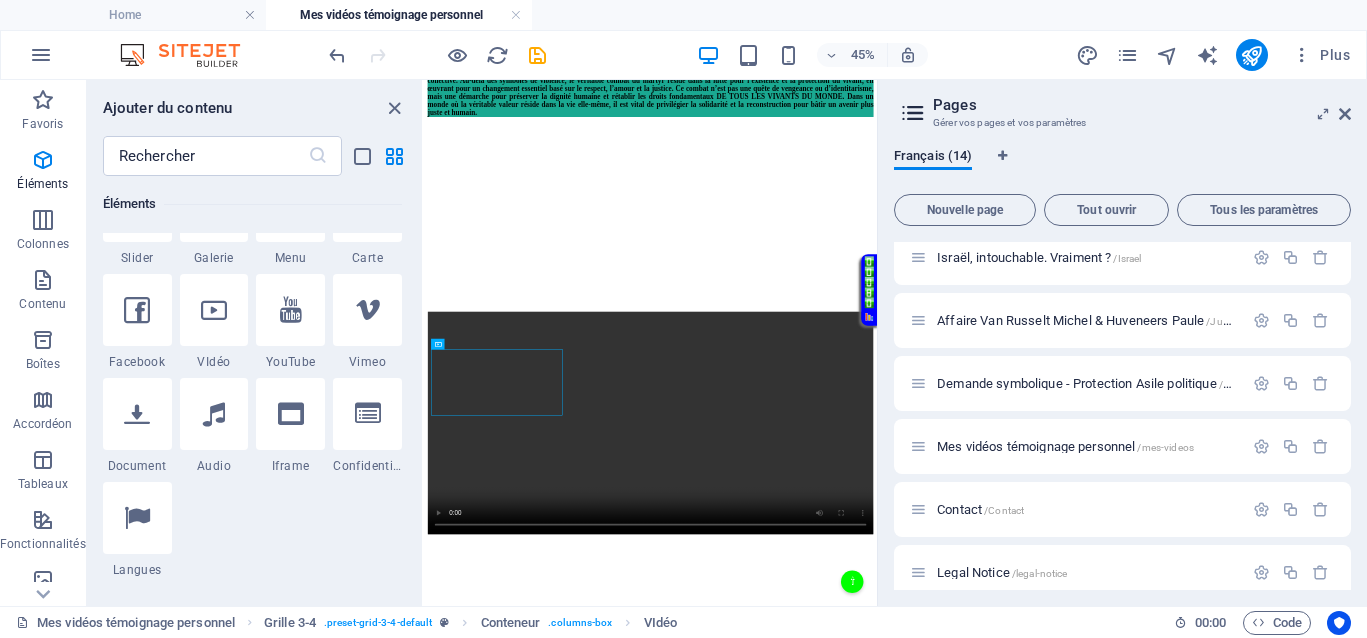 select on "%" 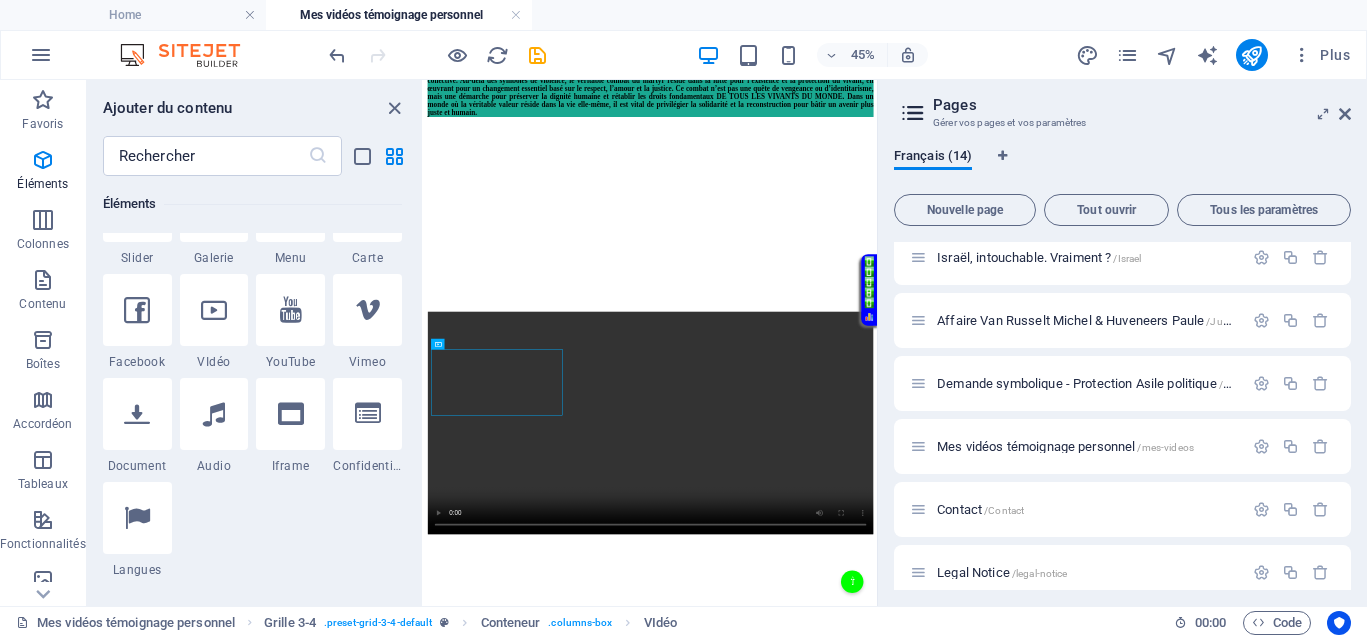 select on "px" 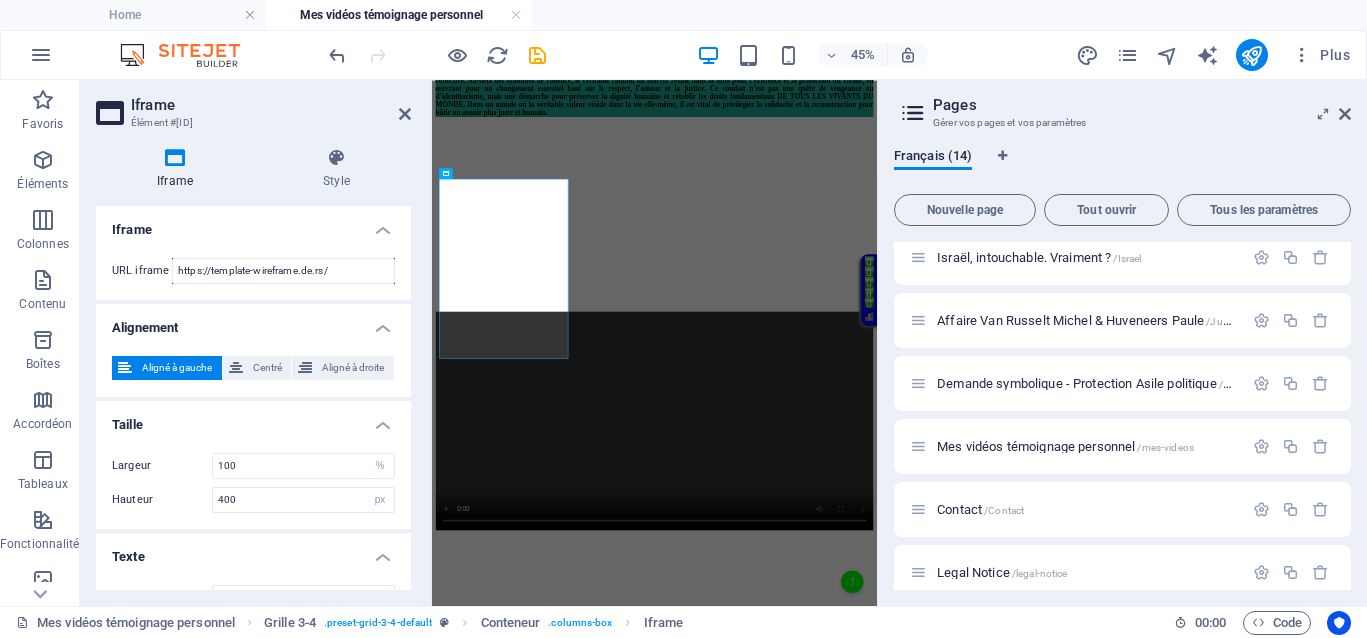 scroll, scrollTop: 917, scrollLeft: 0, axis: vertical 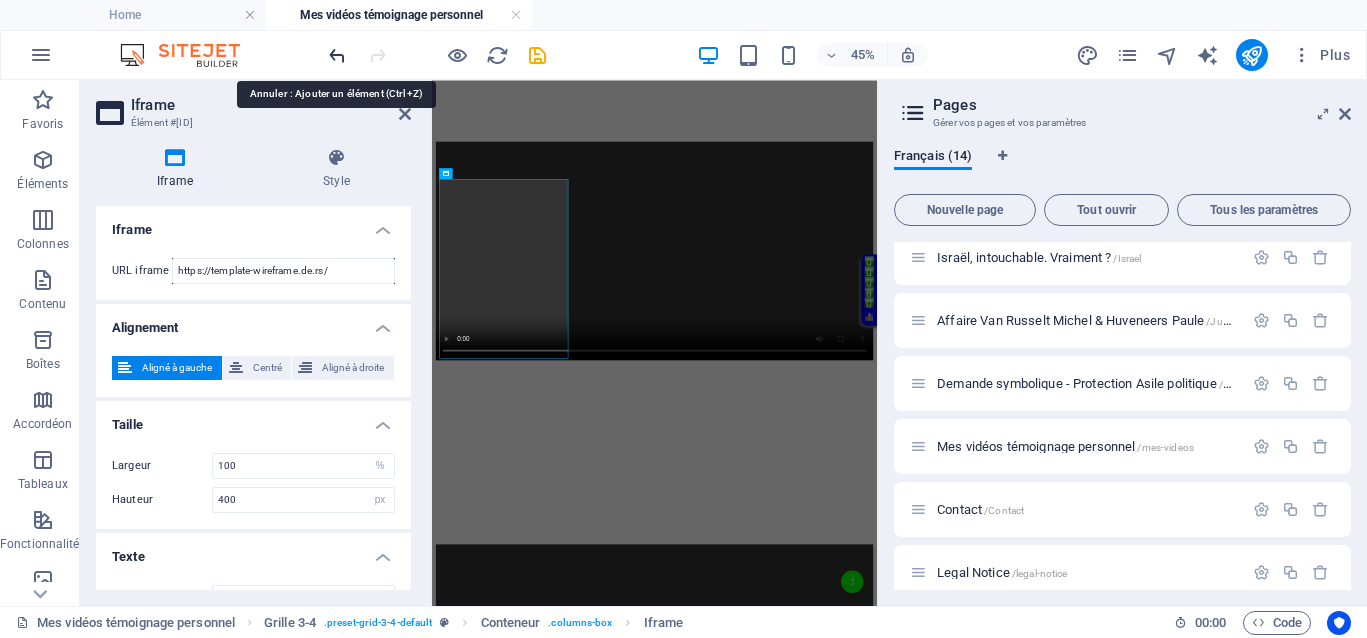 click at bounding box center (337, 55) 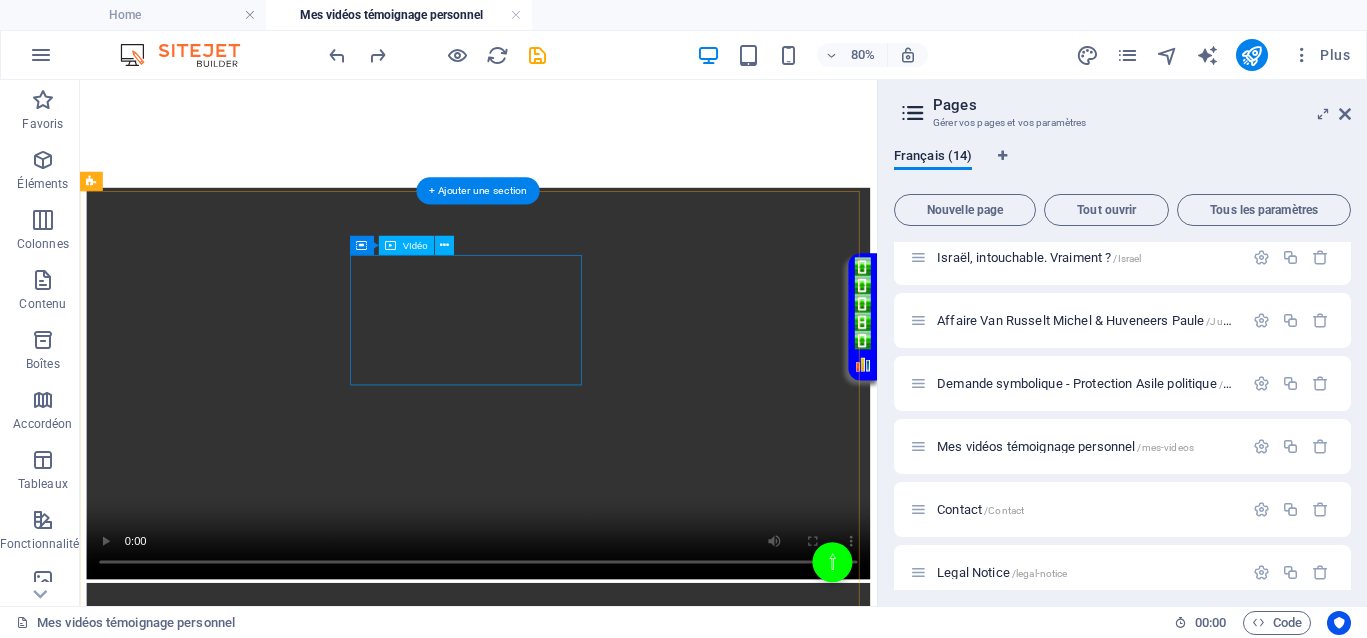 click at bounding box center [578, 1450] 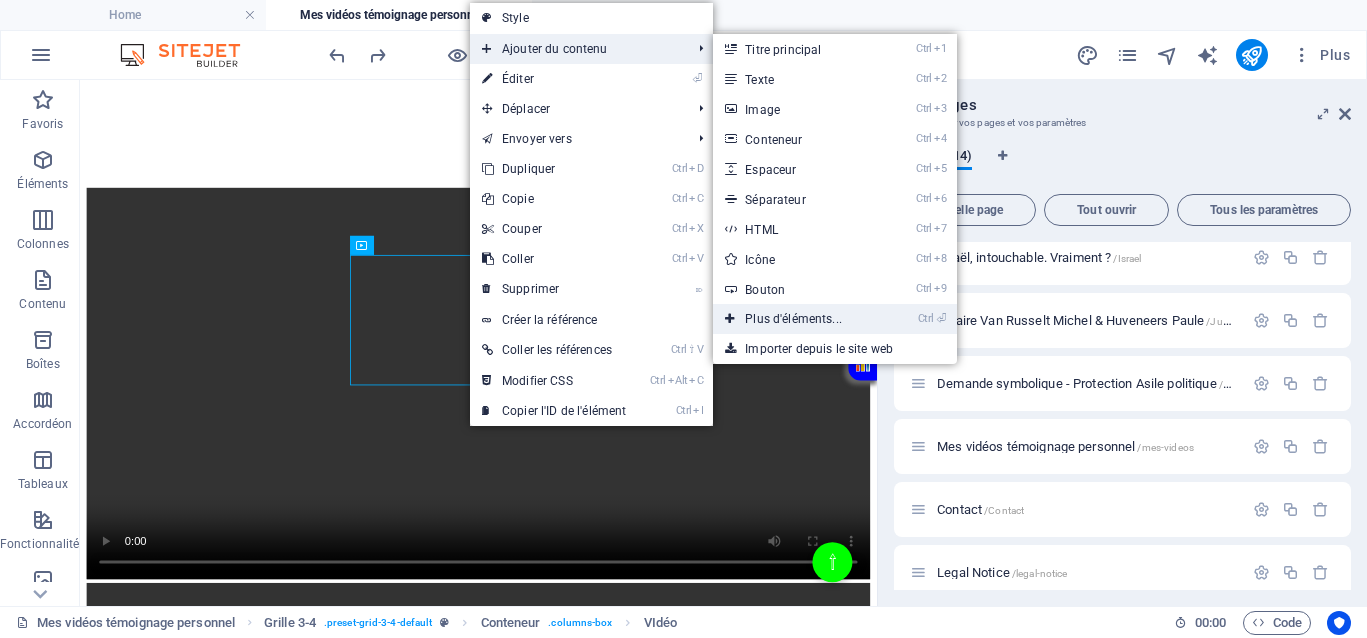 click on "Ctrl ⏎  Plus d'éléments..." at bounding box center [797, 319] 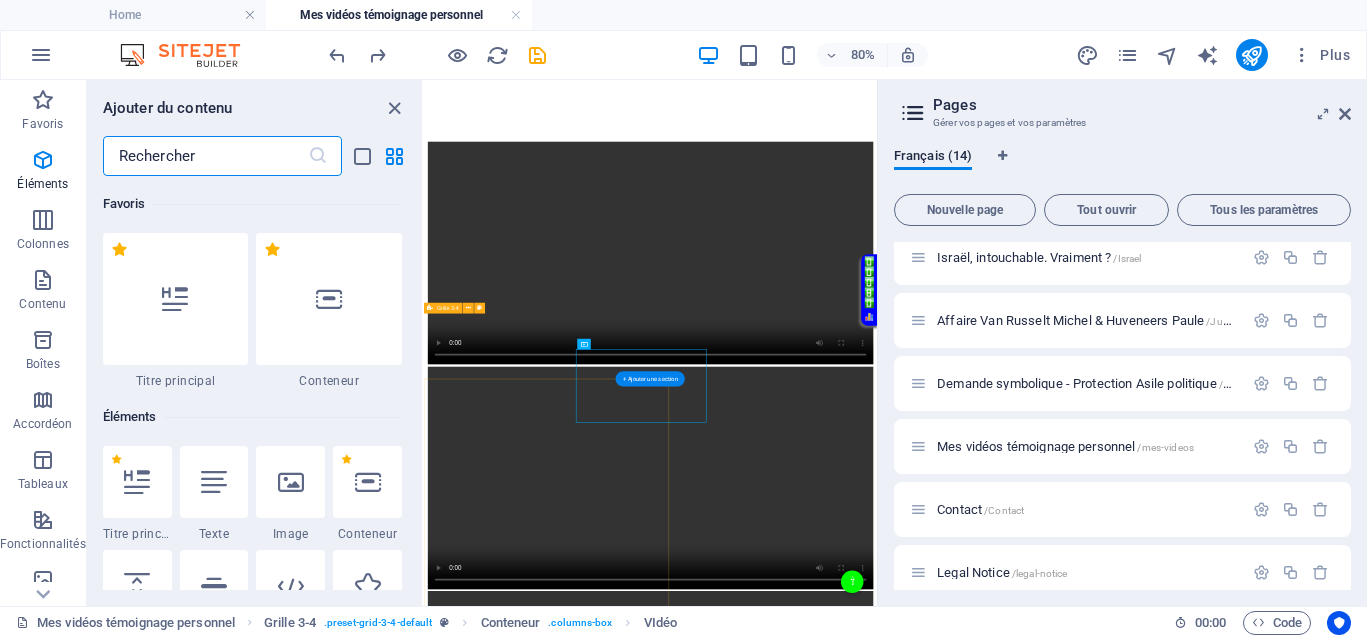 scroll, scrollTop: 538, scrollLeft: 0, axis: vertical 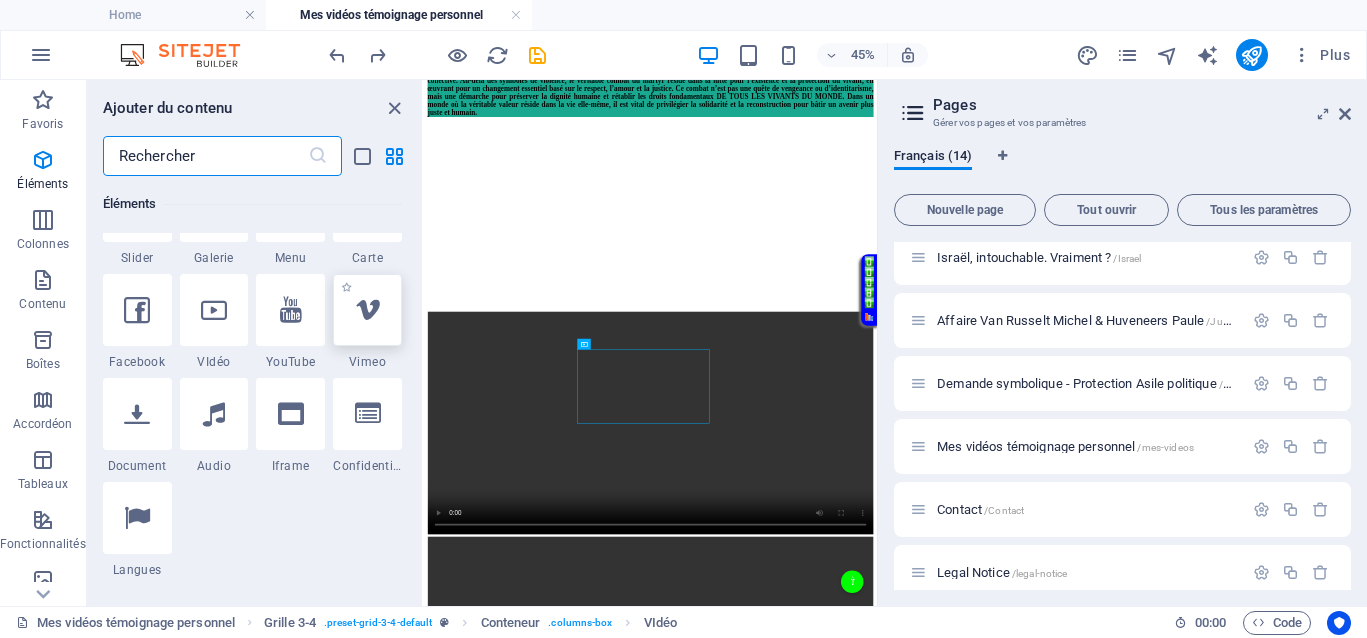 click at bounding box center (368, 310) 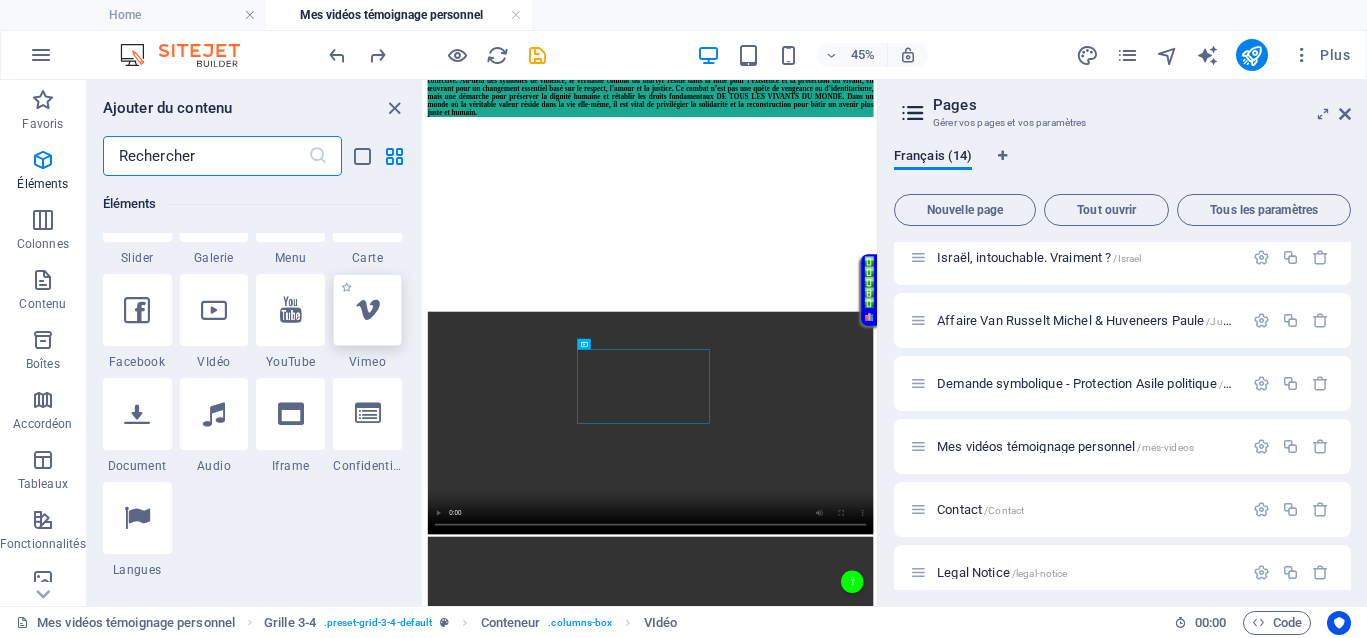 select on "ar16_9" 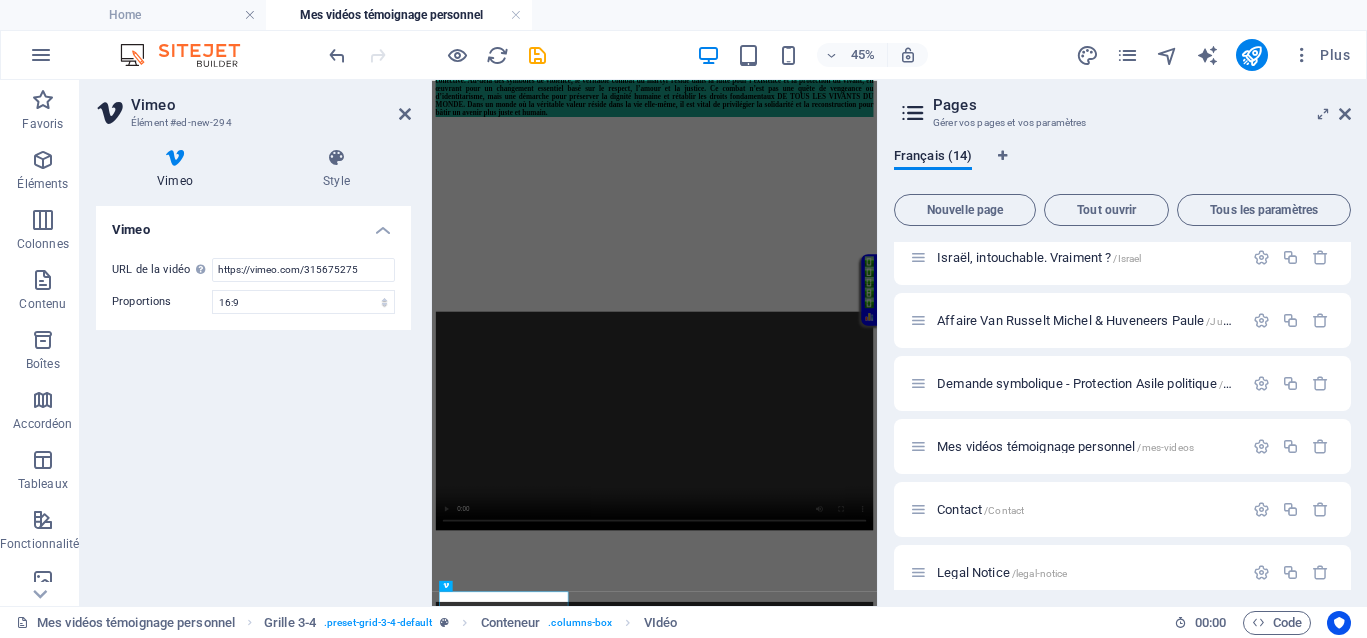 scroll, scrollTop: 0, scrollLeft: 0, axis: both 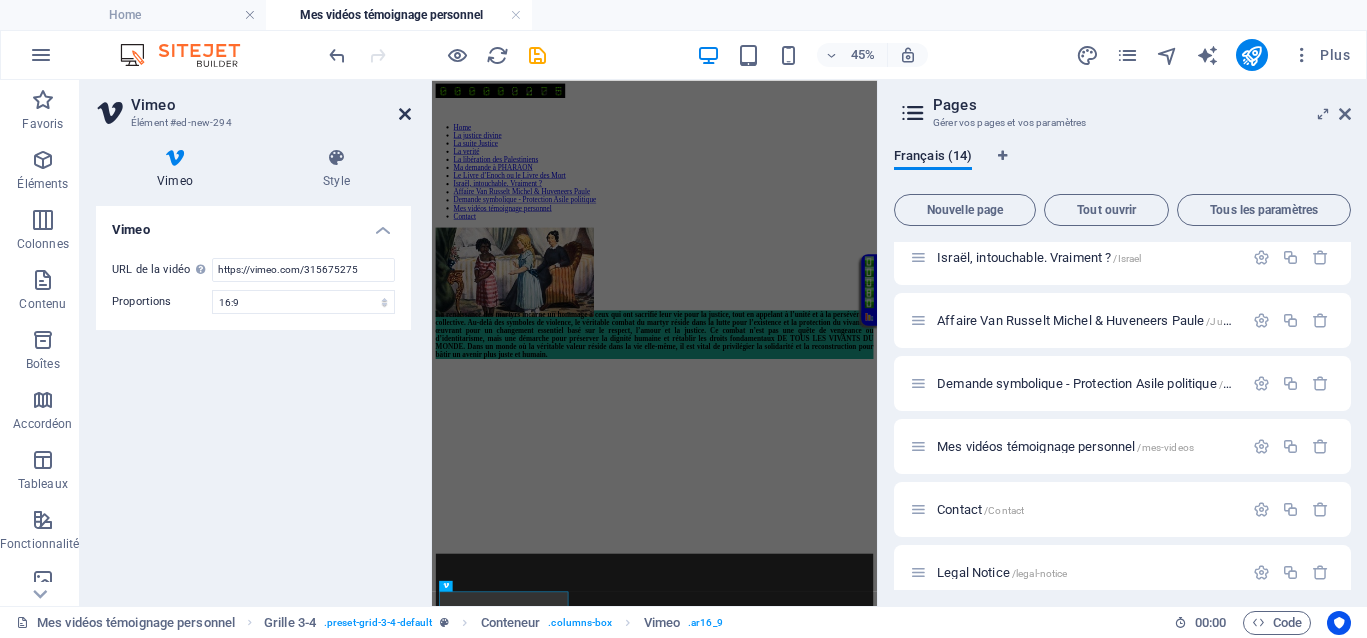click at bounding box center (405, 114) 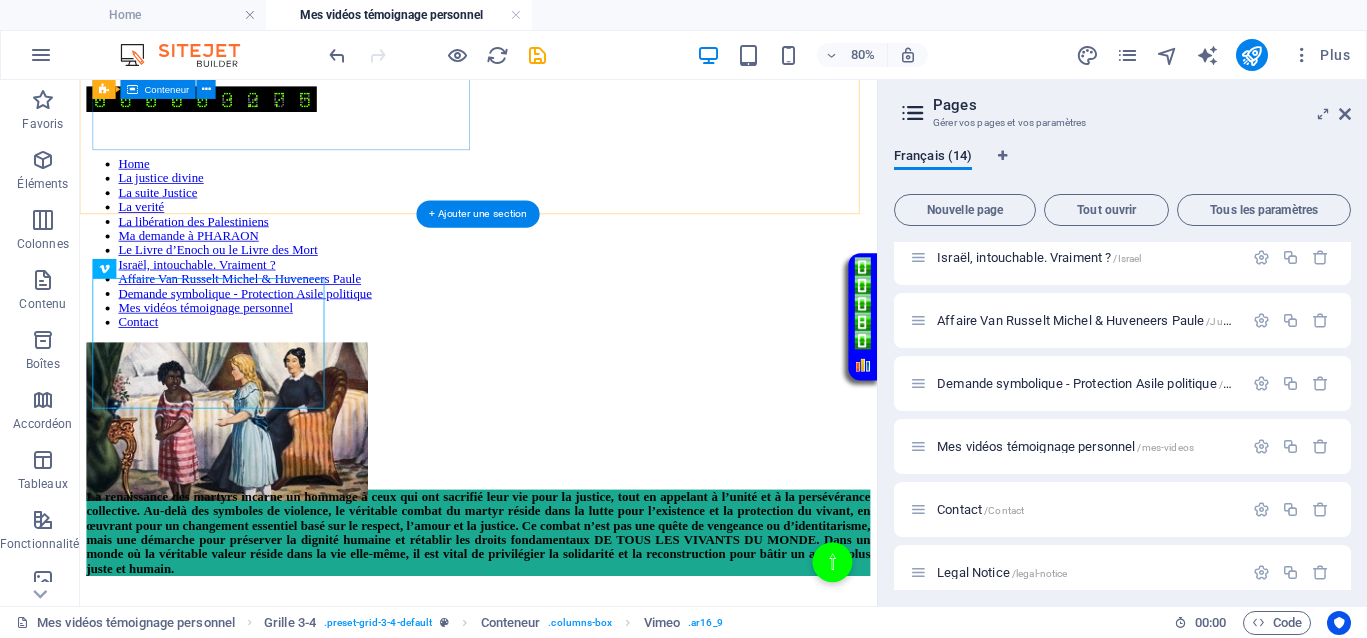 scroll, scrollTop: 888, scrollLeft: 0, axis: vertical 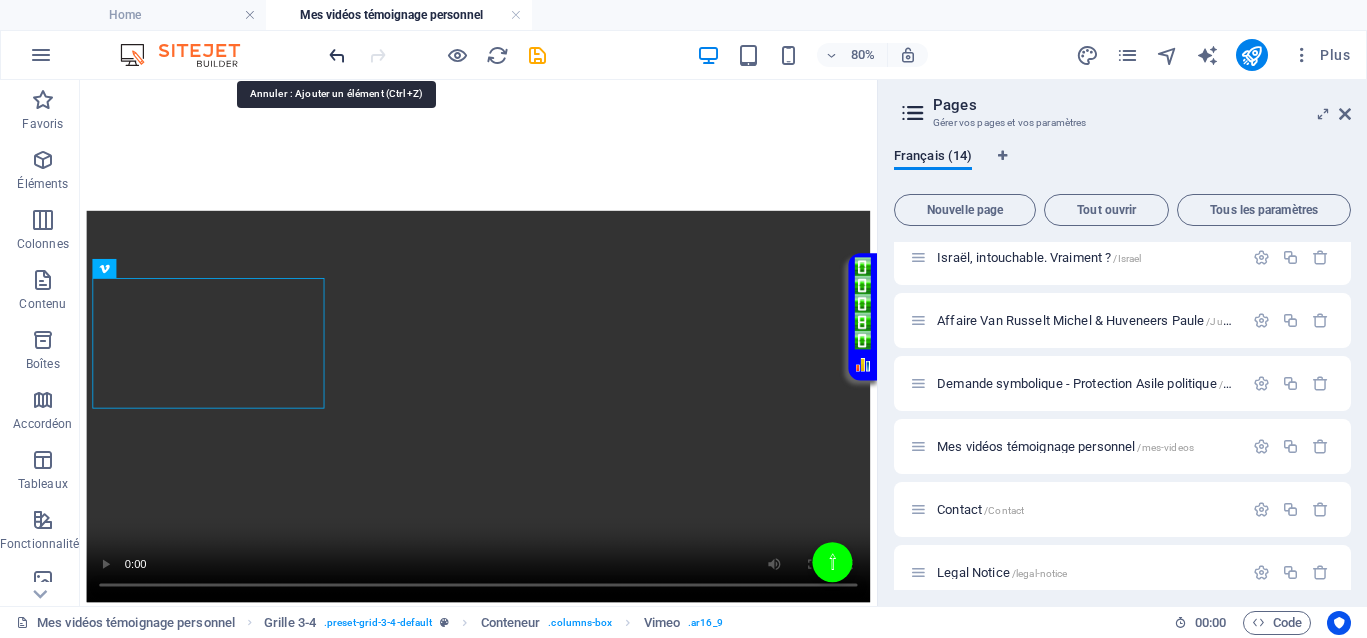 click at bounding box center [337, 55] 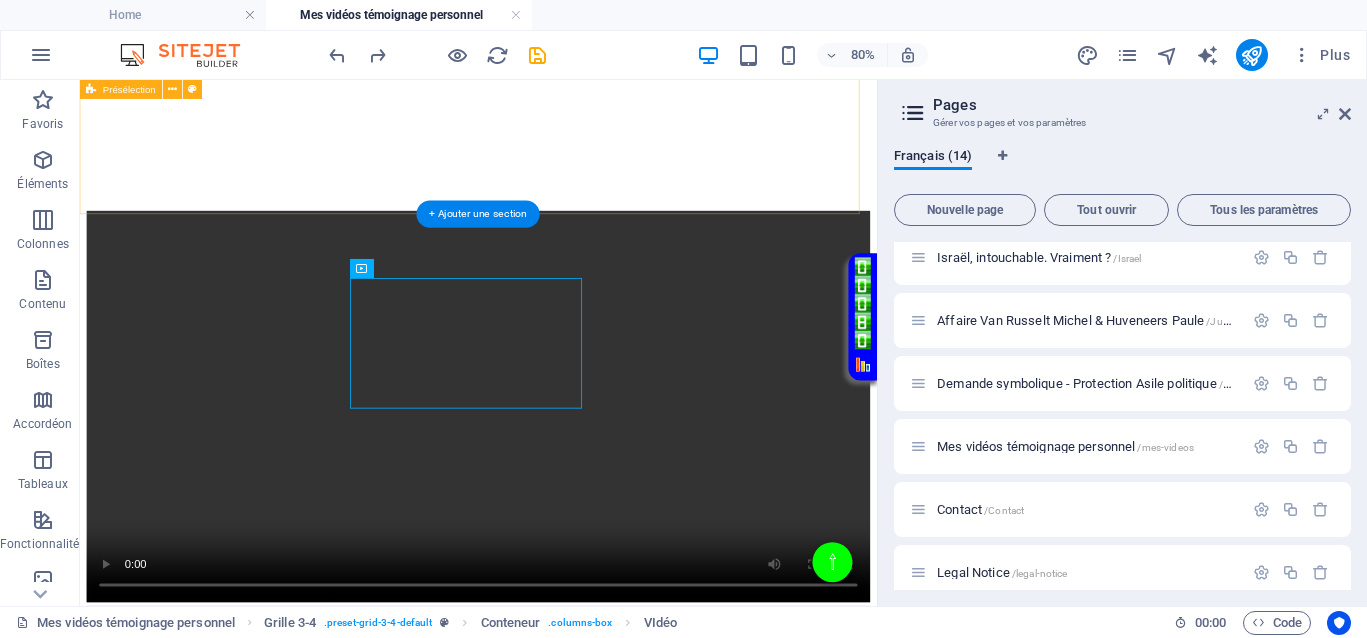 click on "La renaissance des martyrs incarne un hommage à ceux qui ont sacrifié leur vie pour la justice, tout en appelant à l’unité et à la persévérance collective. Au-delà des symboles de violence, le véritable combat du martyr réside dans la lutte pour l’existence et la protection du vivant, en œuvrant pour un changement essentiel basé sur le respect, l’amour et la justice. Ce combat n’est pas une quête de vengeance ou d’identitarisme, mais une démarche pour préserver la dignité humaine et rétablir les droits fondamentaux DE TOUS LES VIVANTS DU MONDE. Dans un monde où la véritable valeur réside dans la vie elle-même, il est vital de privilégier la solidarité et la reconstruction pour bâtir un avenir plus juste et humain." at bounding box center [578, 221] 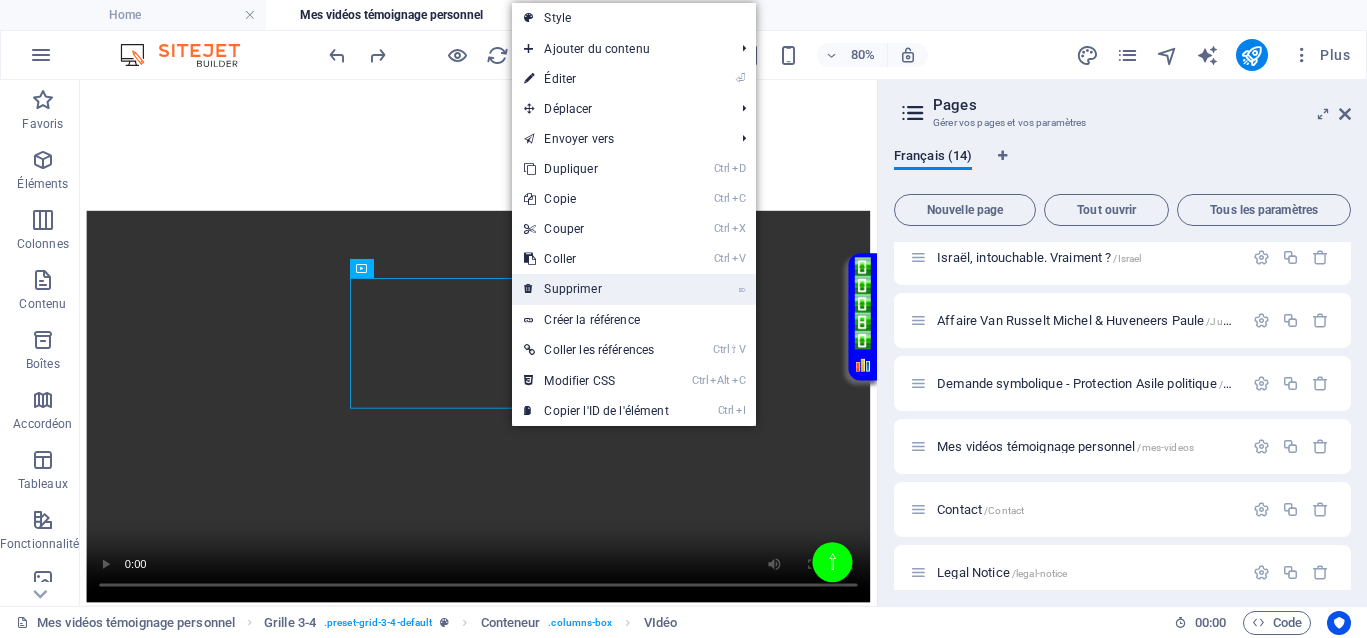 drag, startPoint x: 567, startPoint y: 279, endPoint x: 640, endPoint y: 278, distance: 73.00685 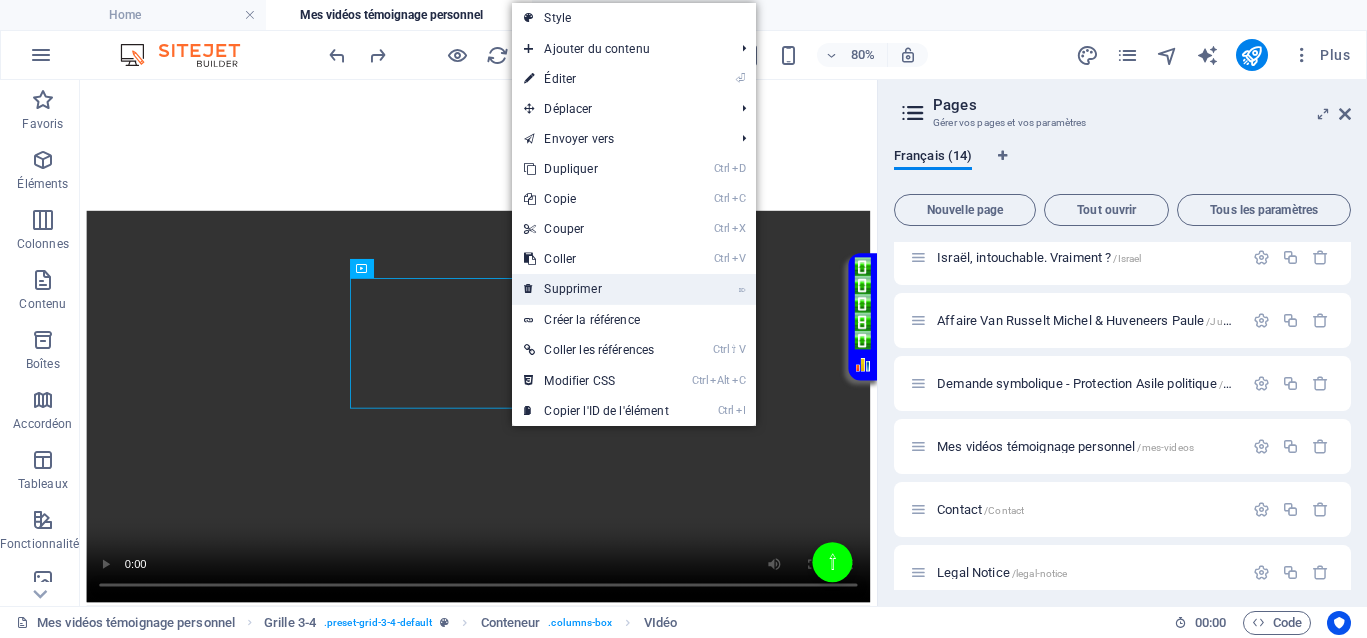 click on "⌦  Supprimer" at bounding box center [596, 289] 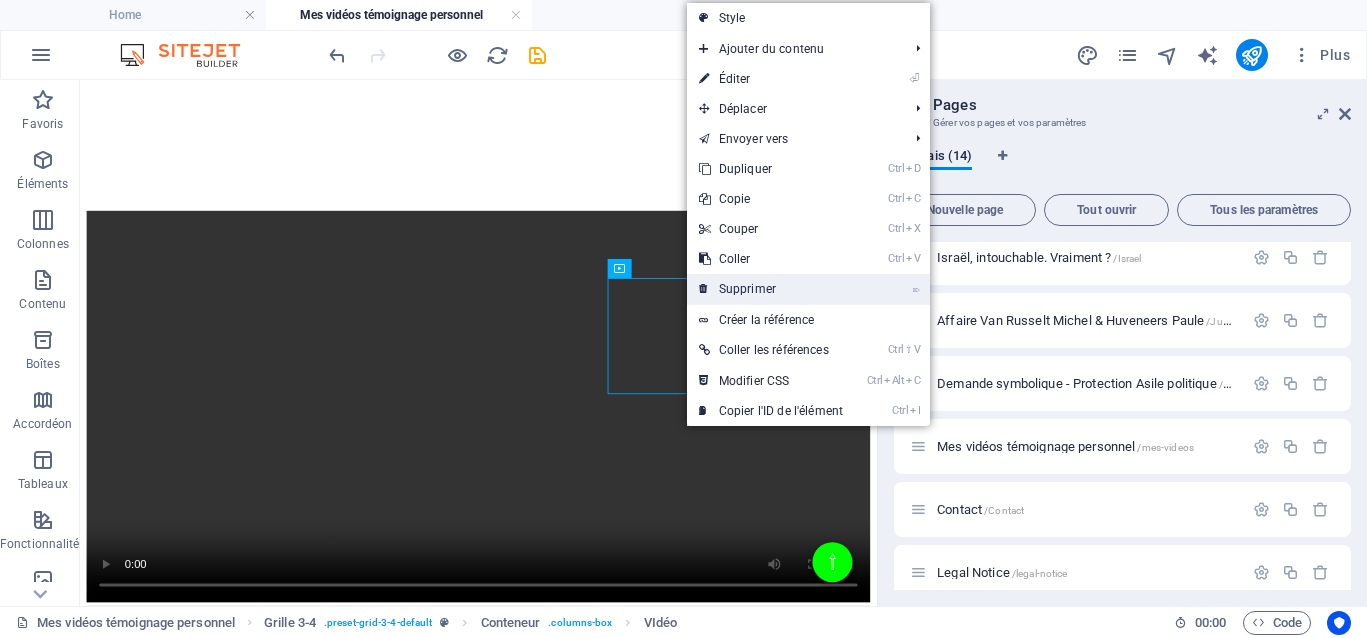 click on "⌦  Supprimer" at bounding box center (771, 289) 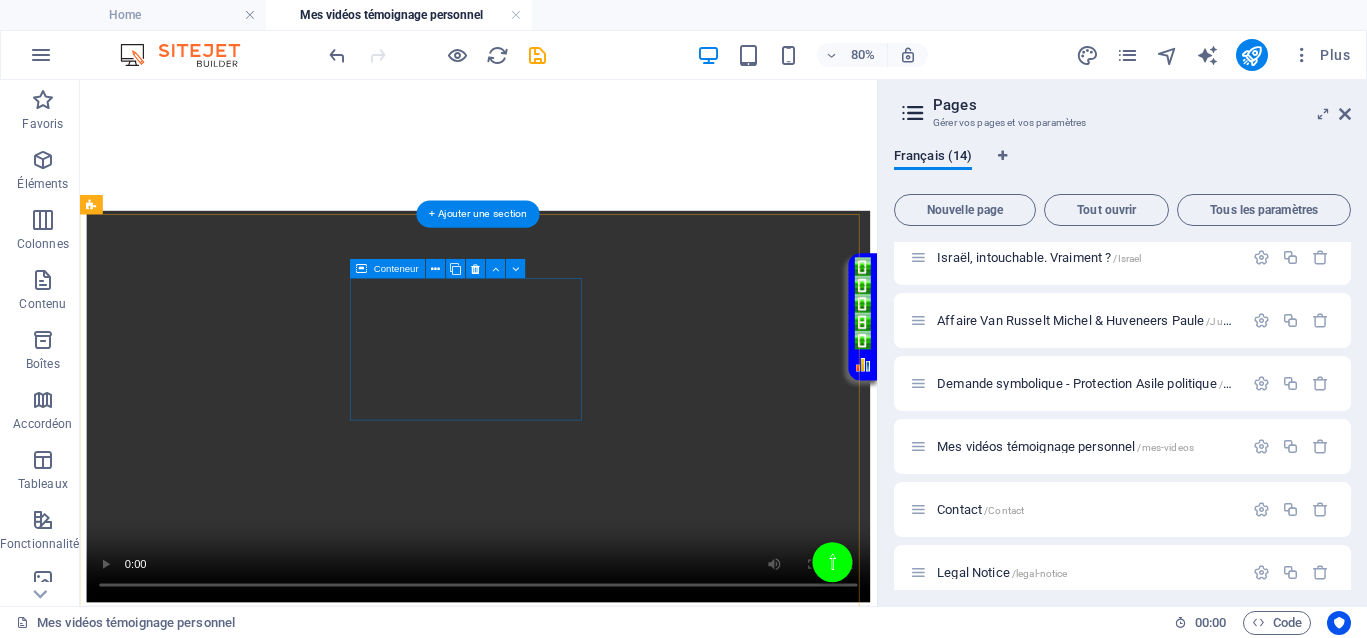 click on "Ajouter les éléments" at bounding box center (494, 1333) 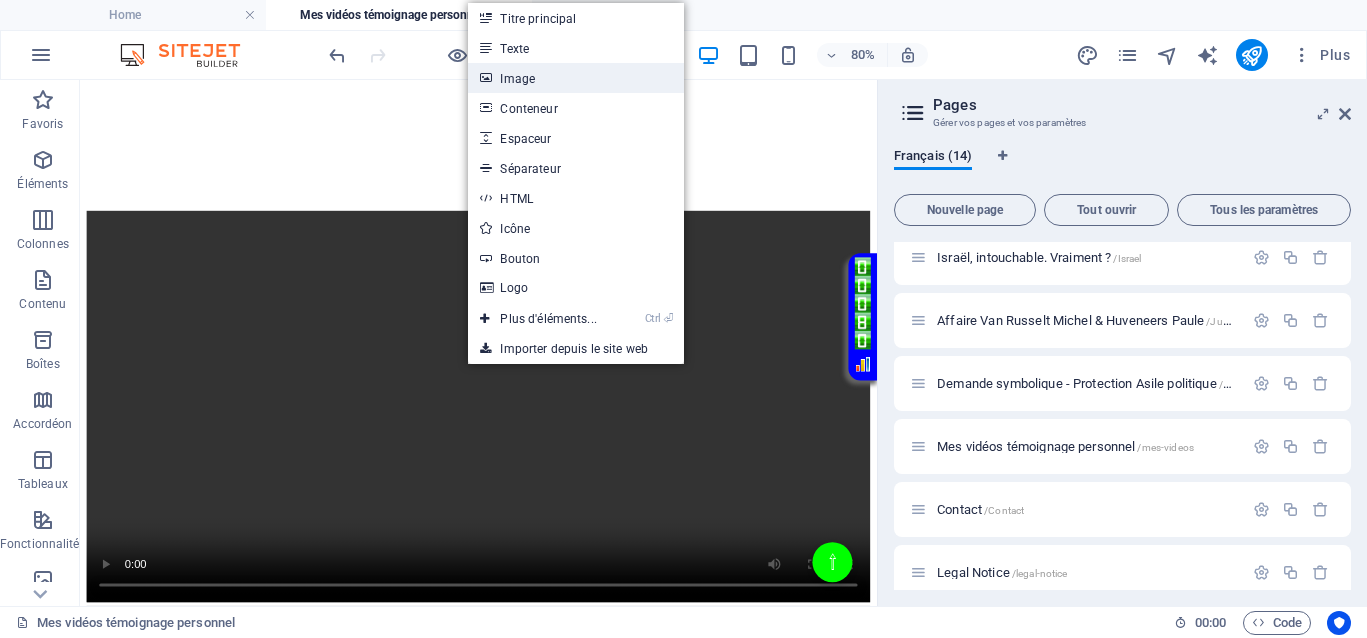 click on "Image" at bounding box center (576, 78) 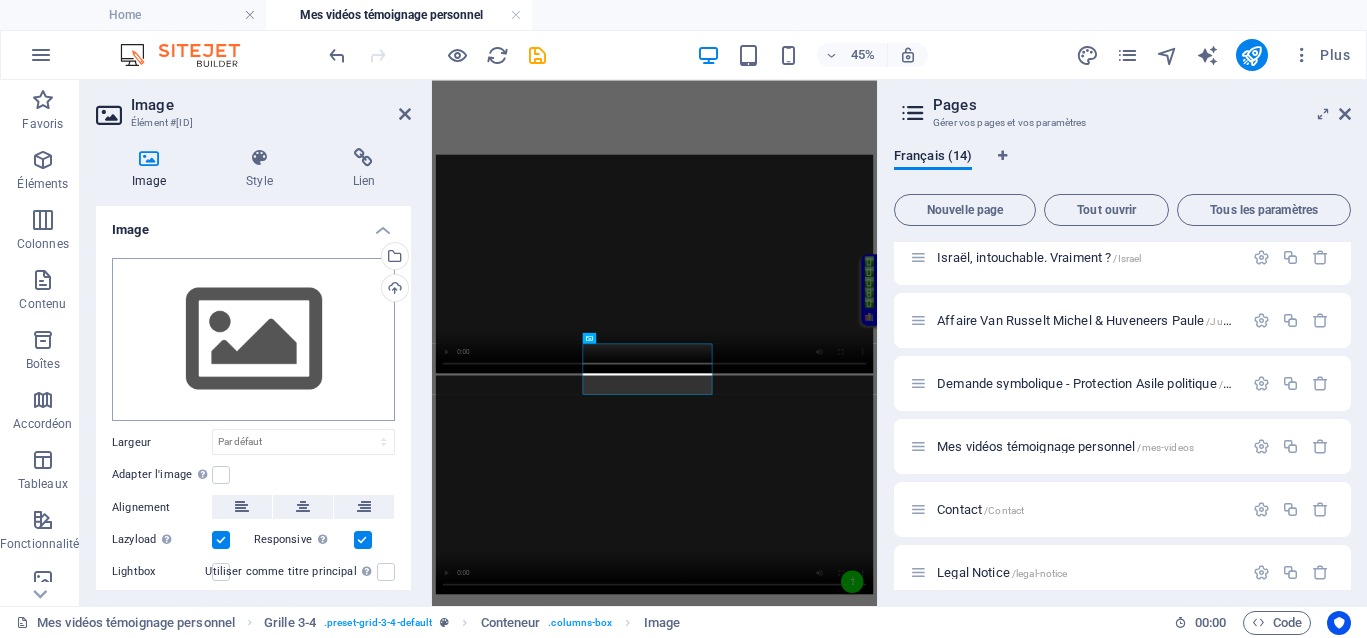 scroll, scrollTop: 551, scrollLeft: 0, axis: vertical 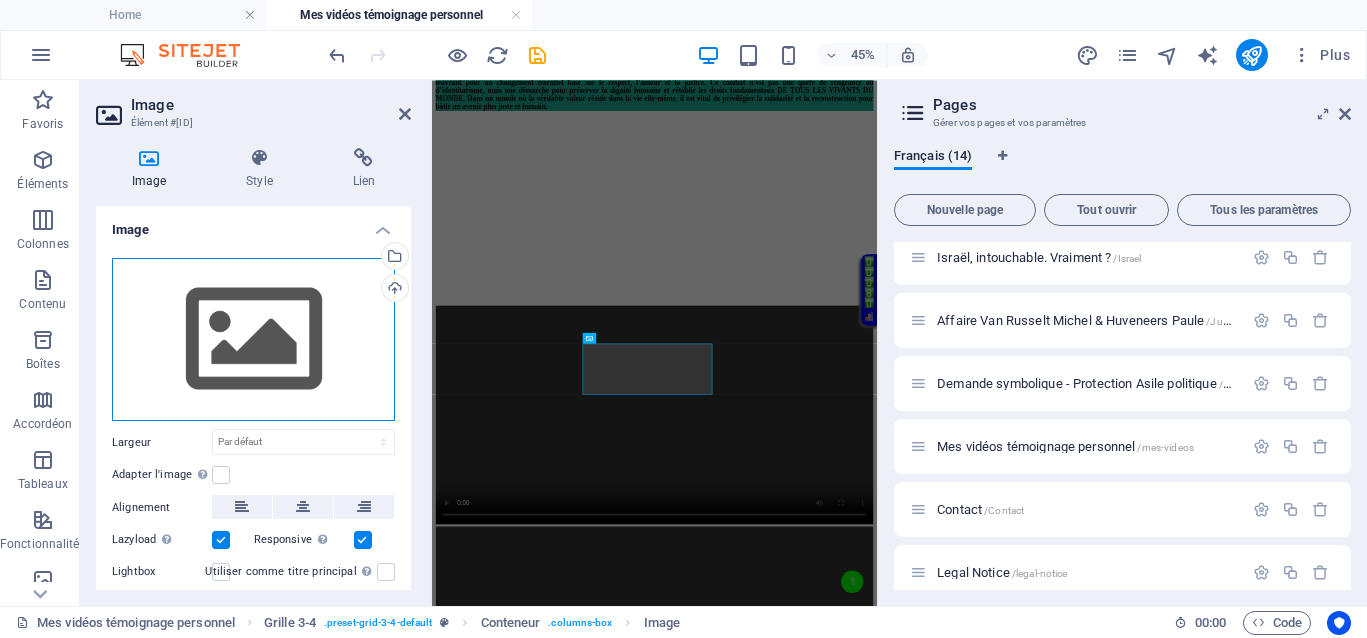 click on "Glissez les fichiers ici, cliquez pour choisir les fichiers ou  sélectionnez les fichiers depuis Fichiers ou depuis notre stock gratuit de photos et de vidéos" at bounding box center [253, 340] 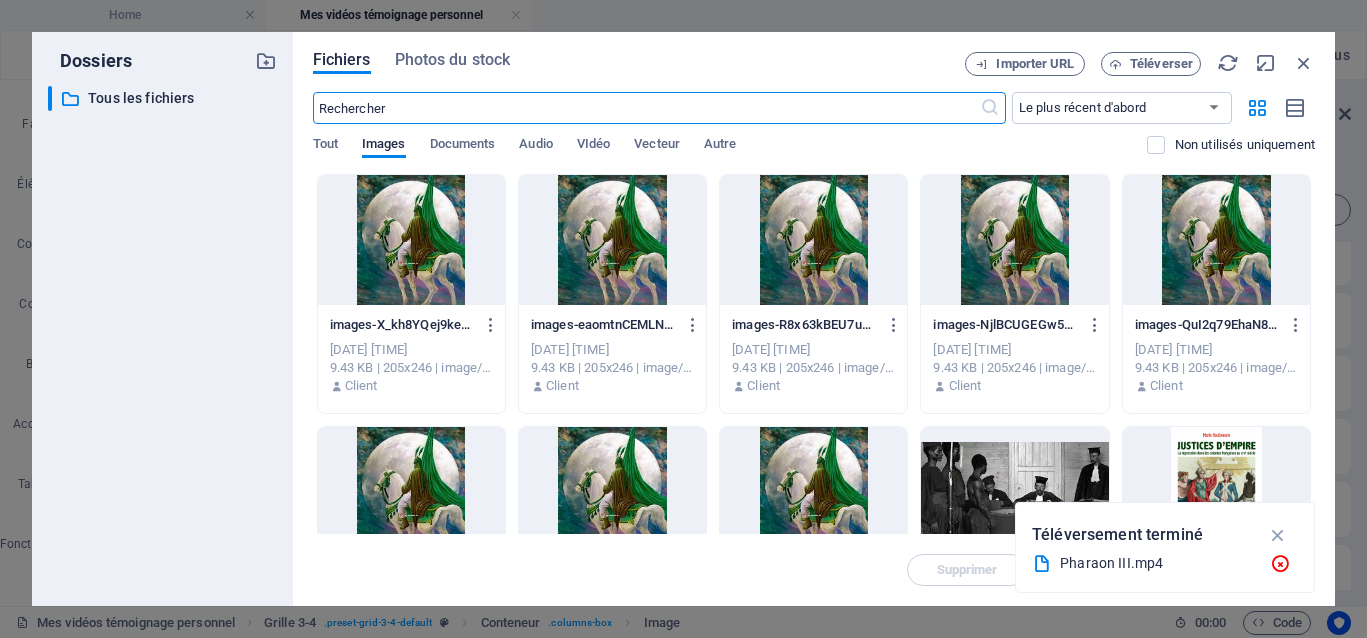 scroll, scrollTop: 3607, scrollLeft: 0, axis: vertical 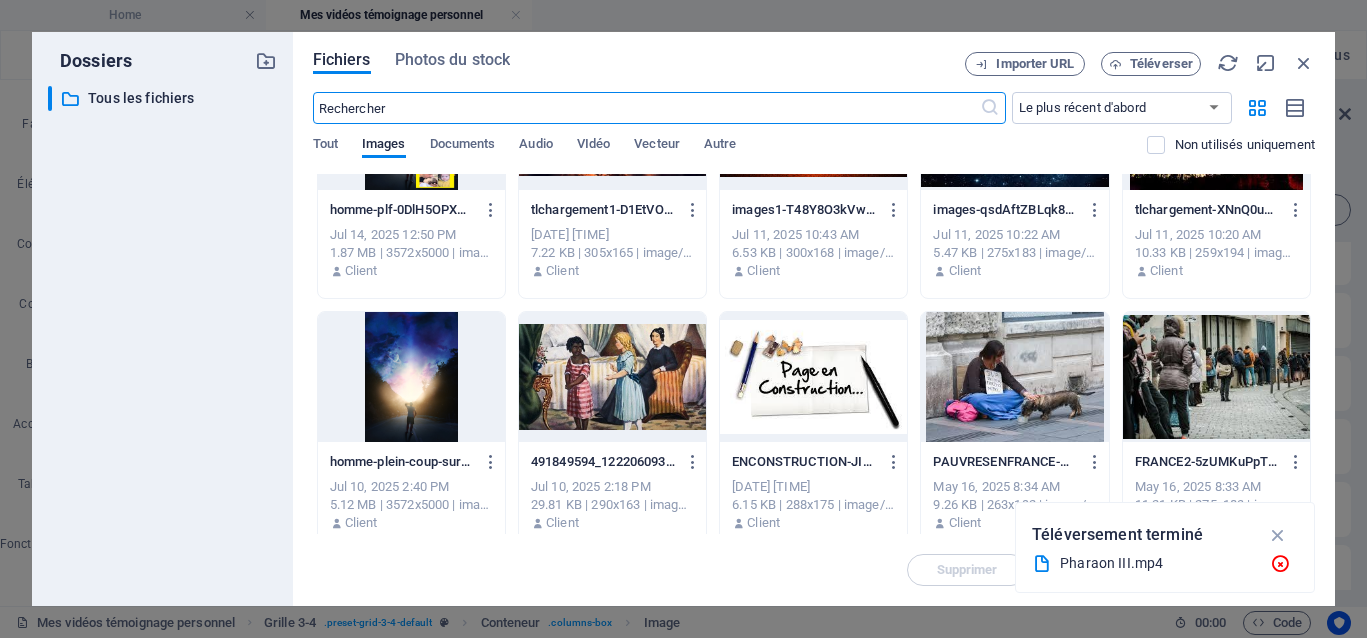 click at bounding box center (813, 377) 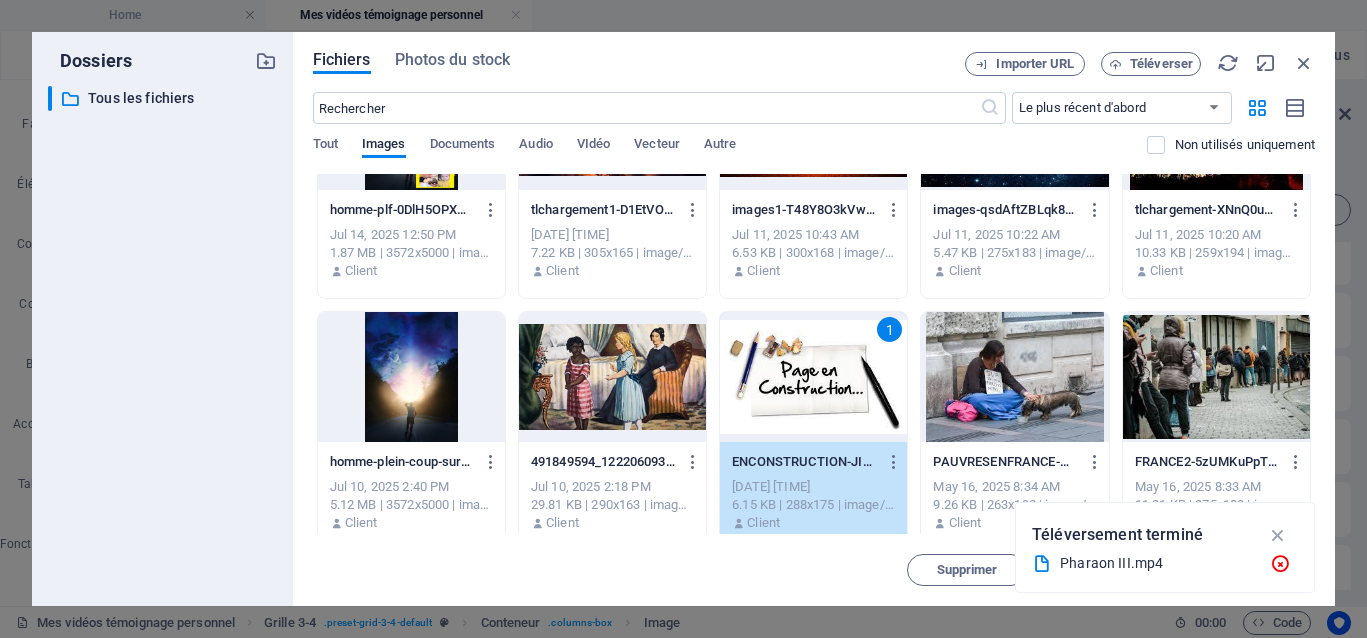 click on "1" at bounding box center (813, 377) 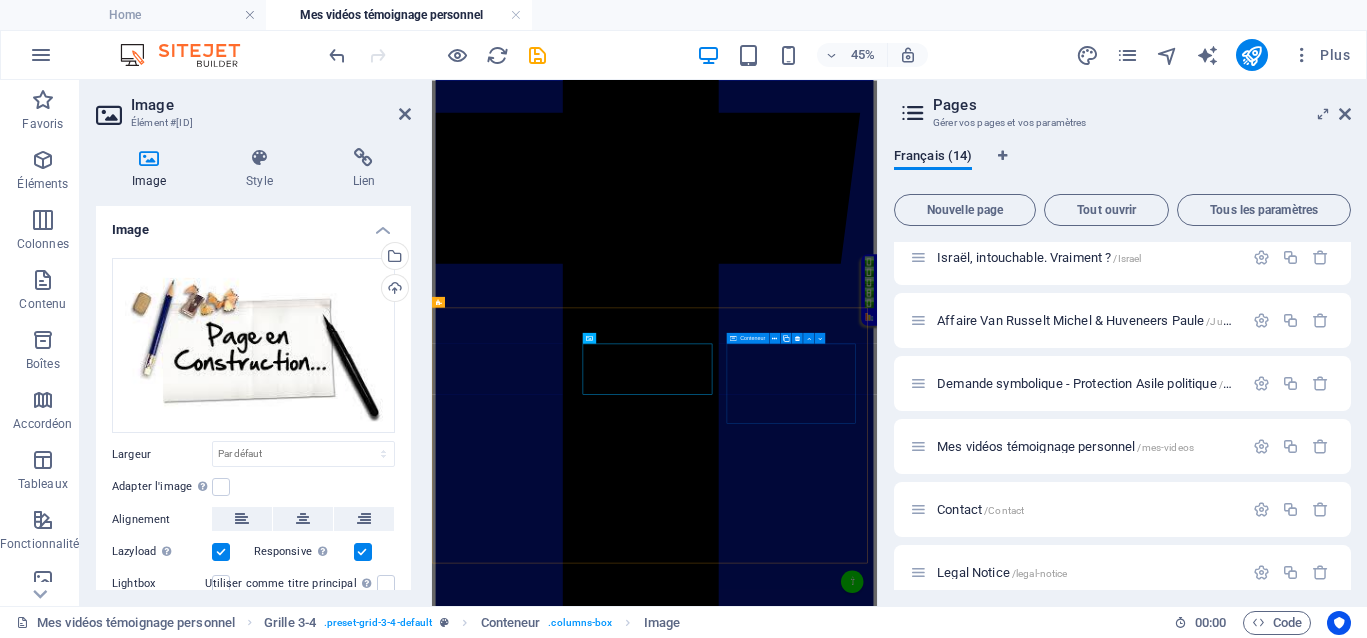 scroll, scrollTop: 551, scrollLeft: 0, axis: vertical 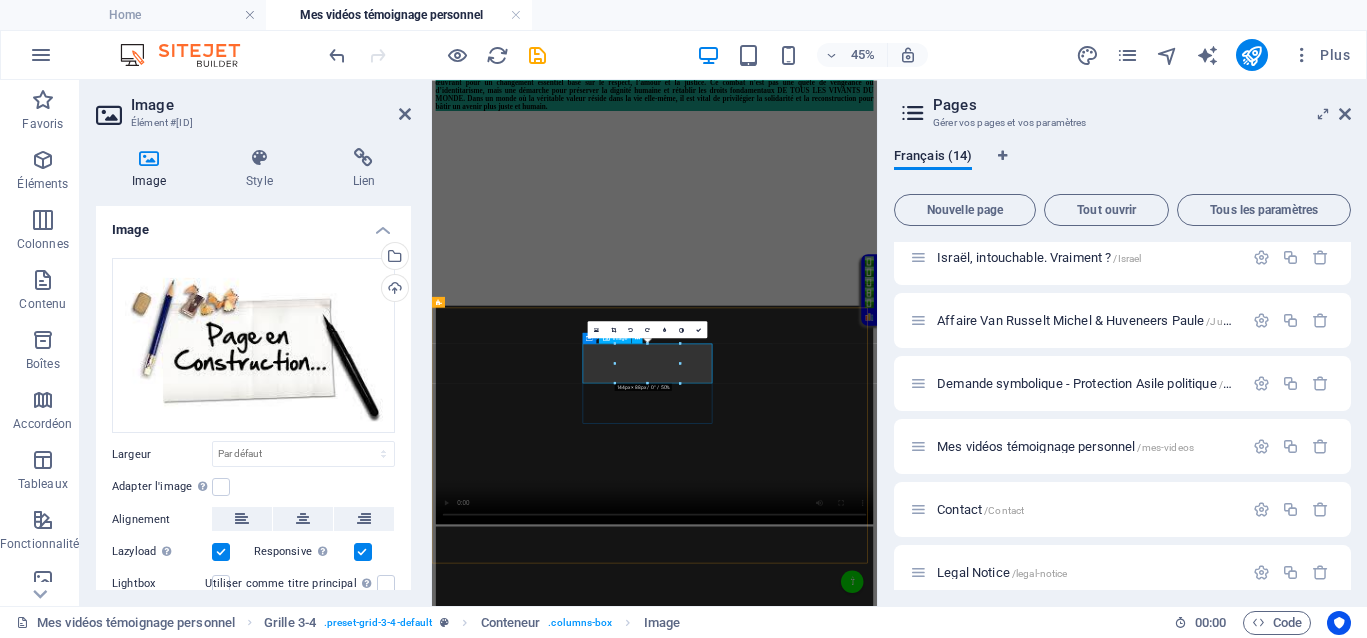 click at bounding box center (926, 1651) 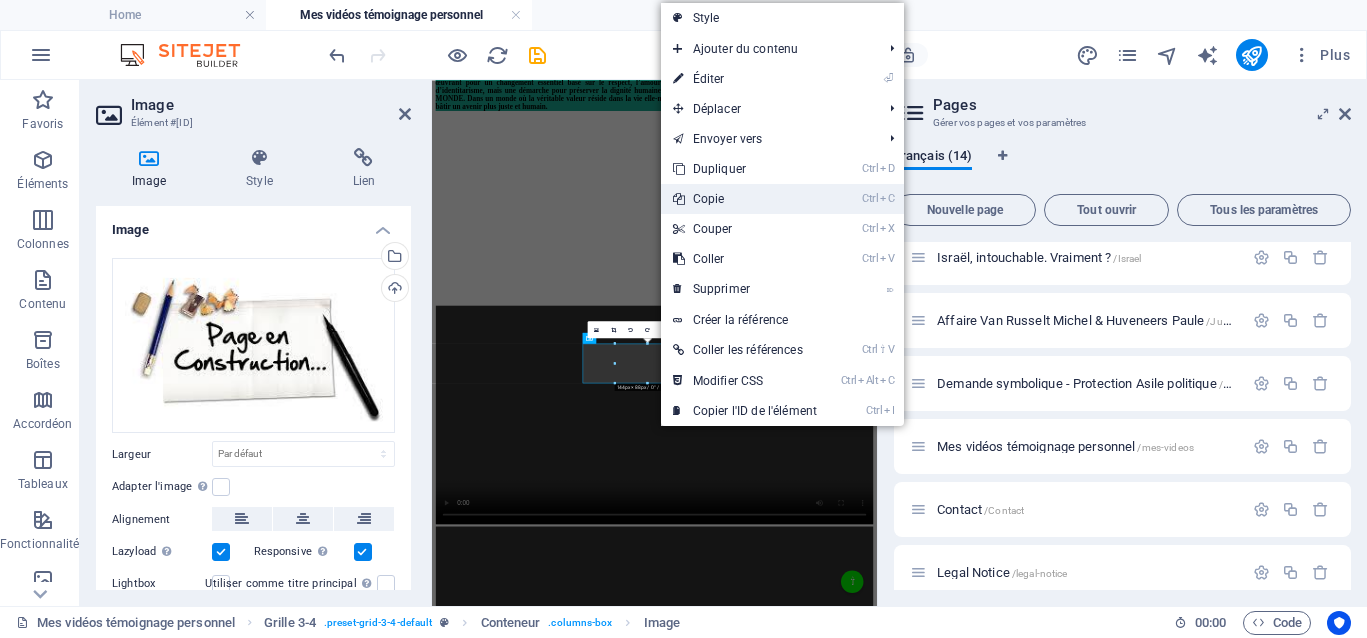 drag, startPoint x: 720, startPoint y: 201, endPoint x: 677, endPoint y: 381, distance: 185.06485 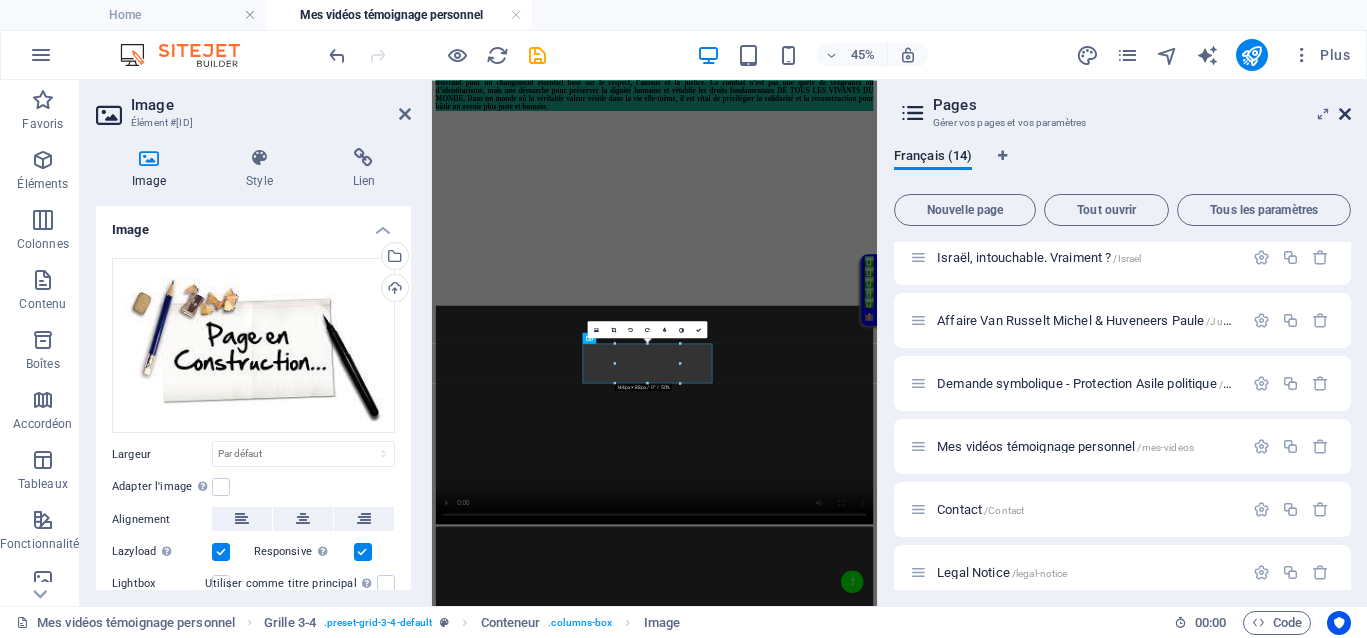 drag, startPoint x: 1348, startPoint y: 114, endPoint x: 711, endPoint y: 209, distance: 644.04504 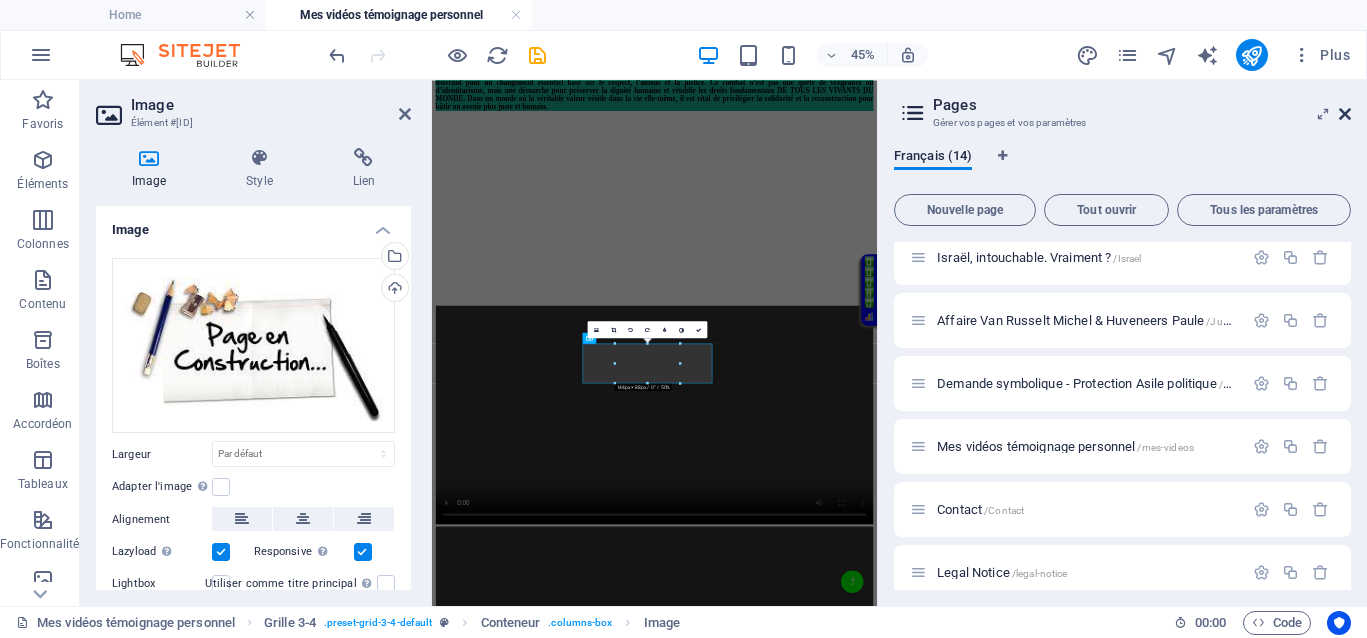 click at bounding box center [1345, 114] 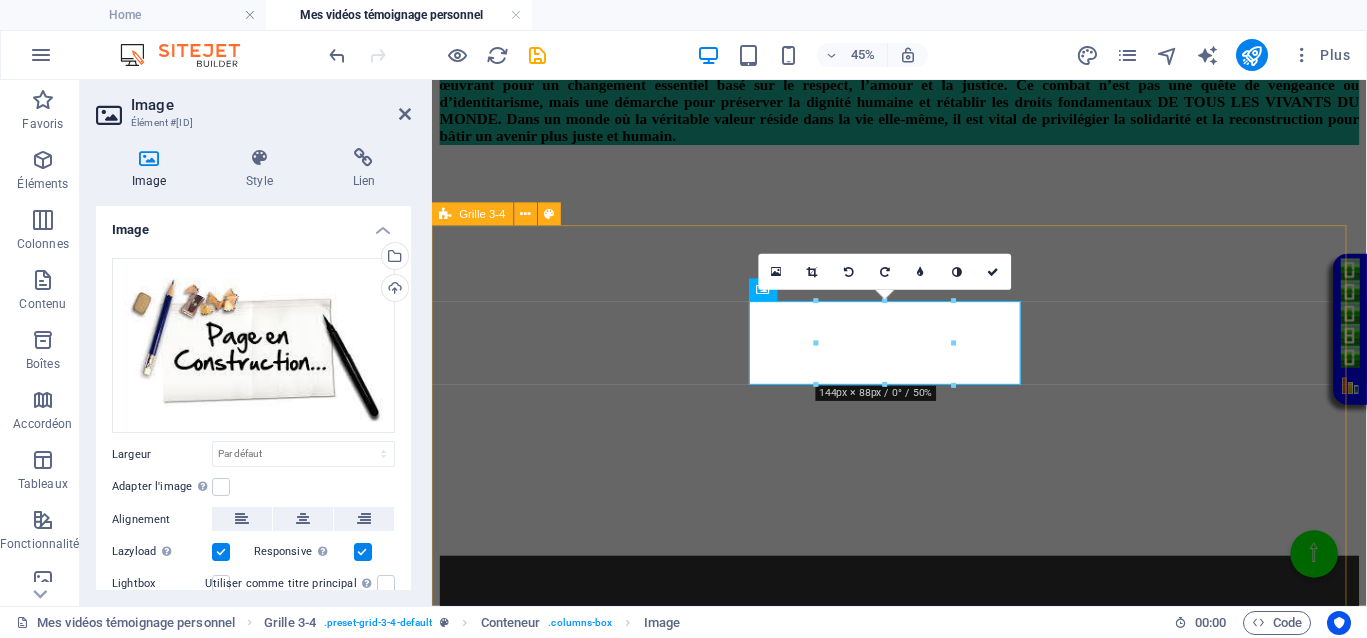 scroll, scrollTop: 903, scrollLeft: 0, axis: vertical 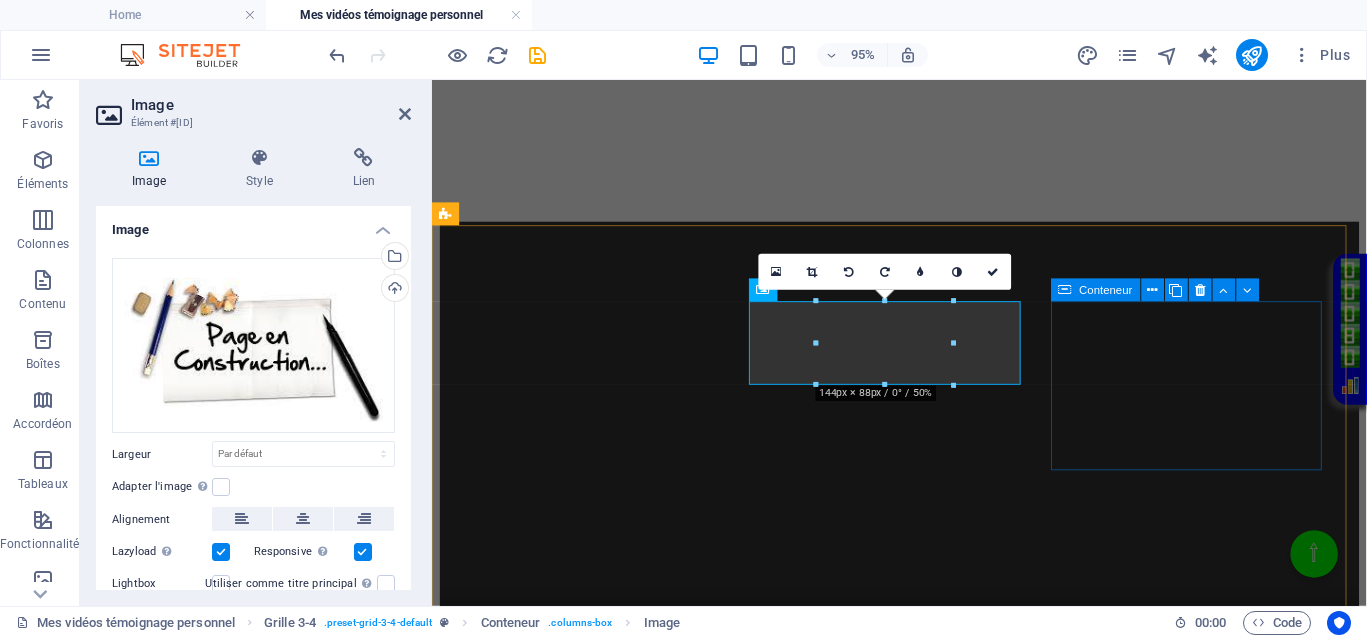 click on "Ajouter les éléments" at bounding box center (840, 1485) 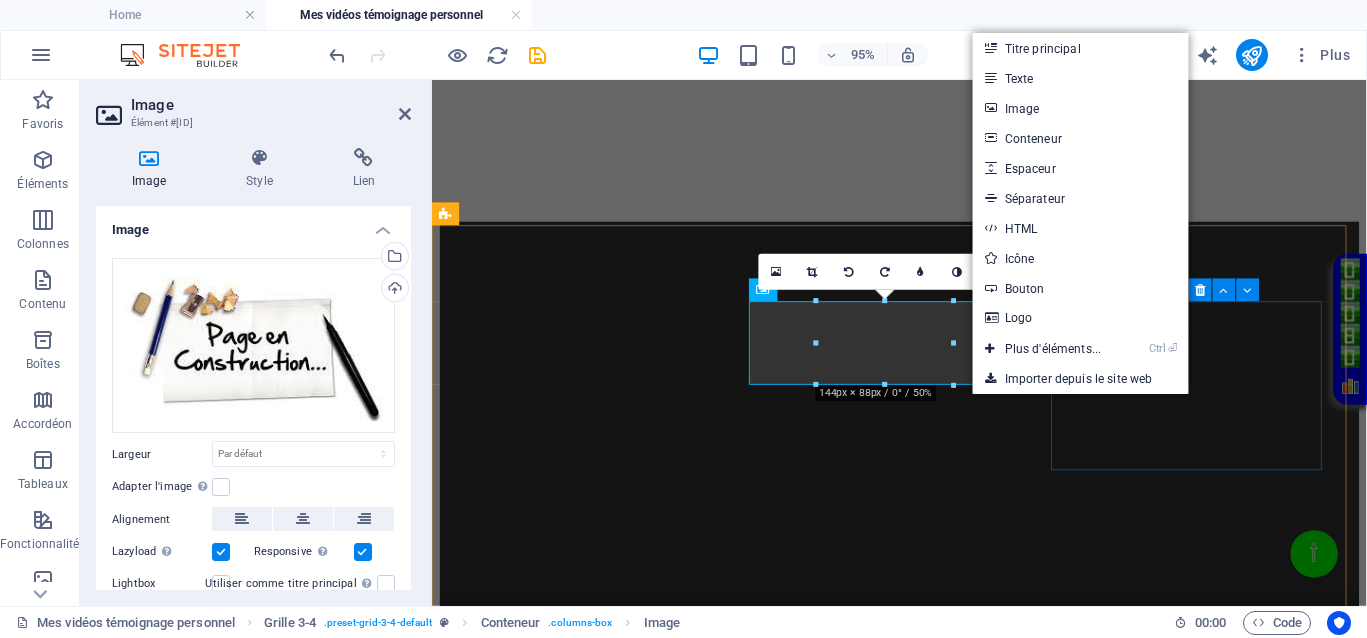 drag, startPoint x: 1290, startPoint y: 442, endPoint x: 1263, endPoint y: 431, distance: 29.15476 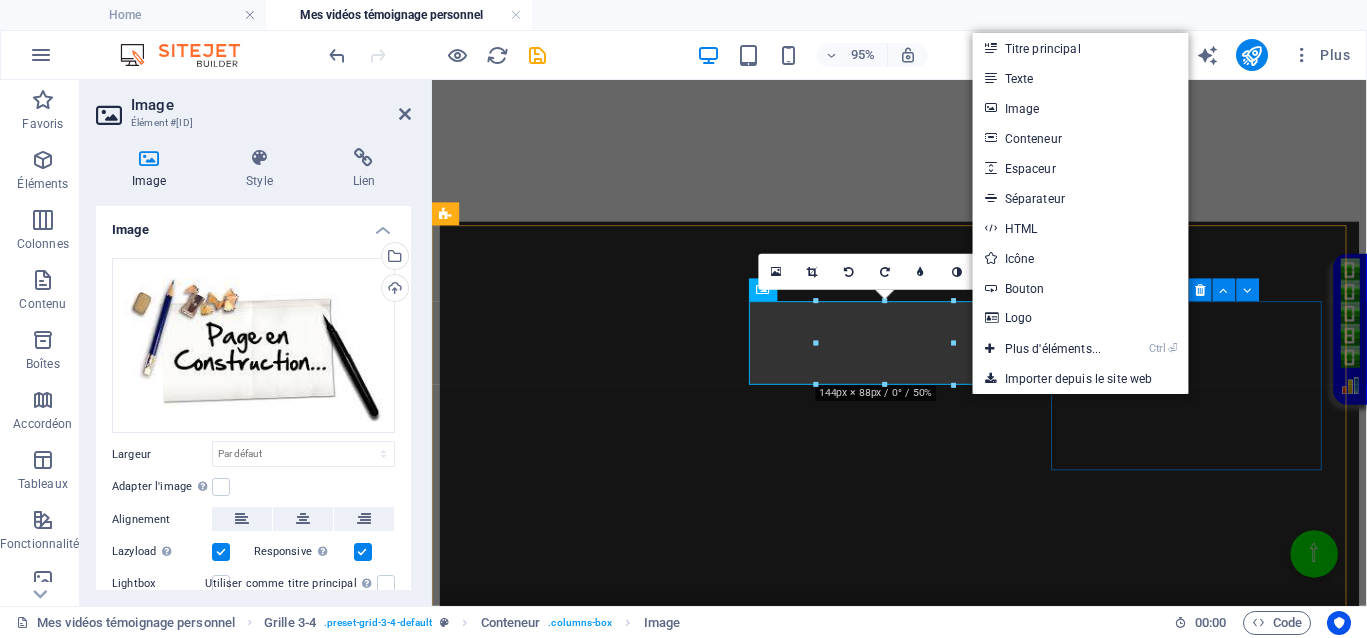 click on "Coller le presse-papiers" at bounding box center [998, 1485] 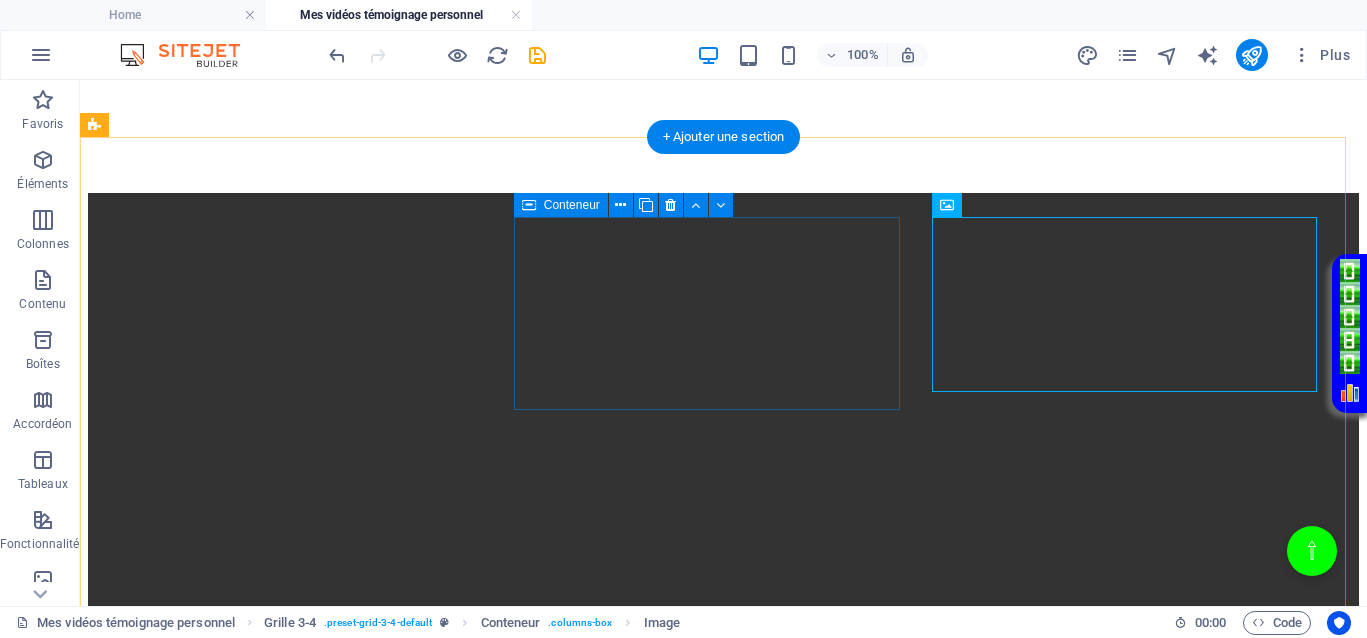 click at bounding box center [723, 1561] 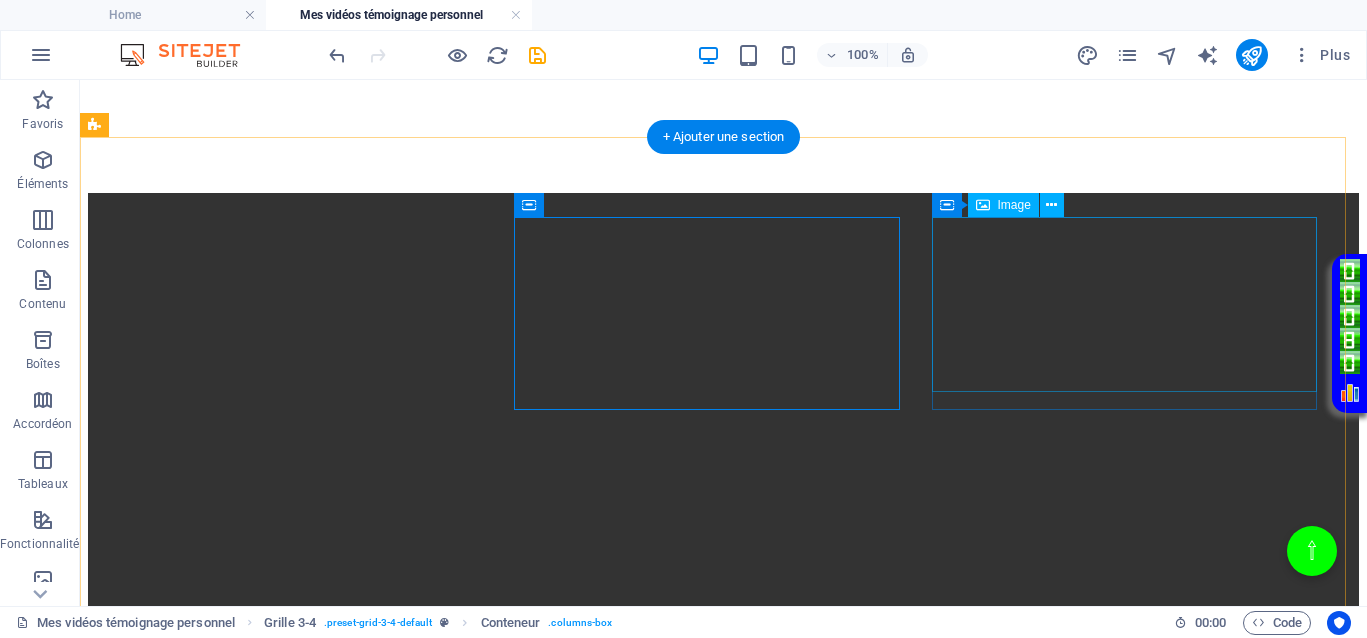 click at bounding box center (723, 1740) 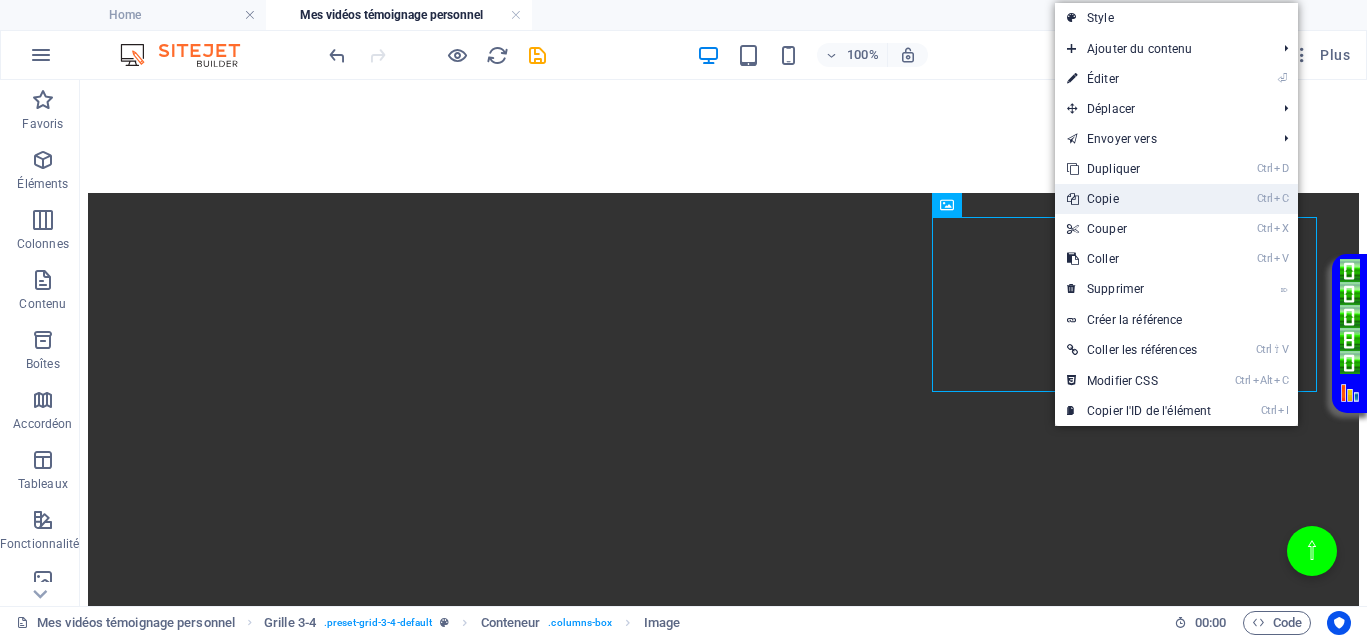 click on "Ctrl C  Copie" at bounding box center [1139, 199] 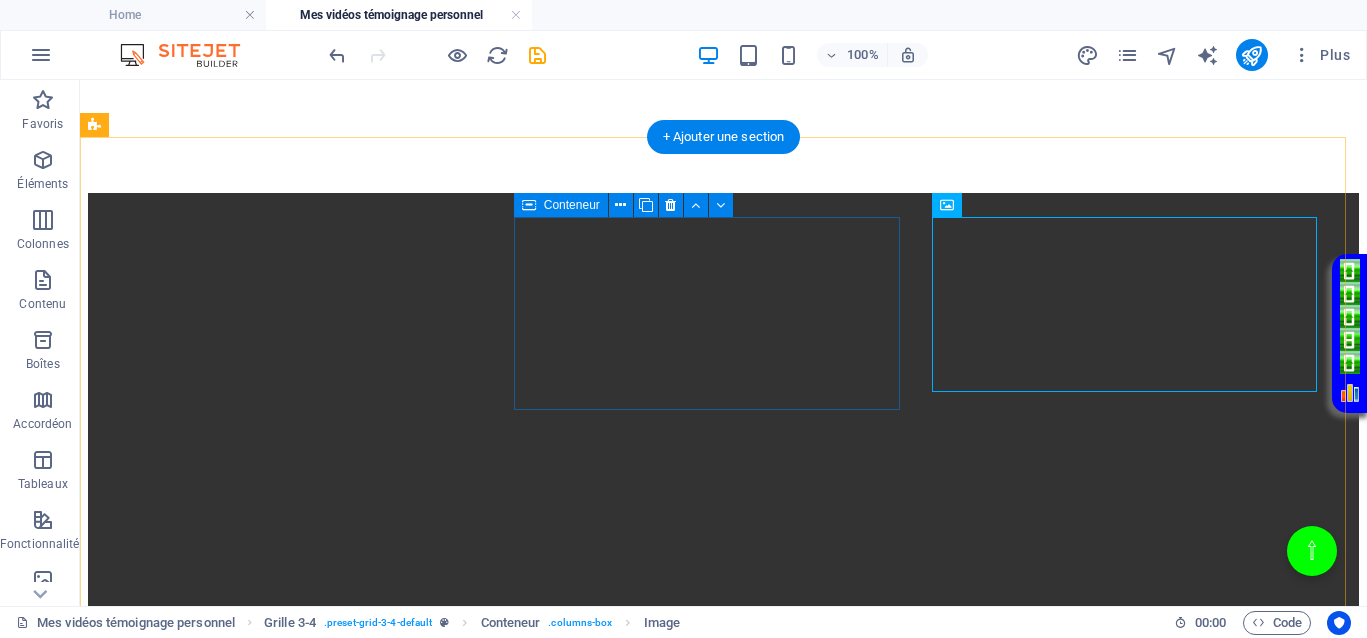 click at bounding box center [723, 1561] 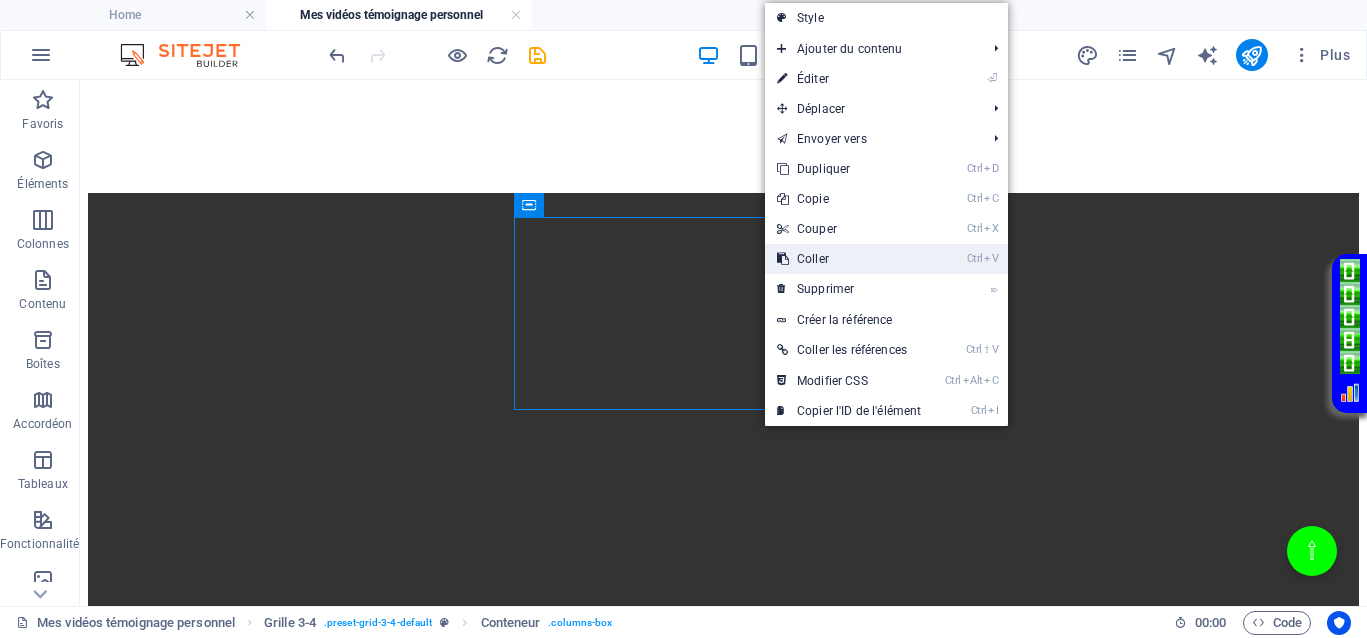 click on "Ctrl V  Coller" at bounding box center [849, 259] 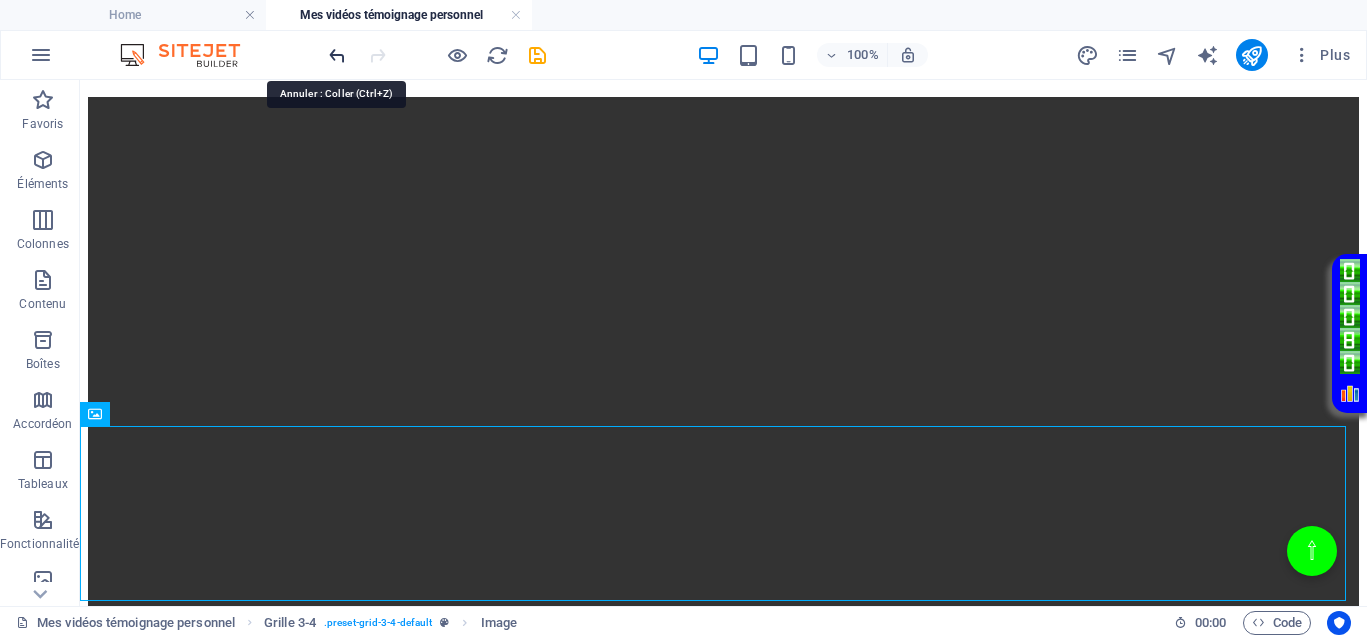 drag, startPoint x: 329, startPoint y: 56, endPoint x: 346, endPoint y: 60, distance: 17.464249 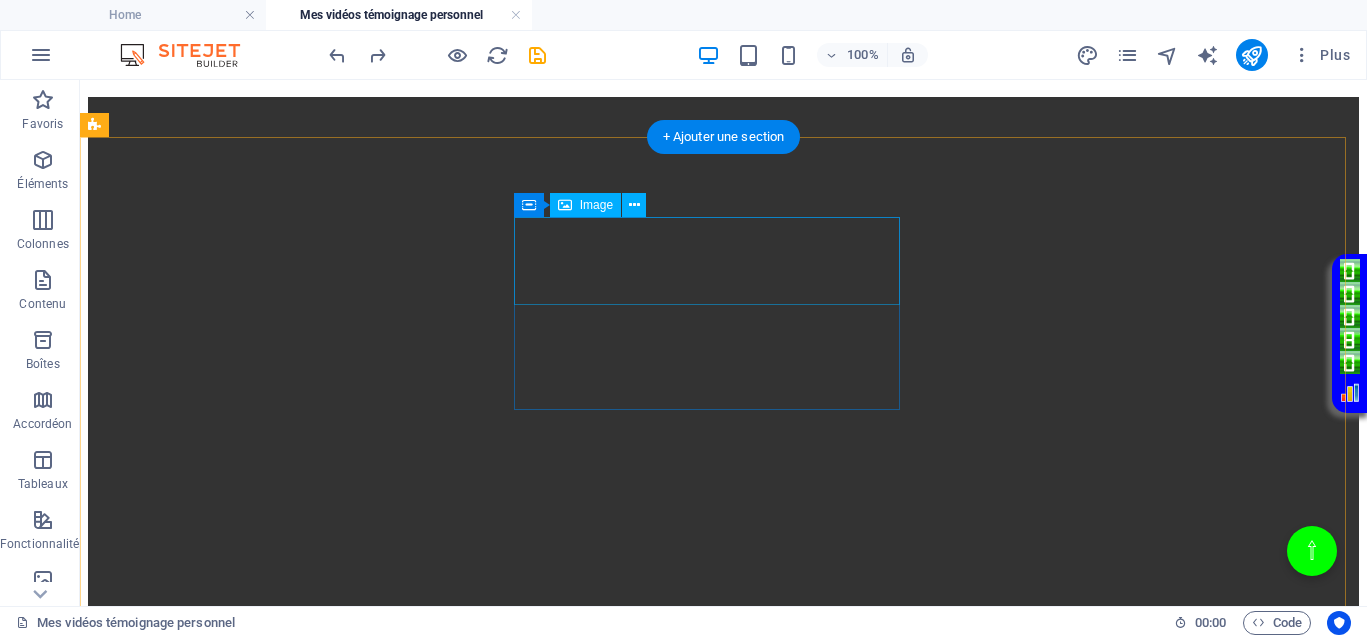 click at bounding box center (723, 1465) 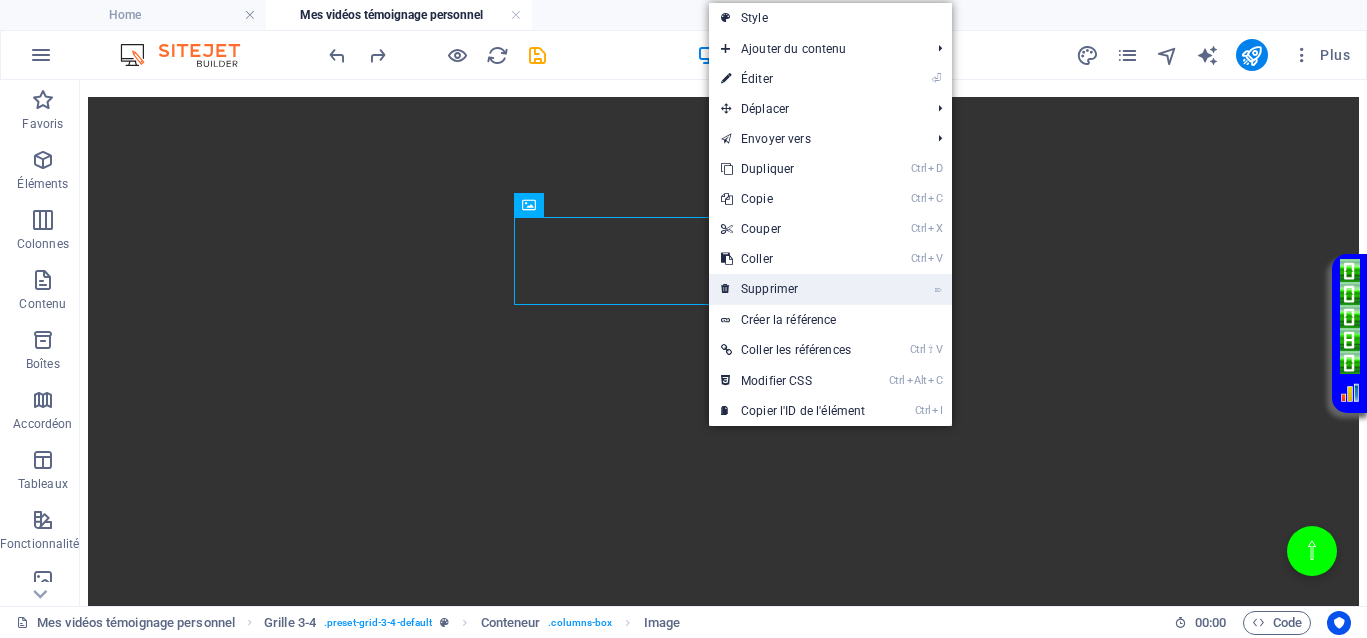 click on "⌦  Supprimer" at bounding box center [793, 289] 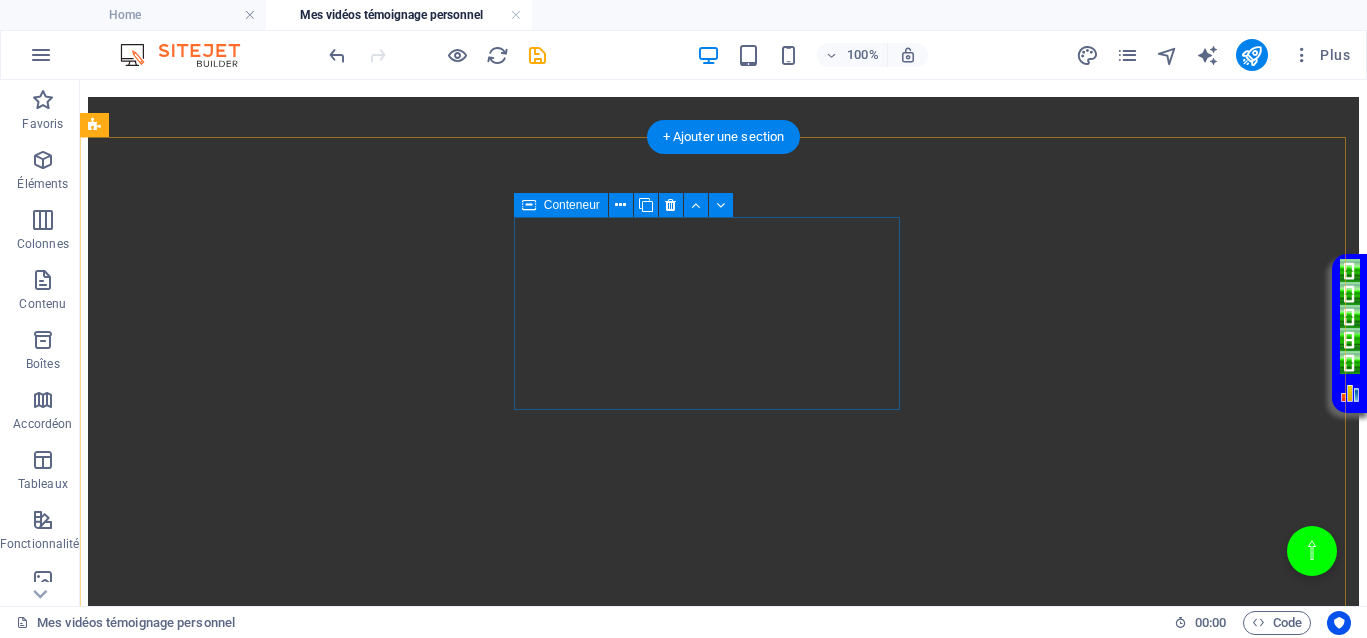 click on "Ajouter les éléments" at bounding box center (639, 1477) 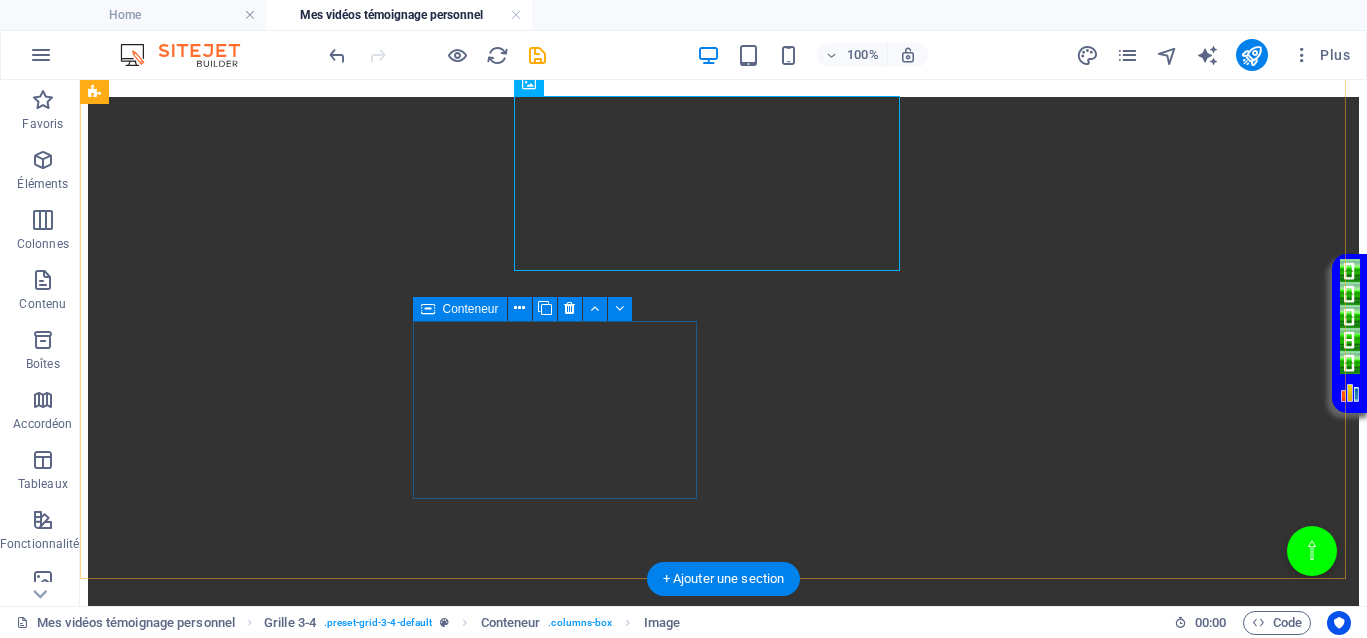 scroll, scrollTop: 1093, scrollLeft: 0, axis: vertical 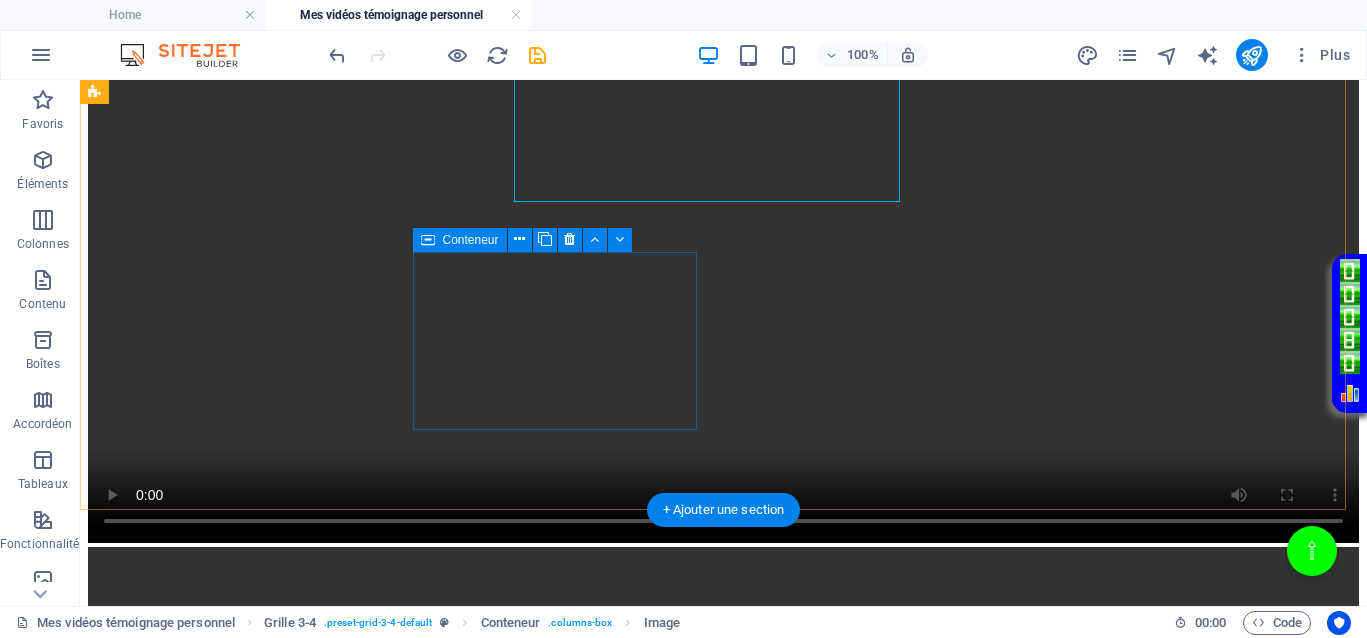 click on "Coller le presse-papiers" at bounding box center [797, 1787] 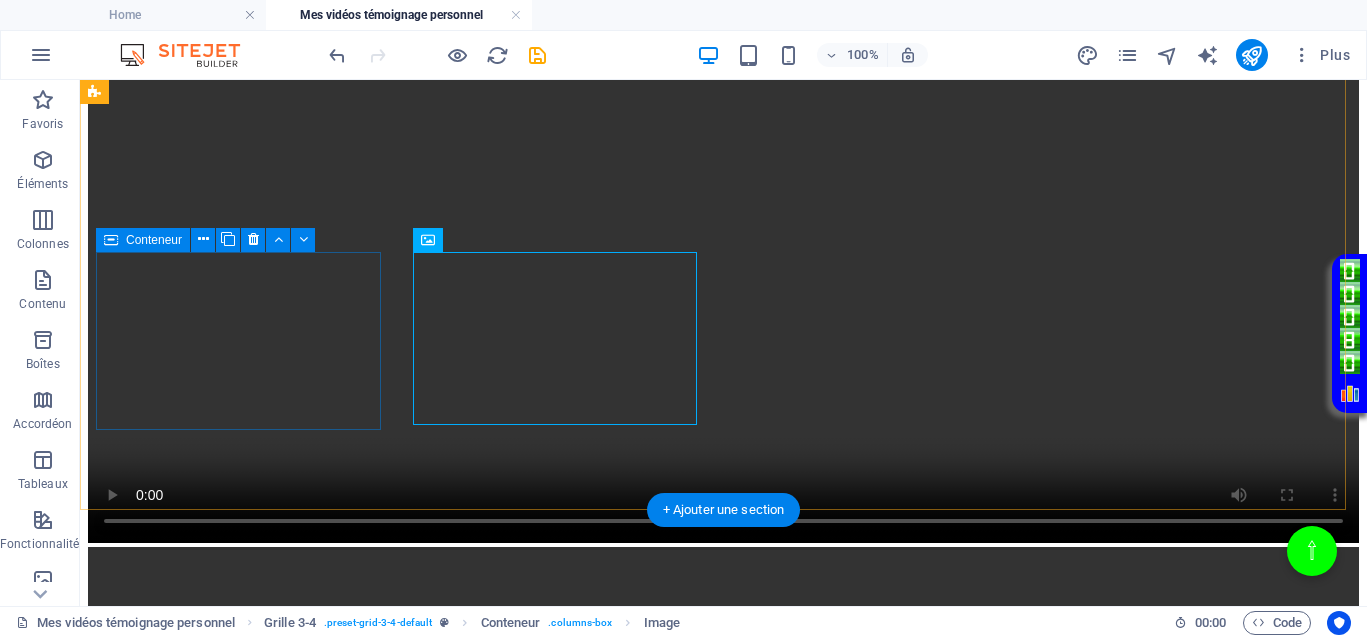 click on "Coller le presse-papiers" at bounding box center [797, 1645] 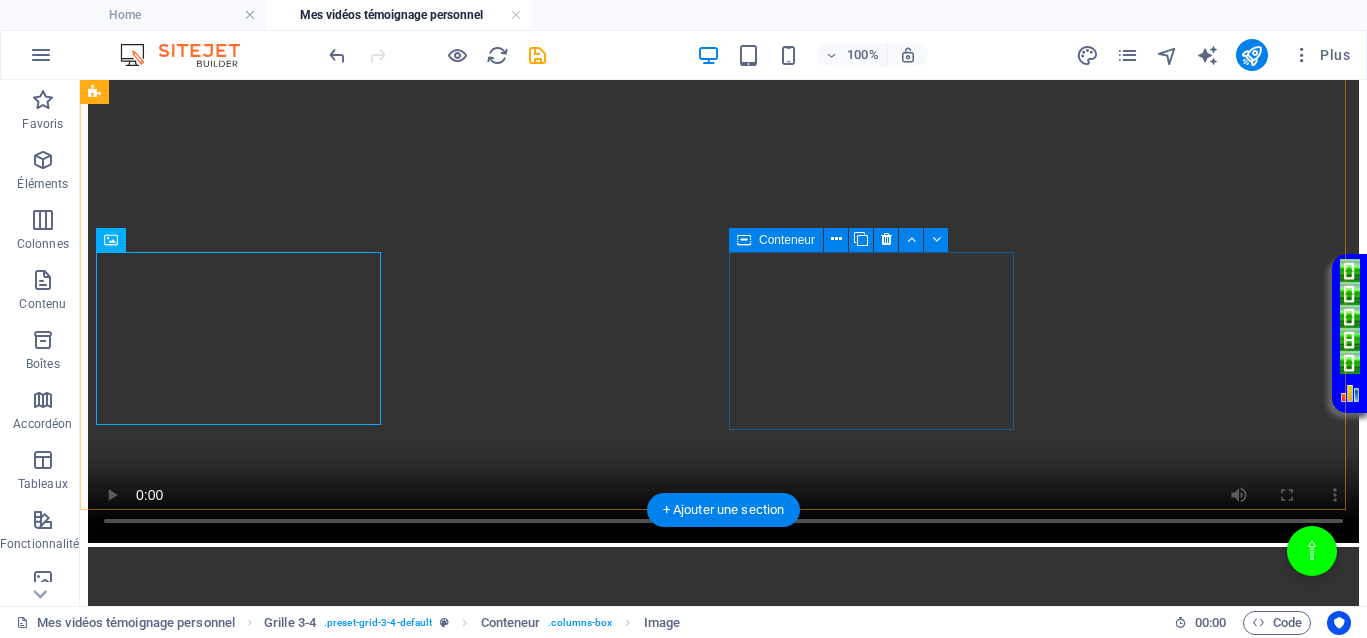 click on "Coller le presse-papiers" at bounding box center (797, 2003) 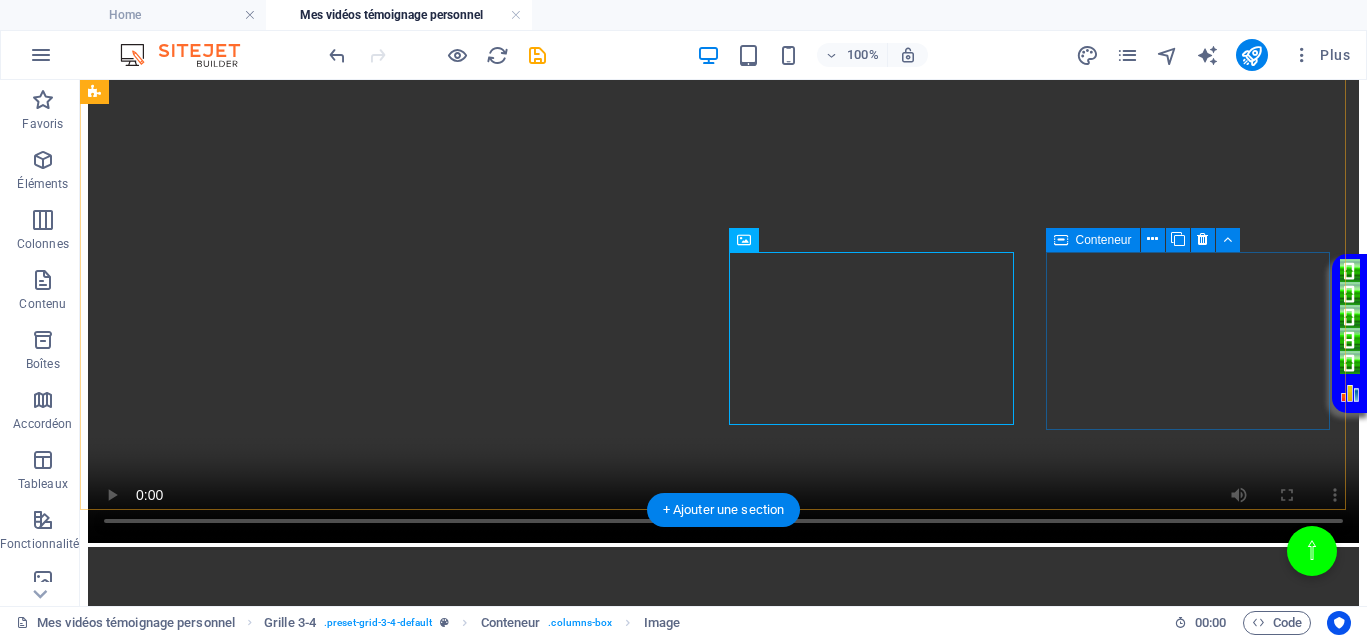 click on "Coller le presse-papiers" at bounding box center (797, 2182) 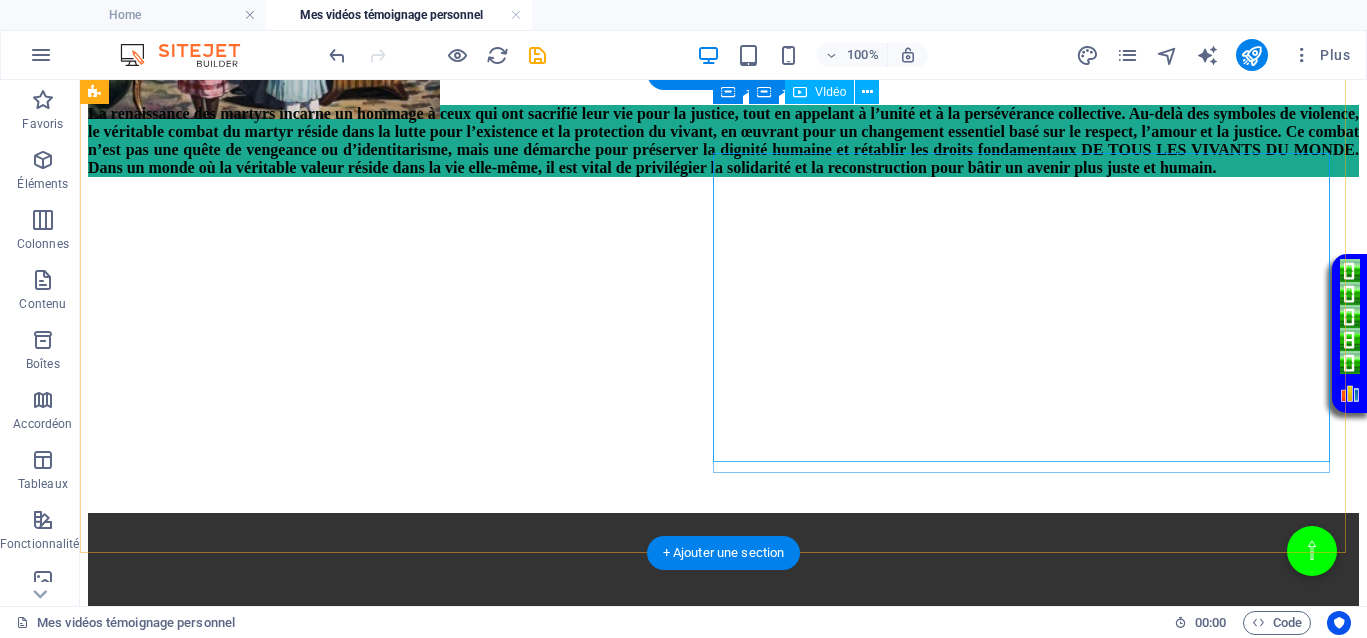 scroll, scrollTop: 338, scrollLeft: 0, axis: vertical 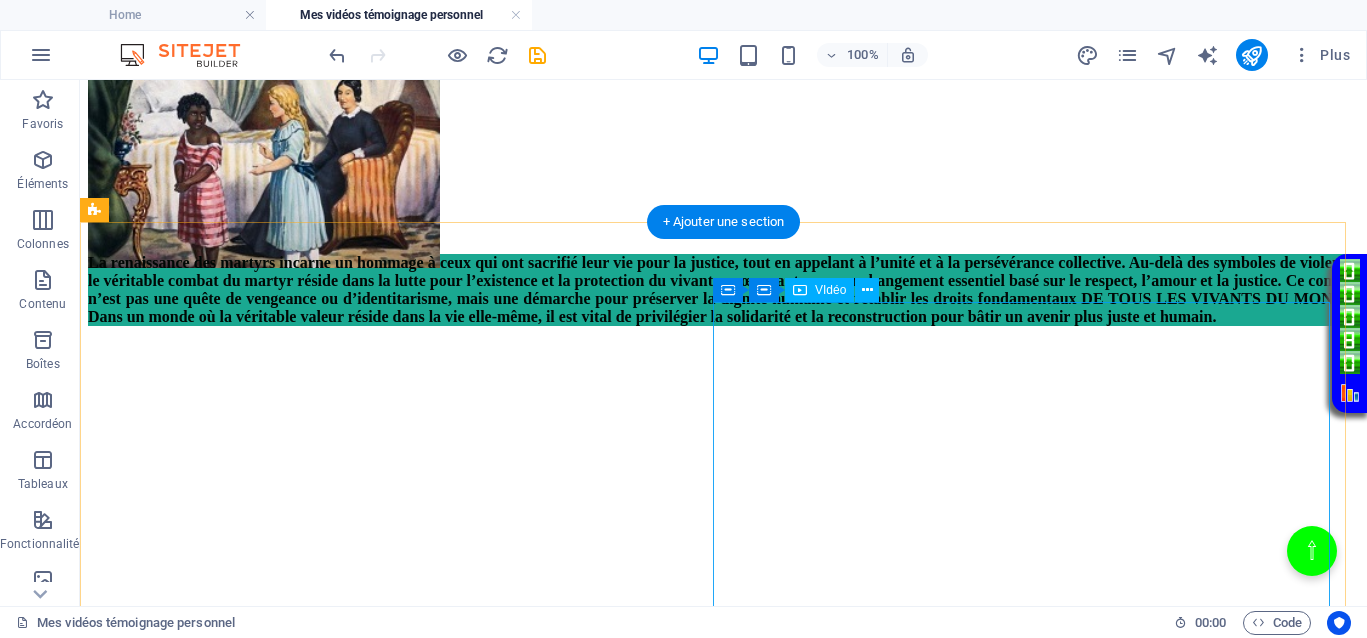 click at bounding box center (723, 982) 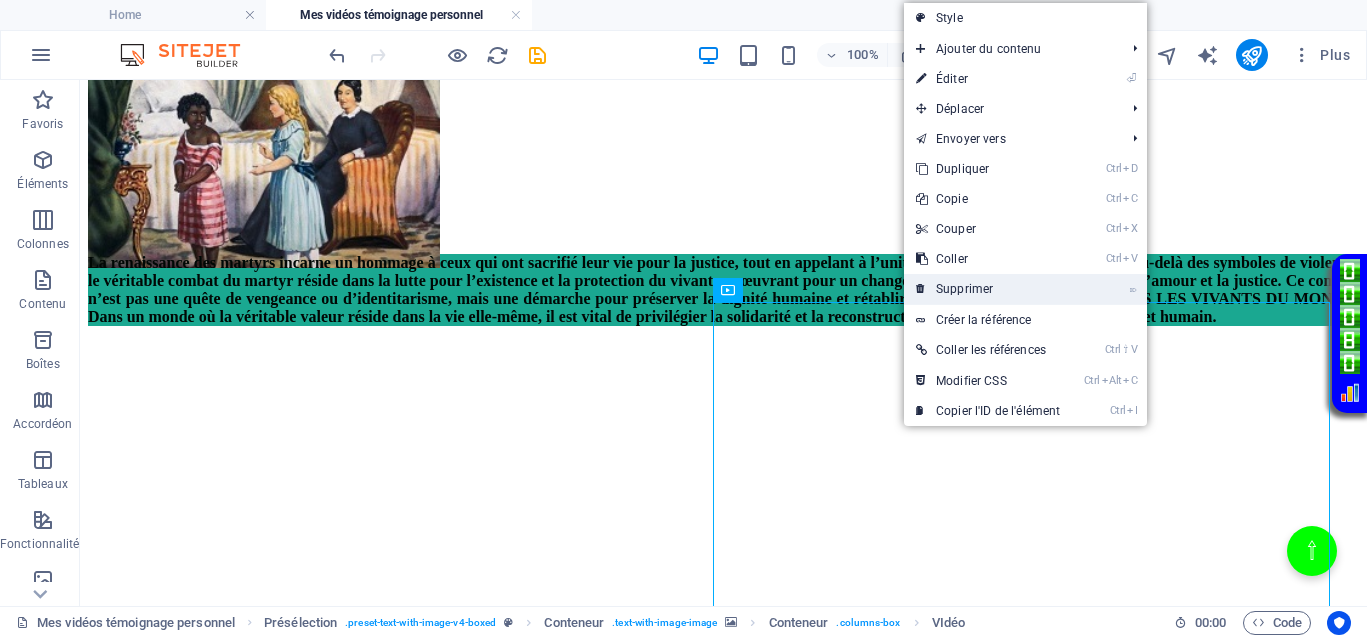 click on "⌦  Supprimer" at bounding box center [988, 289] 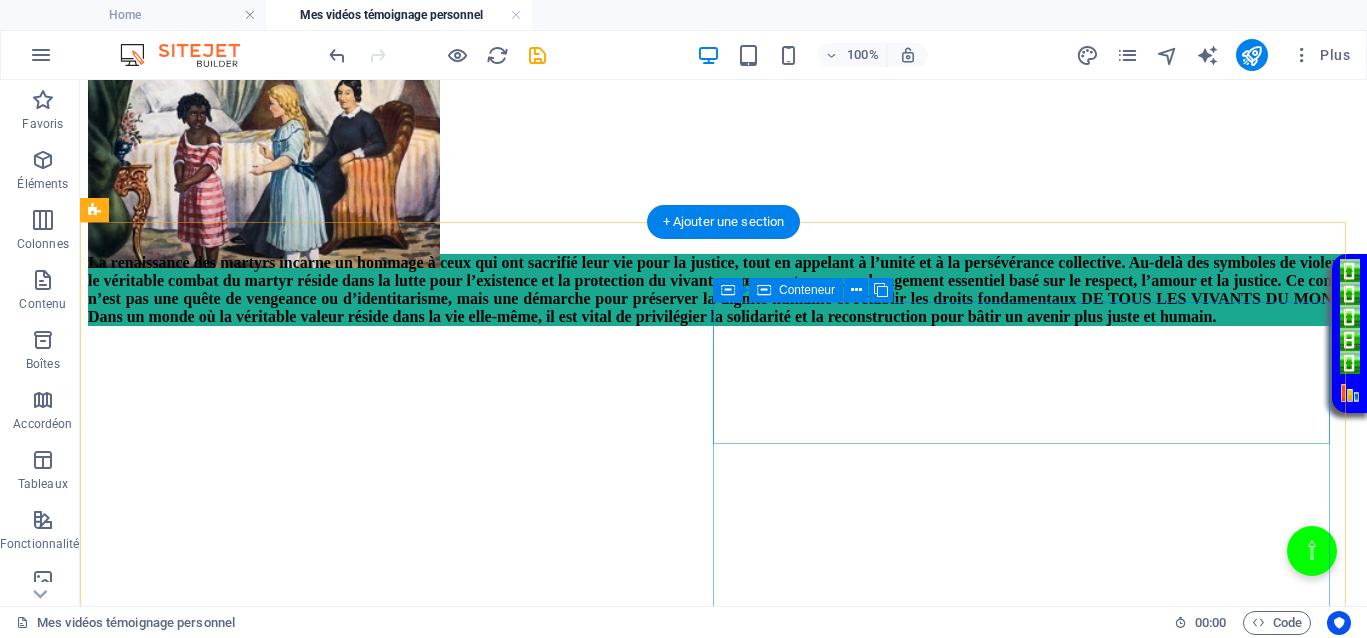click on "Coller le presse-papiers" 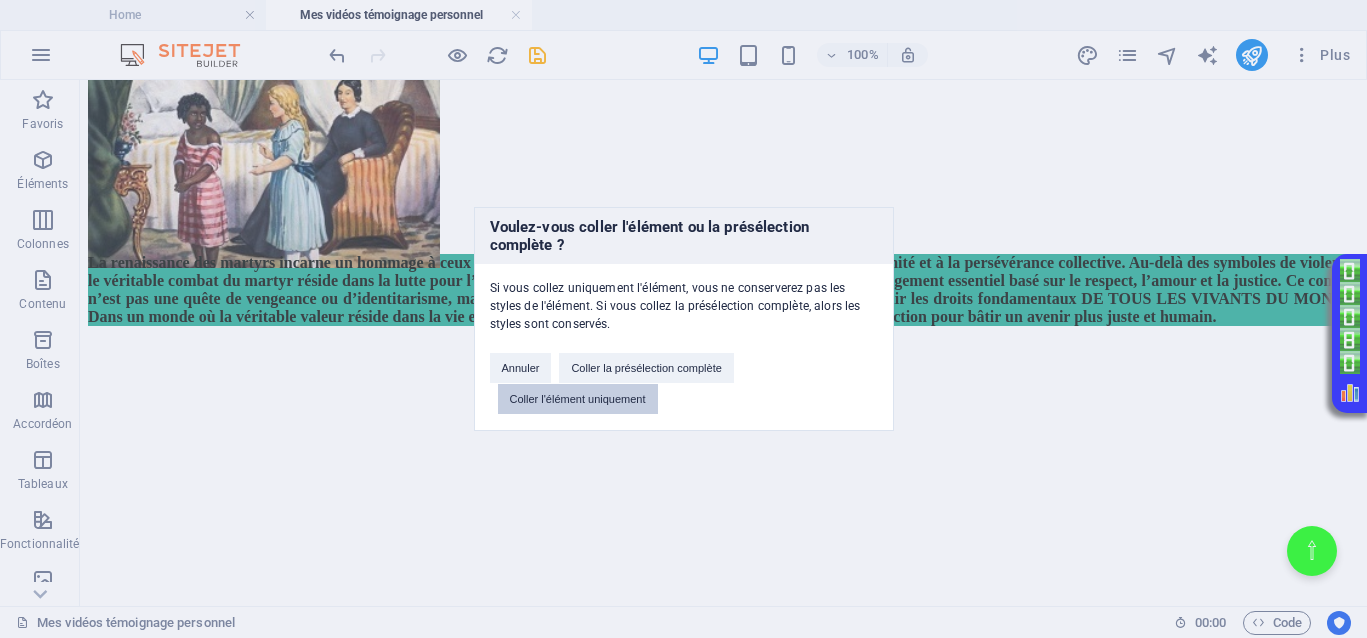 drag, startPoint x: 625, startPoint y: 399, endPoint x: 547, endPoint y: 318, distance: 112.44999 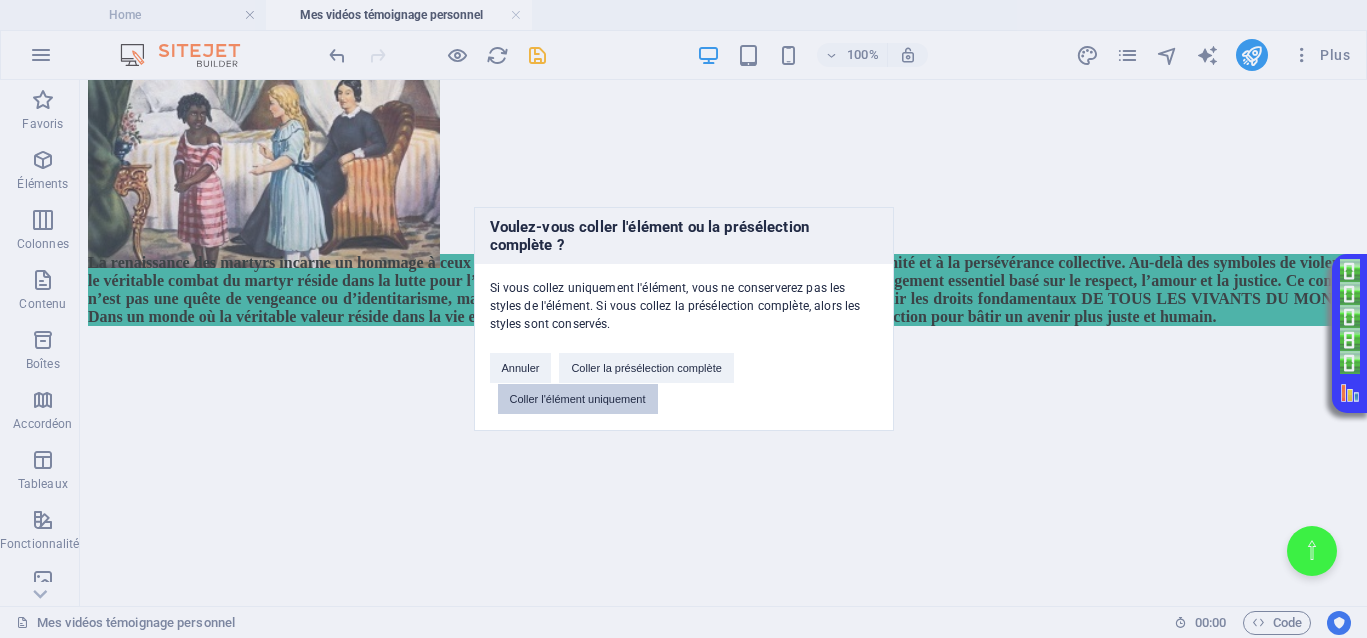click on "Coller l'élément uniquement" 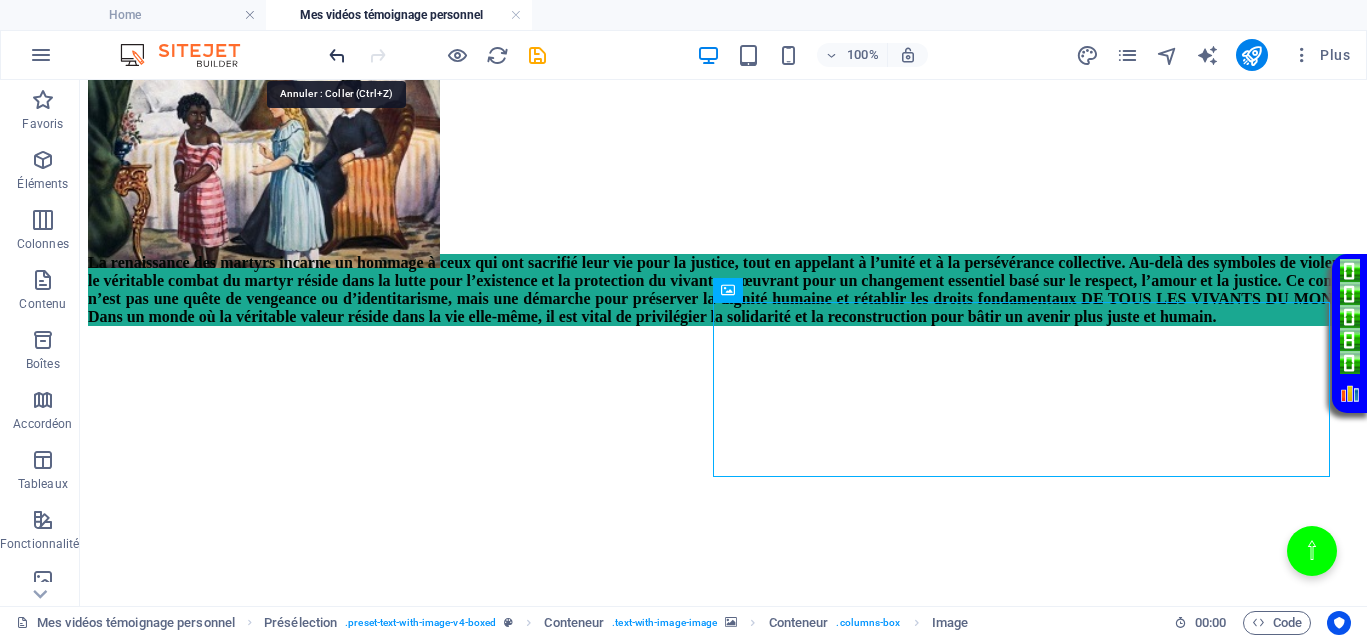 drag, startPoint x: 339, startPoint y: 61, endPoint x: 372, endPoint y: 52, distance: 34.20526 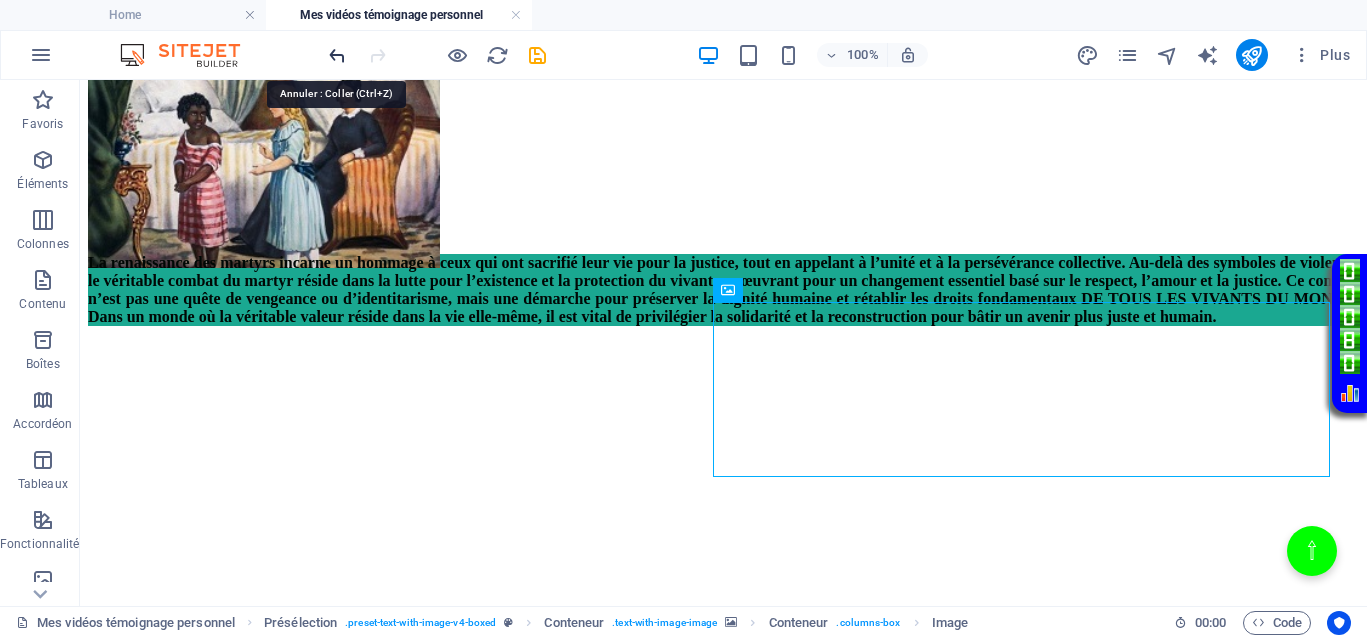 click 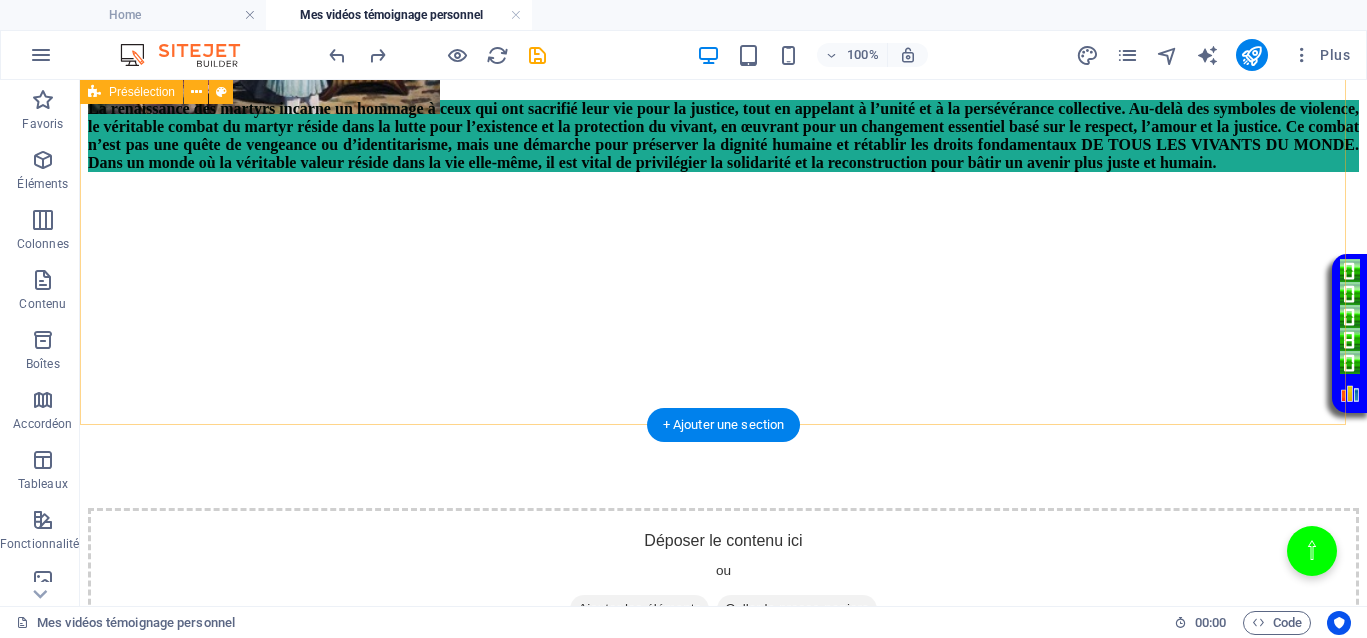 scroll, scrollTop: 713, scrollLeft: 0, axis: vertical 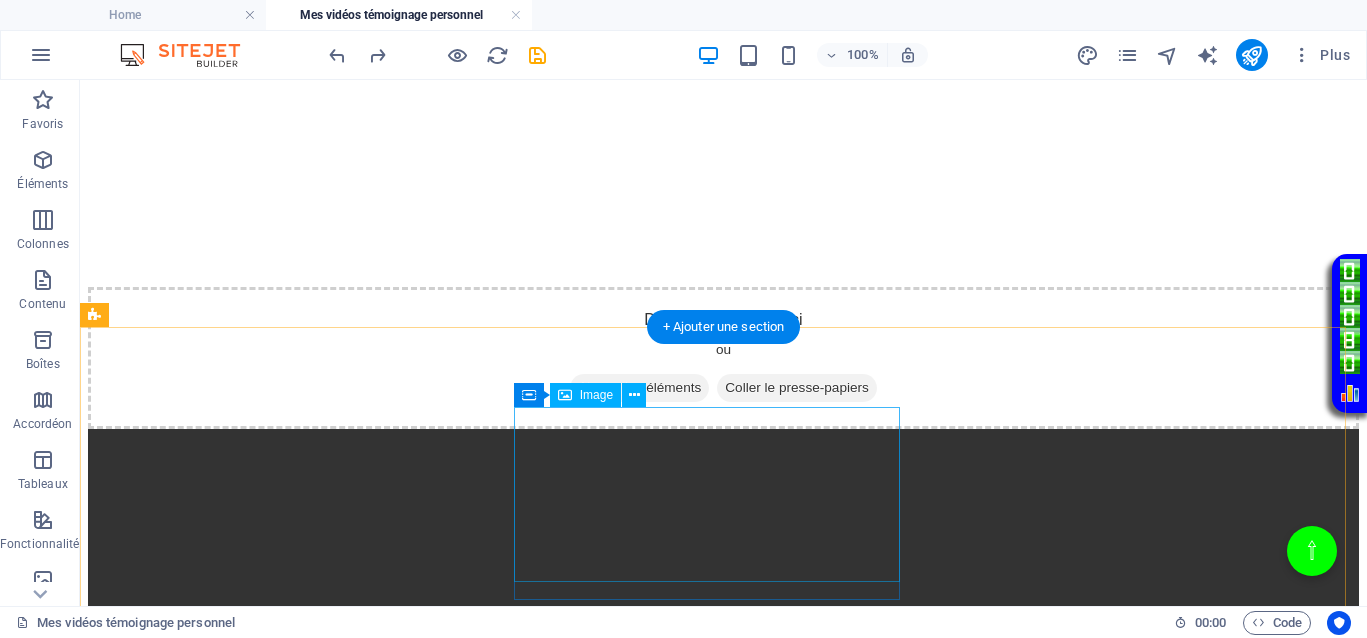 click 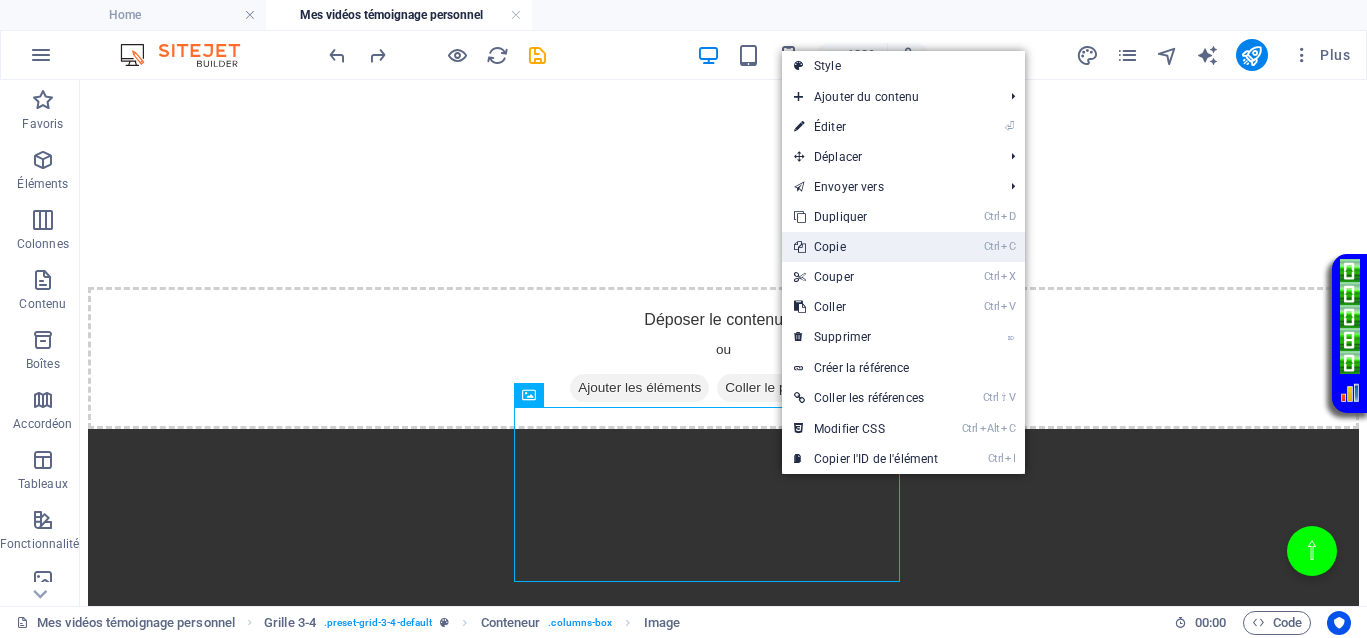 click on "Ctrl C  Copie" 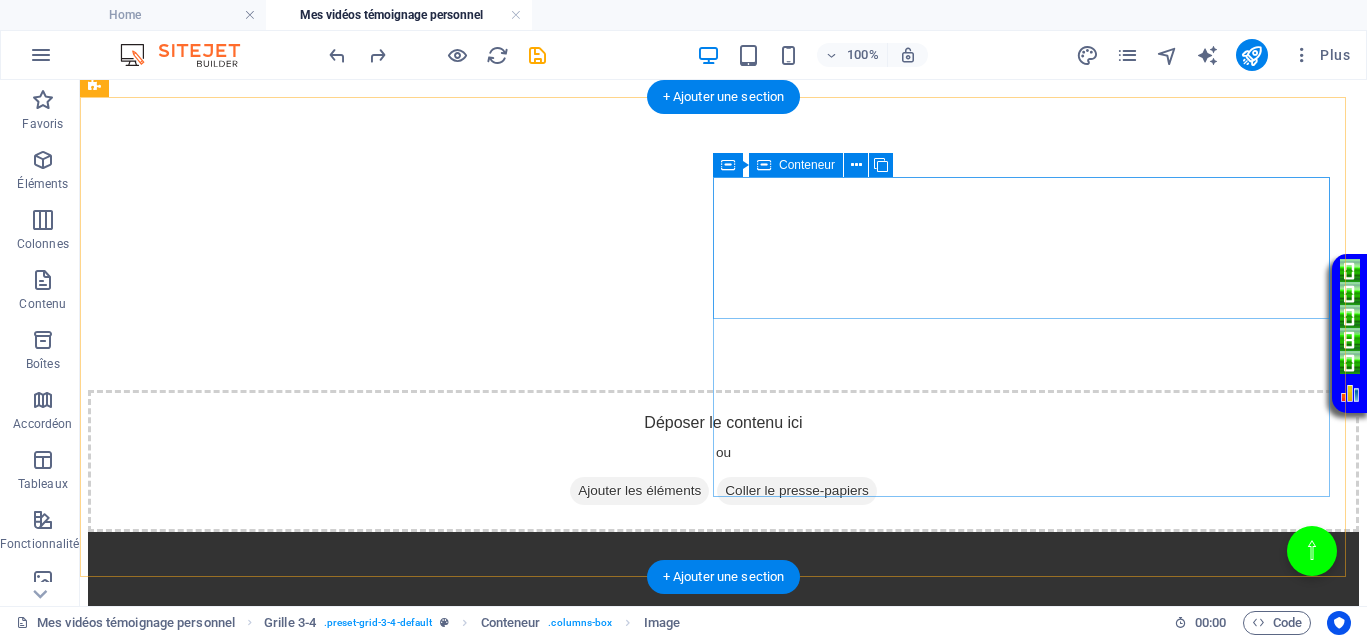 scroll, scrollTop: 463, scrollLeft: 0, axis: vertical 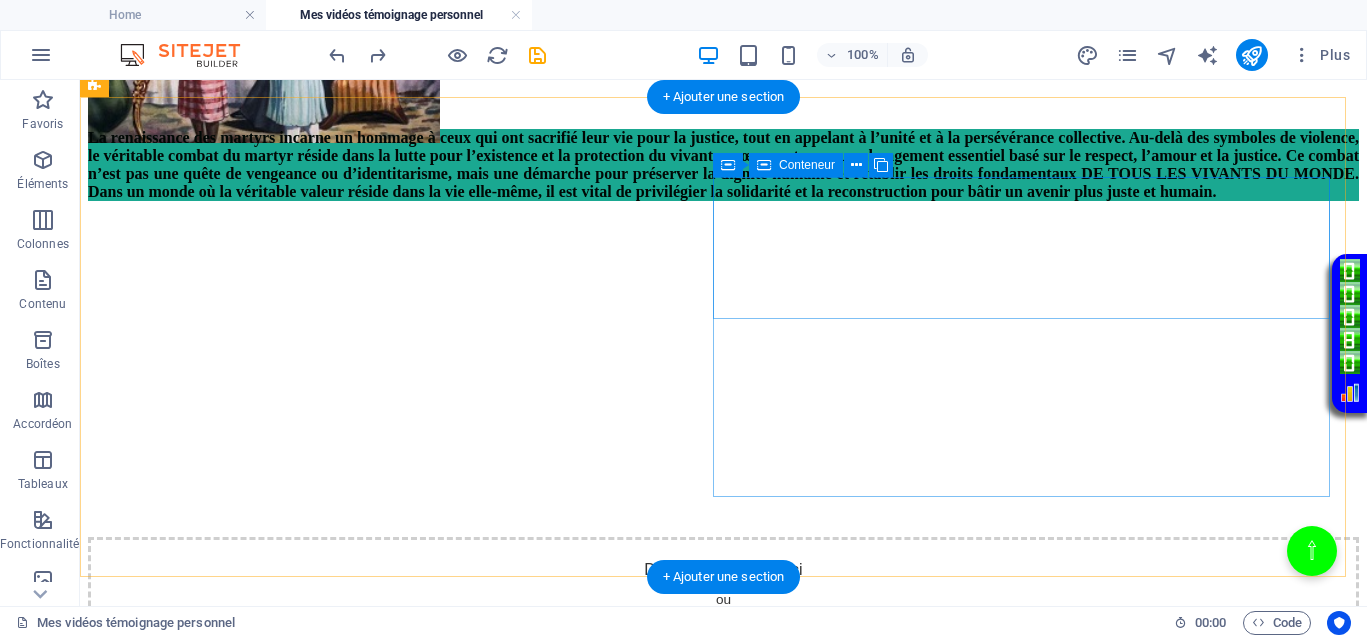 click on "Coller le presse-papiers" 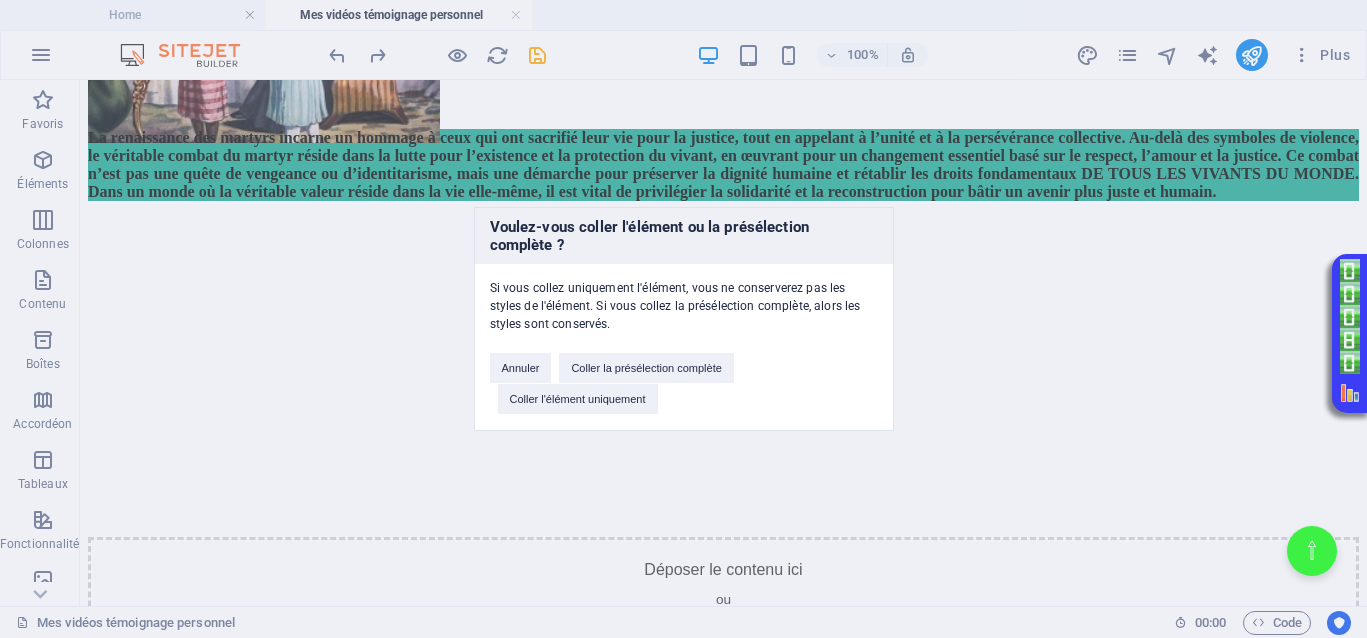 drag, startPoint x: 980, startPoint y: 405, endPoint x: 853, endPoint y: 273, distance: 183.17477 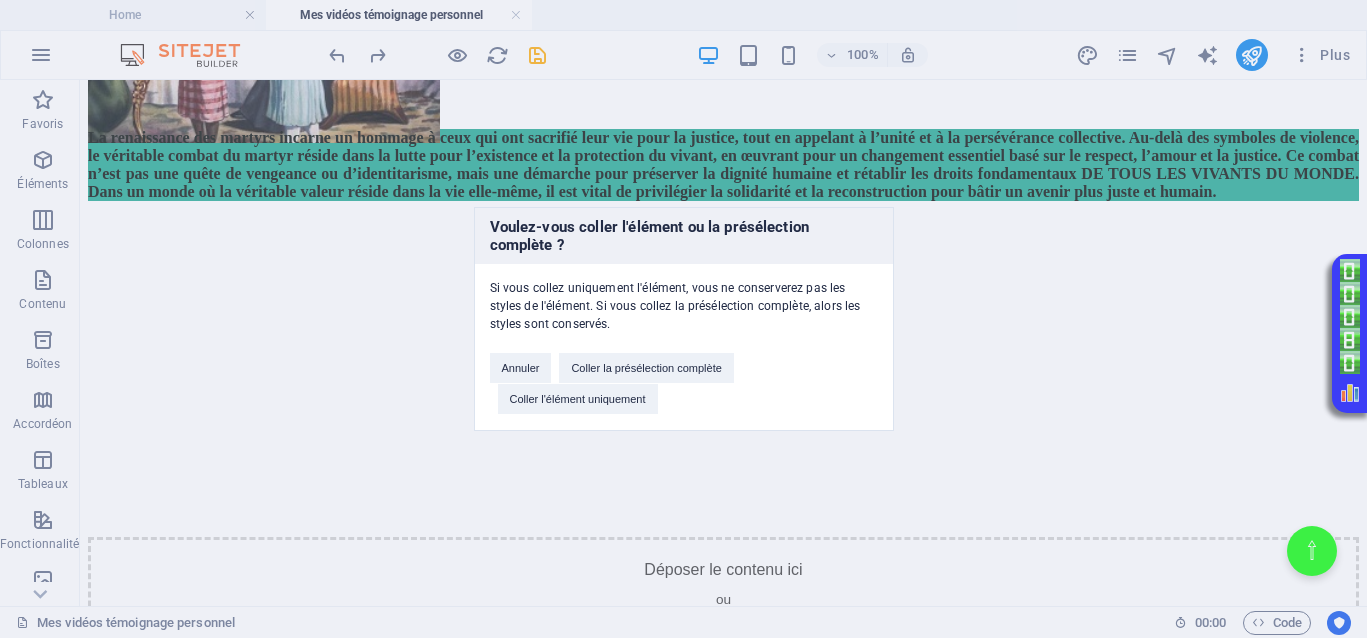 click on "Voulez-vous coller l'élément ou la présélection complète ? Si vous collez uniquement l'élément, vous ne conserverez pas les styles de l'élément. Si vous collez la présélection complète, alors les styles sont conservés. Annuler Coller la présélection complète Coller l'élément uniquement" 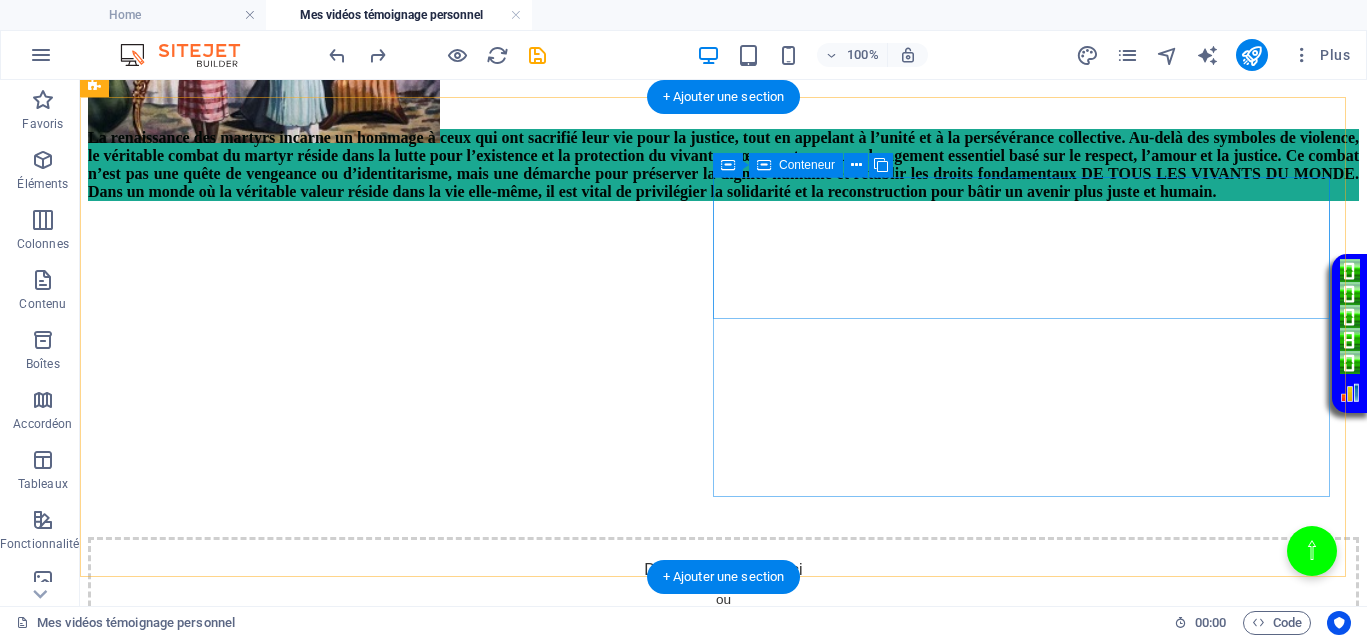 click on "Ajouter les éléments" 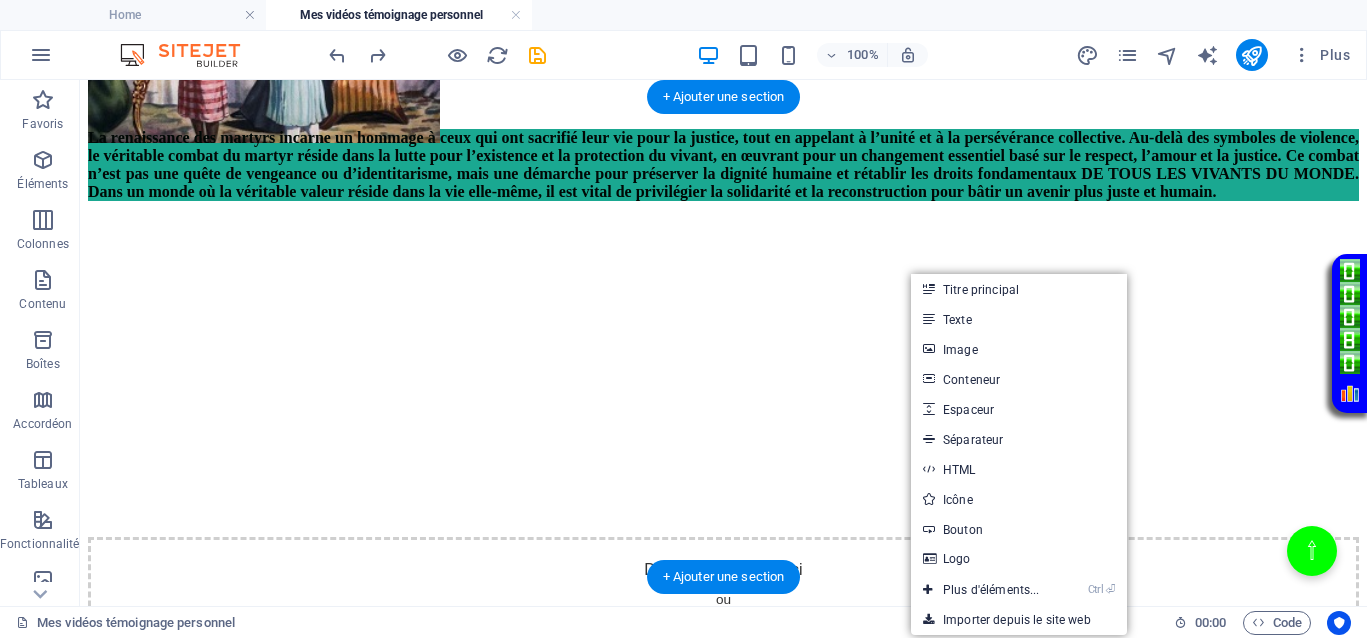 click 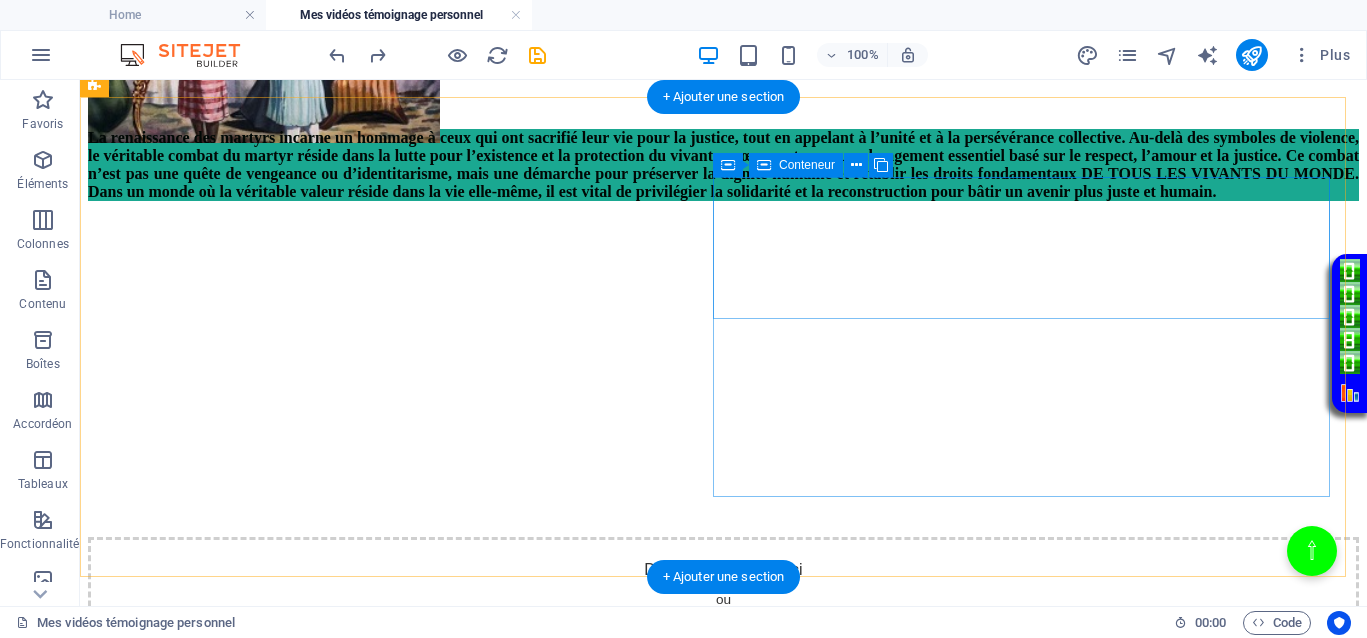 click on "Déposer le contenu ici ou  Ajouter les éléments  Coller le presse-papiers" 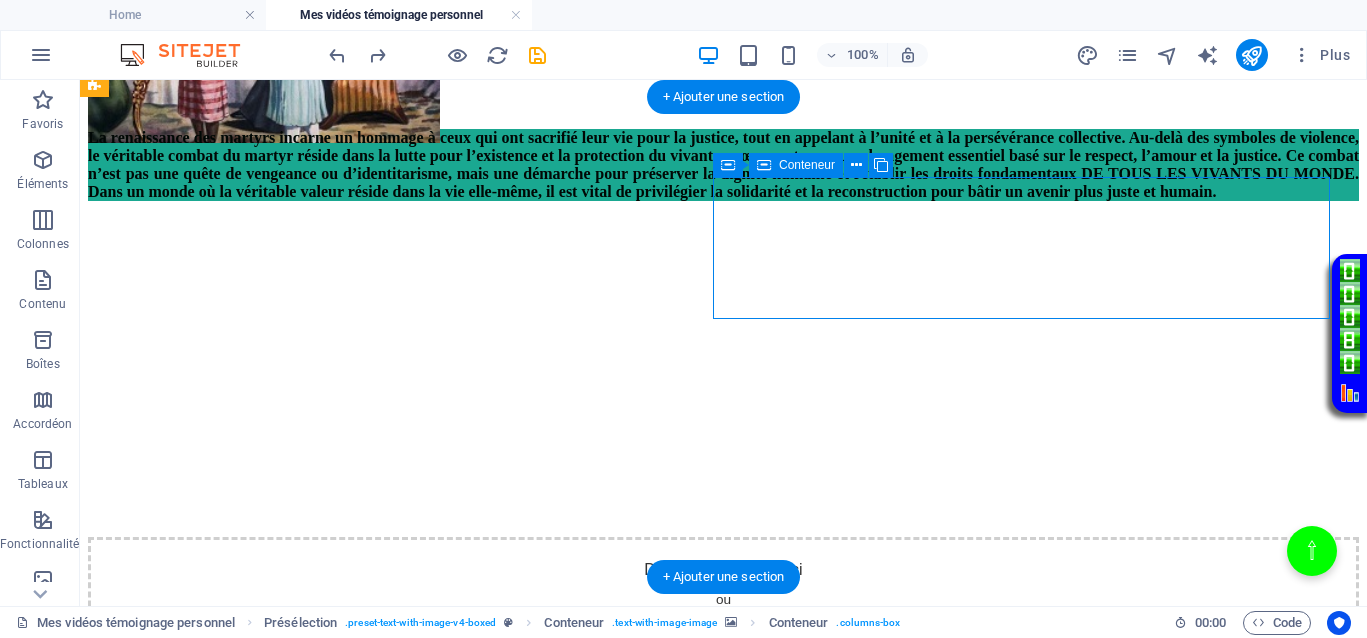 click on "Coller le presse-papiers" 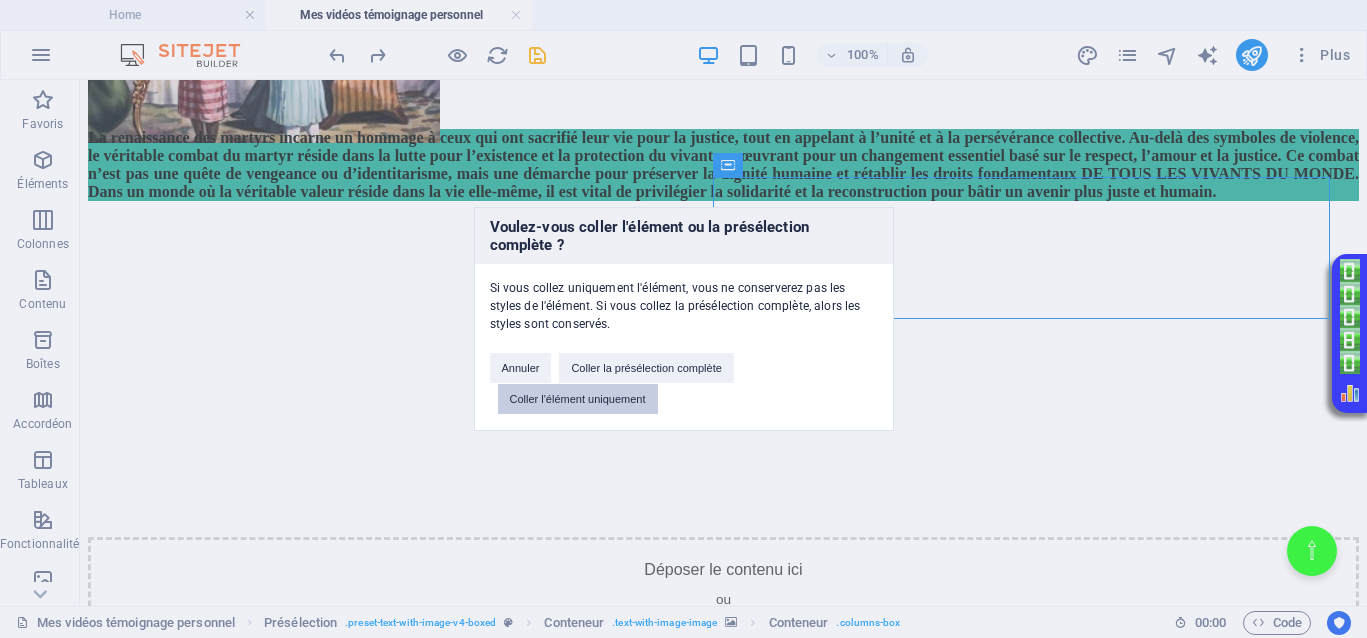 drag, startPoint x: 638, startPoint y: 406, endPoint x: 558, endPoint y: 325, distance: 113.84639 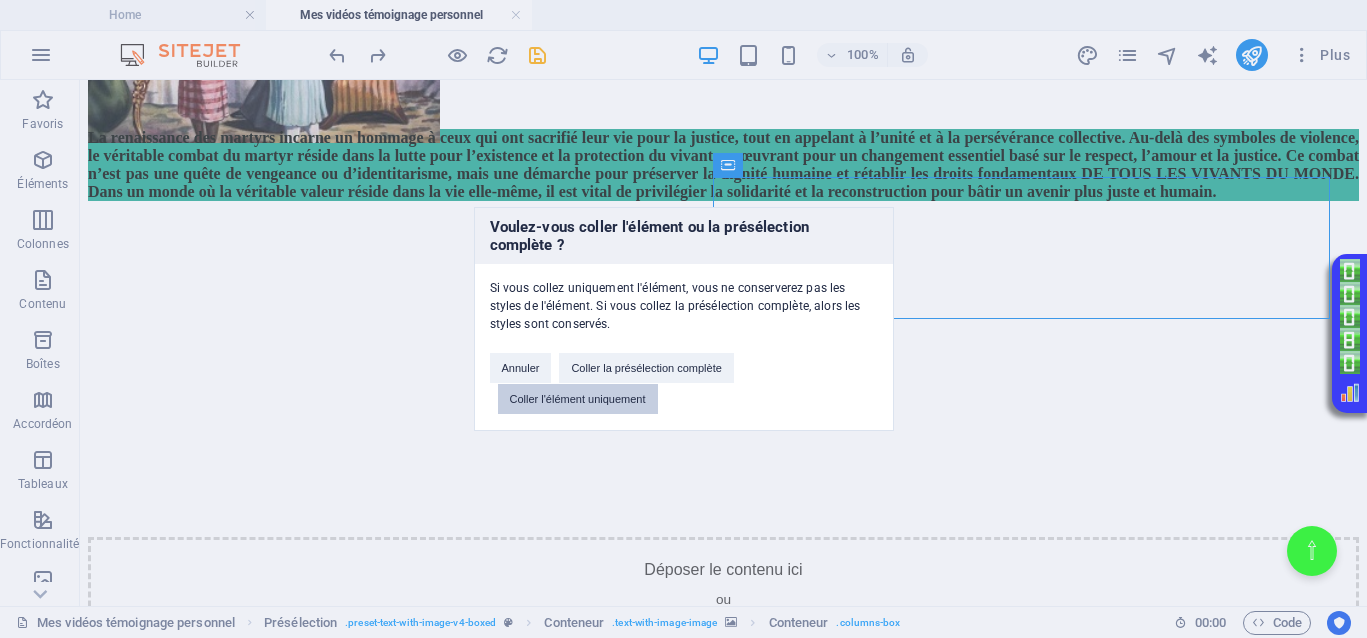 click on "Coller l'élément uniquement" 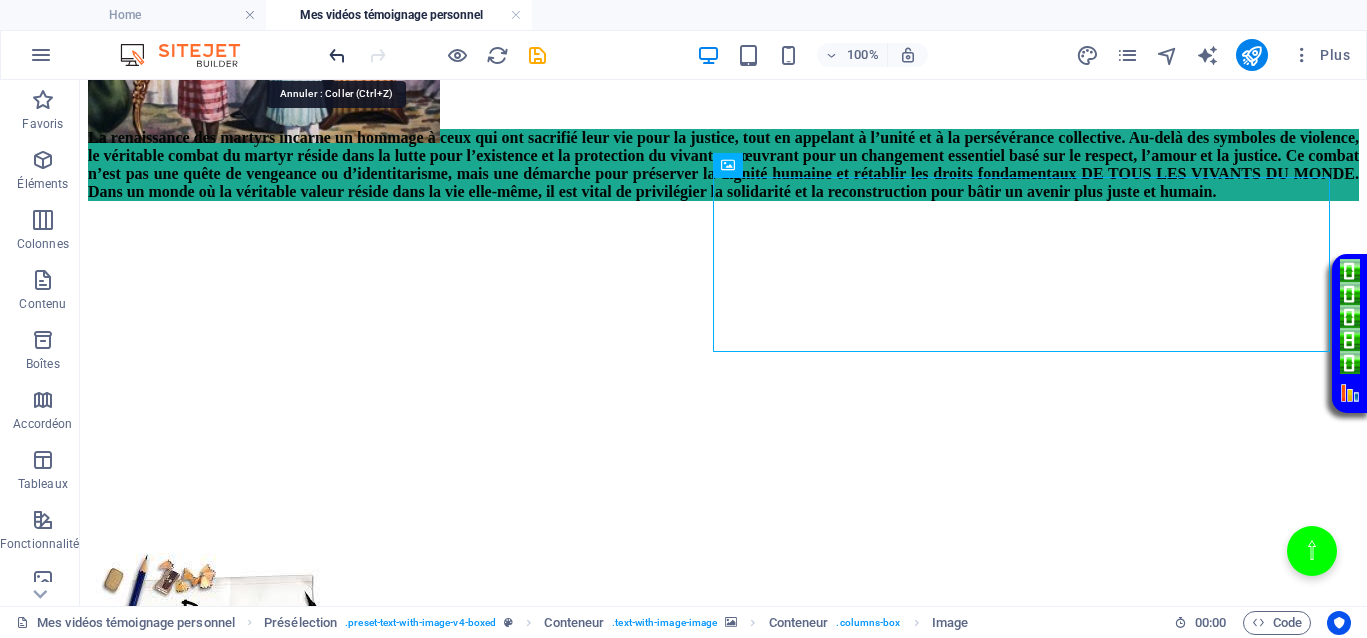 drag, startPoint x: 337, startPoint y: 53, endPoint x: 356, endPoint y: 5, distance: 51.62364 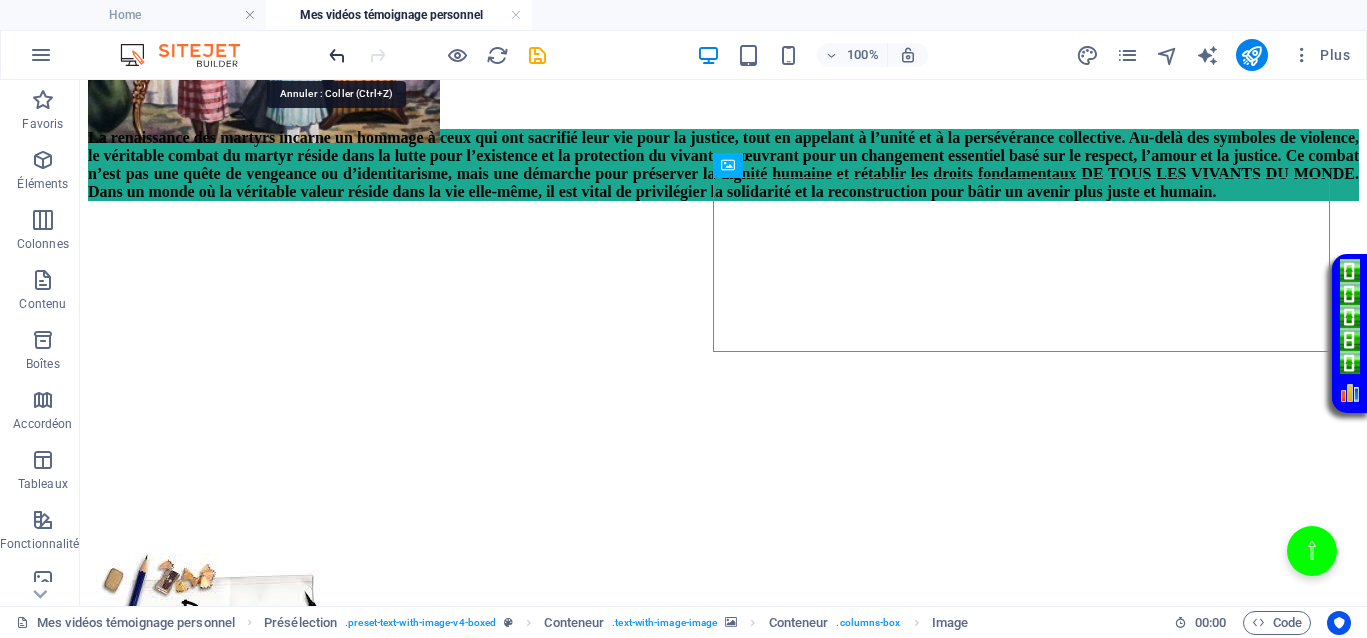 click 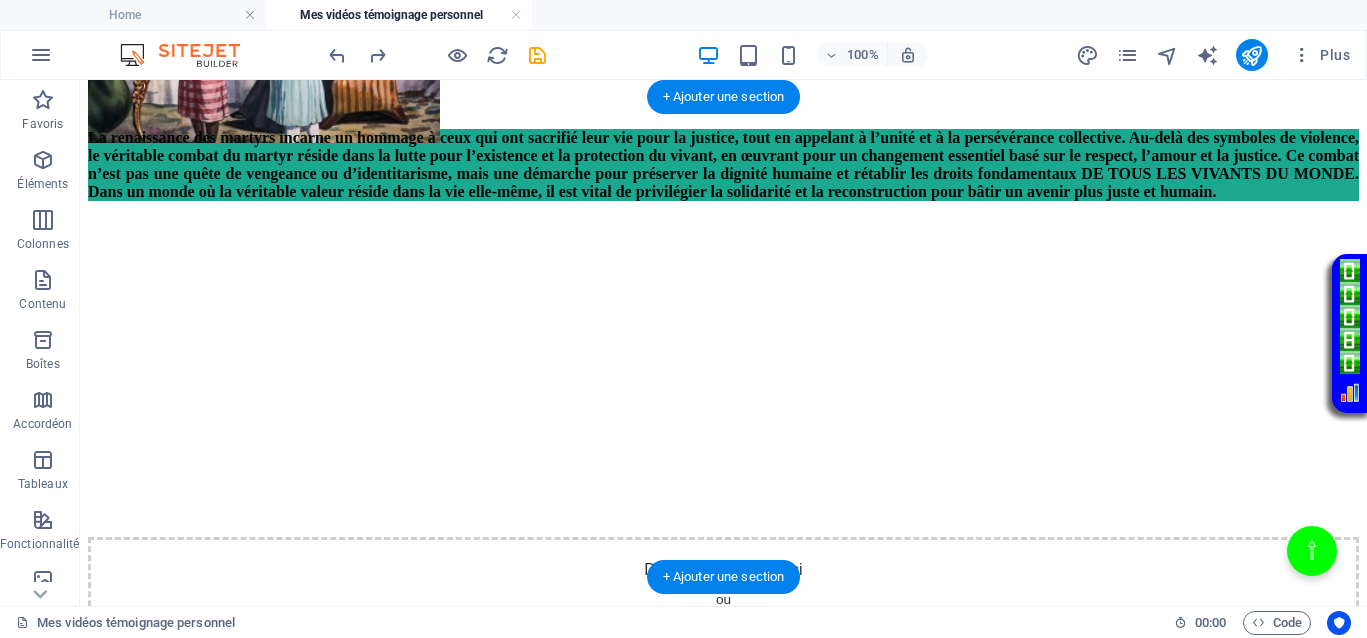 click 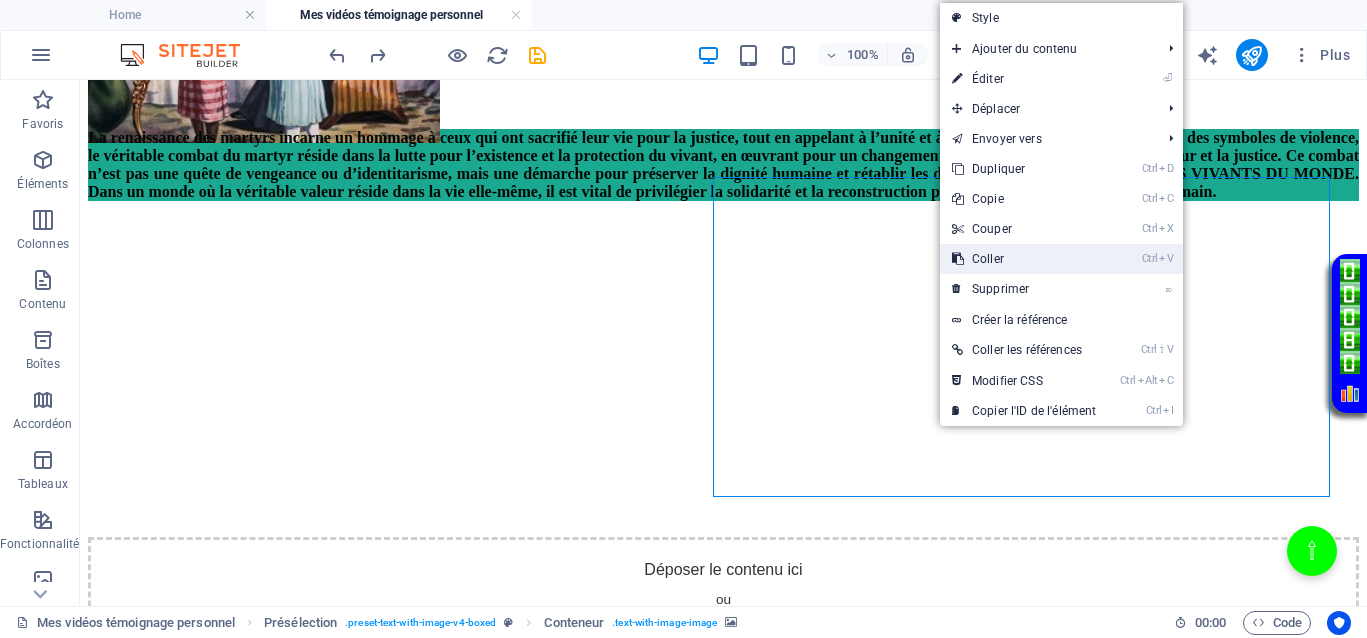 click on "Ctrl V  Coller" 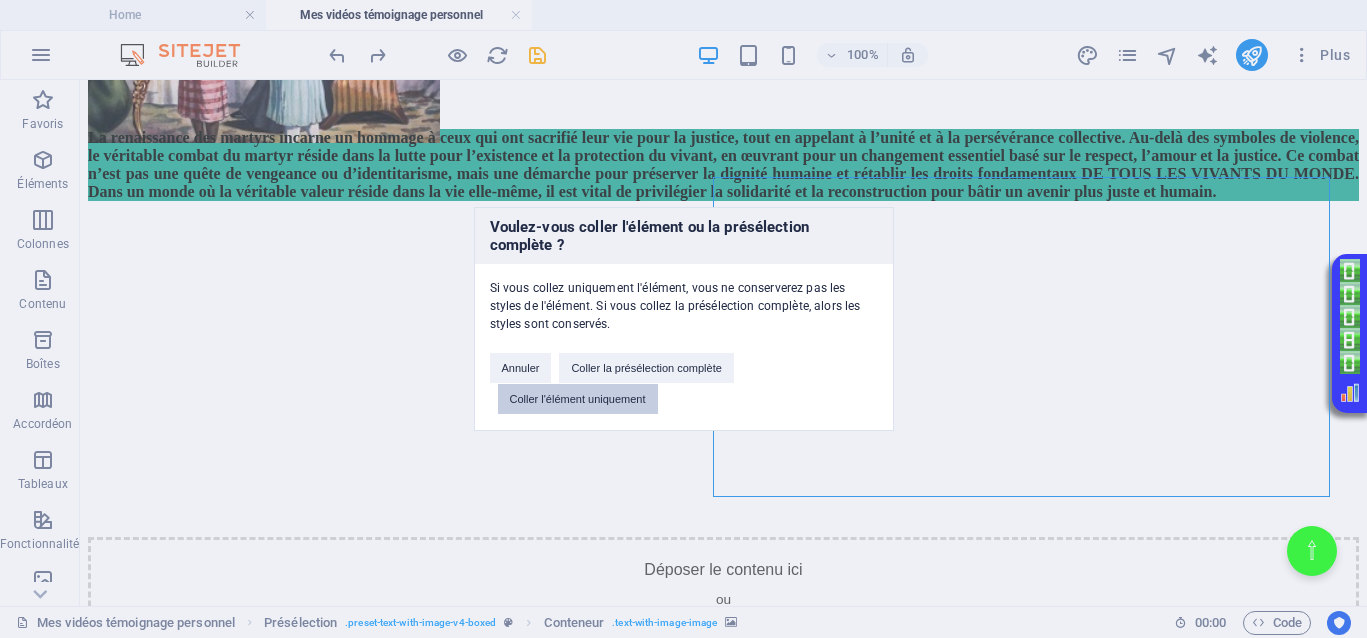 click on "Coller l'élément uniquement" 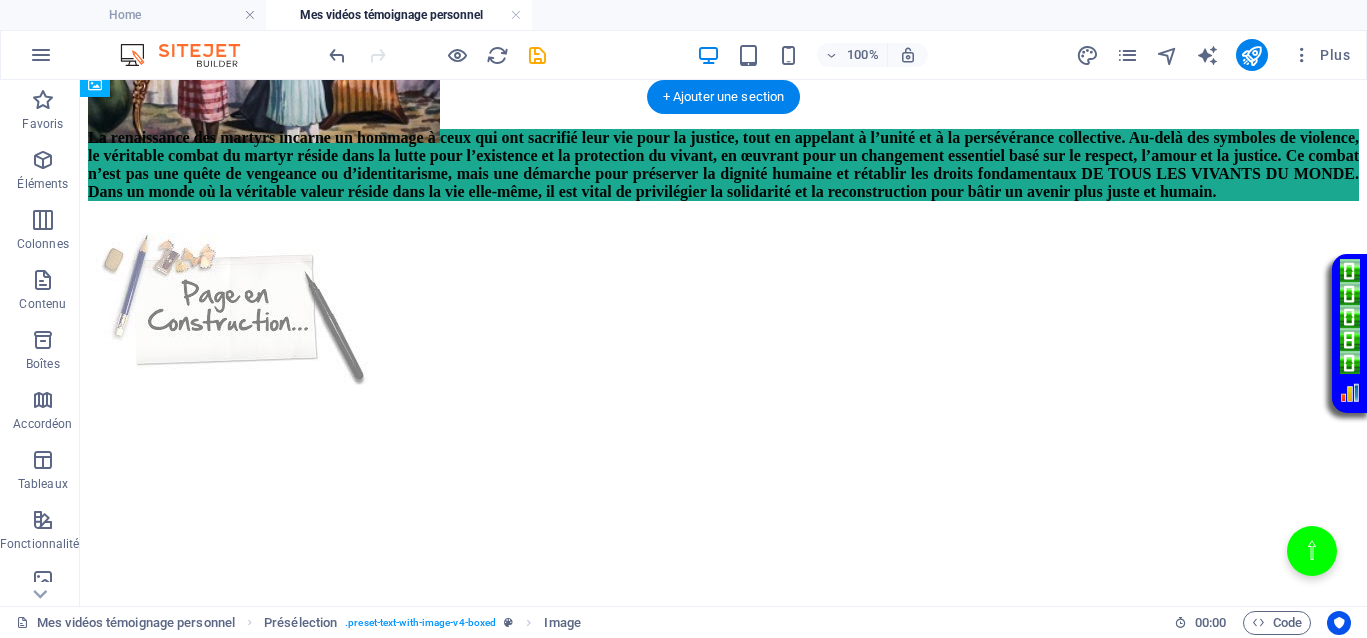drag, startPoint x: 684, startPoint y: 453, endPoint x: 900, endPoint y: 297, distance: 266.44324 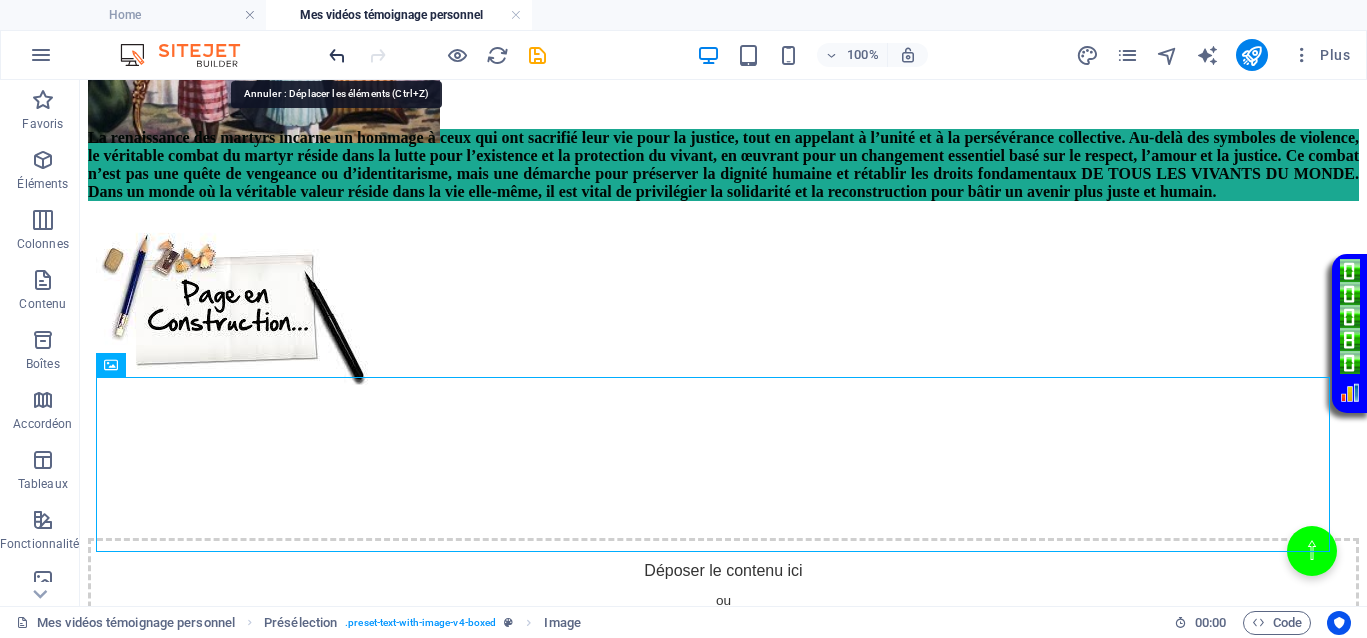 click 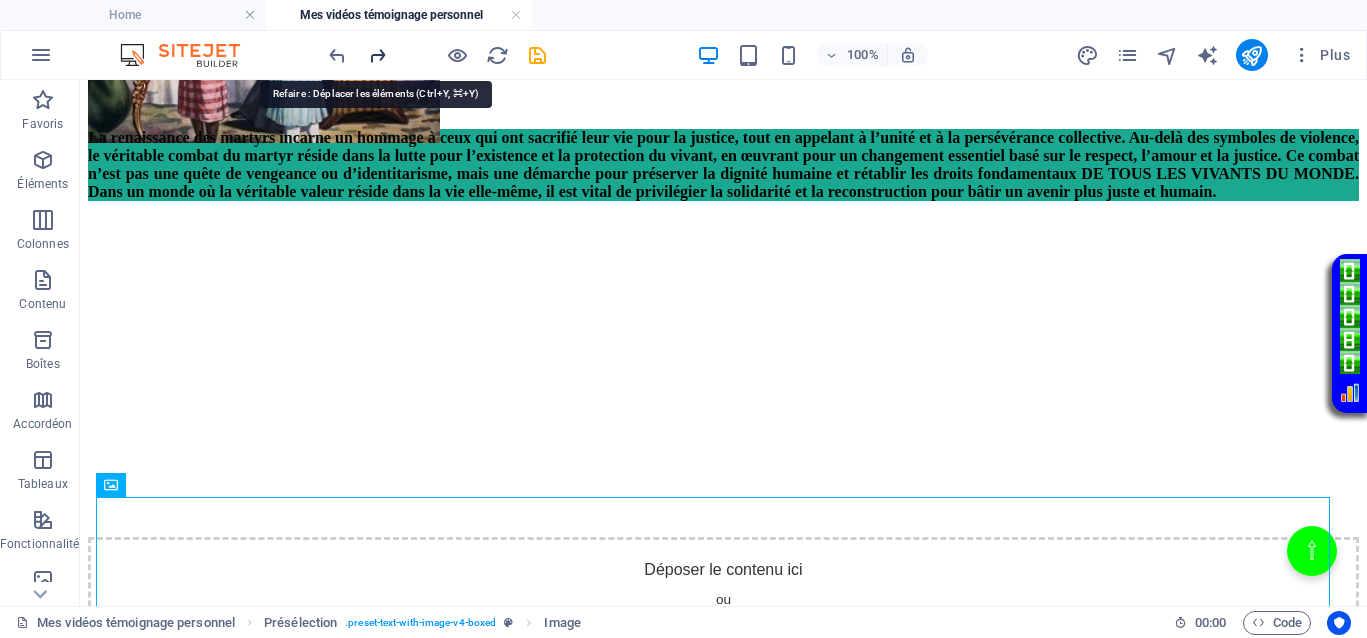 click 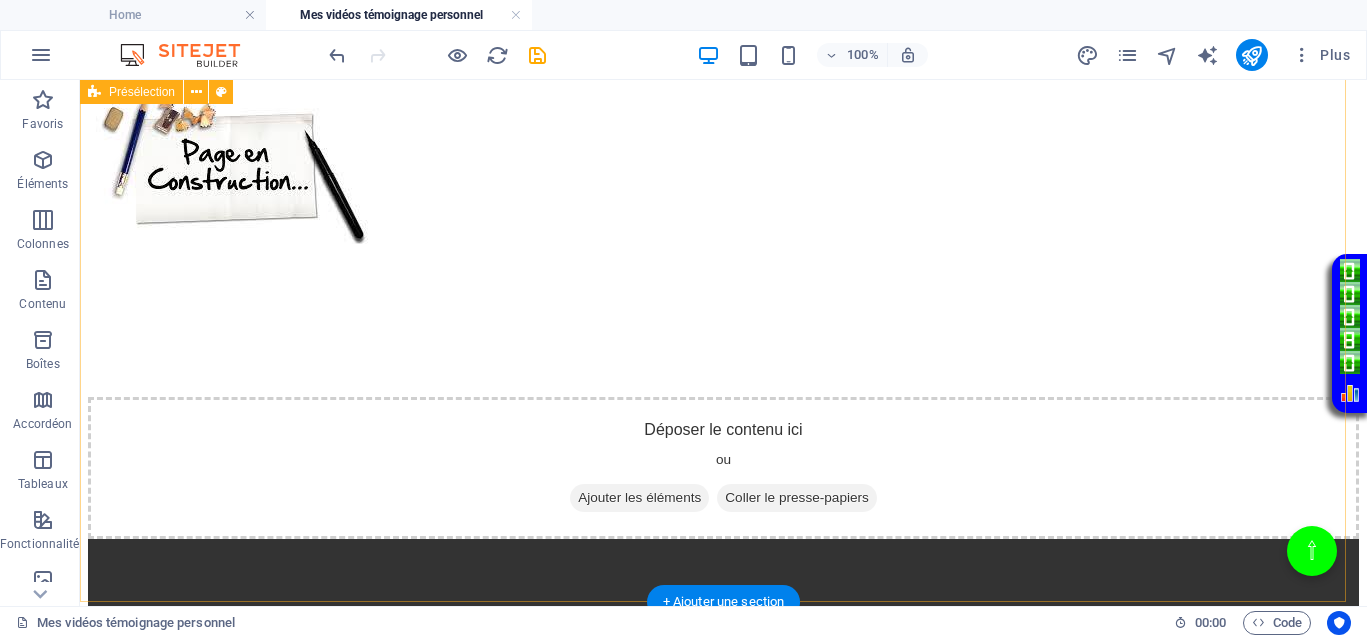 scroll, scrollTop: 588, scrollLeft: 0, axis: vertical 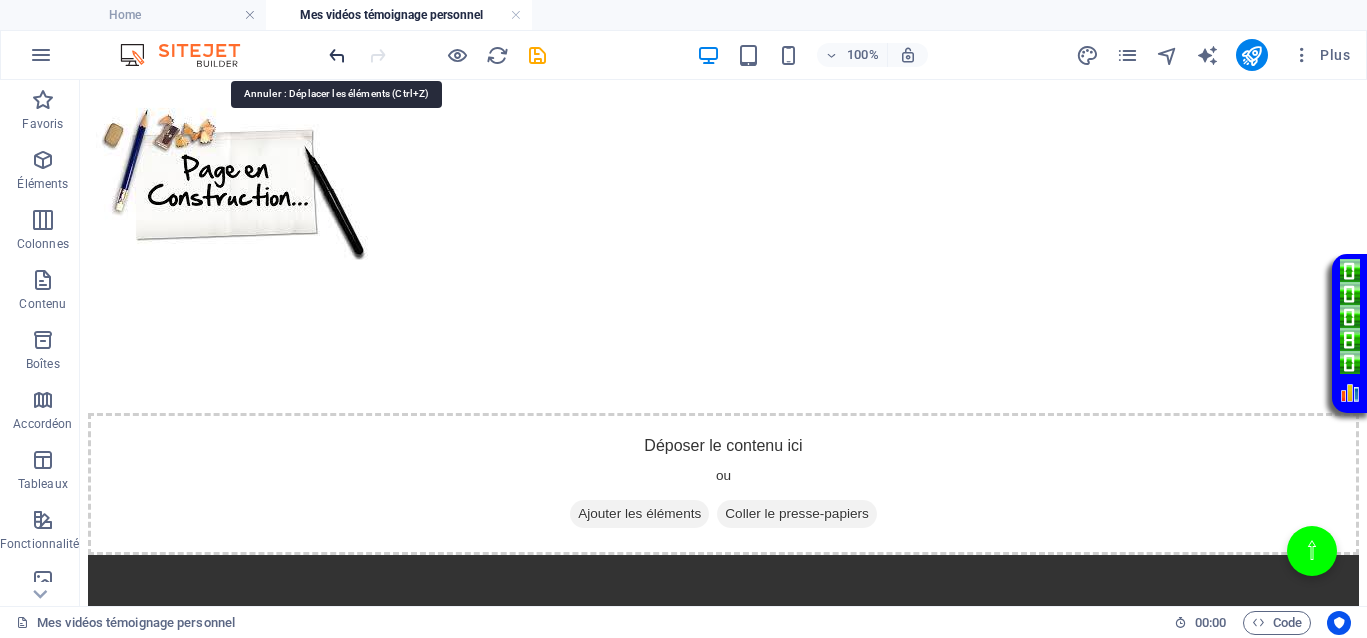 click 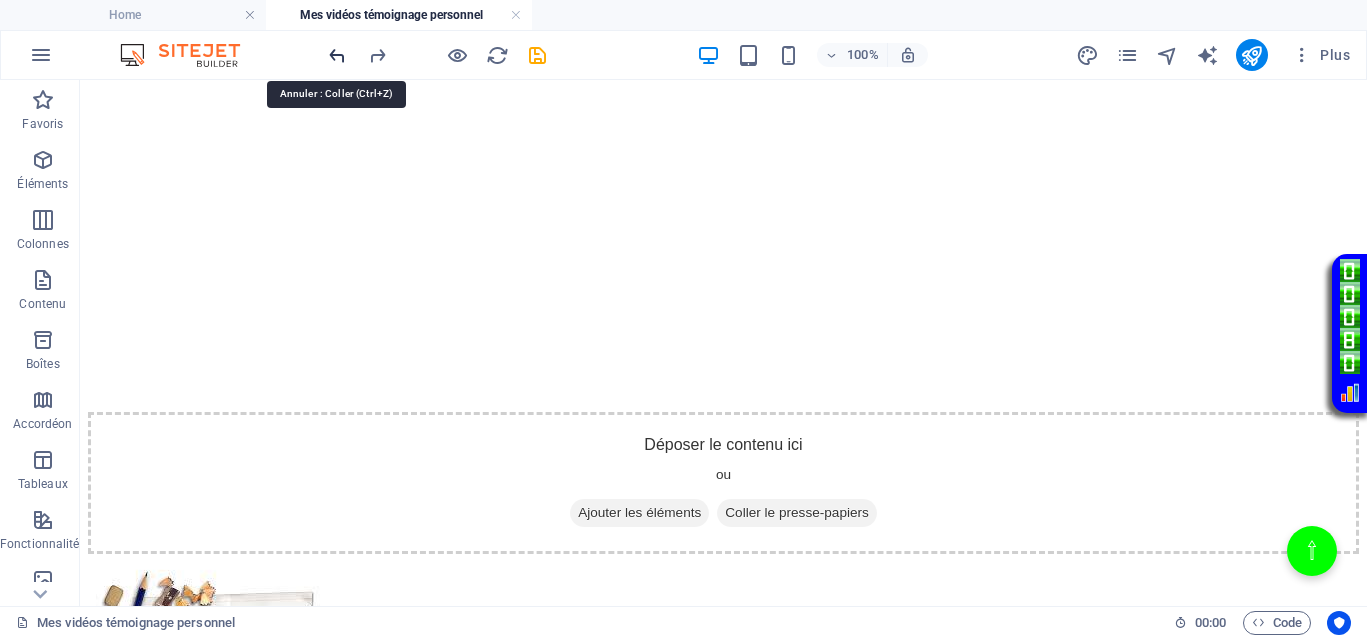 click 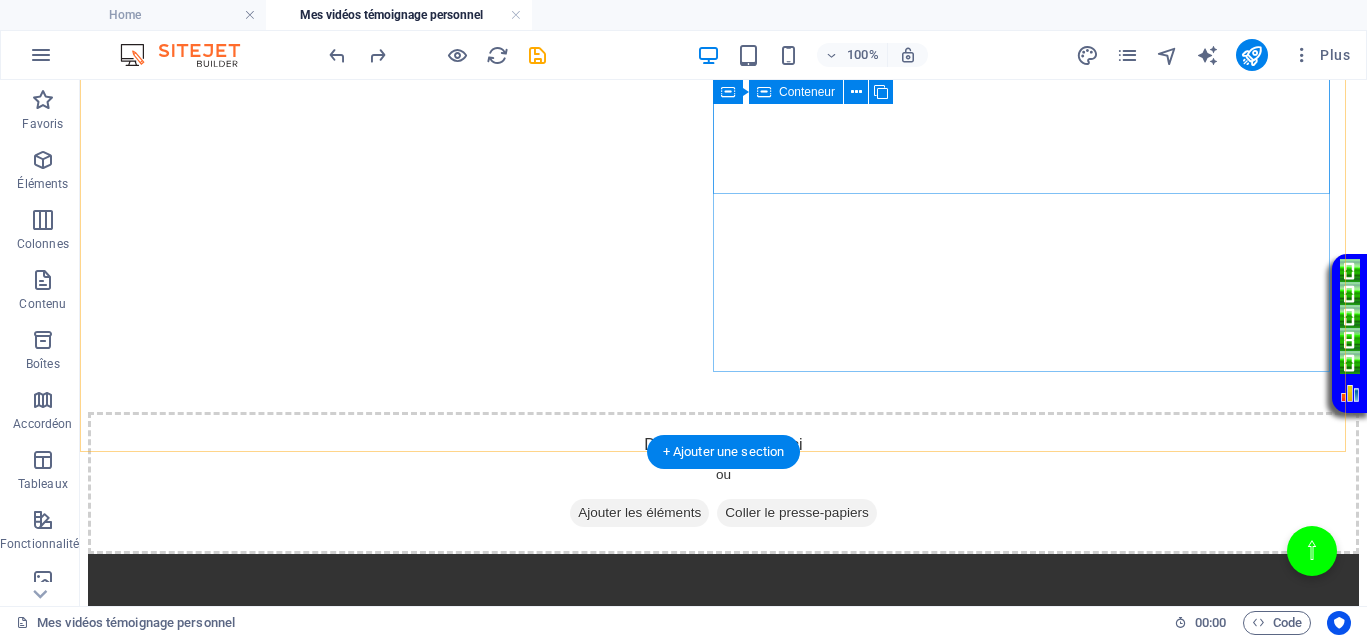 click on "Coller le presse-papiers" 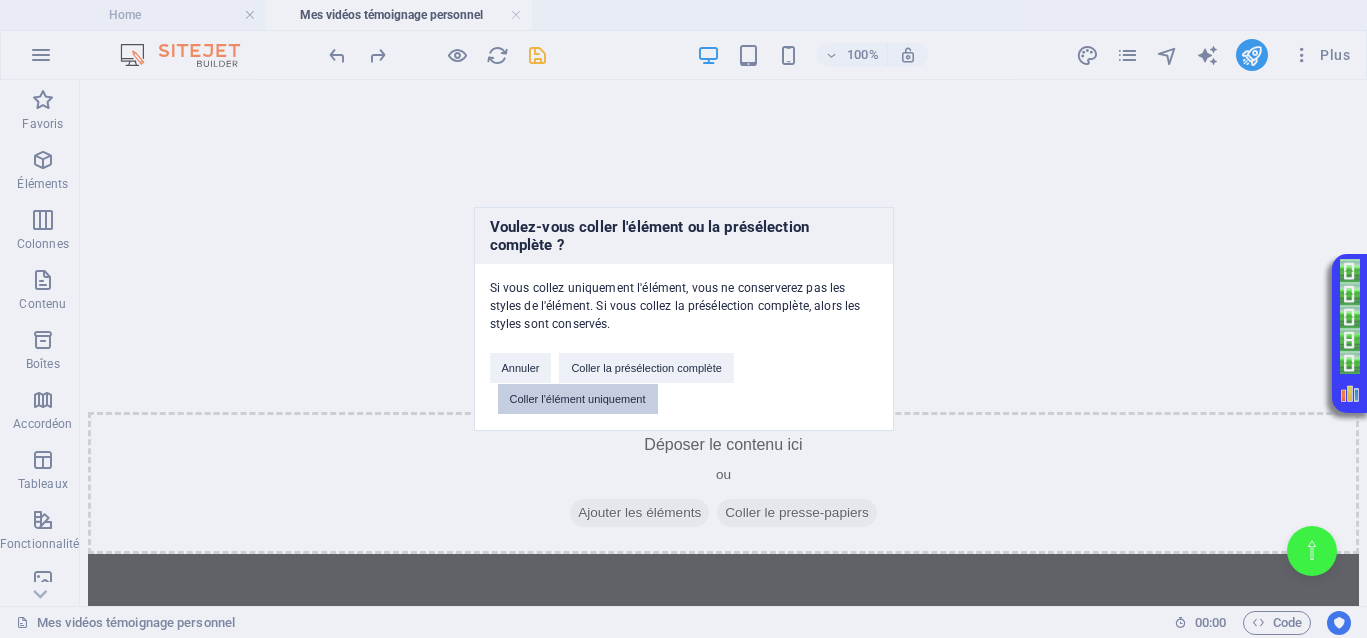 click on "Coller l'élément uniquement" 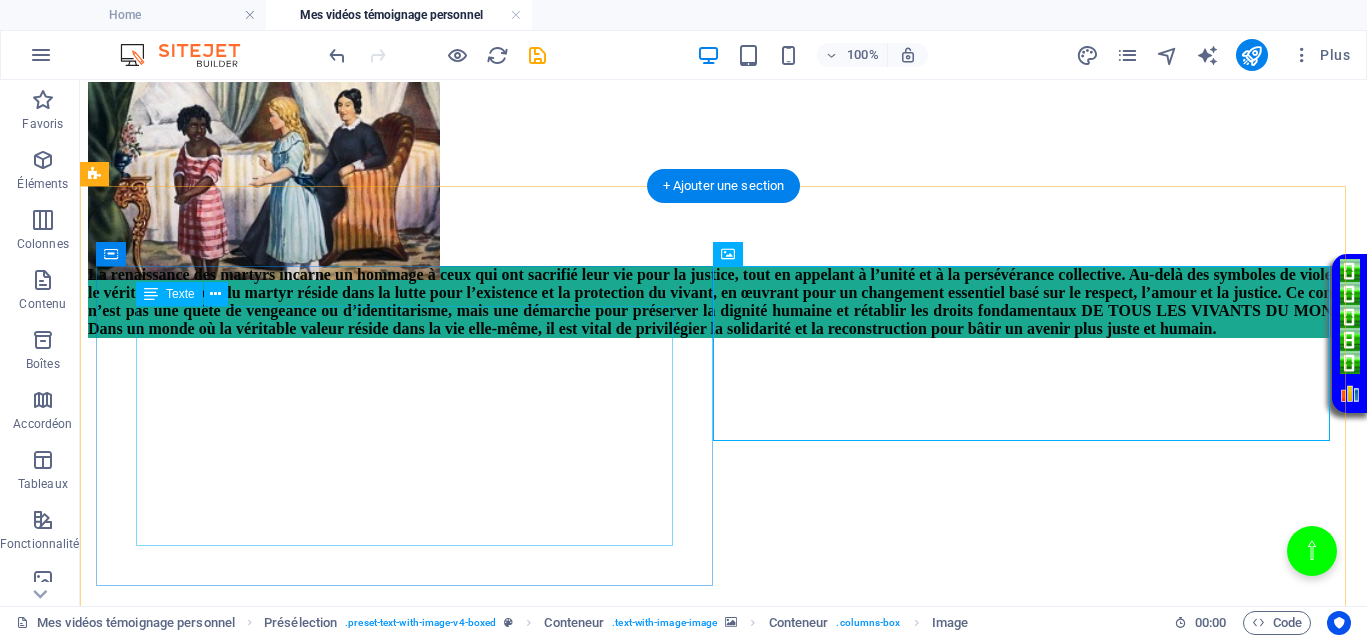 scroll, scrollTop: 384, scrollLeft: 0, axis: vertical 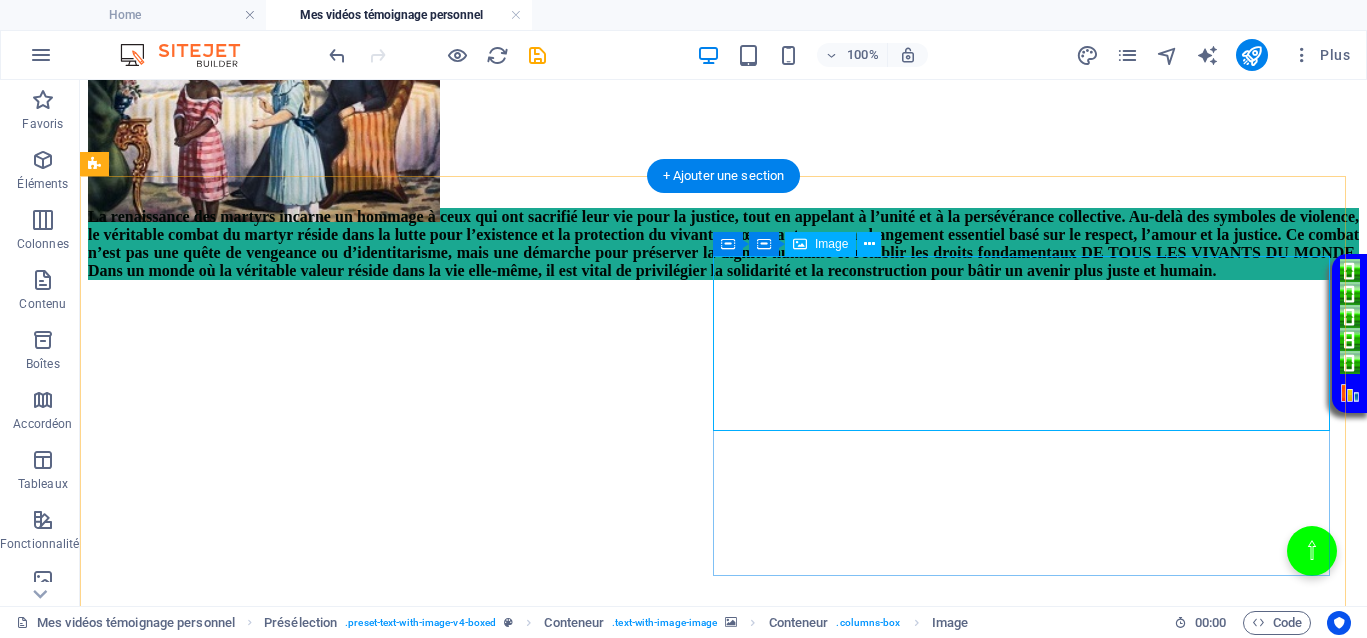 click 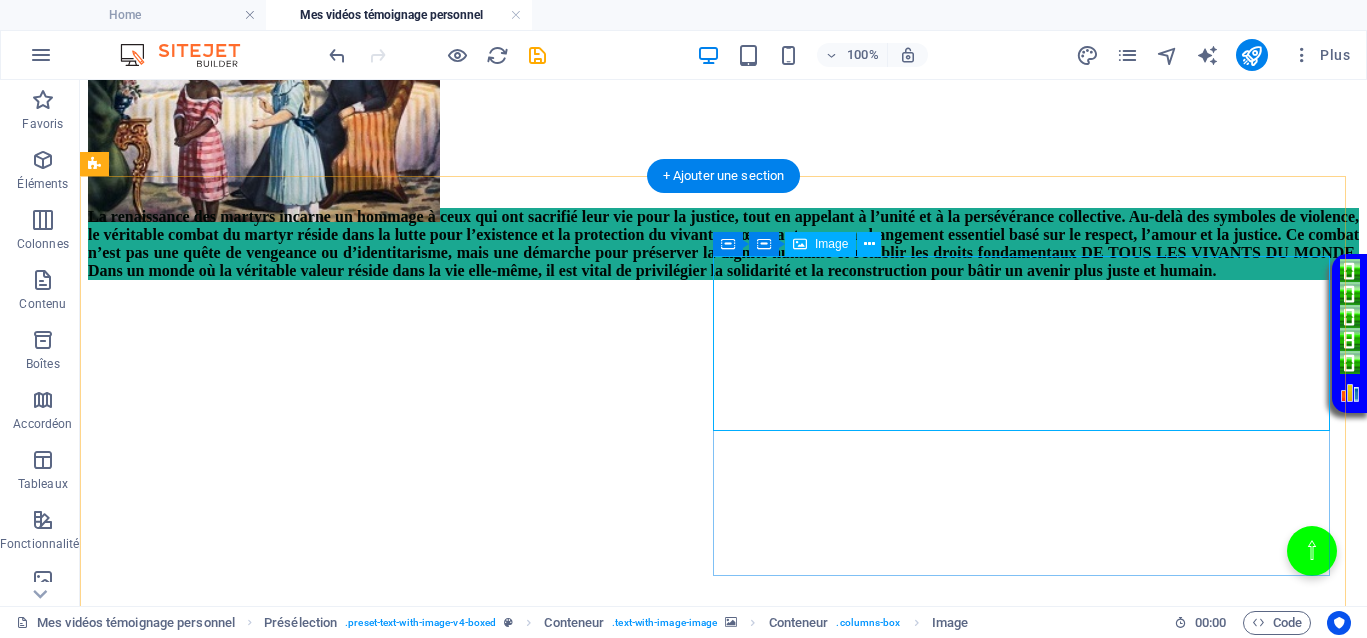 click 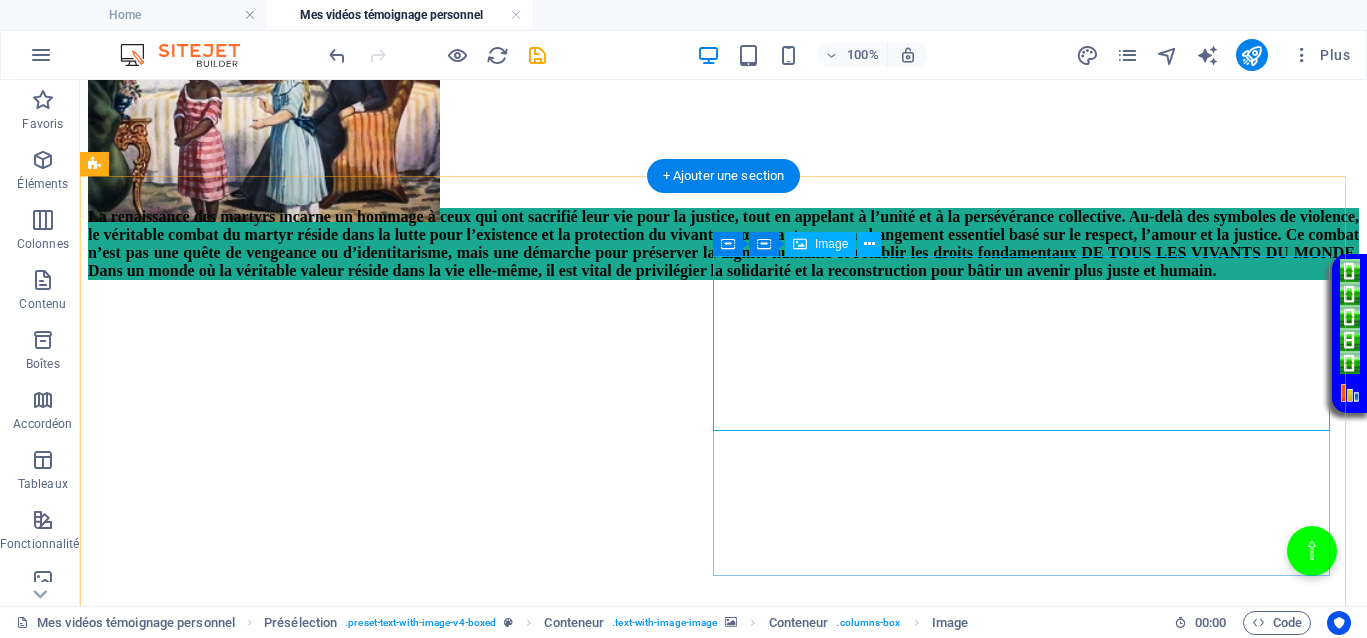 click 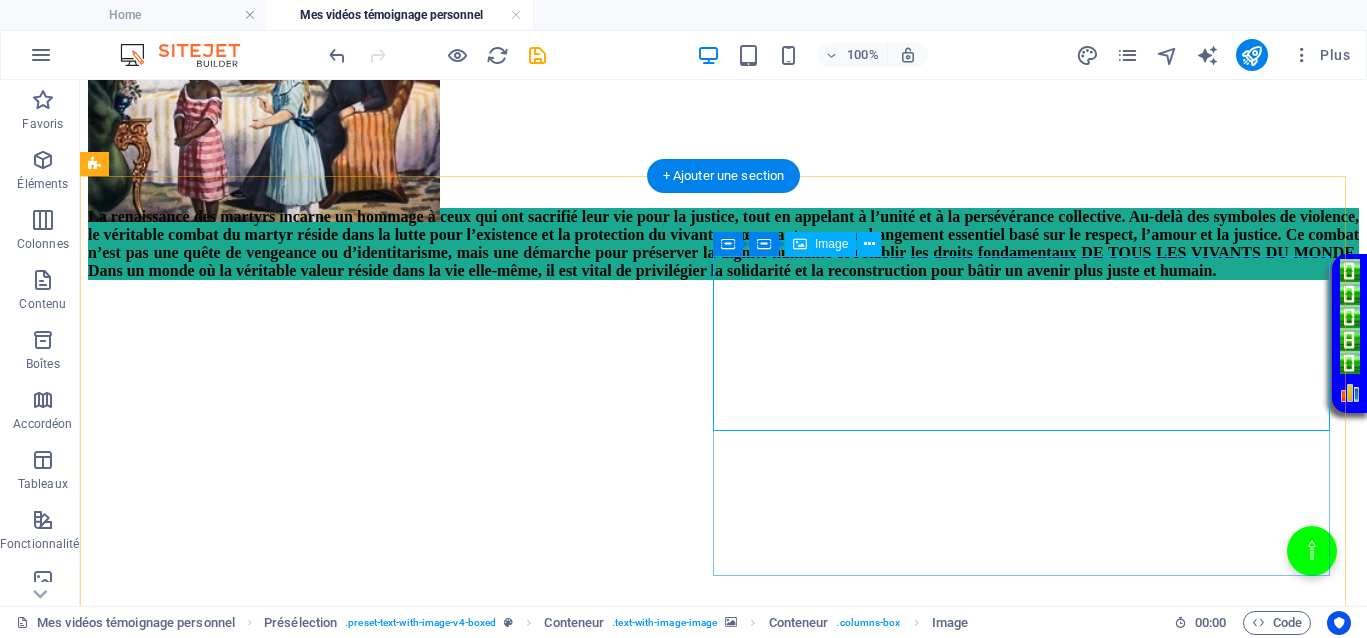 click 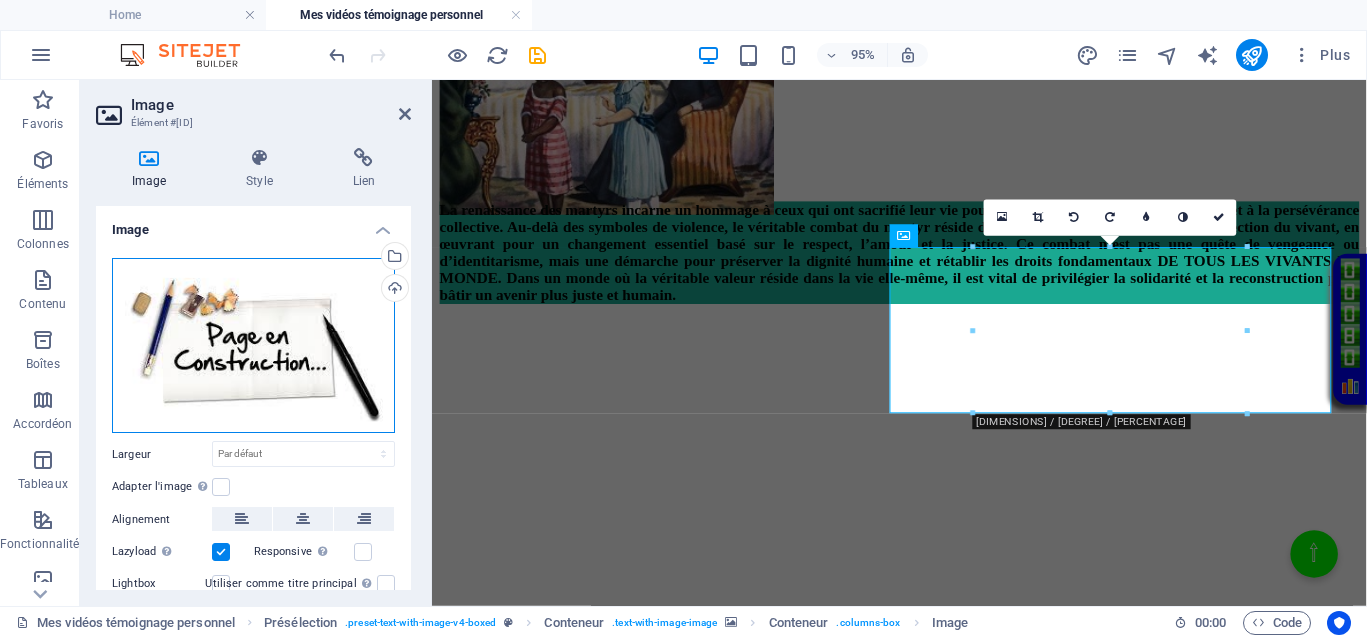 click on "Glissez les fichiers ici, cliquez pour choisir les fichiers ou  sélectionnez les fichiers depuis Fichiers ou depuis notre stock gratuit de photos et de vidéos" 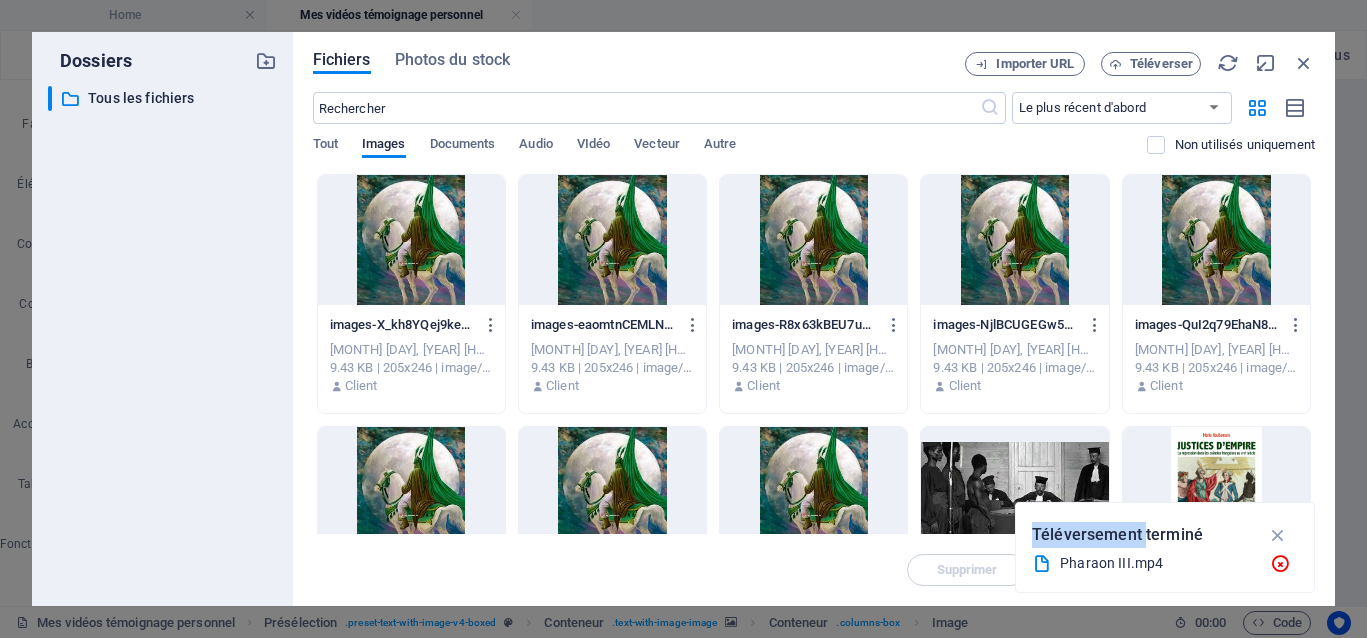 click 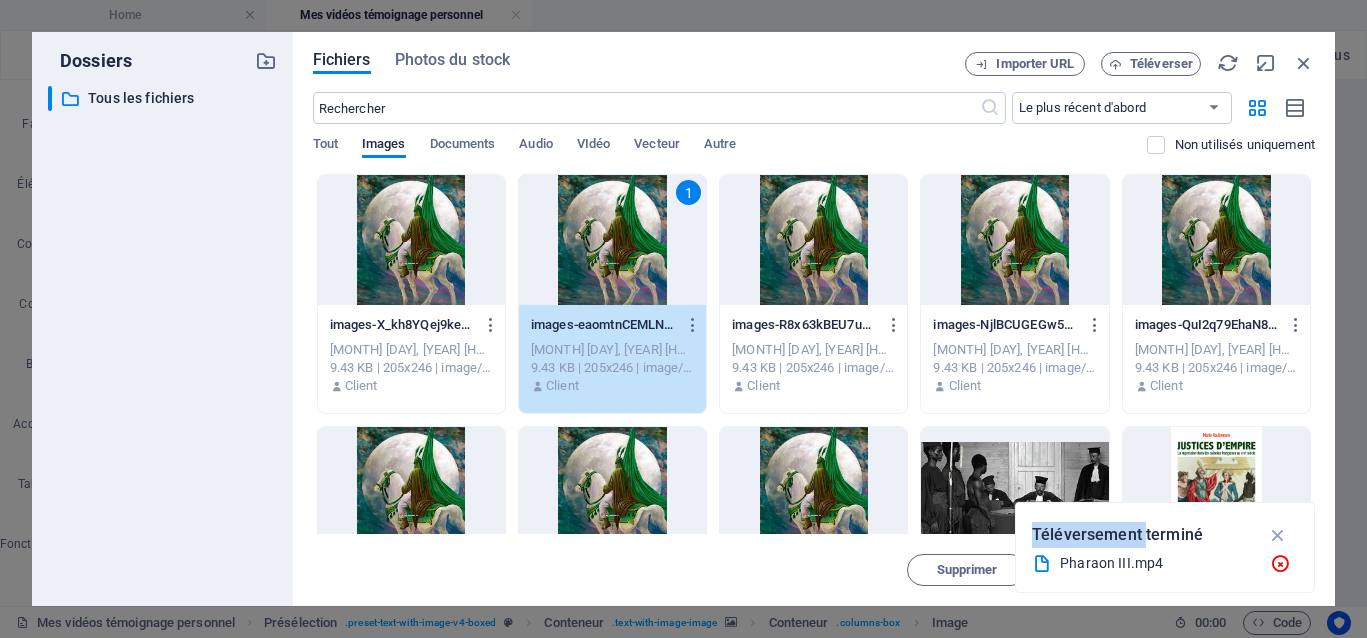 click on "1" 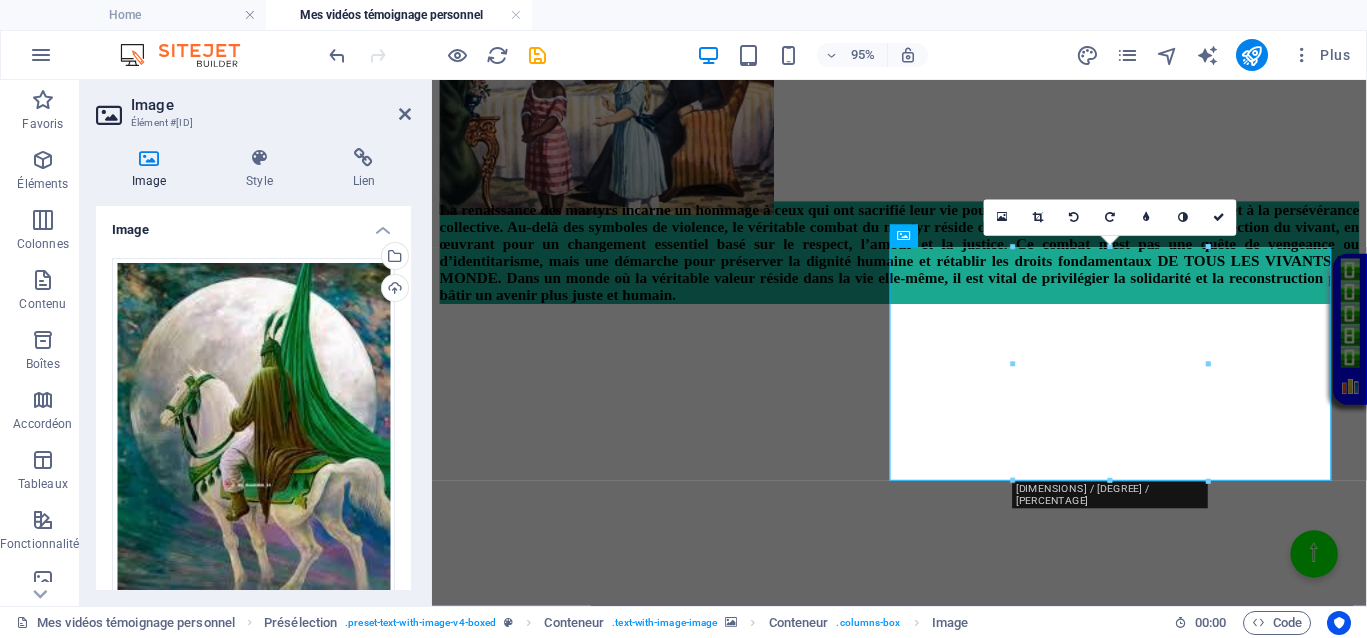 drag, startPoint x: 402, startPoint y: 115, endPoint x: 593, endPoint y: 102, distance: 191.4419 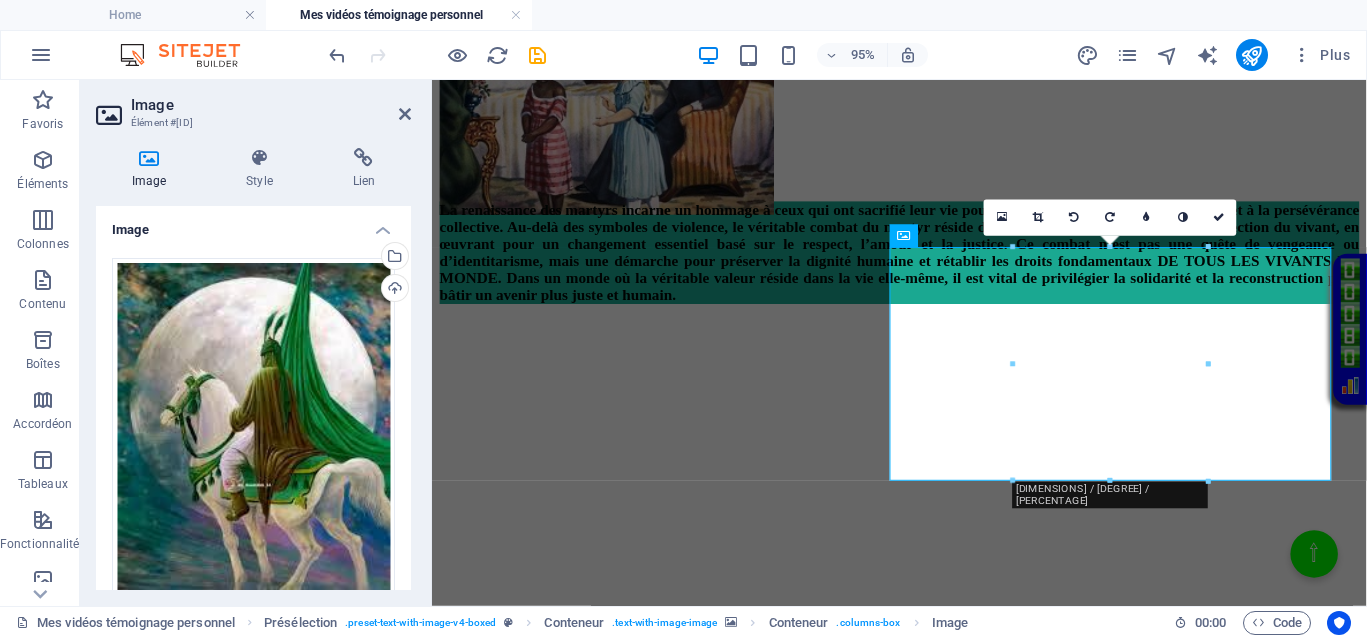 click 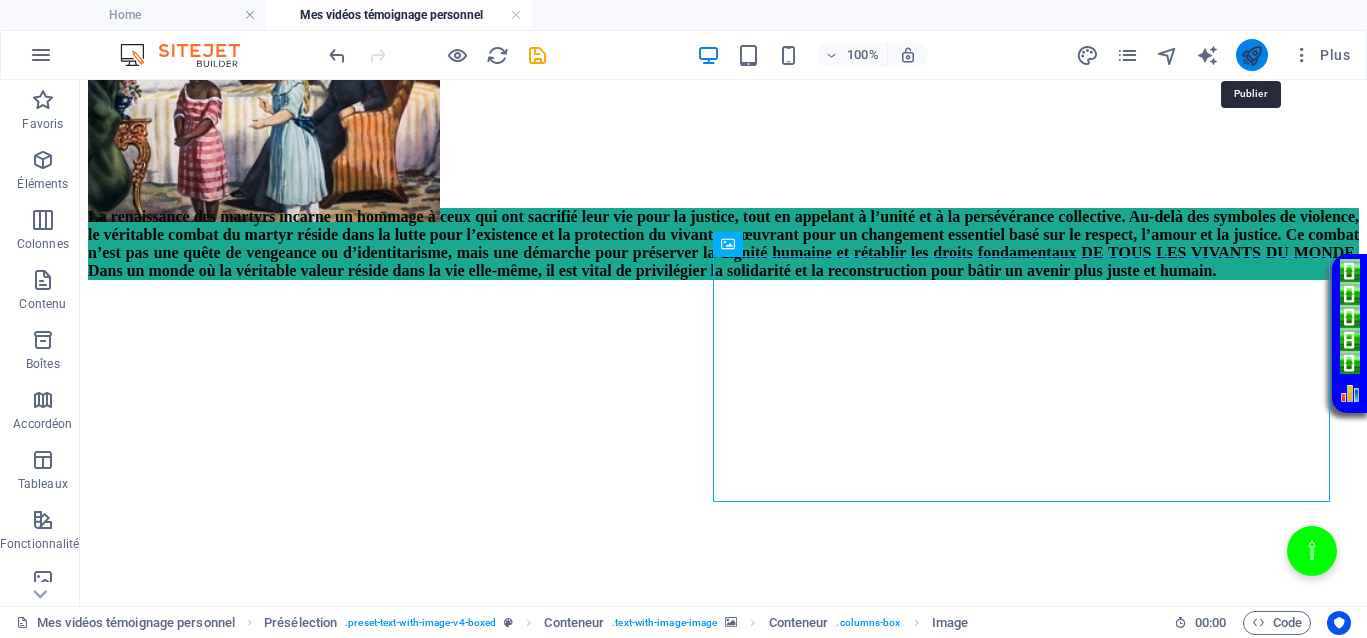 click 